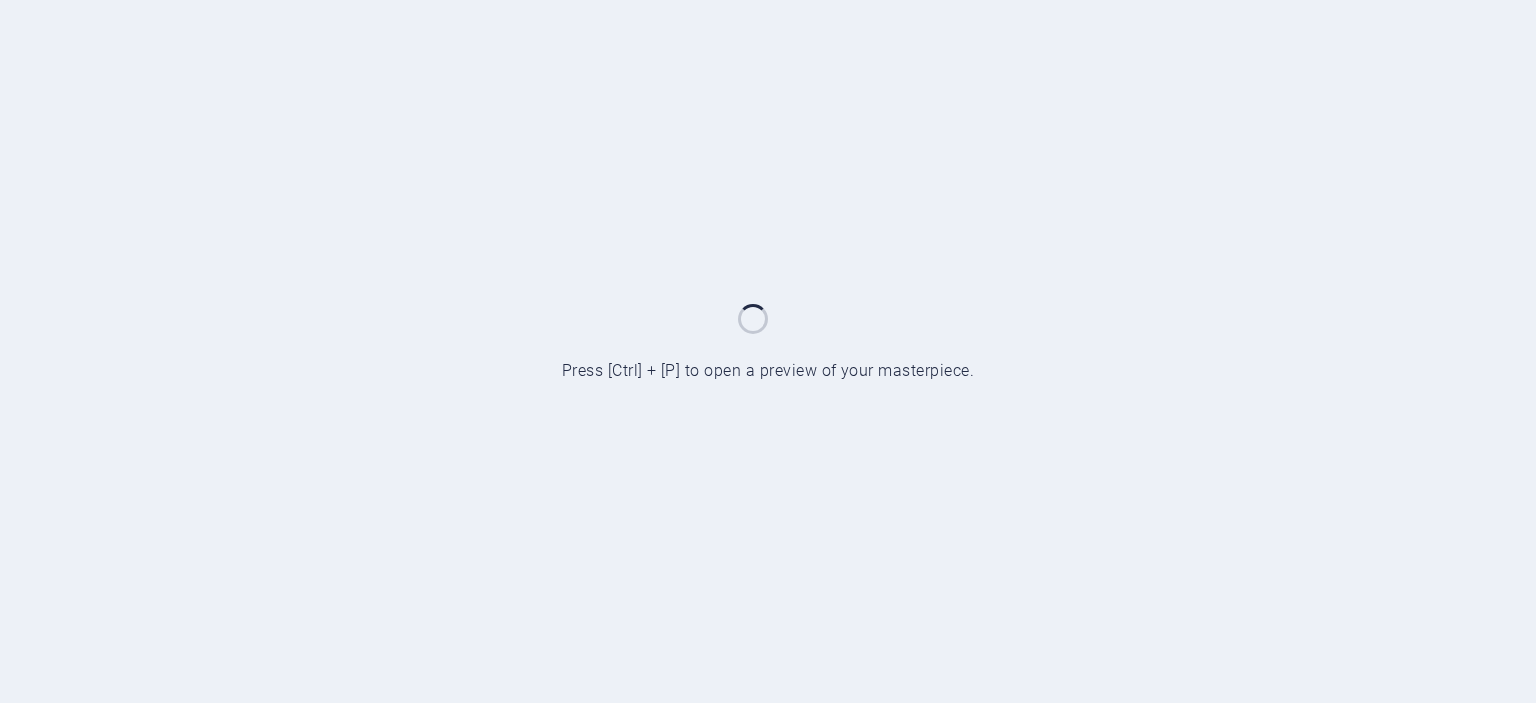 scroll, scrollTop: 0, scrollLeft: 0, axis: both 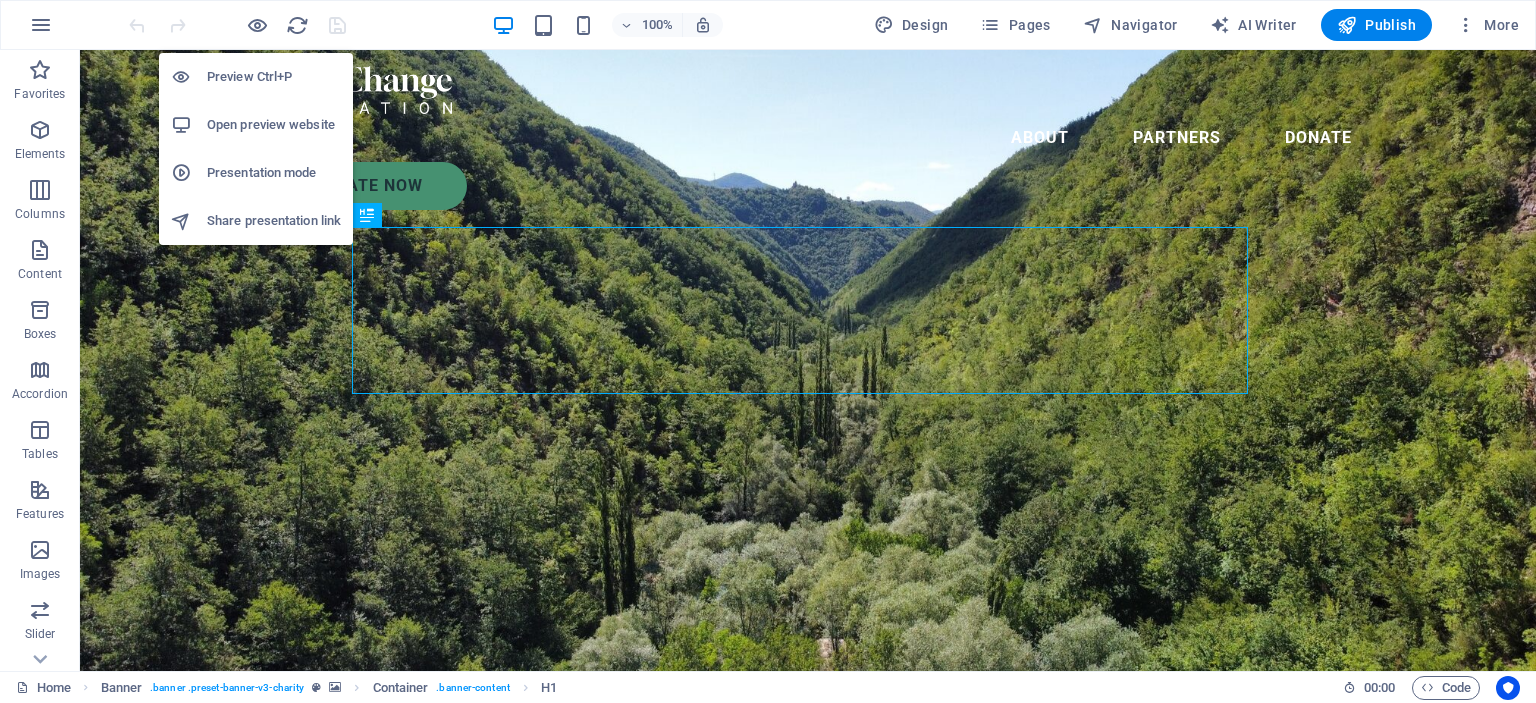 click on "Open preview website" at bounding box center [274, 125] 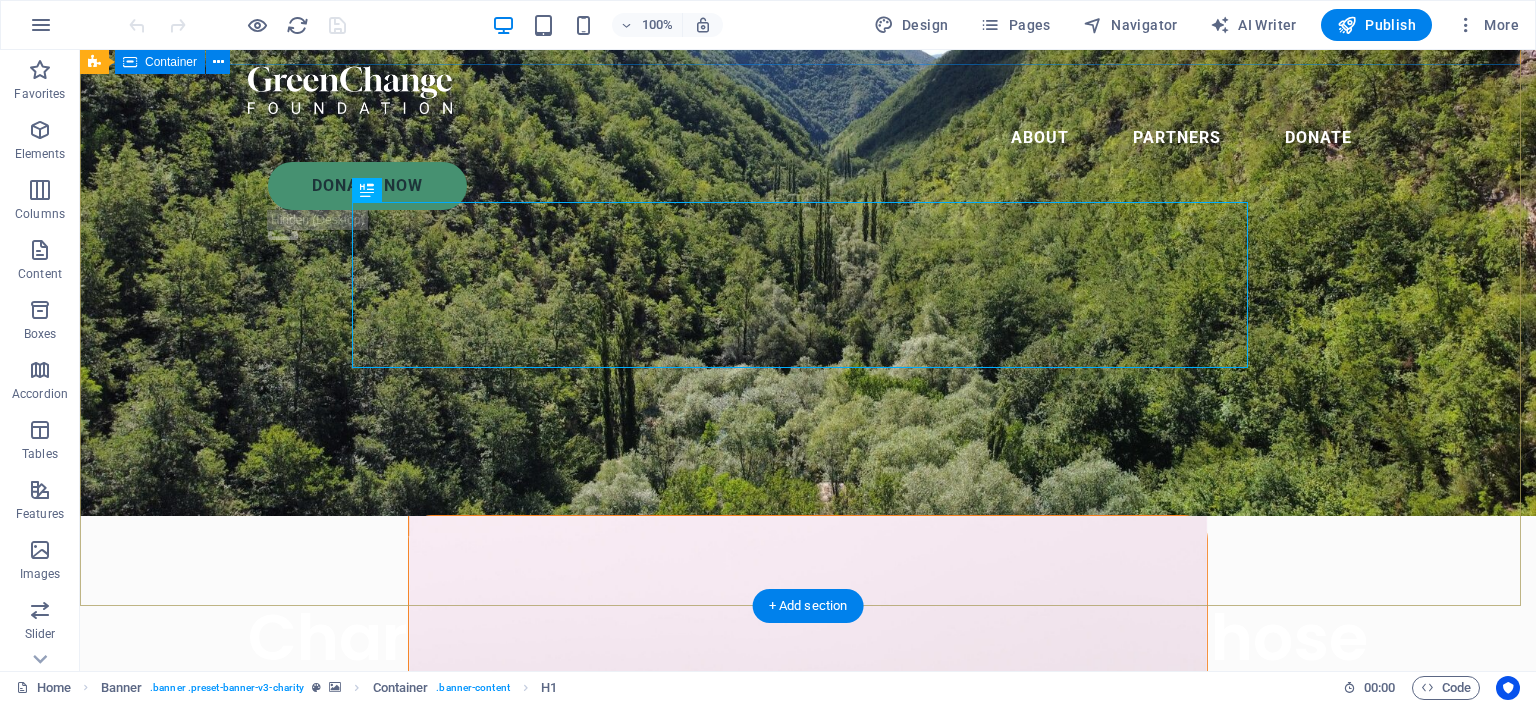 scroll, scrollTop: 0, scrollLeft: 0, axis: both 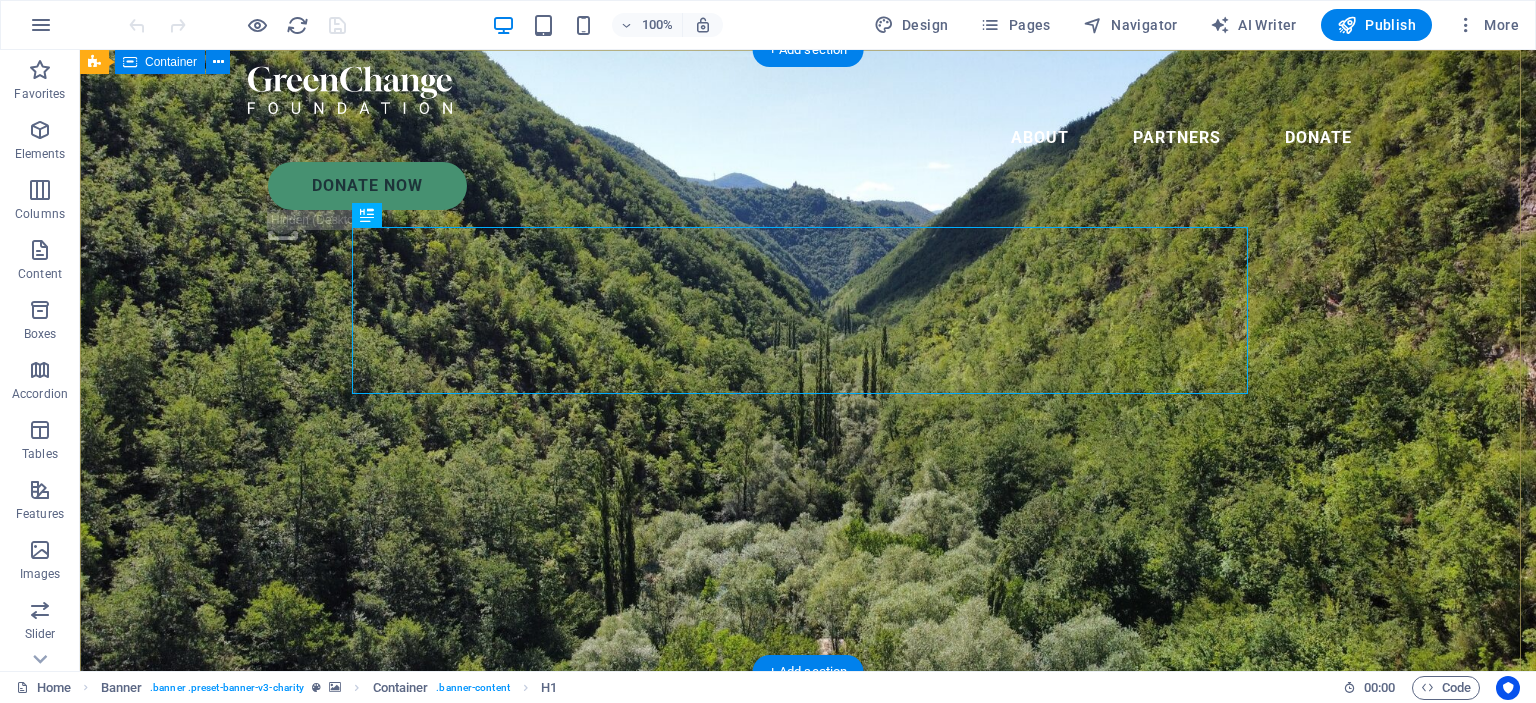 click on "Charity is the act of giving to those in need Lorem ipsum dolor sit amet consectetur. Bibendum adipiscing morbi orci nibh eget posuere arcu volutpat nulla. Tortor cras suscipit augue sodales risus auctor. Fusce nunc vitae non dui ornare tellus nibh purus lectus." at bounding box center [808, 873] 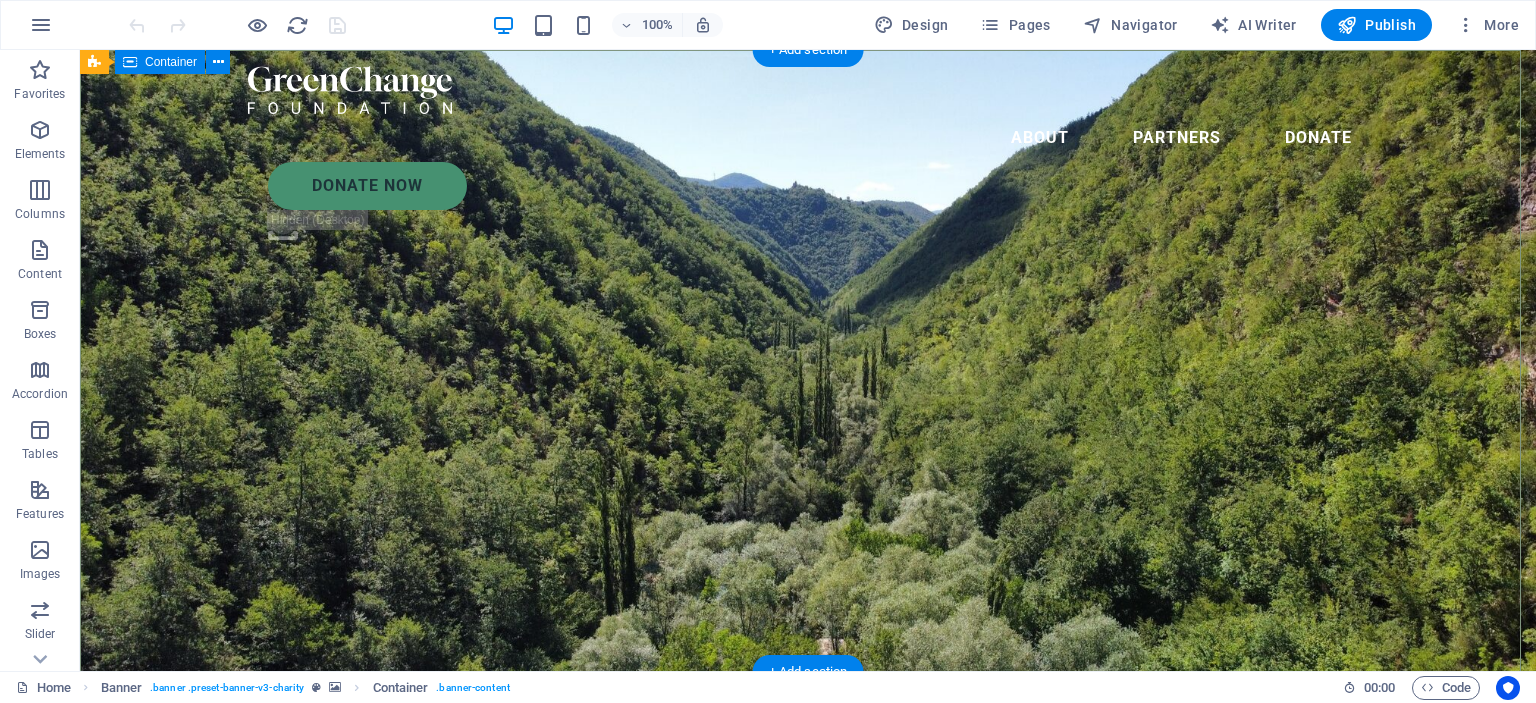 click on "Charity is the act of giving to those in need Lorem ipsum dolor sit amet consectetur. Bibendum adipiscing morbi orci nibh eget posuere arcu volutpat nulla. Tortor cras suscipit augue sodales risus auctor. Fusce nunc vitae non dui ornare tellus nibh purus lectus." at bounding box center [808, 873] 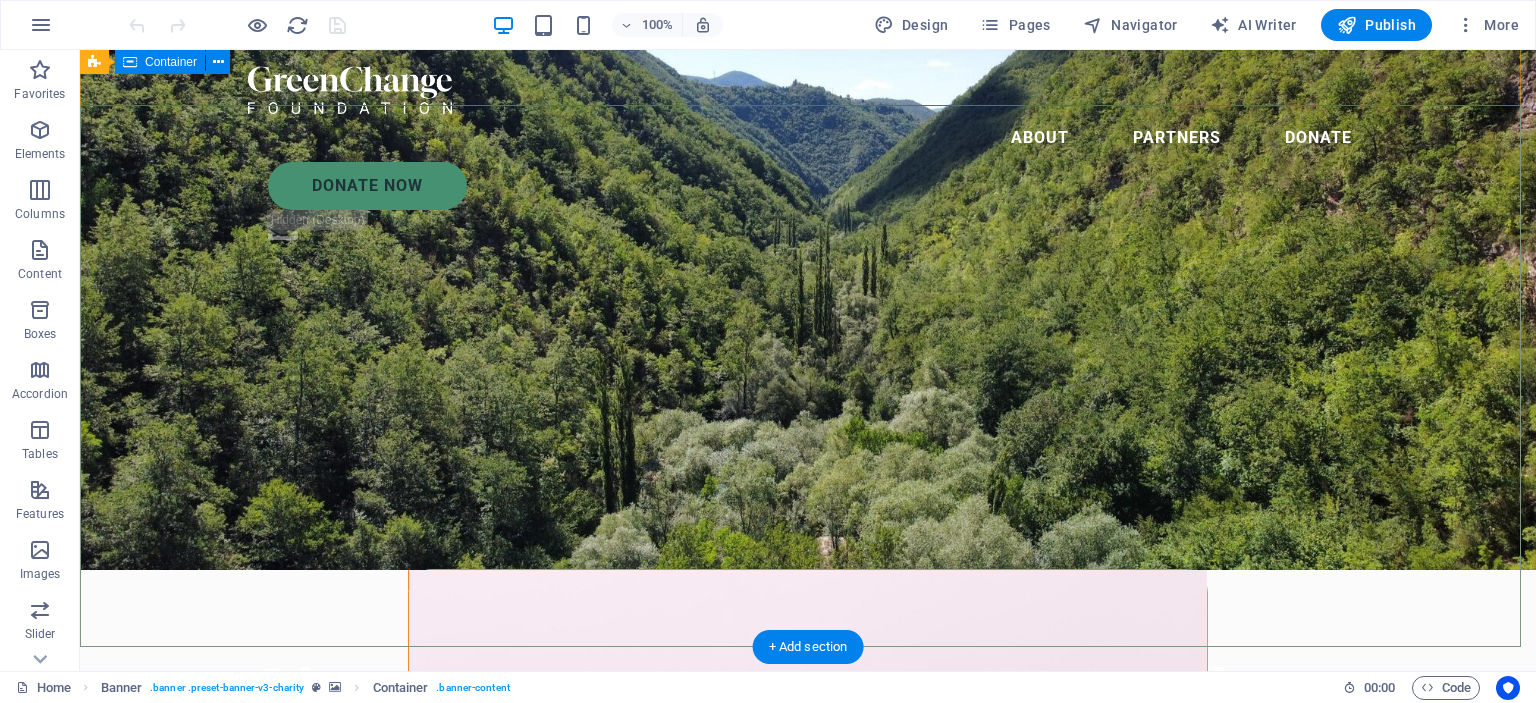 scroll, scrollTop: 0, scrollLeft: 0, axis: both 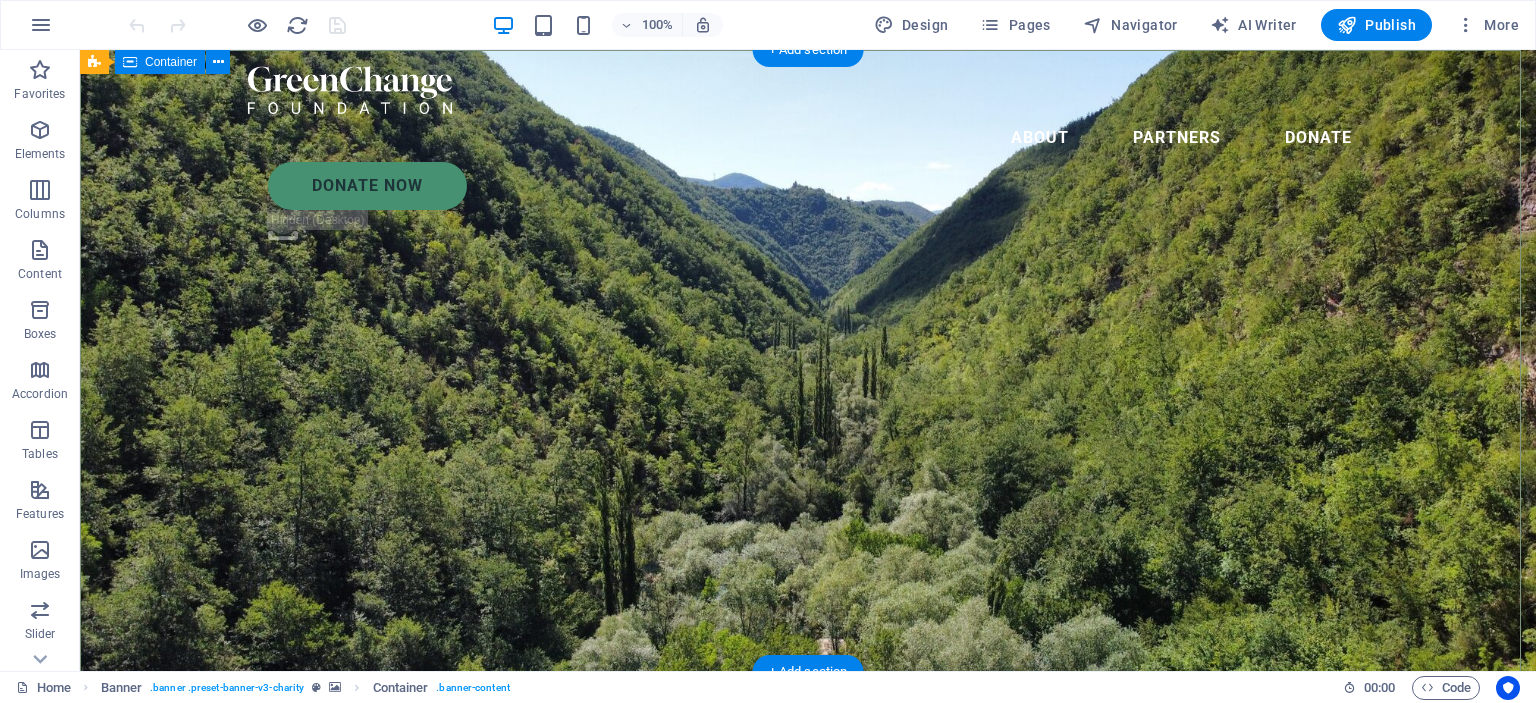click on "Charity is the act of giving to those in need Lorem ipsum dolor sit amet consectetur. Bibendum adipiscing morbi orci nibh eget posuere arcu volutpat nulla. Tortor cras suscipit augue sodales risus auctor. Fusce nunc vitae non dui ornare tellus nibh purus lectus." at bounding box center [808, 873] 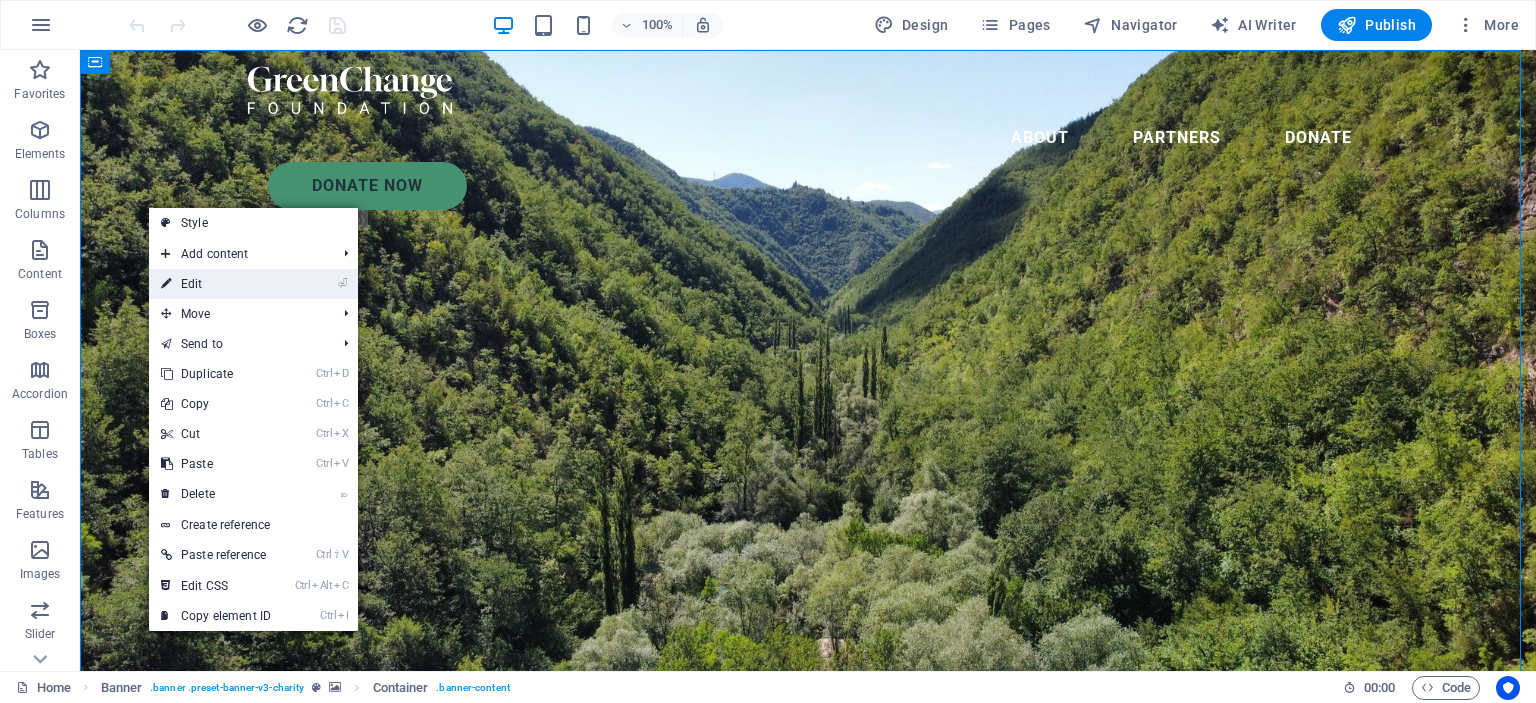 click on "⏎  Edit" at bounding box center [216, 284] 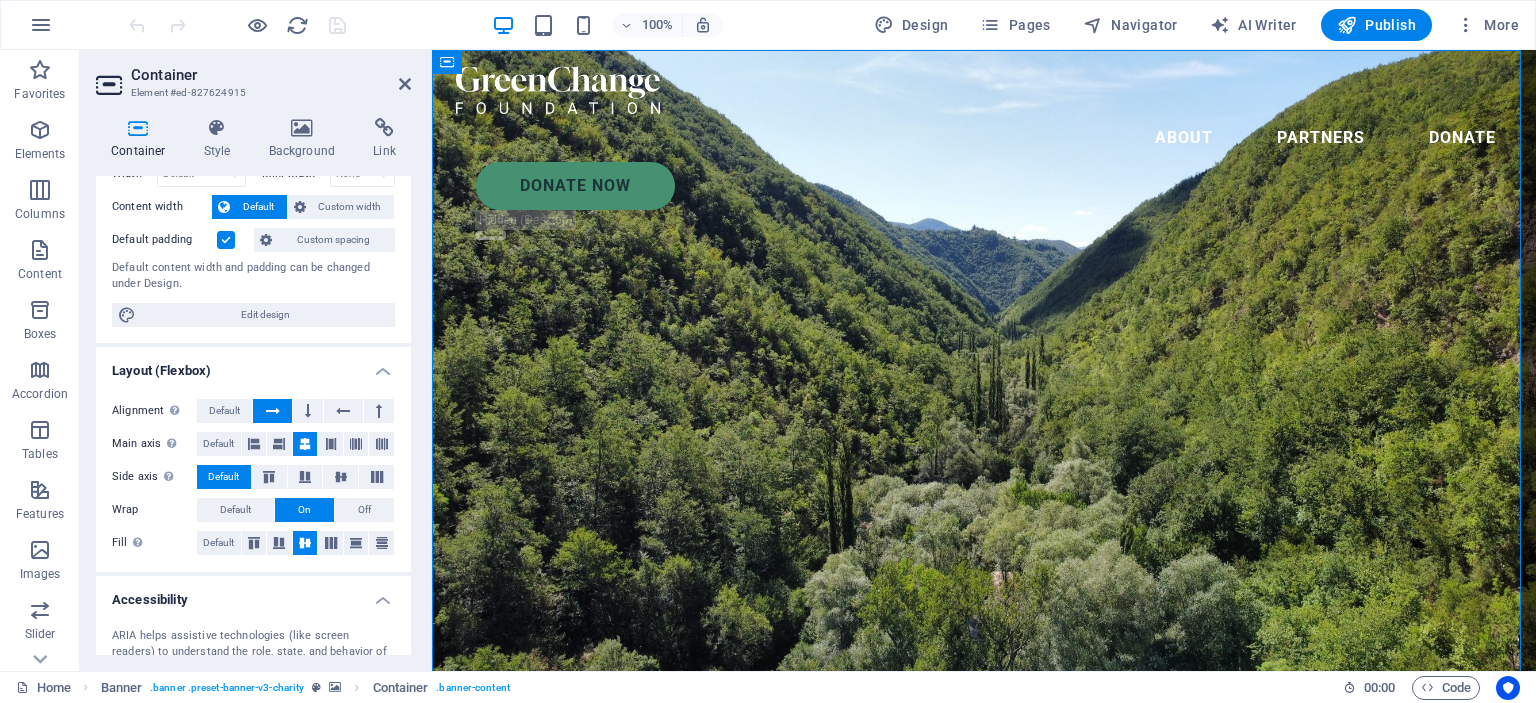 scroll, scrollTop: 0, scrollLeft: 0, axis: both 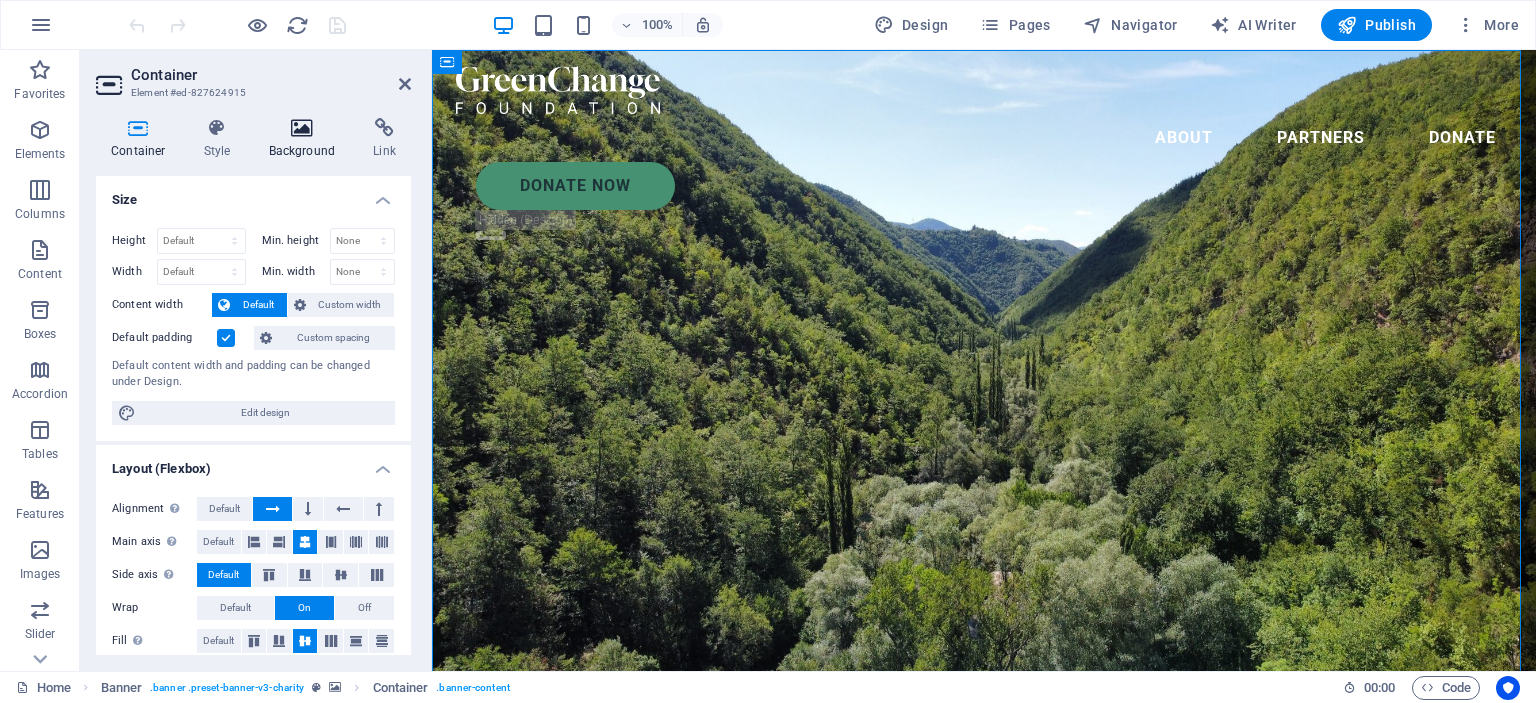 click at bounding box center (302, 128) 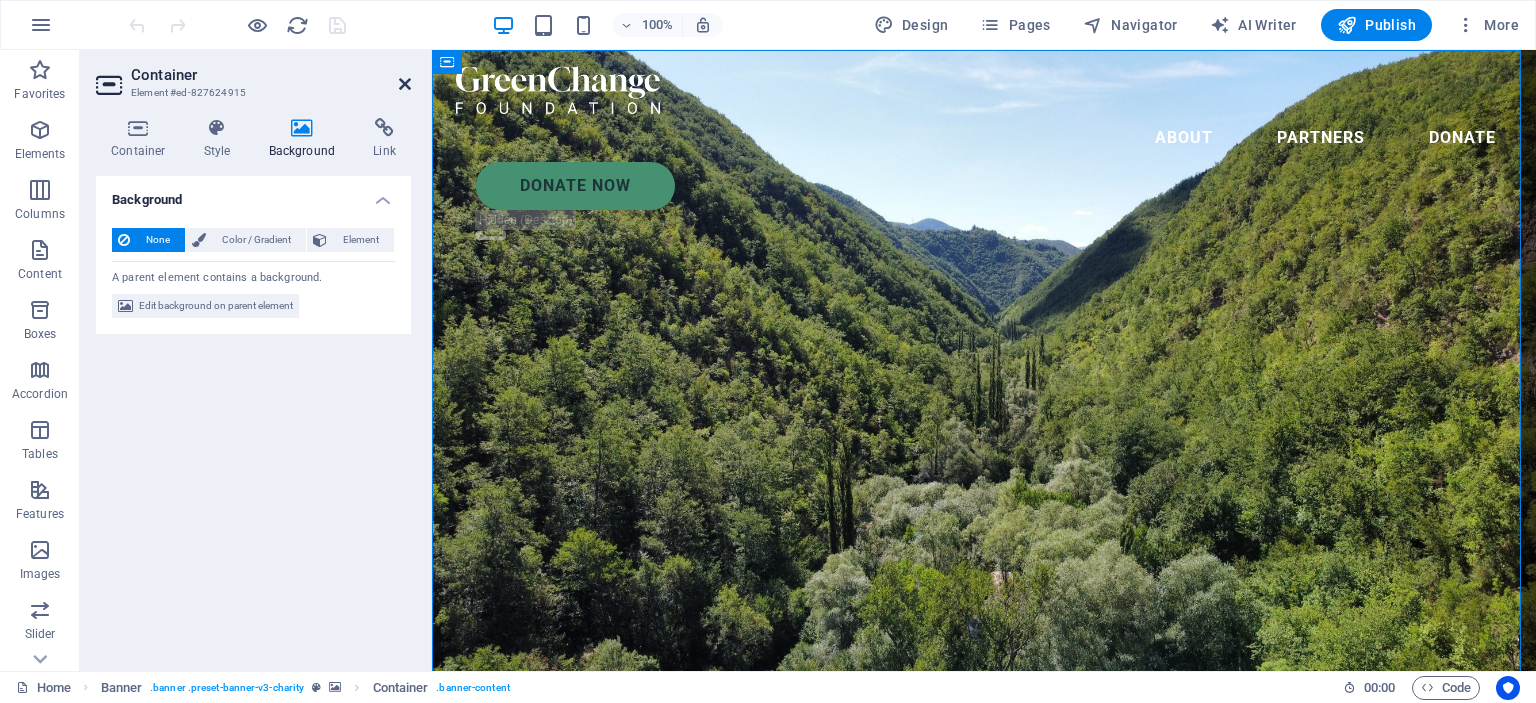 click at bounding box center (405, 84) 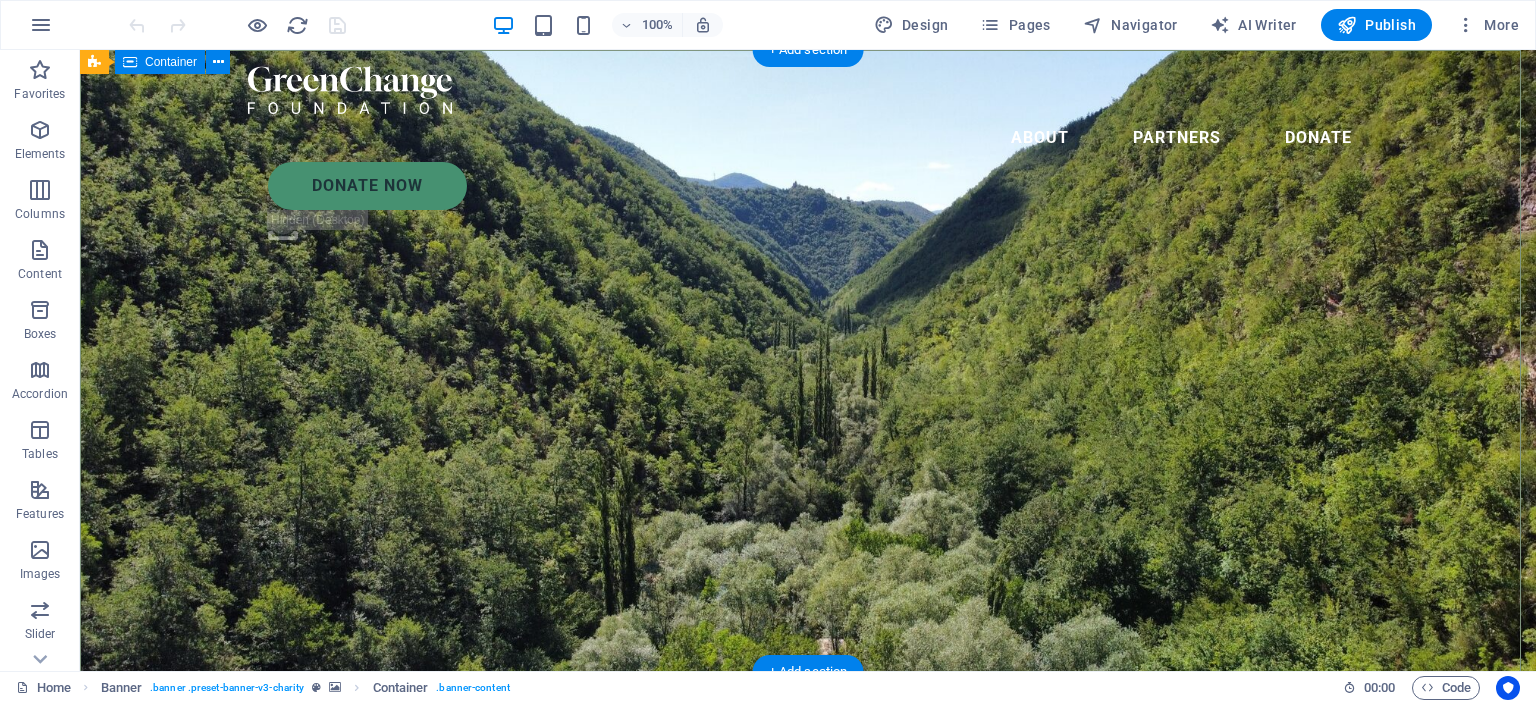 click on "Charity is the act of giving to those in need Lorem ipsum dolor sit amet consectetur. Bibendum adipiscing morbi orci nibh eget posuere arcu volutpat nulla. Tortor cras suscipit augue sodales risus auctor. Fusce nunc vitae non dui ornare tellus nibh purus lectus." at bounding box center [808, 873] 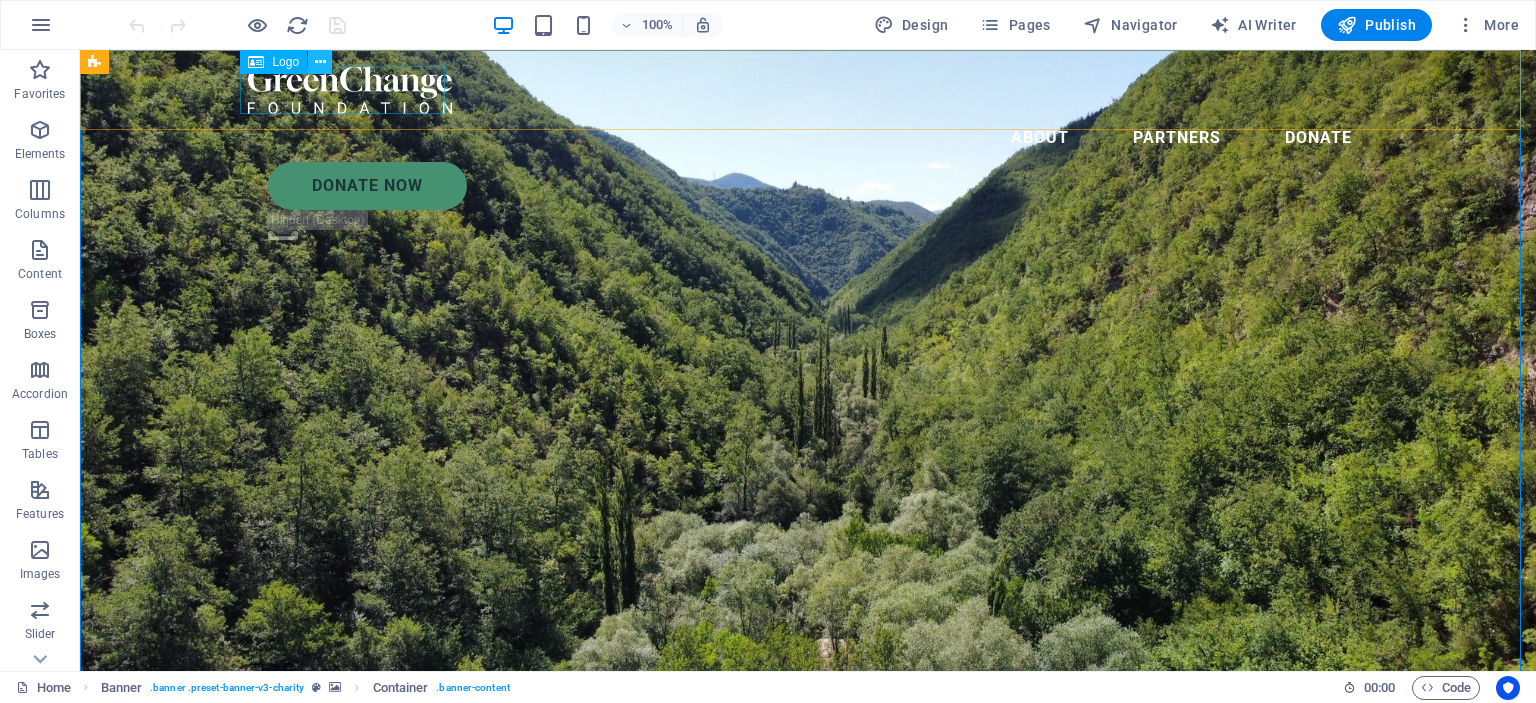 click at bounding box center (320, 62) 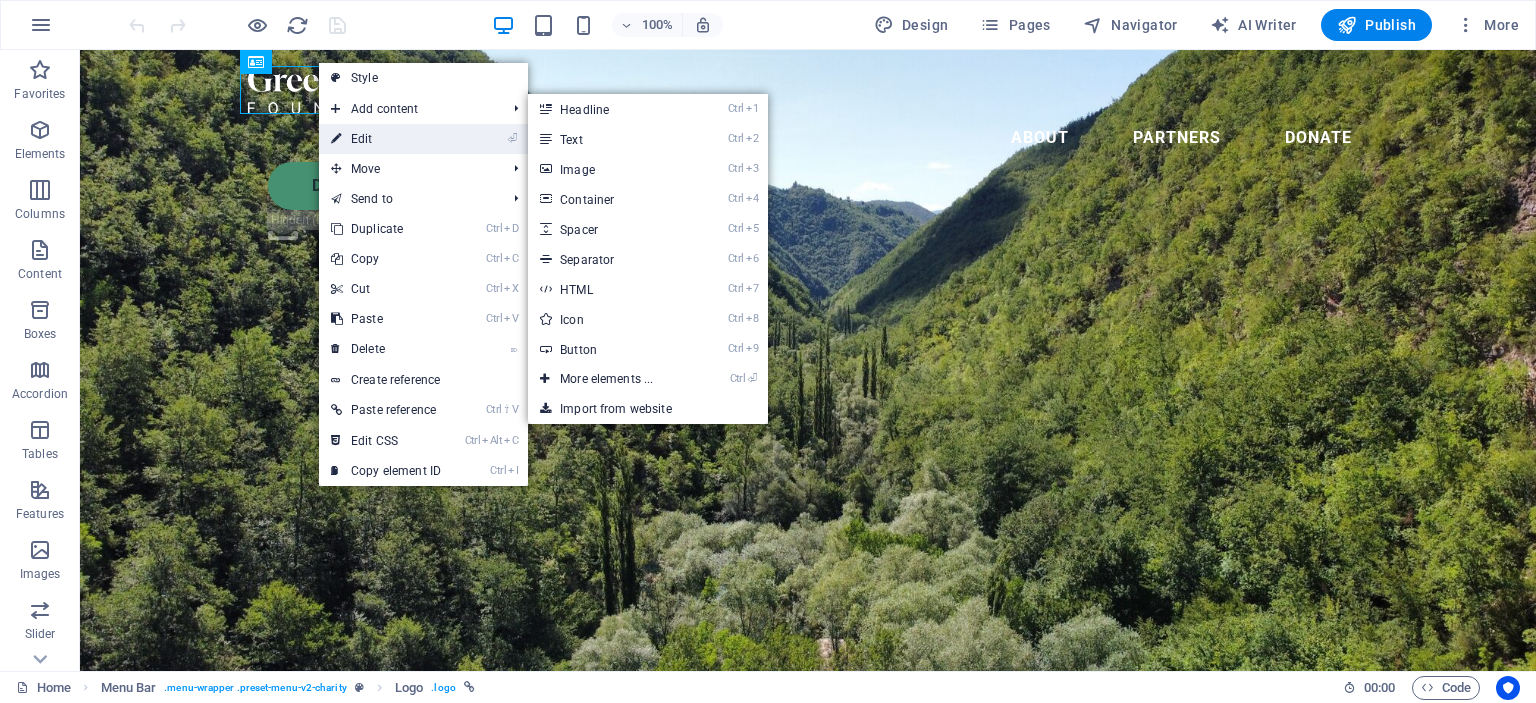 click on "⏎  Edit" at bounding box center (386, 139) 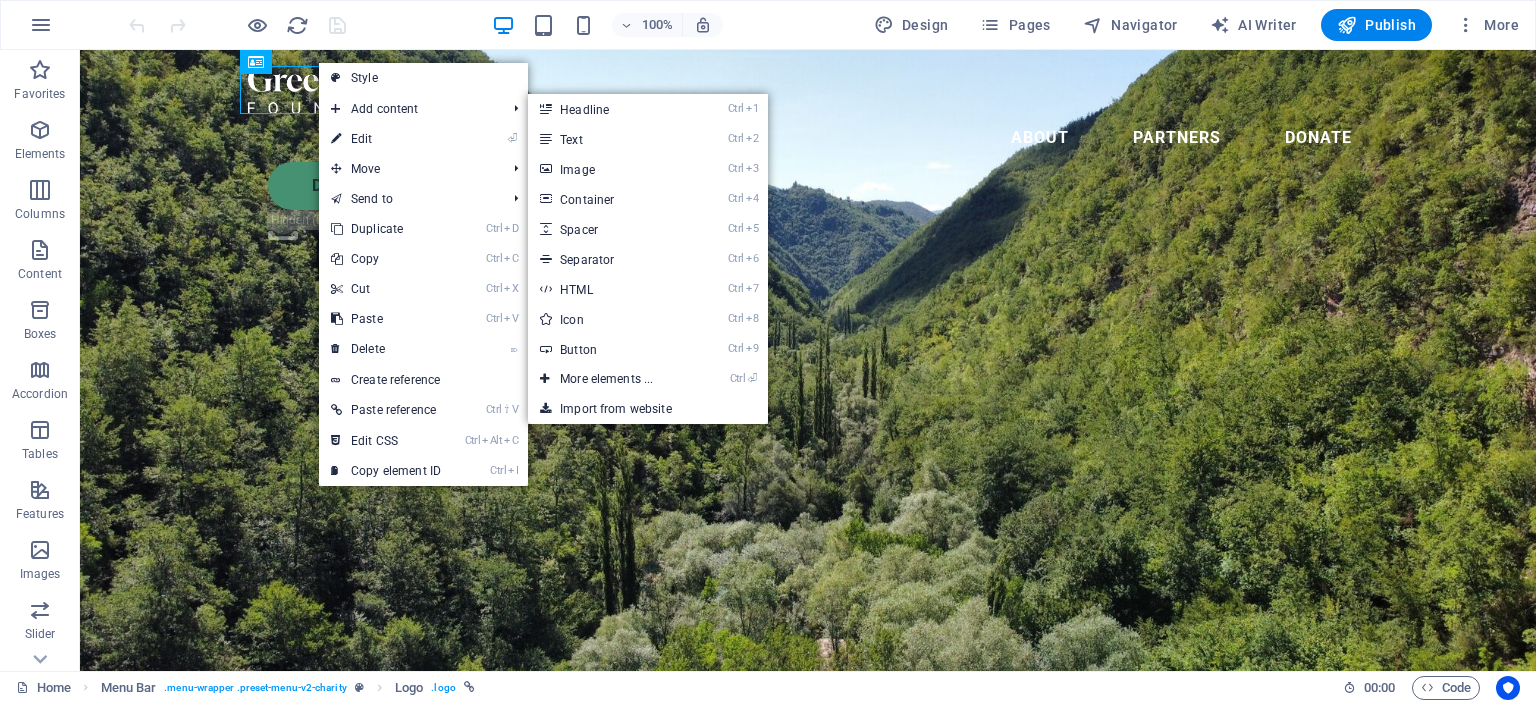 select on "px" 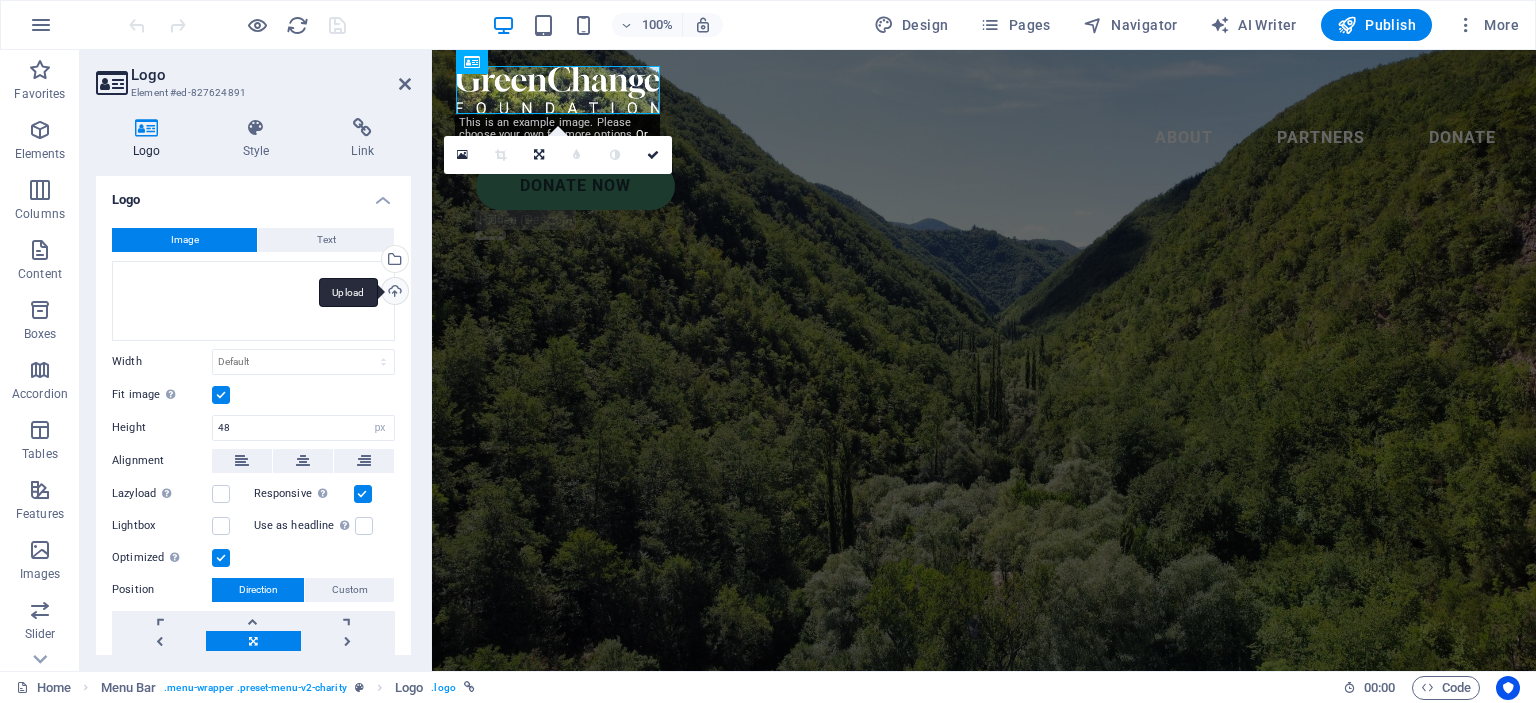 click on "Upload" at bounding box center [393, 293] 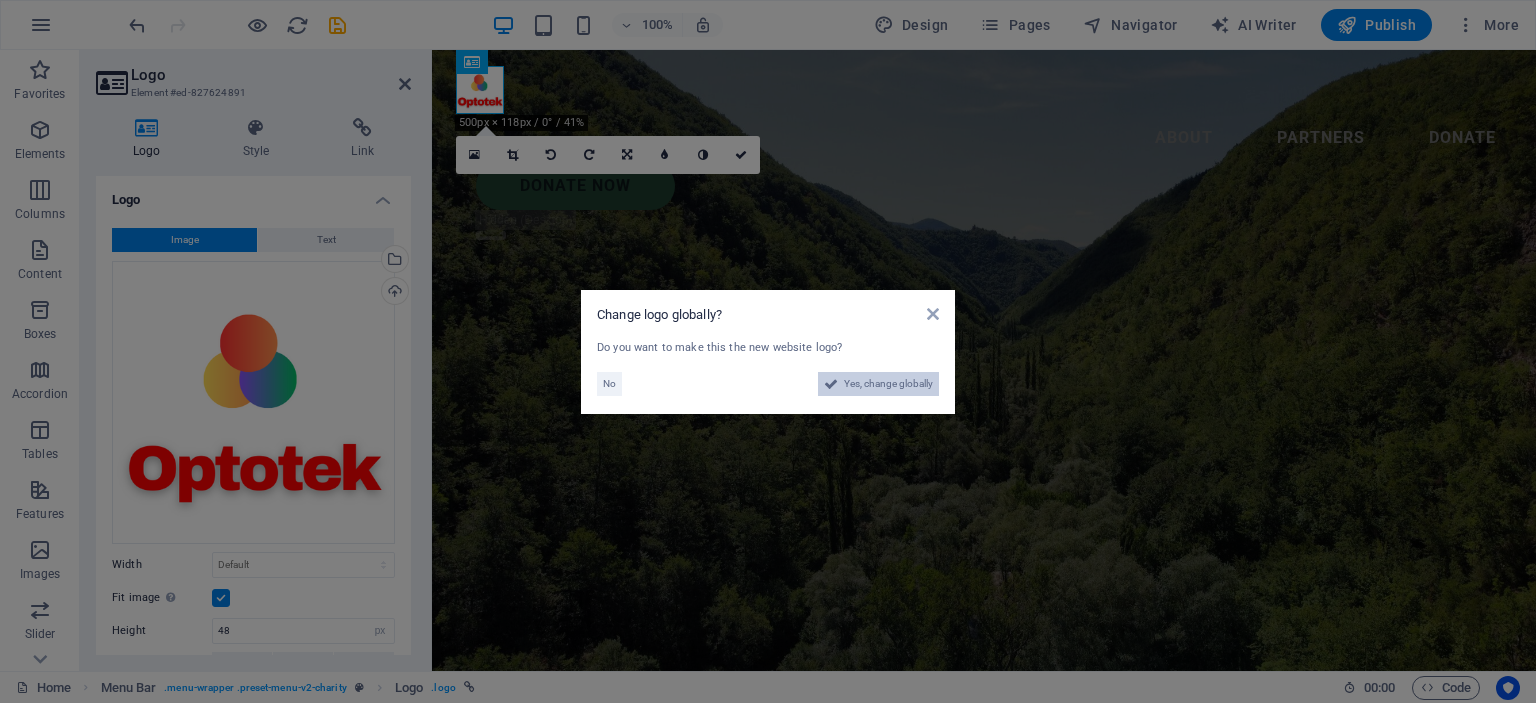click on "Yes, change globally" at bounding box center [888, 384] 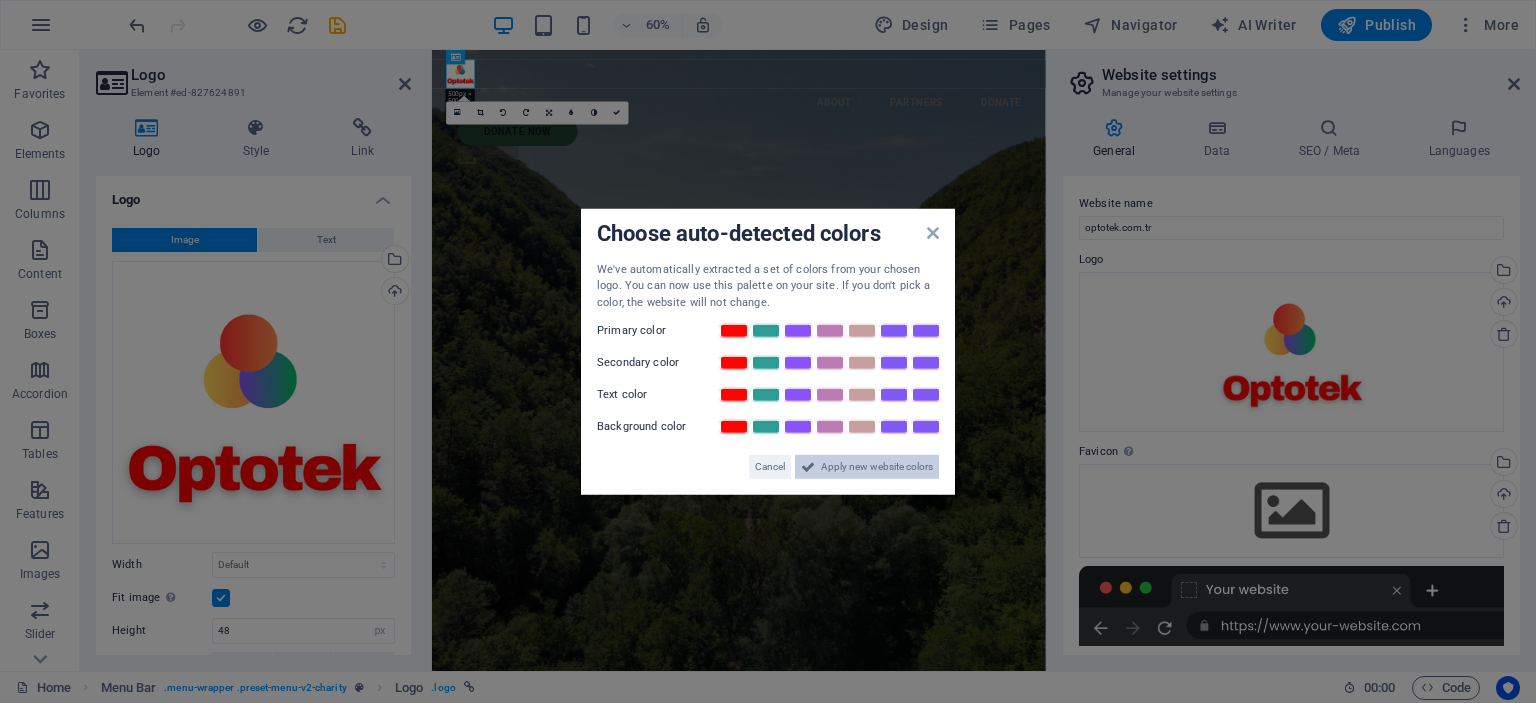 click on "Apply new website colors" at bounding box center (877, 467) 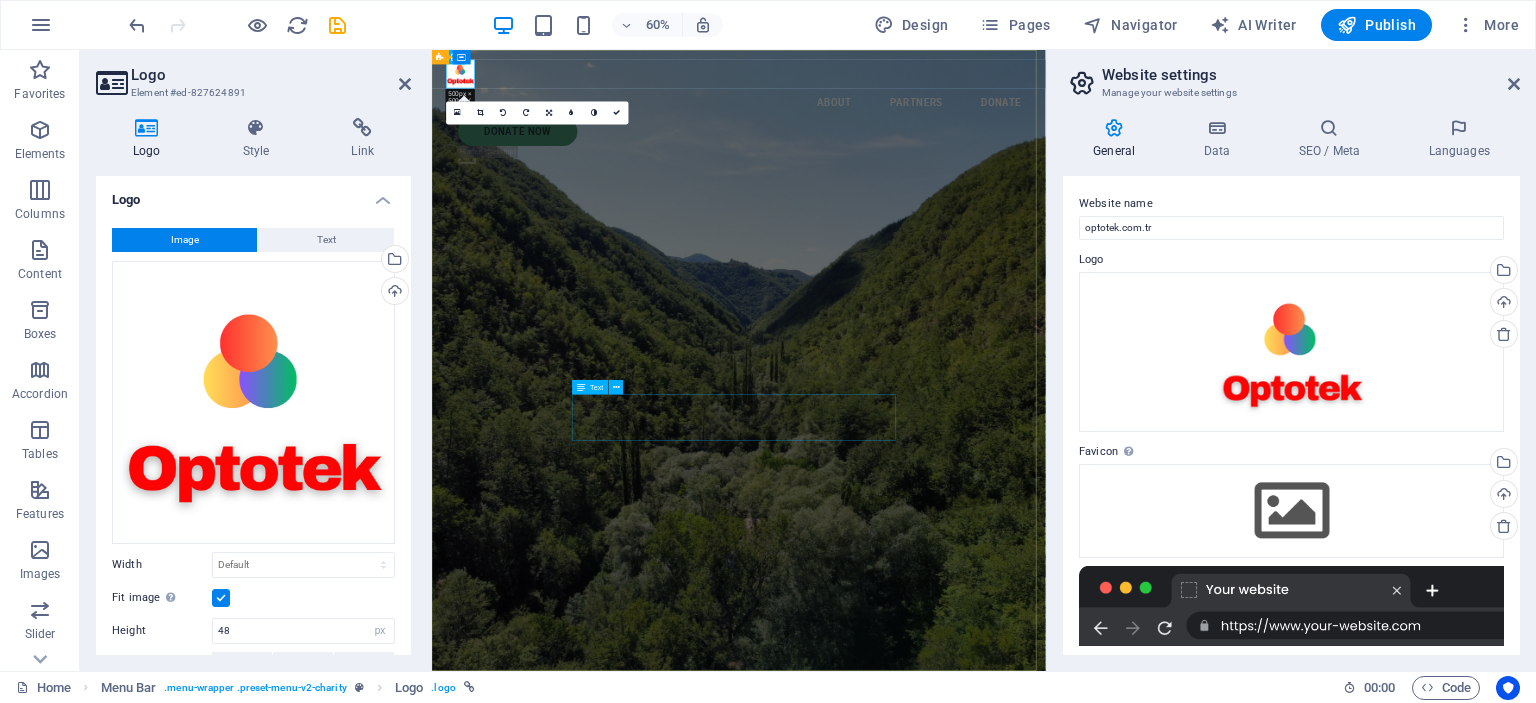 scroll, scrollTop: 100, scrollLeft: 0, axis: vertical 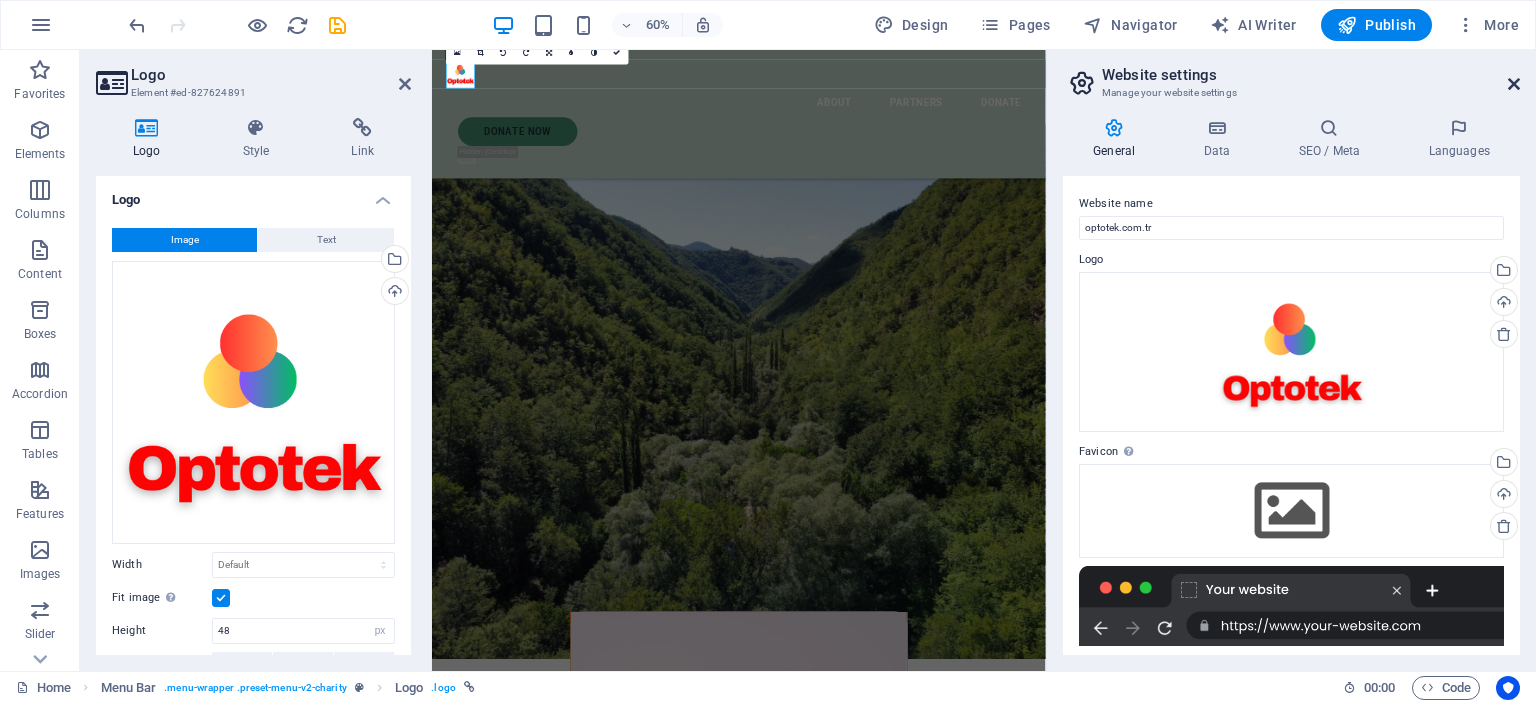 click at bounding box center [1514, 84] 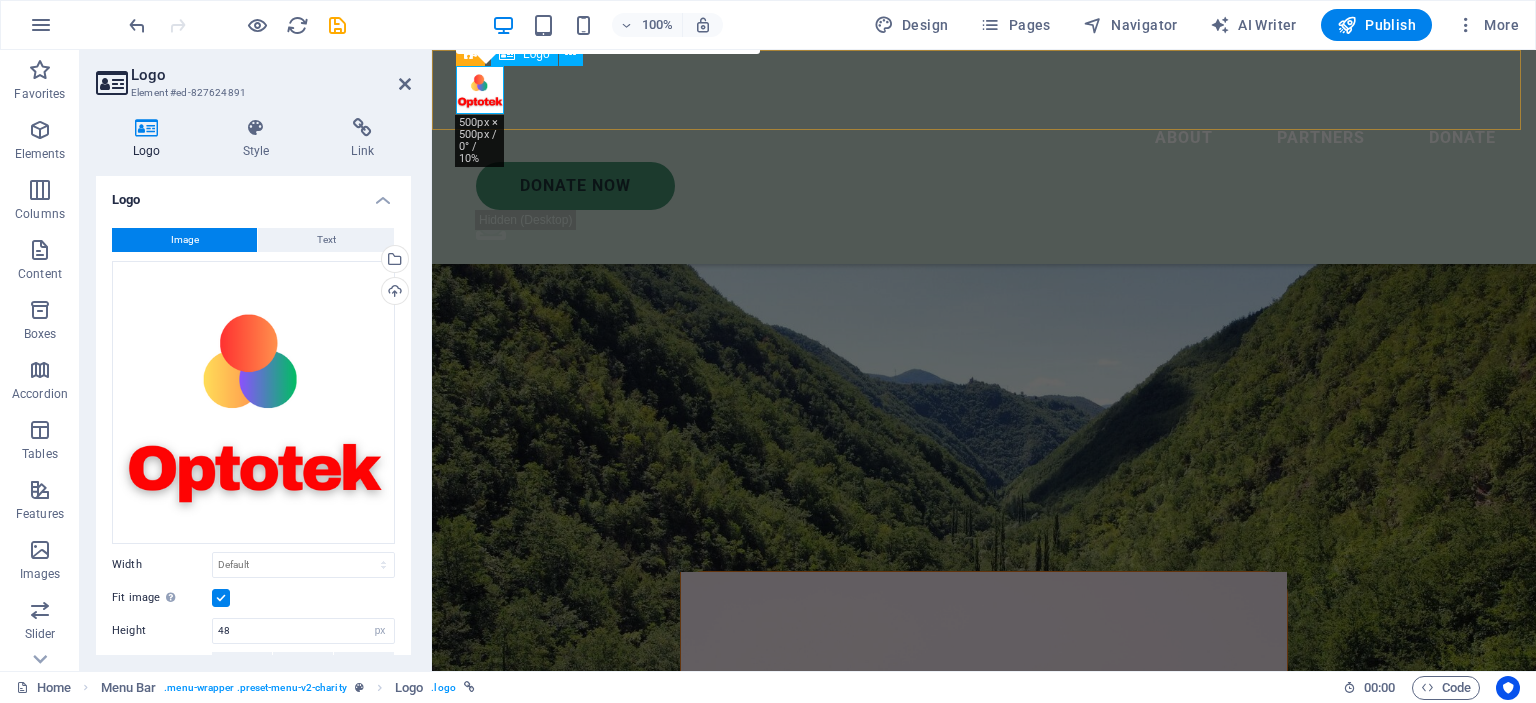 click at bounding box center (984, 90) 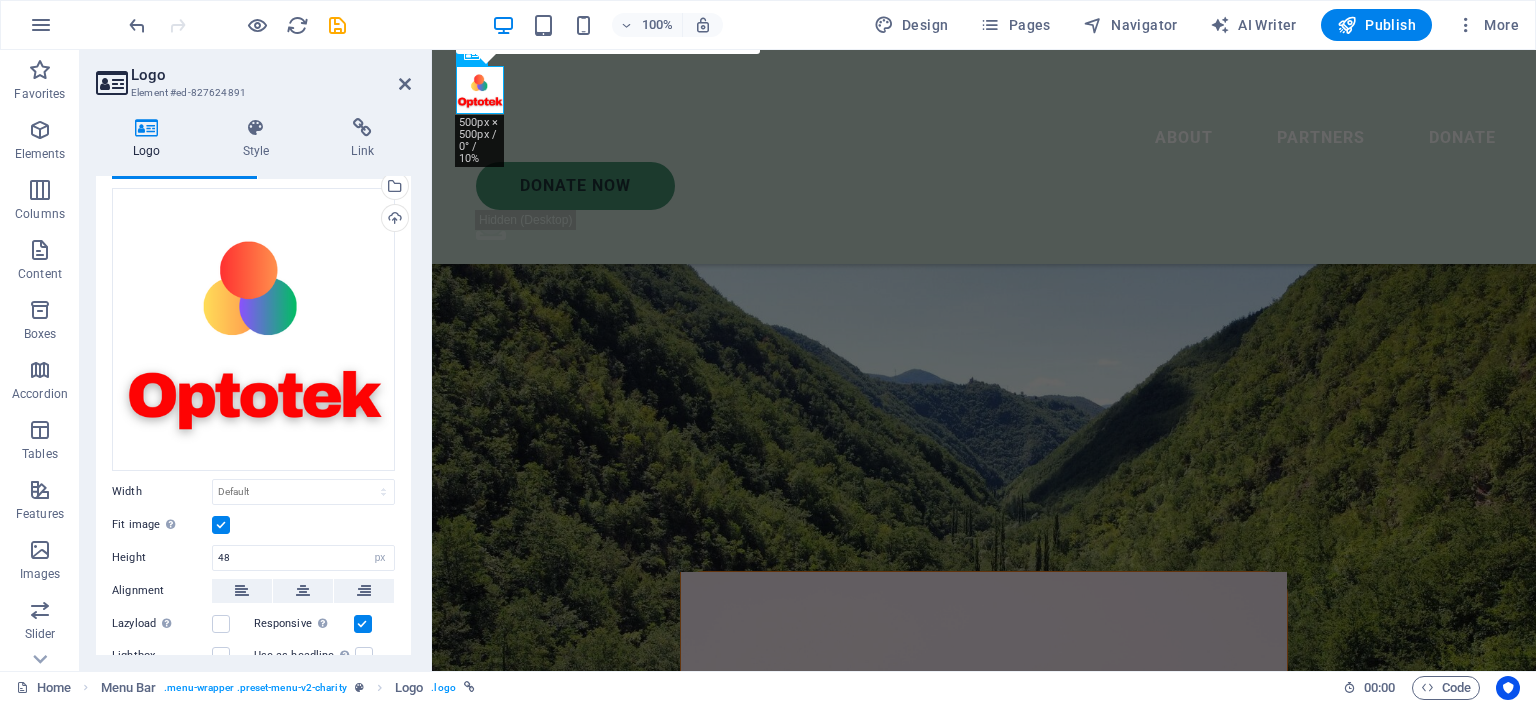 scroll, scrollTop: 100, scrollLeft: 0, axis: vertical 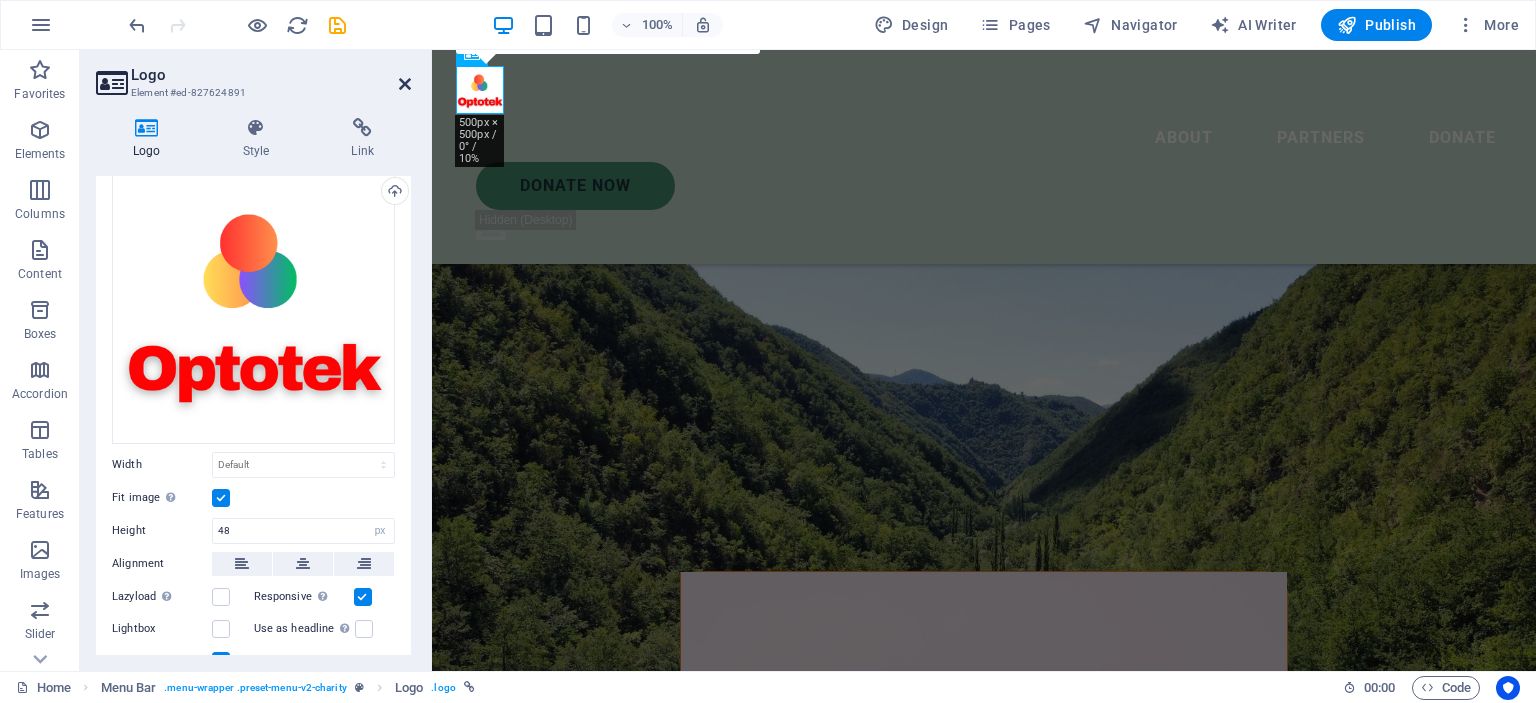 click at bounding box center [405, 84] 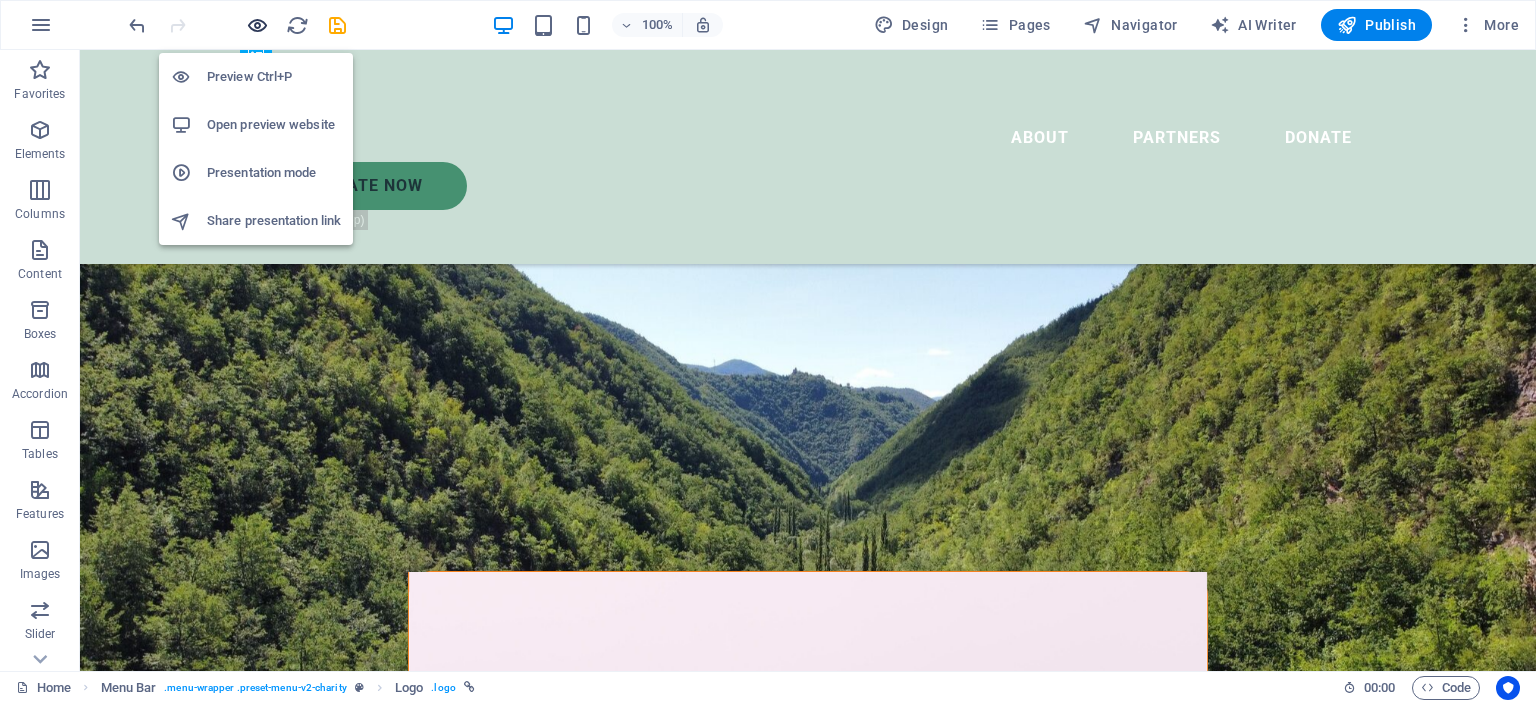 click at bounding box center [257, 25] 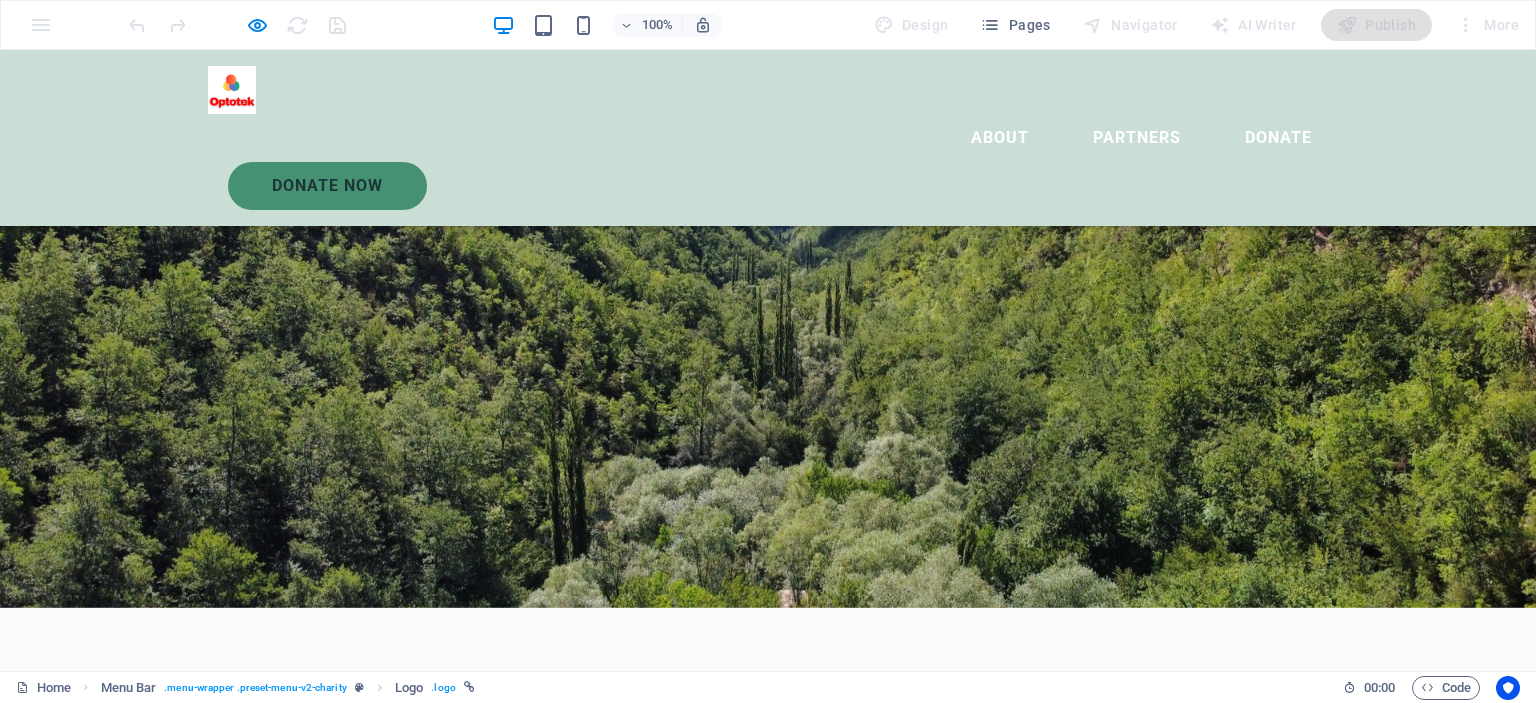 scroll, scrollTop: 0, scrollLeft: 0, axis: both 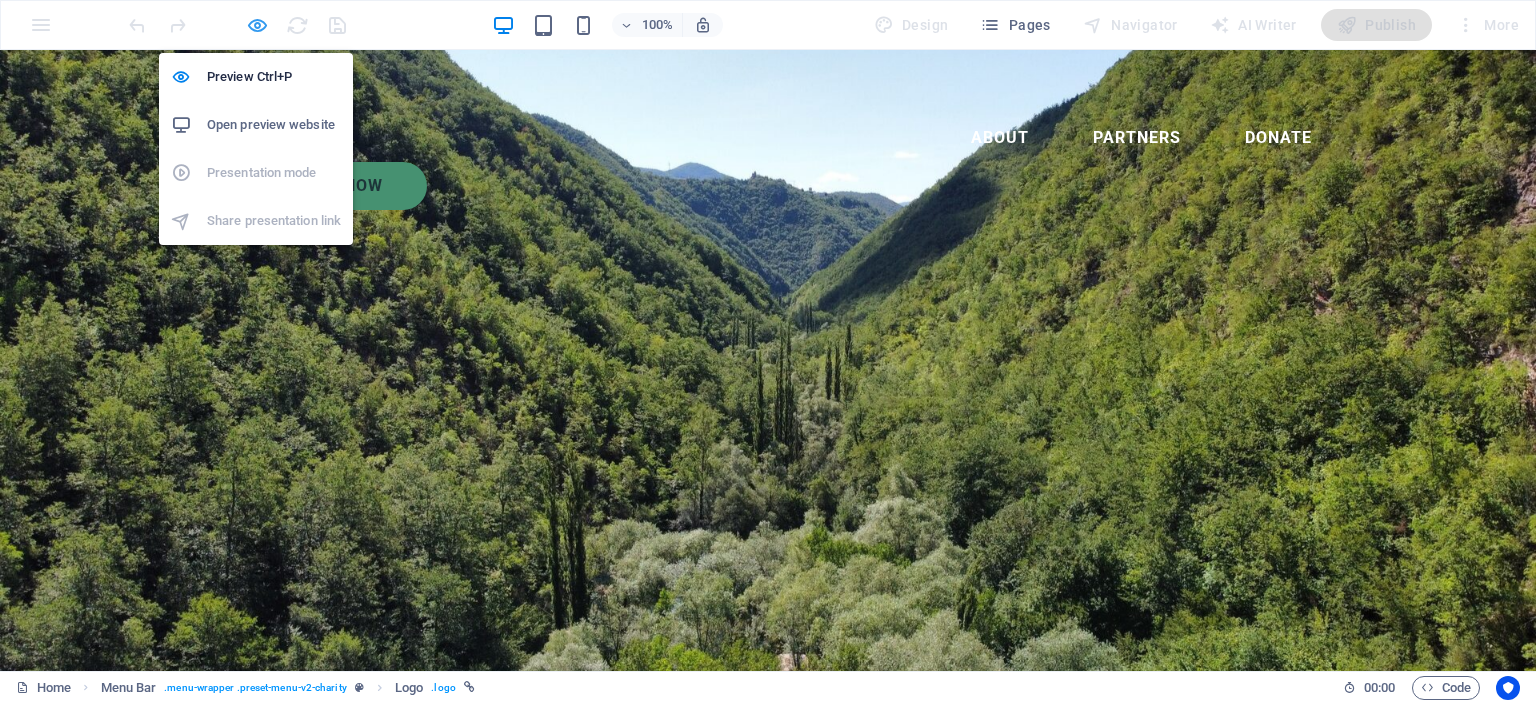 click at bounding box center (257, 25) 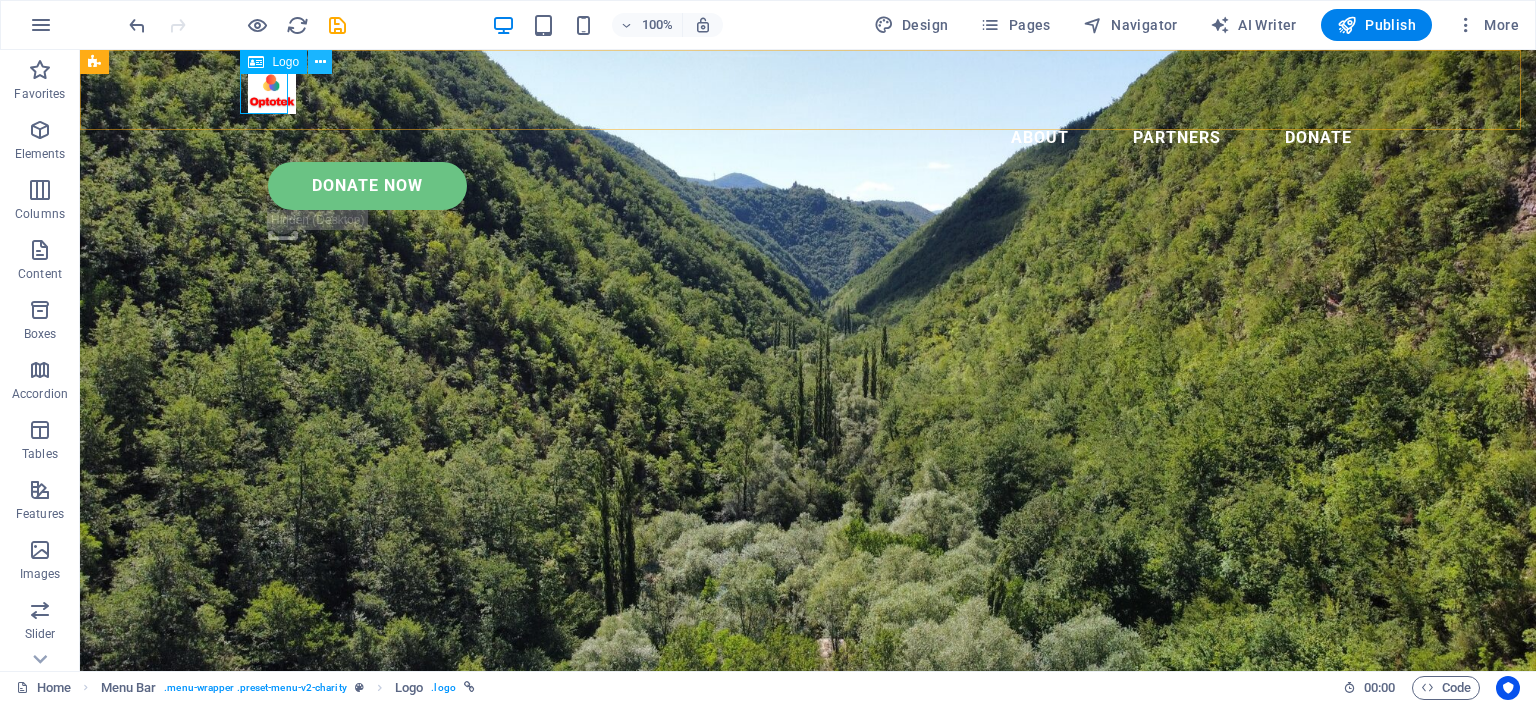 click at bounding box center (320, 62) 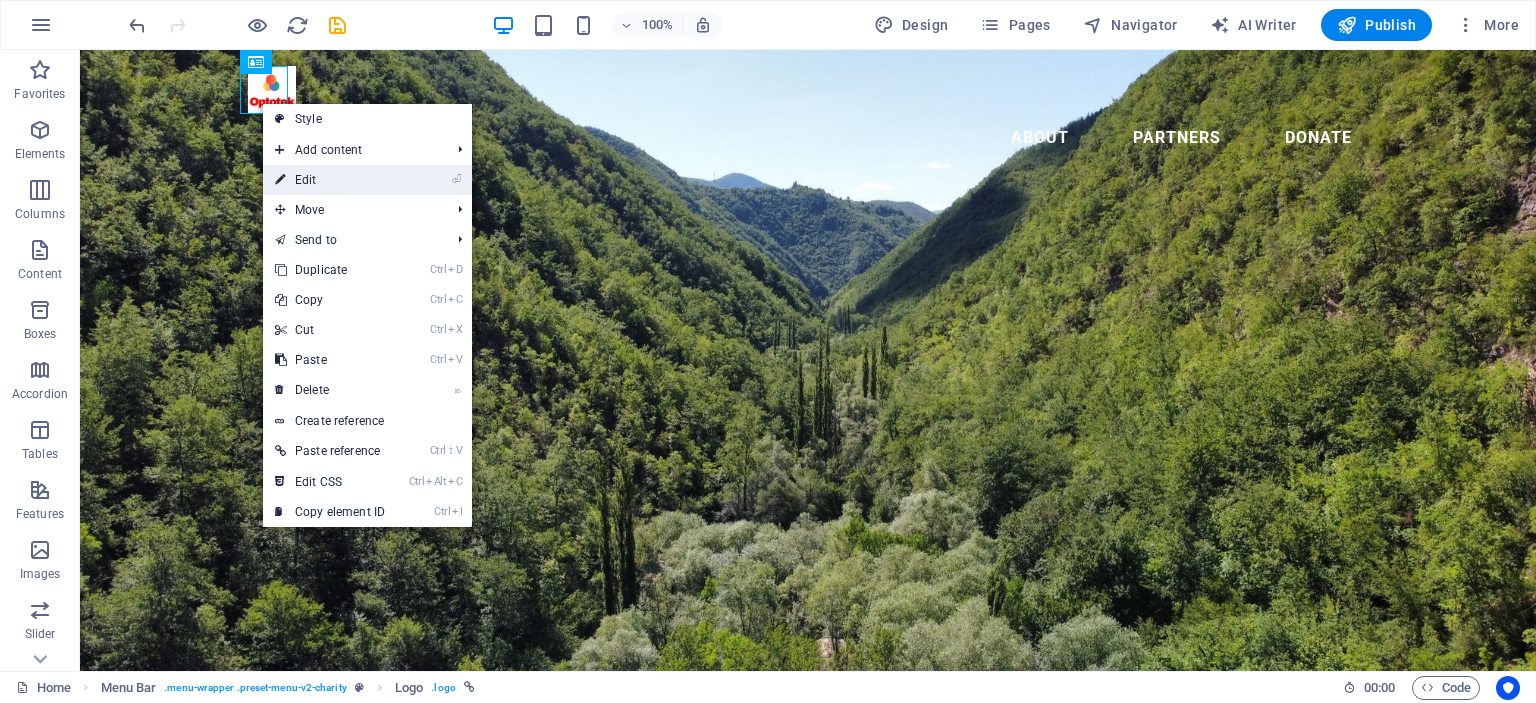 click on "⏎  Edit" at bounding box center [330, 180] 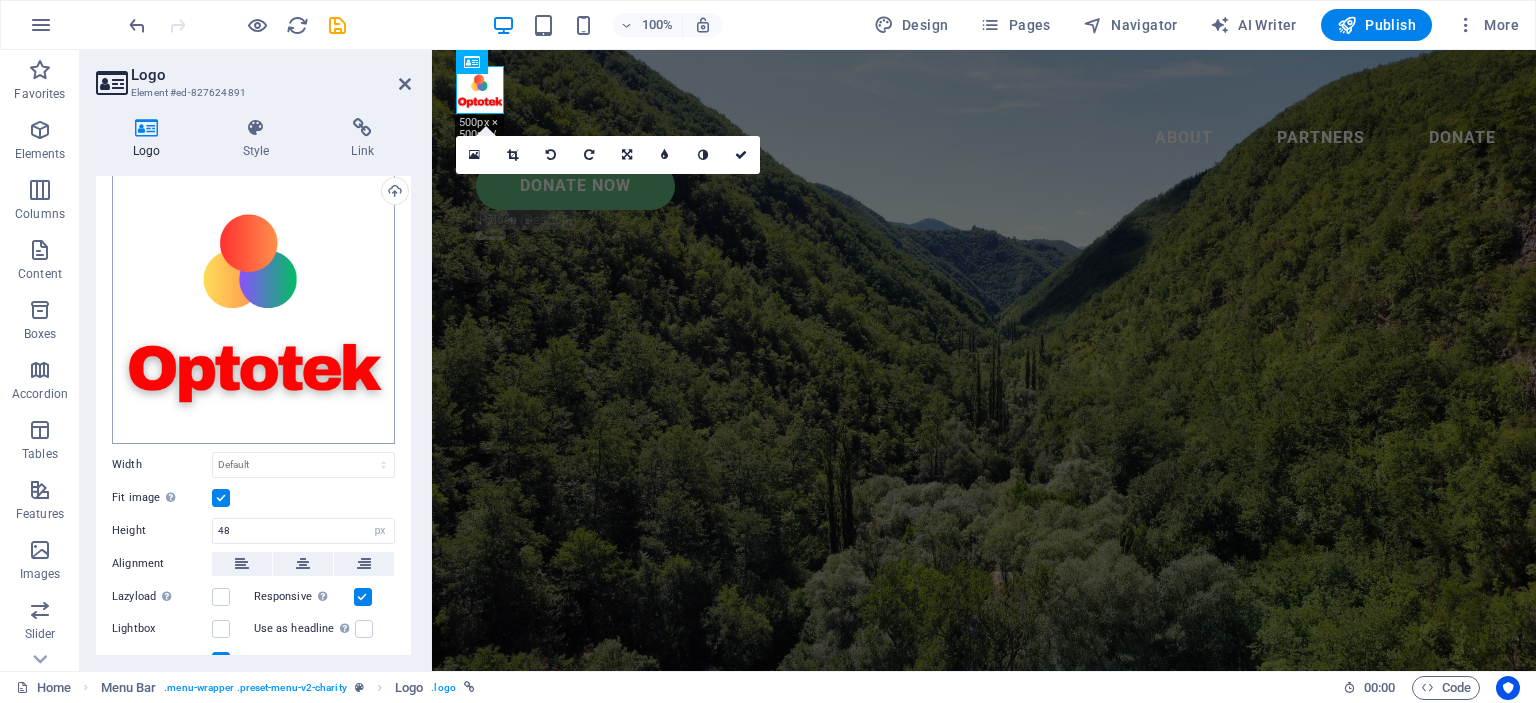 scroll, scrollTop: 0, scrollLeft: 0, axis: both 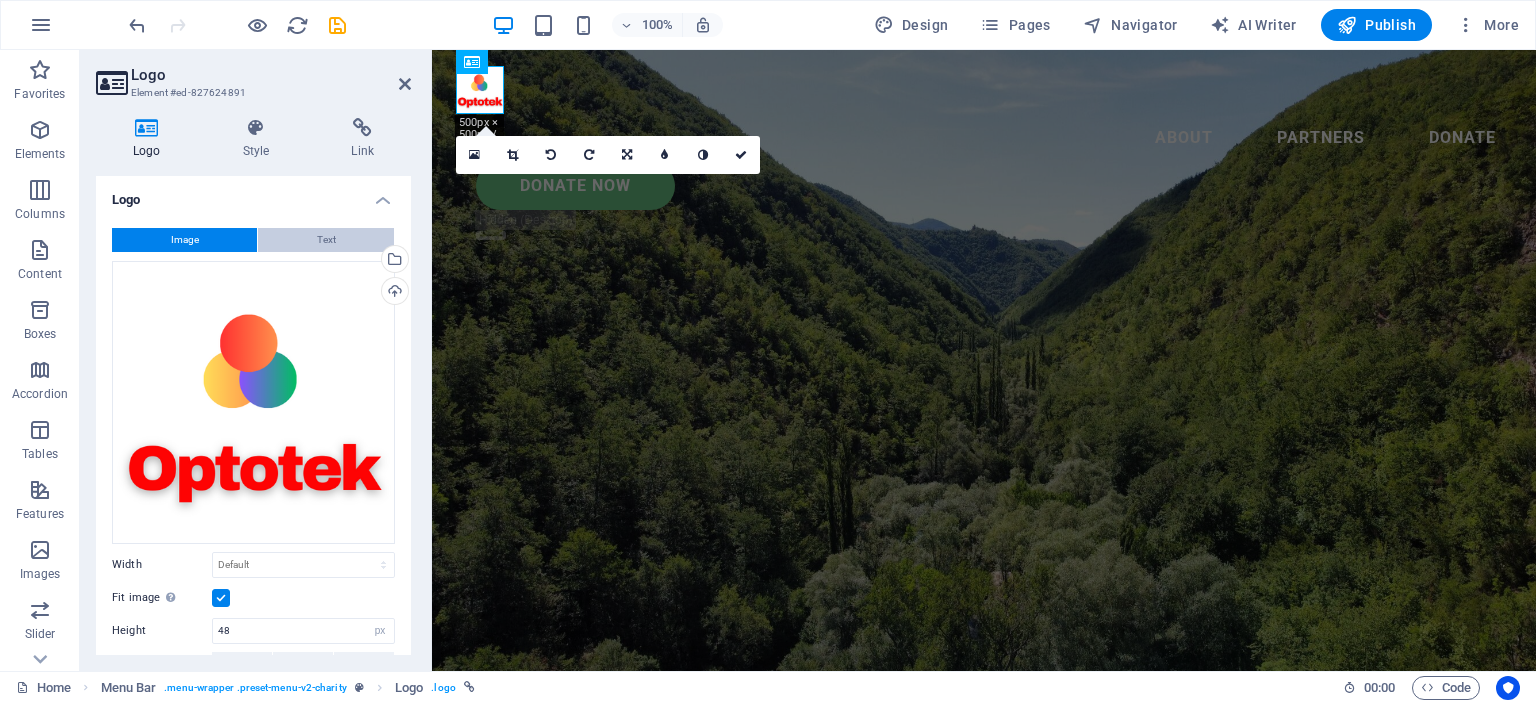 click on "Text" at bounding box center [326, 240] 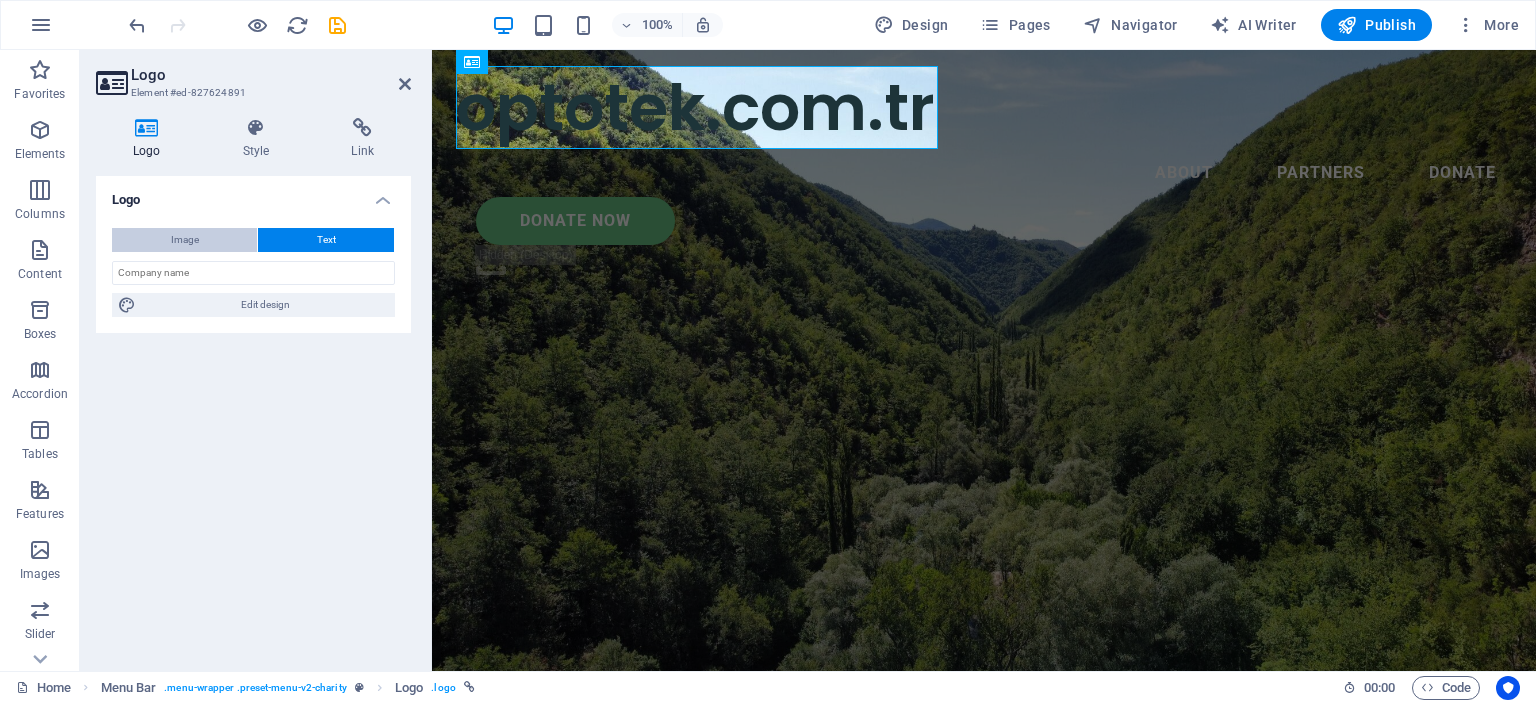 click on "Image" at bounding box center (184, 240) 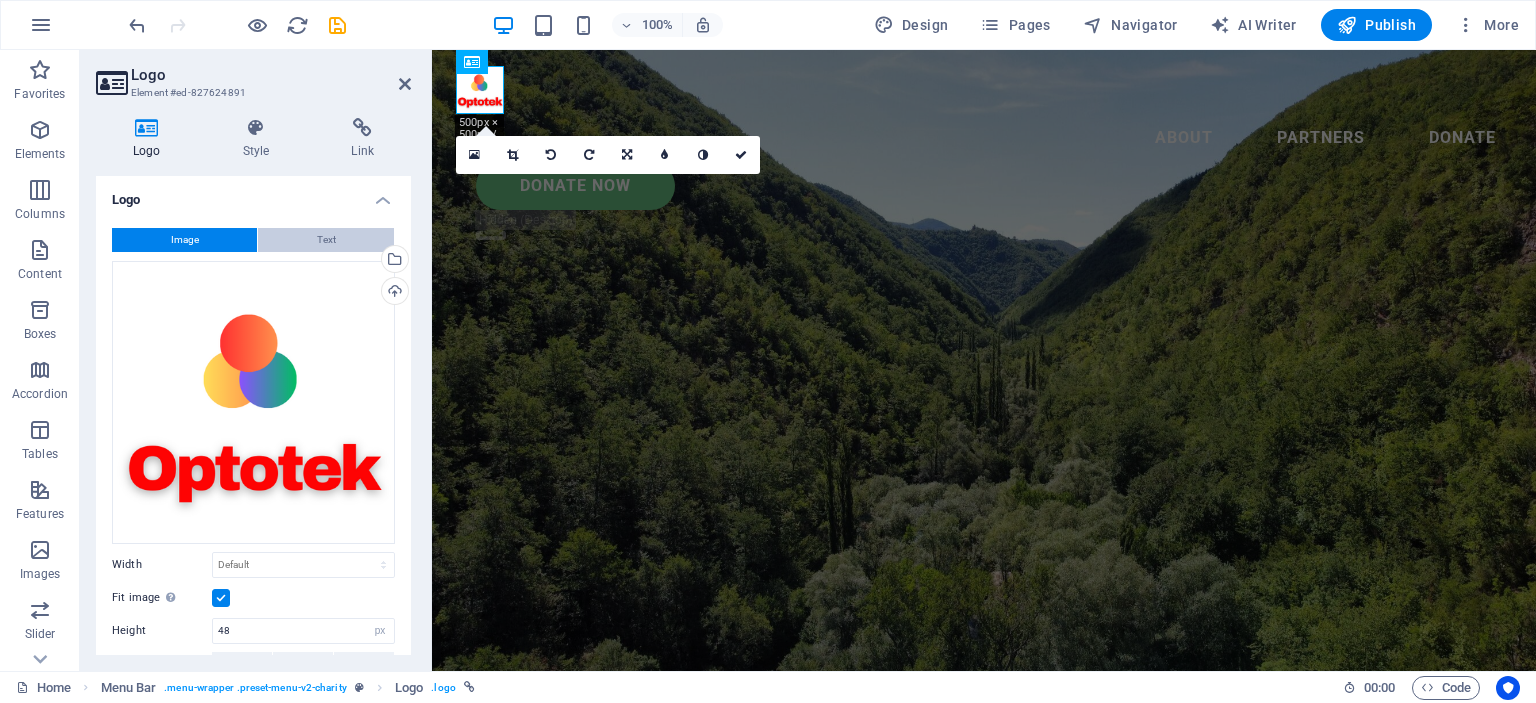 click on "Text" at bounding box center (326, 240) 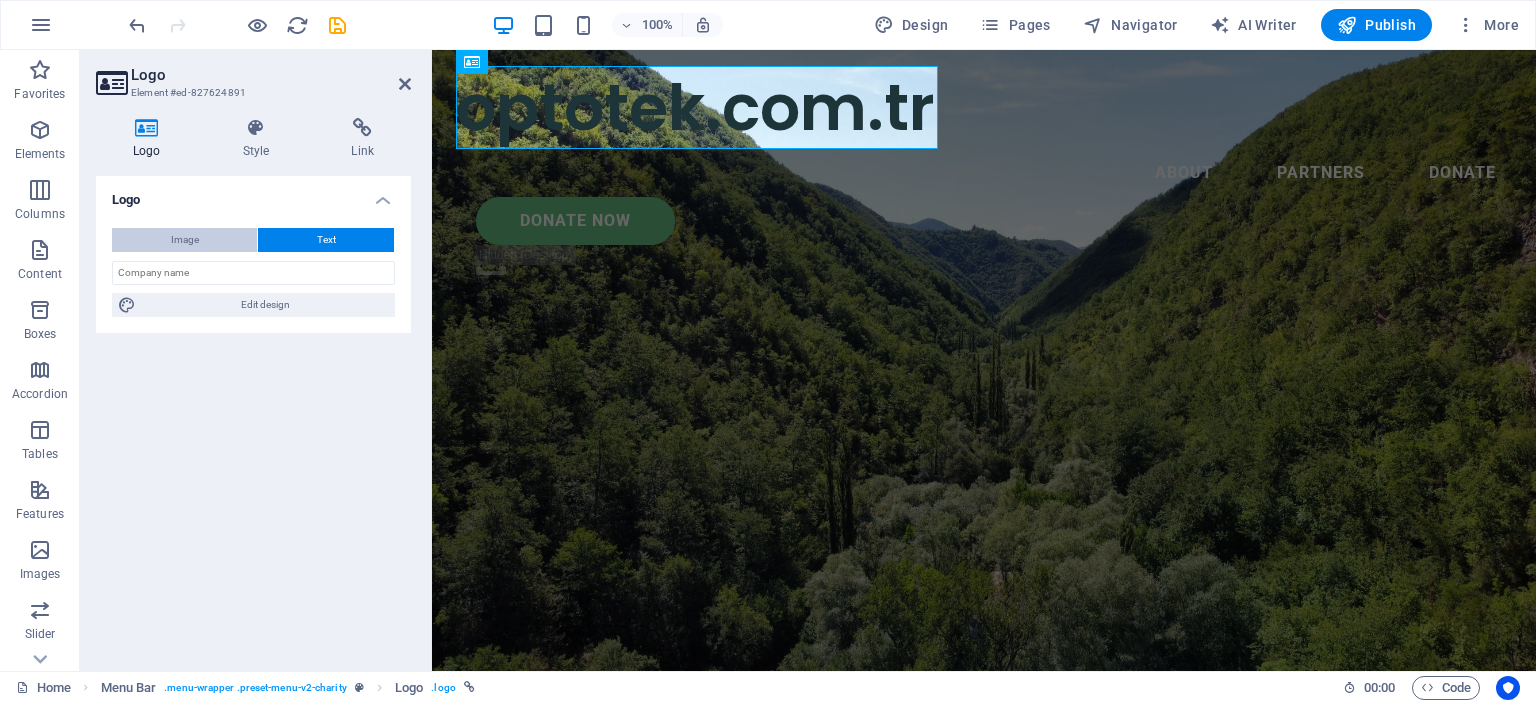 click on "Image" at bounding box center (185, 240) 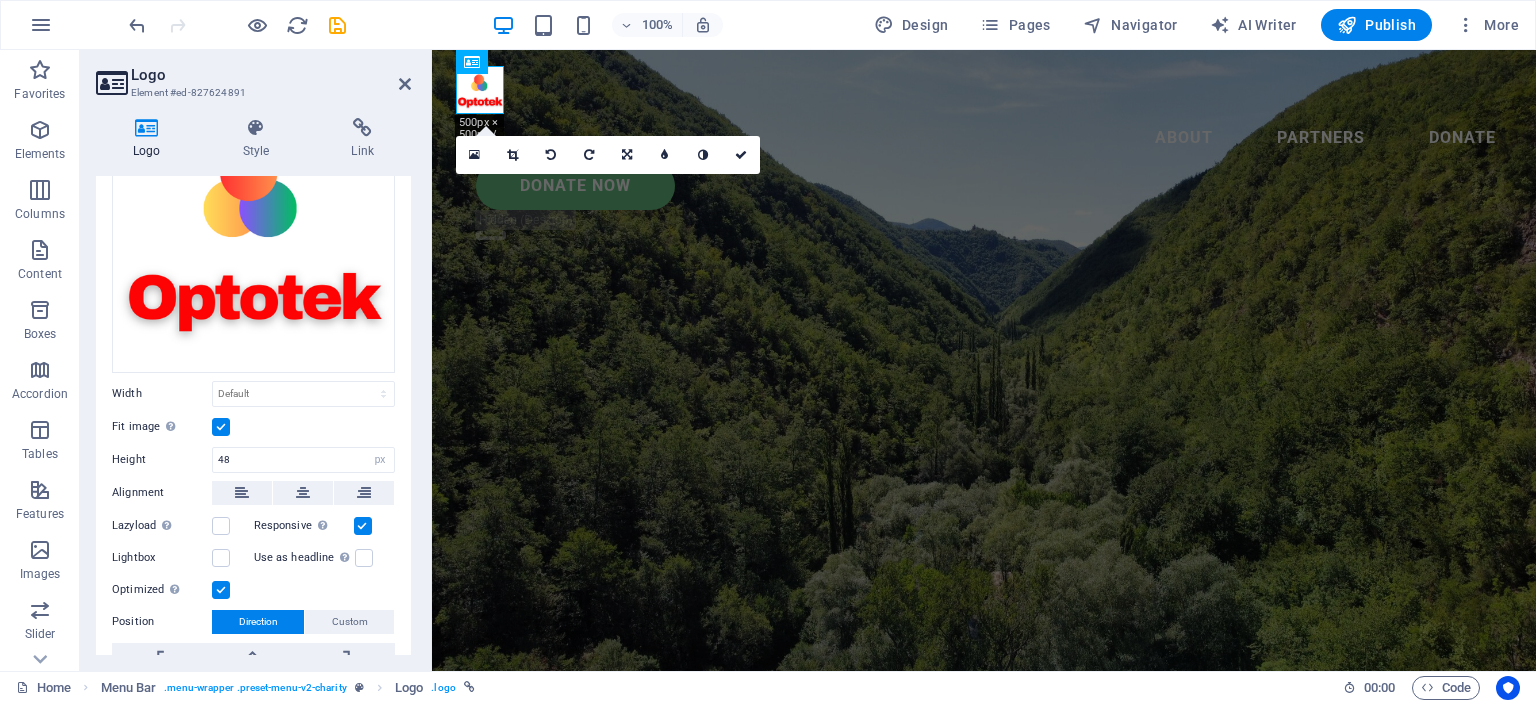 scroll, scrollTop: 200, scrollLeft: 0, axis: vertical 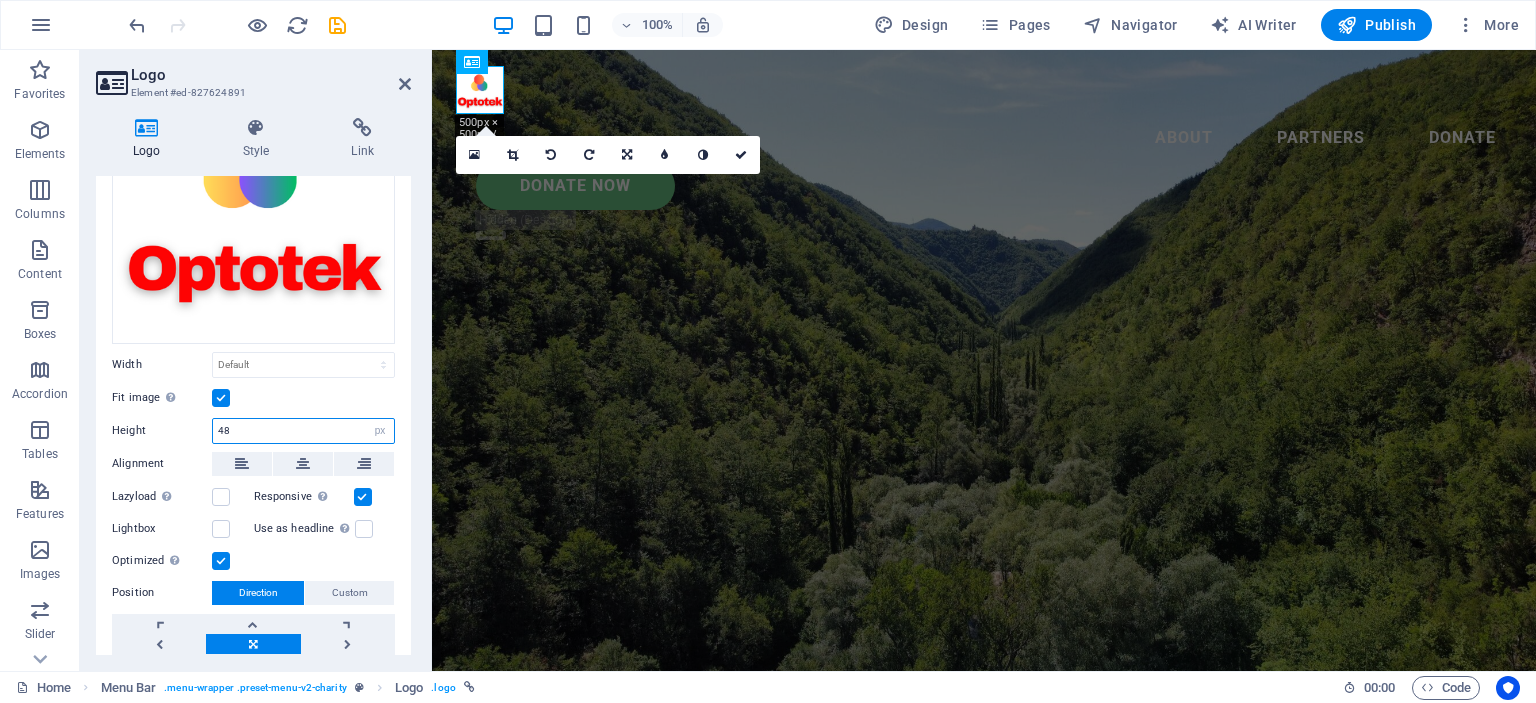 click on "48" at bounding box center (303, 431) 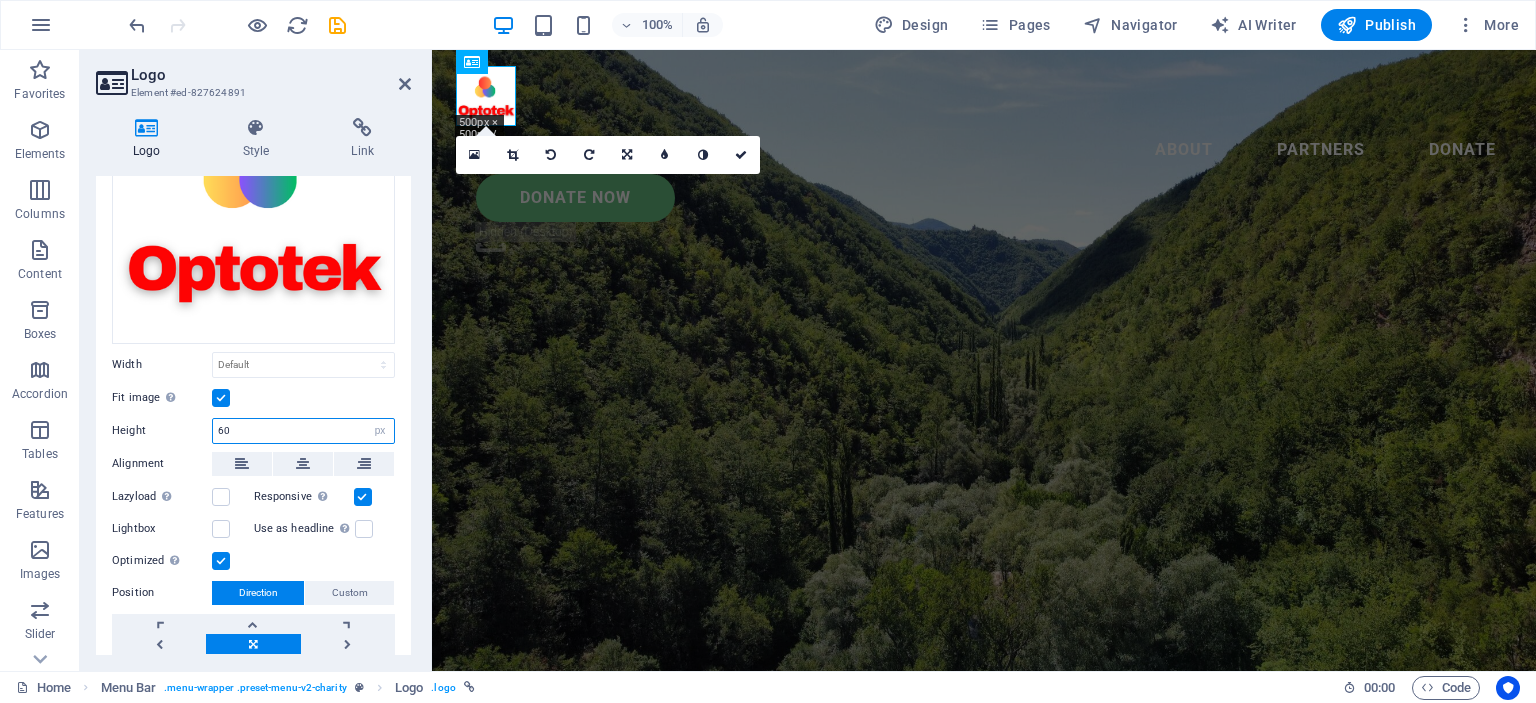 type on "6" 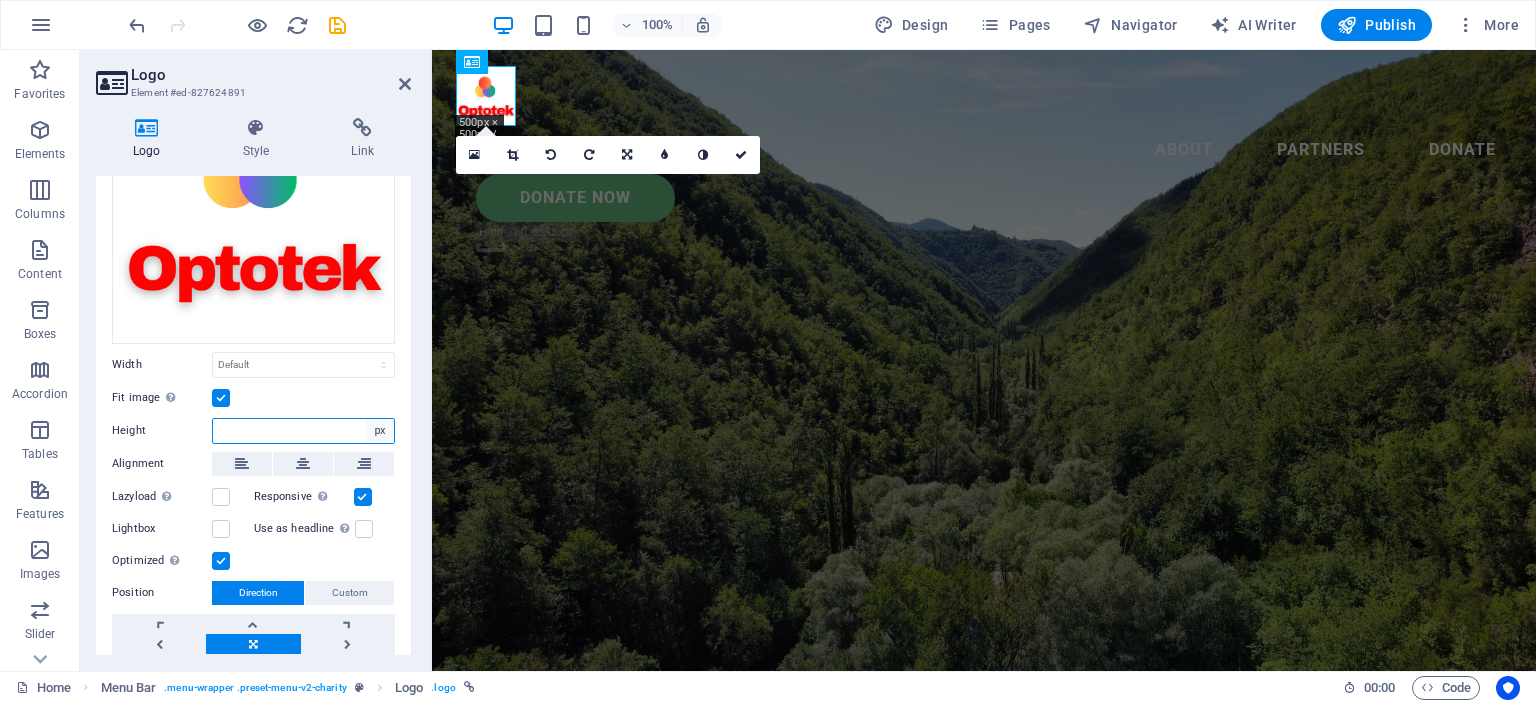 click on "Default auto px" at bounding box center (380, 431) 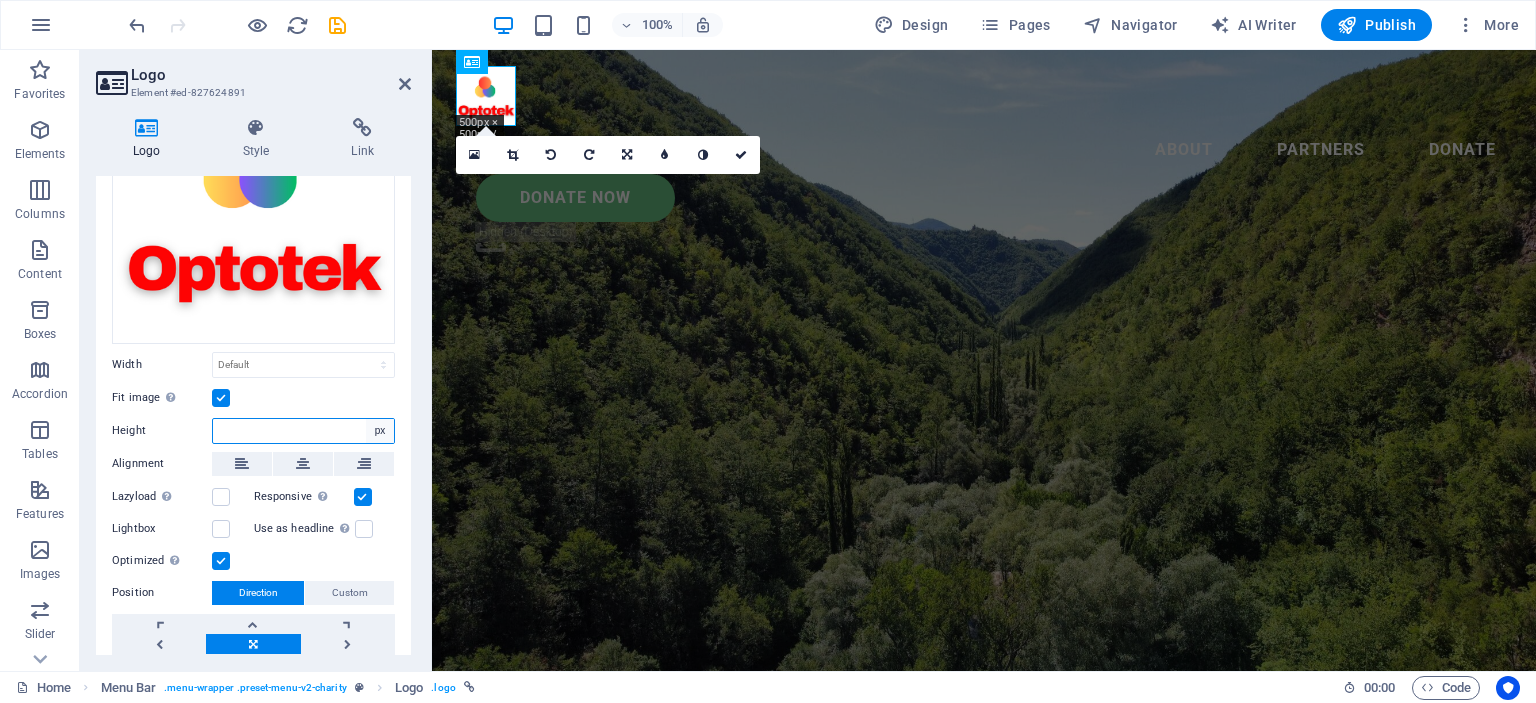 click on "Default auto px" at bounding box center (380, 431) 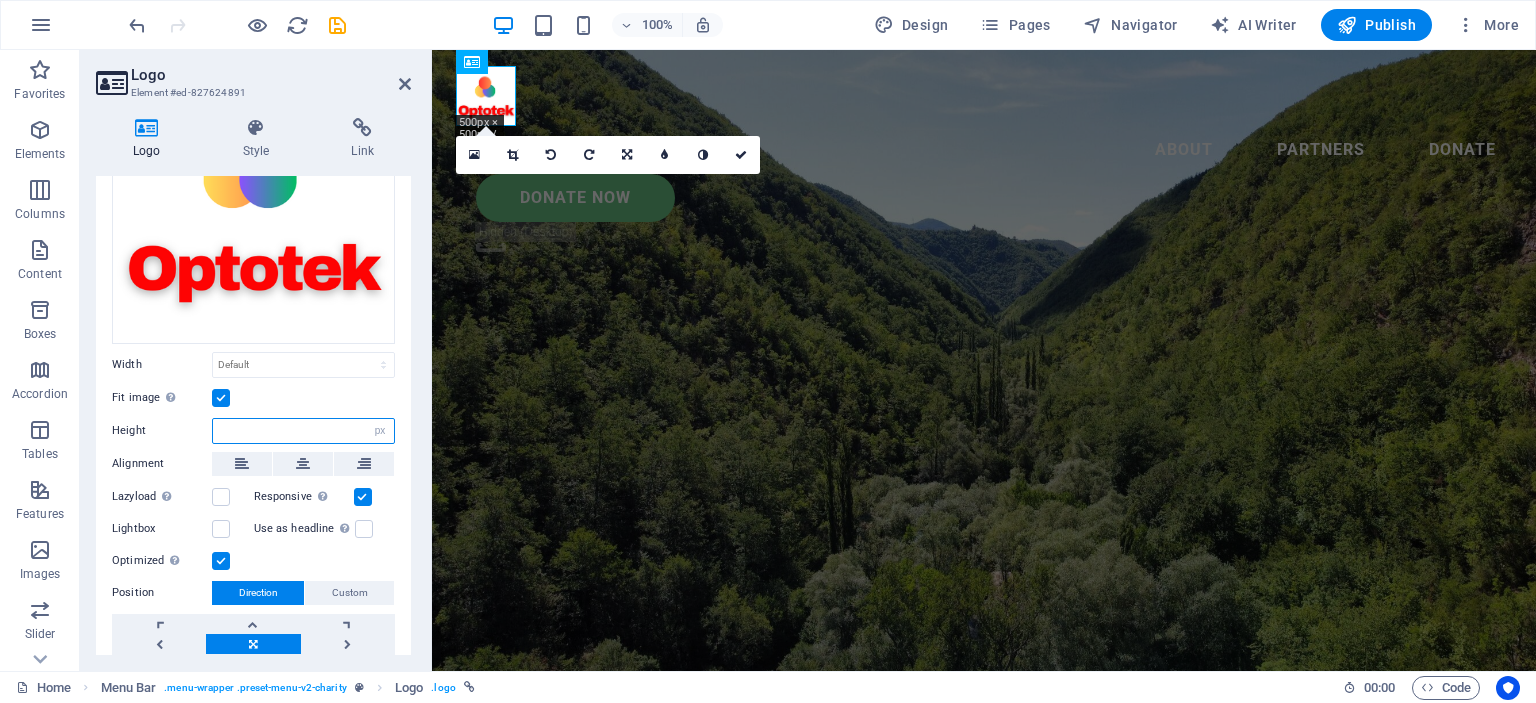 click at bounding box center [303, 431] 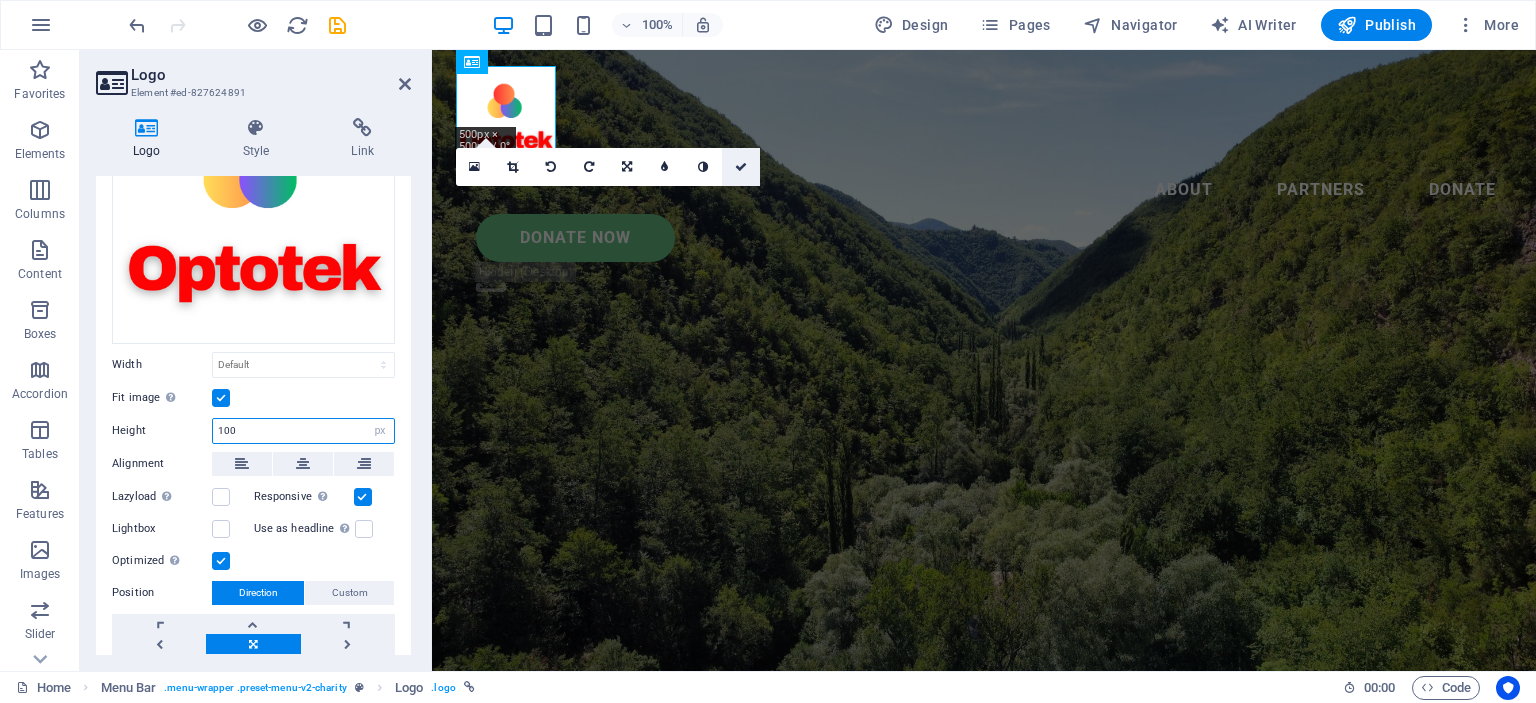 type on "100" 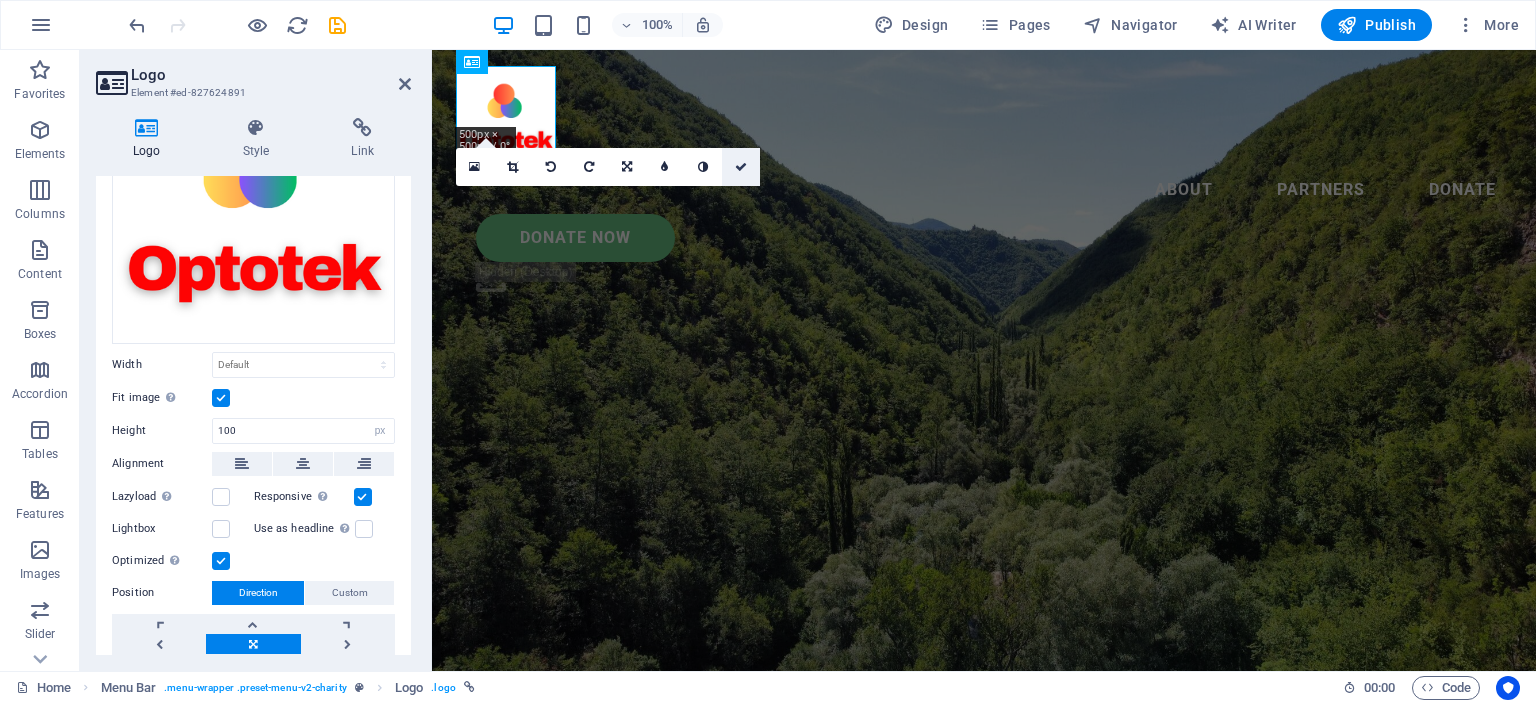 drag, startPoint x: 744, startPoint y: 163, endPoint x: 580, endPoint y: 229, distance: 176.78235 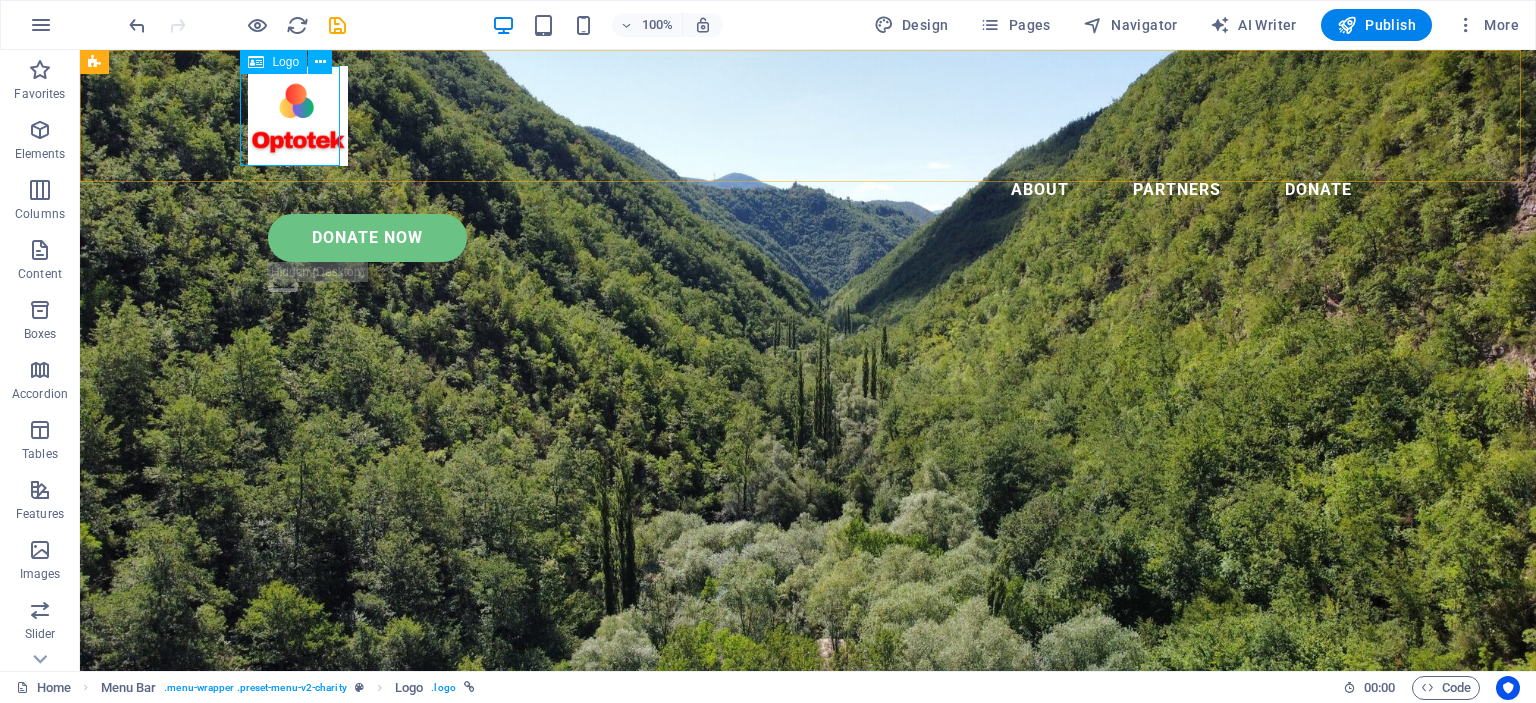 click at bounding box center [808, 116] 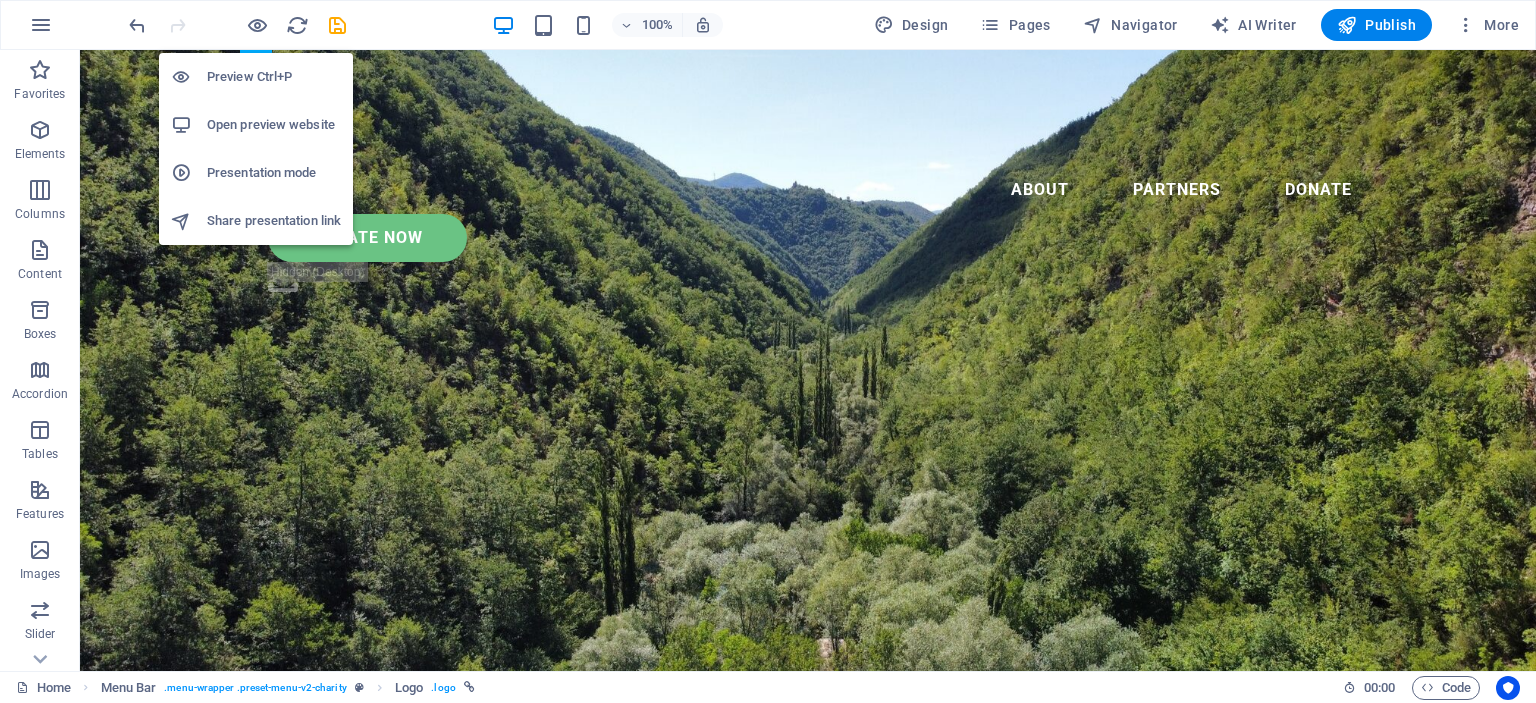 click on "Preview Ctrl+P" at bounding box center [274, 77] 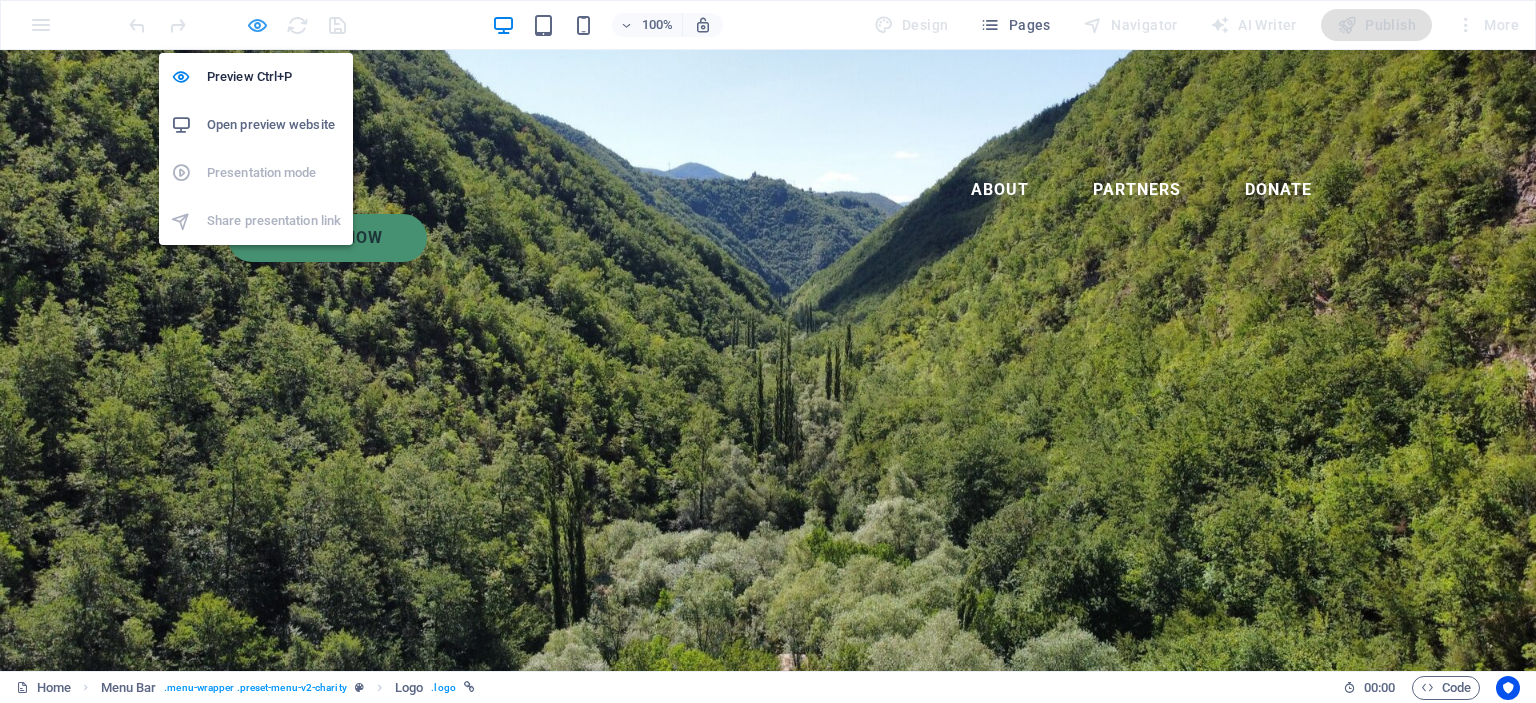 click at bounding box center (257, 25) 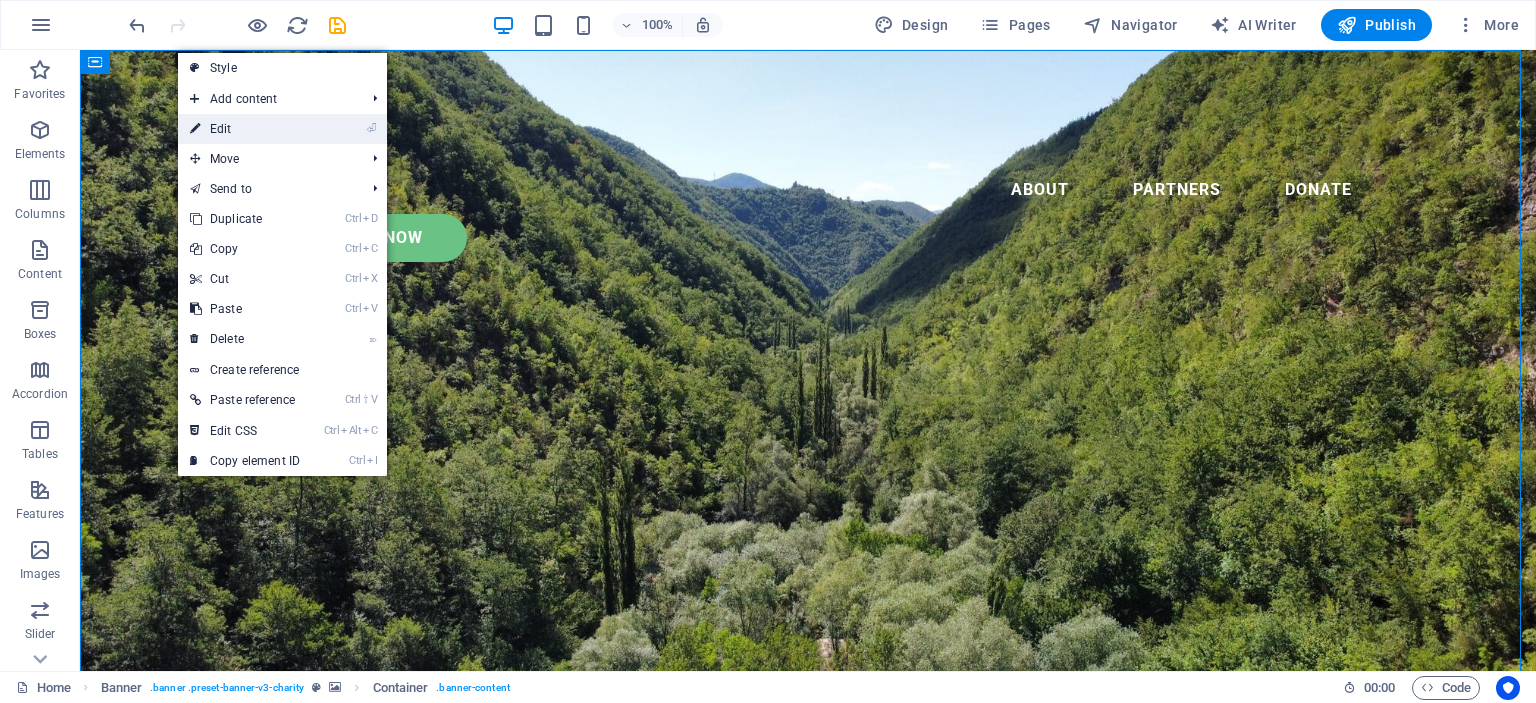 click on "⏎  Edit" at bounding box center [245, 129] 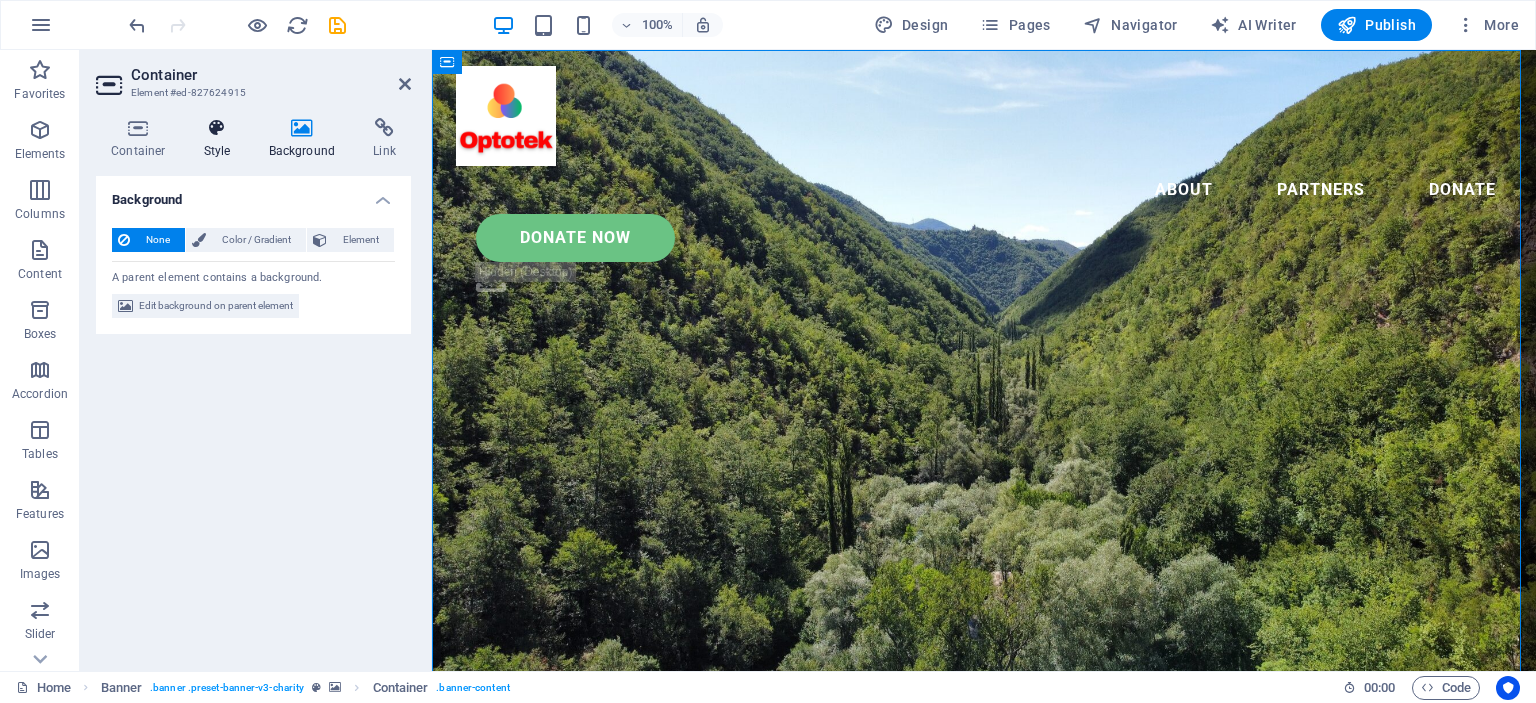 click on "Style" at bounding box center (221, 139) 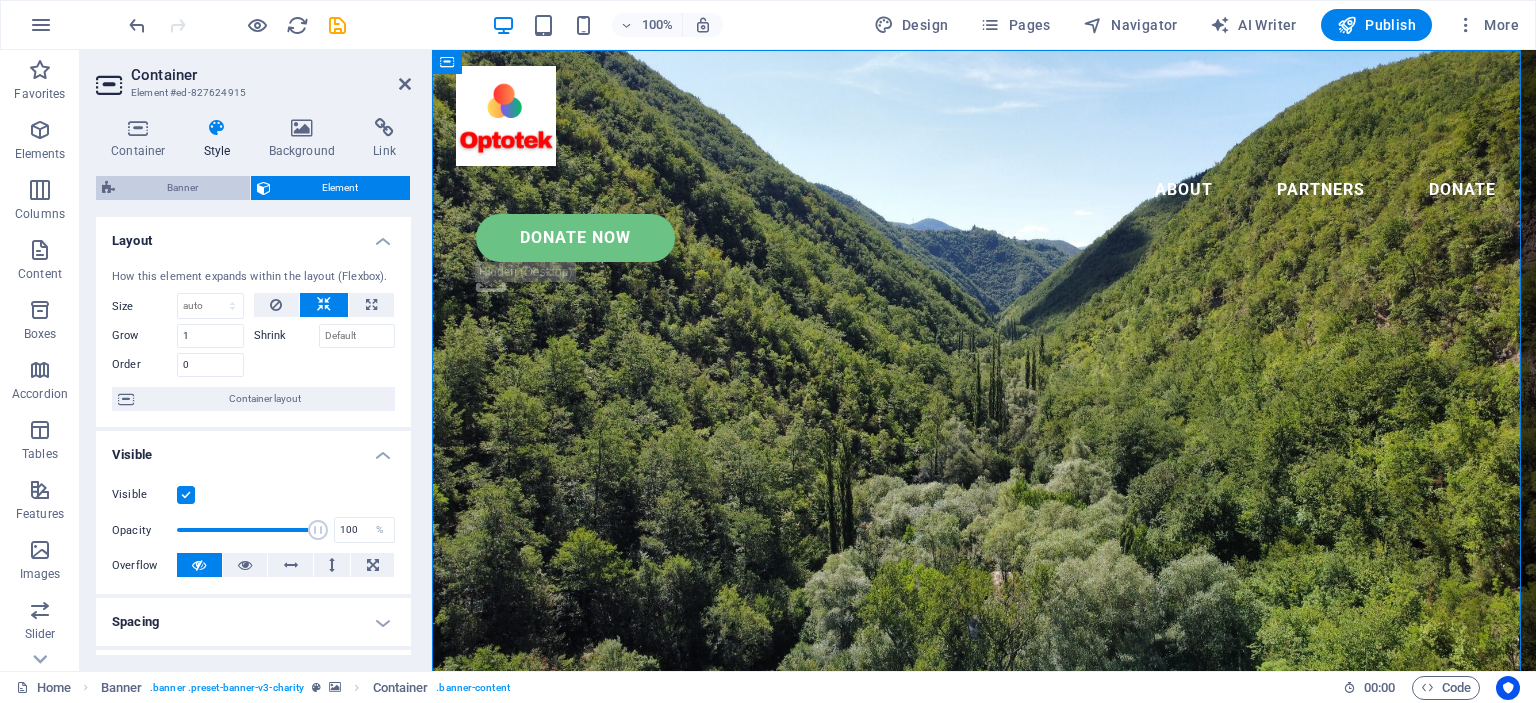 click on "Banner" at bounding box center [182, 188] 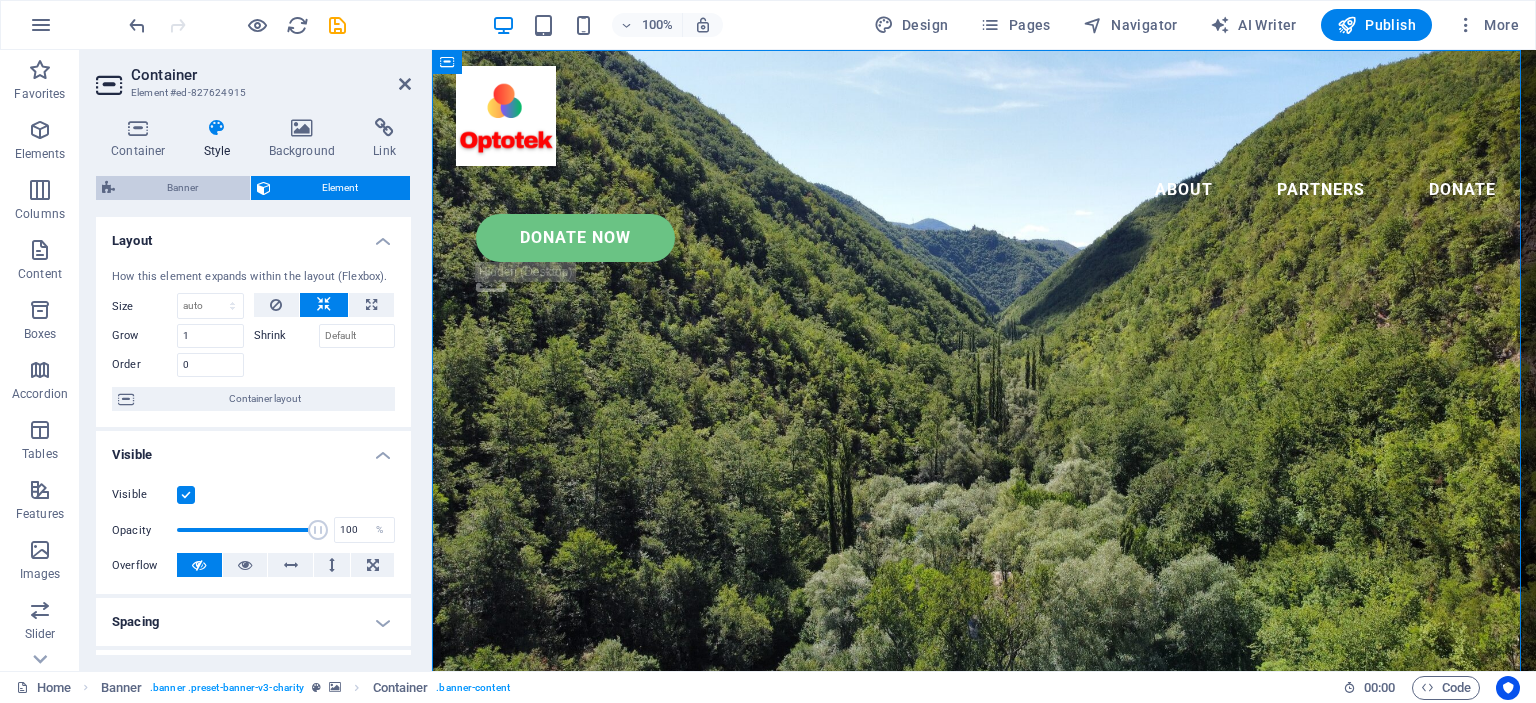 select on "vh" 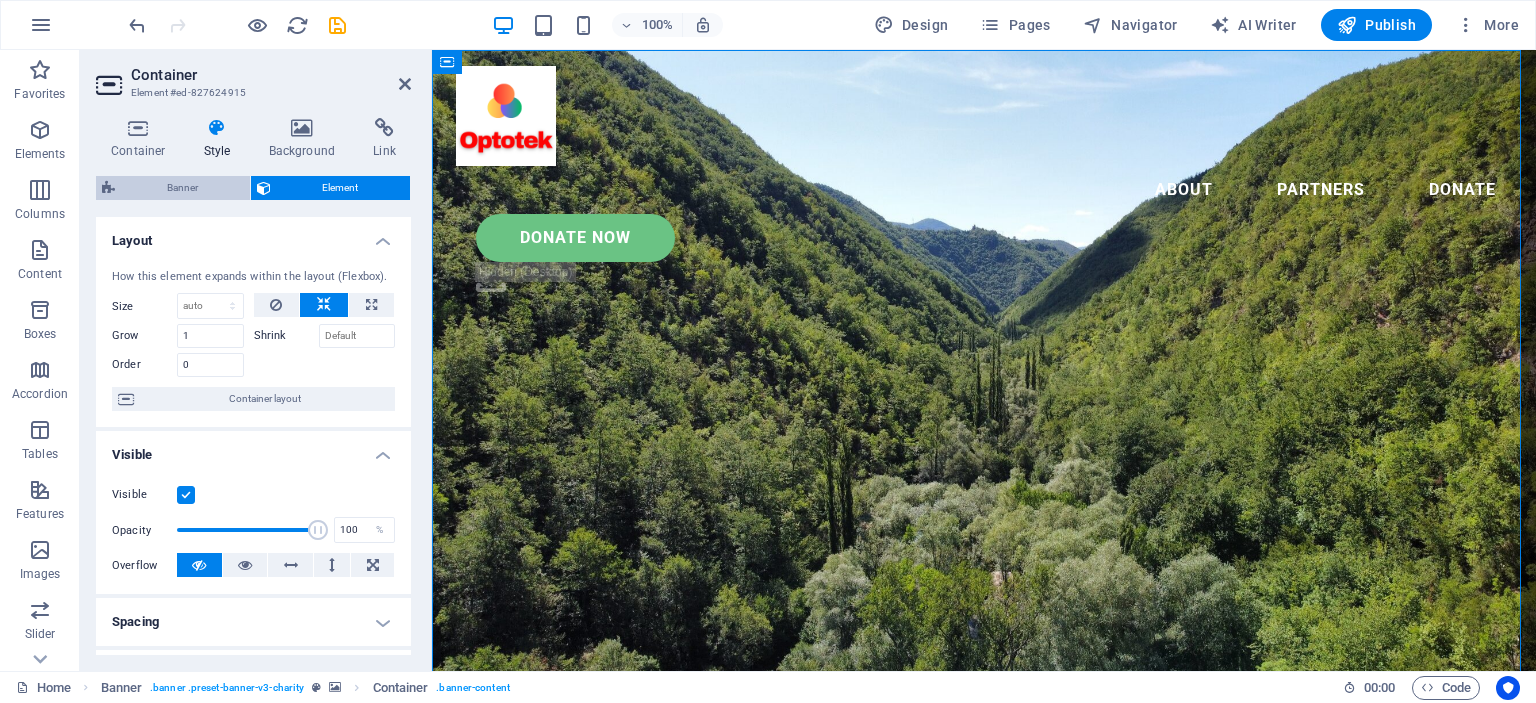 select on "vh" 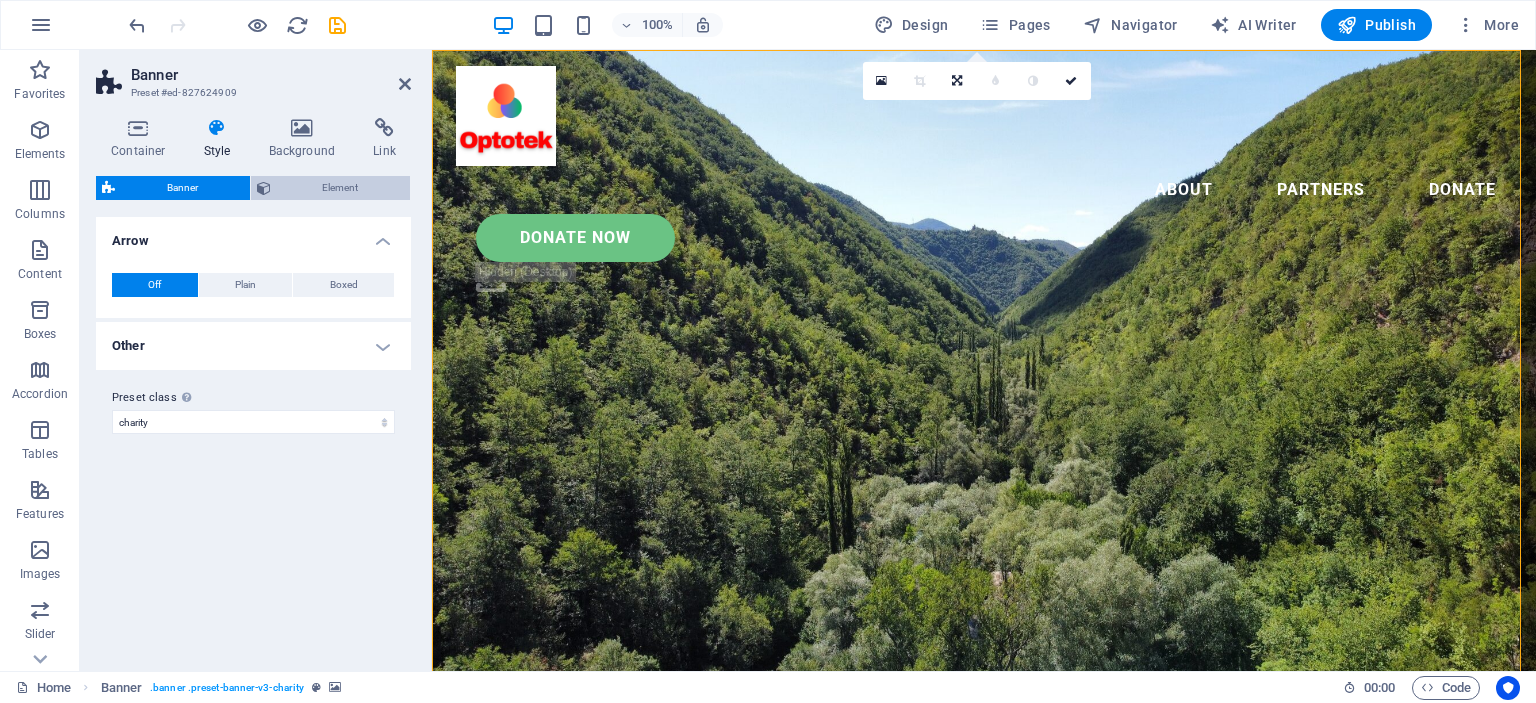 click on "Element" at bounding box center [341, 188] 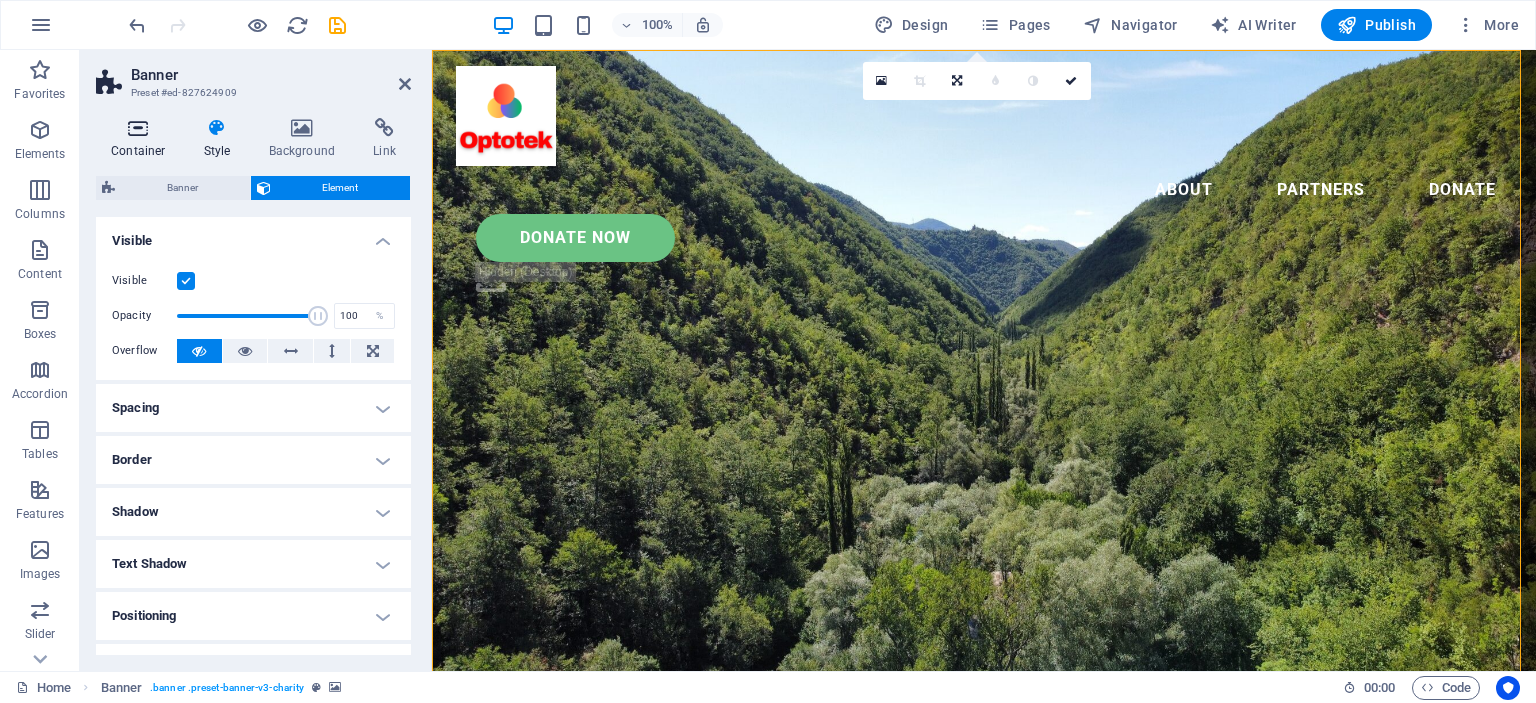click on "Container" at bounding box center (142, 139) 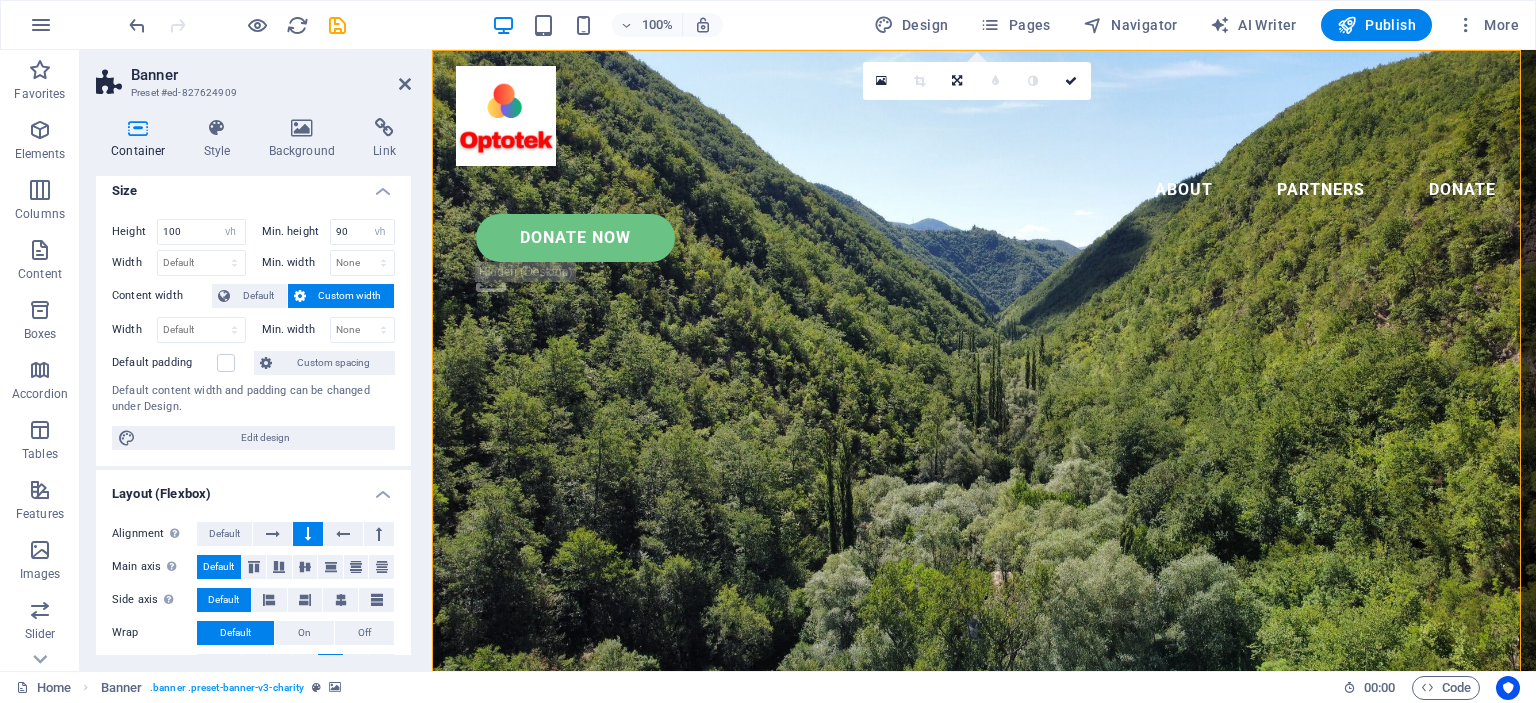 scroll, scrollTop: 0, scrollLeft: 0, axis: both 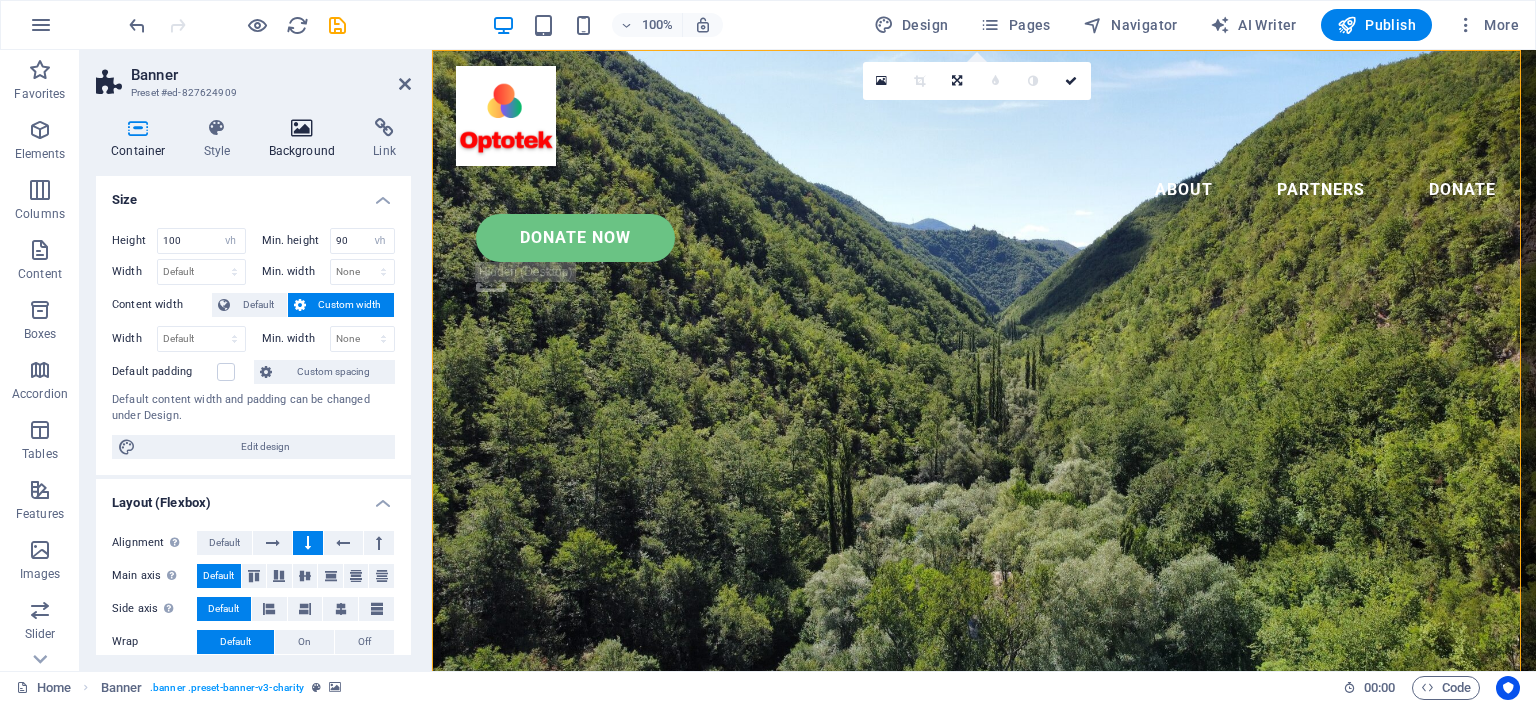 click on "Background" at bounding box center (306, 139) 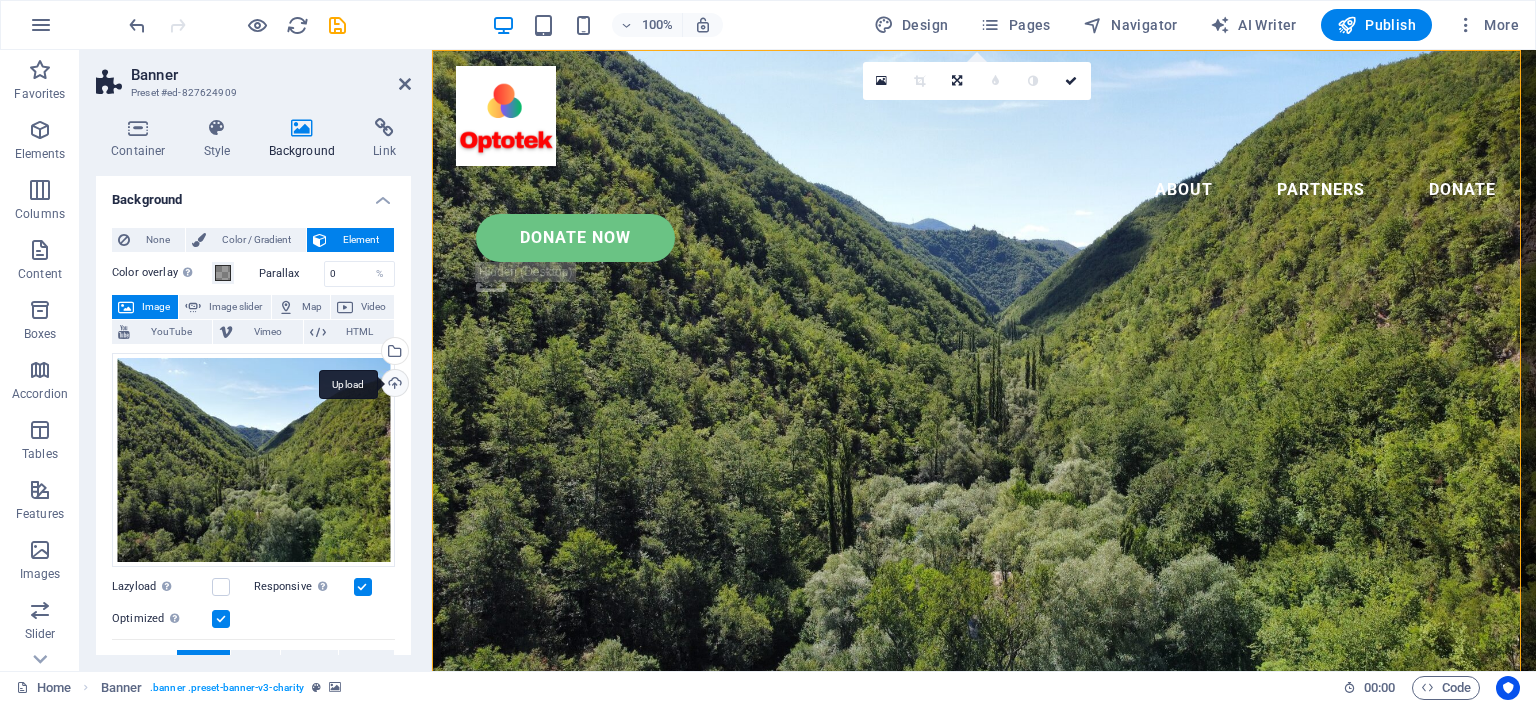 click on "Upload" at bounding box center (393, 385) 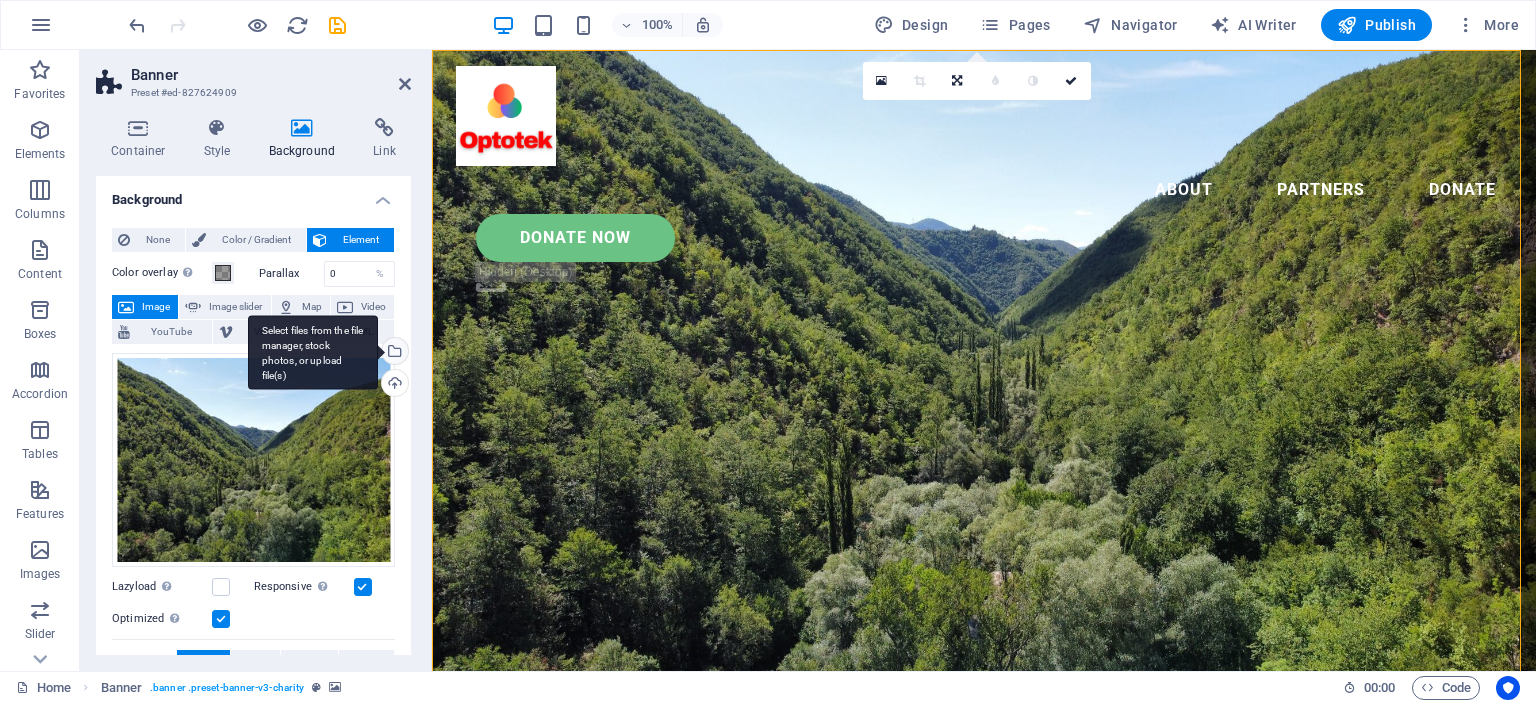 click on "Select files from the file manager, stock photos, or upload file(s)" at bounding box center [393, 353] 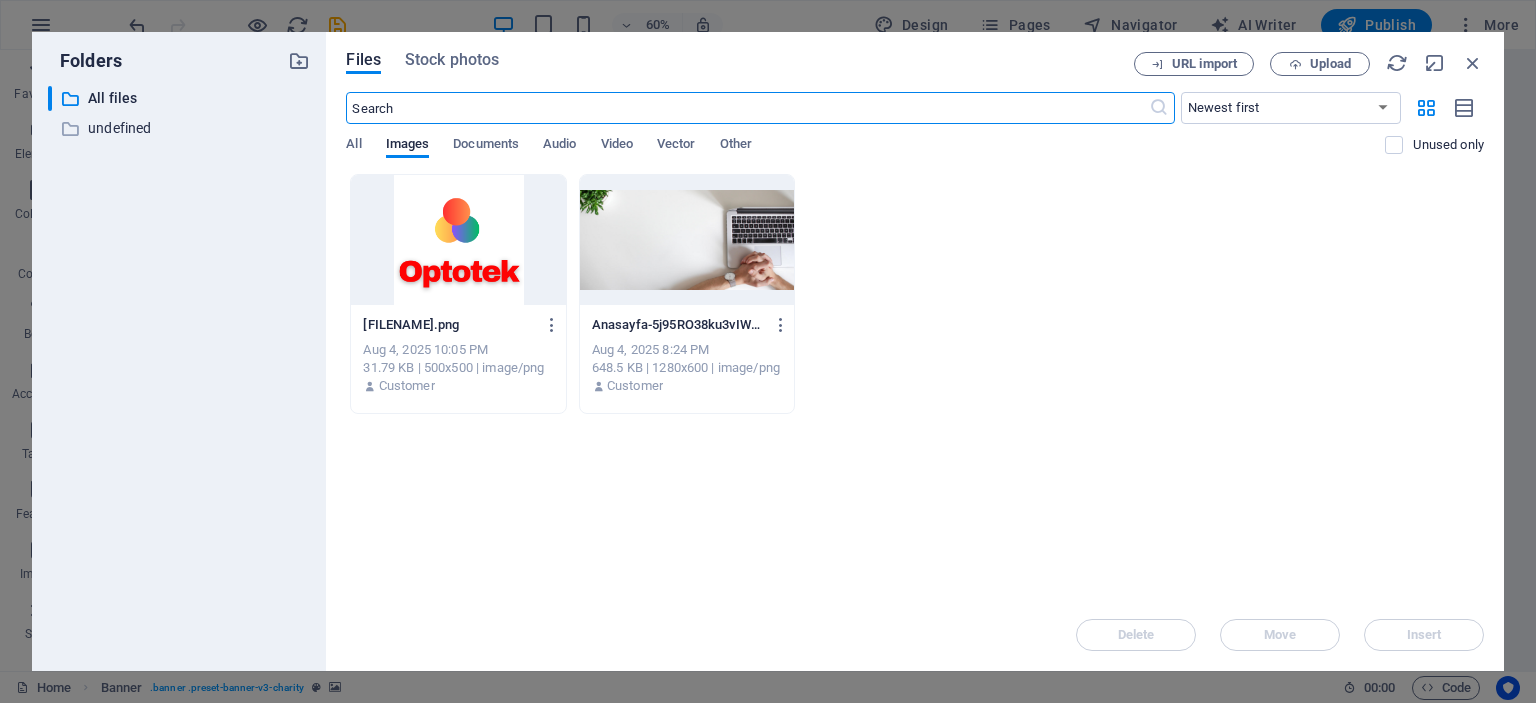 click at bounding box center [687, 240] 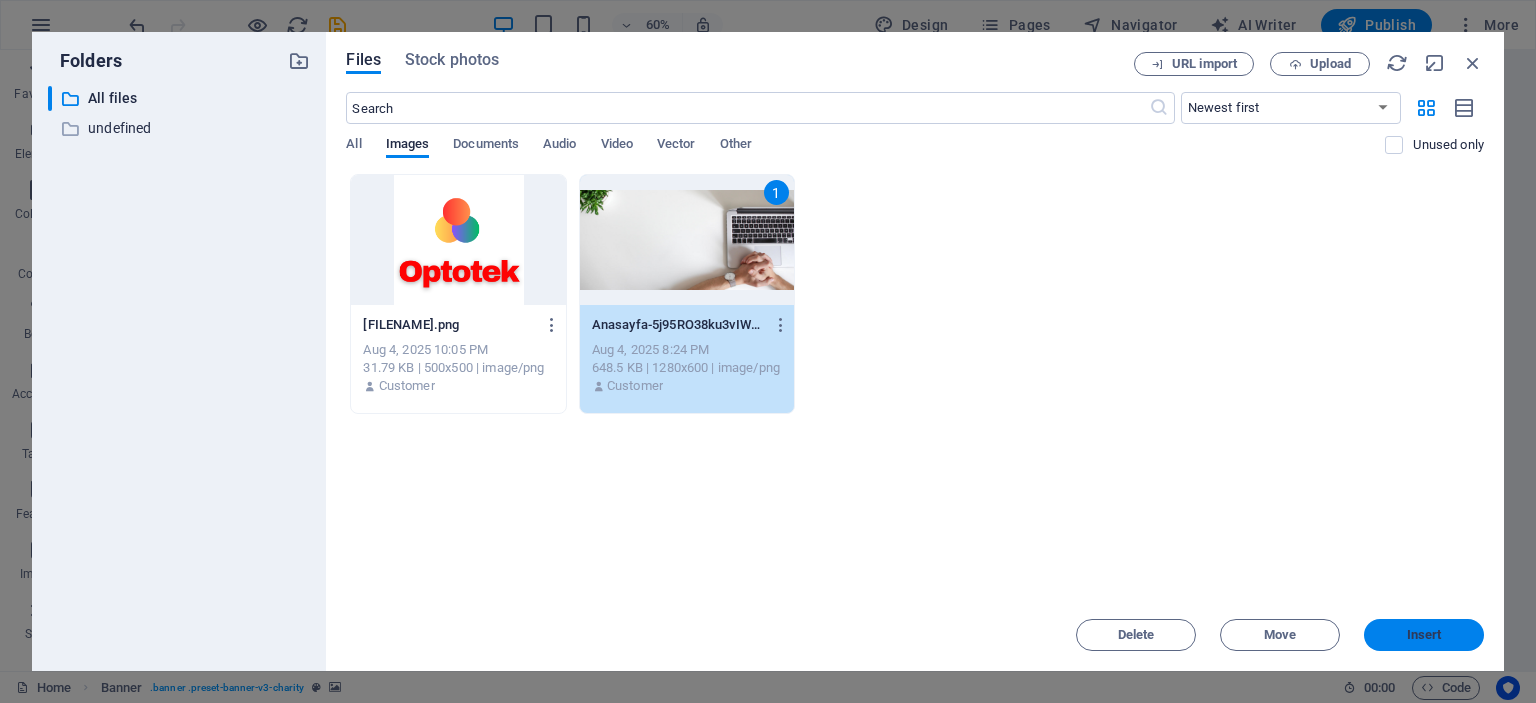 click on "Insert" at bounding box center [1424, 635] 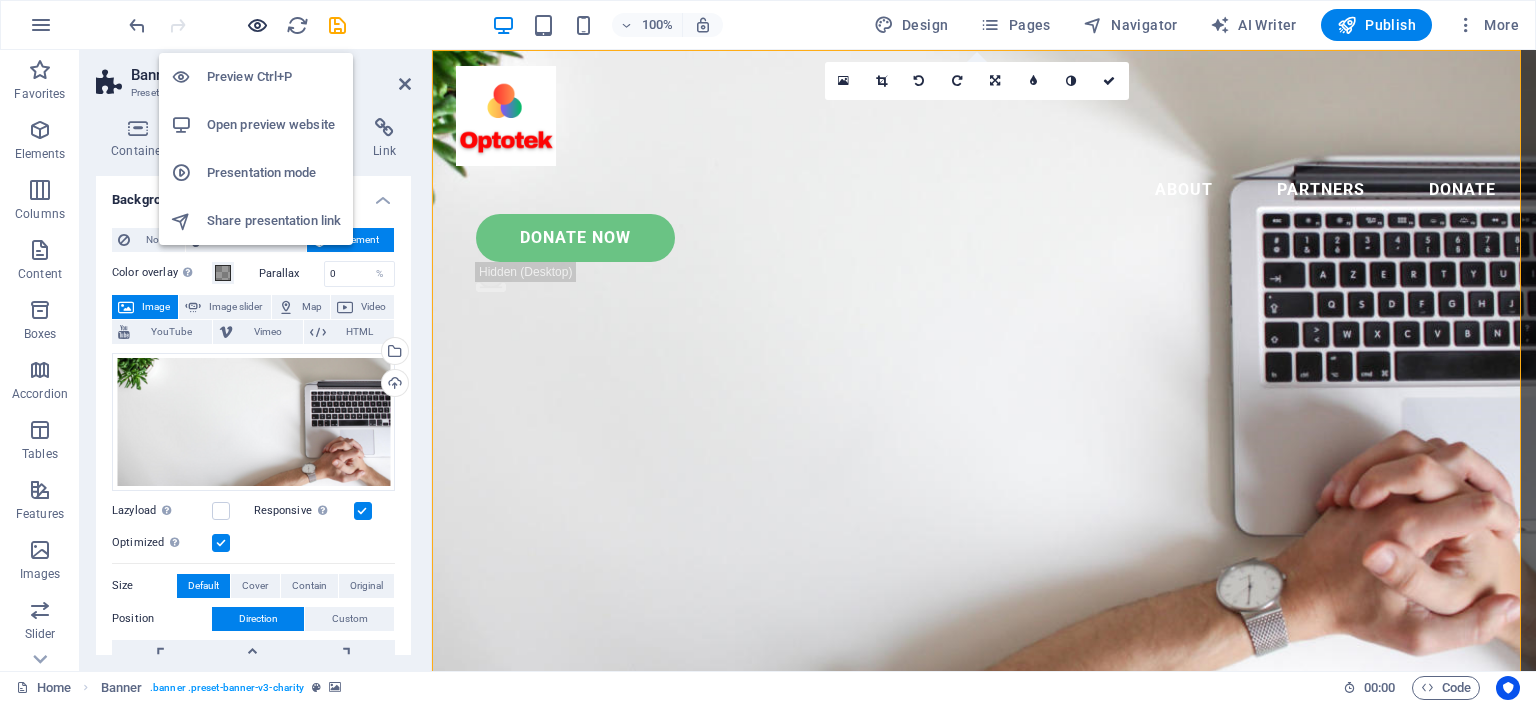 click at bounding box center (257, 25) 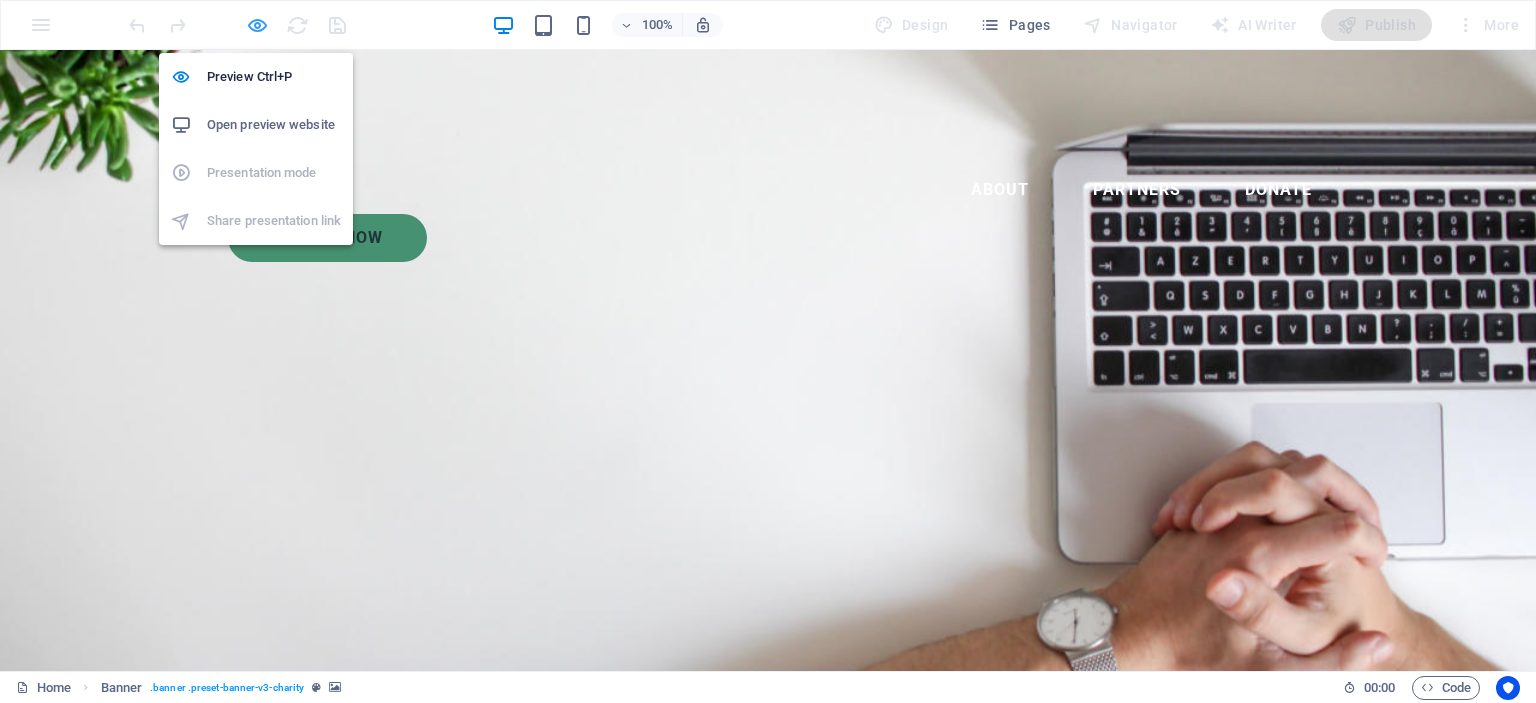 click at bounding box center (257, 25) 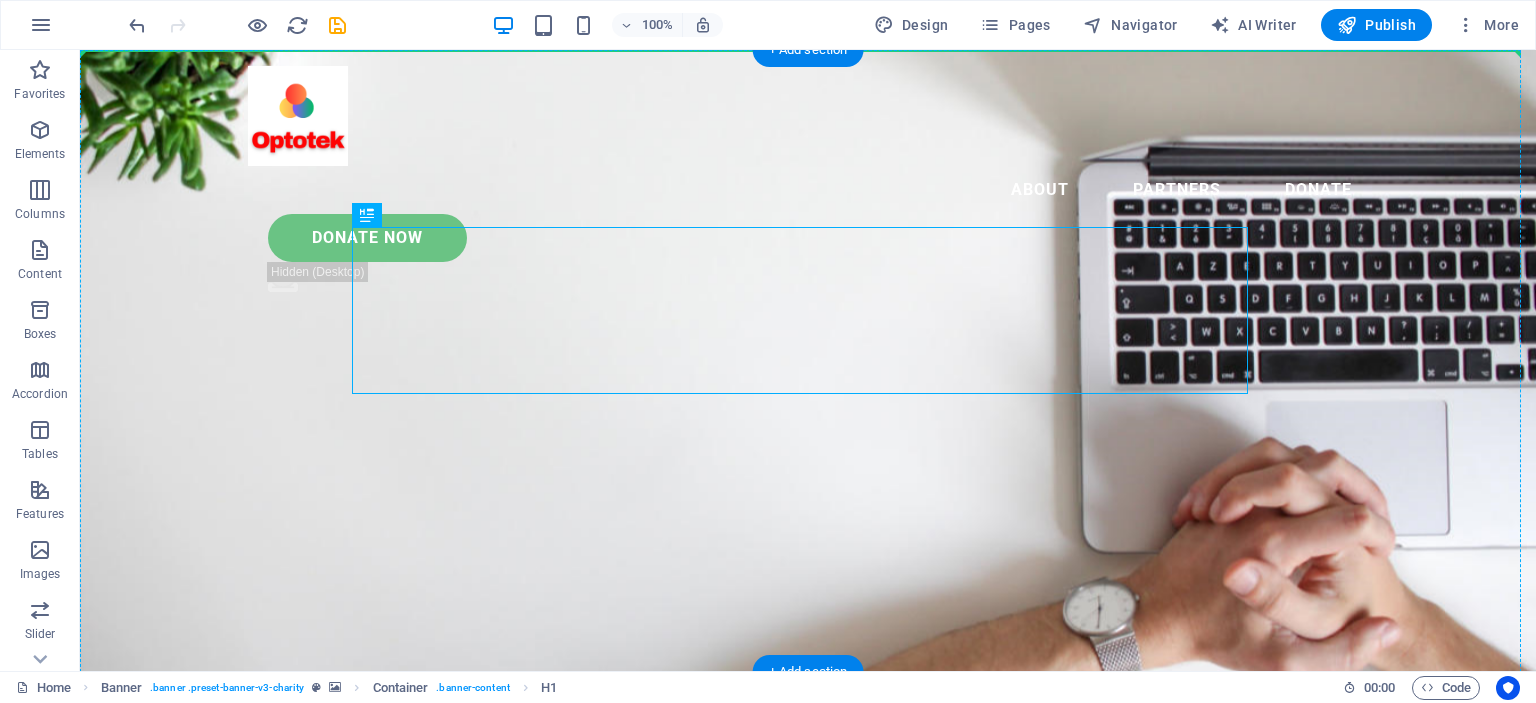 drag, startPoint x: 444, startPoint y: 311, endPoint x: 283, endPoint y: 308, distance: 161.02795 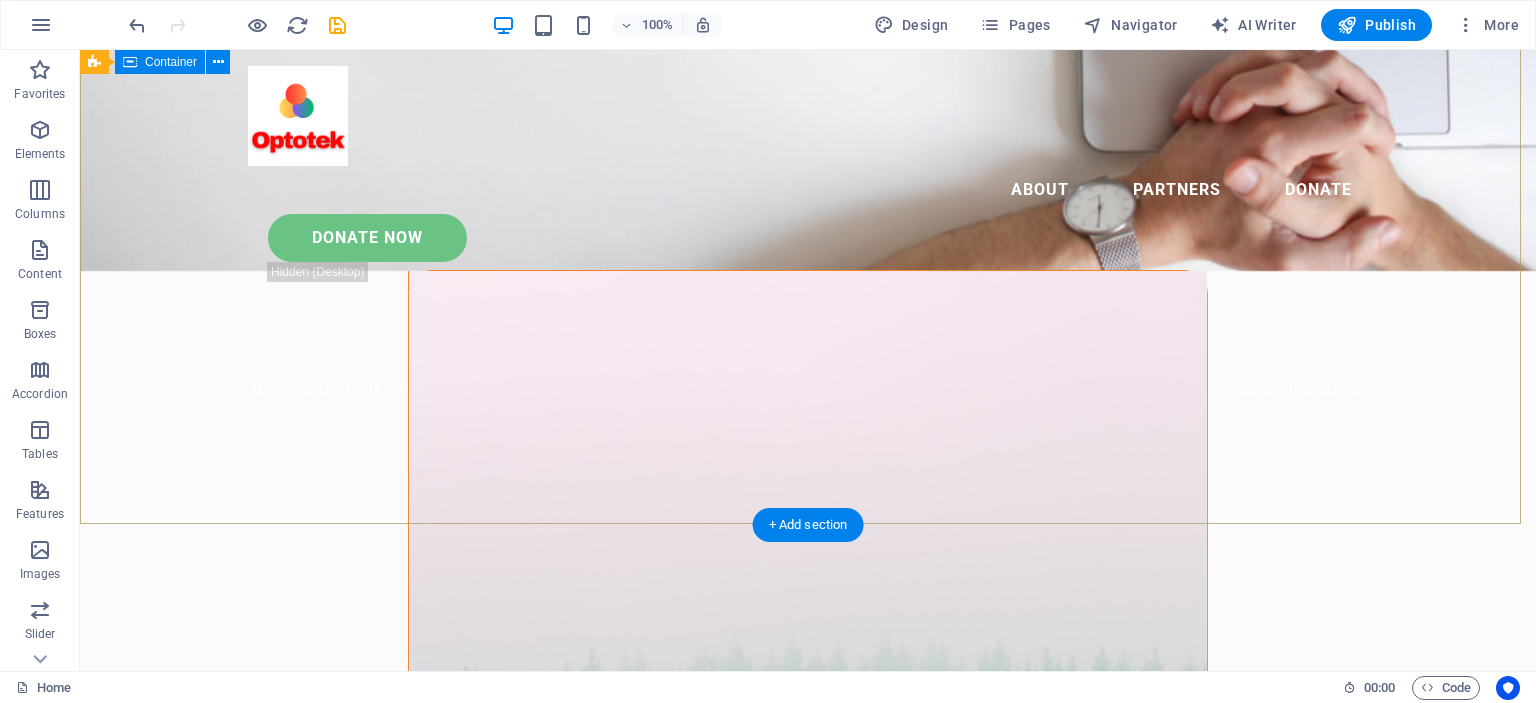 scroll, scrollTop: 2, scrollLeft: 0, axis: vertical 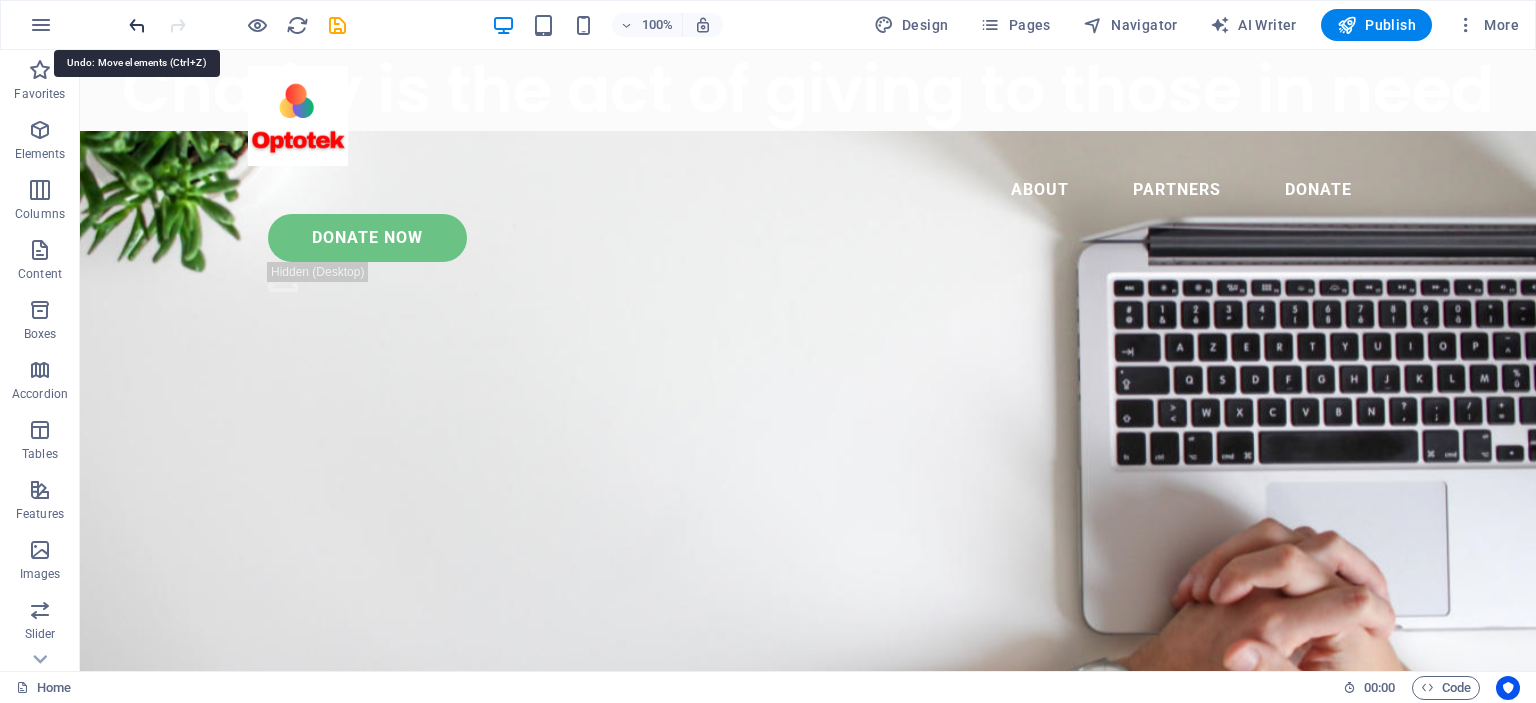 click at bounding box center [137, 25] 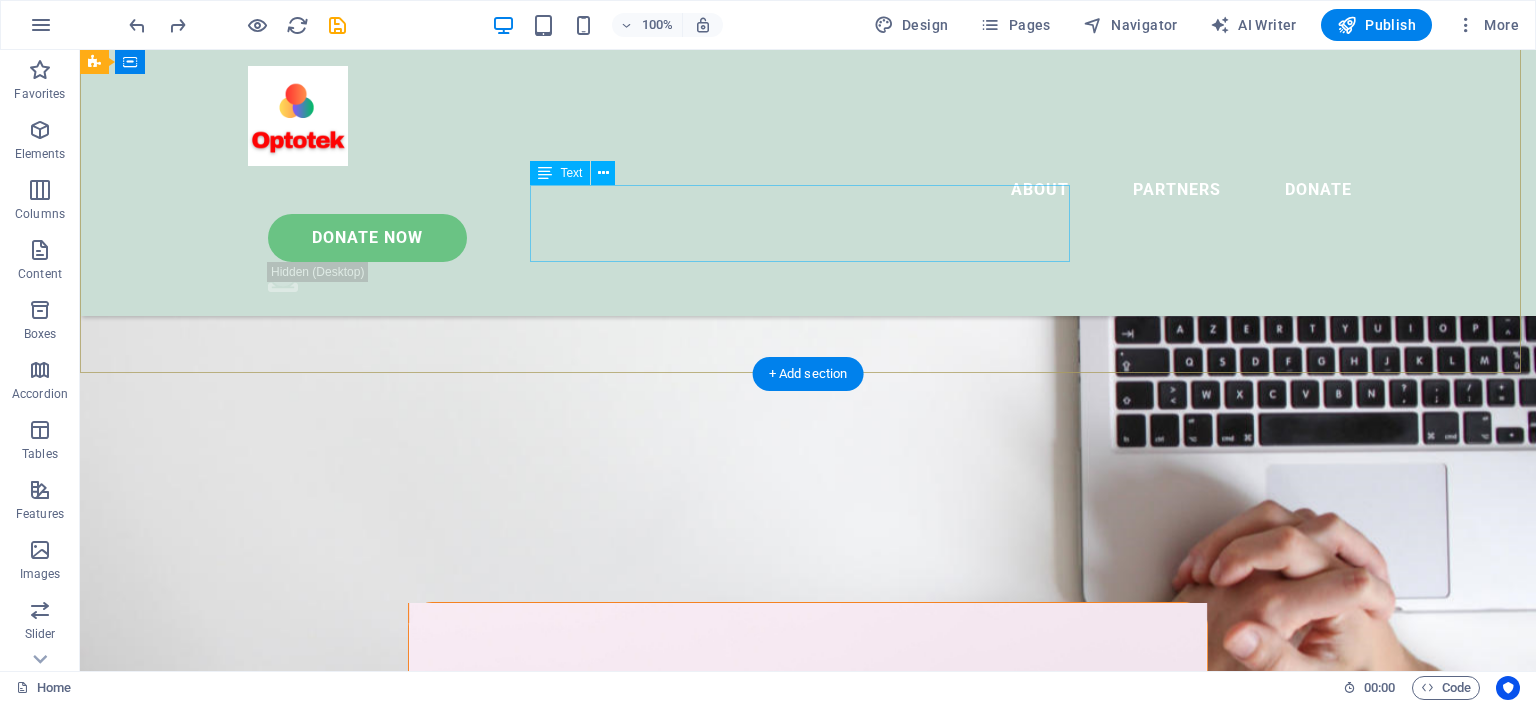 scroll, scrollTop: 0, scrollLeft: 0, axis: both 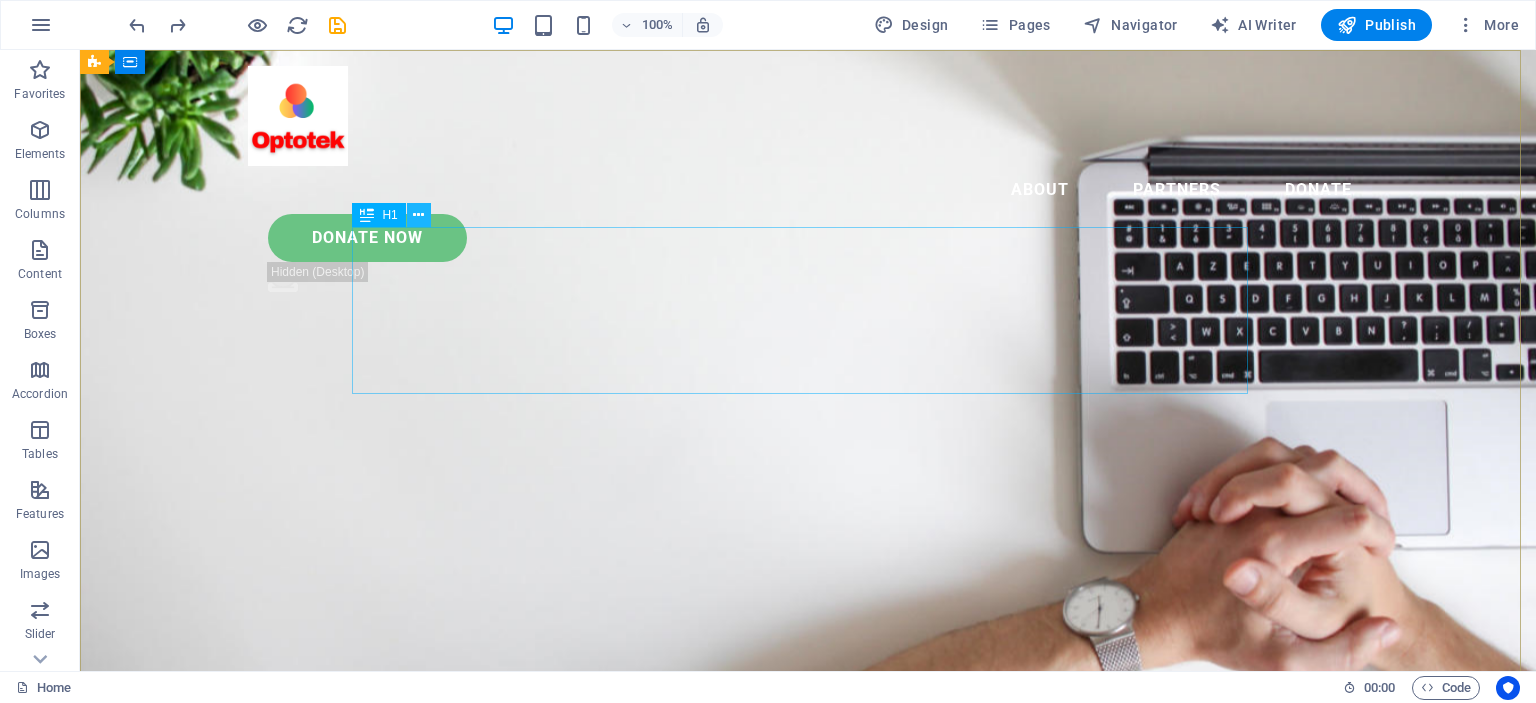 click at bounding box center (418, 215) 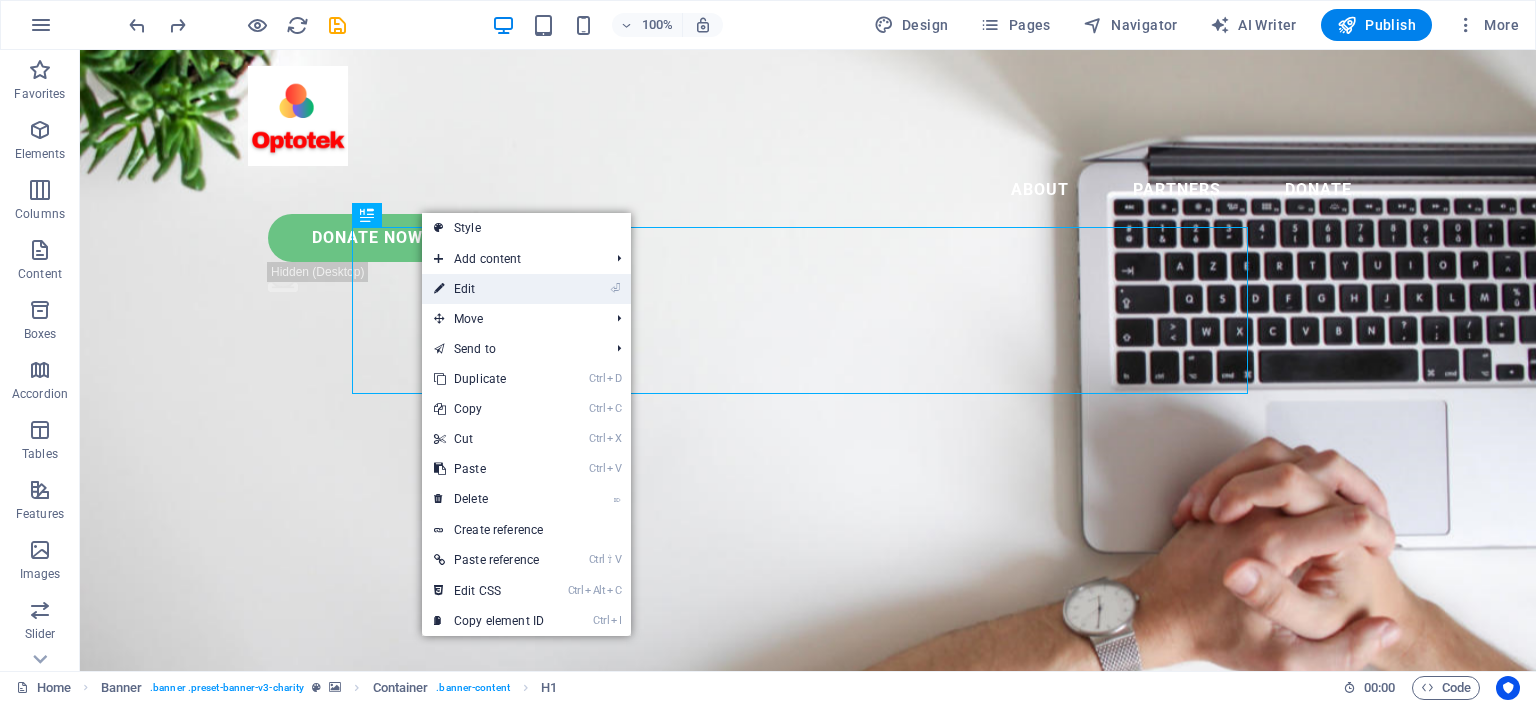 click on "⏎  Edit" at bounding box center (489, 289) 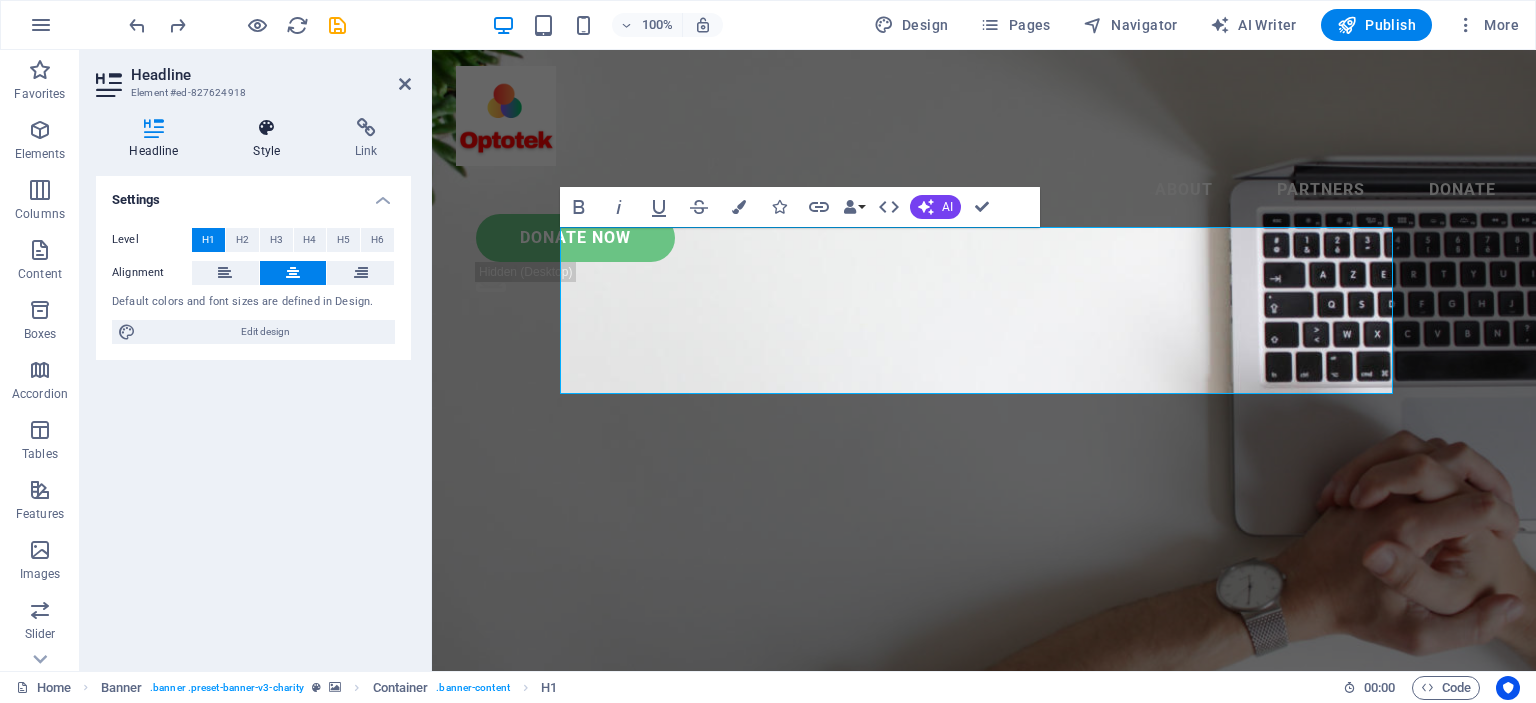 click on "Style" at bounding box center (271, 139) 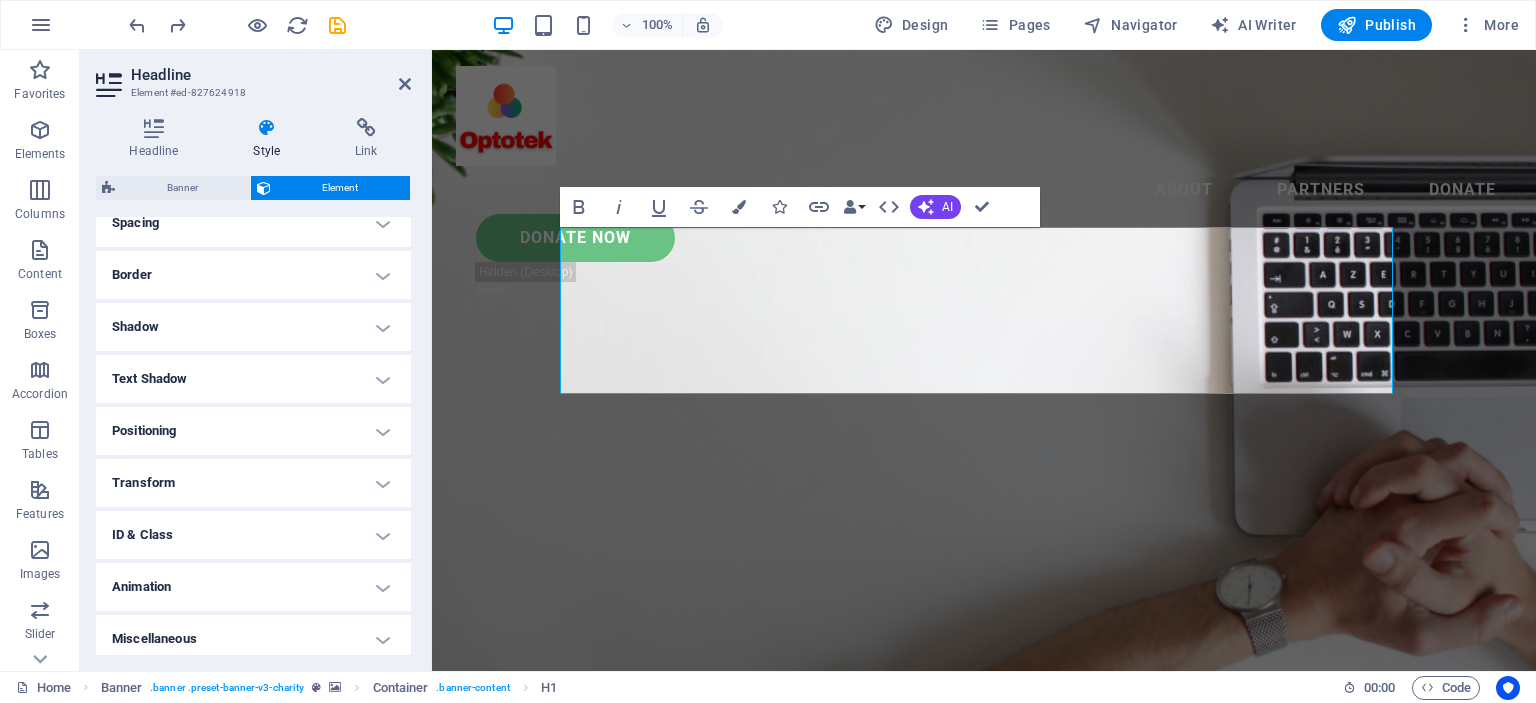 scroll, scrollTop: 400, scrollLeft: 0, axis: vertical 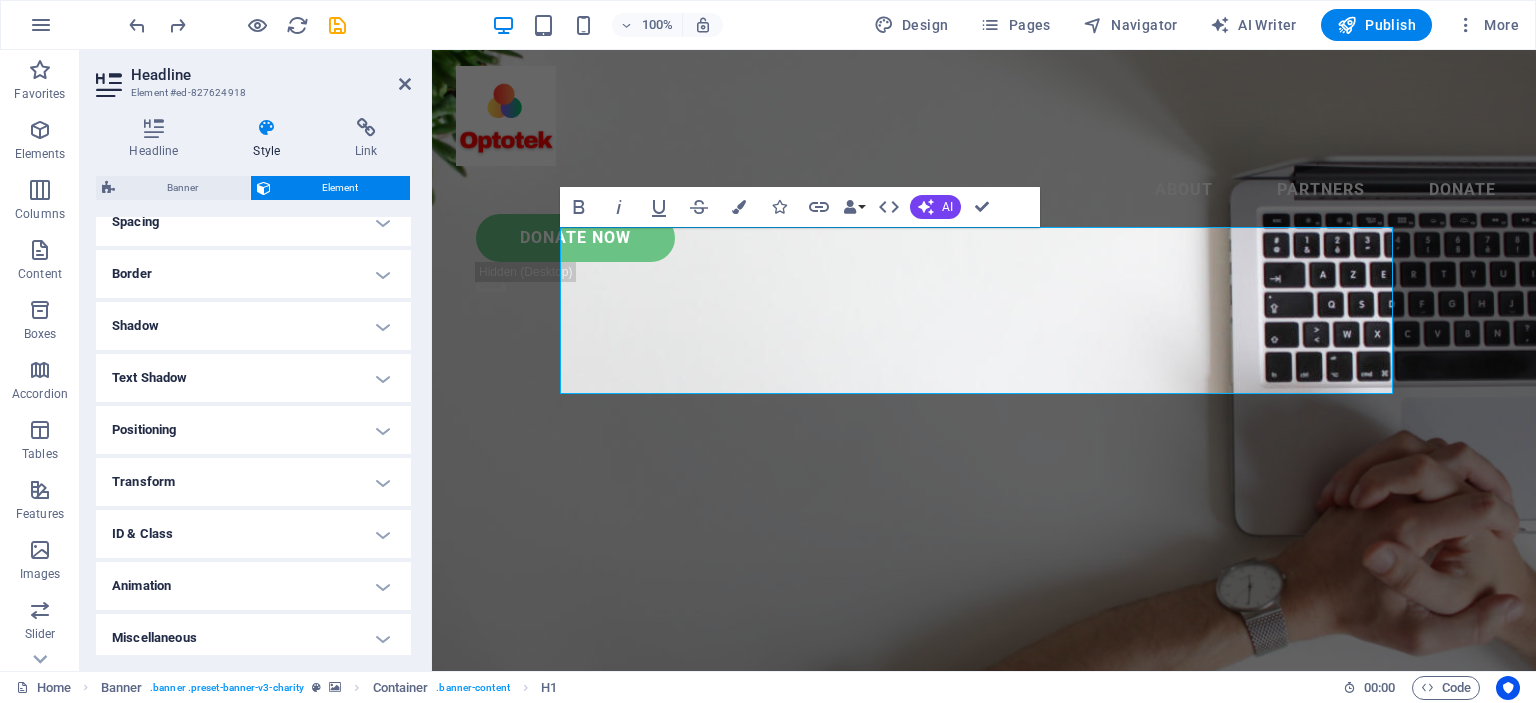 click on "Positioning" at bounding box center (253, 430) 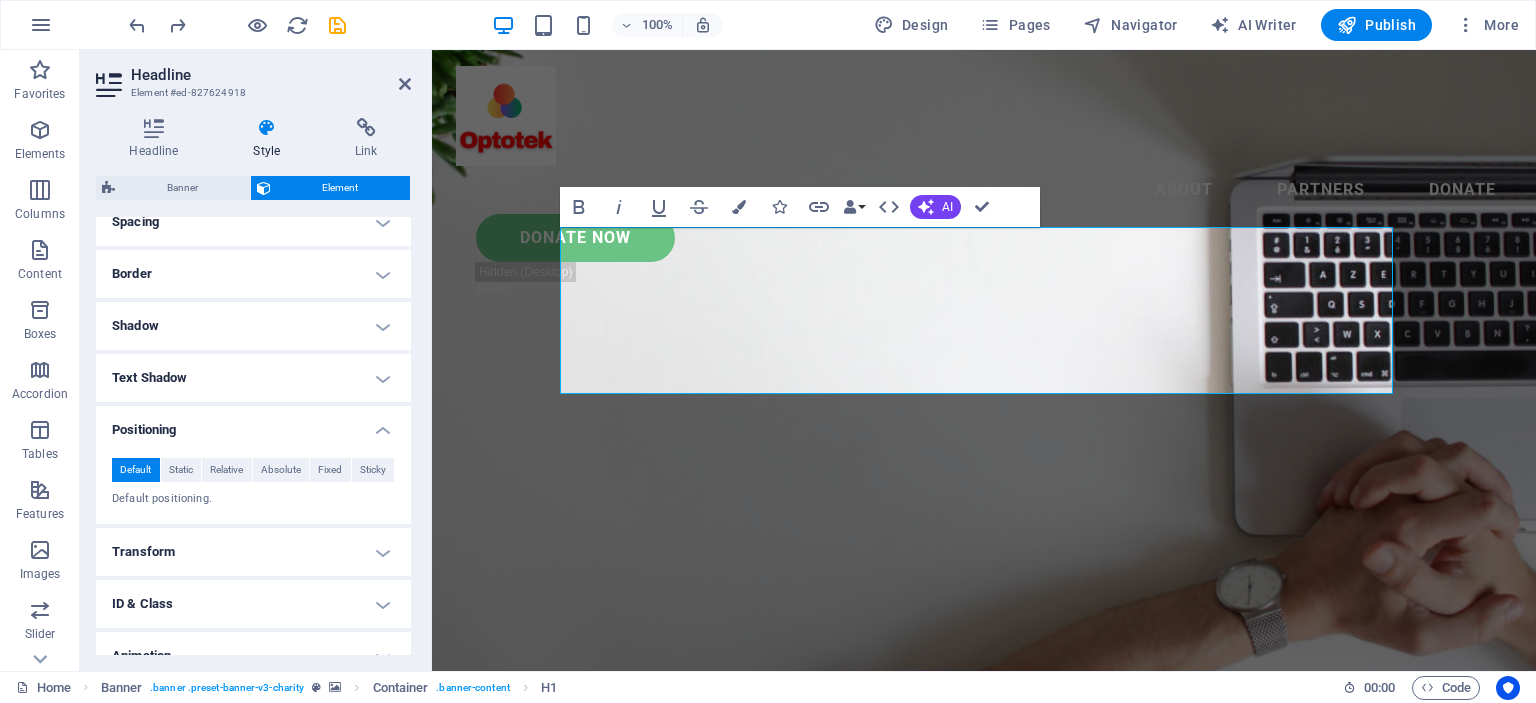click on "Positioning" at bounding box center (253, 424) 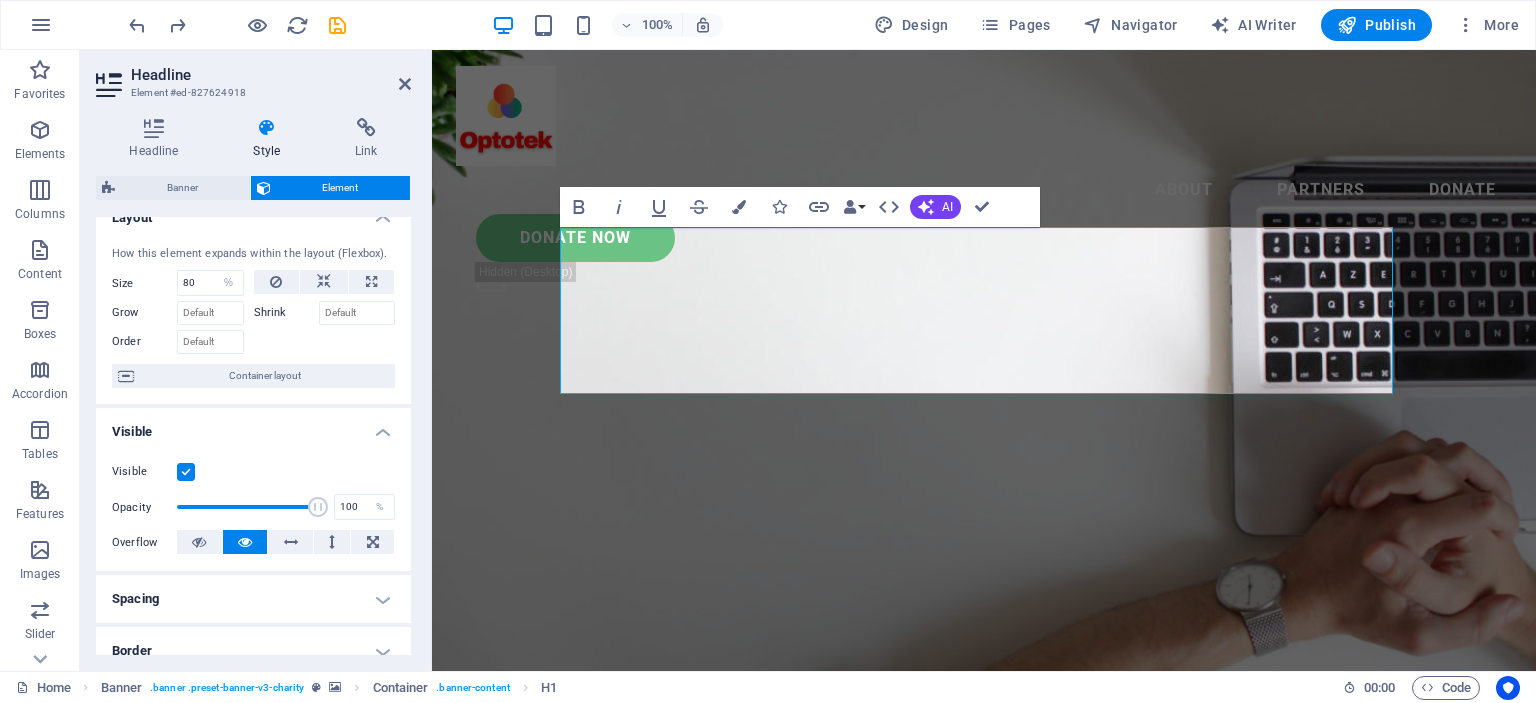 scroll, scrollTop: 0, scrollLeft: 0, axis: both 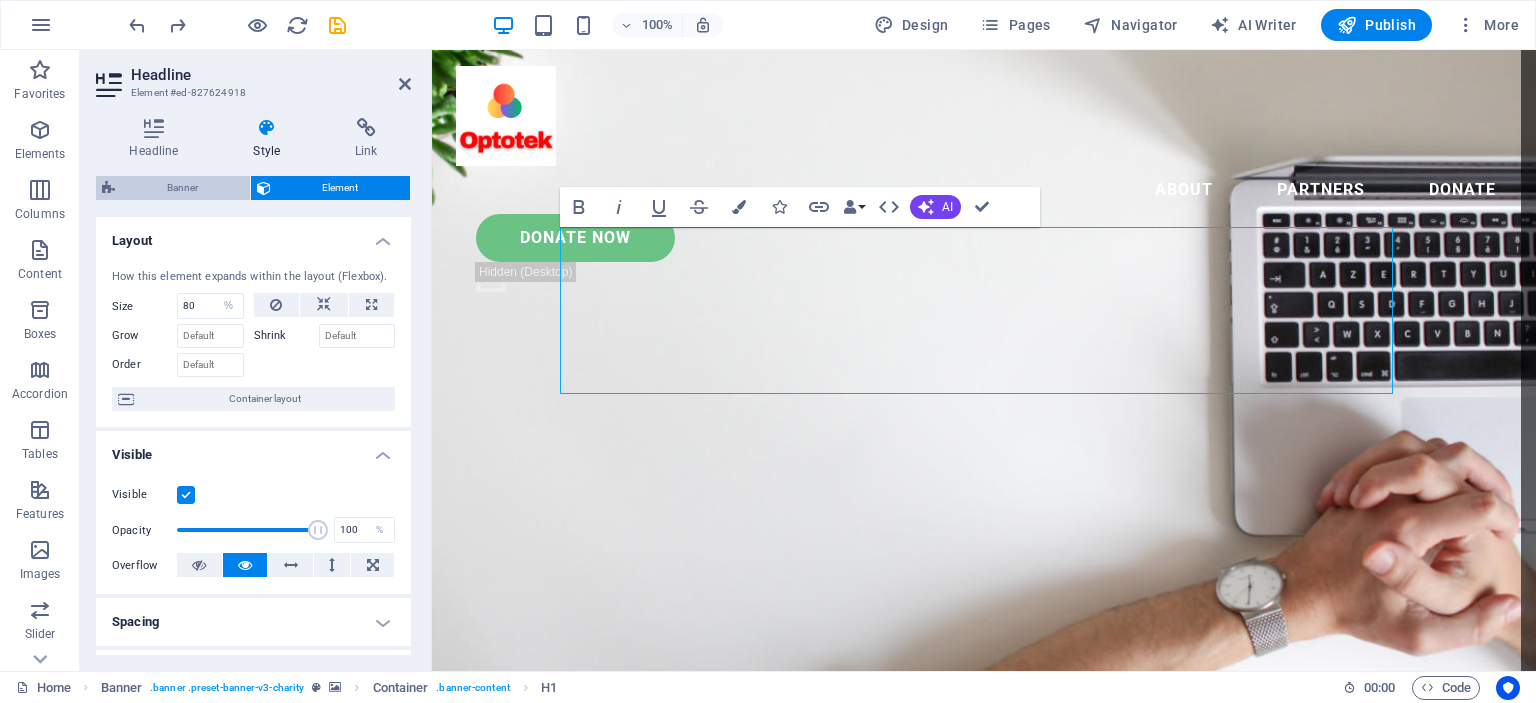 click on "Banner" at bounding box center (182, 188) 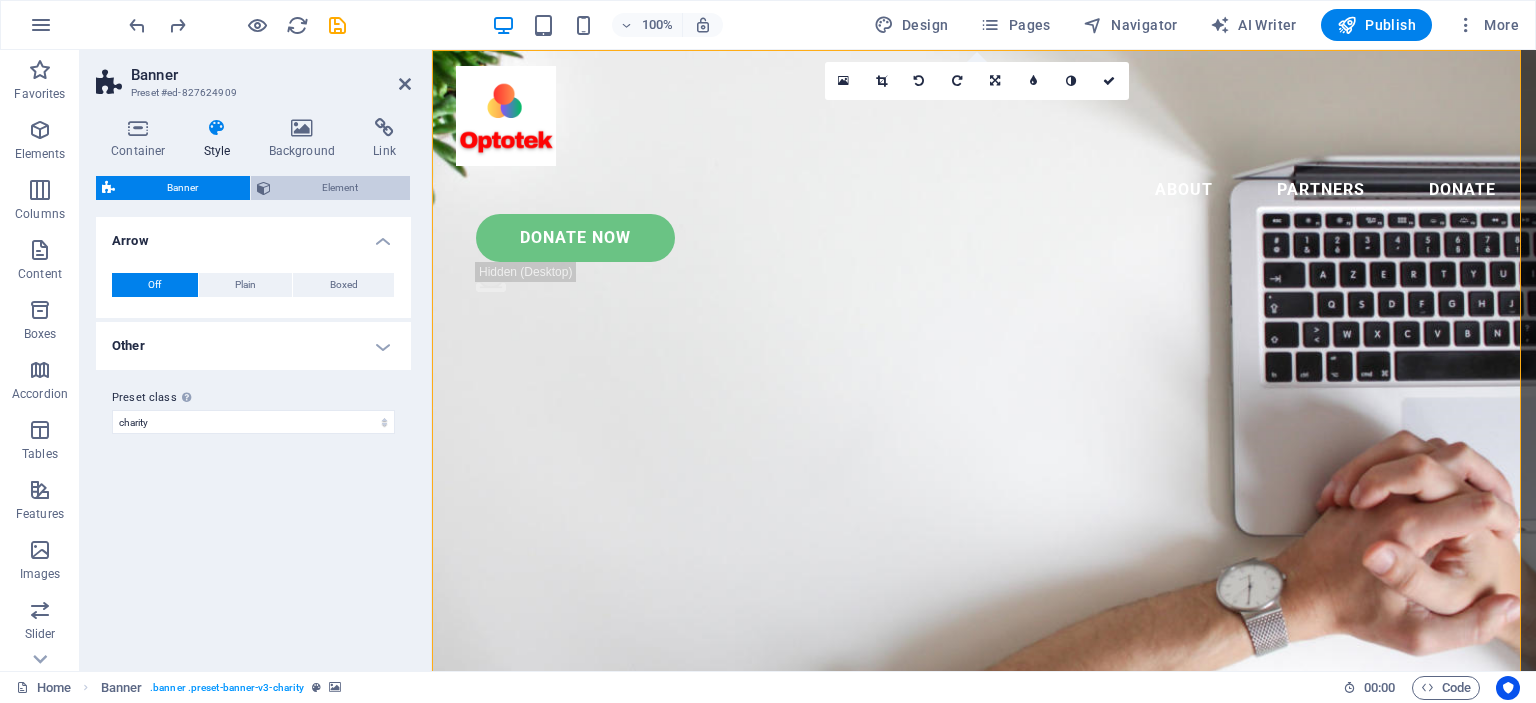 click on "Element" at bounding box center [341, 188] 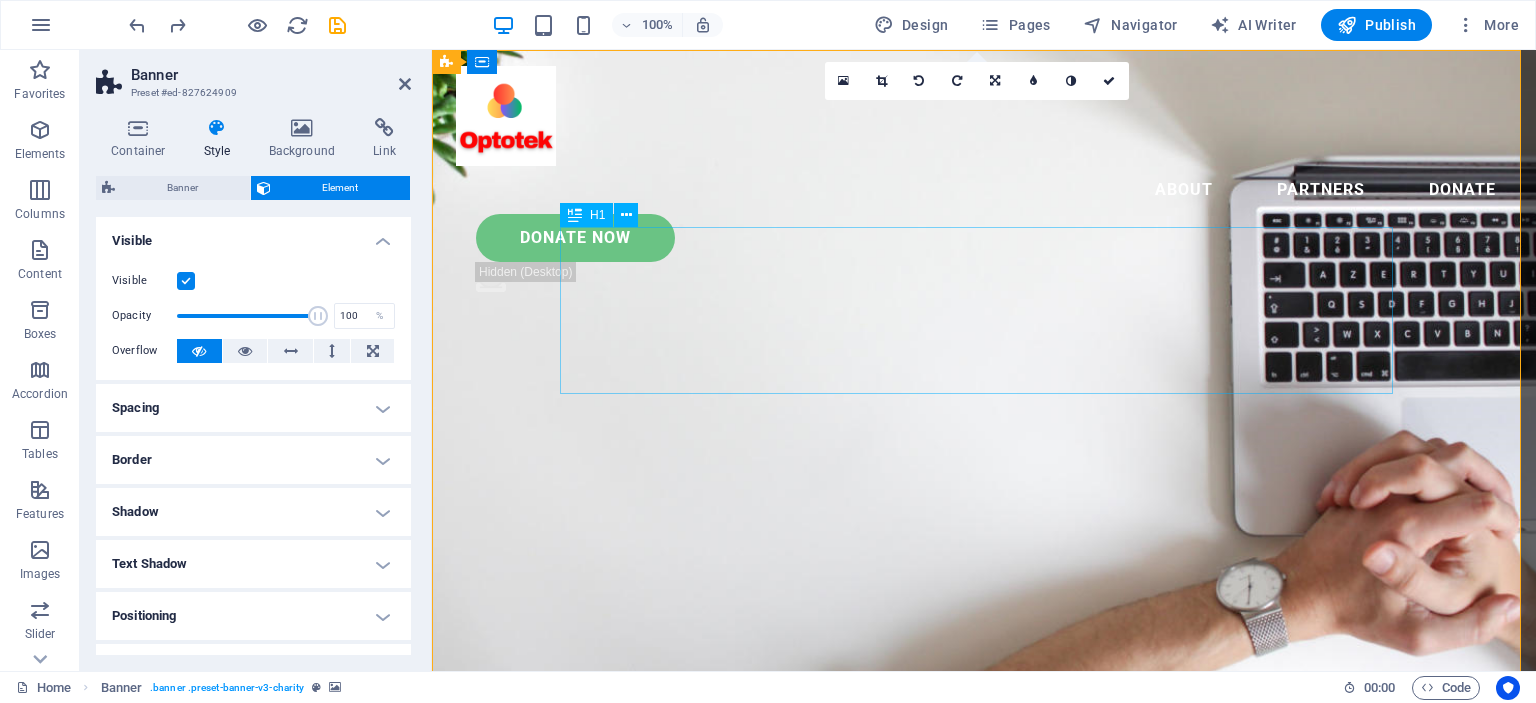 click on "Charity is the act of giving to those in need" at bounding box center [984, 835] 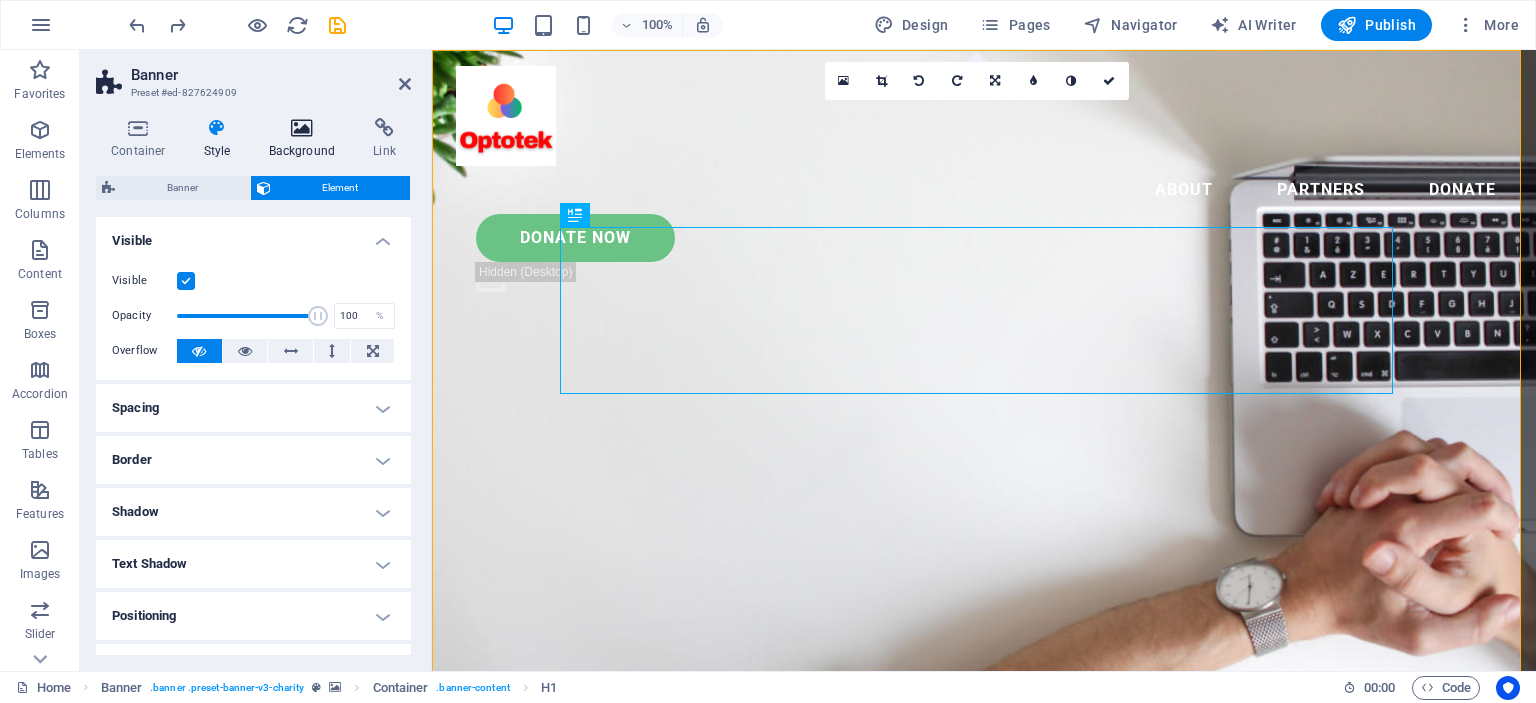 click at bounding box center [302, 128] 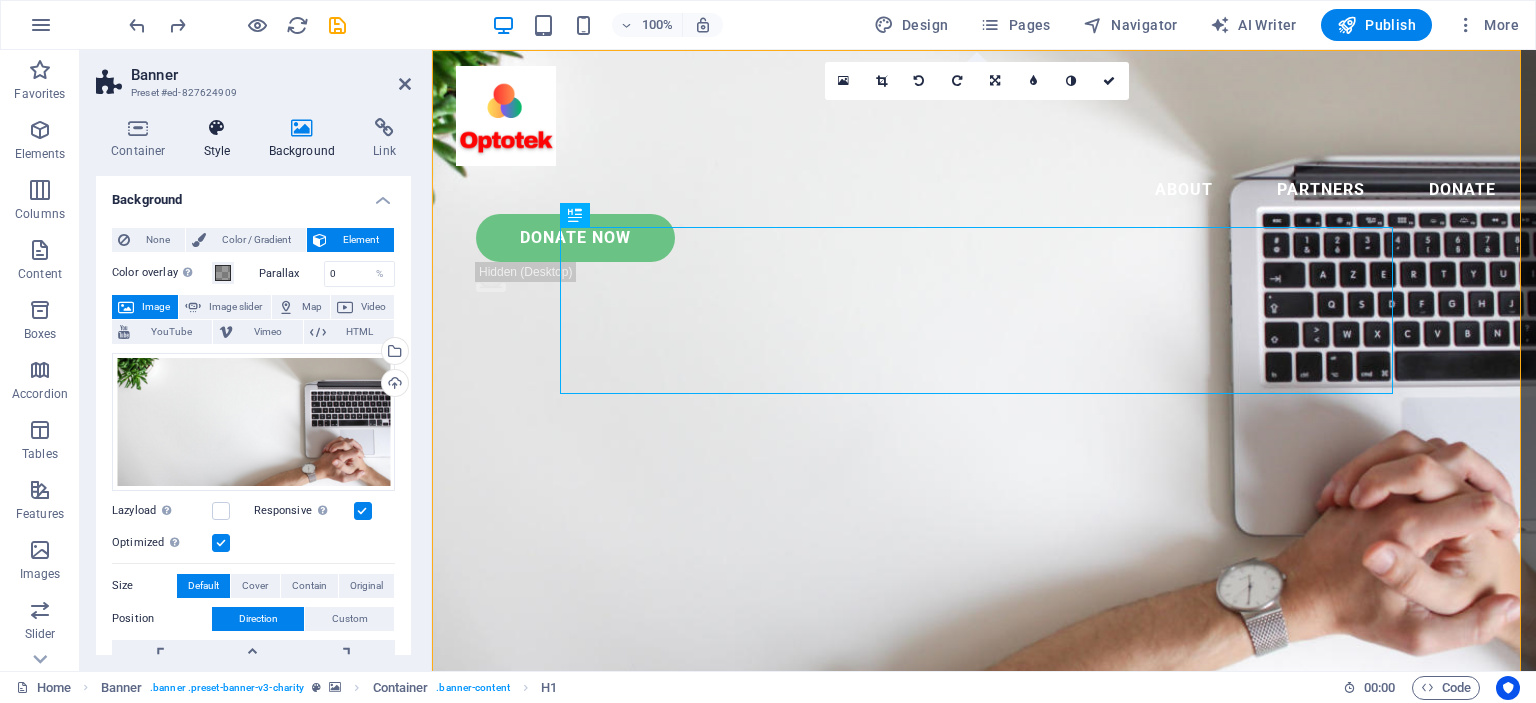 click at bounding box center (217, 128) 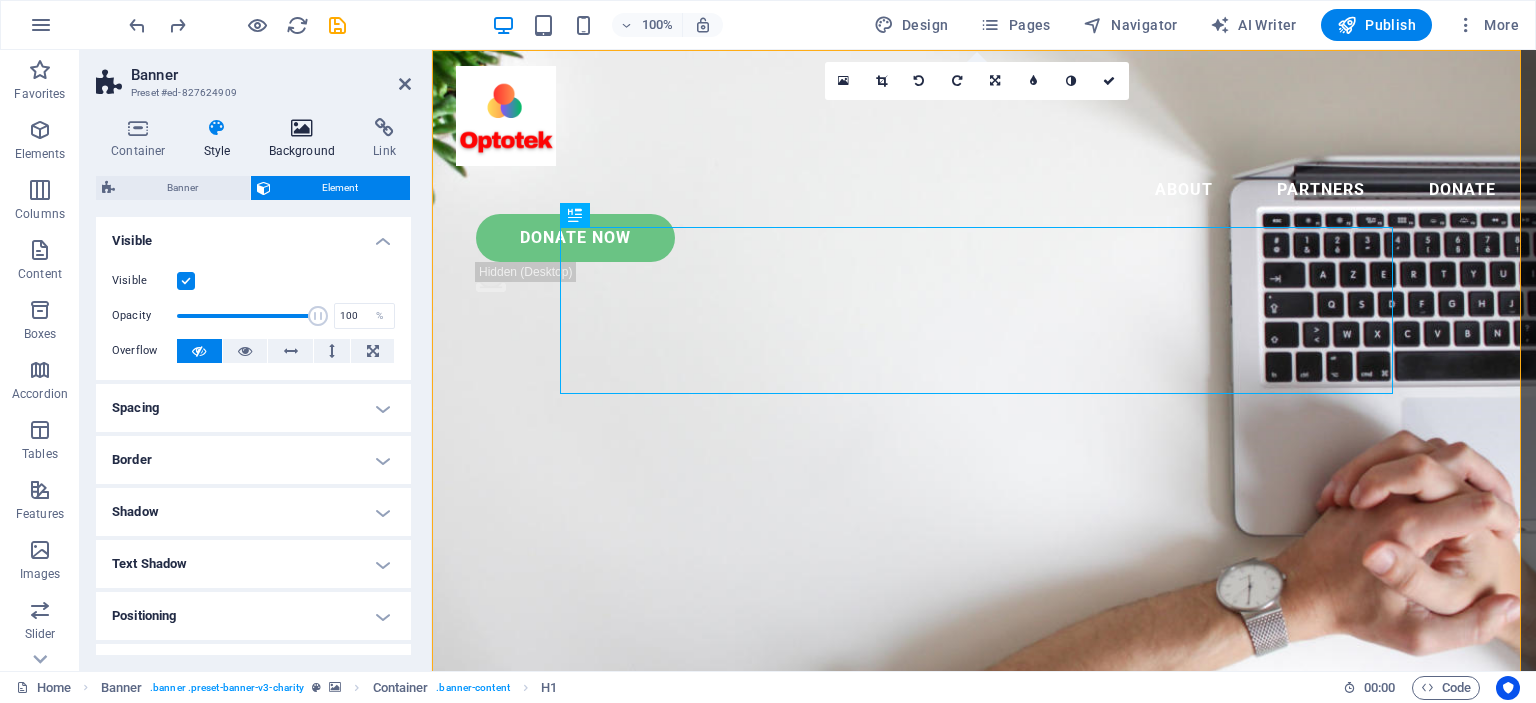 click at bounding box center [302, 128] 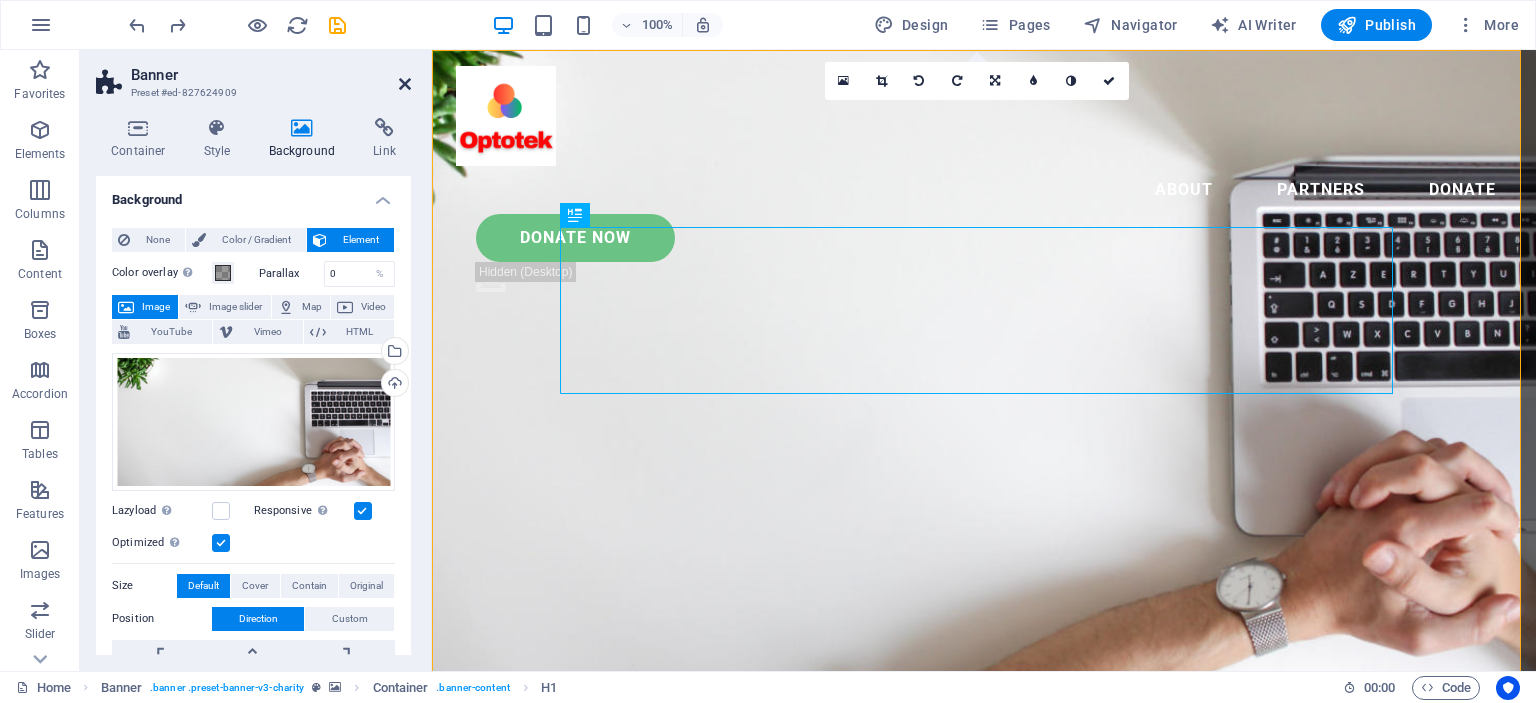 click at bounding box center (405, 84) 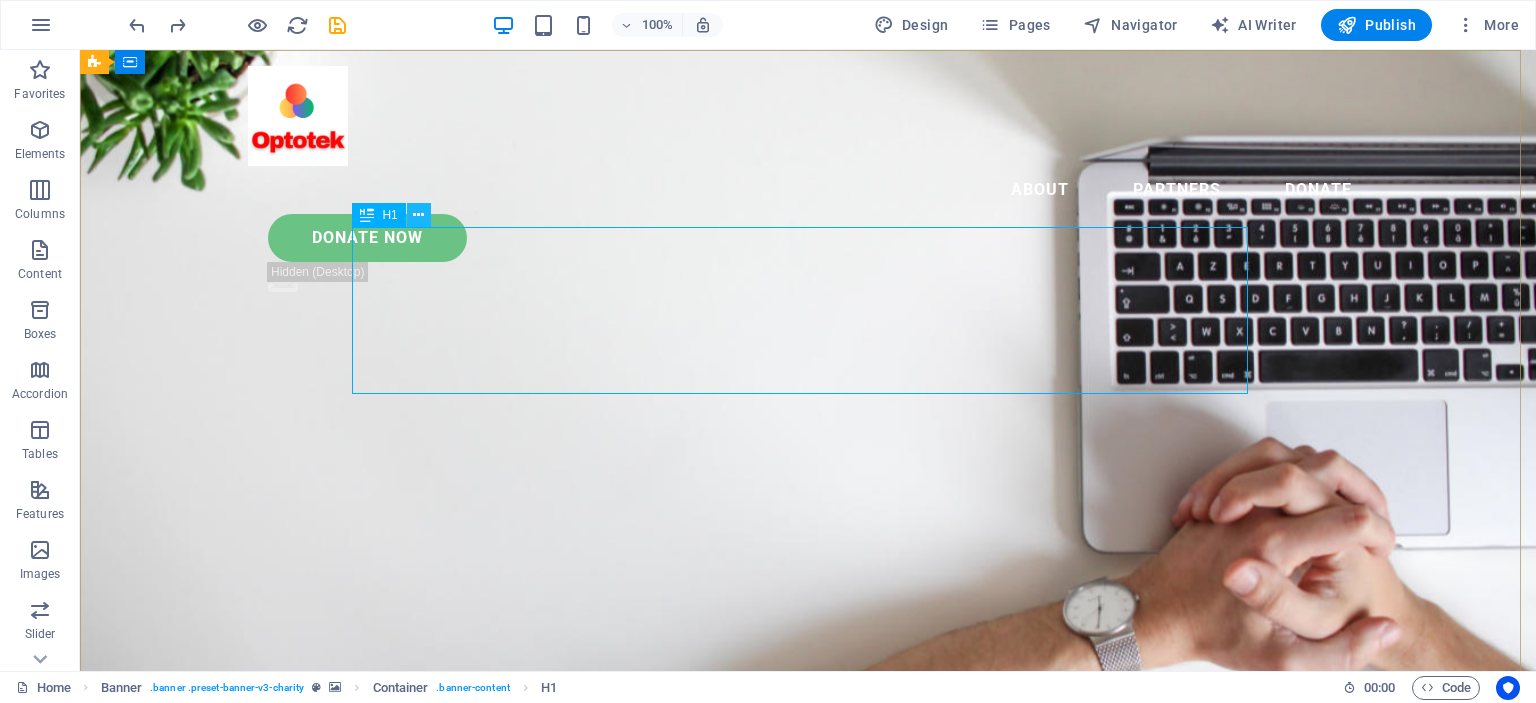 click at bounding box center [418, 215] 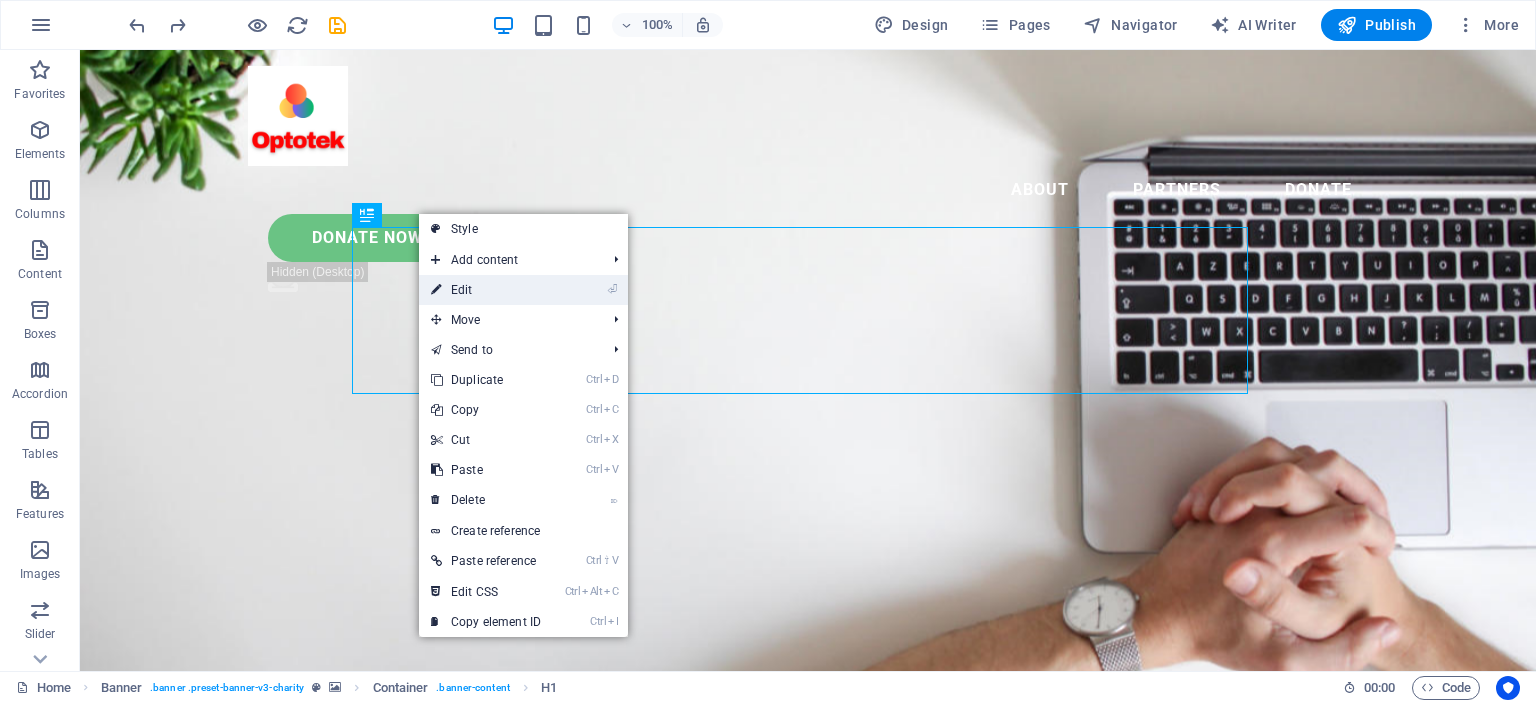 click on "⏎  Edit" at bounding box center [486, 290] 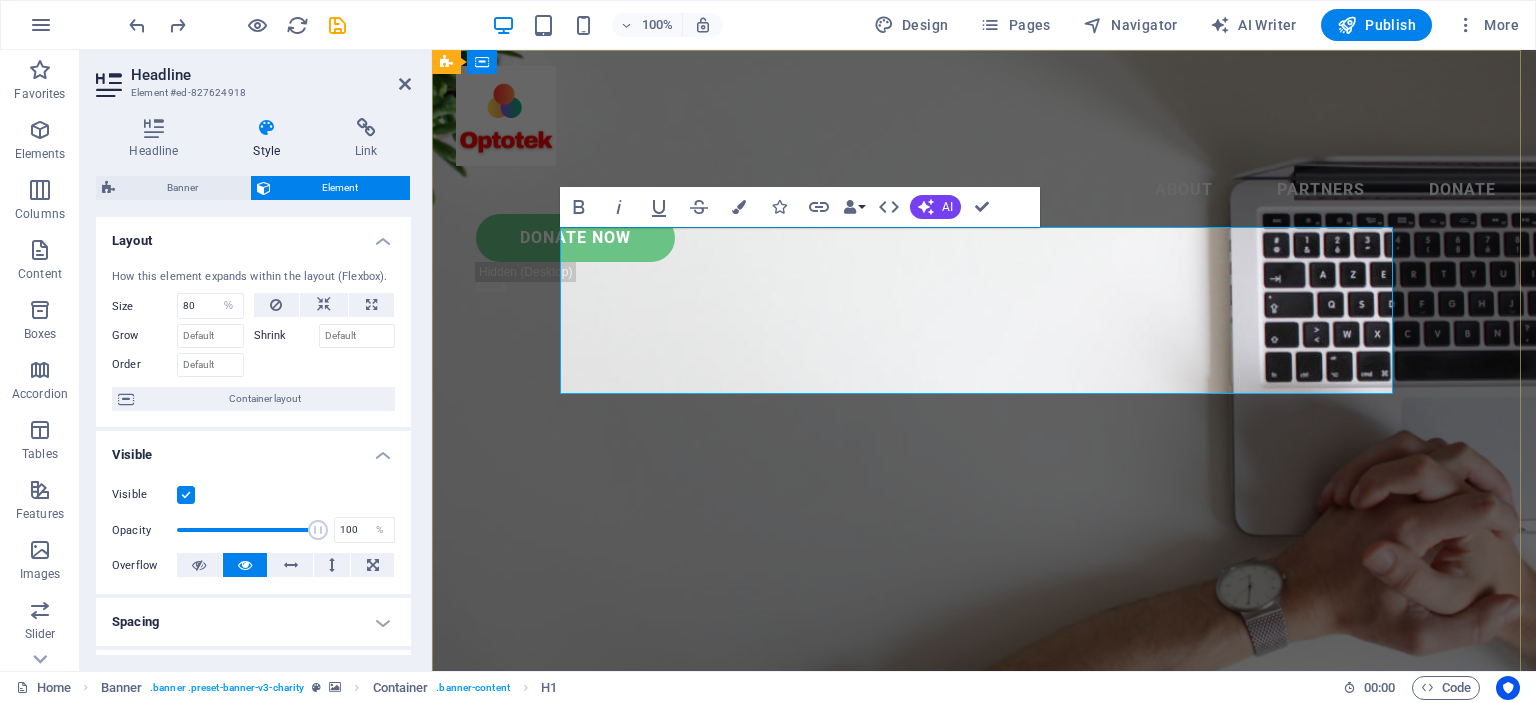 click on "Charity is the act of giving to those in need" at bounding box center [984, 835] 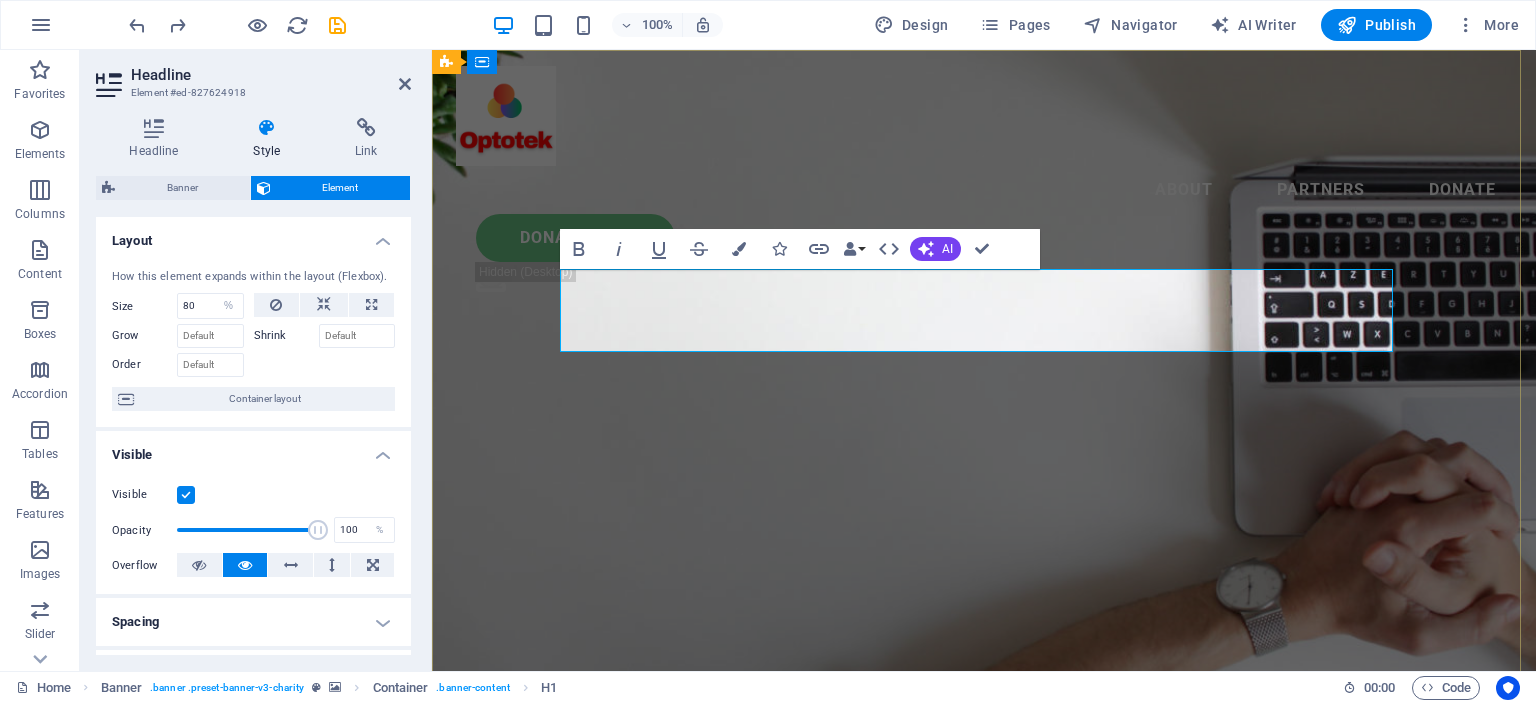type 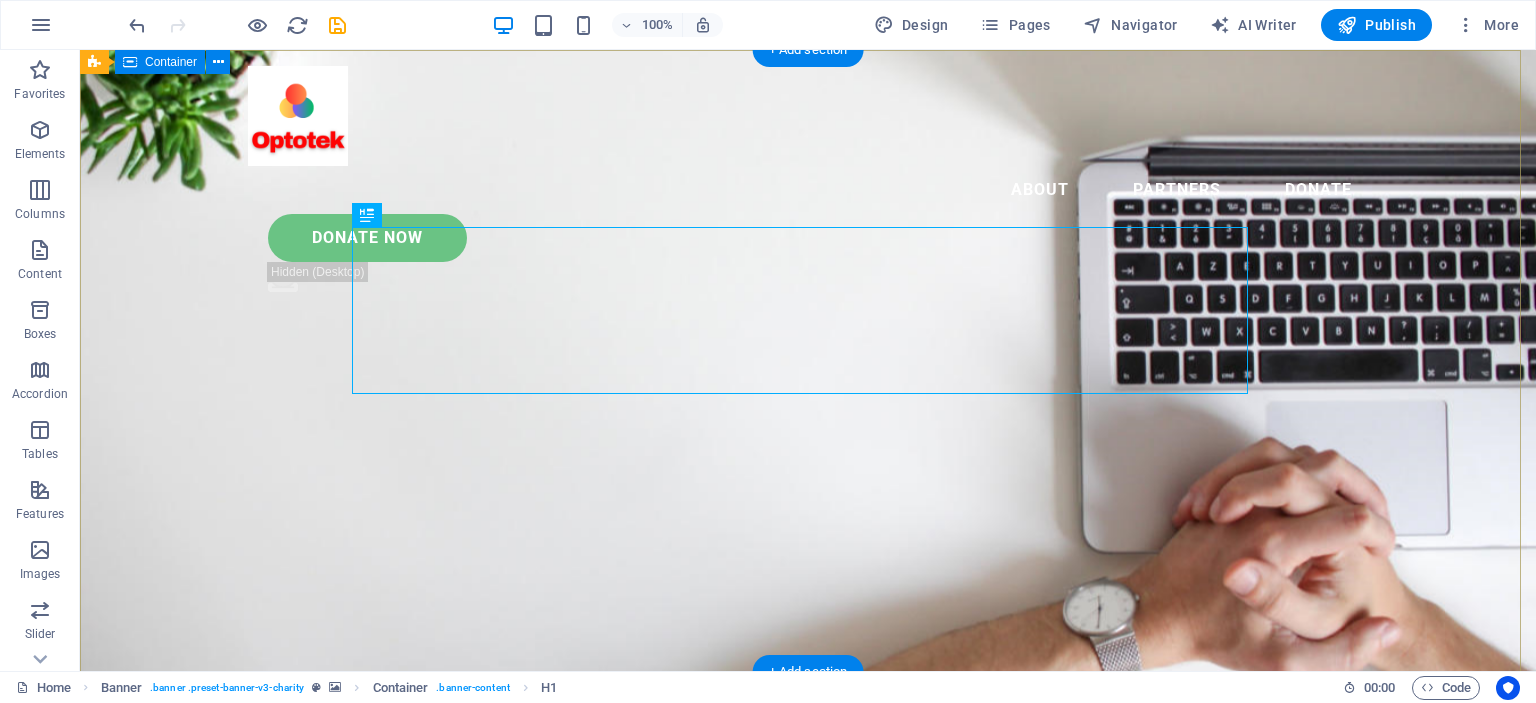 click on "Eğitim ve Danışmanlık Hizmetleri Lorem ipsum dolor sit amet consectetur. Bibendum adipiscing morbi orci nibh eget posuere arcu volutpat nulla. Tortor cras suscipit augue sodales risus auctor. Fusce nunc vitae non dui ornare tellus nibh purus lectus." at bounding box center (808, 831) 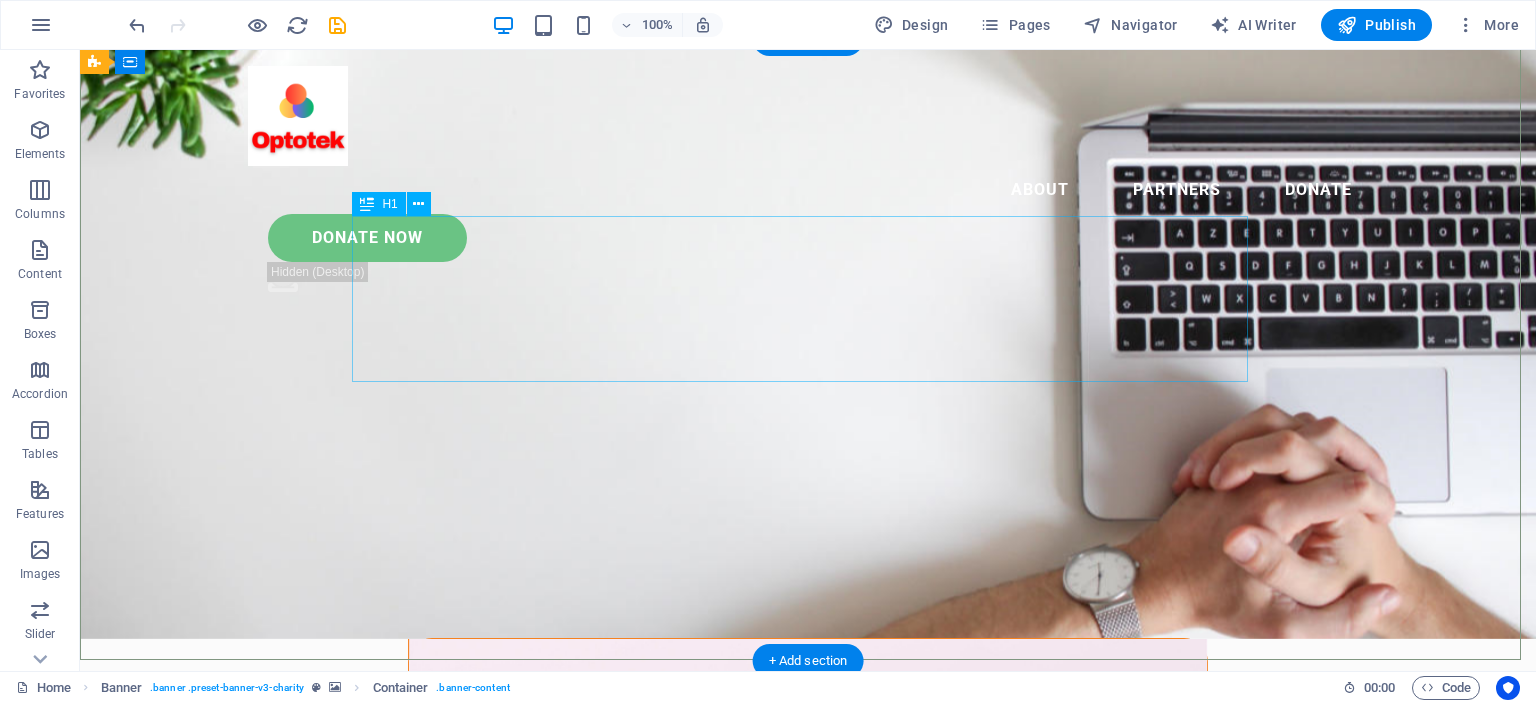 scroll, scrollTop: 0, scrollLeft: 0, axis: both 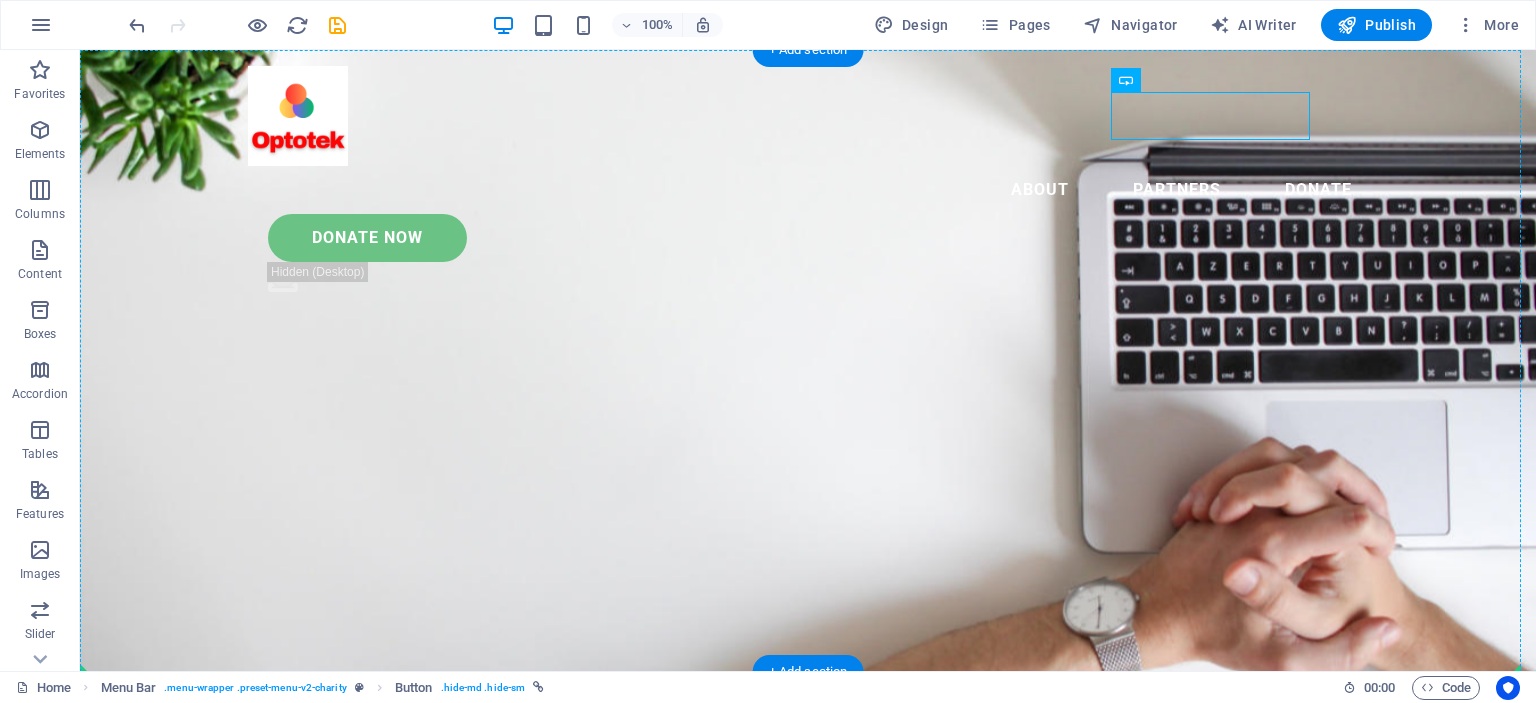 drag, startPoint x: 1235, startPoint y: 126, endPoint x: 367, endPoint y: 544, distance: 963.40436 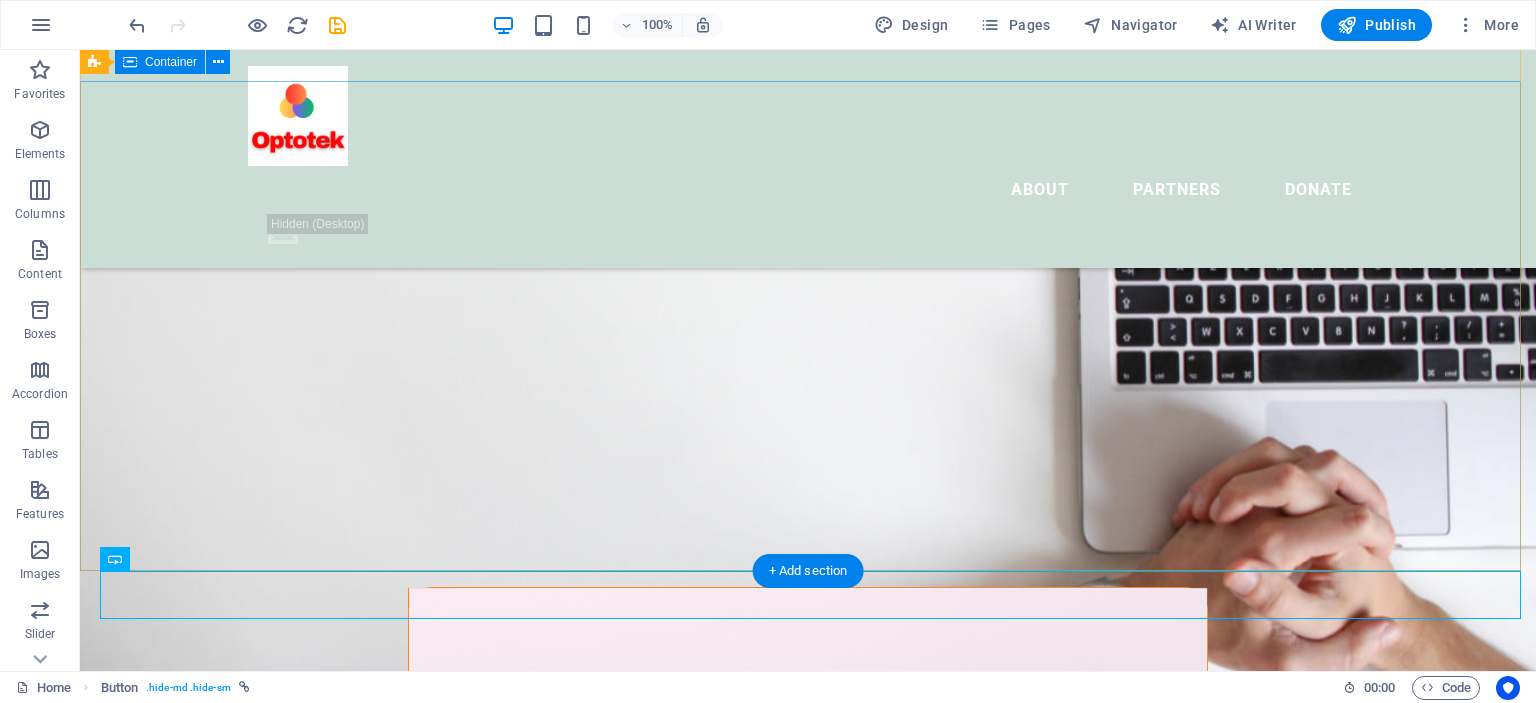 scroll, scrollTop: 100, scrollLeft: 0, axis: vertical 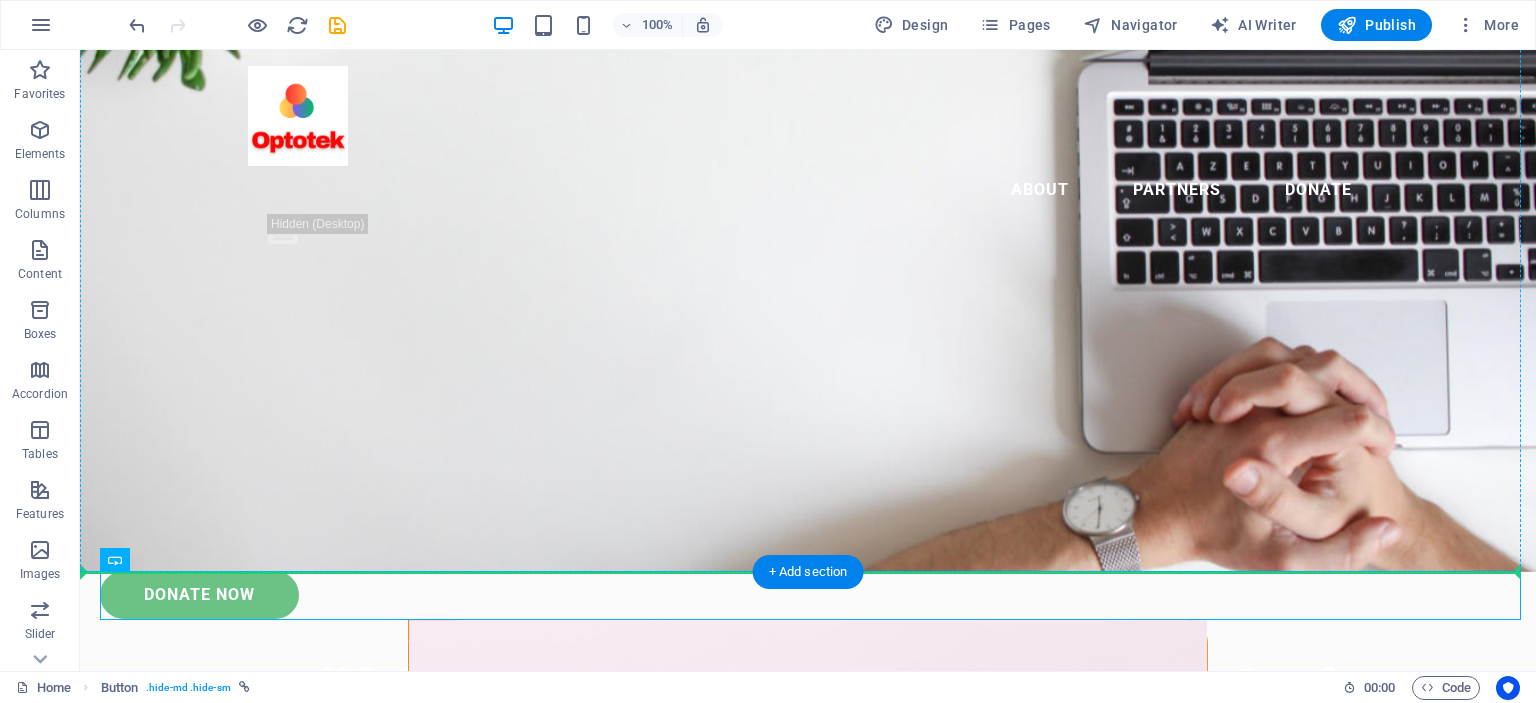 drag, startPoint x: 235, startPoint y: 607, endPoint x: 146, endPoint y: 487, distance: 149.40215 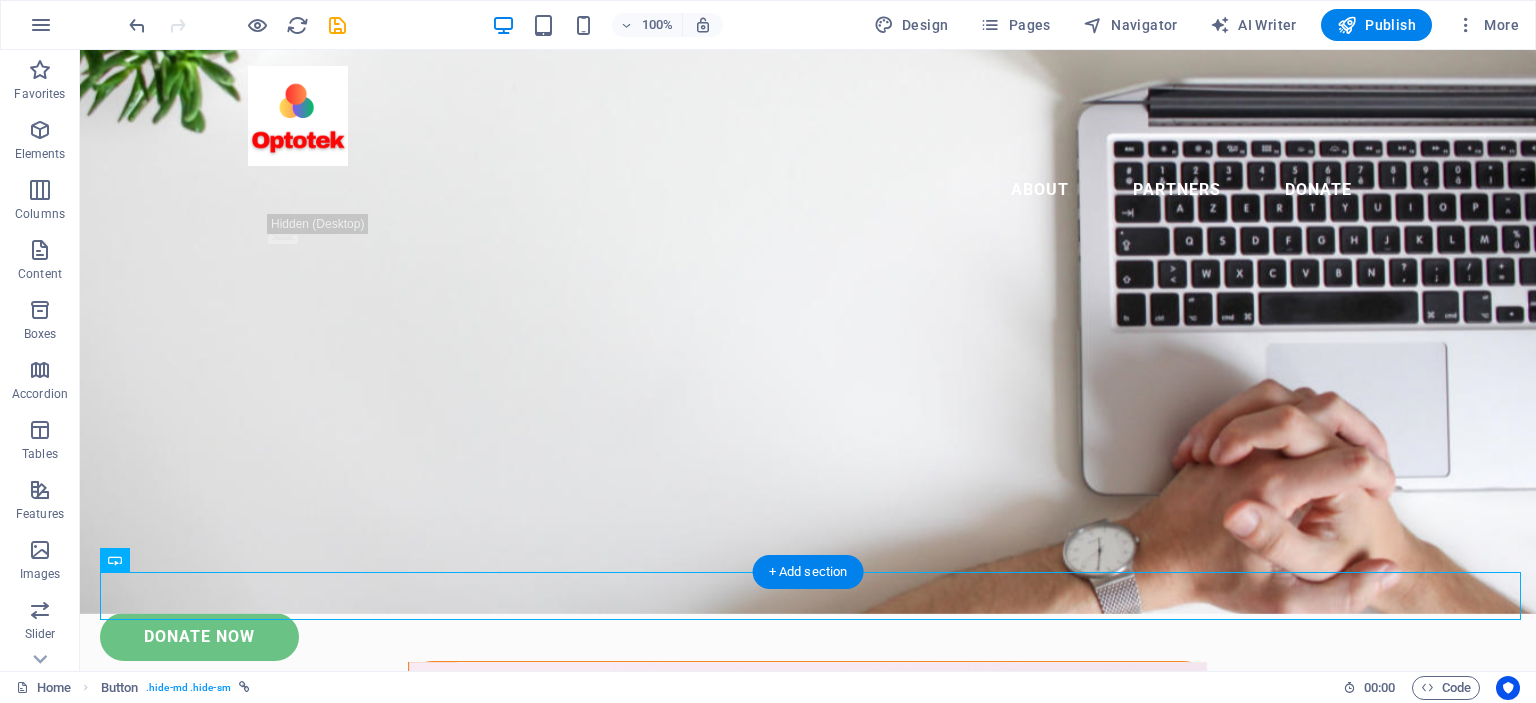 scroll, scrollTop: 0, scrollLeft: 0, axis: both 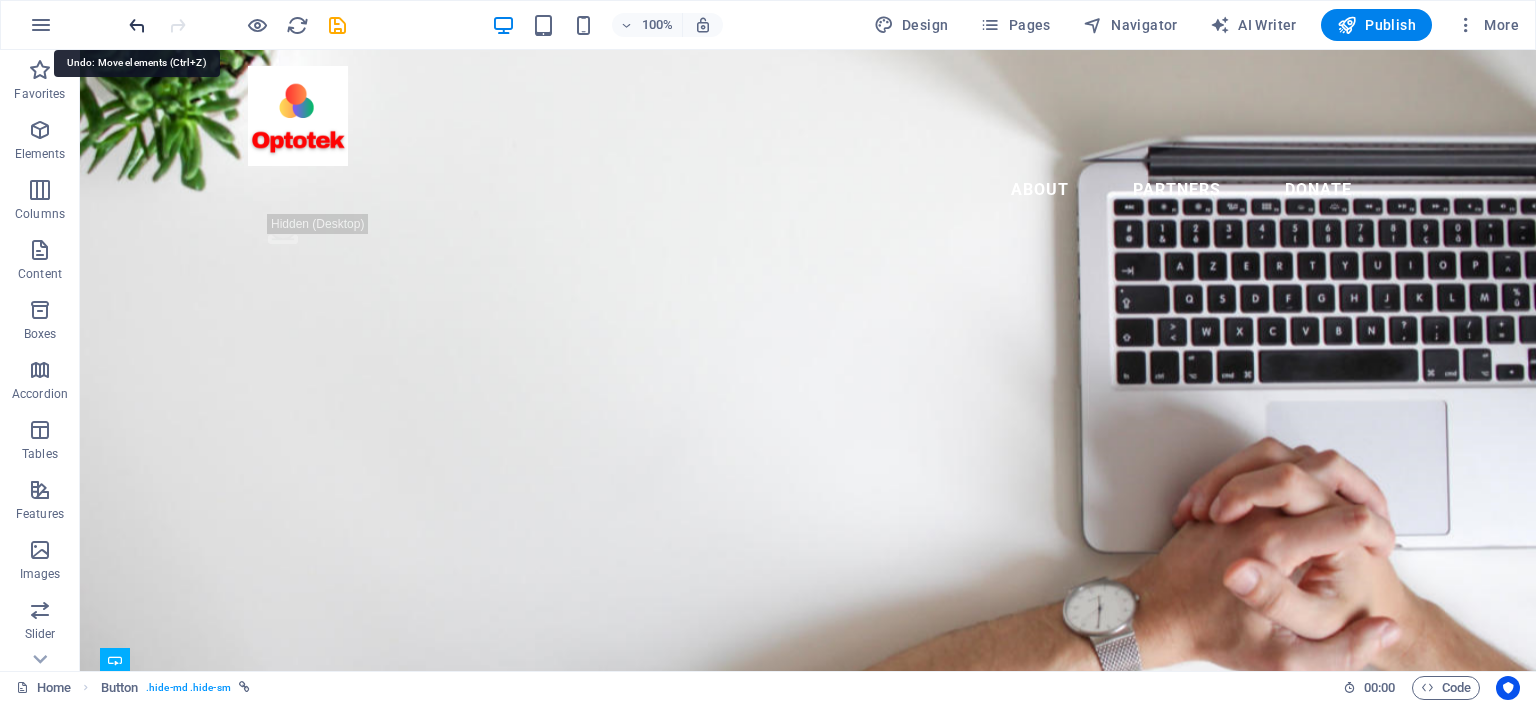 click at bounding box center [137, 25] 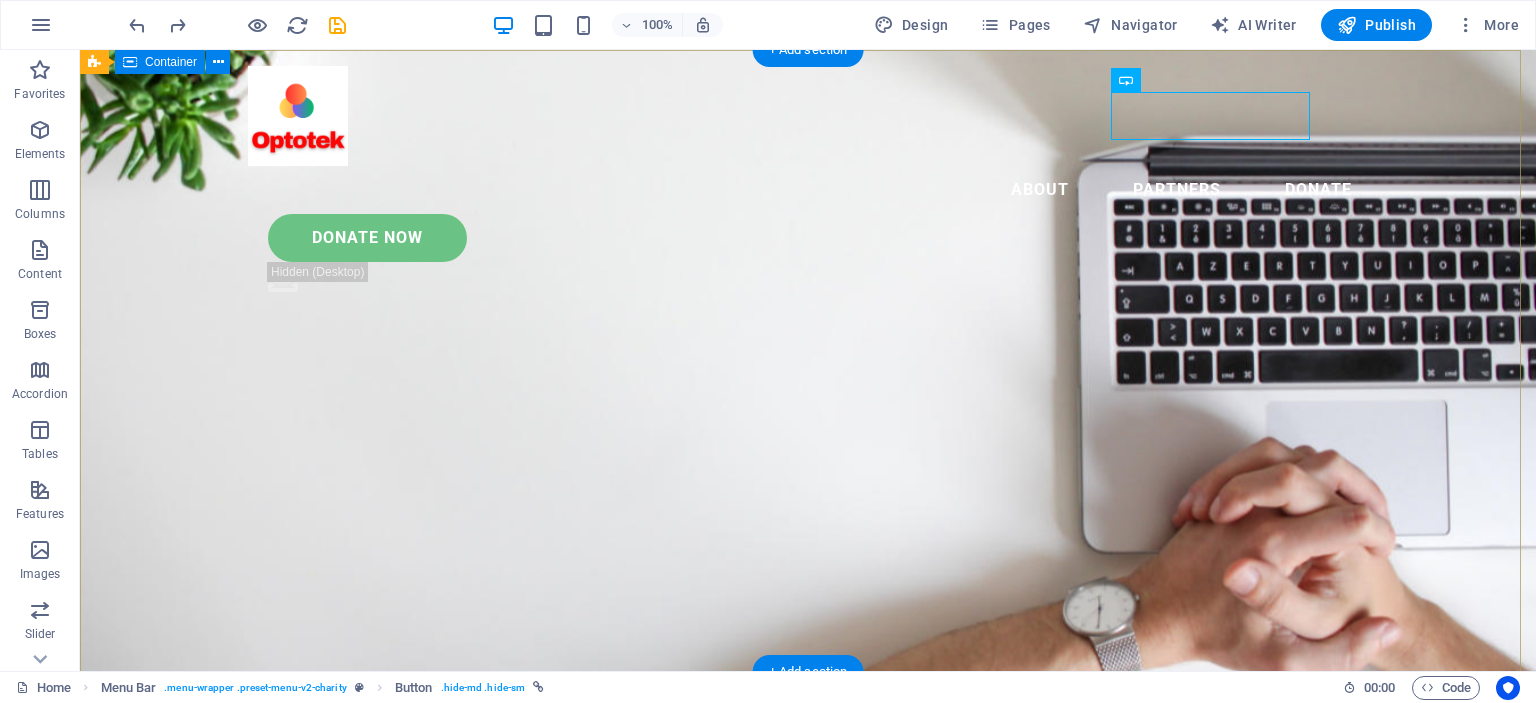 click on "Eğitim ve Danışmanlık Hizmetleri Lorem ipsum dolor sit amet consectetur. Bibendum adipiscing morbi orci nibh eget posuere arcu volutpat nulla. Tortor cras suscipit augue sodales risus auctor. Fusce nunc vitae non dui ornare tellus nibh purus lectus." at bounding box center [808, 831] 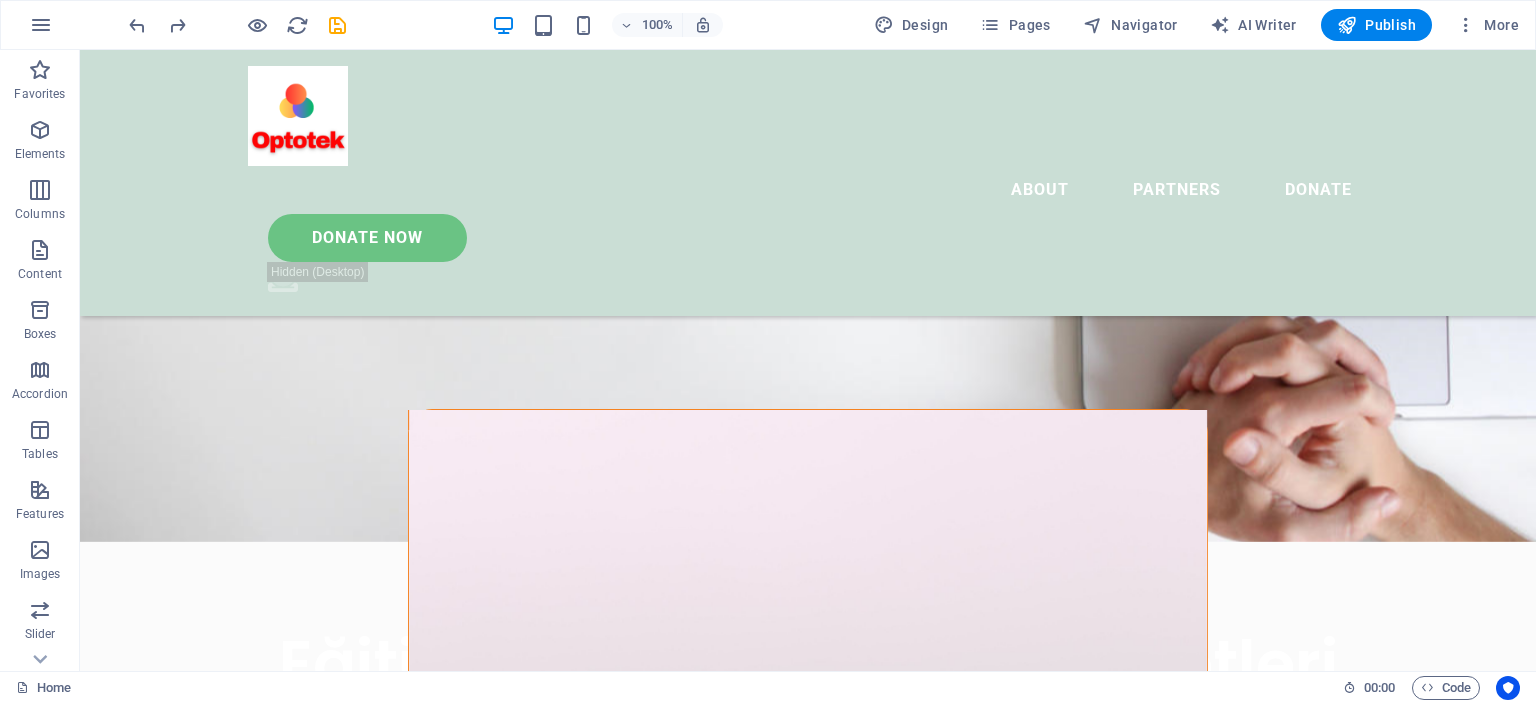 scroll, scrollTop: 0, scrollLeft: 0, axis: both 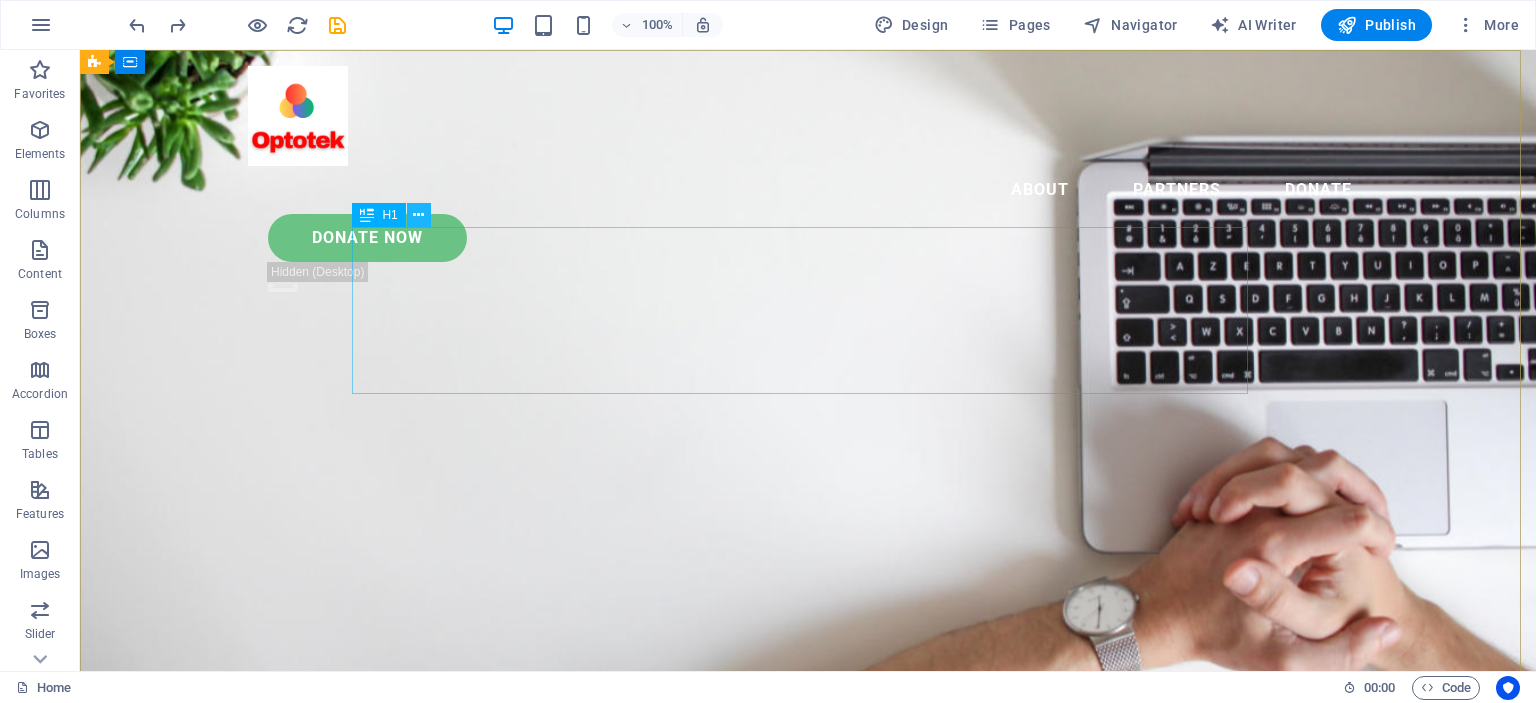 click at bounding box center [418, 215] 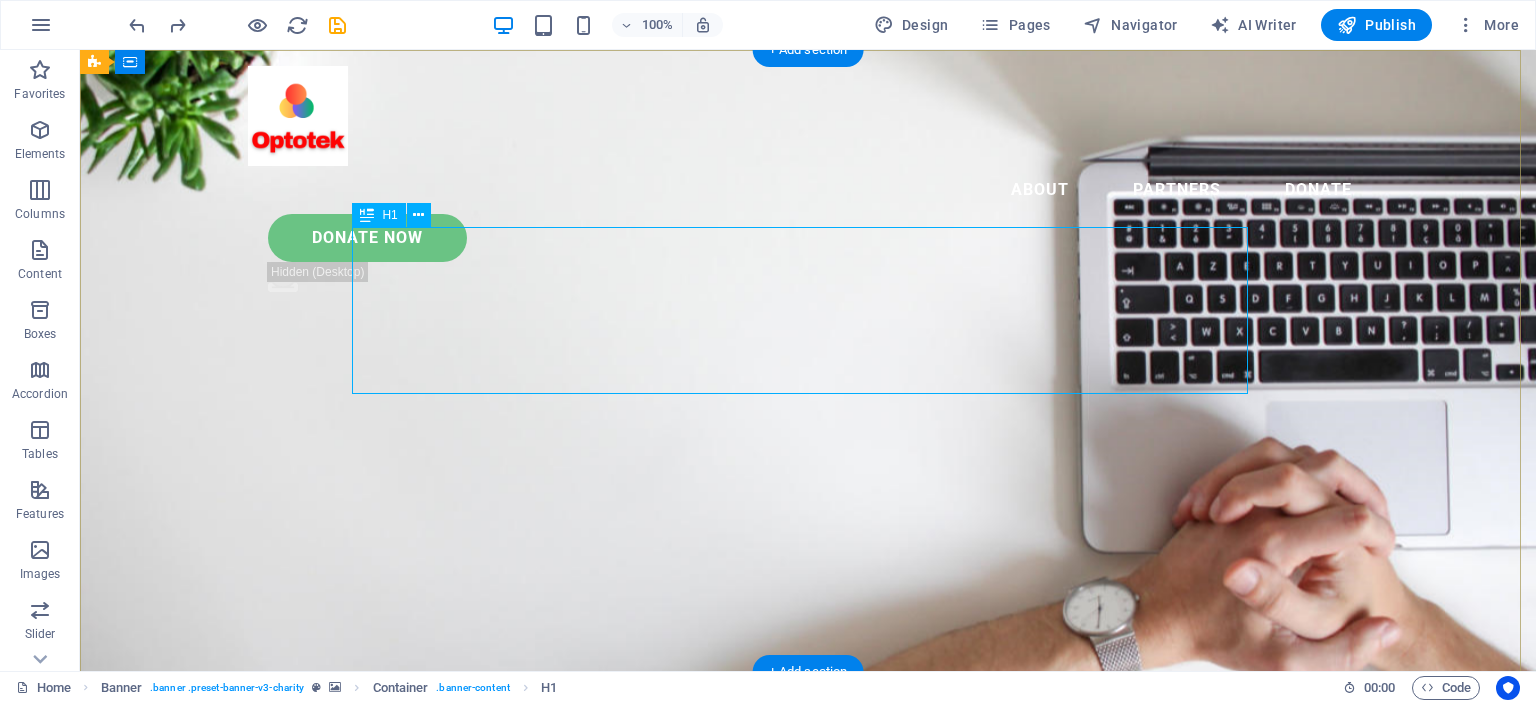 click on "Eğitim ve Danışmanlık Hizmetleri" at bounding box center [808, 793] 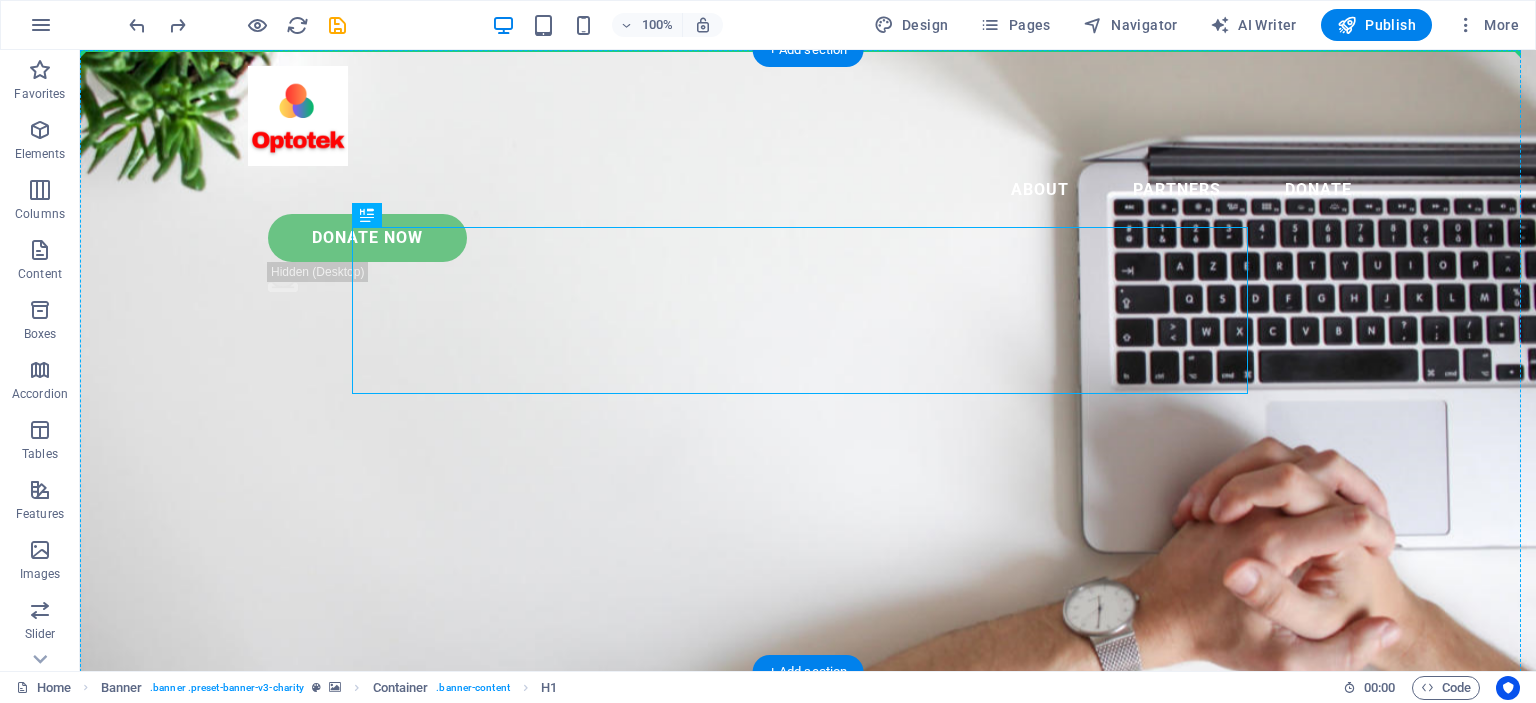 drag, startPoint x: 489, startPoint y: 343, endPoint x: 248, endPoint y: 336, distance: 241.10164 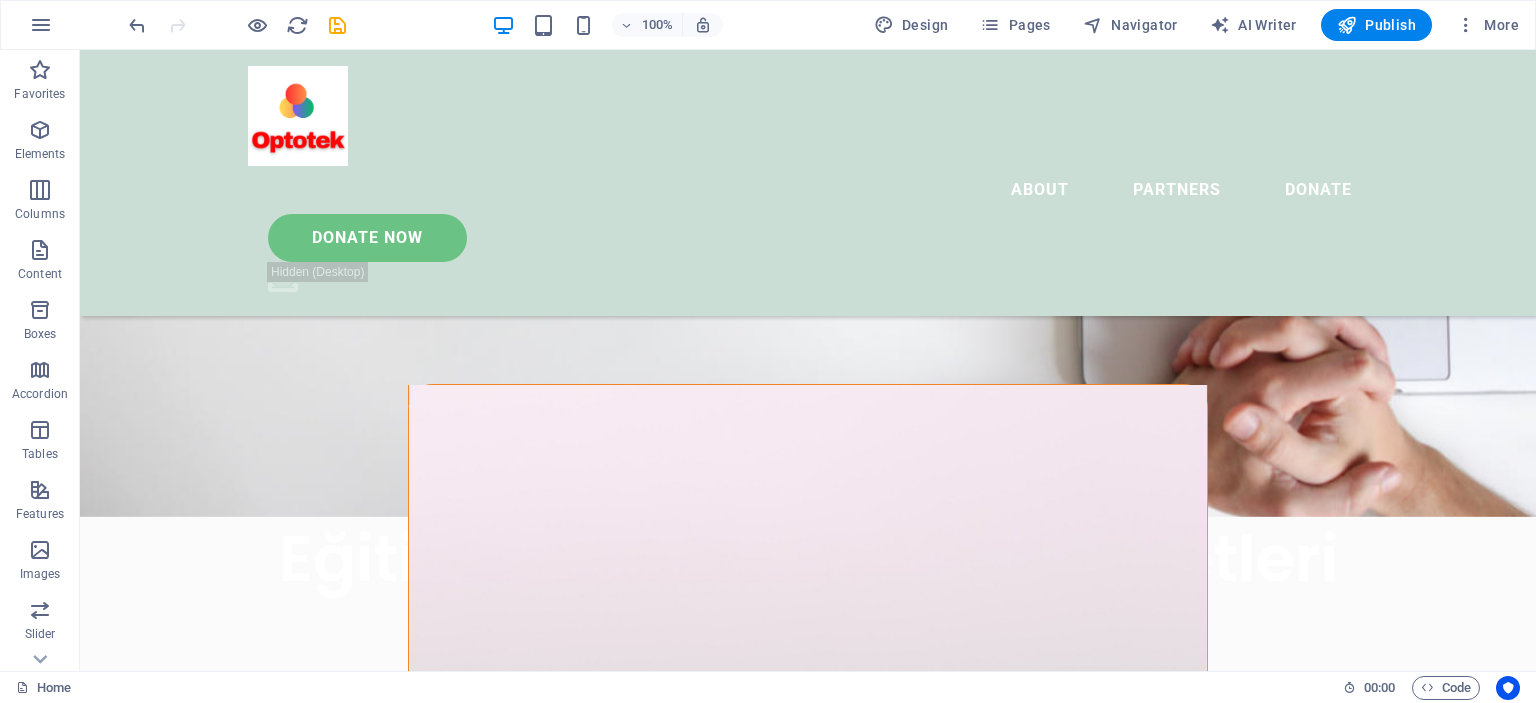 scroll, scrollTop: 0, scrollLeft: 0, axis: both 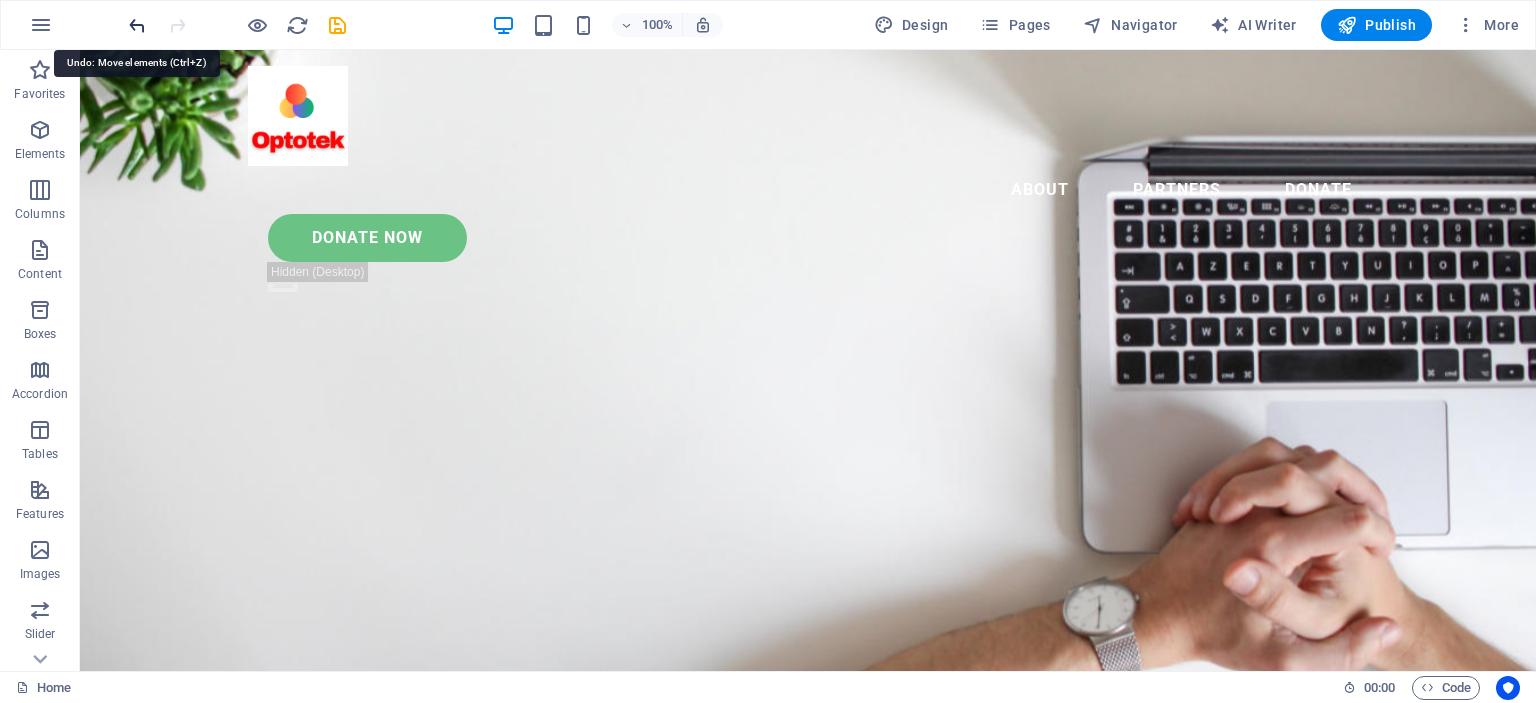 click at bounding box center (137, 25) 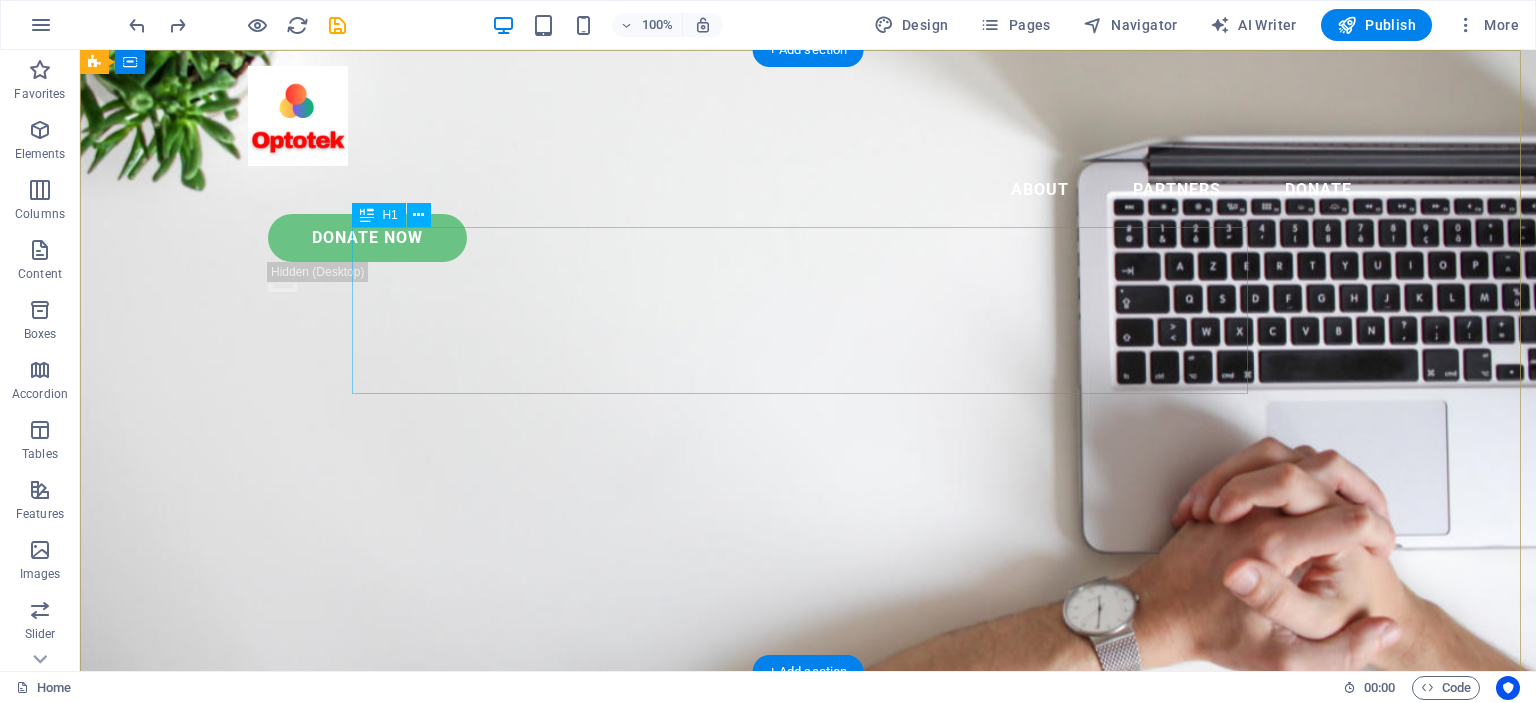 click on "Eğitim ve Danışmanlık Hizmetleri" at bounding box center [808, 793] 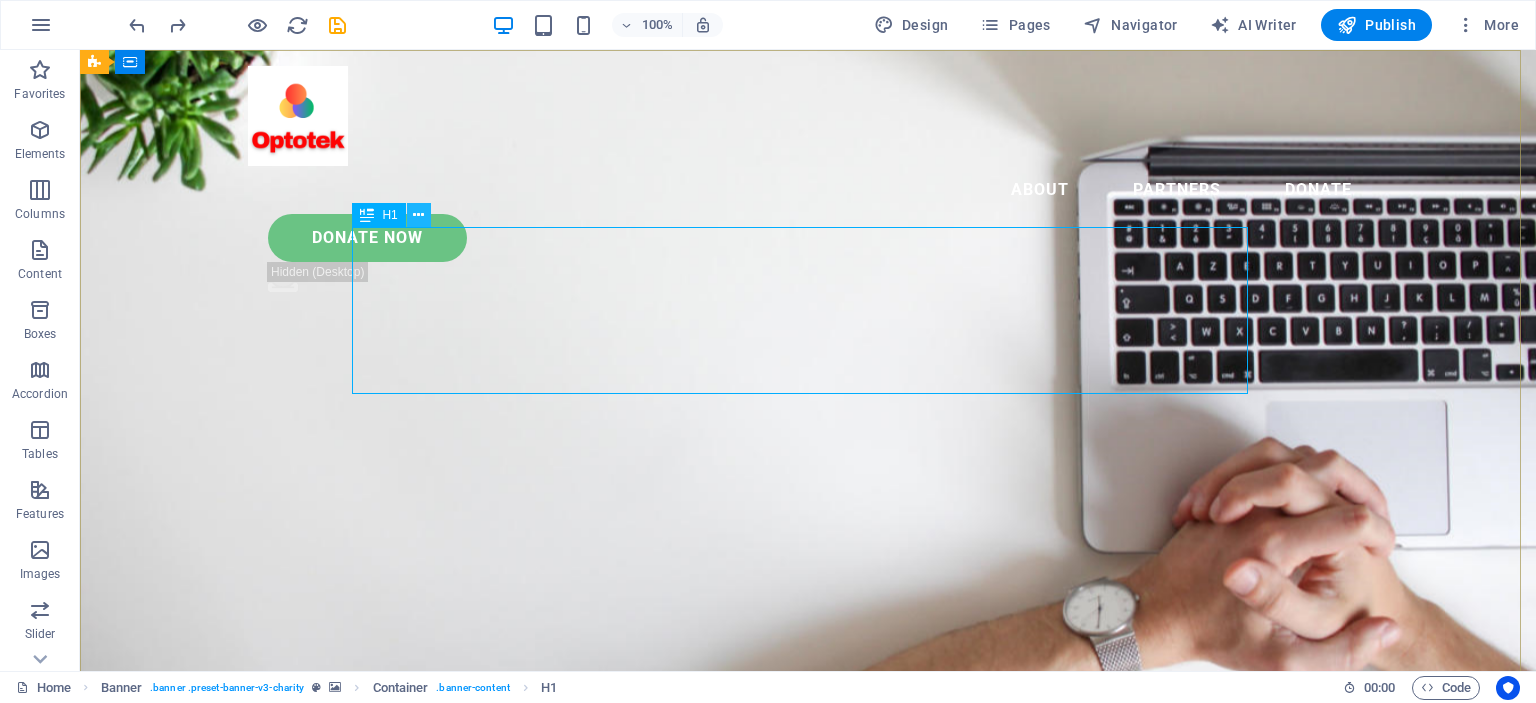 click at bounding box center (418, 215) 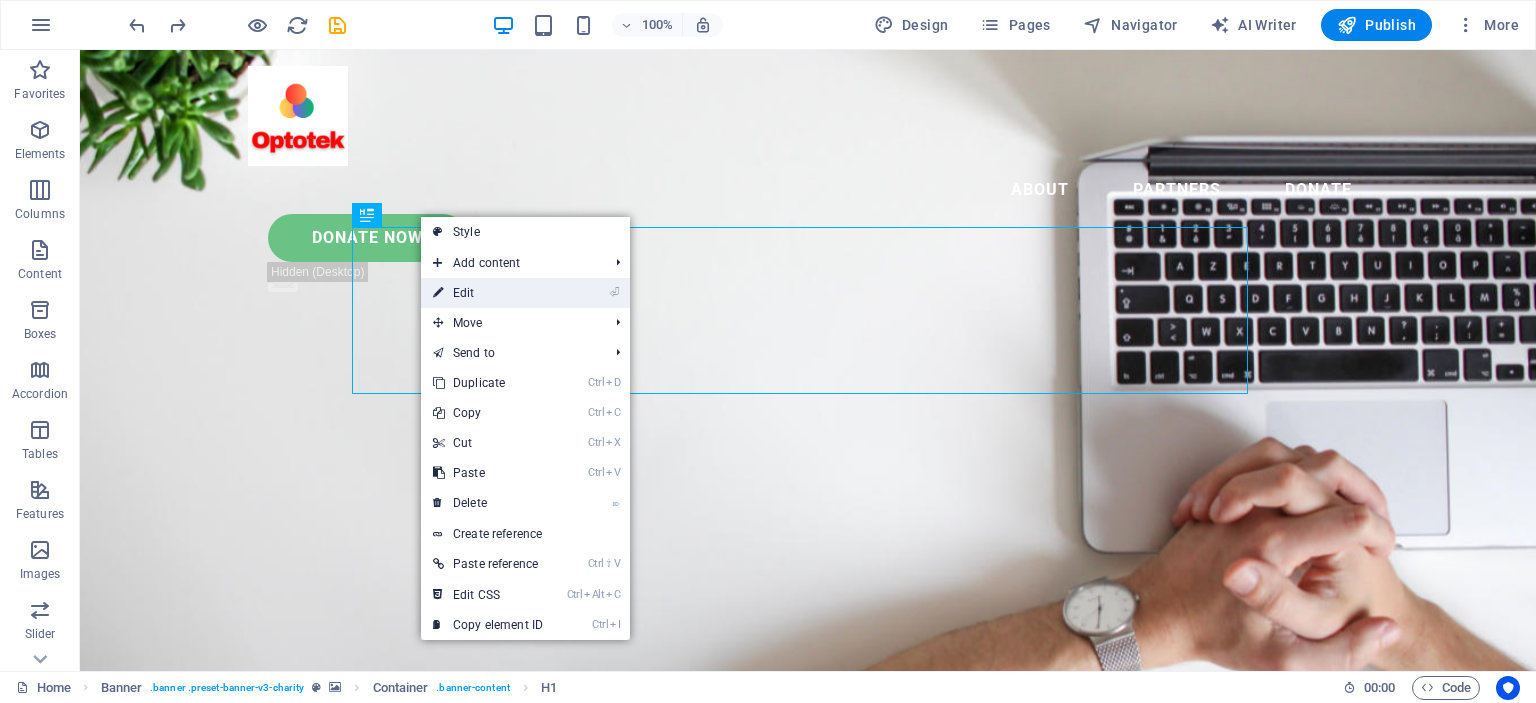 click on "⏎  Edit" at bounding box center (488, 293) 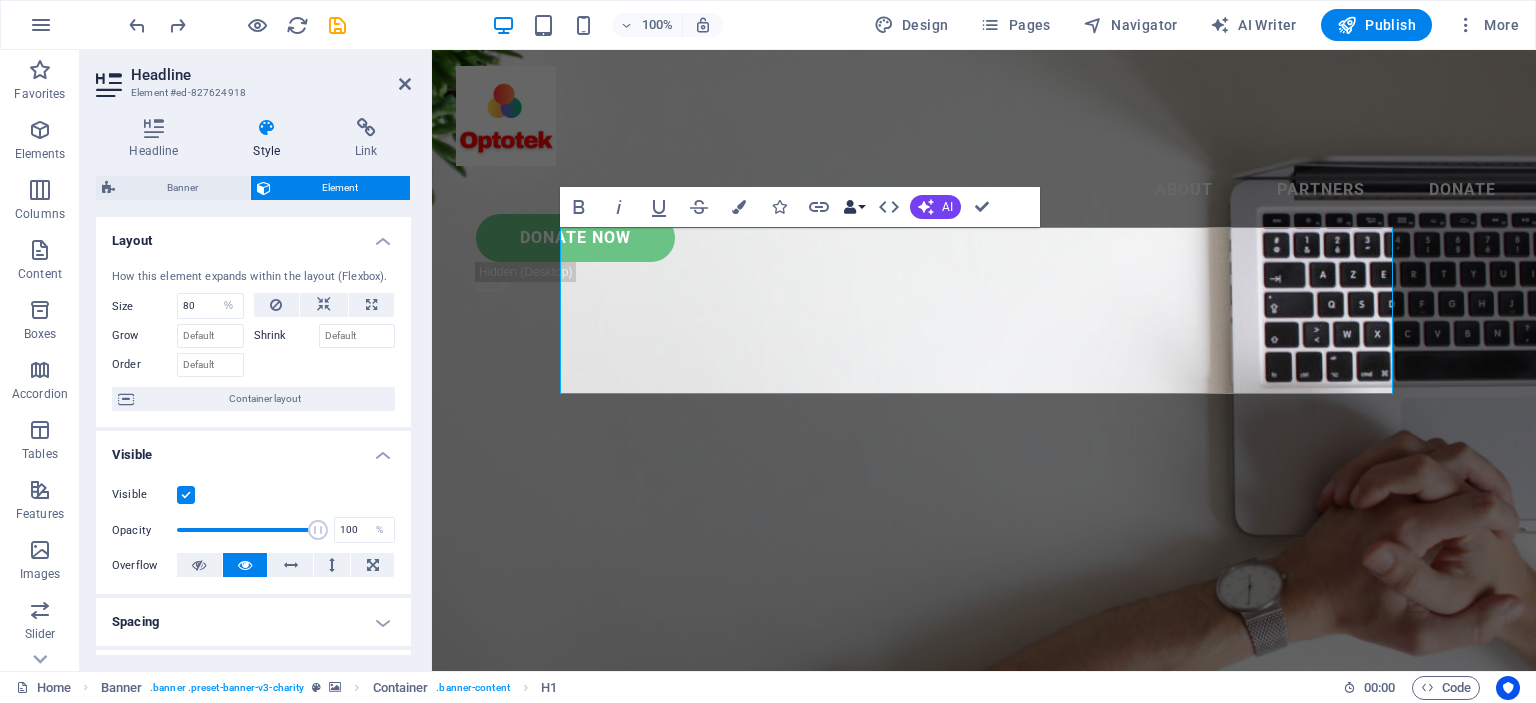 click on "Data Bindings" at bounding box center [854, 207] 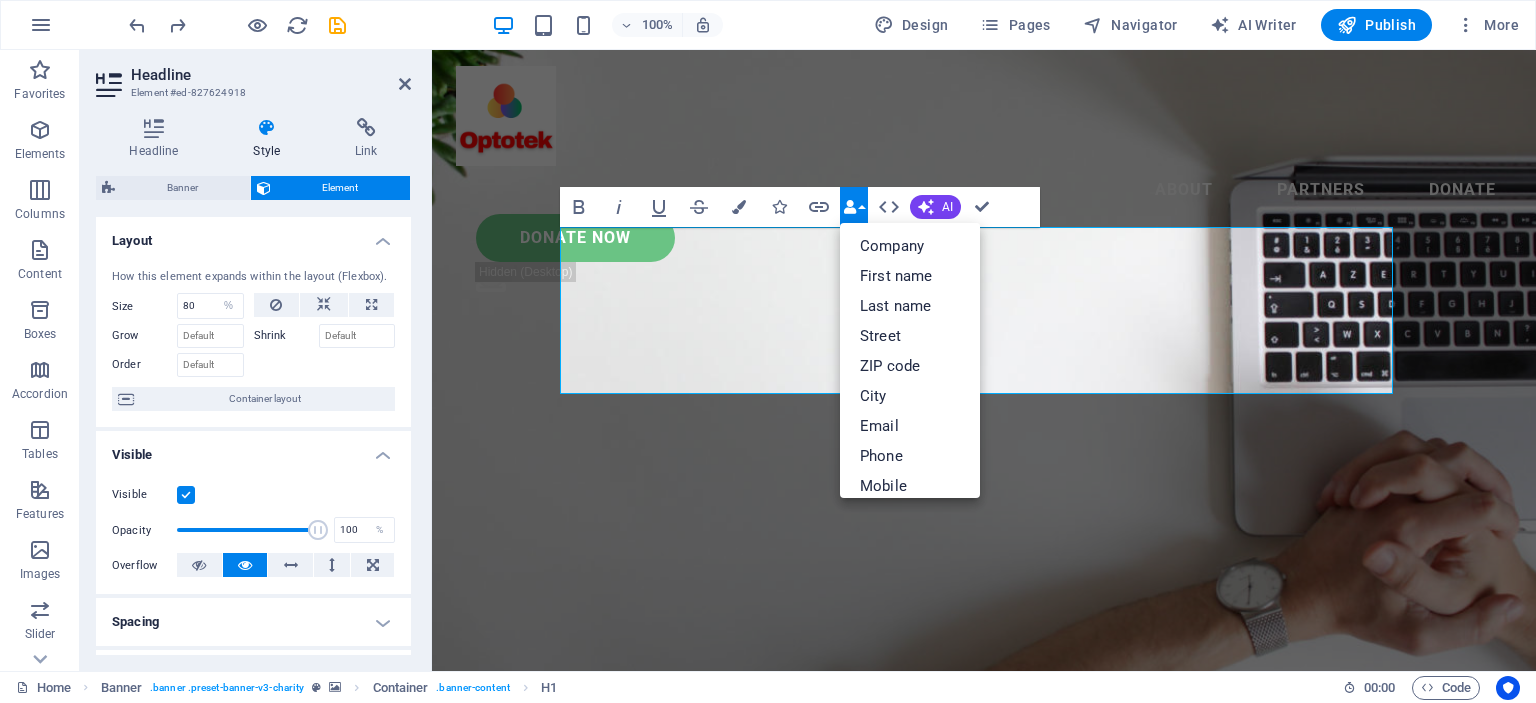 click on "Data Bindings" at bounding box center (854, 207) 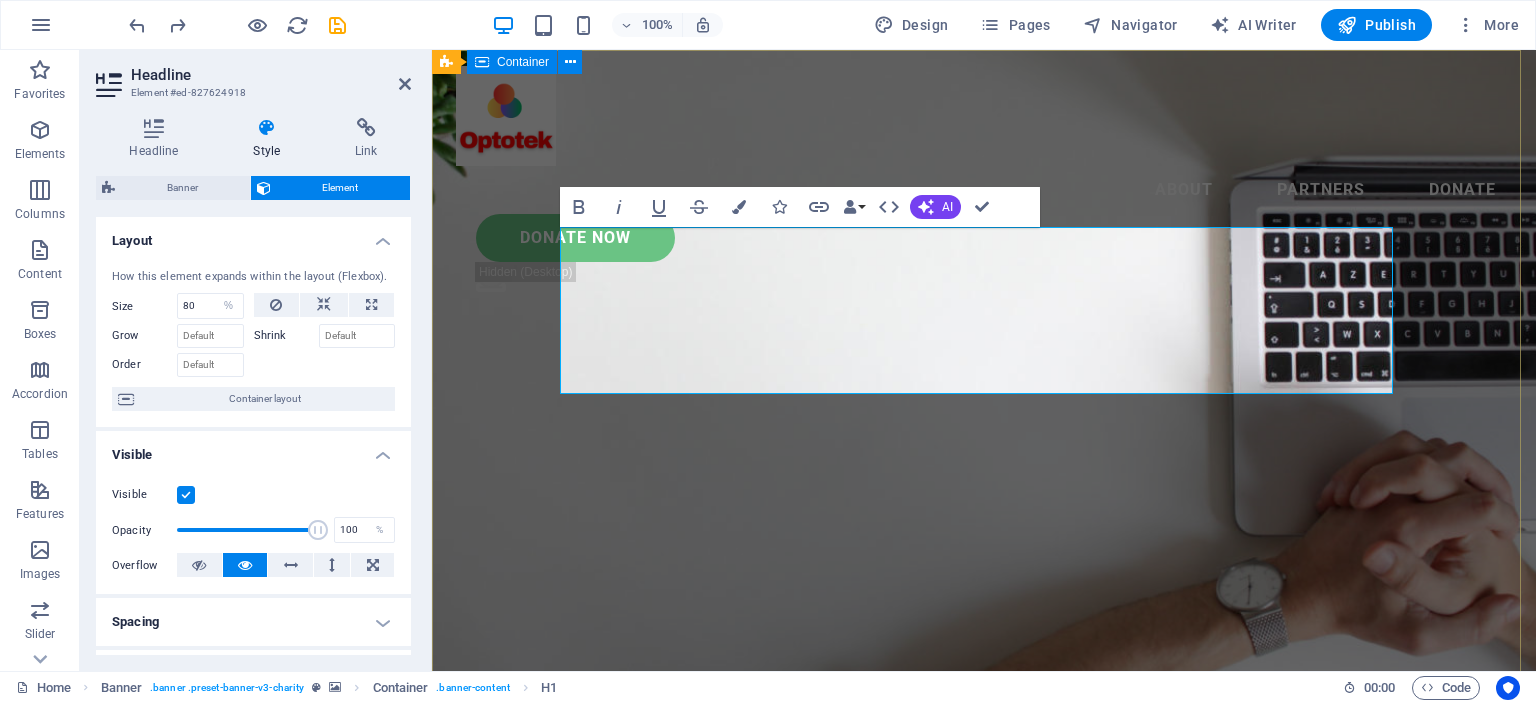 click on "Eğitim ve Danışmanlık Hizmetleri Lorem ipsum dolor sit amet consectetur. Bibendum adipiscing morbi orci nibh eget posuere arcu volutpat nulla. Tortor cras suscipit augue sodales risus auctor. Fusce nunc vitae non dui ornare tellus nibh purus lectus." at bounding box center [984, 873] 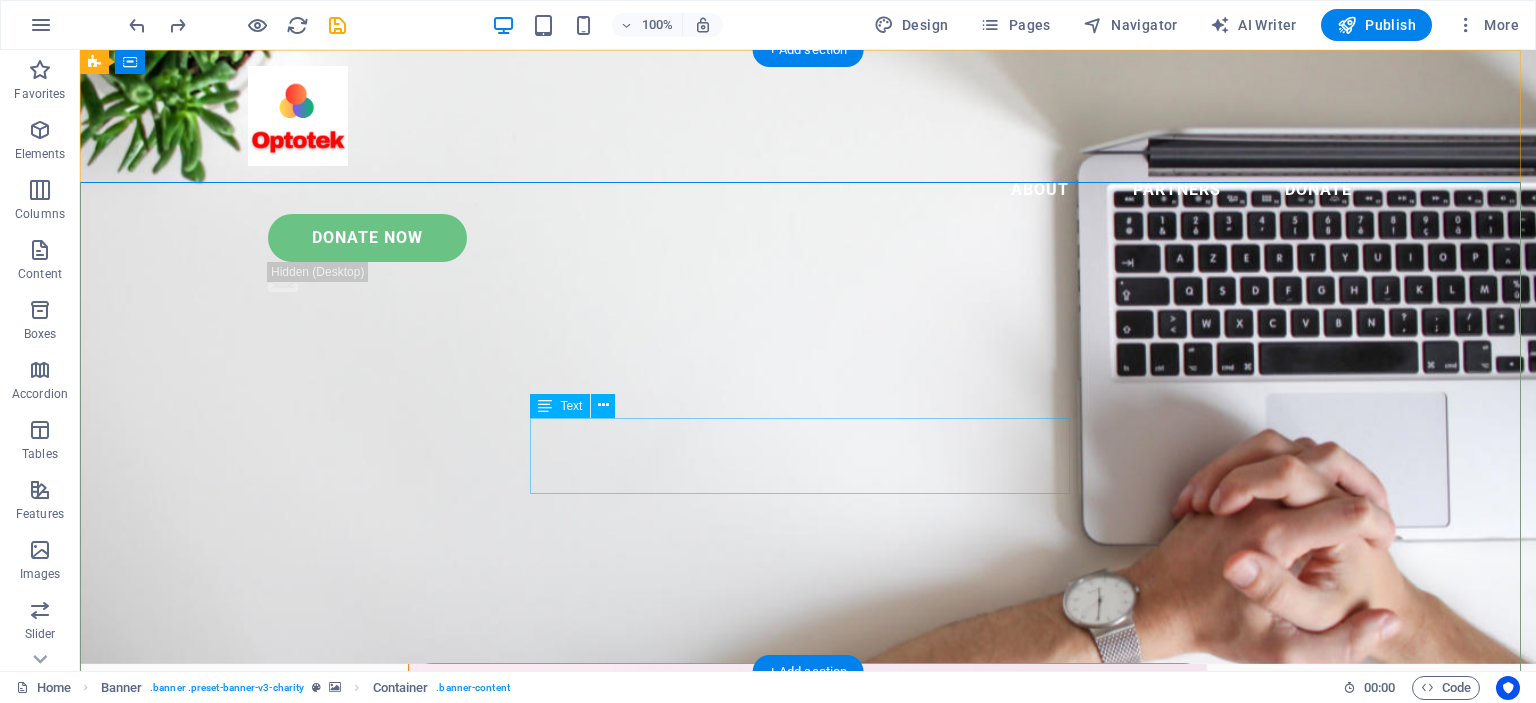 scroll, scrollTop: 0, scrollLeft: 0, axis: both 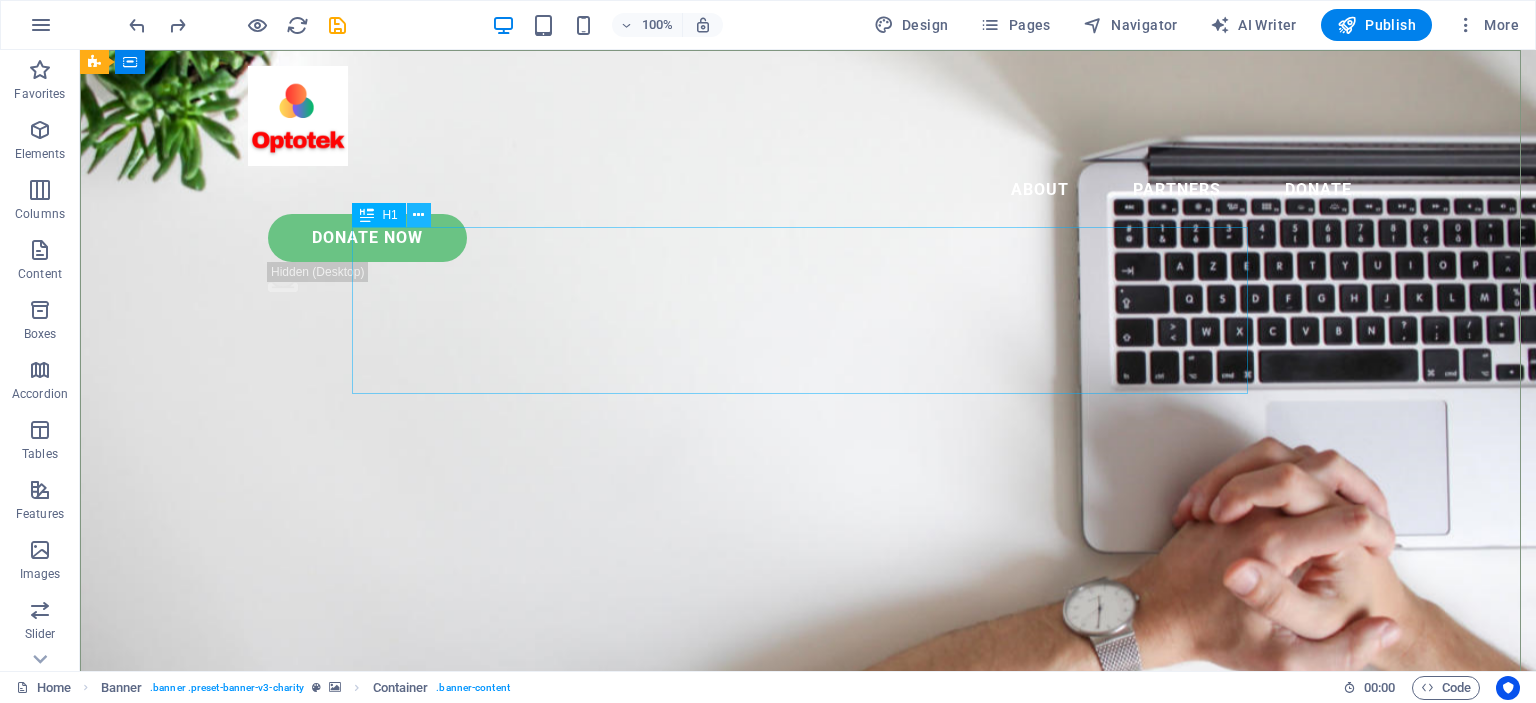 click at bounding box center (418, 215) 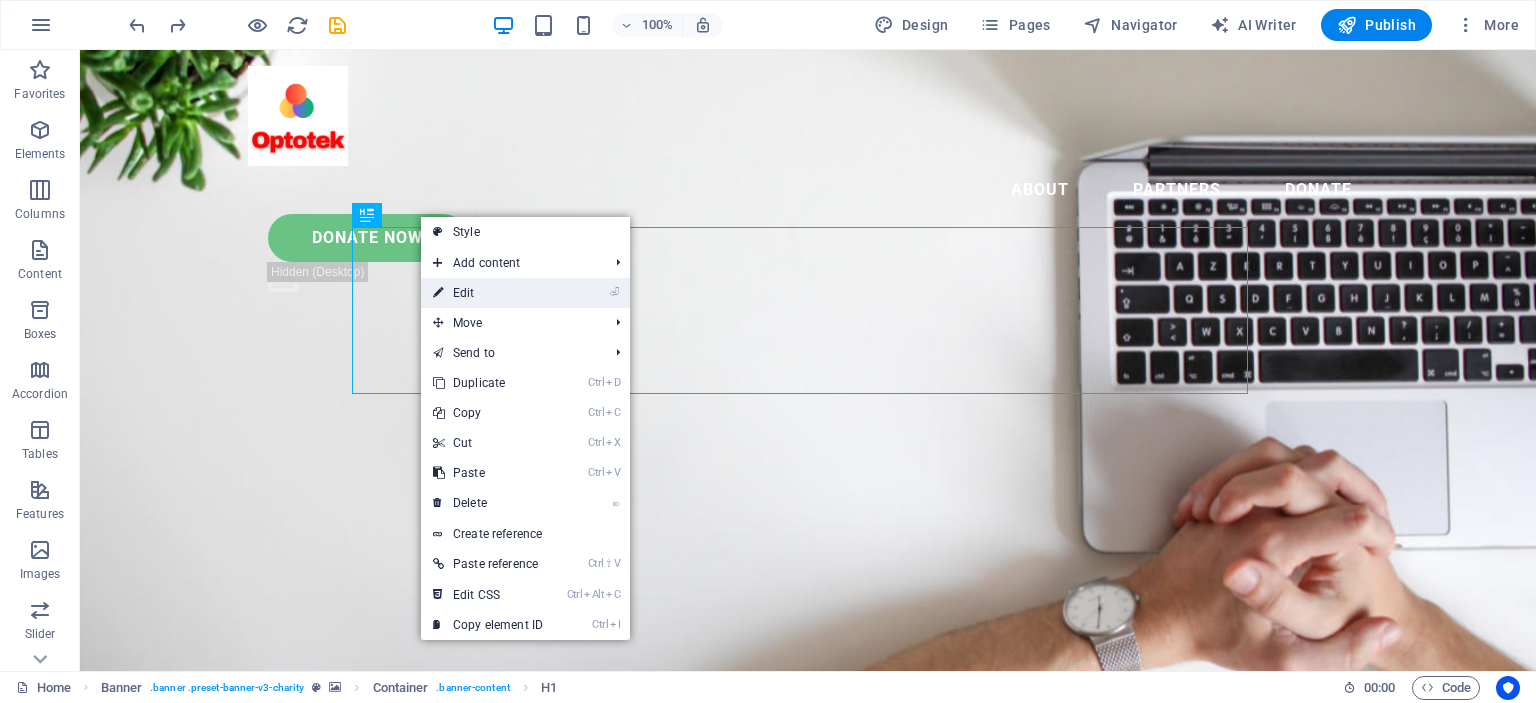 click on "⏎  Edit" at bounding box center [488, 293] 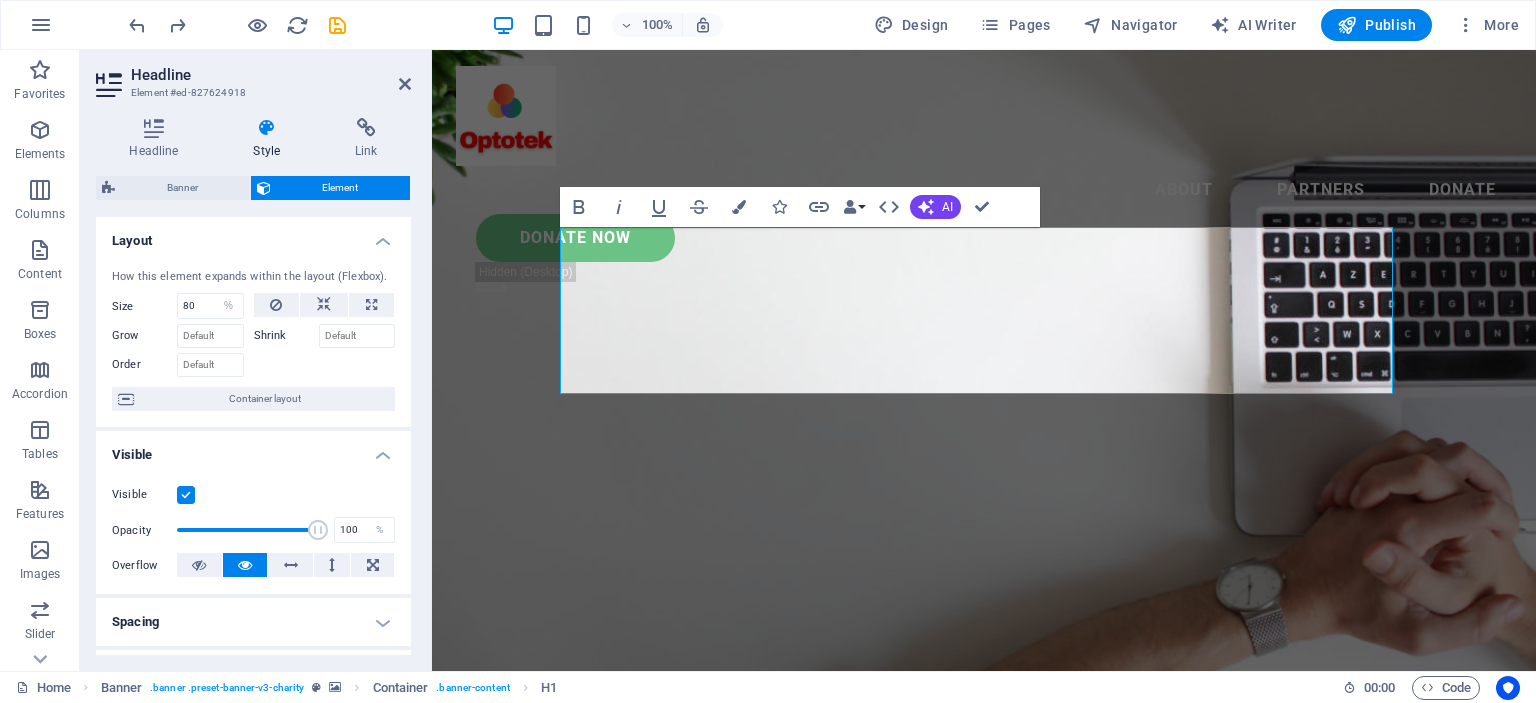 click on "Layout" at bounding box center (253, 235) 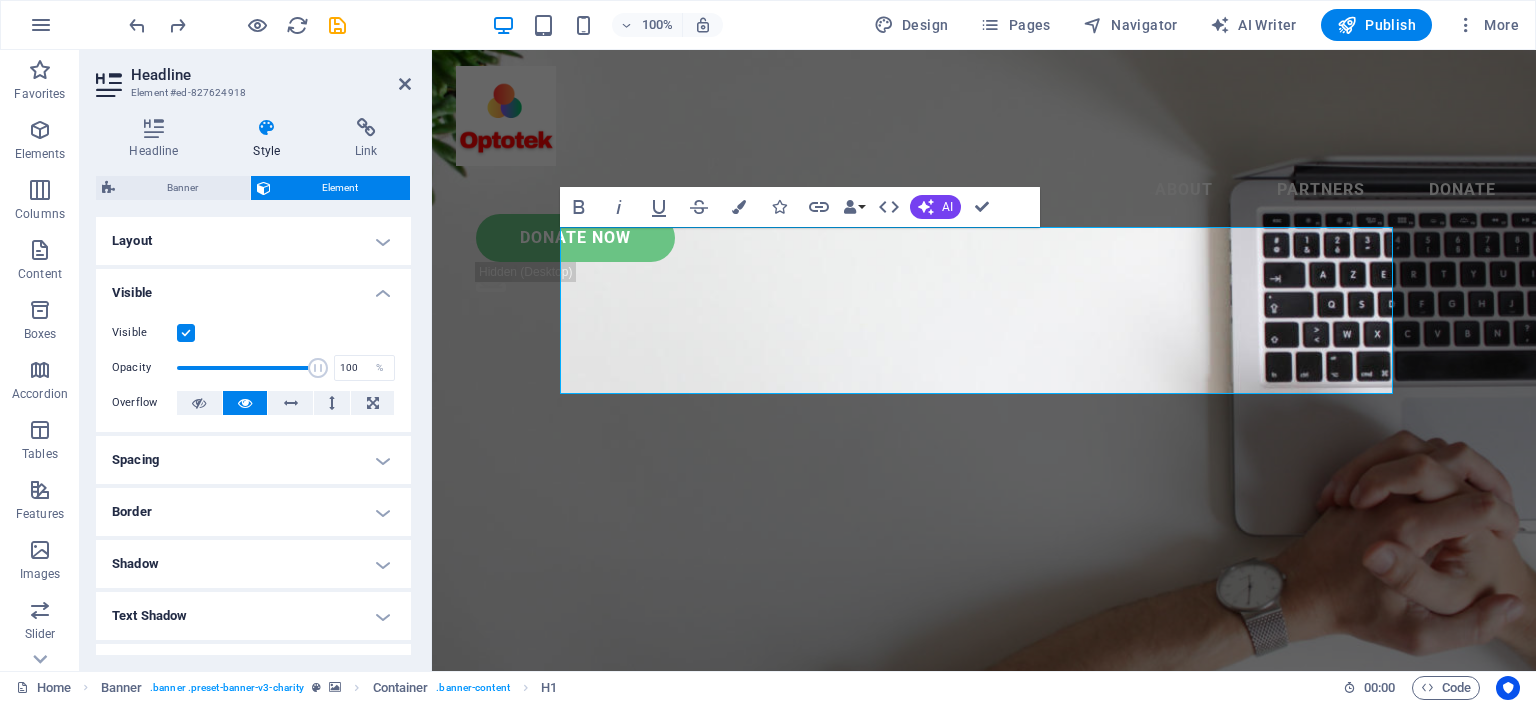 click on "Visible" at bounding box center (253, 287) 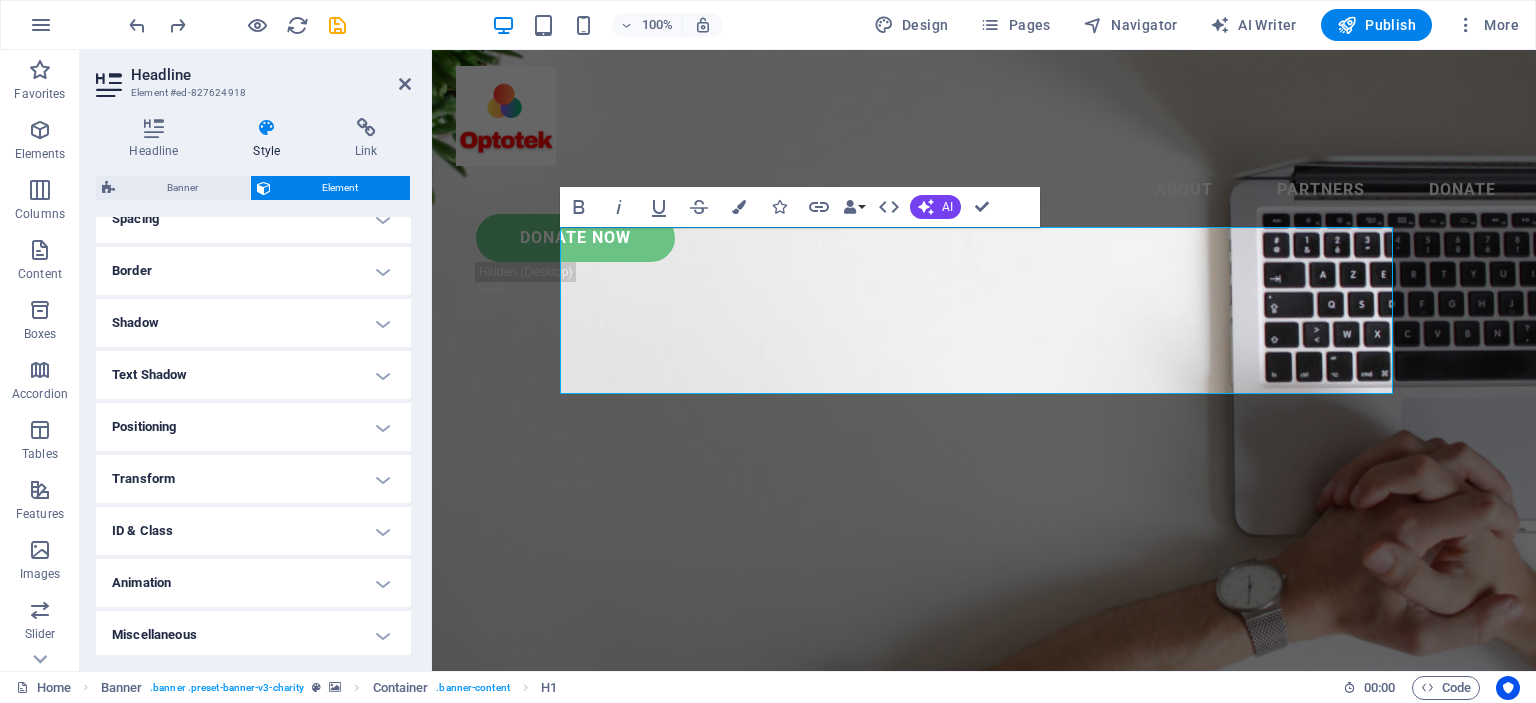 scroll, scrollTop: 129, scrollLeft: 0, axis: vertical 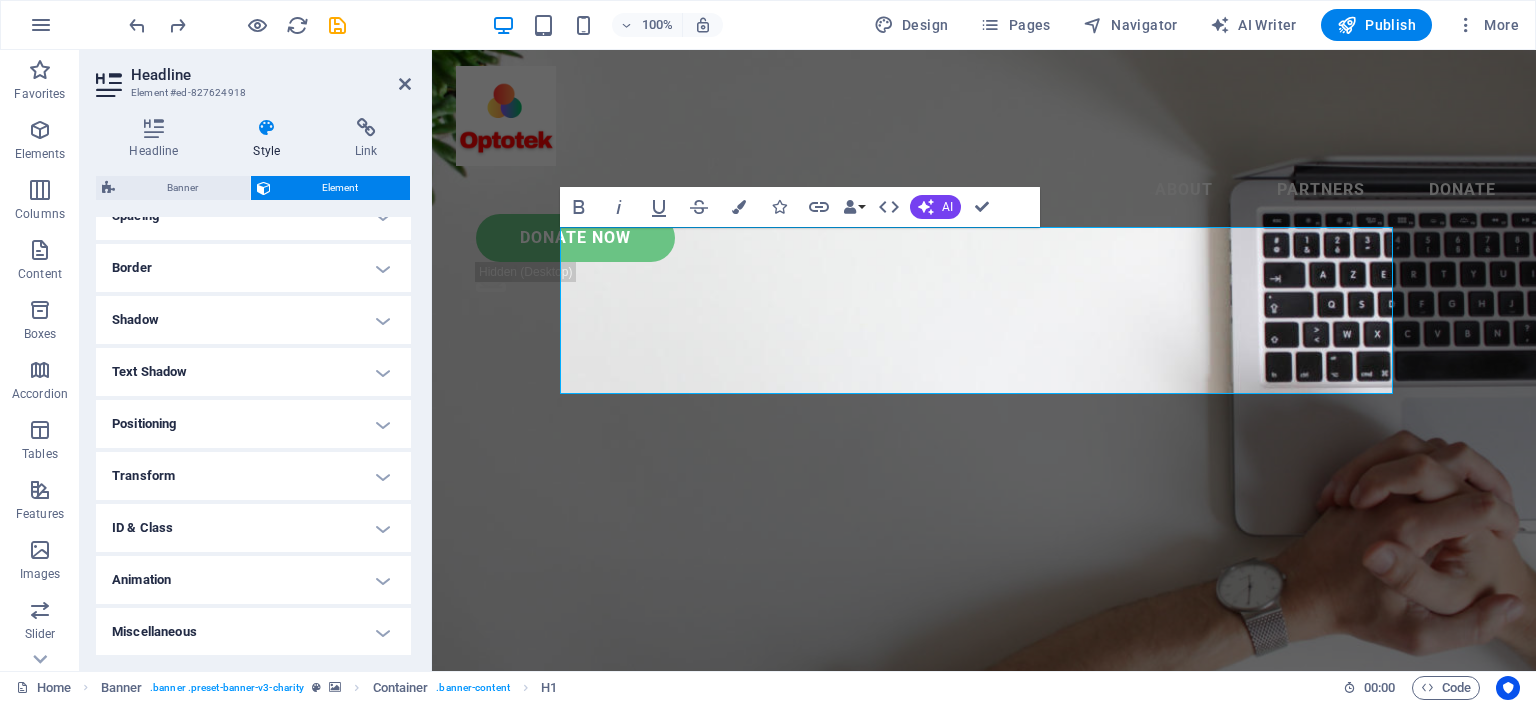 click on "Positioning" at bounding box center (253, 424) 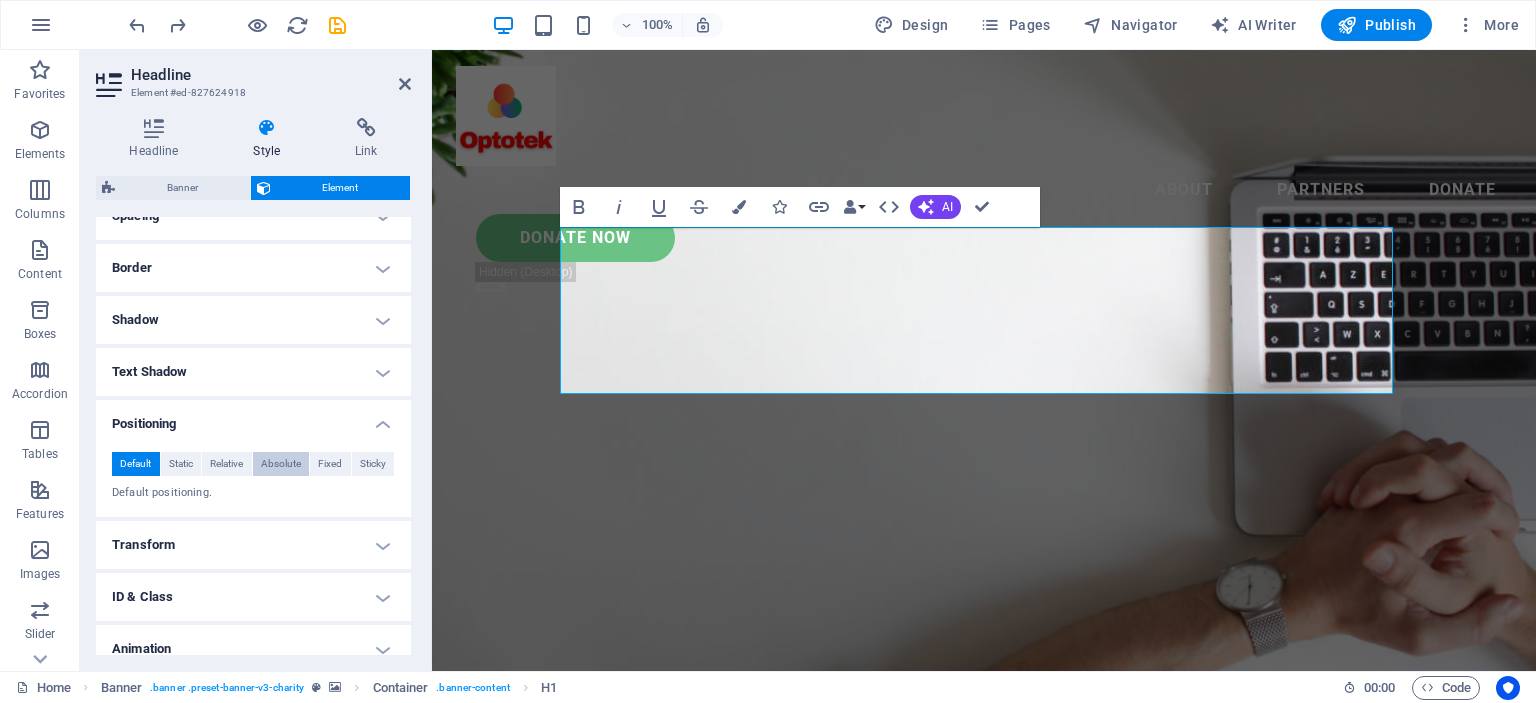 click on "Absolute" at bounding box center (281, 464) 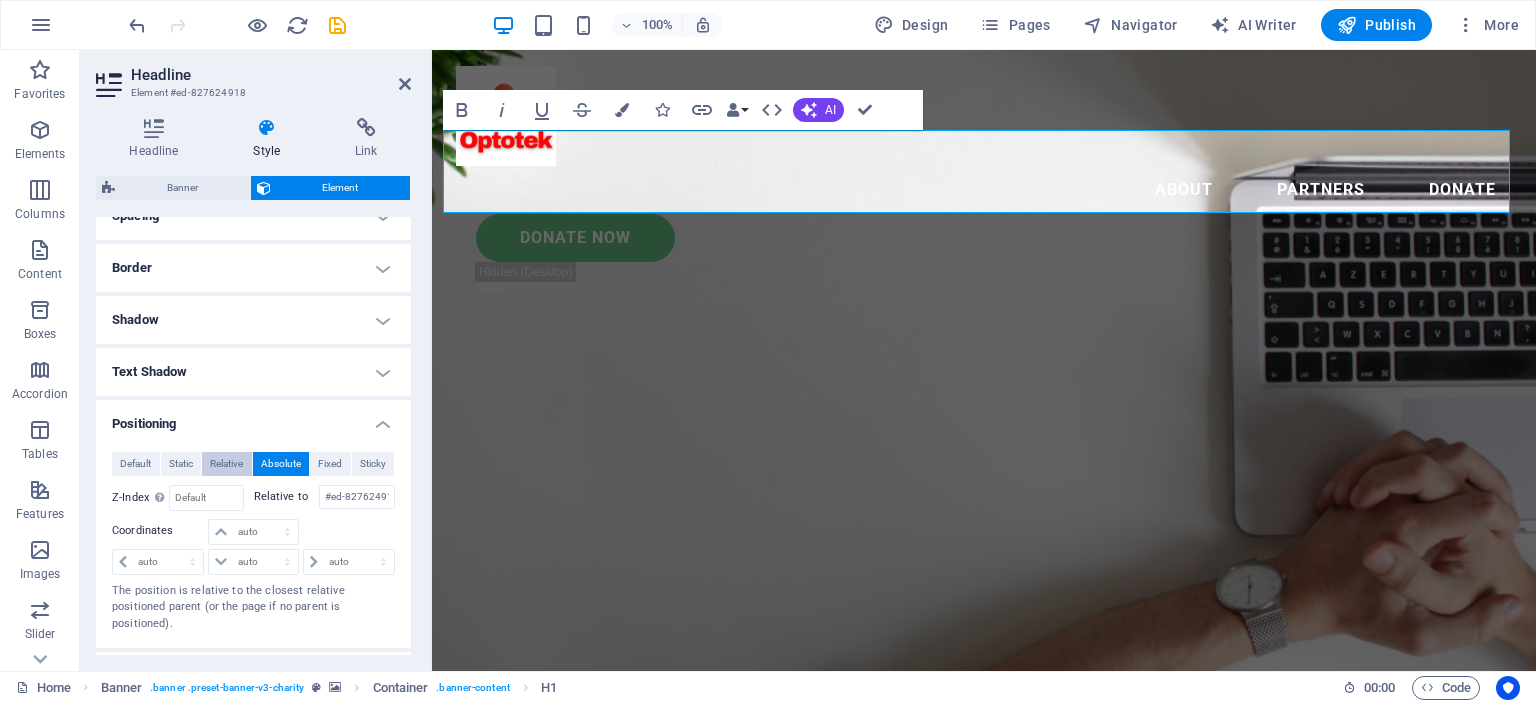 click on "Relative" at bounding box center [226, 464] 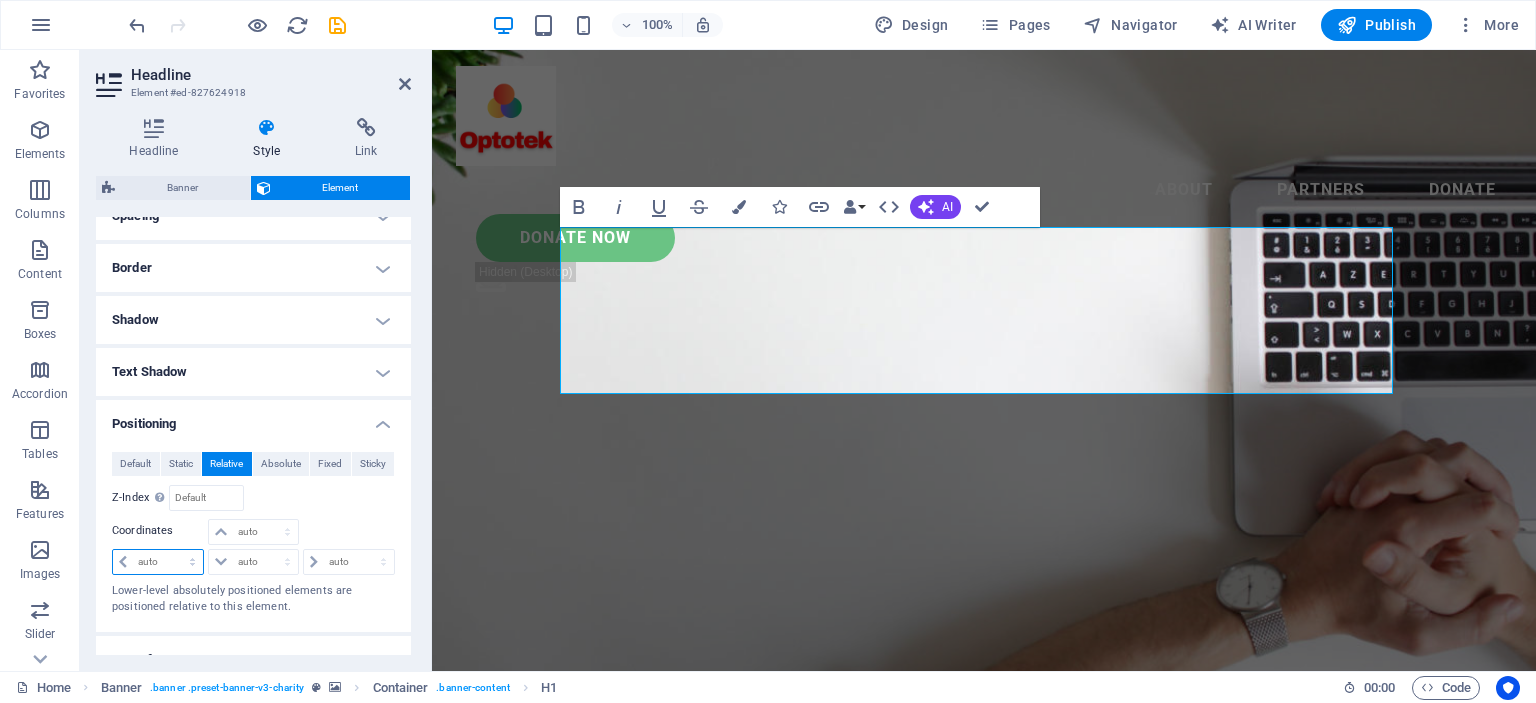 click on "auto px rem % em" at bounding box center (158, 562) 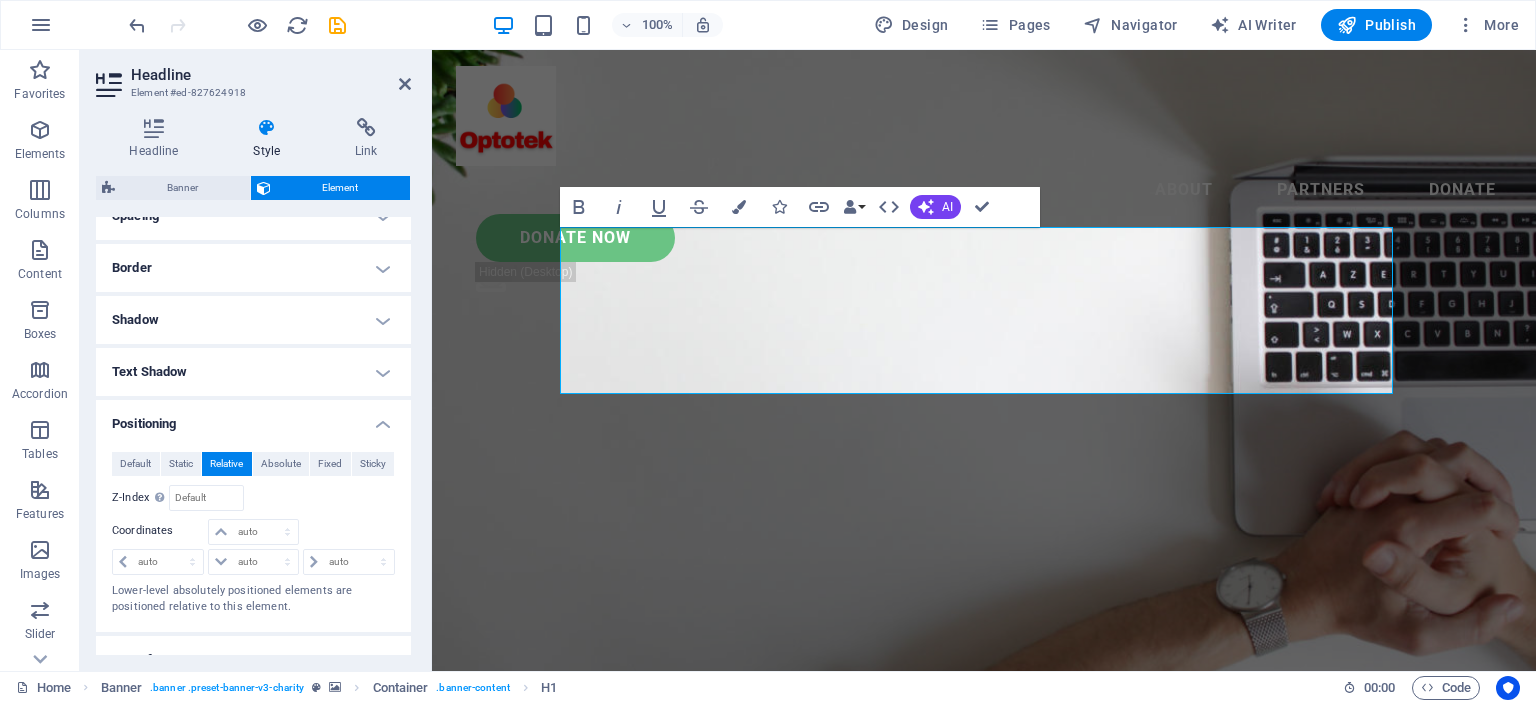 click on "Relative to #ed-827624915" at bounding box center [325, 498] 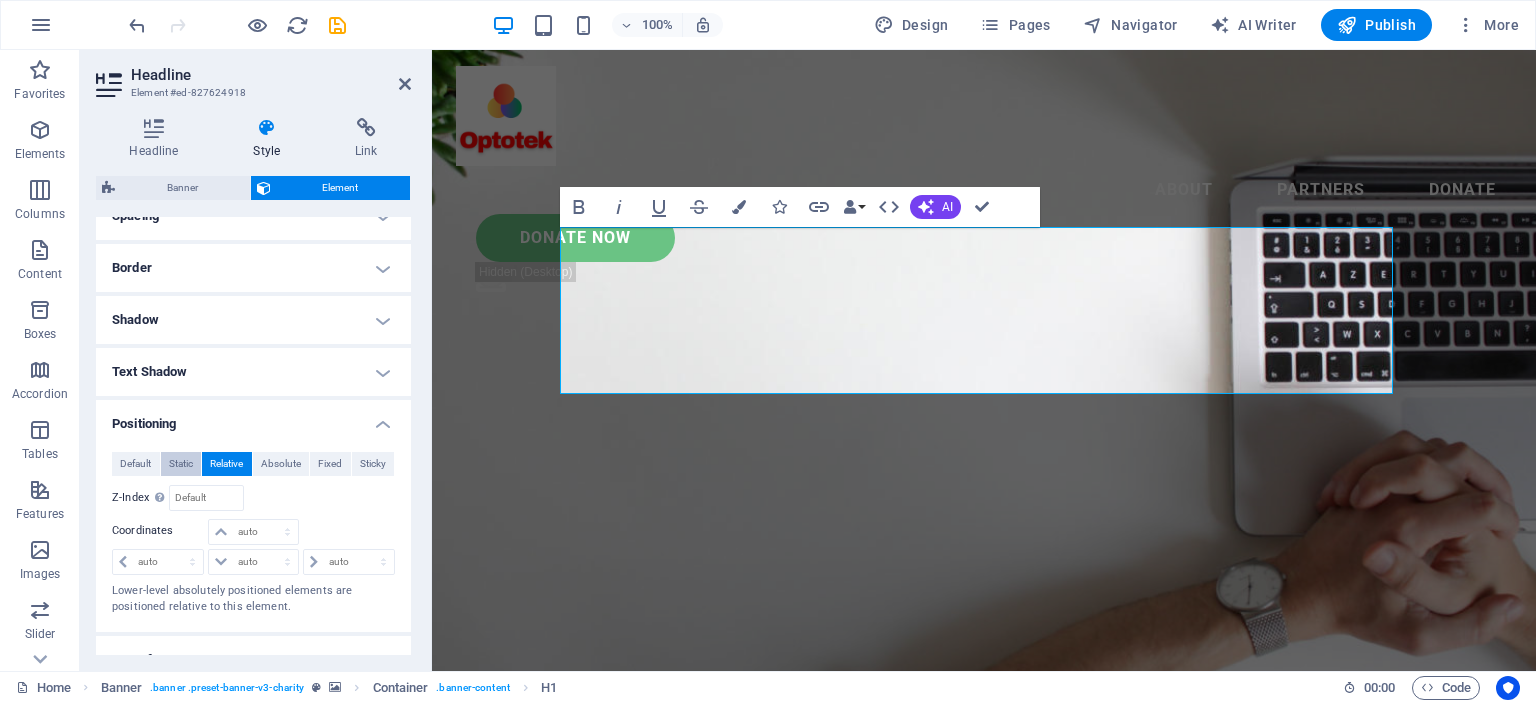 click on "Static" at bounding box center (181, 464) 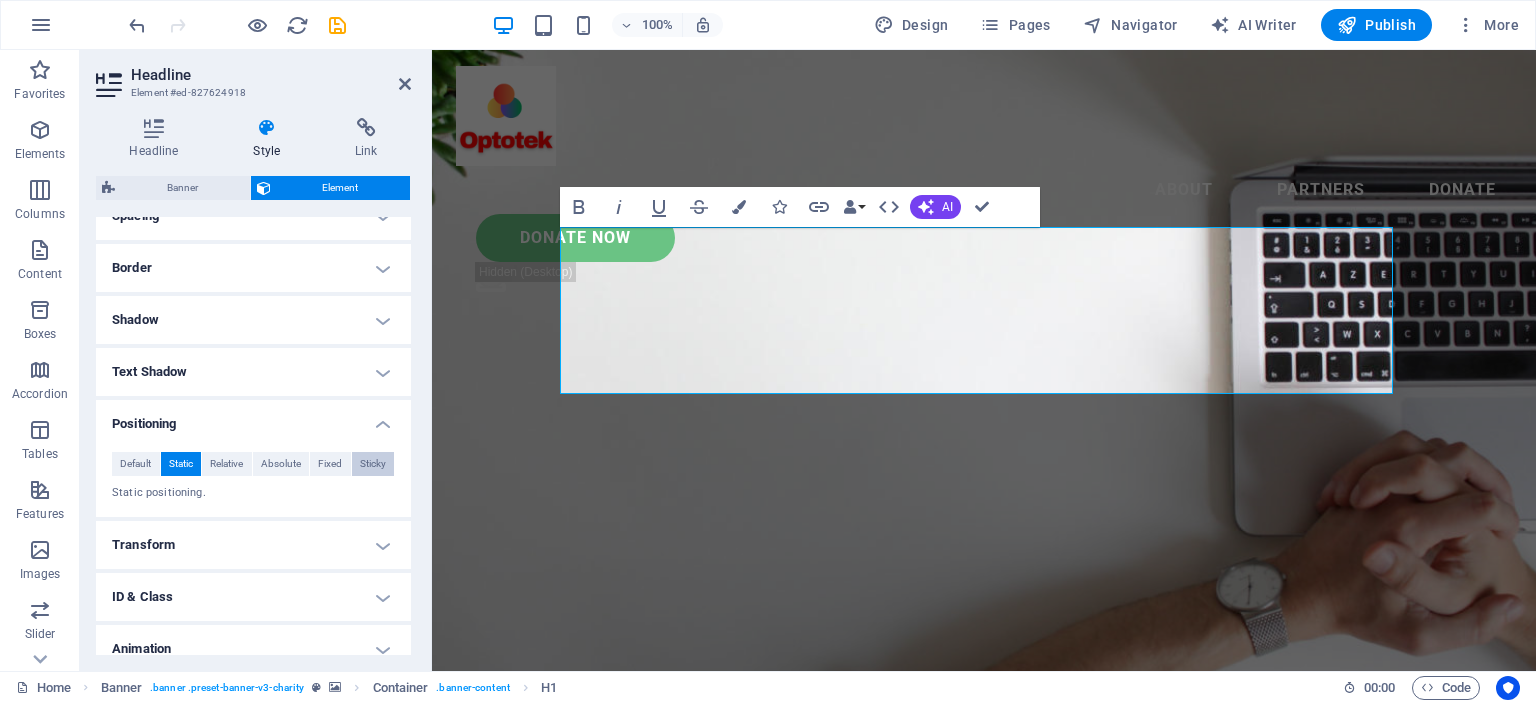 click on "Sticky" at bounding box center [373, 464] 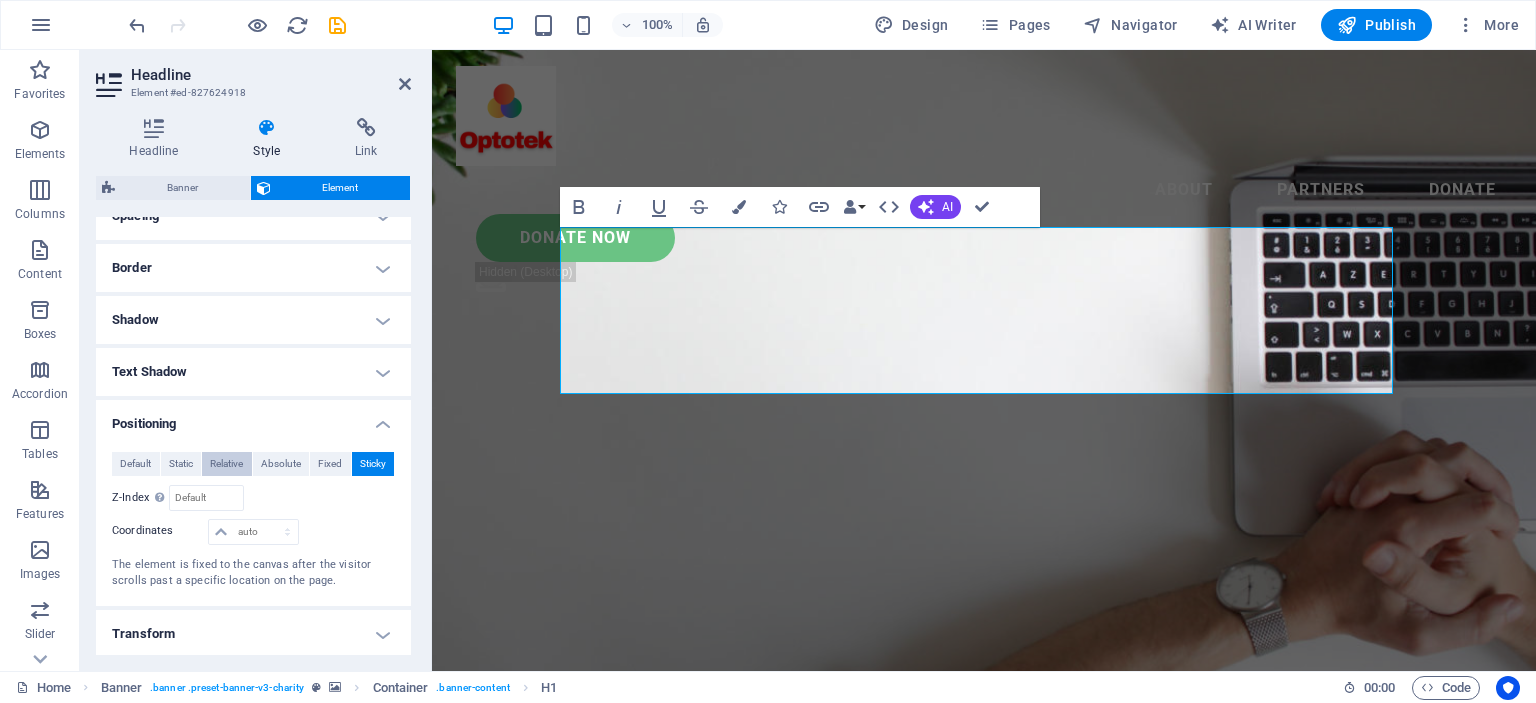 click on "Relative" at bounding box center [226, 464] 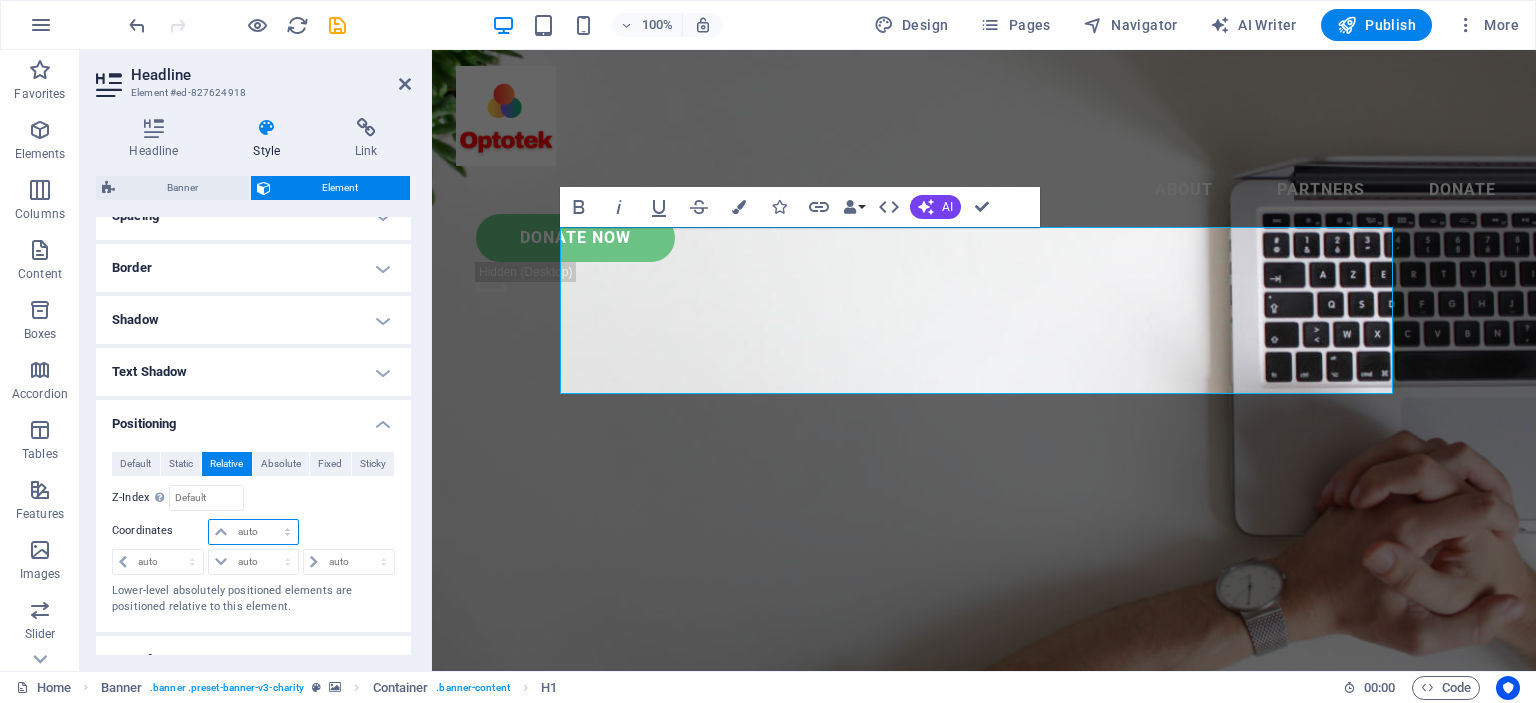 click on "auto px rem % em" at bounding box center (253, 532) 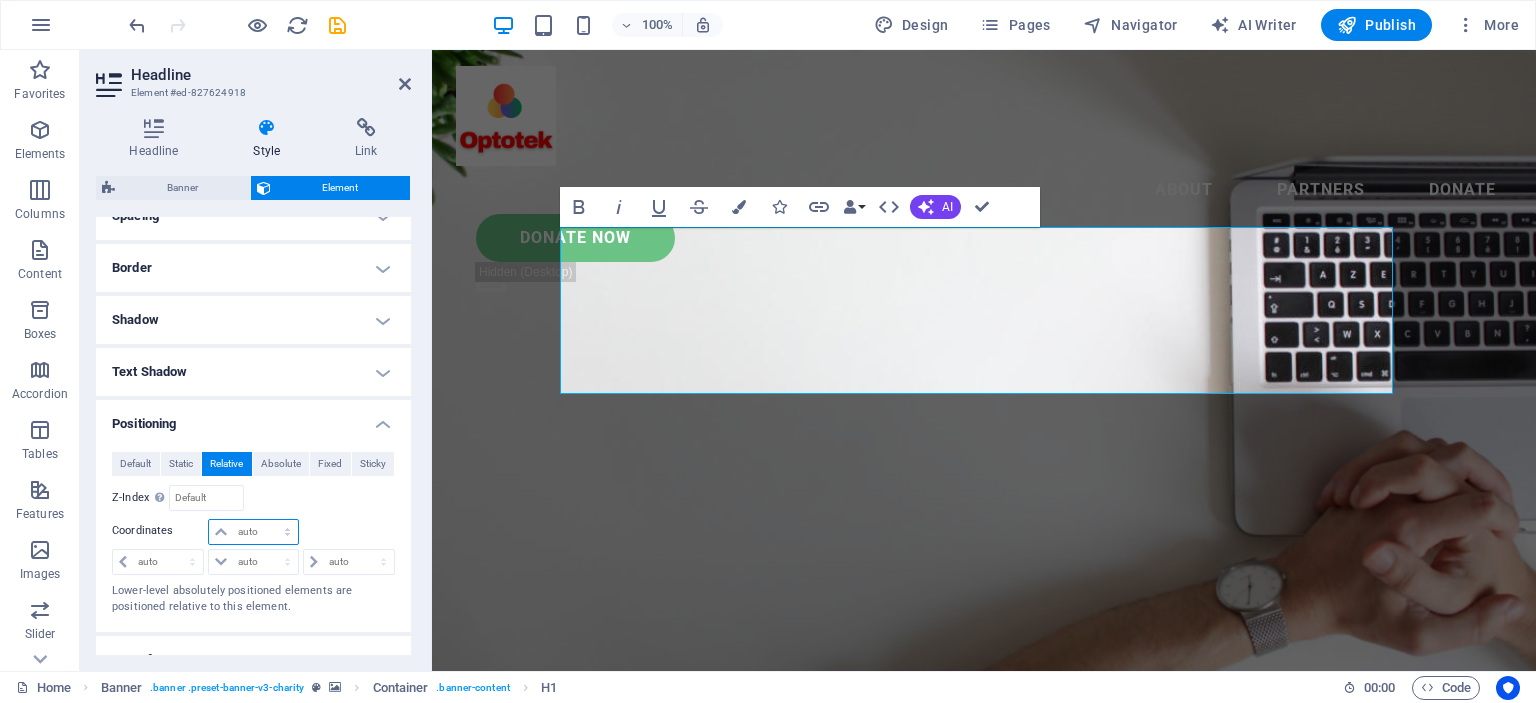 select on "px" 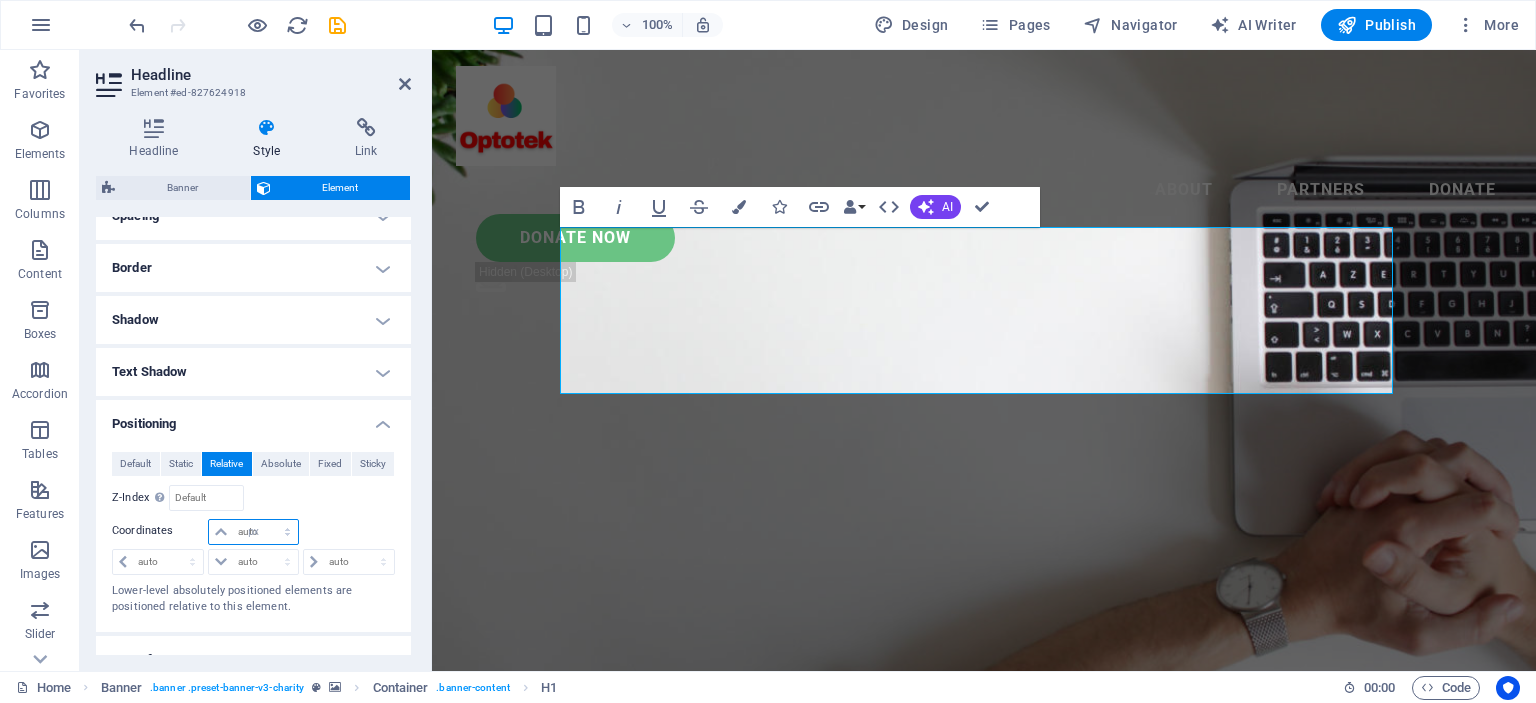 click on "auto px rem % em" at bounding box center [253, 532] 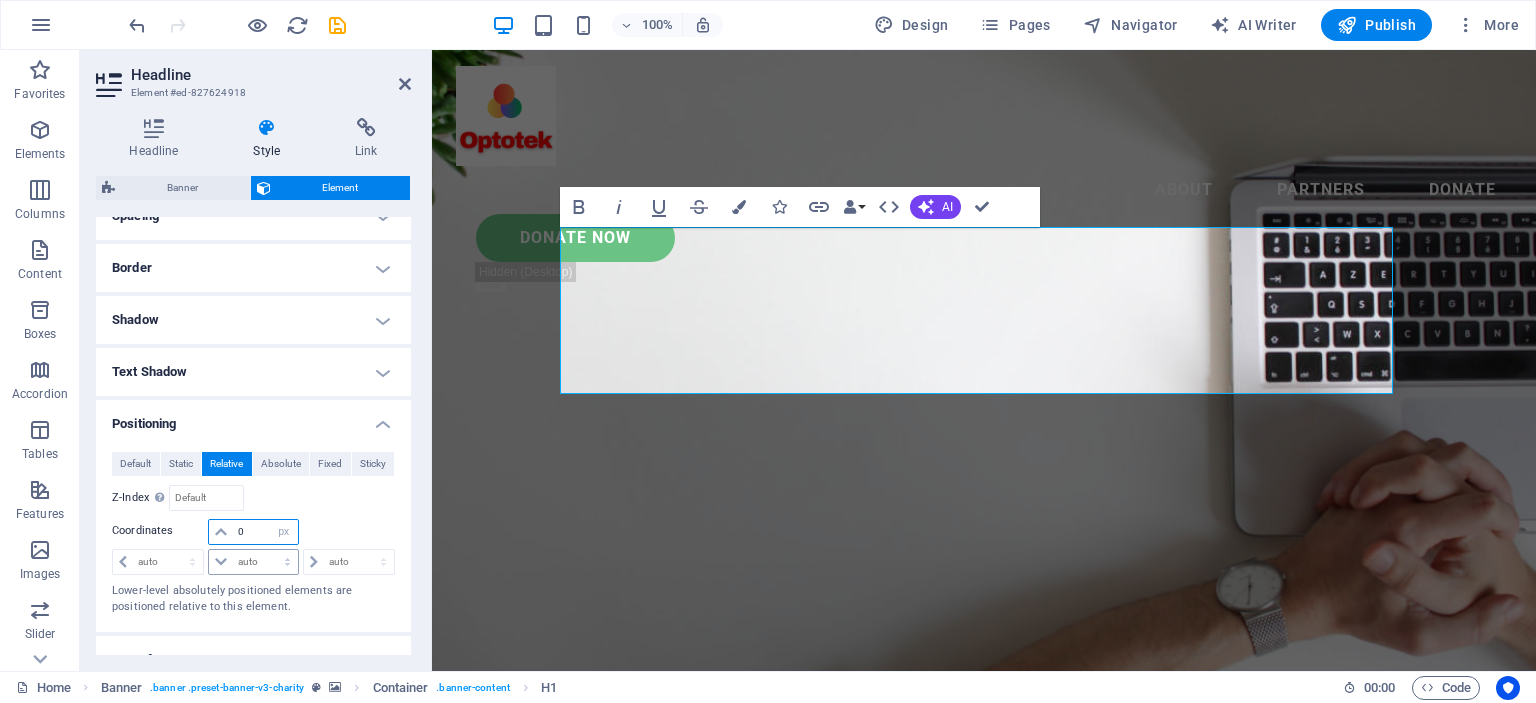 scroll, scrollTop: 229, scrollLeft: 0, axis: vertical 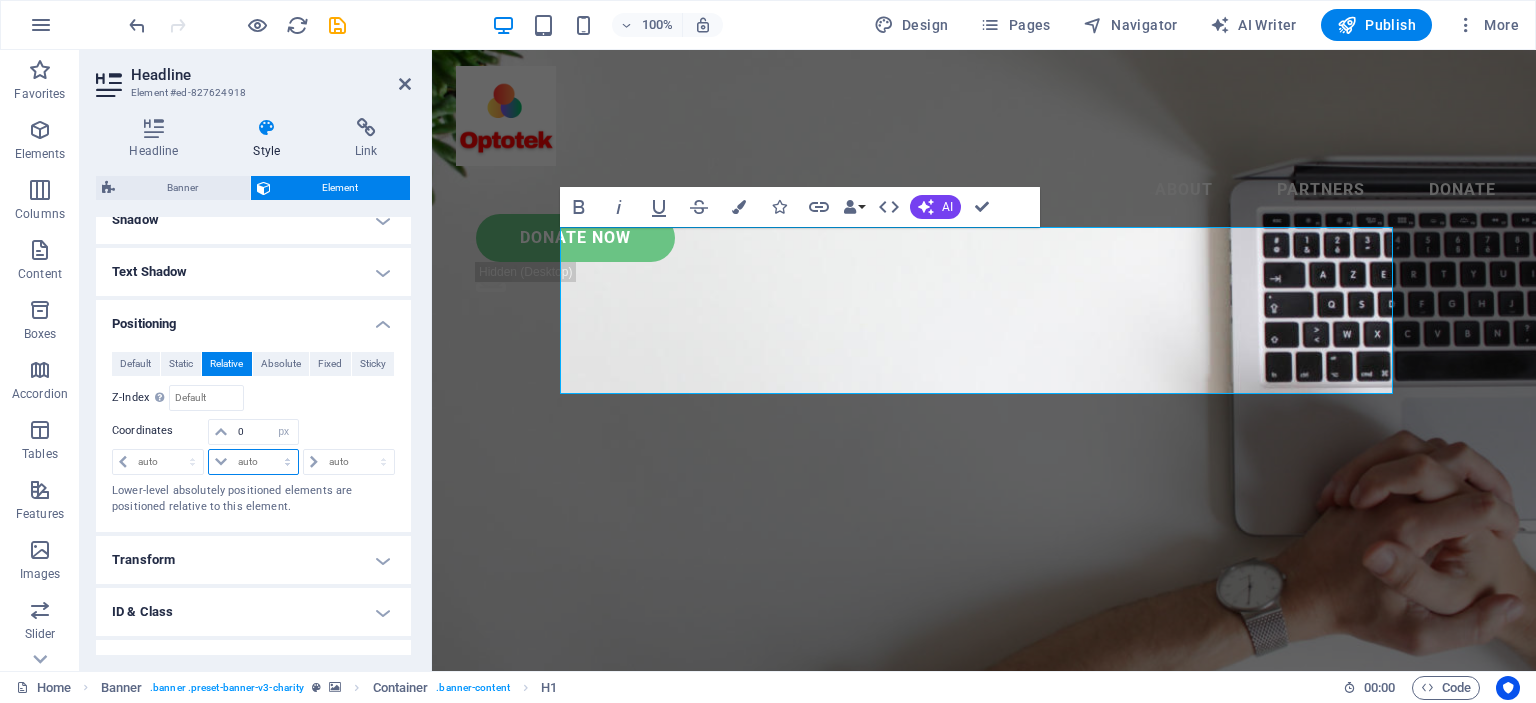 click on "auto px rem % em" at bounding box center [253, 462] 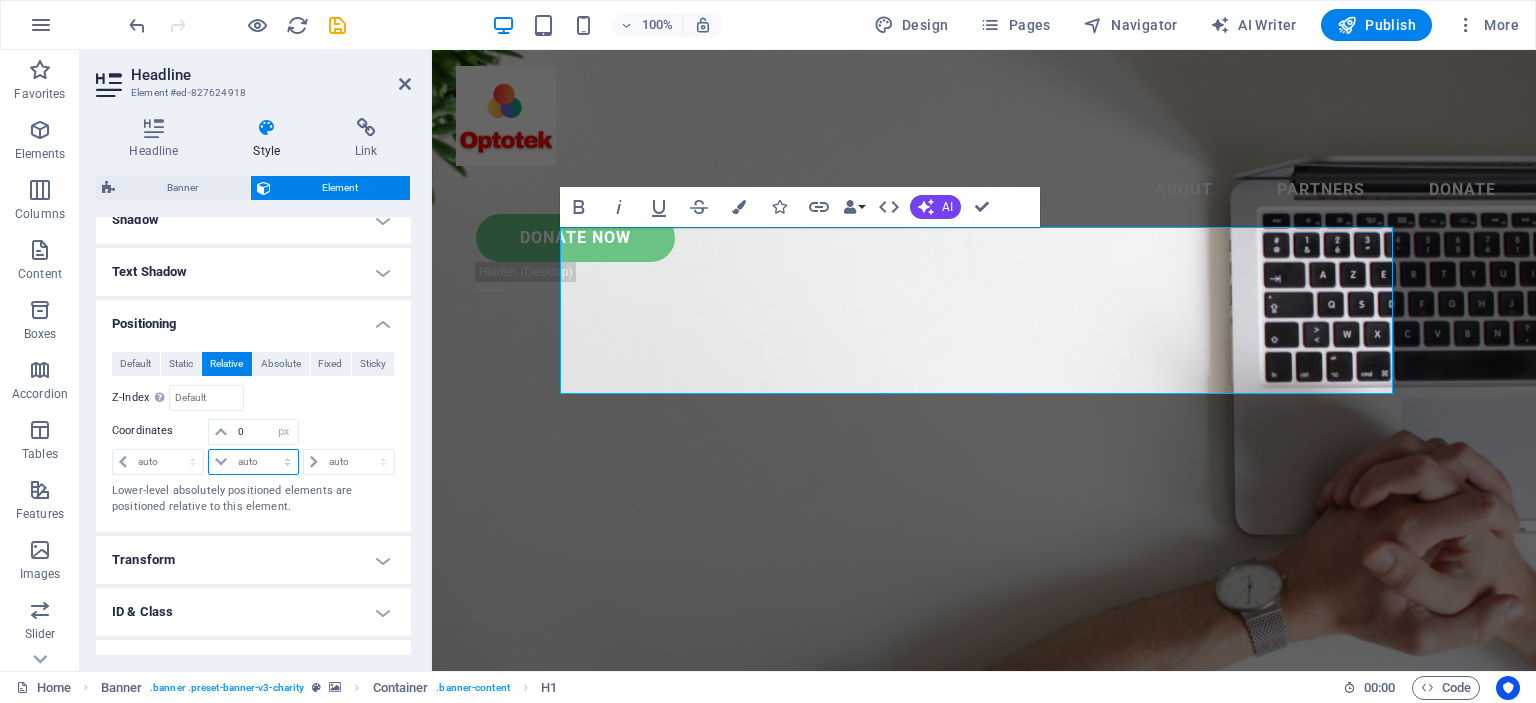 select on "px" 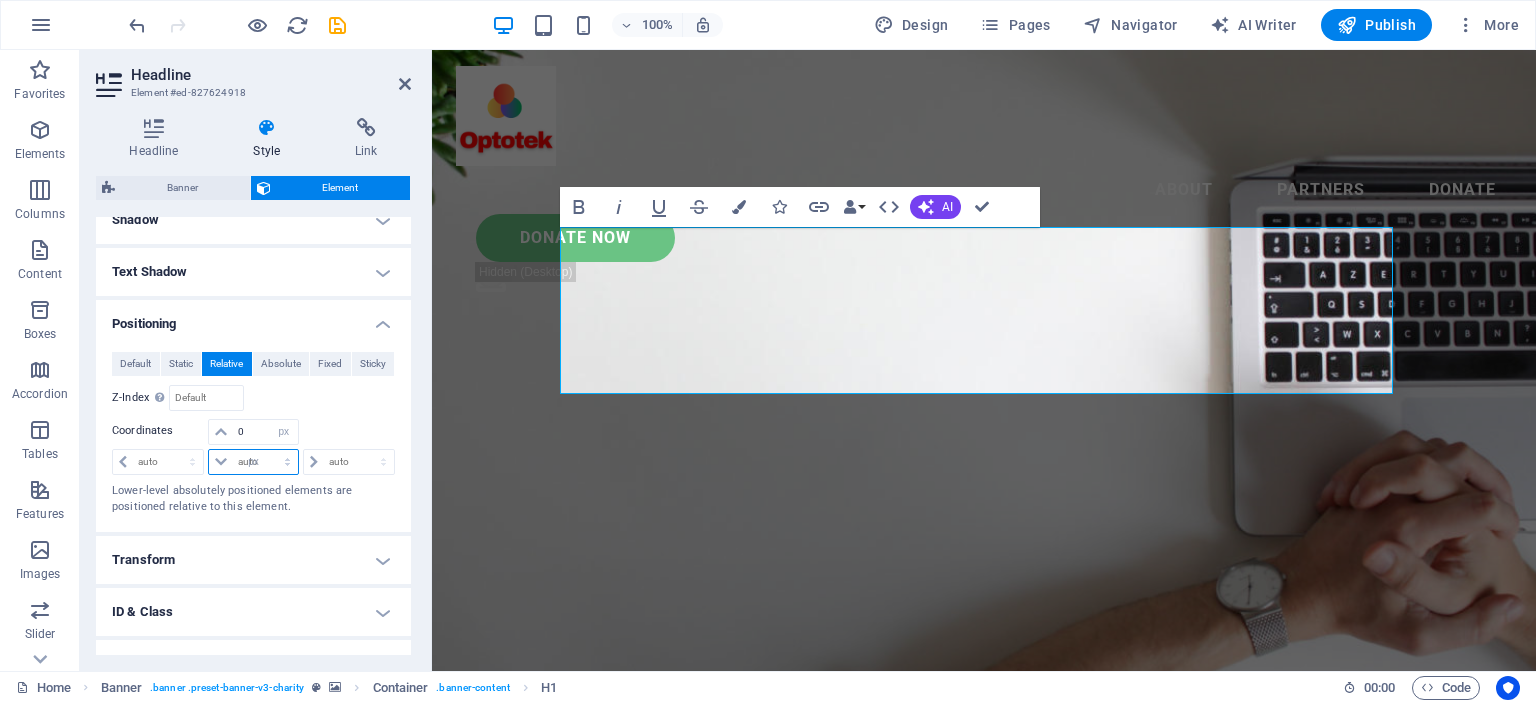 click on "auto px rem % em" at bounding box center [253, 462] 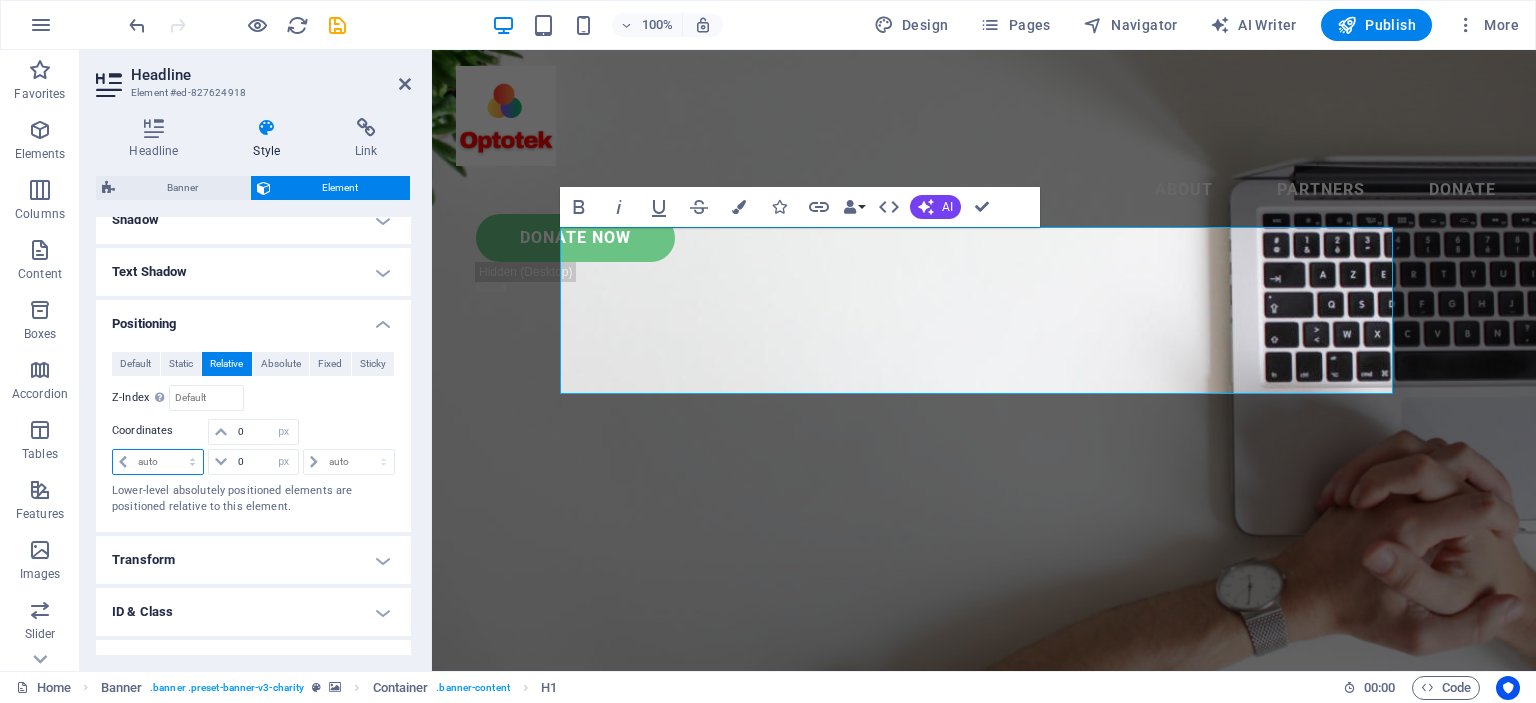 click on "auto px rem % em" at bounding box center (158, 462) 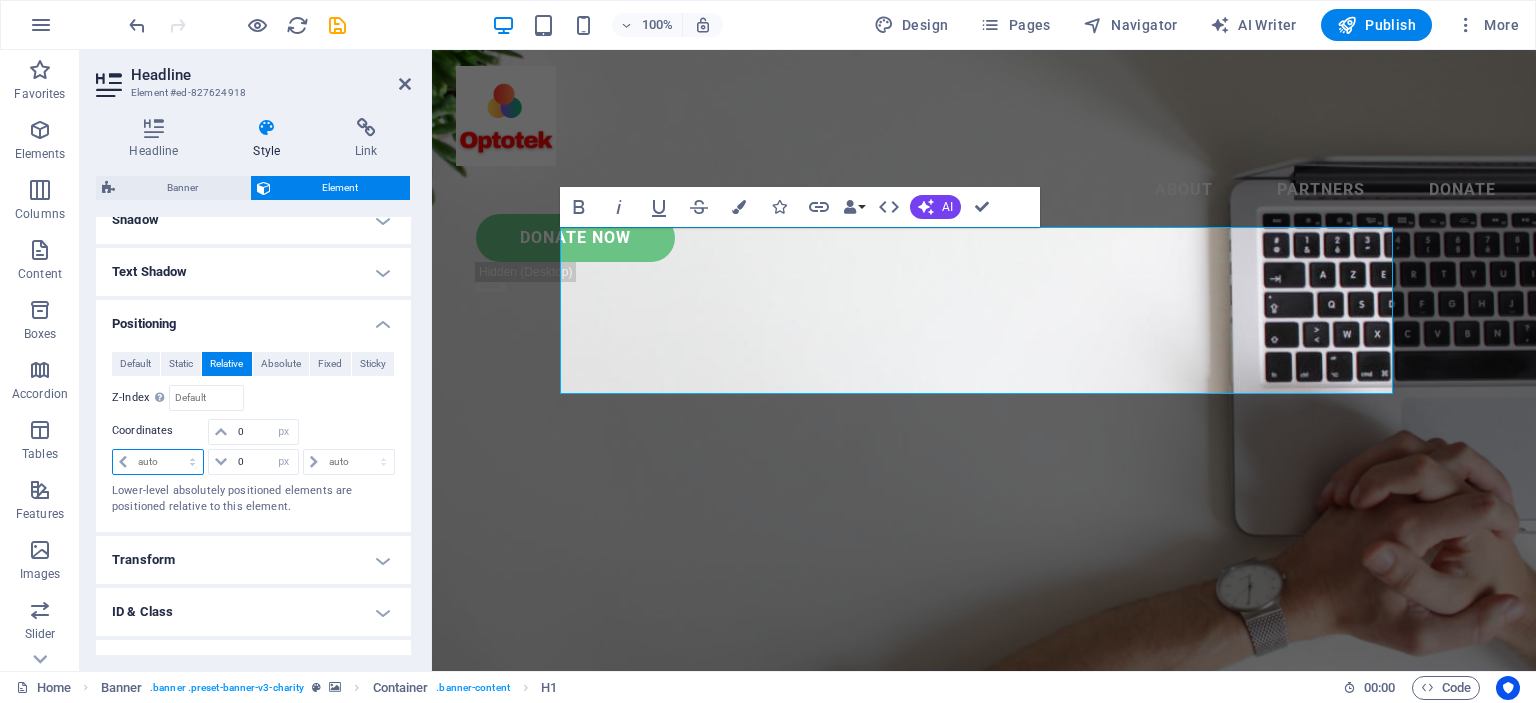 select on "px" 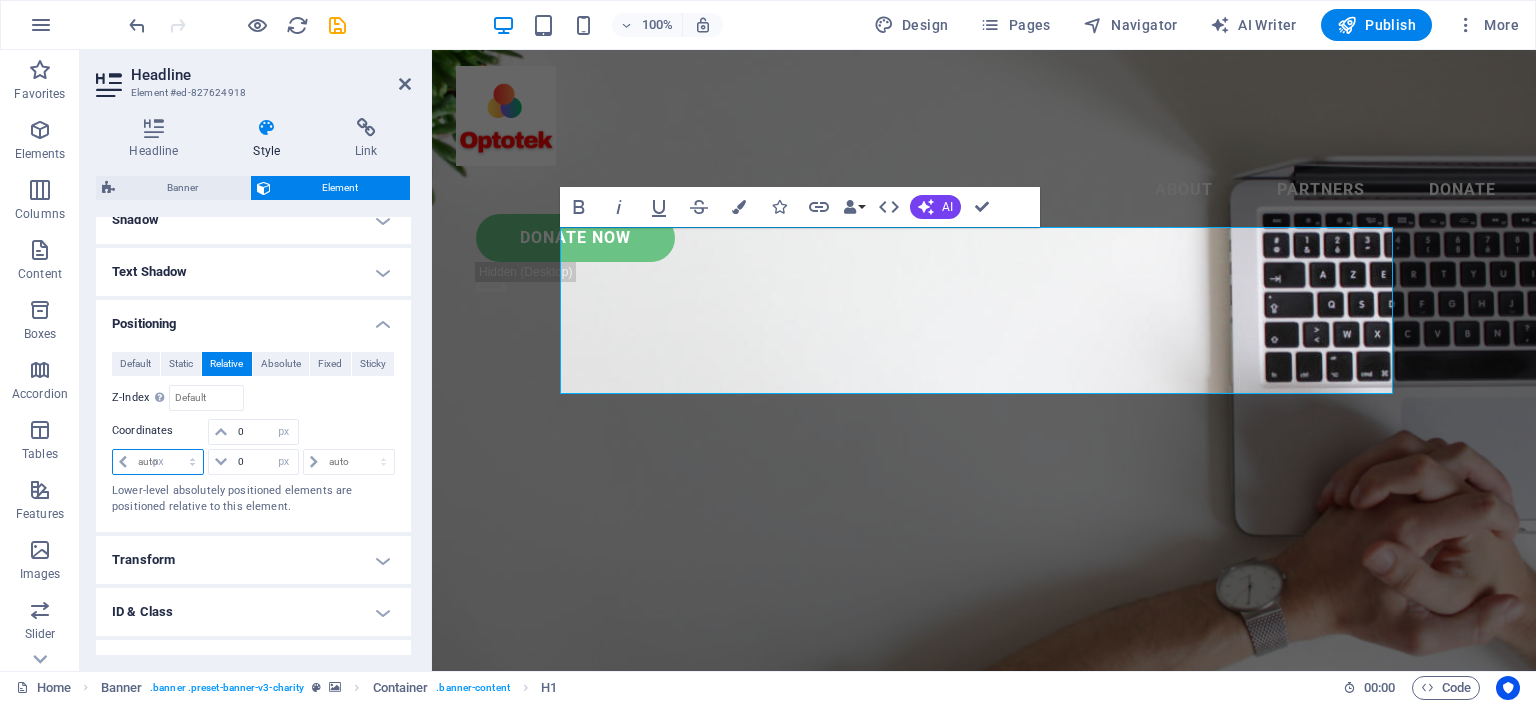 click on "auto px rem % em" at bounding box center (158, 462) 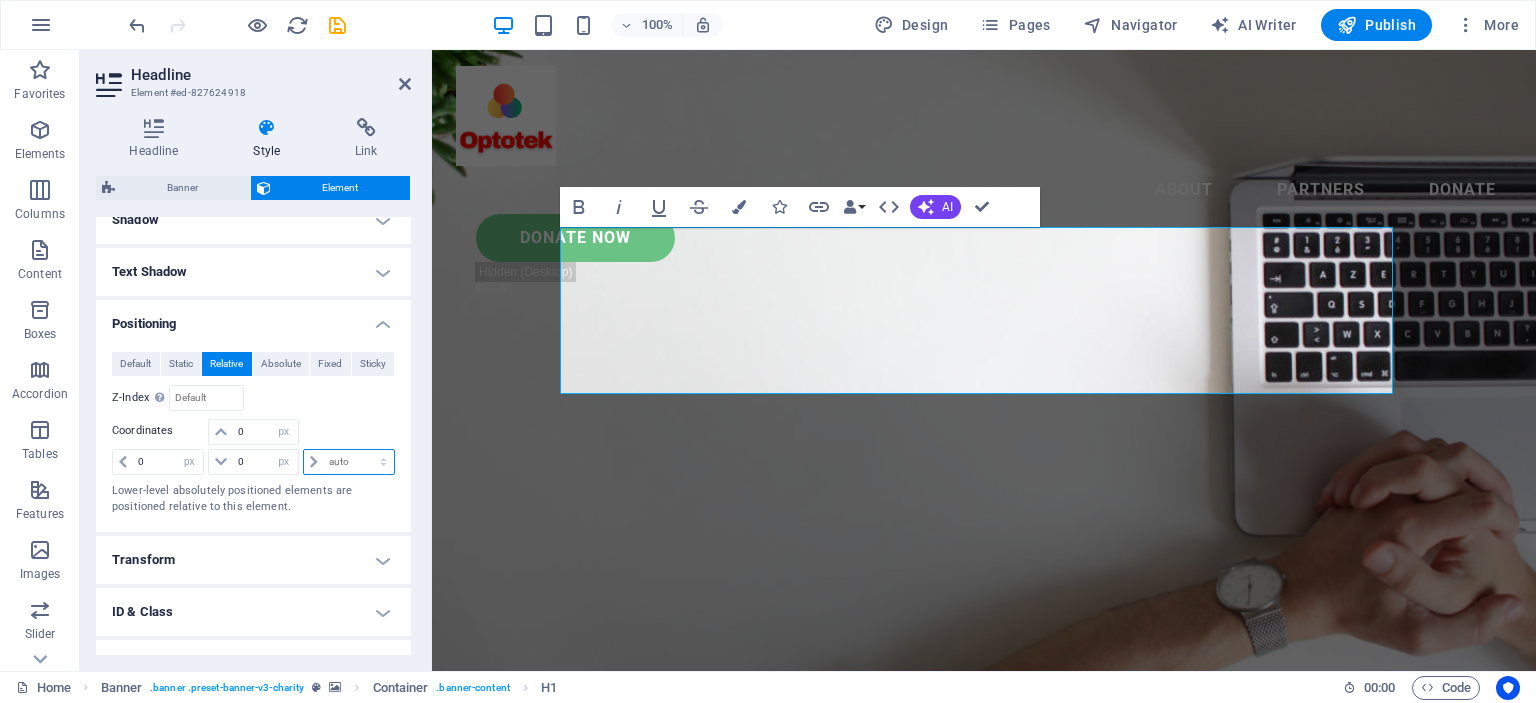 click on "auto px rem % em" at bounding box center (349, 462) 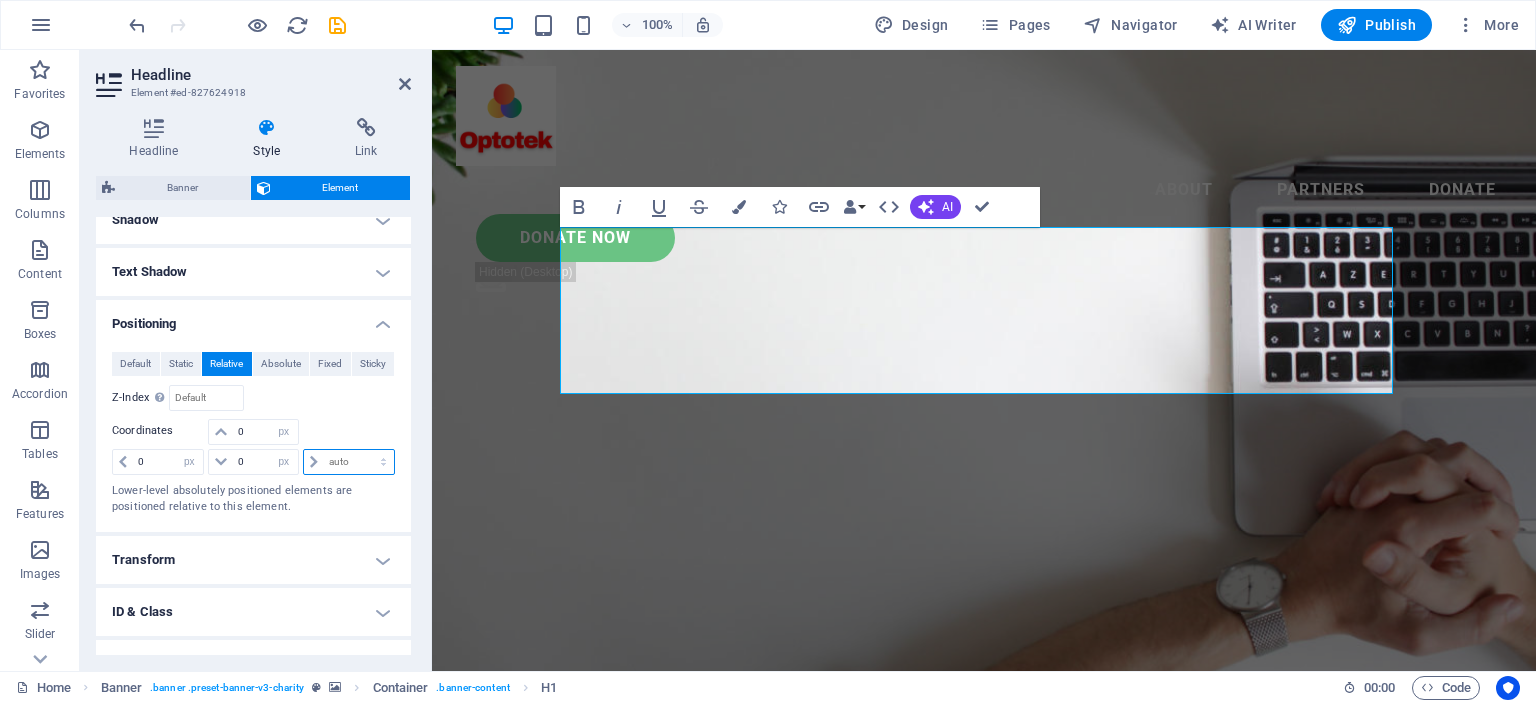 select on "%" 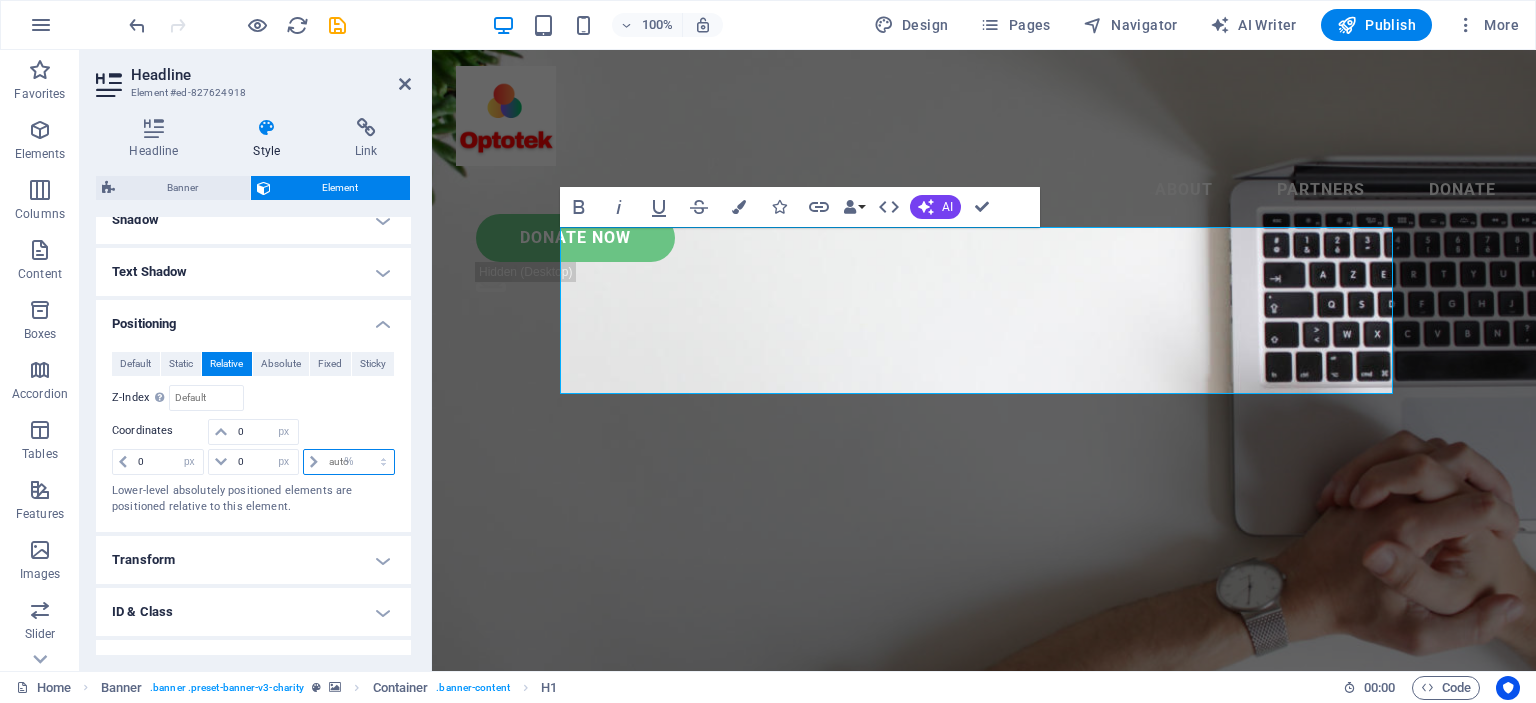 click on "auto px rem % em" at bounding box center (349, 462) 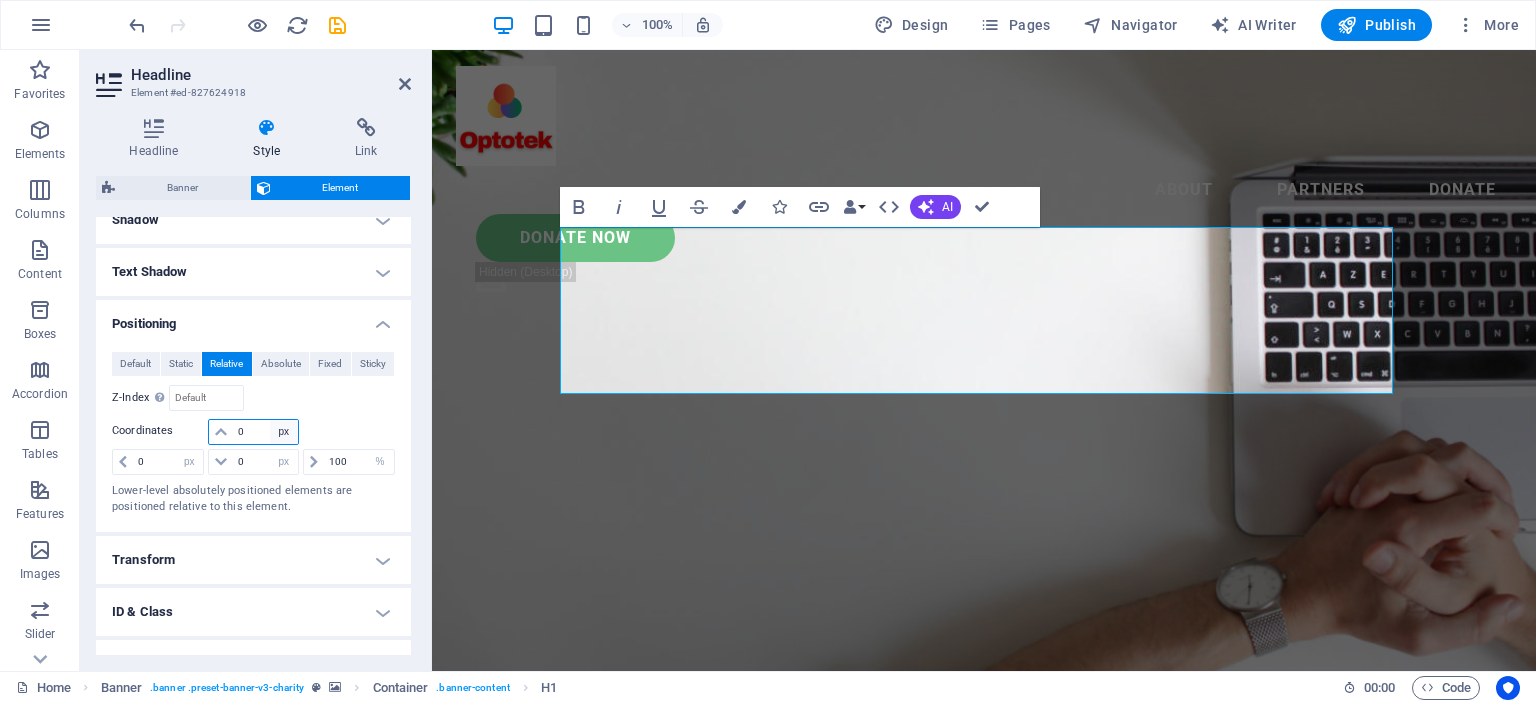 click on "auto px rem % em" at bounding box center (284, 432) 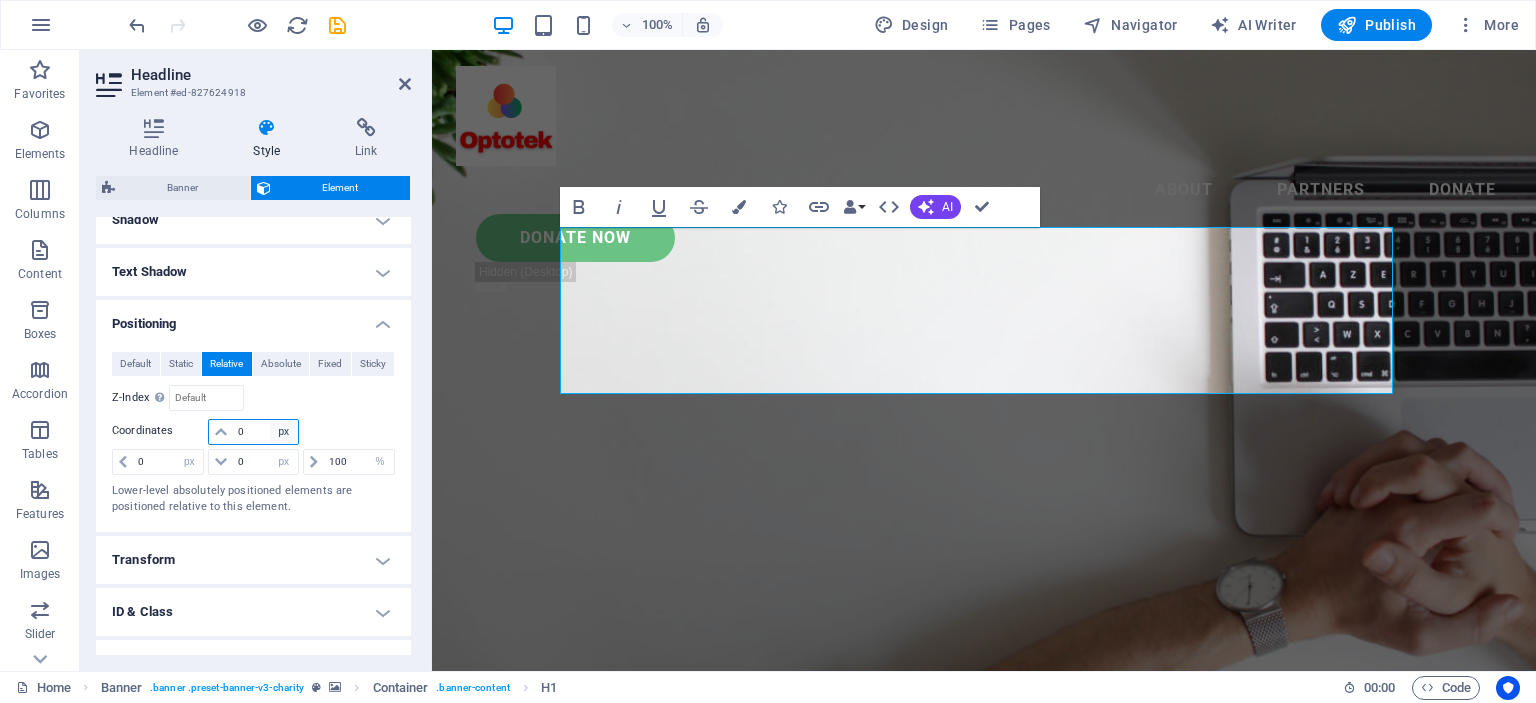 select on "%" 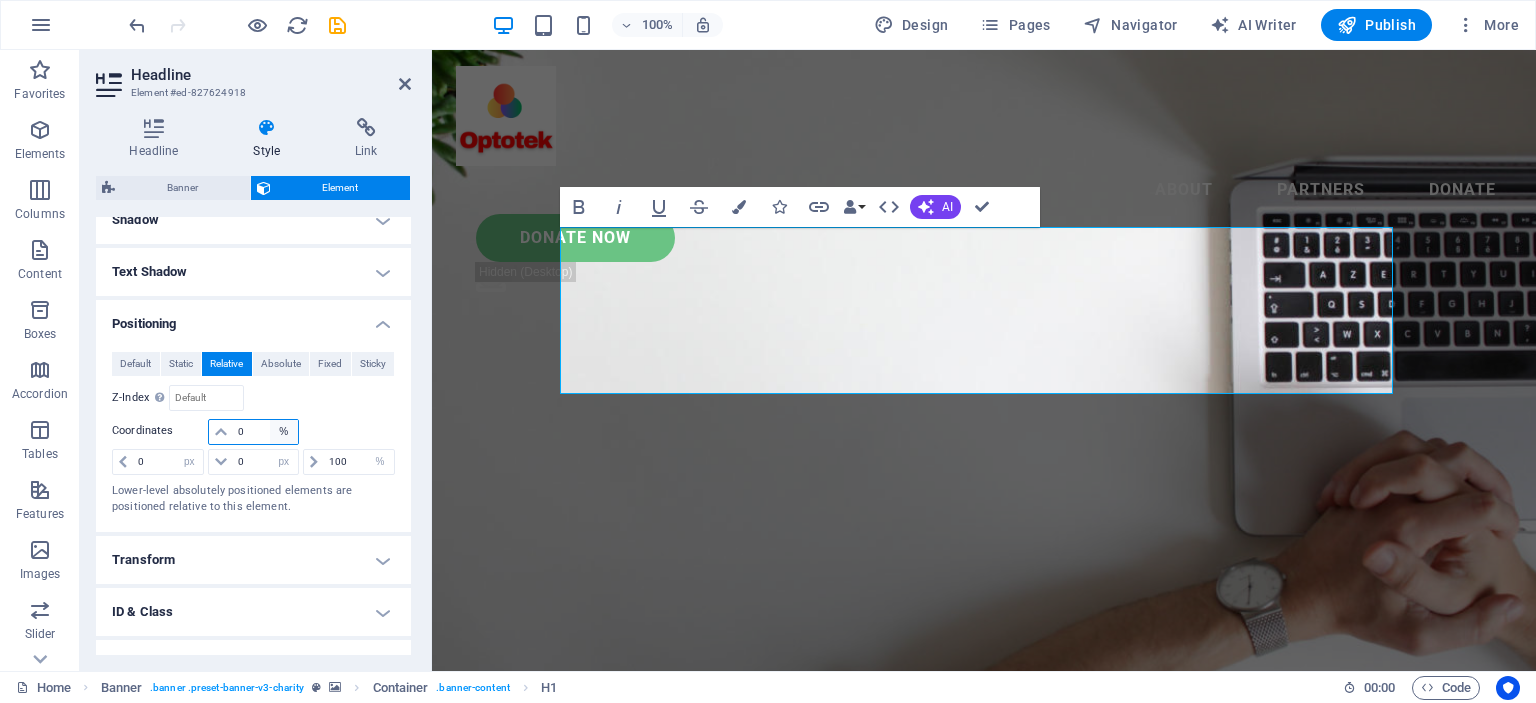 click on "auto px rem % em" at bounding box center [284, 432] 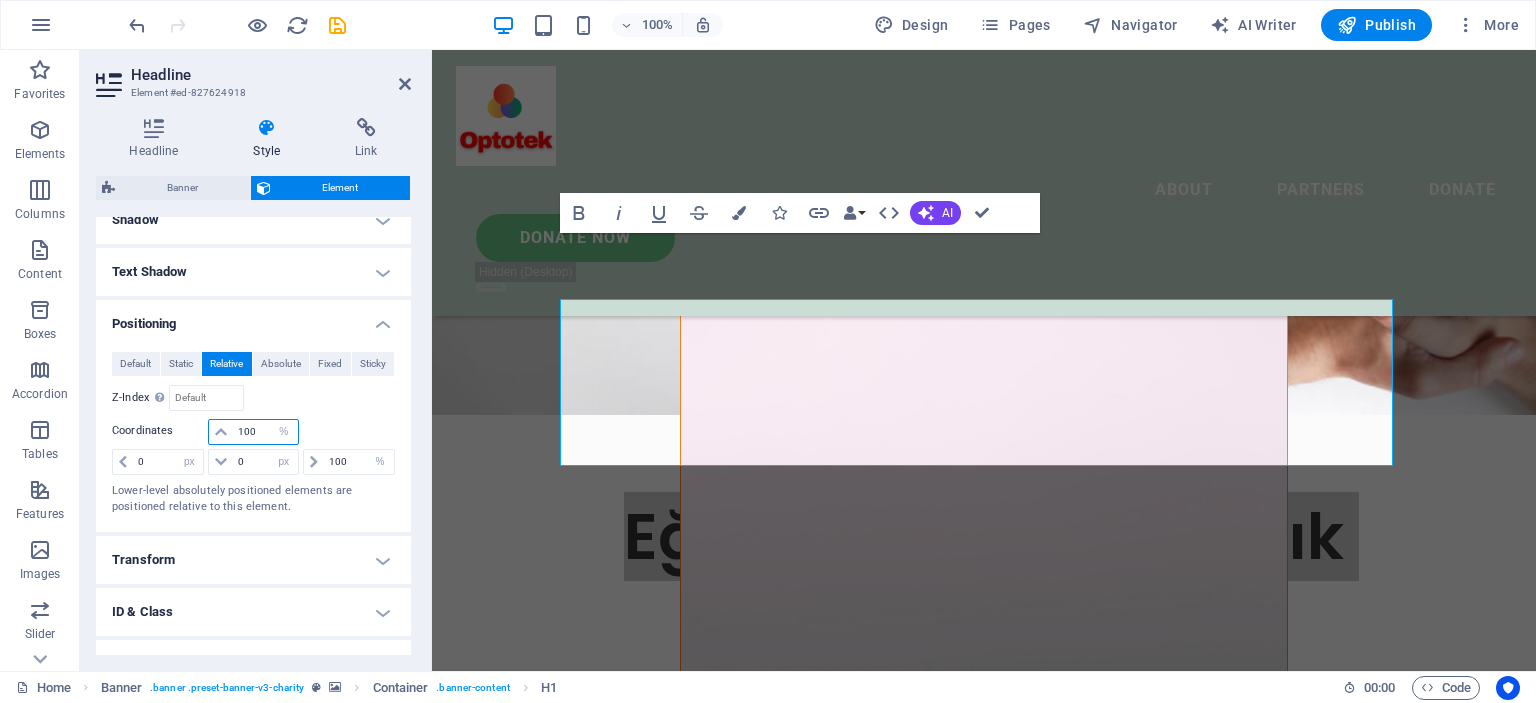 scroll, scrollTop: 344, scrollLeft: 0, axis: vertical 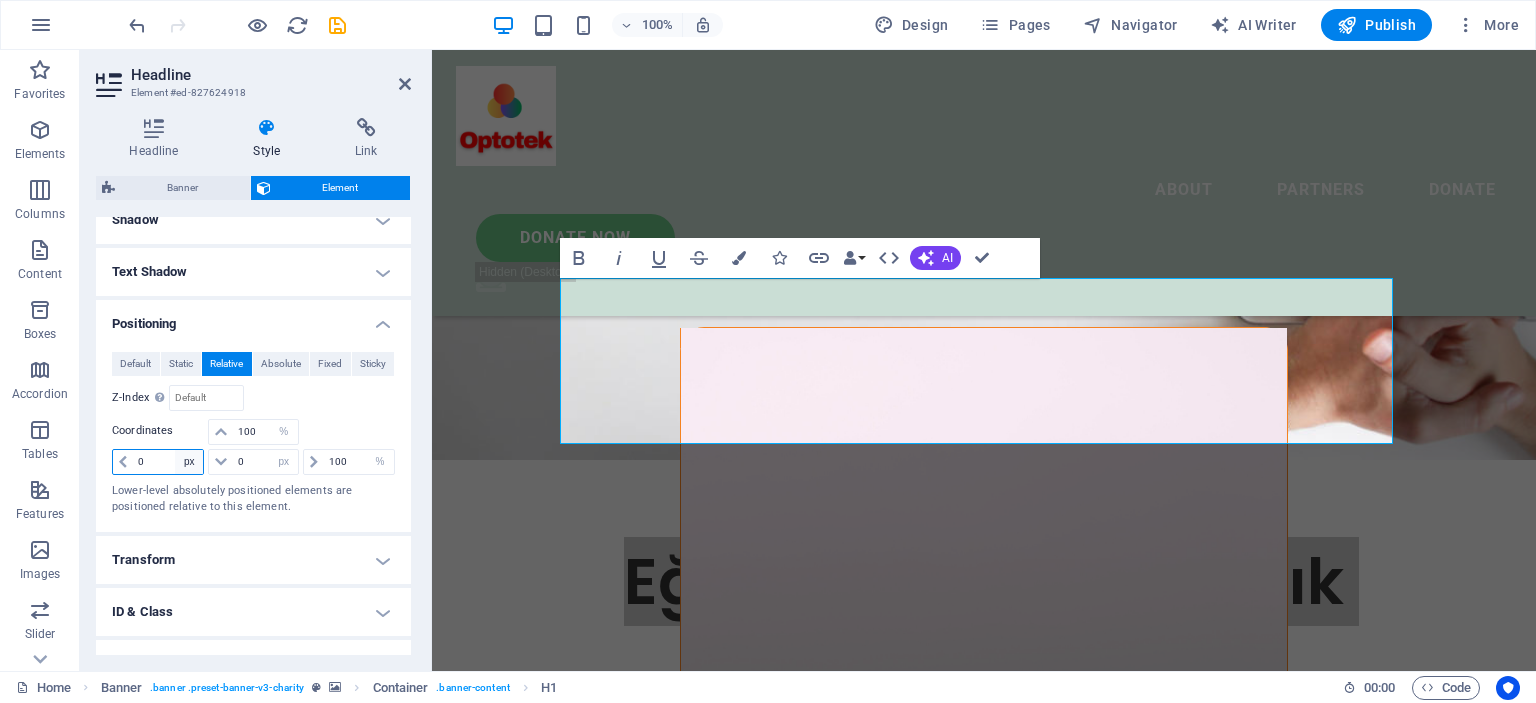 click on "auto px rem % em" at bounding box center (189, 462) 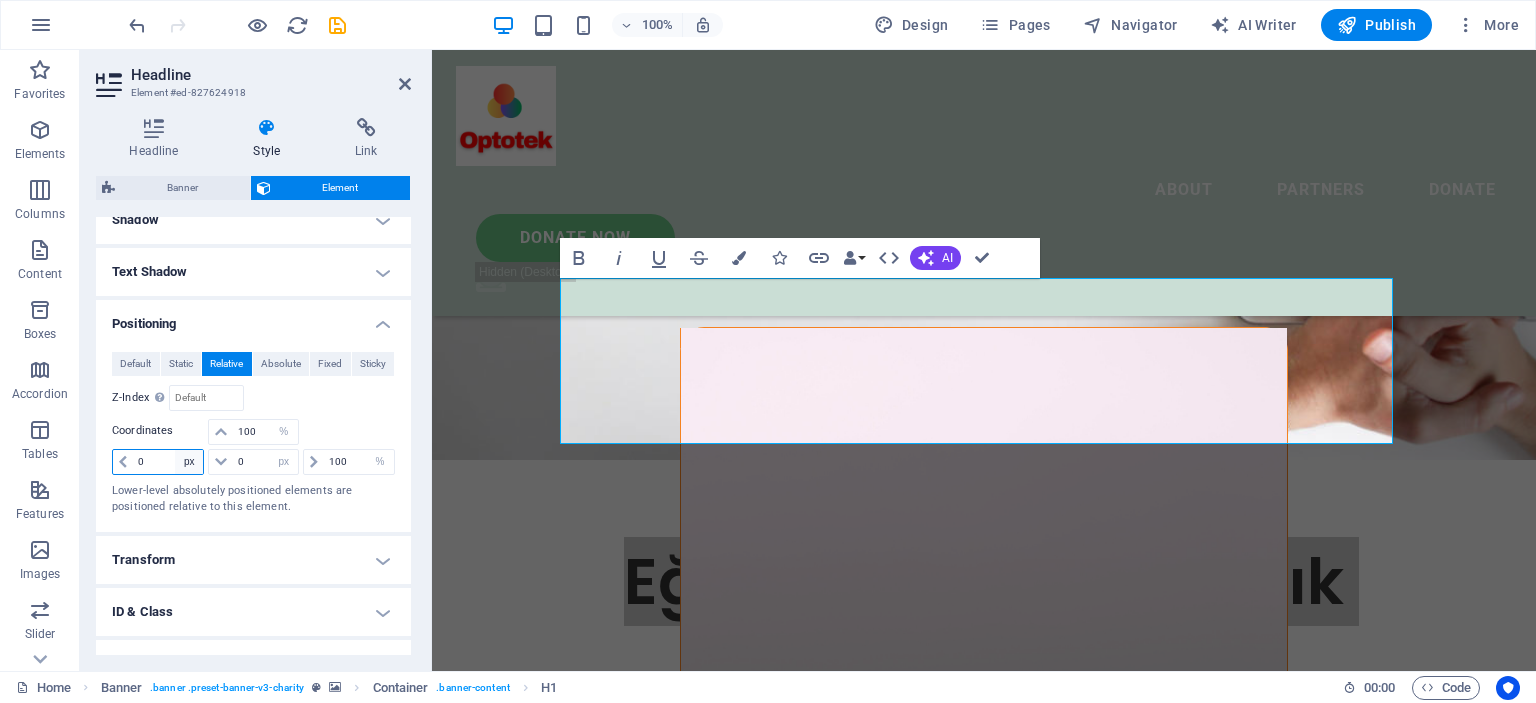 select on "%" 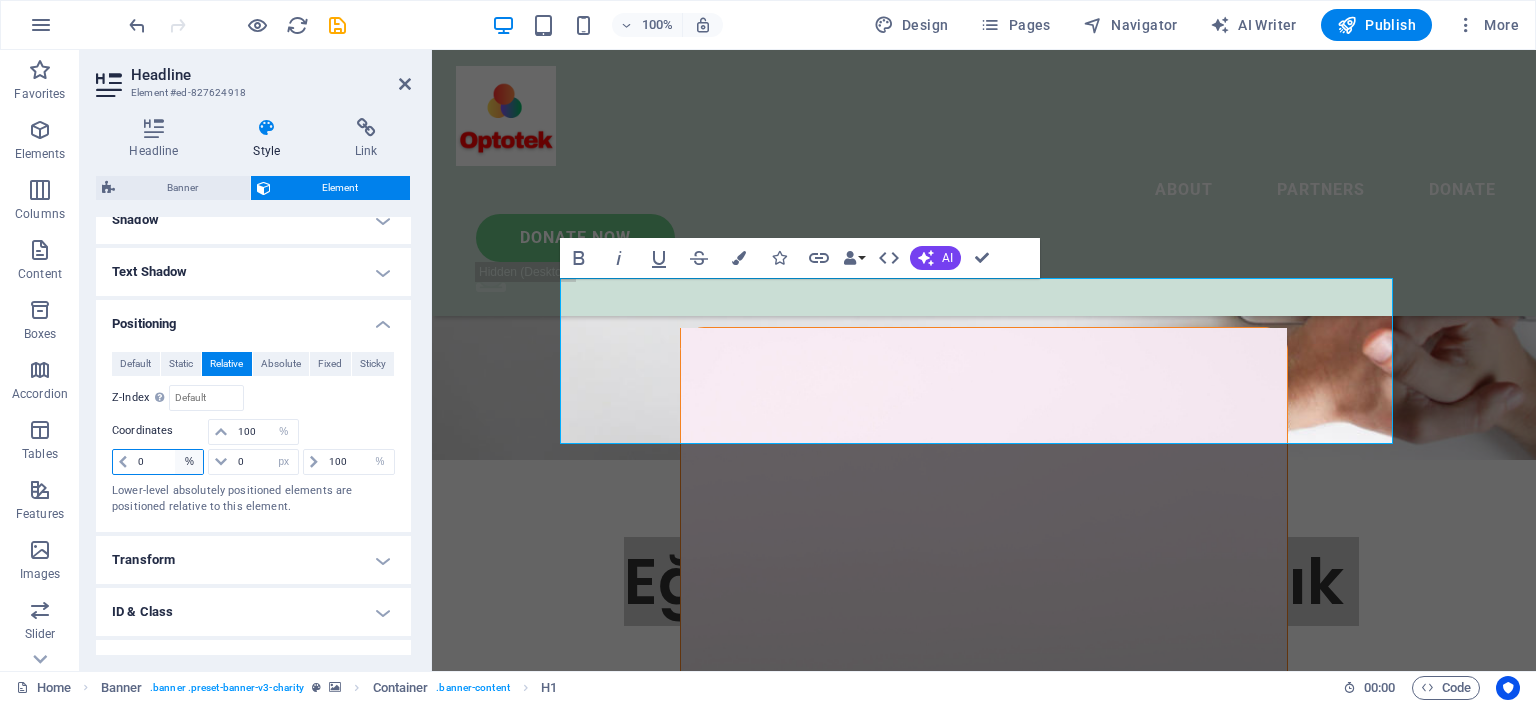 click on "auto px rem % em" at bounding box center [189, 462] 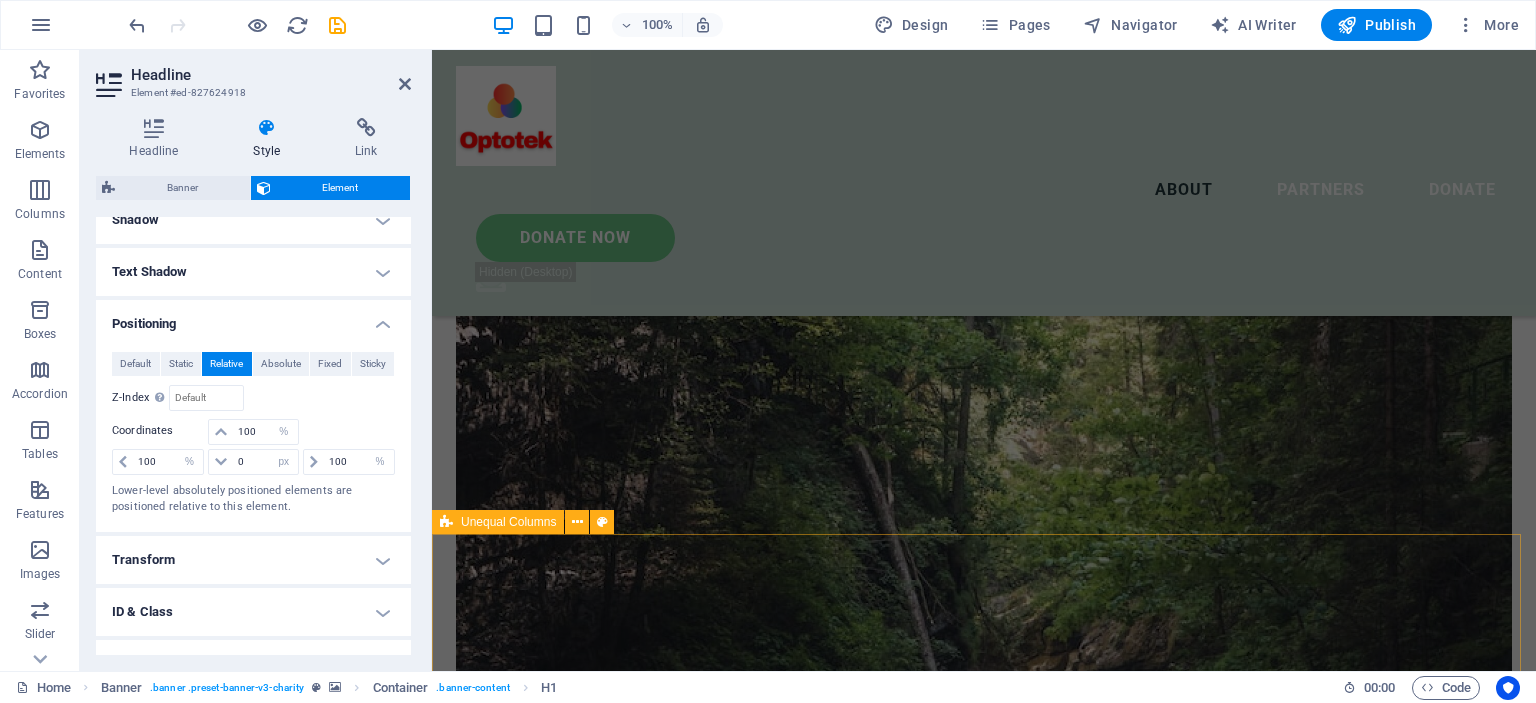 scroll, scrollTop: 2600, scrollLeft: 0, axis: vertical 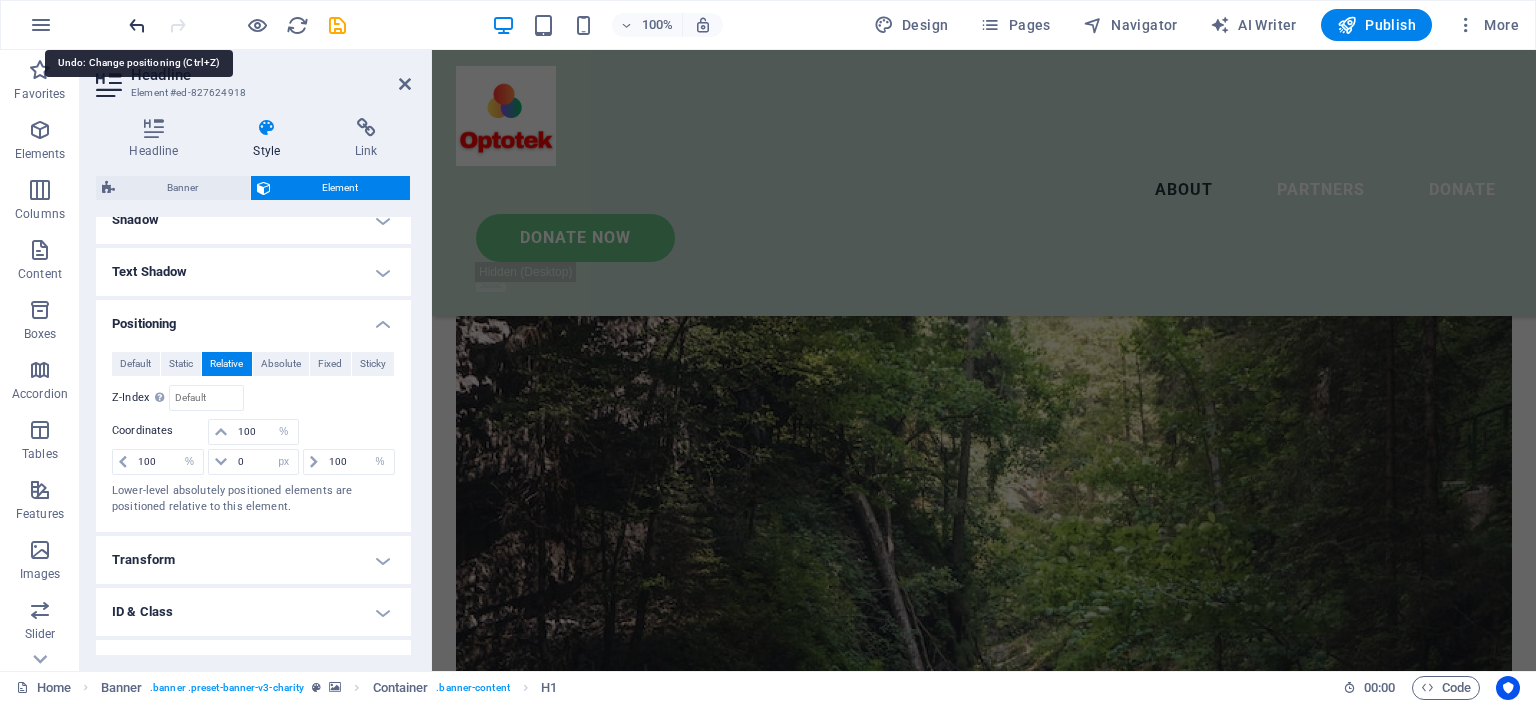 click at bounding box center [137, 25] 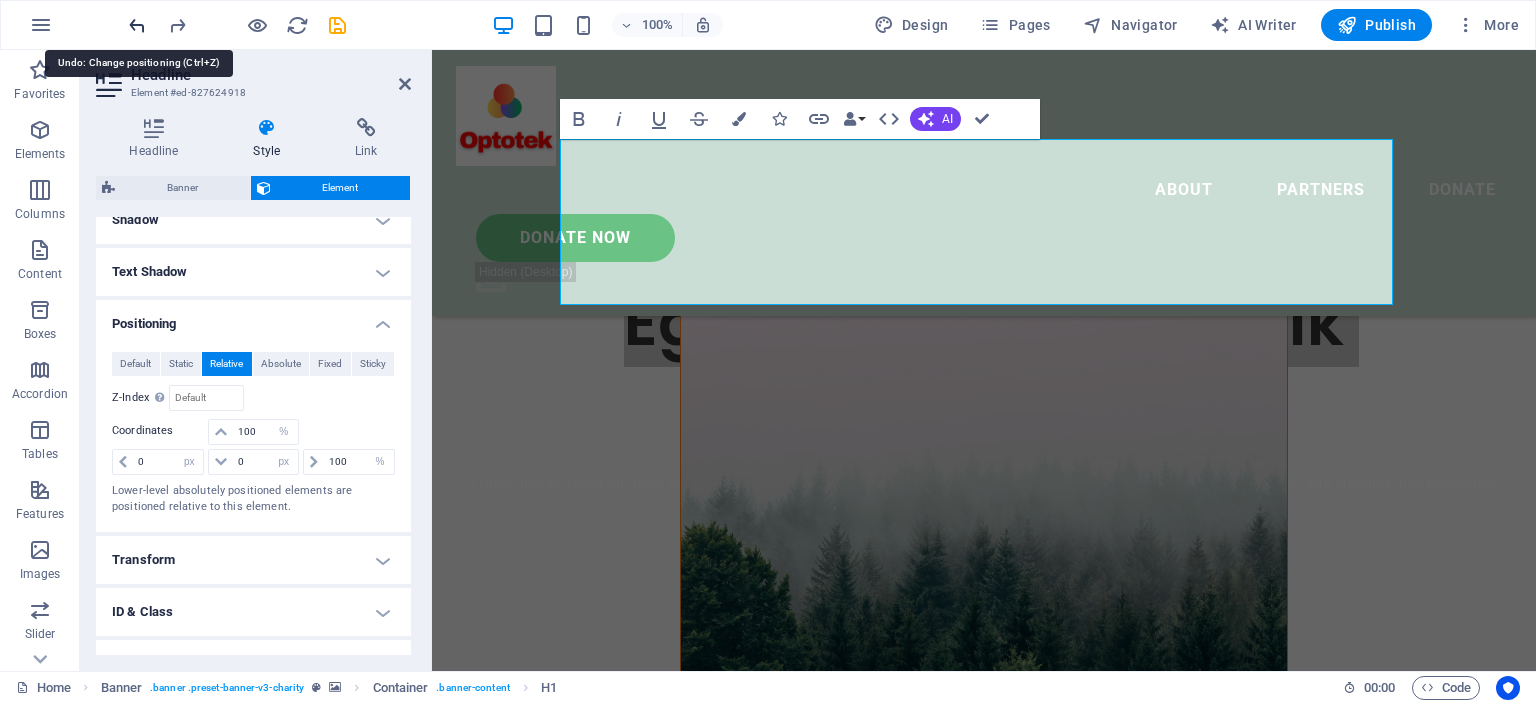 scroll, scrollTop: 344, scrollLeft: 0, axis: vertical 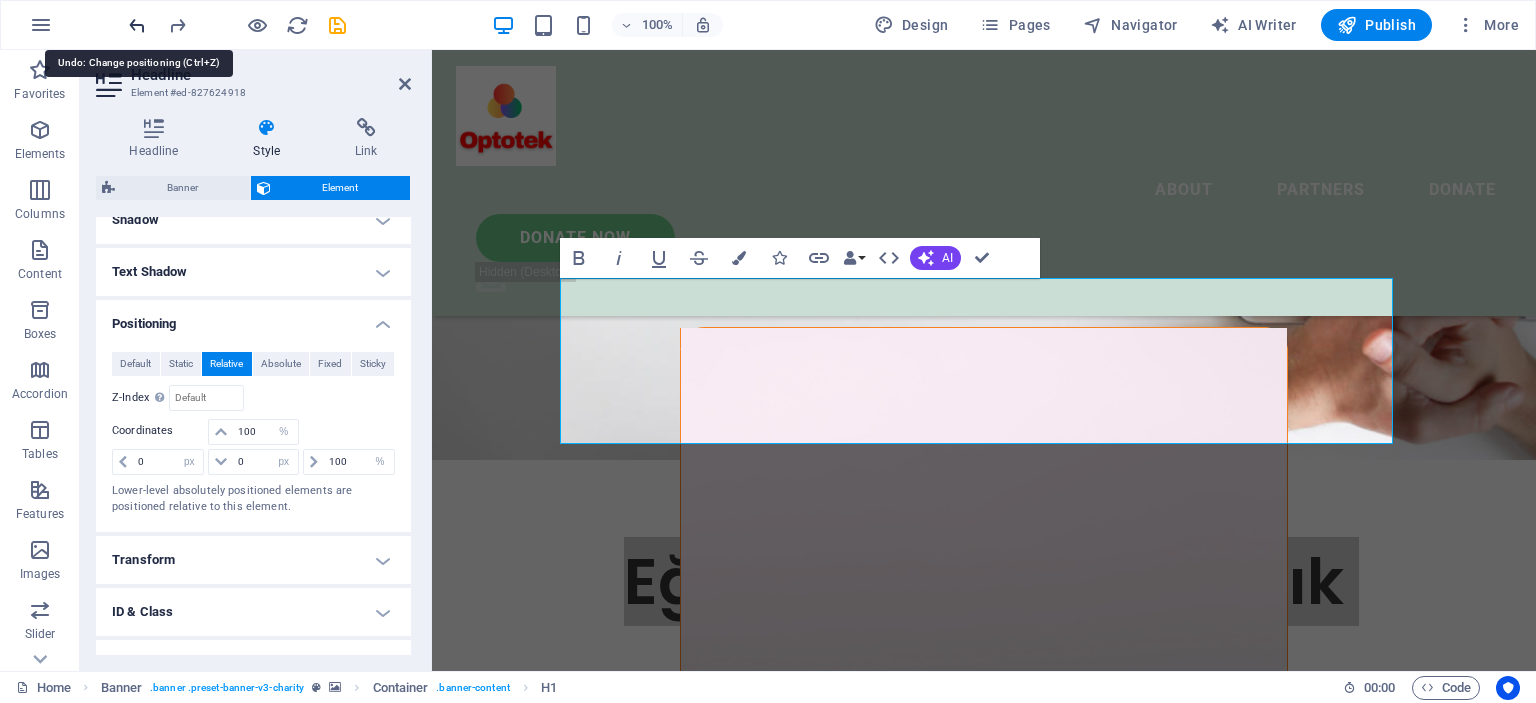 click at bounding box center [137, 25] 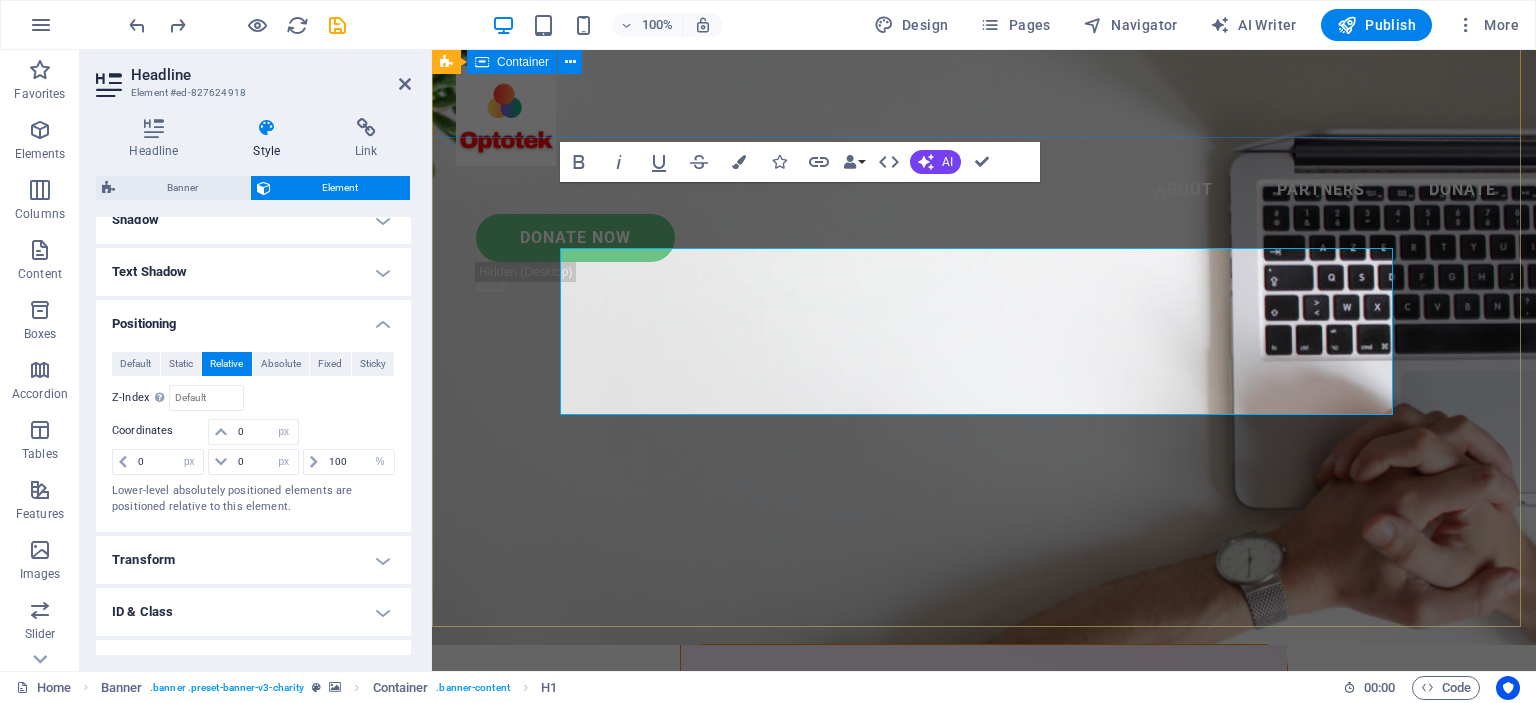 scroll, scrollTop: 0, scrollLeft: 0, axis: both 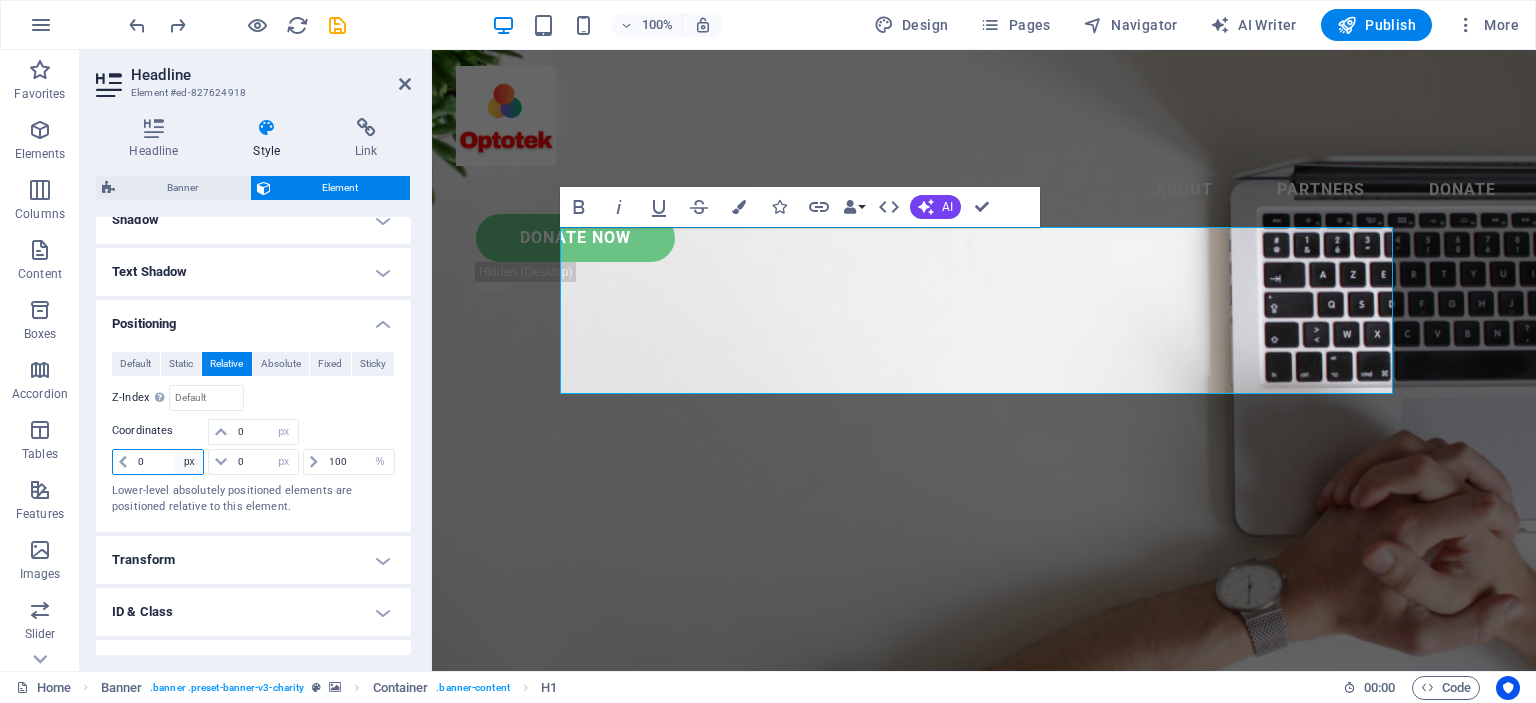 click on "auto px rem % em" at bounding box center [189, 462] 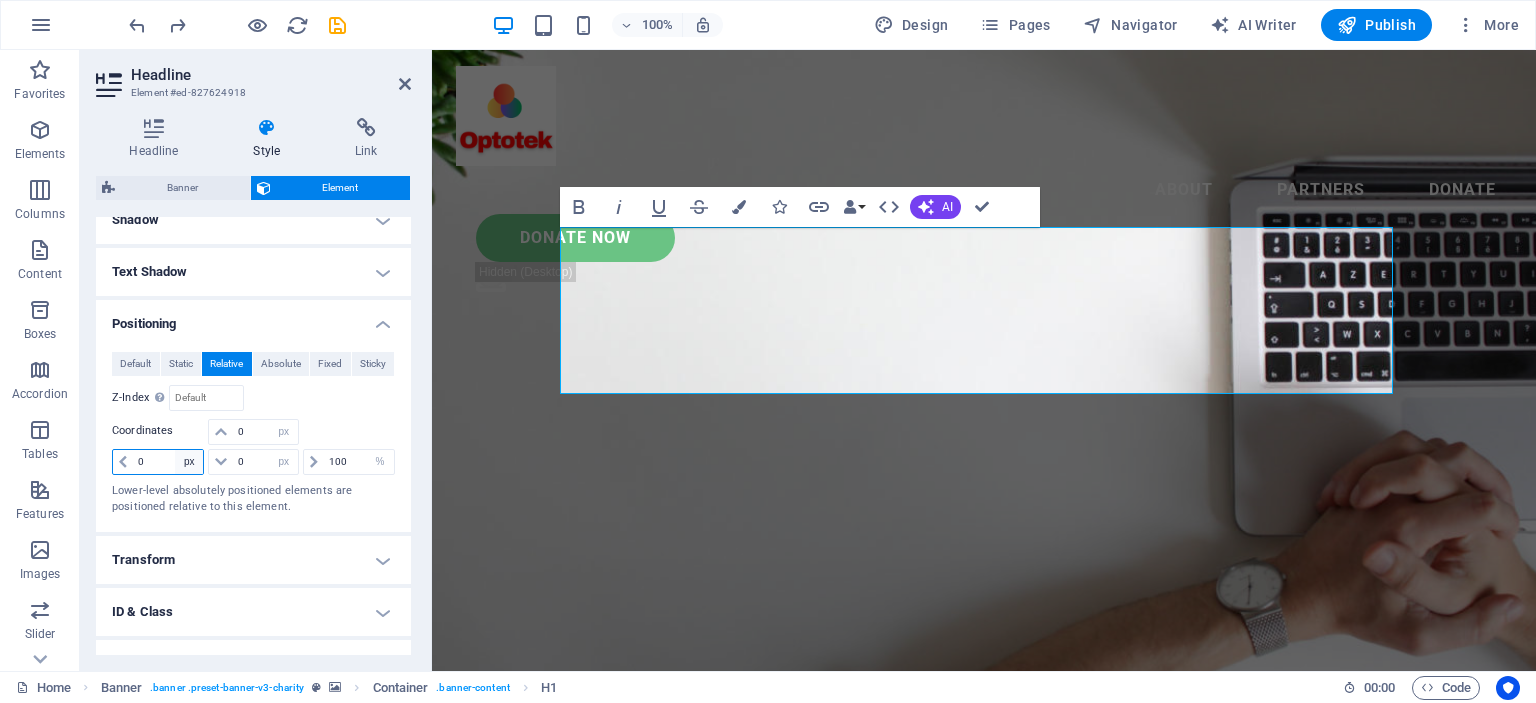 select on "%" 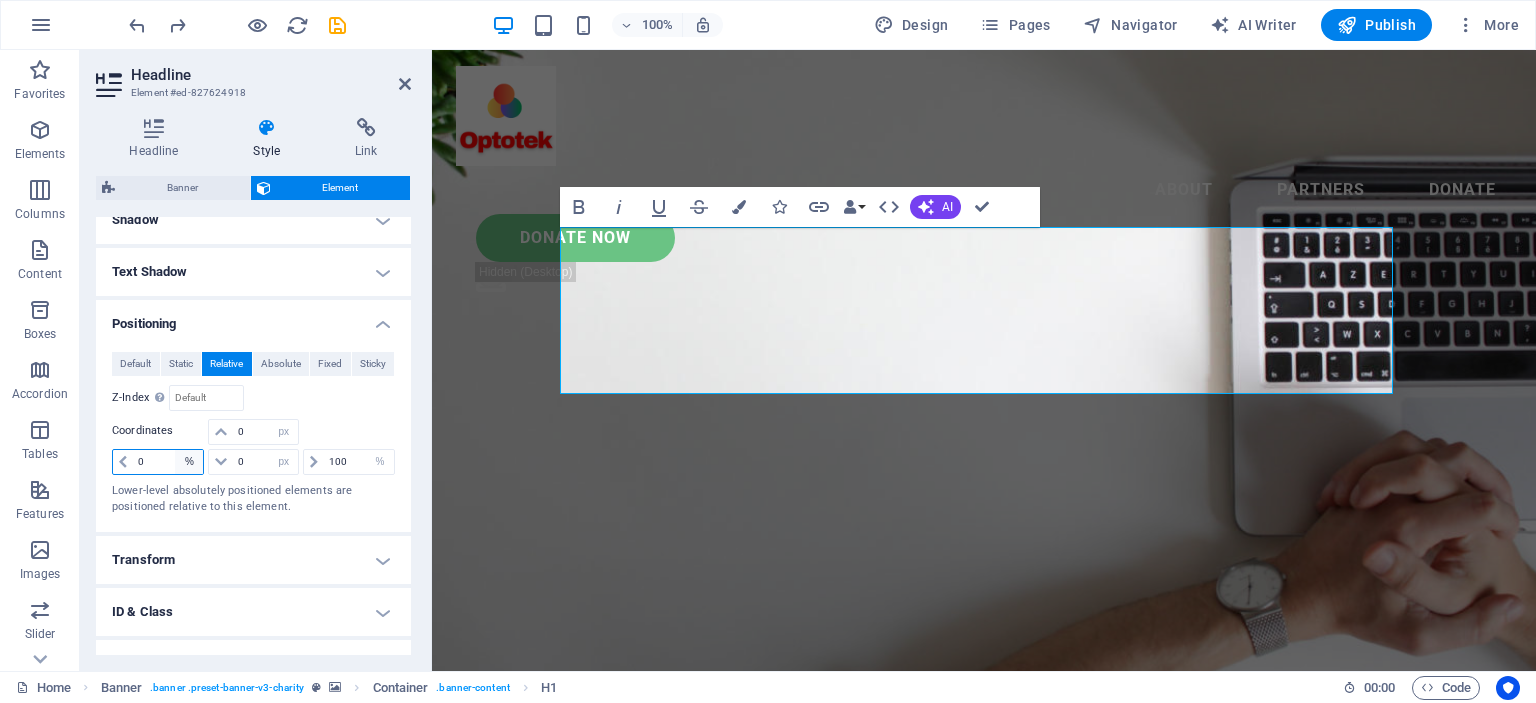 click on "auto px rem % em" at bounding box center (189, 462) 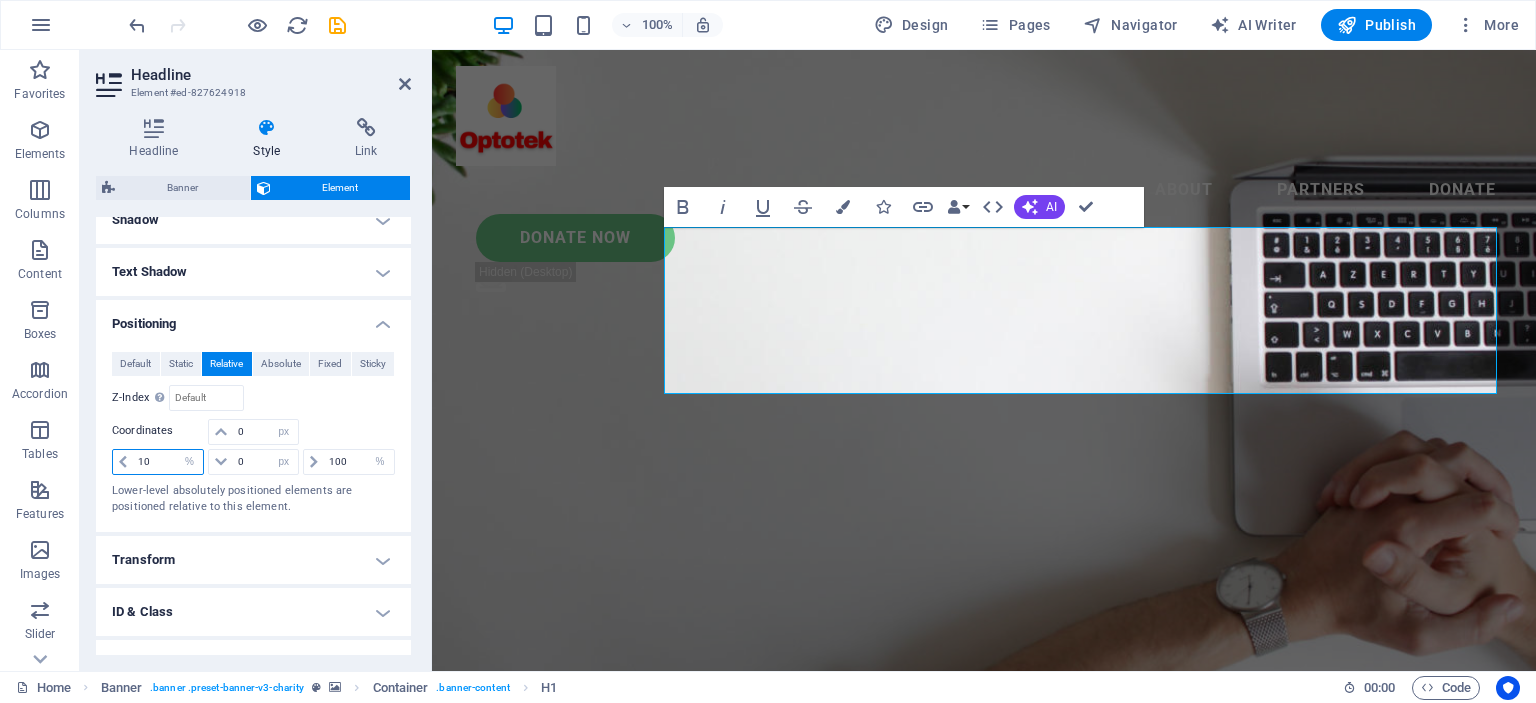 type on "1" 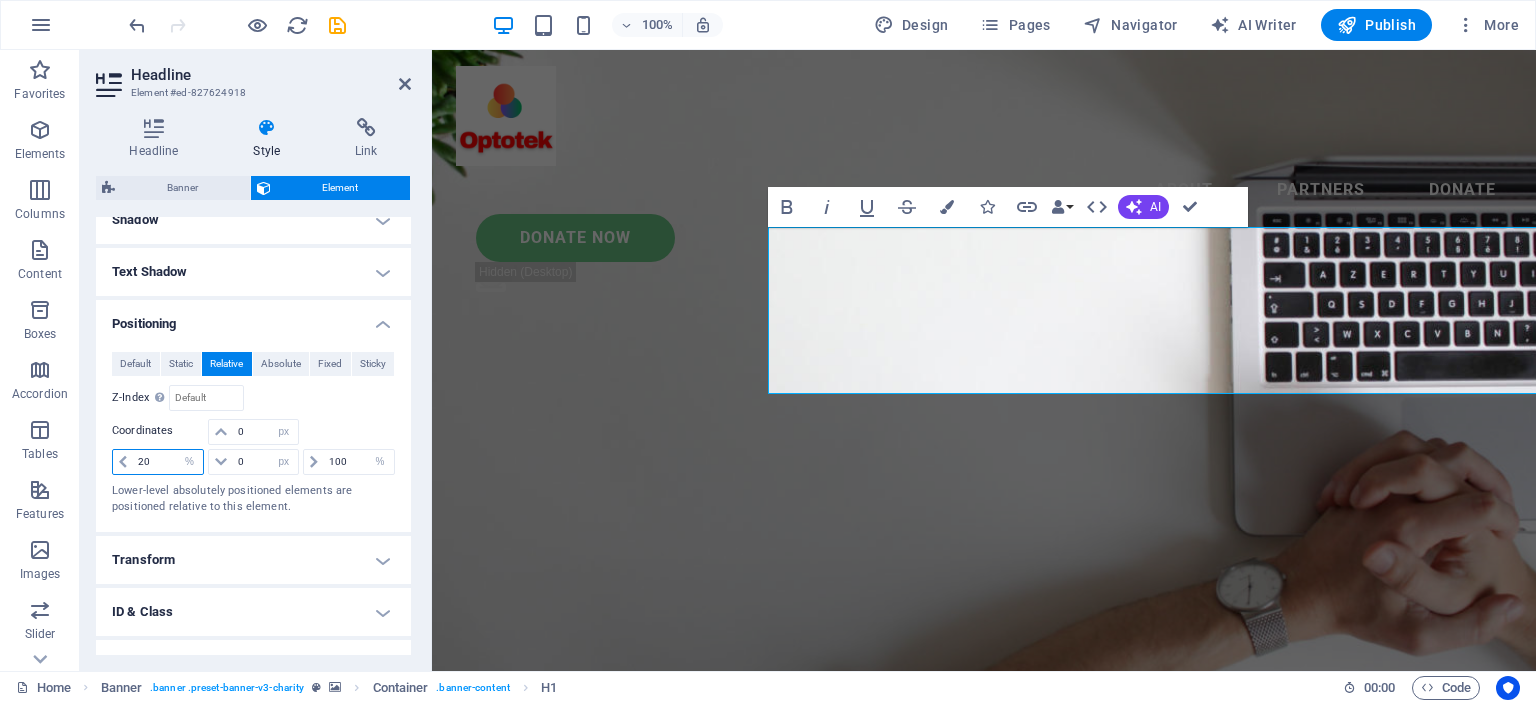 type on "2" 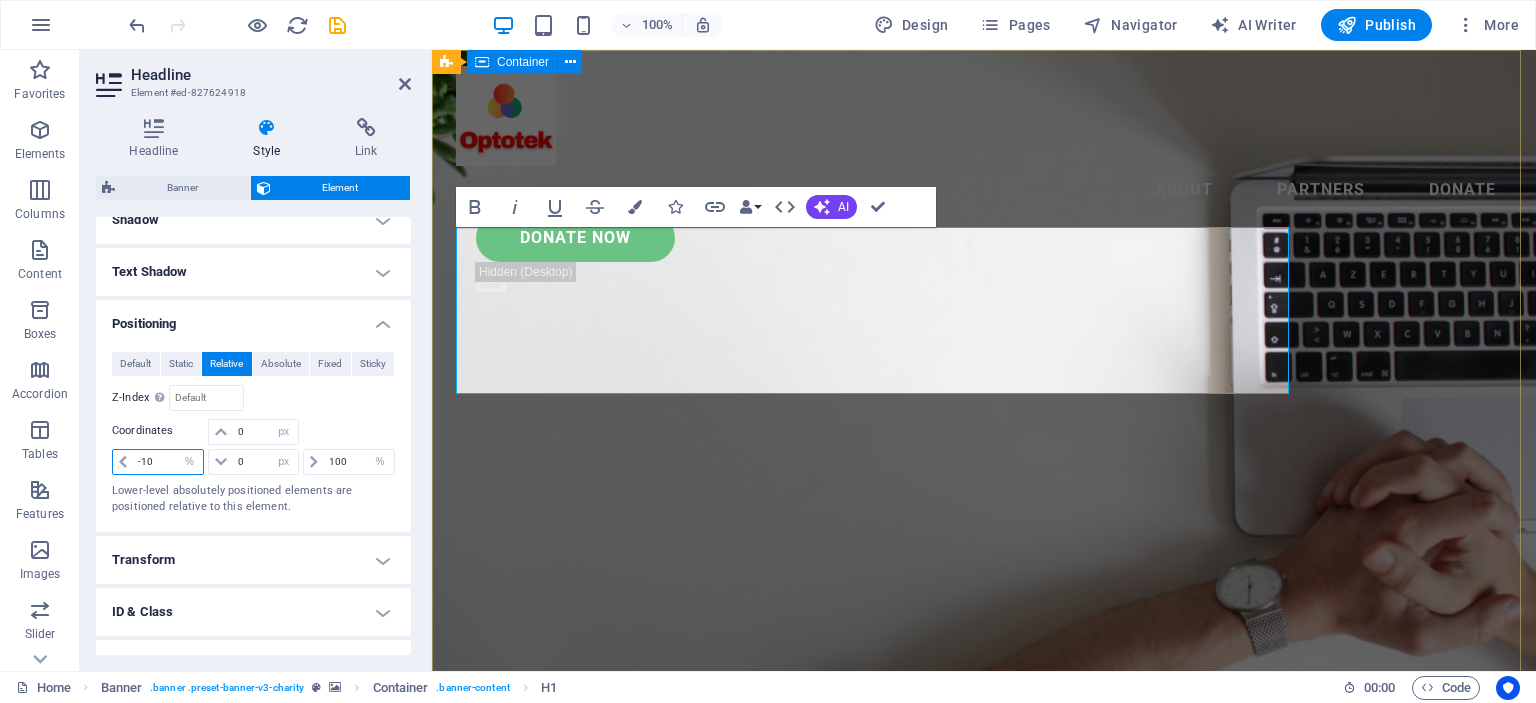 type on "-10" 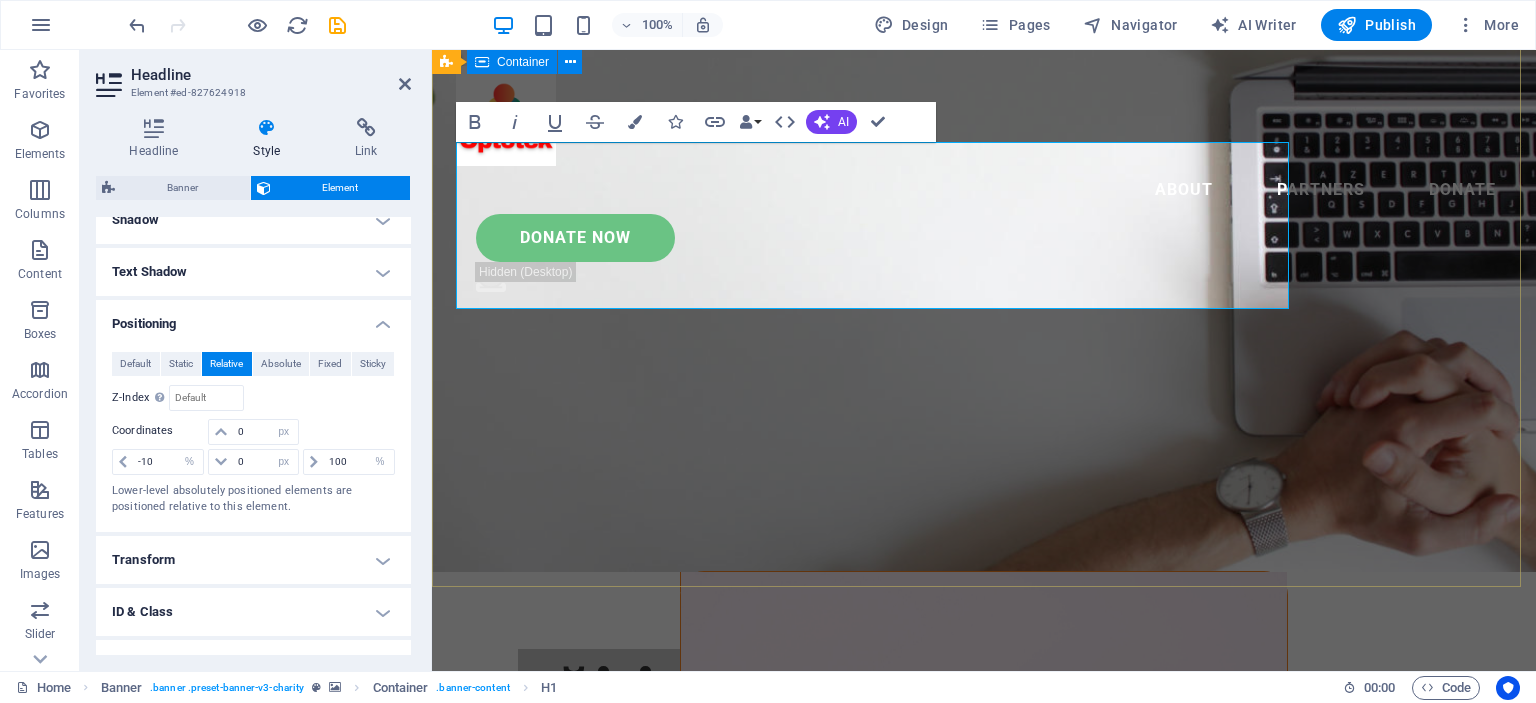 scroll, scrollTop: 0, scrollLeft: 0, axis: both 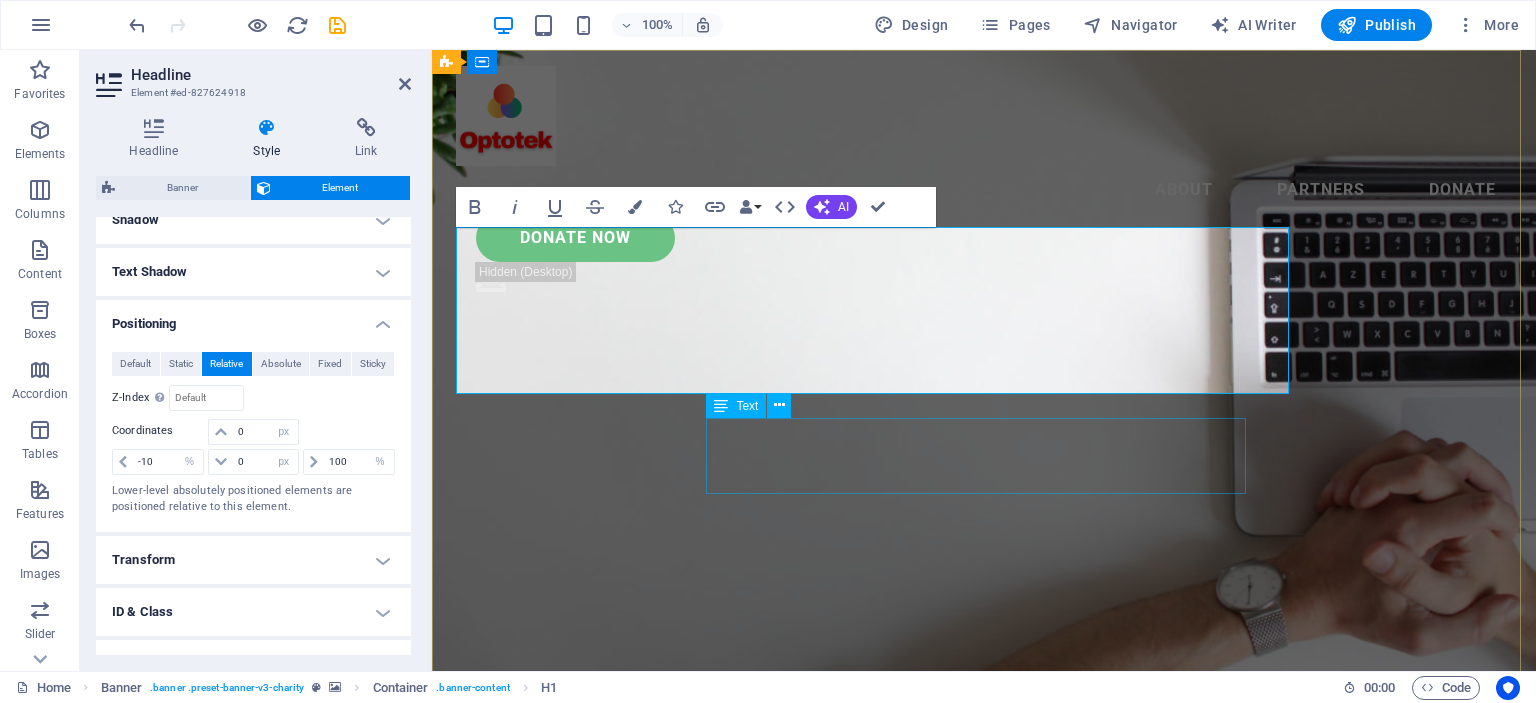 click on "Lorem ipsum dolor sit amet consectetur. Bibendum adipiscing morbi orci nibh eget posuere arcu volutpat nulla. Tortor cras suscipit augue sodales risus auctor. Fusce nunc vitae non dui ornare tellus nibh purus lectus." at bounding box center (984, 967) 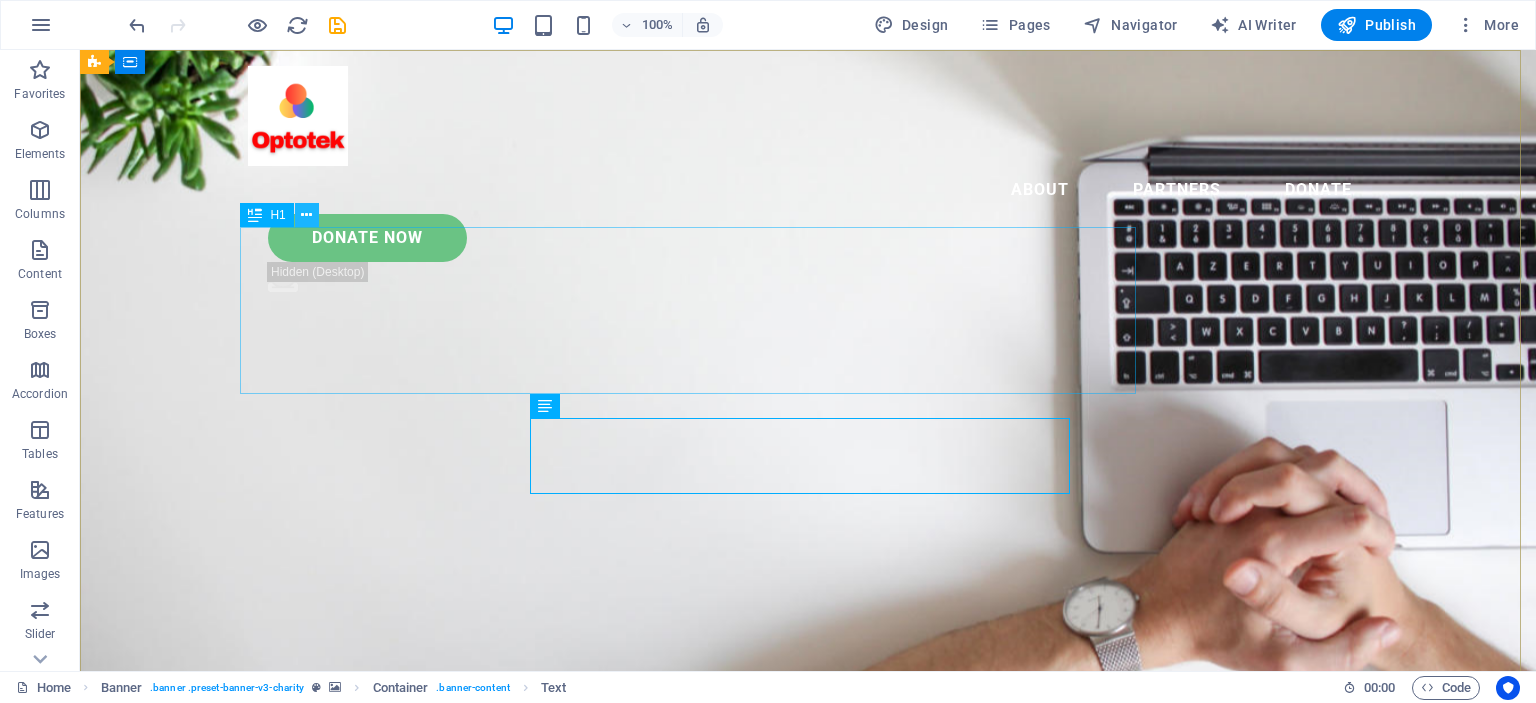 click at bounding box center [306, 215] 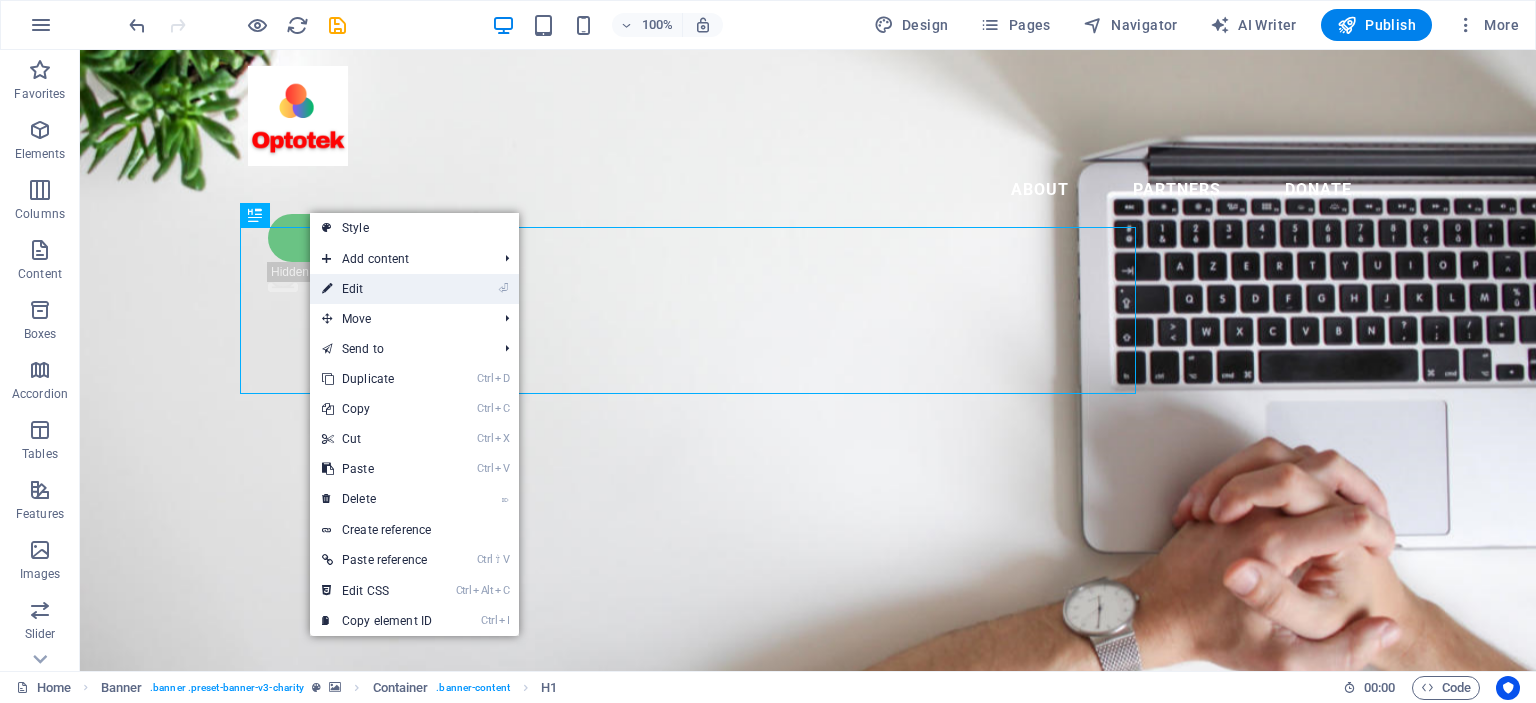 click on "⏎  Edit" at bounding box center (377, 289) 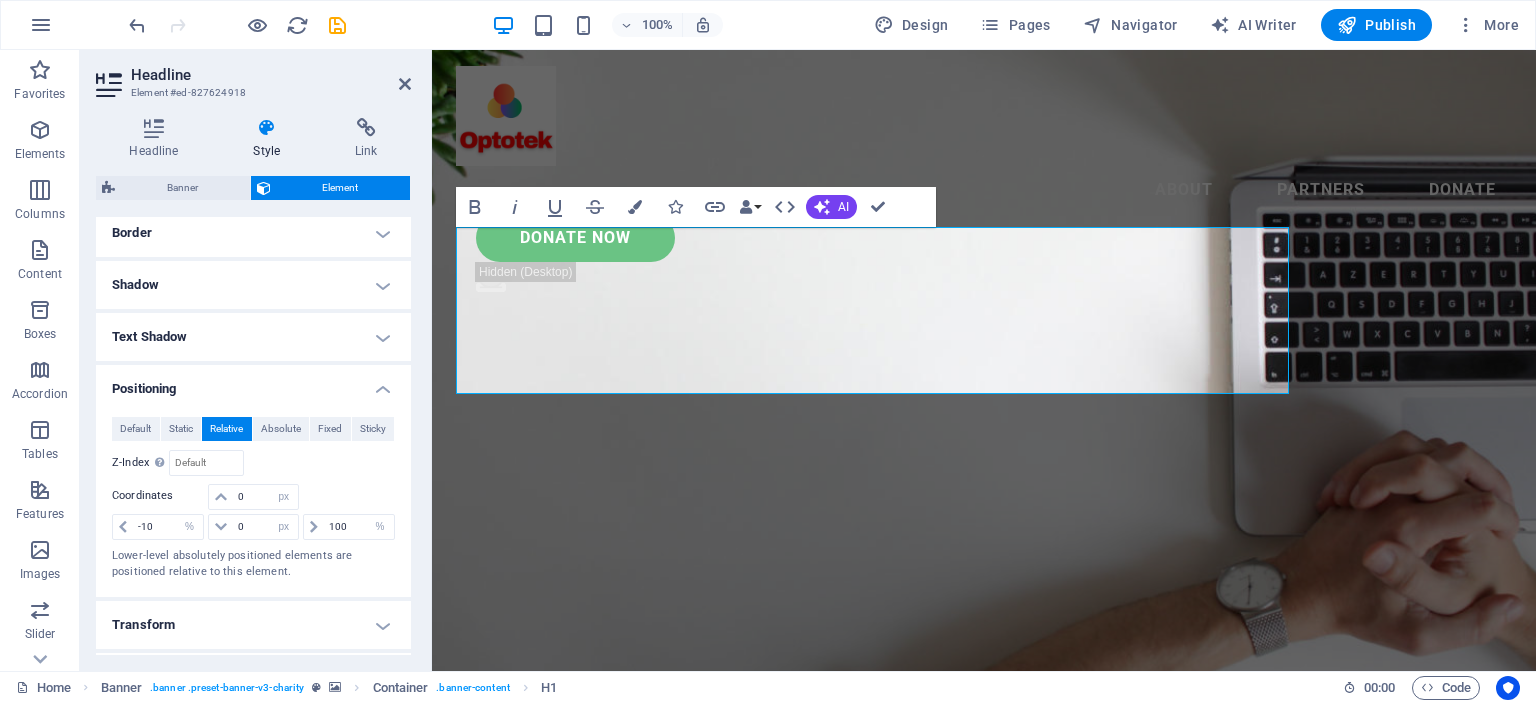 scroll, scrollTop: 200, scrollLeft: 0, axis: vertical 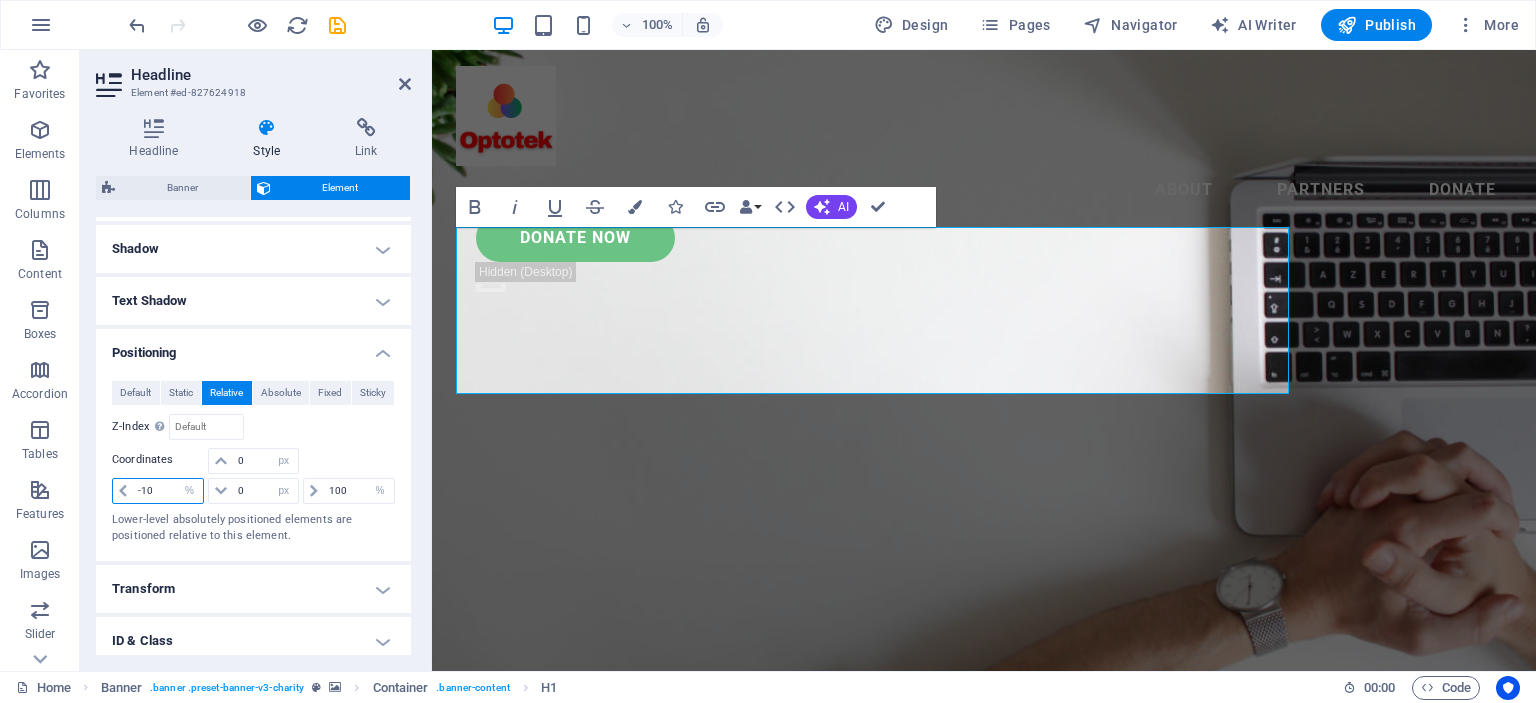 click on "-10" at bounding box center [168, 491] 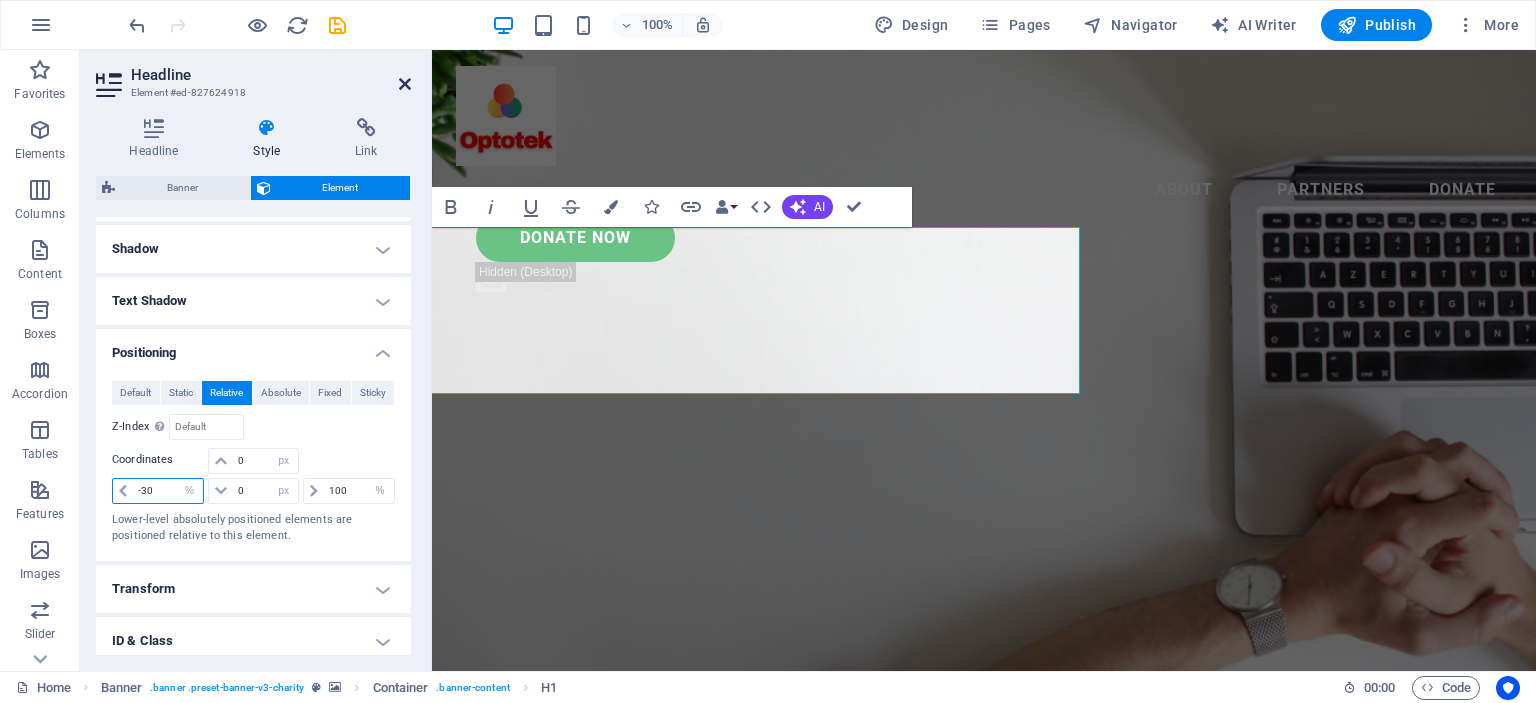 type on "-30" 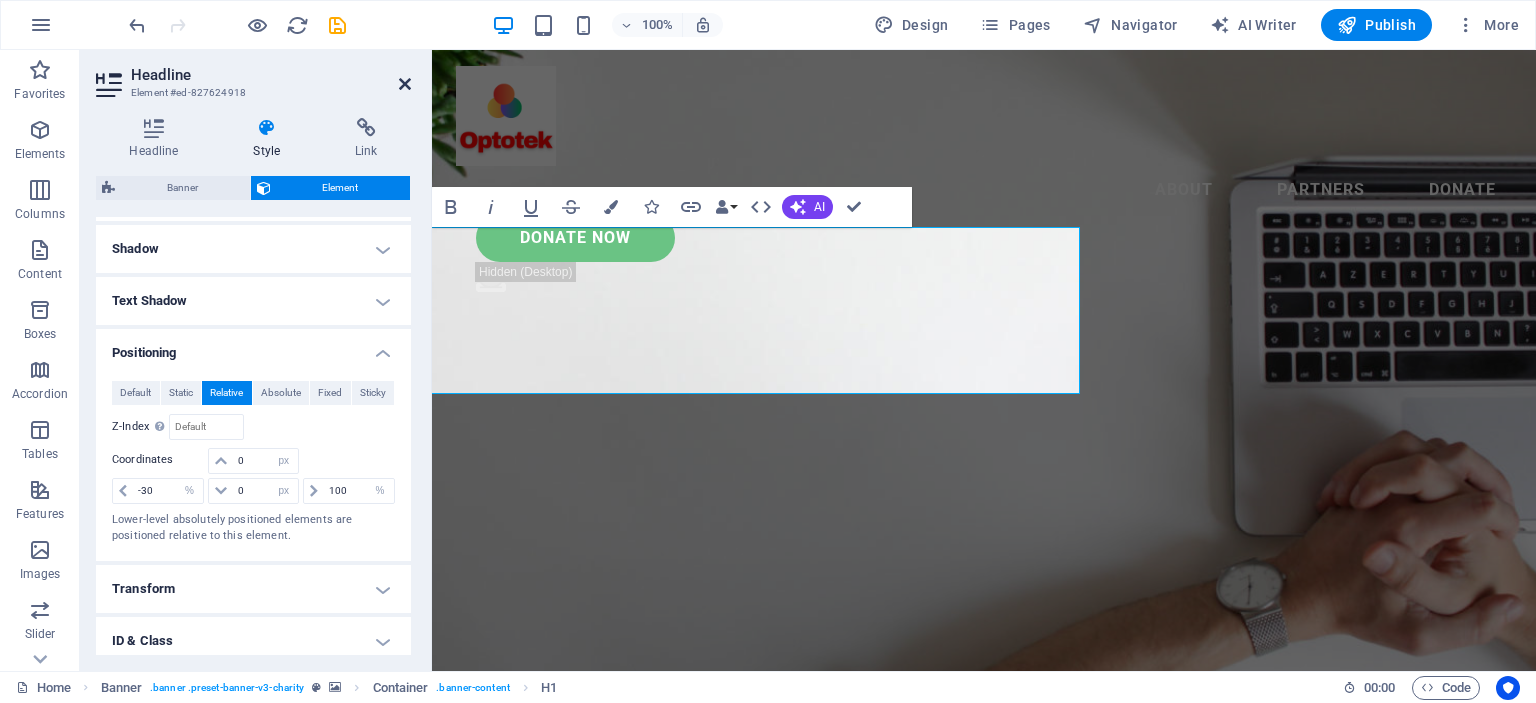 click at bounding box center [405, 84] 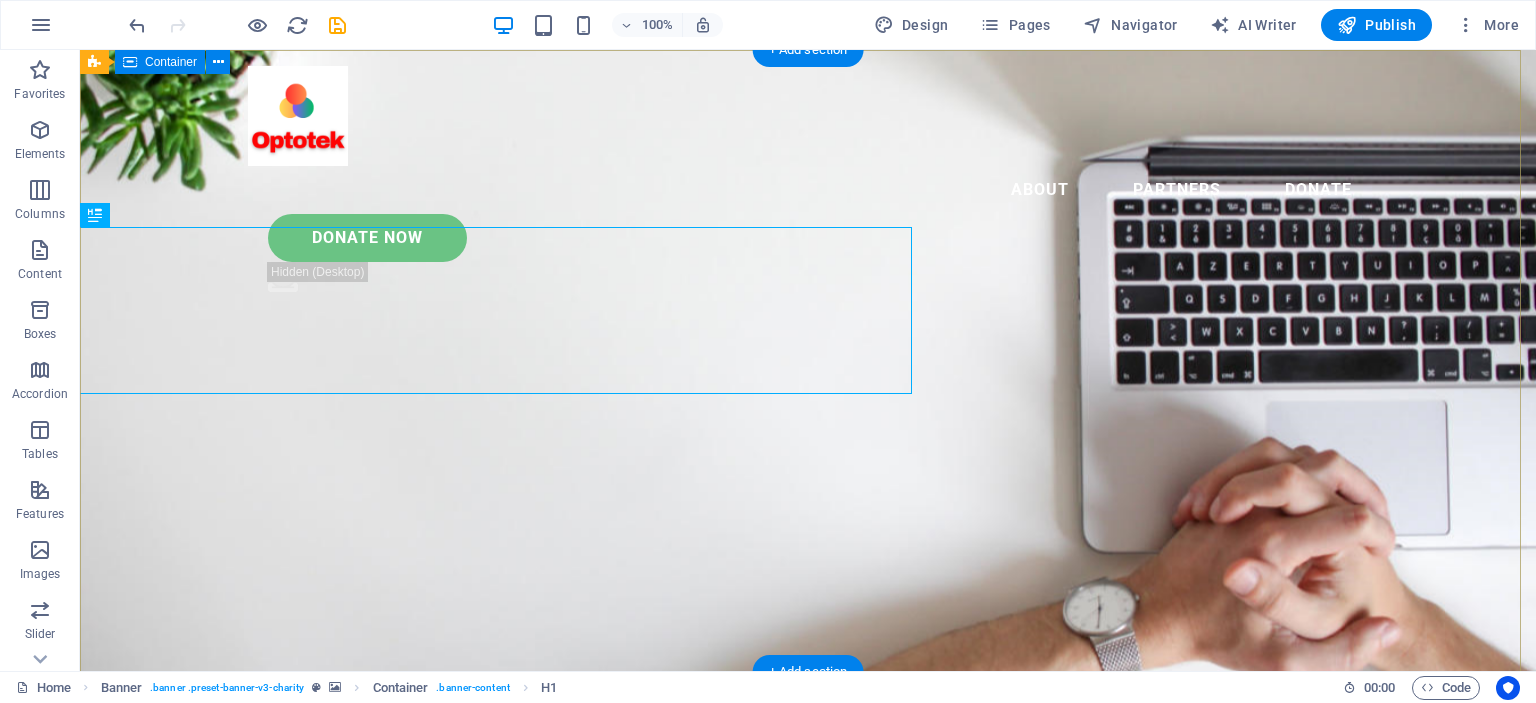 click on "Eğitim ve Danışmanlık Hizmetleri Lorem ipsum dolor sit amet consectetur. Bibendum adipiscing morbi orci nibh eget posuere arcu volutpat nulla. Tortor cras suscipit augue sodales risus auctor. Fusce nunc vitae non dui ornare tellus nibh purus lectus." at bounding box center [808, 831] 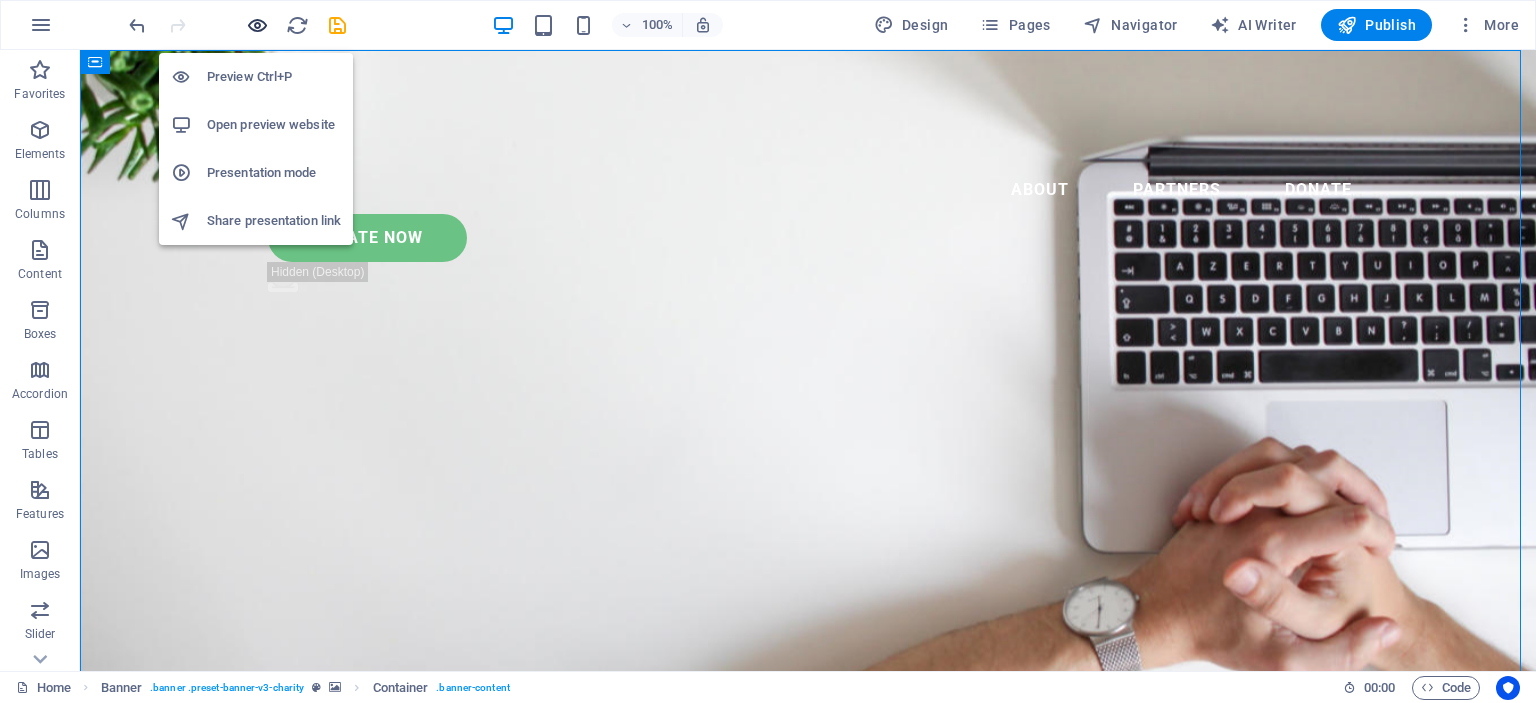 click at bounding box center (257, 25) 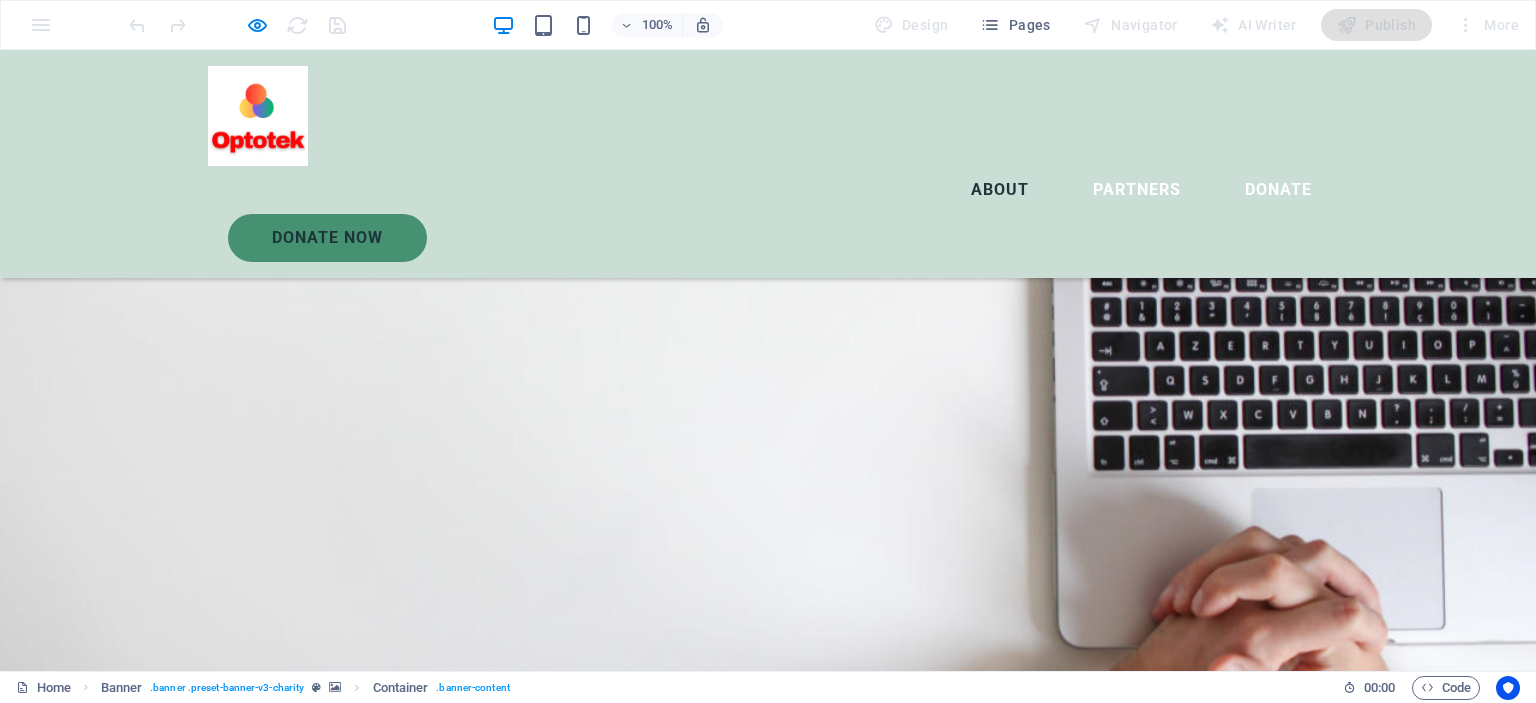 scroll, scrollTop: 0, scrollLeft: 0, axis: both 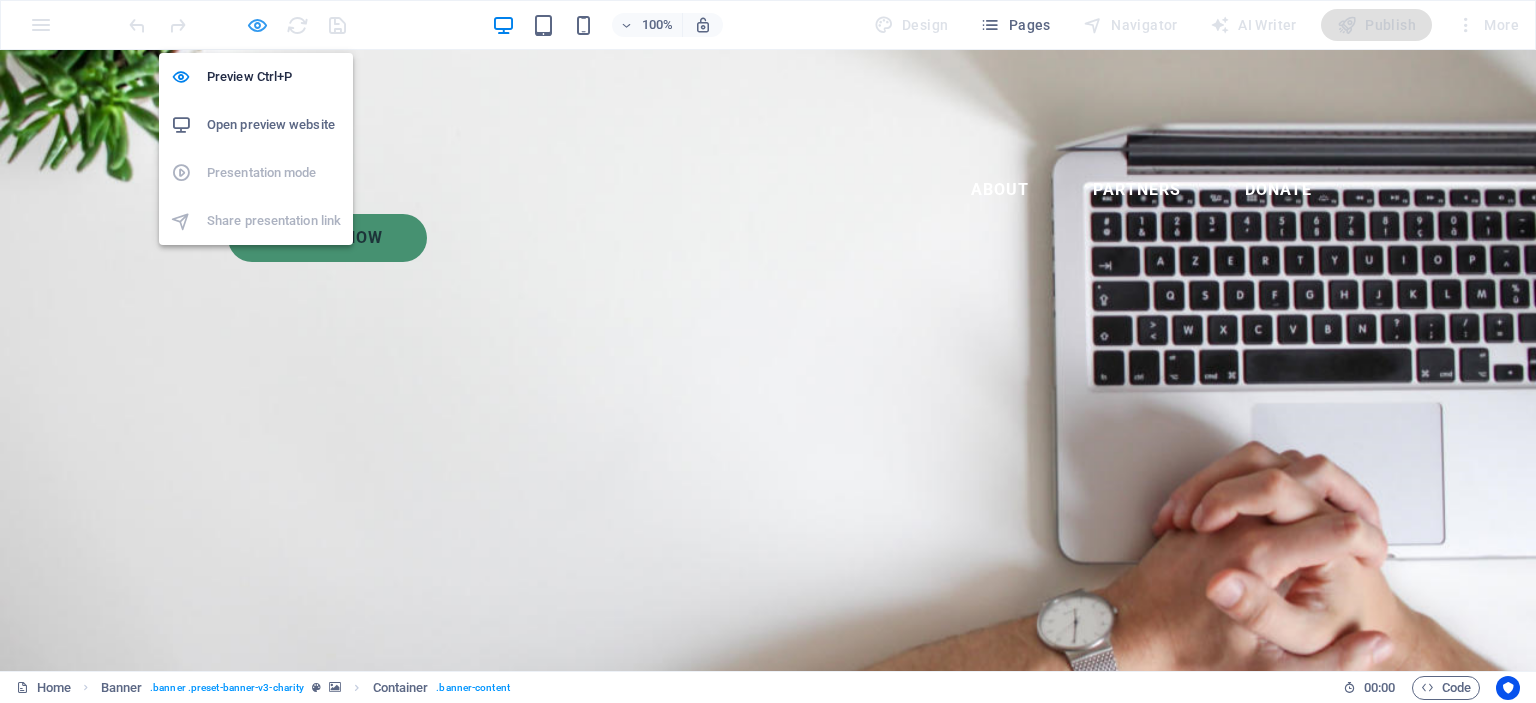 click at bounding box center (257, 25) 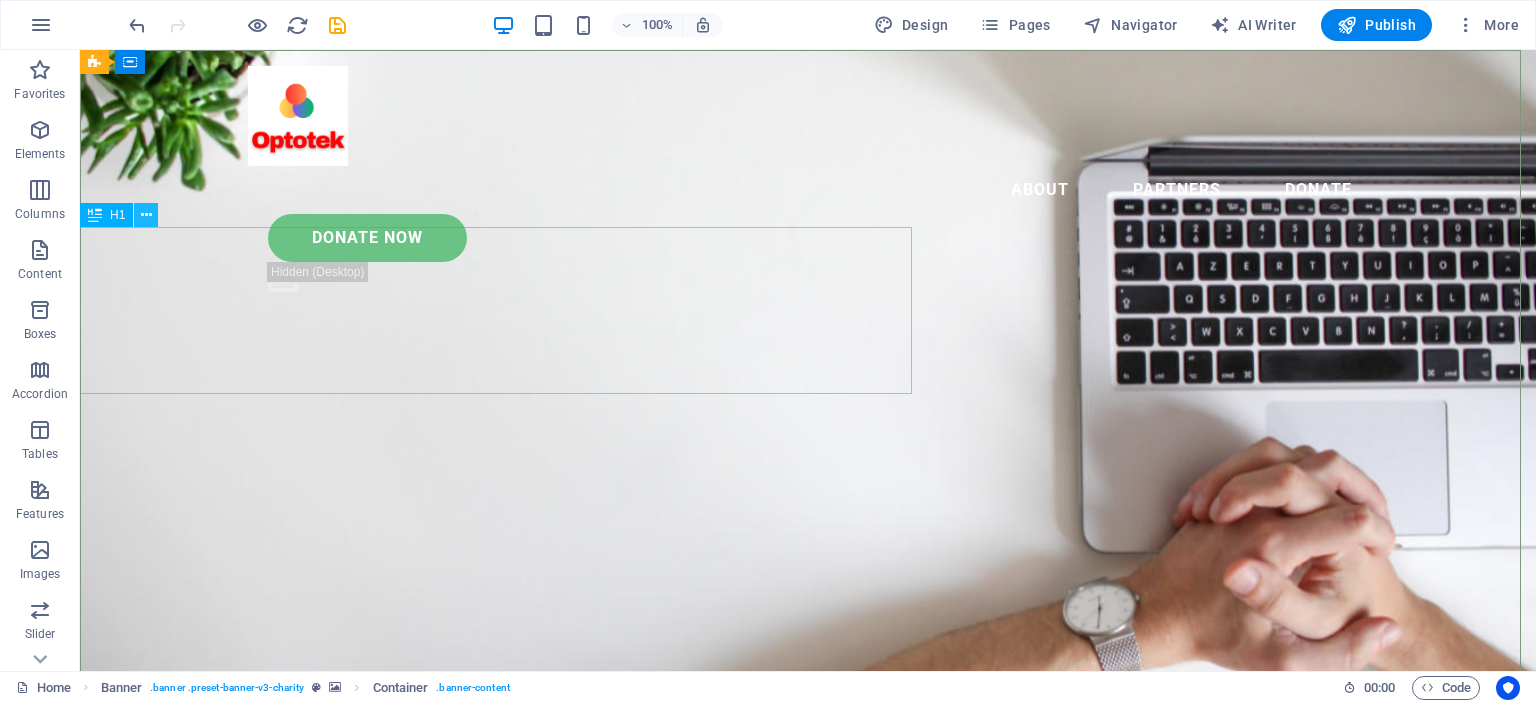 click at bounding box center [146, 215] 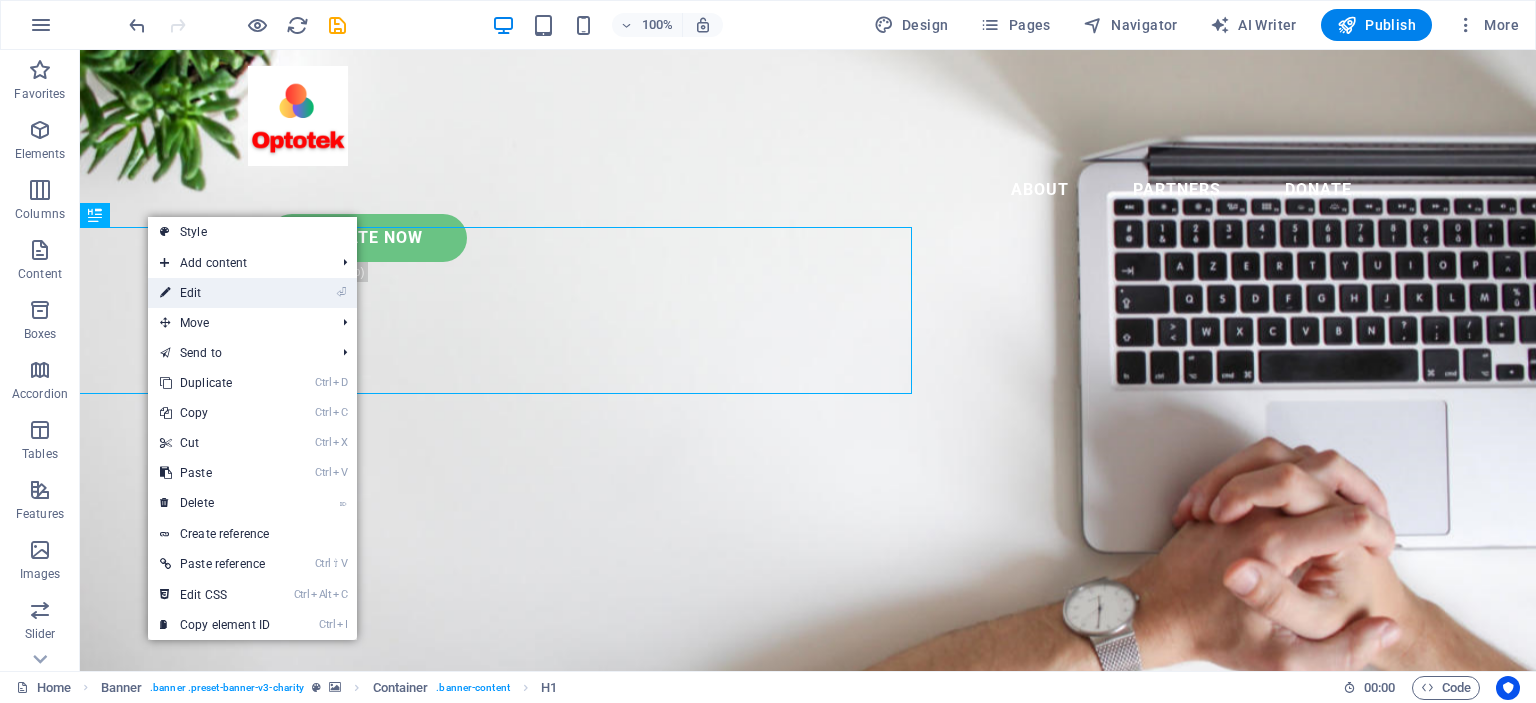 click on "⏎  Edit" at bounding box center (215, 293) 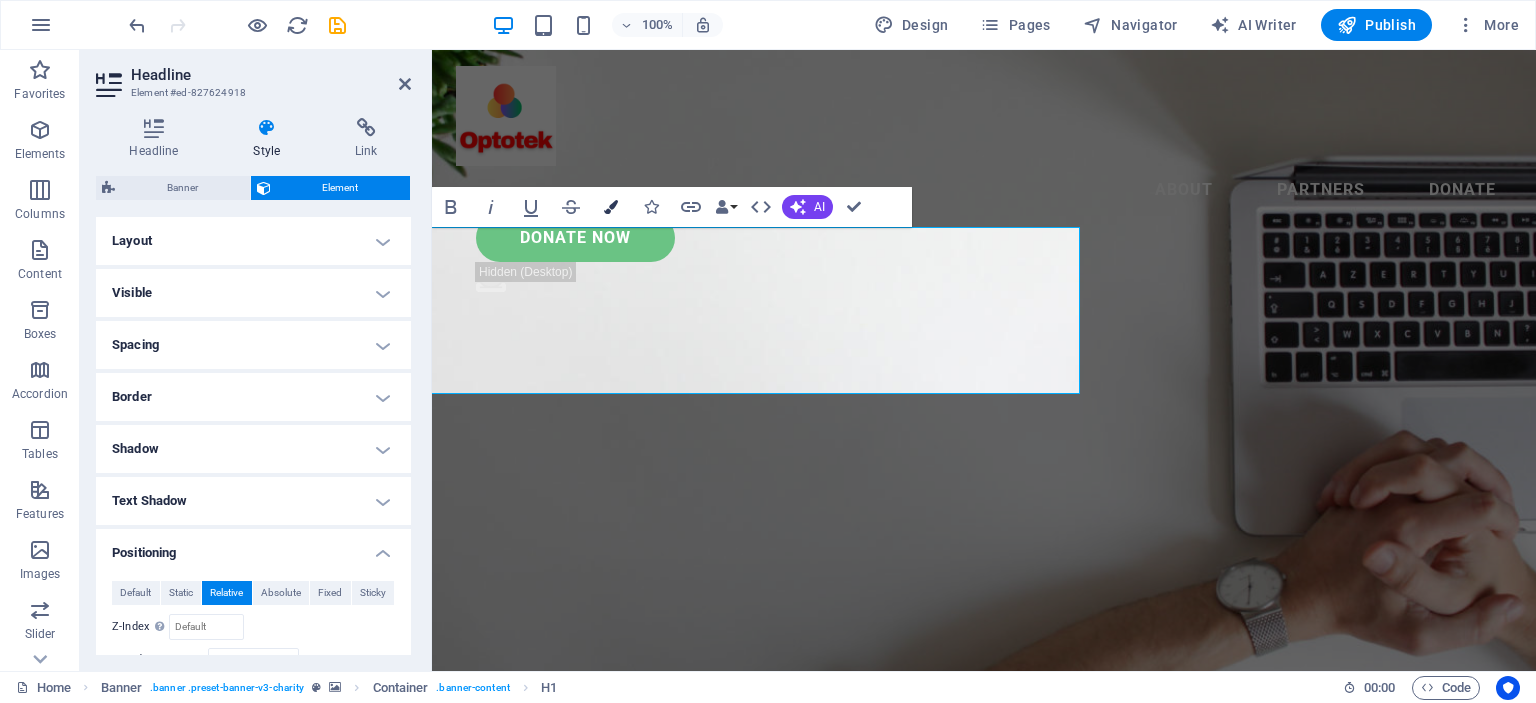 click at bounding box center (611, 207) 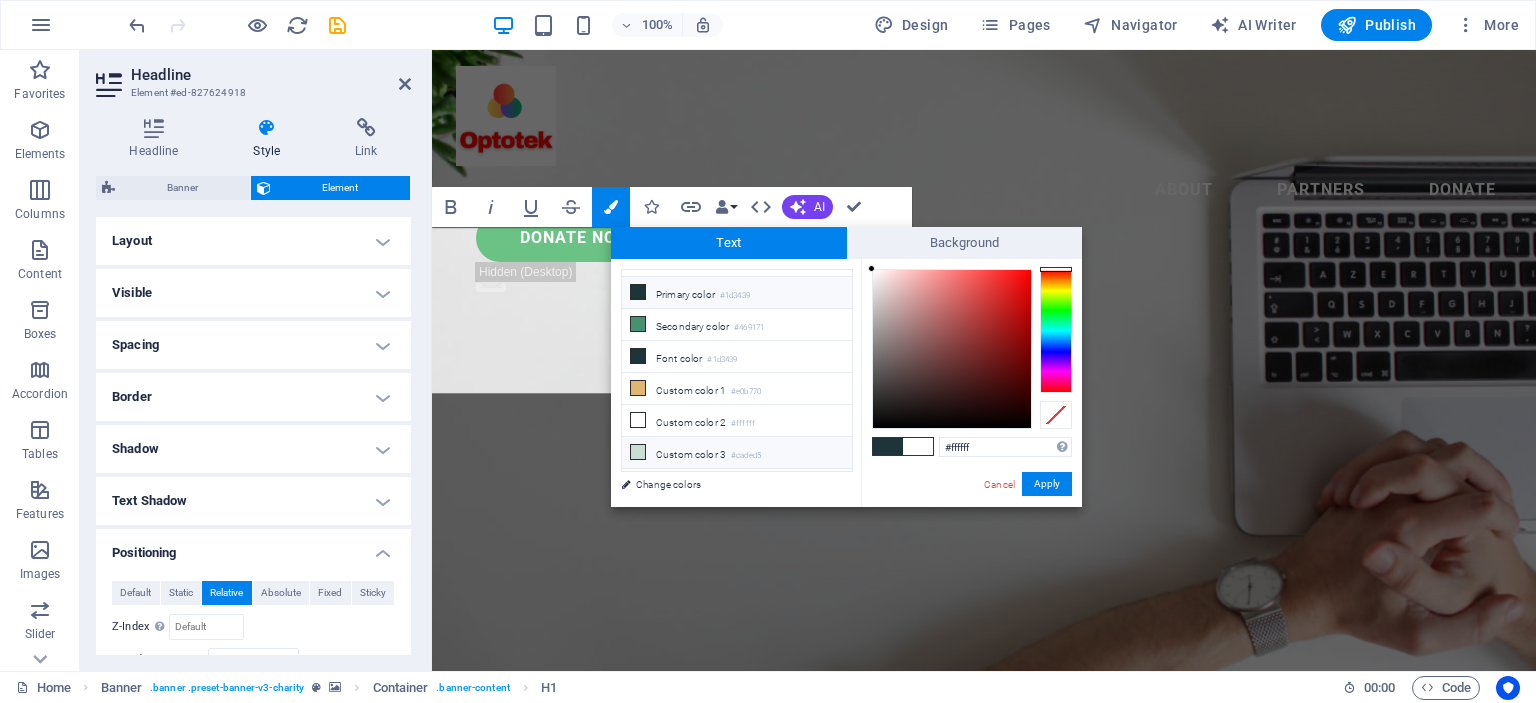 scroll, scrollTop: 0, scrollLeft: 0, axis: both 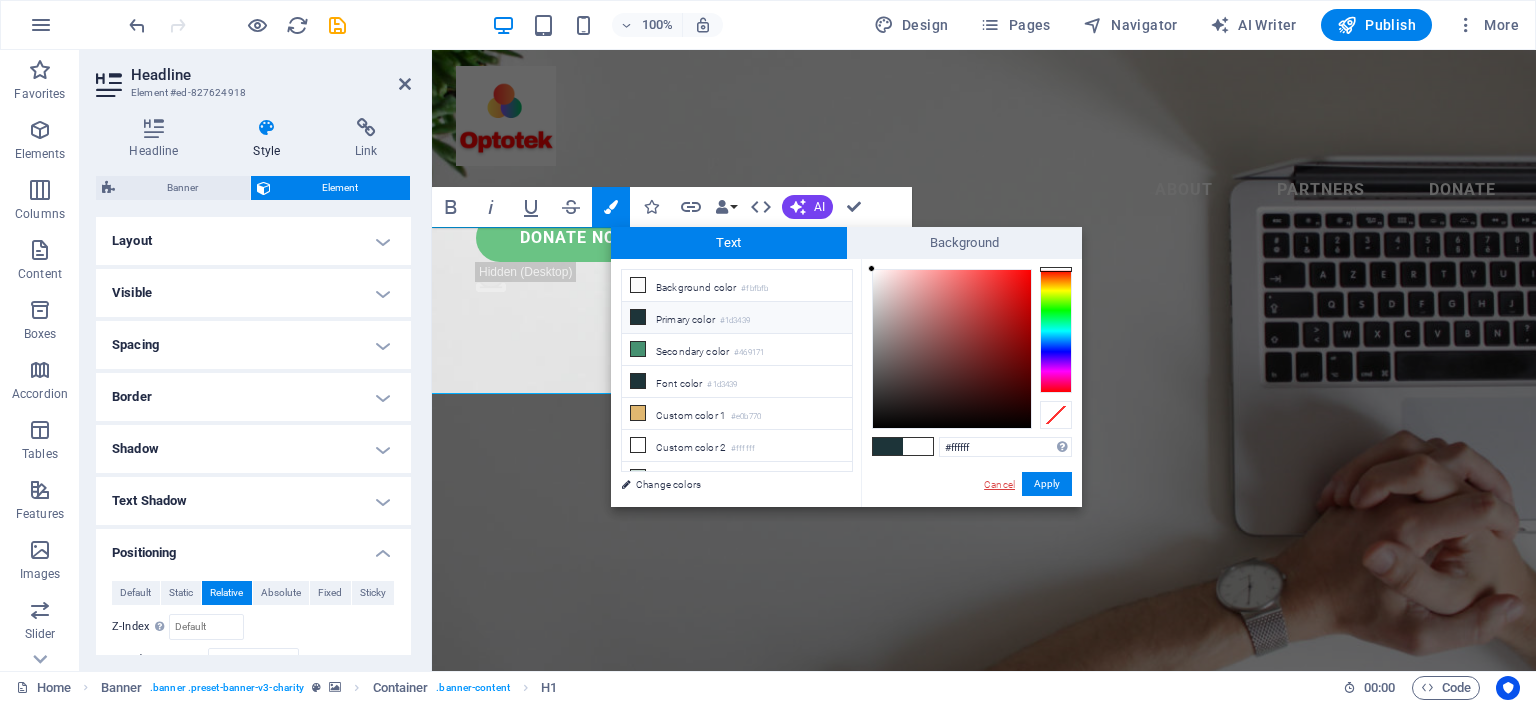 click on "Cancel" at bounding box center [999, 484] 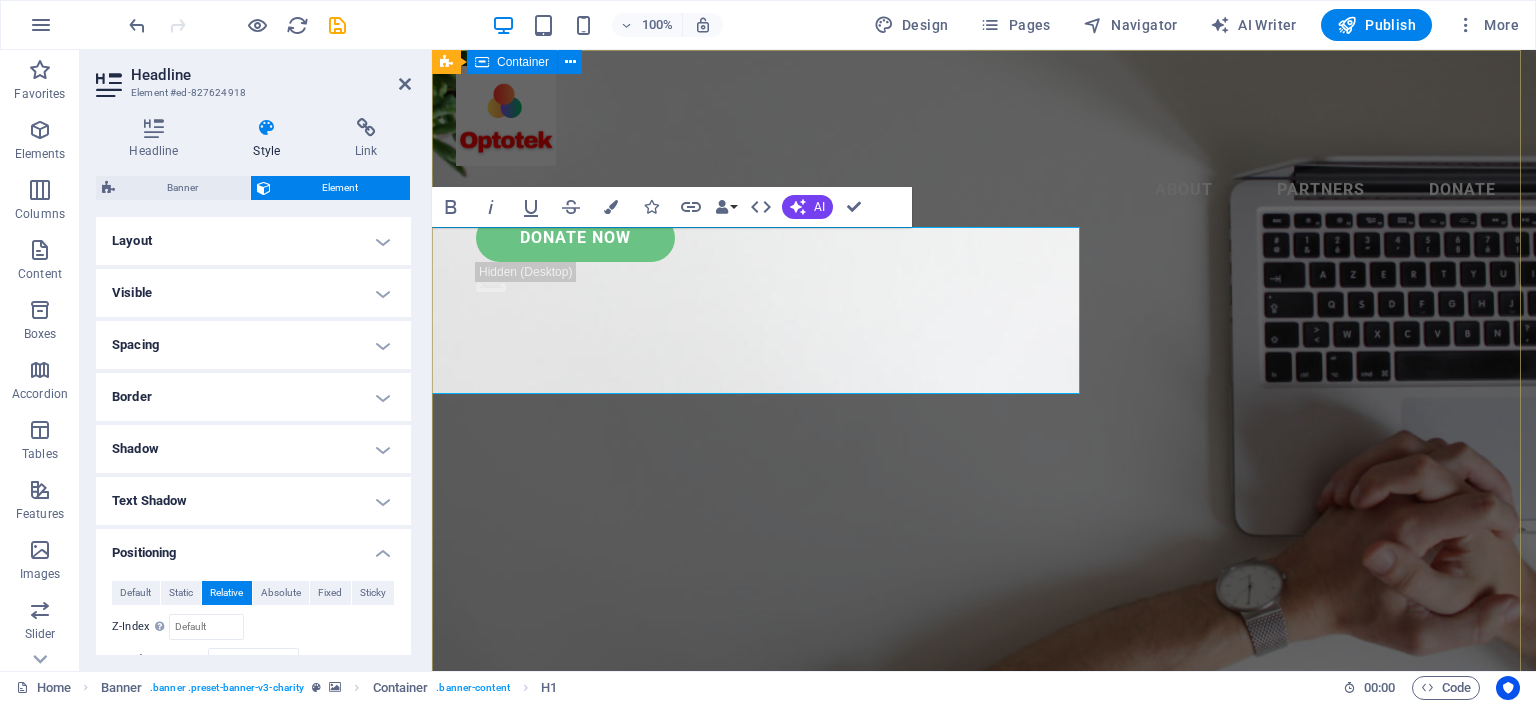 click on "Eğitim ve Danışmanlık Hizmetleri Lorem ipsum dolor sit amet consectetur. Bibendum adipiscing morbi orci nibh eget posuere arcu volutpat nulla. Tortor cras suscipit augue sodales risus auctor. Fusce nunc vitae non dui ornare tellus nibh purus lectus." at bounding box center [984, 873] 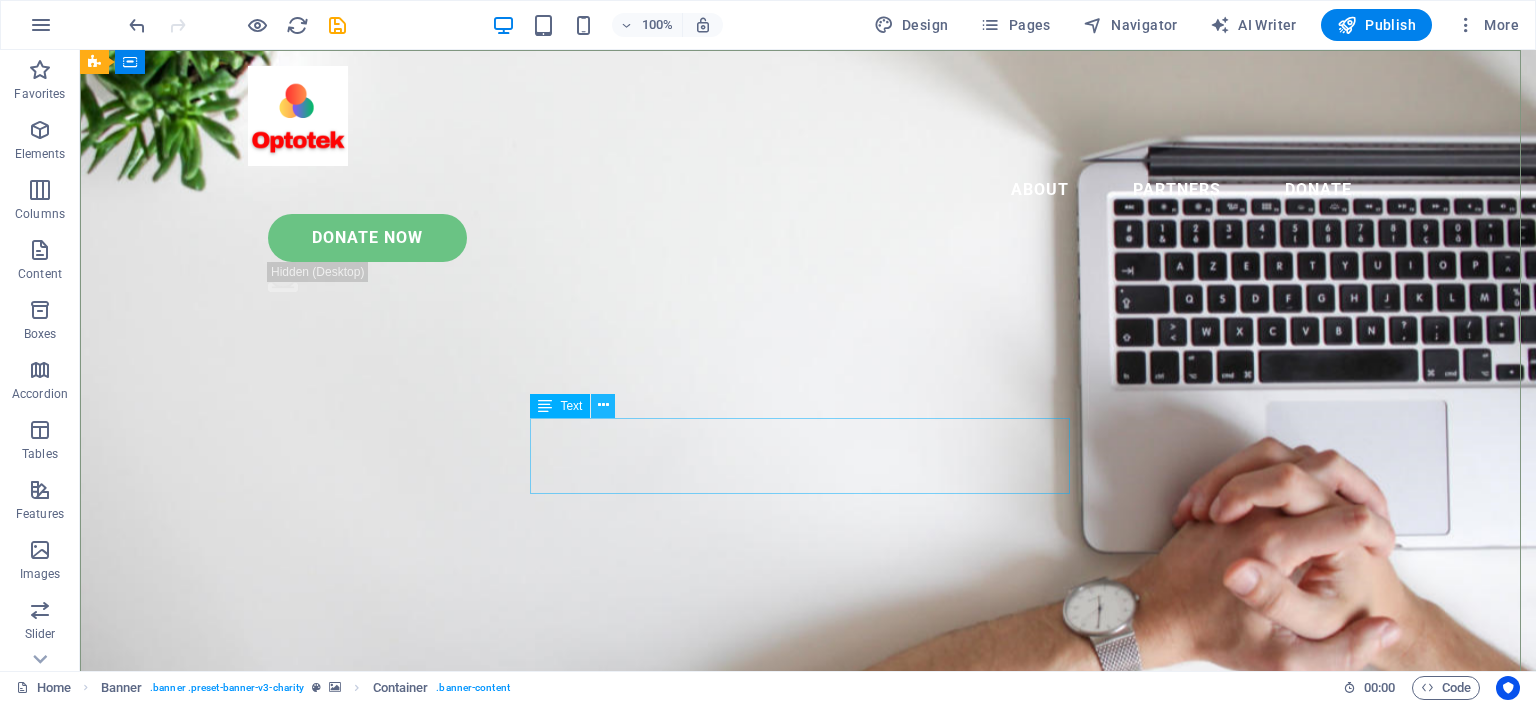 click at bounding box center (603, 405) 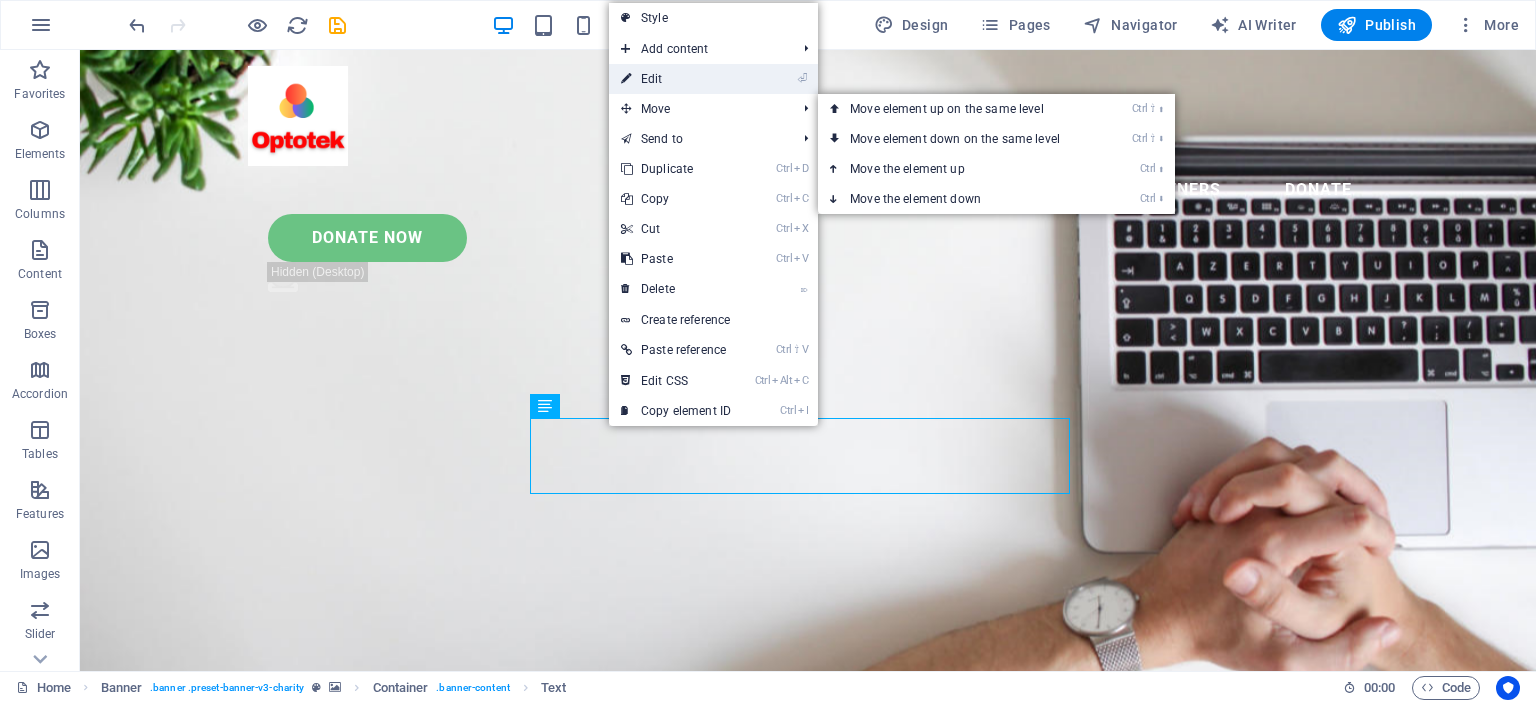 click on "⏎  Edit" at bounding box center (676, 79) 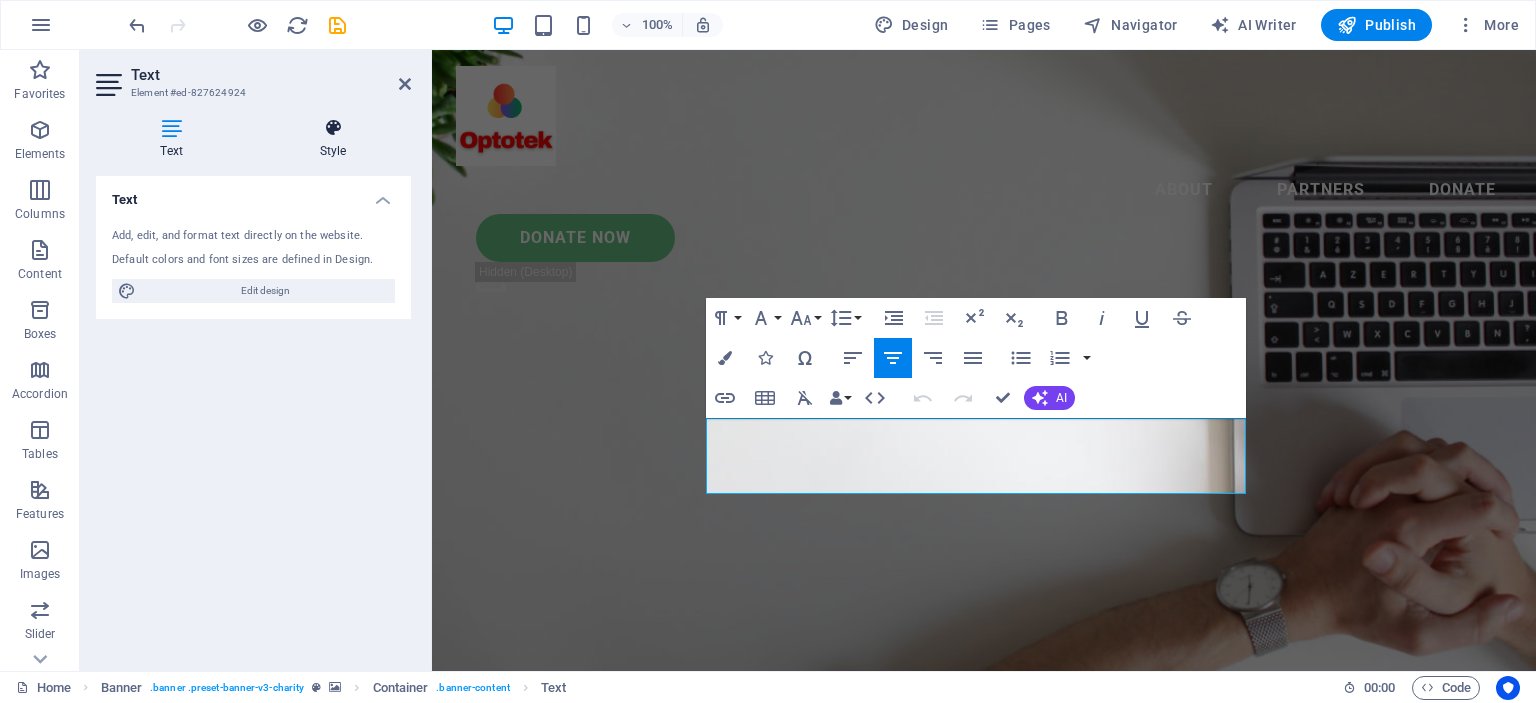 click on "Style" at bounding box center [333, 139] 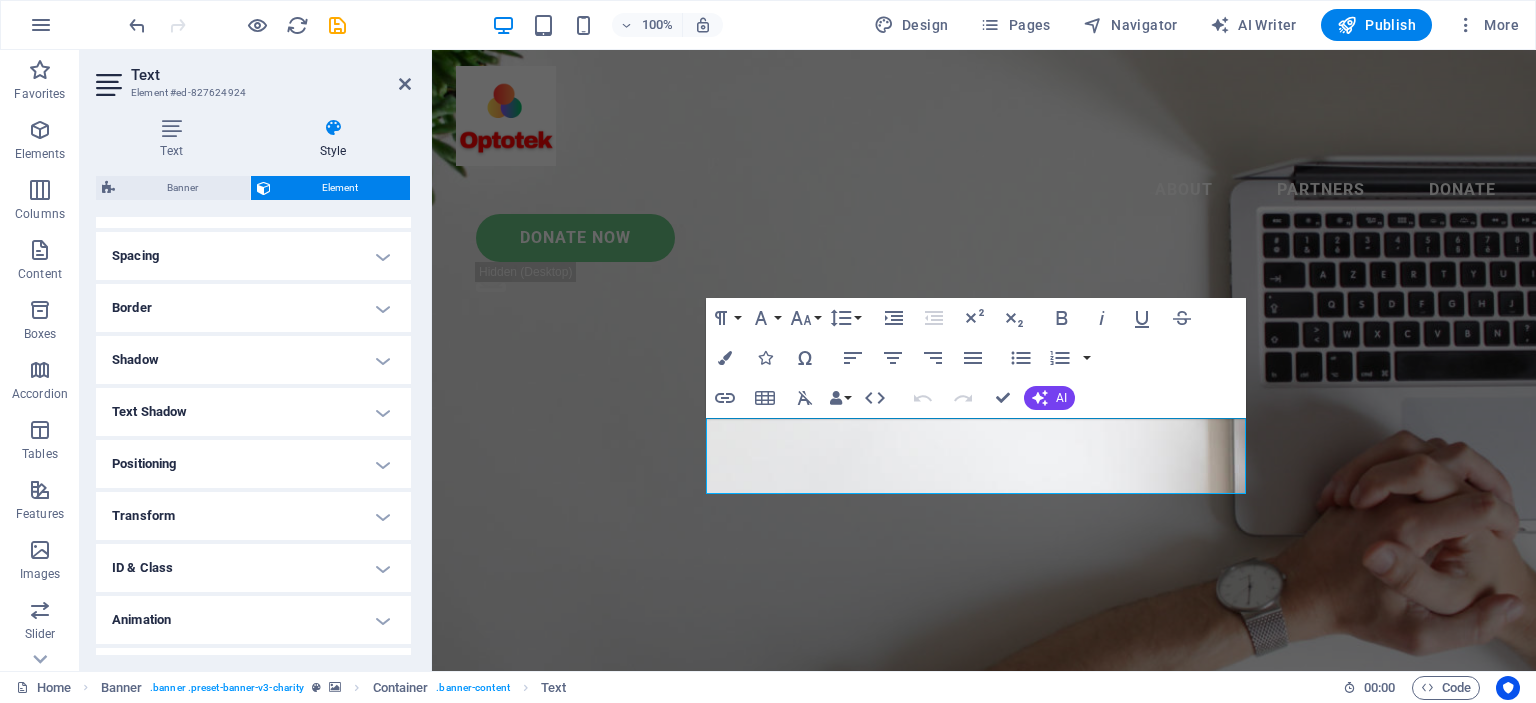 scroll, scrollTop: 400, scrollLeft: 0, axis: vertical 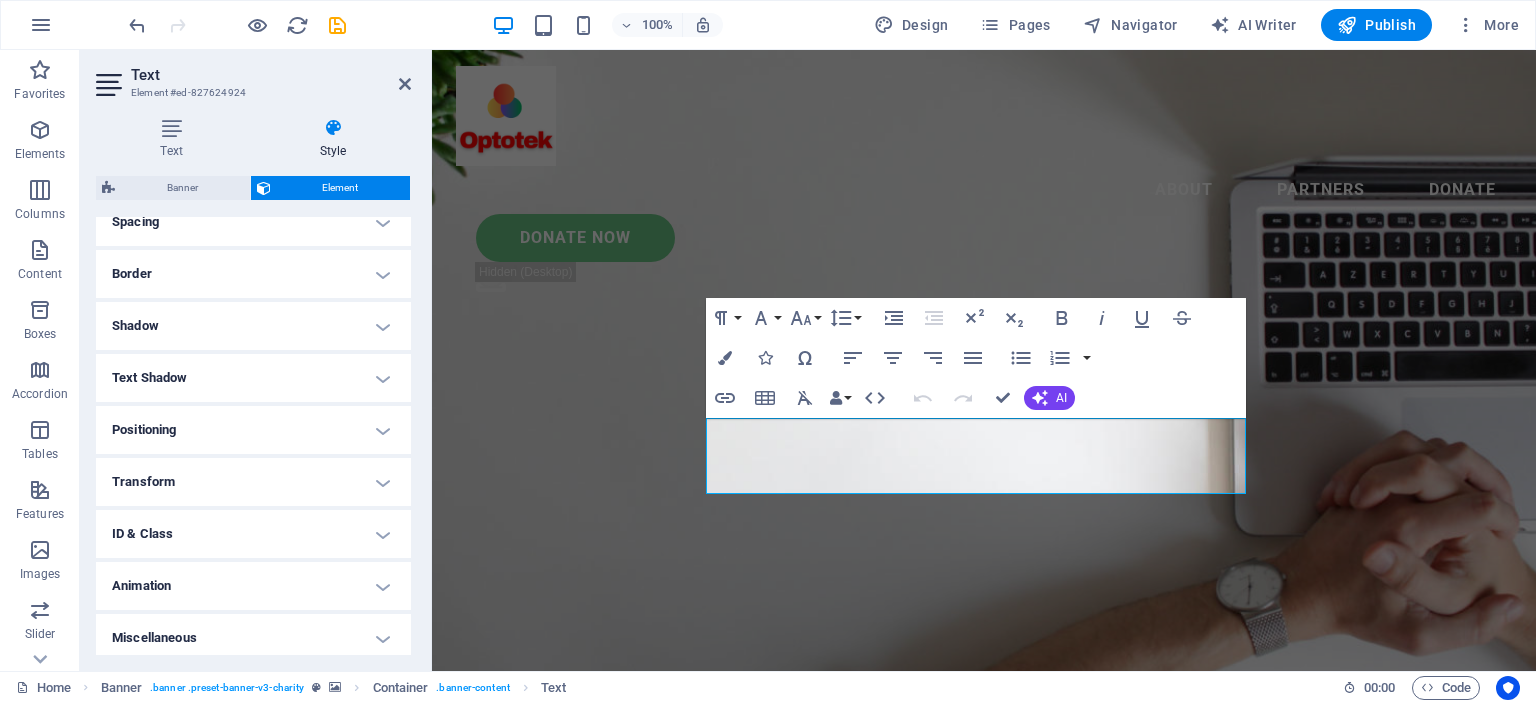 click on "Positioning" at bounding box center [253, 430] 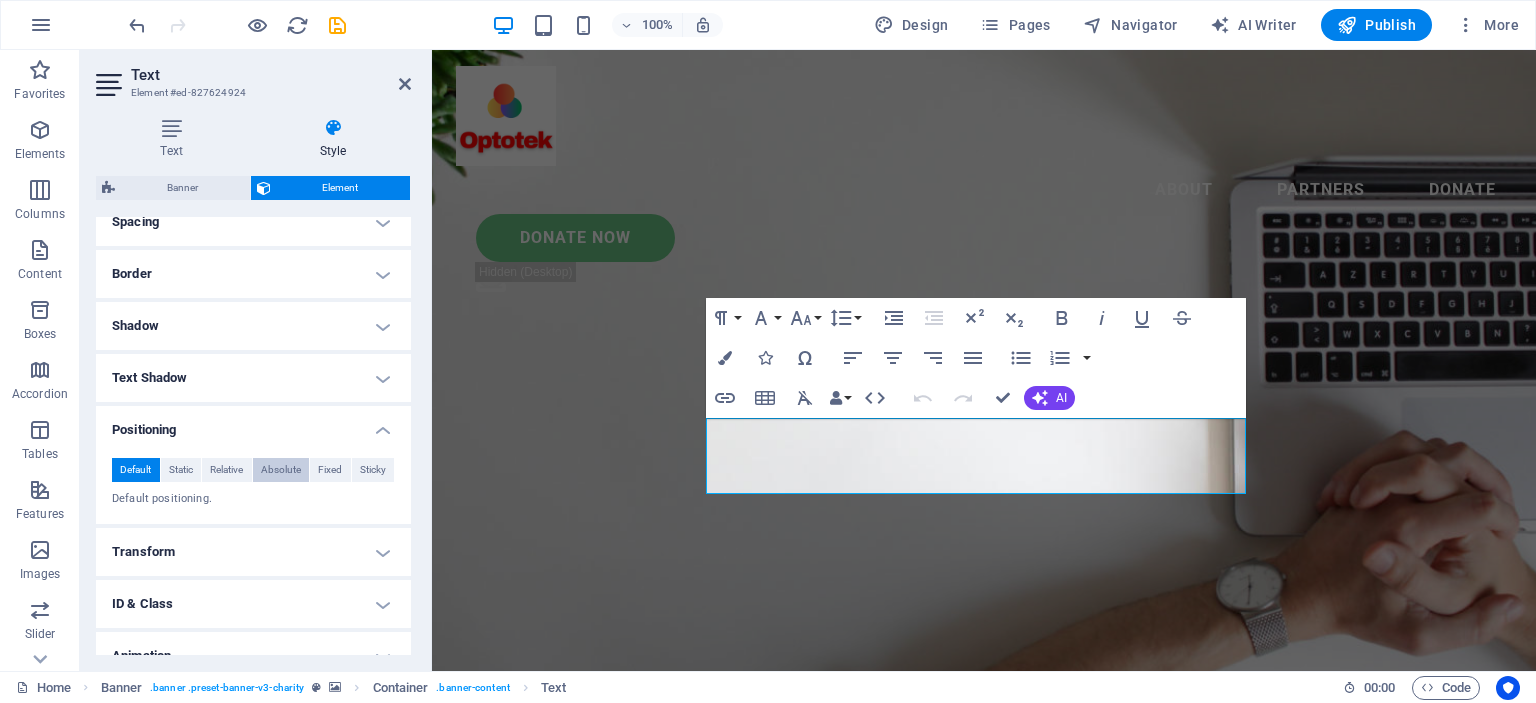 click on "Absolute" at bounding box center [281, 470] 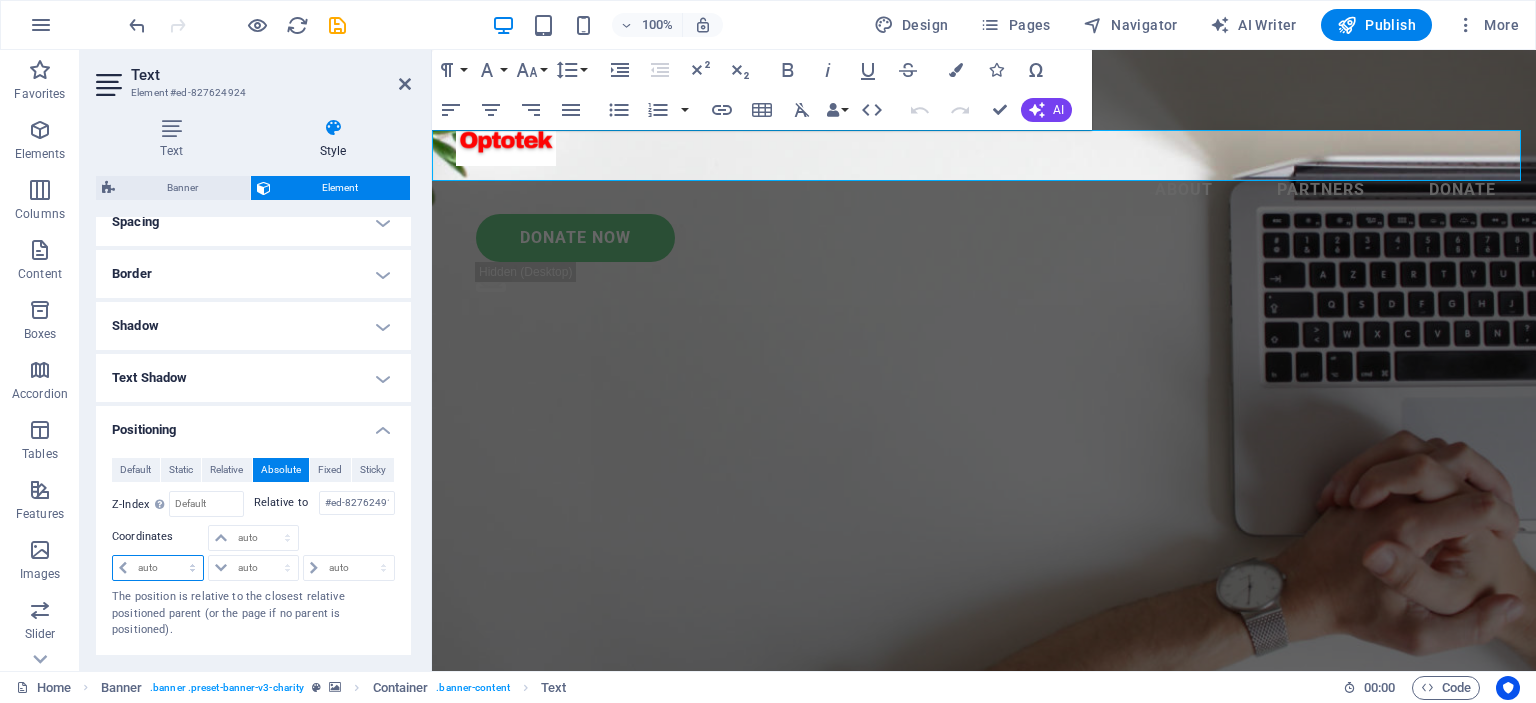 click on "auto px rem % em" at bounding box center [158, 568] 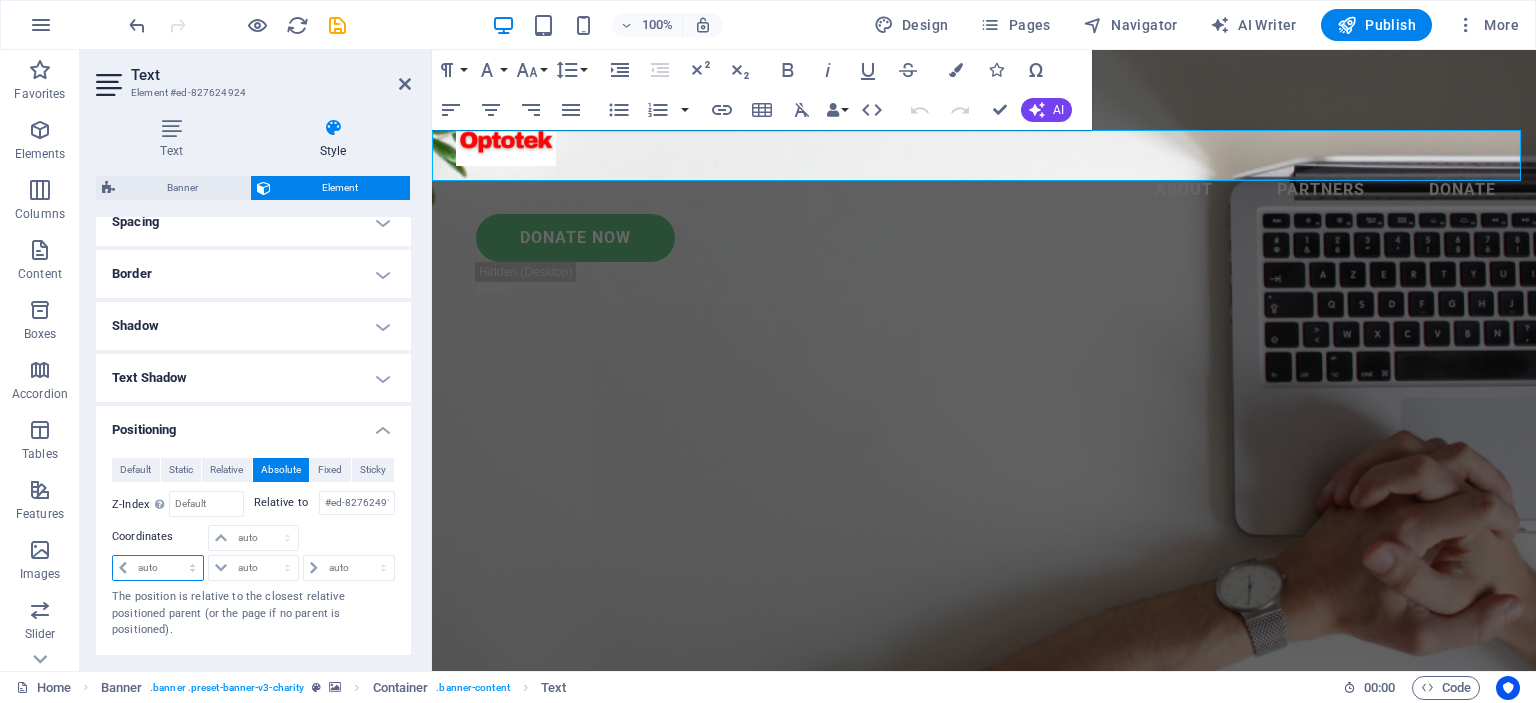 select on "%" 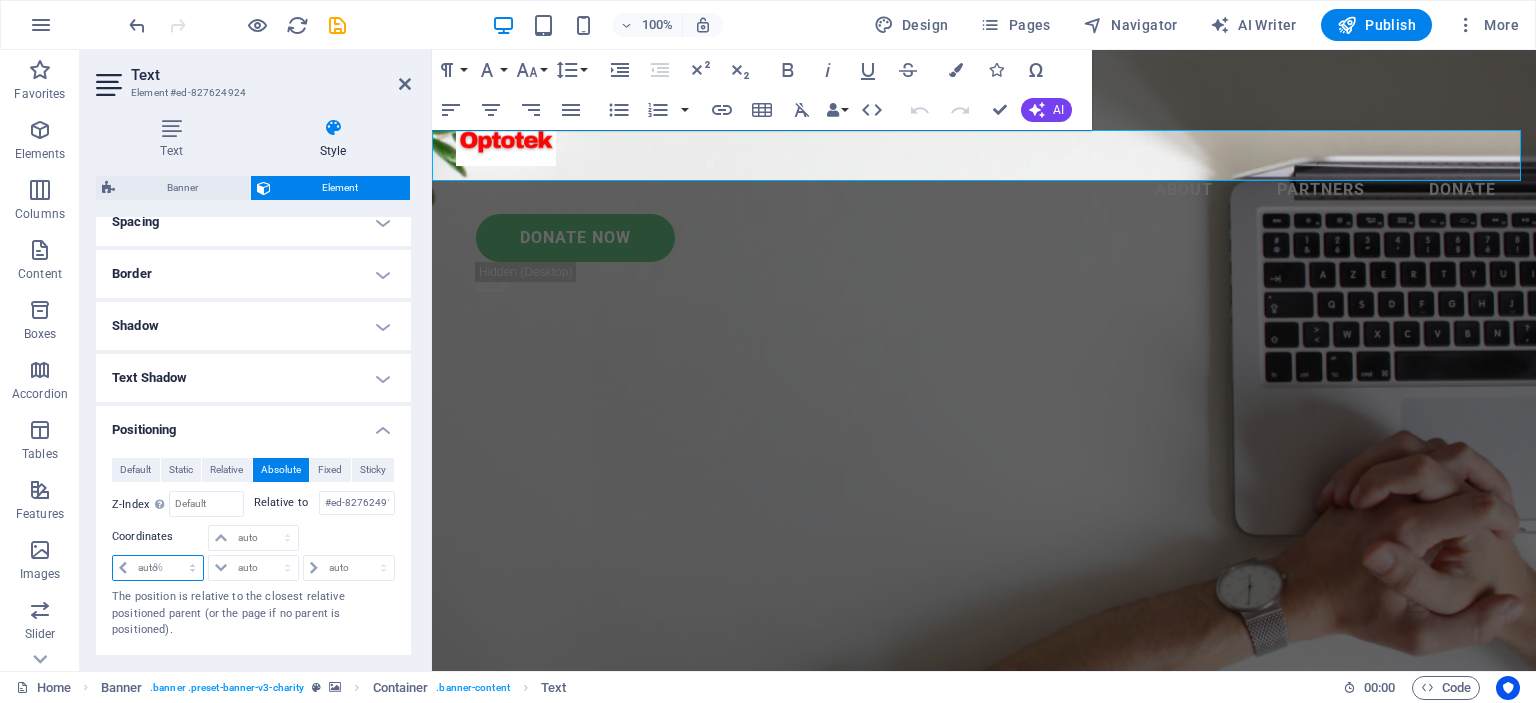 click on "auto px rem % em" at bounding box center [158, 568] 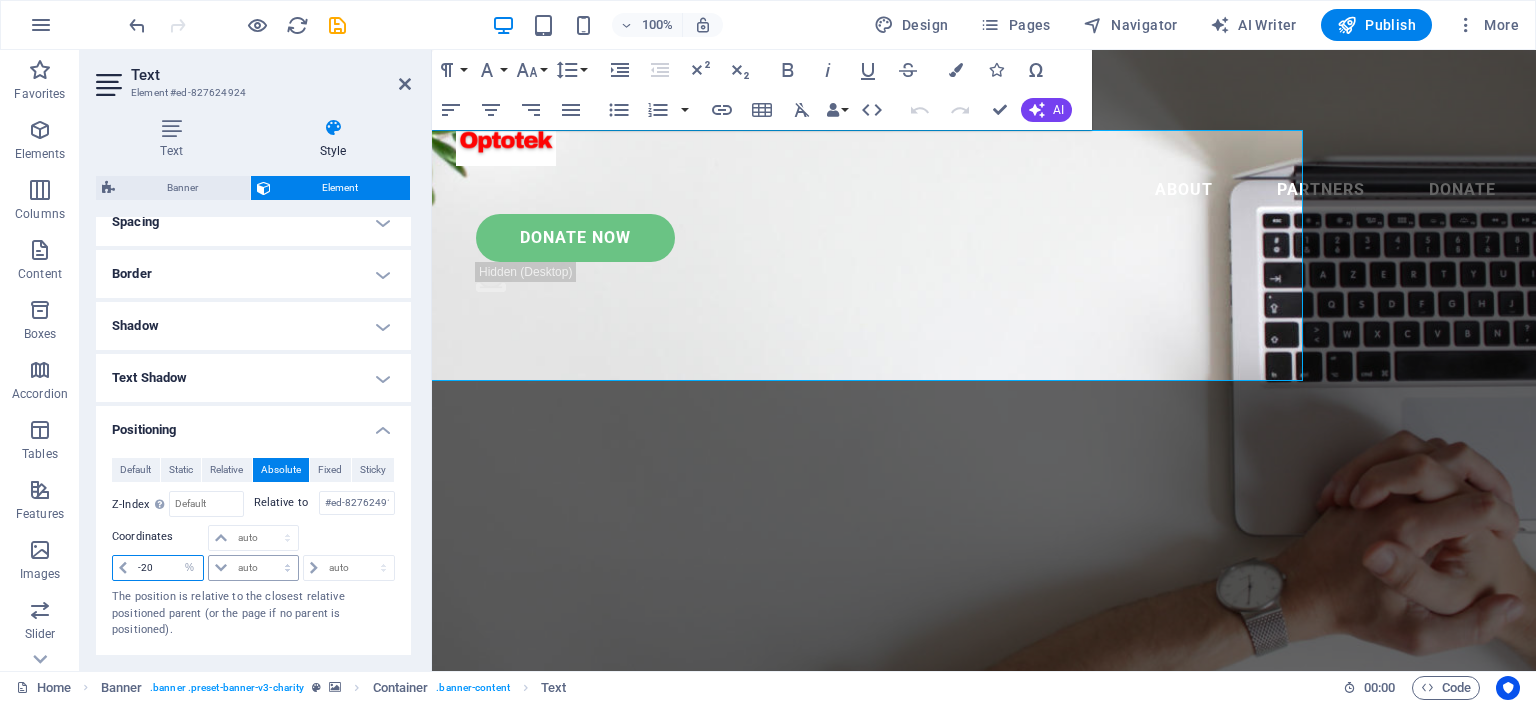 type on "-20" 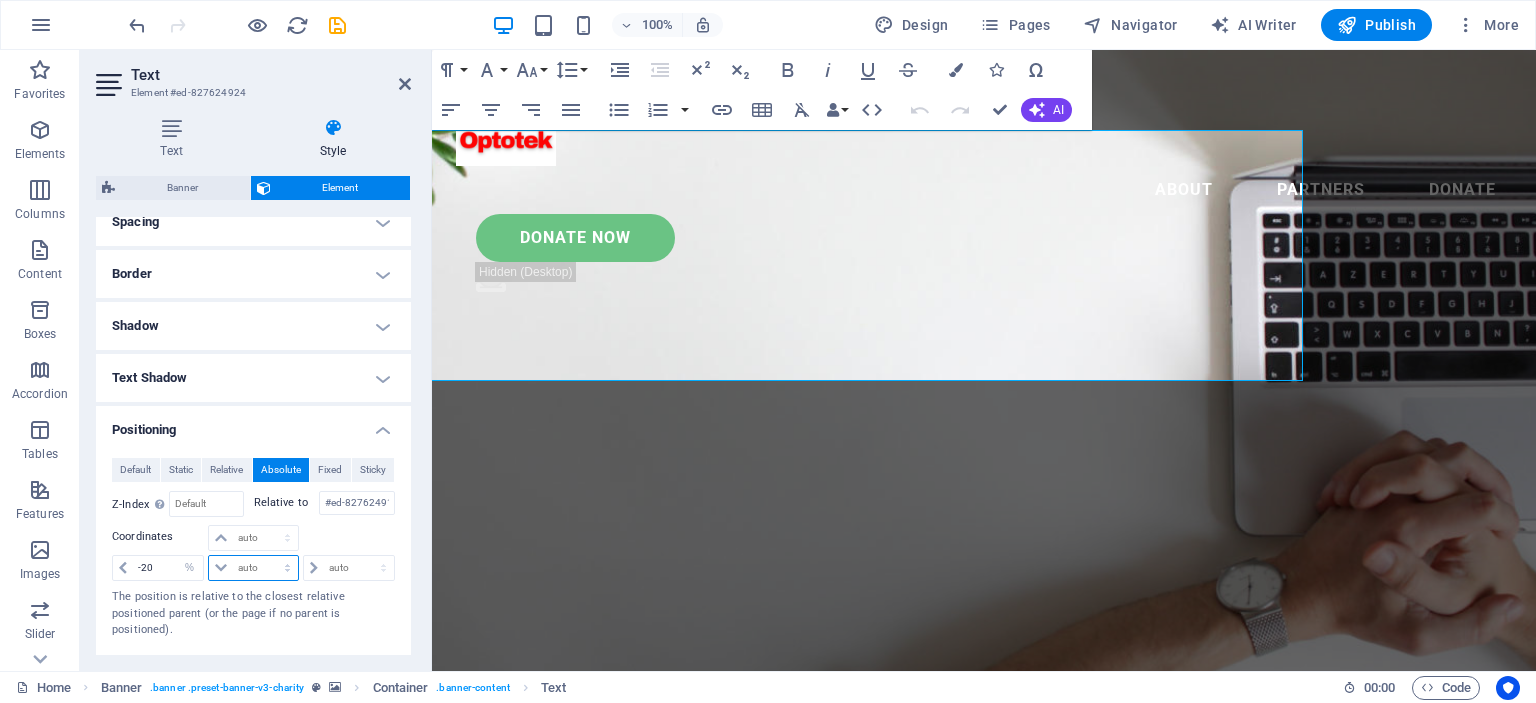 click on "auto px rem % em" at bounding box center (253, 568) 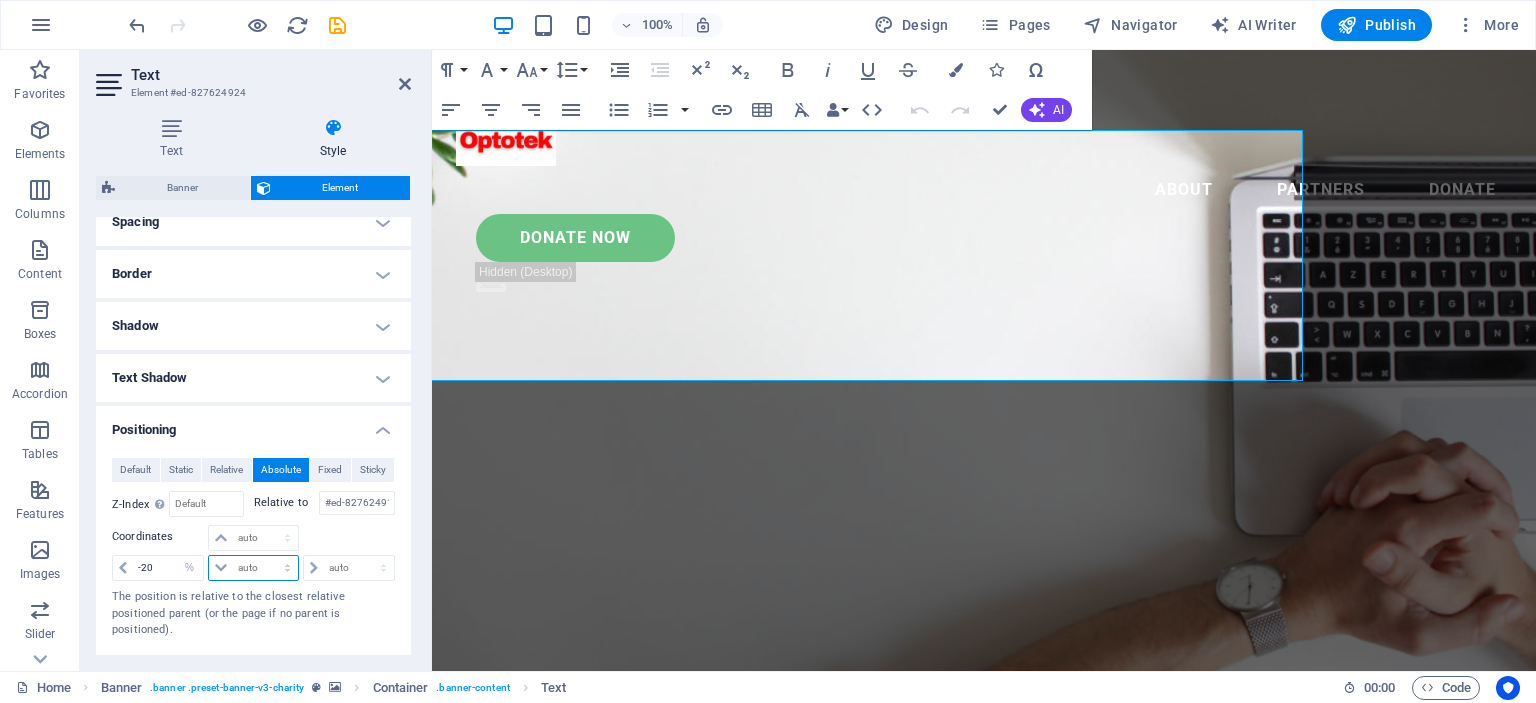 select on "%" 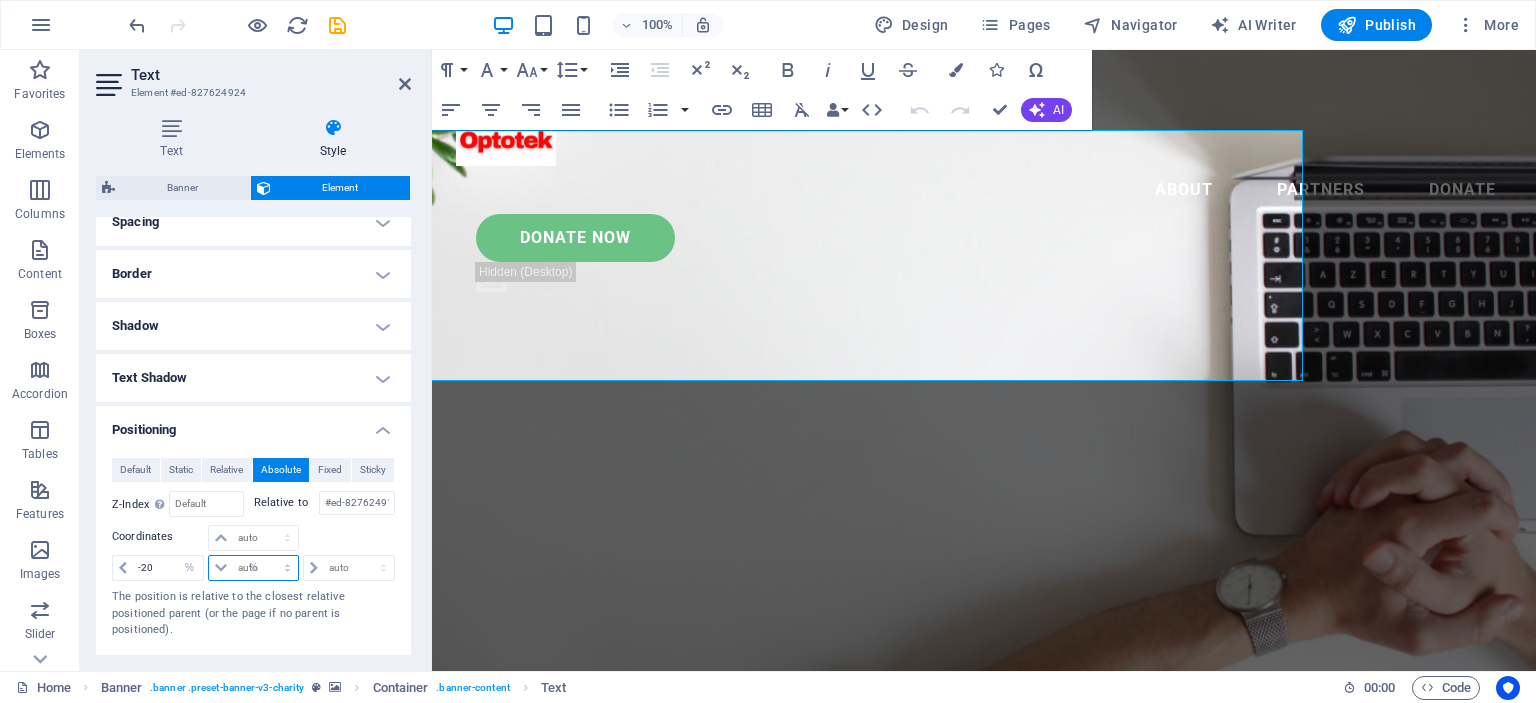 click on "auto px rem % em" at bounding box center [253, 568] 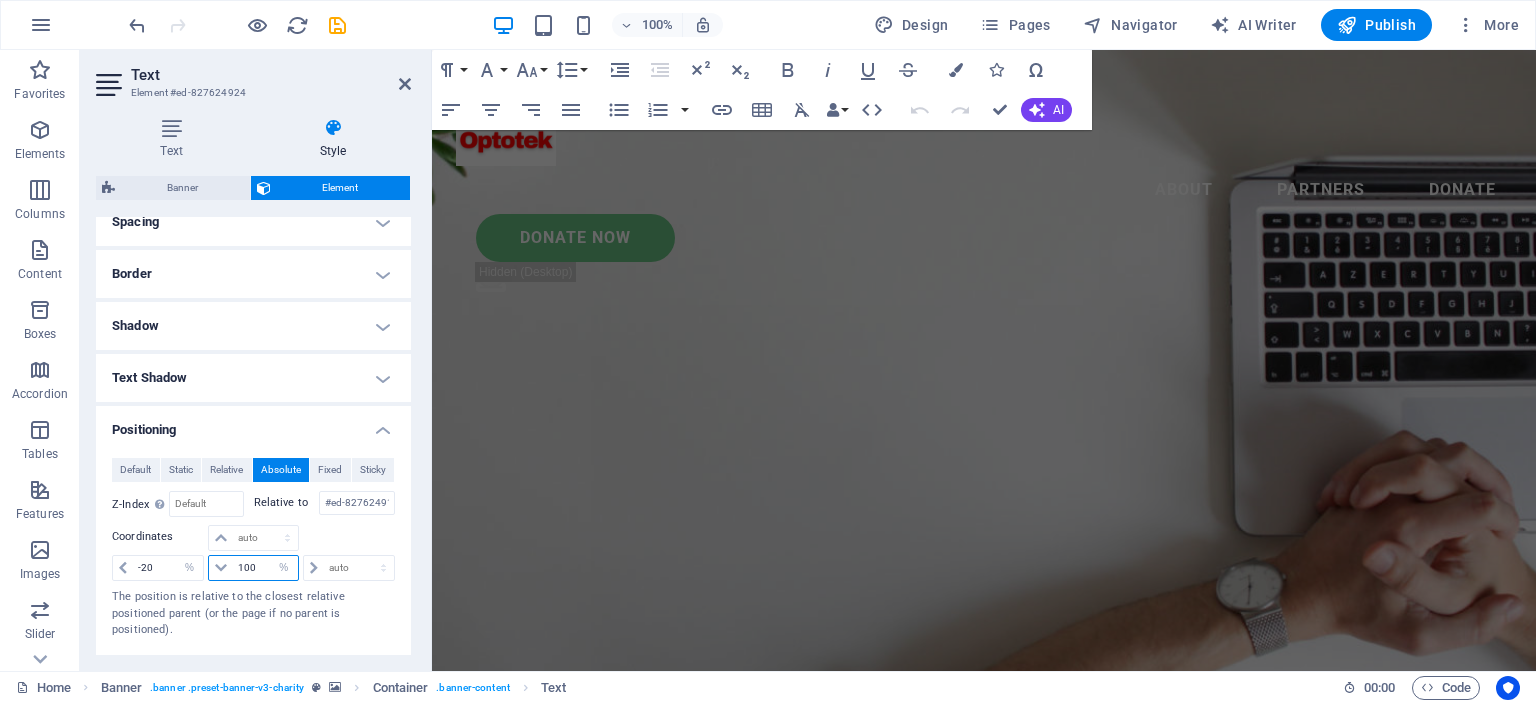 type on "0" 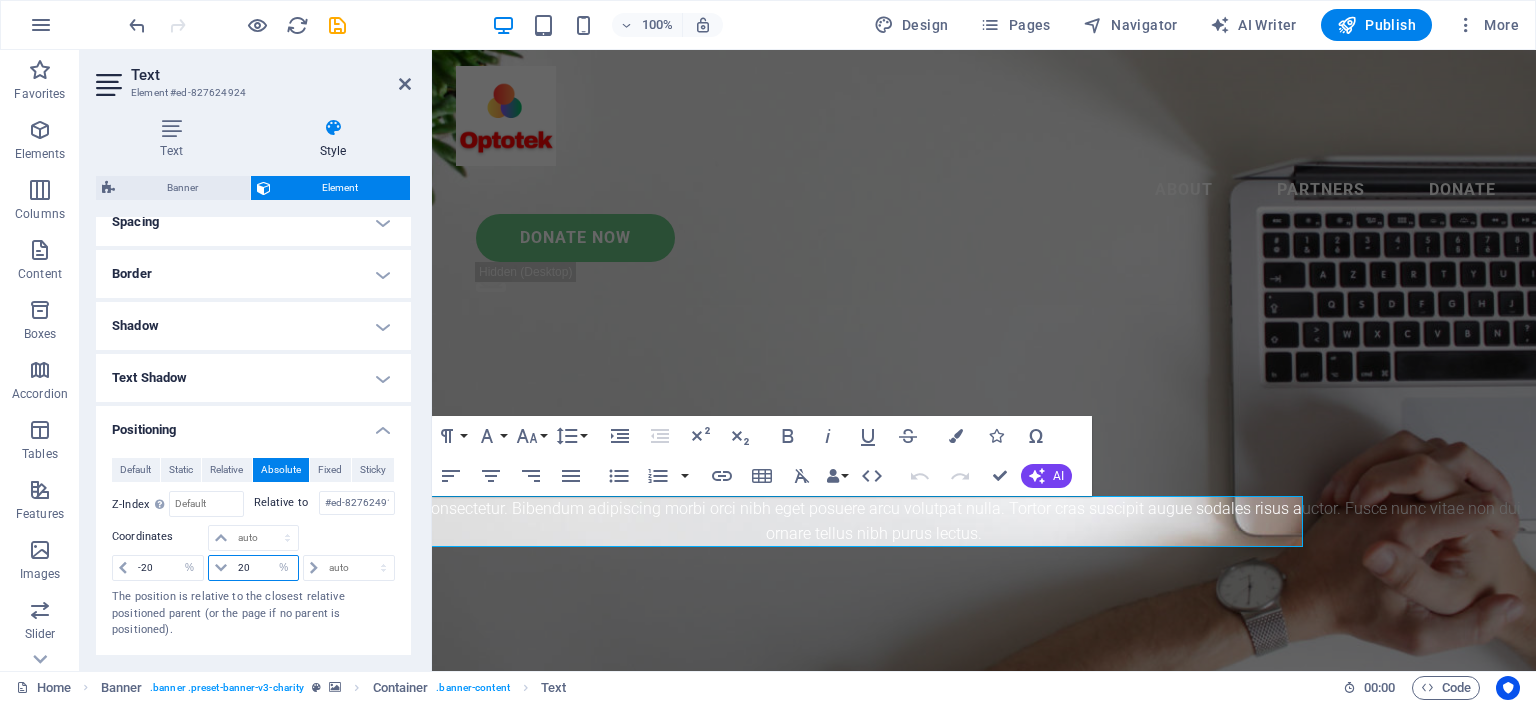 type on "2" 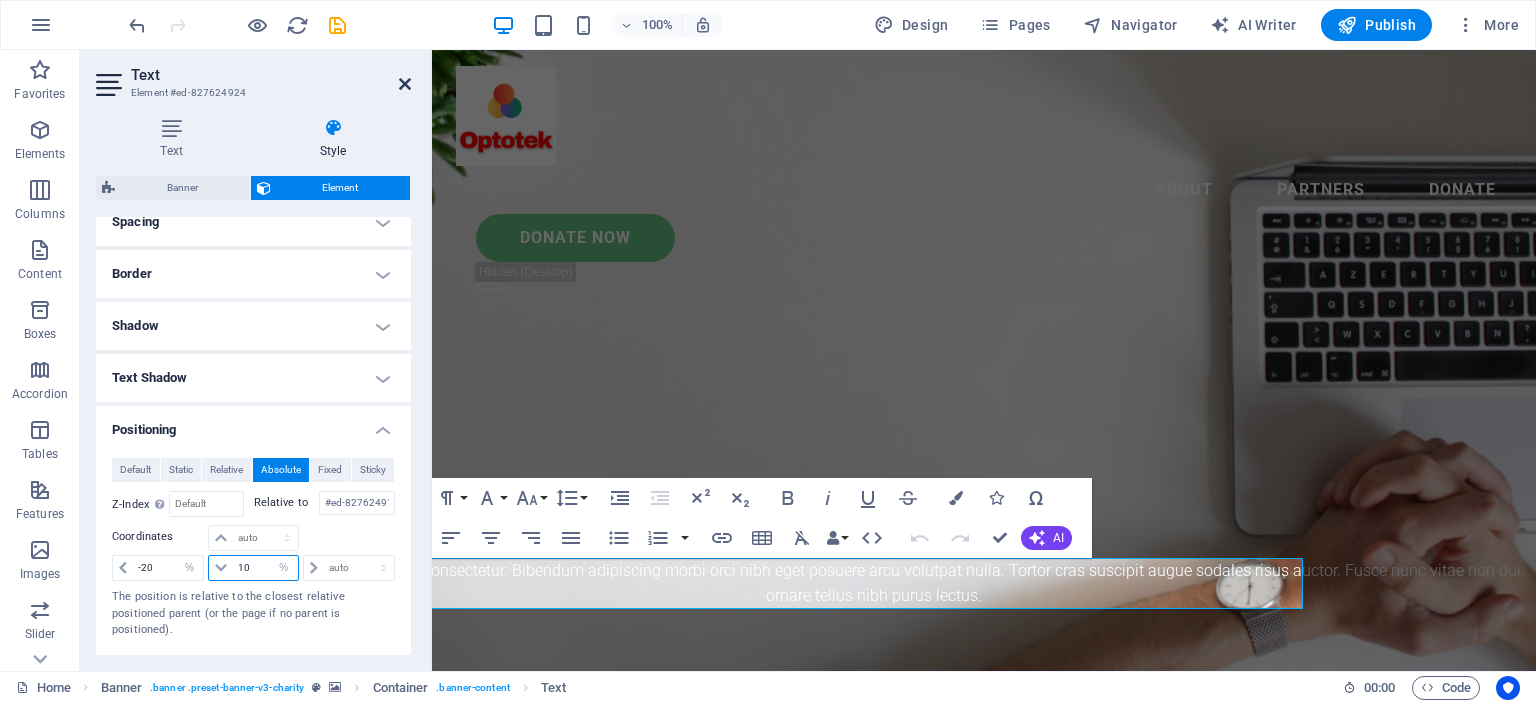 type on "10" 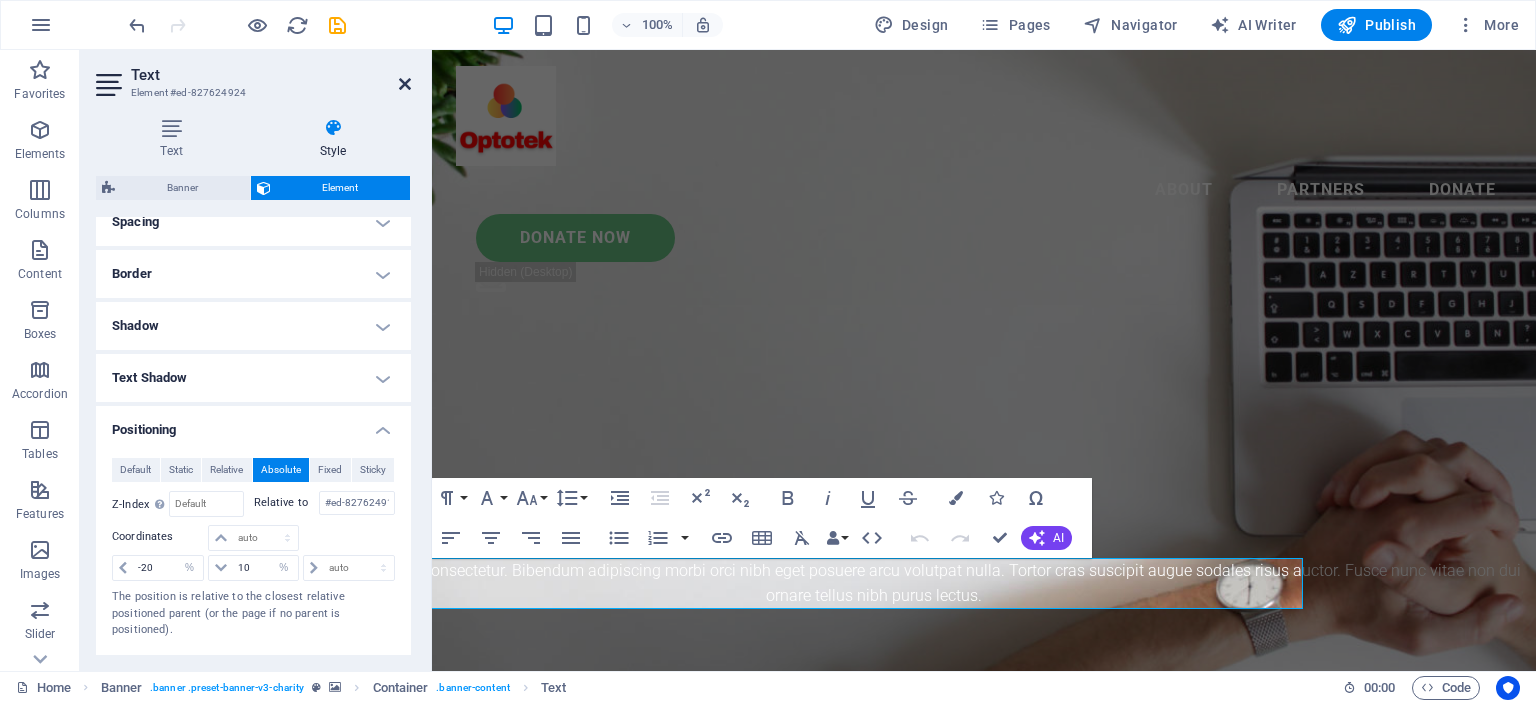 click at bounding box center (405, 84) 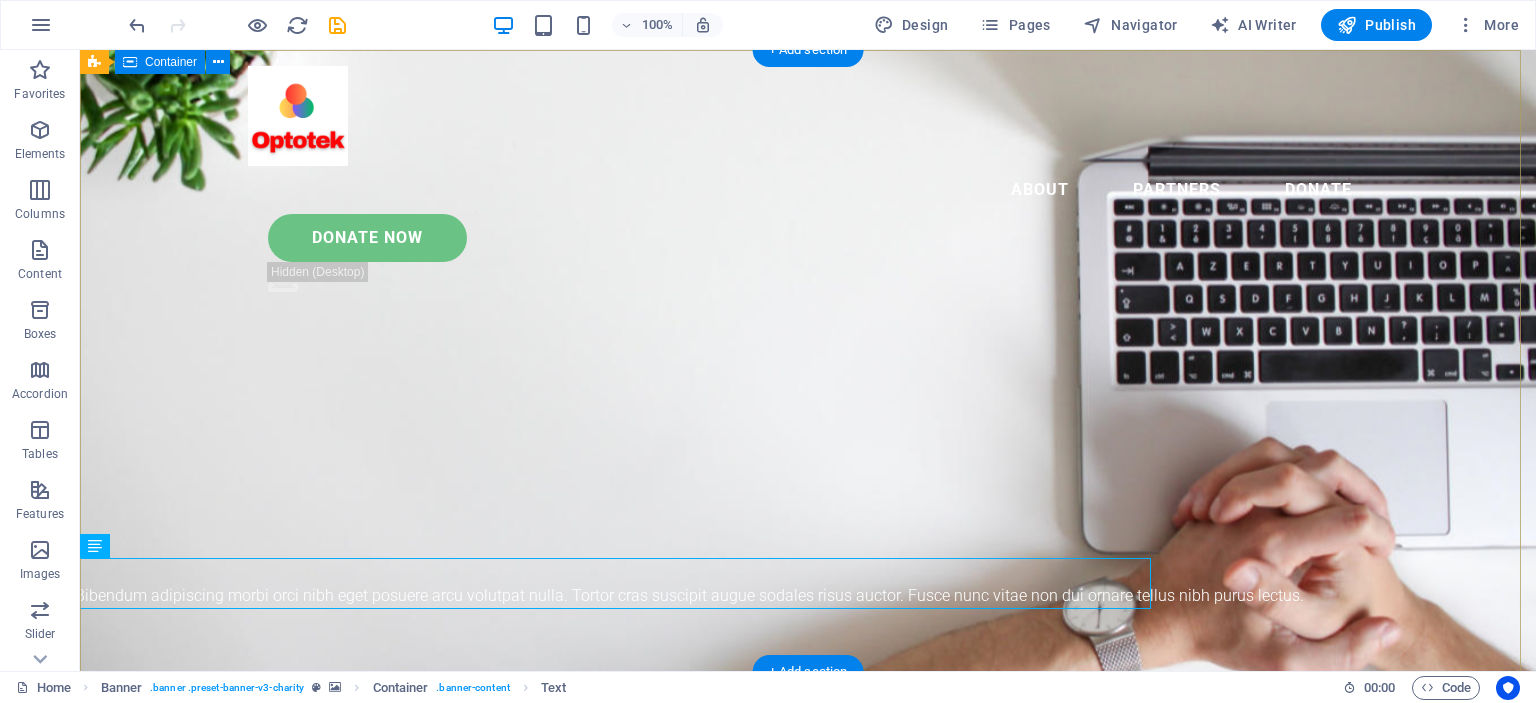 click on "Eğitim ve Danışmanlık Hizmetleri Lorem ipsum dolor sit amet consectetur. Bibendum adipiscing morbi orci nibh eget posuere arcu volutpat nulla. Tortor cras suscipit augue sodales risus auctor. Fusce nunc vitae non dui ornare tellus nibh purus lectus." at bounding box center (808, 805) 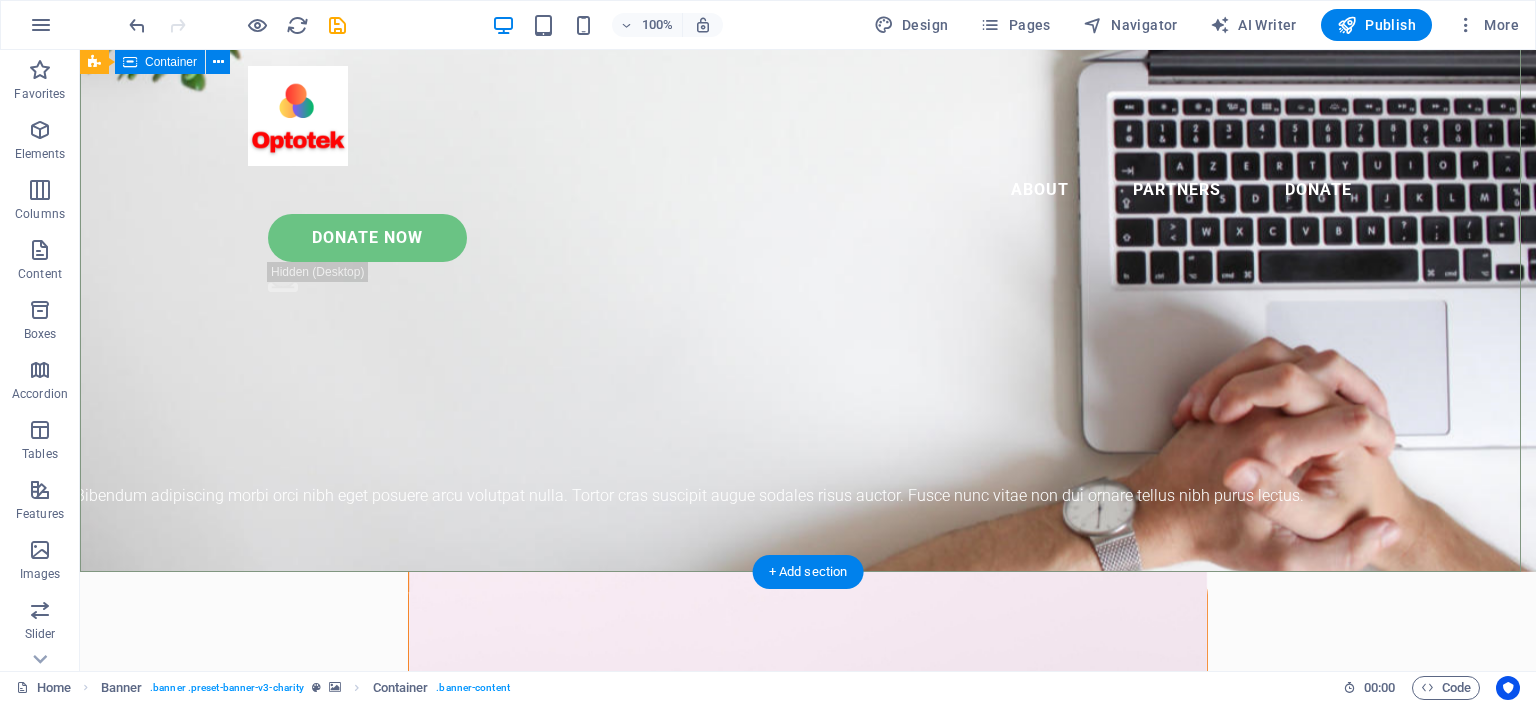 scroll, scrollTop: 0, scrollLeft: 0, axis: both 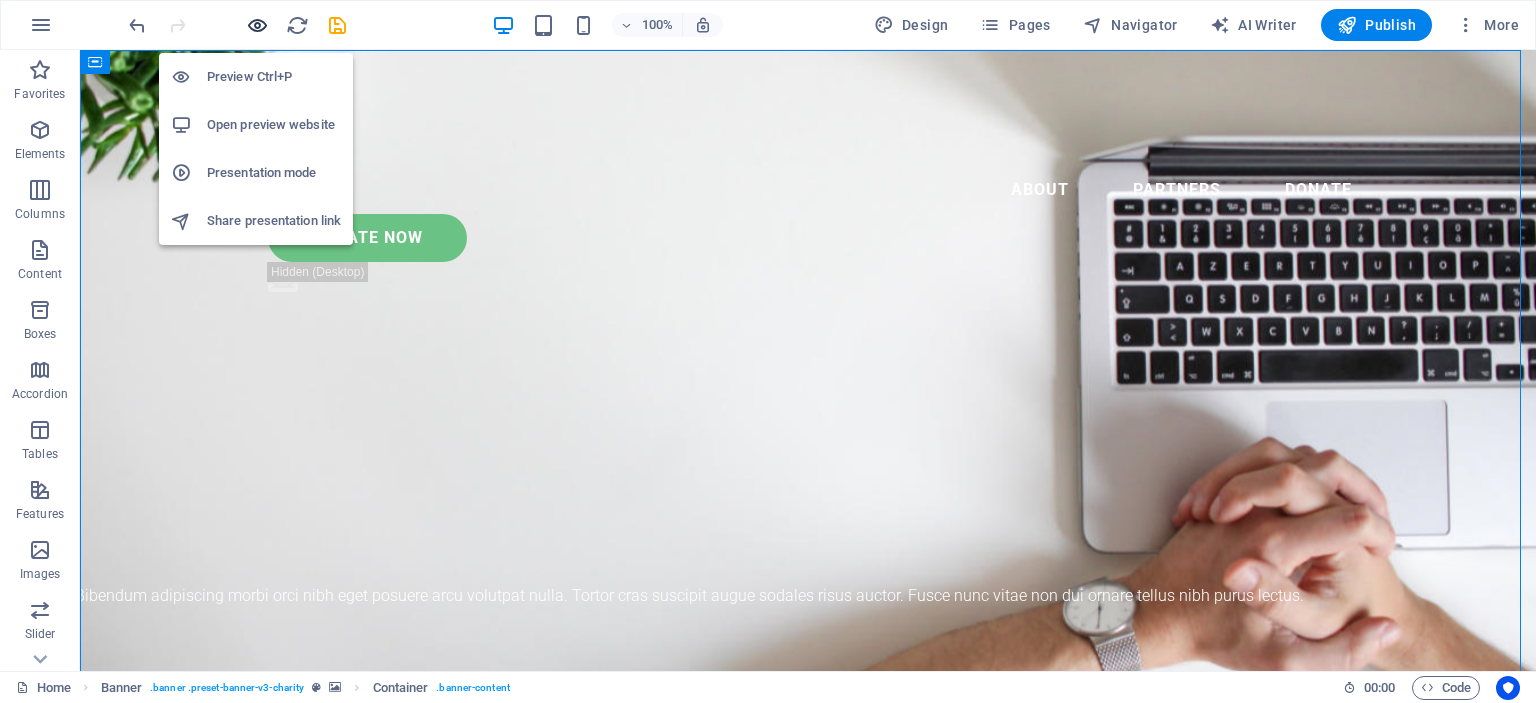 click at bounding box center (257, 25) 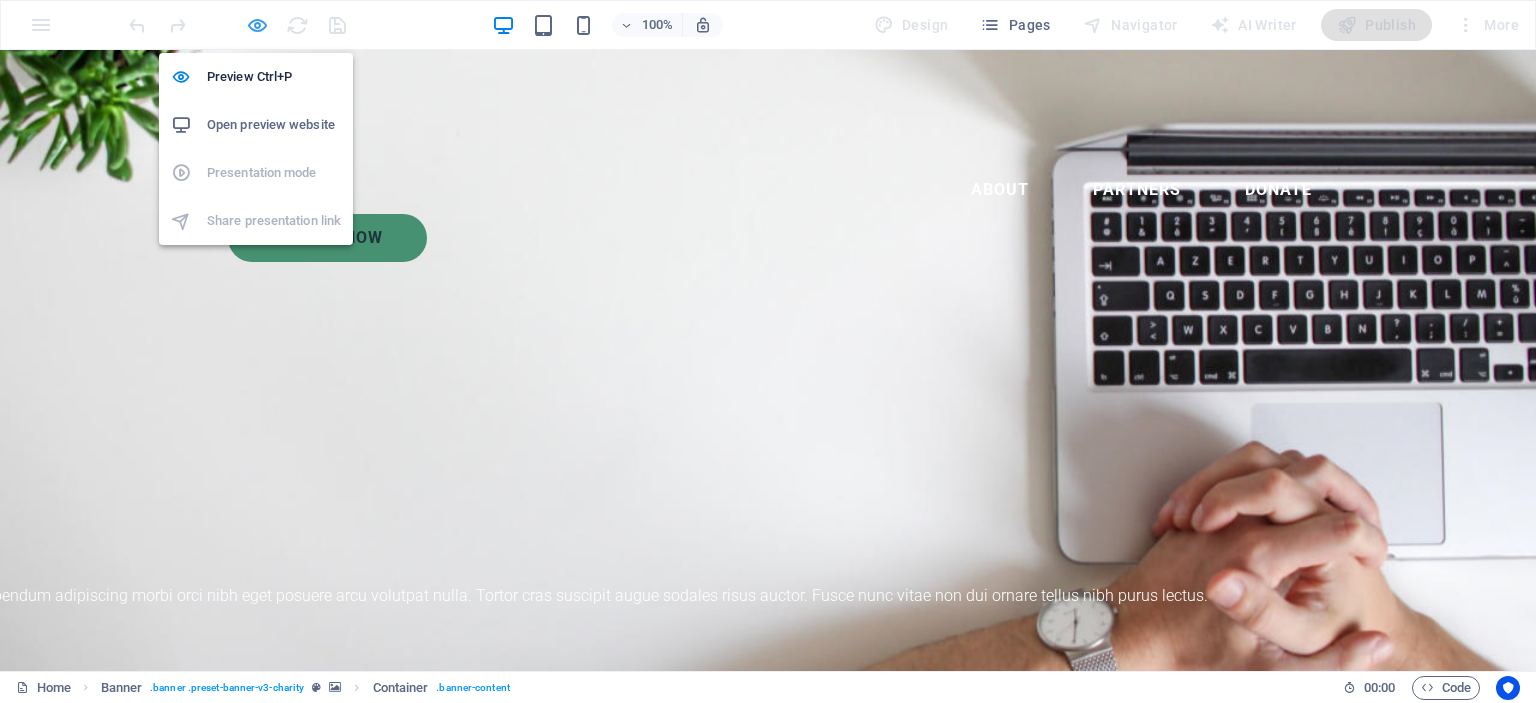 click at bounding box center [257, 25] 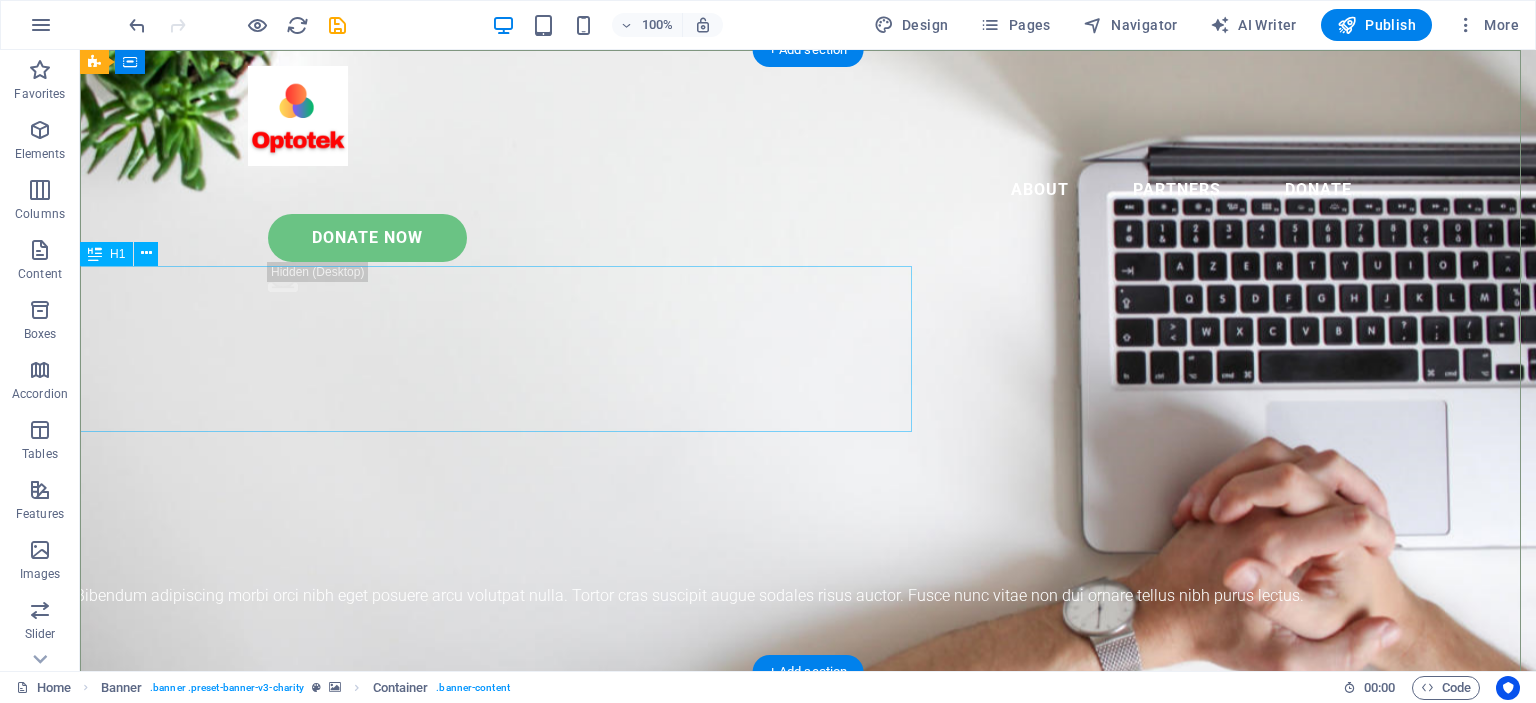 click on "Eğitim ve Danışmanlık Hizmetleri" at bounding box center (472, 793) 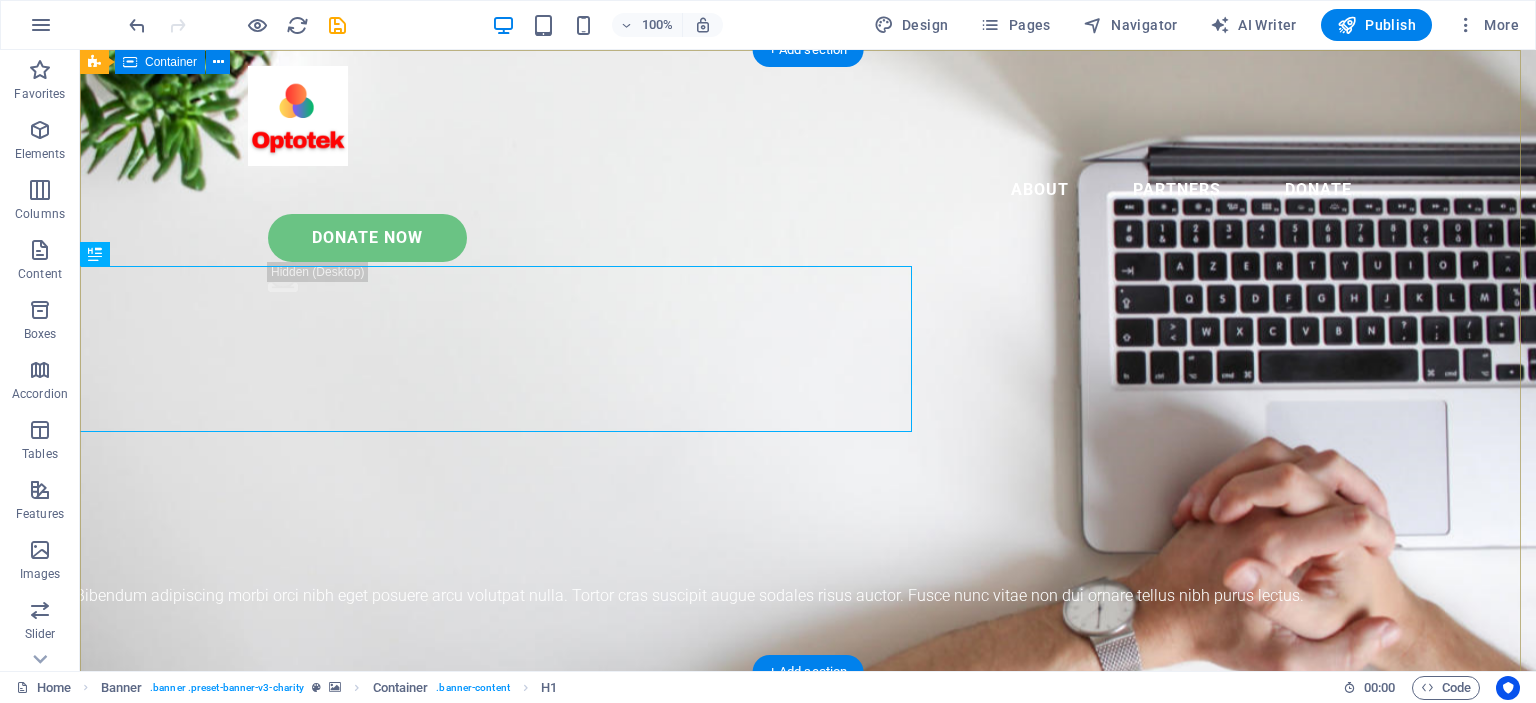 click on "Eğitim ve Danışmanlık Hizmetleri Lorem ipsum dolor sit amet consectetur. Bibendum adipiscing morbi orci nibh eget posuere arcu volutpat nulla. Tortor cras suscipit augue sodales risus auctor. Fusce nunc vitae non dui ornare tellus nibh purus lectus." at bounding box center (808, 805) 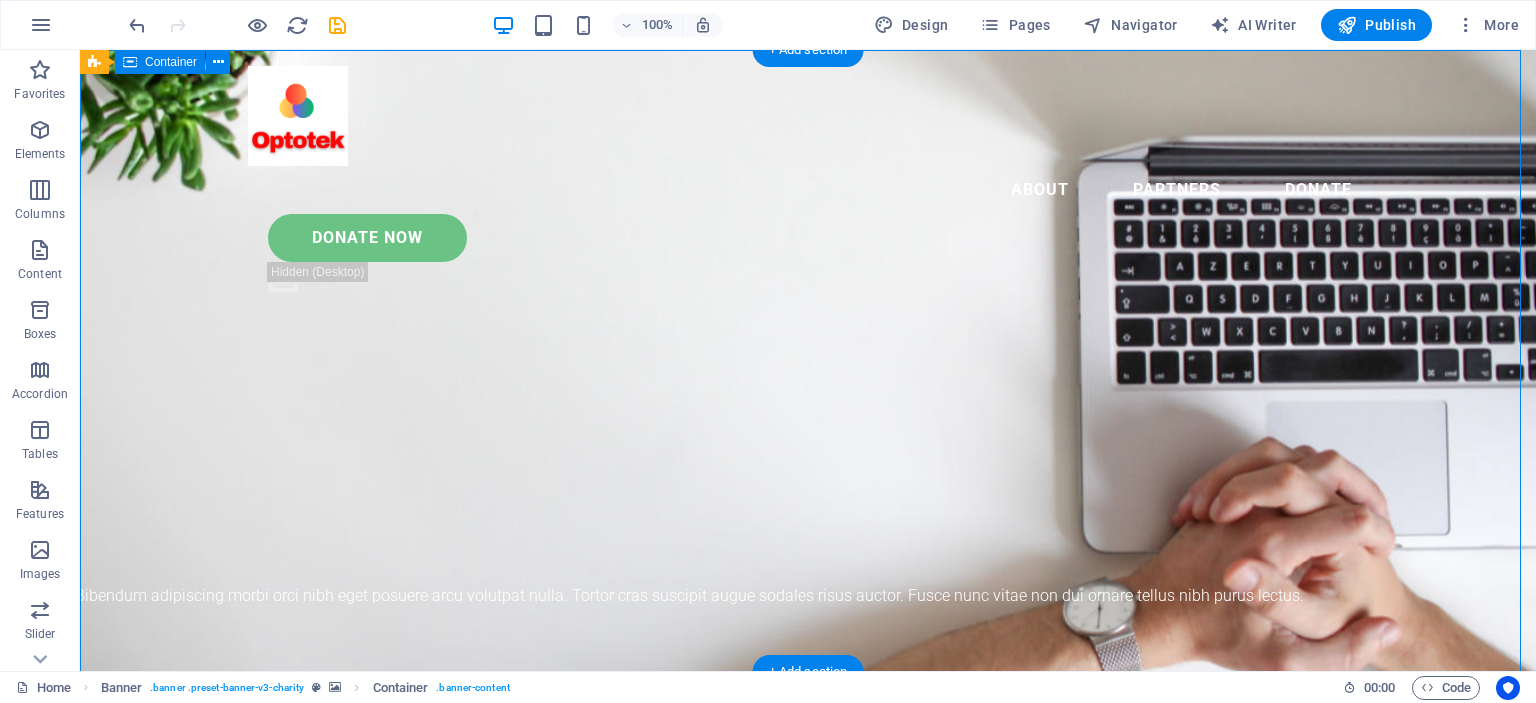 click on "Eğitim ve Danışmanlık Hizmetleri Lorem ipsum dolor sit amet consectetur. Bibendum adipiscing morbi orci nibh eget posuere arcu volutpat nulla. Tortor cras suscipit augue sodales risus auctor. Fusce nunc vitae non dui ornare tellus nibh purus lectus." at bounding box center (808, 805) 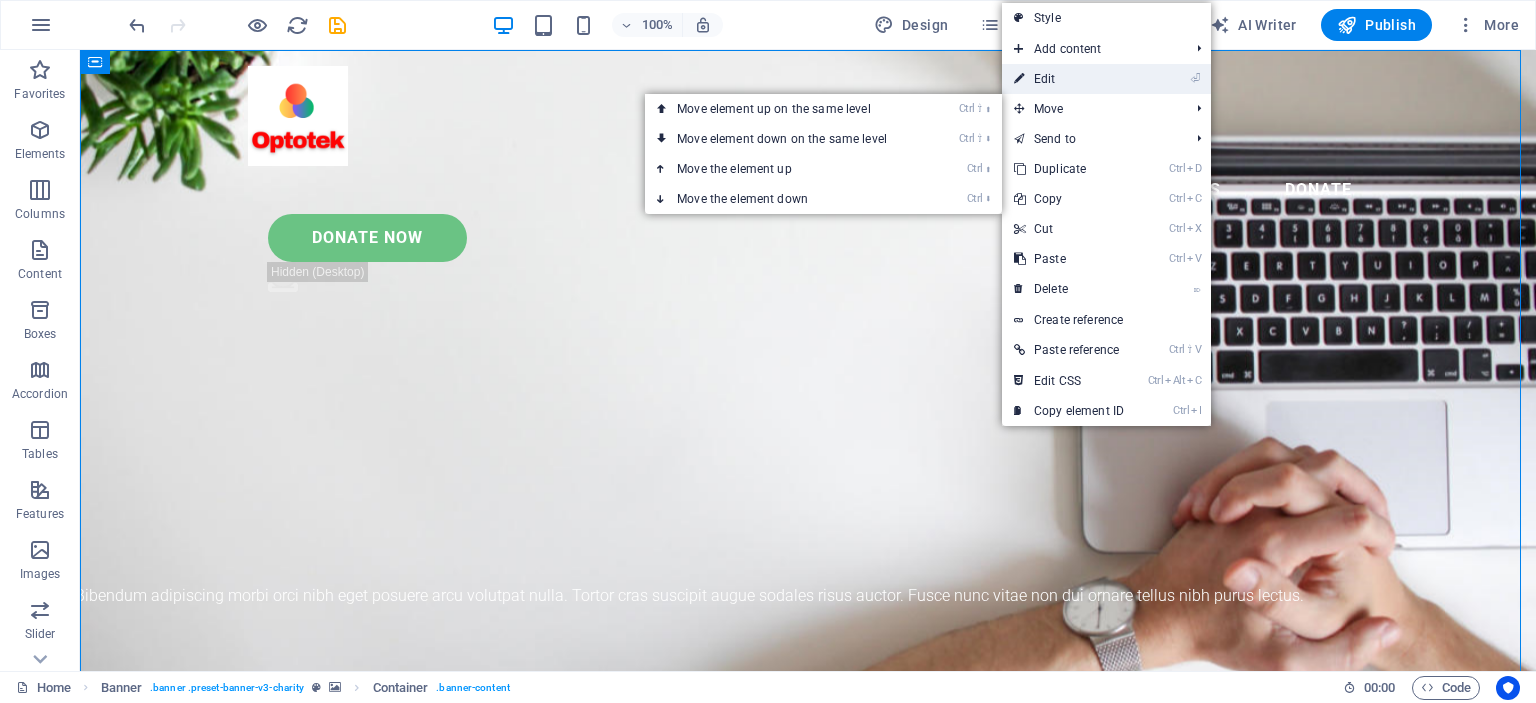 click on "⏎  Edit" at bounding box center [1069, 79] 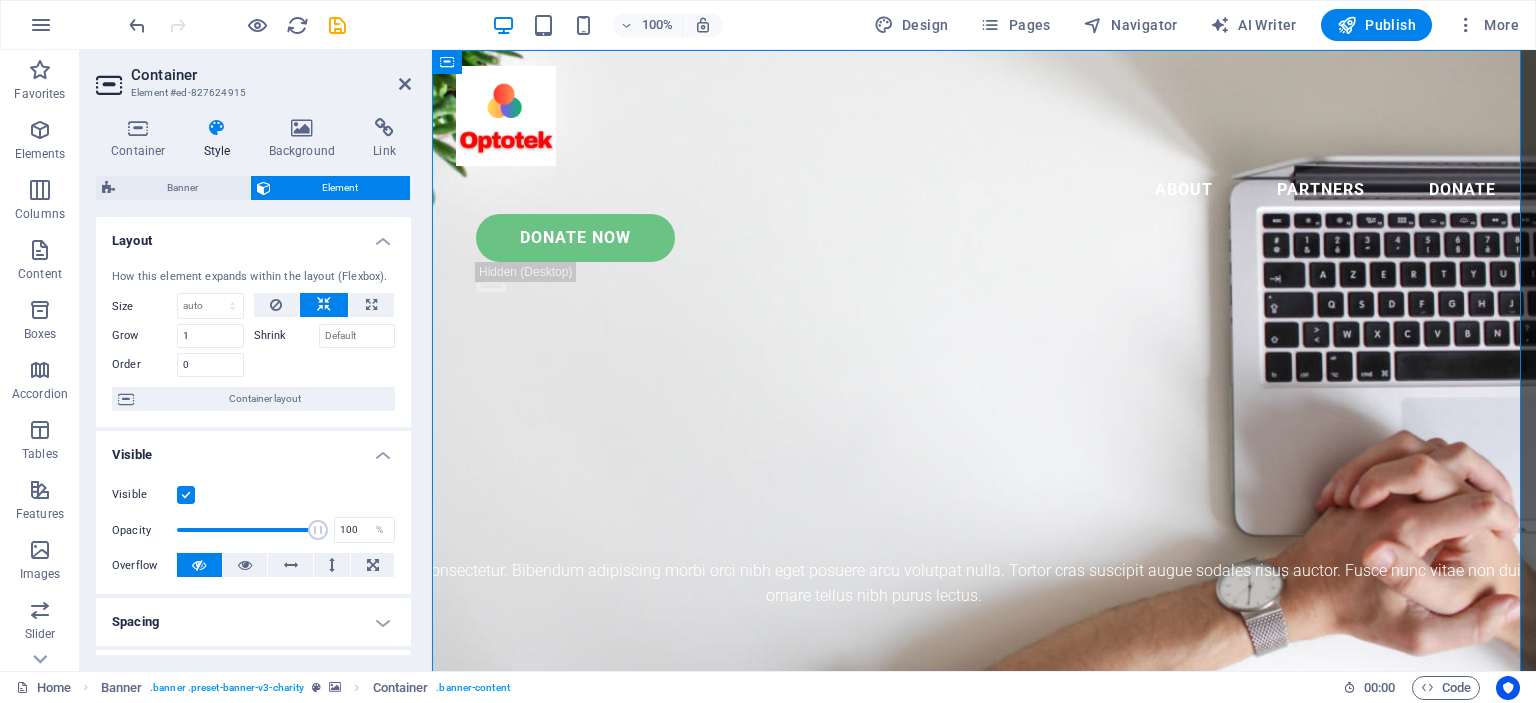 scroll, scrollTop: 100, scrollLeft: 0, axis: vertical 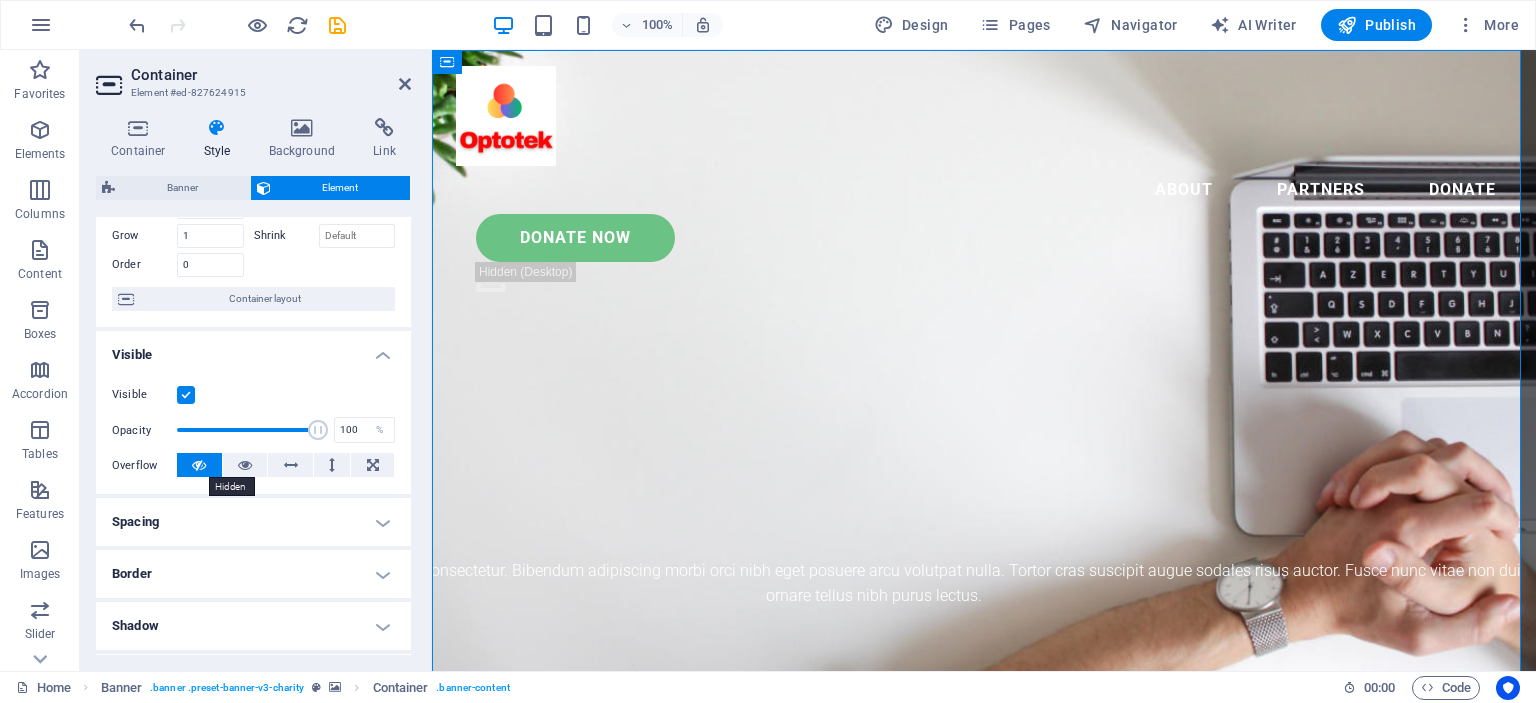 click at bounding box center [199, 465] 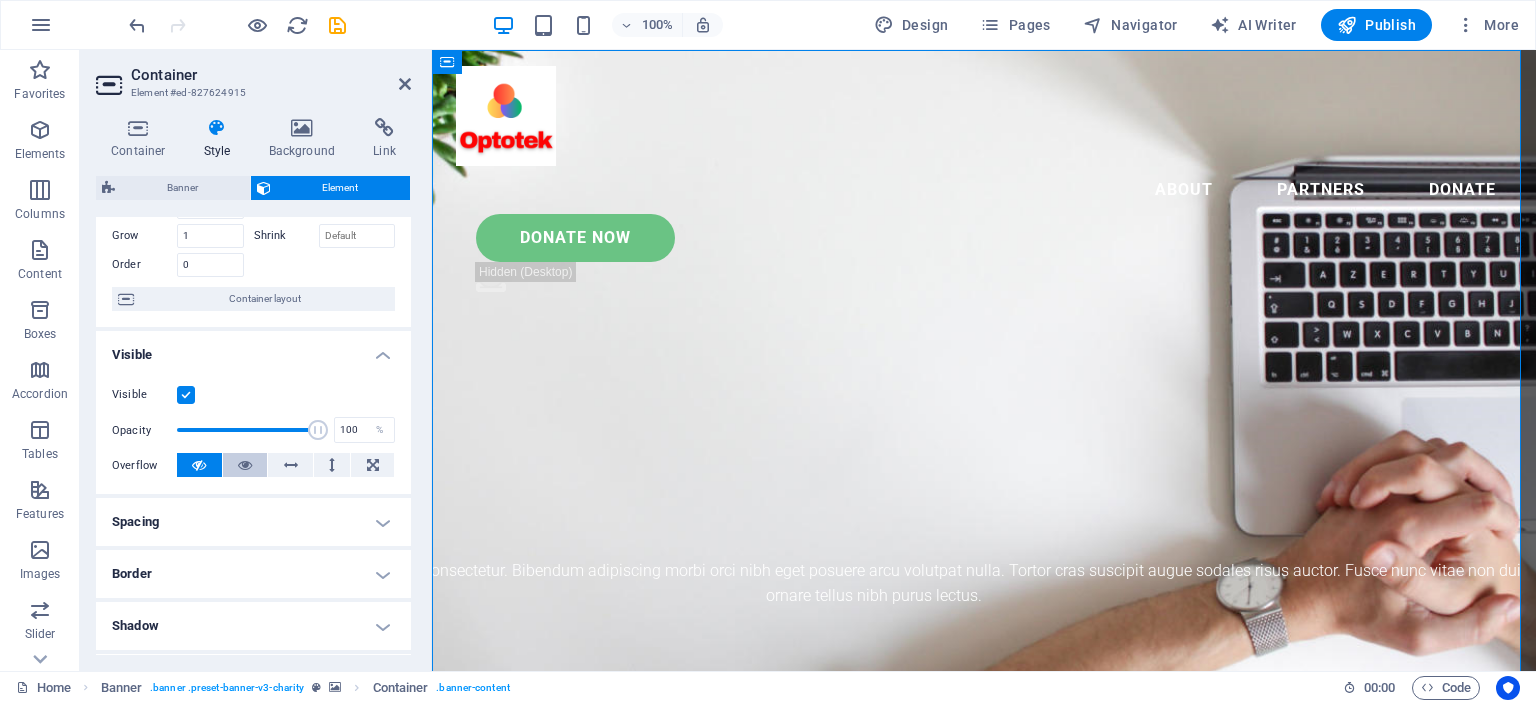 click at bounding box center [245, 465] 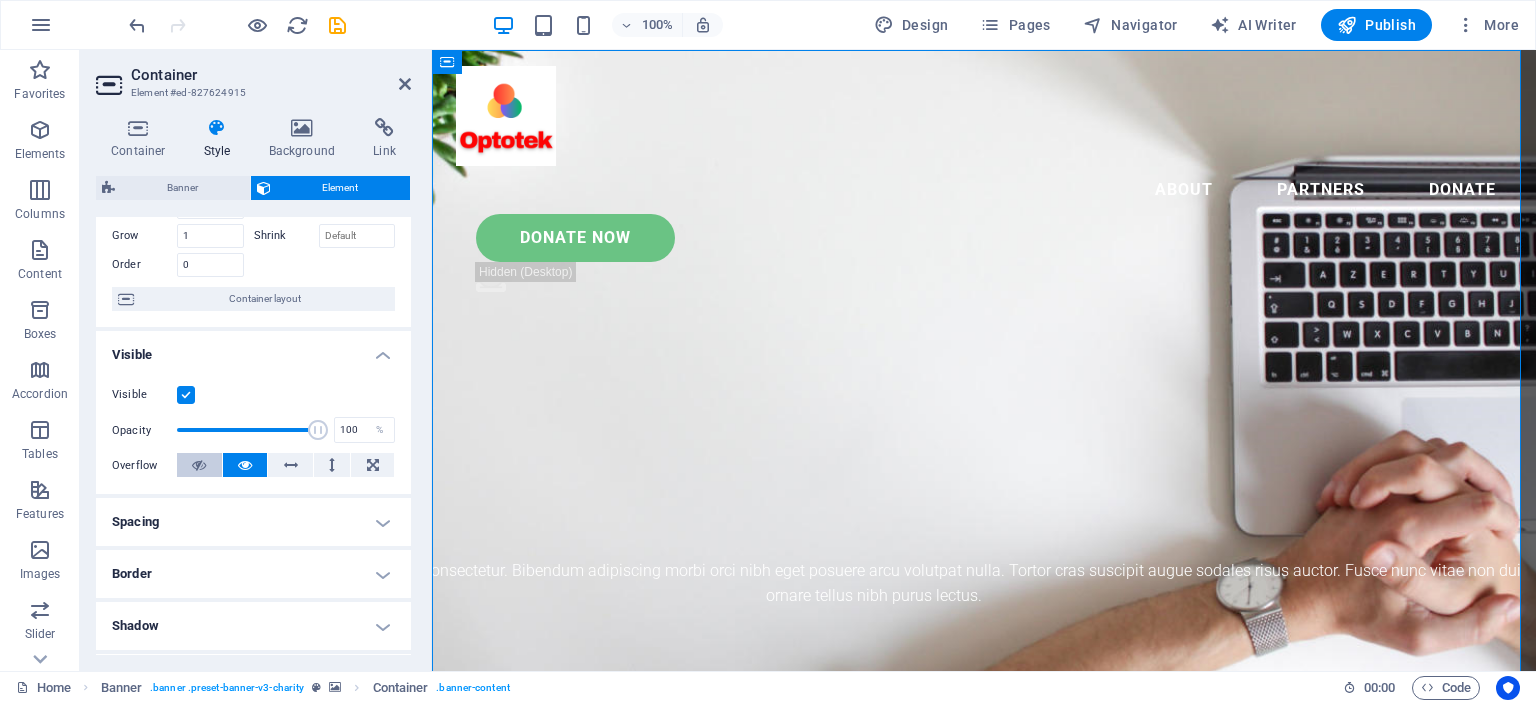 click at bounding box center (199, 465) 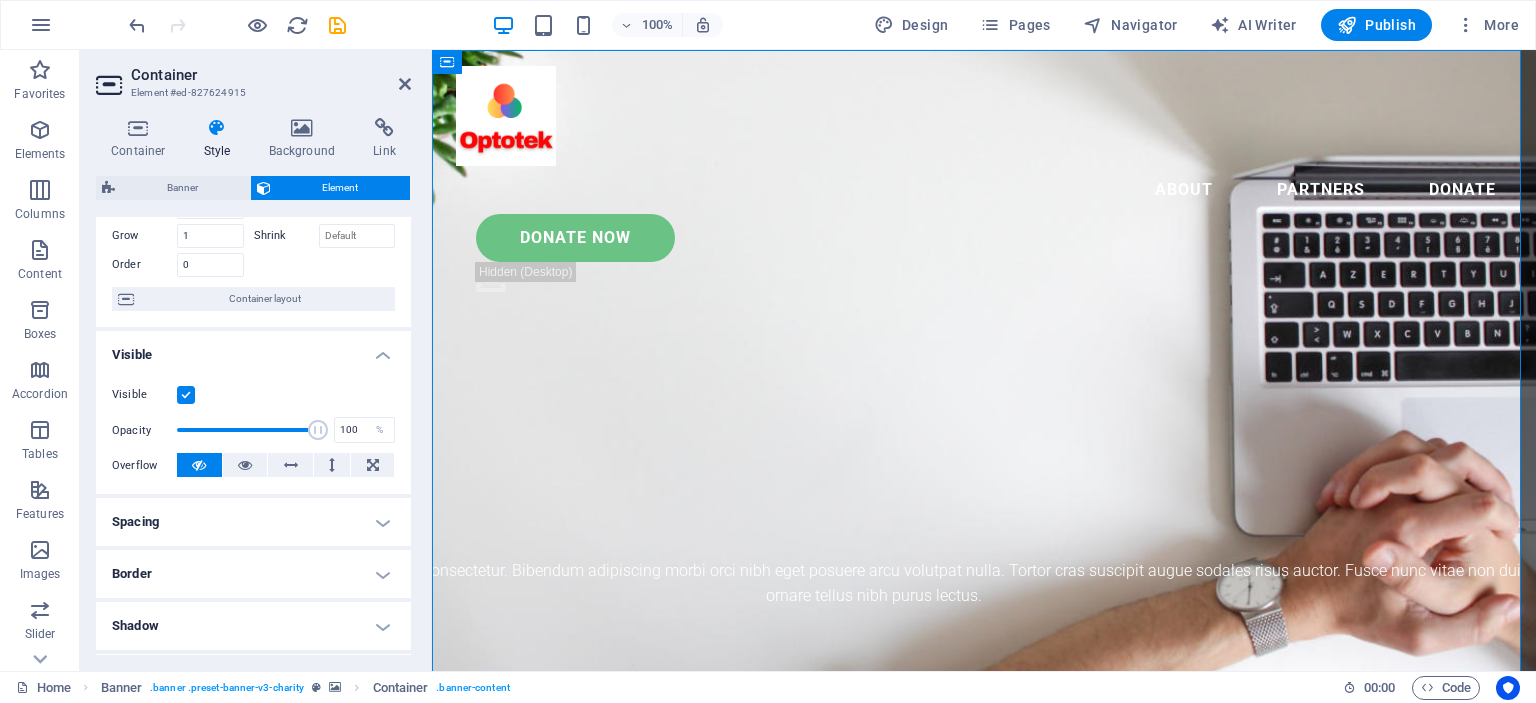click at bounding box center (186, 395) 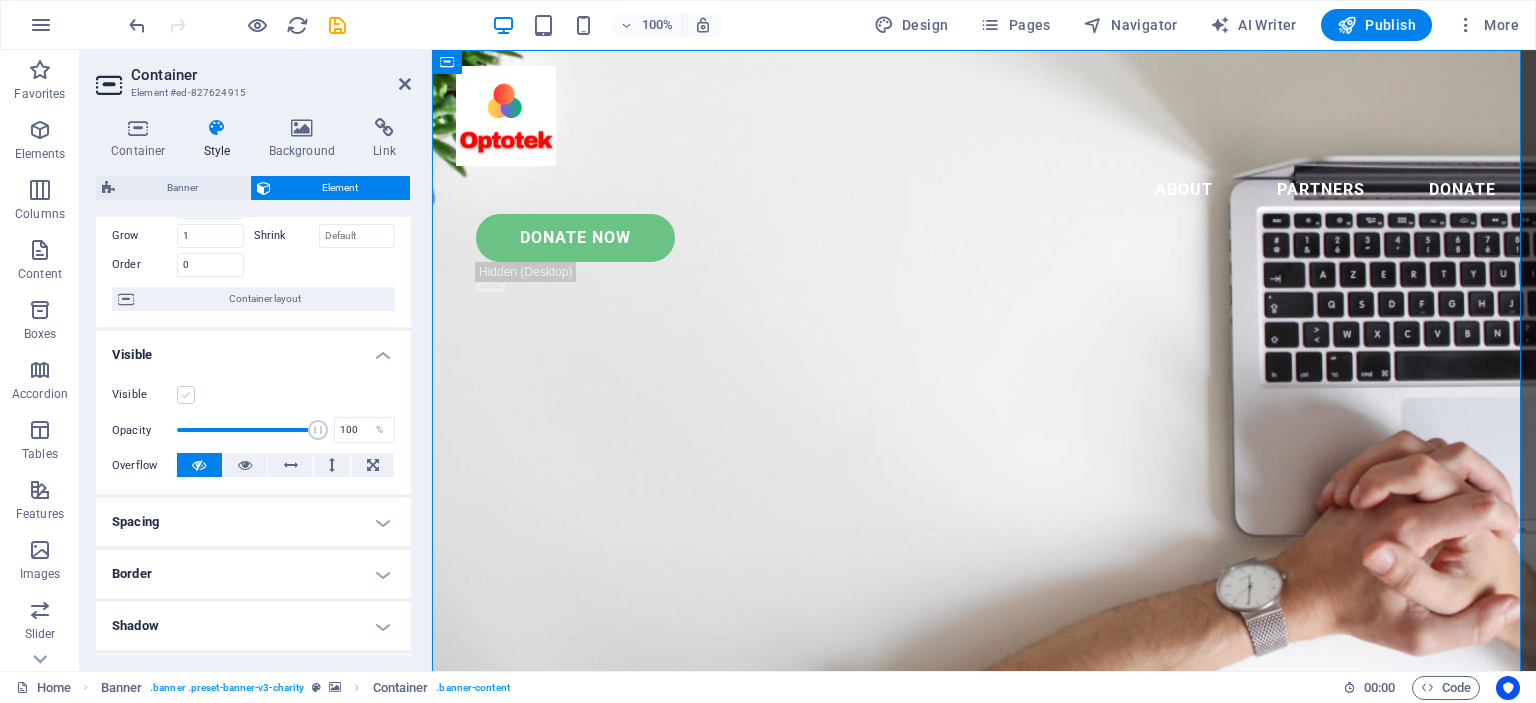click at bounding box center [186, 395] 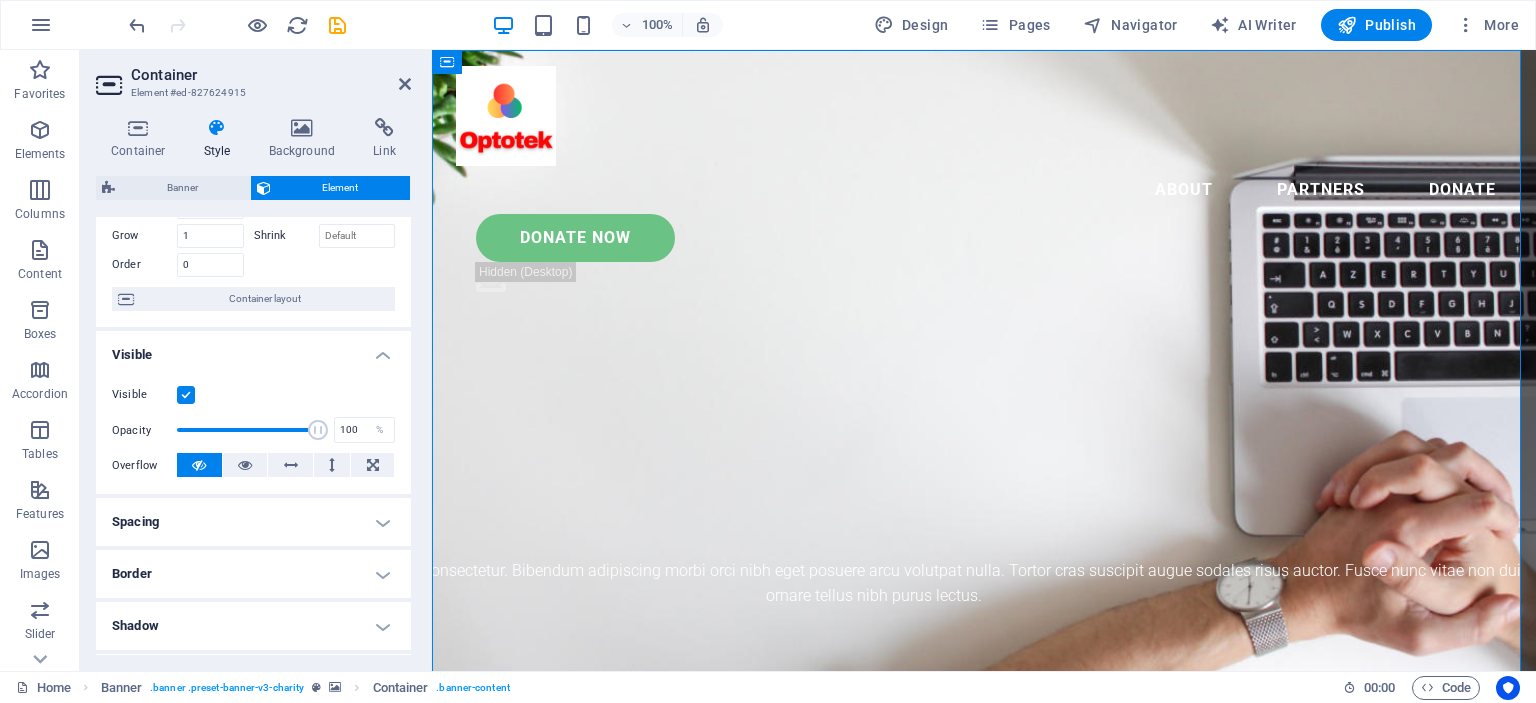 click at bounding box center [186, 395] 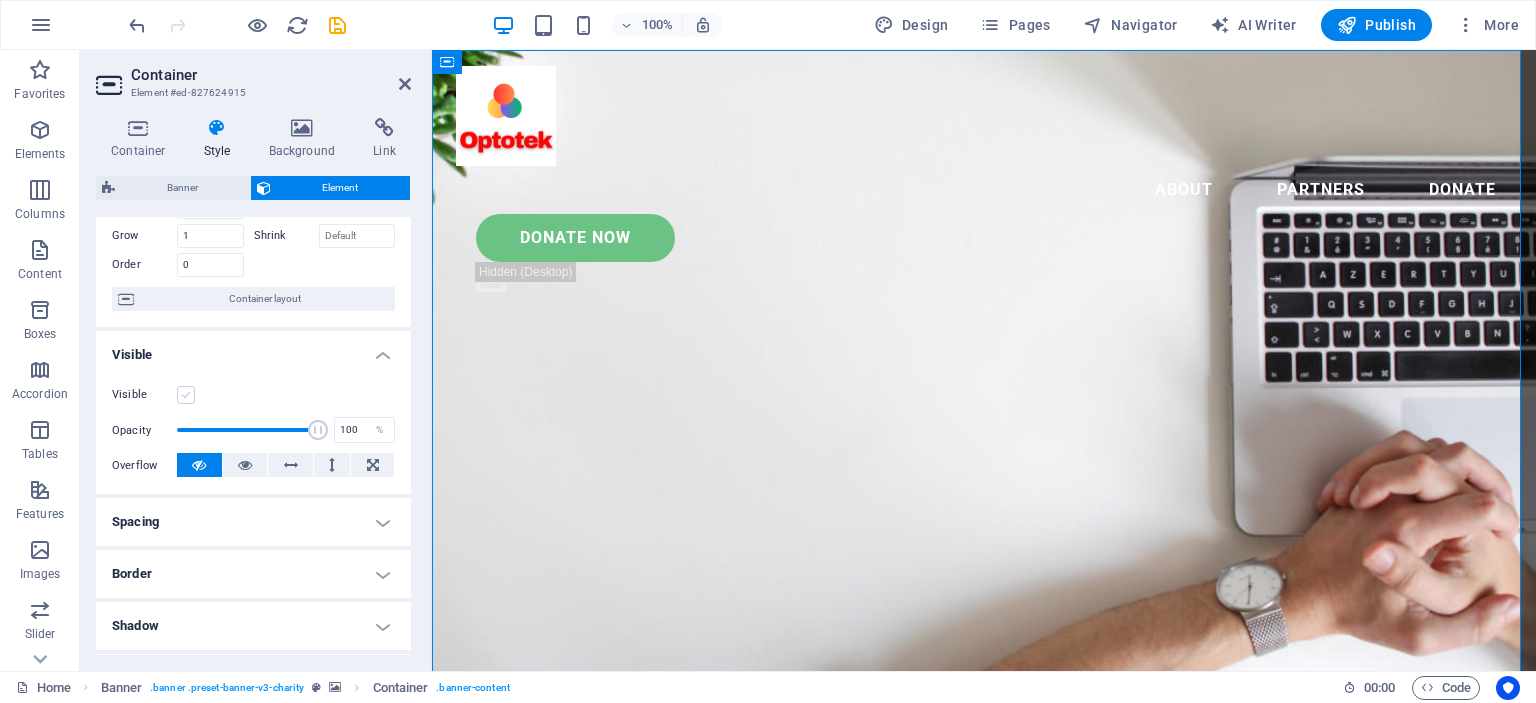 click at bounding box center [186, 395] 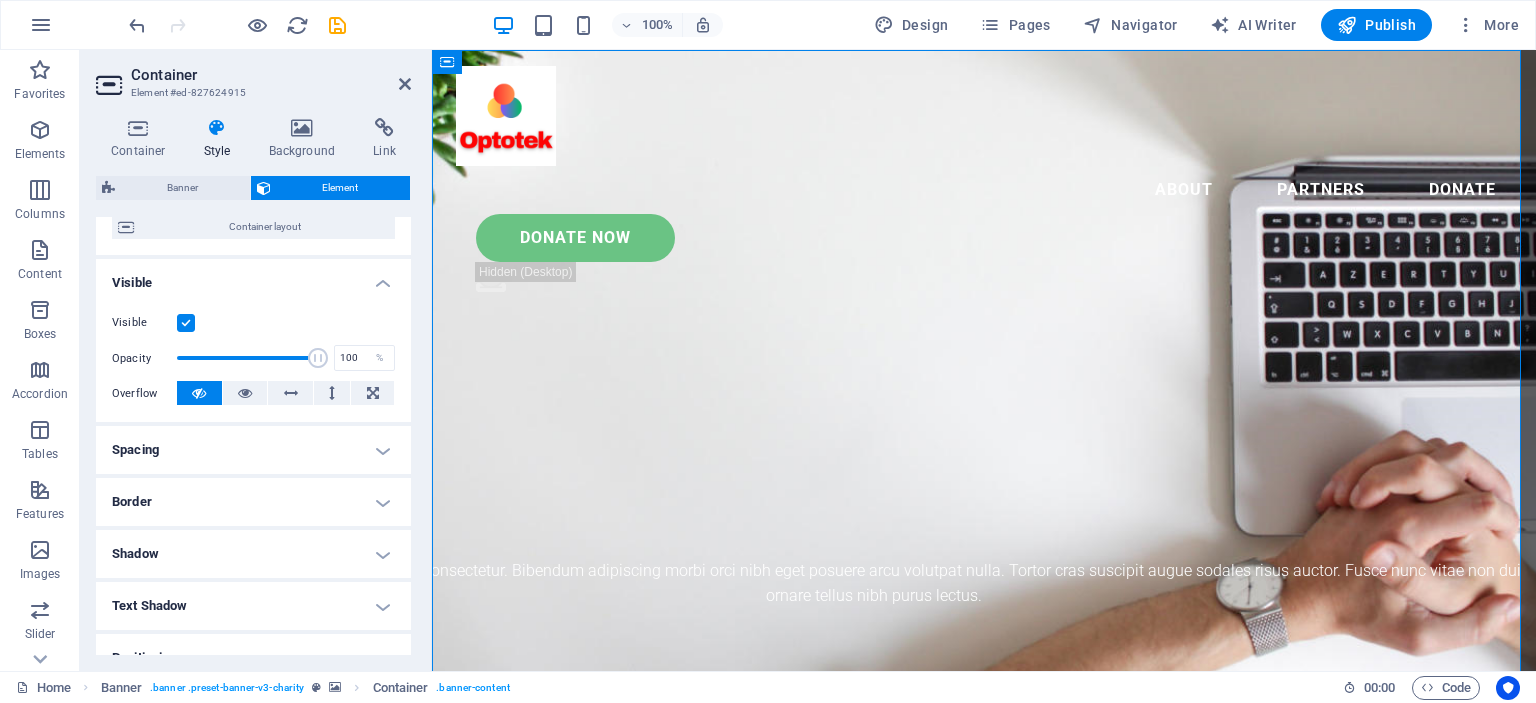 scroll, scrollTop: 200, scrollLeft: 0, axis: vertical 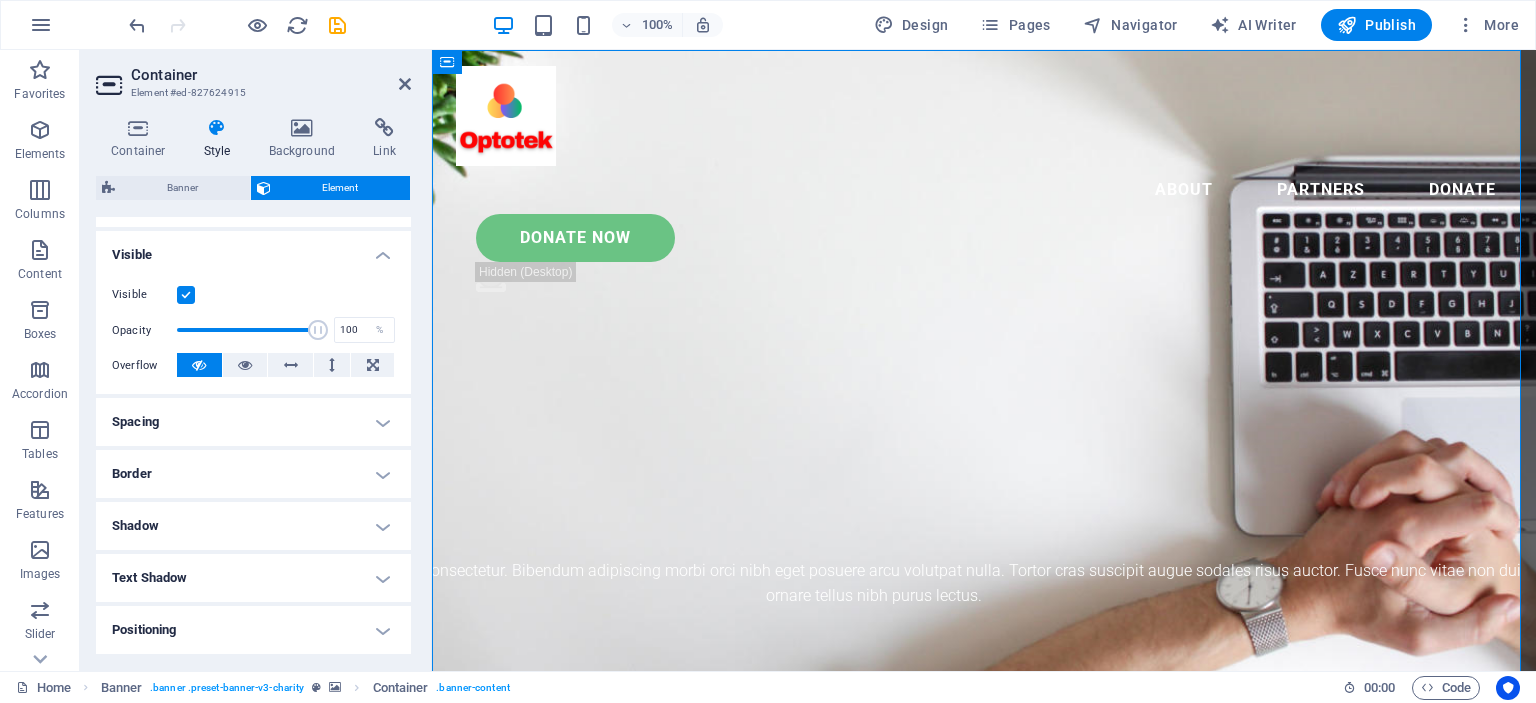 click on "Shadow" at bounding box center [253, 526] 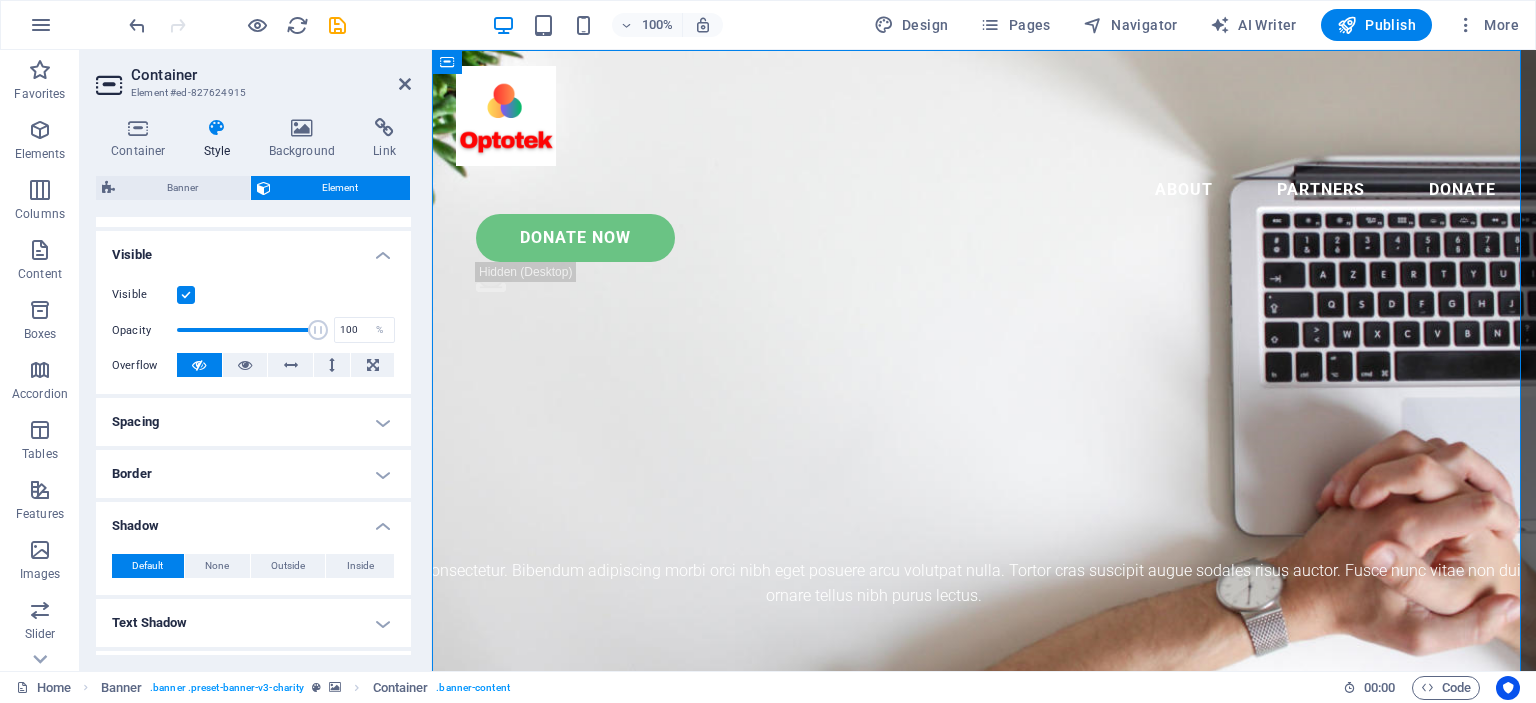 click on "Shadow" at bounding box center (253, 520) 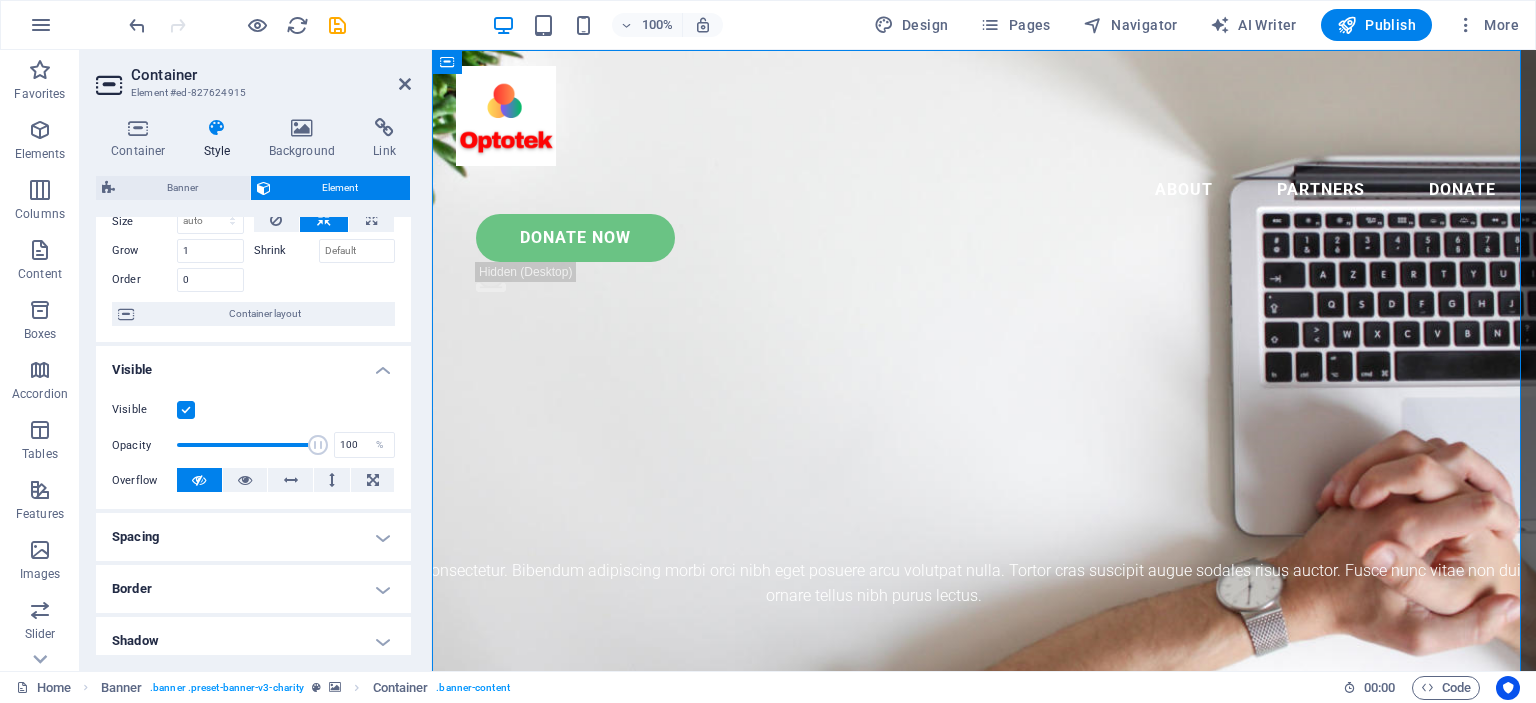 scroll, scrollTop: 6, scrollLeft: 0, axis: vertical 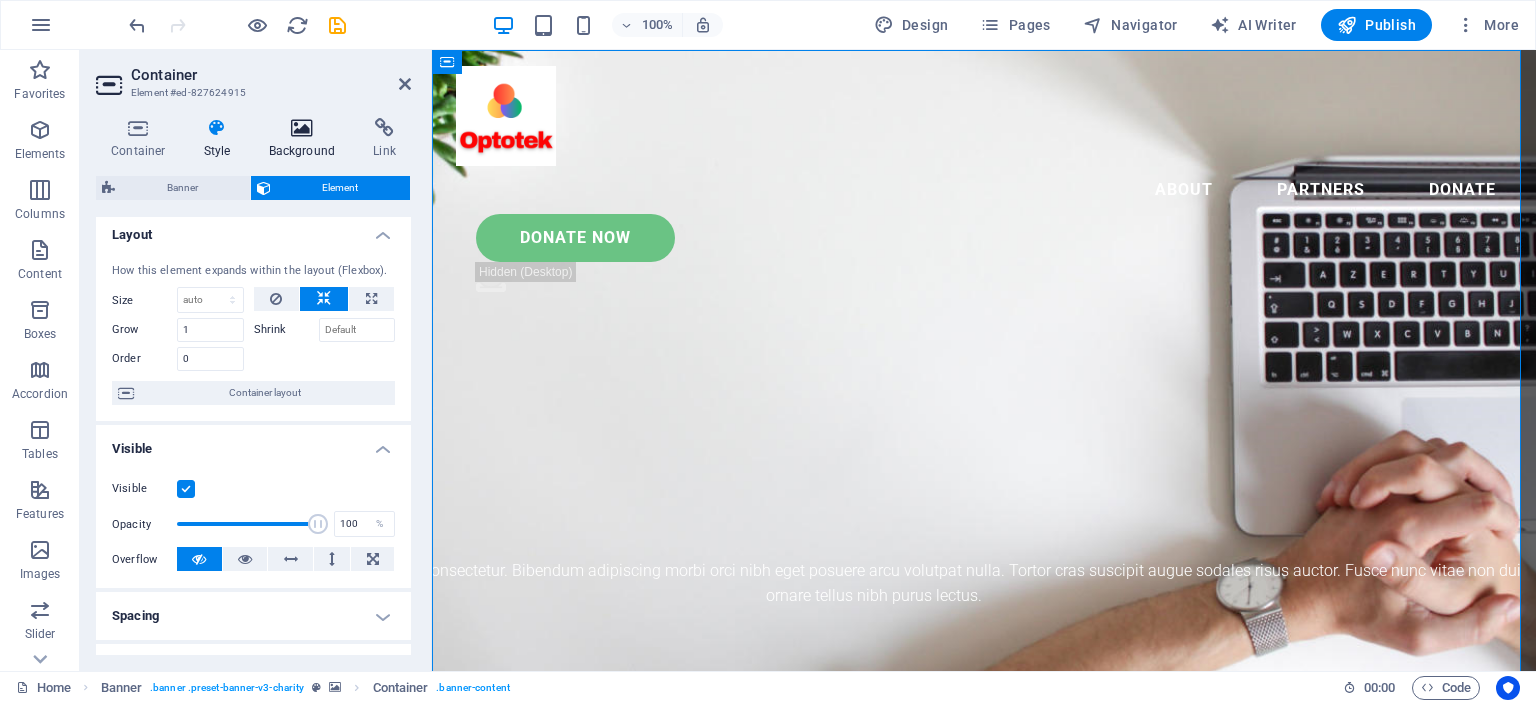 click on "Background" at bounding box center [306, 139] 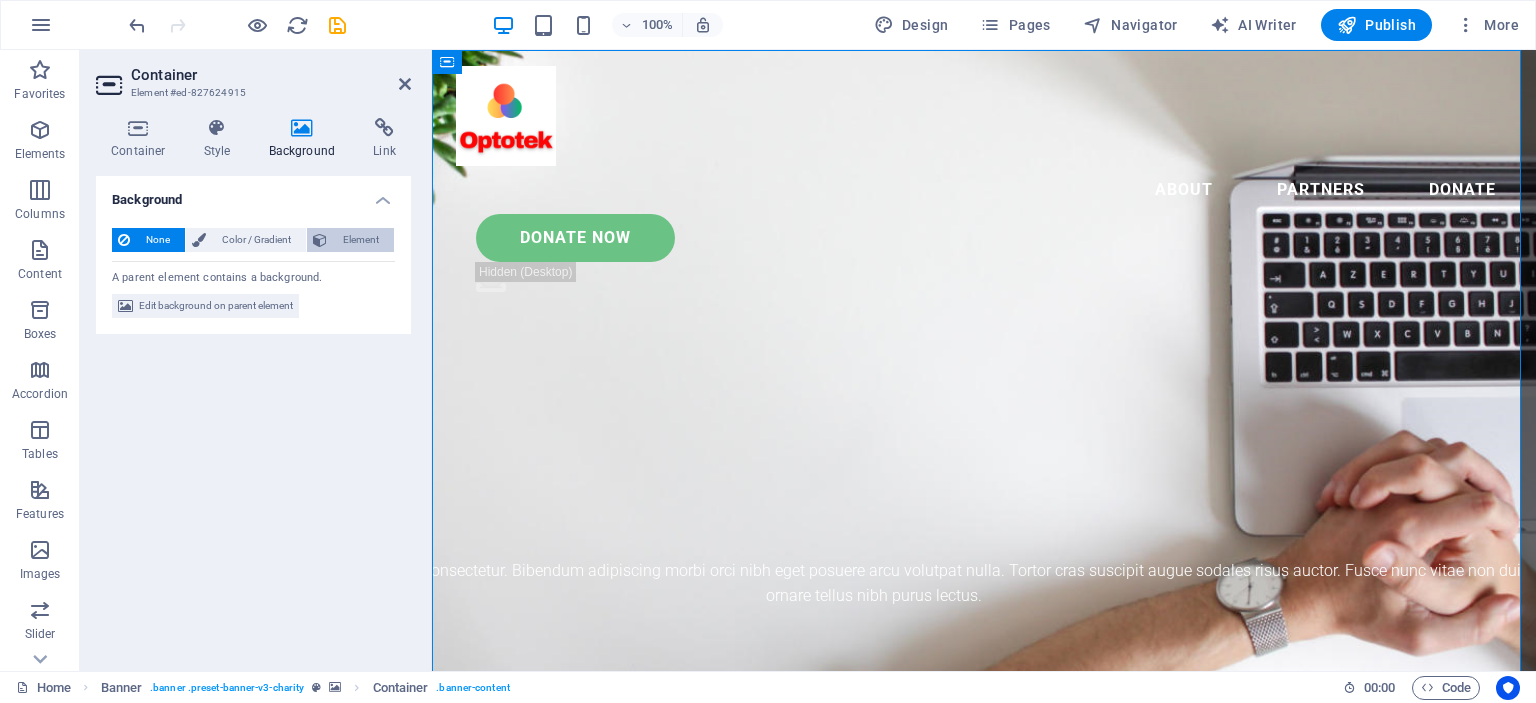 click on "Element" at bounding box center [360, 240] 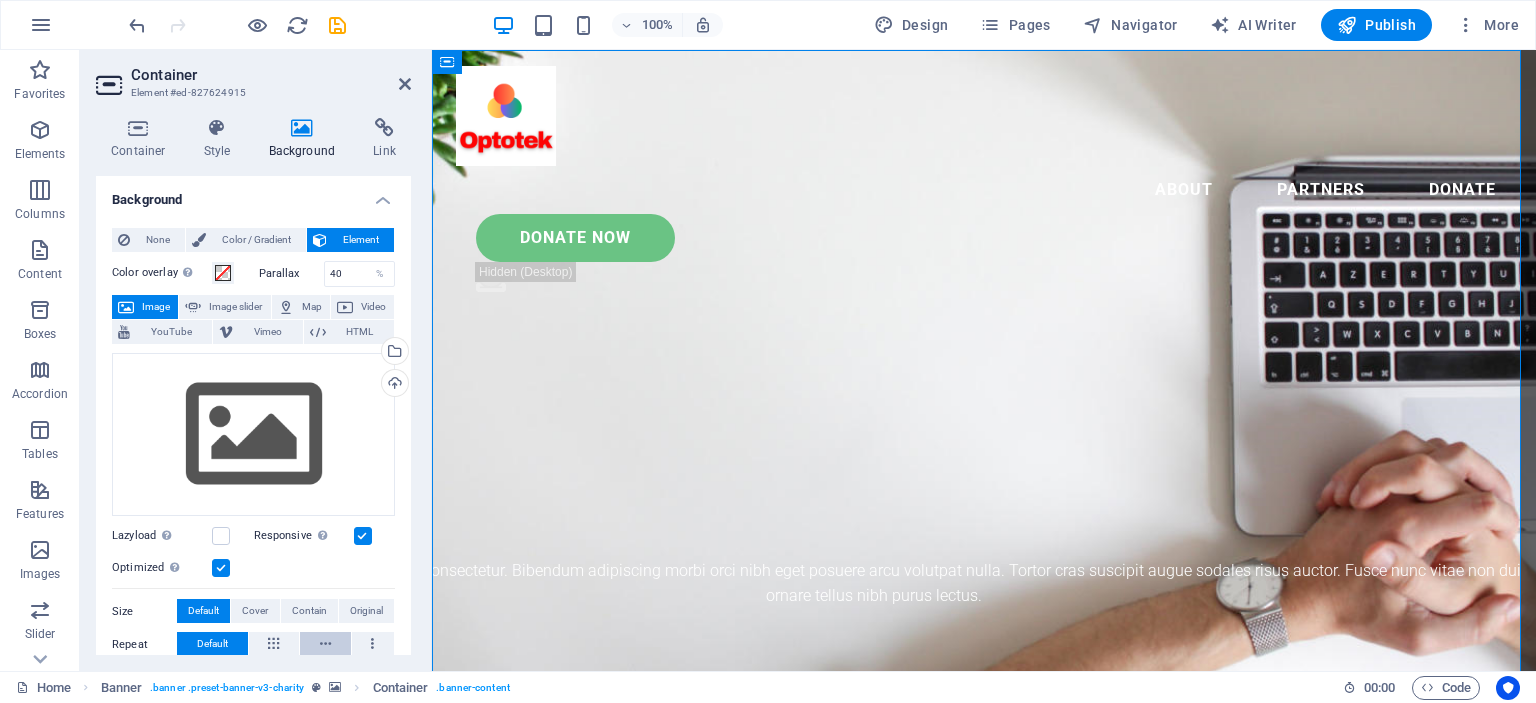 scroll, scrollTop: 0, scrollLeft: 0, axis: both 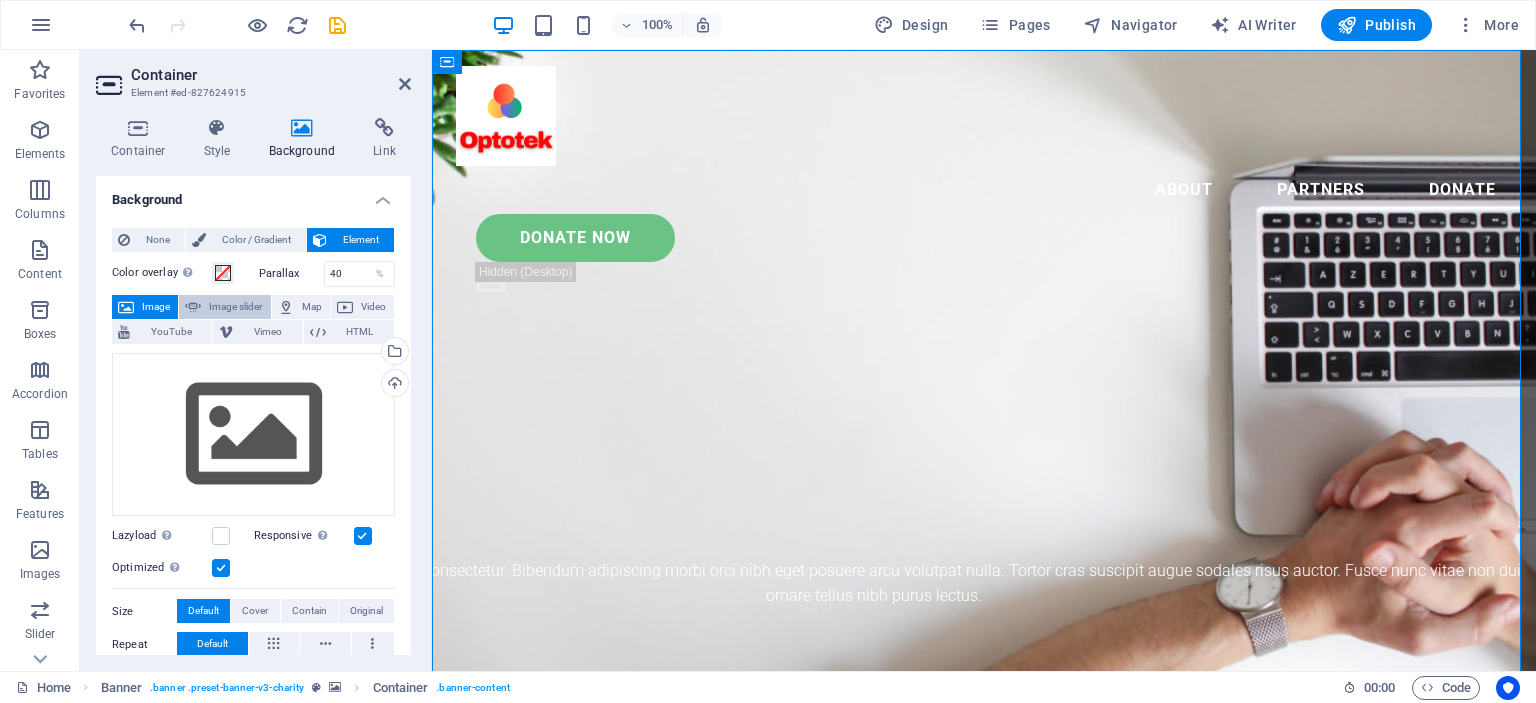 click on "Image slider" at bounding box center (235, 307) 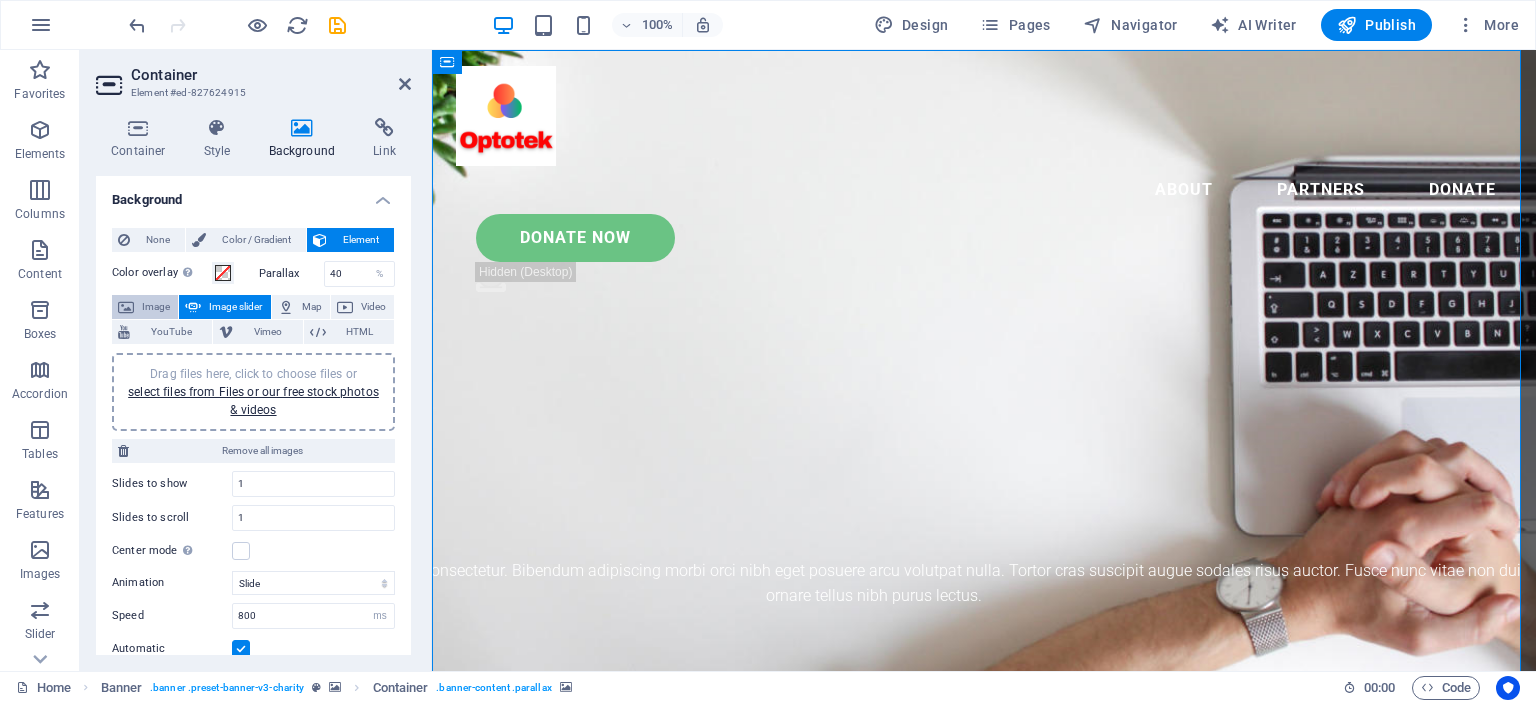 click on "Image" at bounding box center [156, 307] 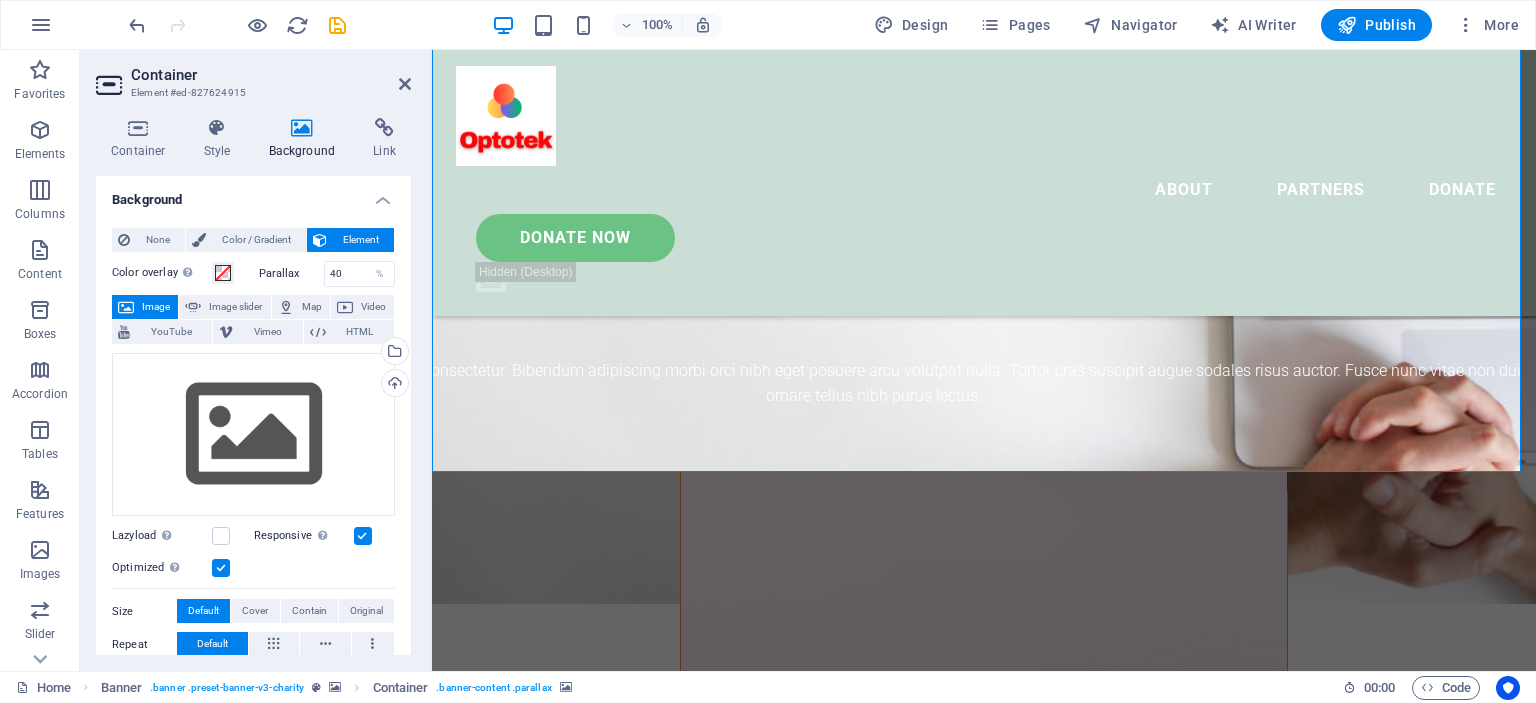 scroll, scrollTop: 0, scrollLeft: 0, axis: both 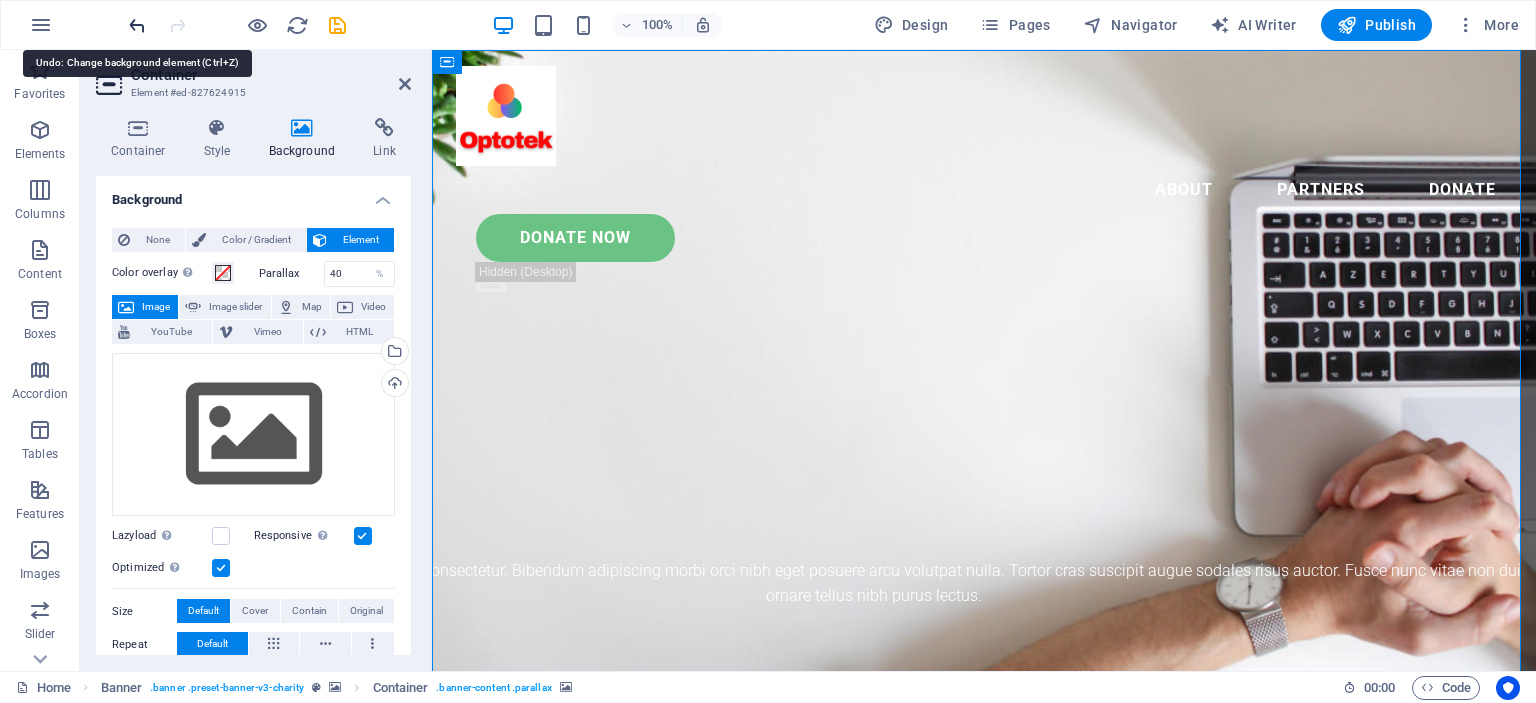 click at bounding box center (137, 25) 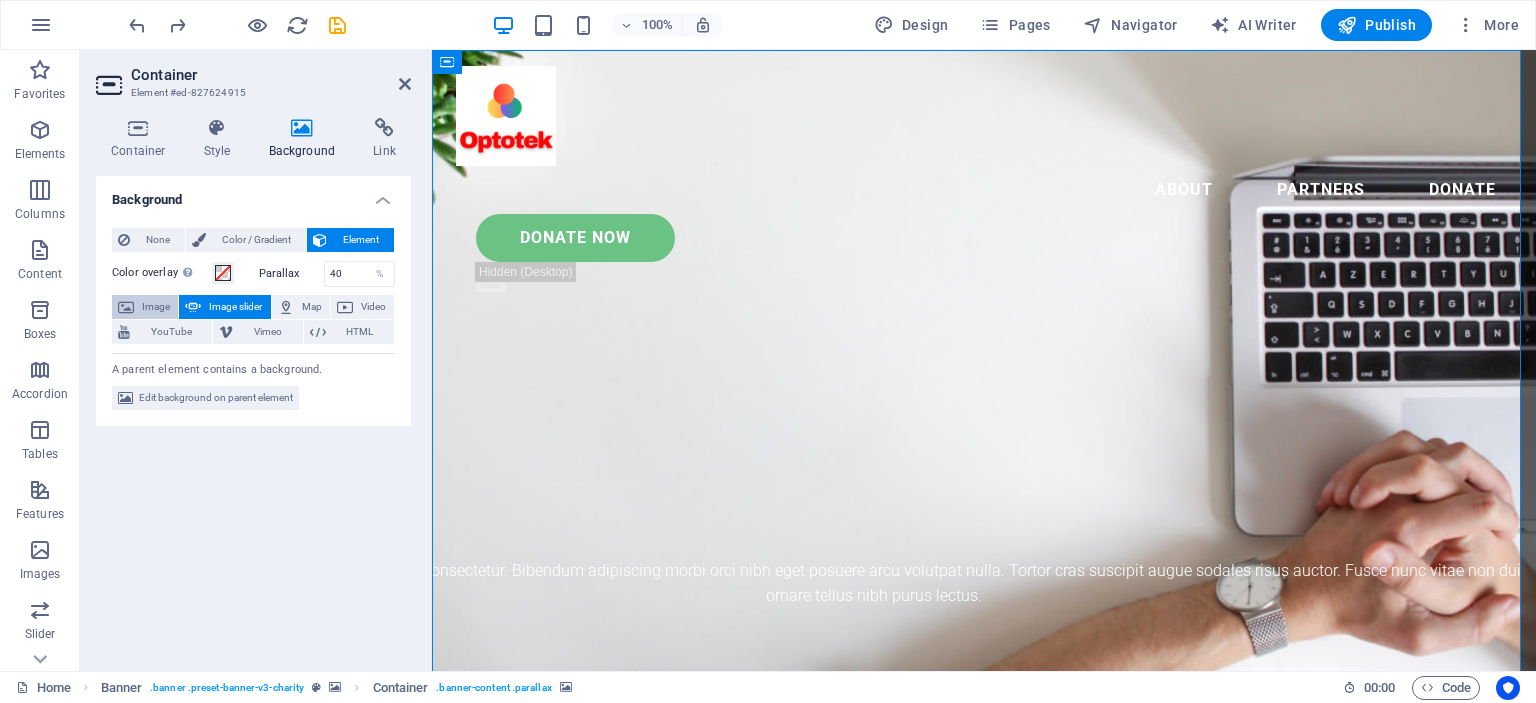 click on "Image" at bounding box center [156, 307] 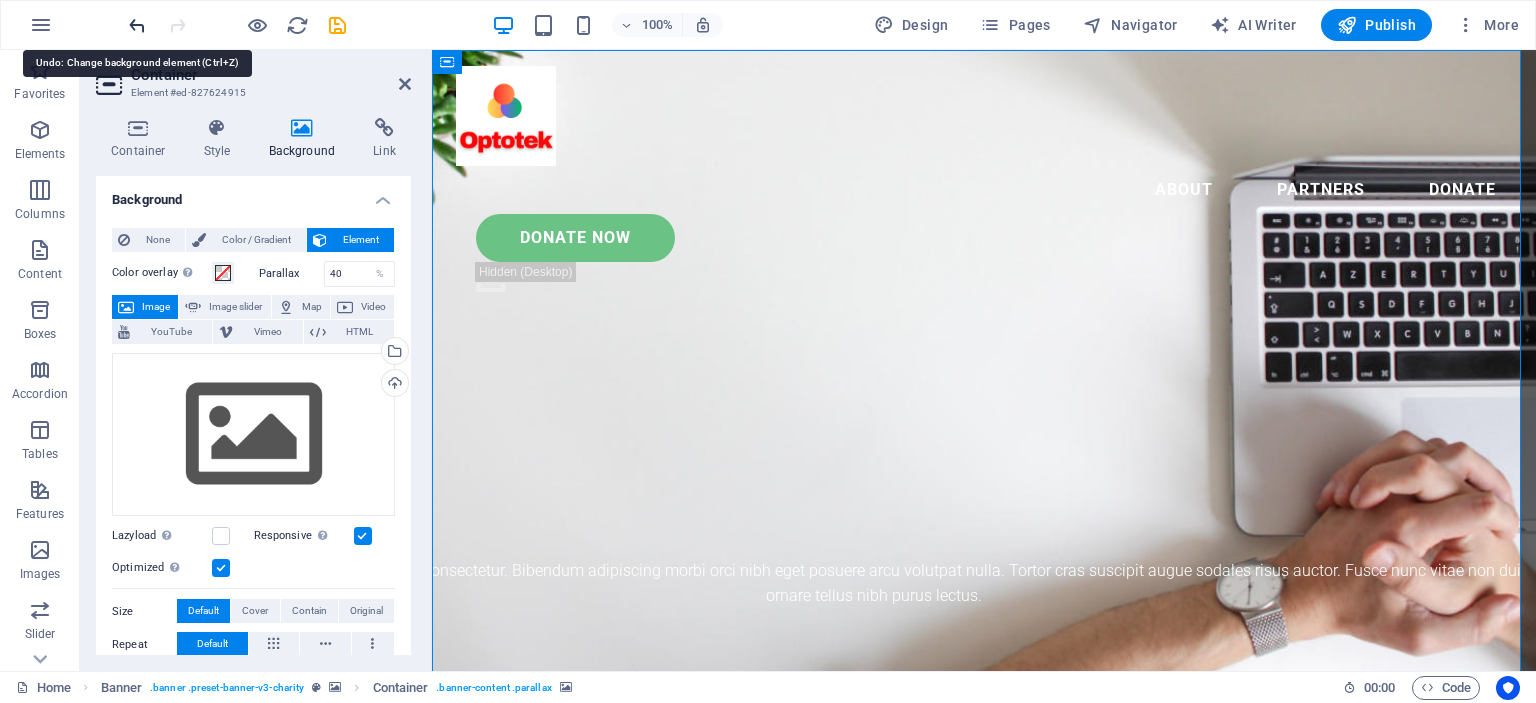 click at bounding box center (137, 25) 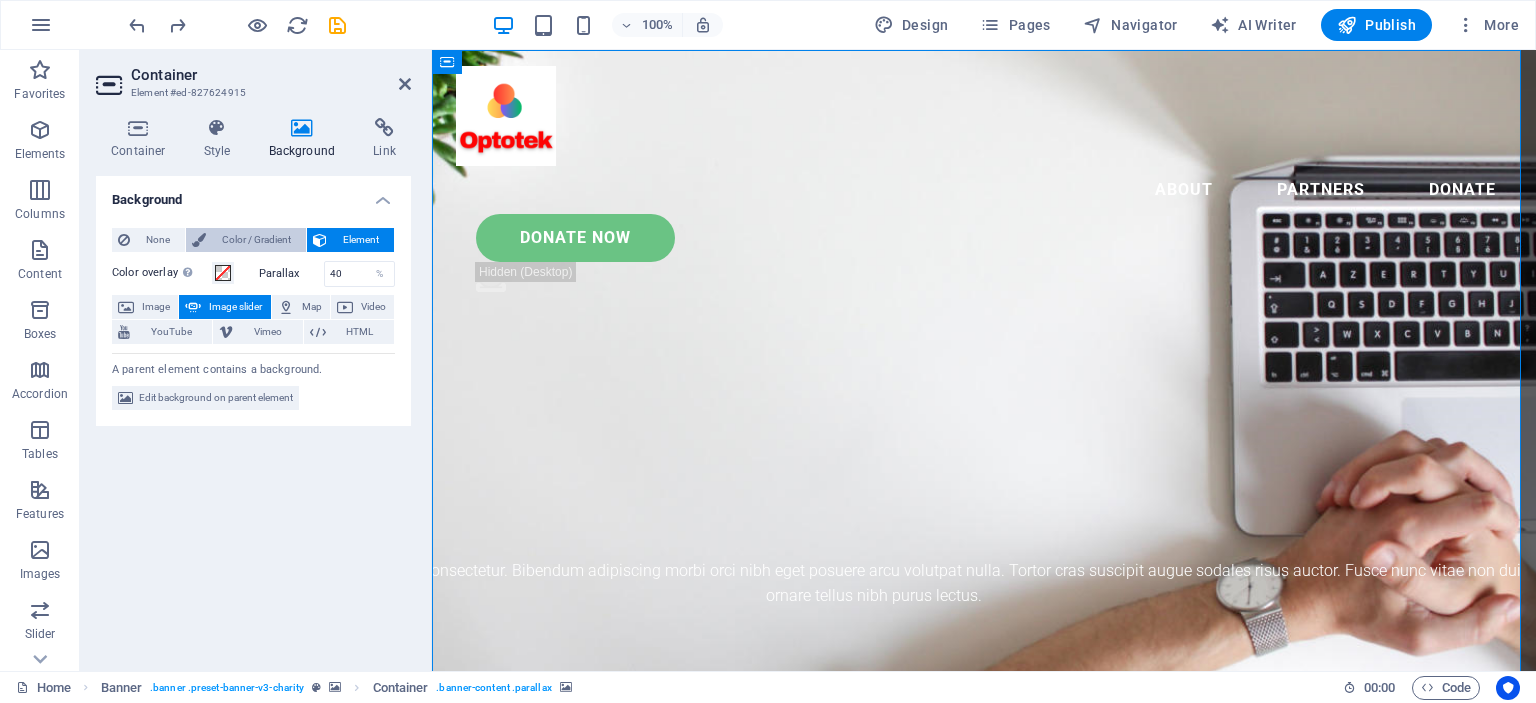click on "Color / Gradient" at bounding box center (256, 240) 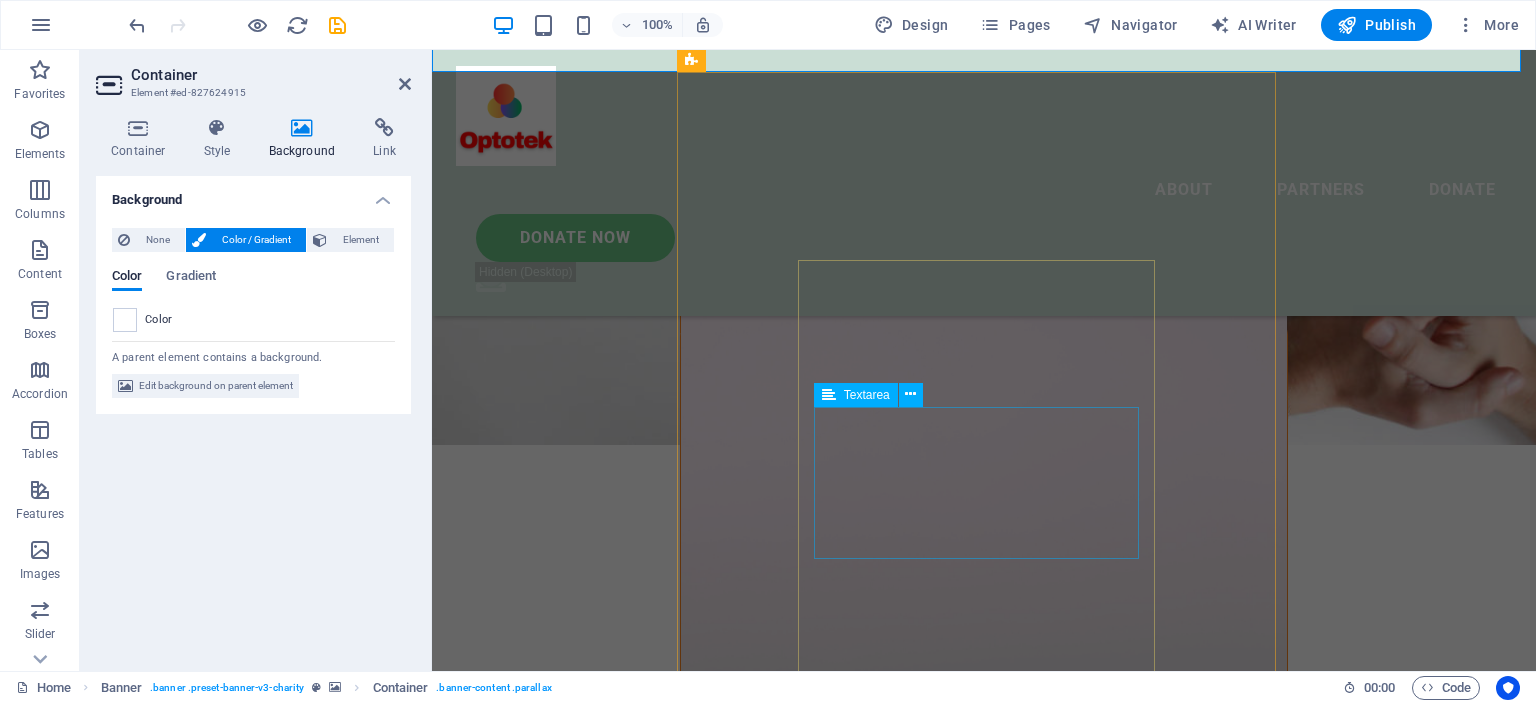scroll, scrollTop: 0, scrollLeft: 0, axis: both 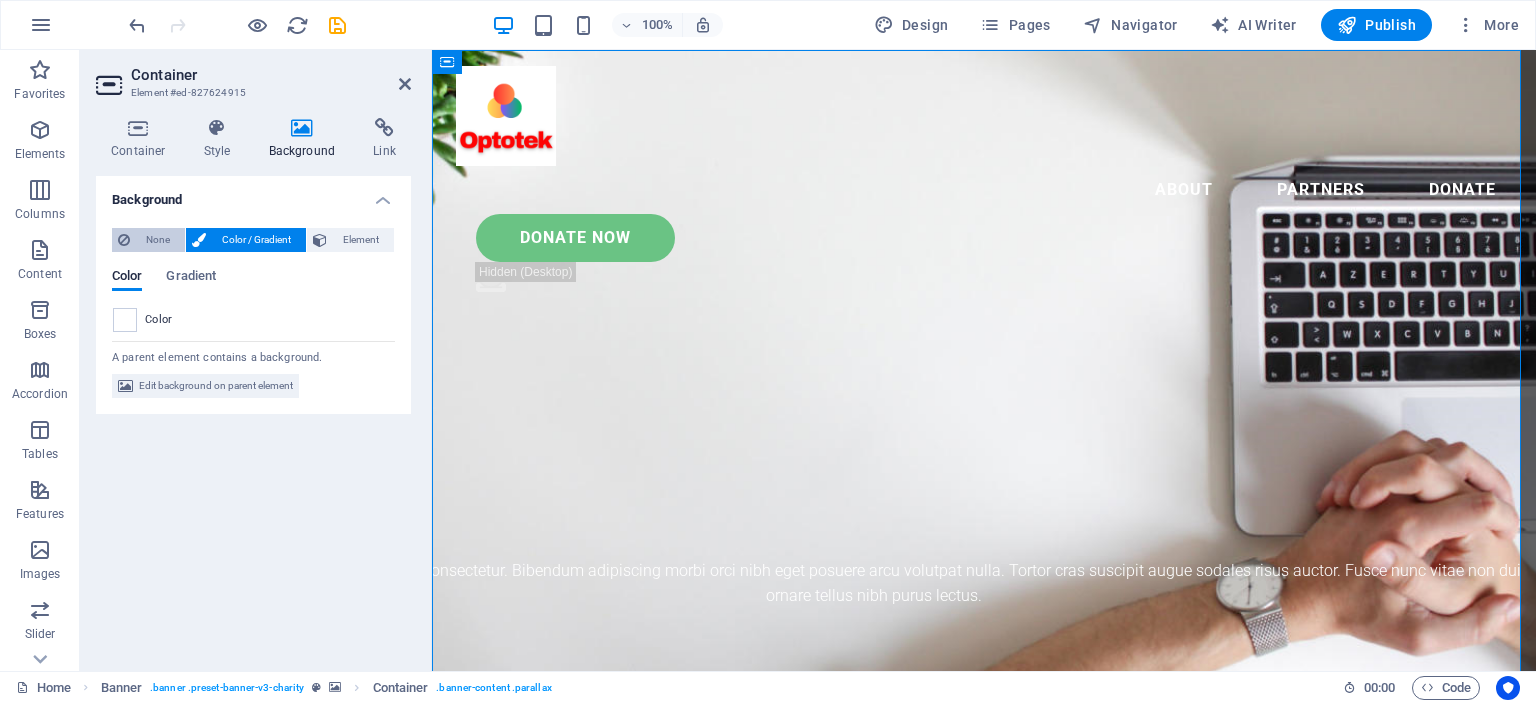 click on "None" at bounding box center (157, 240) 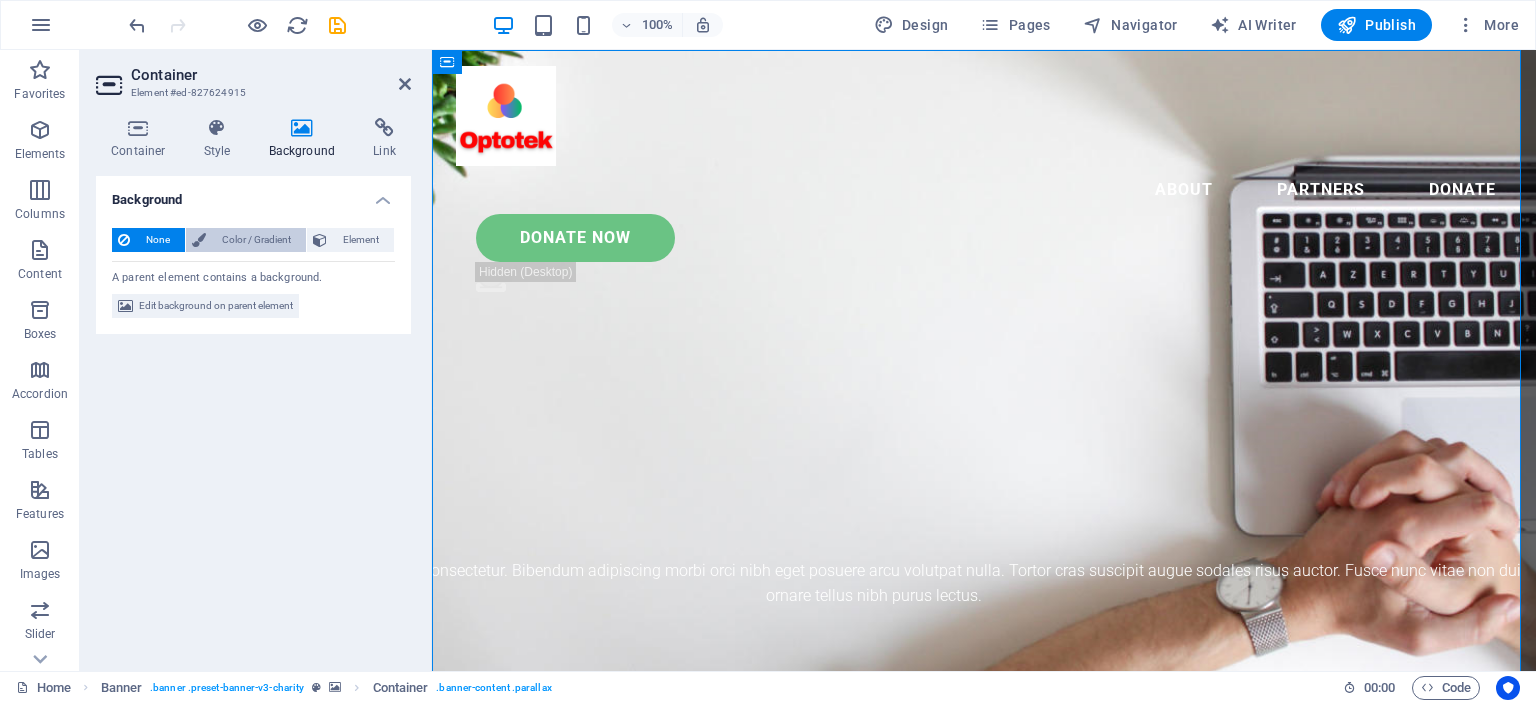 click on "Color / Gradient" at bounding box center (256, 240) 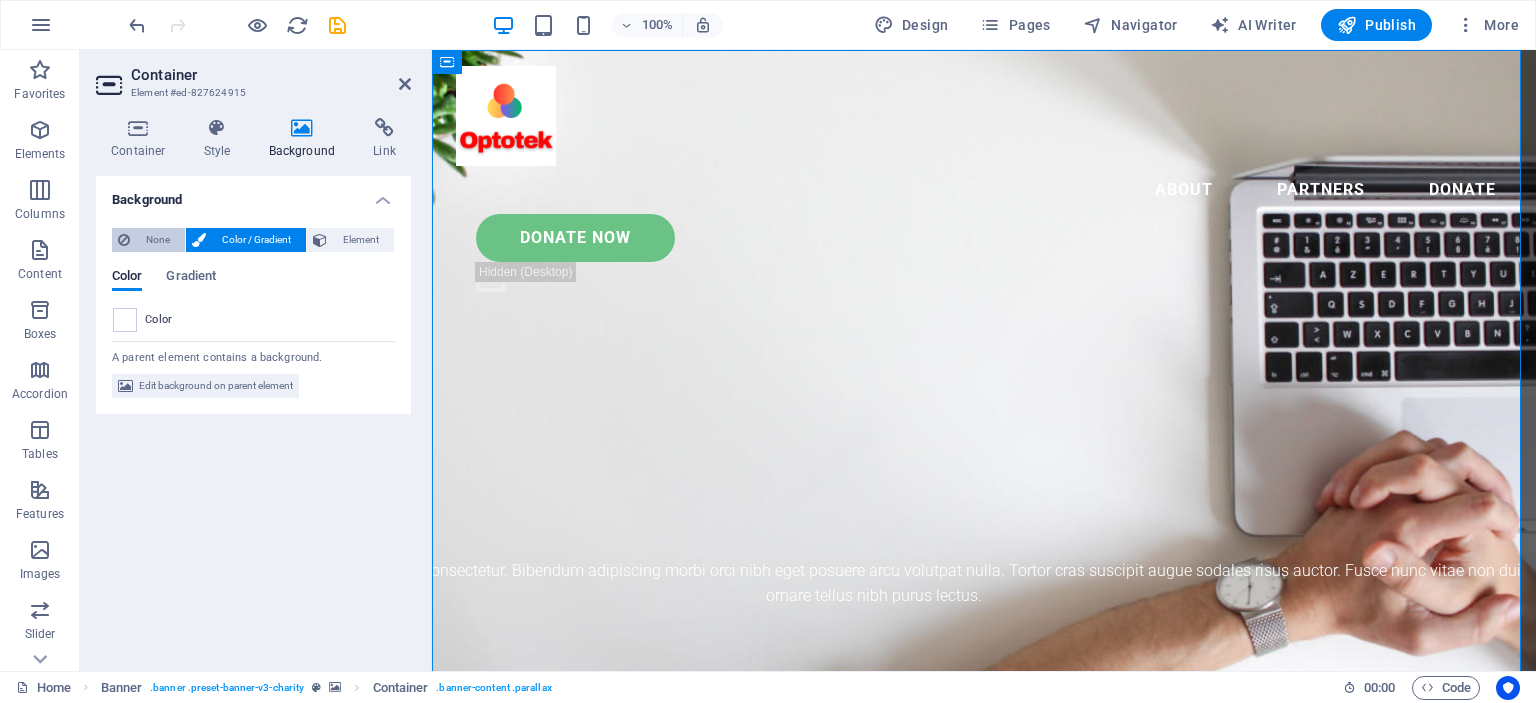 click on "None" at bounding box center [157, 240] 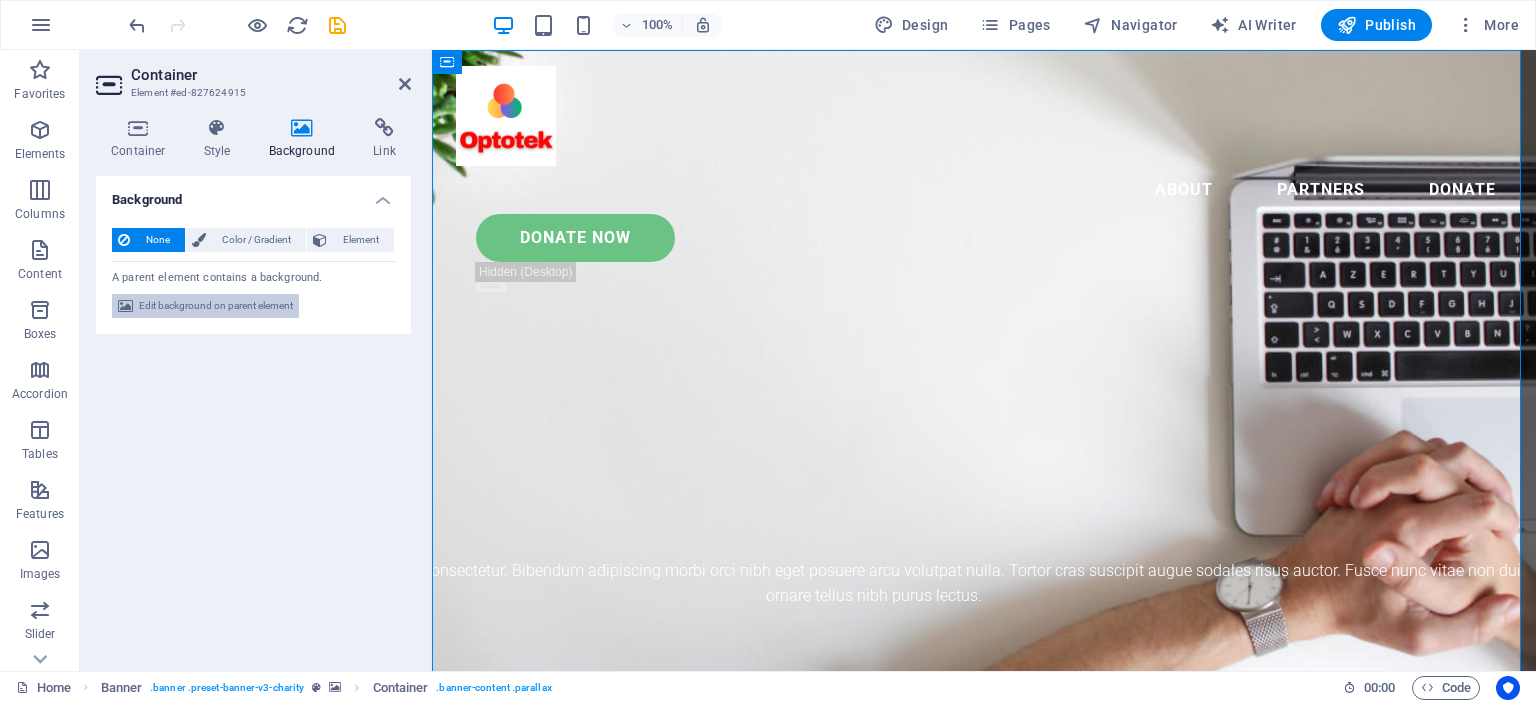 click on "Edit background on parent element" at bounding box center (216, 306) 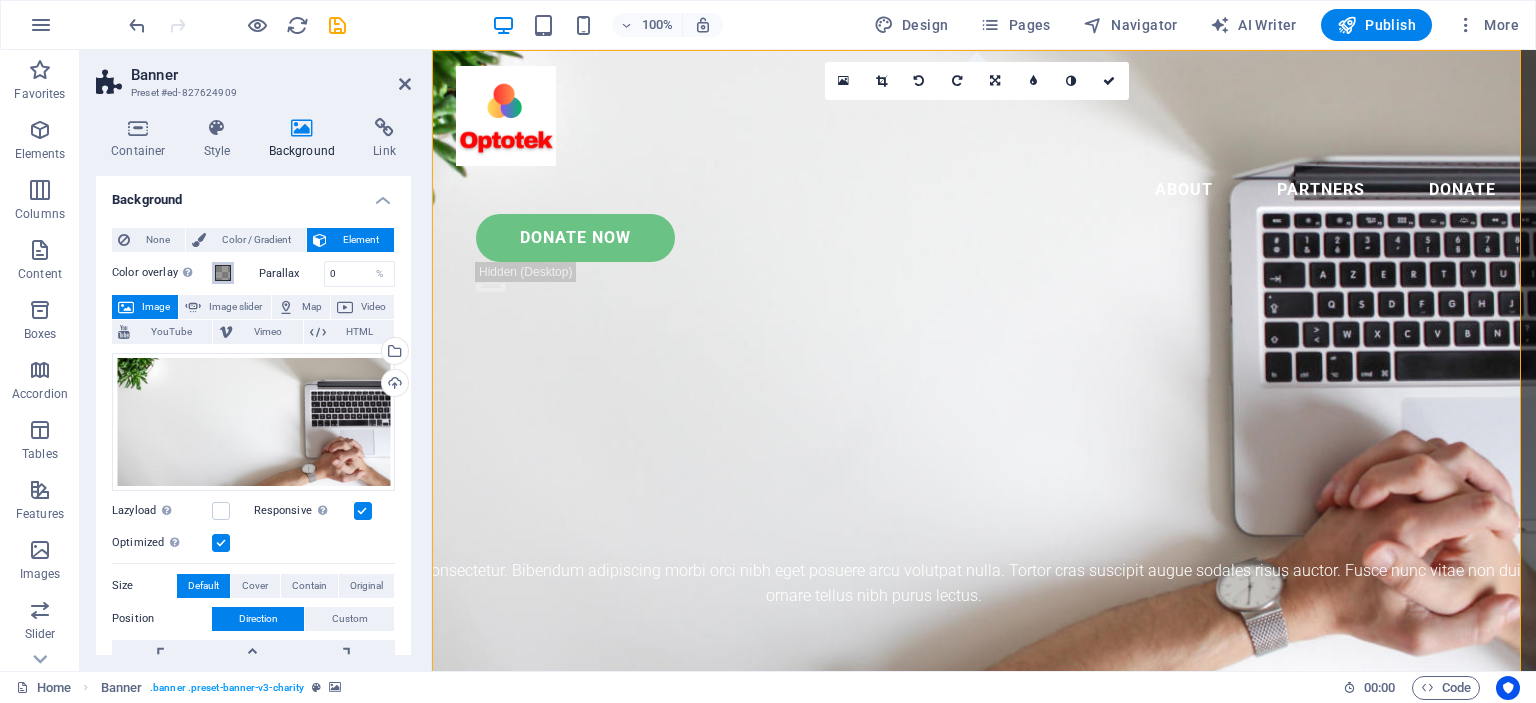 click at bounding box center (223, 273) 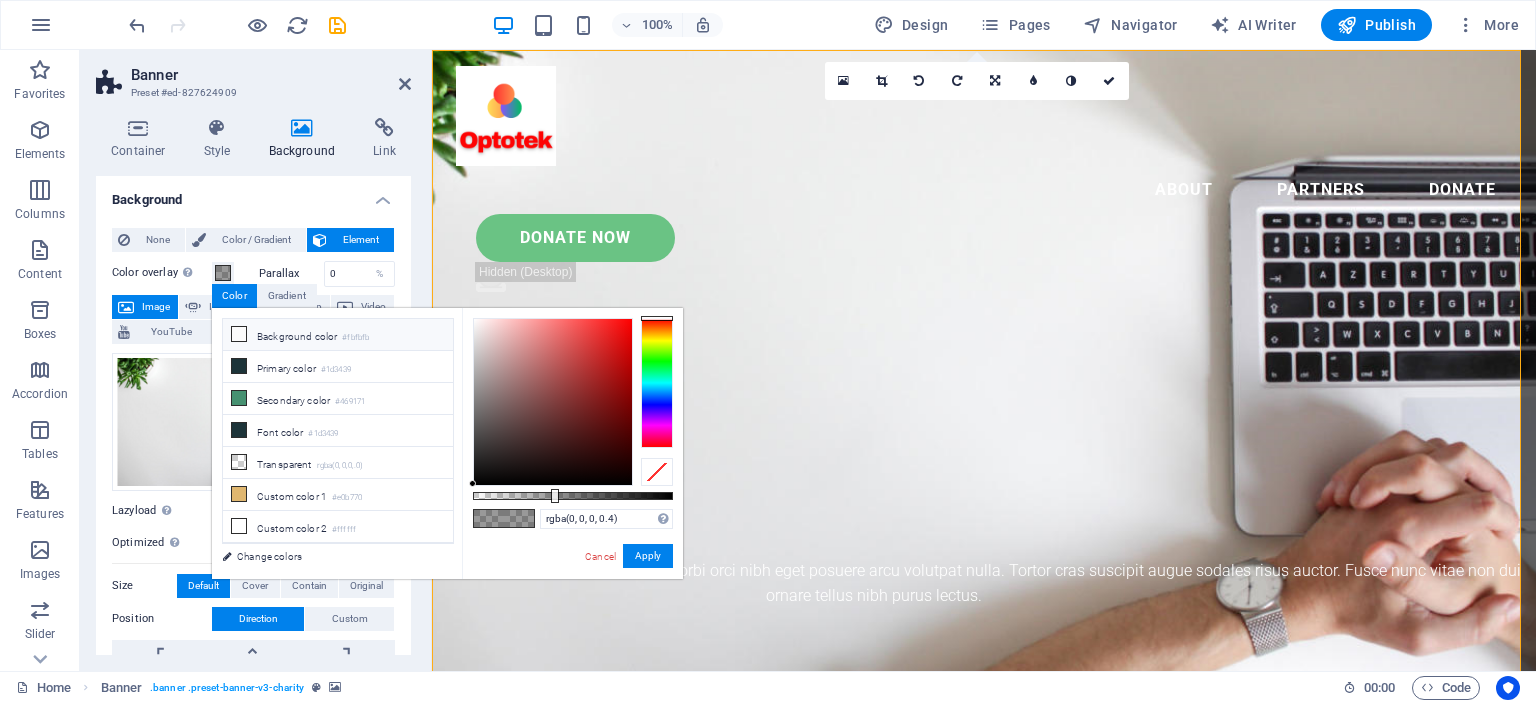 click at bounding box center [239, 334] 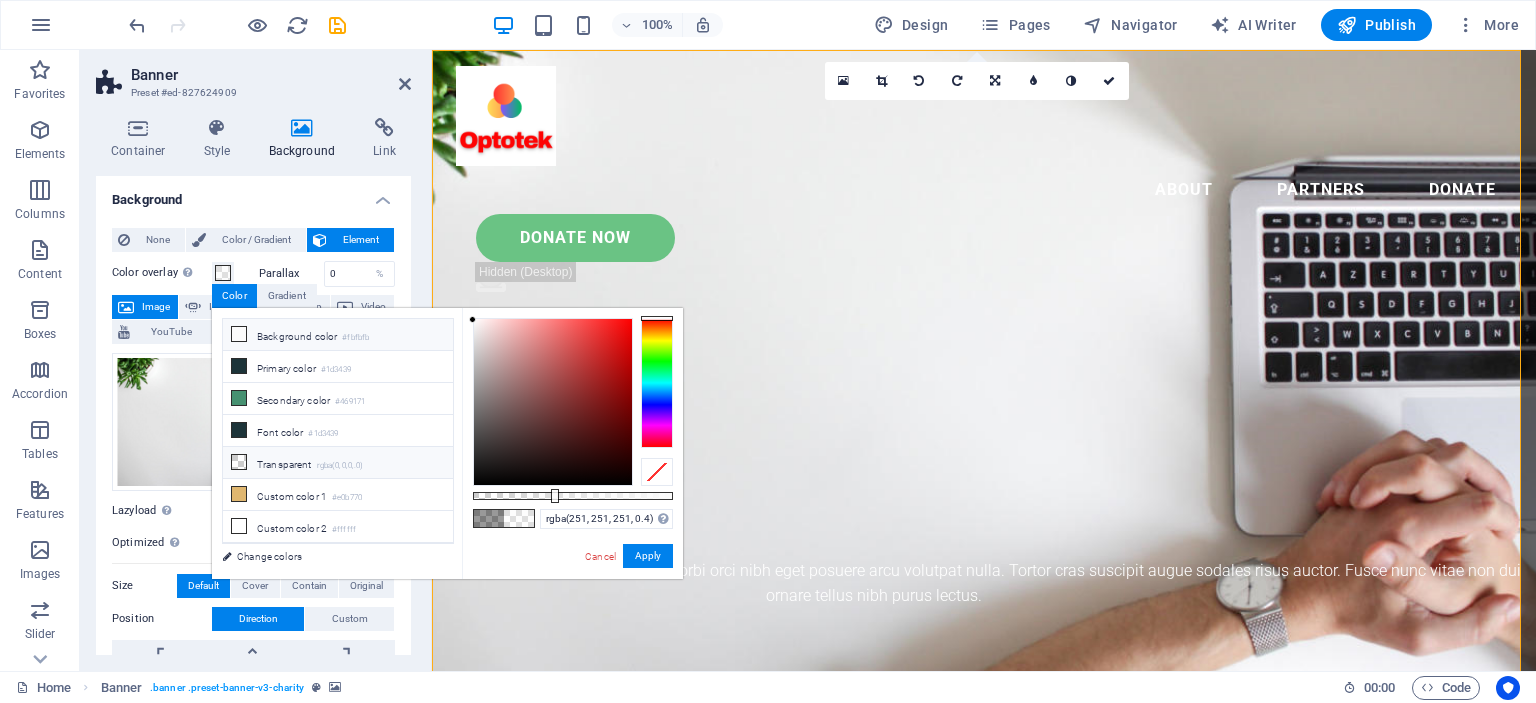 click on "Transparent
rgba(0,0,0,.0)" at bounding box center (338, 463) 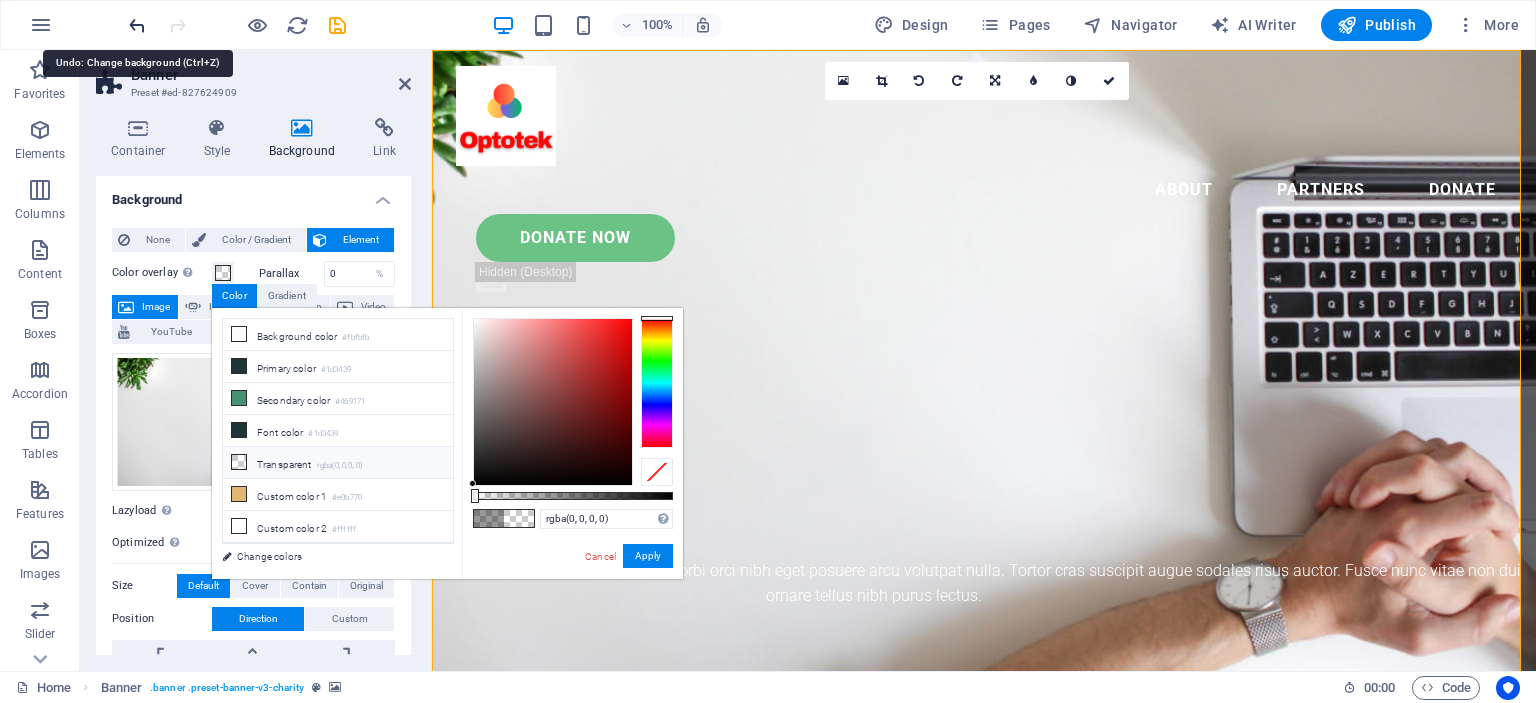 click at bounding box center [137, 25] 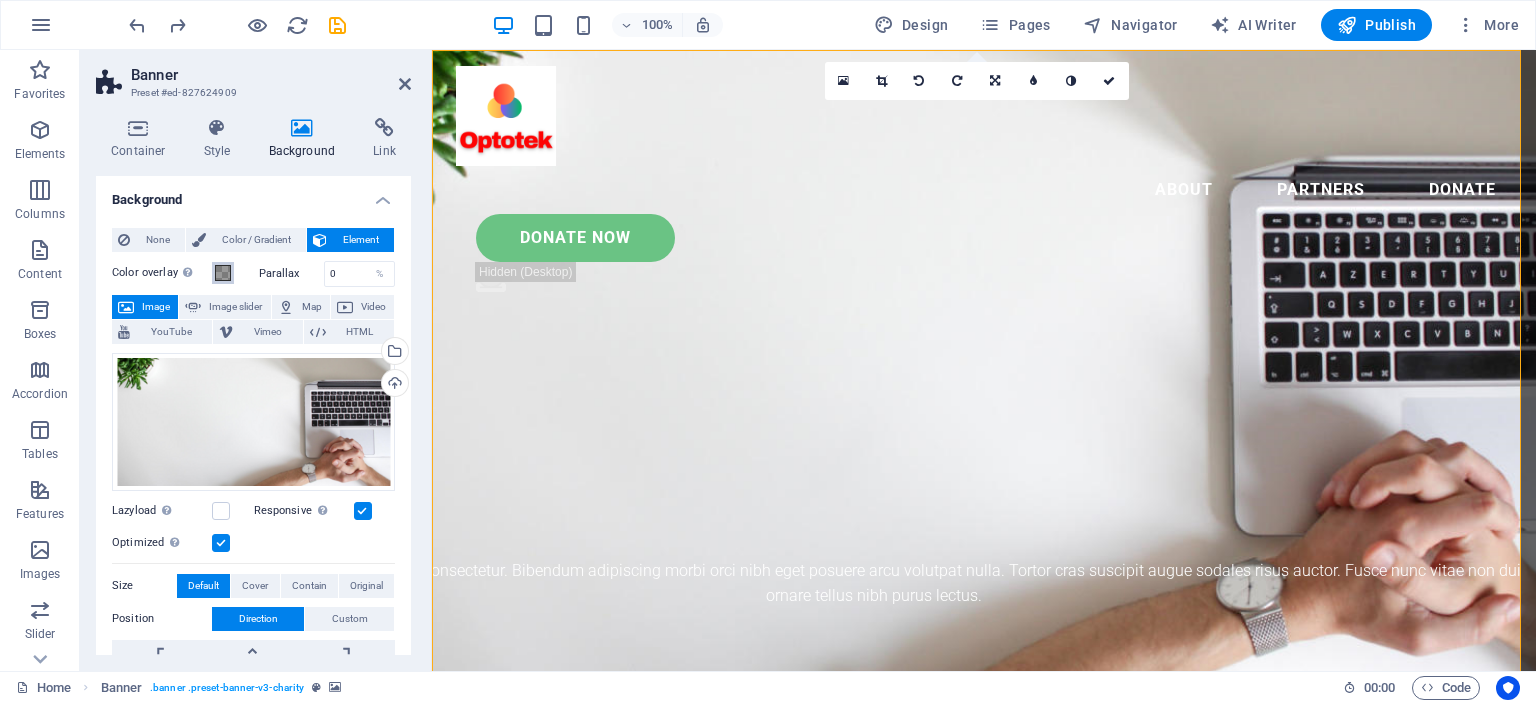 click at bounding box center [223, 273] 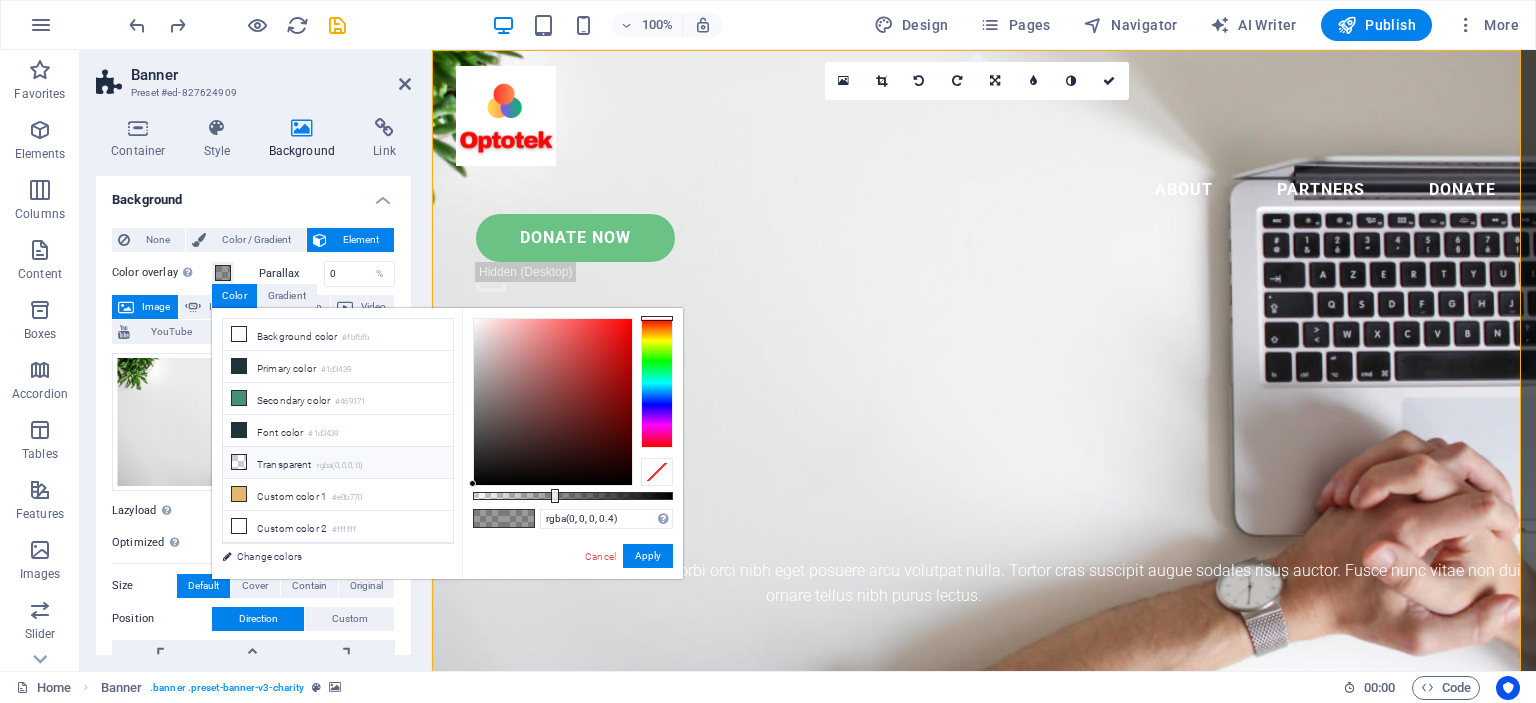 click on "Transparent
rgba(0,0,0,.0)" at bounding box center (338, 463) 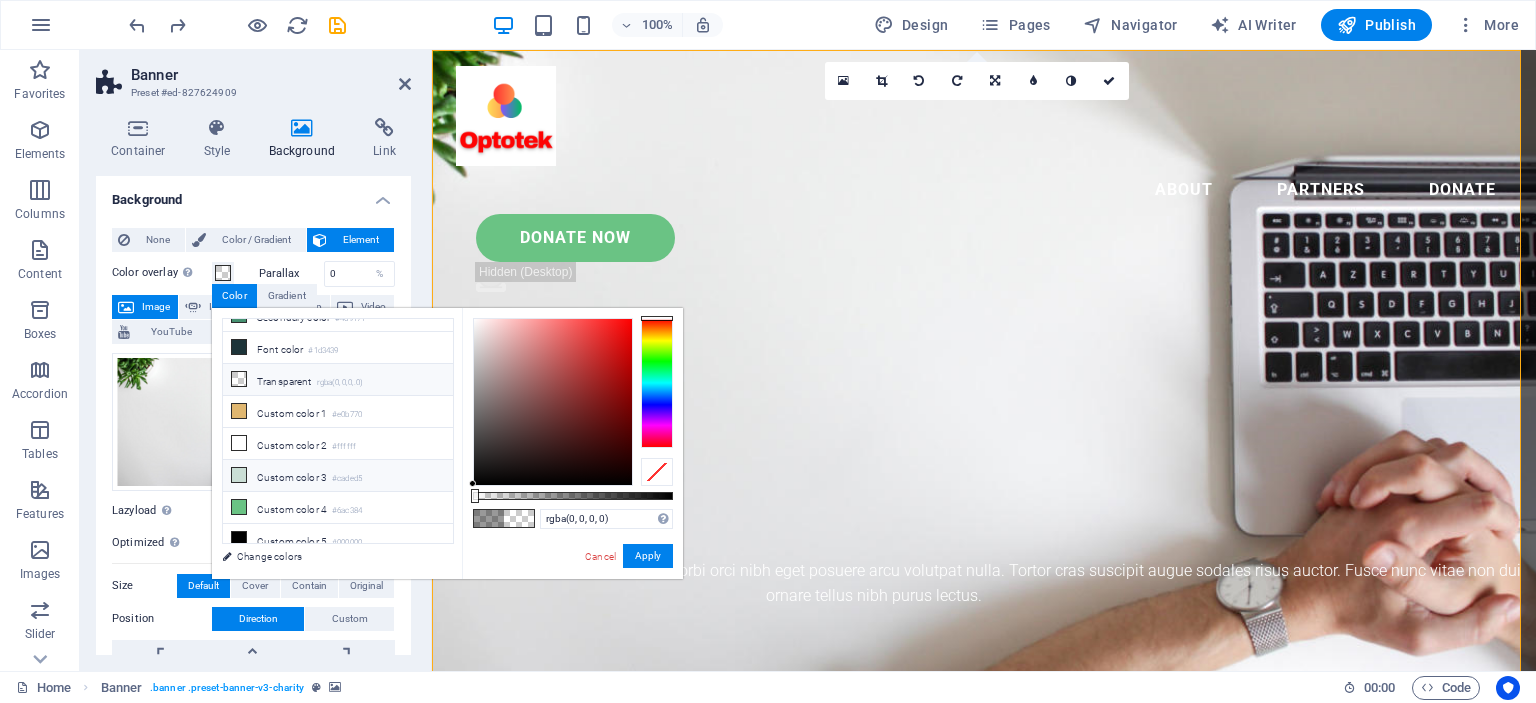 scroll, scrollTop: 0, scrollLeft: 0, axis: both 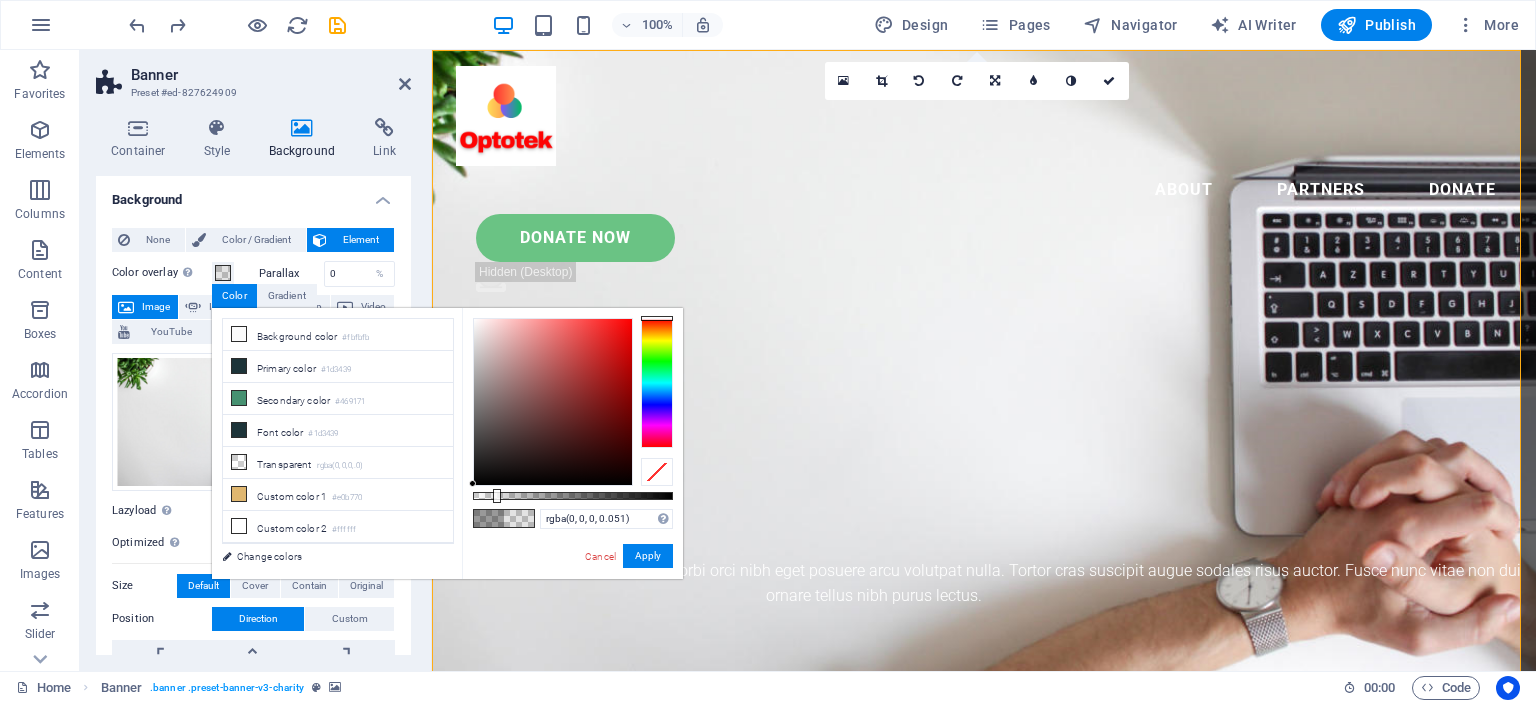 type on "rgba(0, 0, 0, 0.046)" 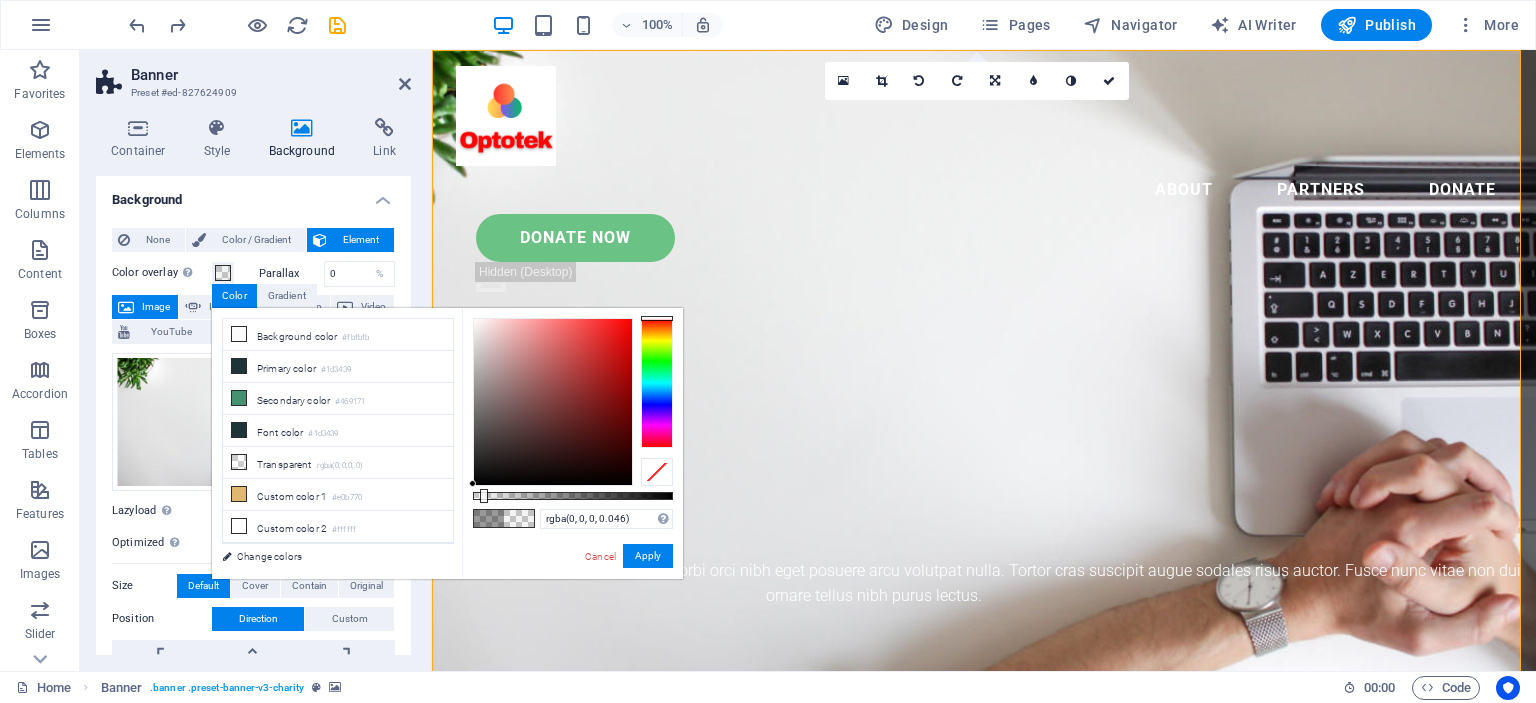 click at bounding box center [484, 496] 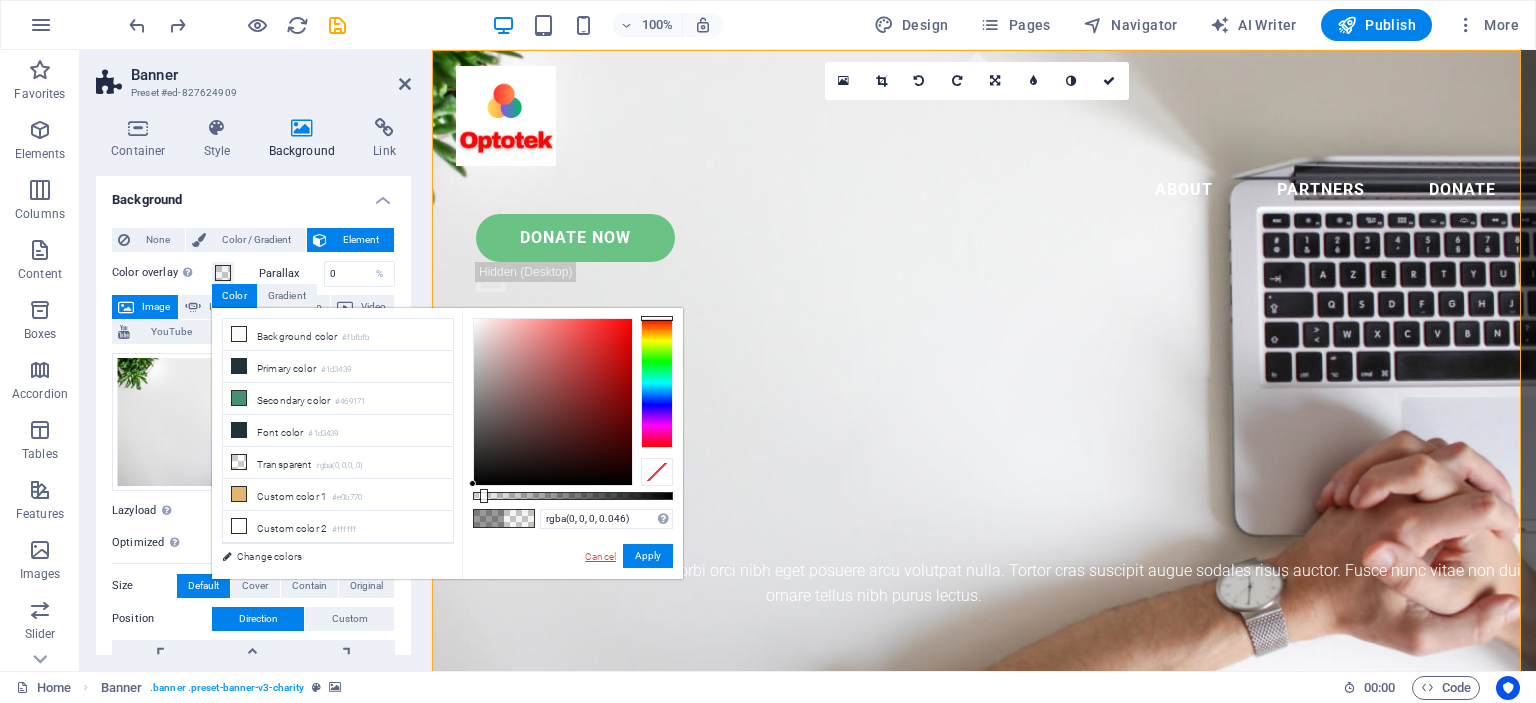 click on "Cancel" at bounding box center [600, 556] 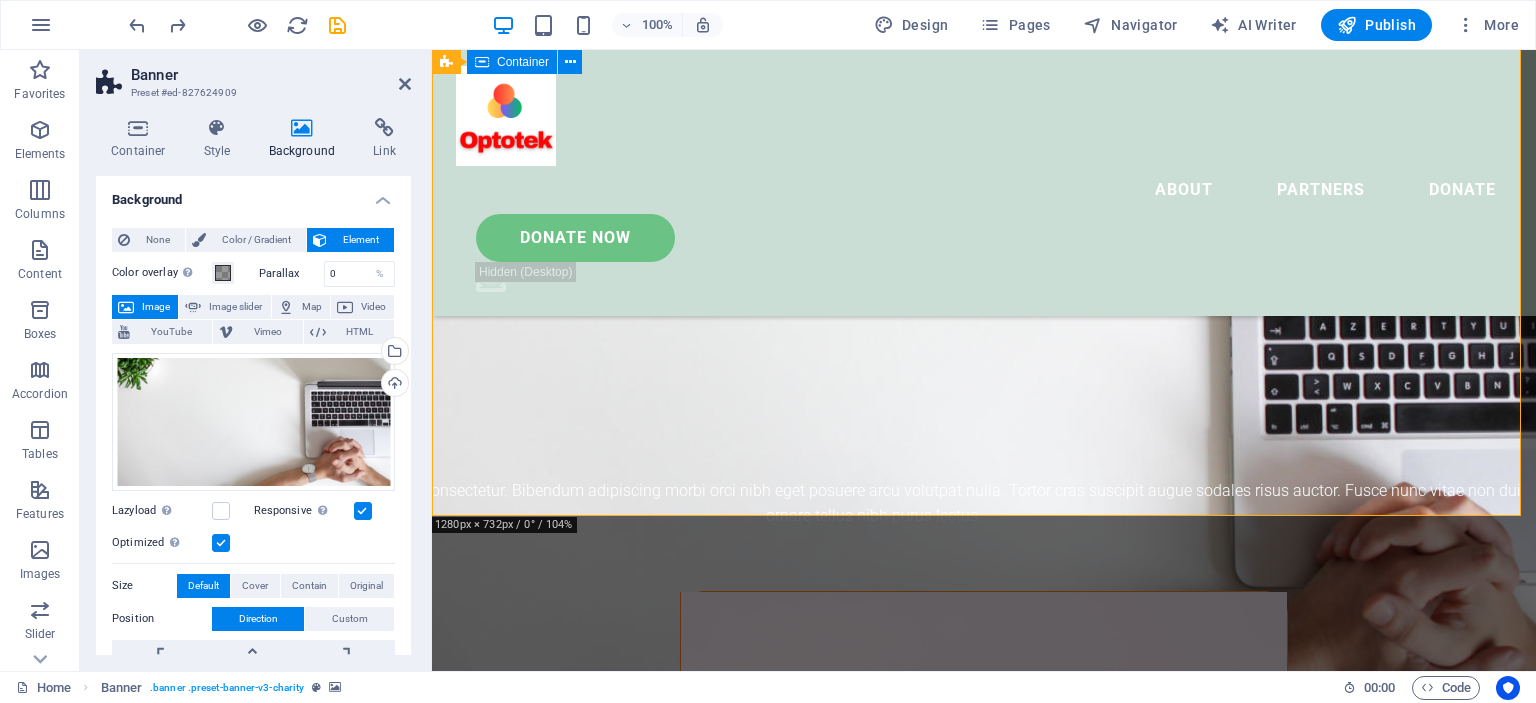 scroll, scrollTop: 300, scrollLeft: 0, axis: vertical 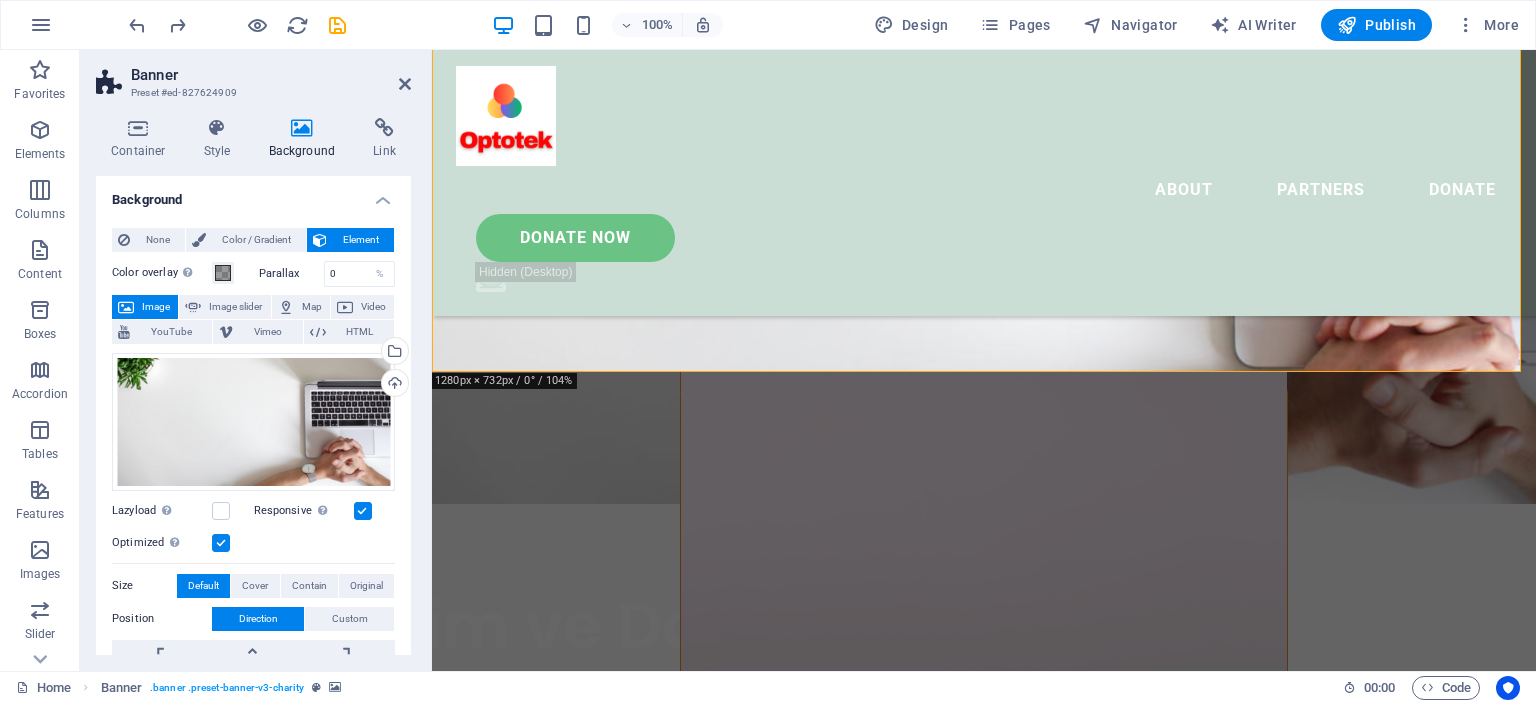 click at bounding box center [363, 511] 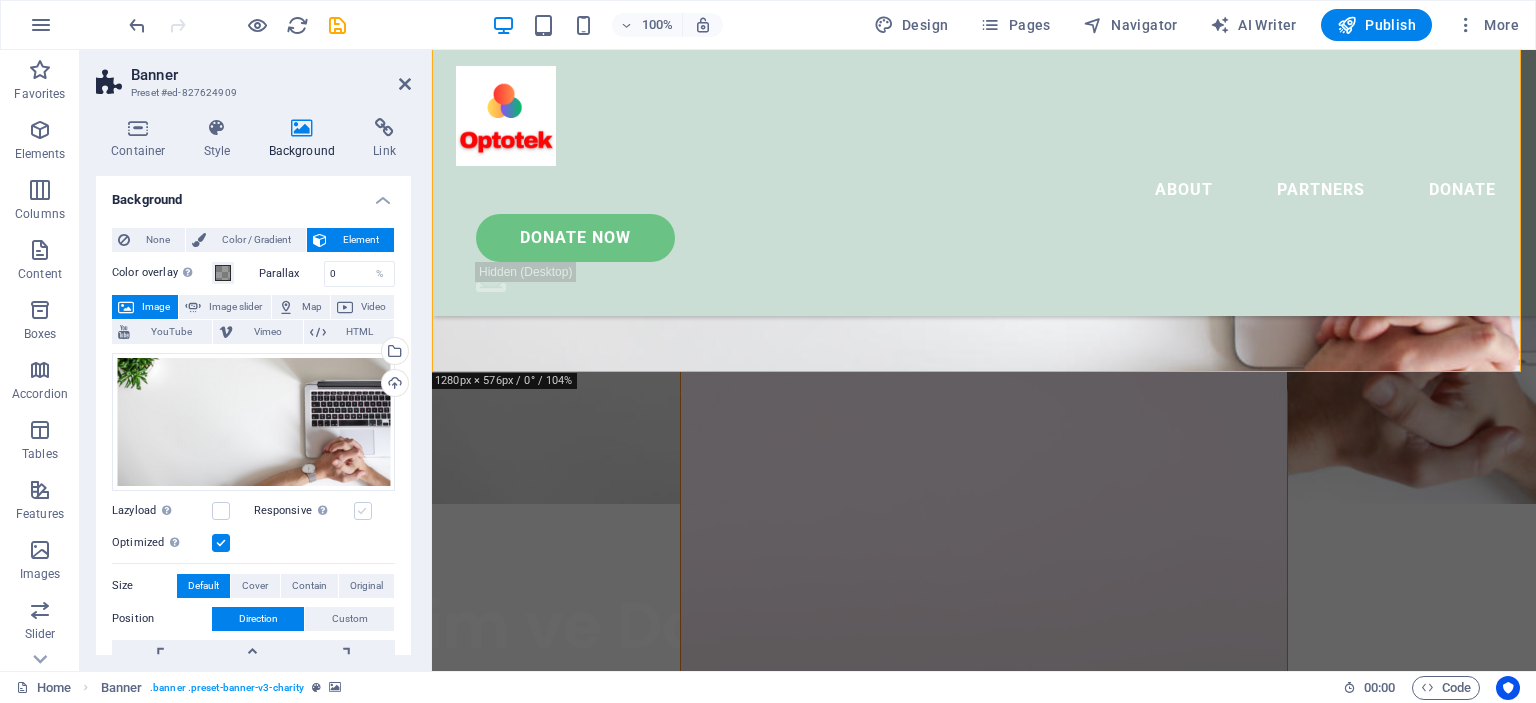 click at bounding box center (363, 511) 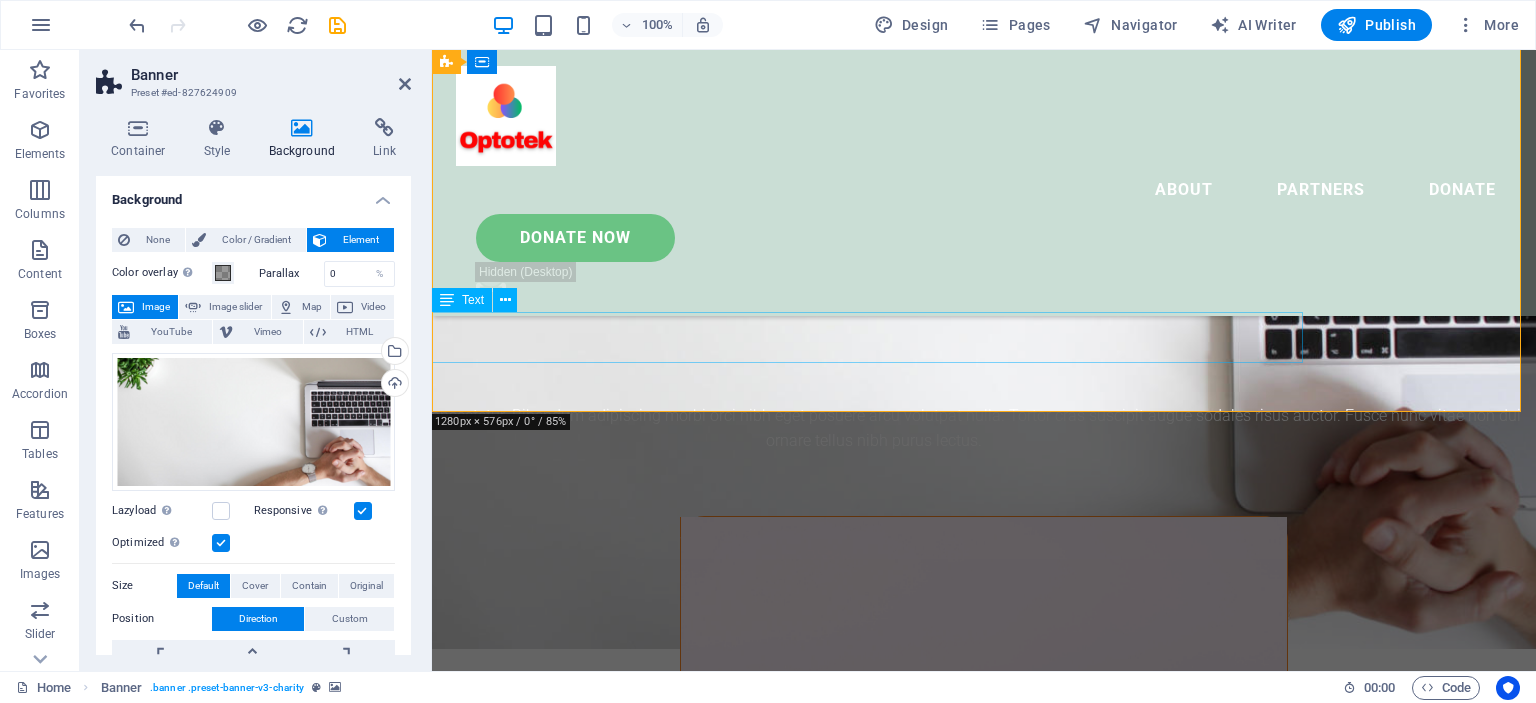 scroll, scrollTop: 0, scrollLeft: 0, axis: both 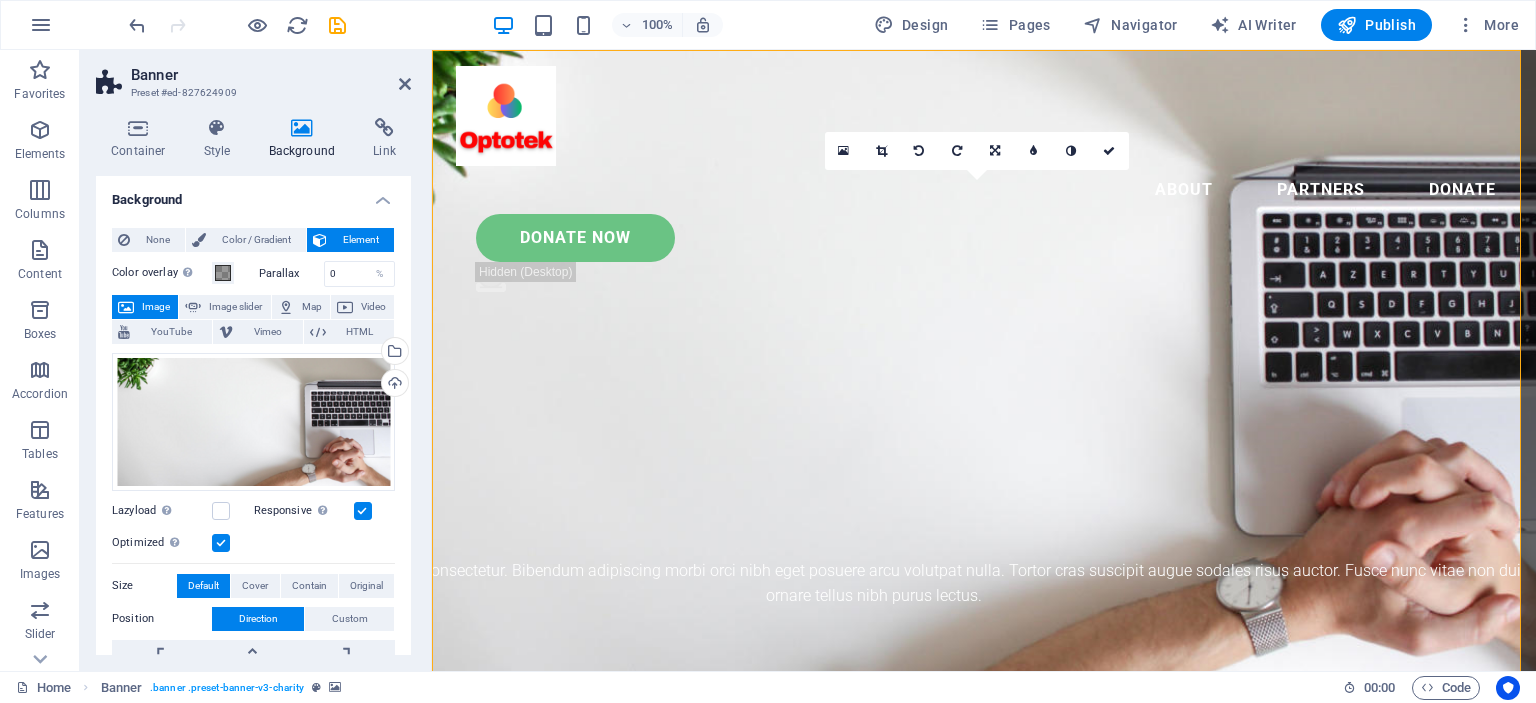 click at bounding box center (363, 511) 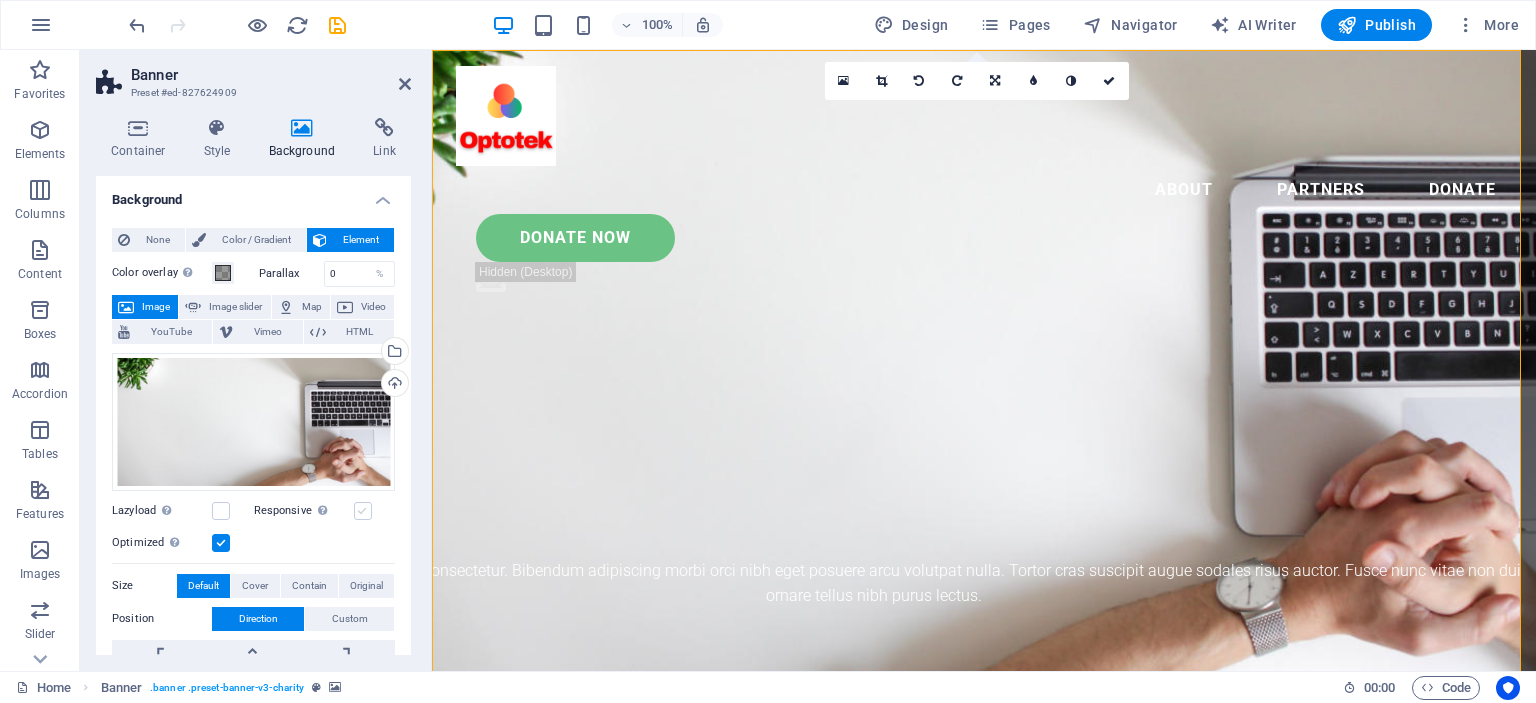 click at bounding box center [363, 511] 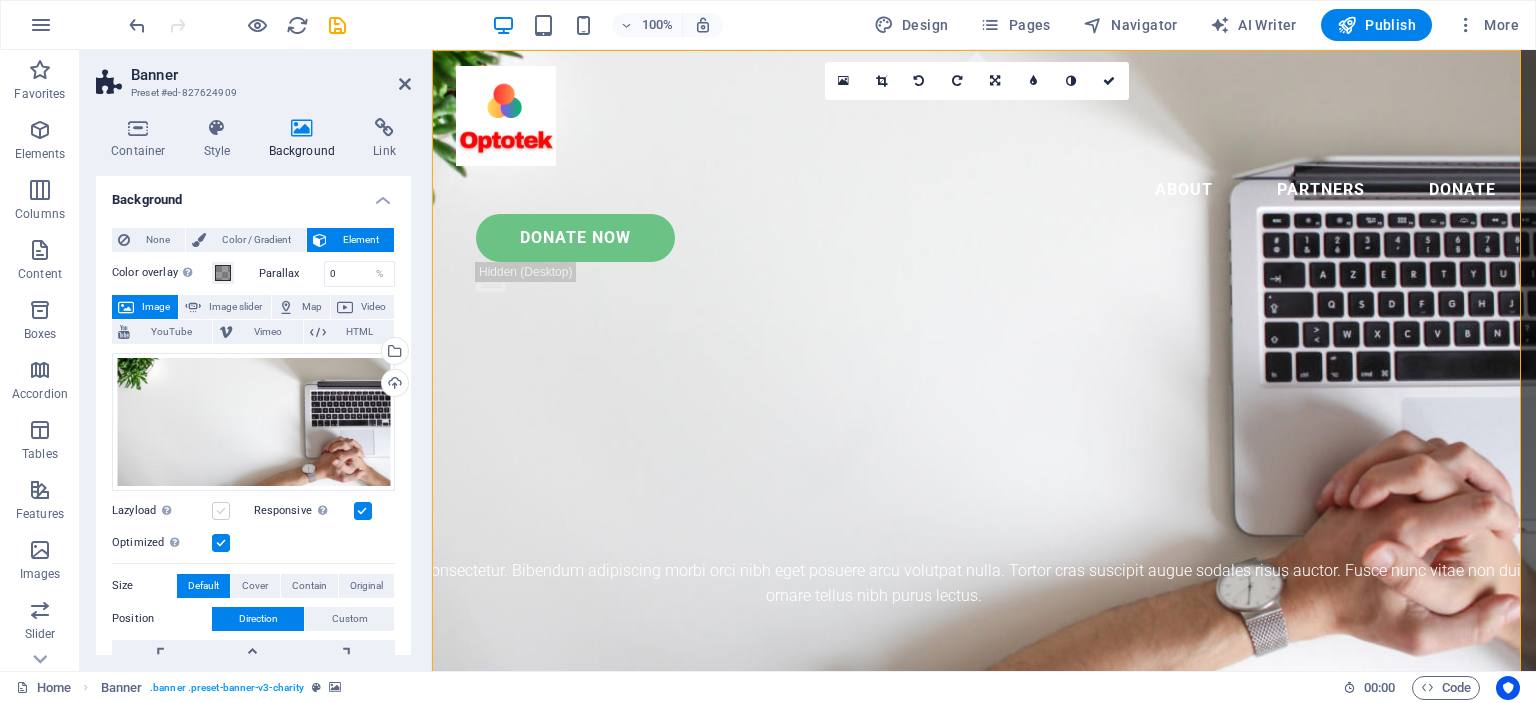 click at bounding box center (221, 511) 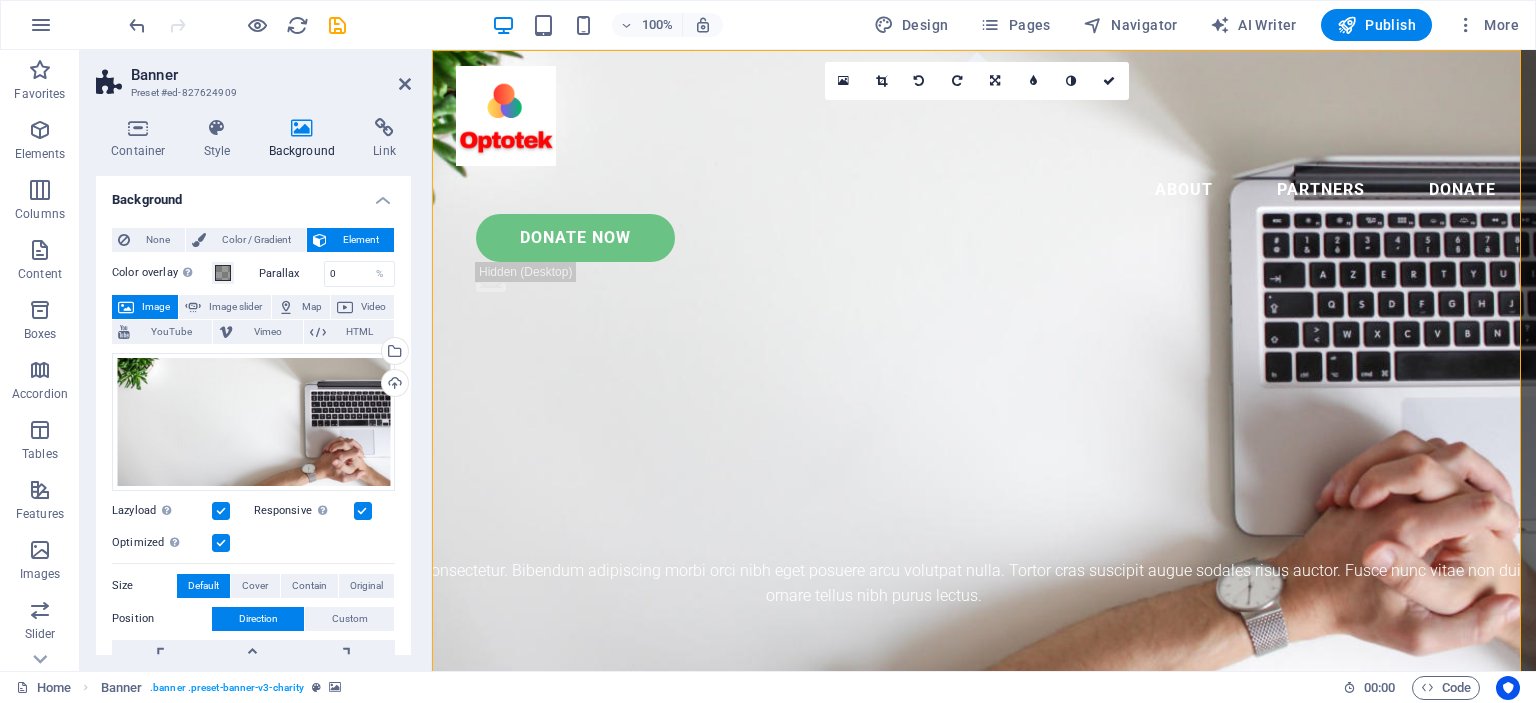click at bounding box center (221, 511) 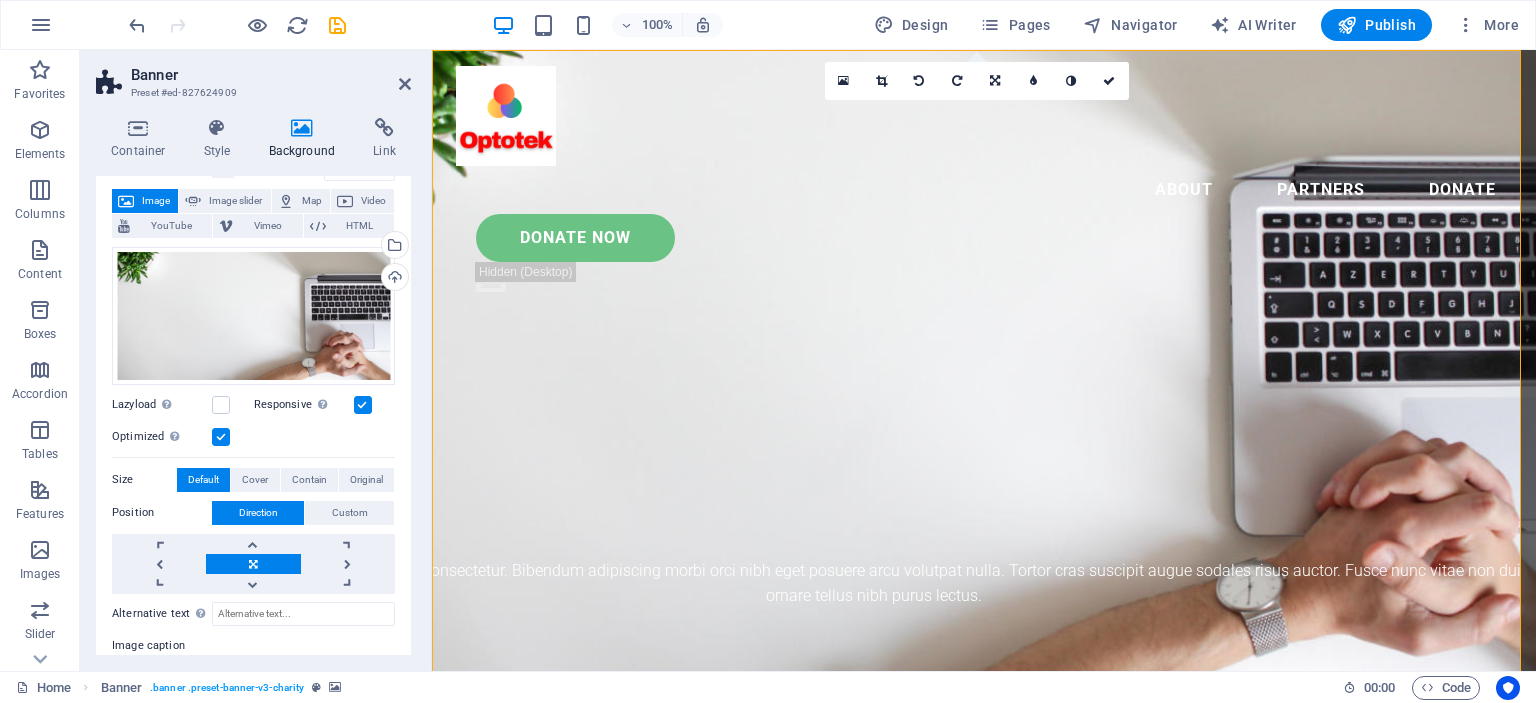 scroll, scrollTop: 0, scrollLeft: 0, axis: both 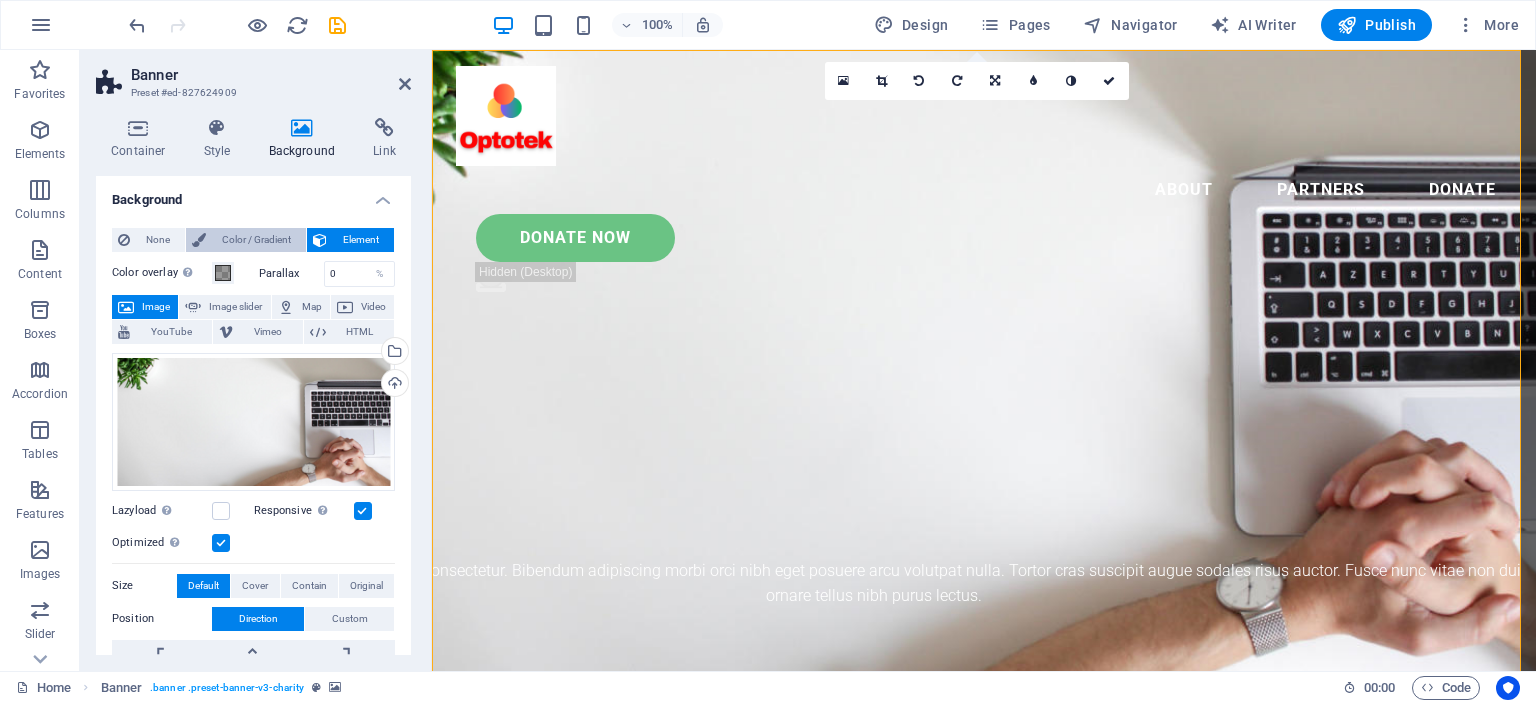 click on "Color / Gradient" at bounding box center [256, 240] 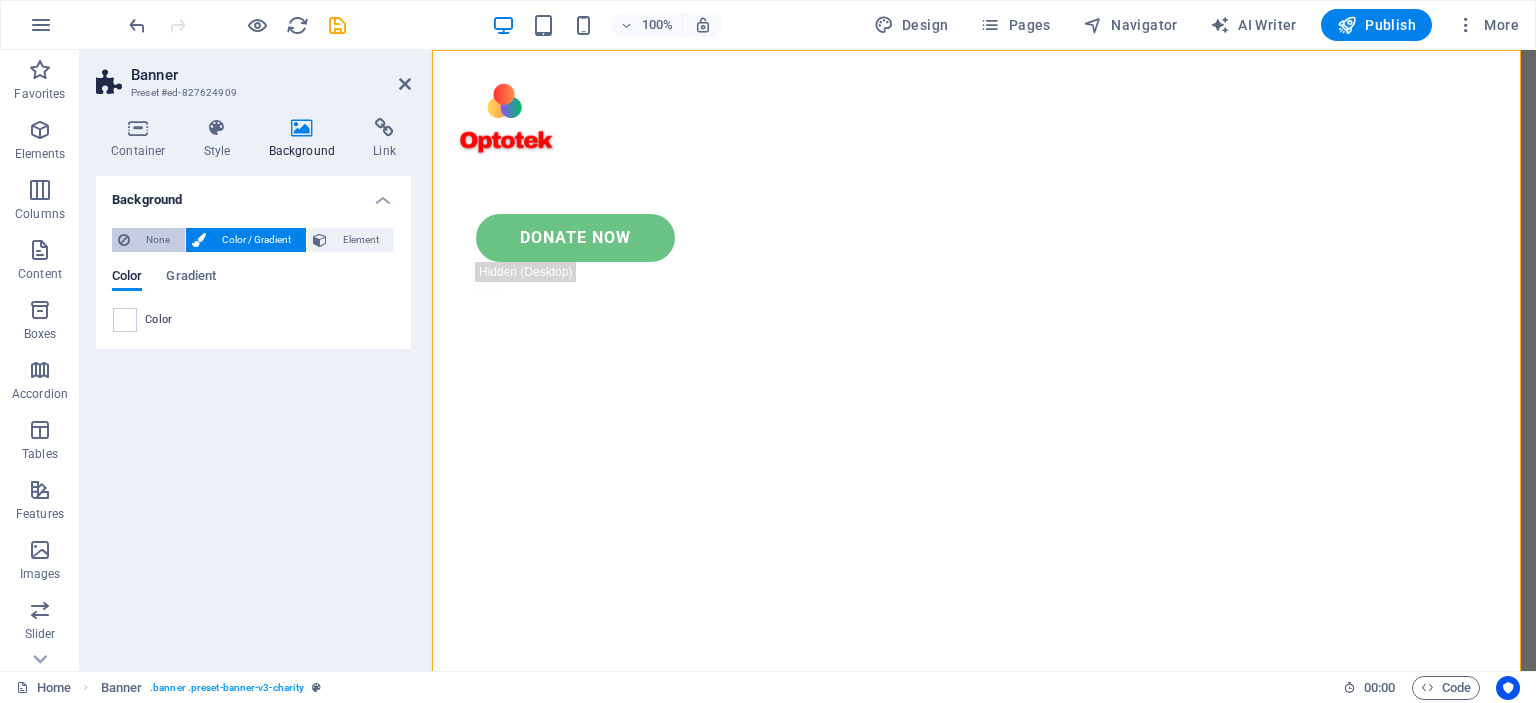 click on "None" at bounding box center (157, 240) 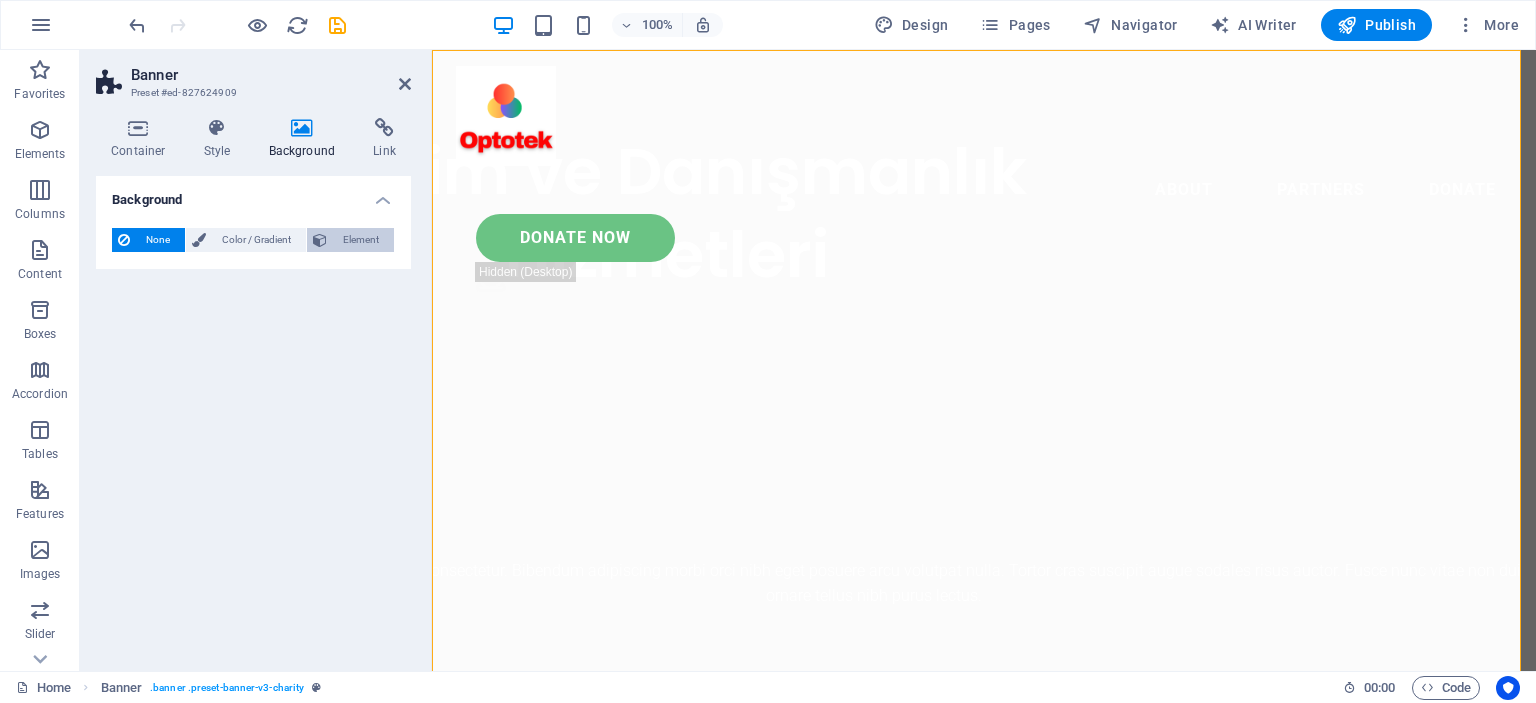 click on "Element" at bounding box center [360, 240] 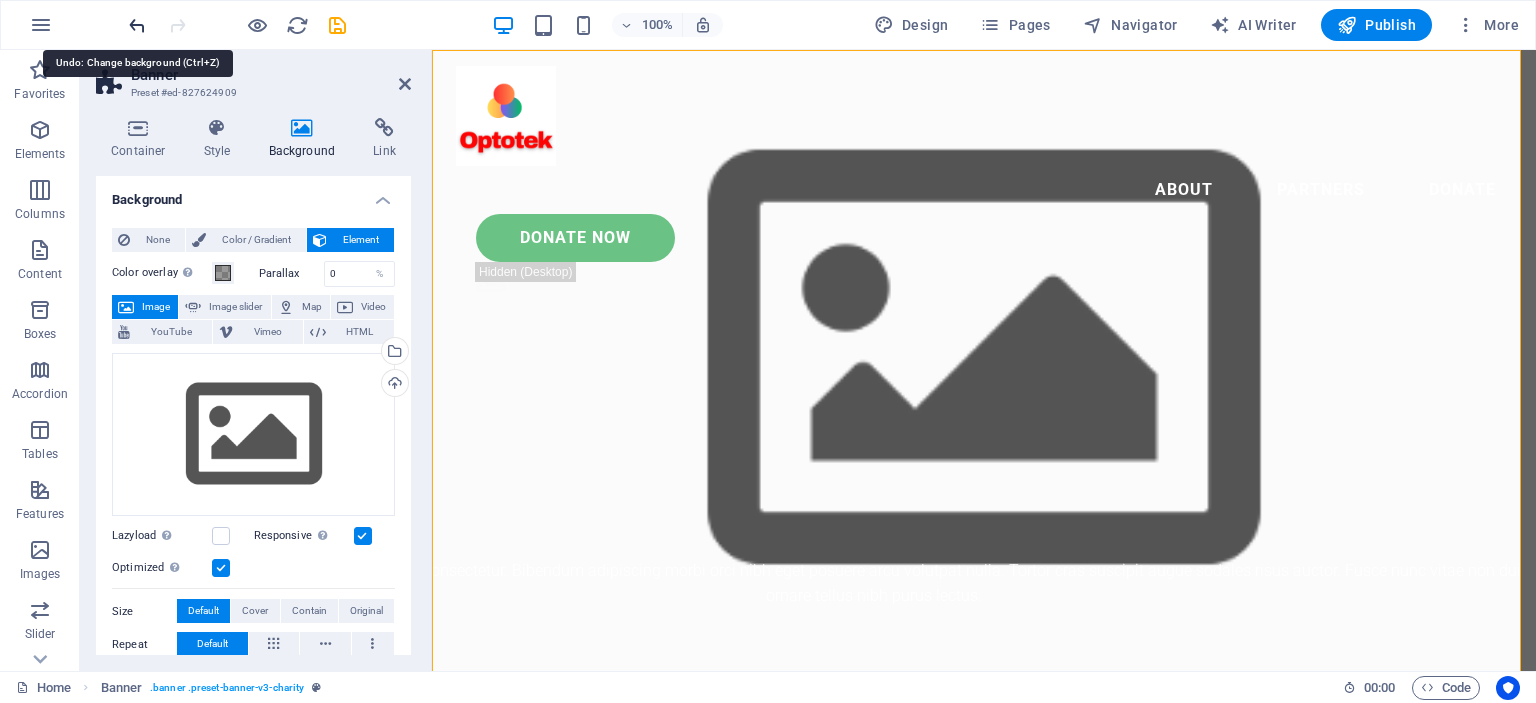 click at bounding box center (137, 25) 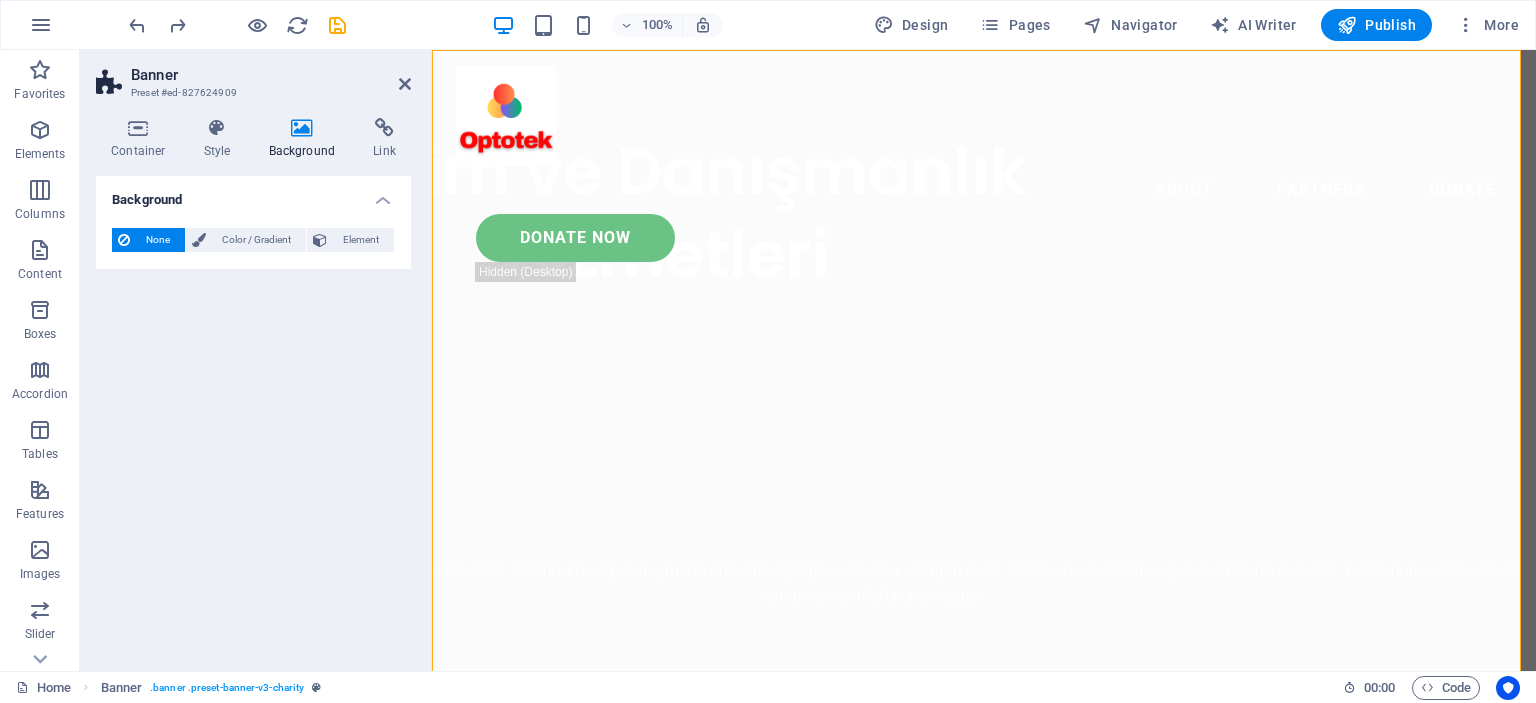 click on "None" at bounding box center (157, 240) 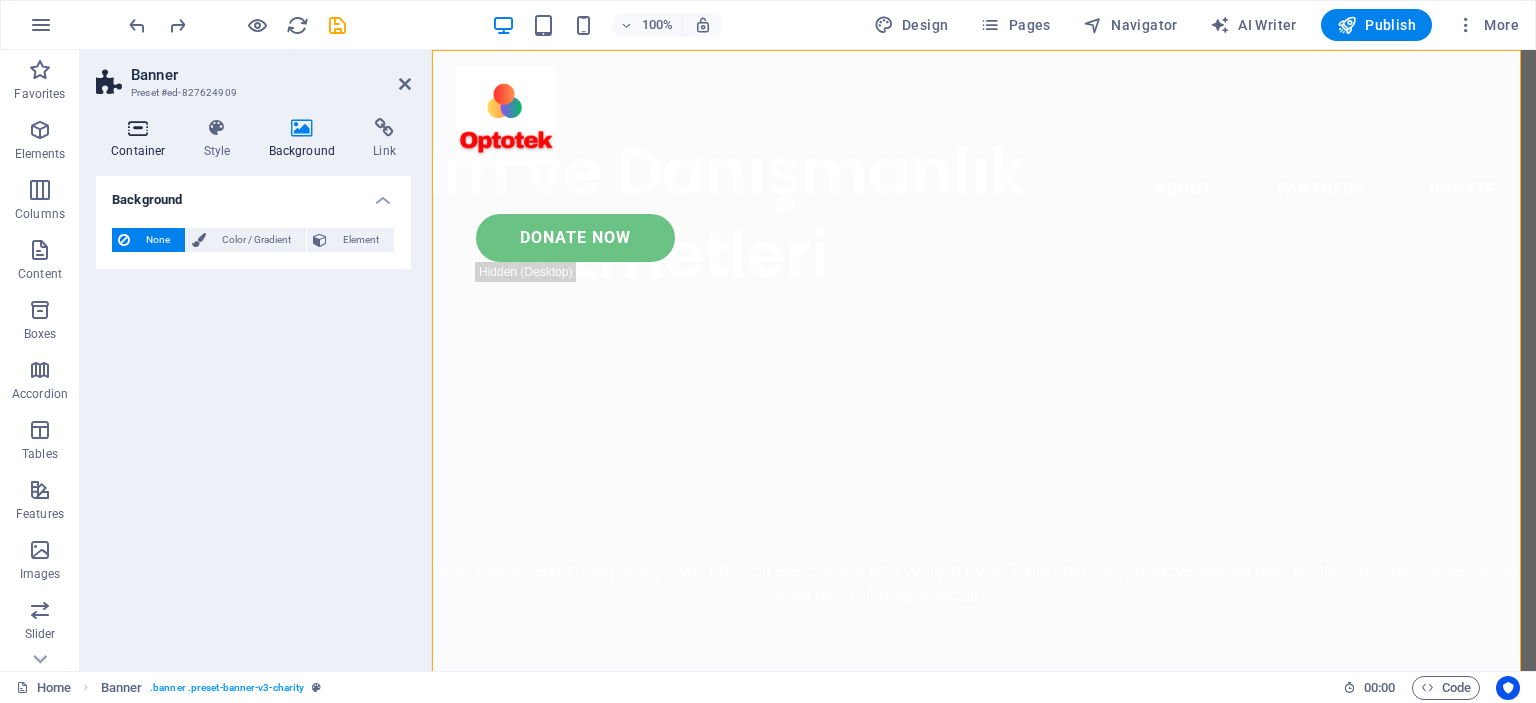 click on "Container" at bounding box center (142, 139) 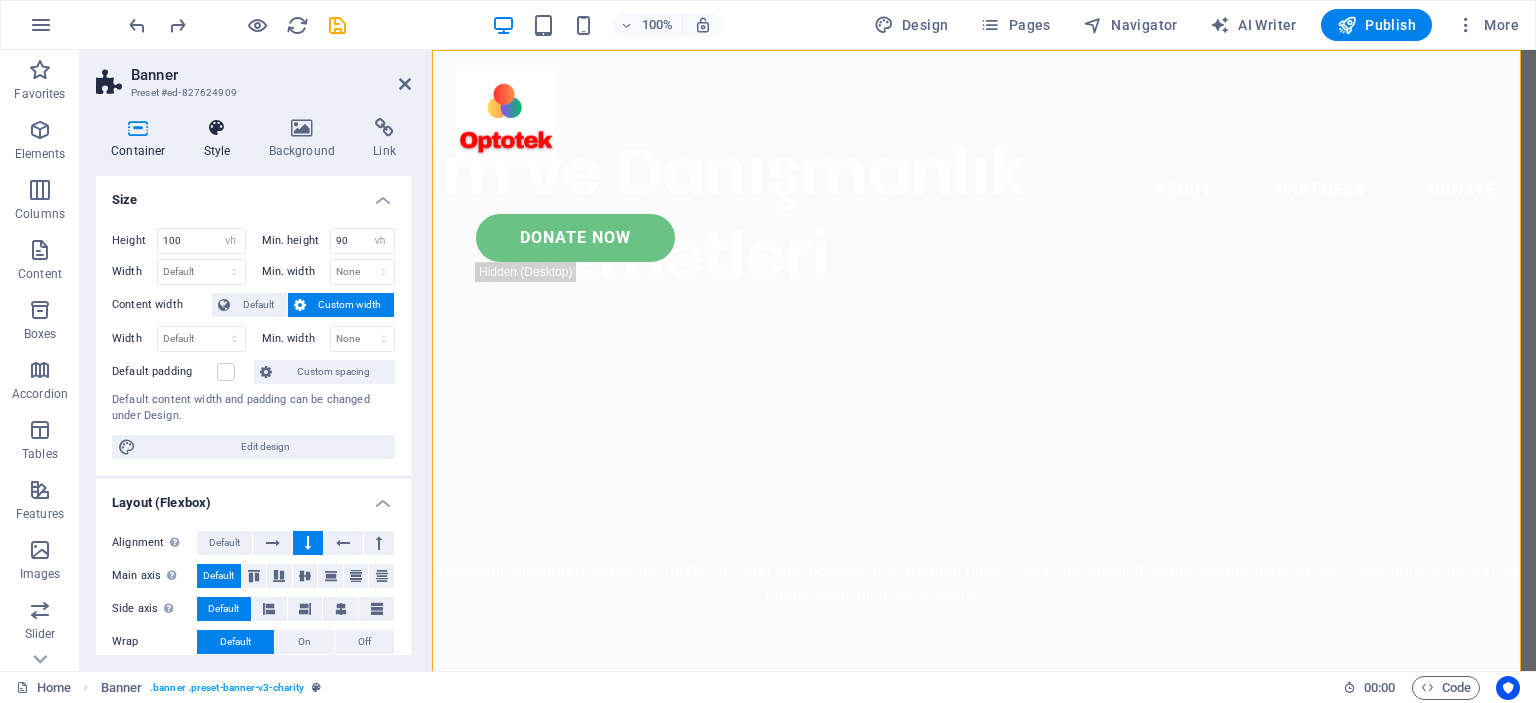 click on "Style" at bounding box center (221, 139) 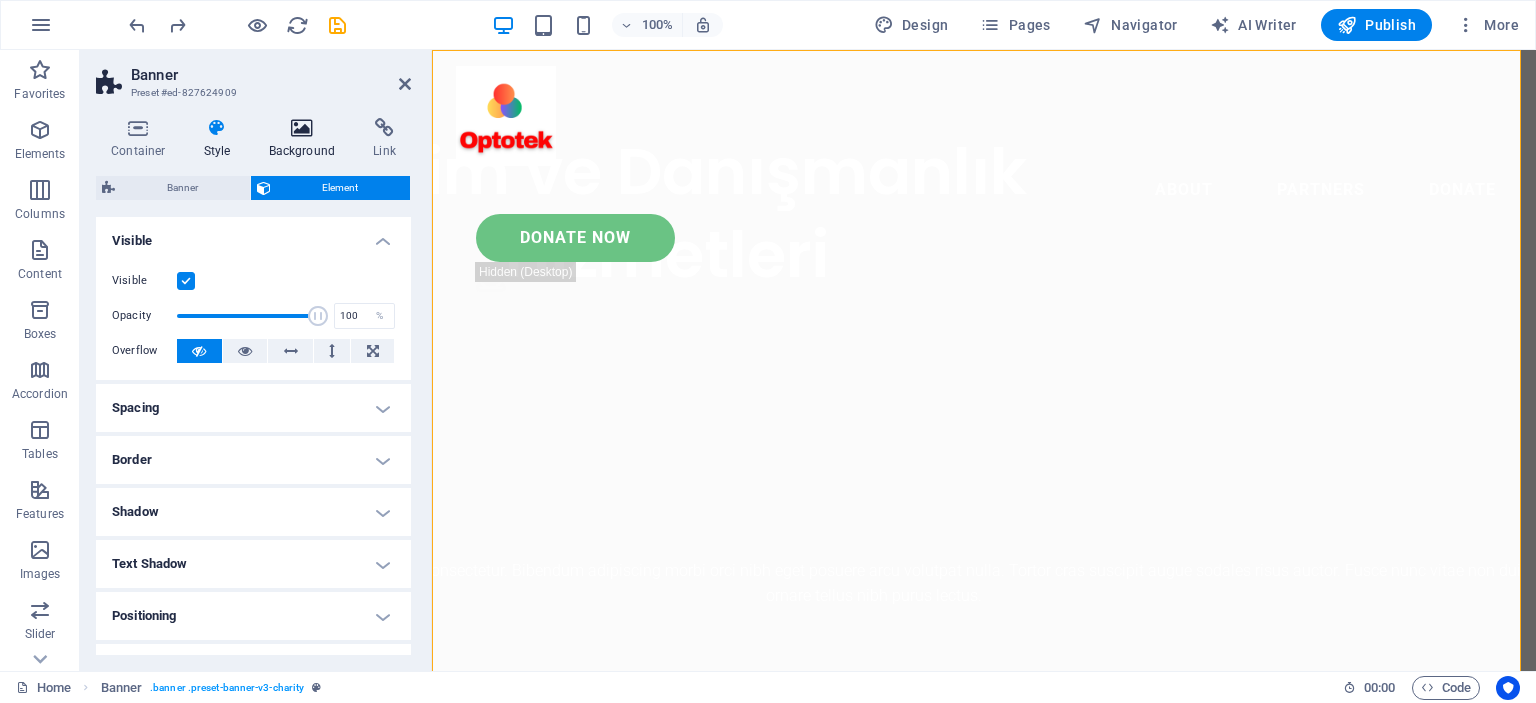click on "Background" at bounding box center [306, 139] 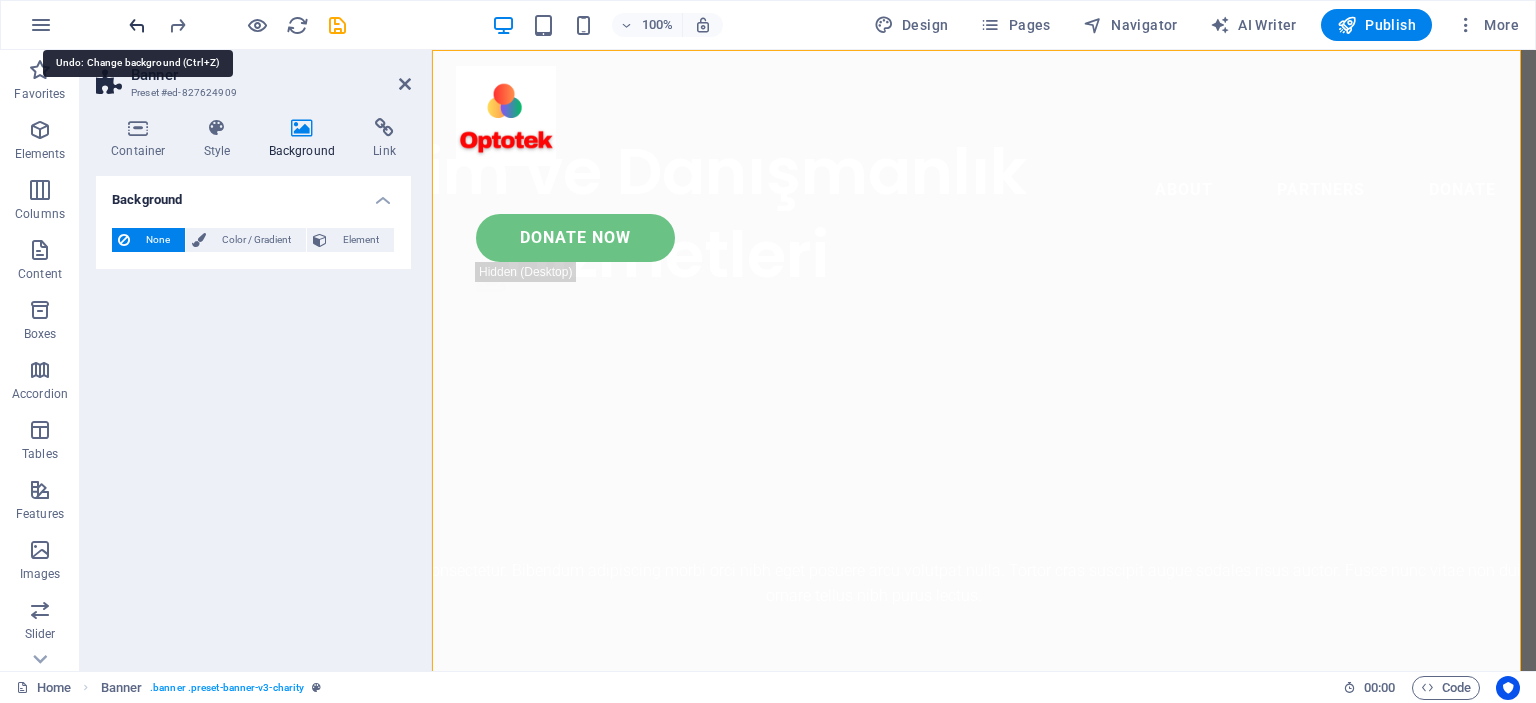 click at bounding box center [137, 25] 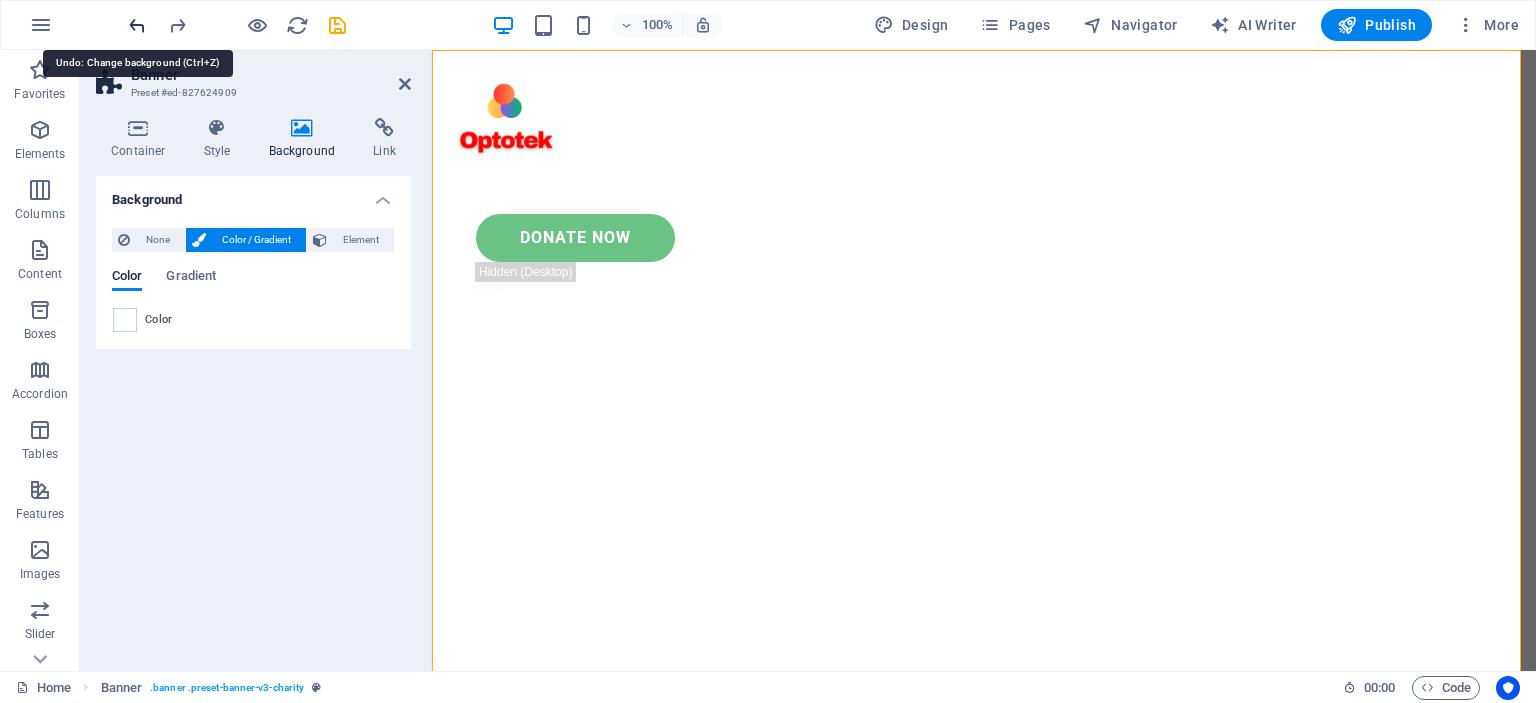click at bounding box center (137, 25) 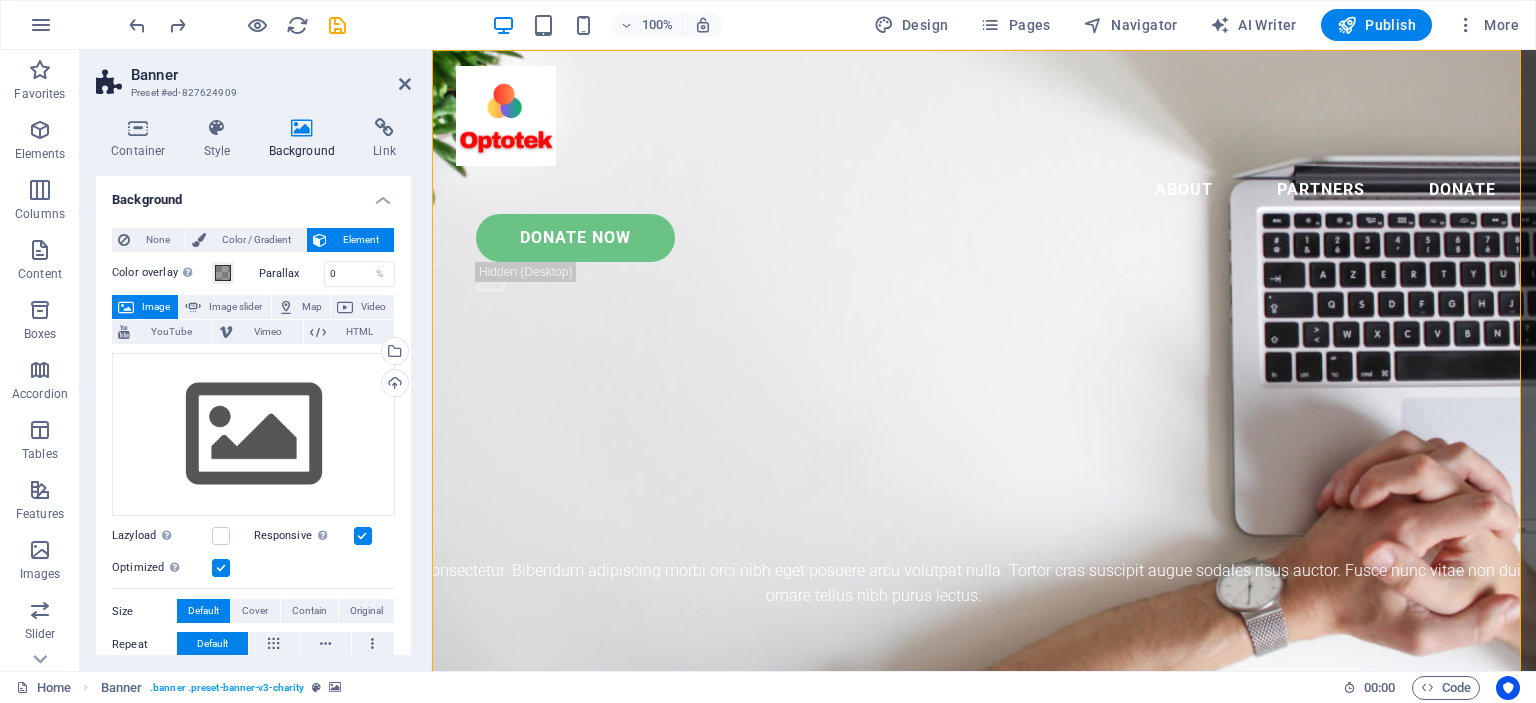 click on "Background" at bounding box center [253, 194] 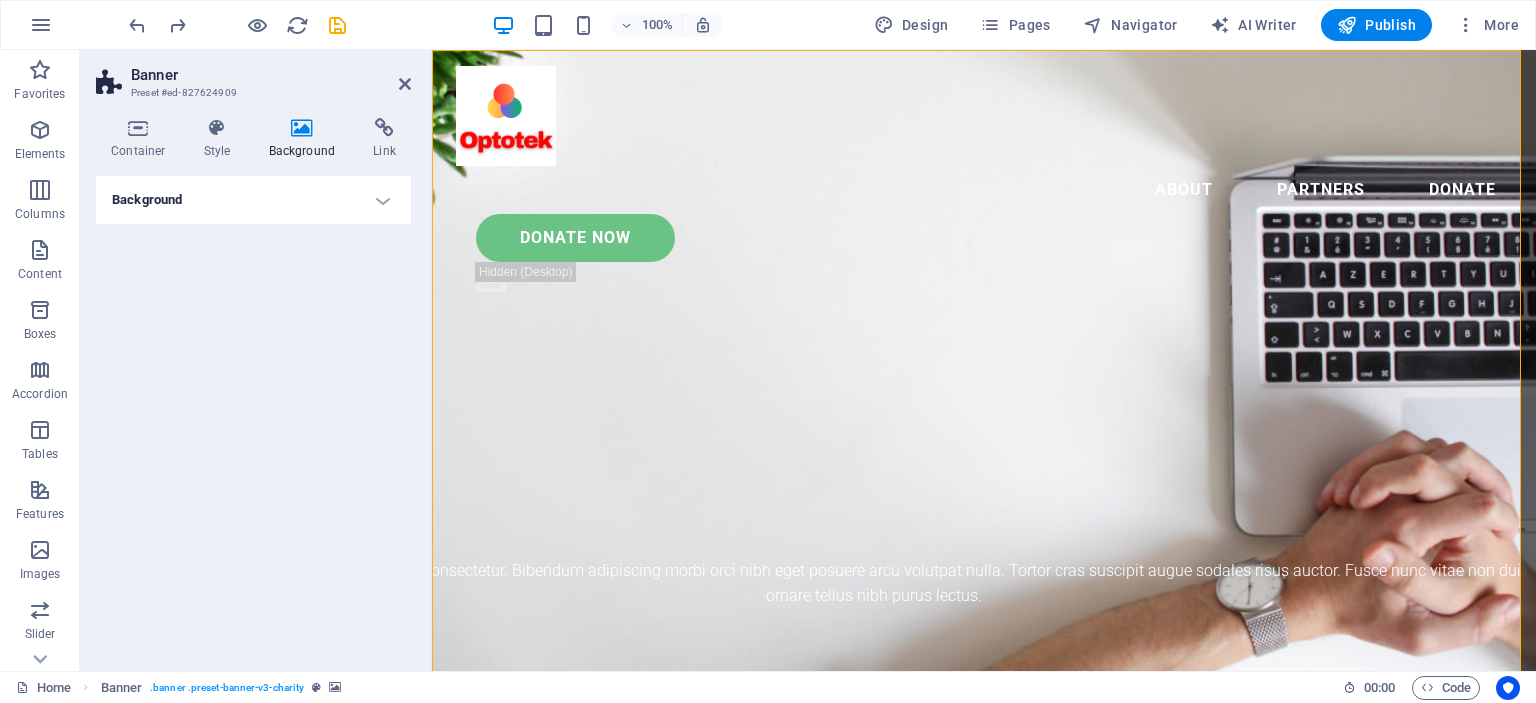 click on "Background" at bounding box center (253, 200) 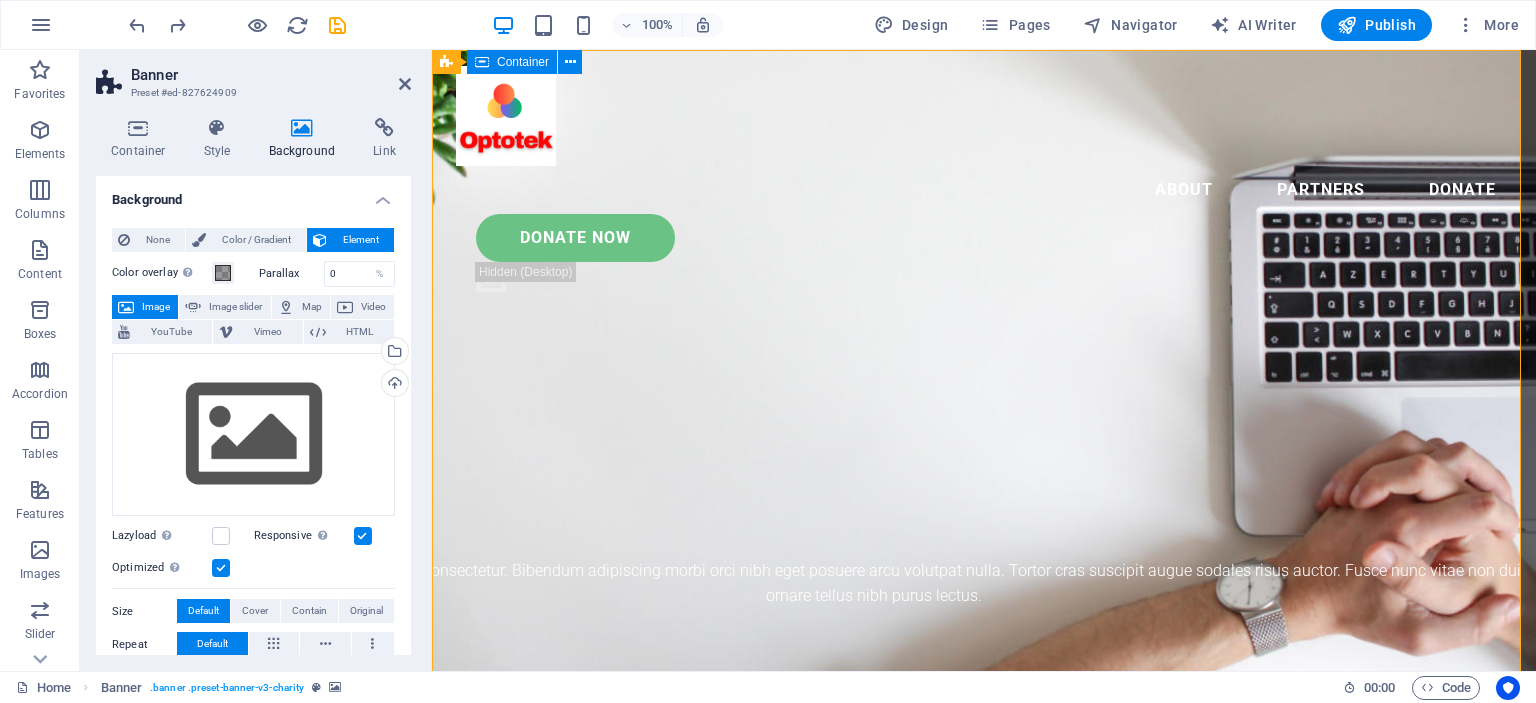 click on "Eğitim ve Danışmanlık Hizmetleri Lorem ipsum dolor sit amet consectetur. Bibendum adipiscing morbi orci nibh eget posuere arcu volutpat nulla. Tortor cras suscipit augue sodales risus auctor. Fusce nunc vitae non dui ornare tellus nibh purus lectus." at bounding box center (984, 847) 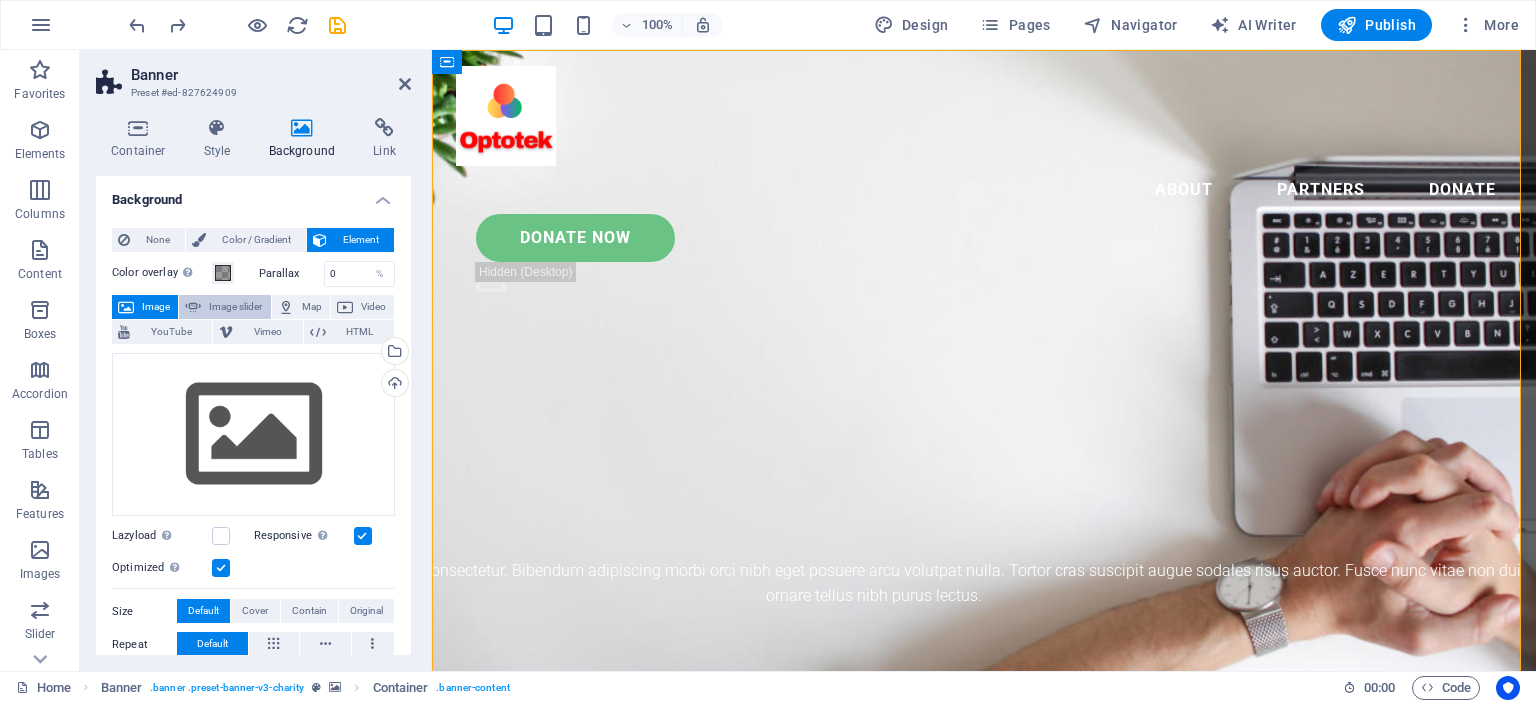 click on "Image slider" at bounding box center (235, 307) 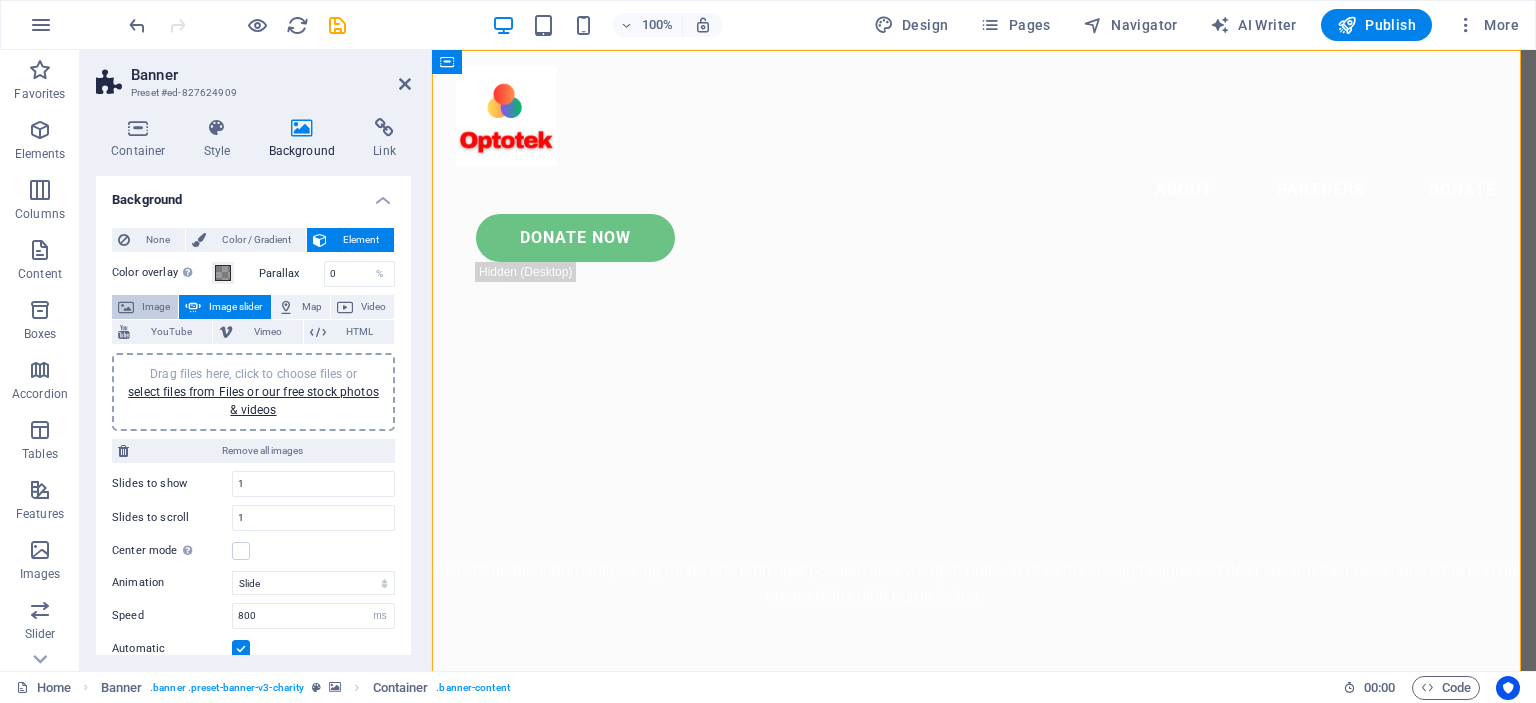 click on "Image" at bounding box center [156, 307] 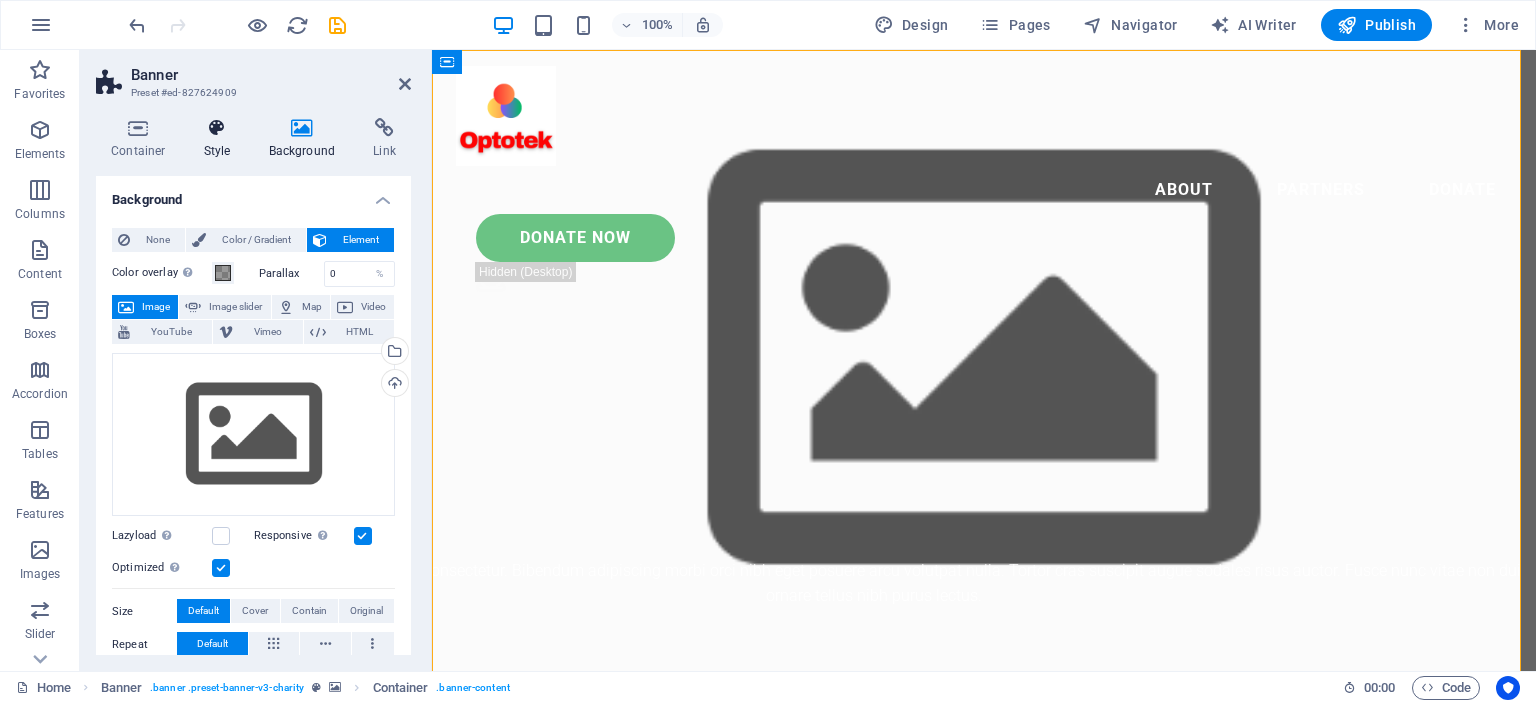 click on "Style" at bounding box center (221, 139) 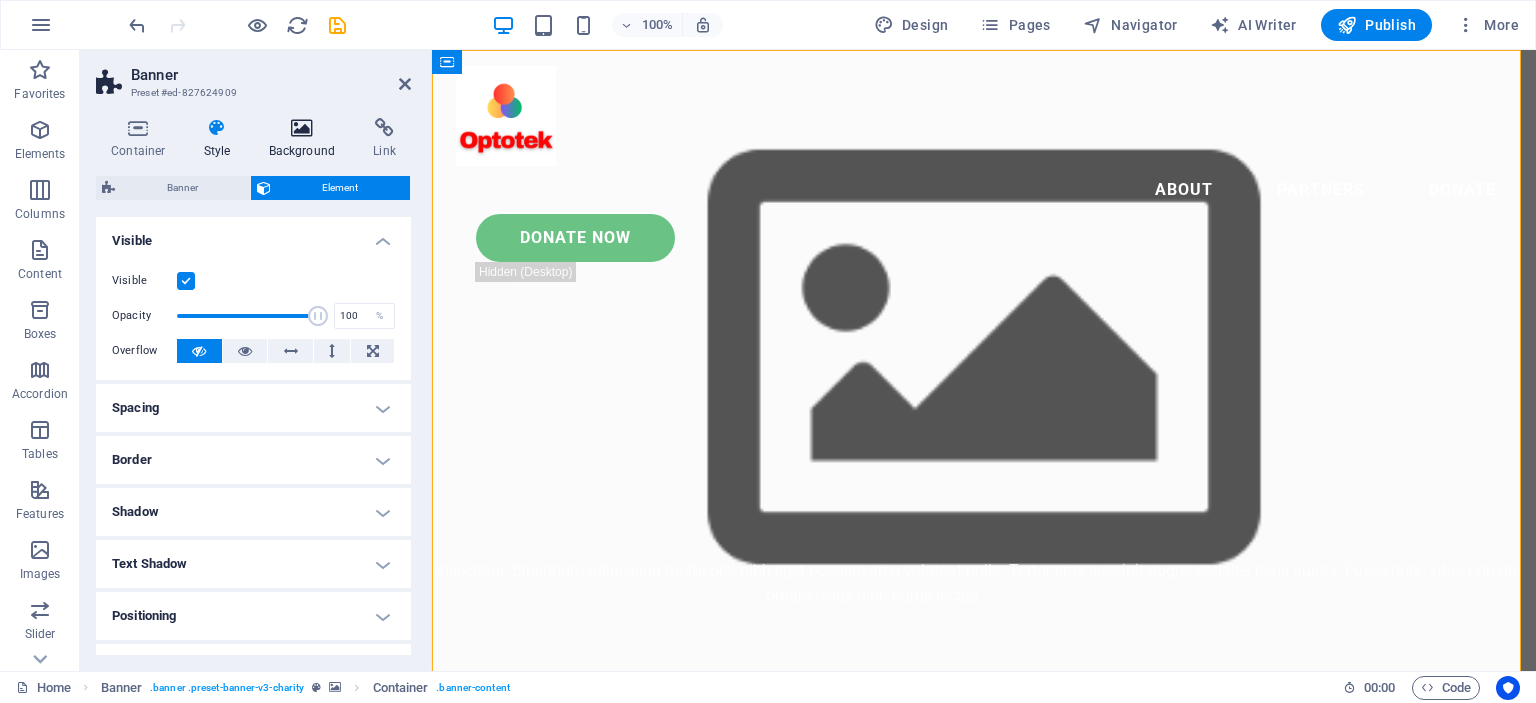 click on "Background" at bounding box center (306, 139) 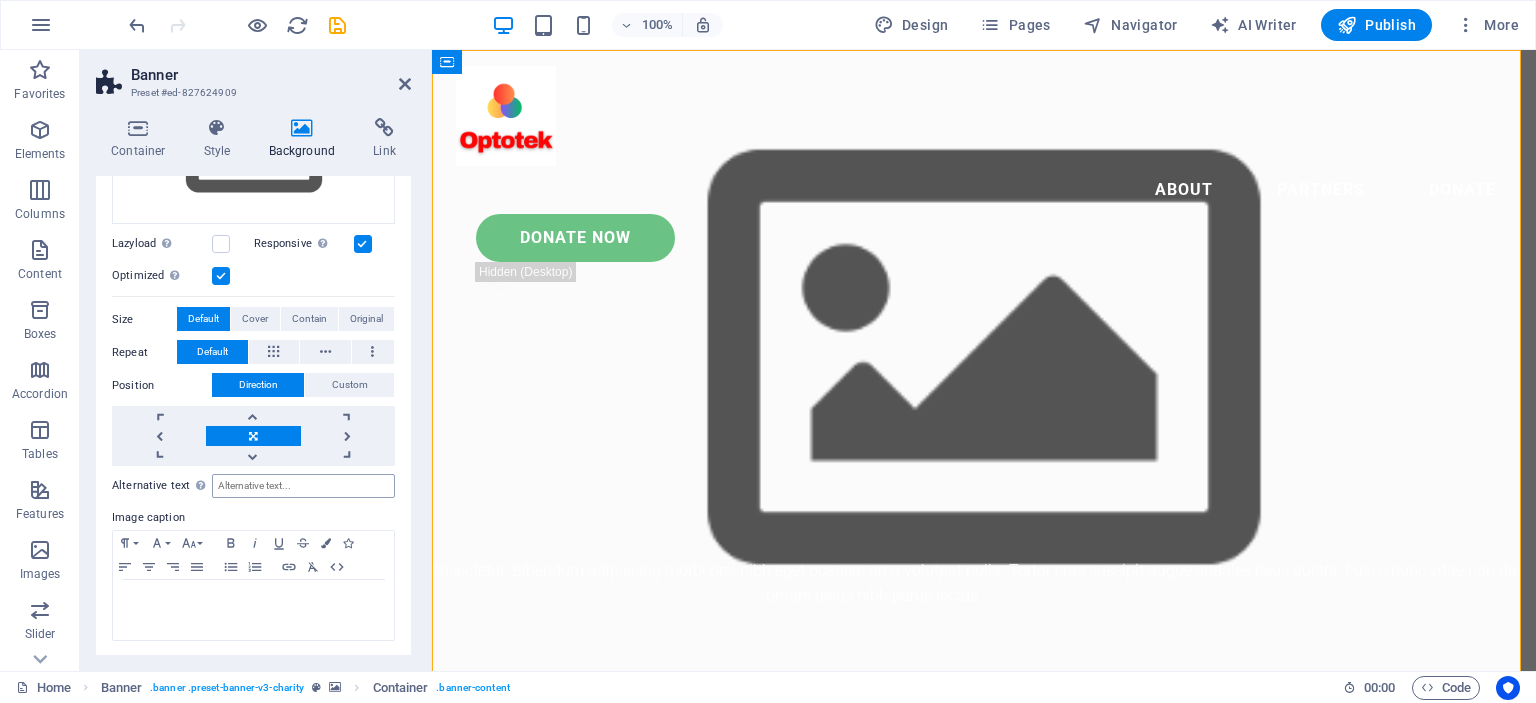 scroll, scrollTop: 0, scrollLeft: 0, axis: both 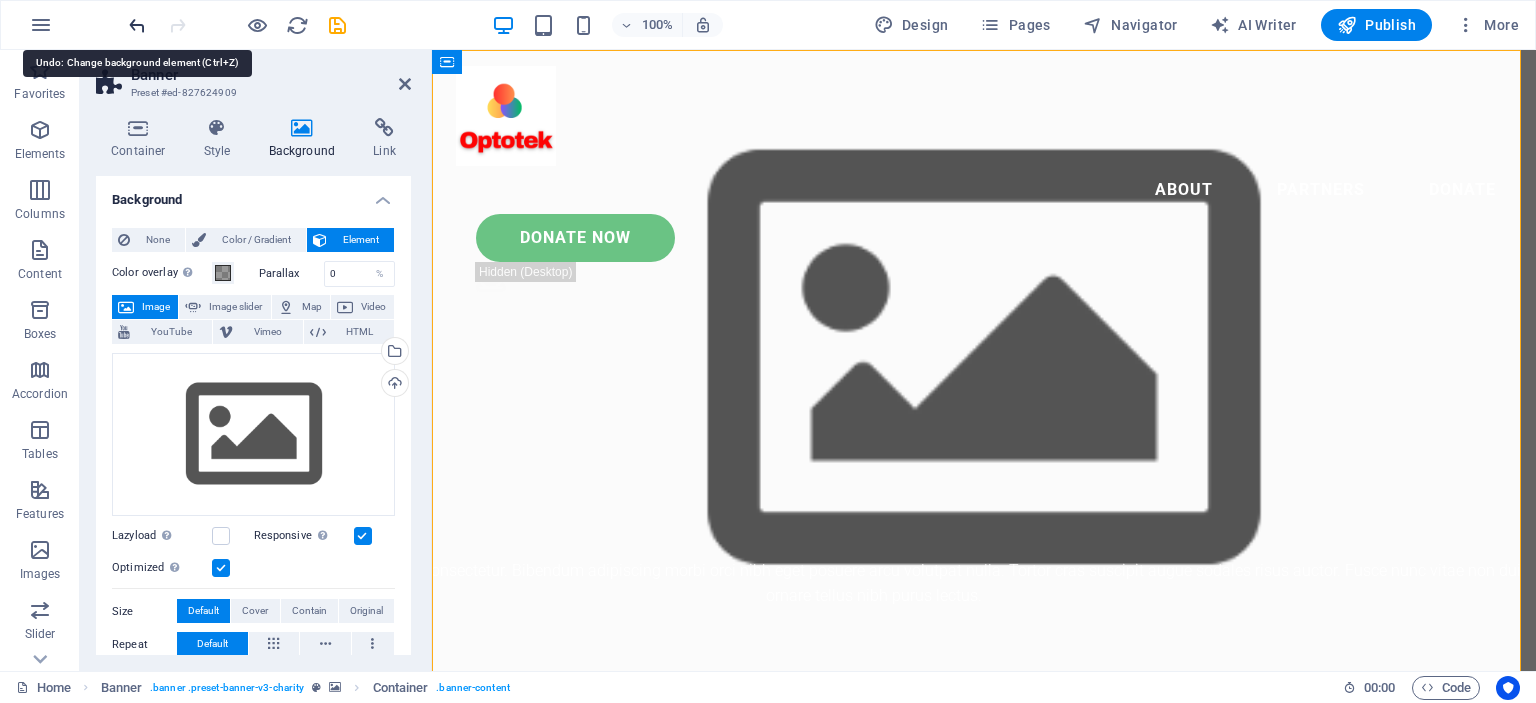 click at bounding box center [137, 25] 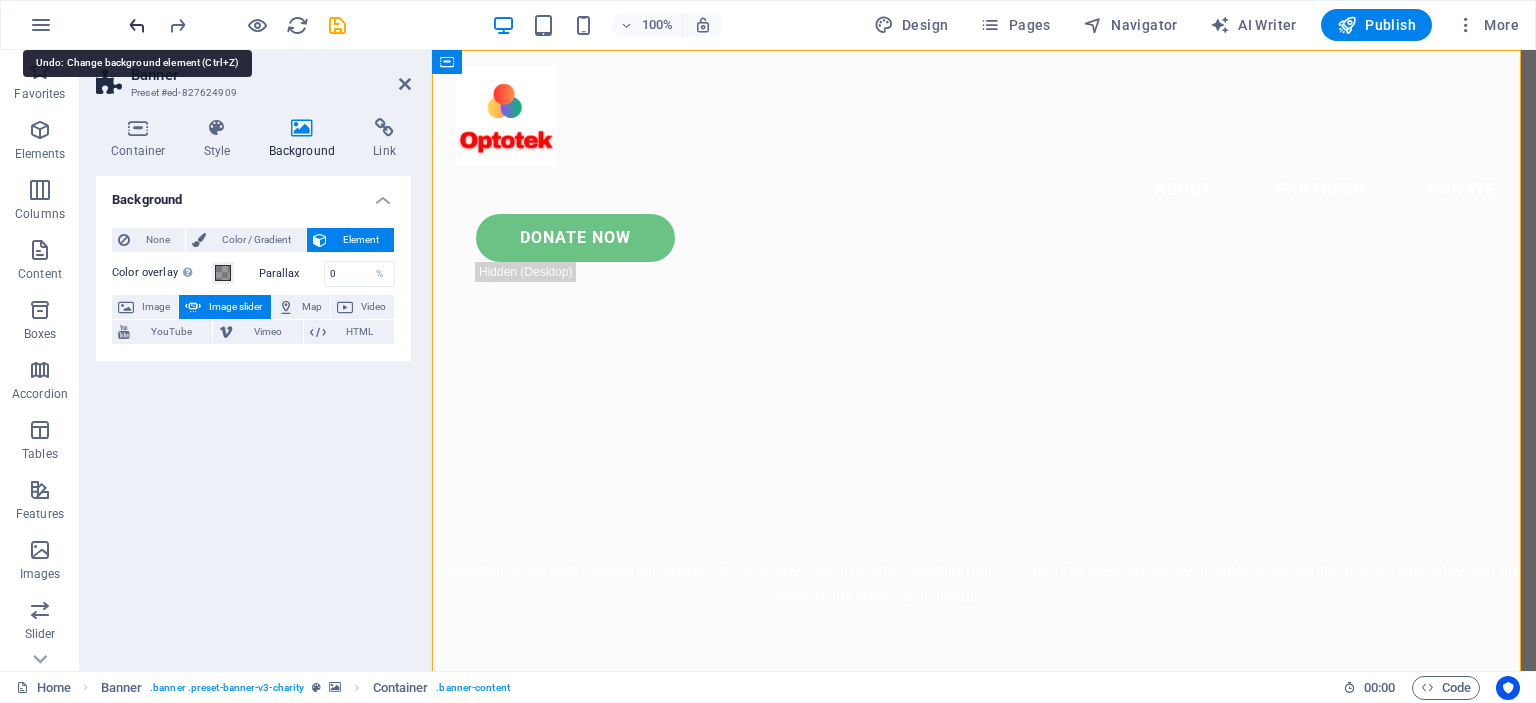 click at bounding box center [137, 25] 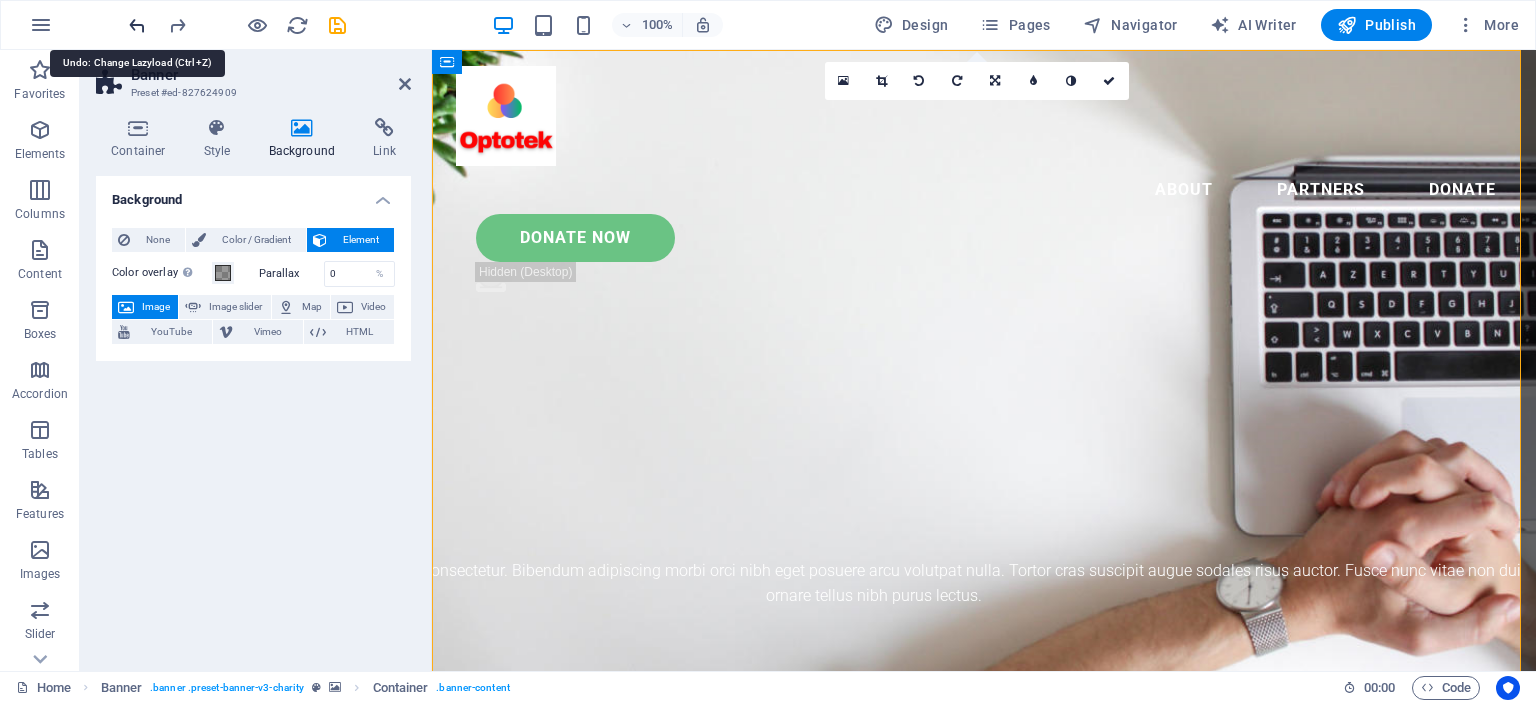 click at bounding box center (137, 25) 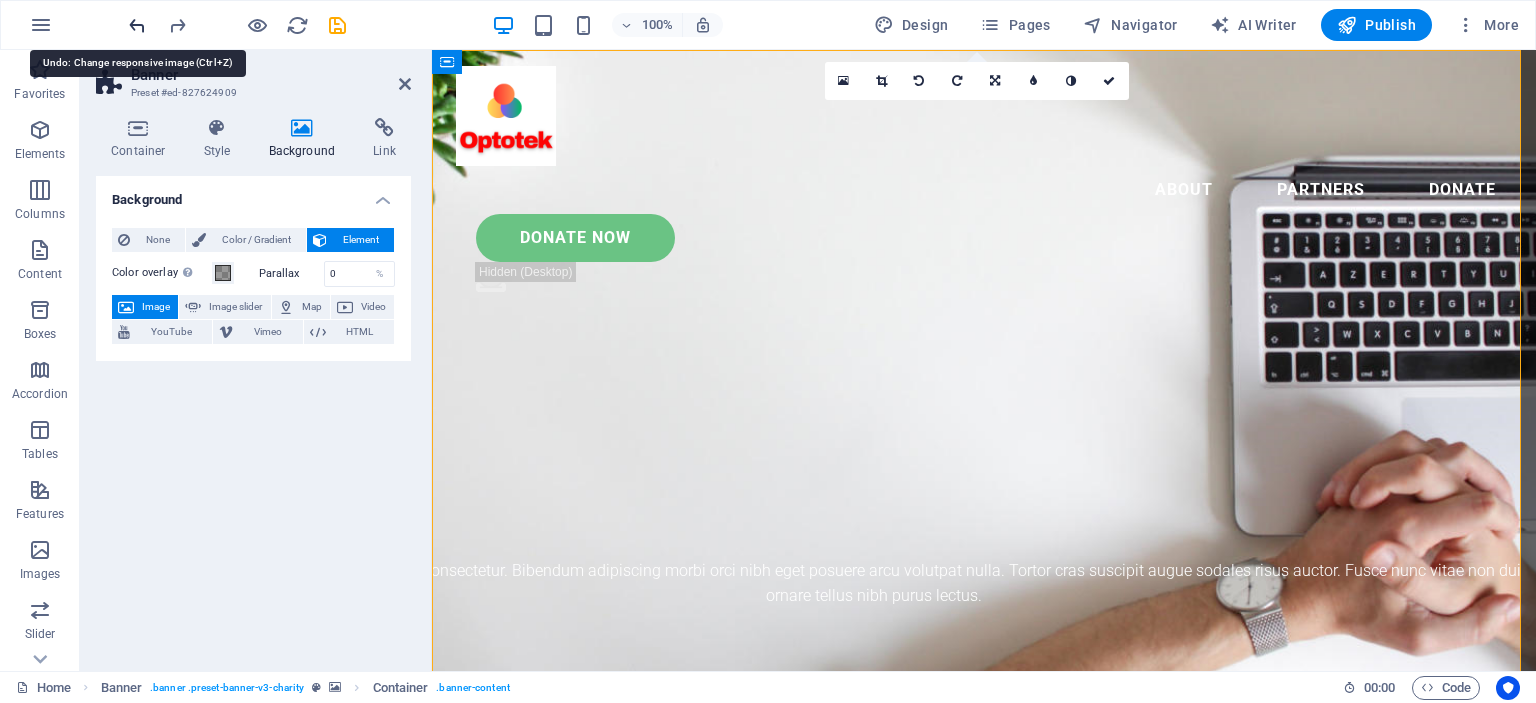 click at bounding box center (137, 25) 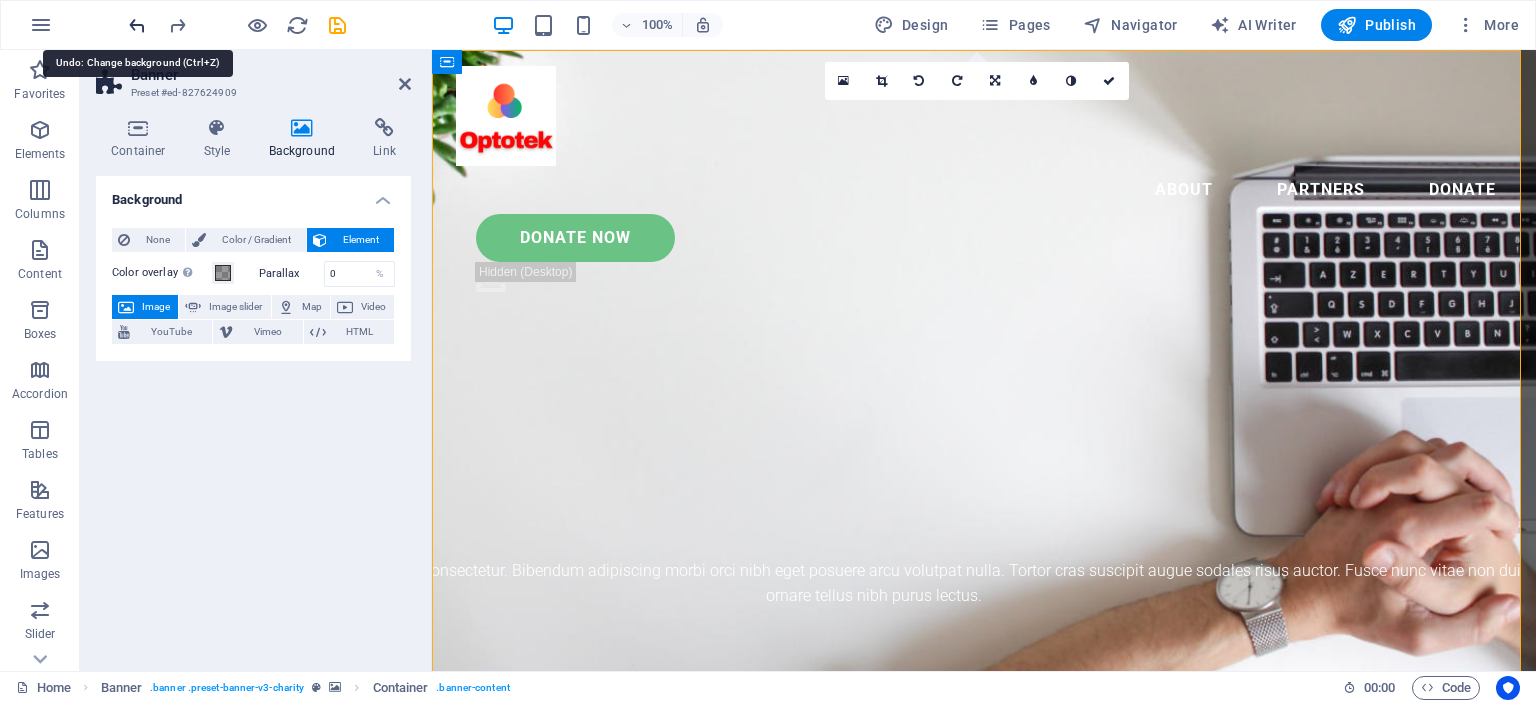 click at bounding box center (137, 25) 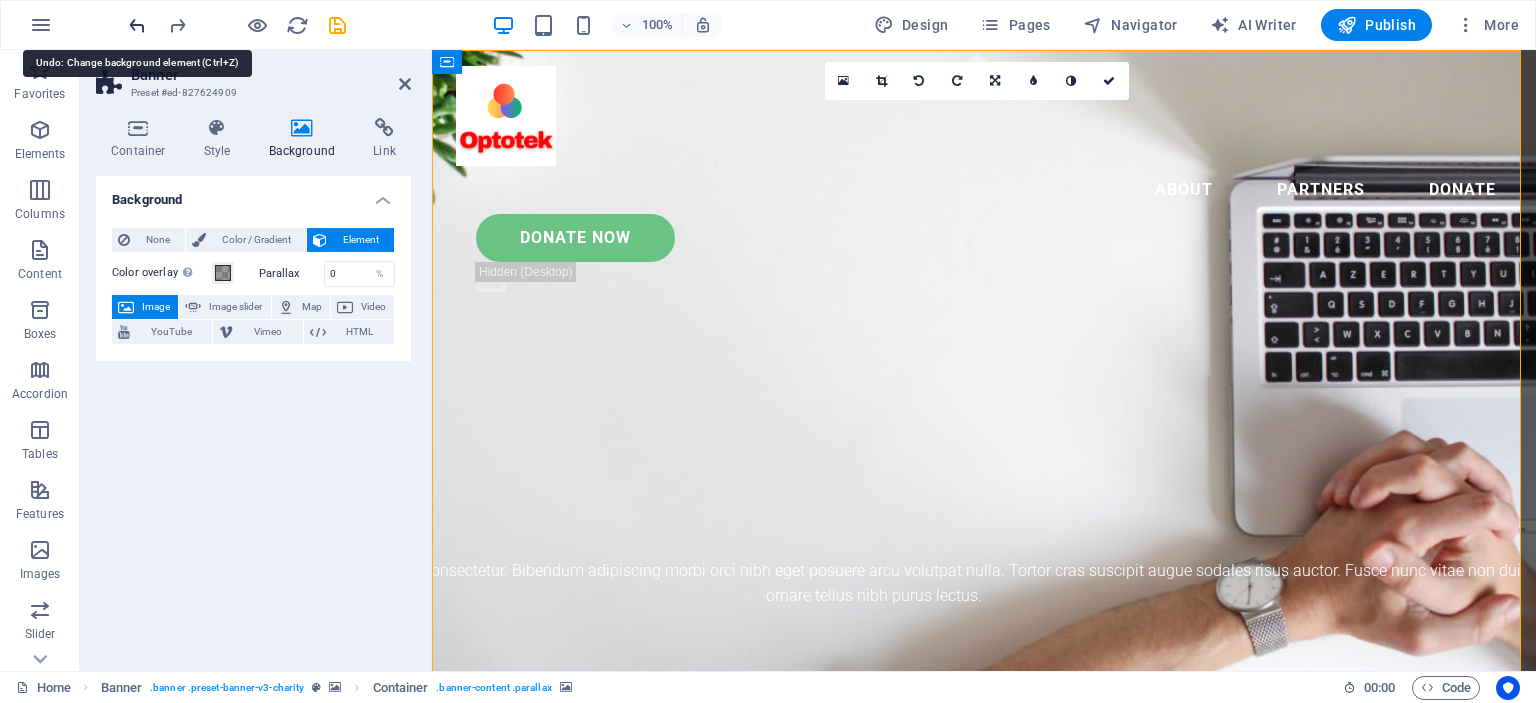 click at bounding box center (137, 25) 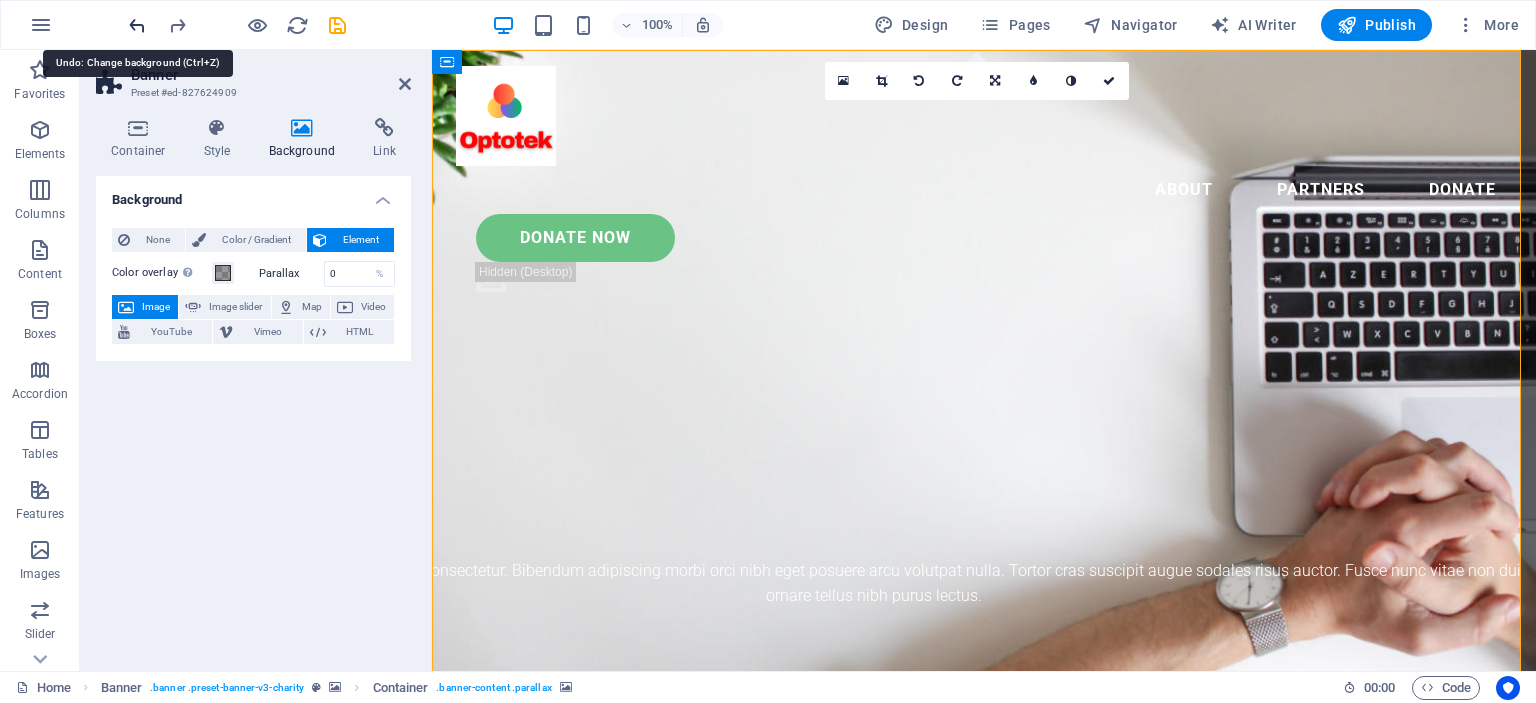 click at bounding box center [137, 25] 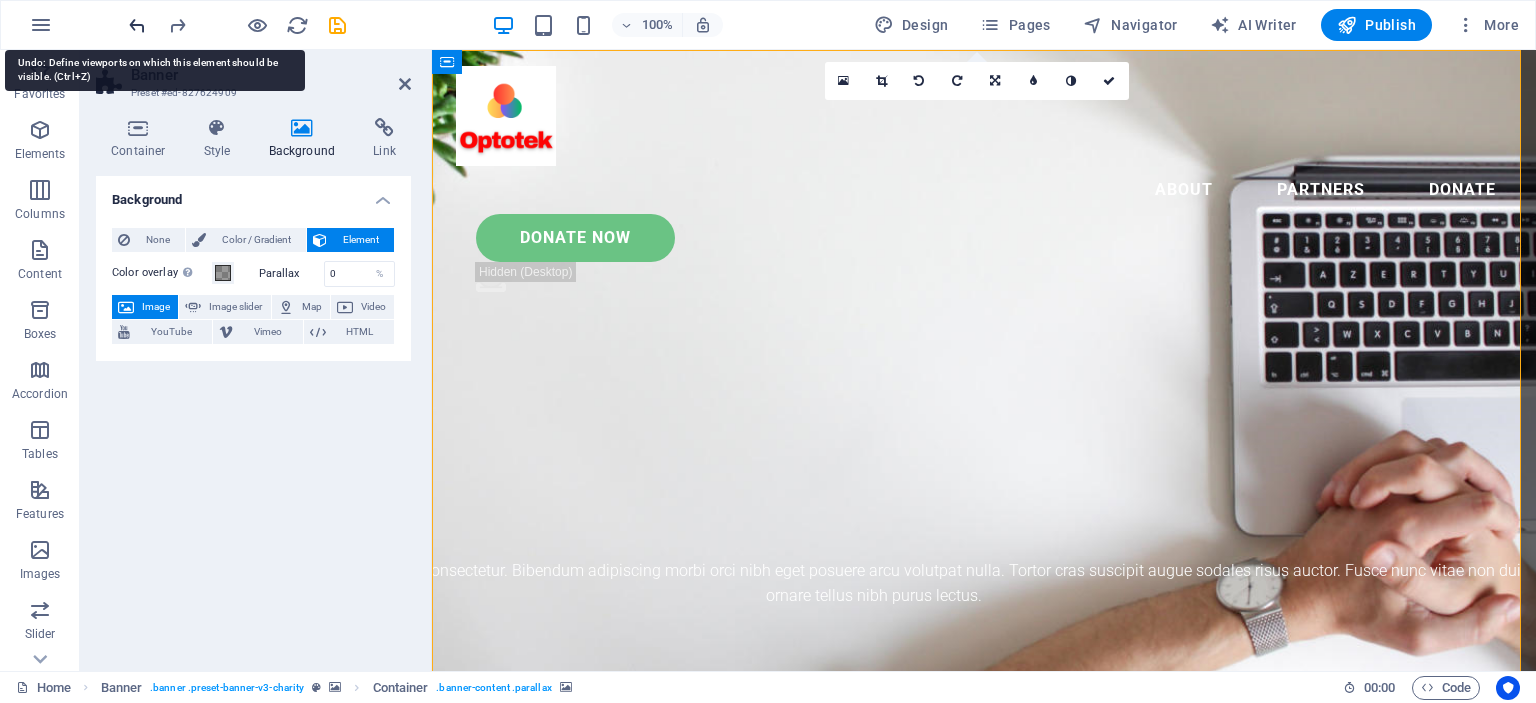 click at bounding box center [137, 25] 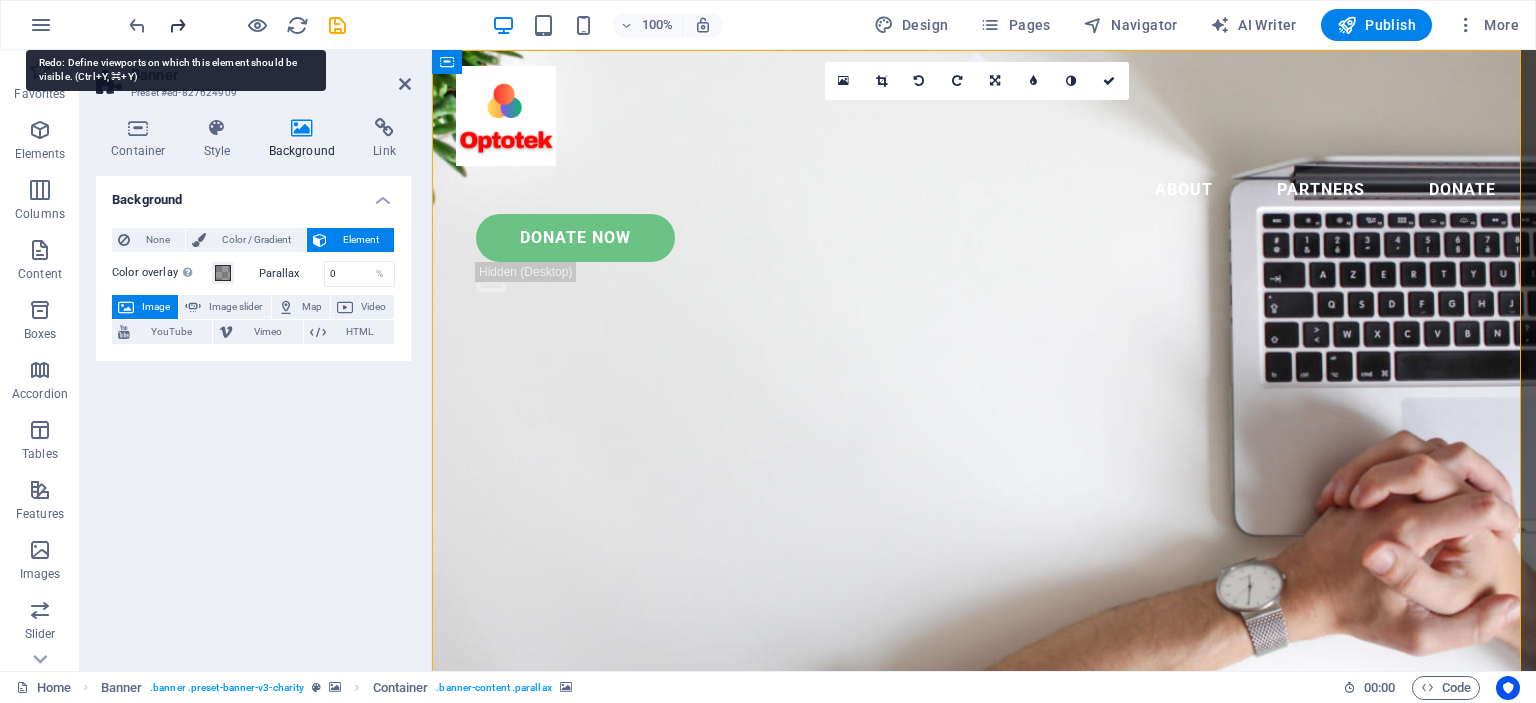 click at bounding box center (177, 25) 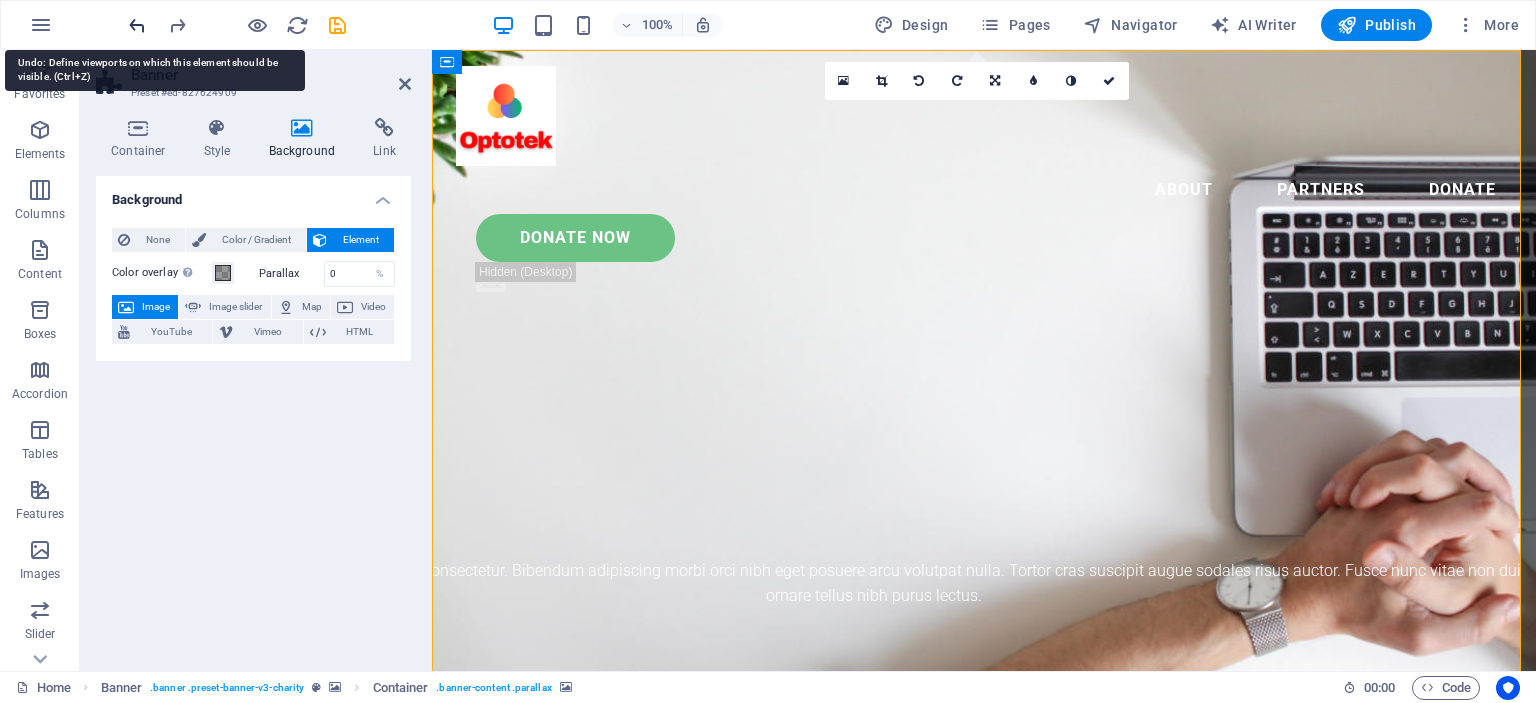 click at bounding box center [137, 25] 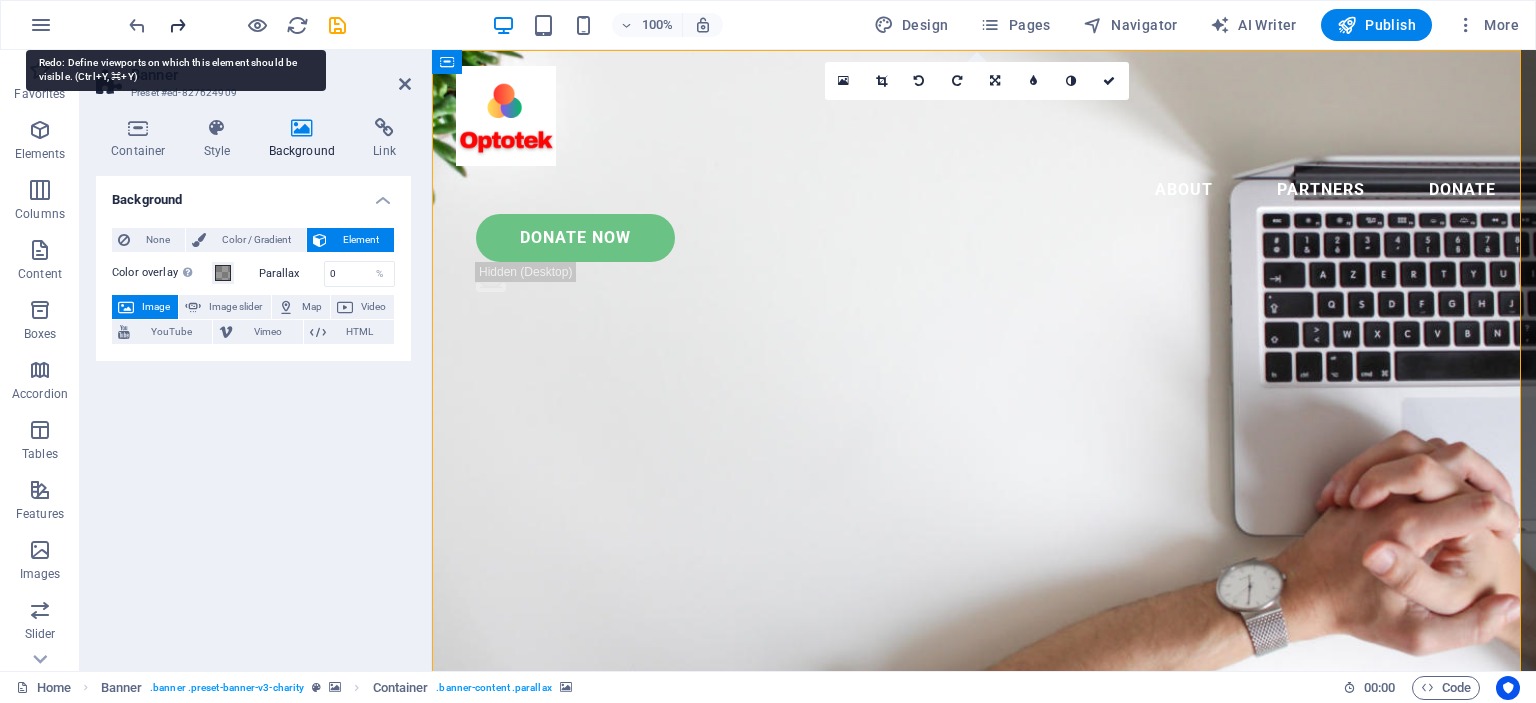 click at bounding box center (177, 25) 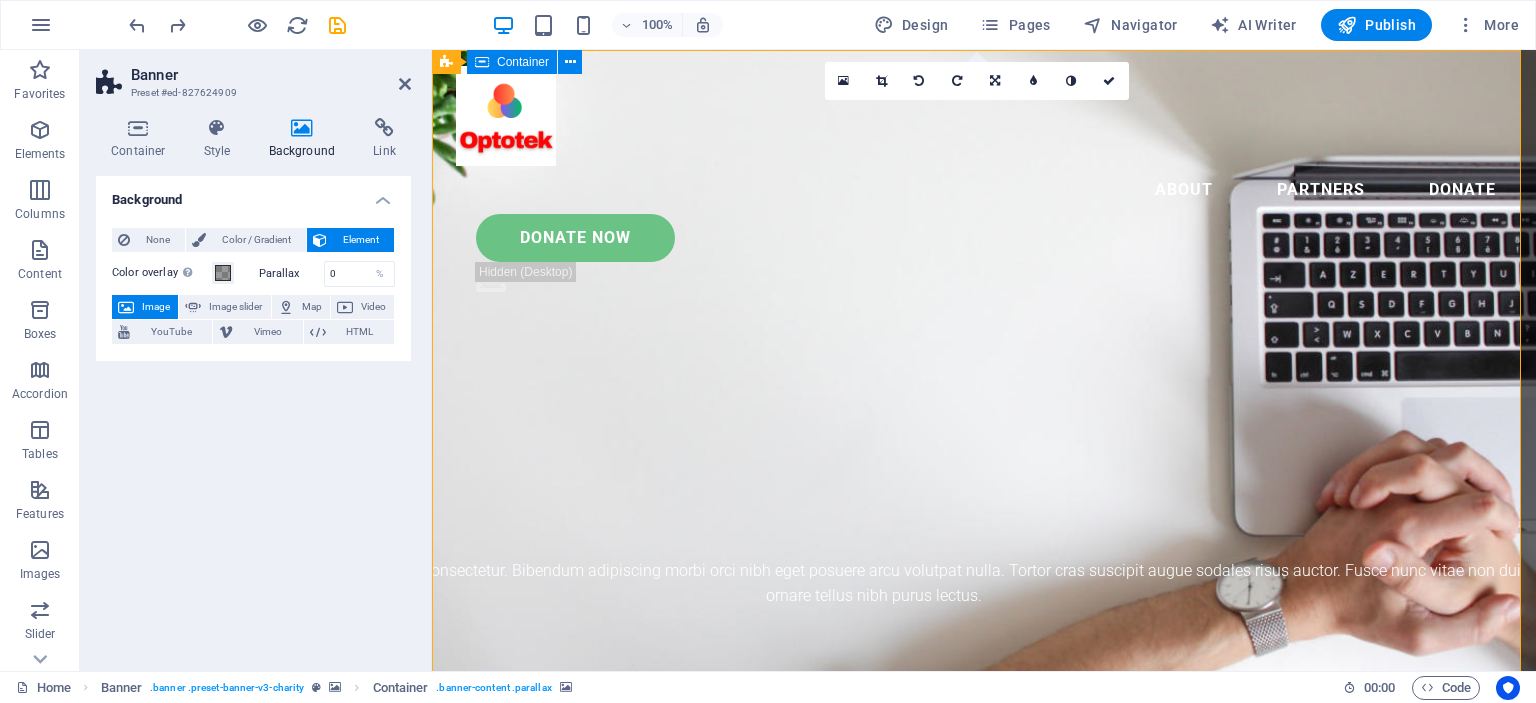 click on "Eğitim ve Danışmanlık Hizmetleri Lorem ipsum dolor sit amet consectetur. Bibendum adipiscing morbi orci nibh eget posuere arcu volutpat nulla. Tortor cras suscipit augue sodales risus auctor. Fusce nunc vitae non dui ornare tellus nibh purus lectus." at bounding box center [984, 847] 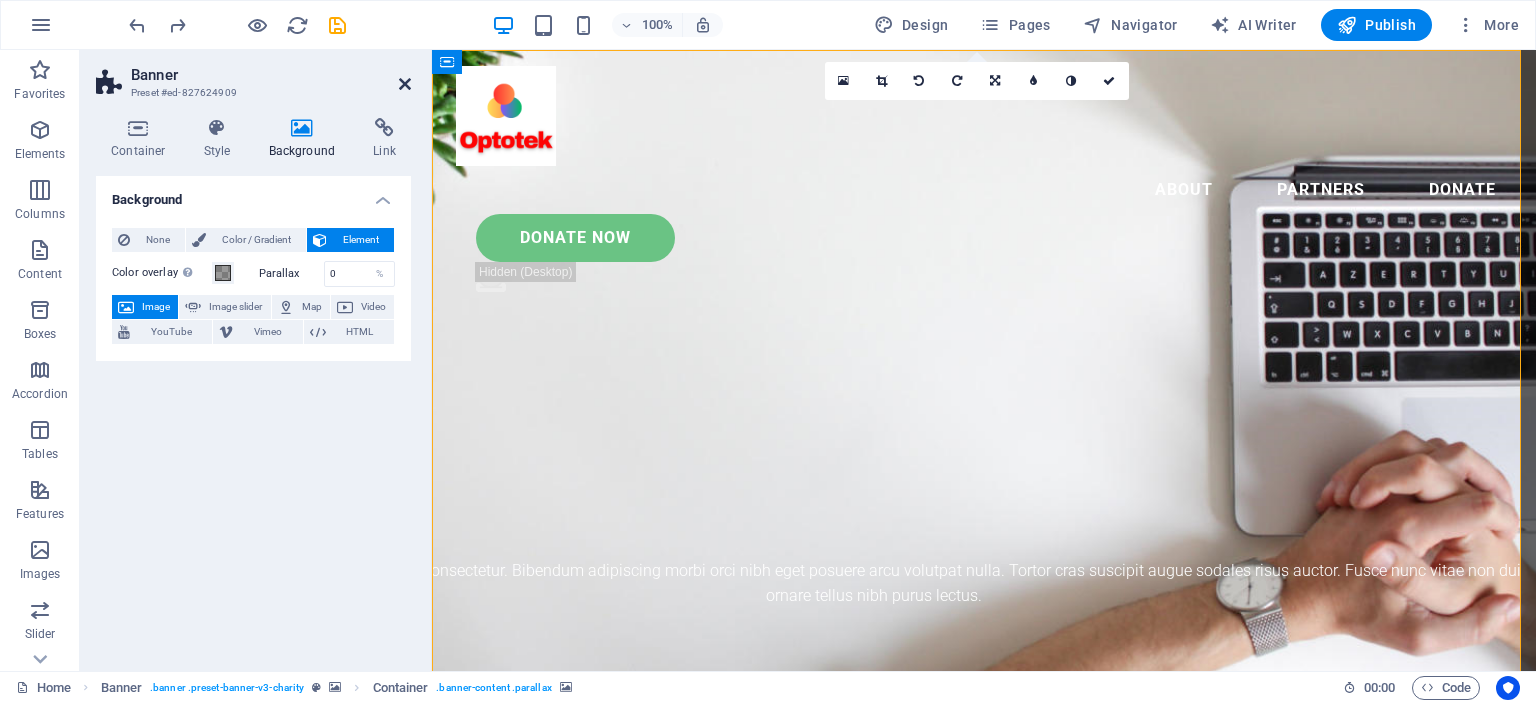 click at bounding box center [405, 84] 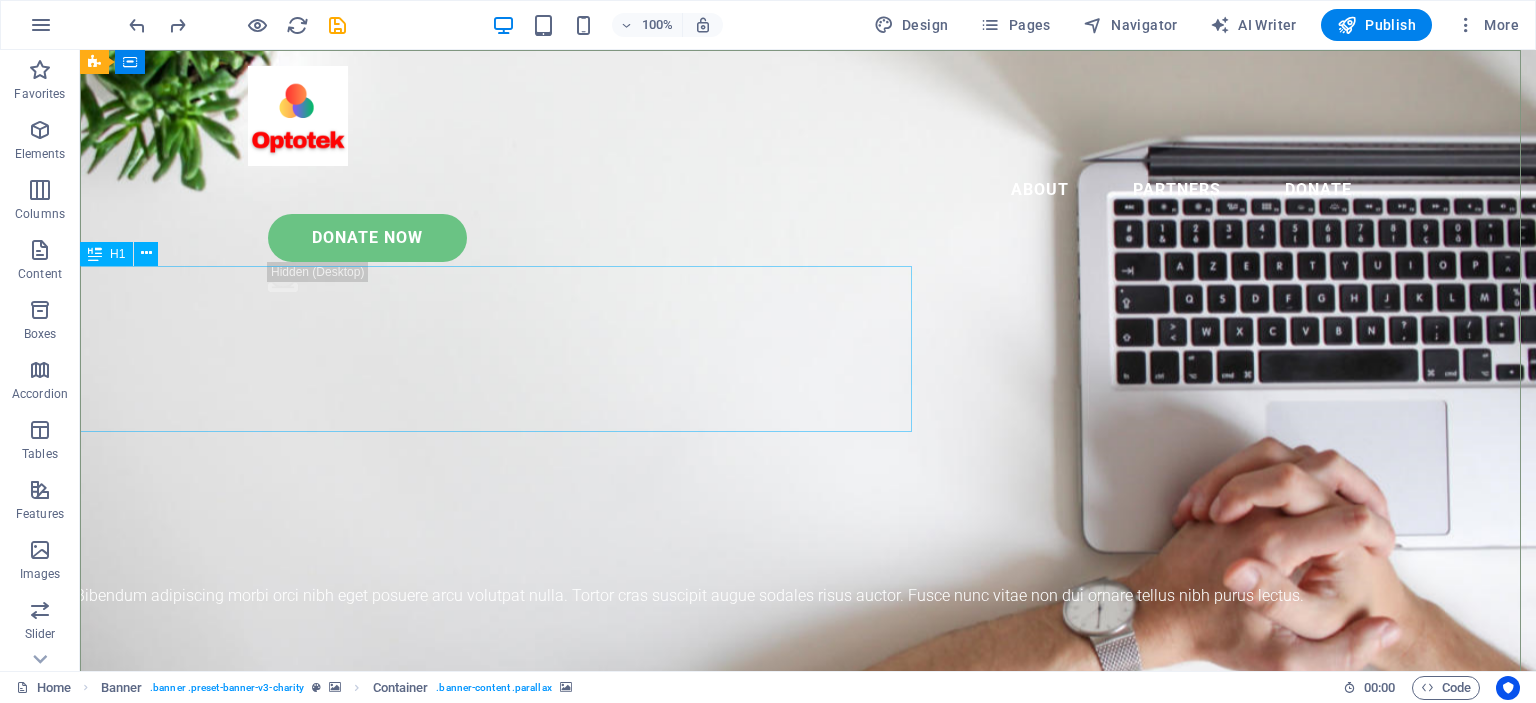 click on "Eğitim ve Danışmanlık Hizmetleri" at bounding box center (472, 793) 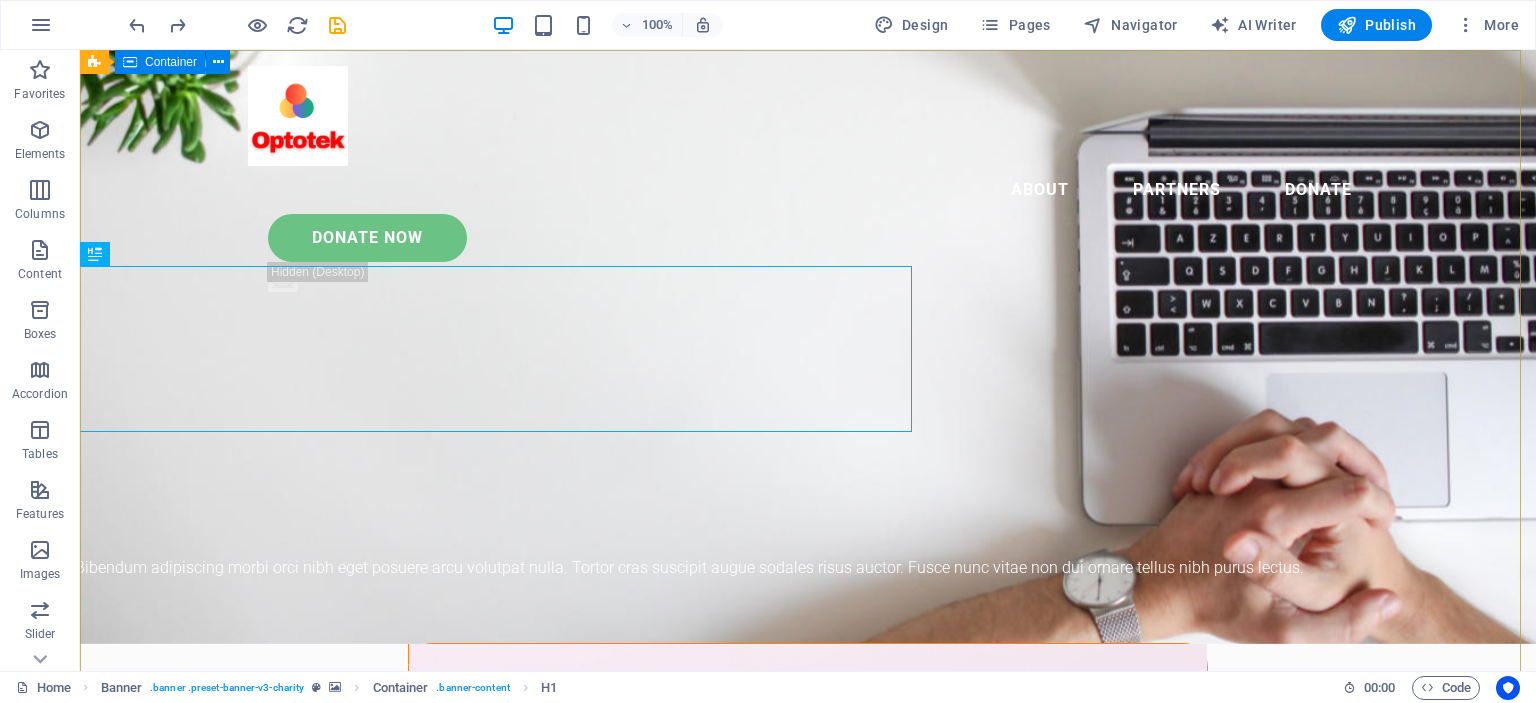 scroll, scrollTop: 0, scrollLeft: 0, axis: both 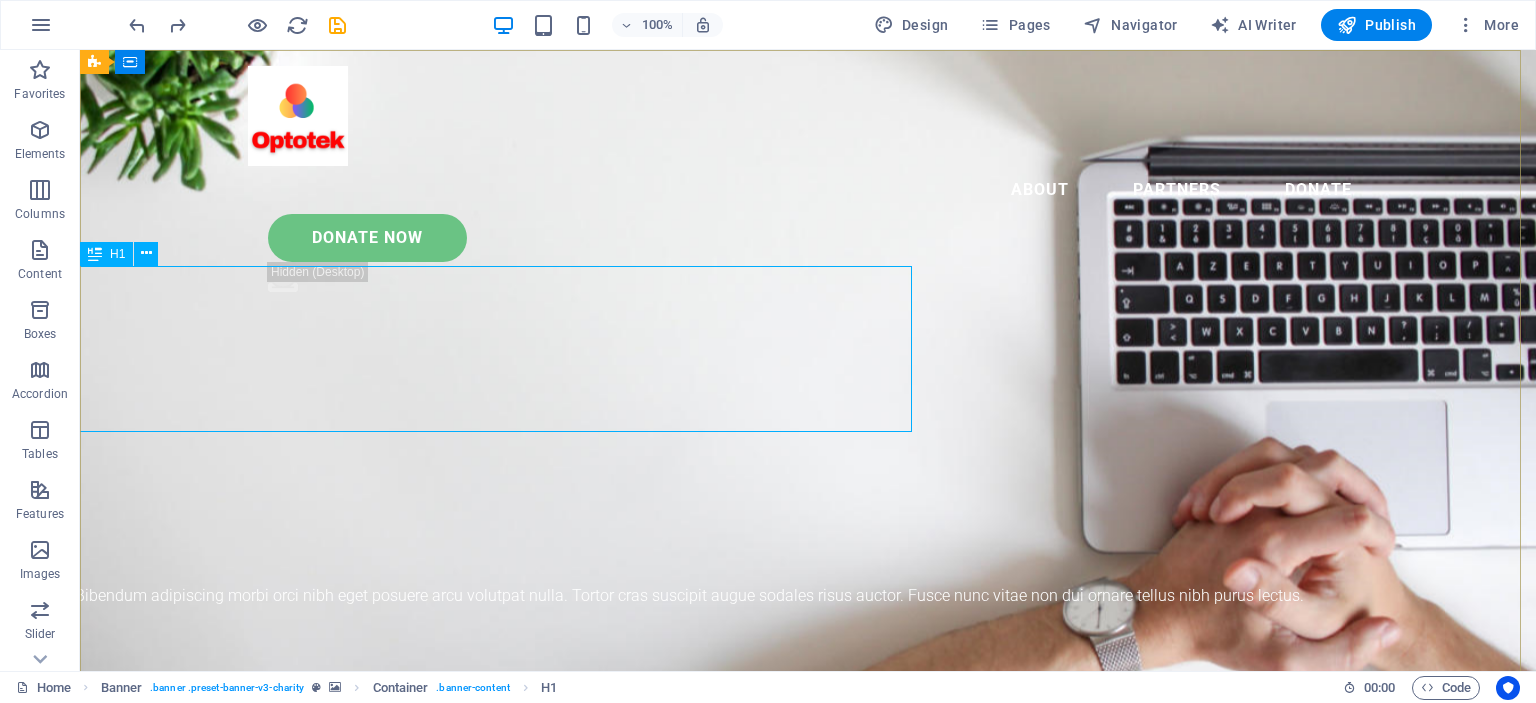 click on "Eğitim ve Danışmanlık Hizmetleri" at bounding box center [472, 793] 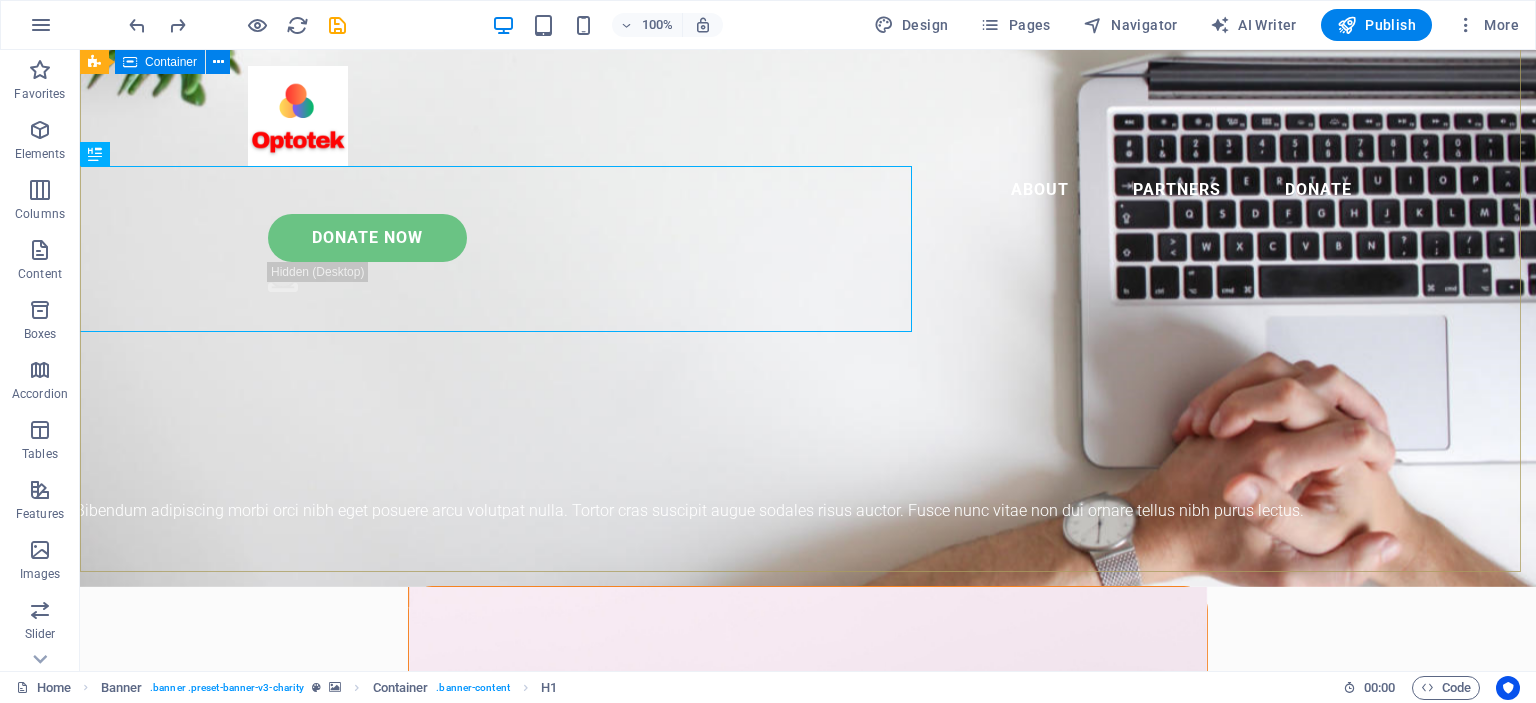 scroll, scrollTop: 0, scrollLeft: 0, axis: both 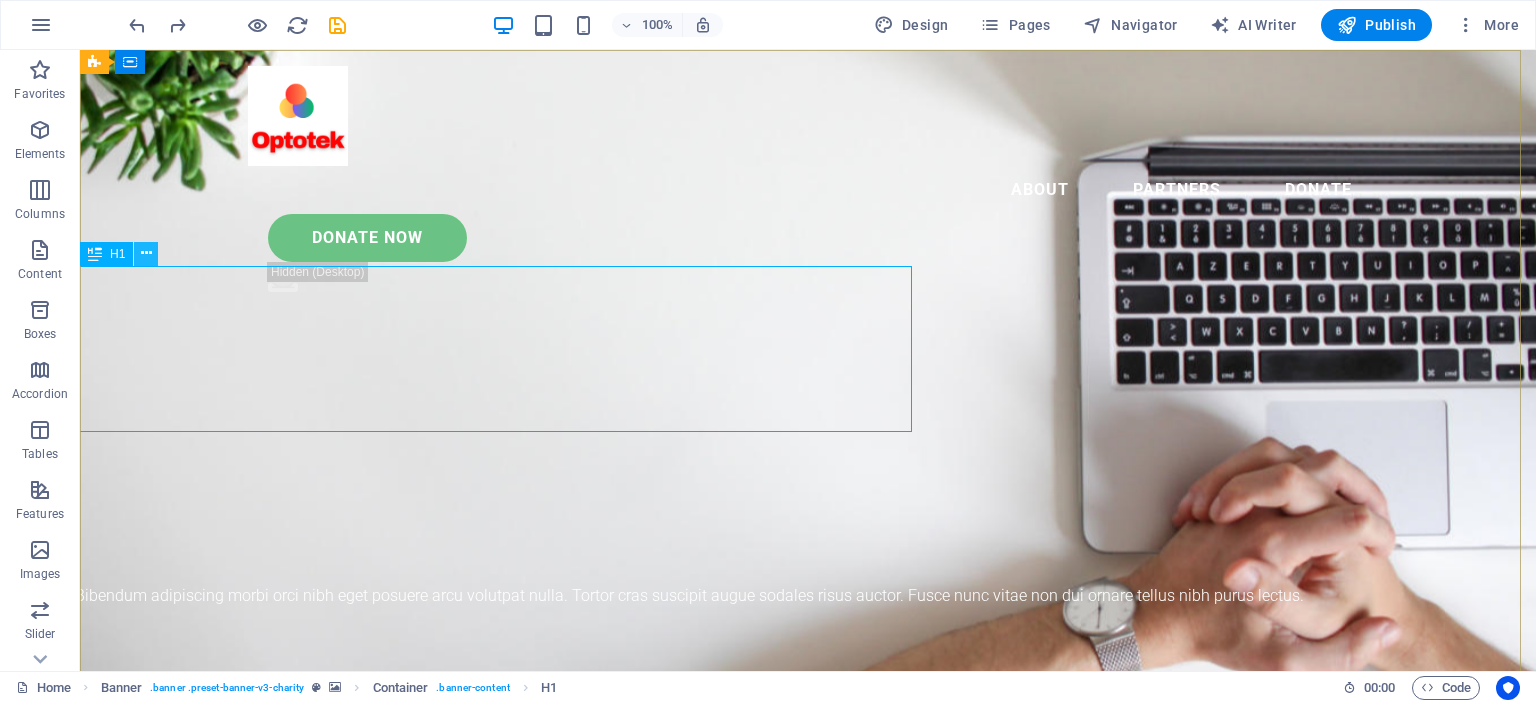click at bounding box center (146, 253) 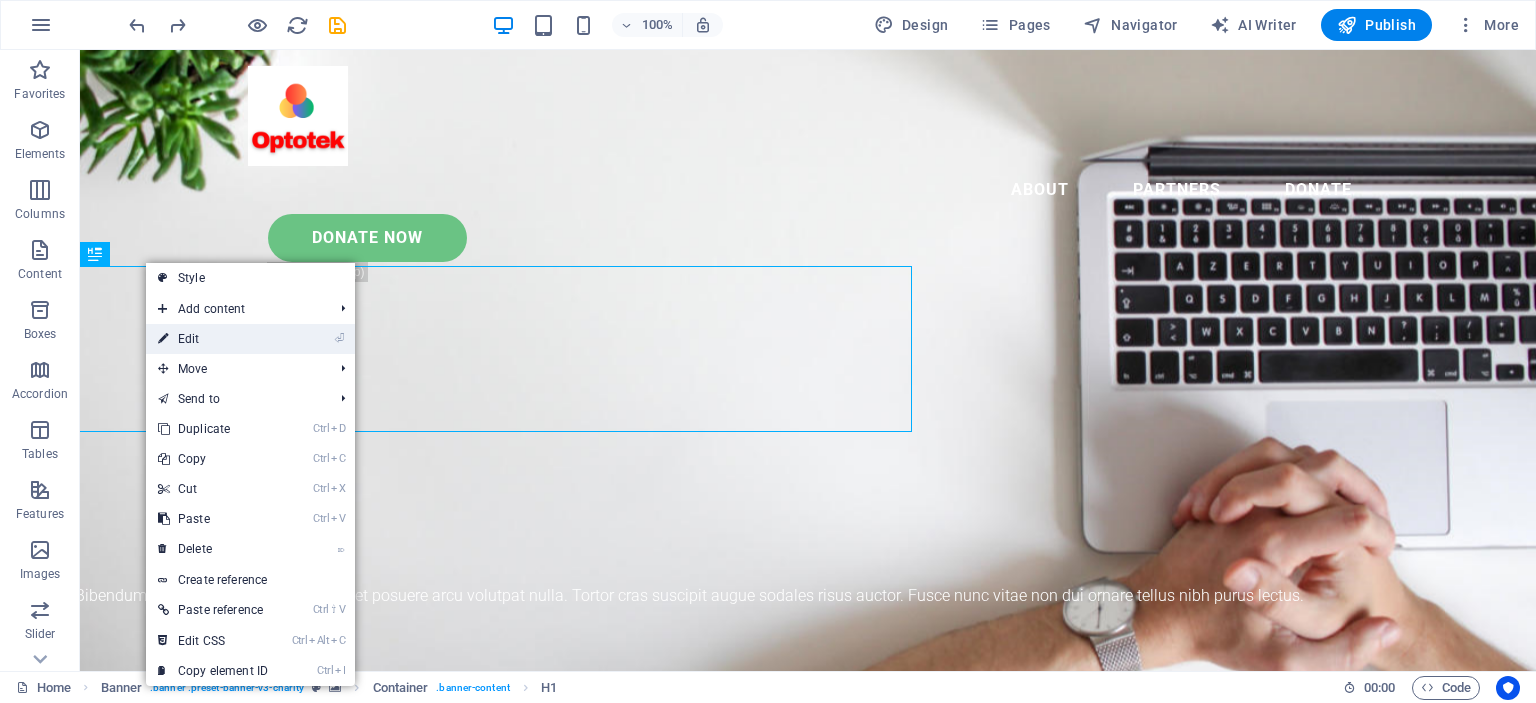 click on "⏎  Edit" at bounding box center (213, 339) 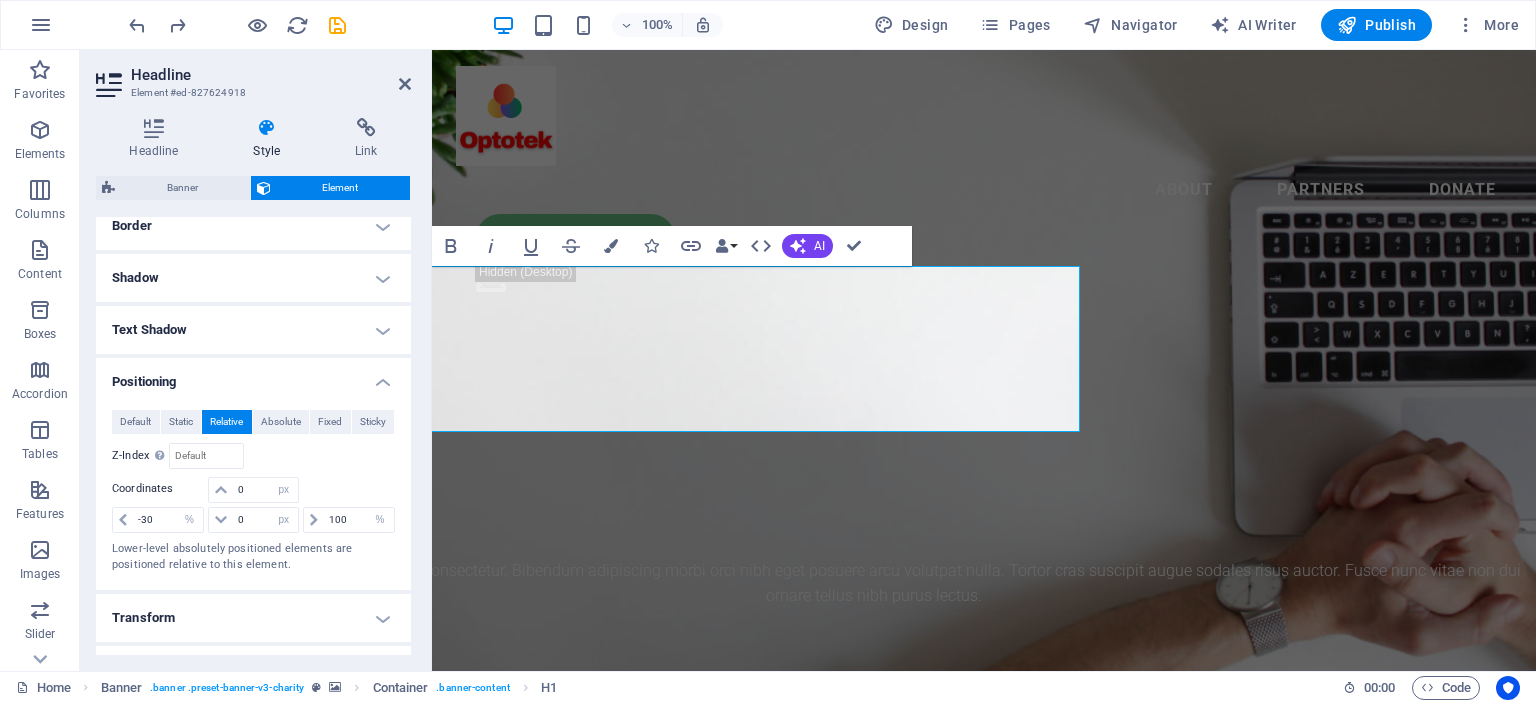 scroll, scrollTop: 200, scrollLeft: 0, axis: vertical 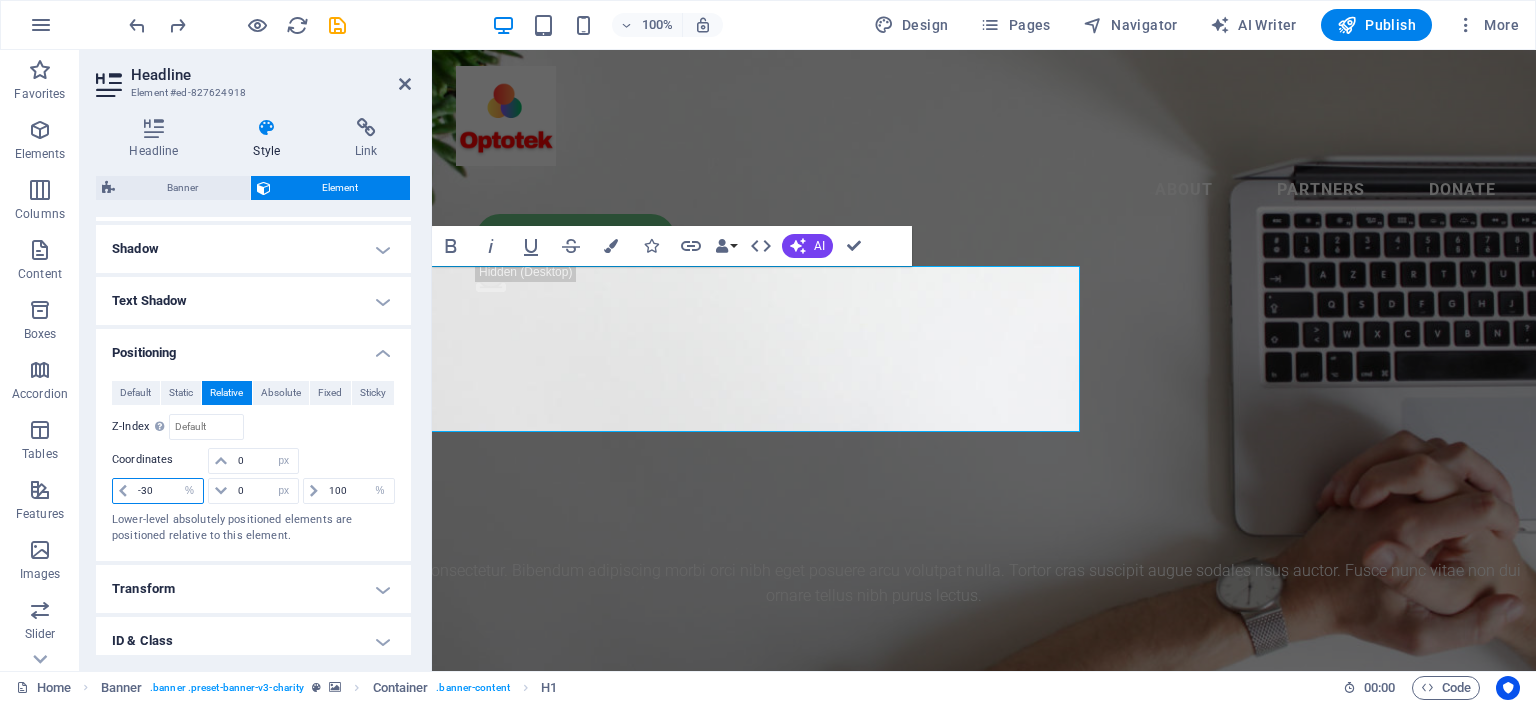 click on "-30" at bounding box center (168, 491) 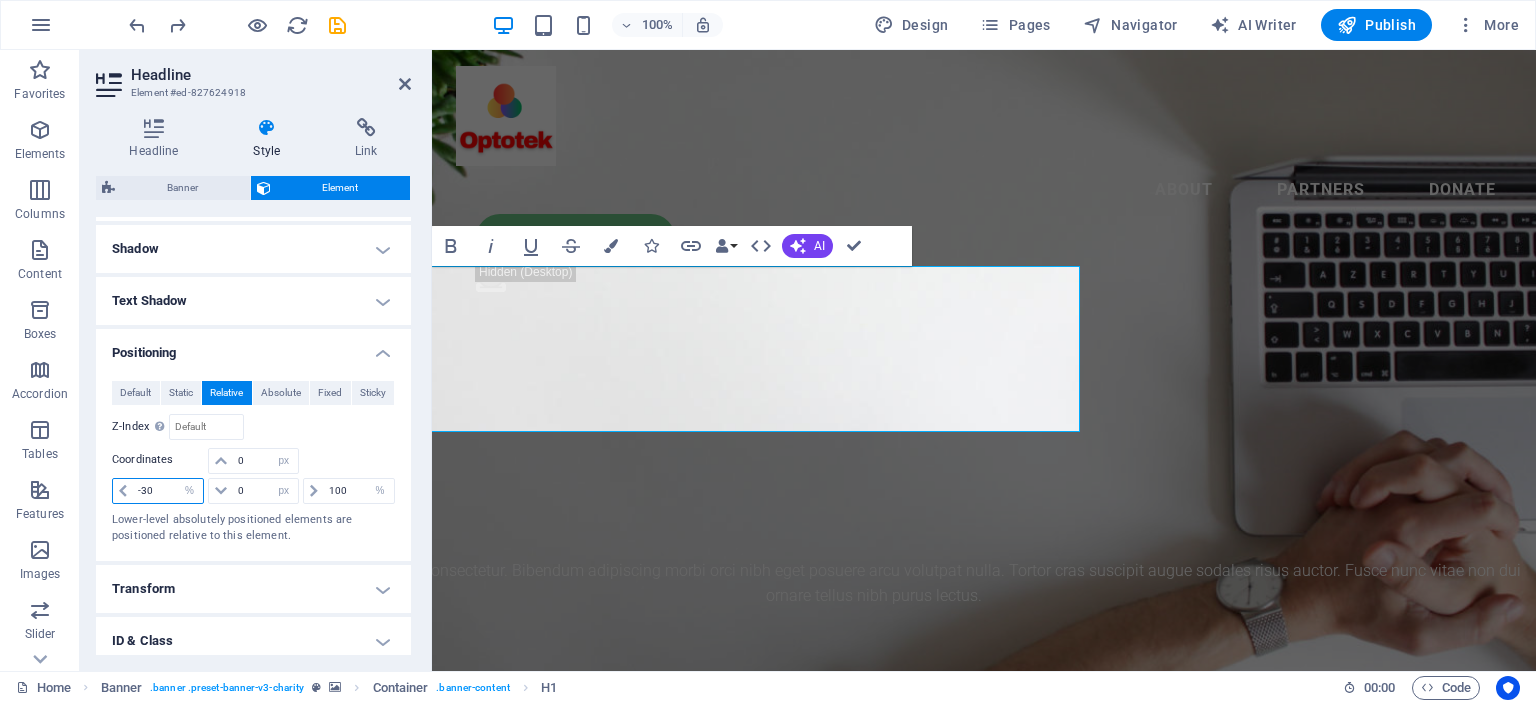 type on "-3" 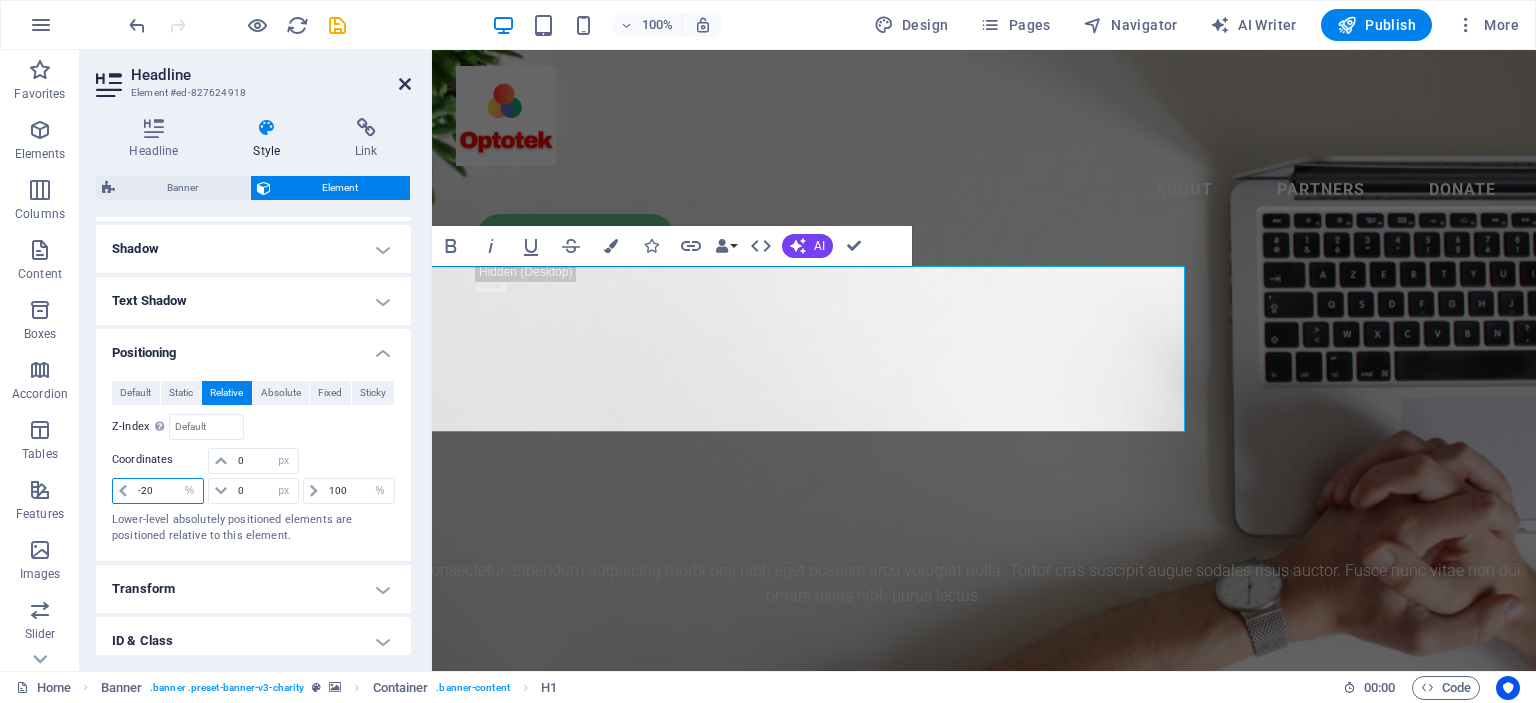 type on "-20" 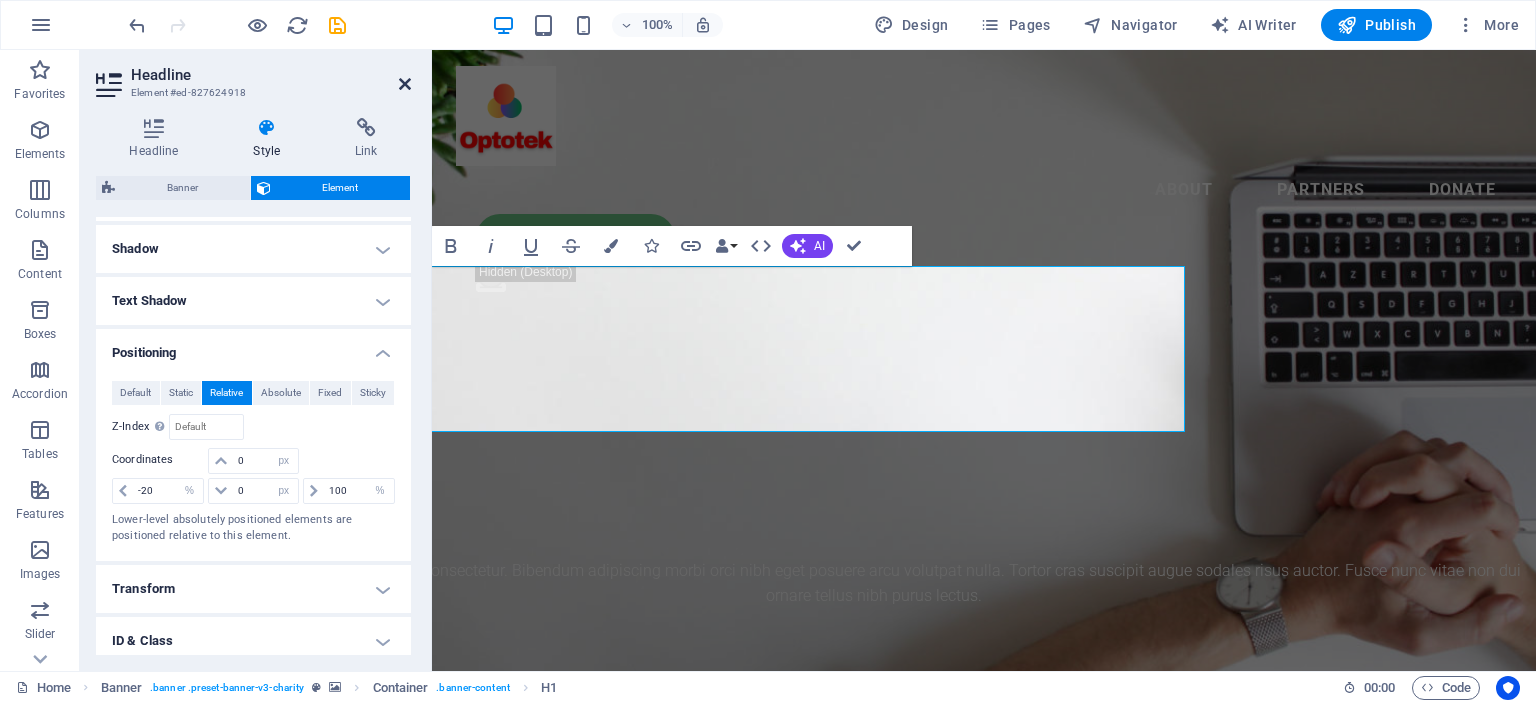 click at bounding box center (405, 84) 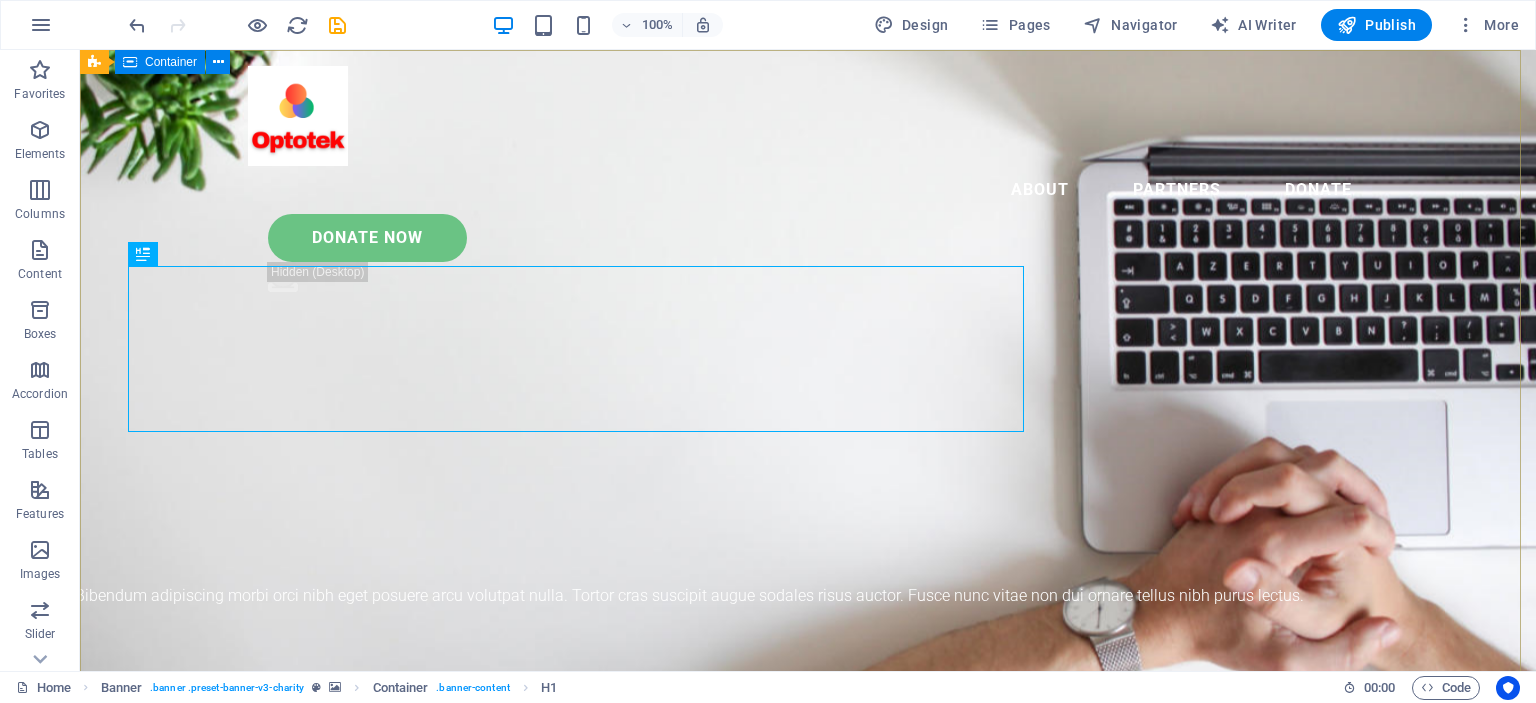 click on "Eğitim ve Danışmanlık Hizmetleri Lorem ipsum dolor sit amet consectetur. Bibendum adipiscing morbi orci nibh eget posuere arcu volutpat nulla. Tortor cras suscipit augue sodales risus auctor. Fusce nunc vitae non dui ornare tellus nibh purus lectus." at bounding box center (808, 805) 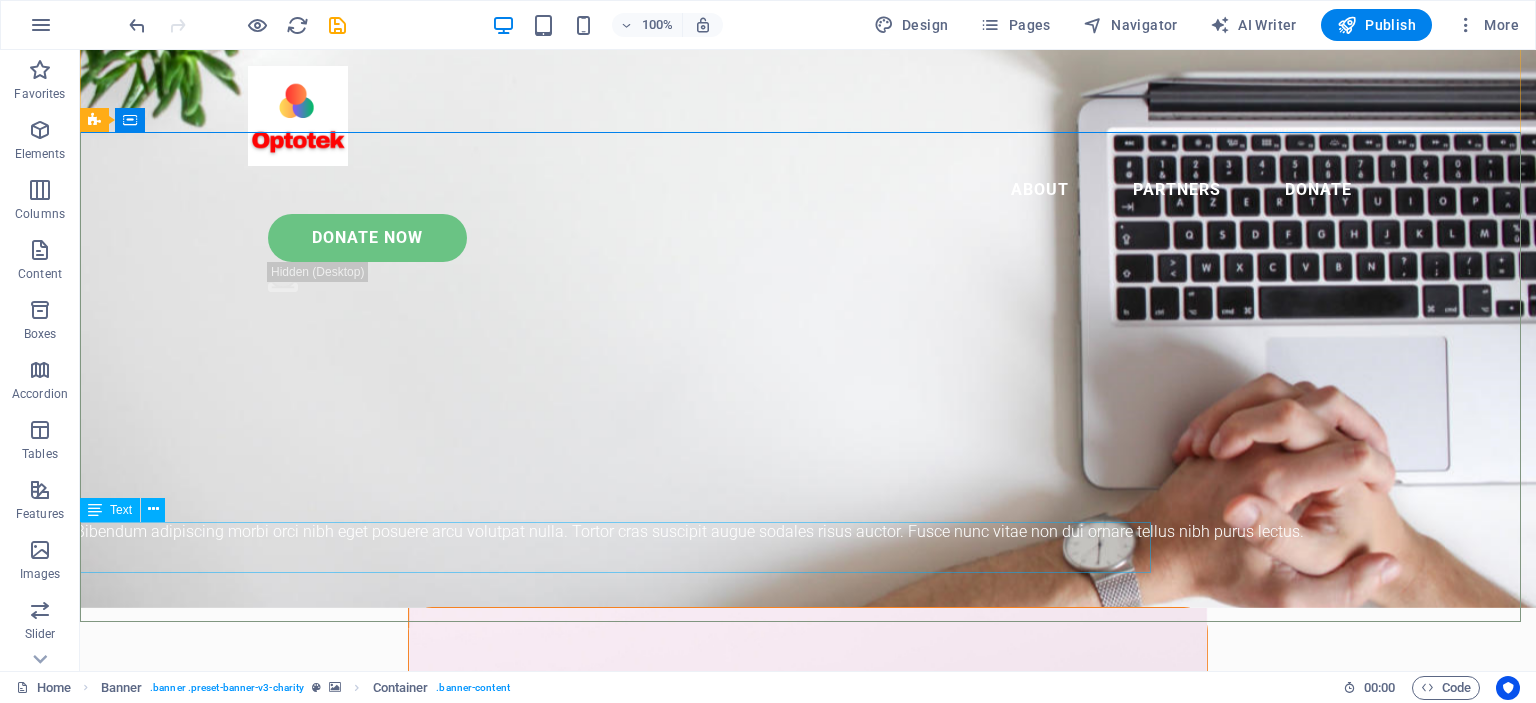 scroll, scrollTop: 0, scrollLeft: 0, axis: both 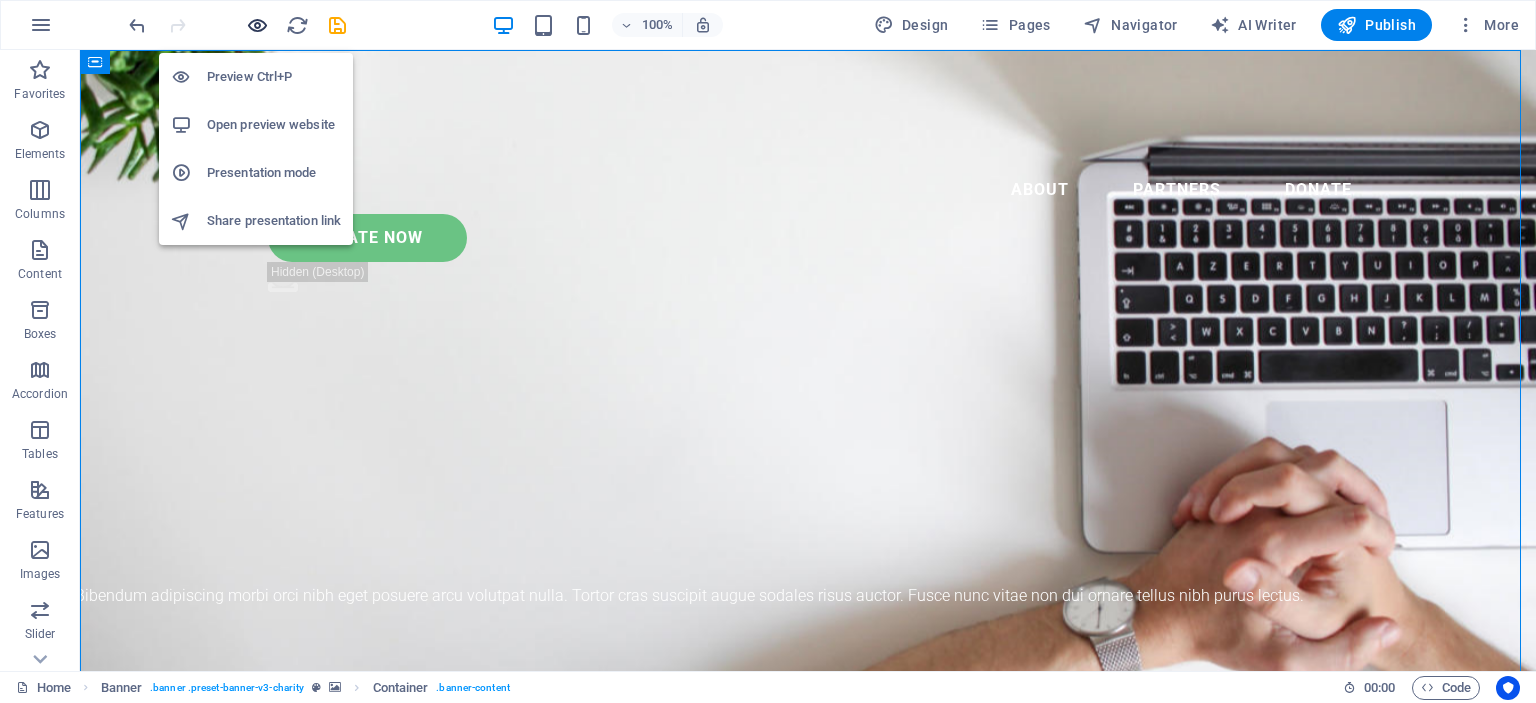 click at bounding box center [257, 25] 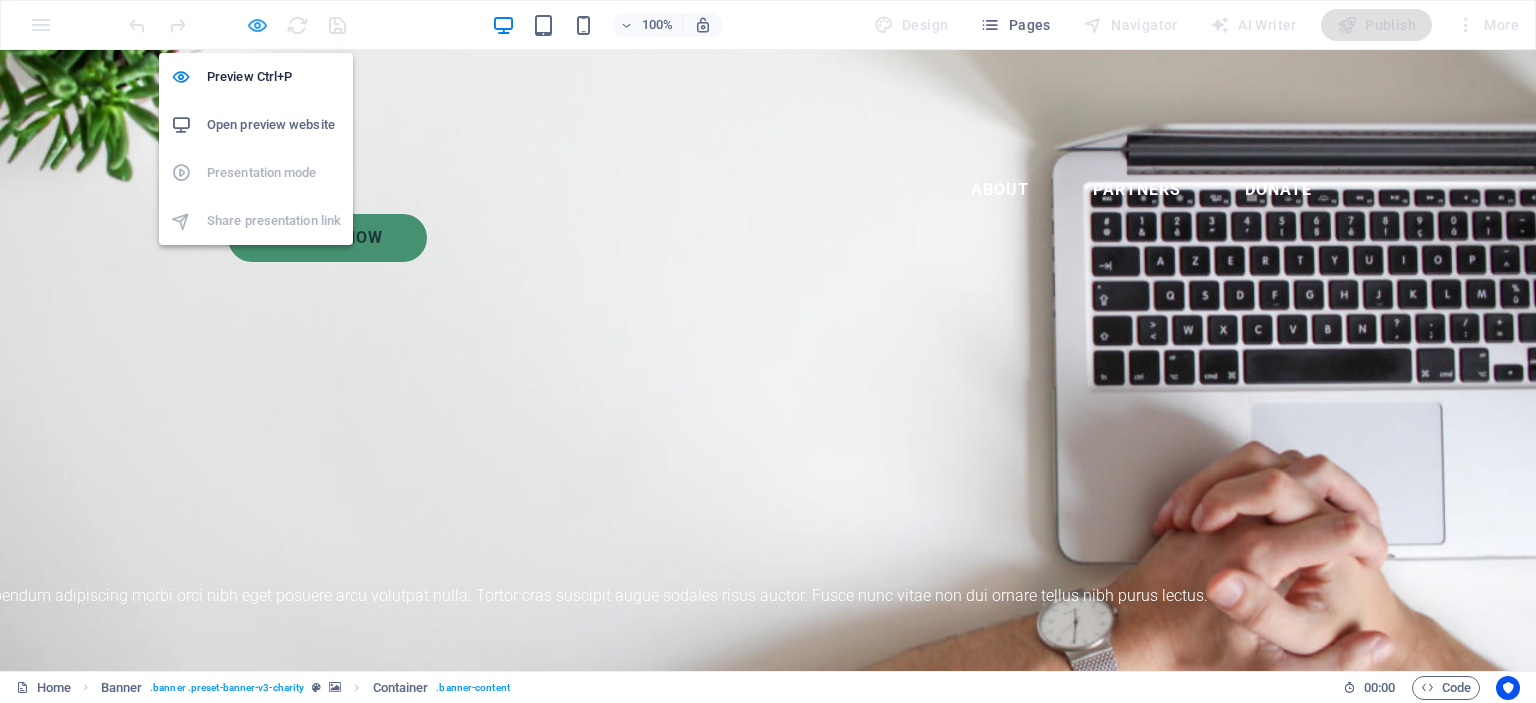 click at bounding box center [257, 25] 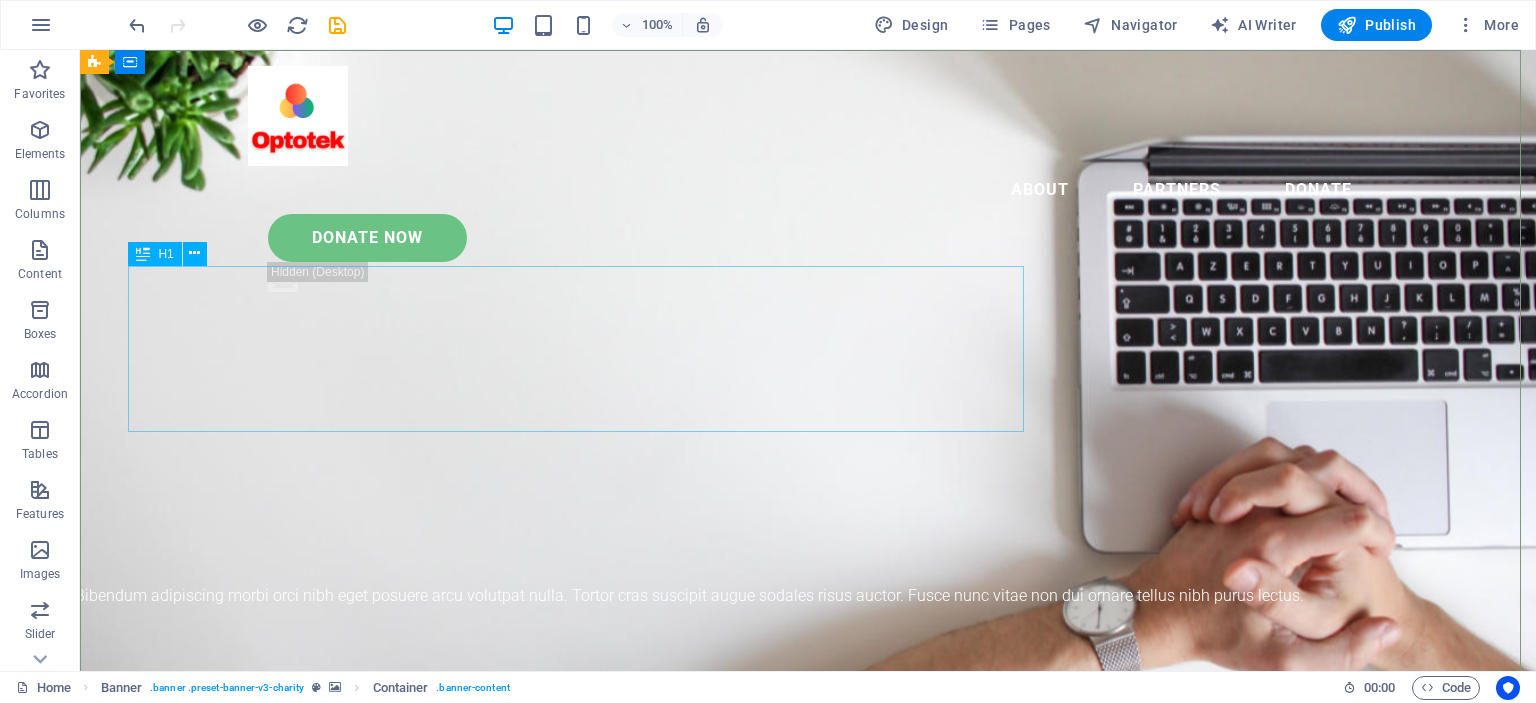 click on "Eğitim ve Danışmanlık Hizmetleri" at bounding box center [584, 793] 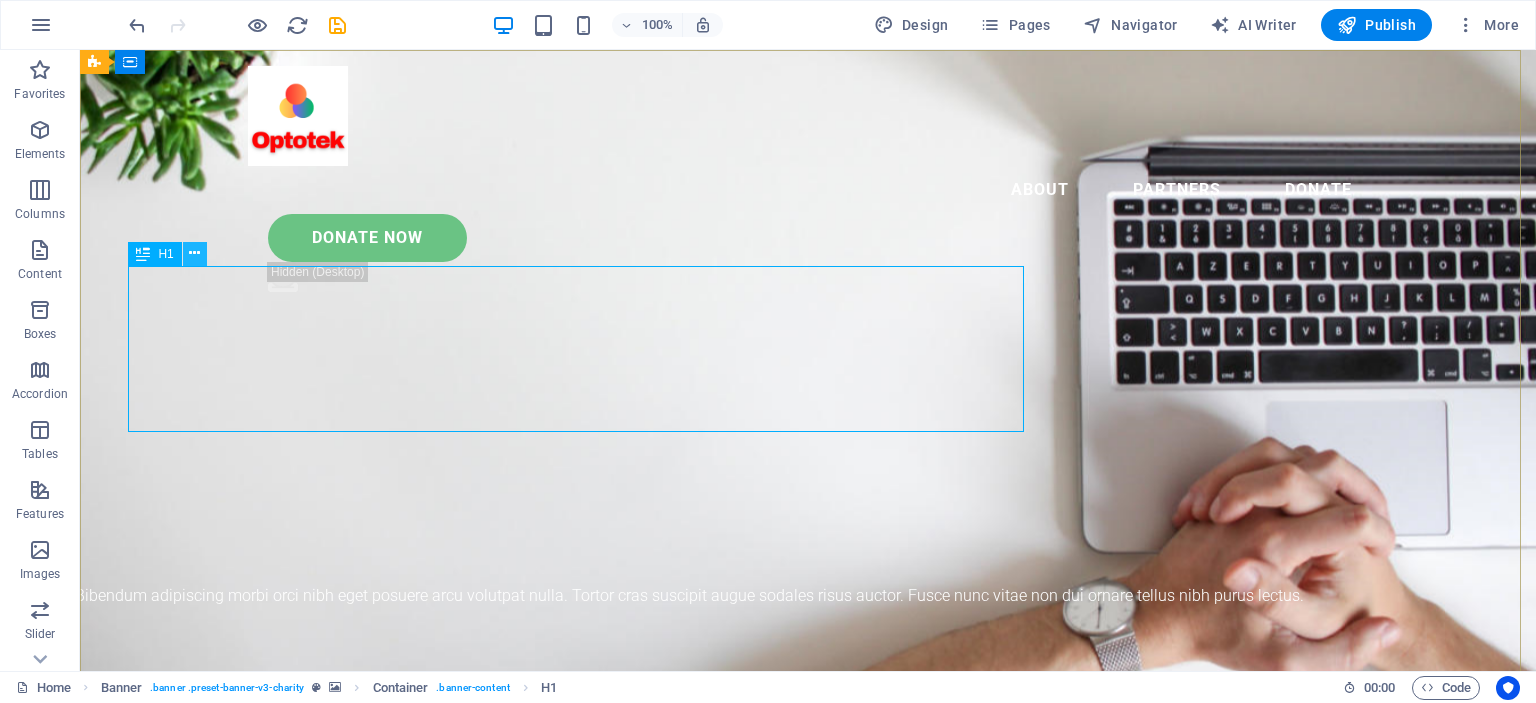 click at bounding box center (194, 253) 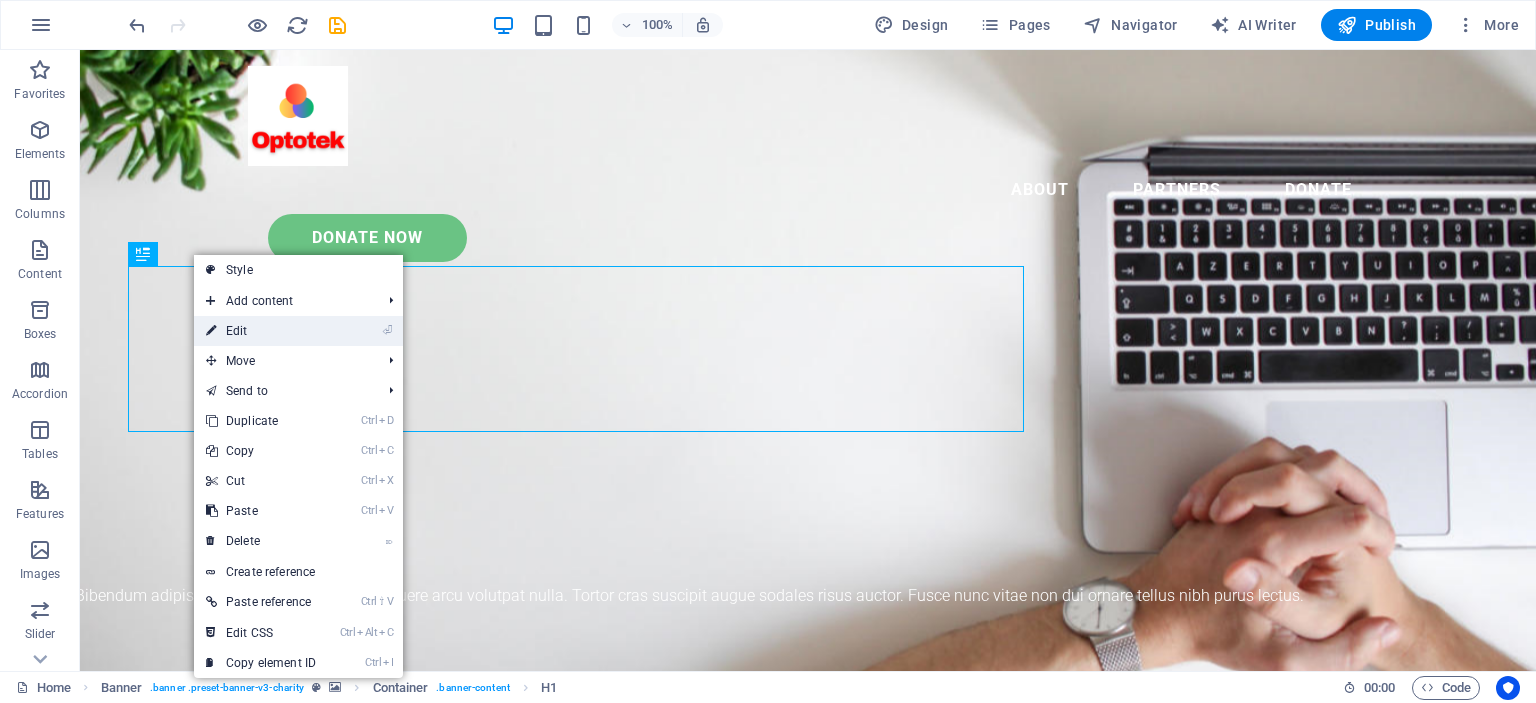 click on "⏎  Edit" at bounding box center [261, 331] 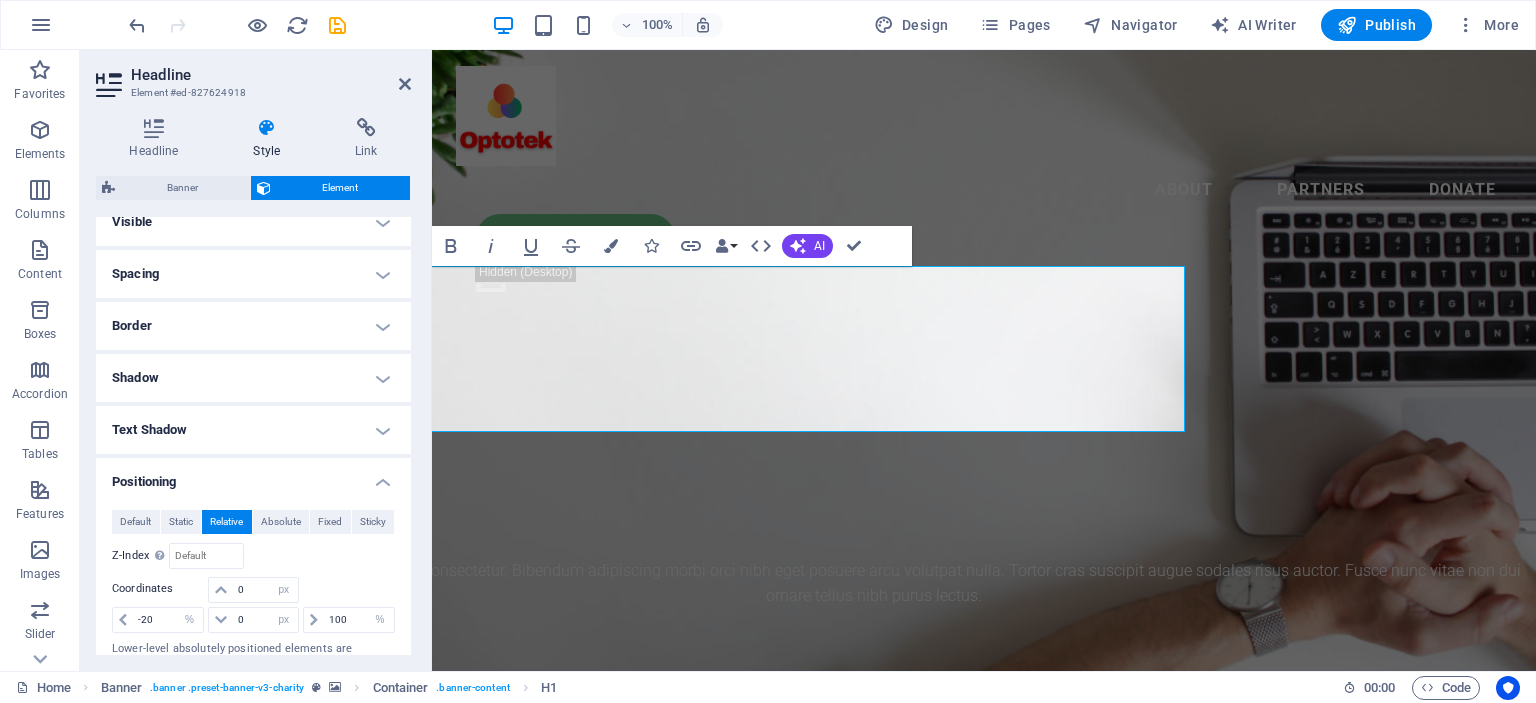 scroll, scrollTop: 100, scrollLeft: 0, axis: vertical 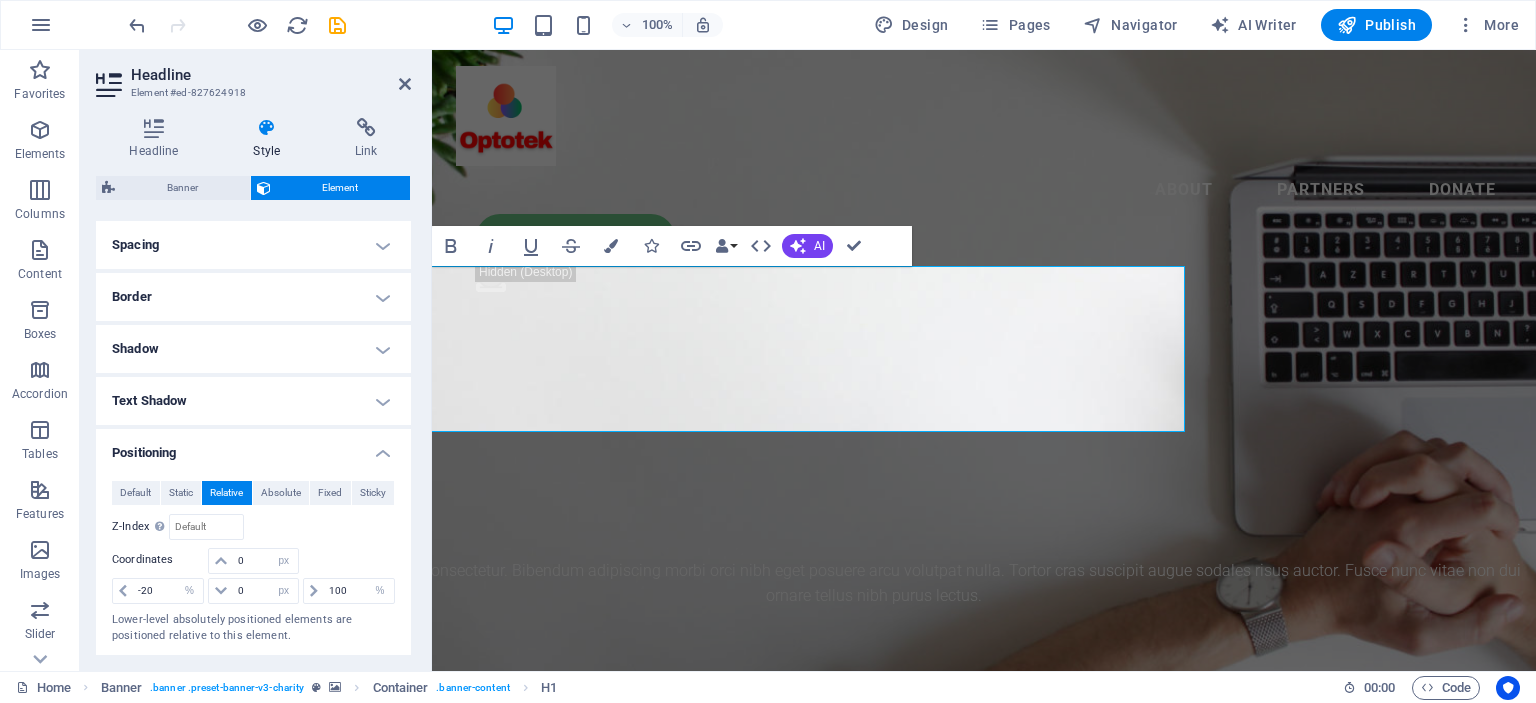 click on "Positioning" at bounding box center [253, 447] 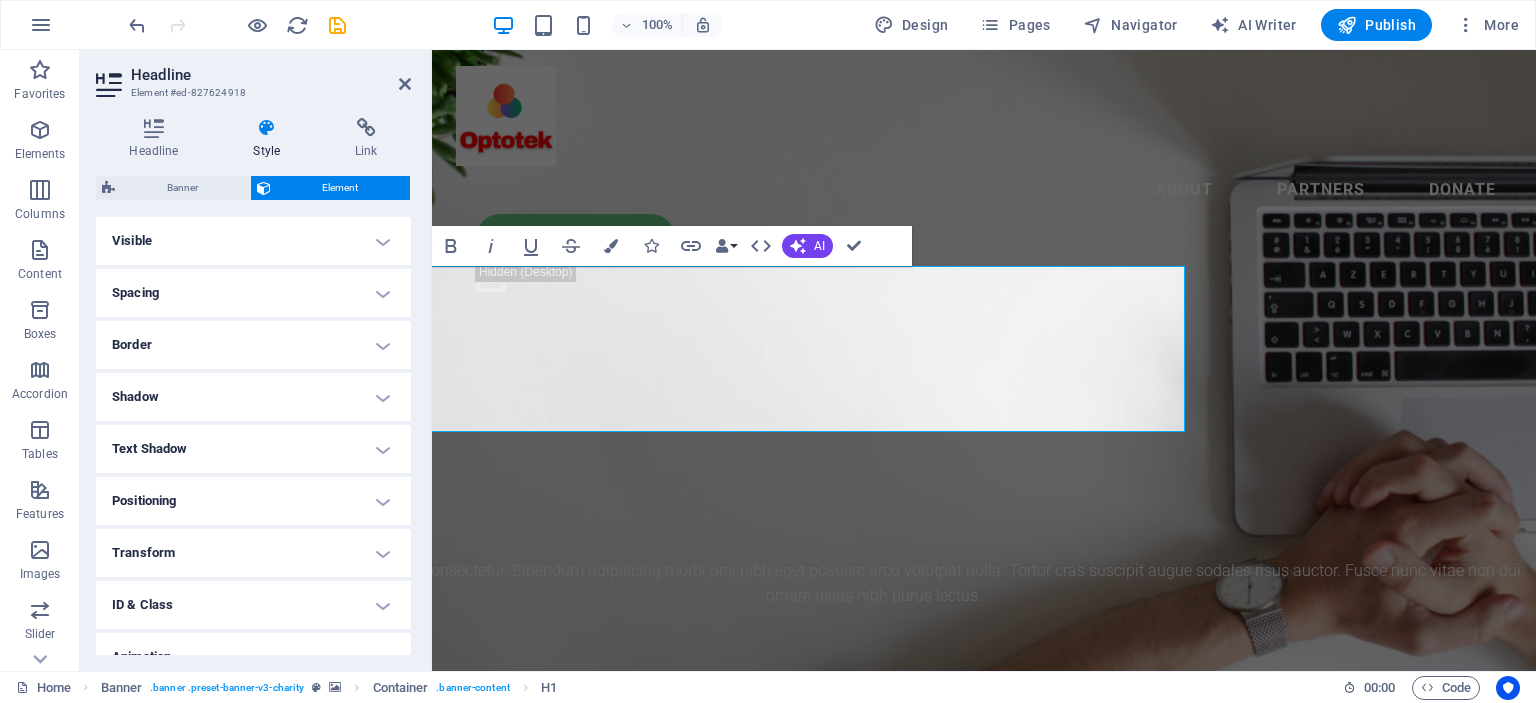 scroll, scrollTop: 0, scrollLeft: 0, axis: both 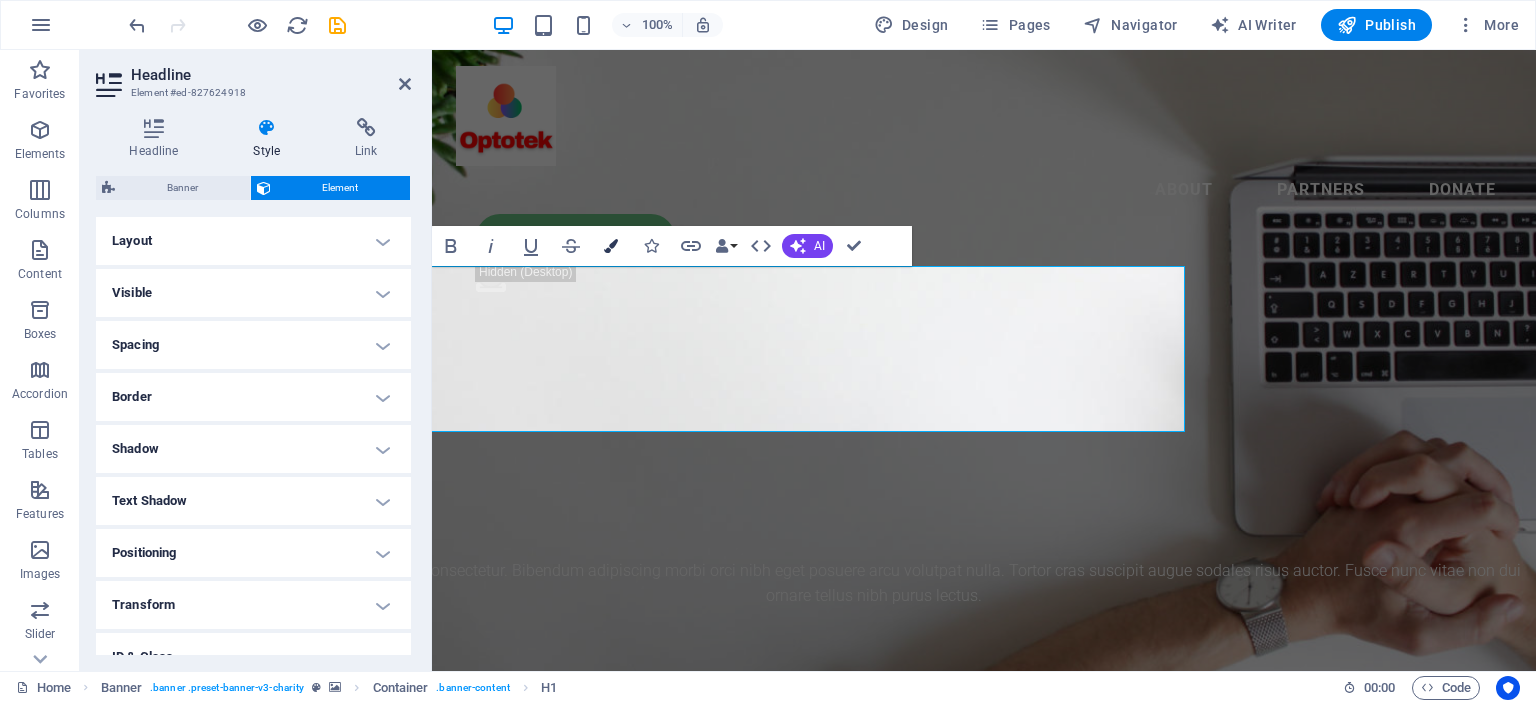 click at bounding box center [611, 246] 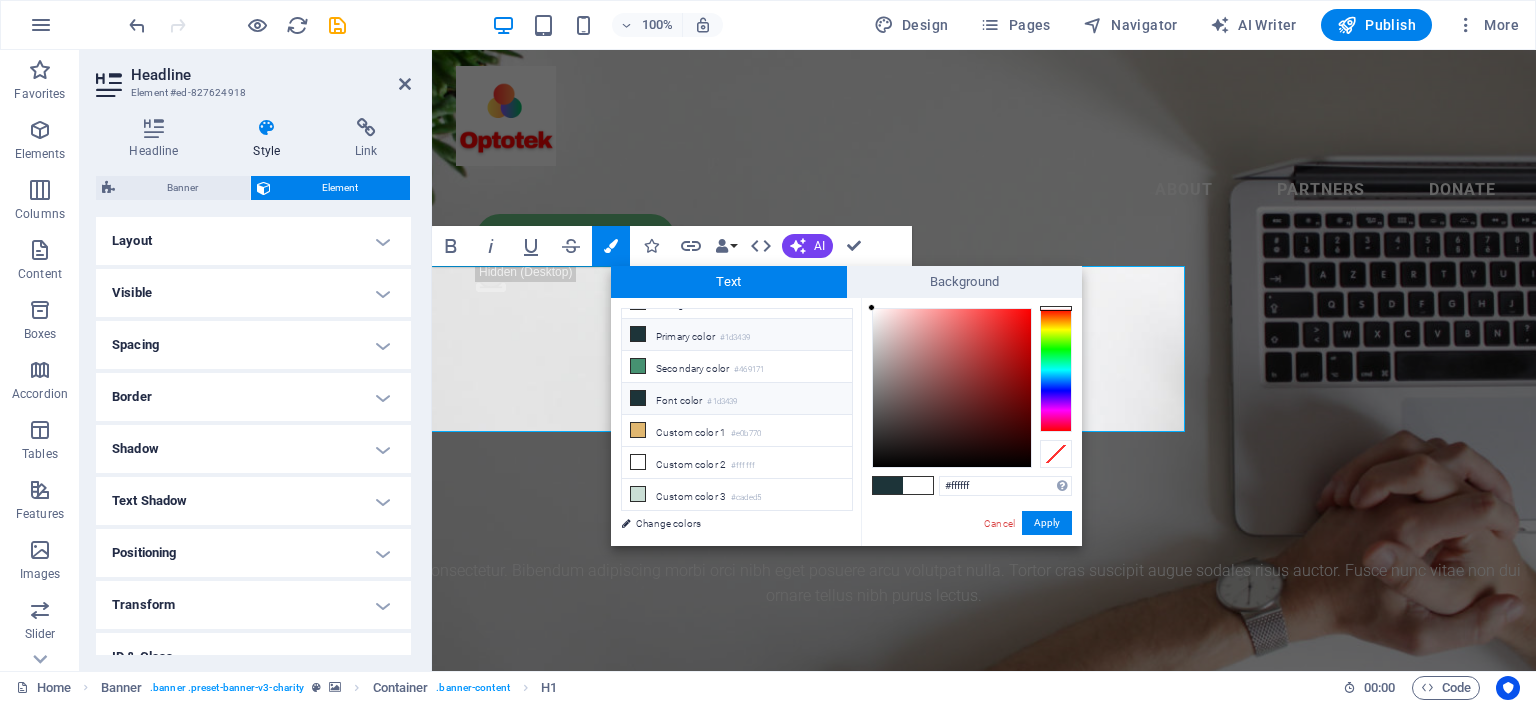 scroll, scrollTop: 0, scrollLeft: 0, axis: both 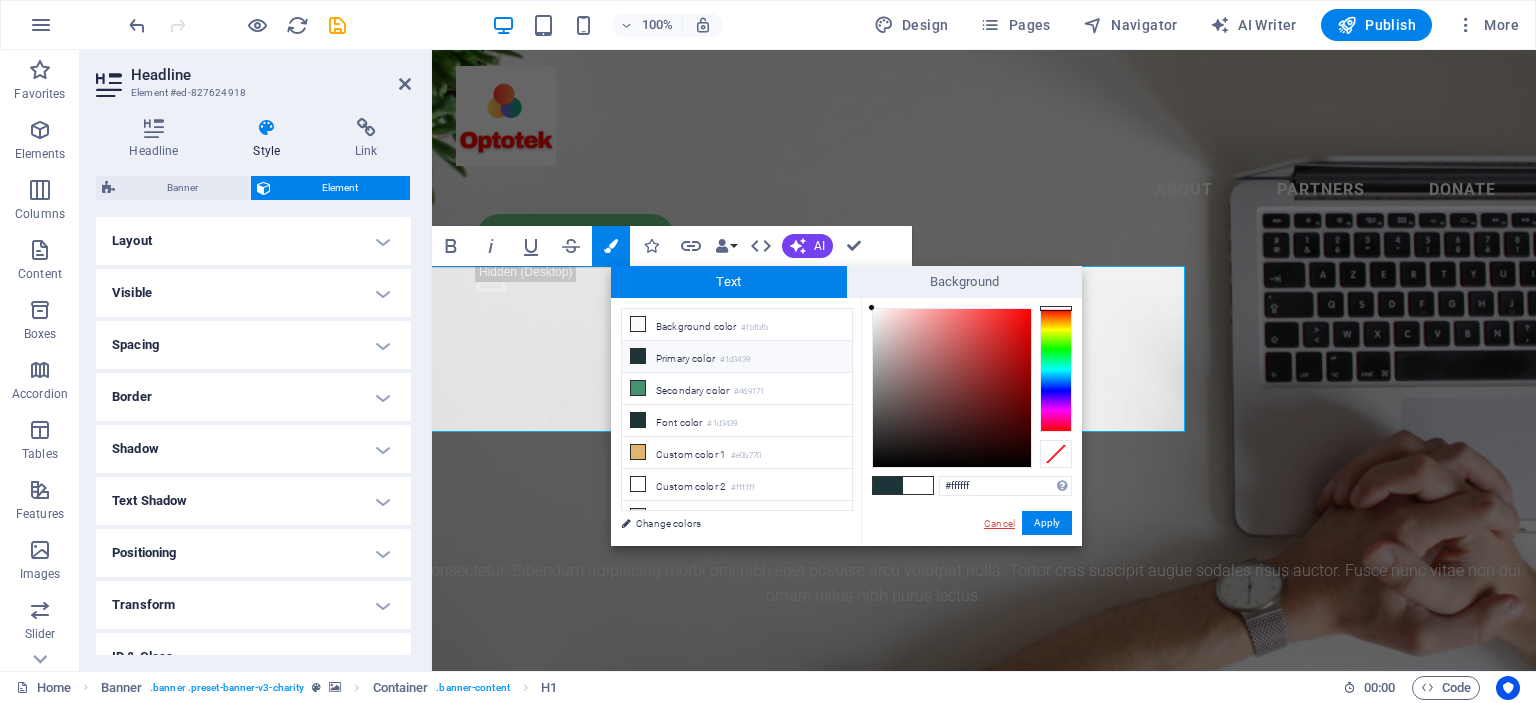 click on "Cancel" at bounding box center [999, 523] 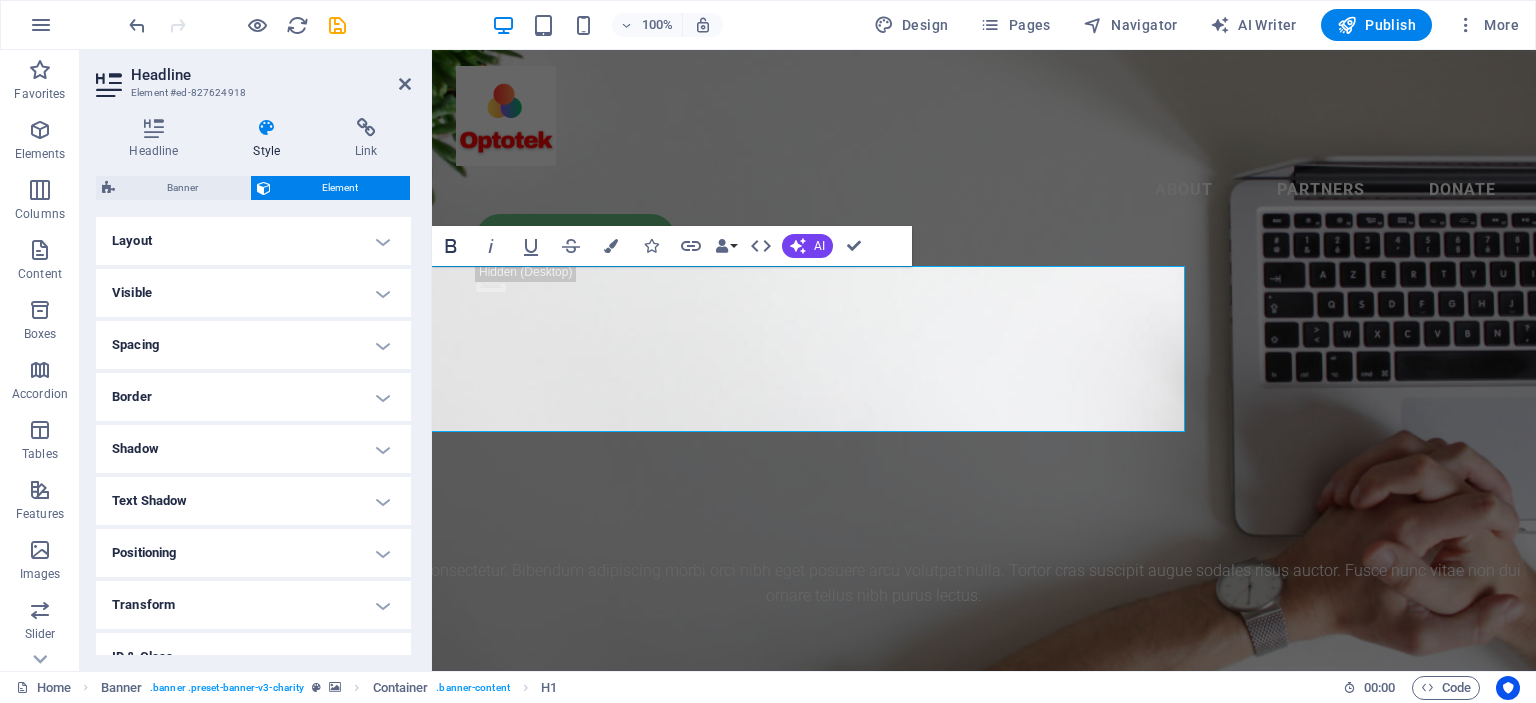 click 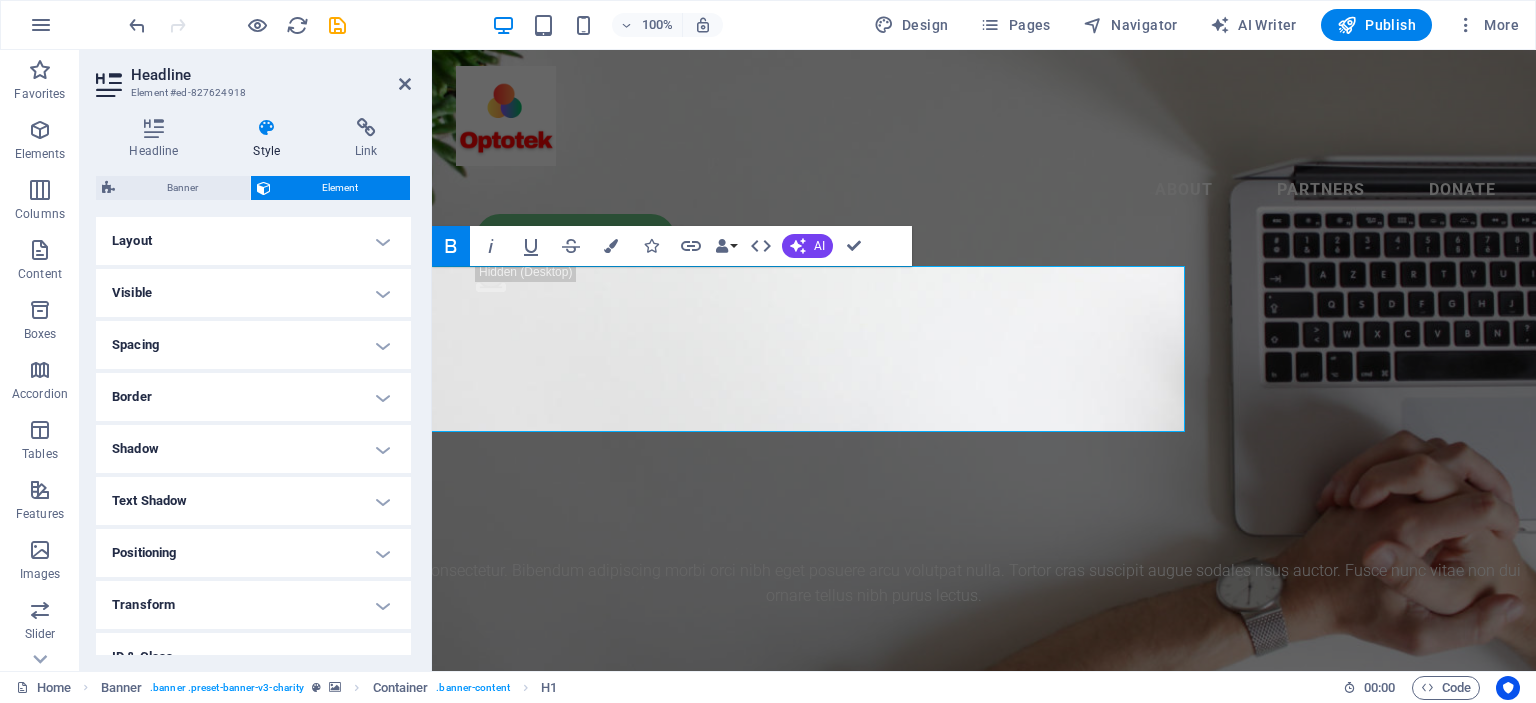 click 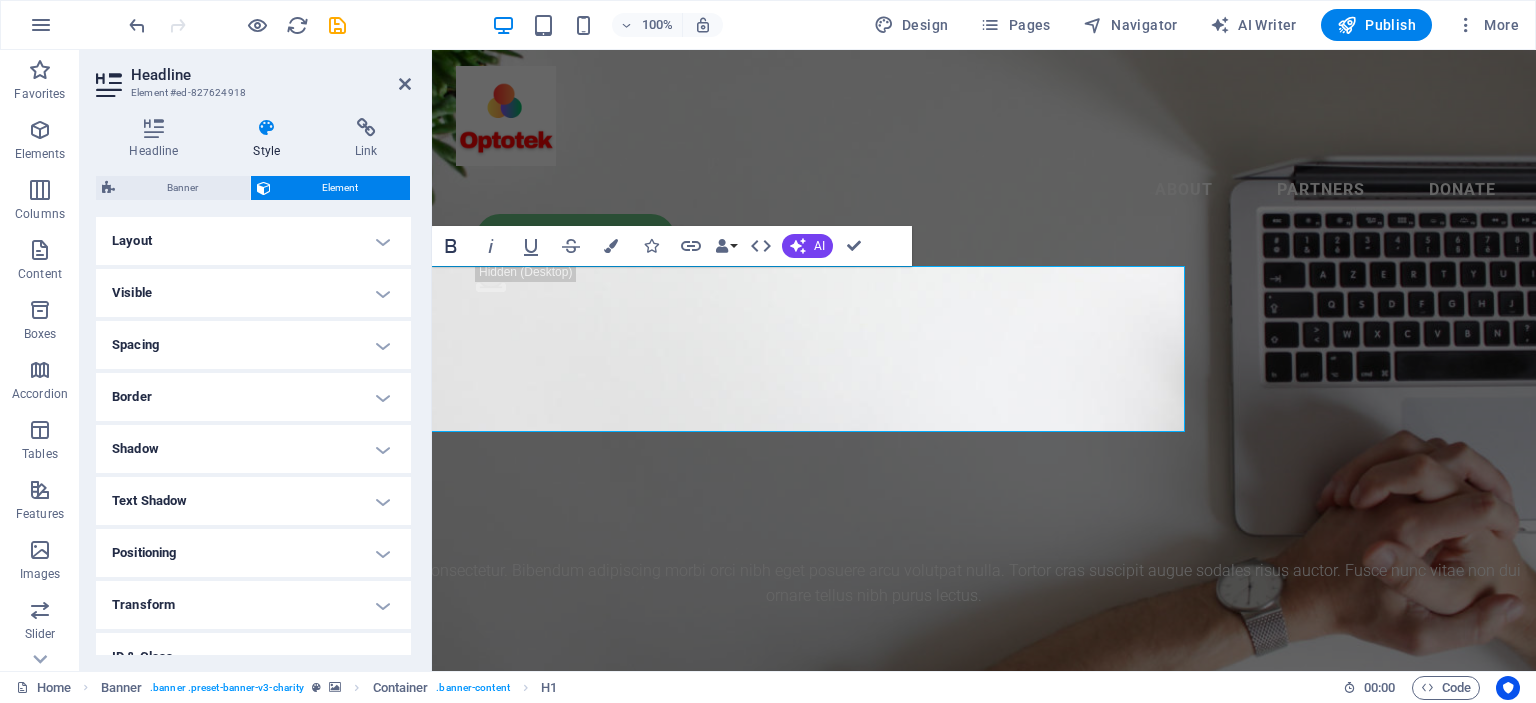 click 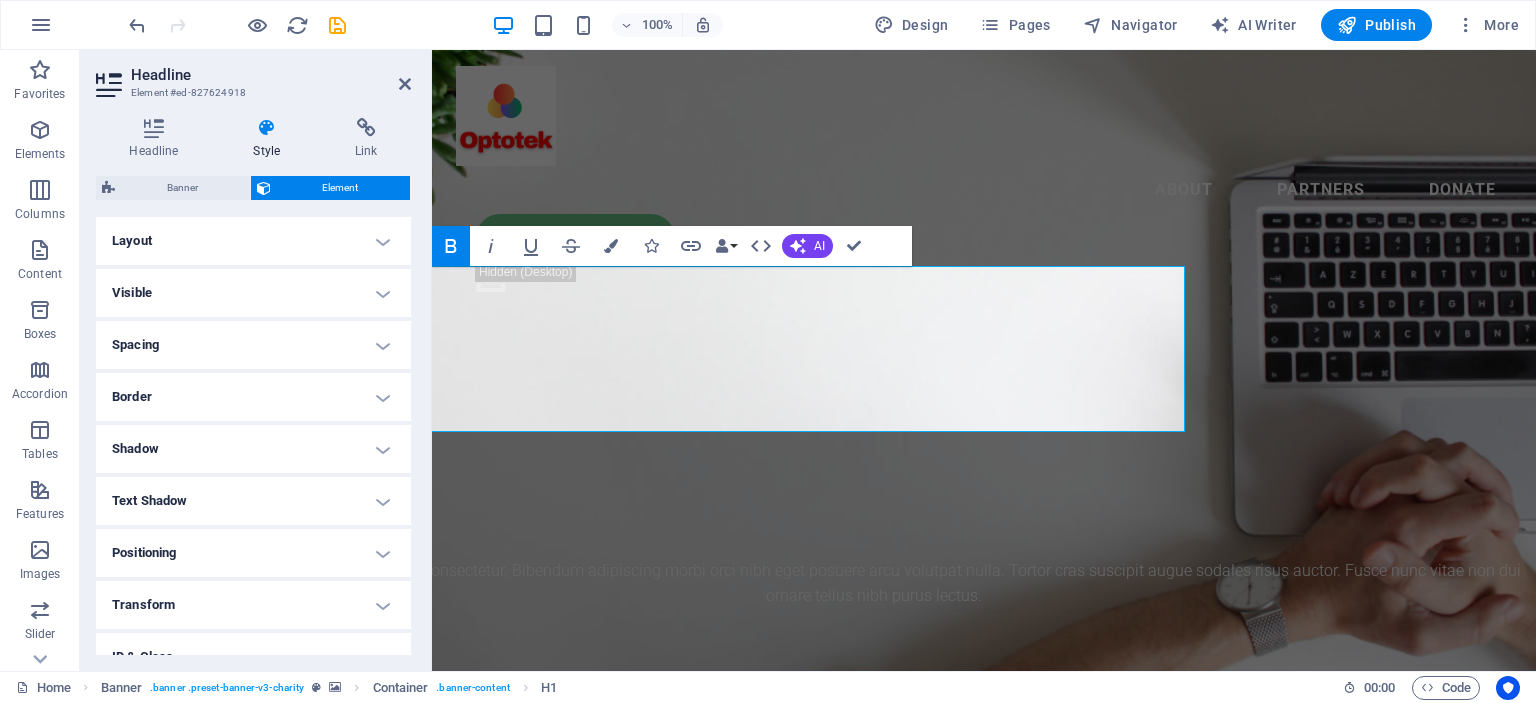 click 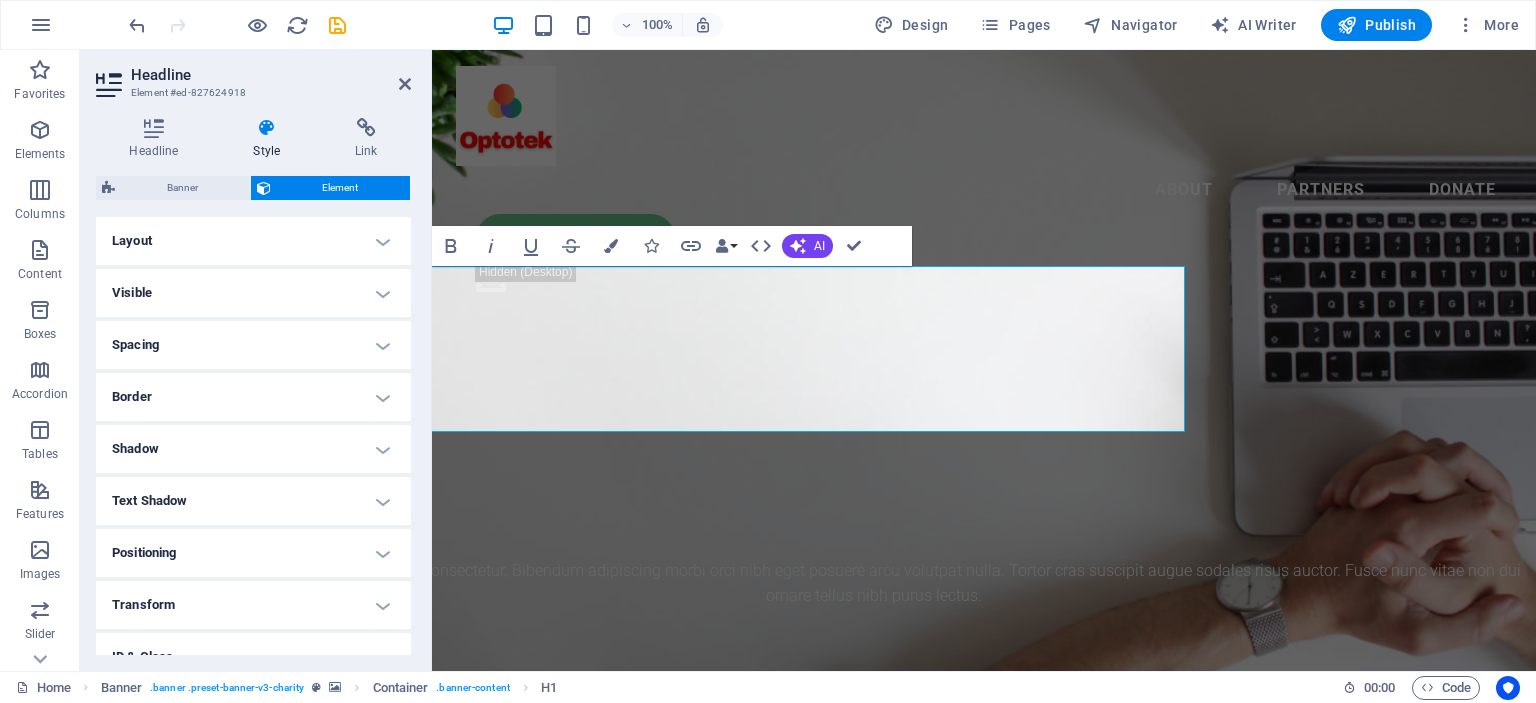 scroll, scrollTop: 100, scrollLeft: 0, axis: vertical 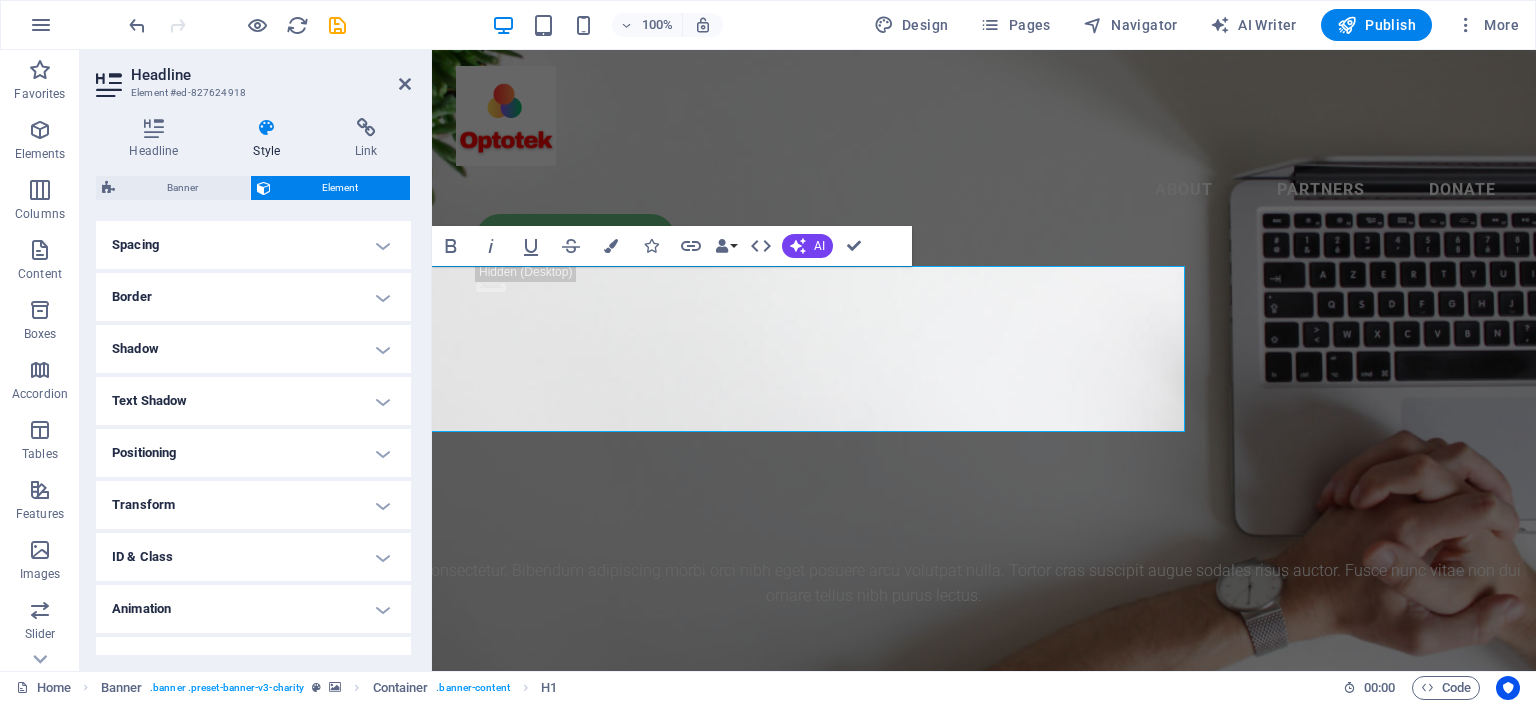 click on "Text Shadow" at bounding box center (253, 401) 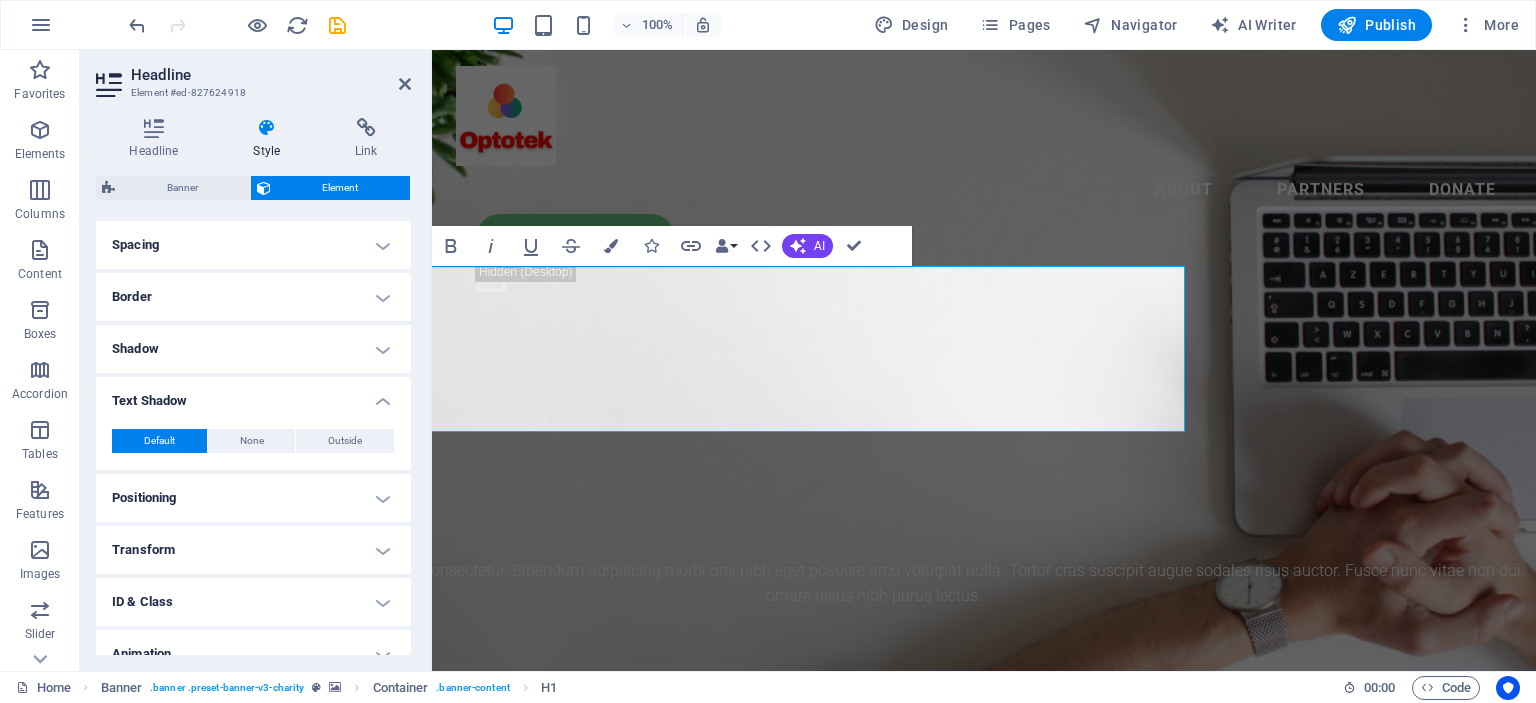 click on "Text Shadow" at bounding box center (253, 395) 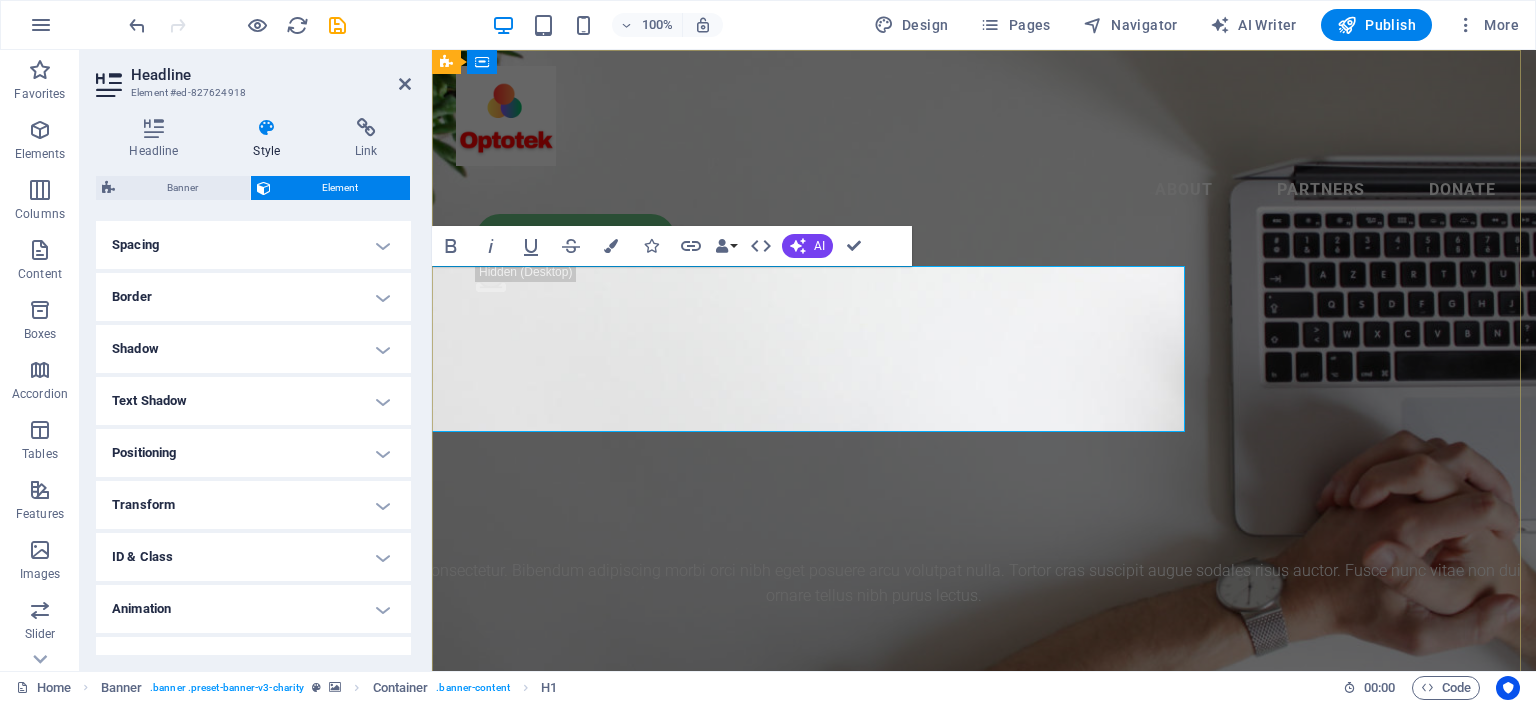 click on "Eğitim ve Danışmanlık Hizmetleri" at bounding box center [773, 835] 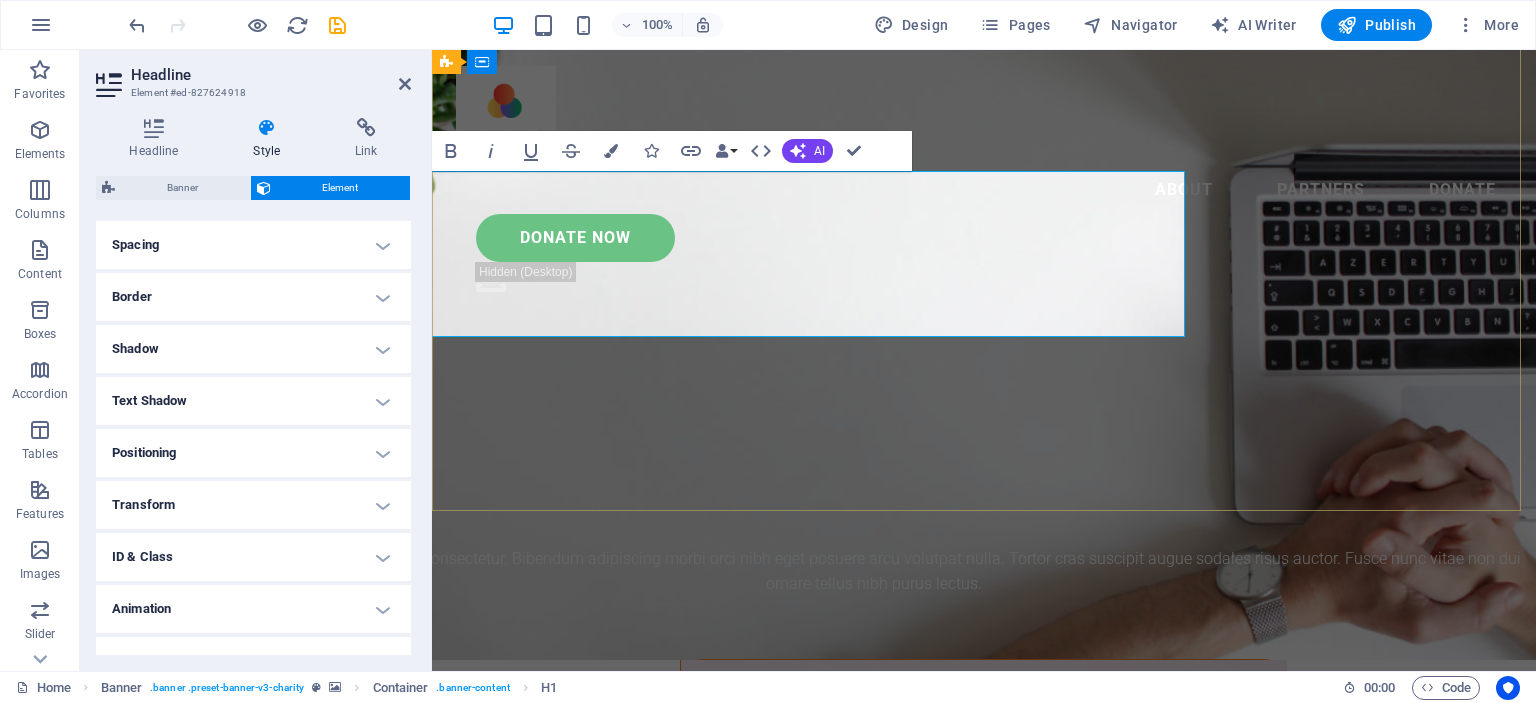 scroll, scrollTop: 0, scrollLeft: 0, axis: both 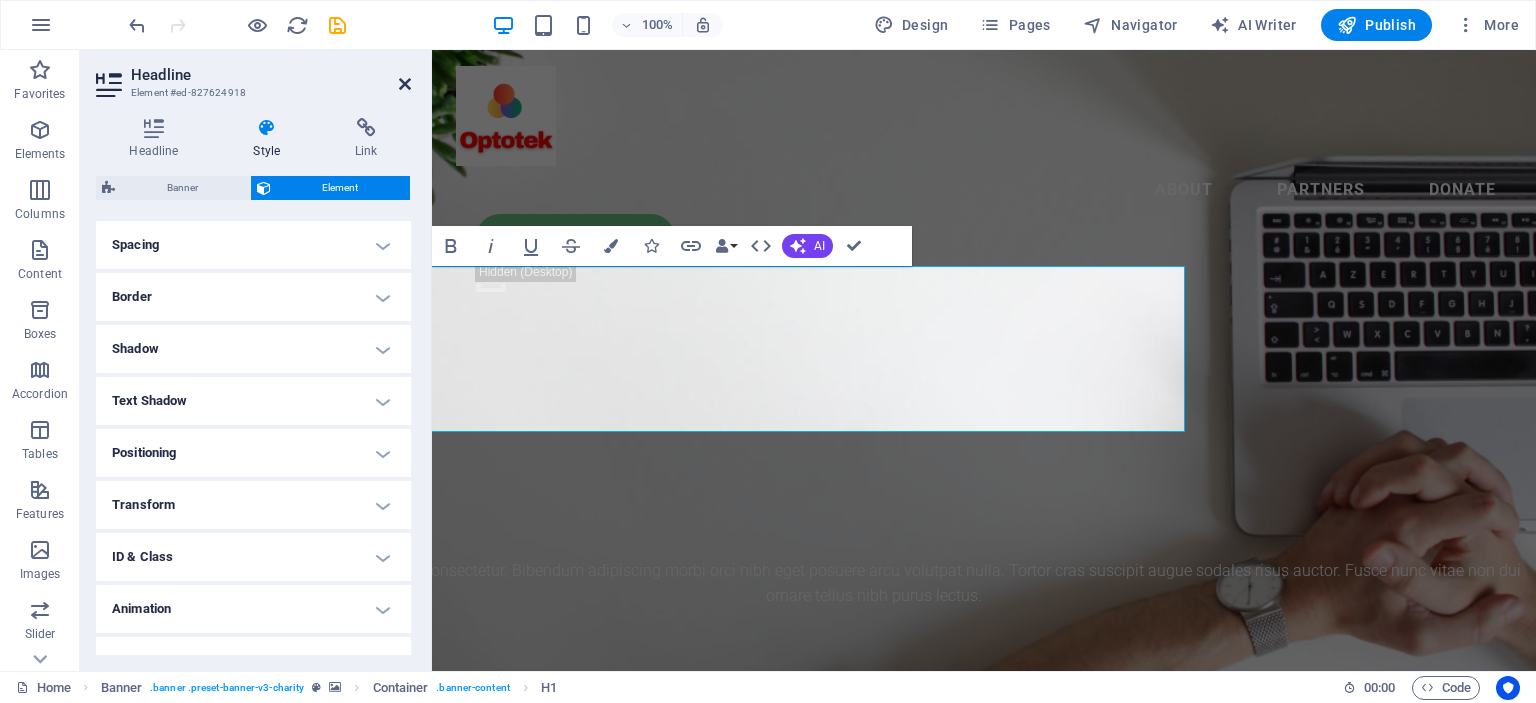 drag, startPoint x: 405, startPoint y: 87, endPoint x: 326, endPoint y: 37, distance: 93.49332 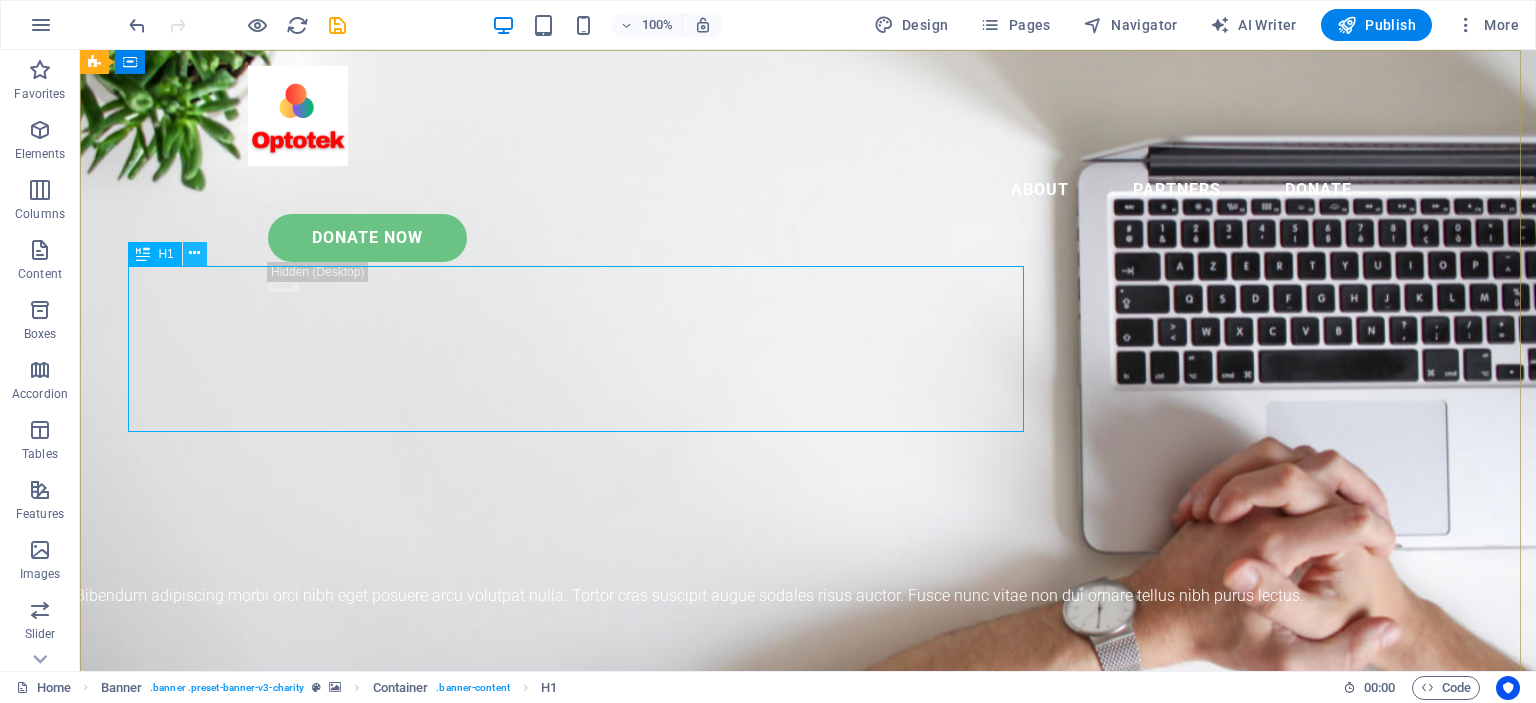 click at bounding box center [194, 253] 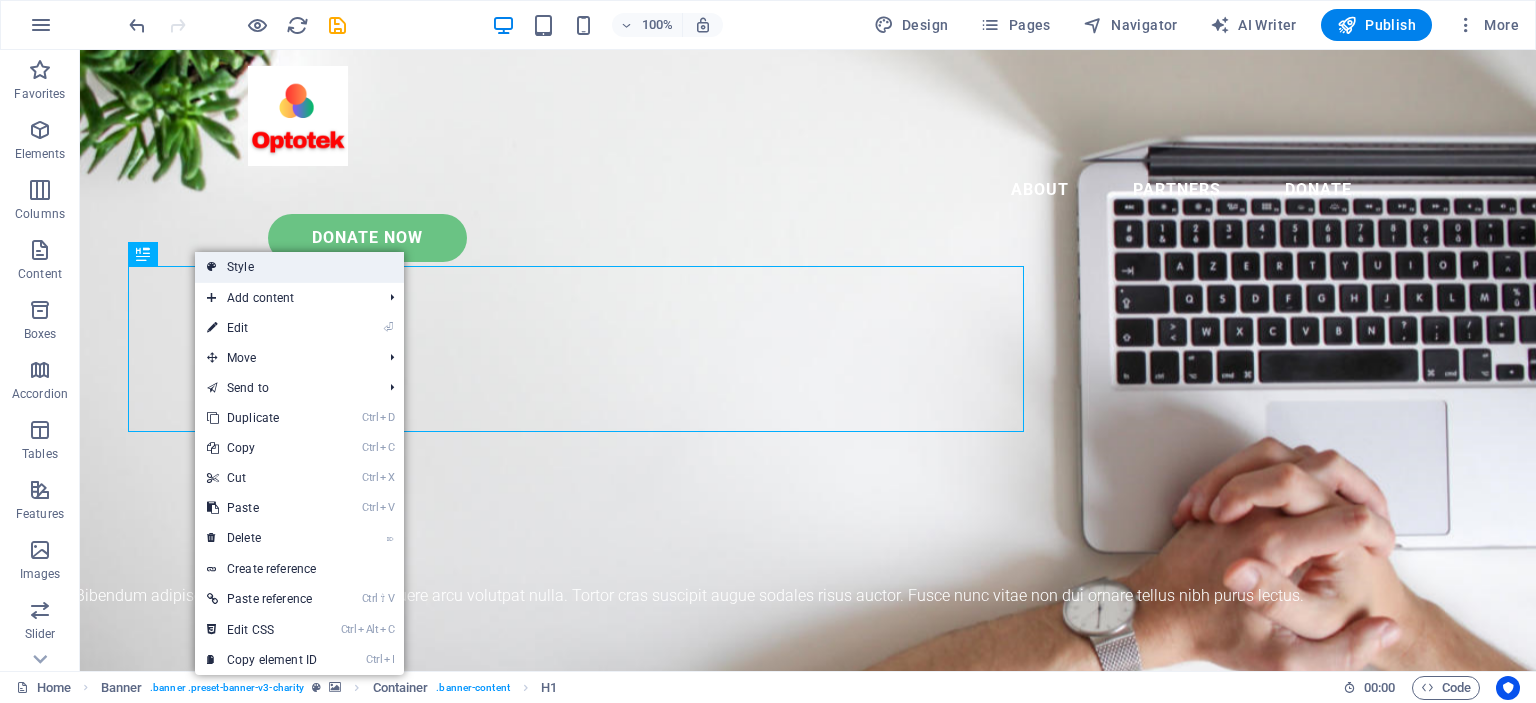 click on "Style" at bounding box center (299, 267) 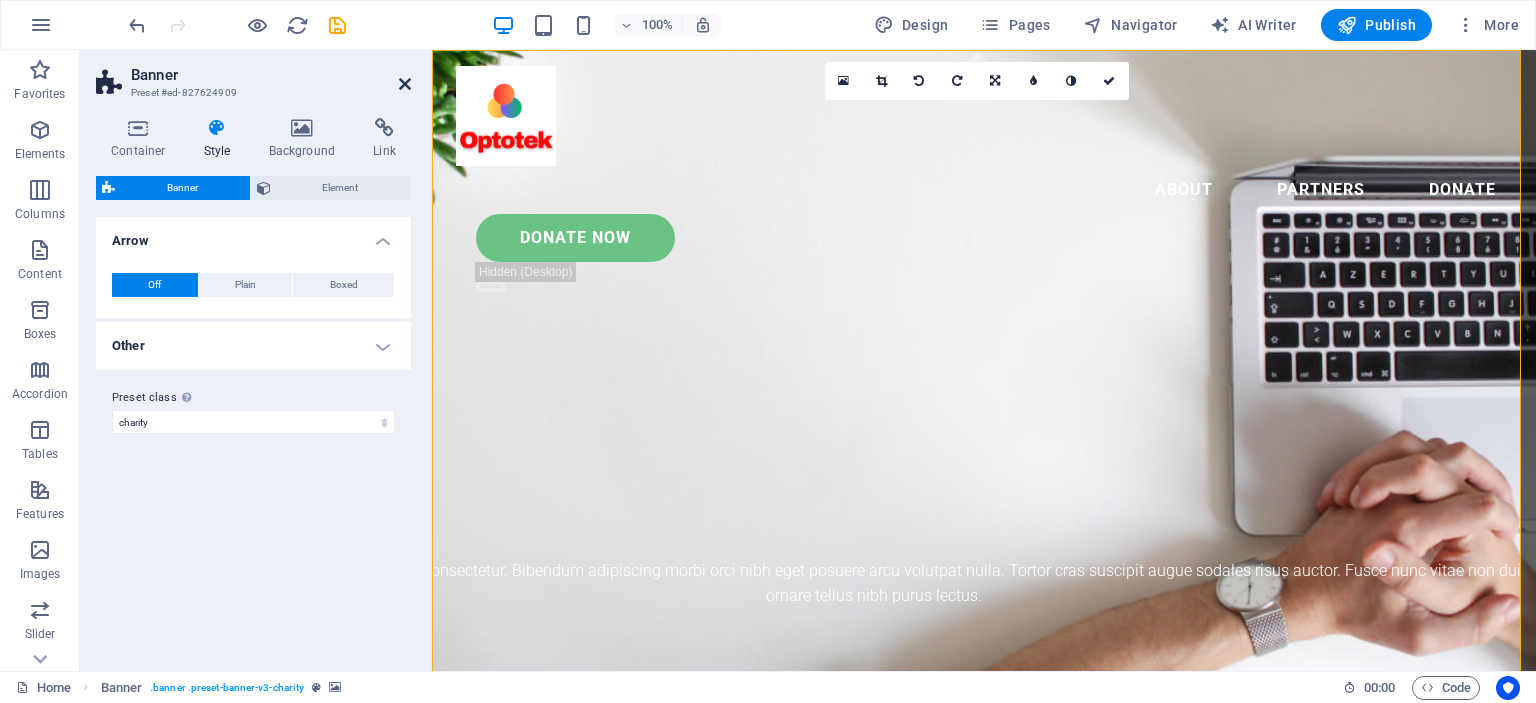 click at bounding box center (405, 84) 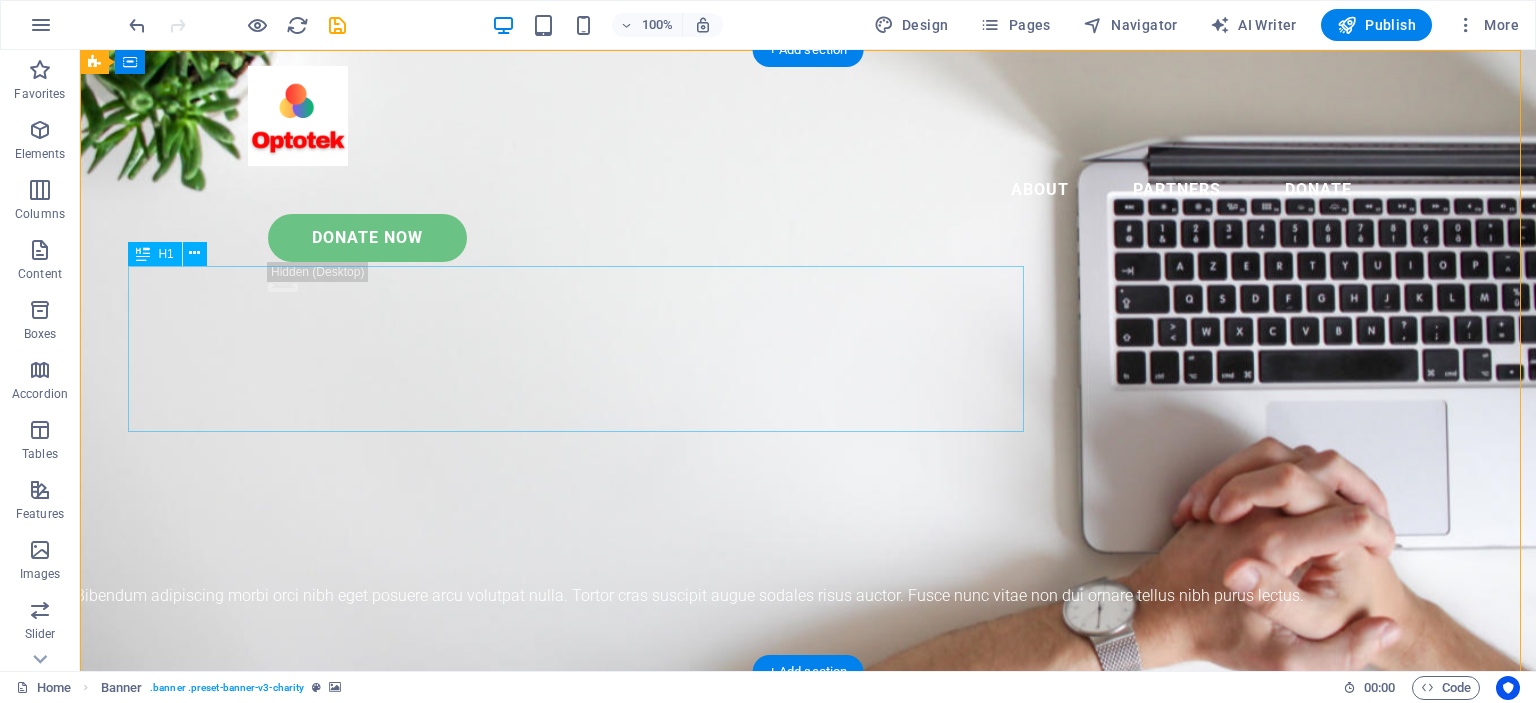 click on "Eğitim ve Danışmanlık Hizmetleri" at bounding box center (584, 793) 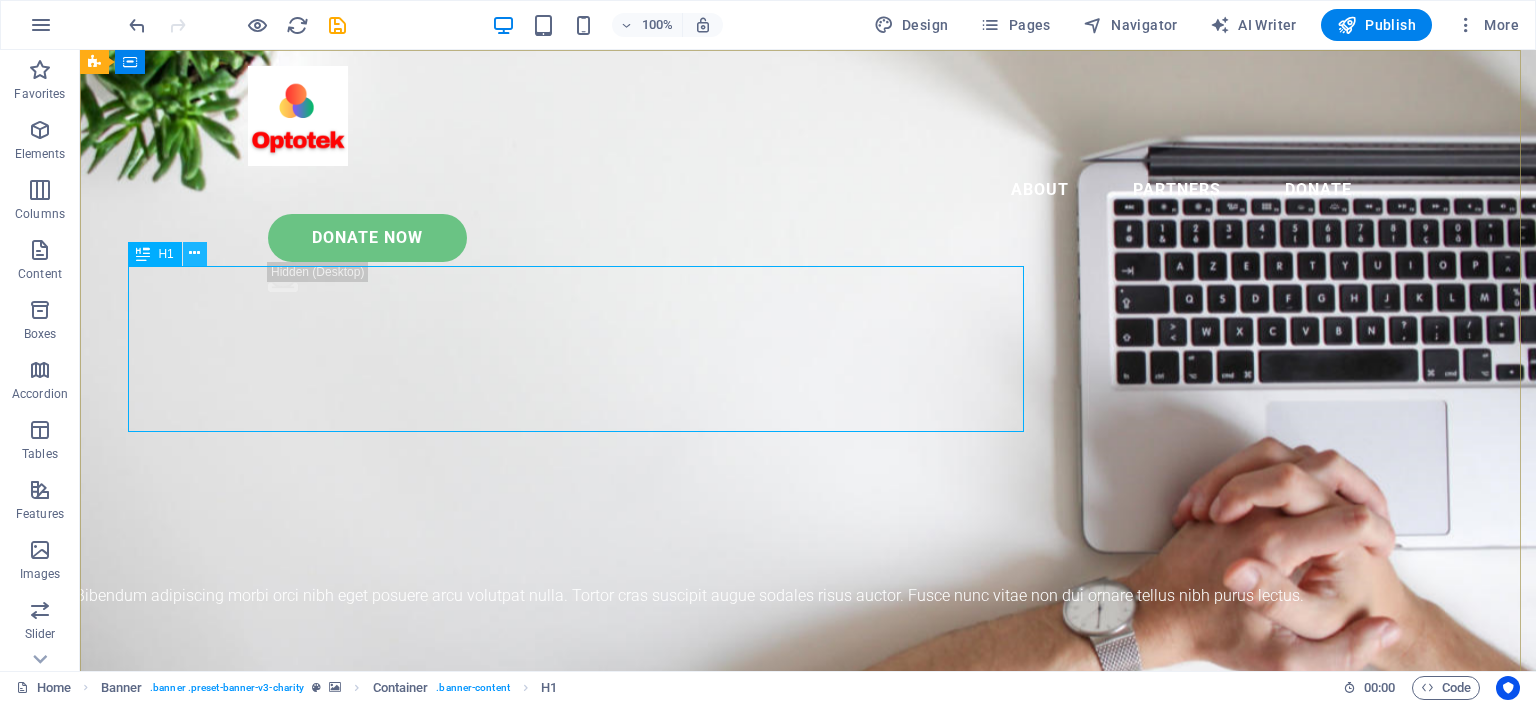 click at bounding box center (194, 253) 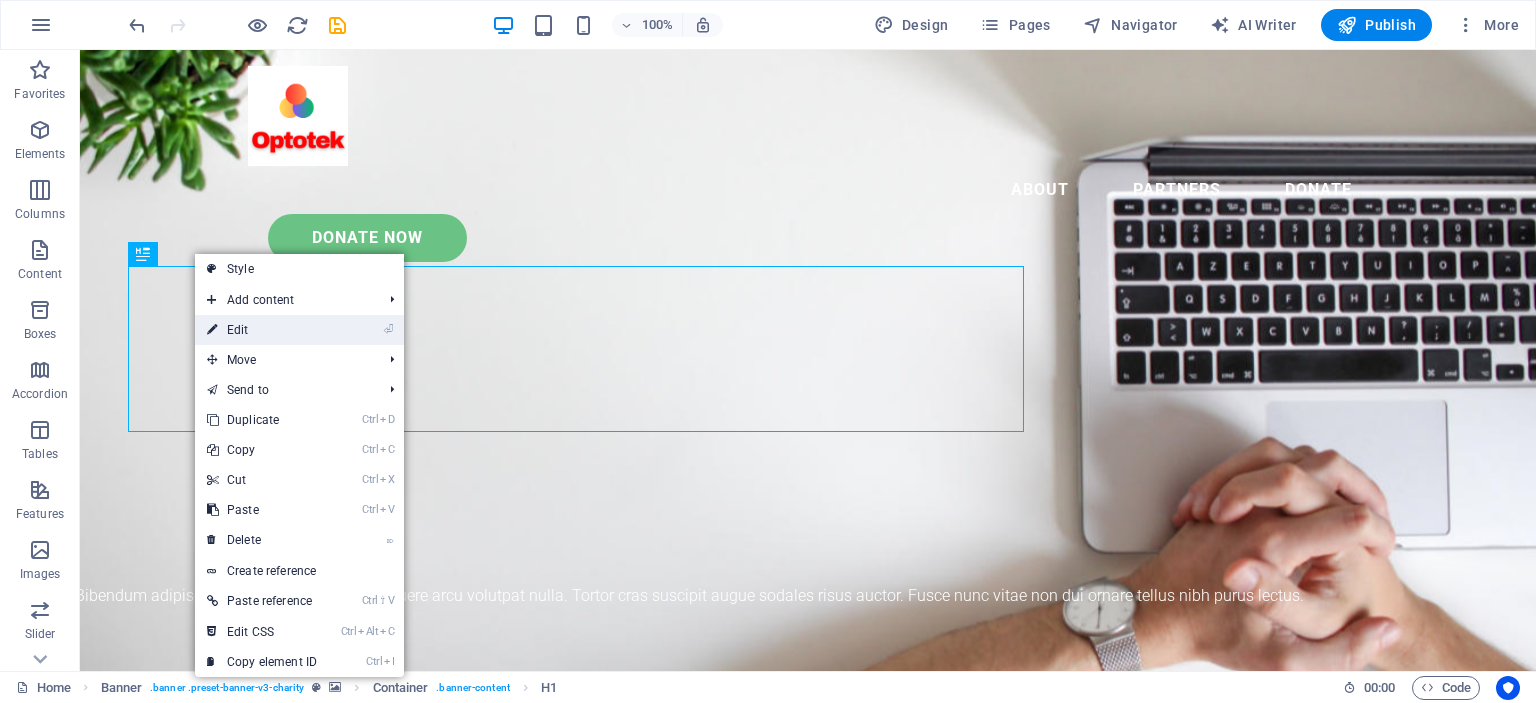 click on "⏎  Edit" at bounding box center [262, 330] 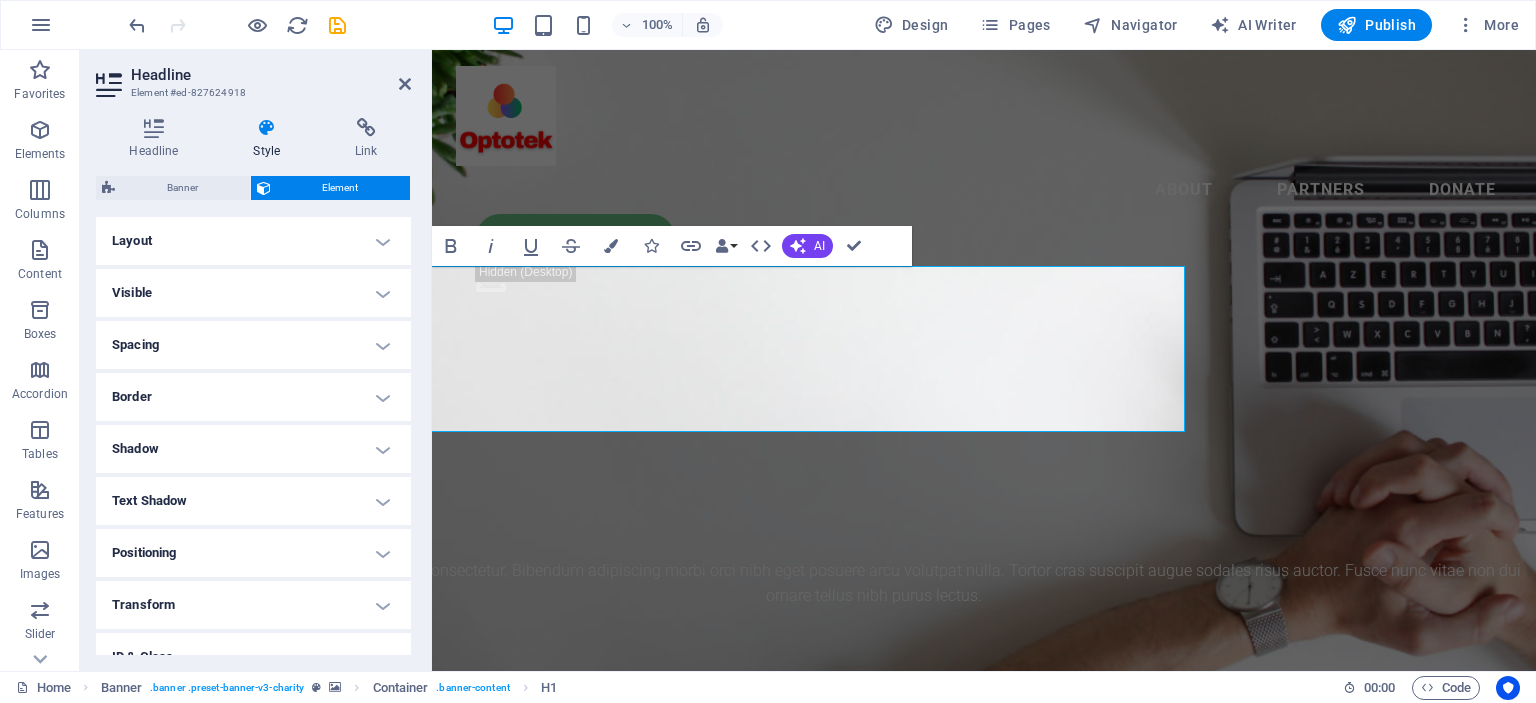 click on "Layout" at bounding box center [253, 241] 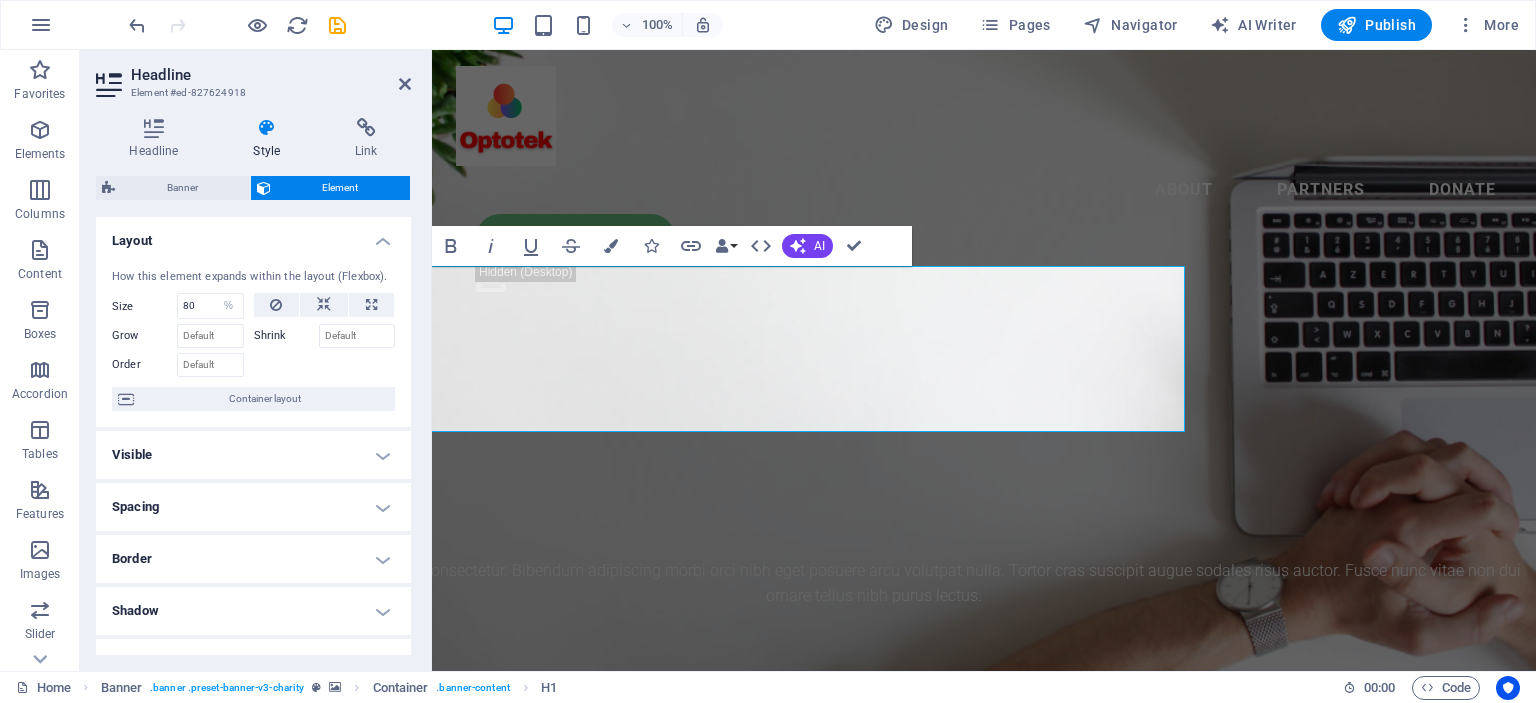 click on "Layout" at bounding box center (253, 235) 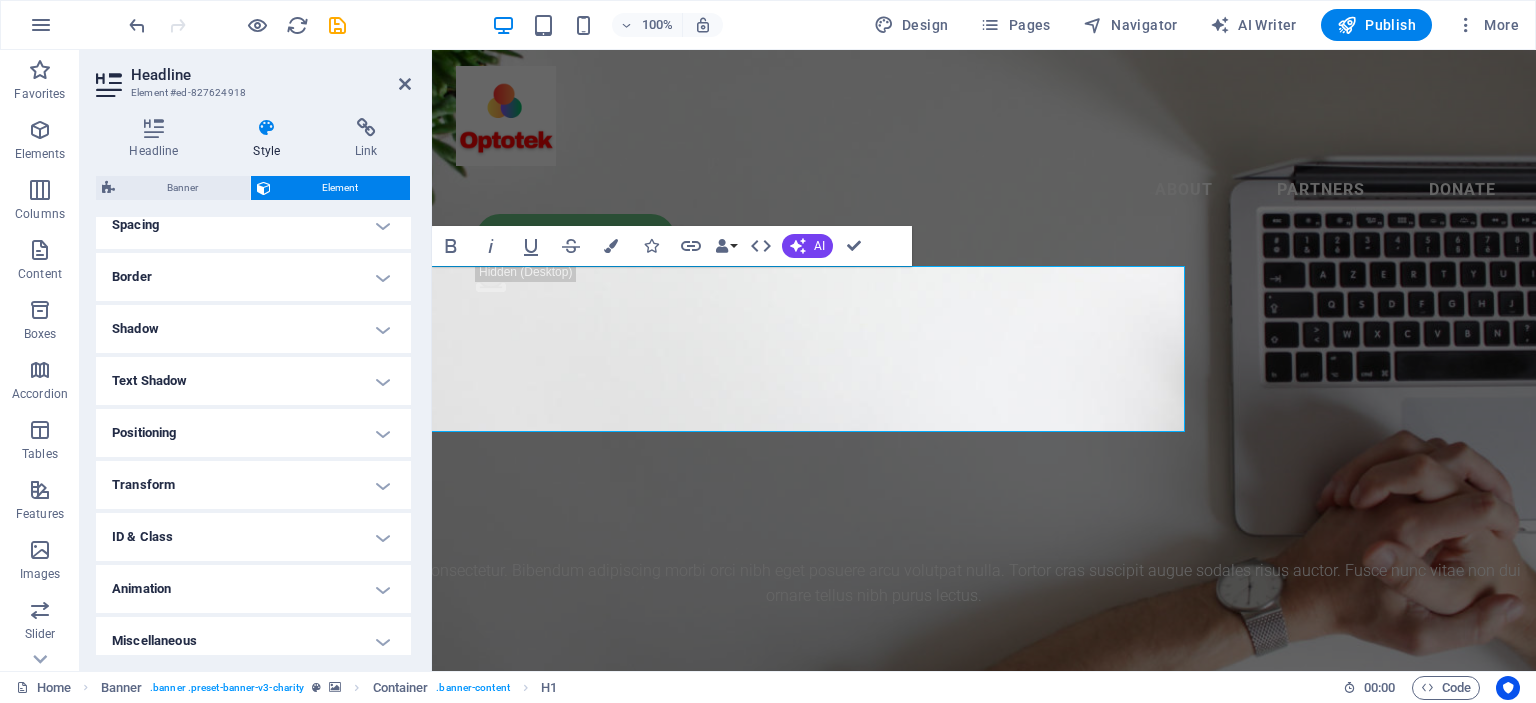 scroll, scrollTop: 129, scrollLeft: 0, axis: vertical 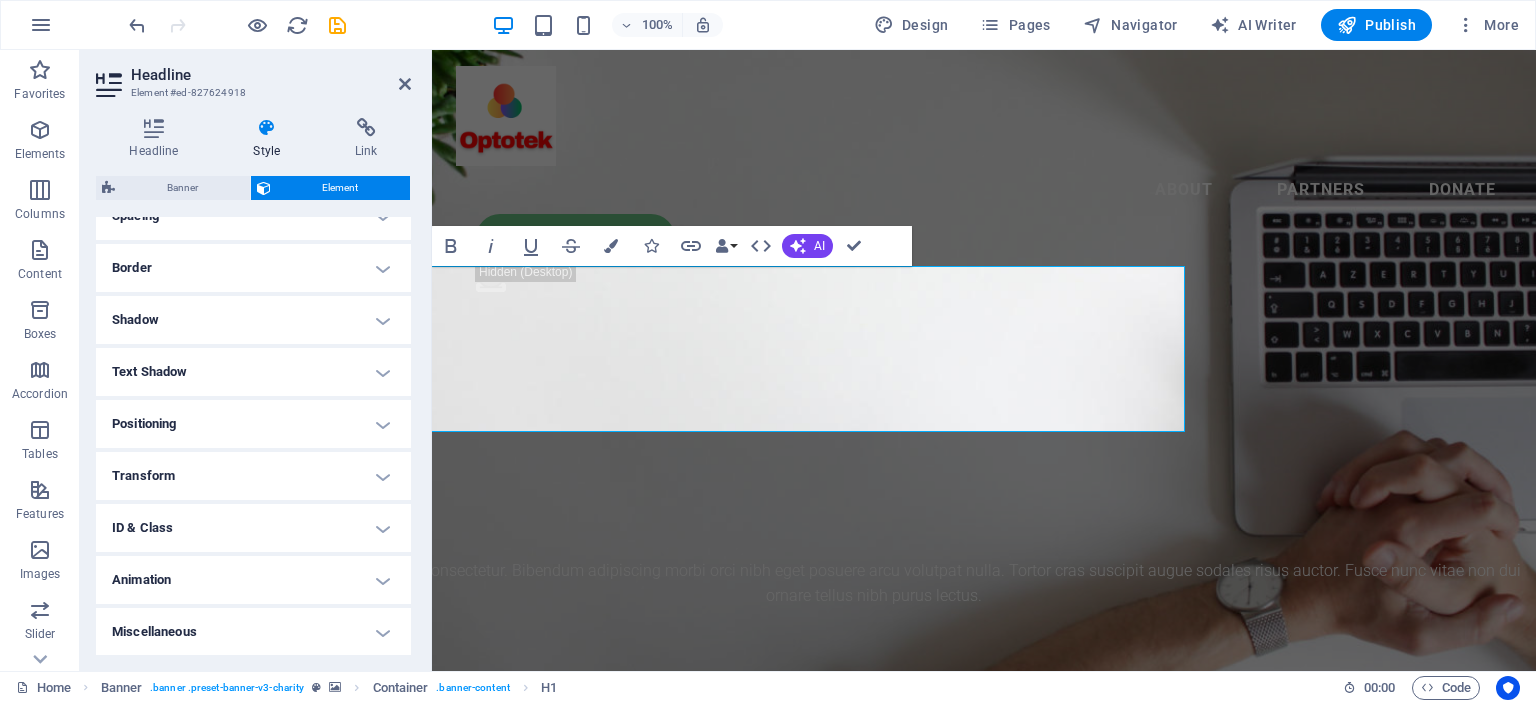 click on "Miscellaneous" at bounding box center [253, 632] 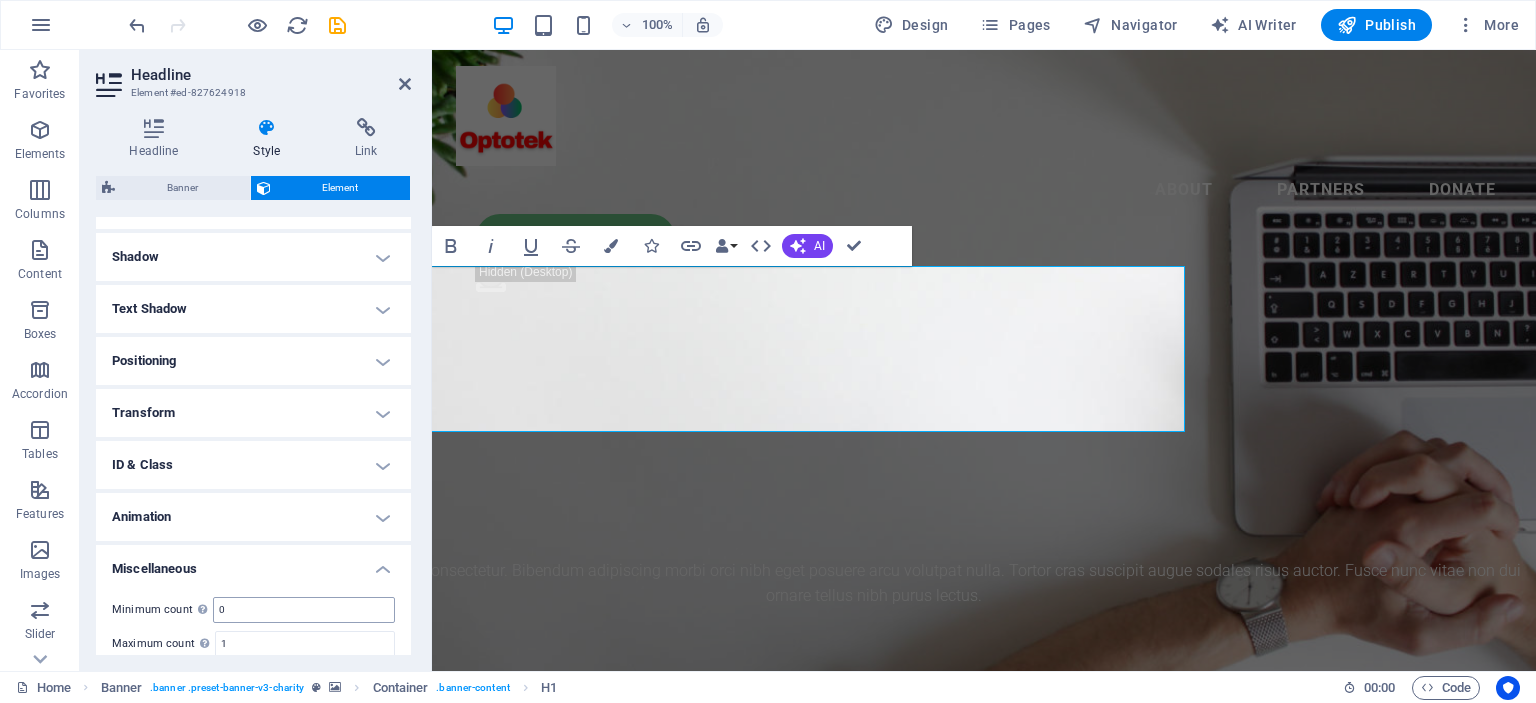 scroll, scrollTop: 252, scrollLeft: 0, axis: vertical 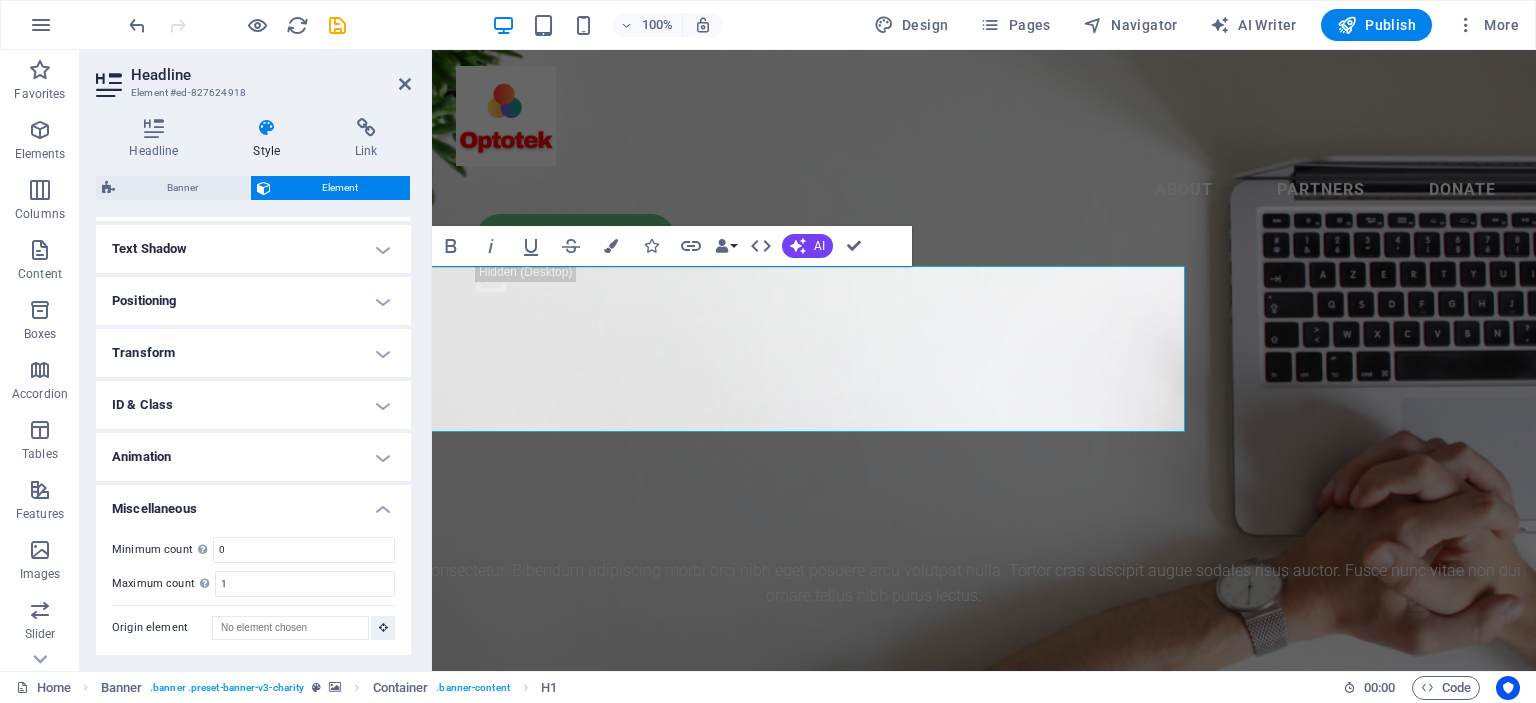 click on "Miscellaneous" at bounding box center (253, 503) 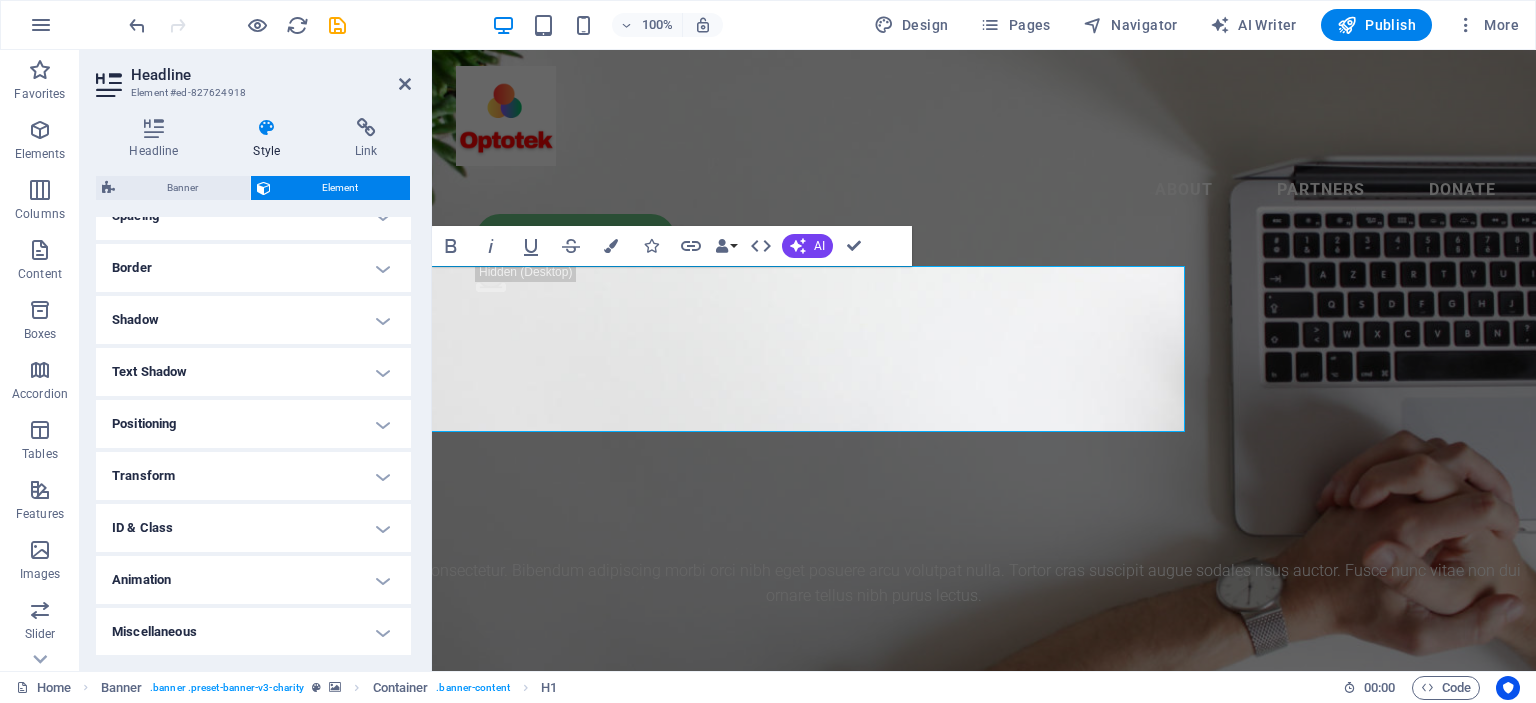 click on "Text Shadow" at bounding box center [253, 372] 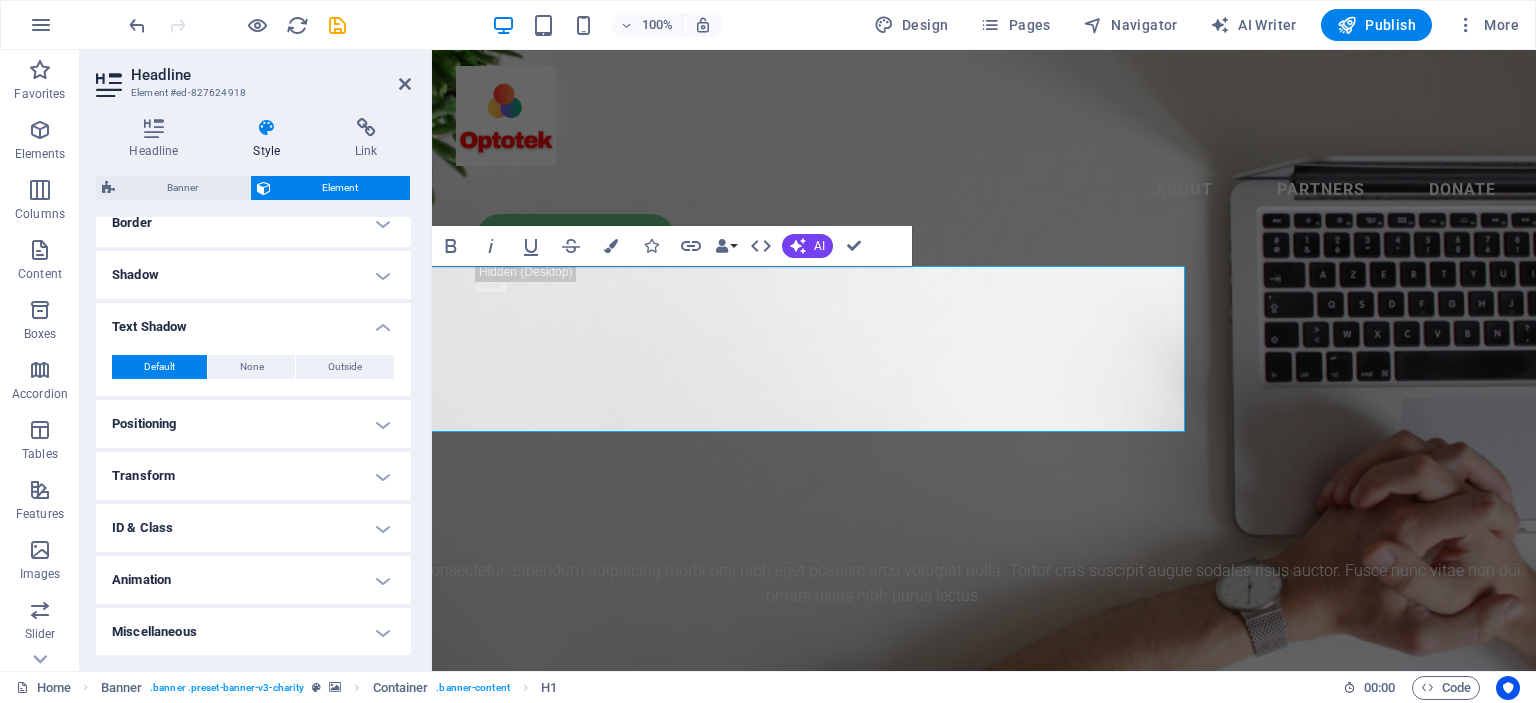 click on "Text Shadow" at bounding box center (253, 321) 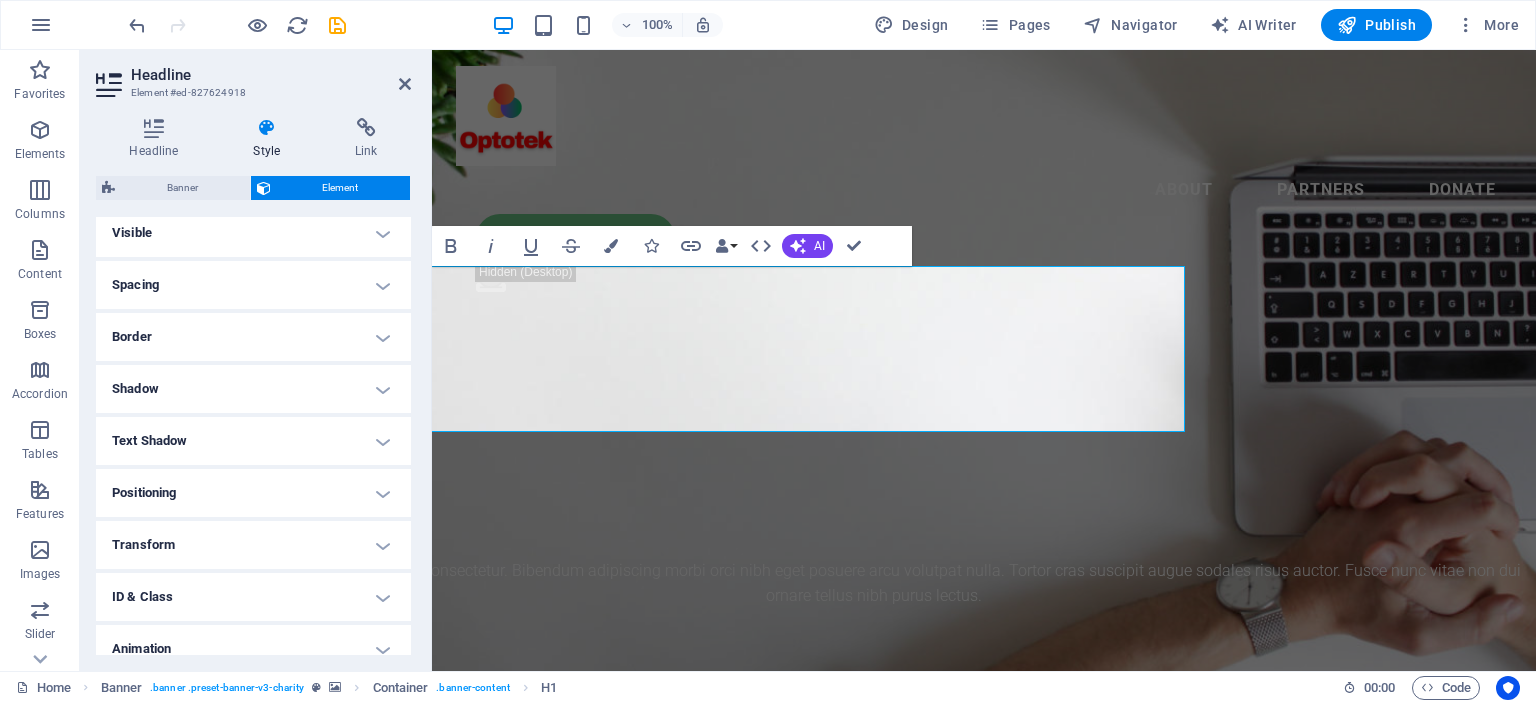 scroll, scrollTop: 0, scrollLeft: 0, axis: both 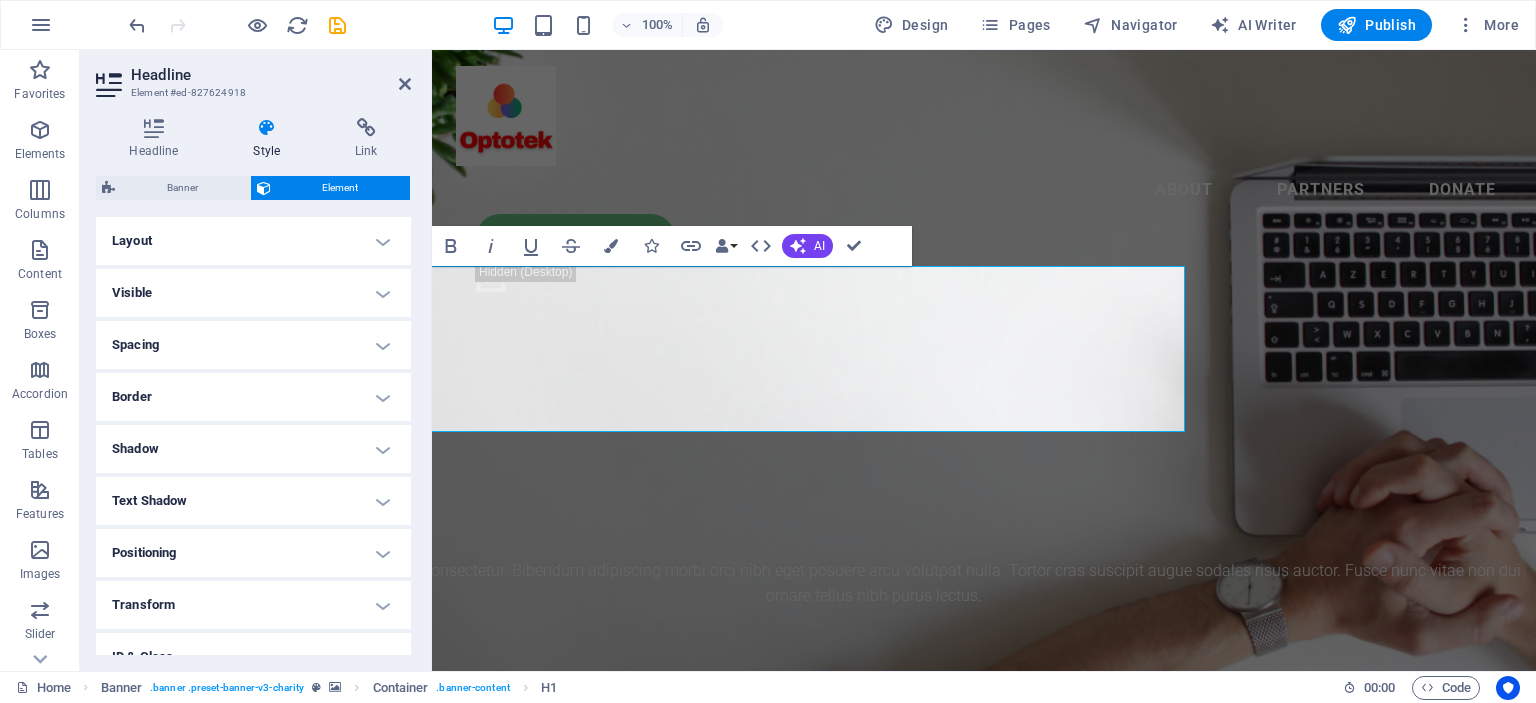 click on "Visible" at bounding box center [253, 293] 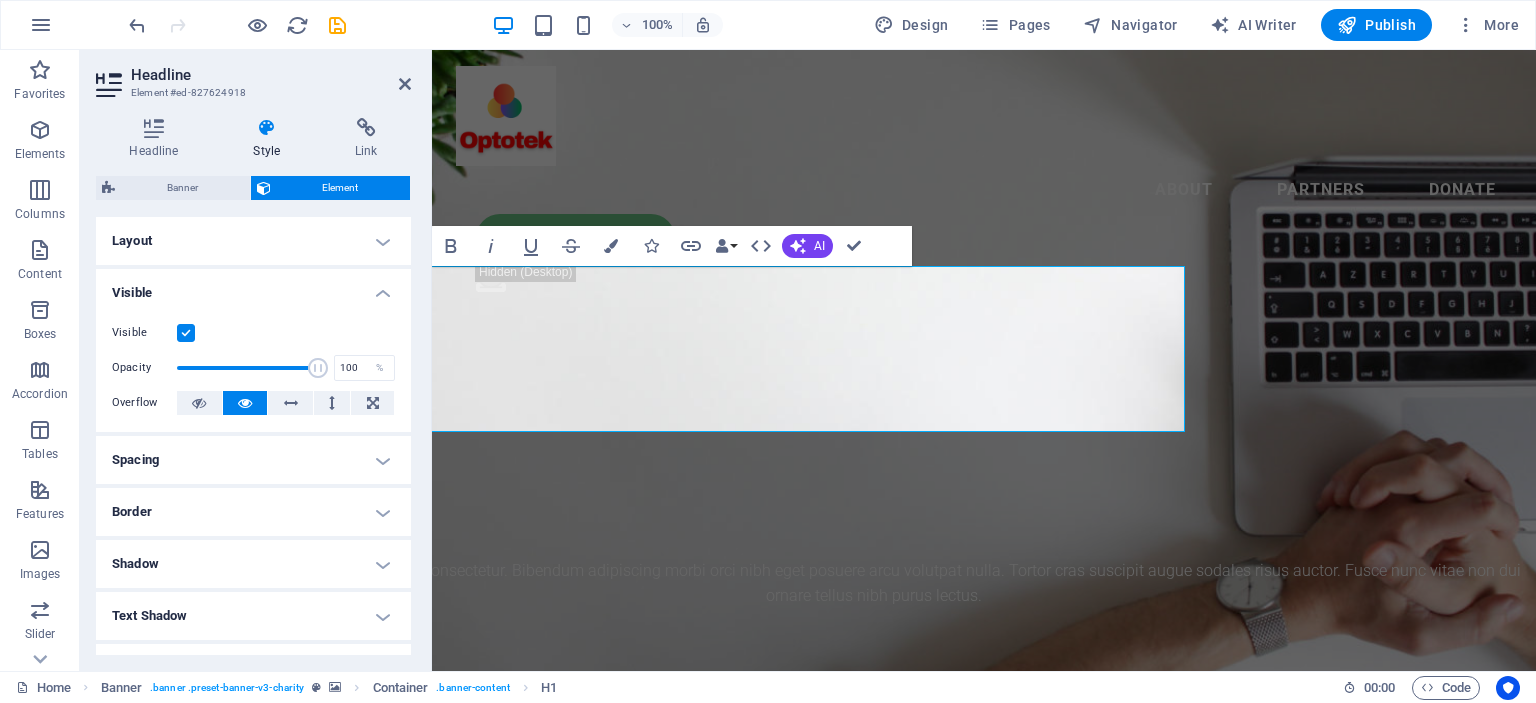 click on "Visible" at bounding box center [253, 287] 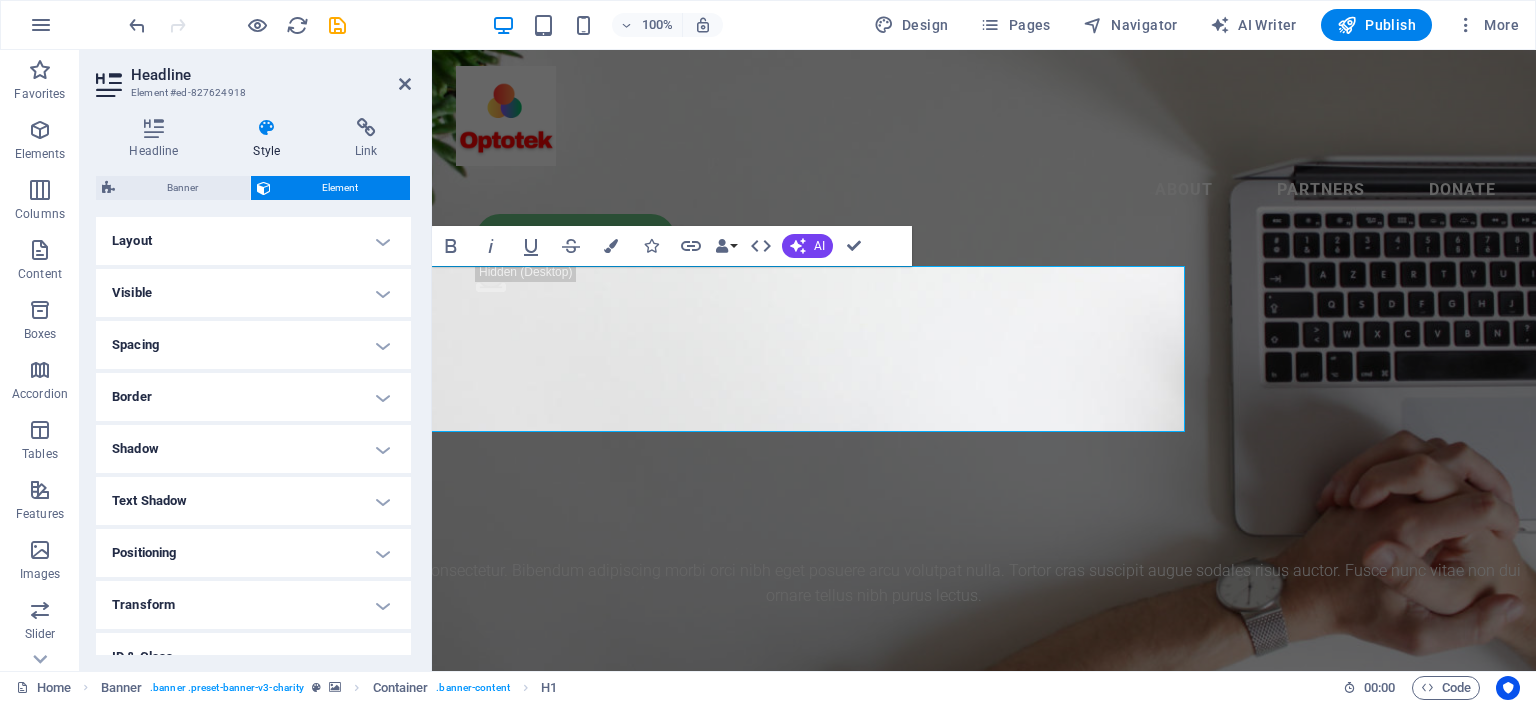 click on "Layout" at bounding box center (253, 241) 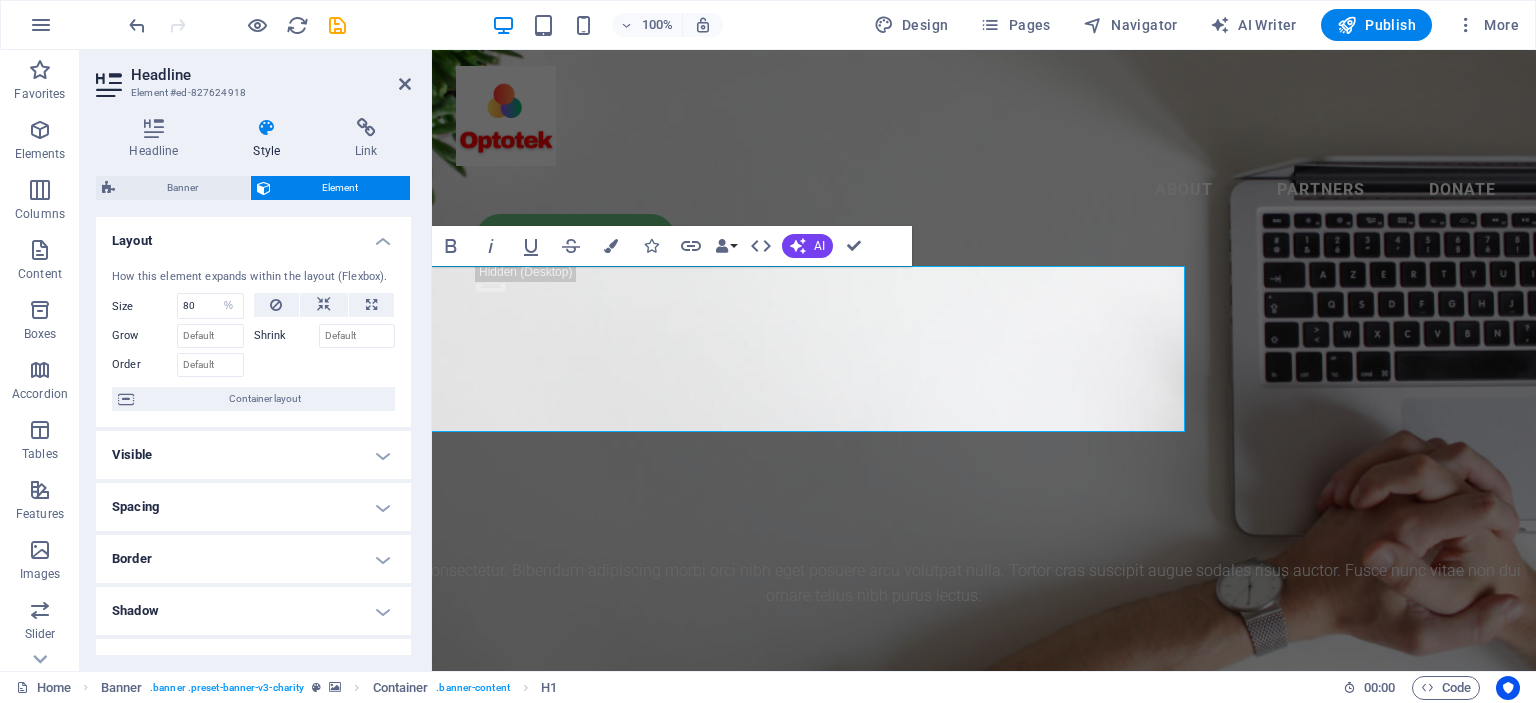 click on "Layout" at bounding box center (253, 235) 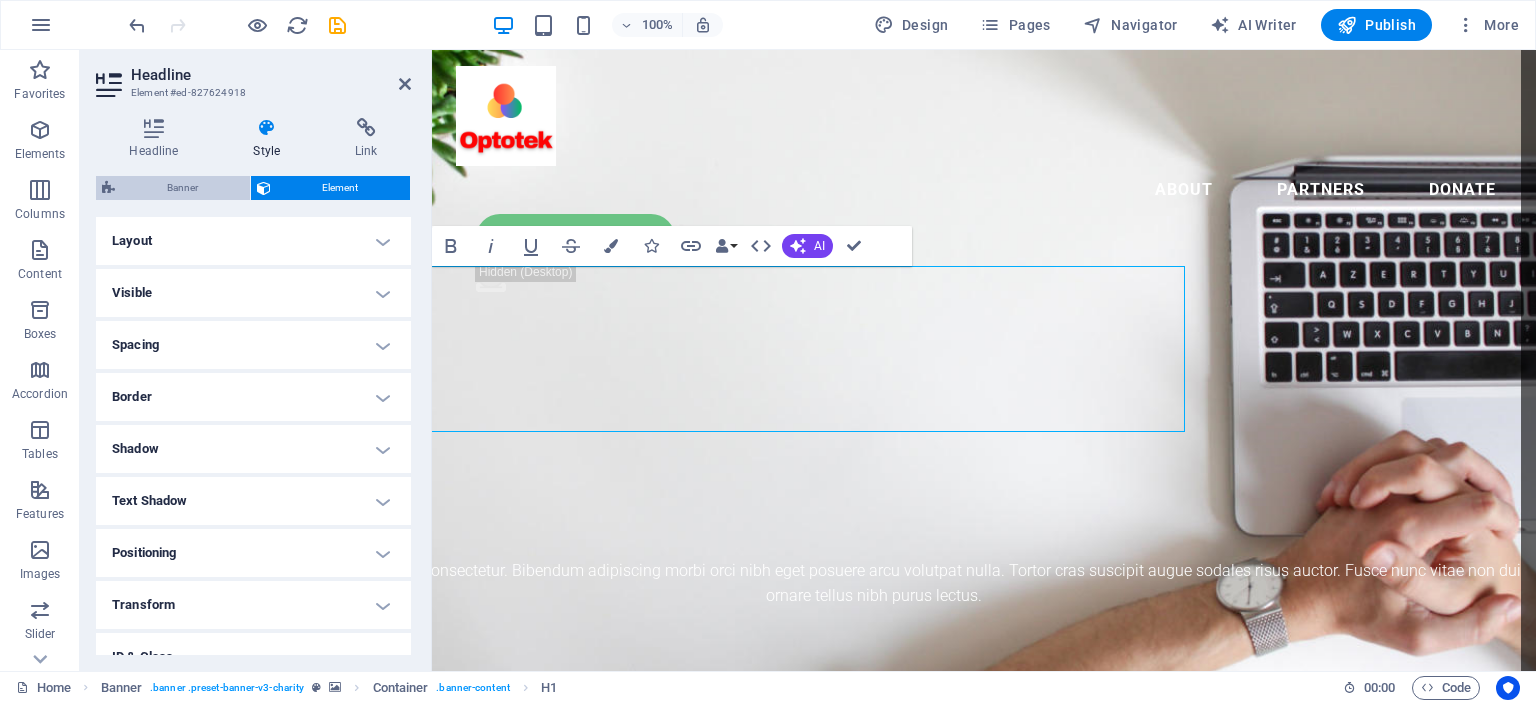 click on "Banner" at bounding box center (182, 188) 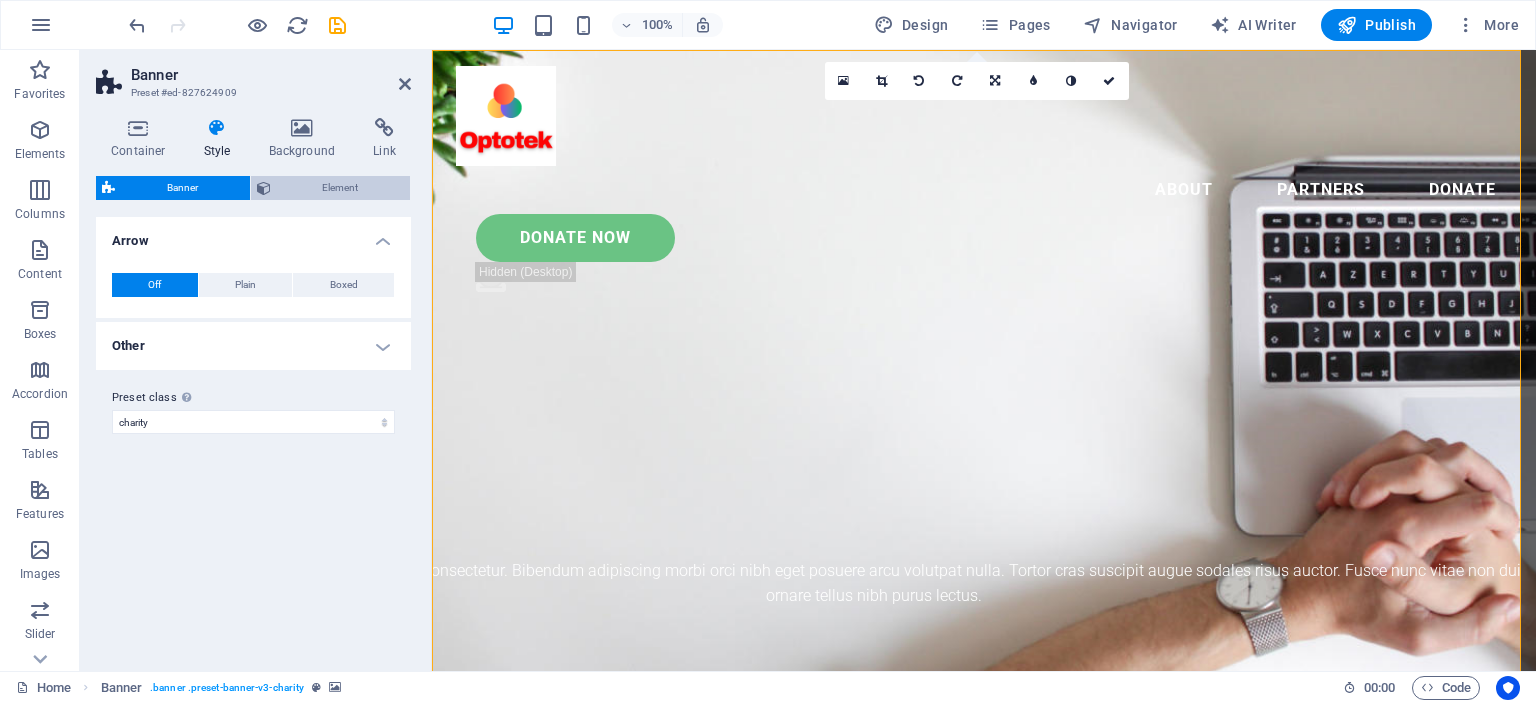 click at bounding box center [264, 188] 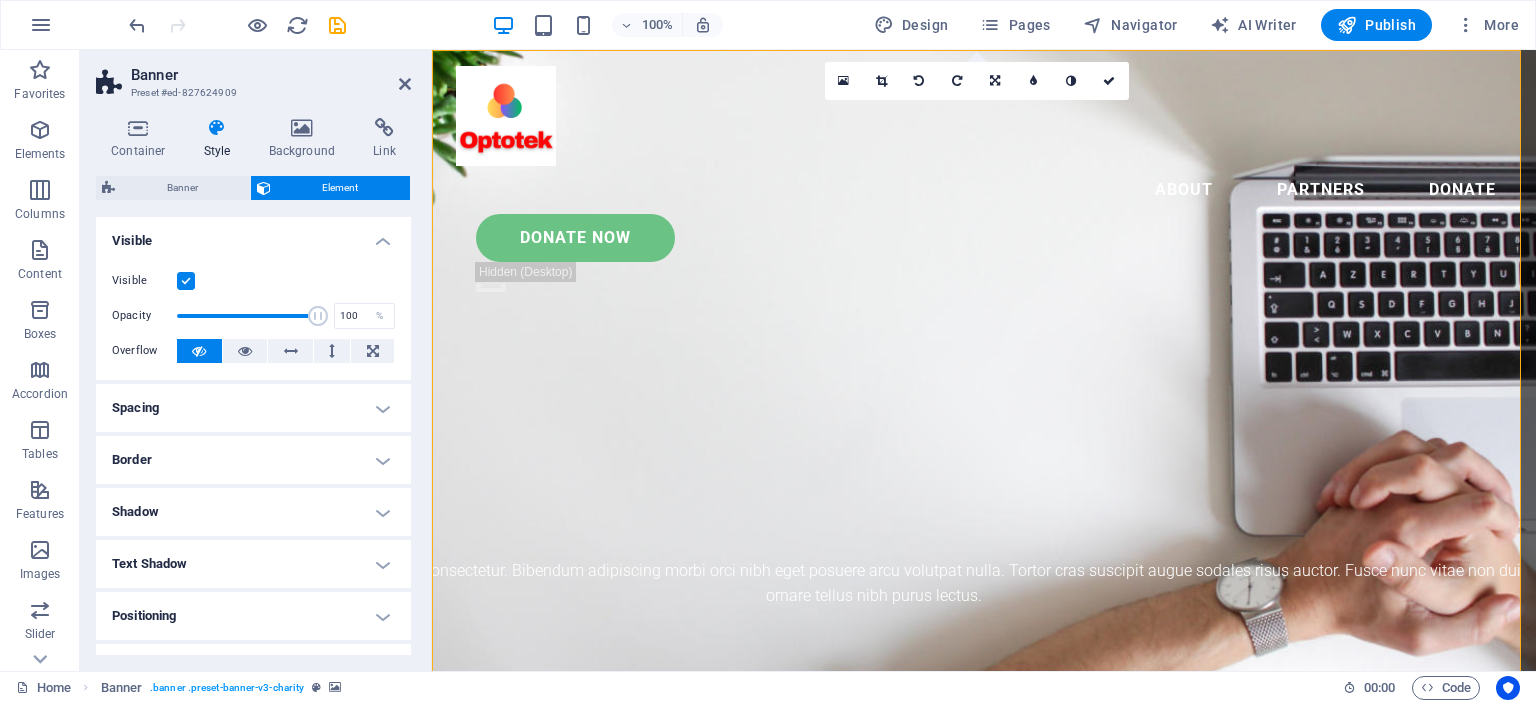 click on "Style" at bounding box center (221, 139) 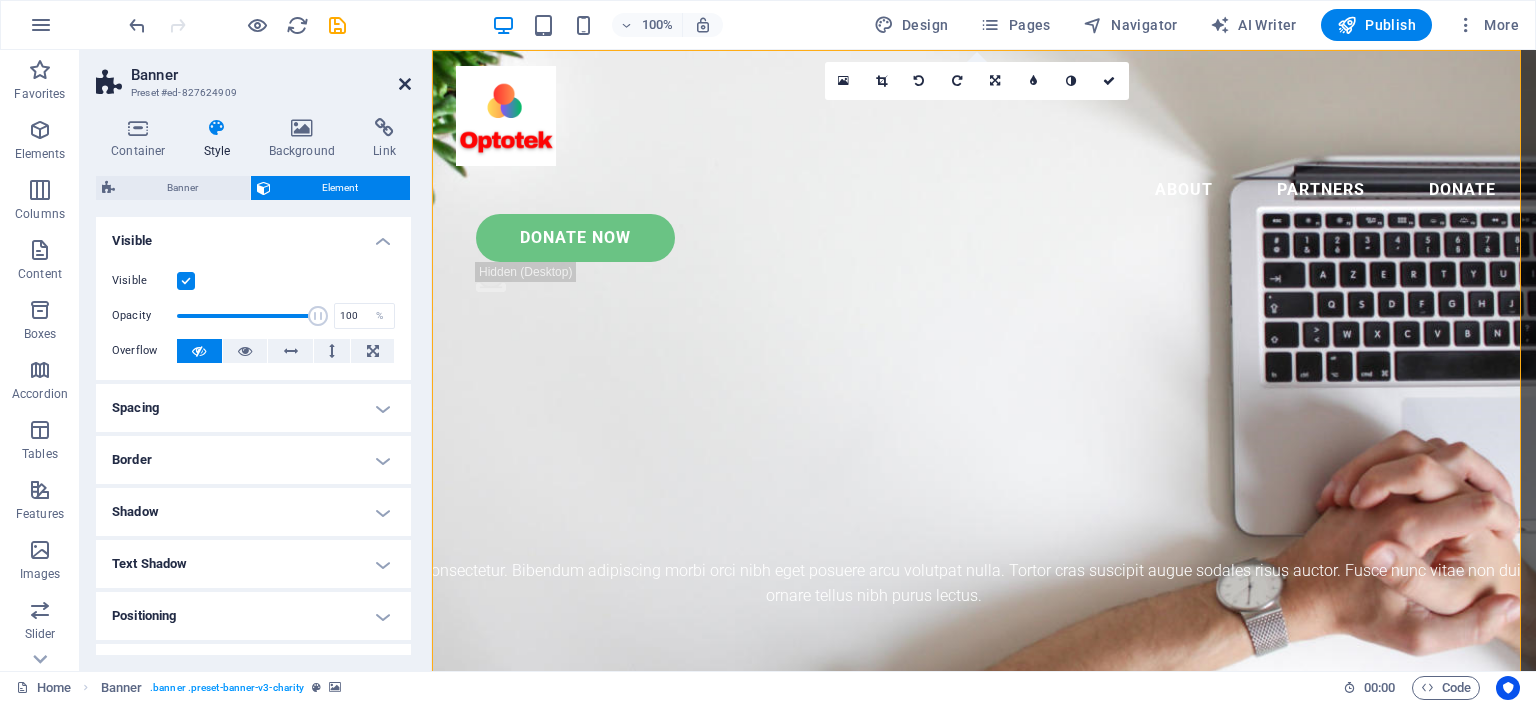 click at bounding box center (405, 84) 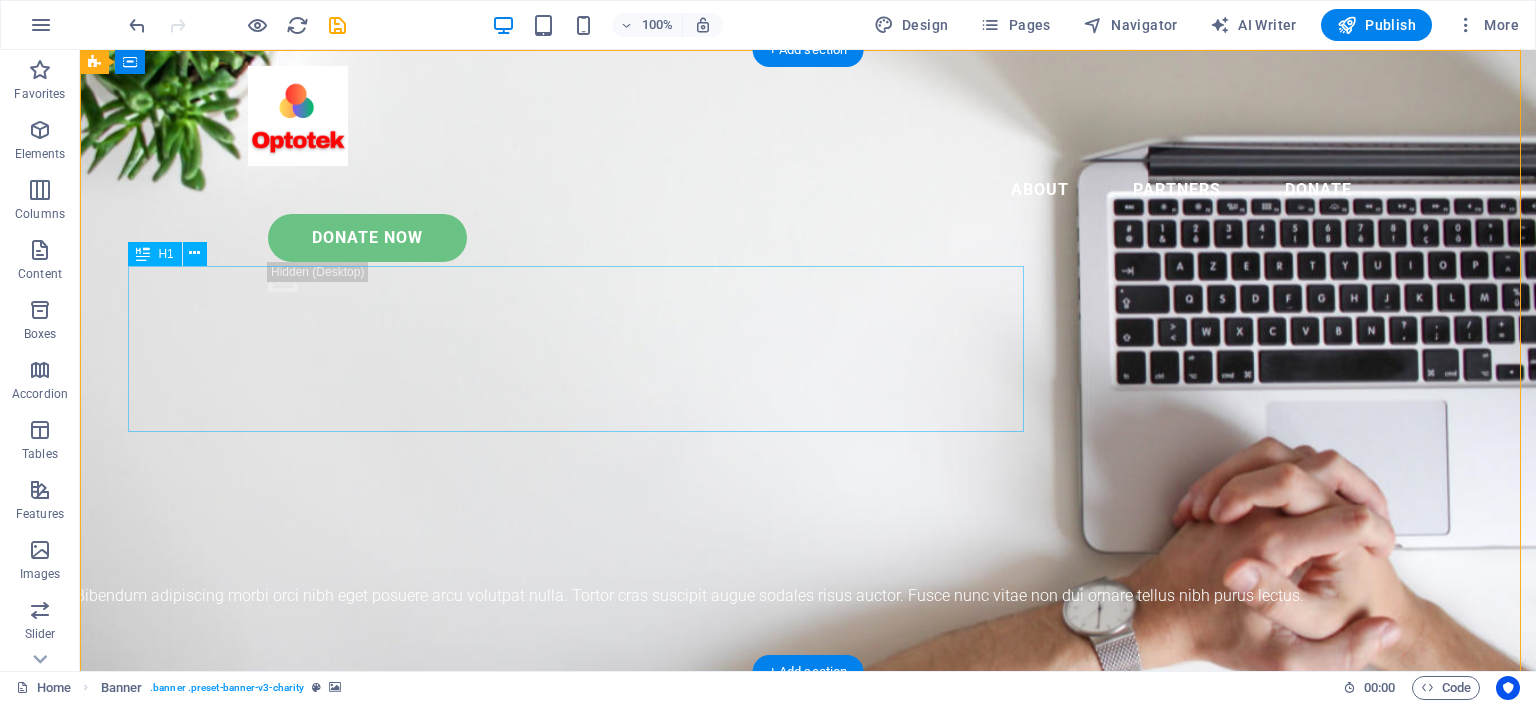 click on "Eğitim ve Danışmanlık Hizmetleri" at bounding box center (584, 793) 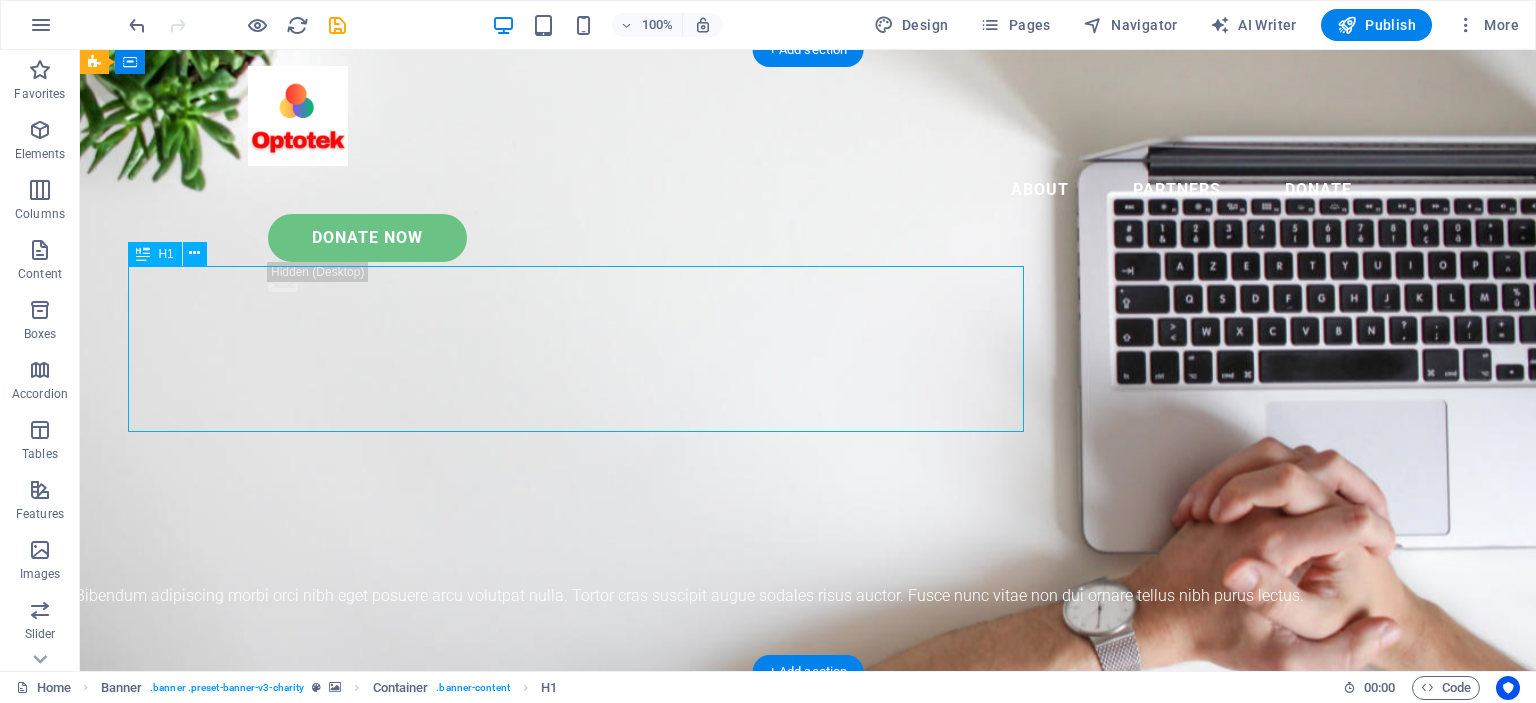 click on "Eğitim ve Danışmanlık Hizmetleri" at bounding box center (584, 793) 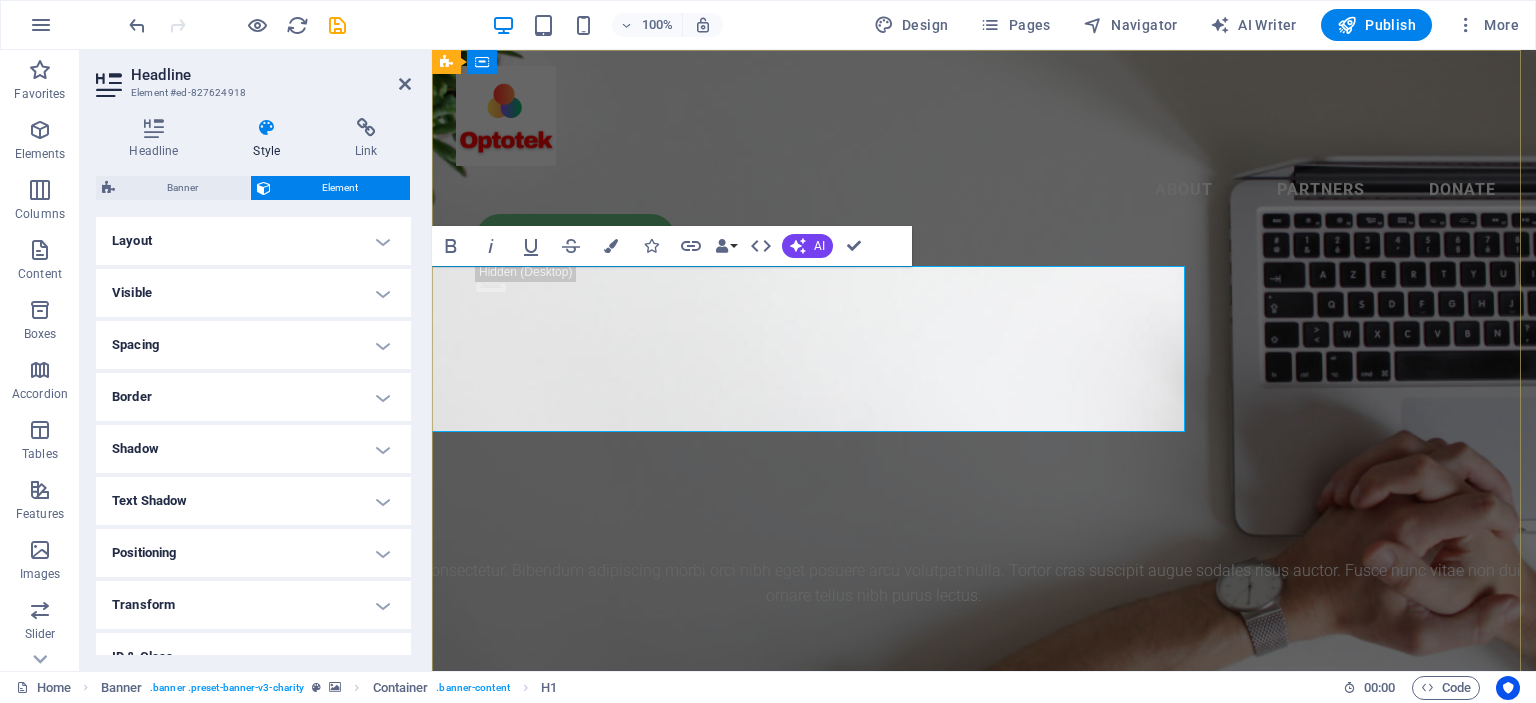 drag, startPoint x: 505, startPoint y: 315, endPoint x: 451, endPoint y: 327, distance: 55.31727 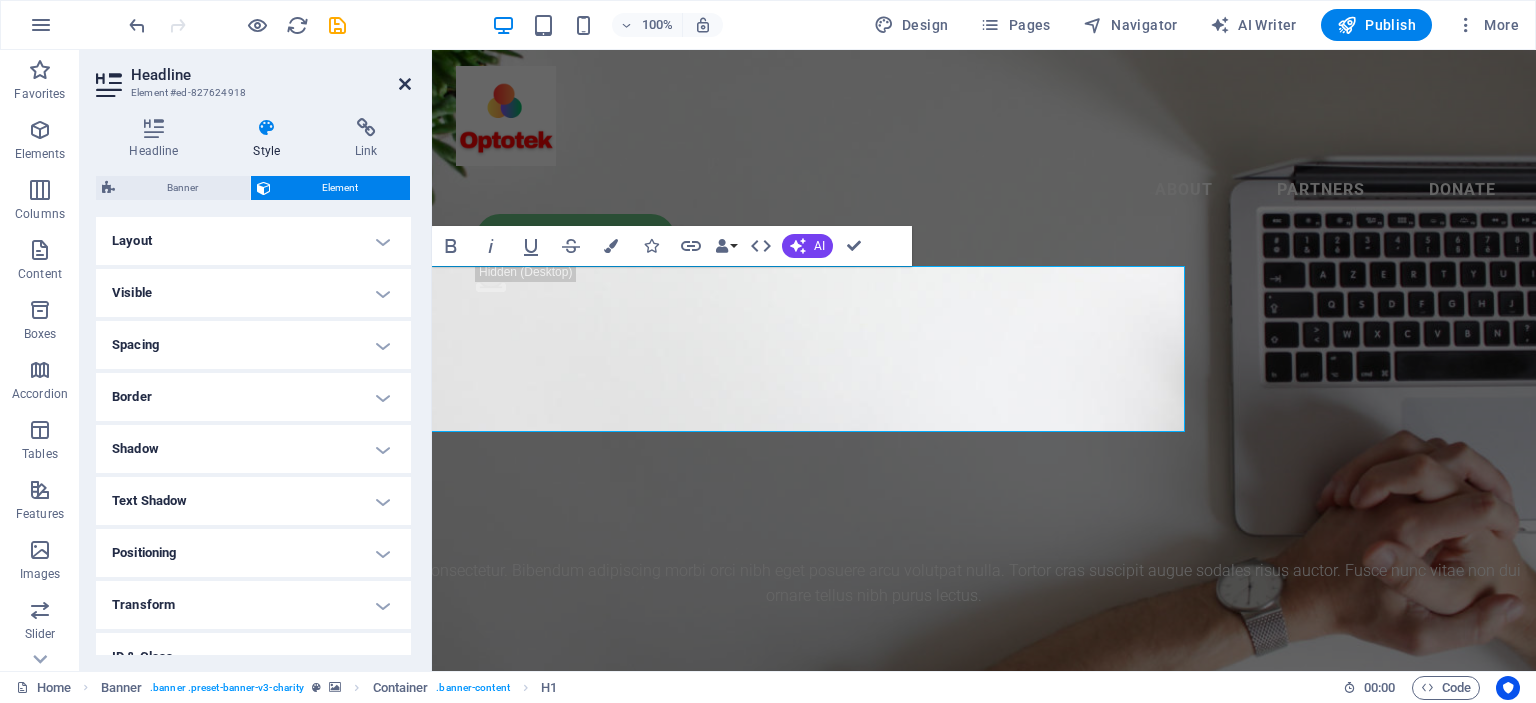 click at bounding box center (405, 84) 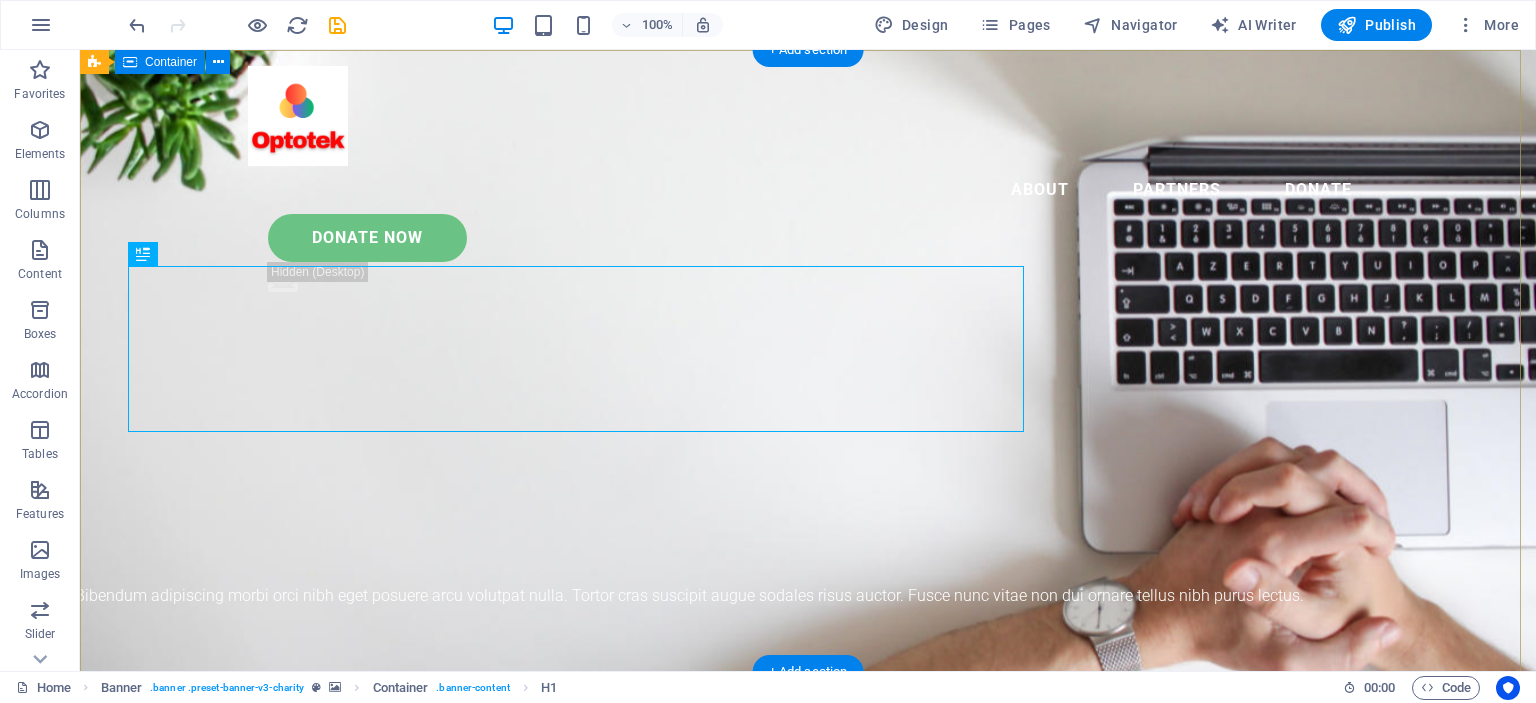 click on "Eğitim ve Danışmanlık Hizmetleri Lorem ipsum dolor sit amet consectetur. Bibendum adipiscing morbi orci nibh eget posuere arcu volutpat nulla. Tortor cras suscipit augue sodales risus auctor. Fusce nunc vitae non dui ornare tellus nibh purus lectus." at bounding box center [808, 805] 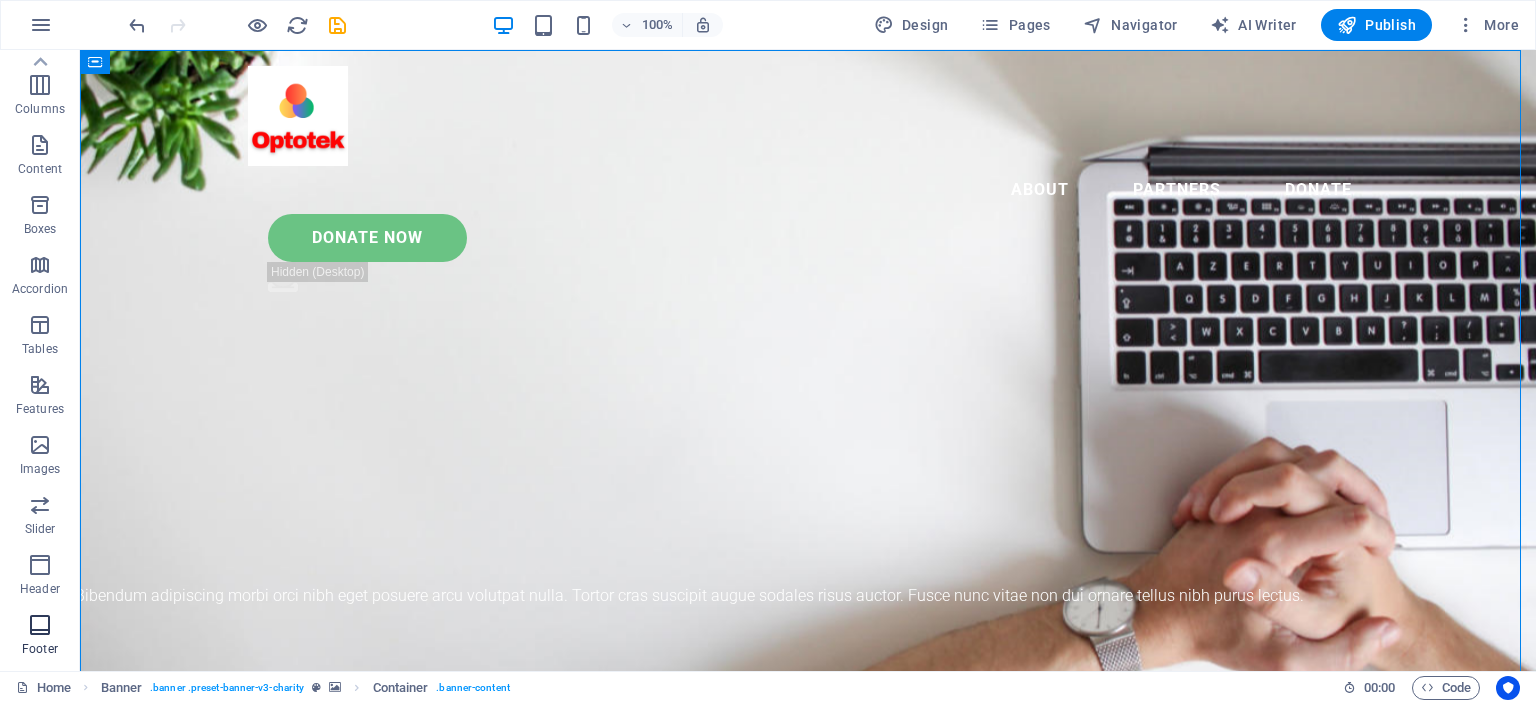 scroll, scrollTop: 0, scrollLeft: 0, axis: both 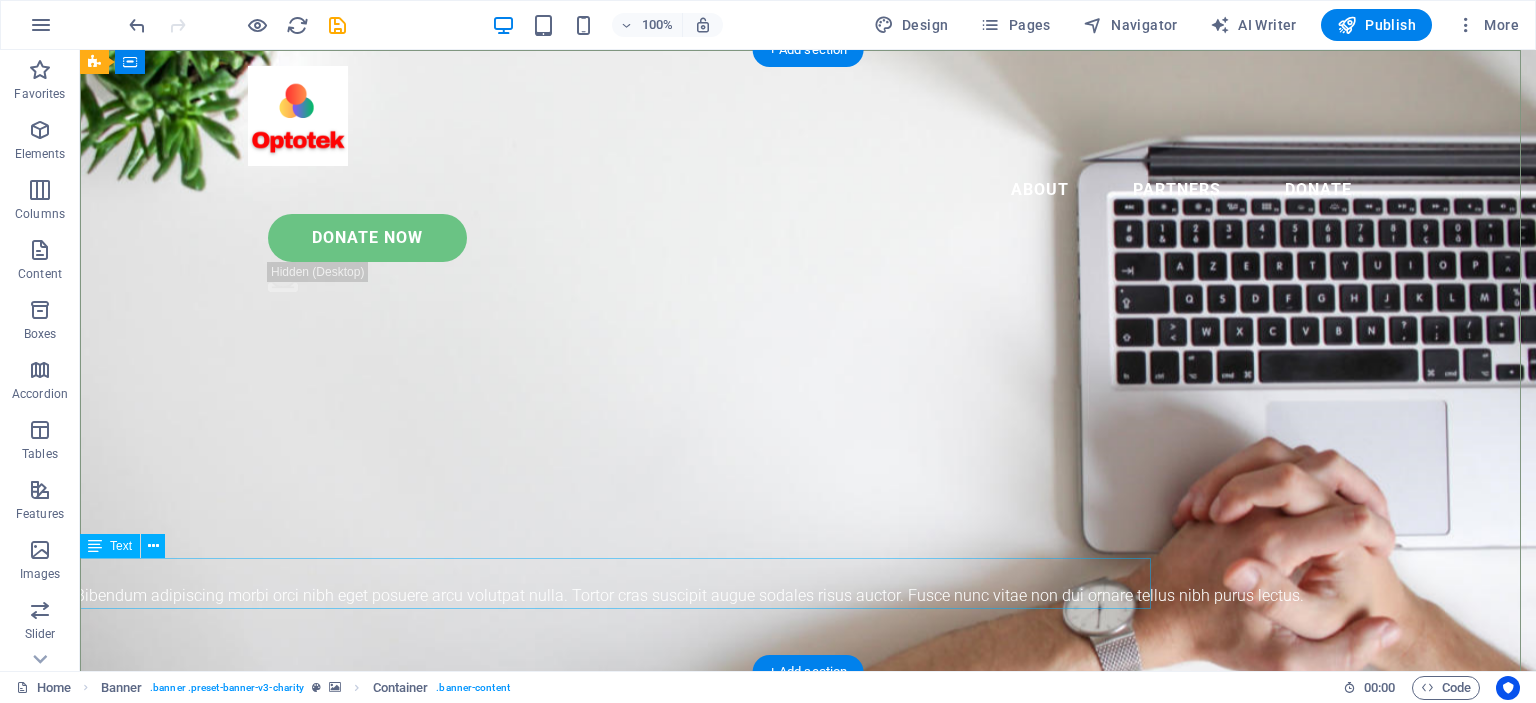 click on "Lorem ipsum dolor sit amet consectetur. Bibendum adipiscing morbi orci nibh eget posuere arcu volutpat nulla. Tortor cras suscipit augue sodales risus auctor. Fusce nunc vitae non dui ornare tellus nibh purus lectus." at bounding box center [546, 596] 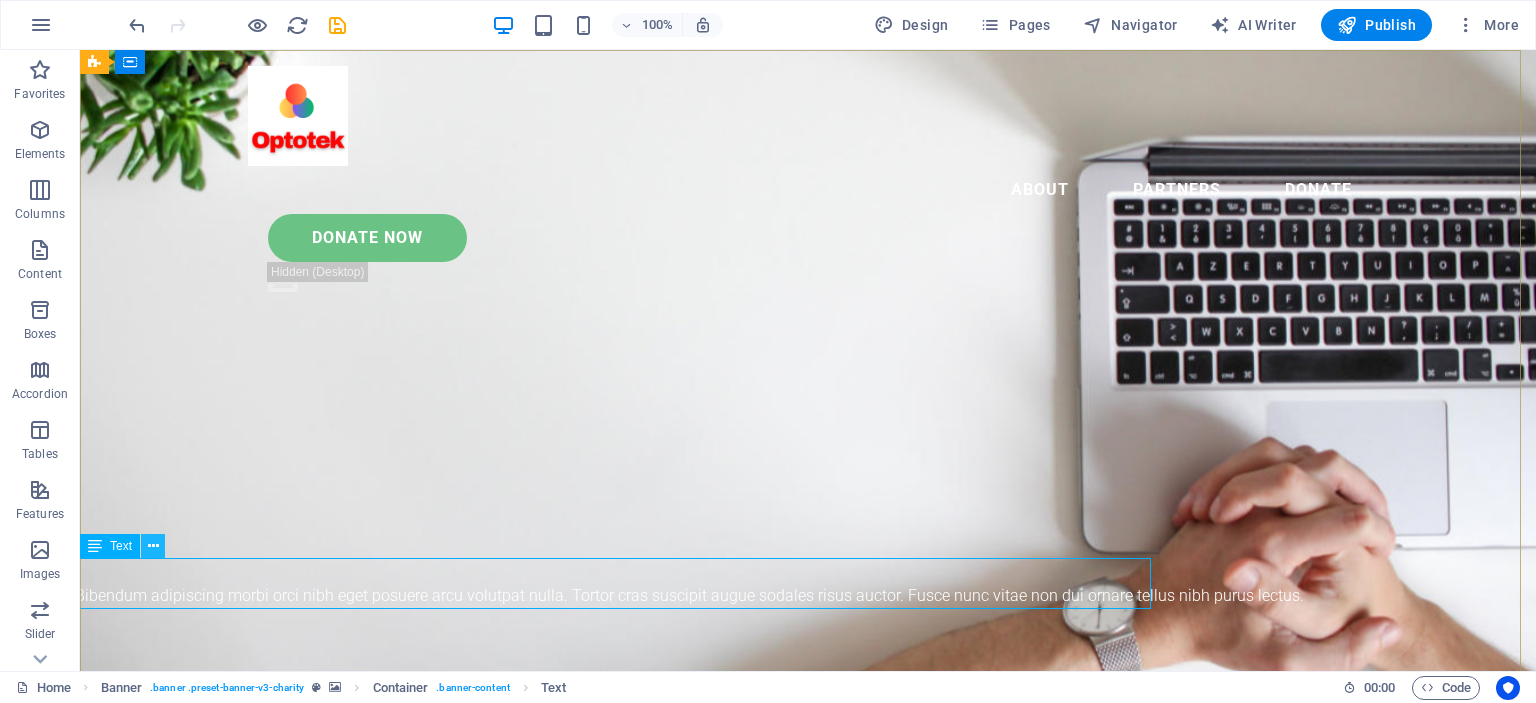 click at bounding box center [153, 546] 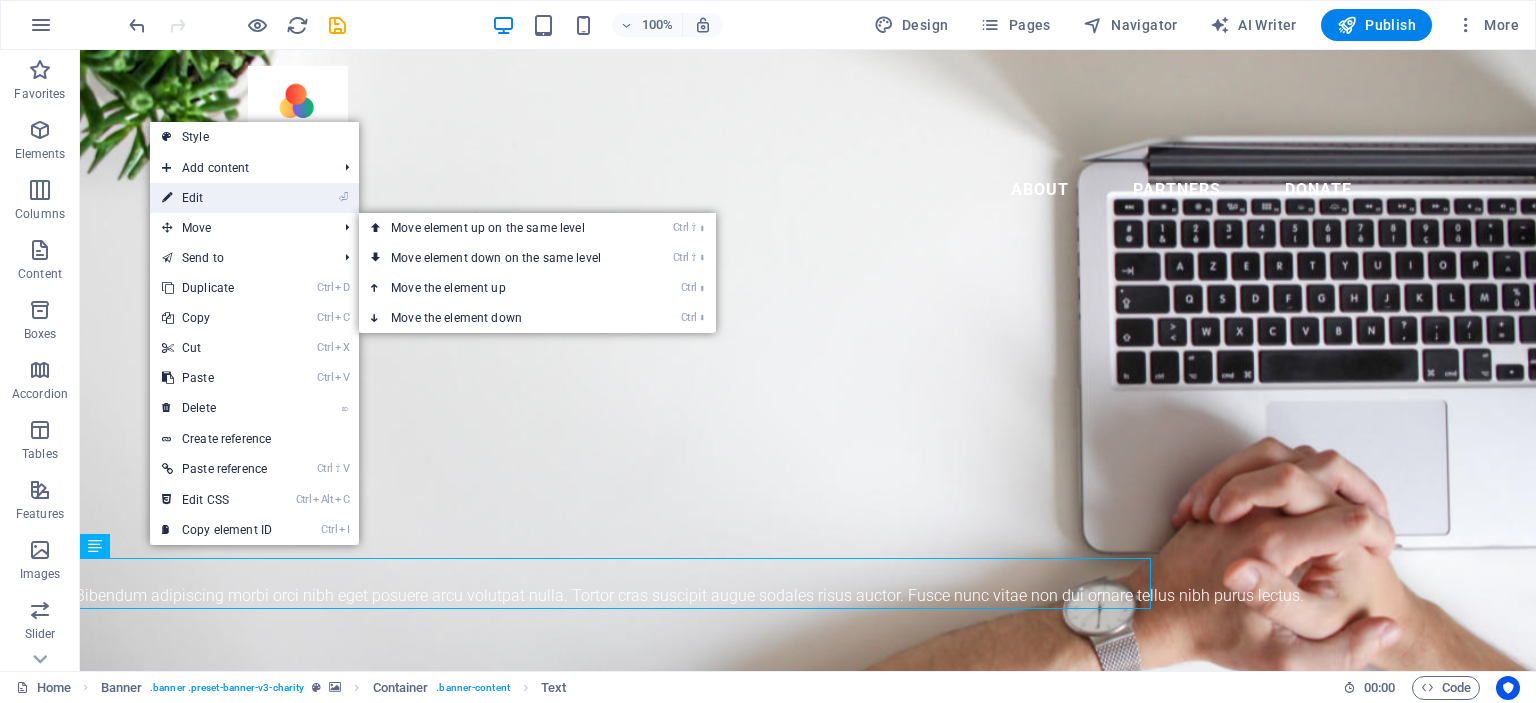 click on "⏎  Edit" at bounding box center [217, 198] 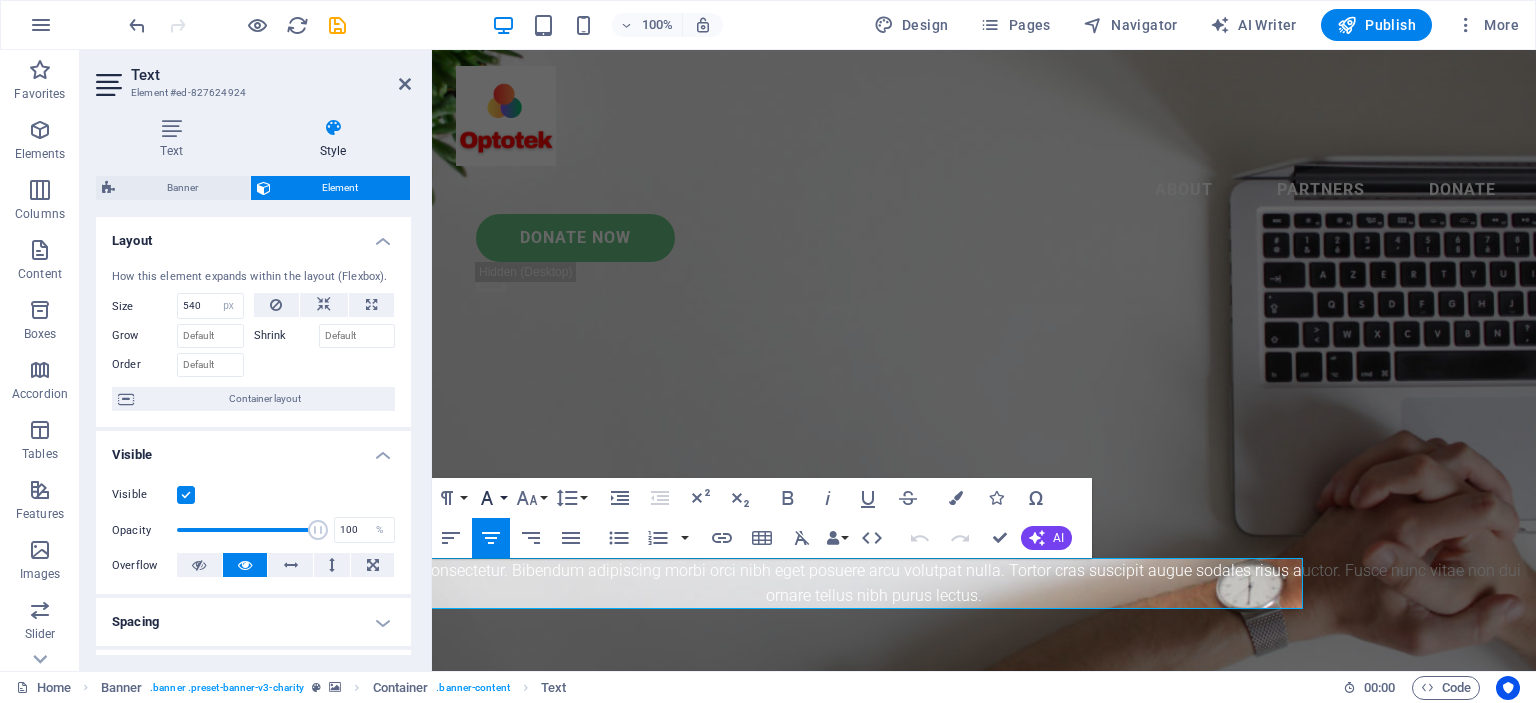 click on "Font Family" at bounding box center [491, 498] 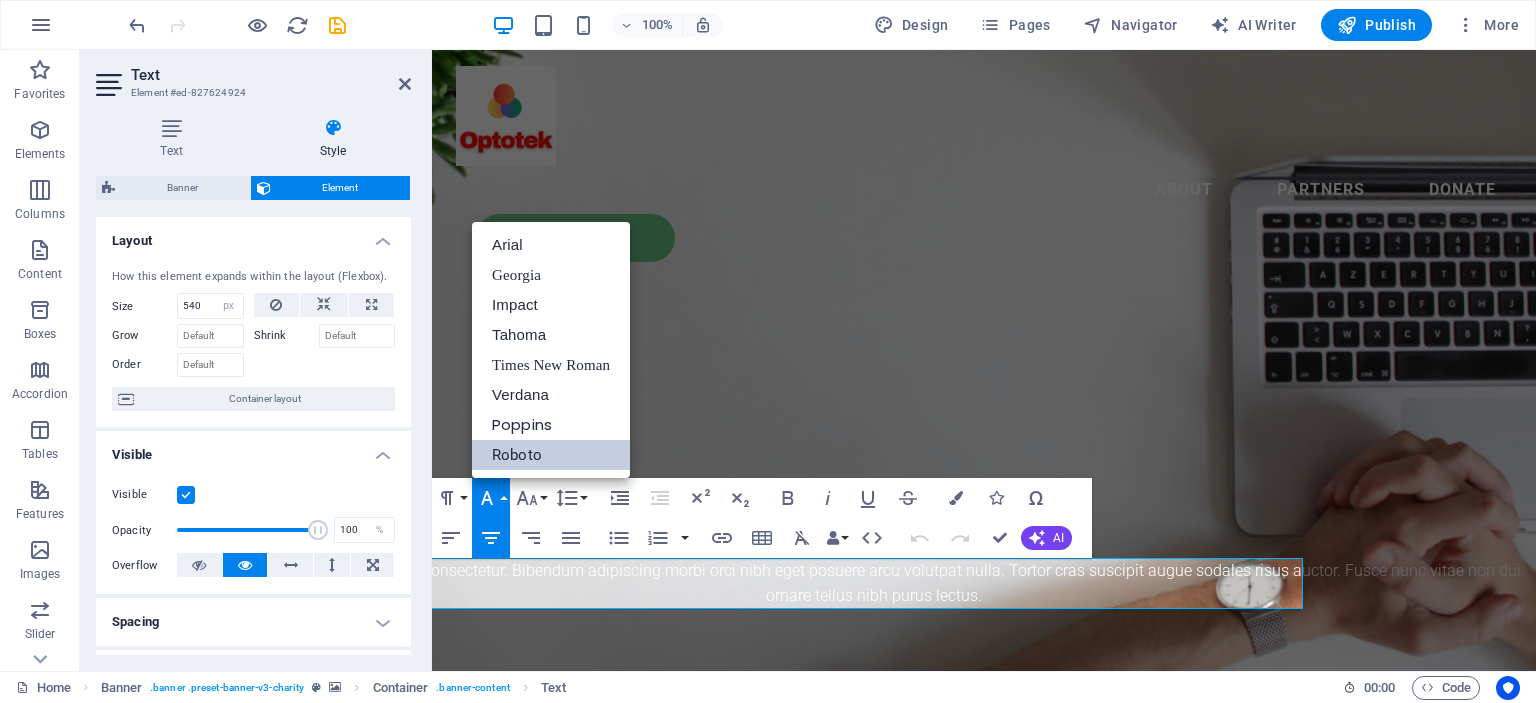 scroll, scrollTop: 0, scrollLeft: 0, axis: both 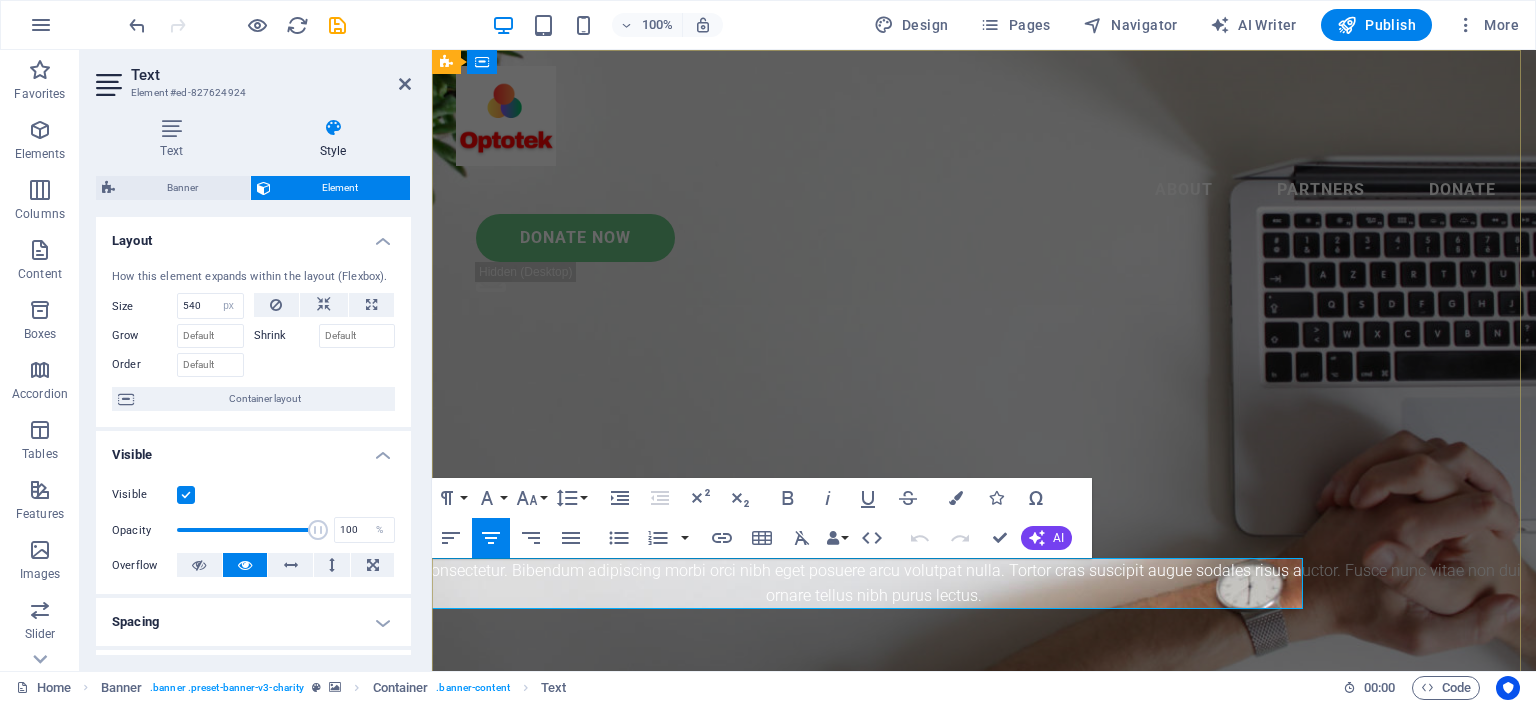 click on "Lorem ipsum dolor sit amet consectetur. Bibendum adipiscing morbi orci nibh eget posuere arcu volutpat nulla. Tortor cras suscipit augue sodales risus auctor. Fusce nunc vitae non dui ornare tellus nibh purus lectus." at bounding box center (873, 583) 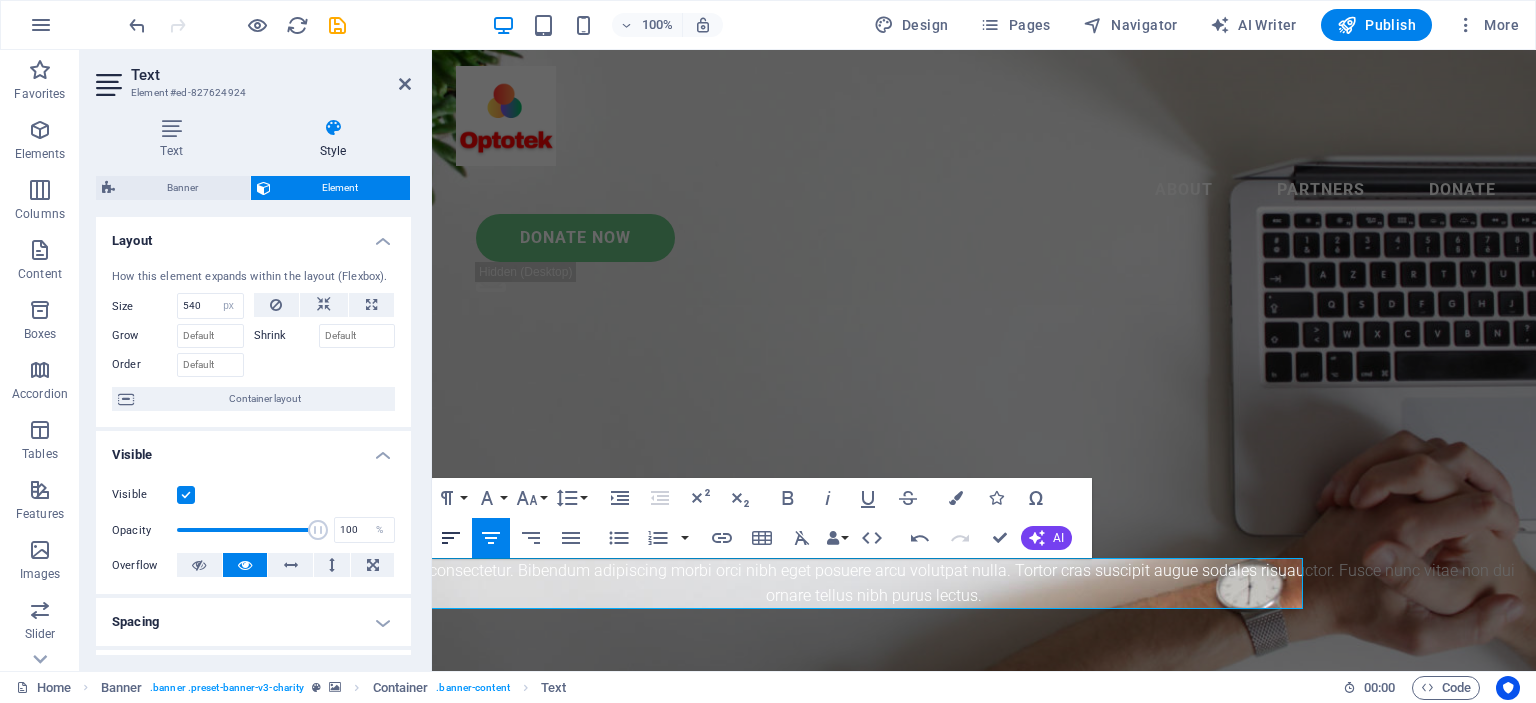click 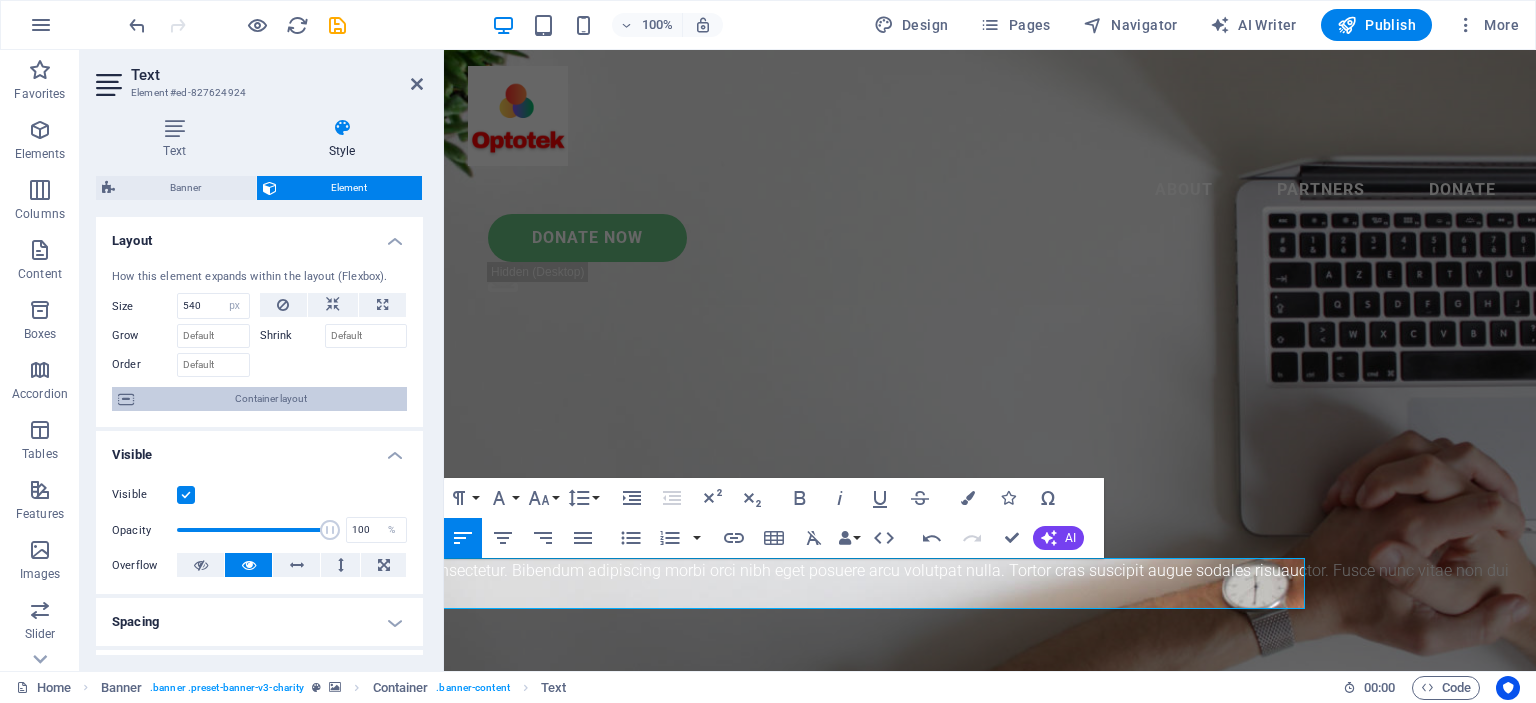 drag, startPoint x: 428, startPoint y: 410, endPoint x: 356, endPoint y: 403, distance: 72.33948 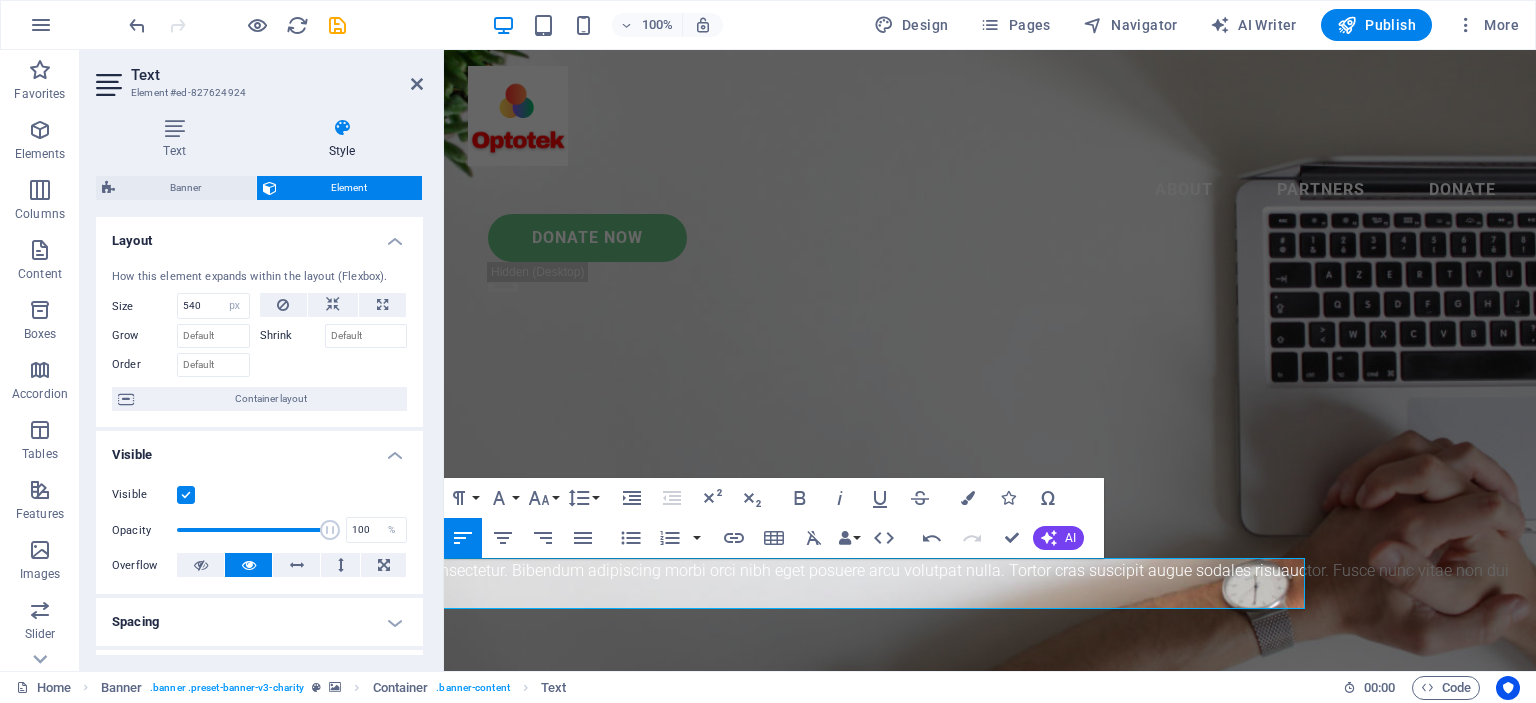 drag, startPoint x: 441, startPoint y: 446, endPoint x: 380, endPoint y: 439, distance: 61.400326 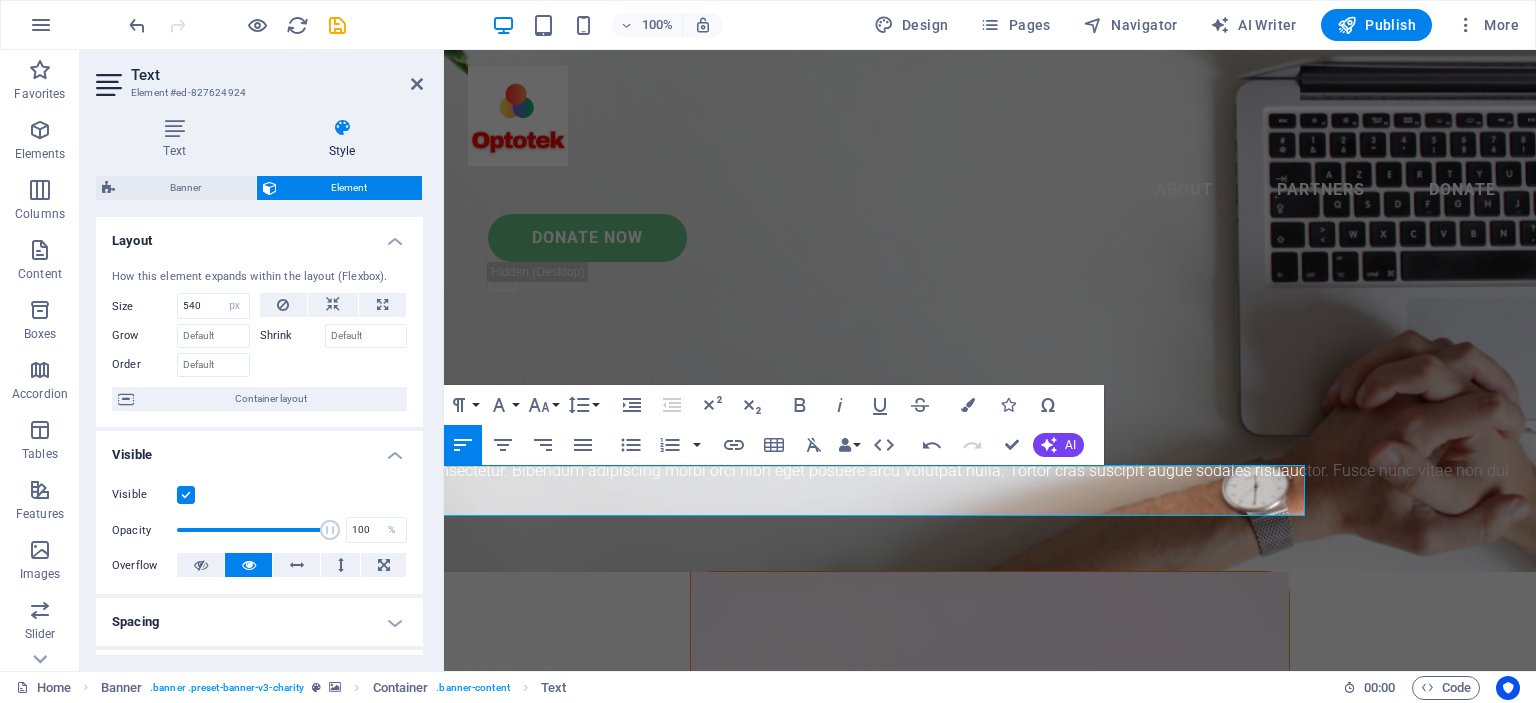 scroll, scrollTop: 0, scrollLeft: 0, axis: both 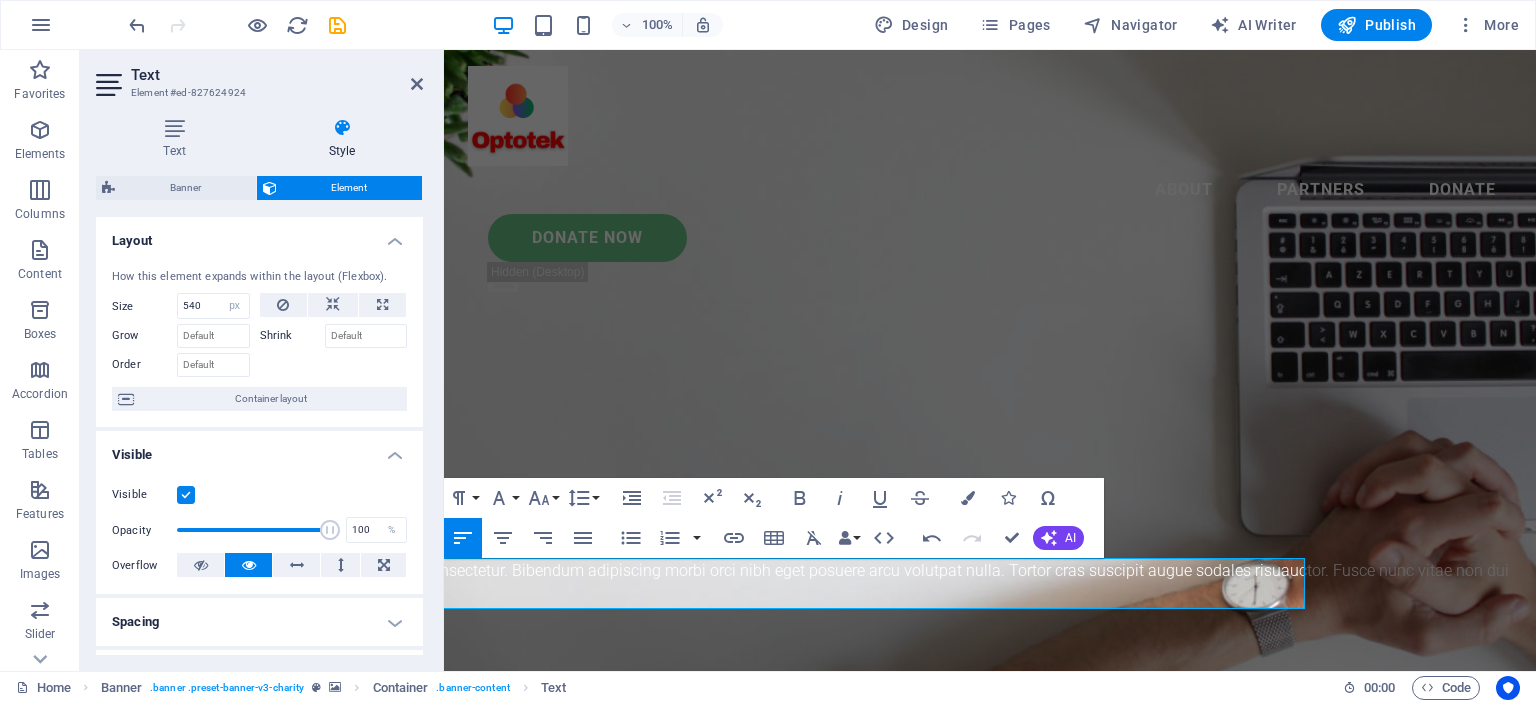 drag, startPoint x: 442, startPoint y: 662, endPoint x: 388, endPoint y: 660, distance: 54.037025 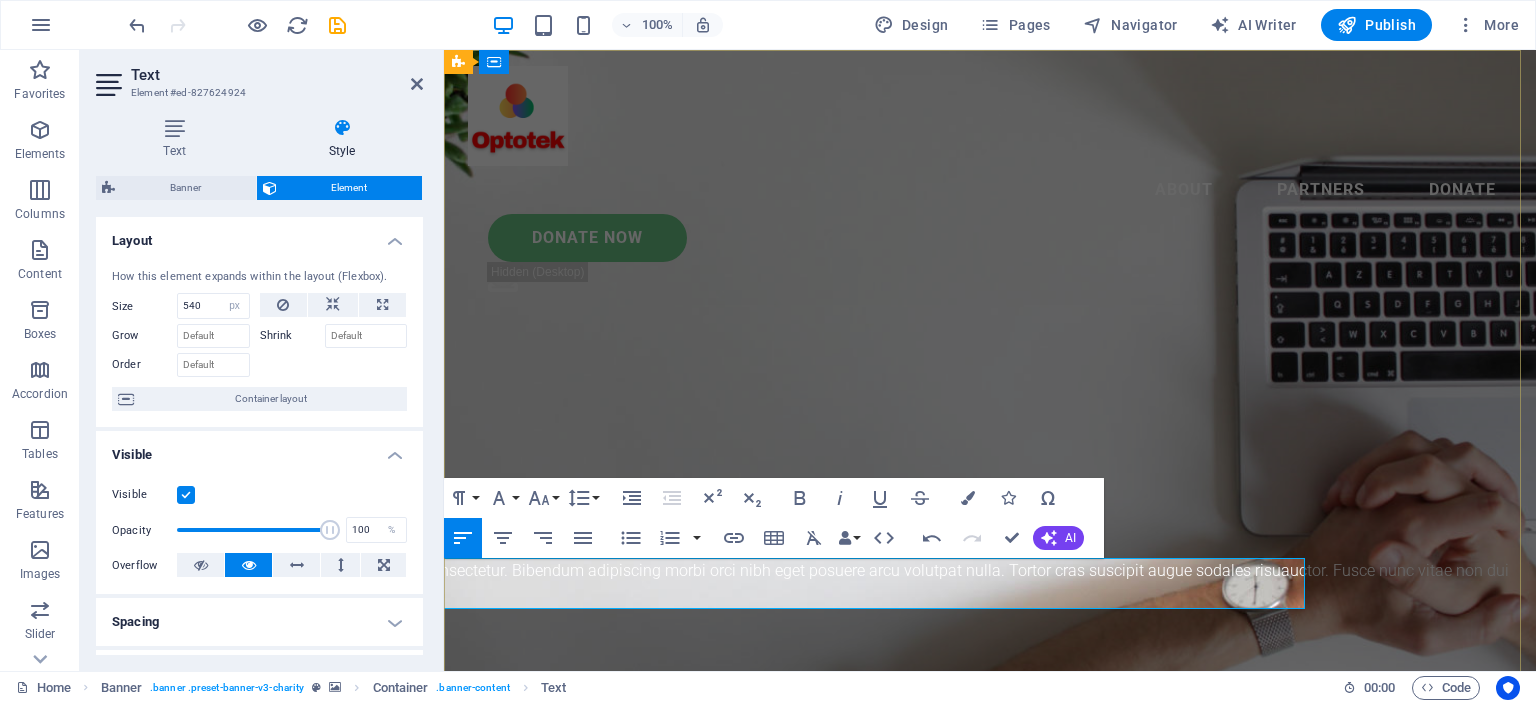 click on "Lorem ipsum dolor sit amet consectetur. Bibendum adipiscing morbi orci nibh eget posuere arcu volutpat nulla. Tortor cras suscipit augue sodales risuauctor. Fusce nunc vitae non dui ornare tellus nibh purus lectus." at bounding box center (867, 583) 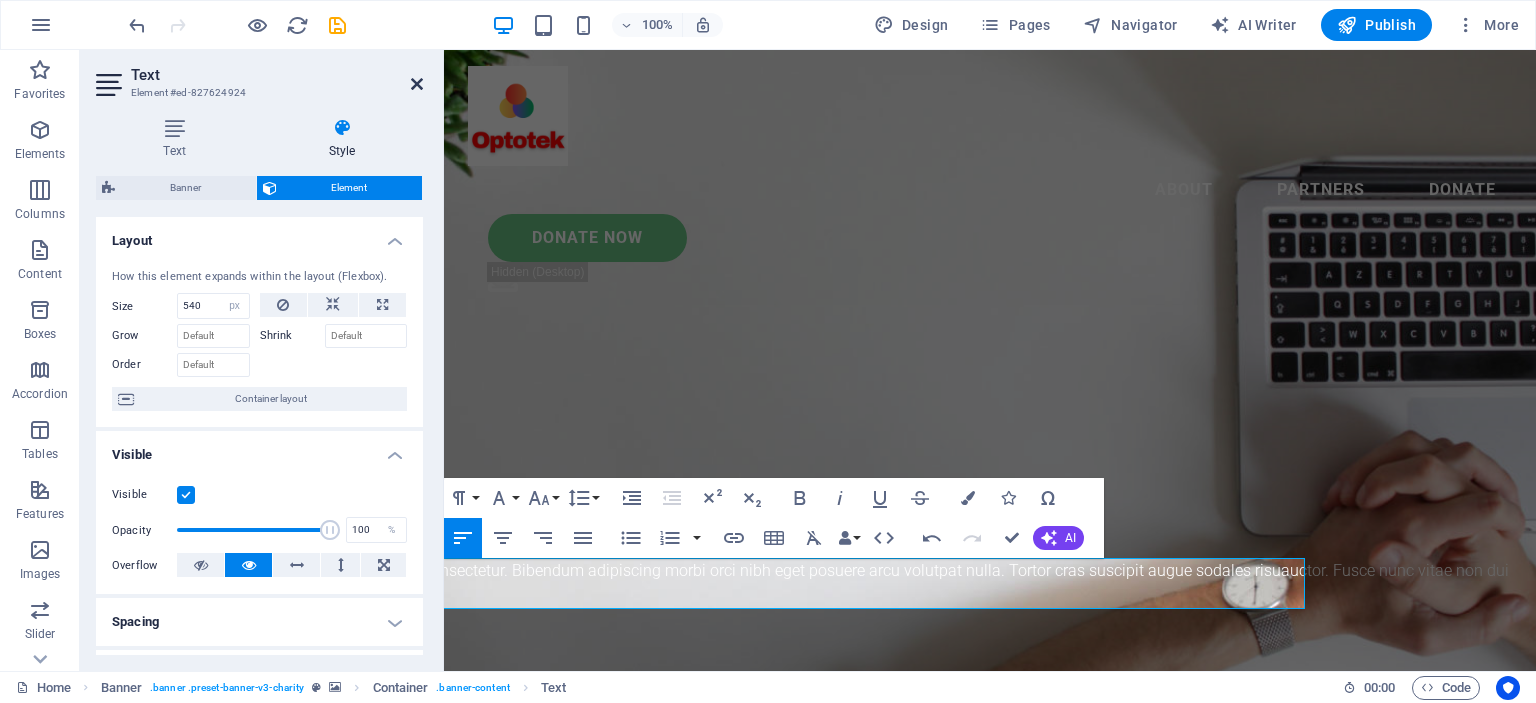 click at bounding box center (417, 84) 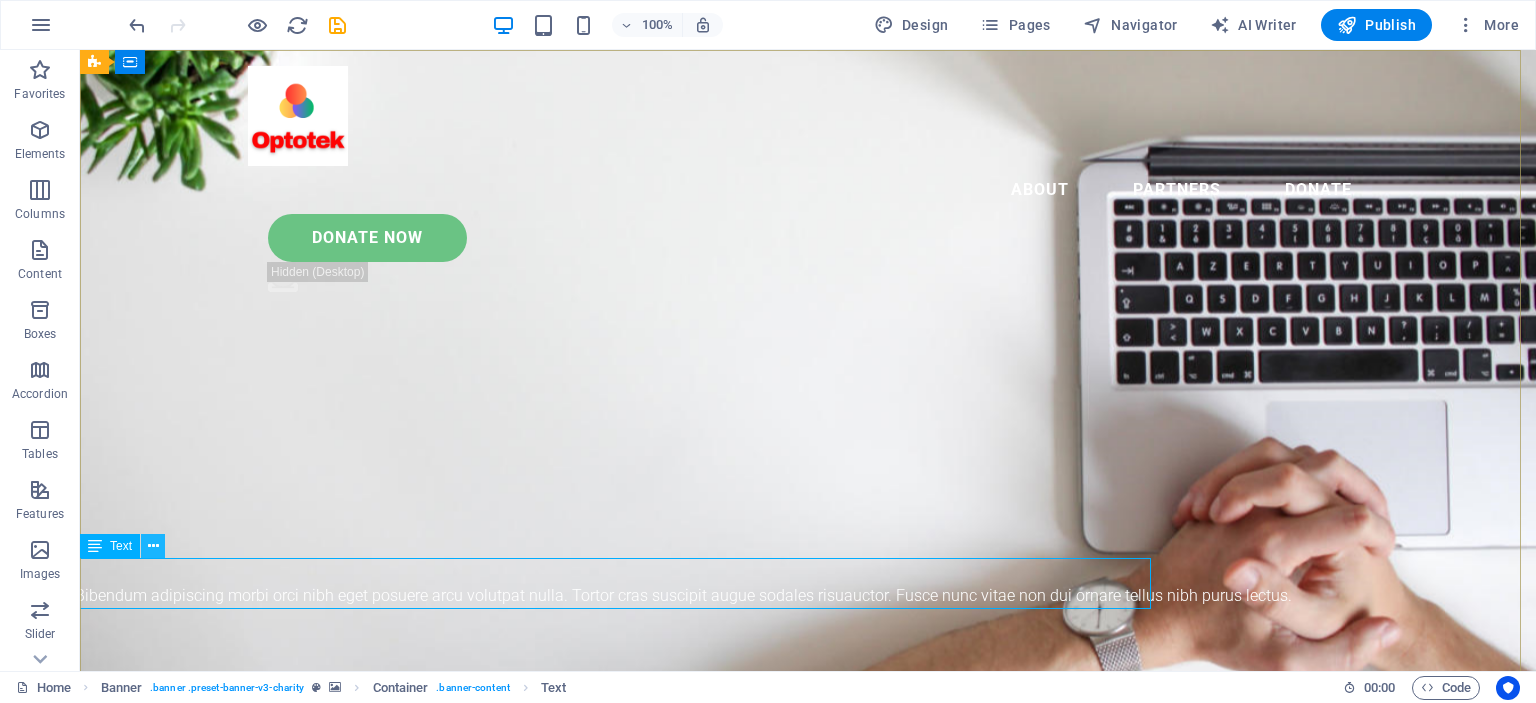 click at bounding box center (153, 546) 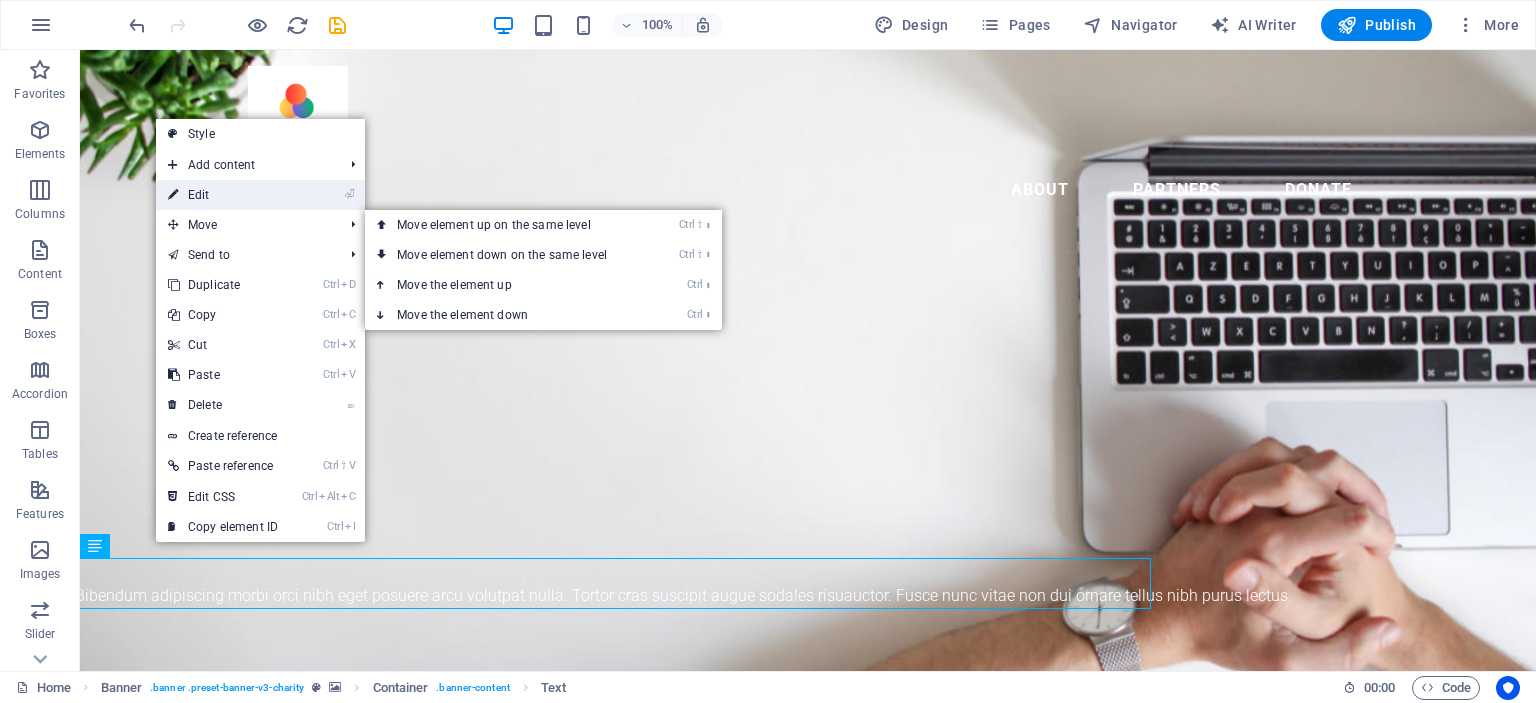 click on "⏎  Edit" at bounding box center (223, 195) 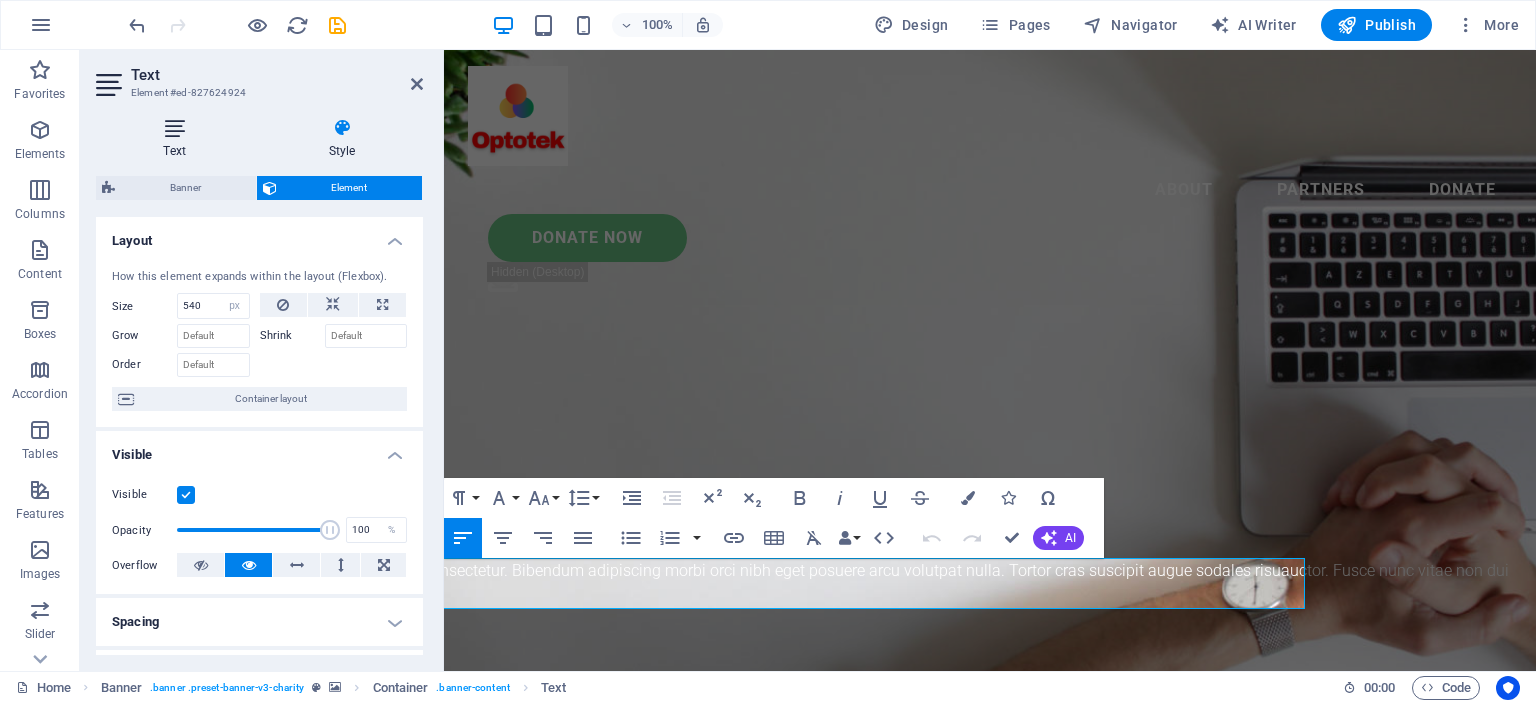 click at bounding box center (174, 128) 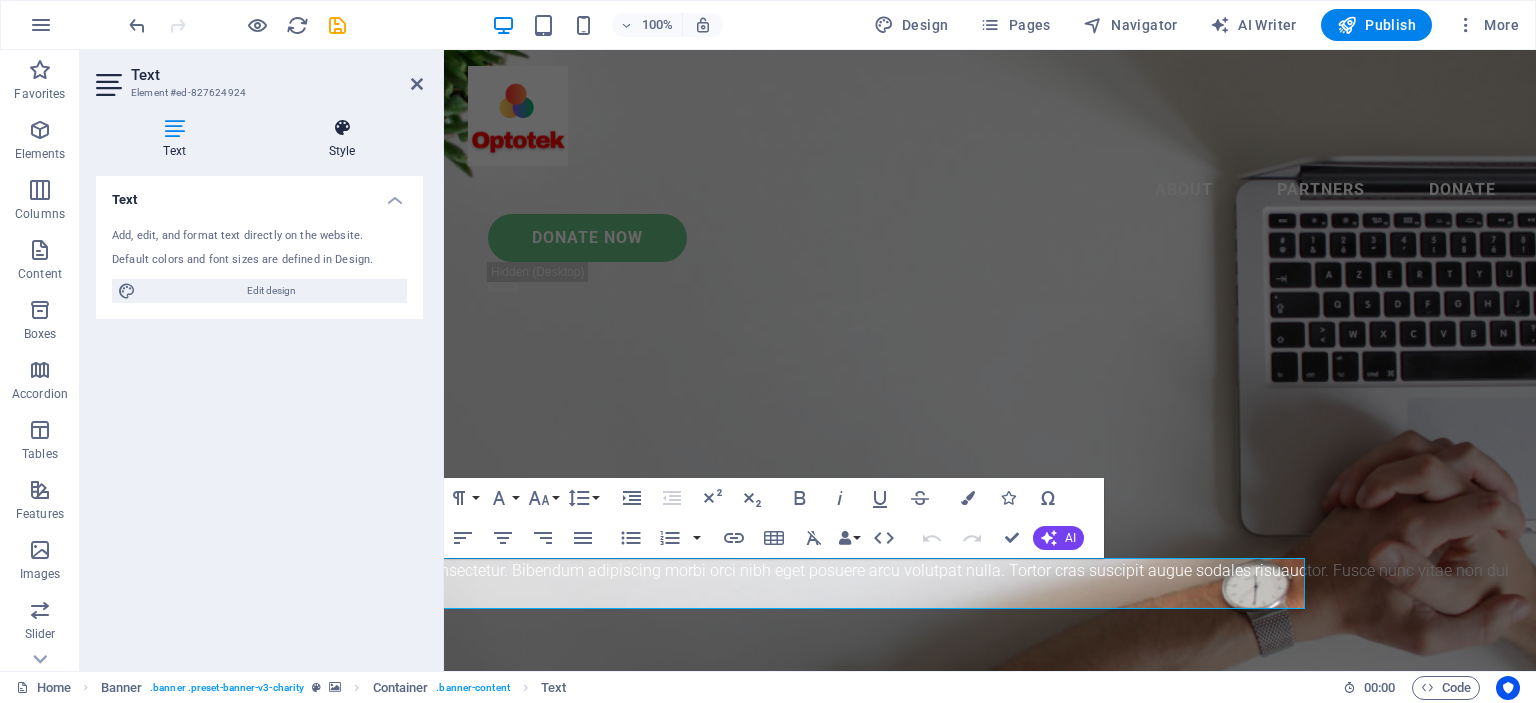 click at bounding box center [342, 128] 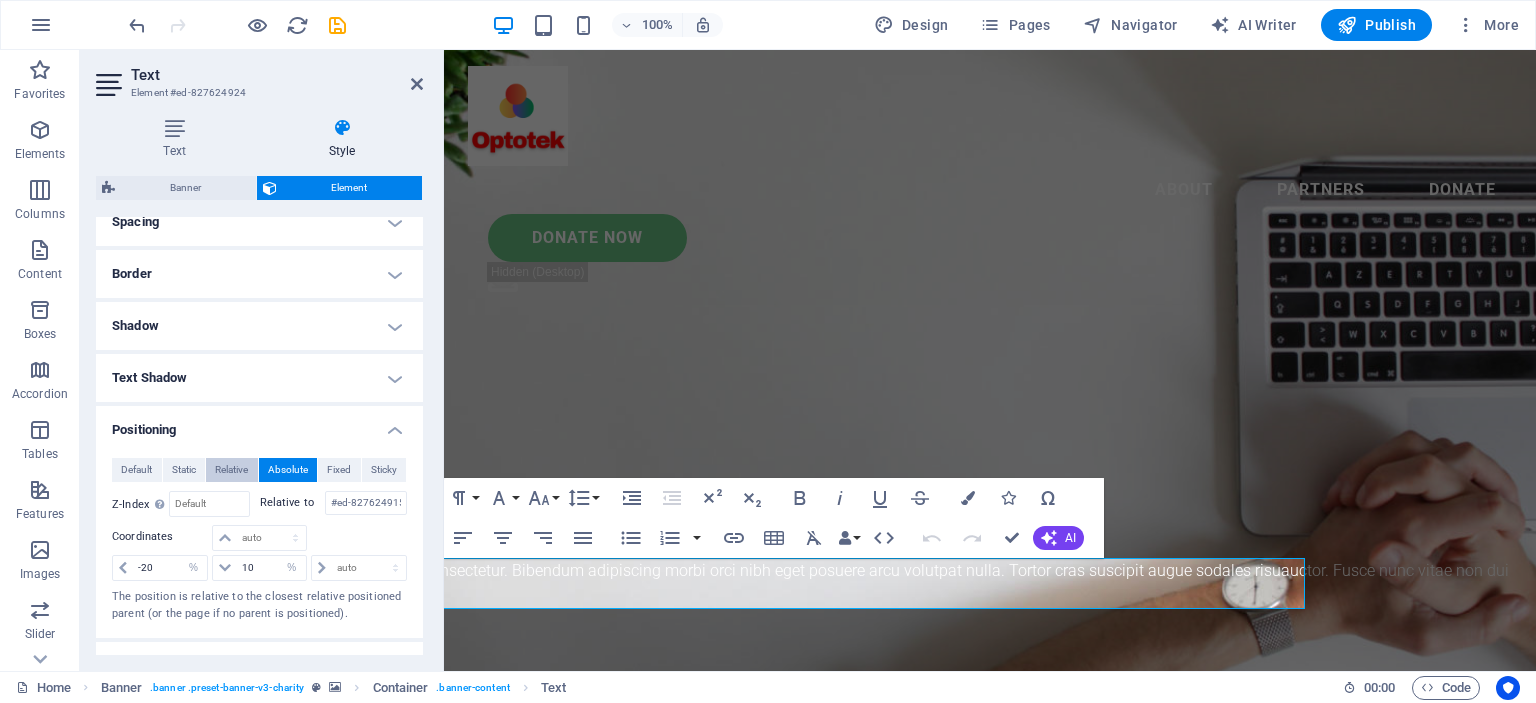 scroll, scrollTop: 500, scrollLeft: 0, axis: vertical 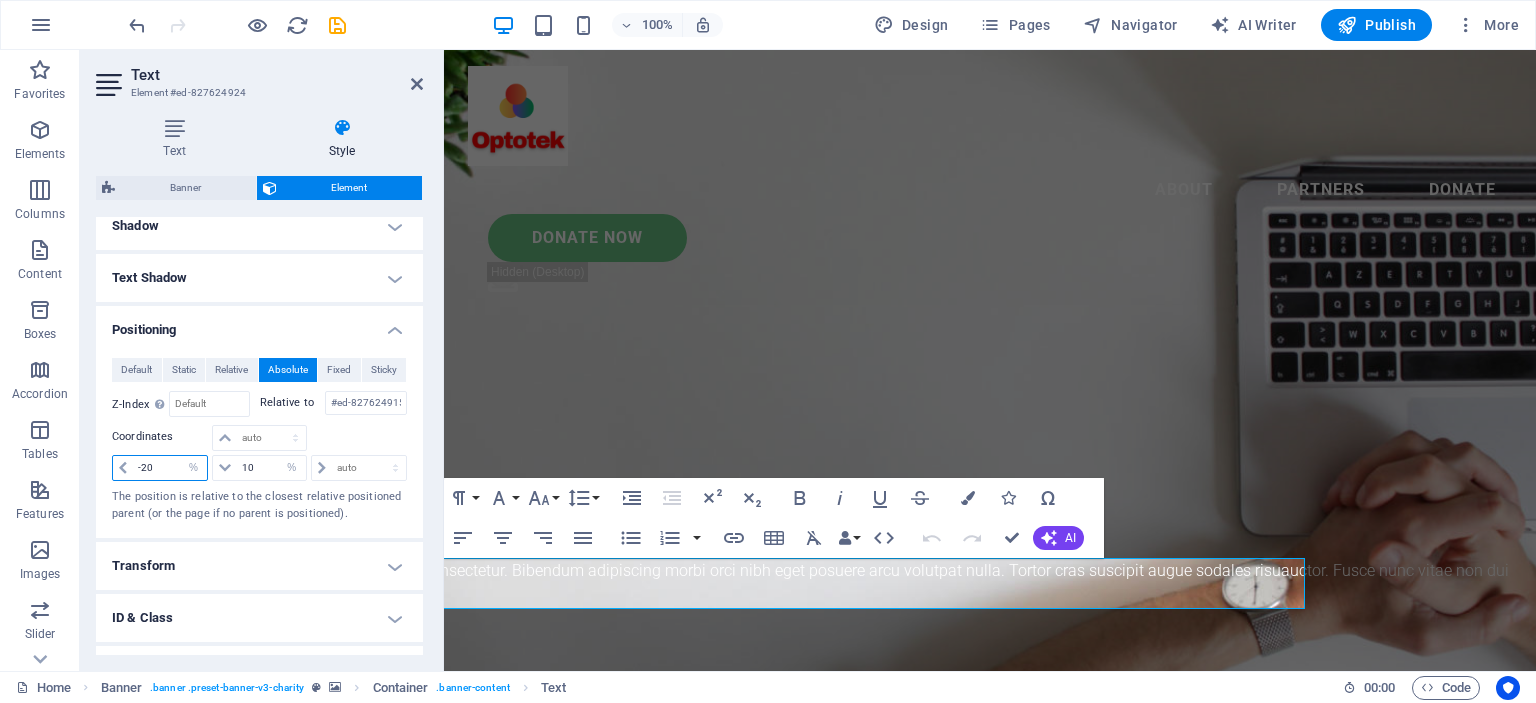 click on "-20" at bounding box center [170, 468] 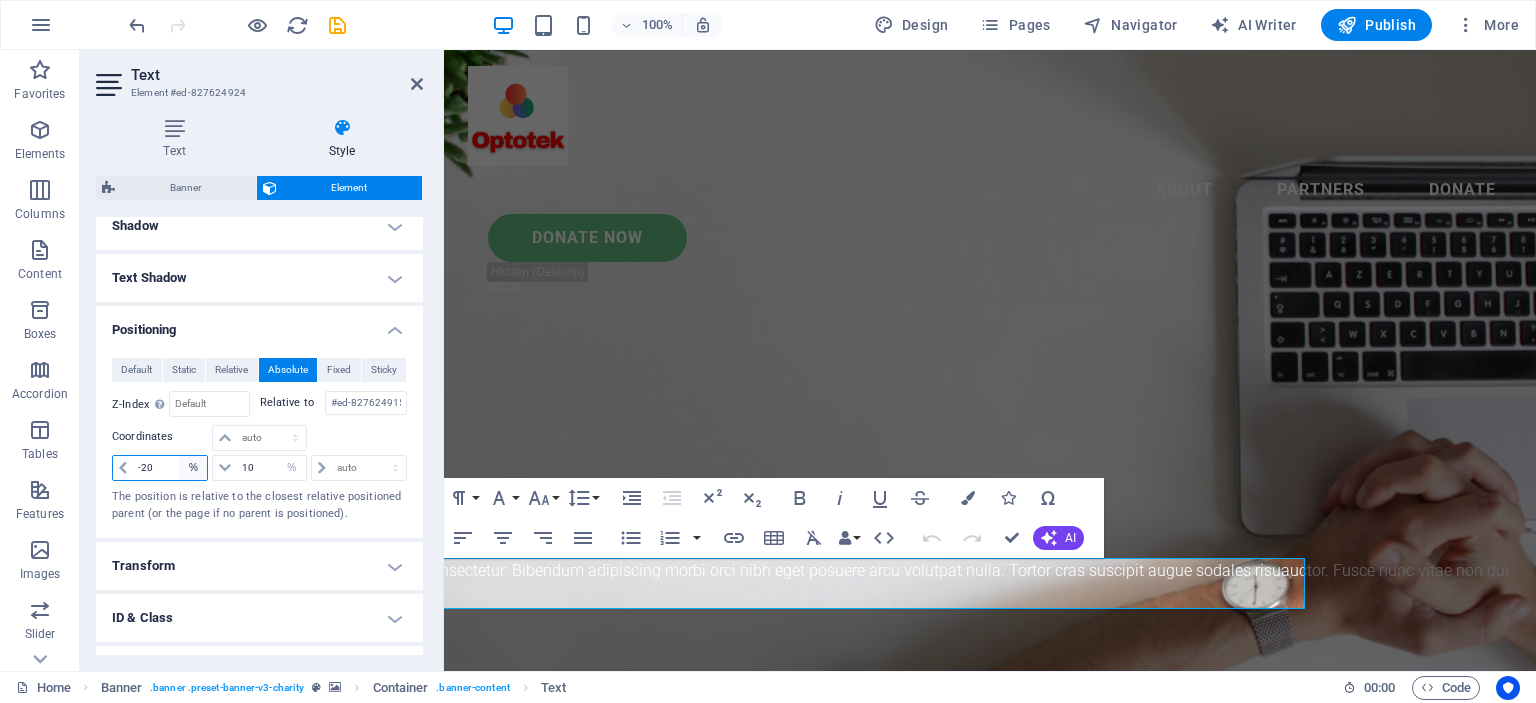 type on "-2" 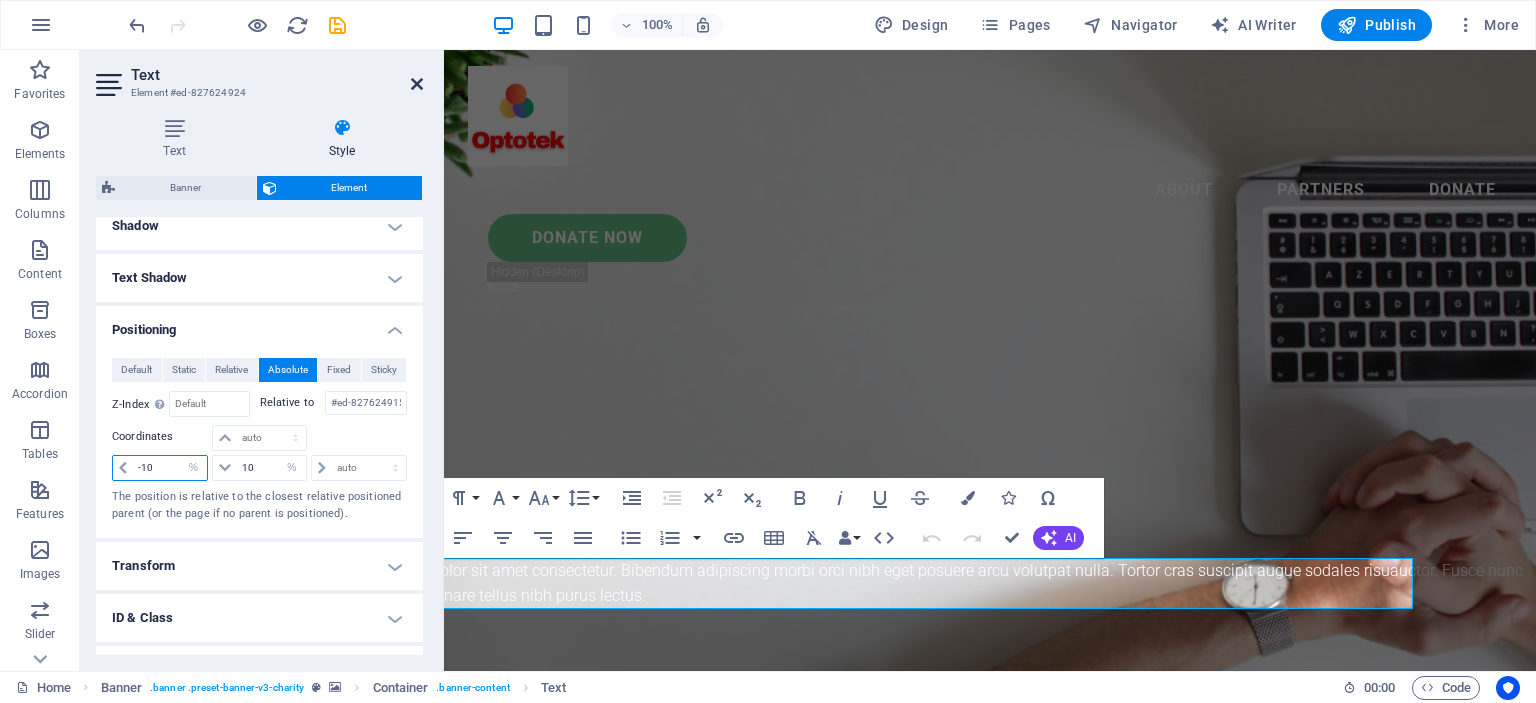 type on "-10" 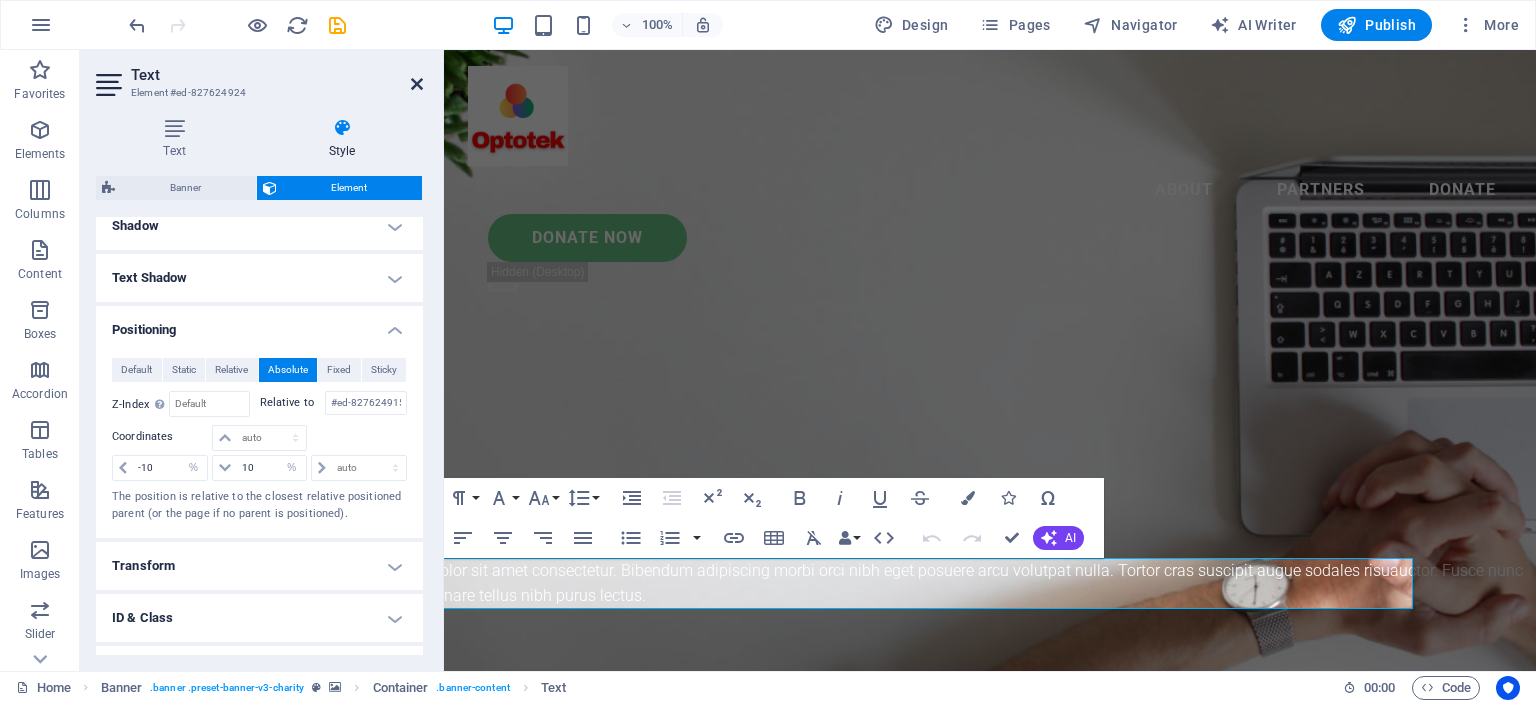 click at bounding box center [417, 84] 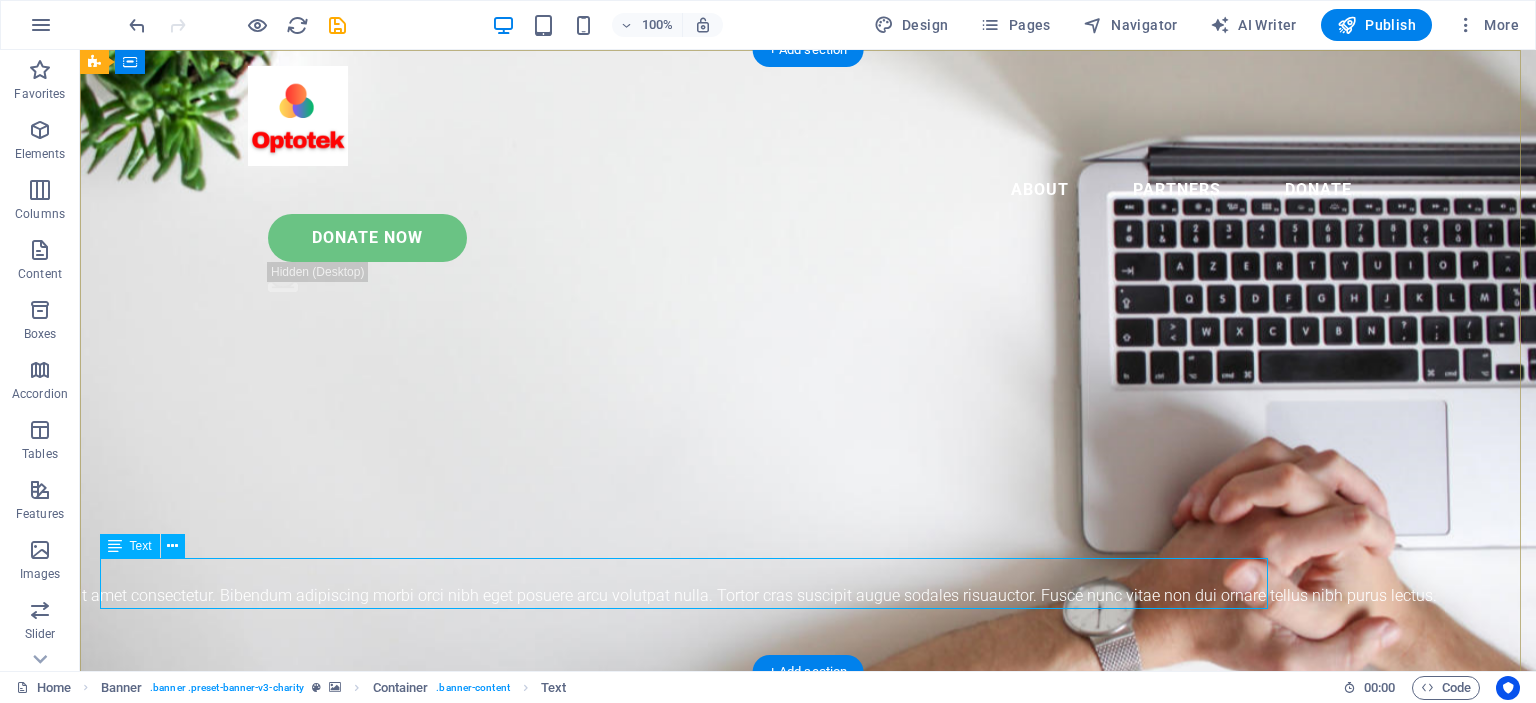 click on "Lorem ipsum dolor sit amet consectetur. Bibendum adipiscing morbi orci nibh eget posuere arcu volutpat nulla. Tortor cras suscipit augue sodales risuauctor. Fusce nunc vitae non dui ornare tellus nibh purus lectus." at bounding box center [685, 596] 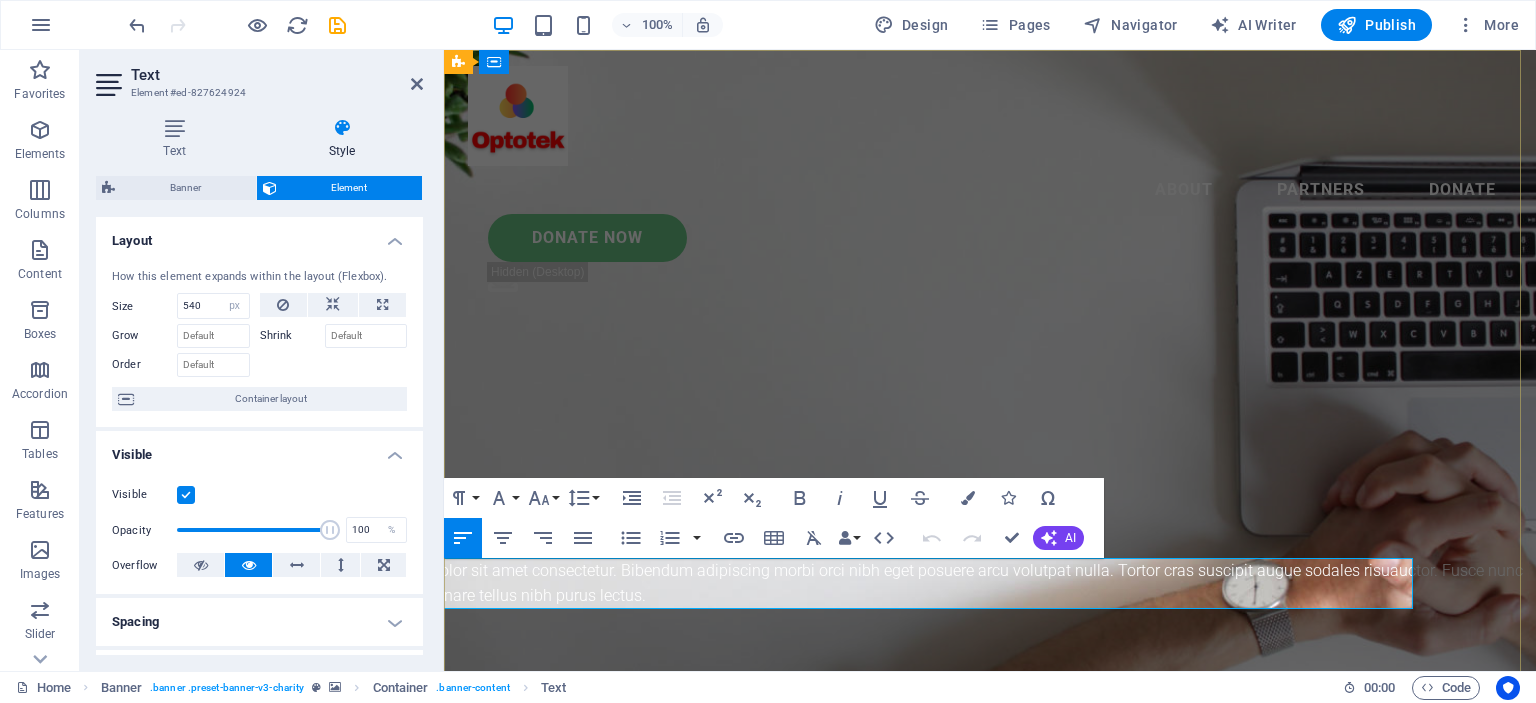 click on "Lorem ipsum dolor sit amet consectetur. Bibendum adipiscing morbi orci nibh eget posuere arcu volutpat nulla. Tortor cras suscipit augue sodales risuauctor. Fusce nunc vitae non dui ornare tellus nibh purus lectus." at bounding box center (935, 583) 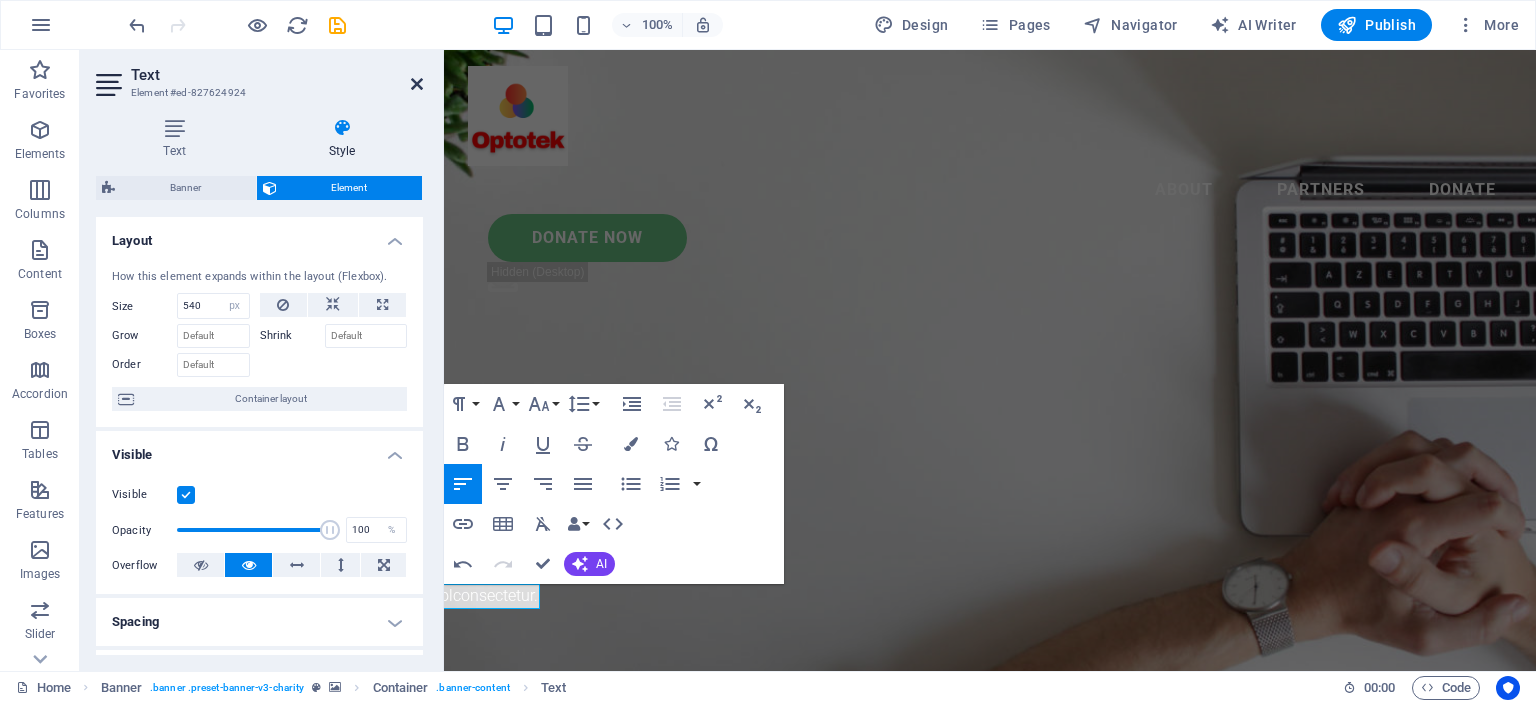 click at bounding box center [417, 84] 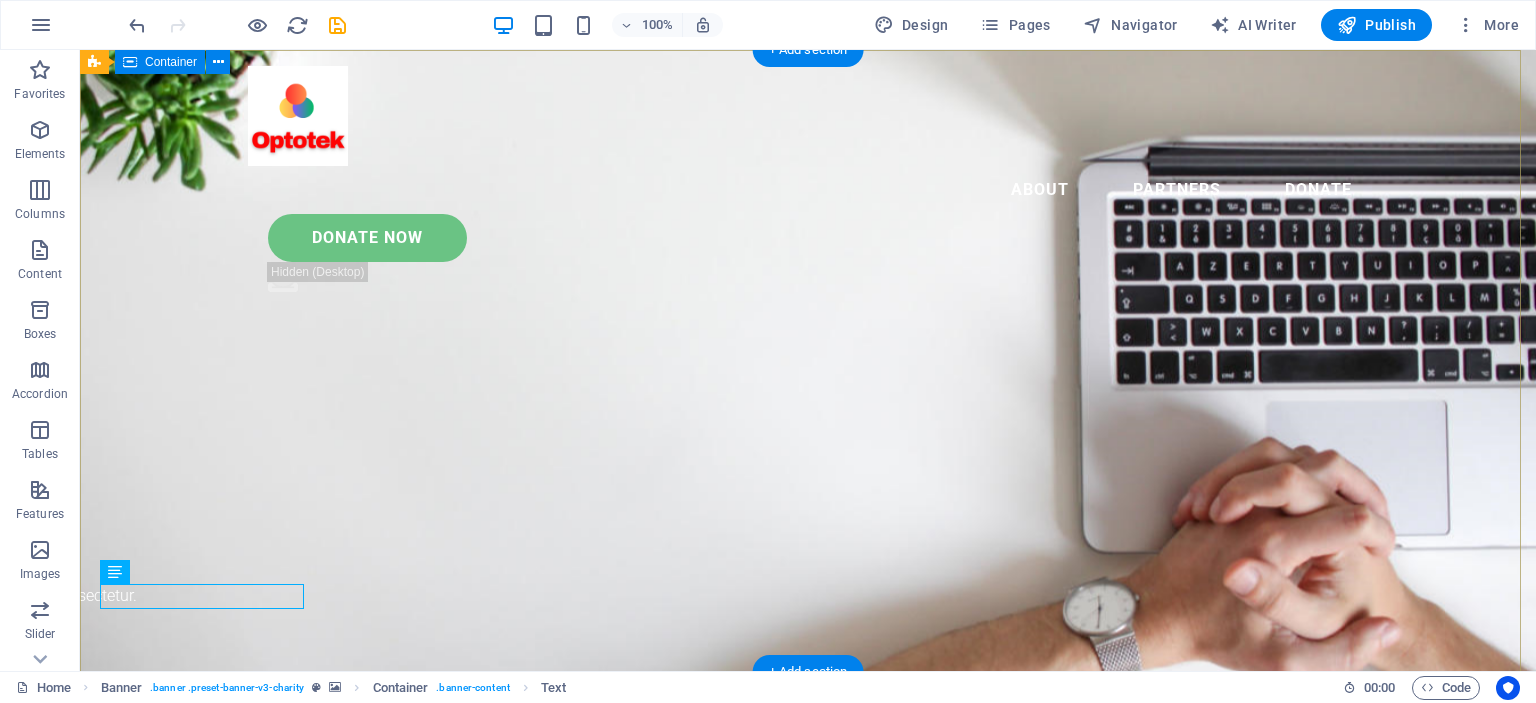 click on "Eğitim ve Danışmanlık Hizmetleri Lorem ipsum dolconsectetur." at bounding box center [808, 805] 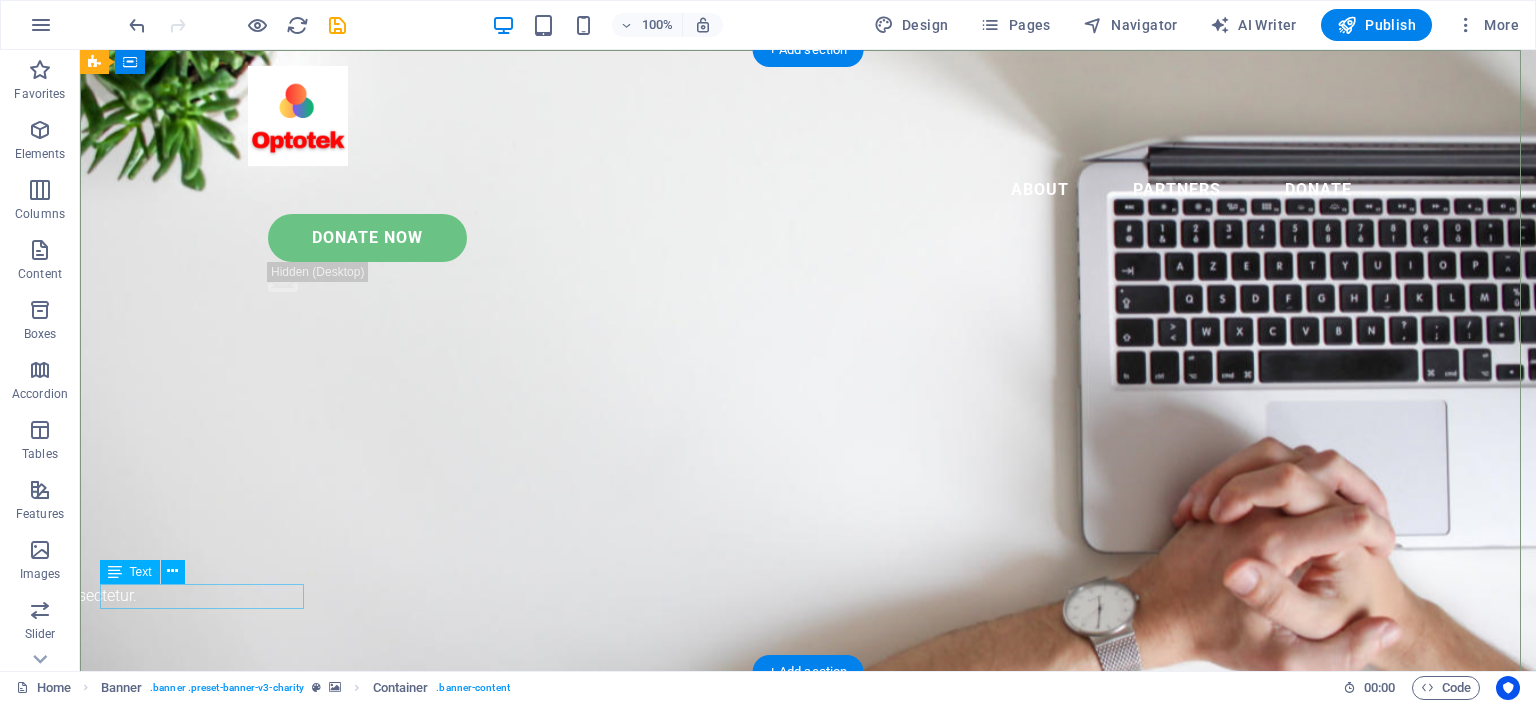 click on "Lorem ipsum dolconsectetur." at bounding box center [35, 596] 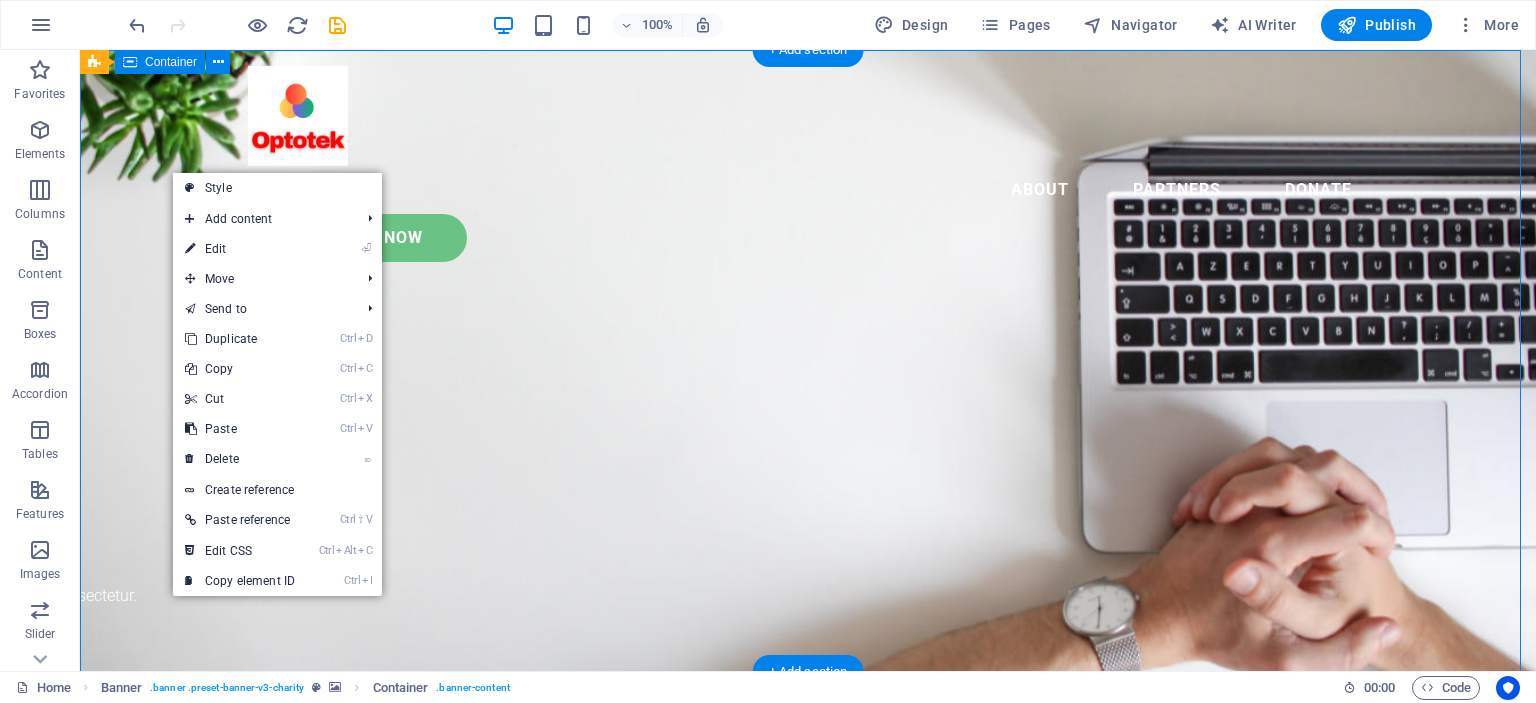 click on "Eğitim ve Danışmanlık Hizmetleri Lorem ipsum dolconsectetur." at bounding box center (808, 805) 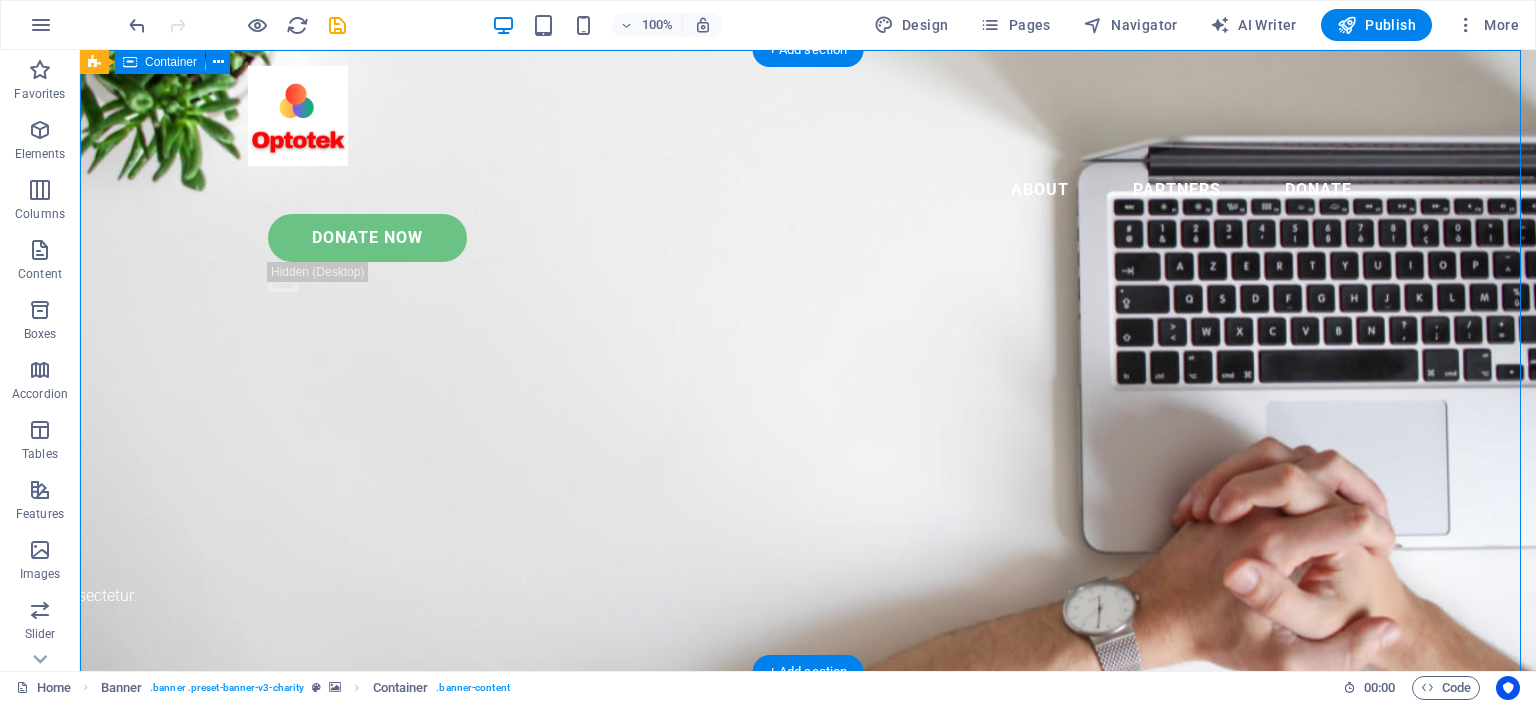 click on "Eğitim ve Danışmanlık Hizmetleri Lorem ipsum dolconsectetur." at bounding box center [808, 805] 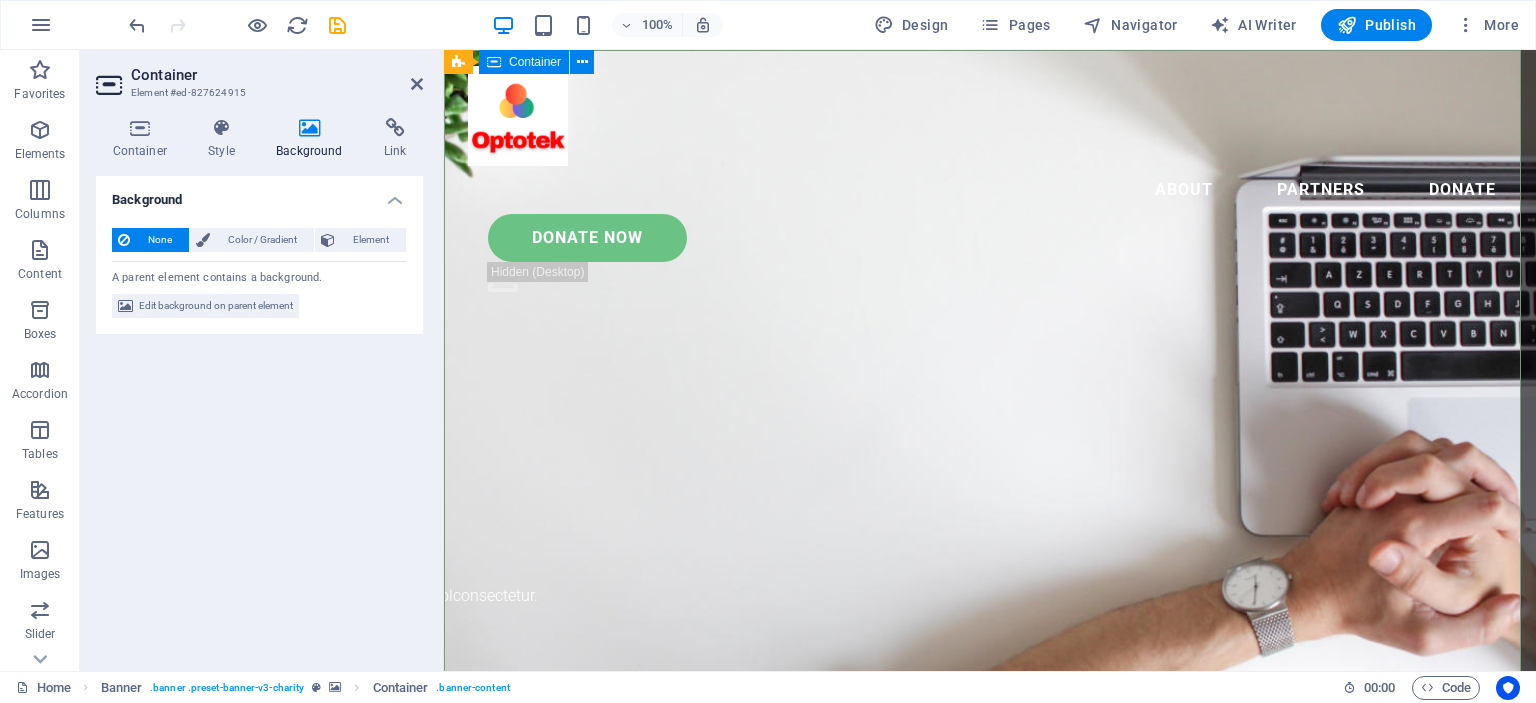 click on "Eğitim ve Danışmanlık Hizmetleri Lorem ipsum dolconsectetur." at bounding box center (990, 847) 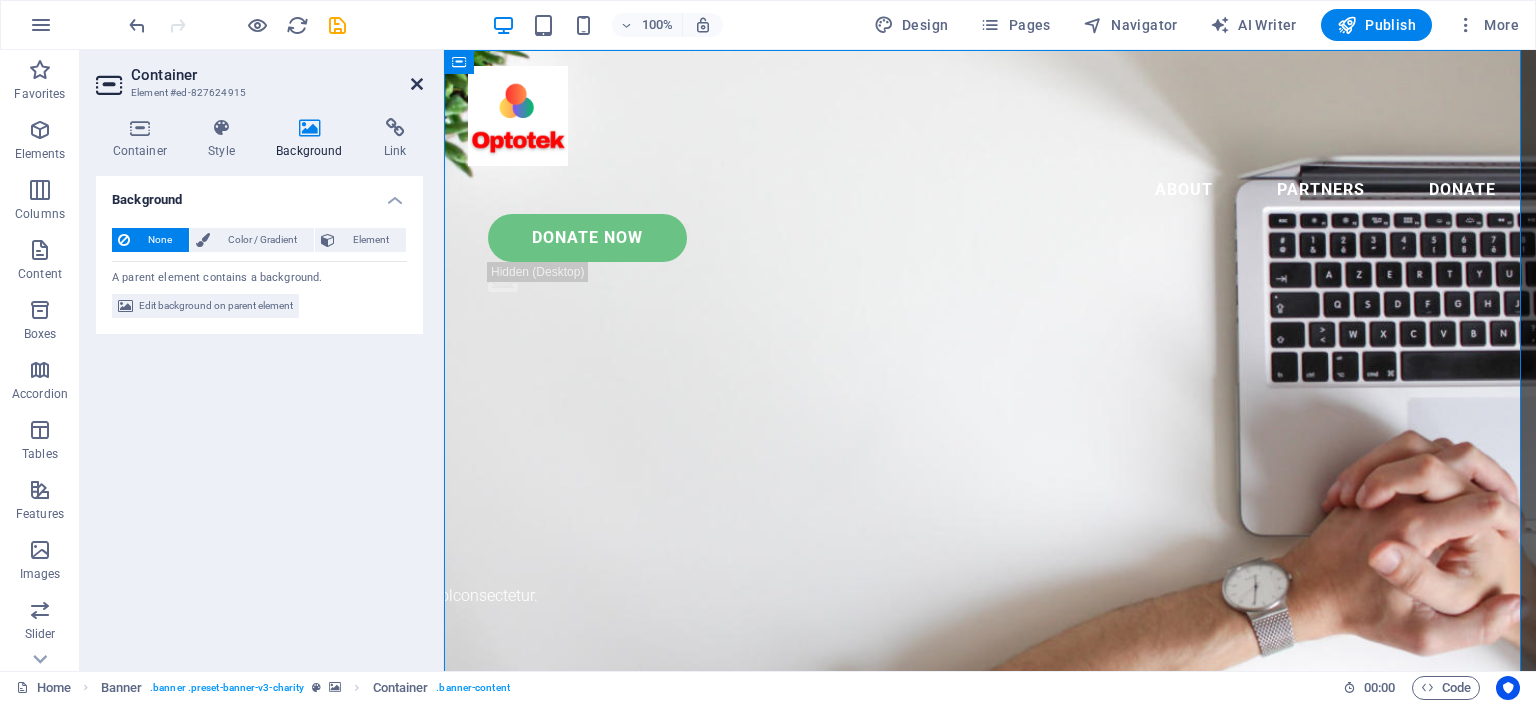 click at bounding box center (417, 84) 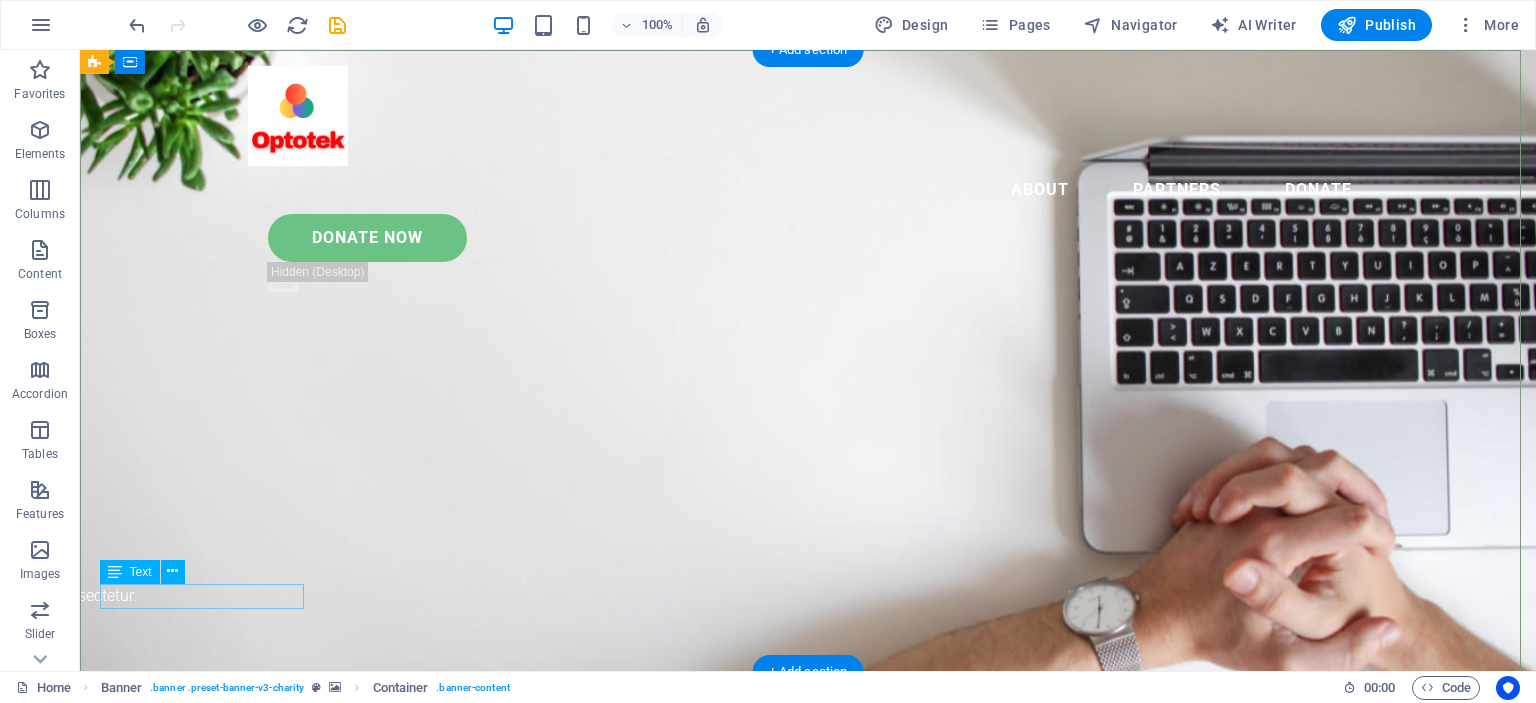 click on "Lorem ipsum dolconsectetur." at bounding box center [35, 596] 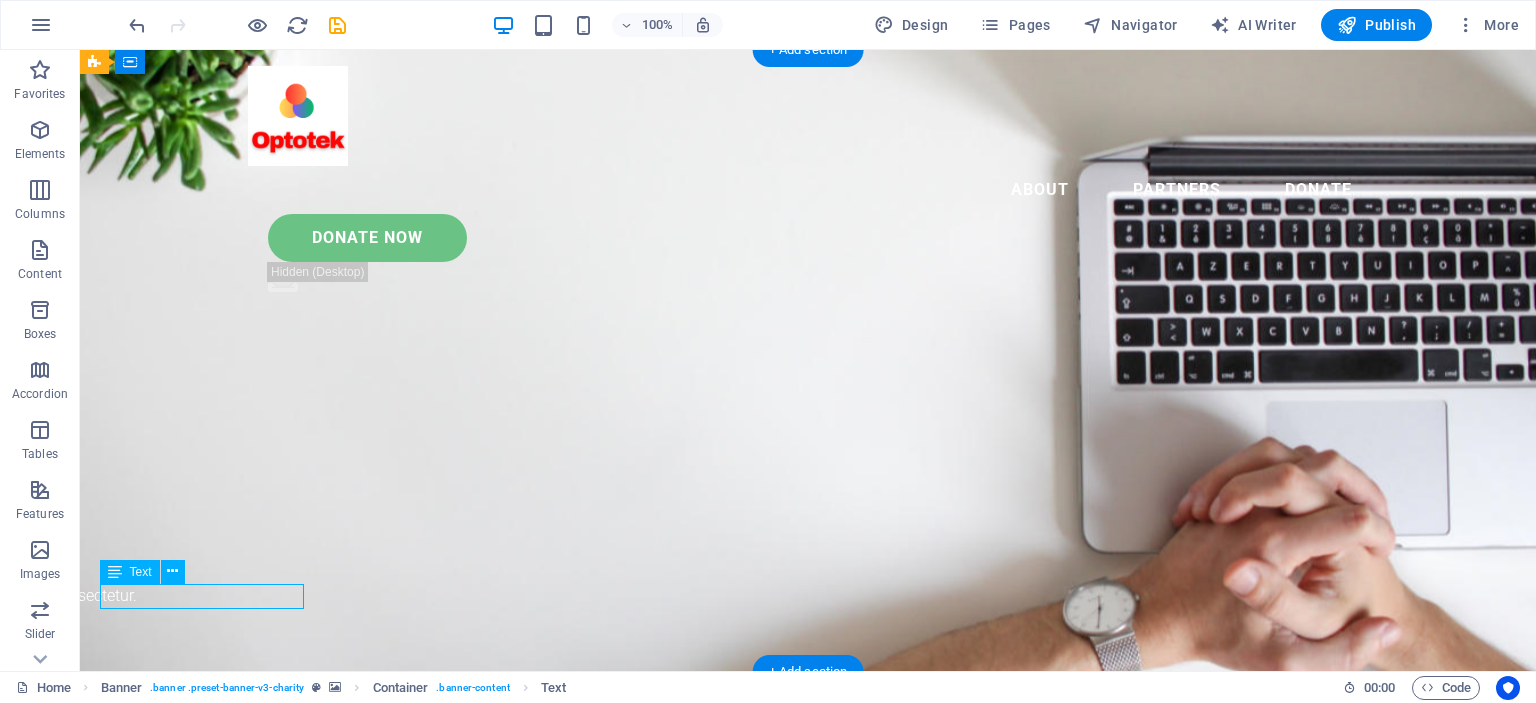 click on "Lorem ipsum dolconsectetur." at bounding box center (35, 596) 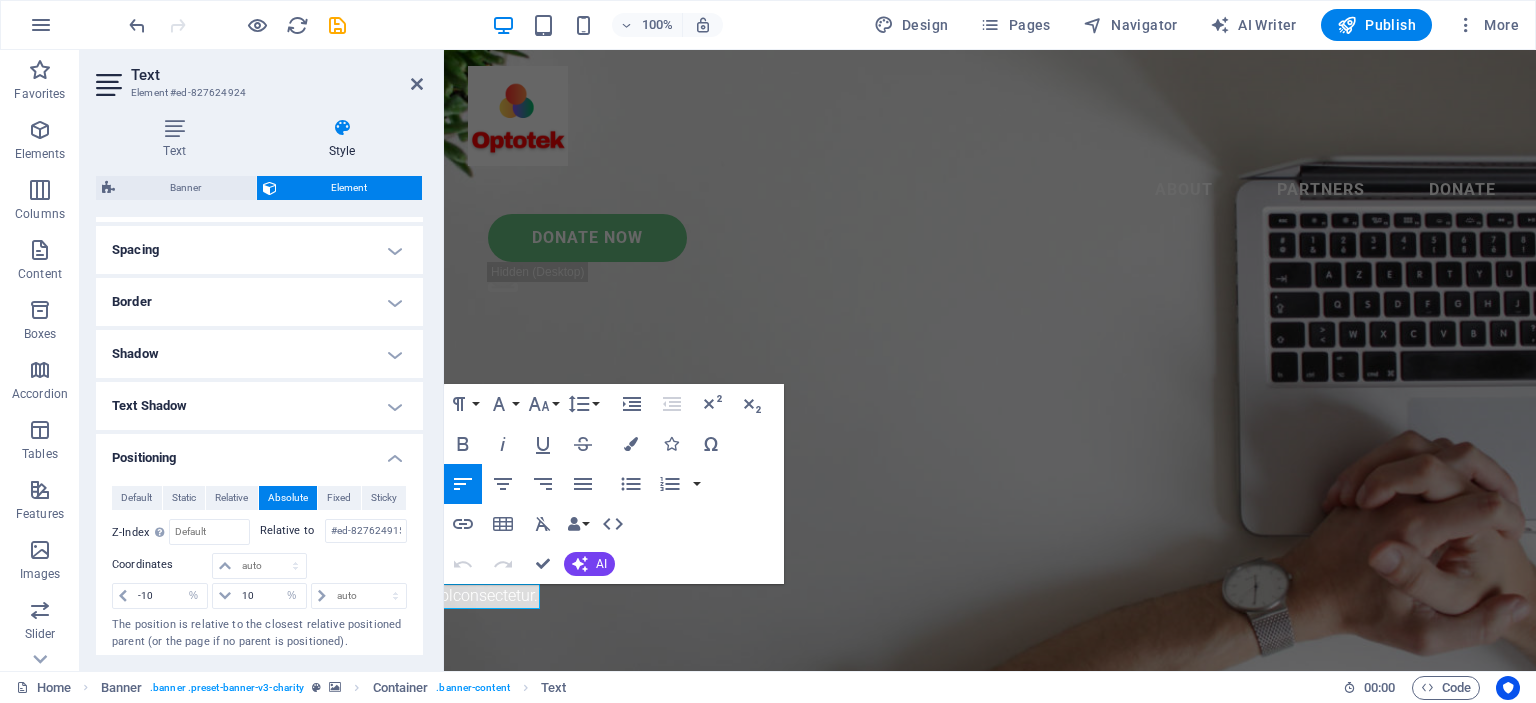 scroll, scrollTop: 400, scrollLeft: 0, axis: vertical 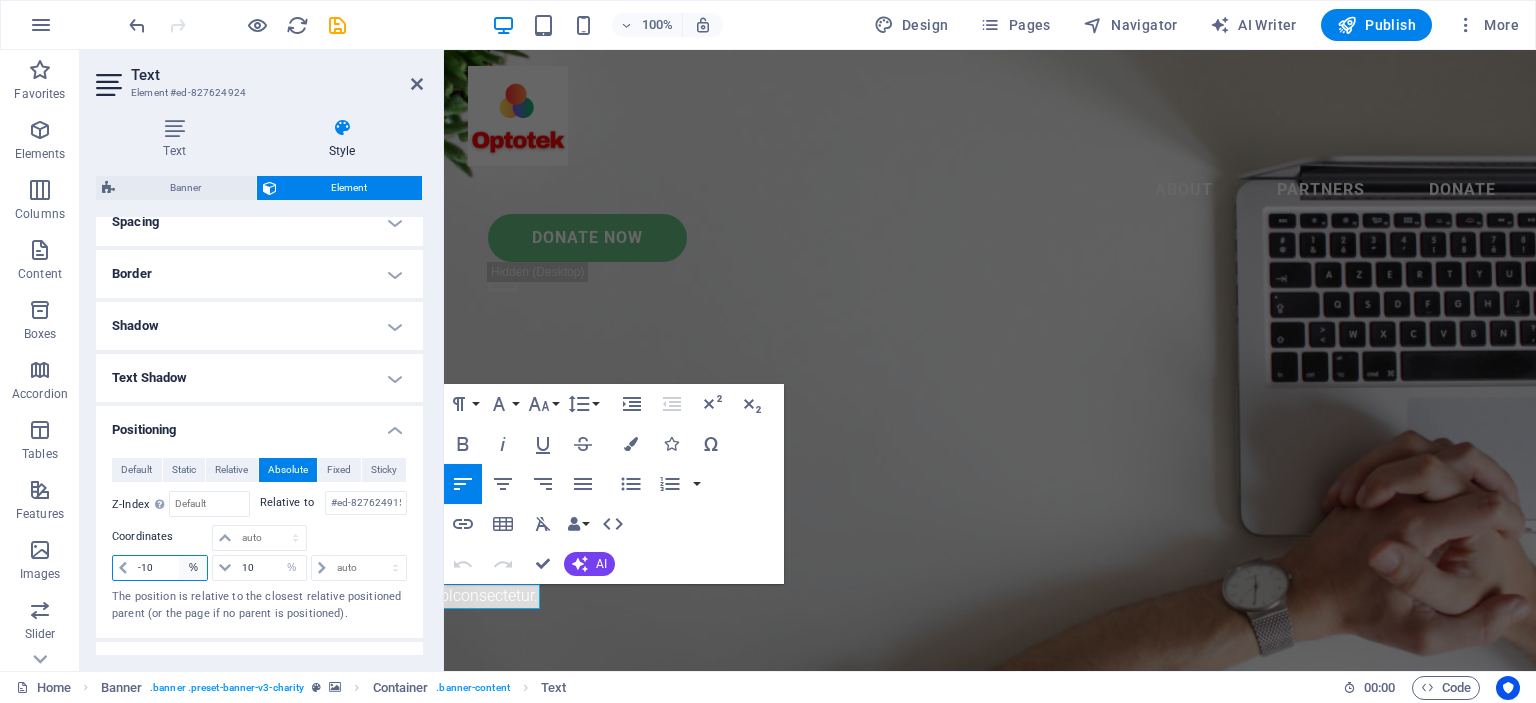 click on "auto px rem % em" at bounding box center (193, 568) 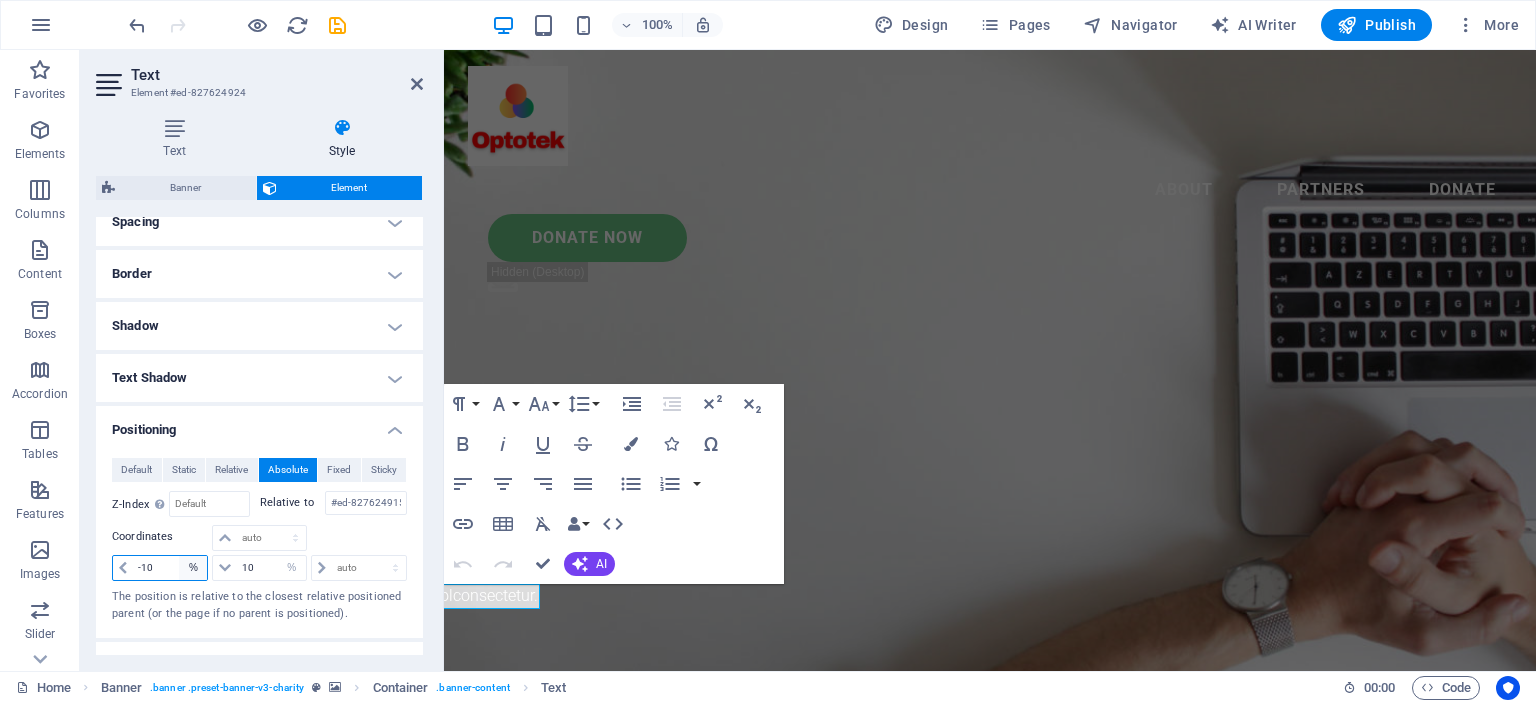 select on "auto" 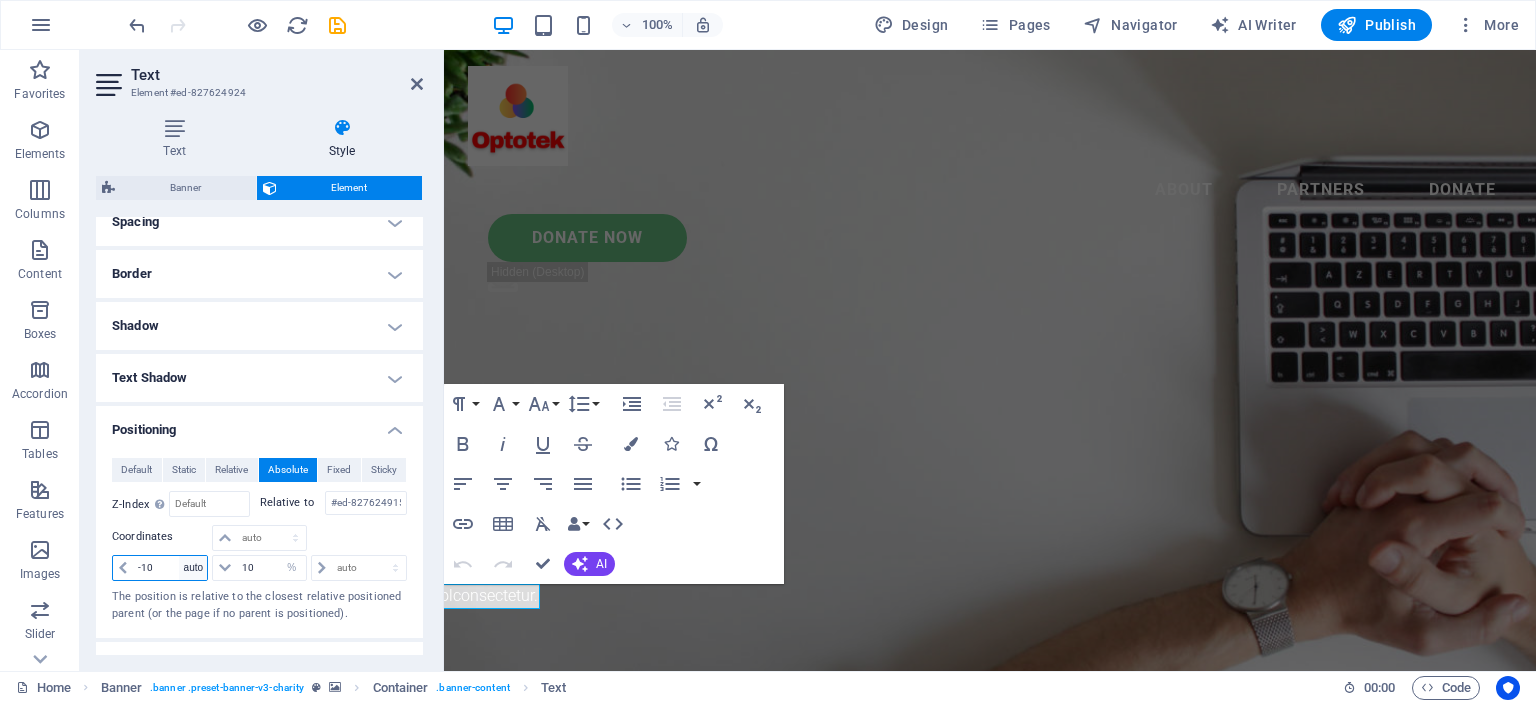 click on "auto px rem % em" at bounding box center (193, 568) 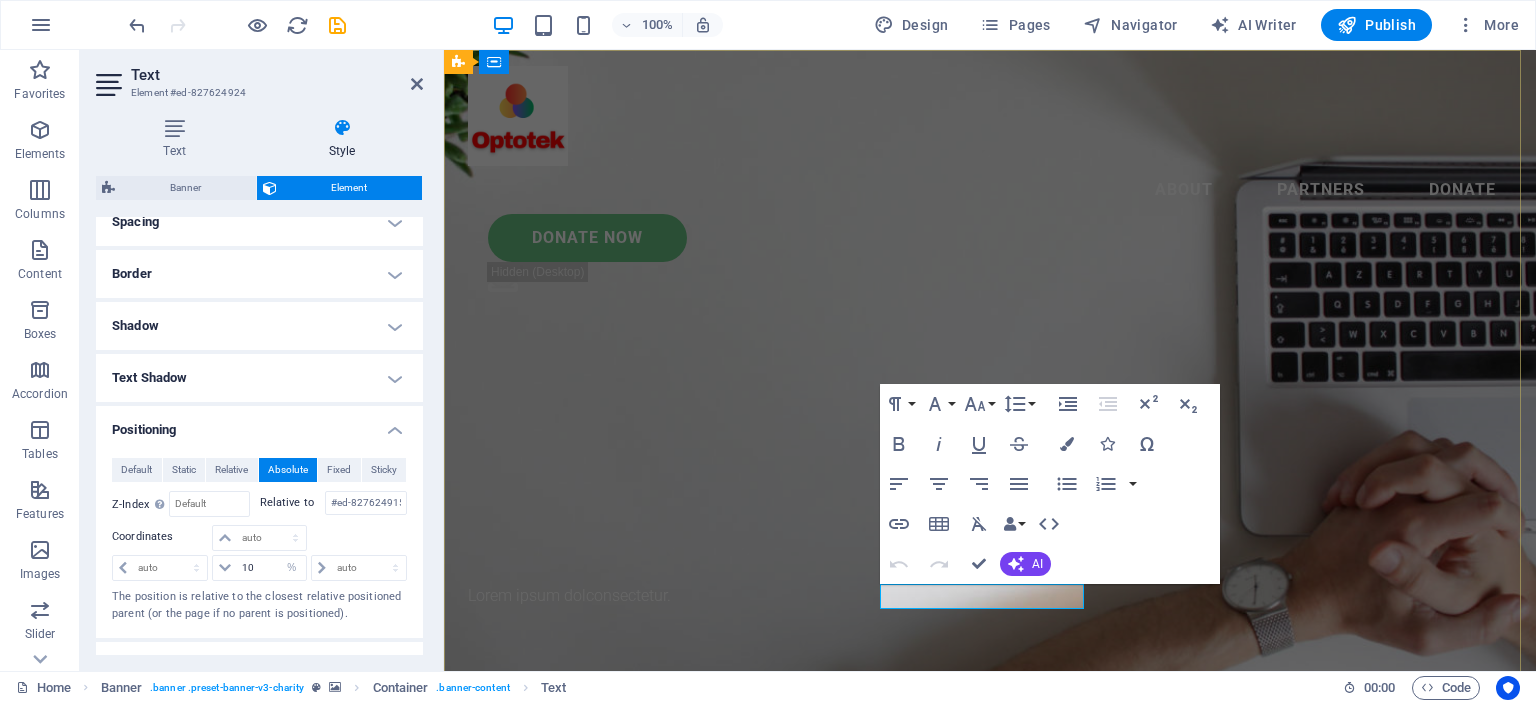 click on "Lorem ipsum dolconsectetur." at bounding box center [569, 595] 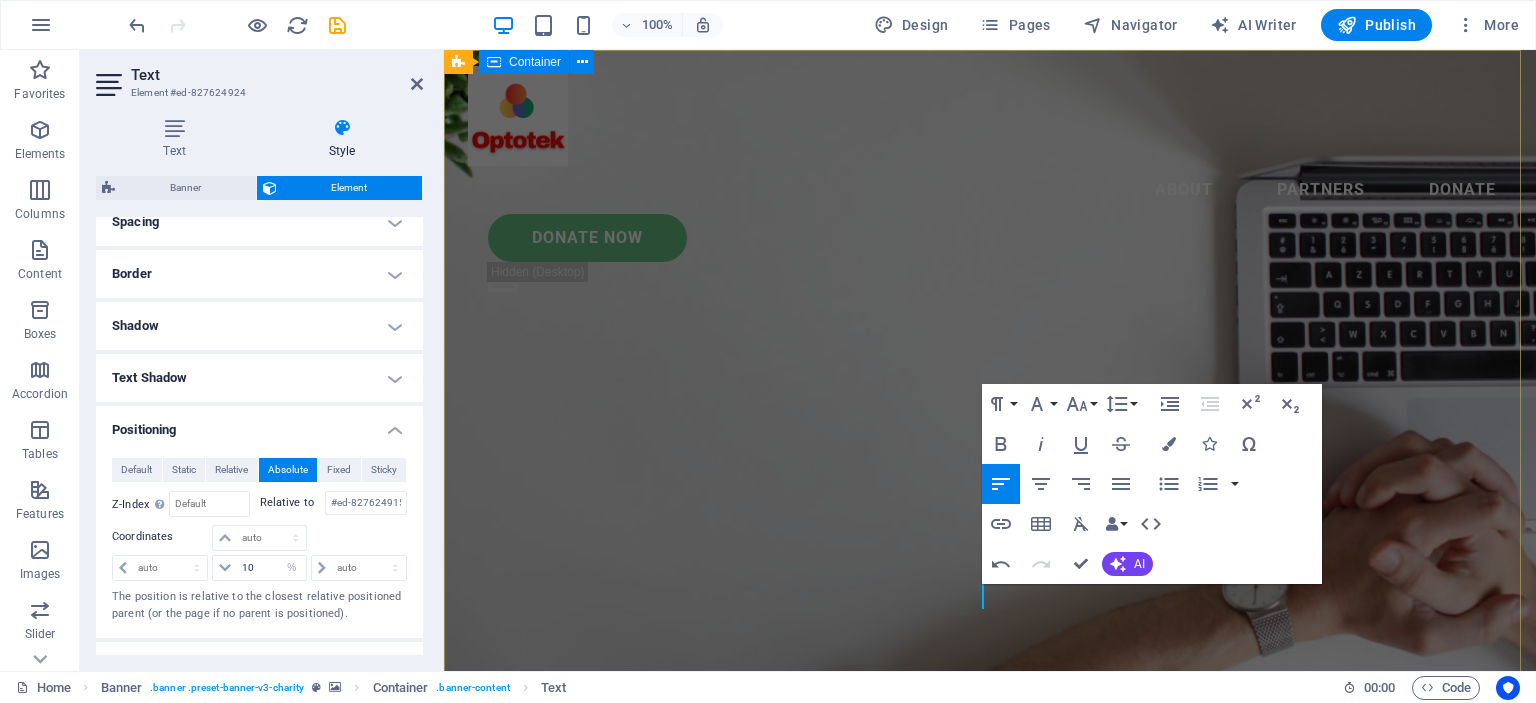 type 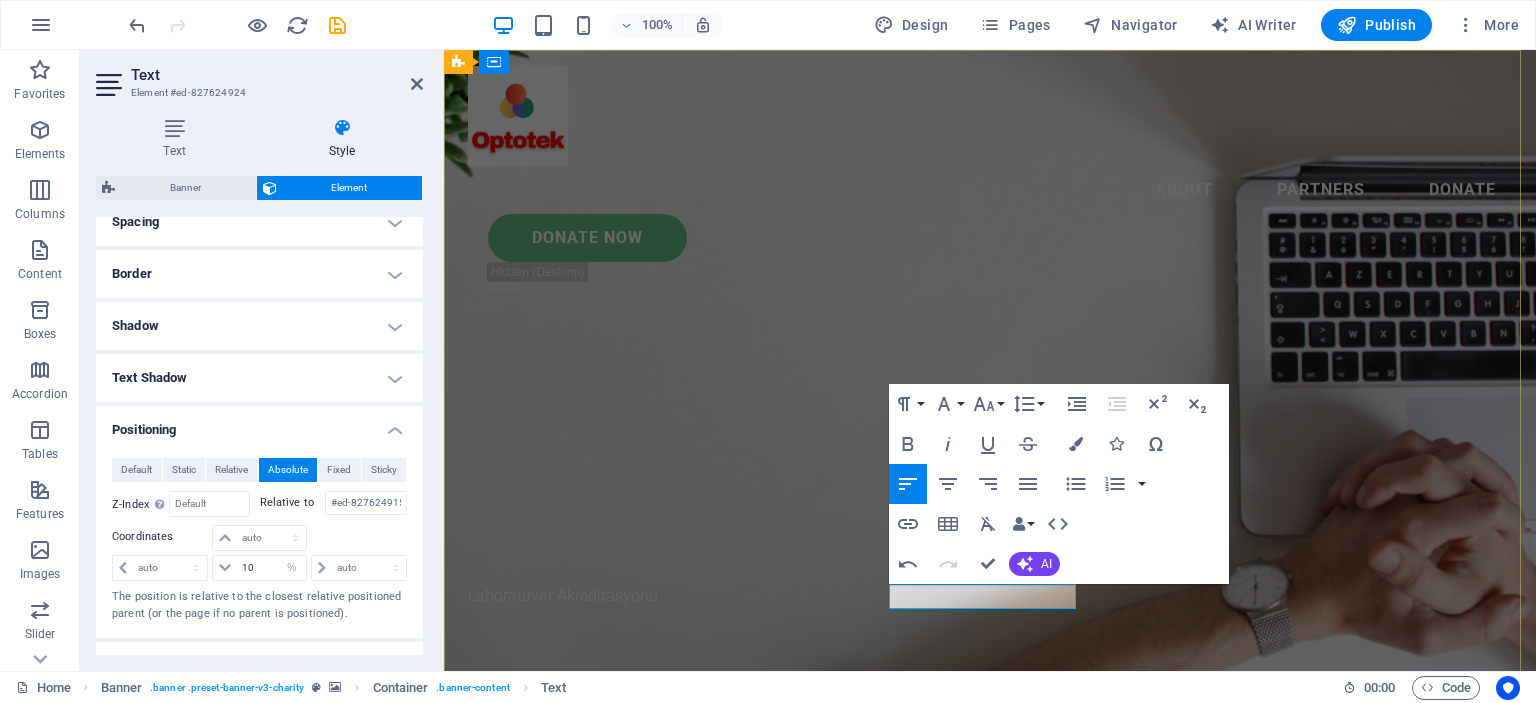 click on "Laboratuvar Akreditasyonu" at bounding box center (563, 595) 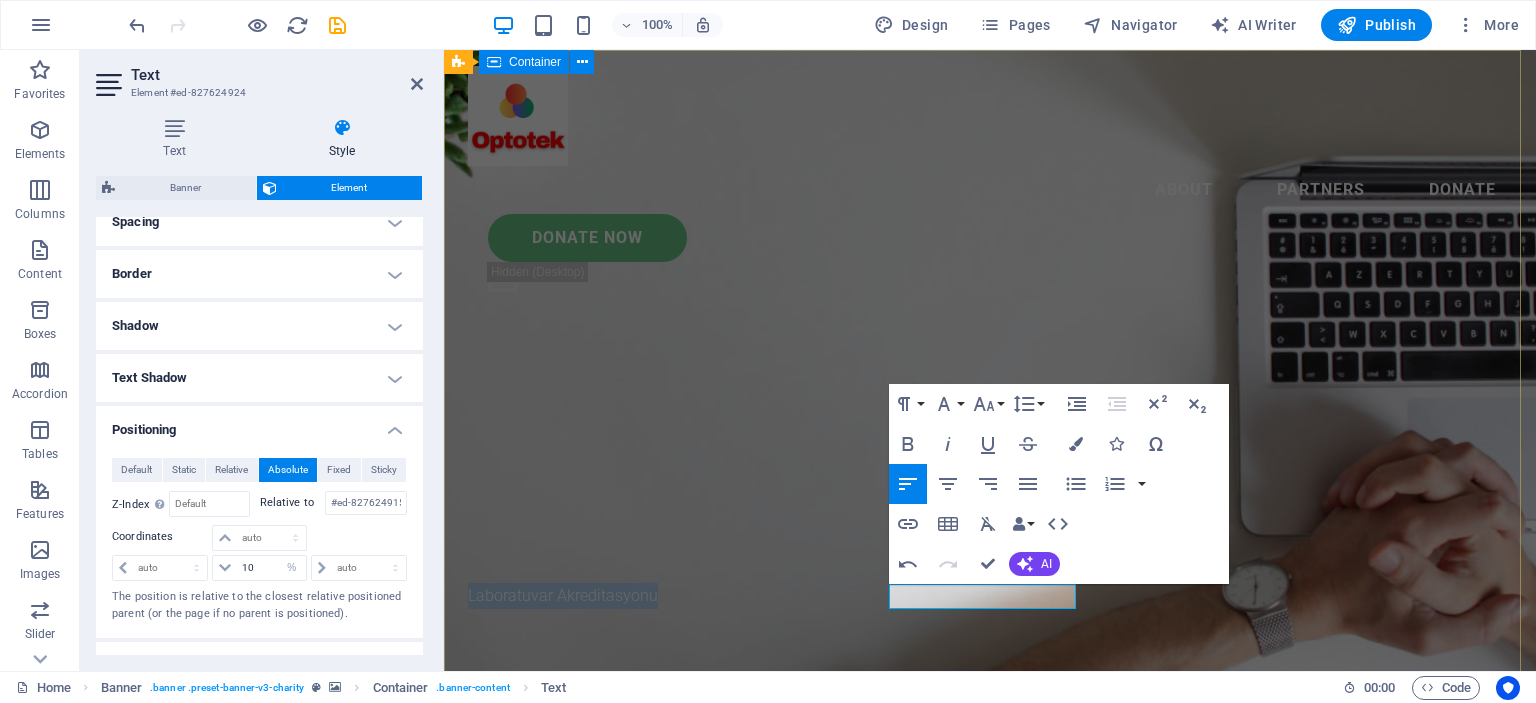 drag, startPoint x: 890, startPoint y: 598, endPoint x: 1080, endPoint y: 575, distance: 191.38704 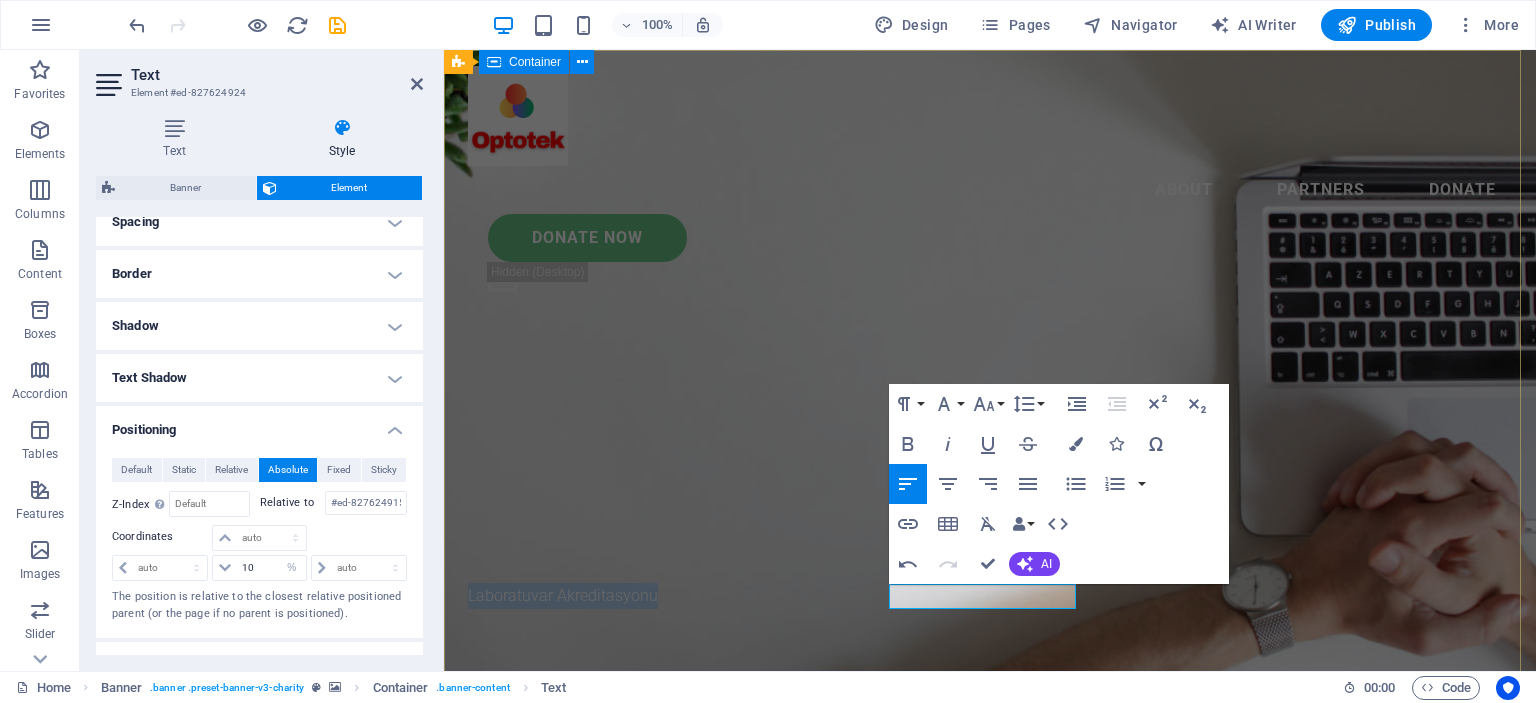 click on "Eğitim ve Danışmanlık Hizmetleri Laboratuvar Akreditasyonu" at bounding box center (990, 847) 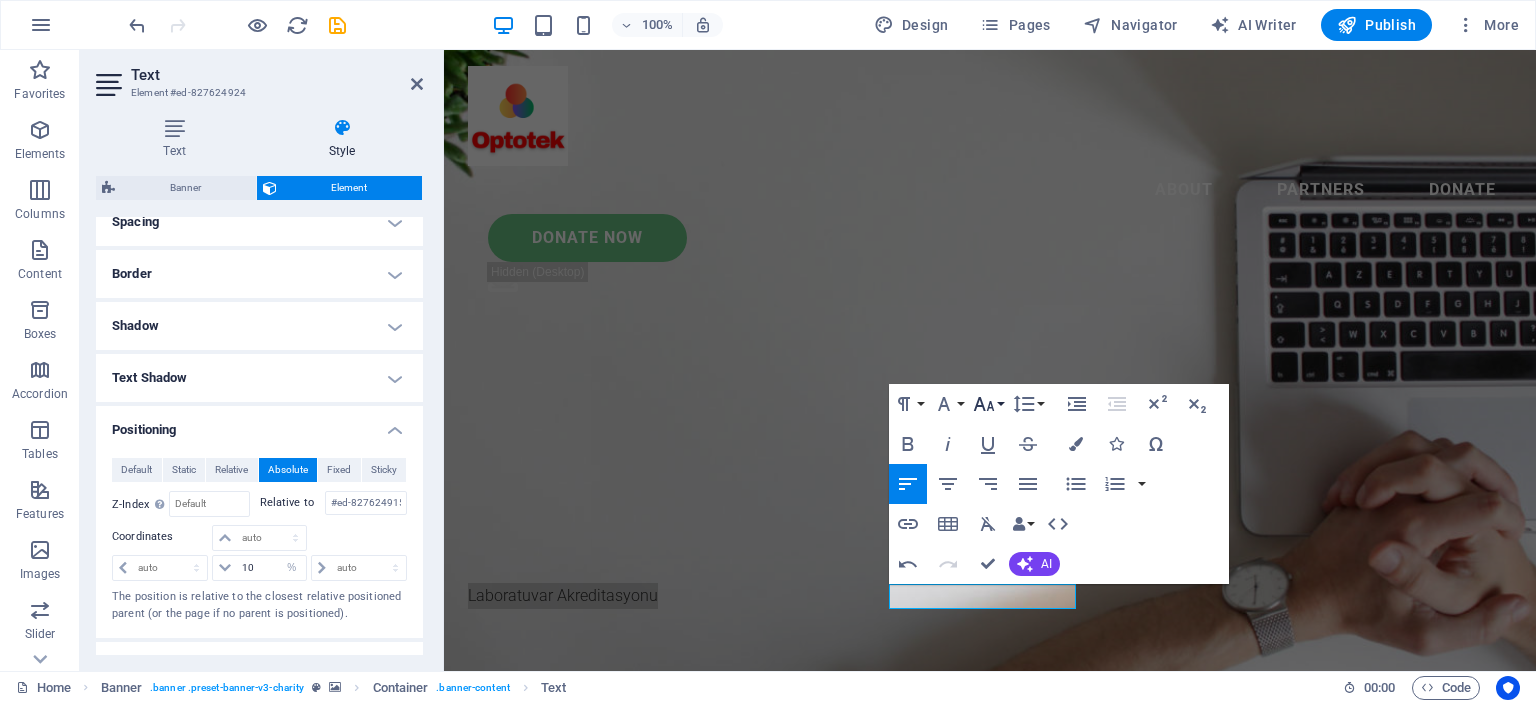 click on "Font Size" at bounding box center (988, 404) 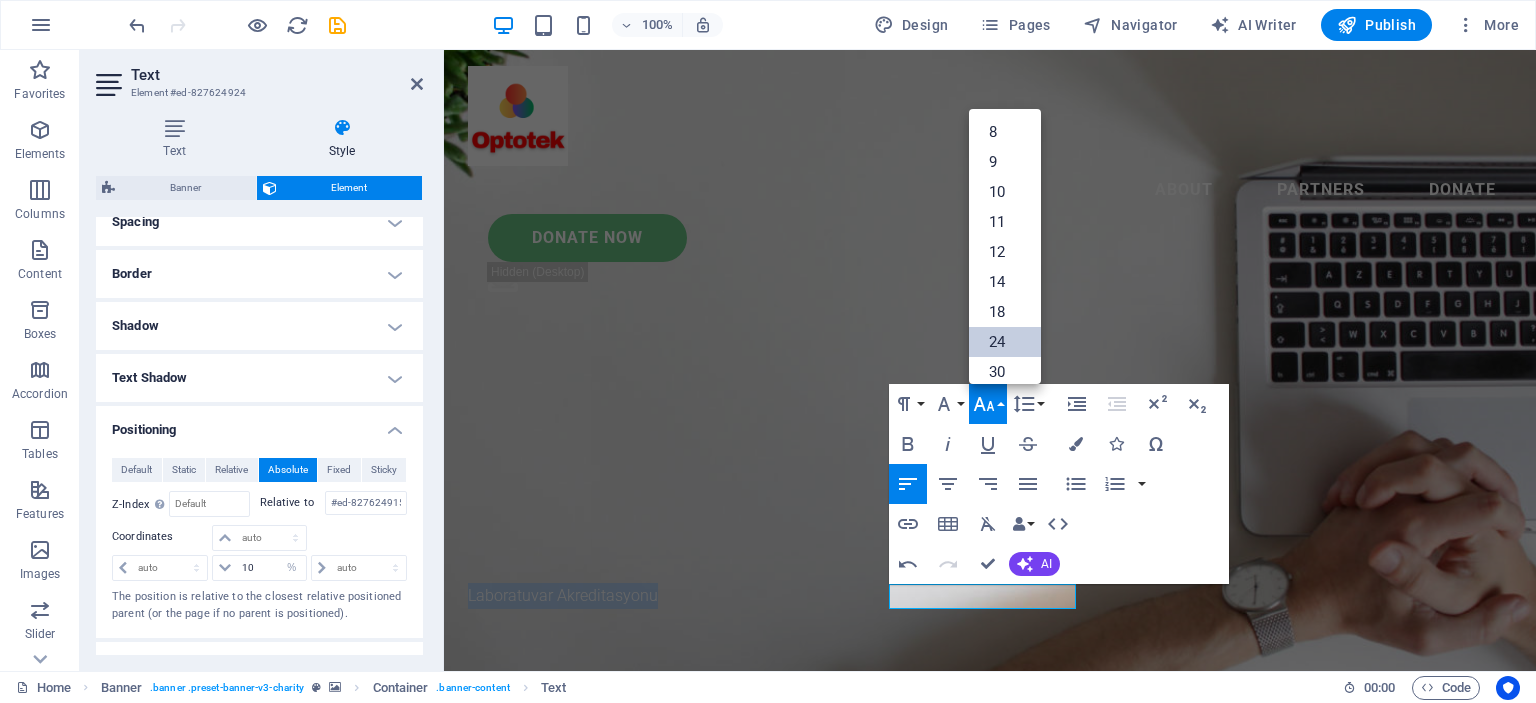 click on "24" at bounding box center [1005, 342] 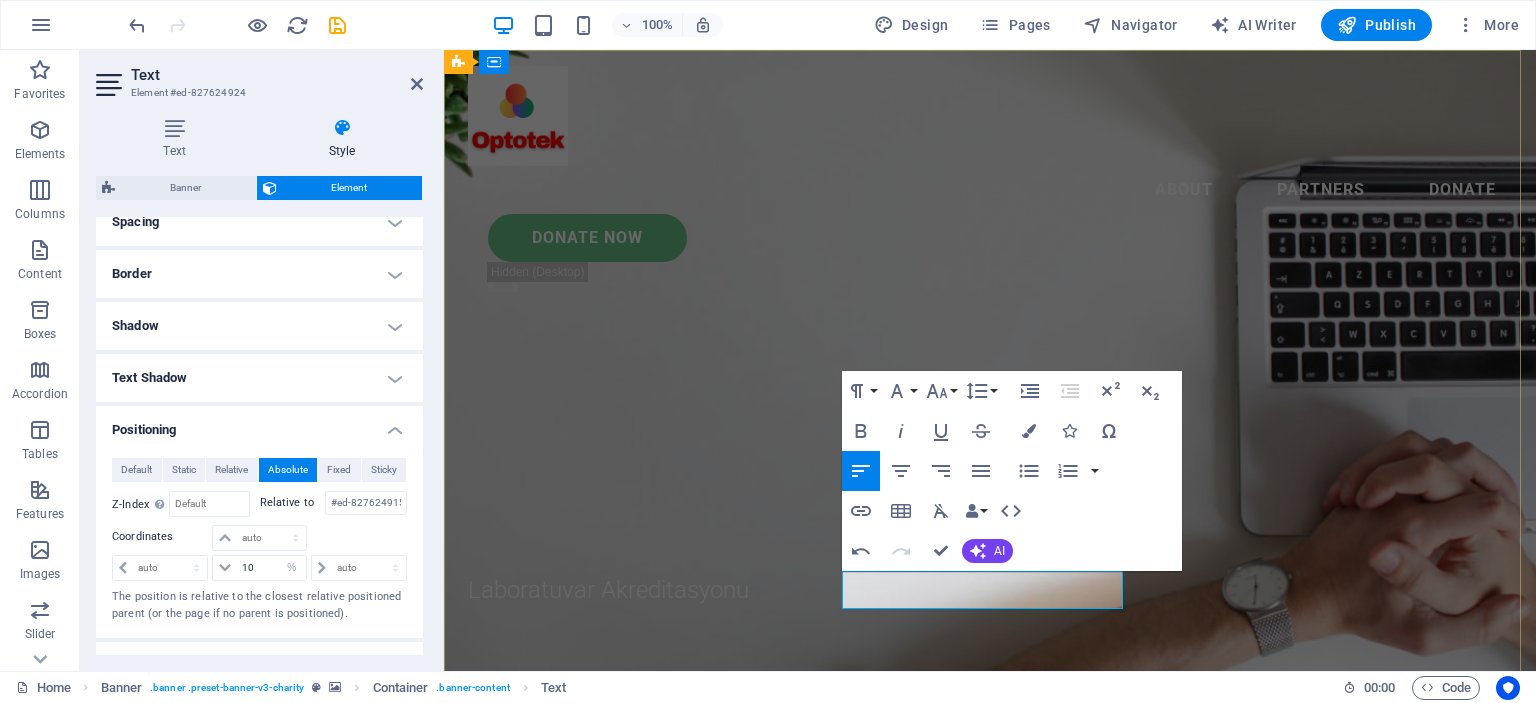 click on "Laboratuvar Akreditasyonu" at bounding box center (608, 590) 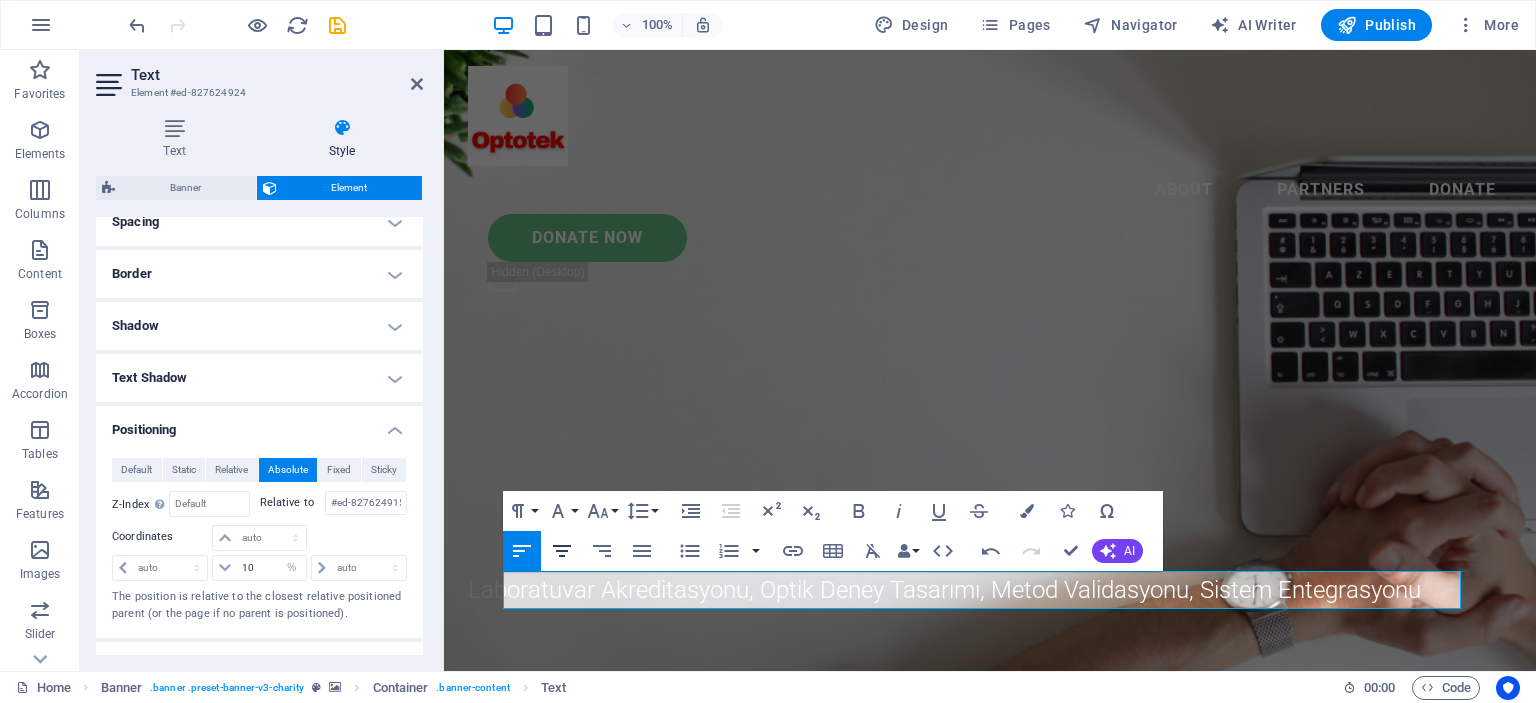 click 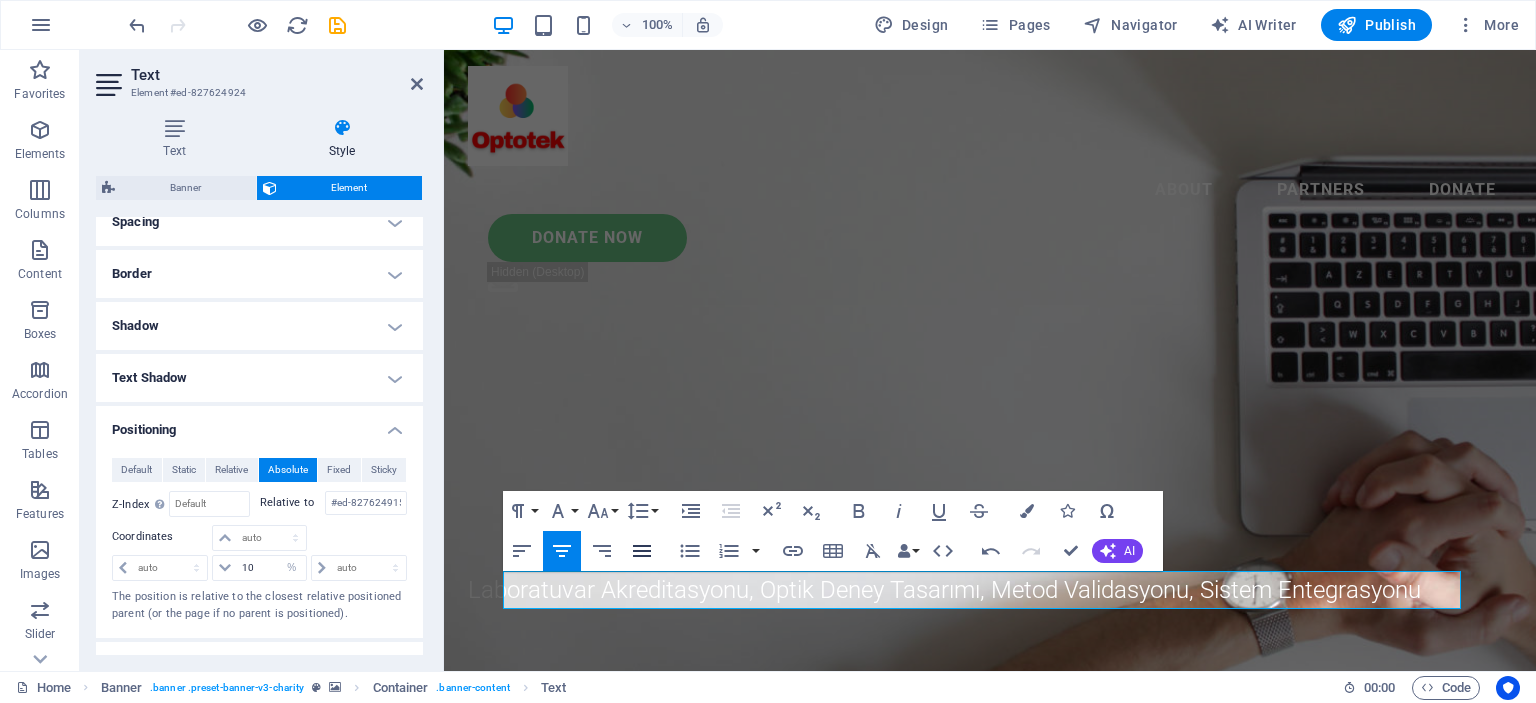 click 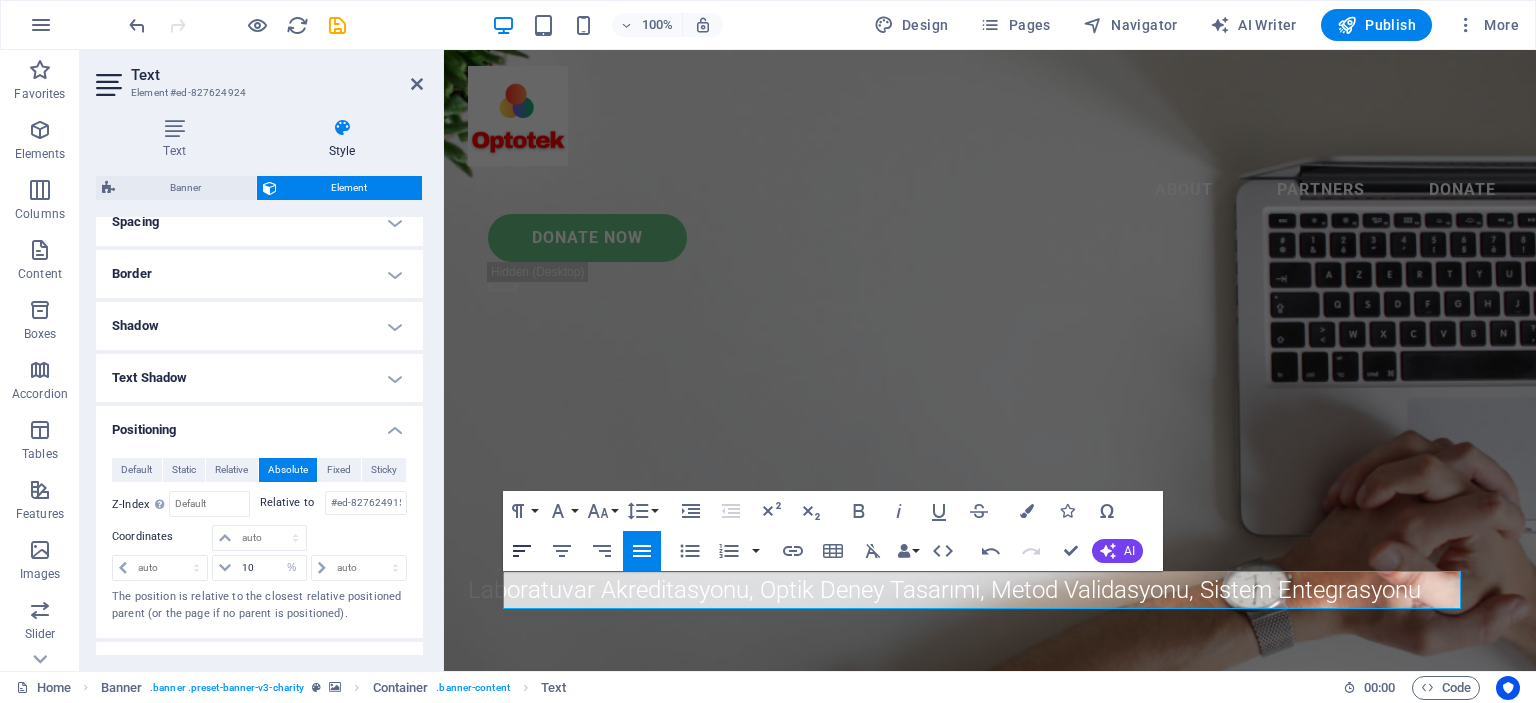 click 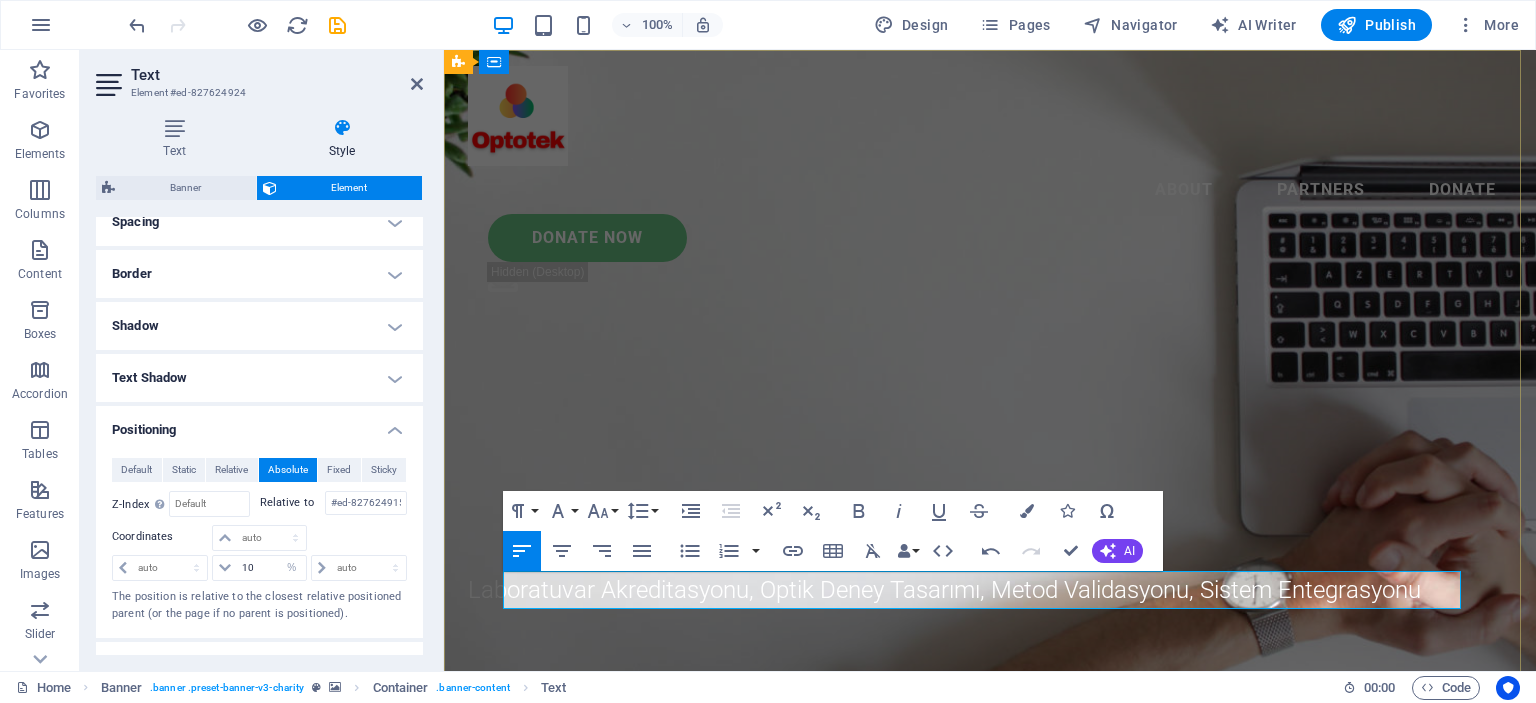 click on "Laboratuvar Akreditasyonu, Optik Deney Tasarımı, Metod Validasyonu, Sistem Entegrasyonu" at bounding box center [944, 590] 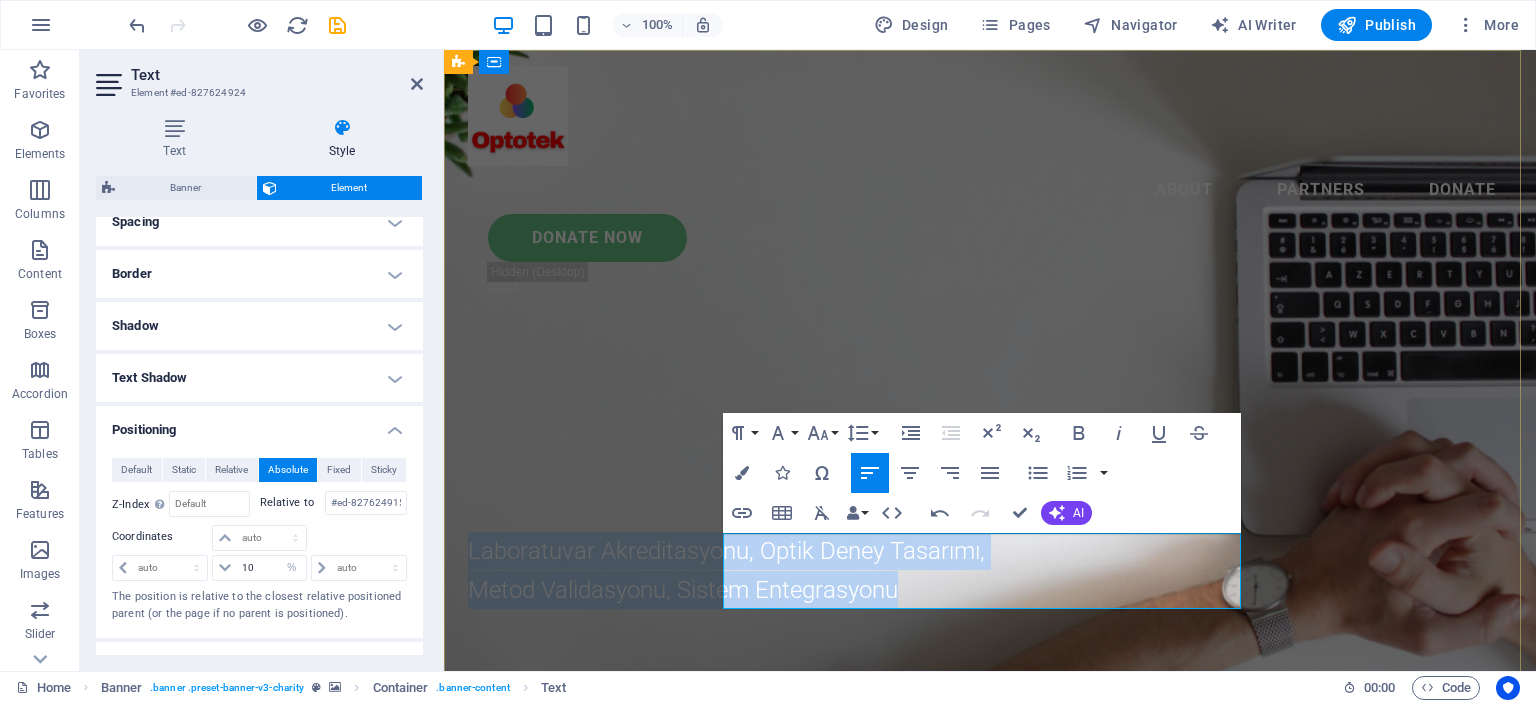 drag, startPoint x: 725, startPoint y: 552, endPoint x: 1224, endPoint y: 595, distance: 500.84927 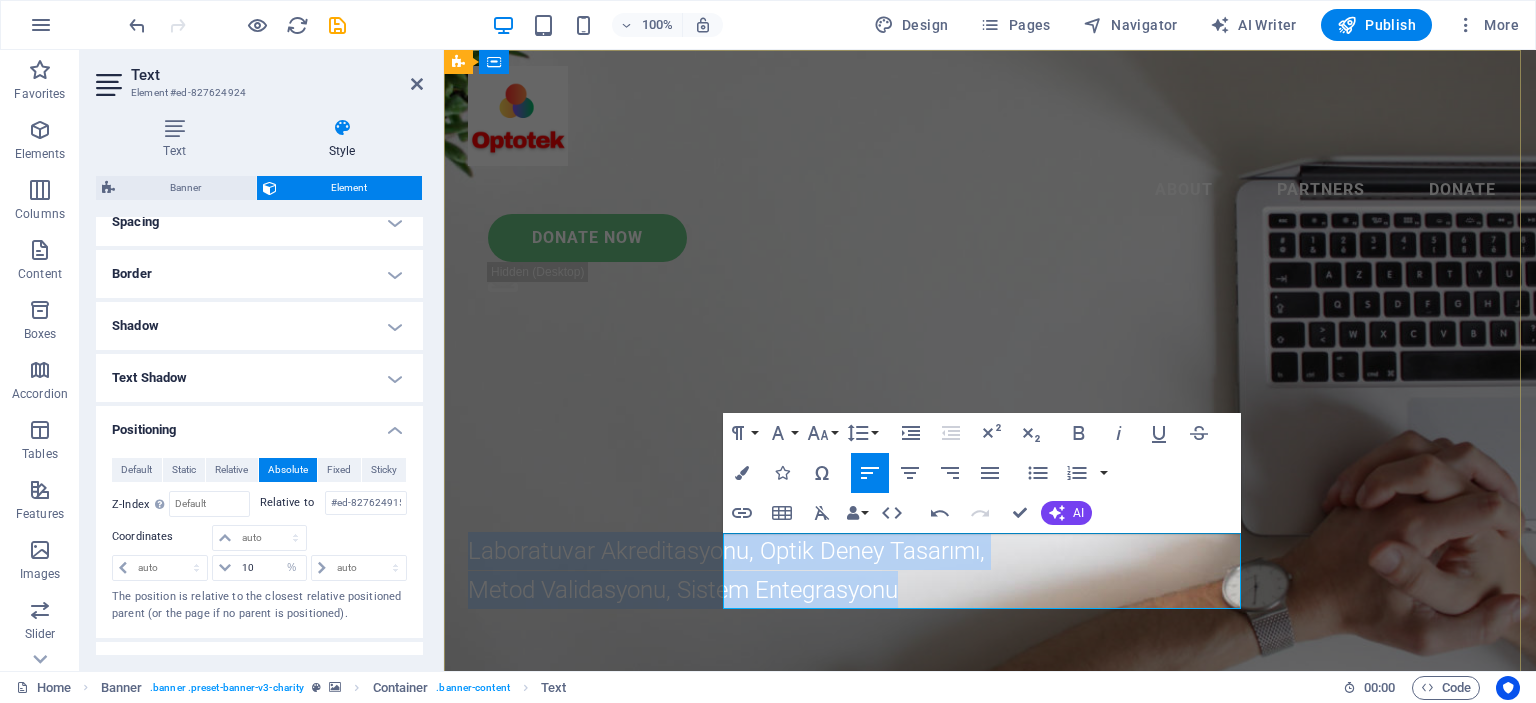 click on "Laboratuvar Akreditasyonu, Optik Deney Tasarımı,  Metod Validasyonu, Sistem Entegrasyonu" at bounding box center [726, 570] 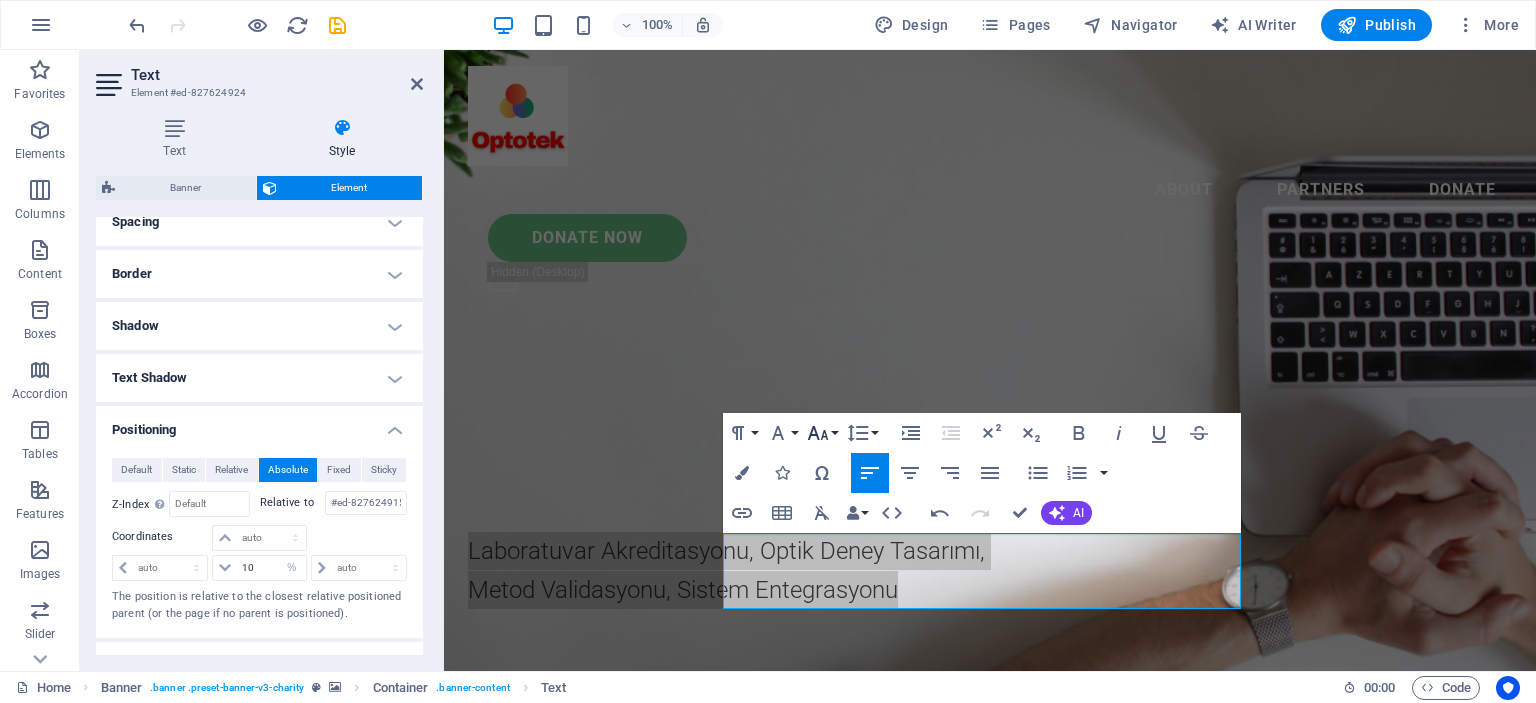 click on "Font Size" at bounding box center [822, 433] 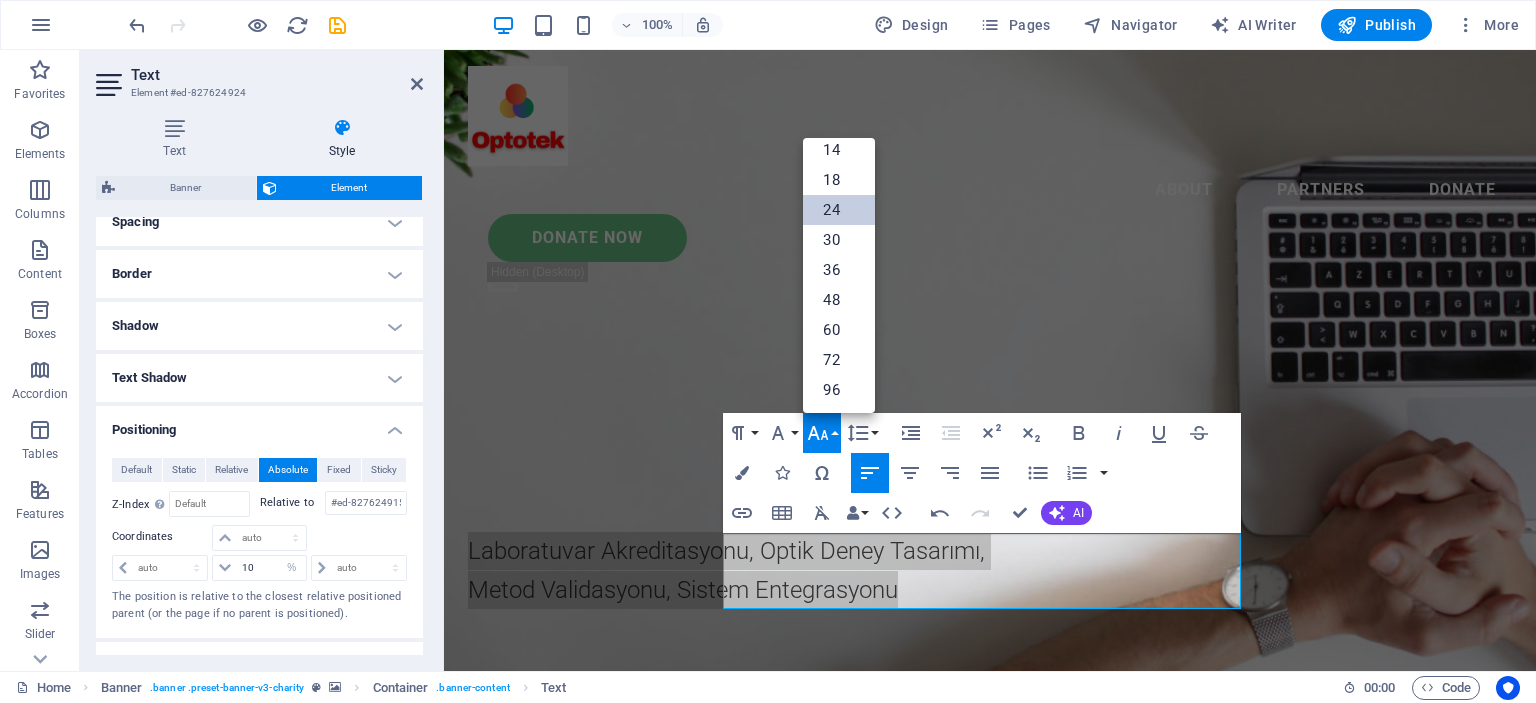 scroll, scrollTop: 160, scrollLeft: 0, axis: vertical 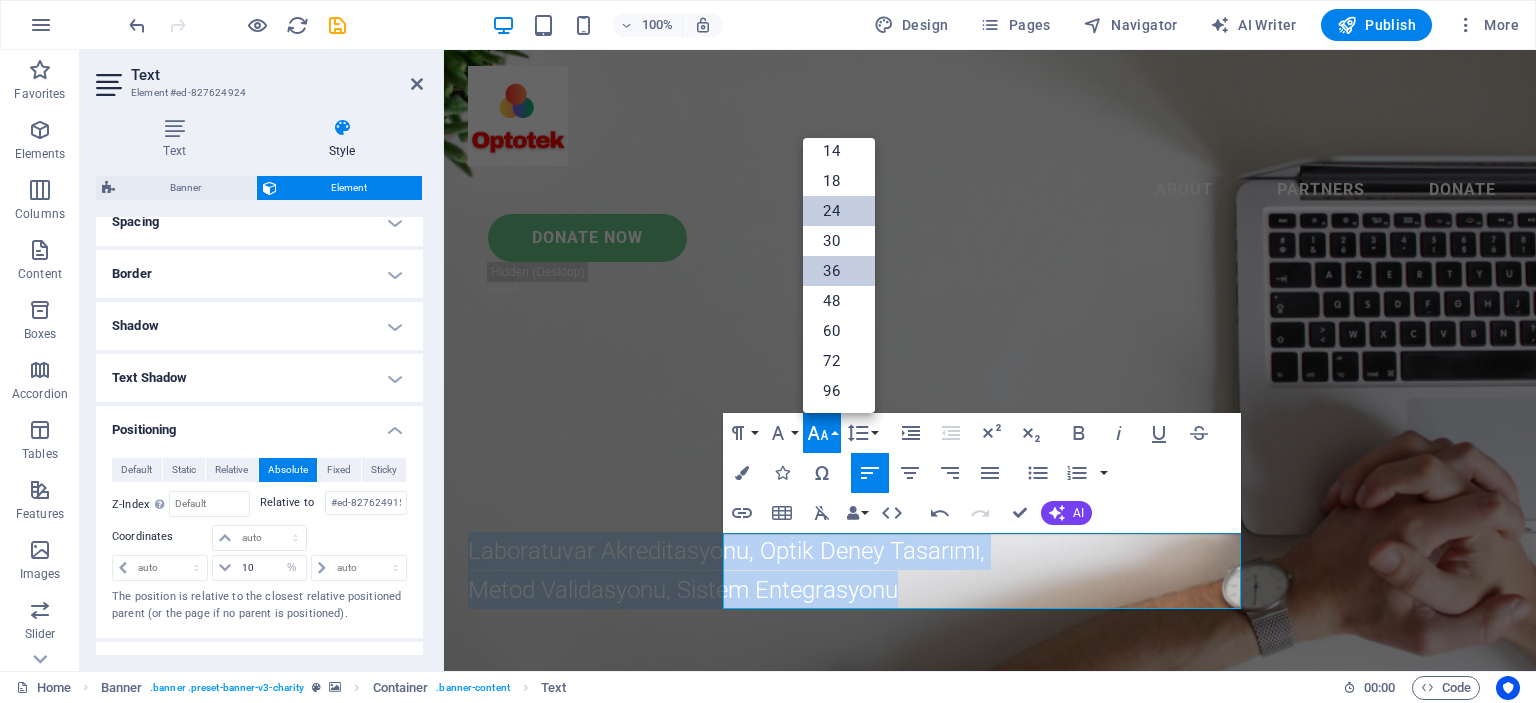 click on "36" at bounding box center (839, 271) 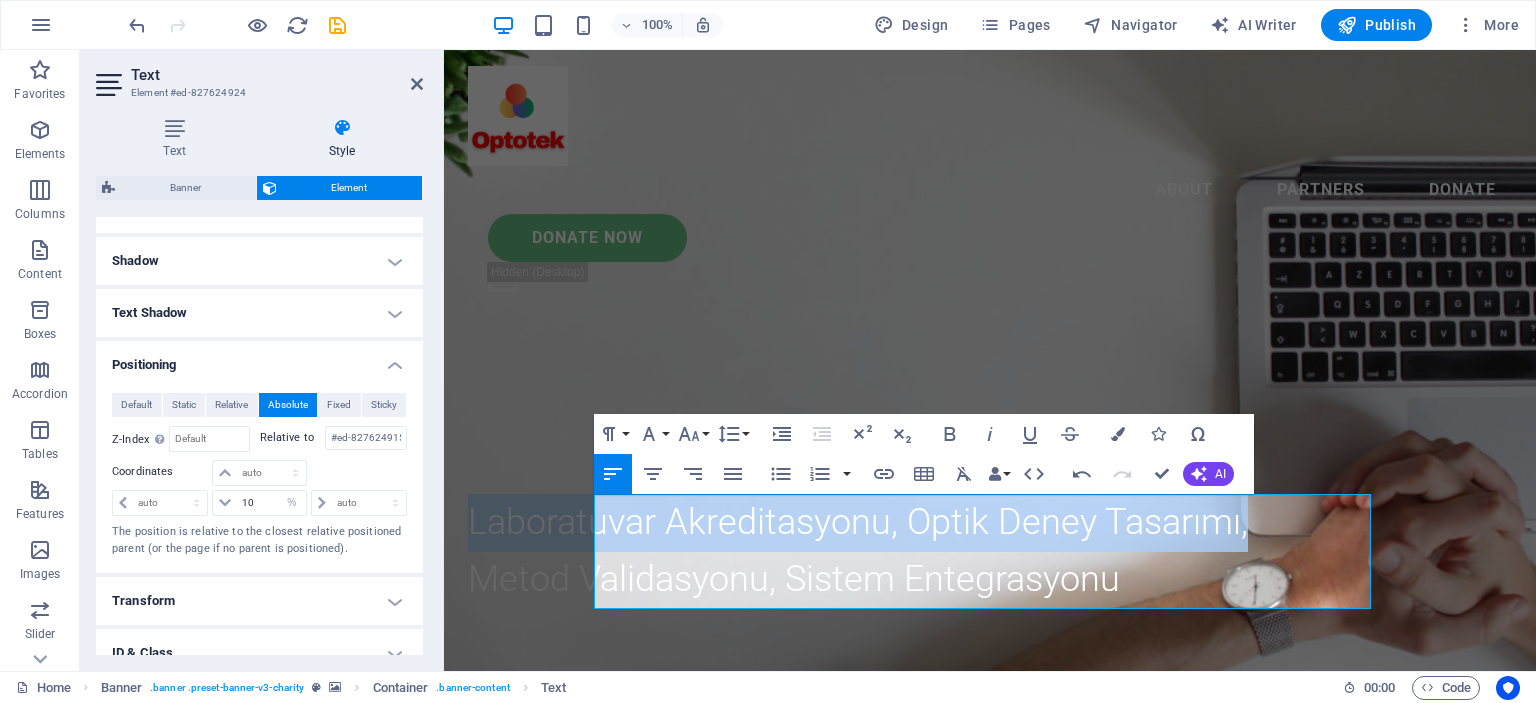 scroll, scrollTop: 500, scrollLeft: 0, axis: vertical 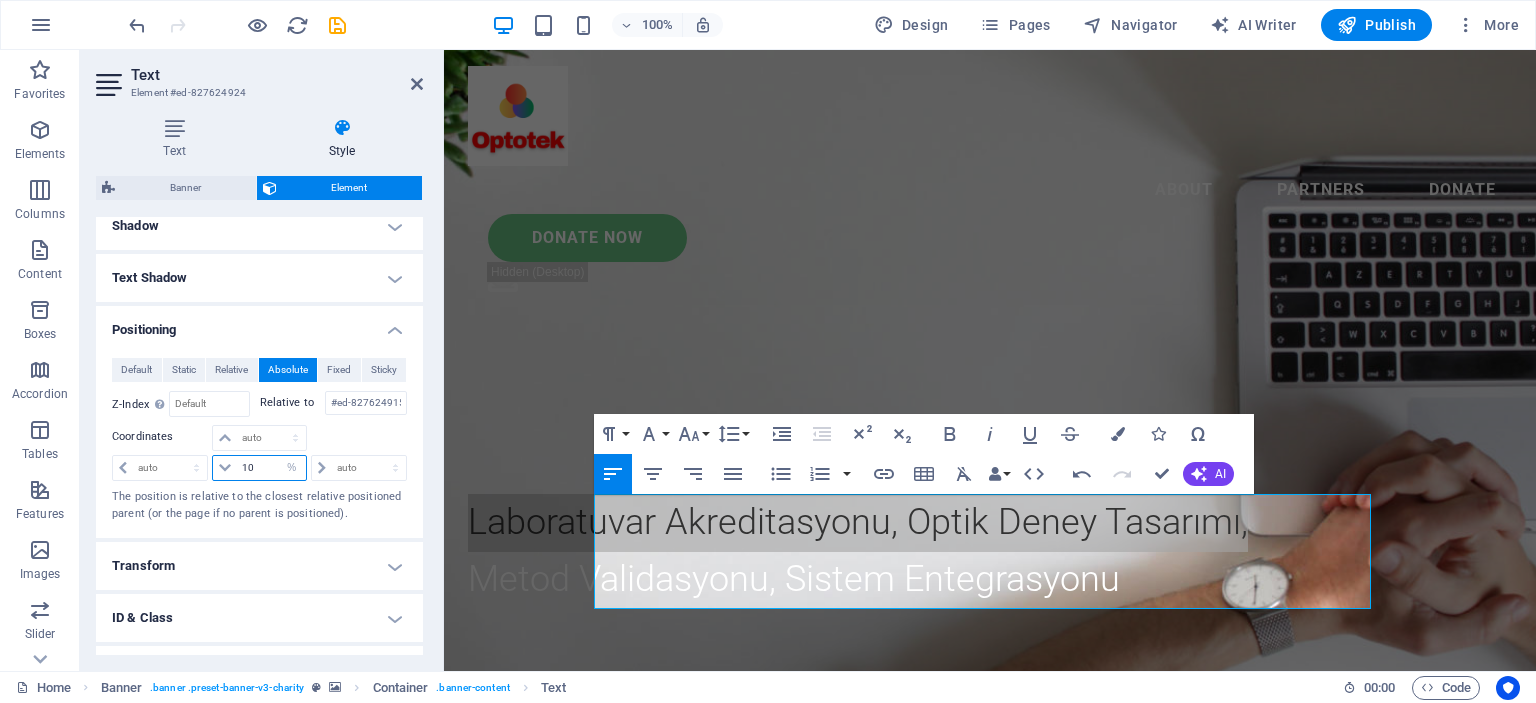 click on "10" at bounding box center [271, 468] 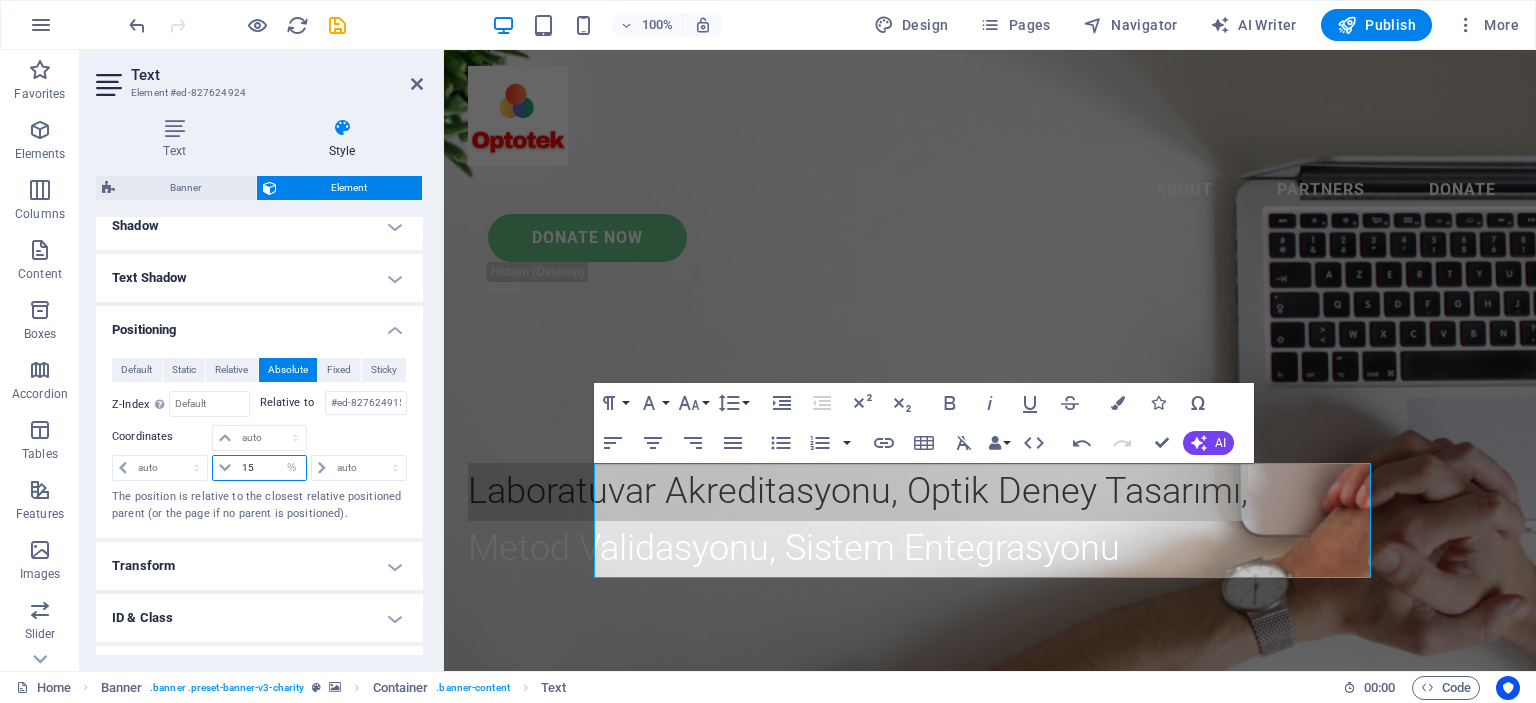 type on "1" 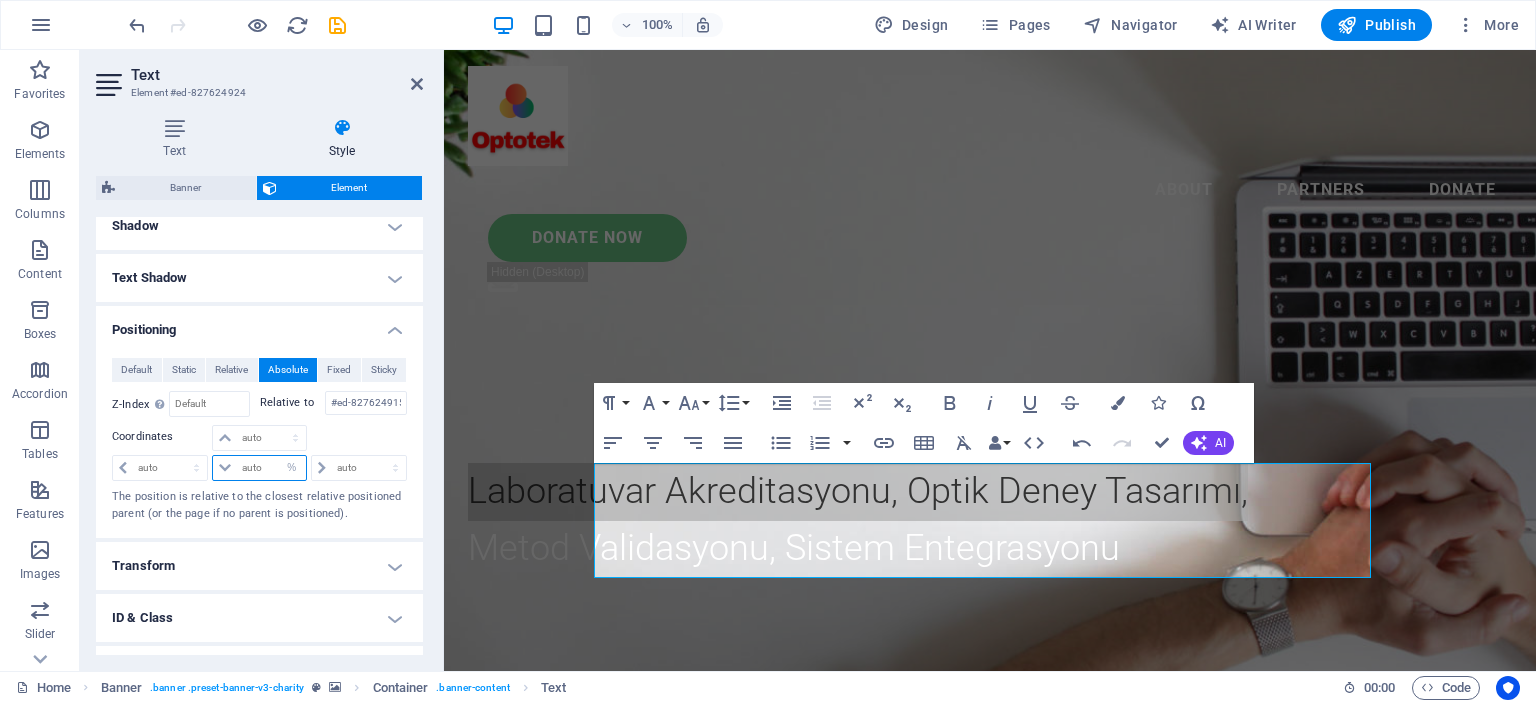 type on "5" 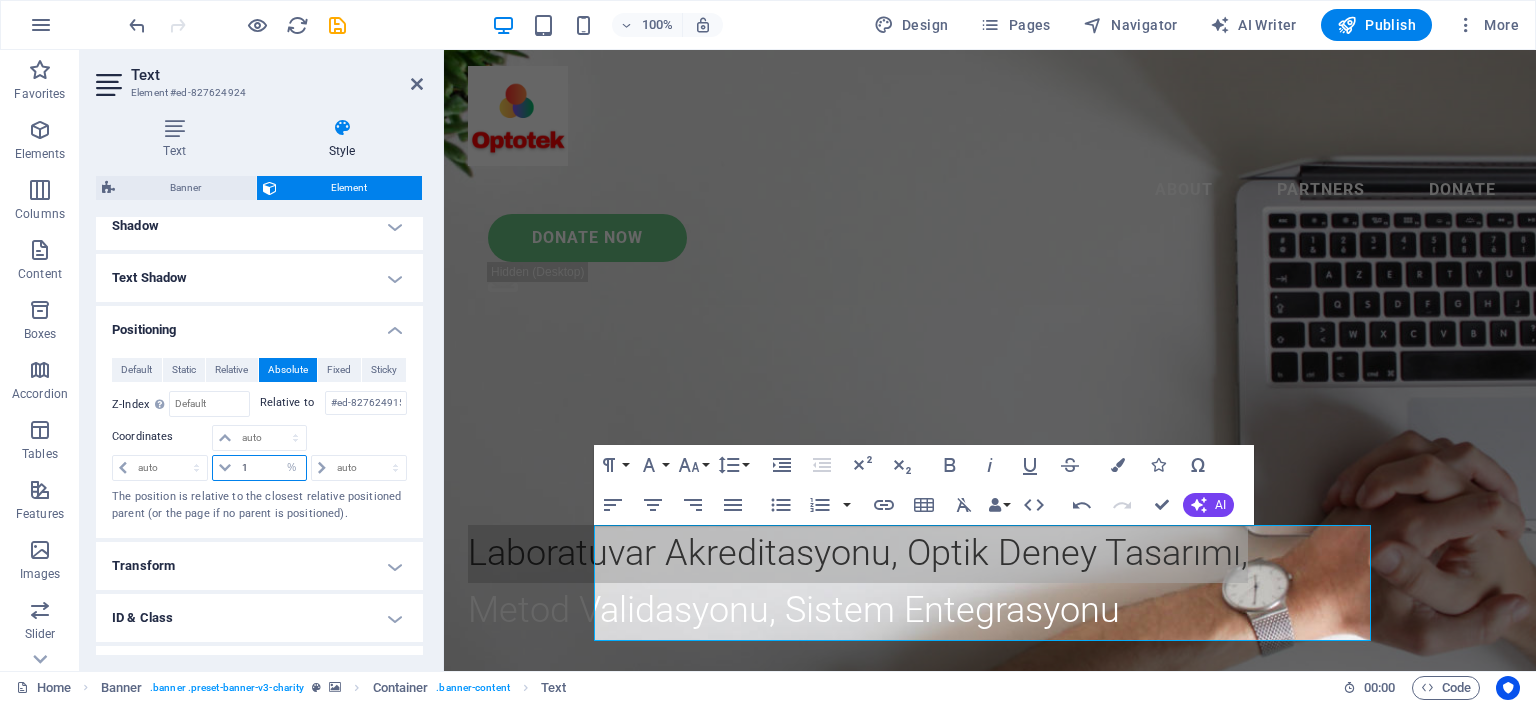 type on "10" 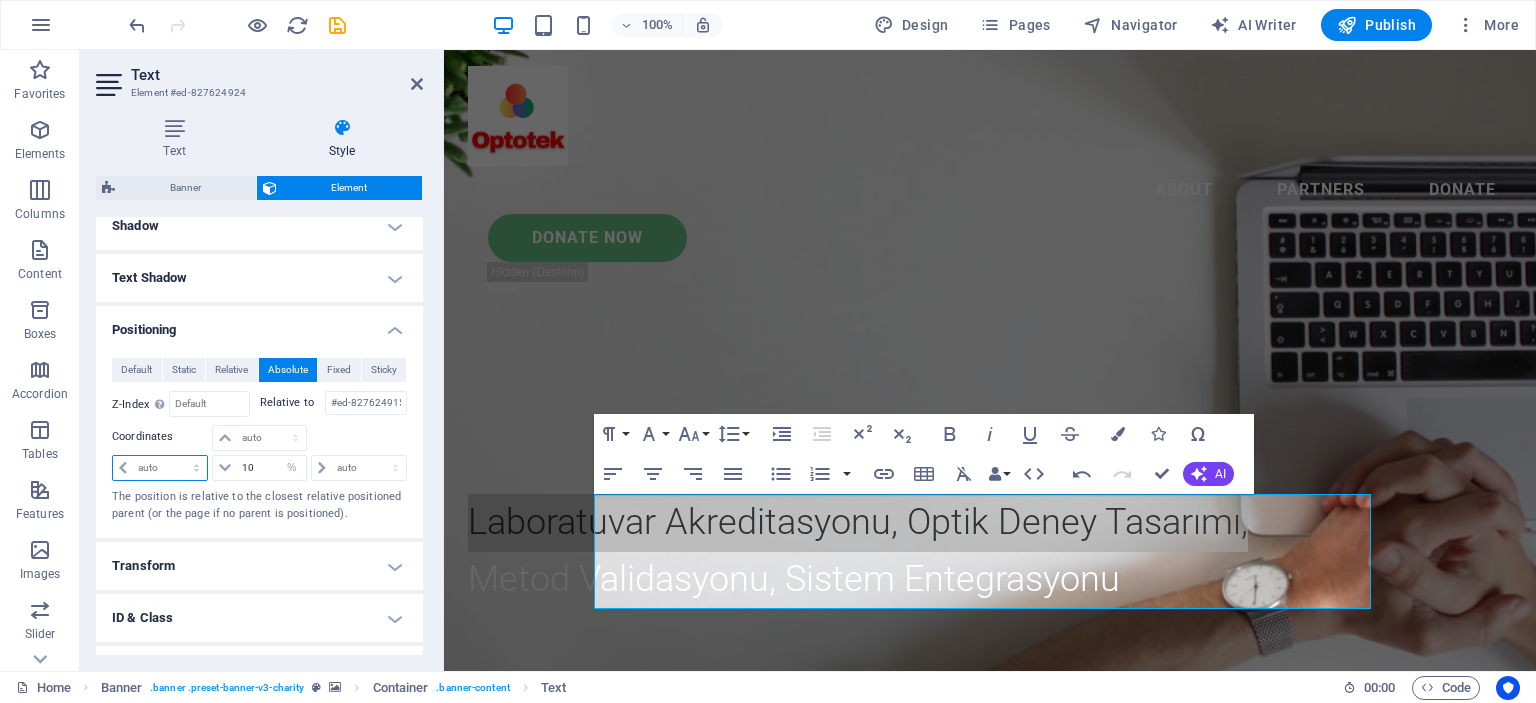 click on "auto px rem % em" at bounding box center (160, 468) 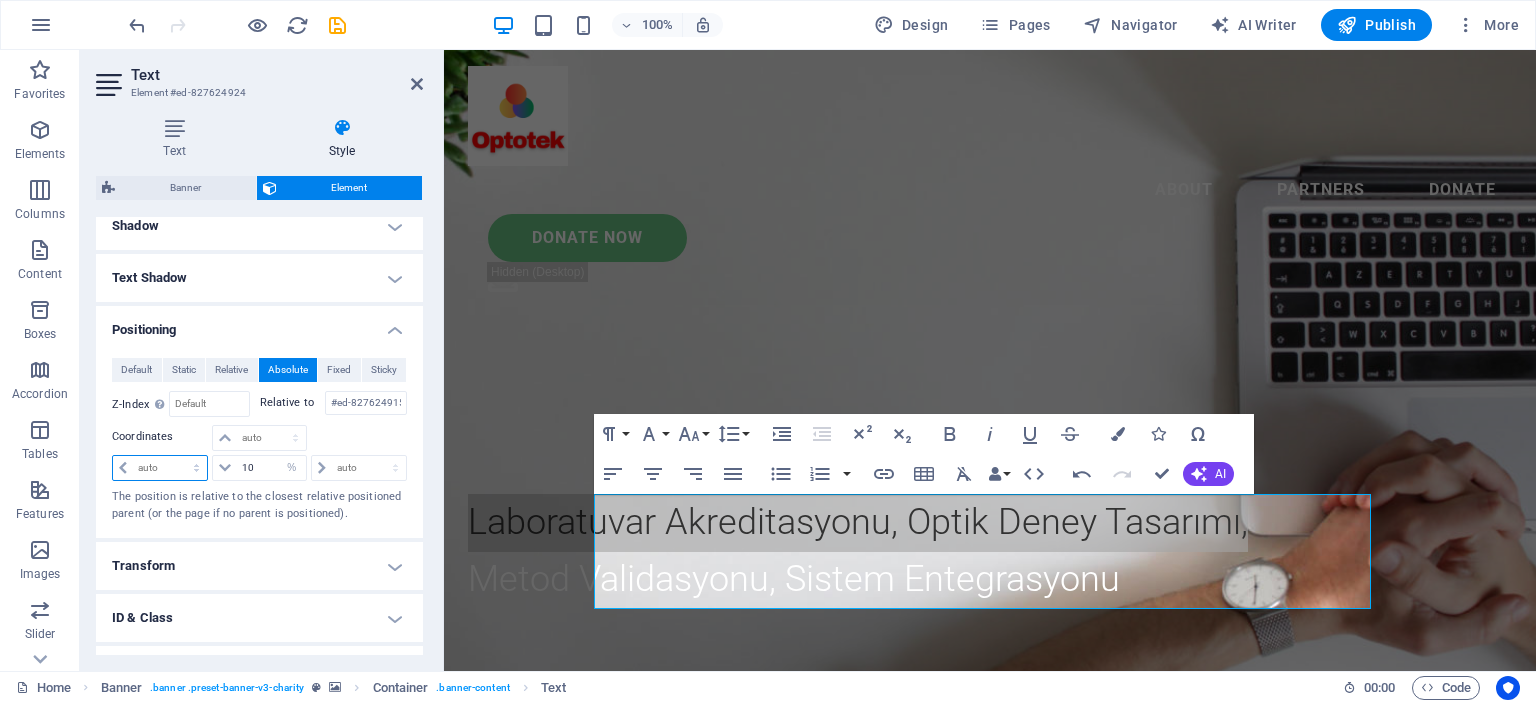 select on "%" 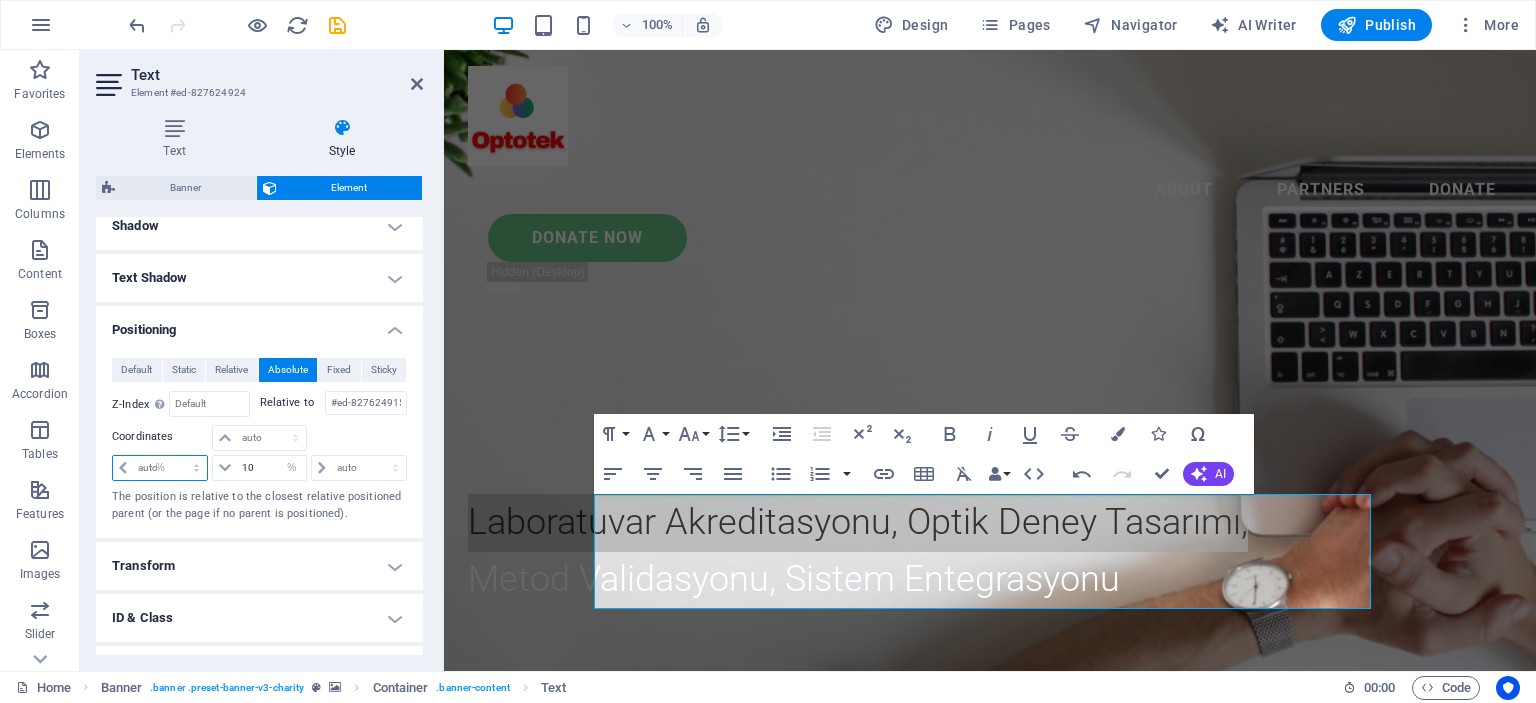 click on "auto px rem % em" at bounding box center [160, 468] 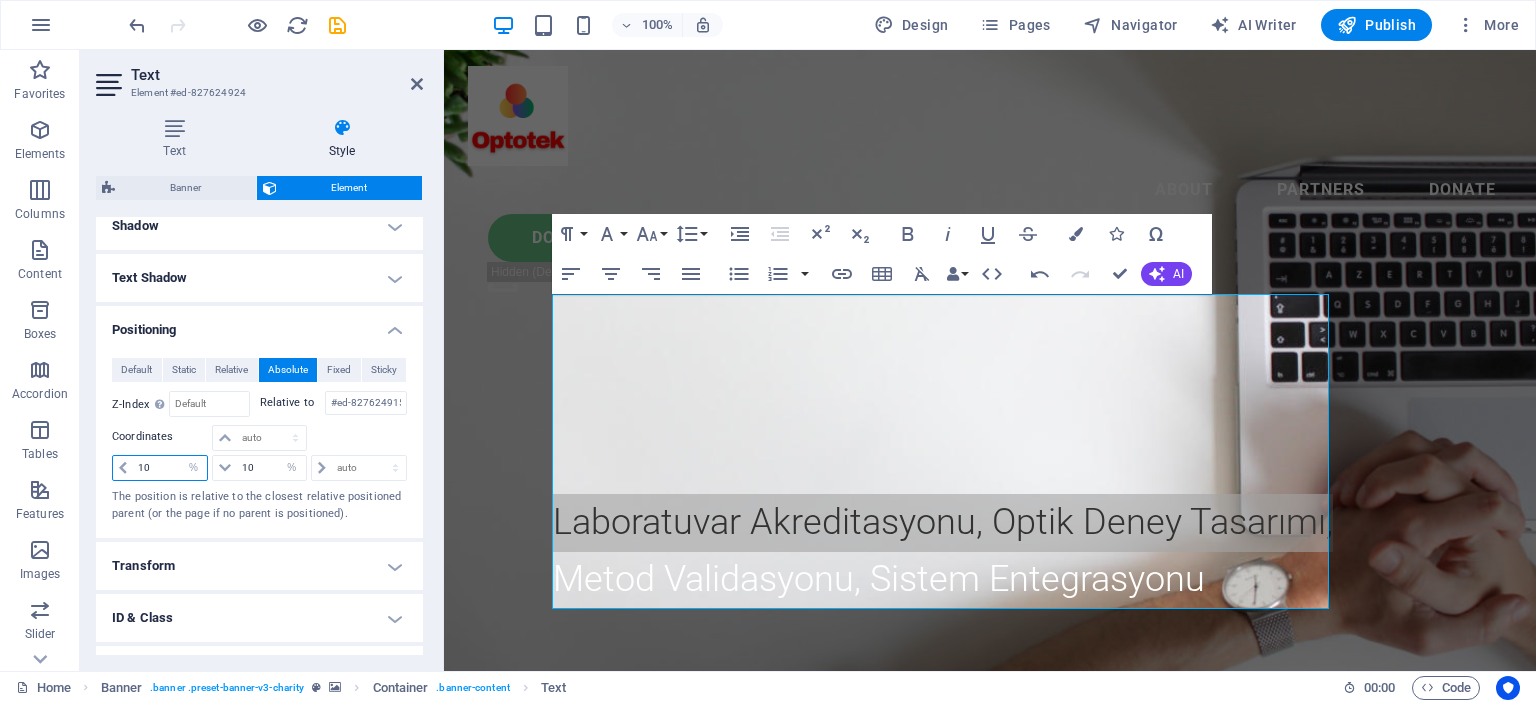 type on "1" 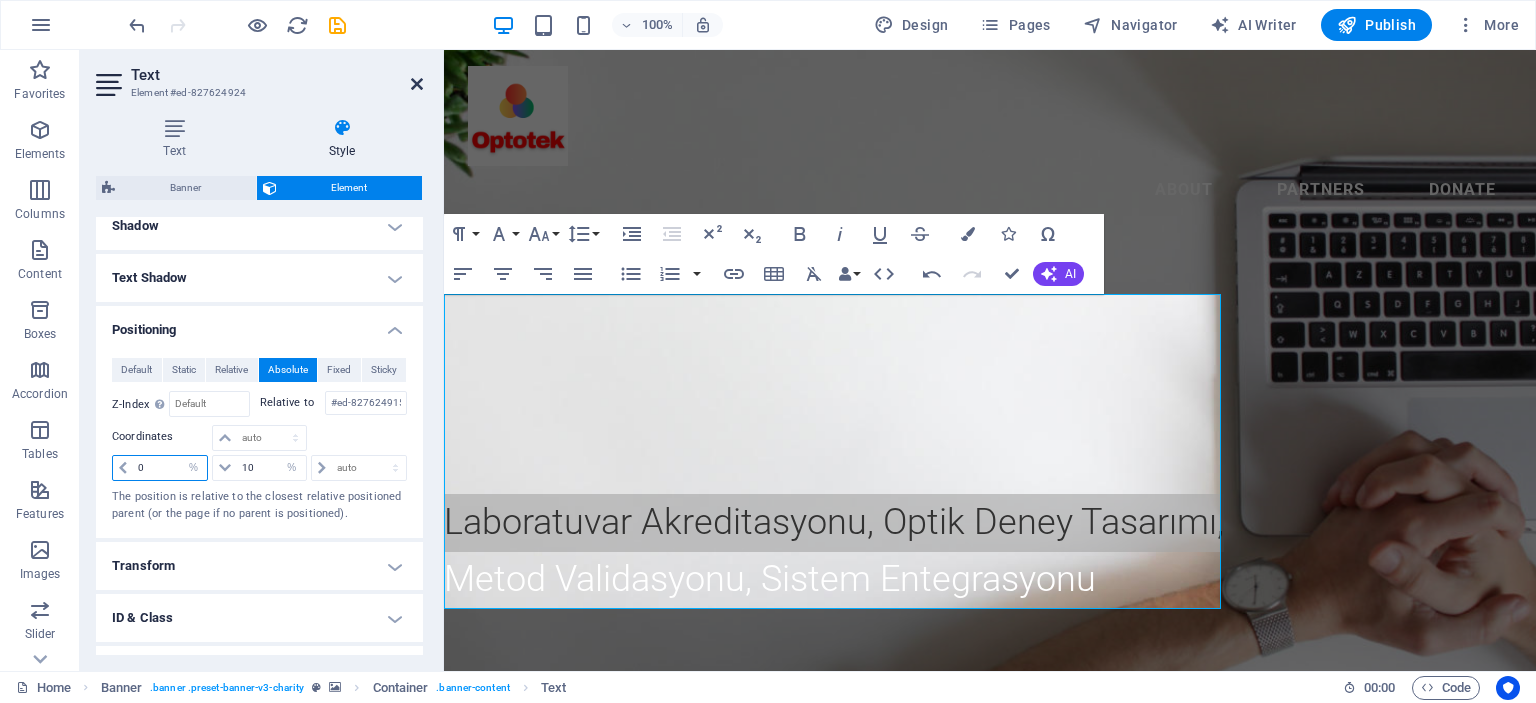 type on "0" 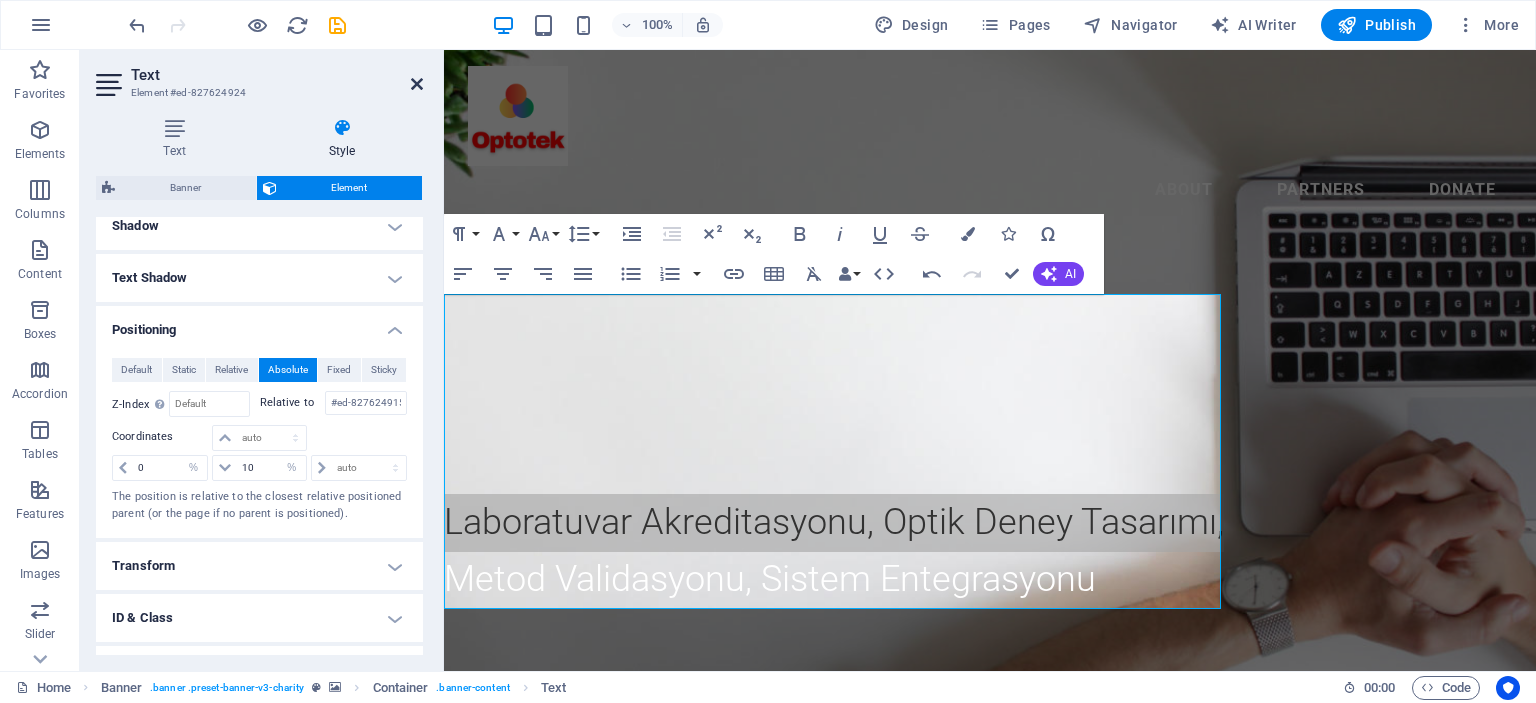 click at bounding box center (417, 84) 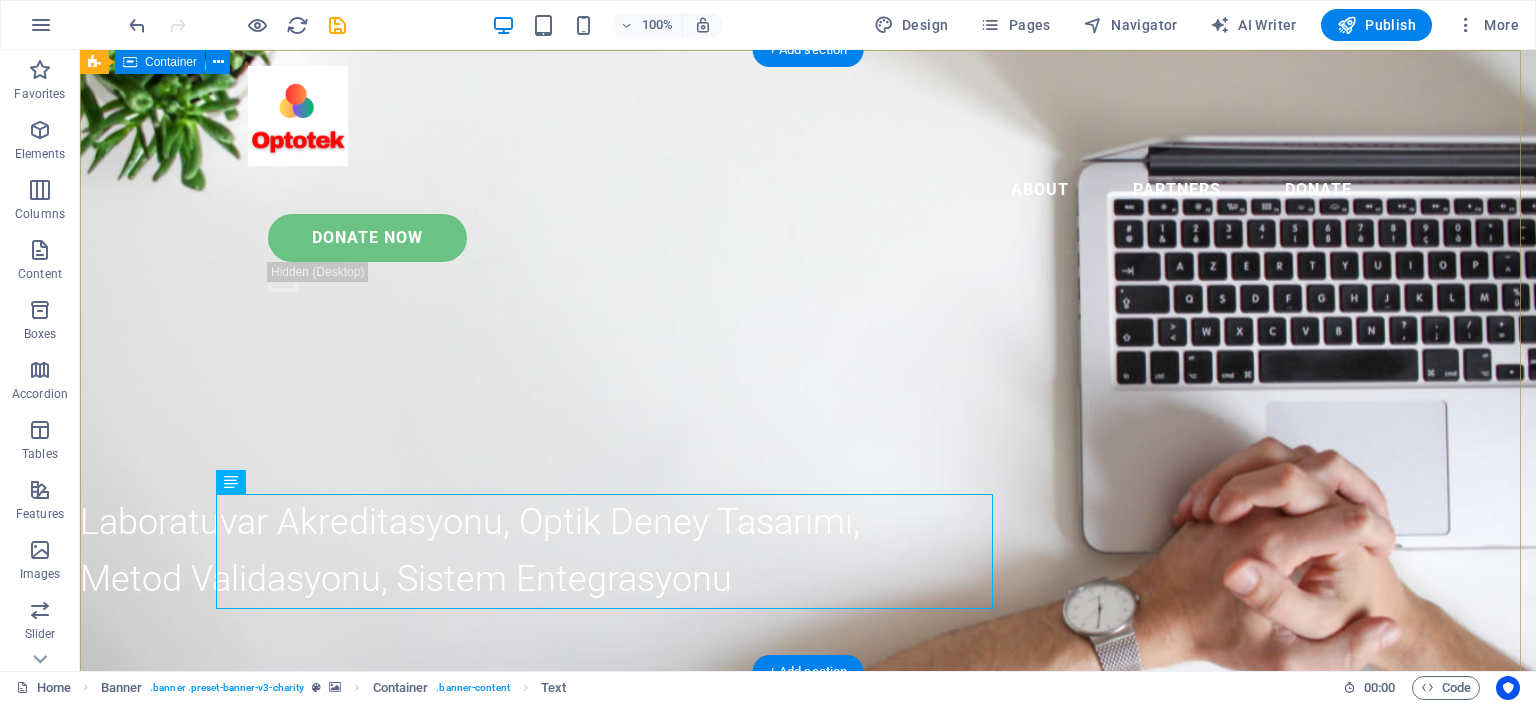click on "Eğitim ve Danışmanlık Hizmetleri Laboratuvar Akreditasyonu, Optik Deney Tasarımı, Metod Validasyonu, Sistem Entegrasyonu" at bounding box center (808, 805) 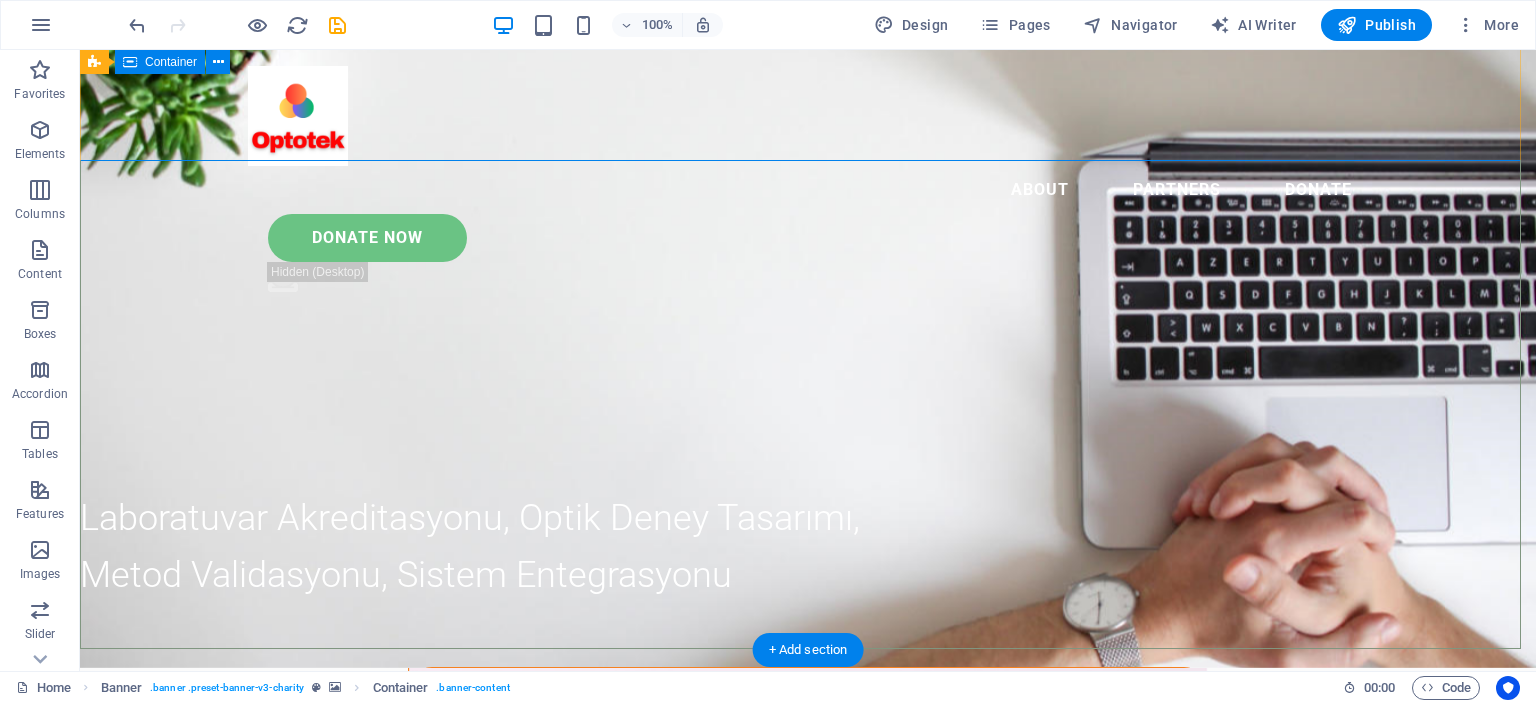 scroll, scrollTop: 0, scrollLeft: 0, axis: both 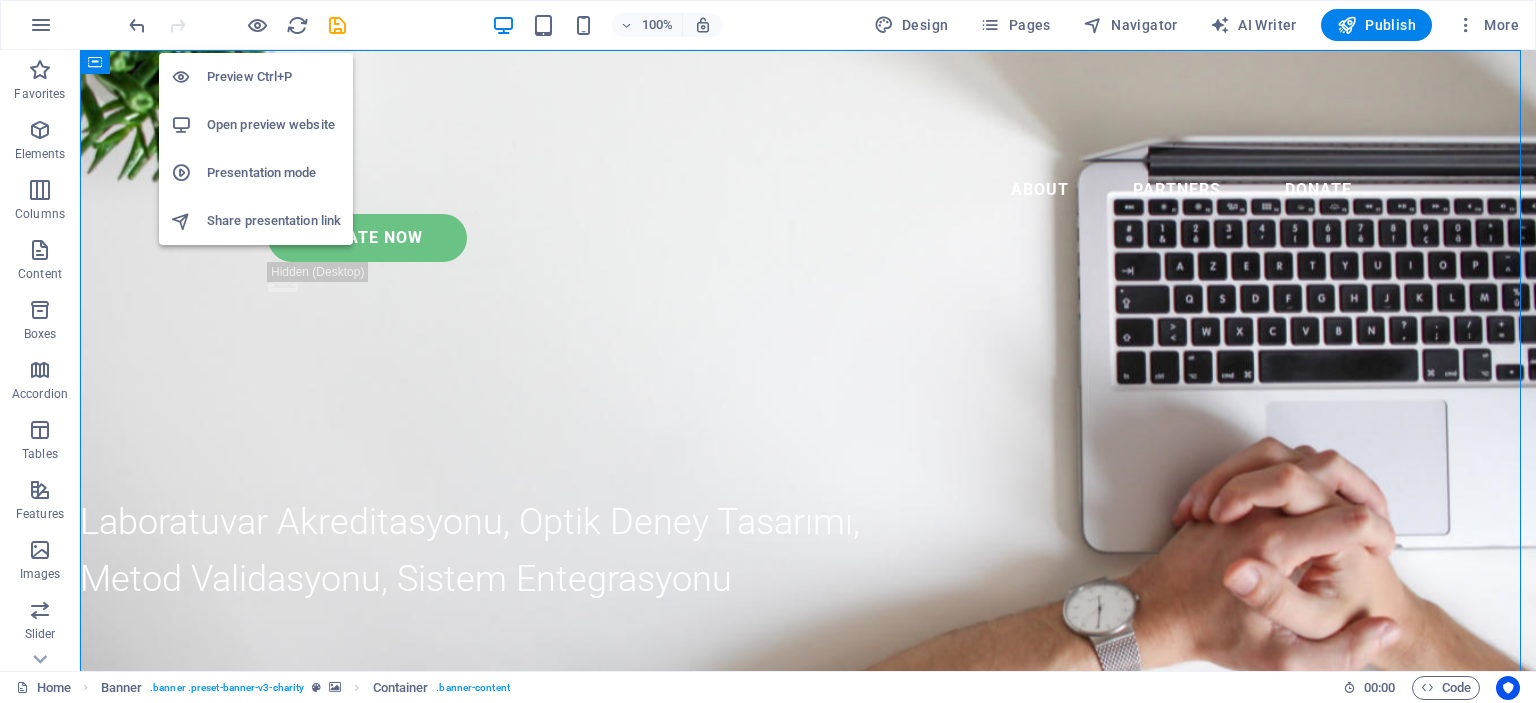 click on "Preview Ctrl+P" at bounding box center [274, 77] 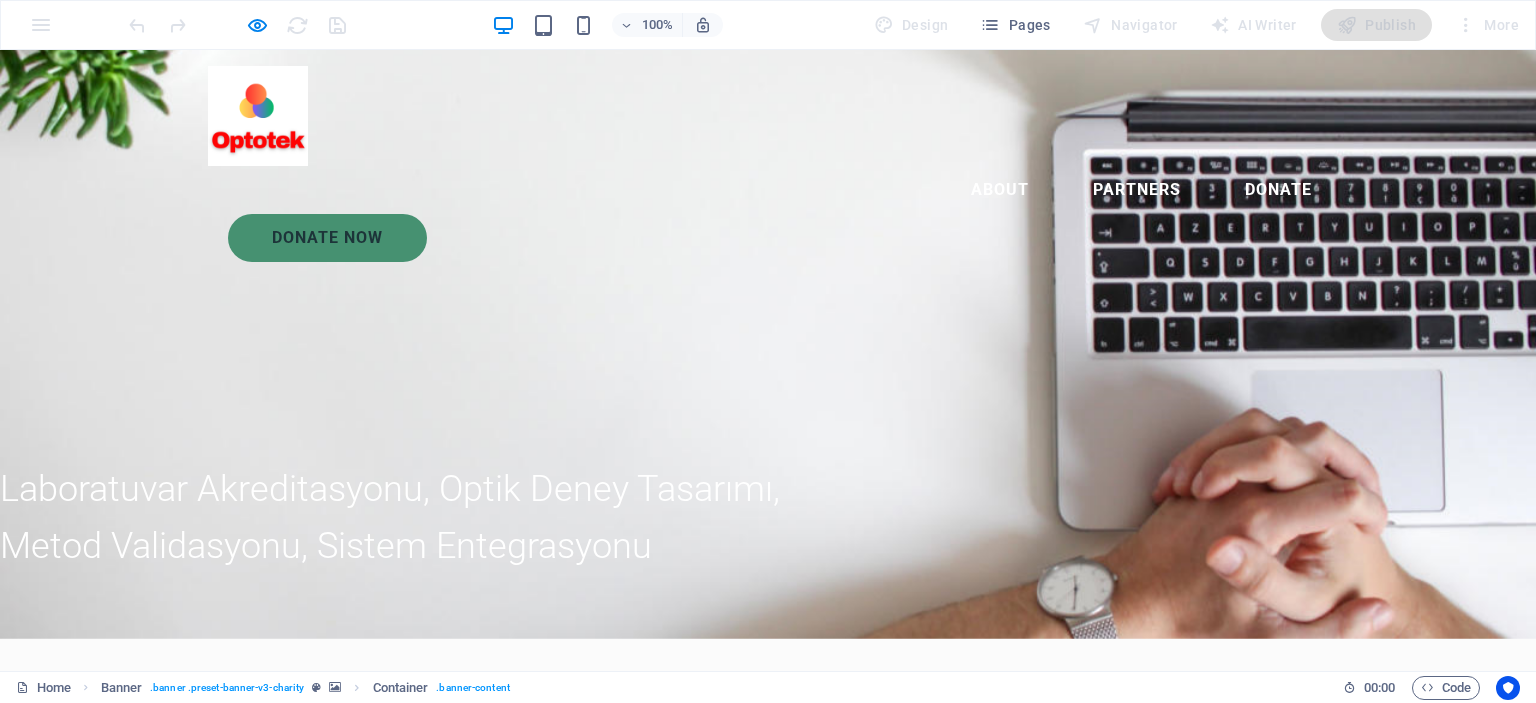 scroll, scrollTop: 0, scrollLeft: 0, axis: both 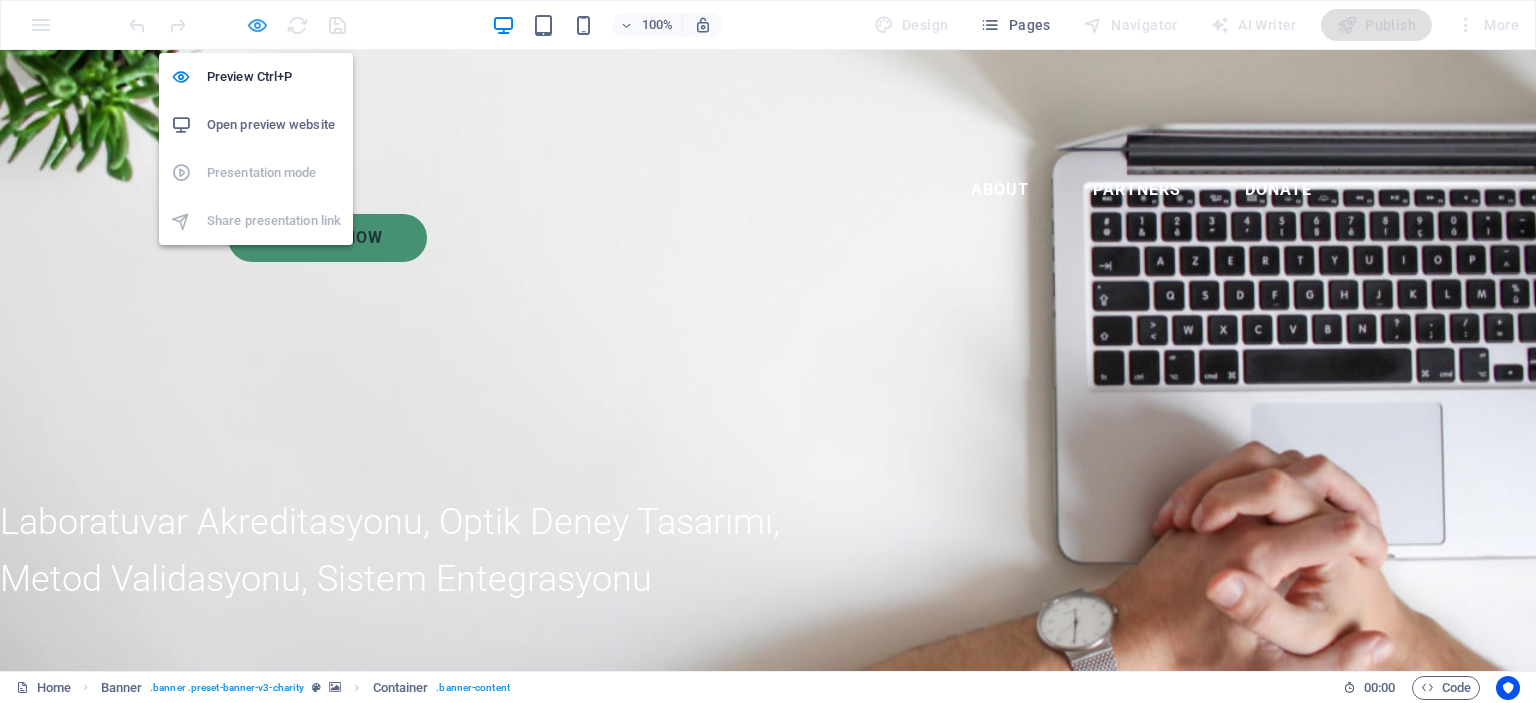 click at bounding box center (257, 25) 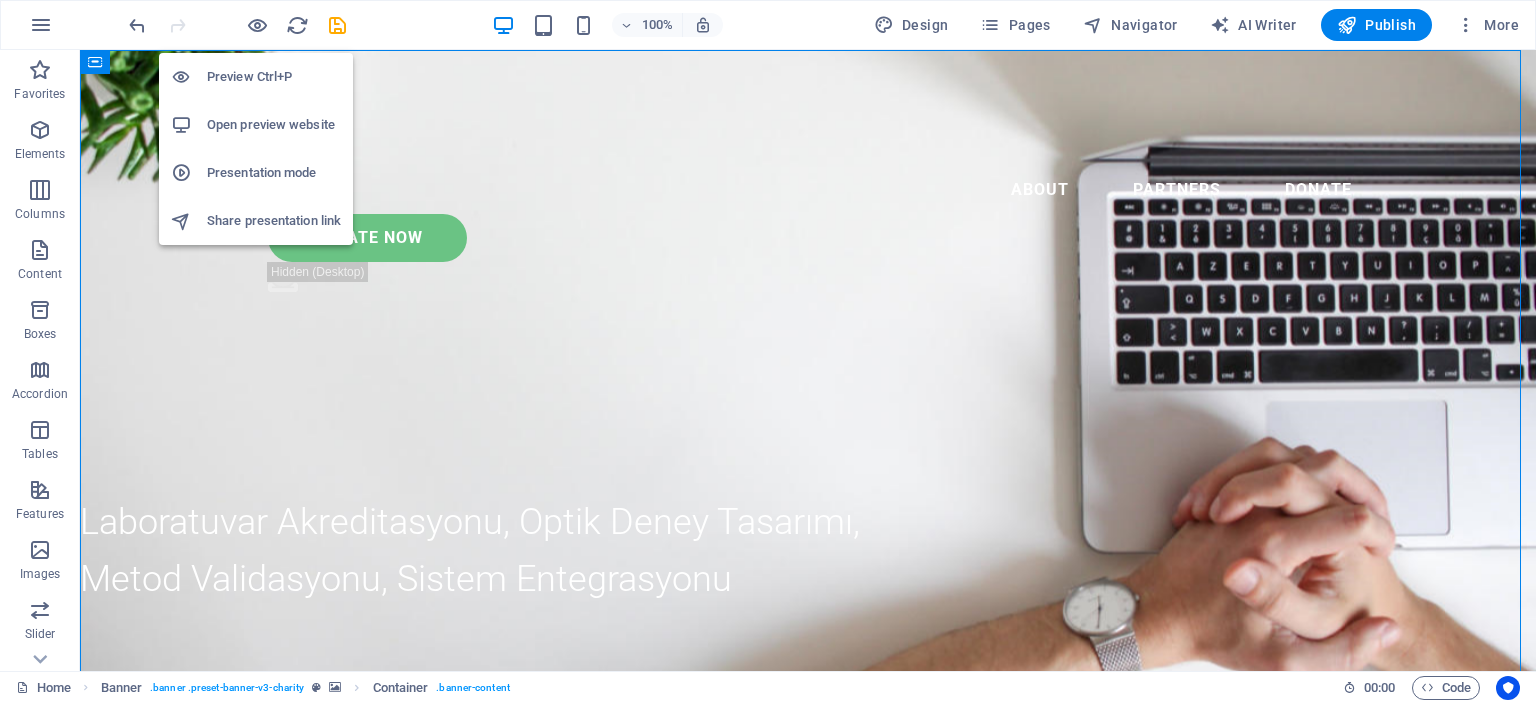 click on "Presentation mode" at bounding box center [274, 173] 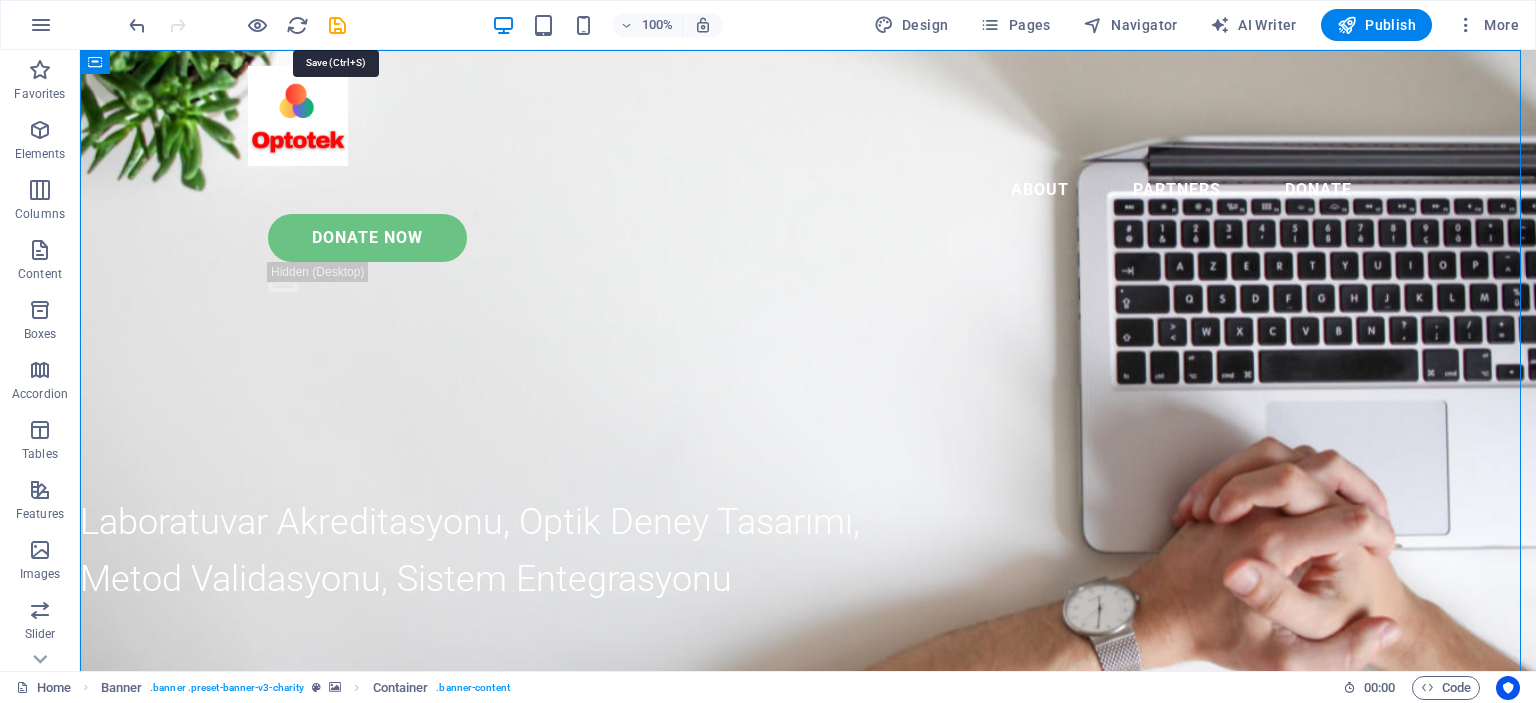 drag, startPoint x: 337, startPoint y: 26, endPoint x: 352, endPoint y: 35, distance: 17.492855 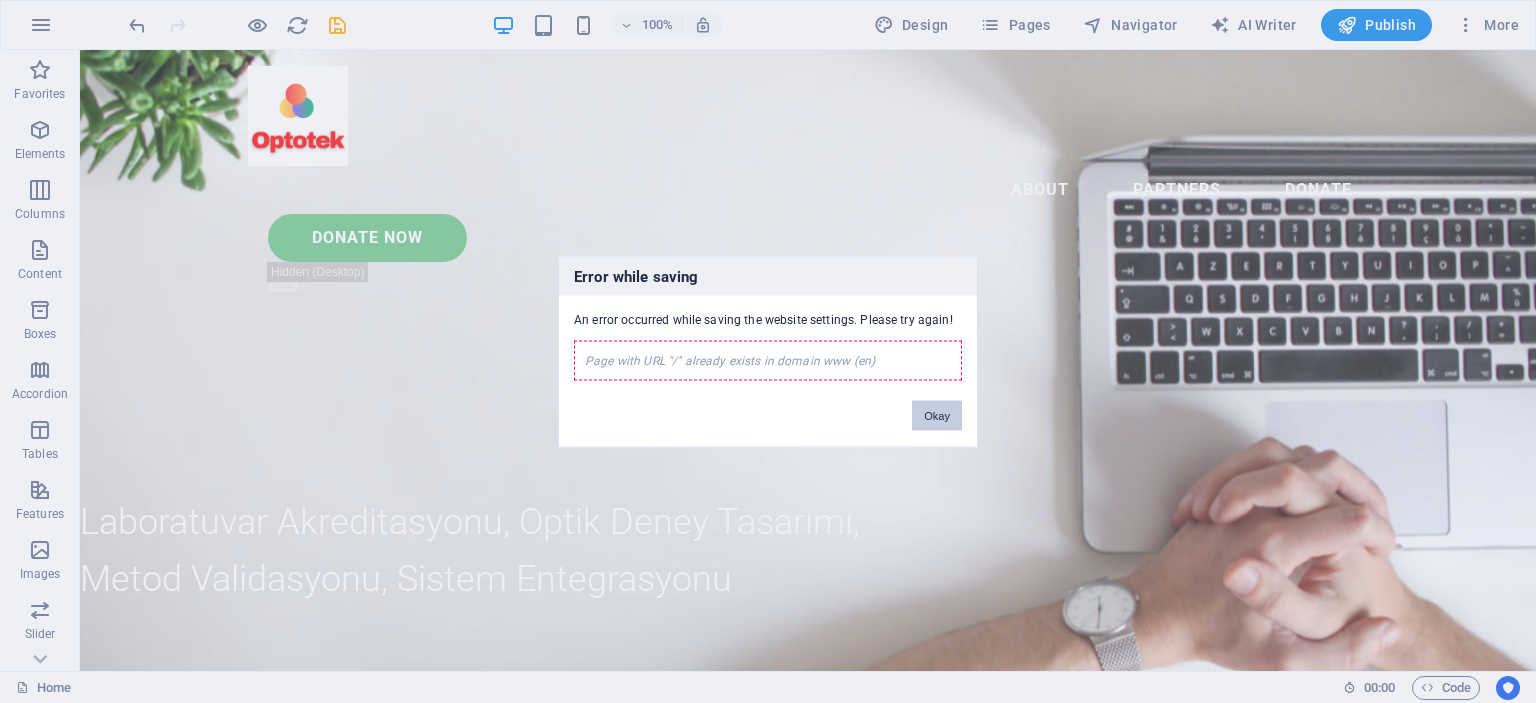 click on "Okay" at bounding box center [937, 415] 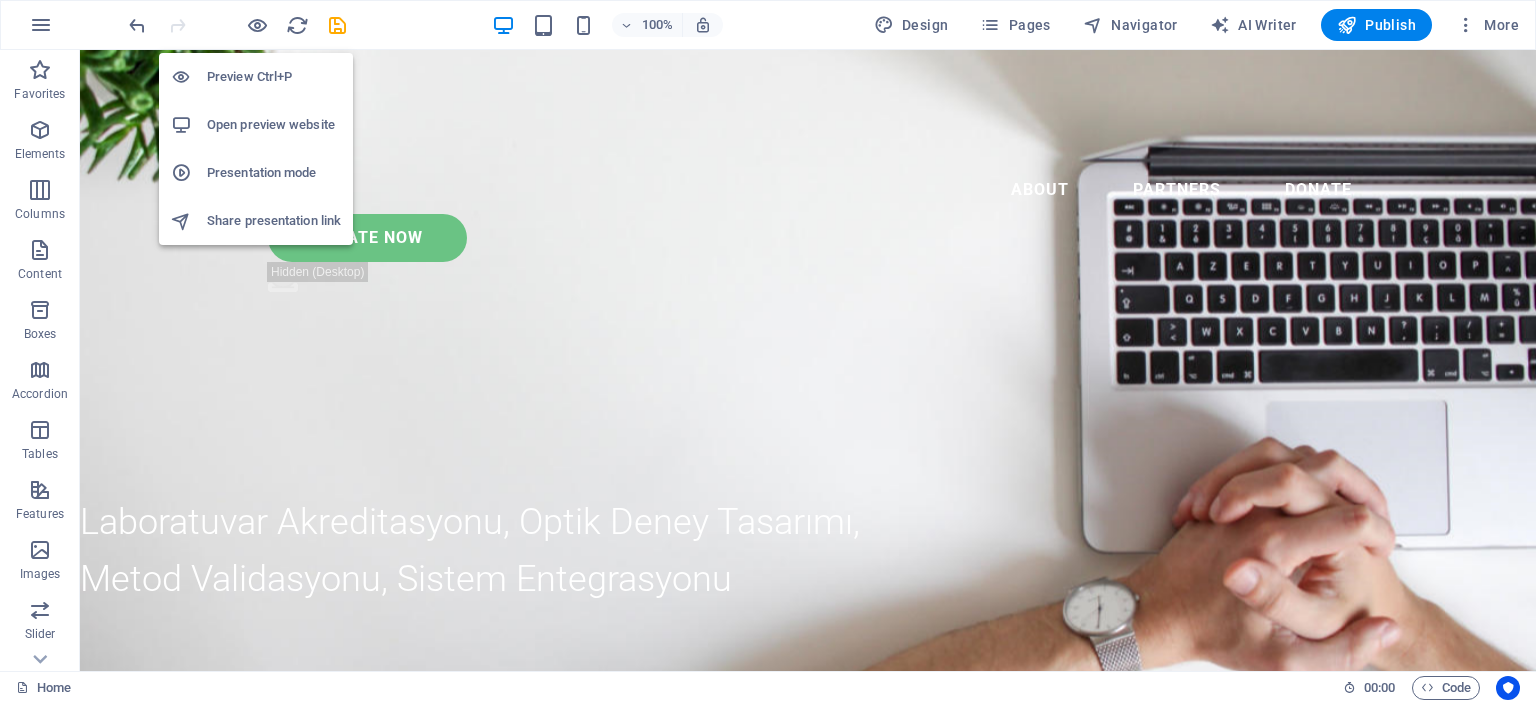 click on "Open preview website" at bounding box center (274, 125) 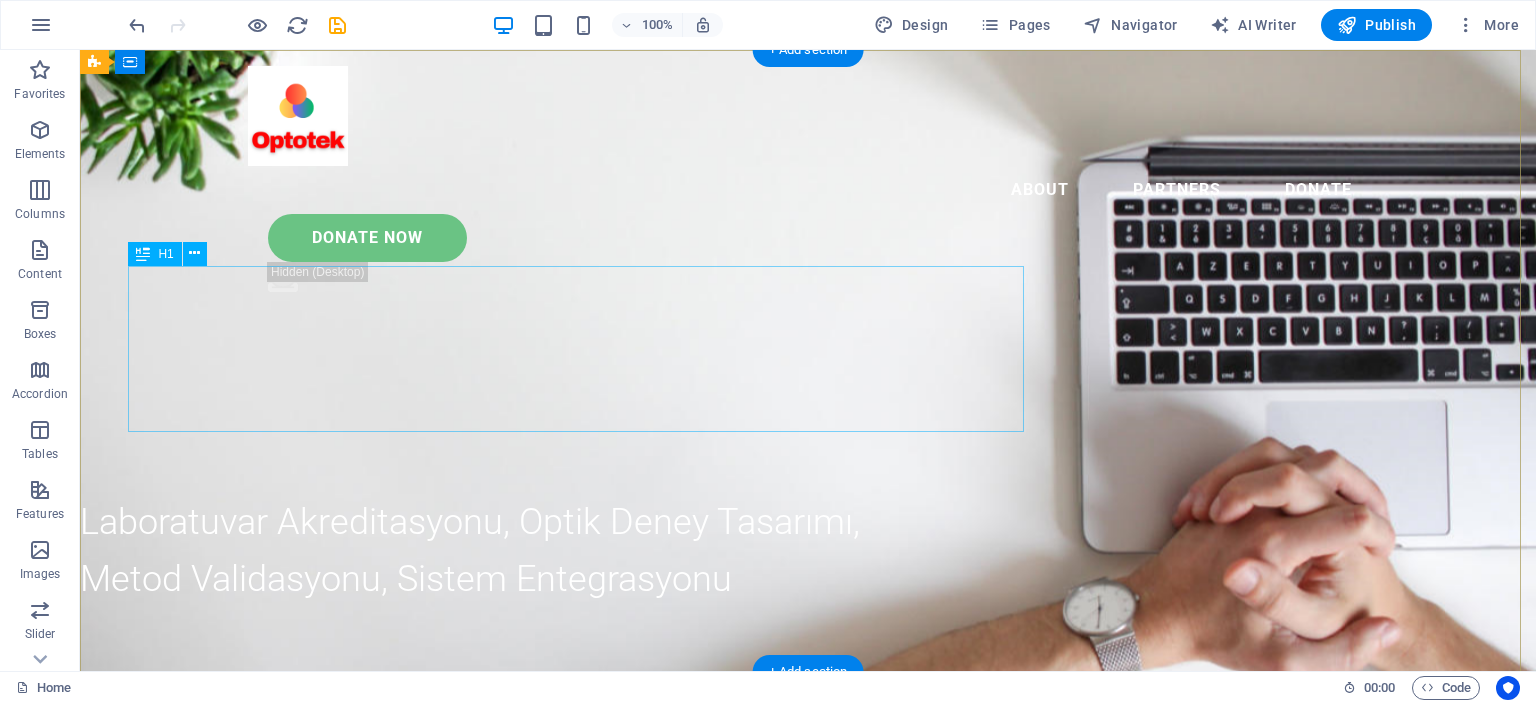 click on "Eğitim ve Danışmanlık Hizmetleri" at bounding box center (584, 793) 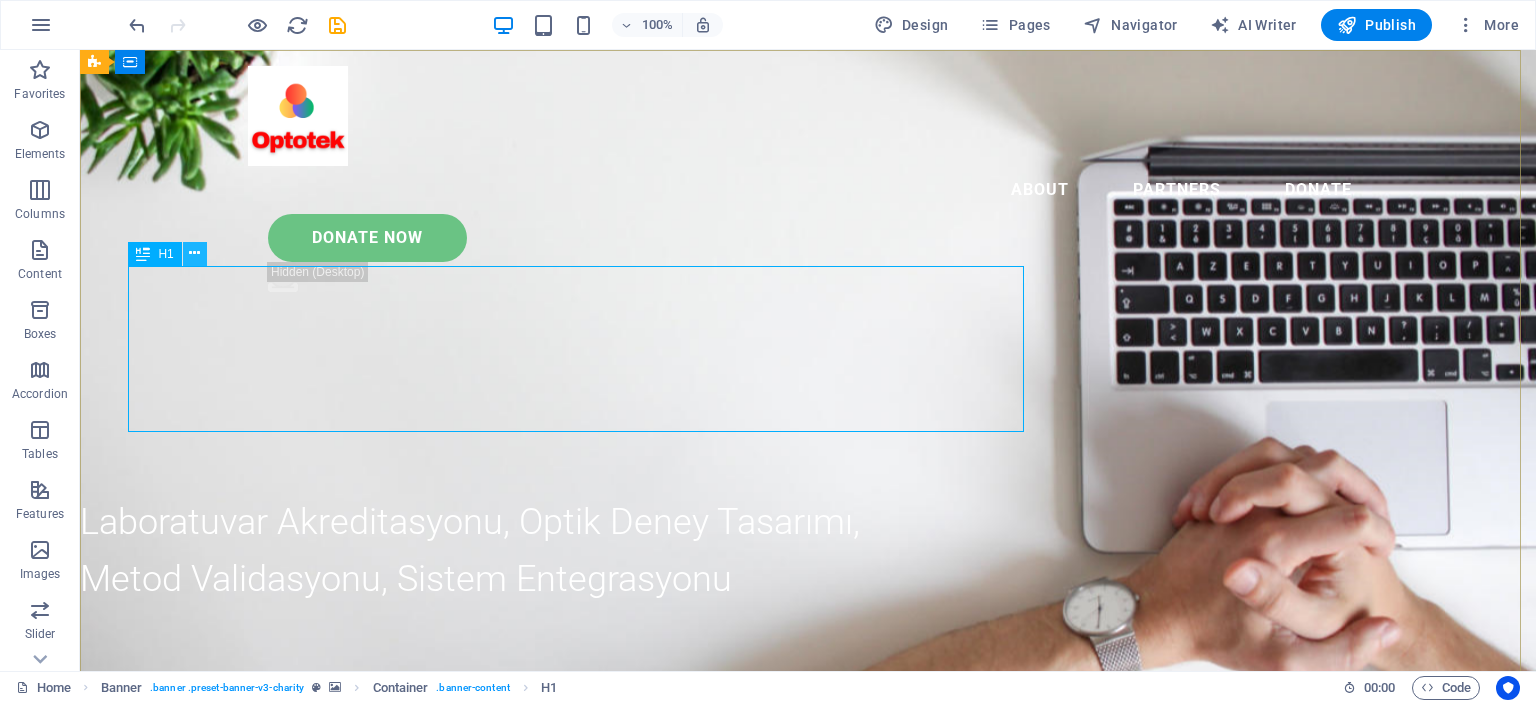 click at bounding box center (194, 253) 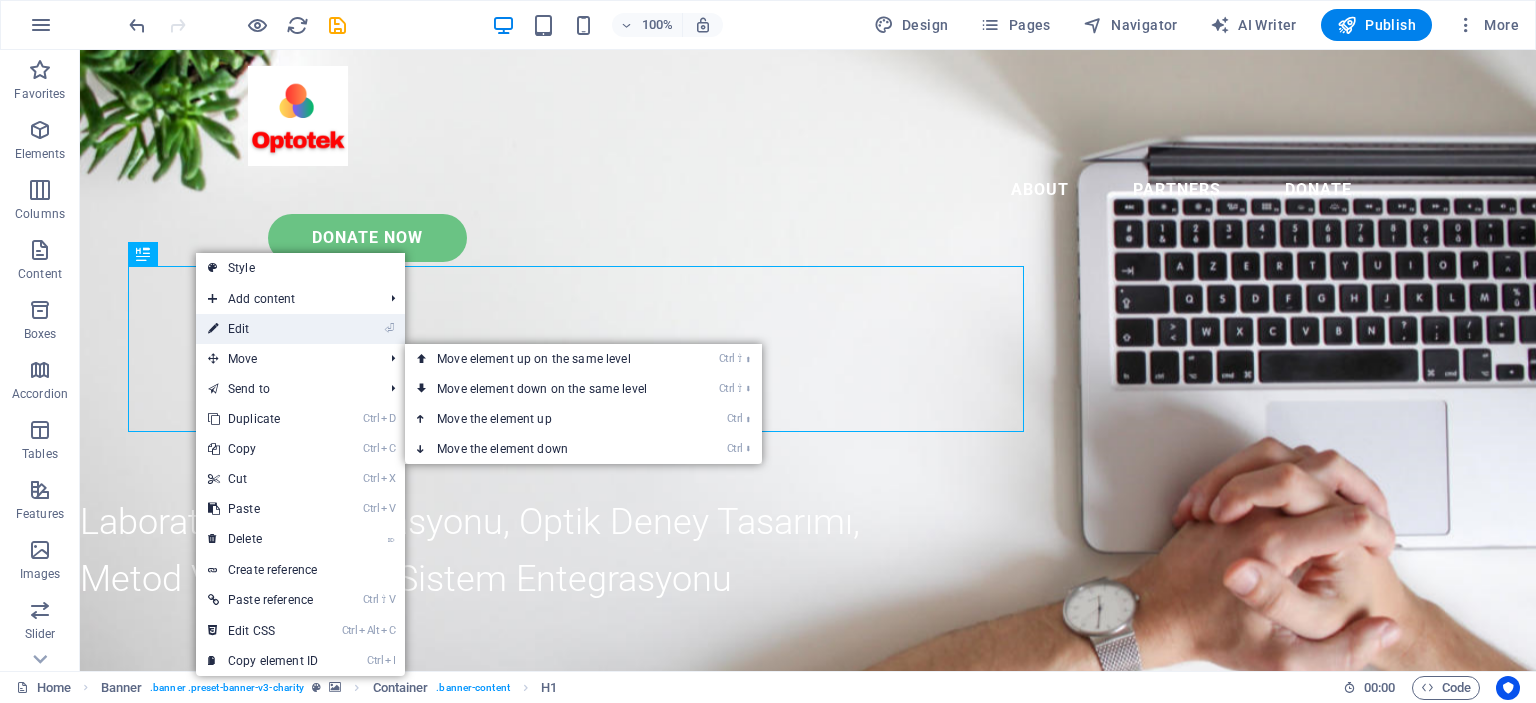 click on "⏎  Edit" at bounding box center (263, 329) 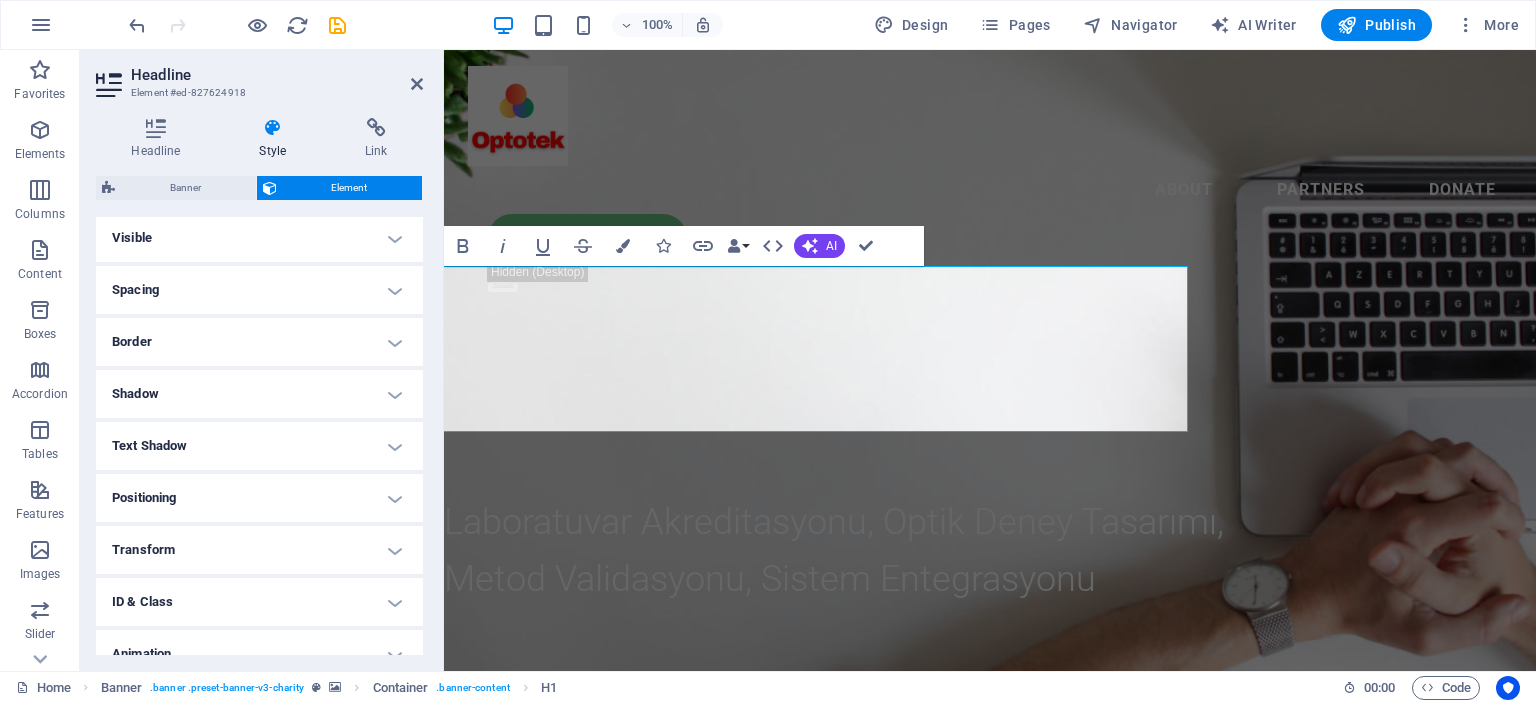 scroll, scrollTop: 0, scrollLeft: 0, axis: both 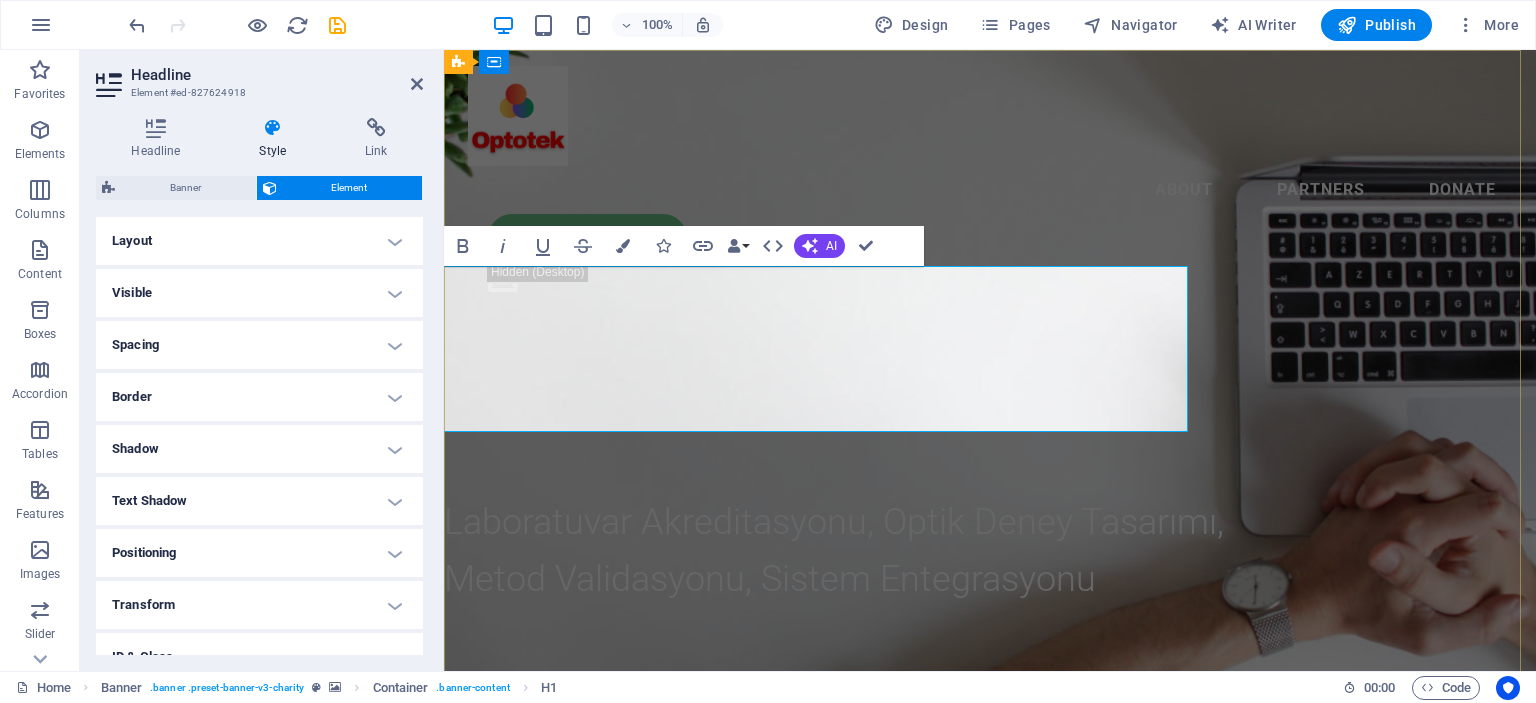 click on "Eğitim ve Danışmanlık Hizmetleri" at bounding box center [781, 835] 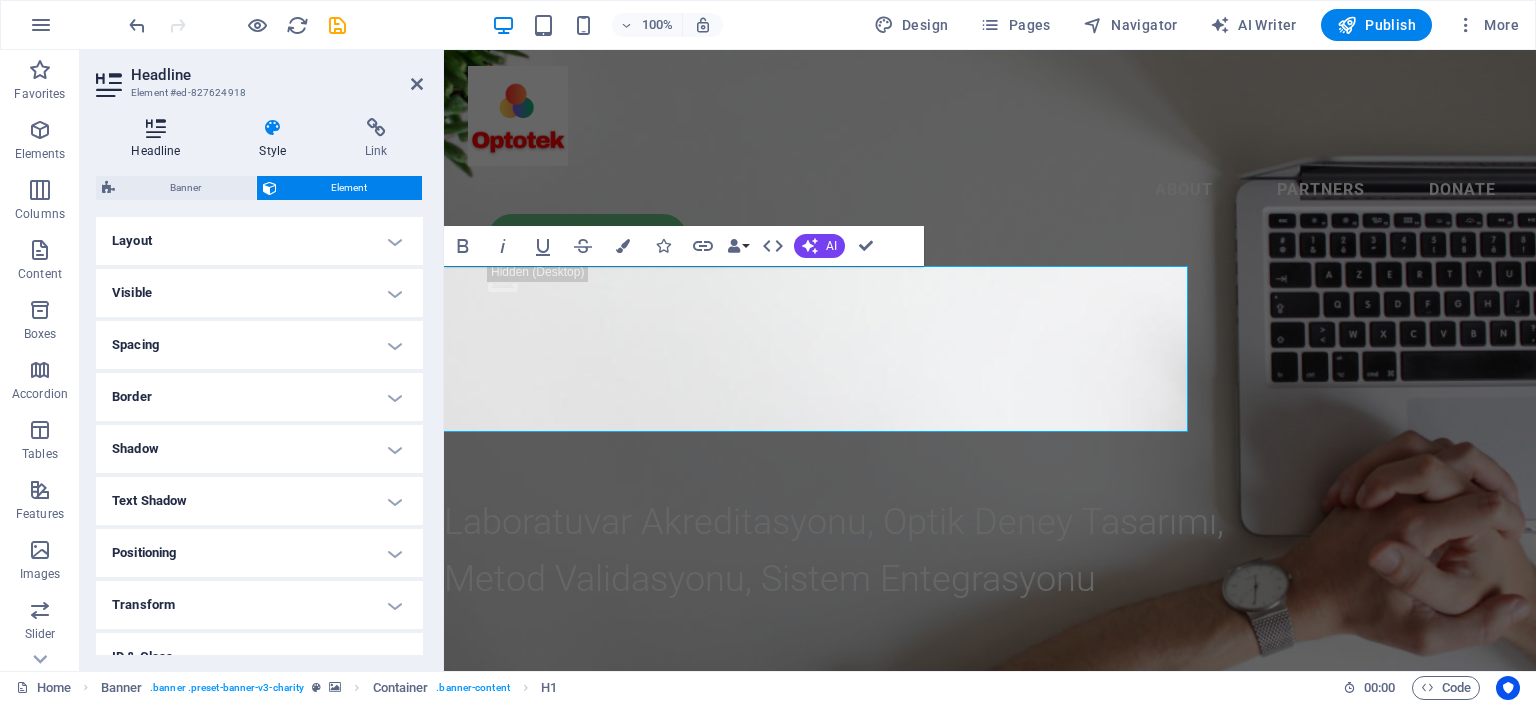 click on "Headline" at bounding box center (160, 139) 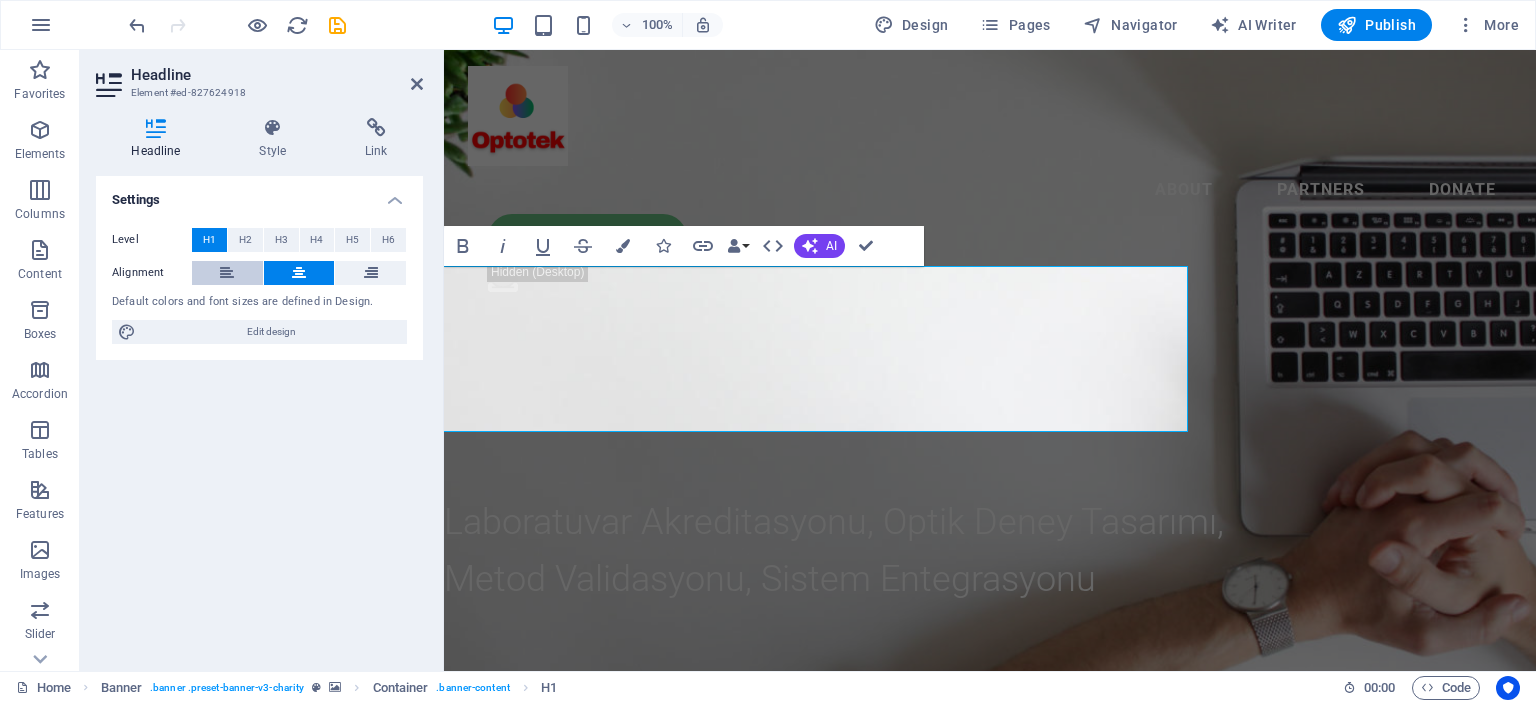 click at bounding box center (227, 273) 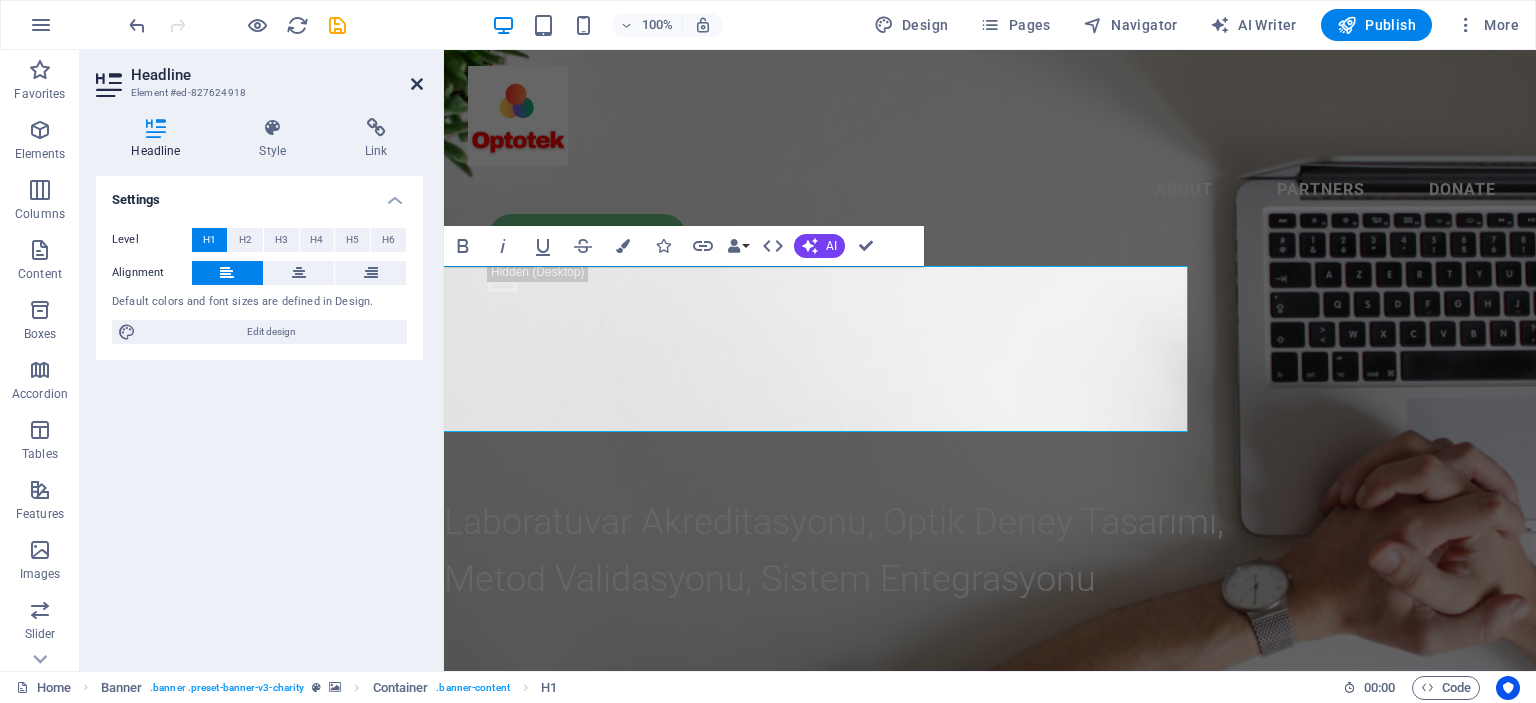 drag, startPoint x: 419, startPoint y: 87, endPoint x: 385, endPoint y: 143, distance: 65.51336 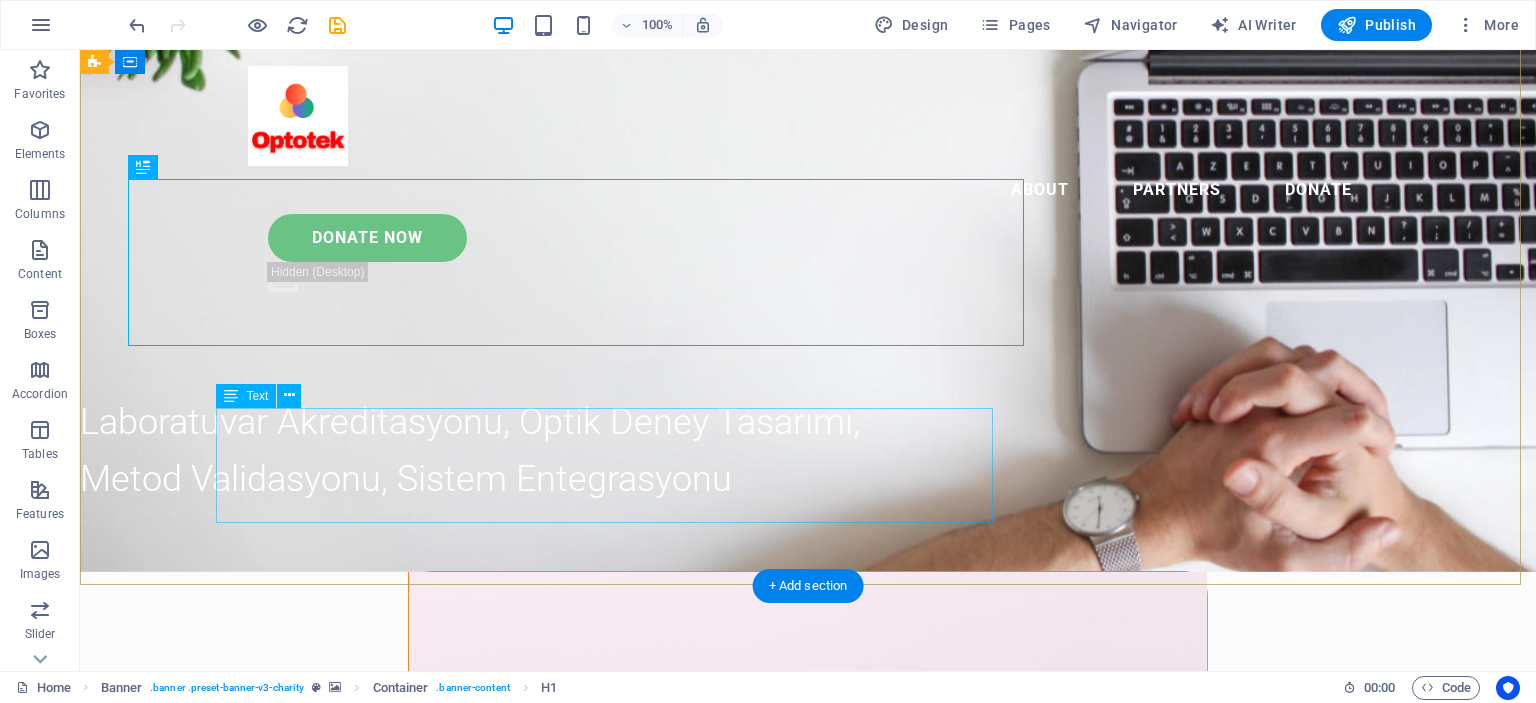 scroll, scrollTop: 0, scrollLeft: 0, axis: both 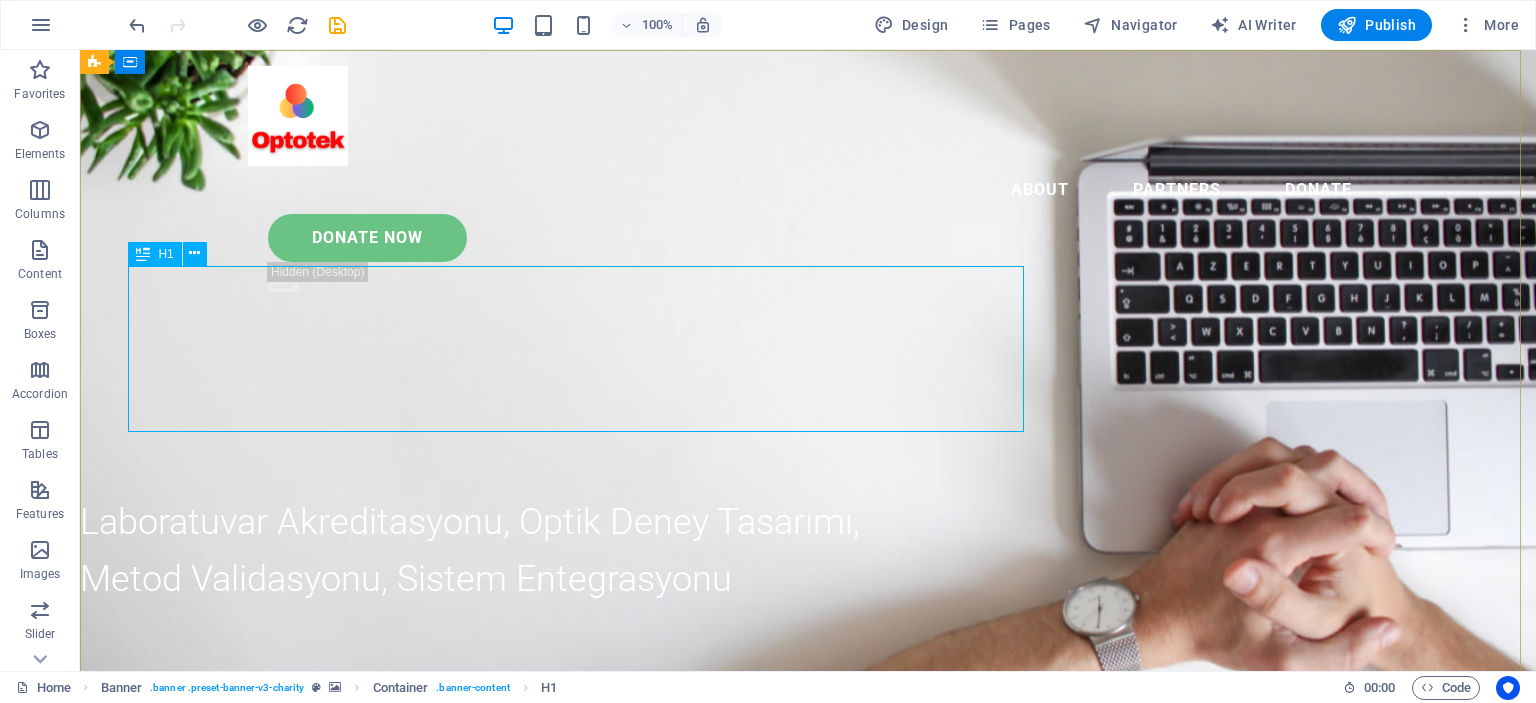 click on "H1" at bounding box center (154, 254) 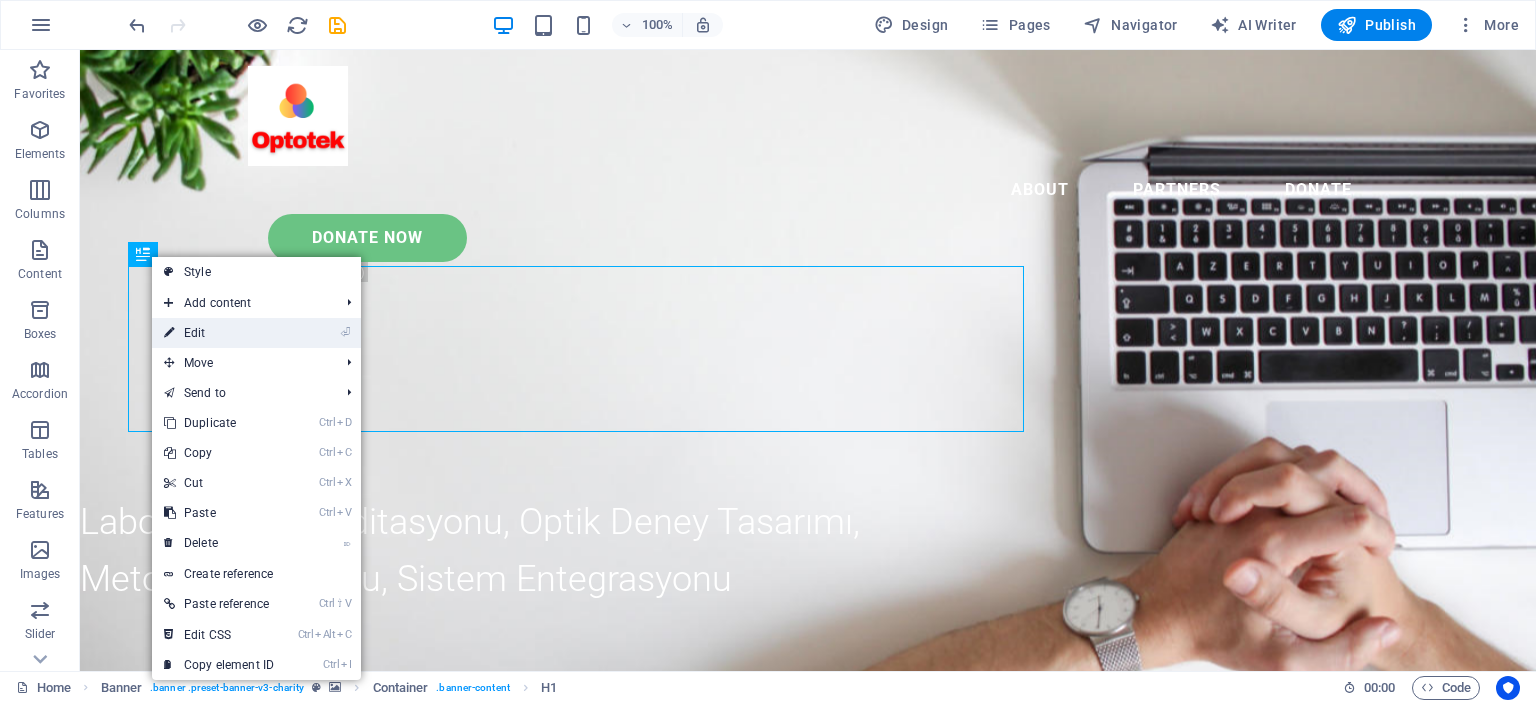 click on "⏎  Edit" at bounding box center (219, 333) 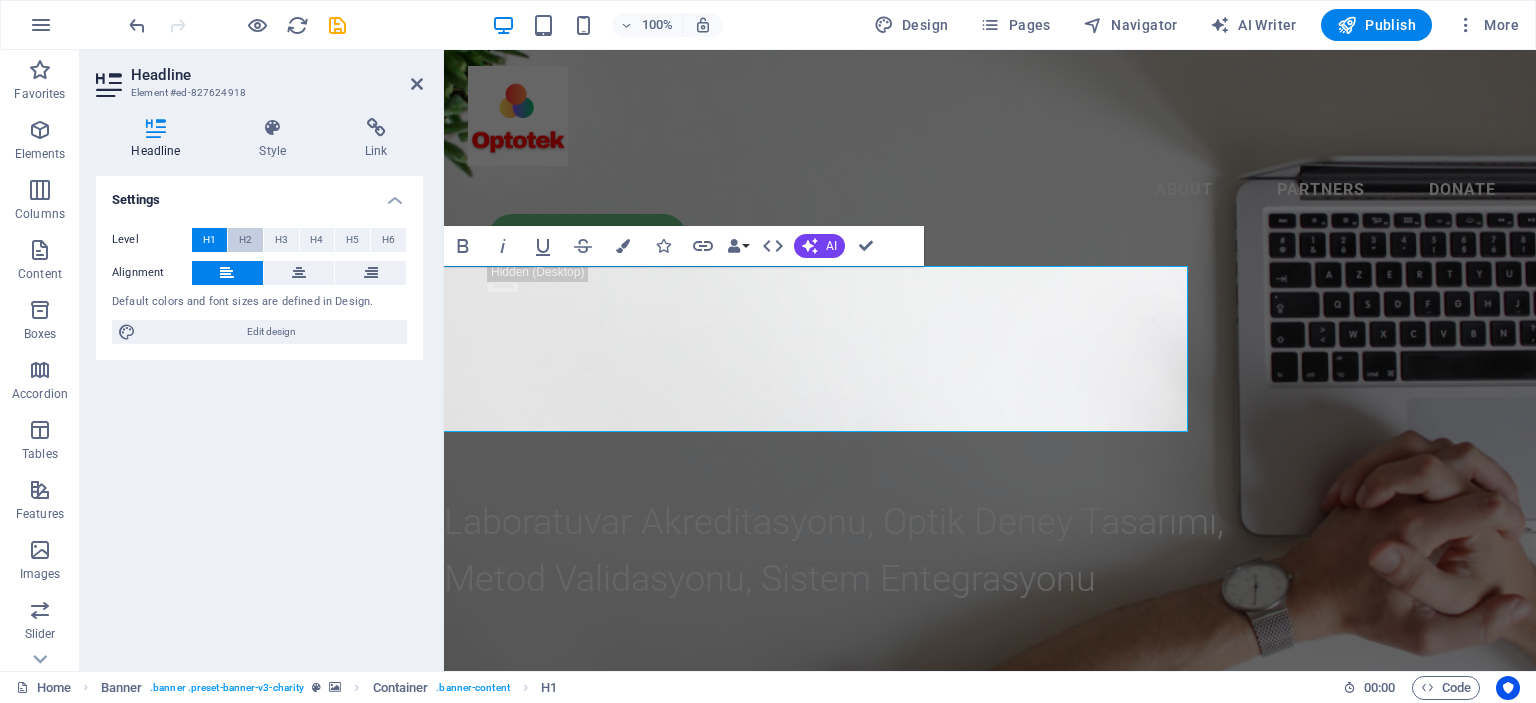 click on "H2" at bounding box center [245, 240] 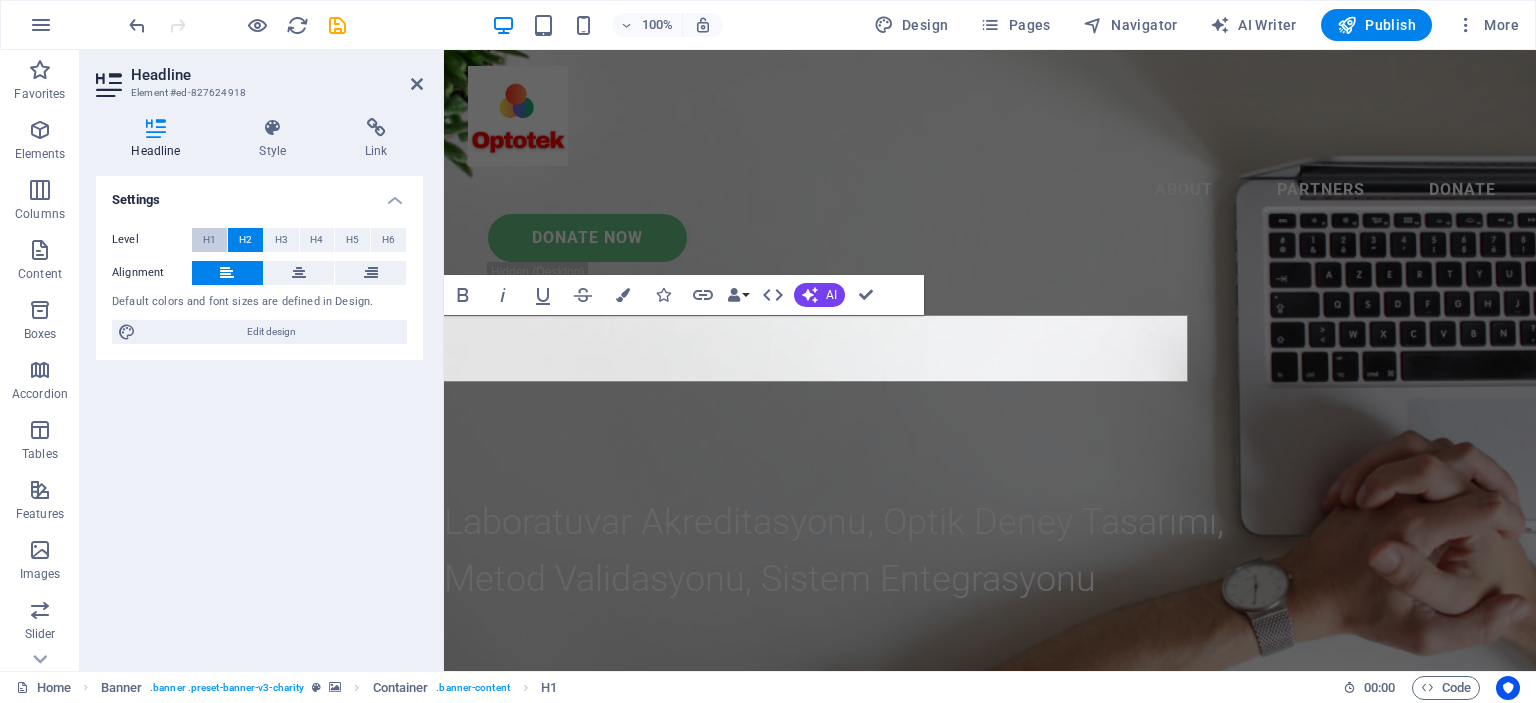 click on "H1" at bounding box center [209, 240] 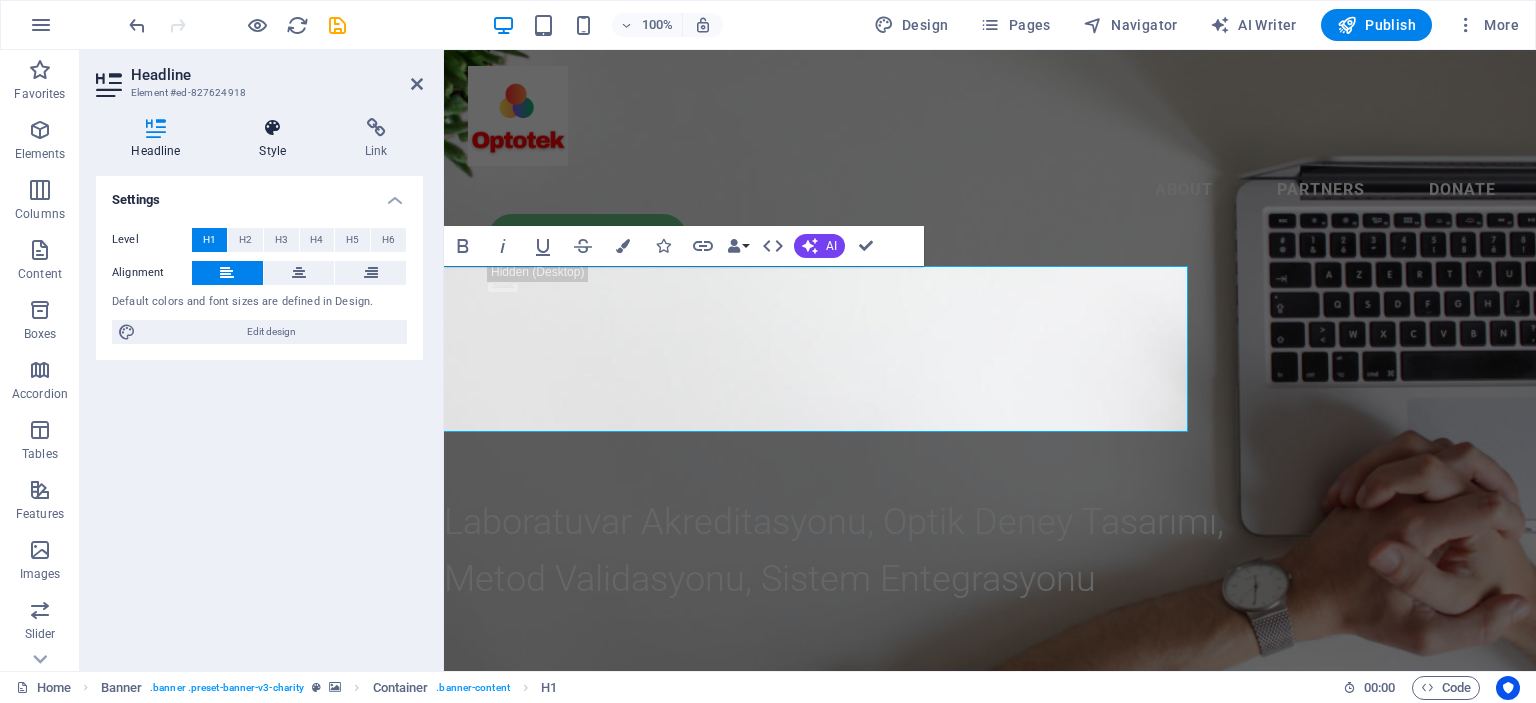 click at bounding box center [273, 128] 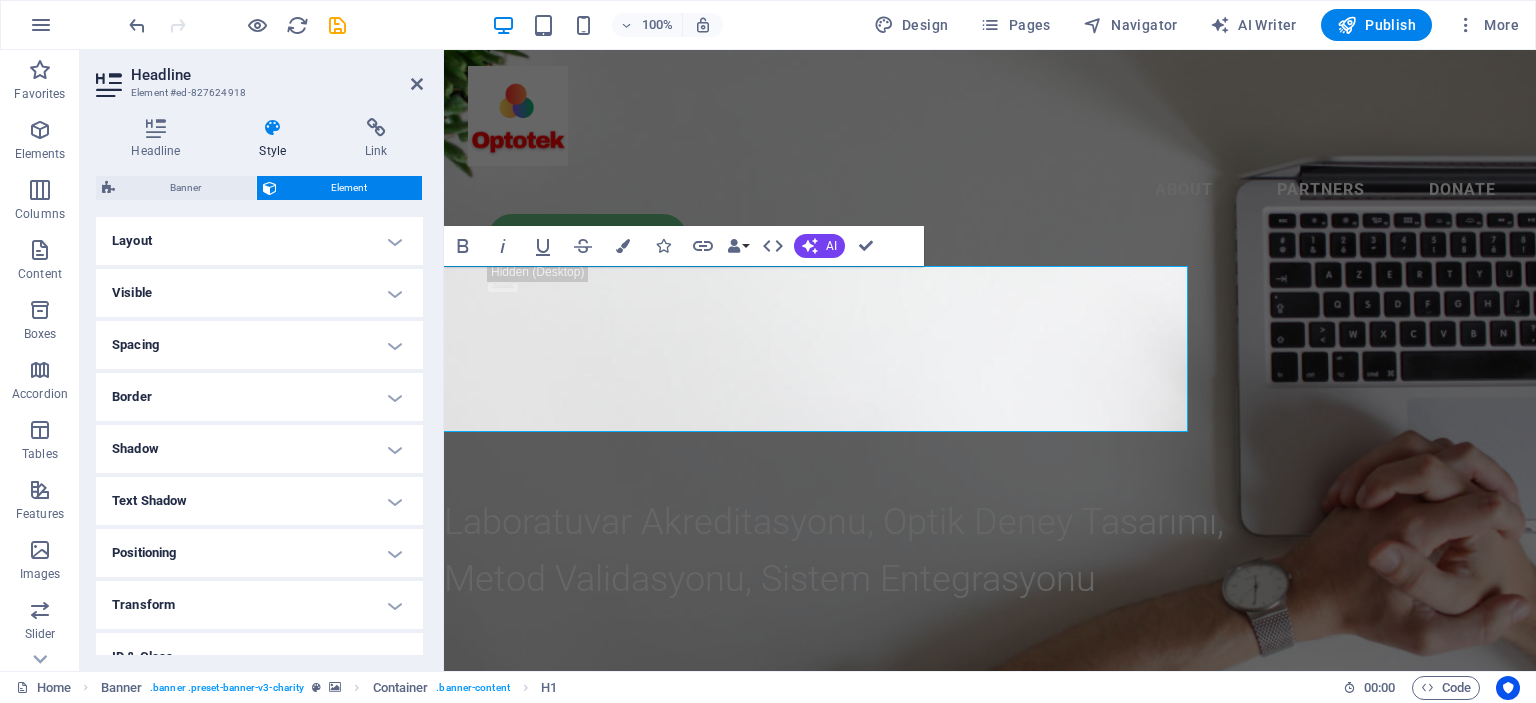 click on "Layout" at bounding box center [259, 241] 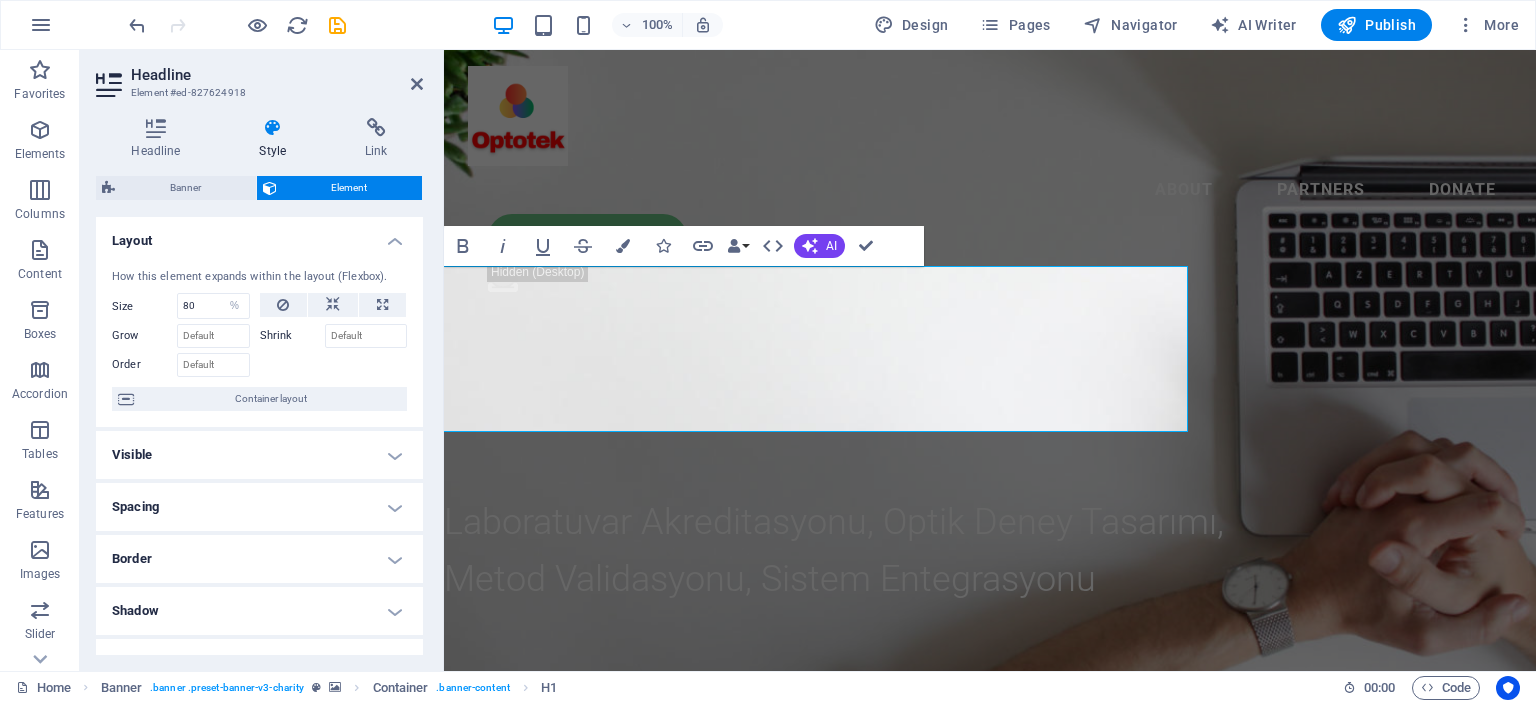 click on "Layout" at bounding box center [259, 235] 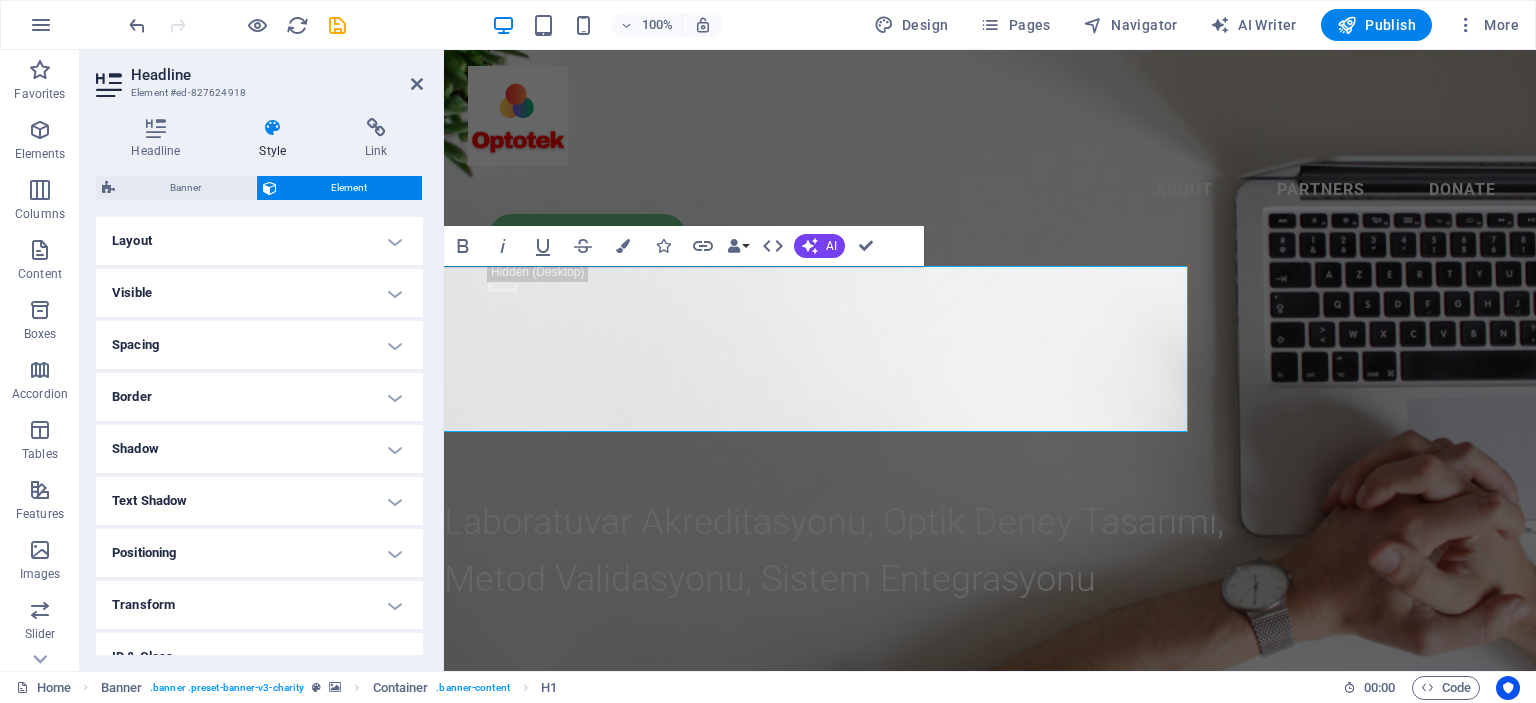 scroll, scrollTop: 100, scrollLeft: 0, axis: vertical 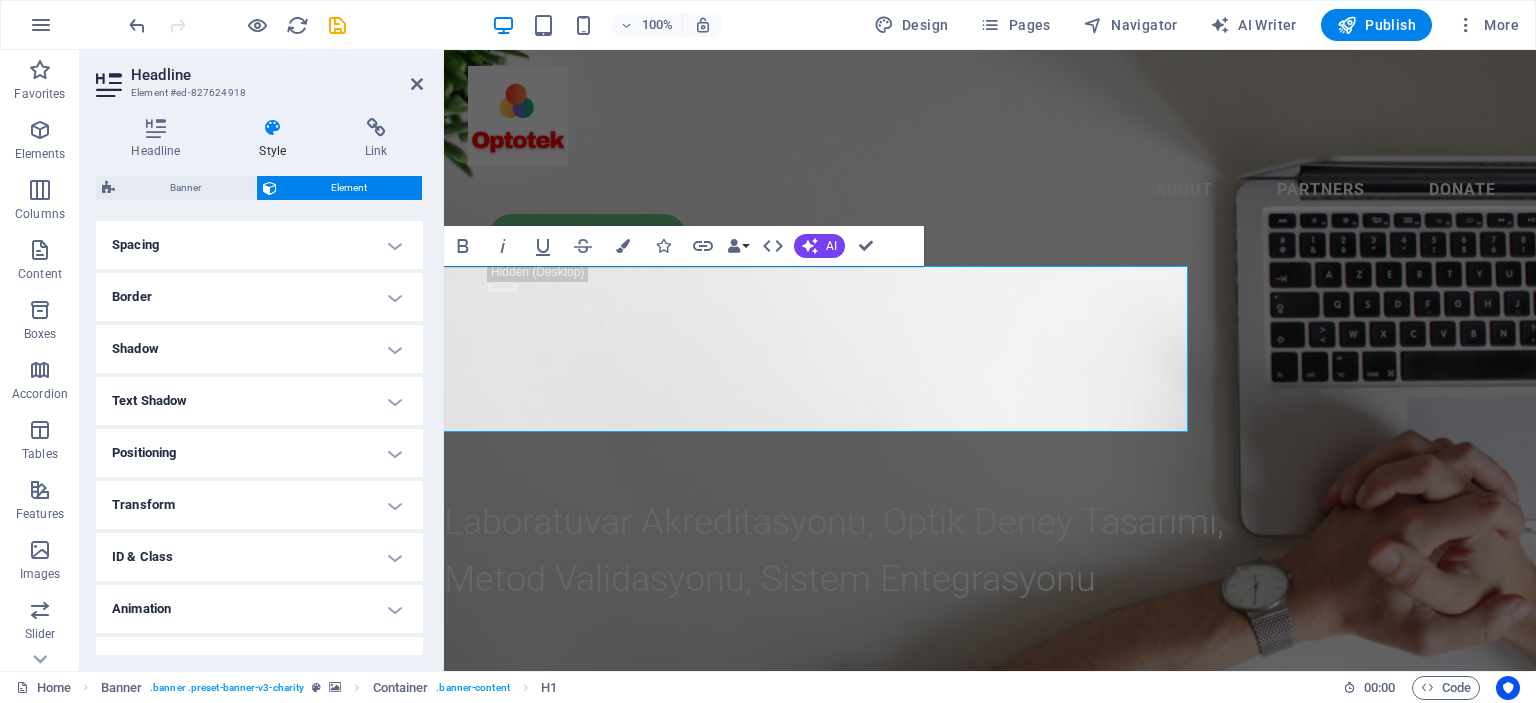 click on "Border" at bounding box center [259, 297] 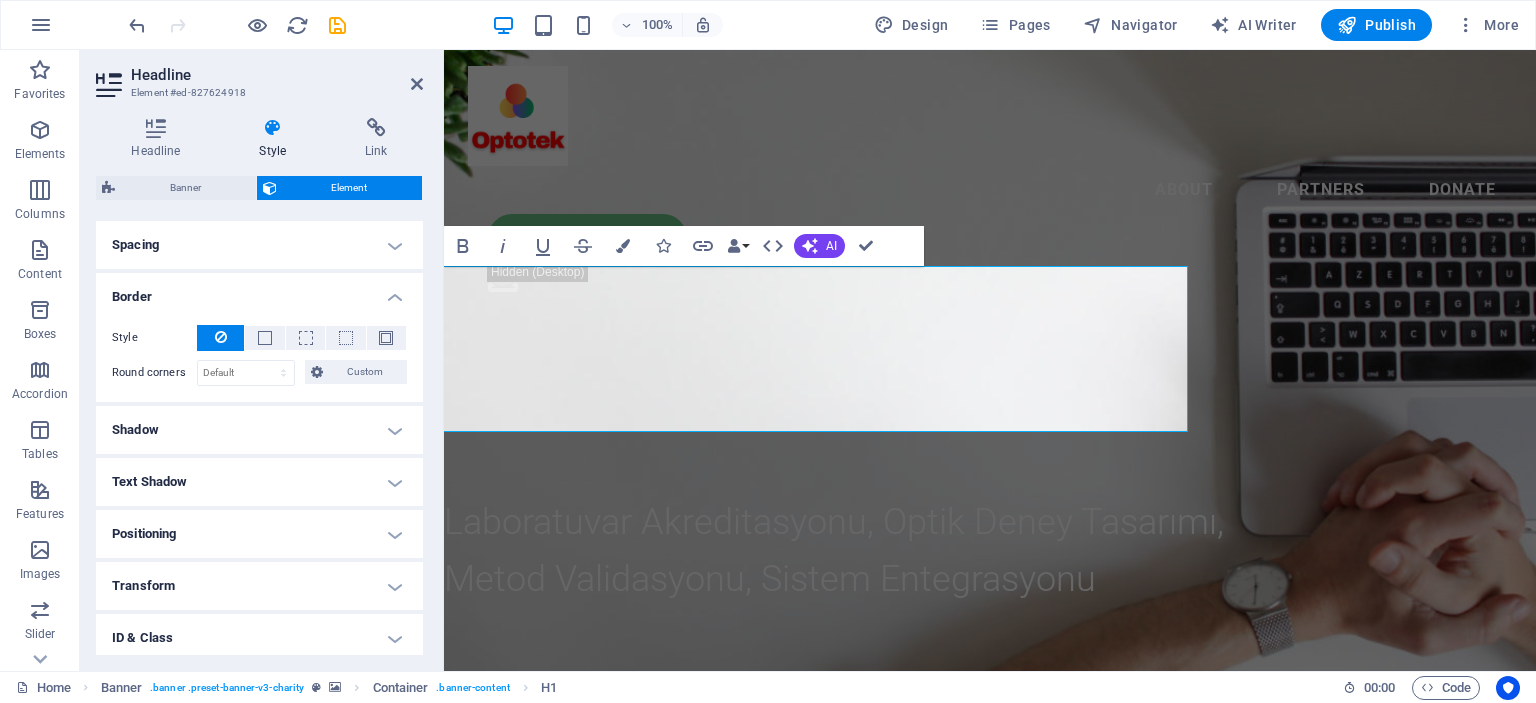 click on "Border" at bounding box center (259, 291) 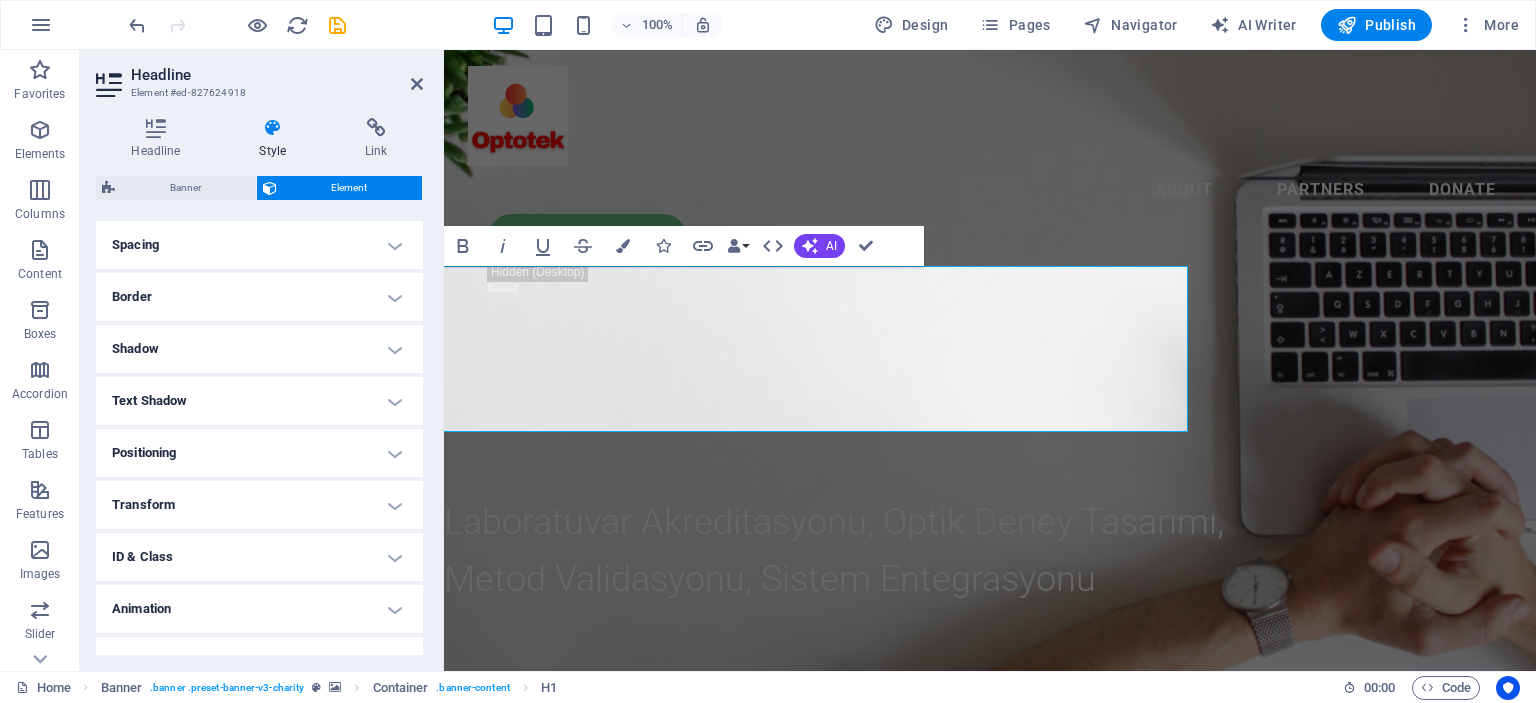 scroll, scrollTop: 129, scrollLeft: 0, axis: vertical 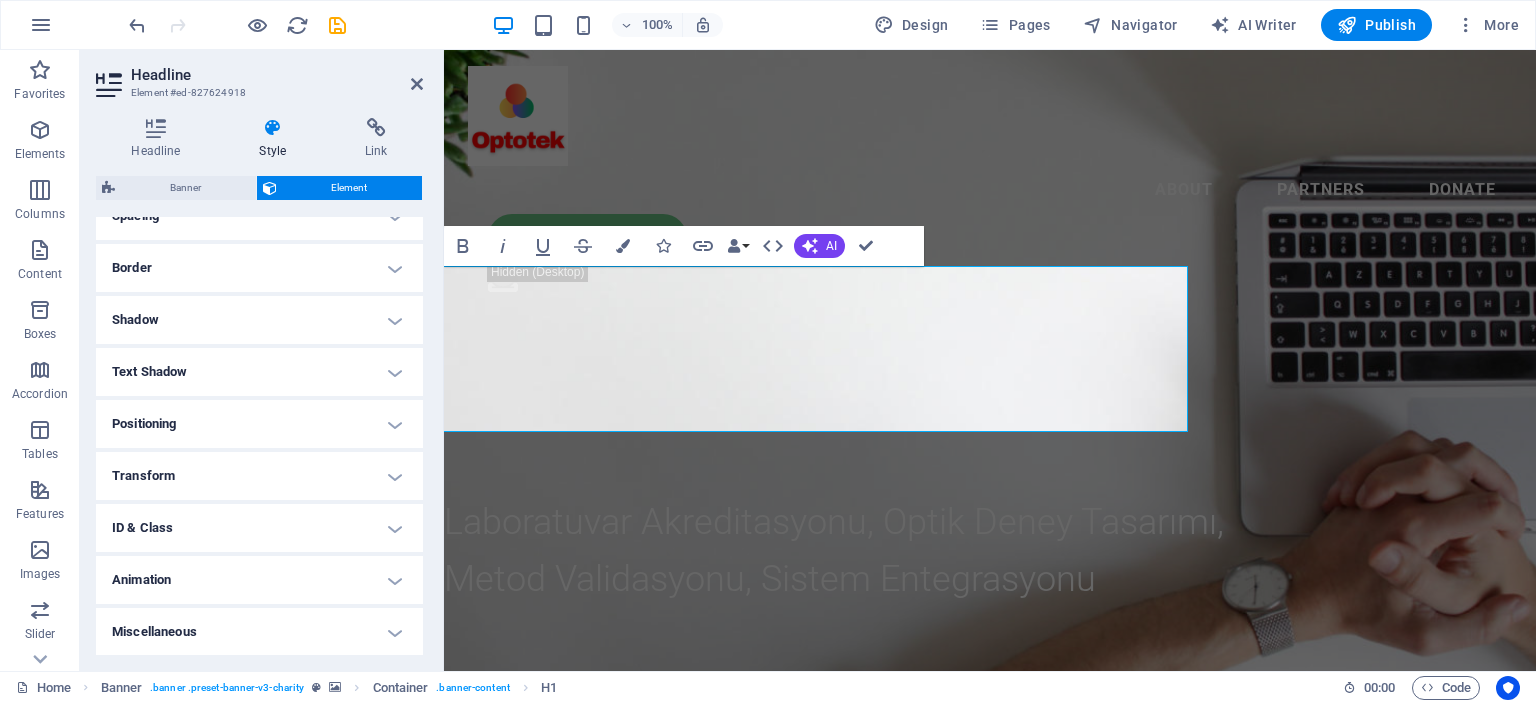 click on "Positioning" at bounding box center (259, 424) 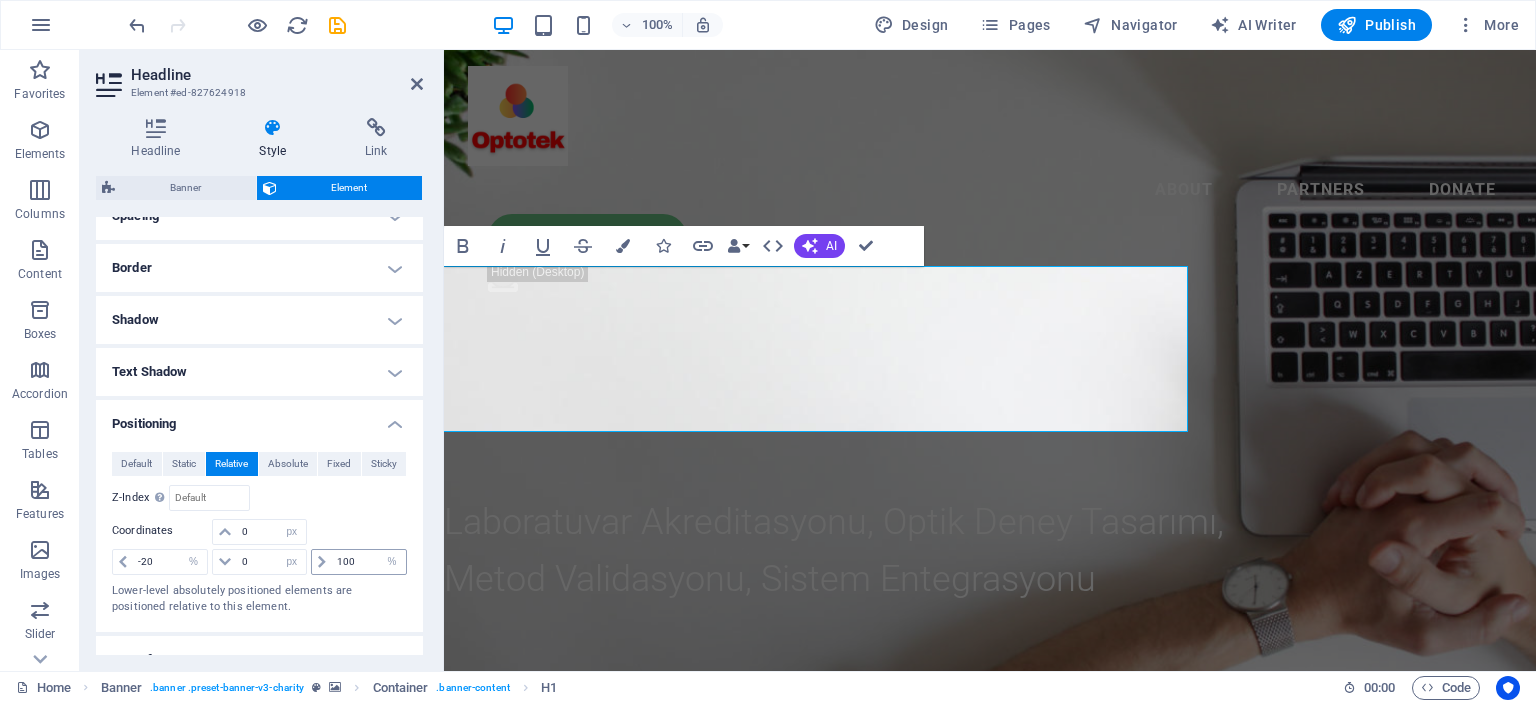 scroll, scrollTop: 229, scrollLeft: 0, axis: vertical 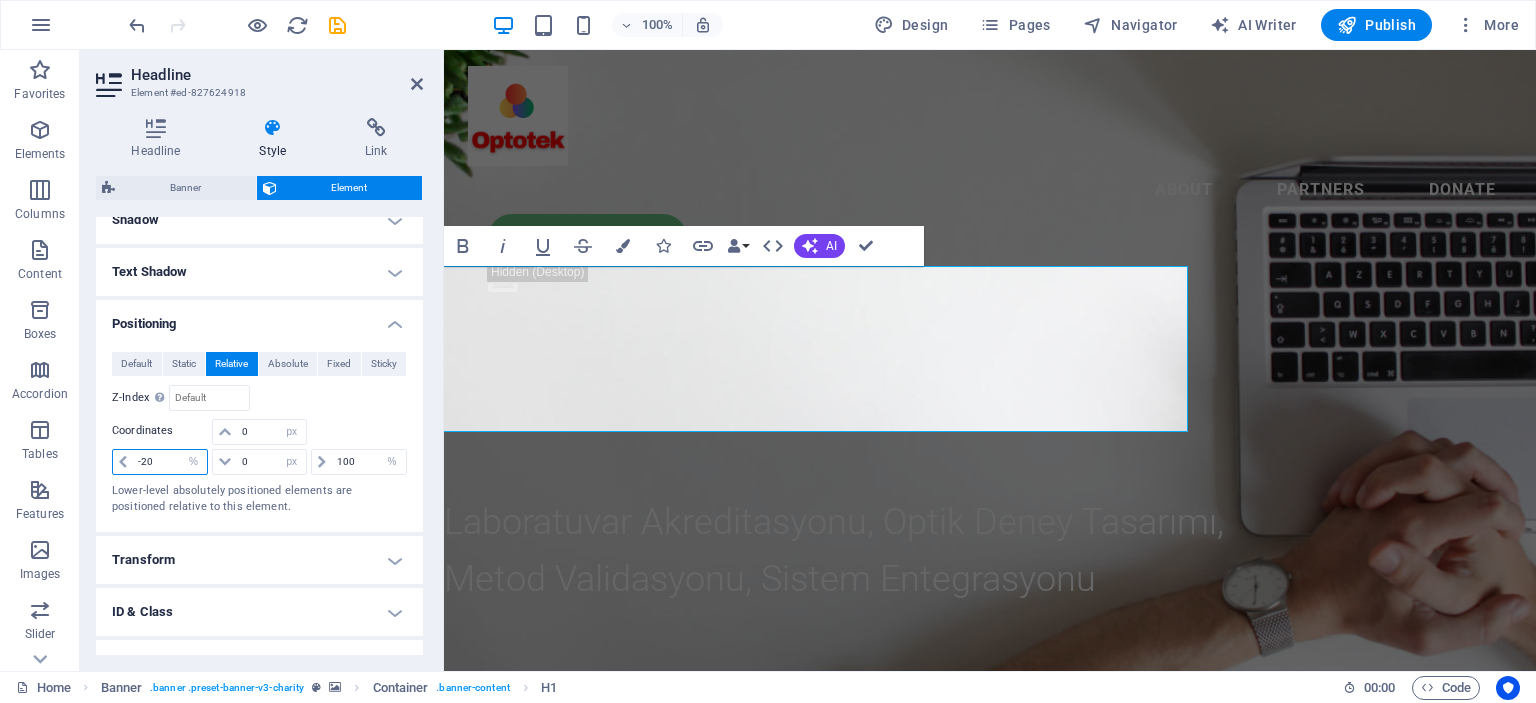 click on "-20" at bounding box center (170, 462) 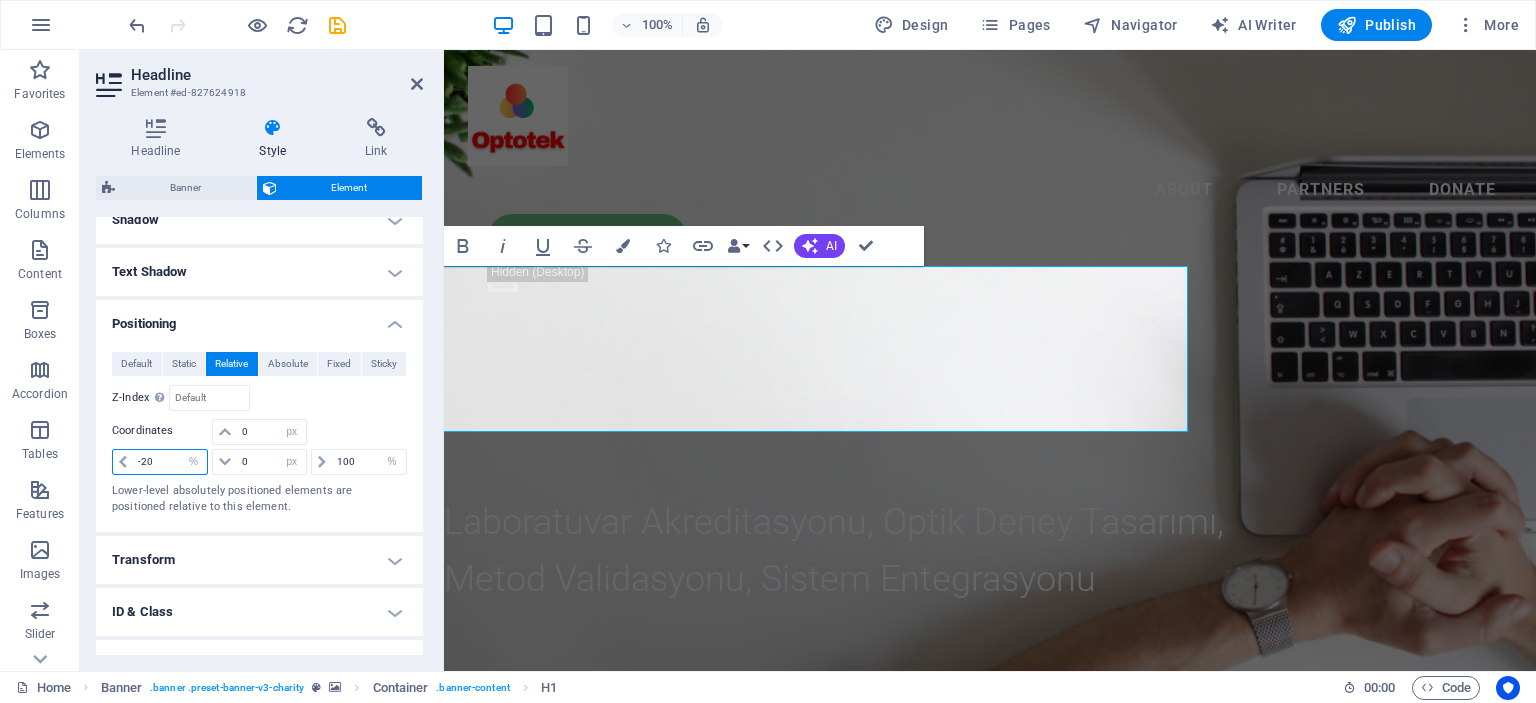 type on "-2" 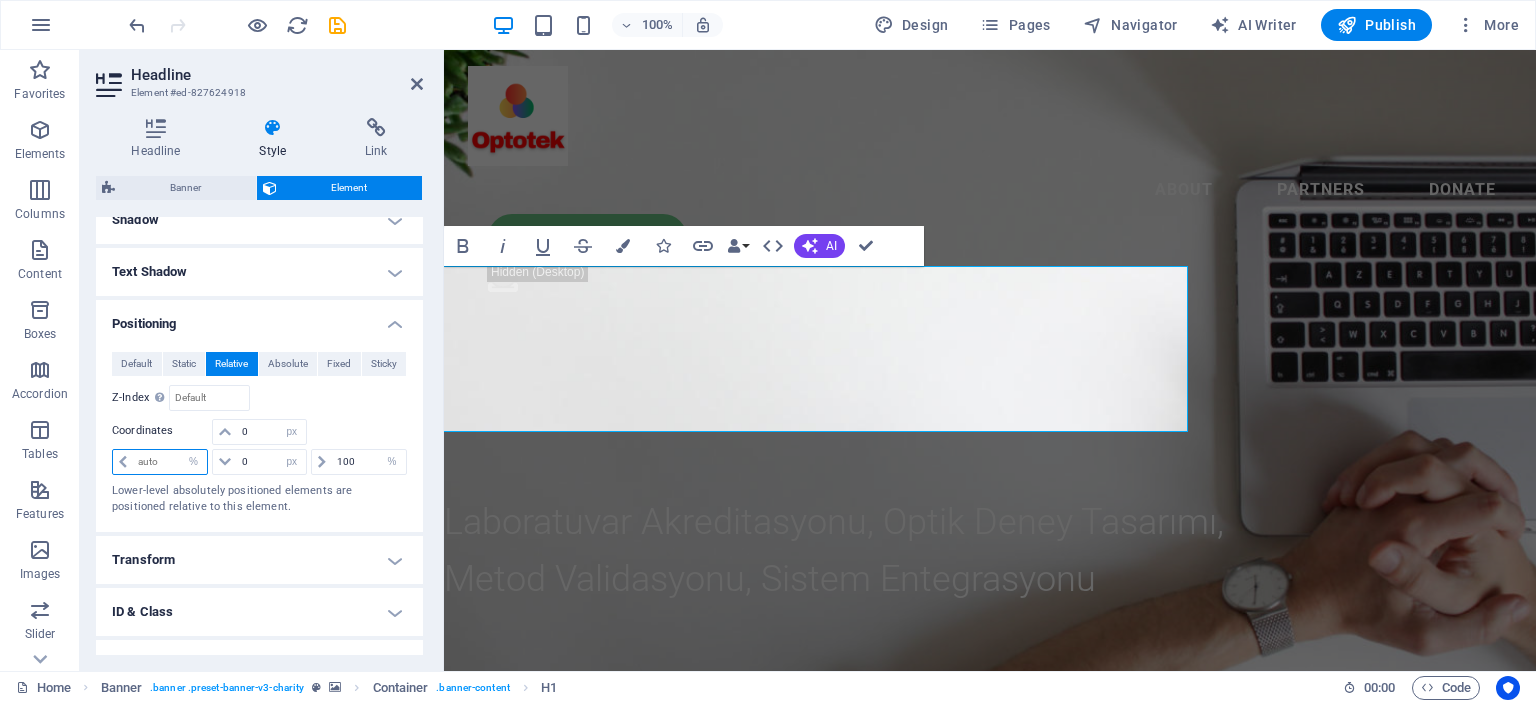 type on "0" 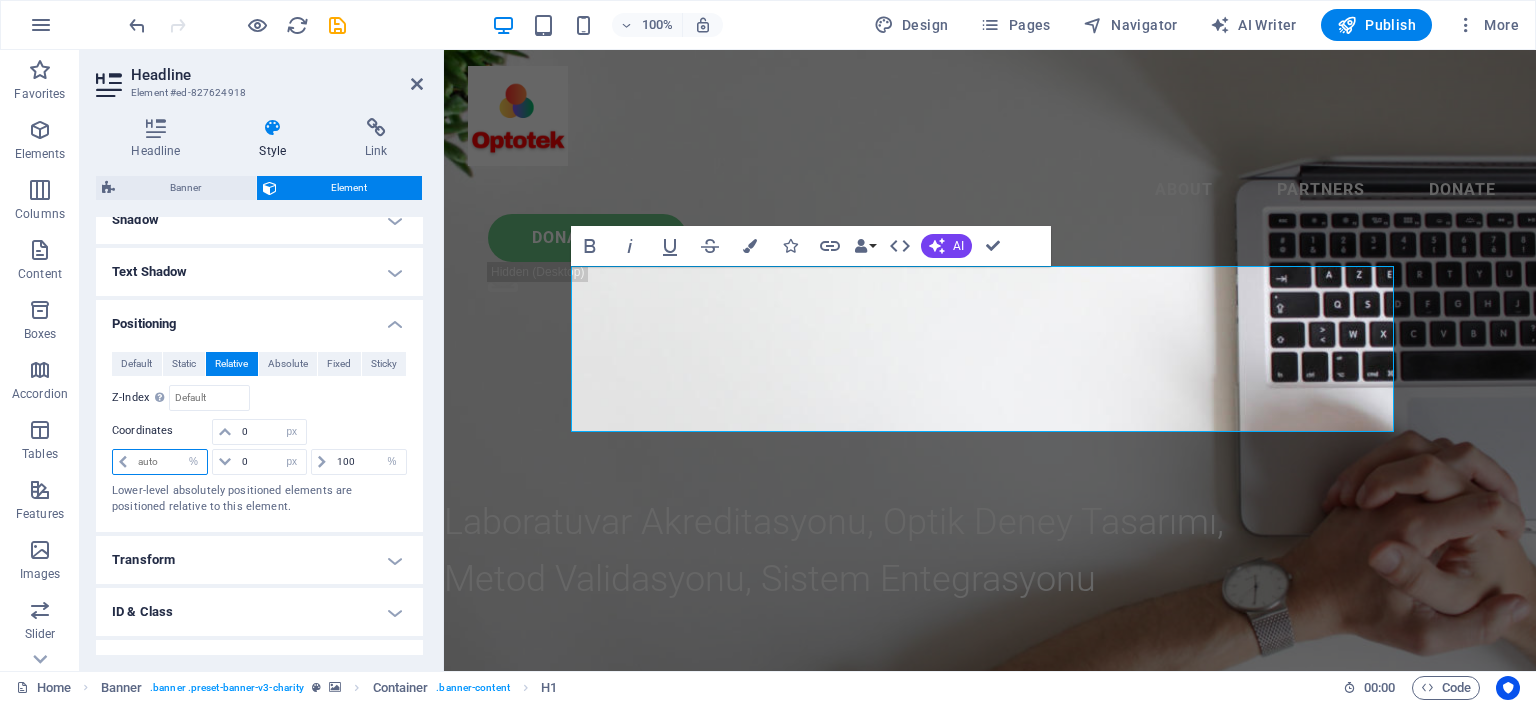 type on "-1" 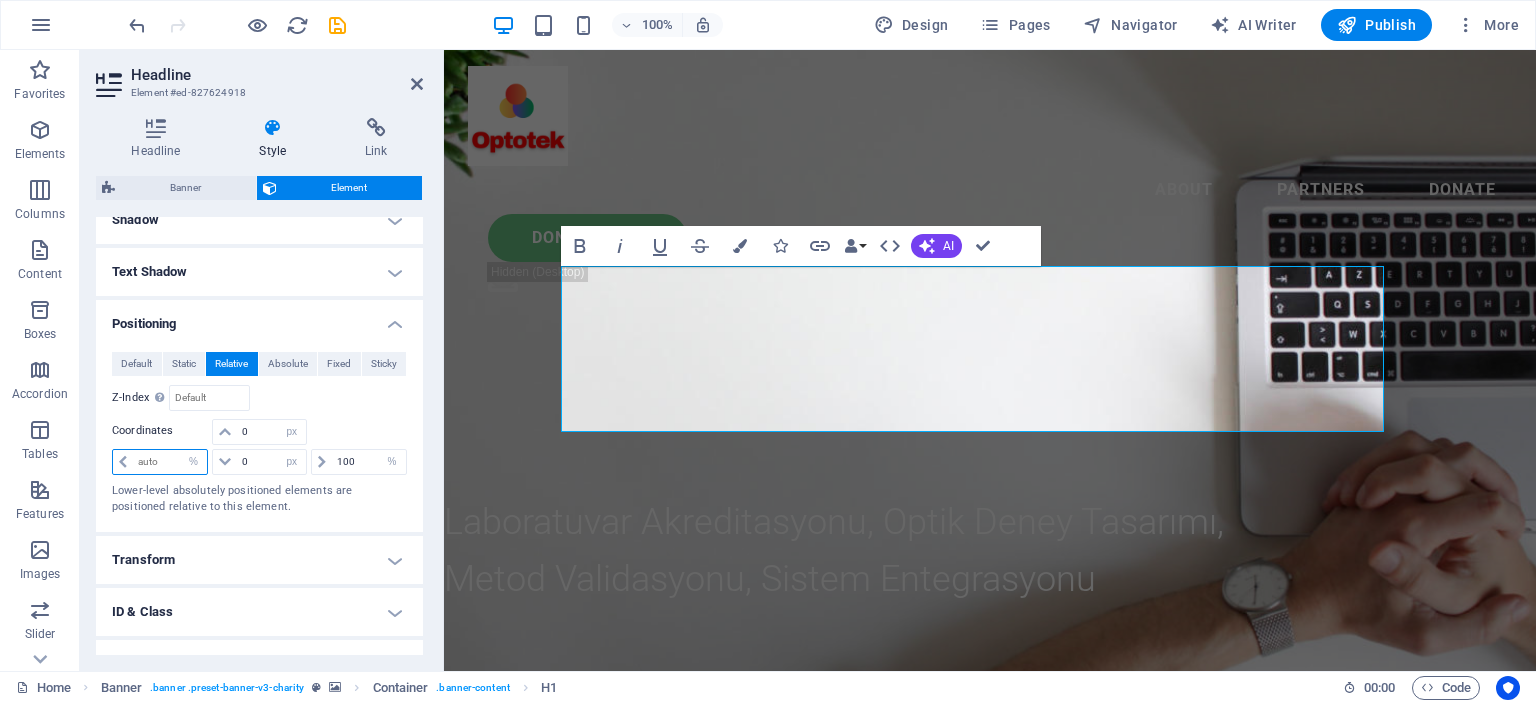 type on "-5" 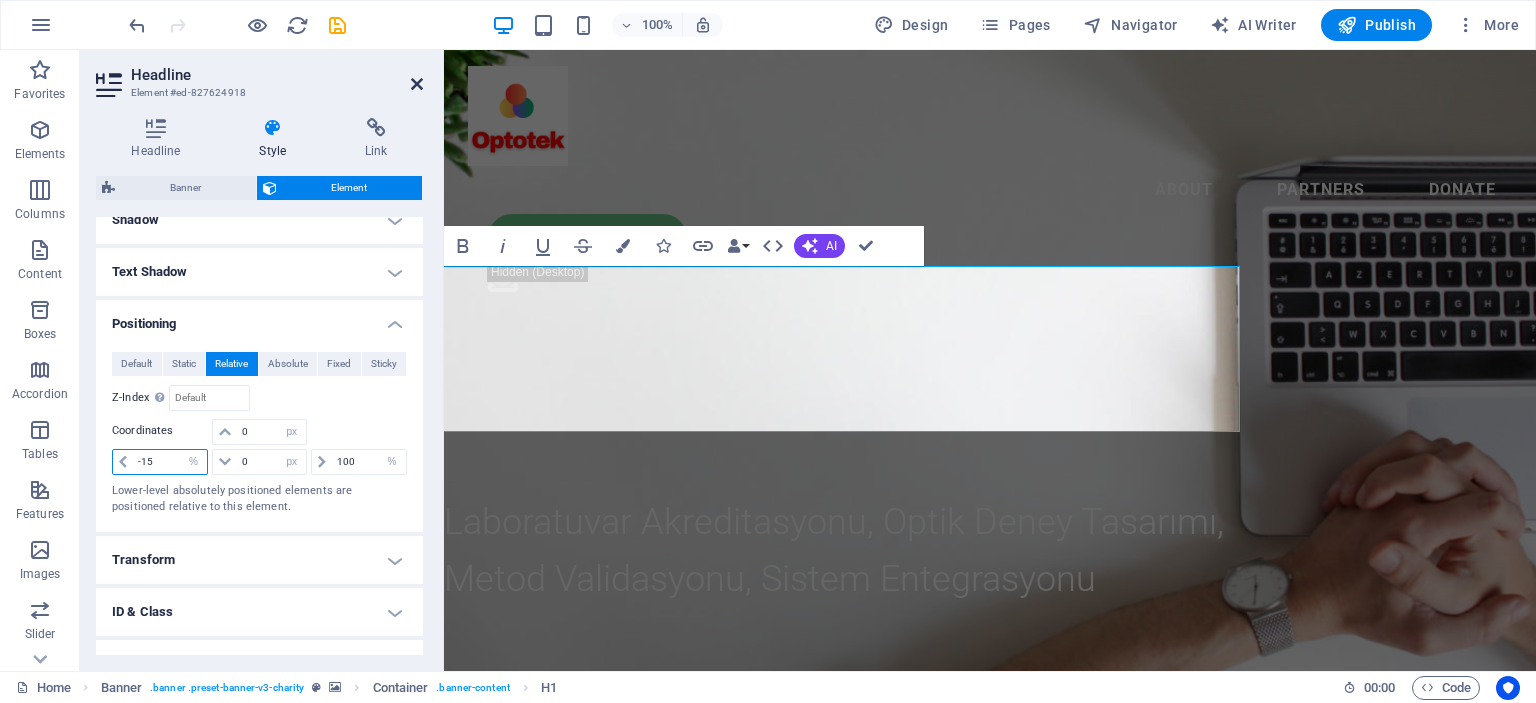 type on "-15" 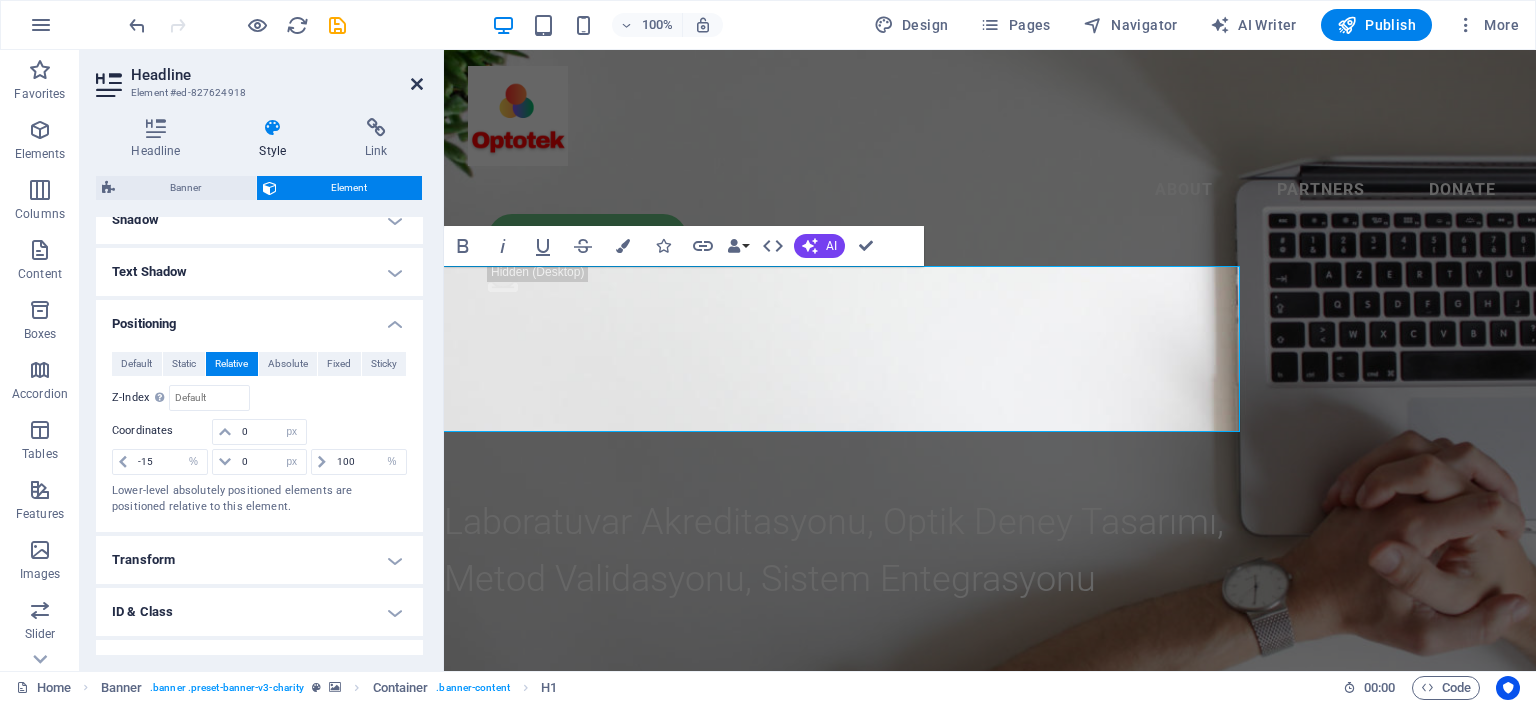 click at bounding box center (417, 84) 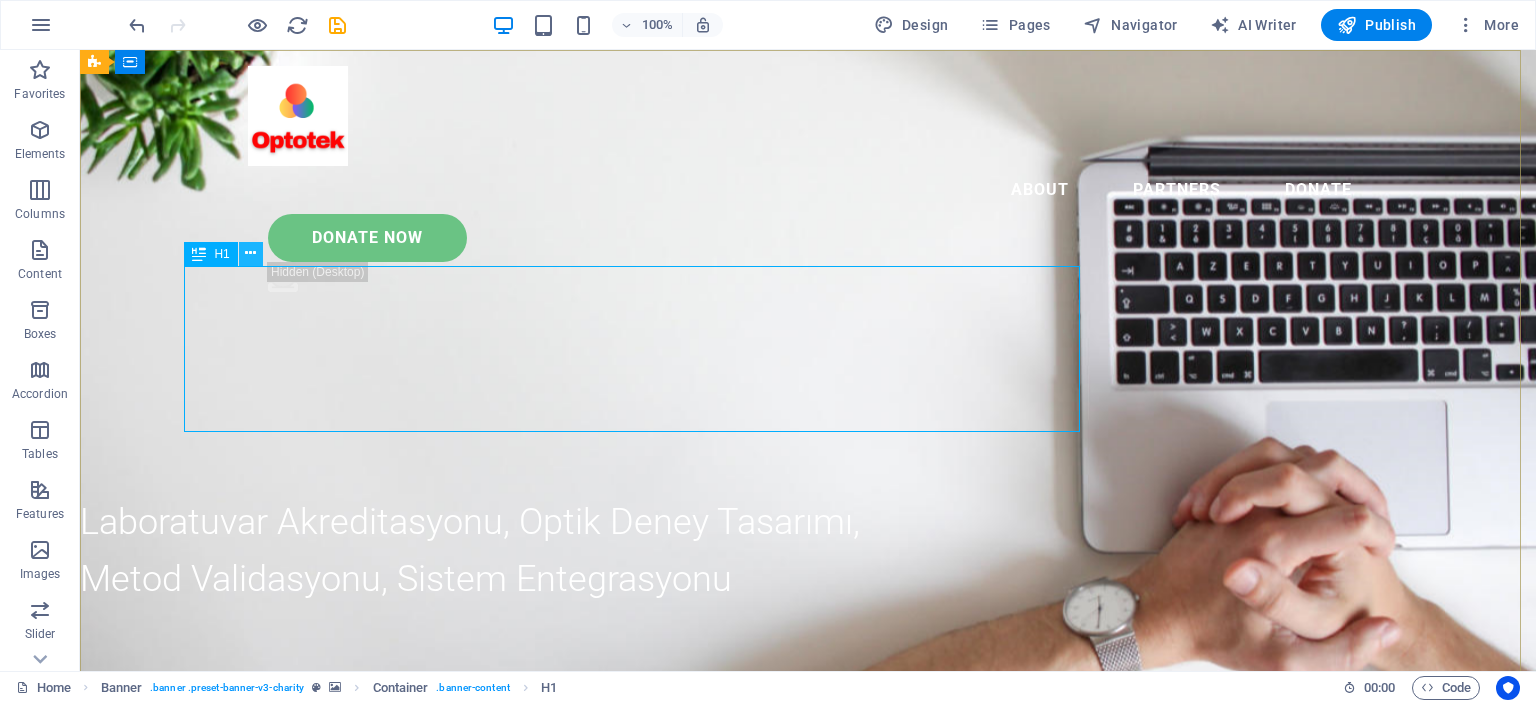 click at bounding box center [250, 253] 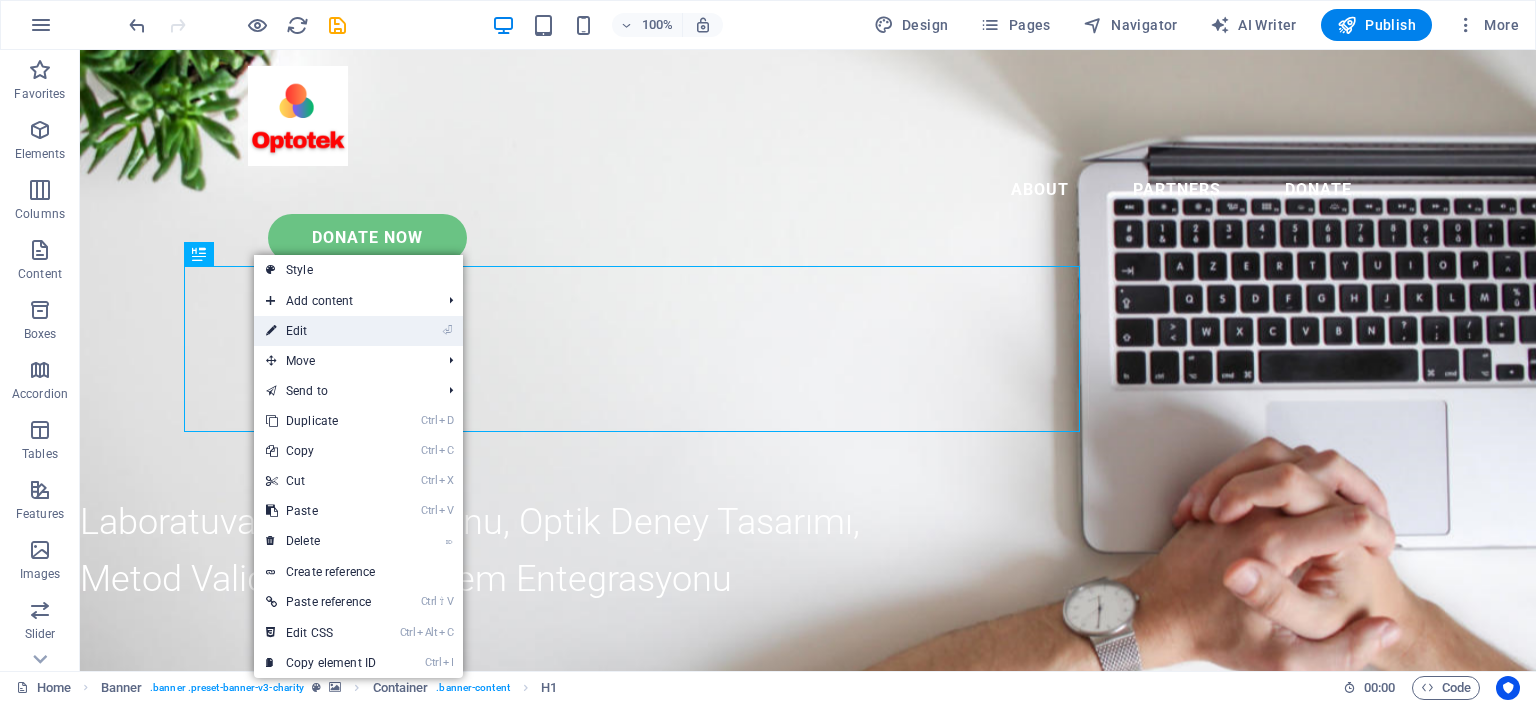 click on "⏎  Edit" at bounding box center (321, 331) 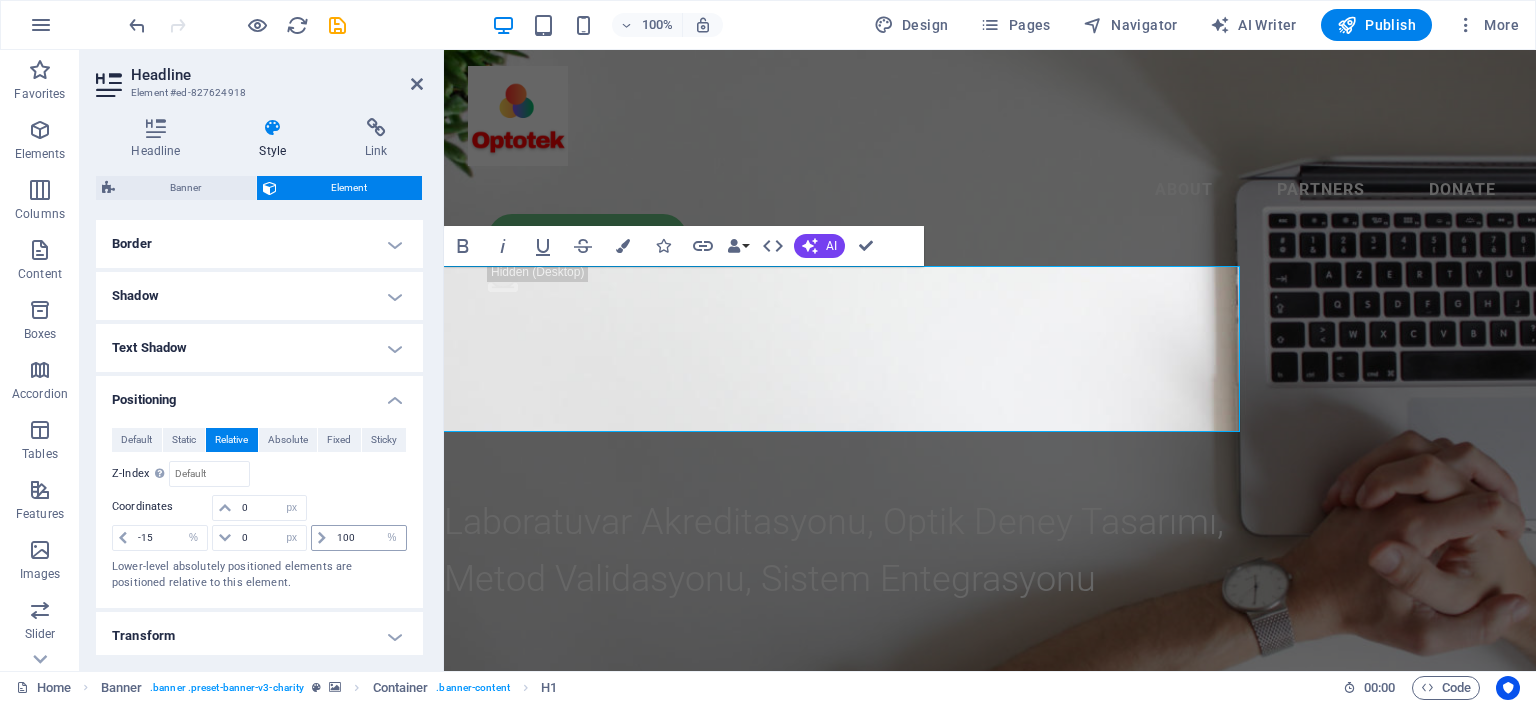scroll, scrollTop: 200, scrollLeft: 0, axis: vertical 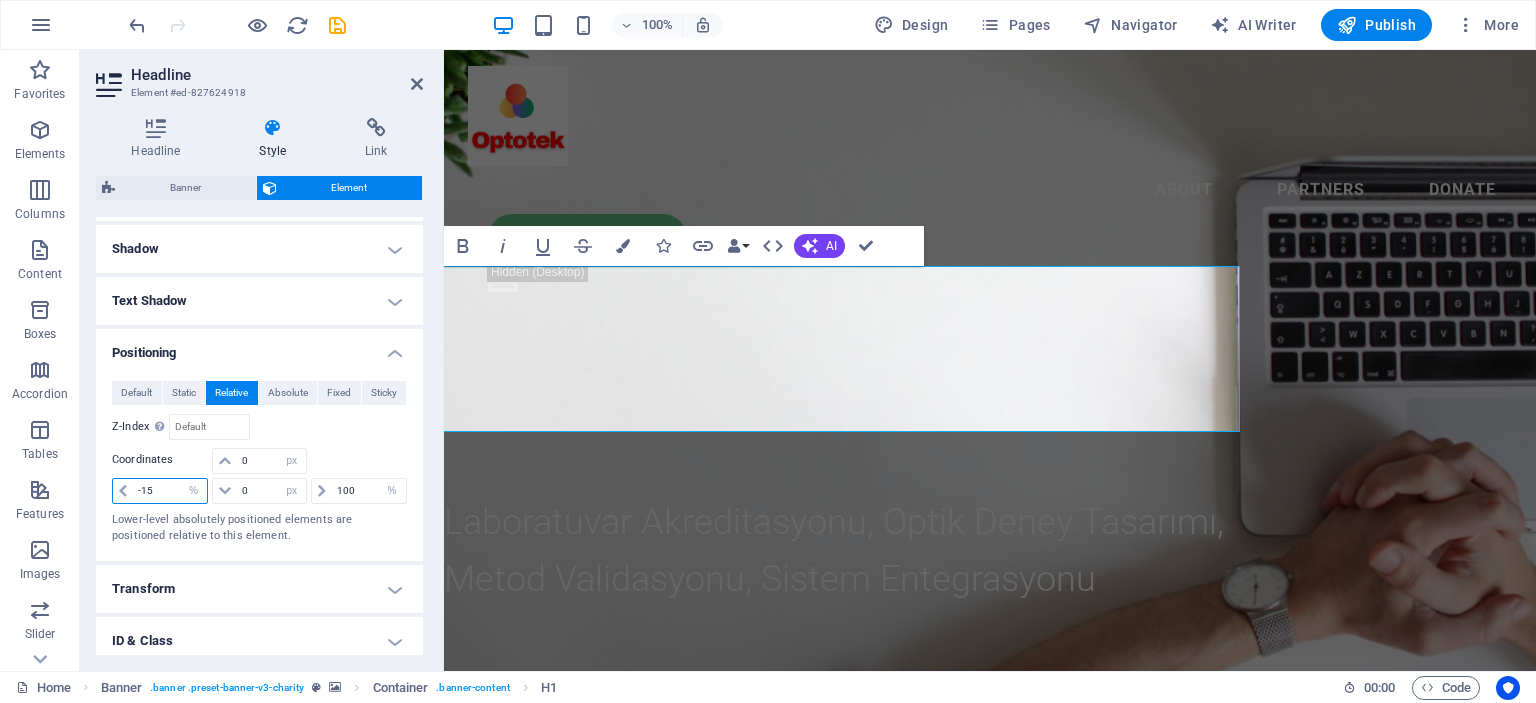 click on "-15" at bounding box center (170, 491) 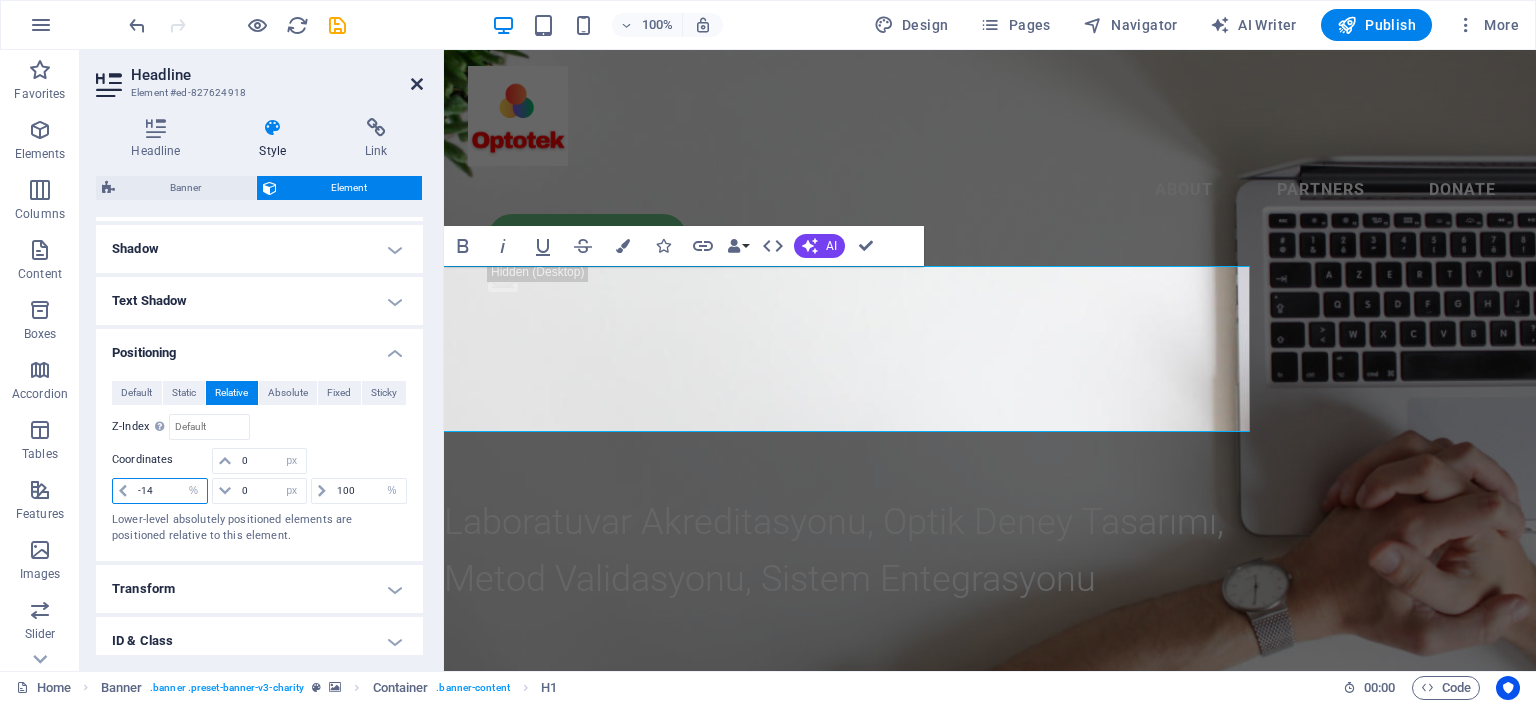 type on "-14" 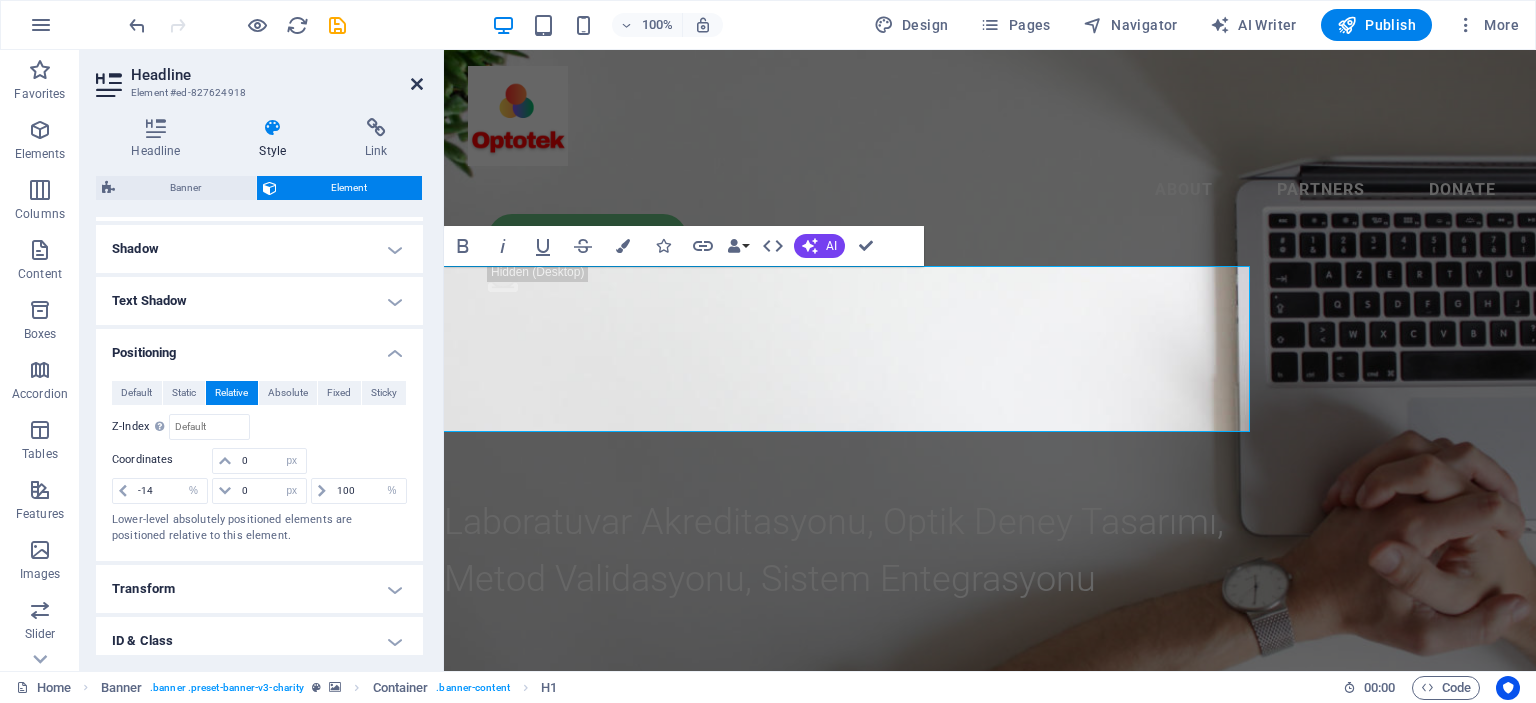 click at bounding box center [417, 84] 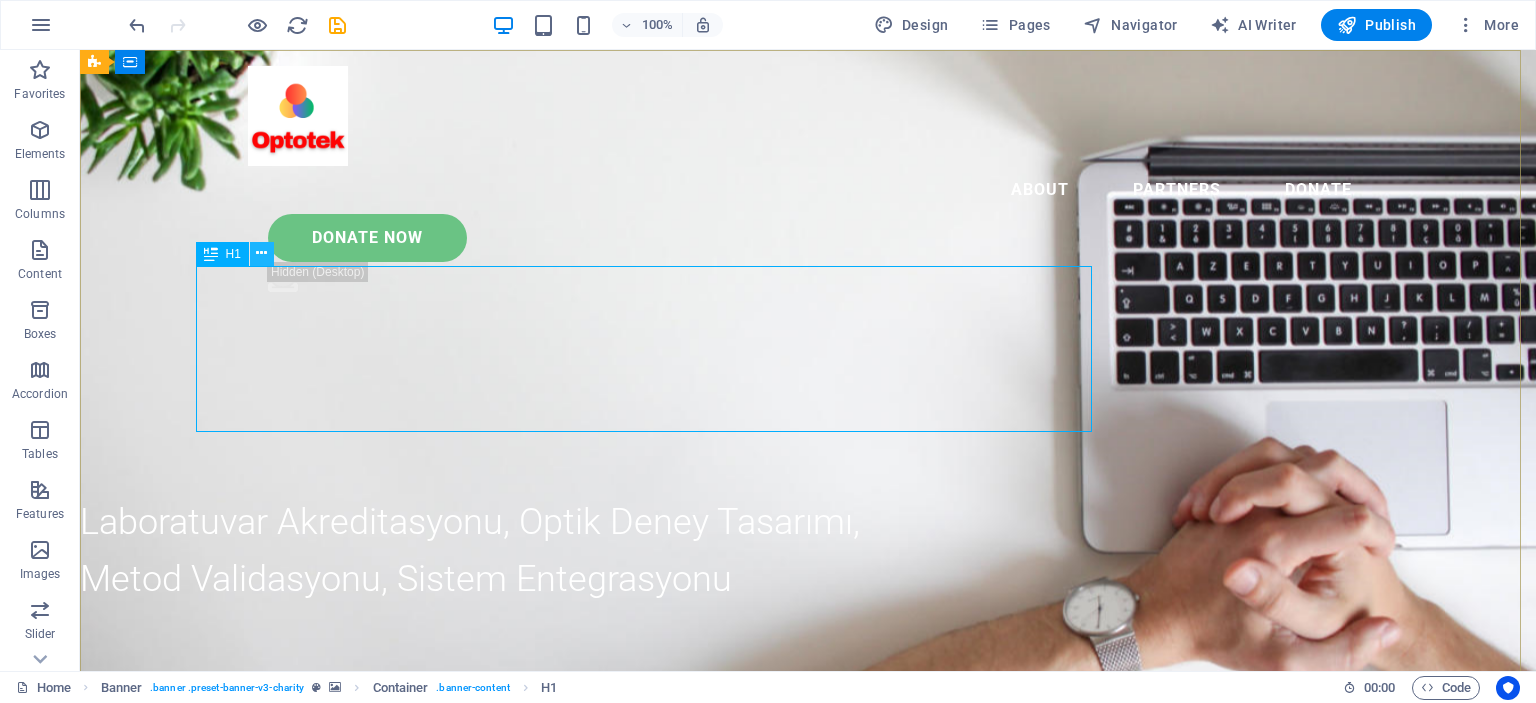 click at bounding box center (261, 253) 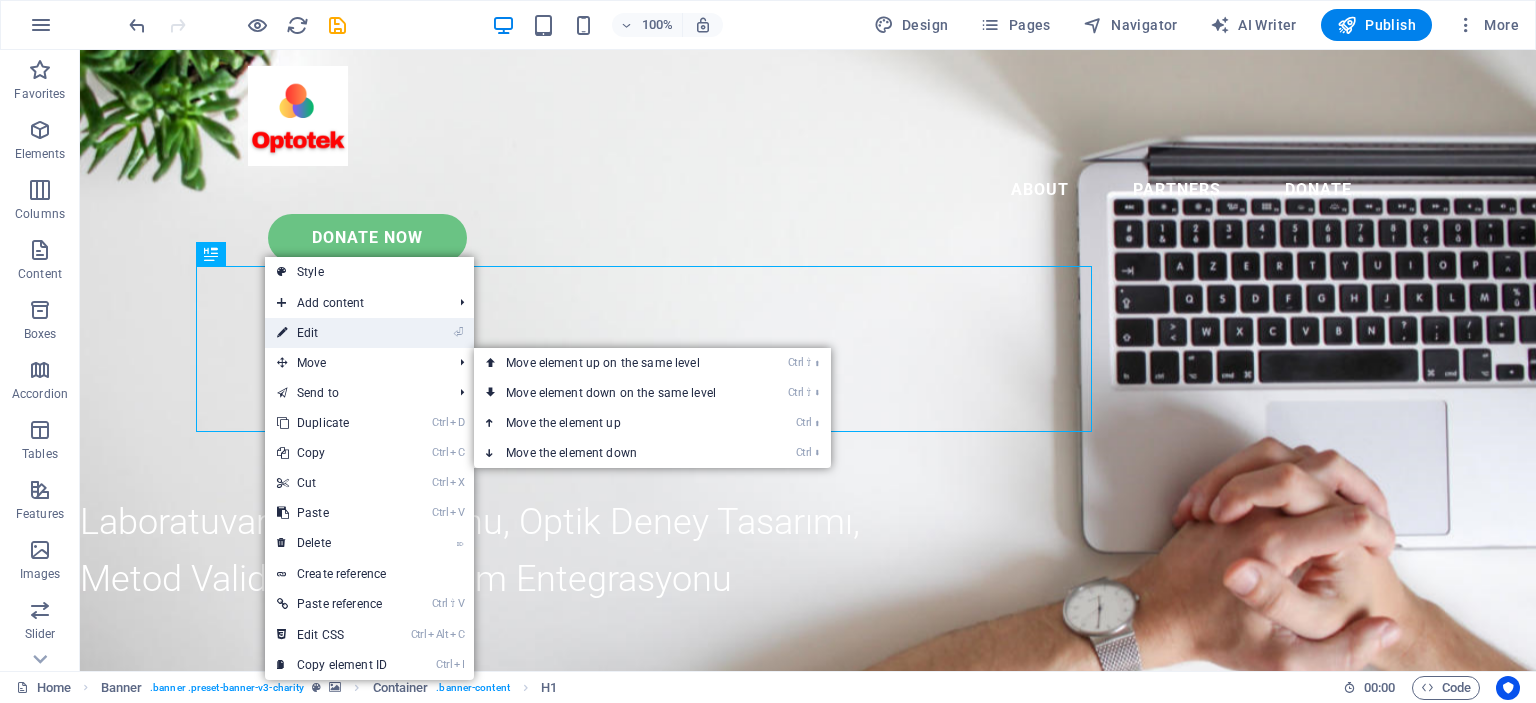 click on "⏎  Edit" at bounding box center [332, 333] 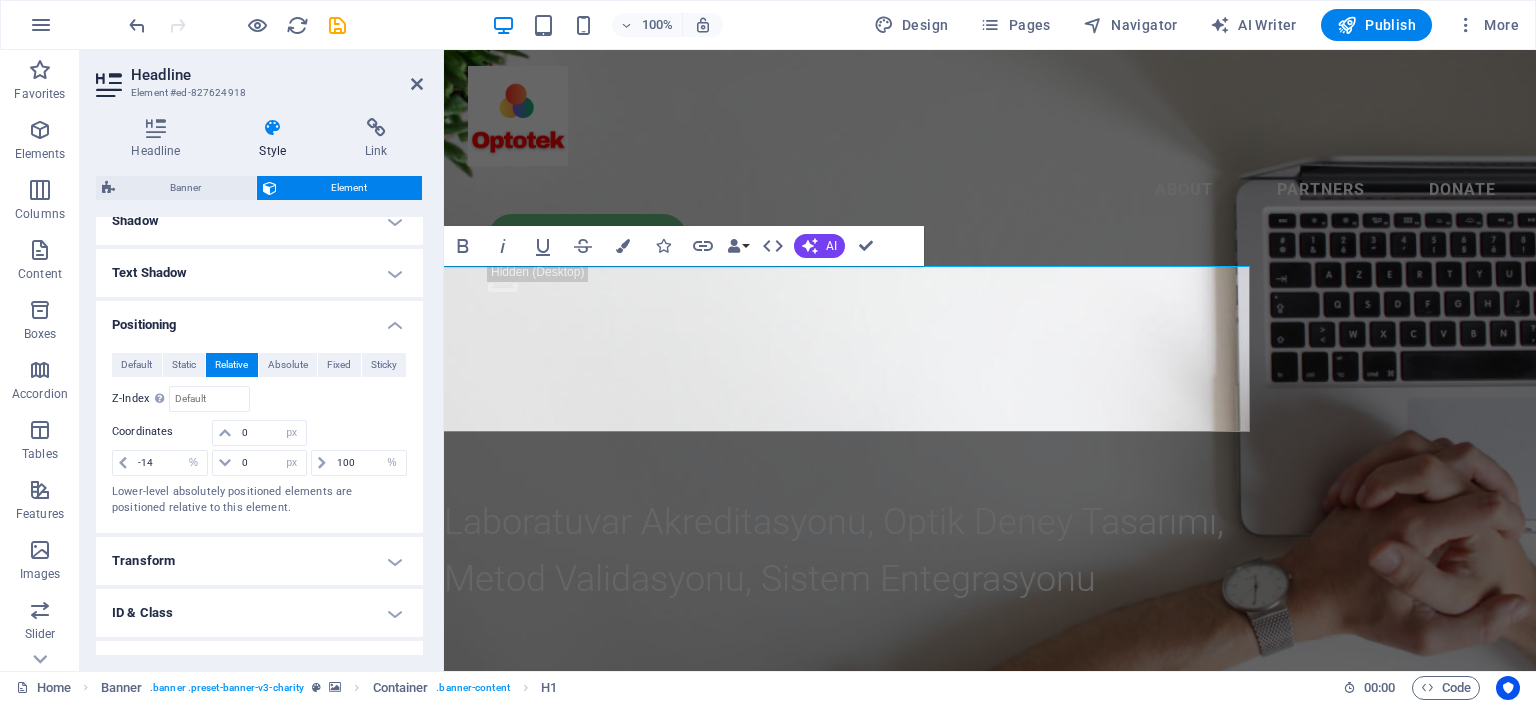scroll, scrollTop: 200, scrollLeft: 0, axis: vertical 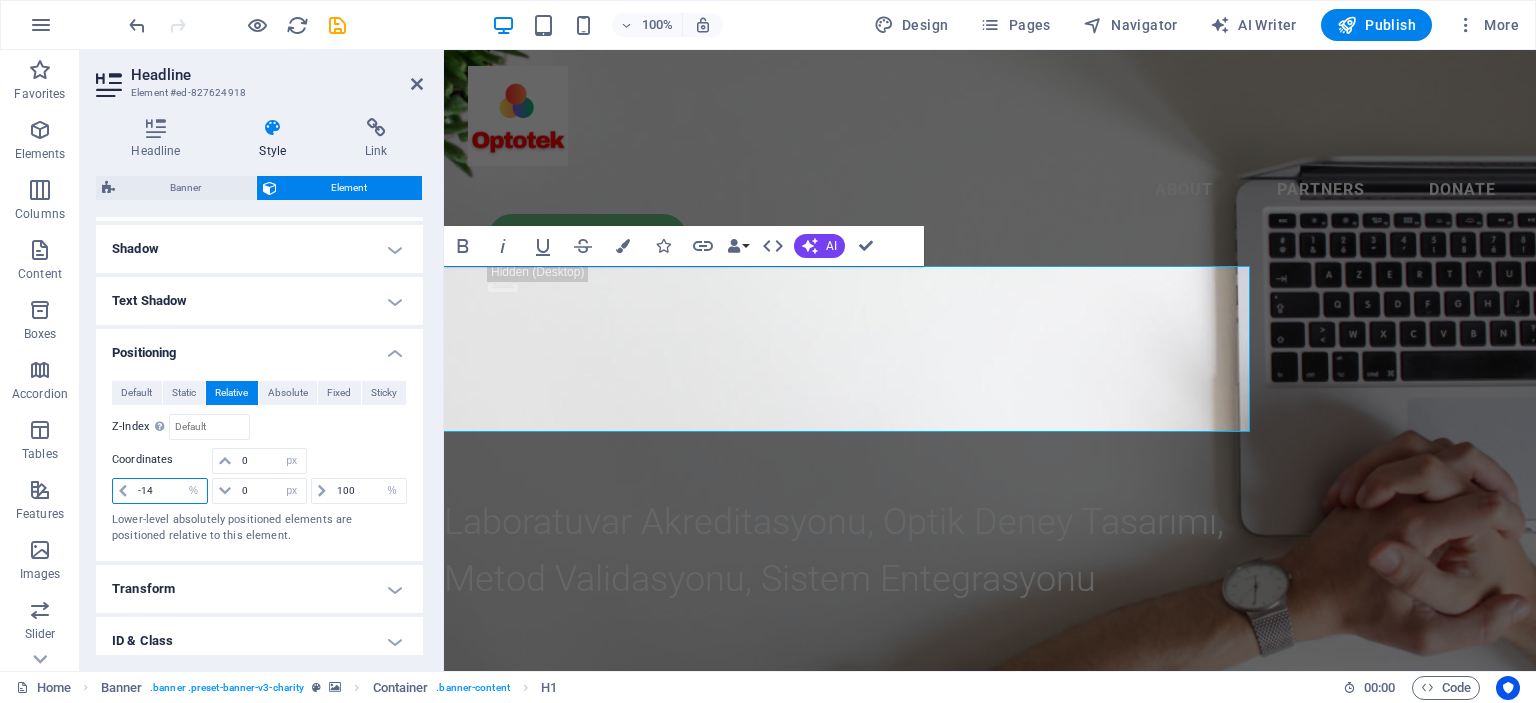 click on "-14" at bounding box center [170, 491] 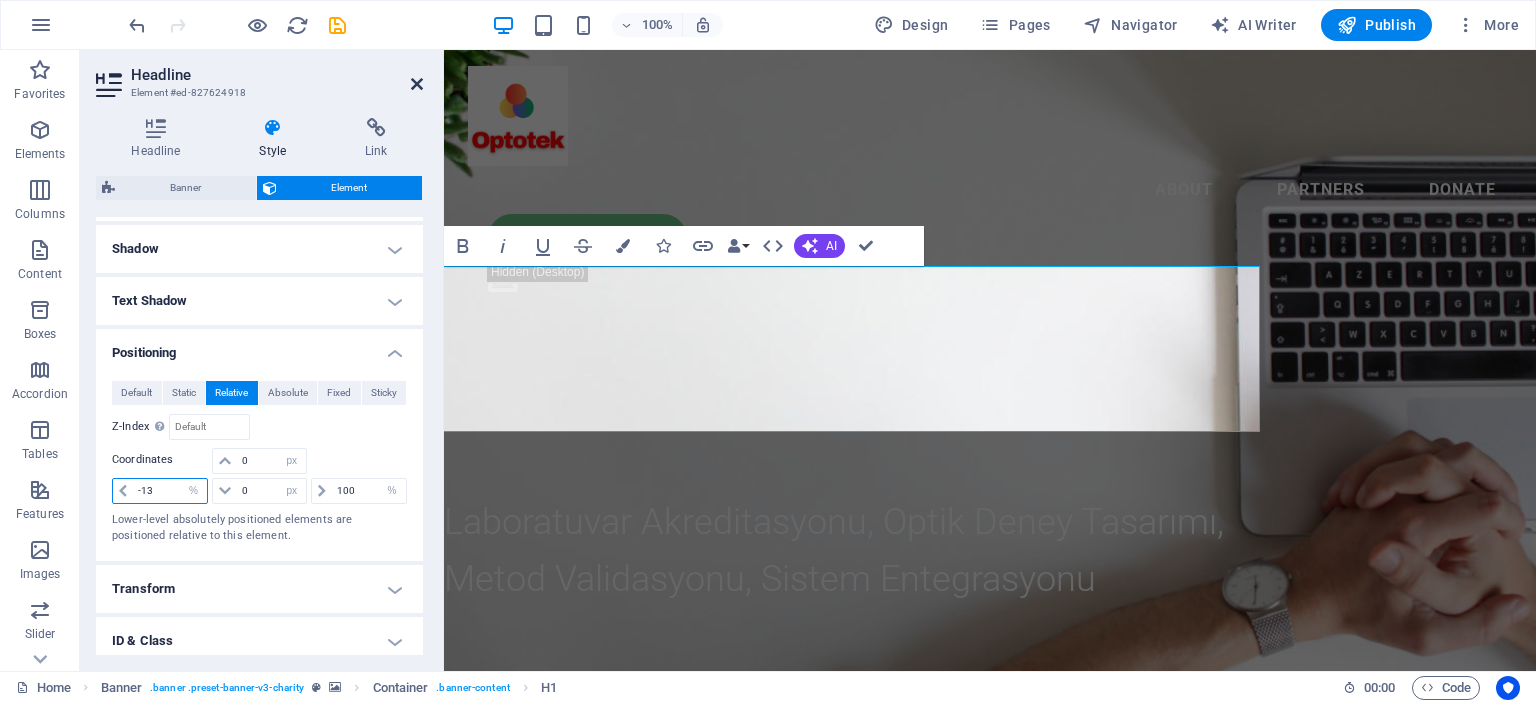 type on "-13" 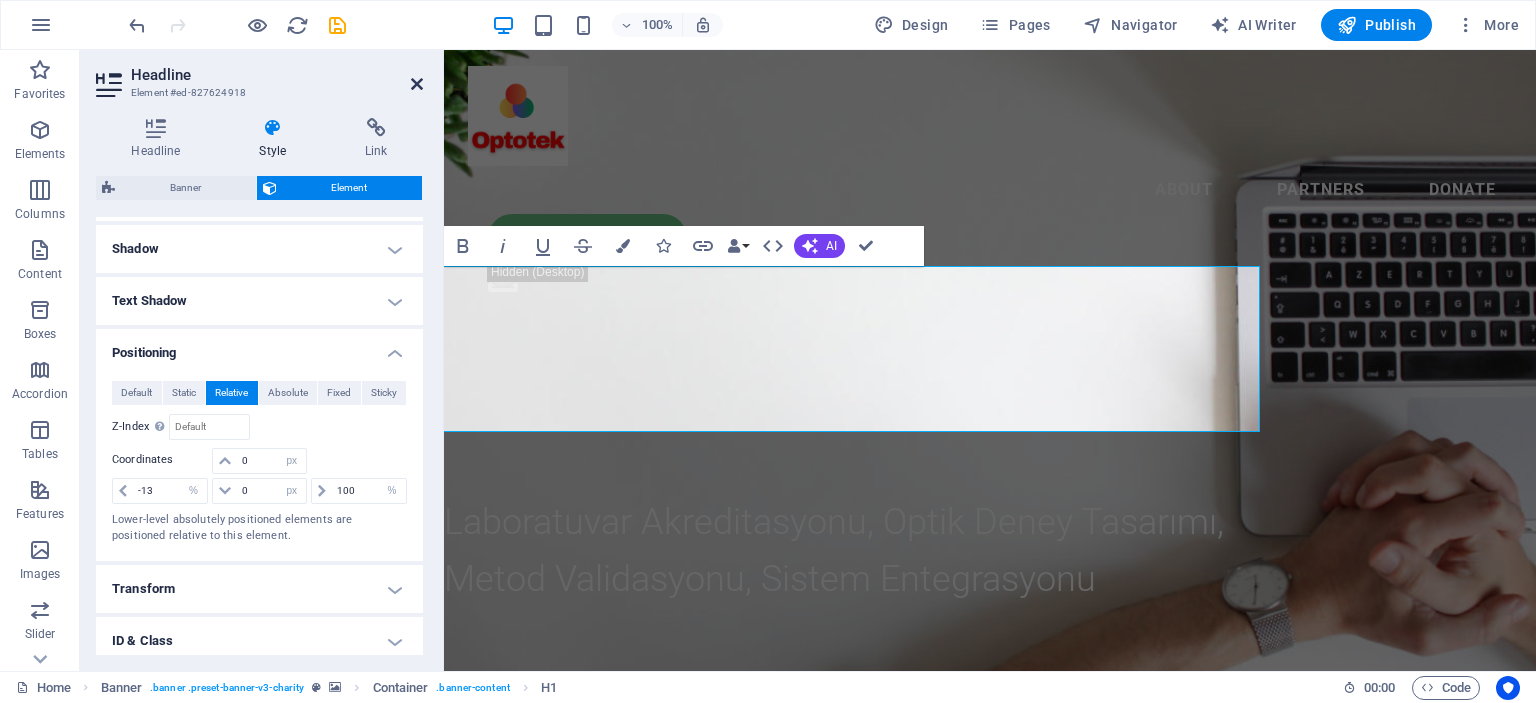 click at bounding box center (417, 84) 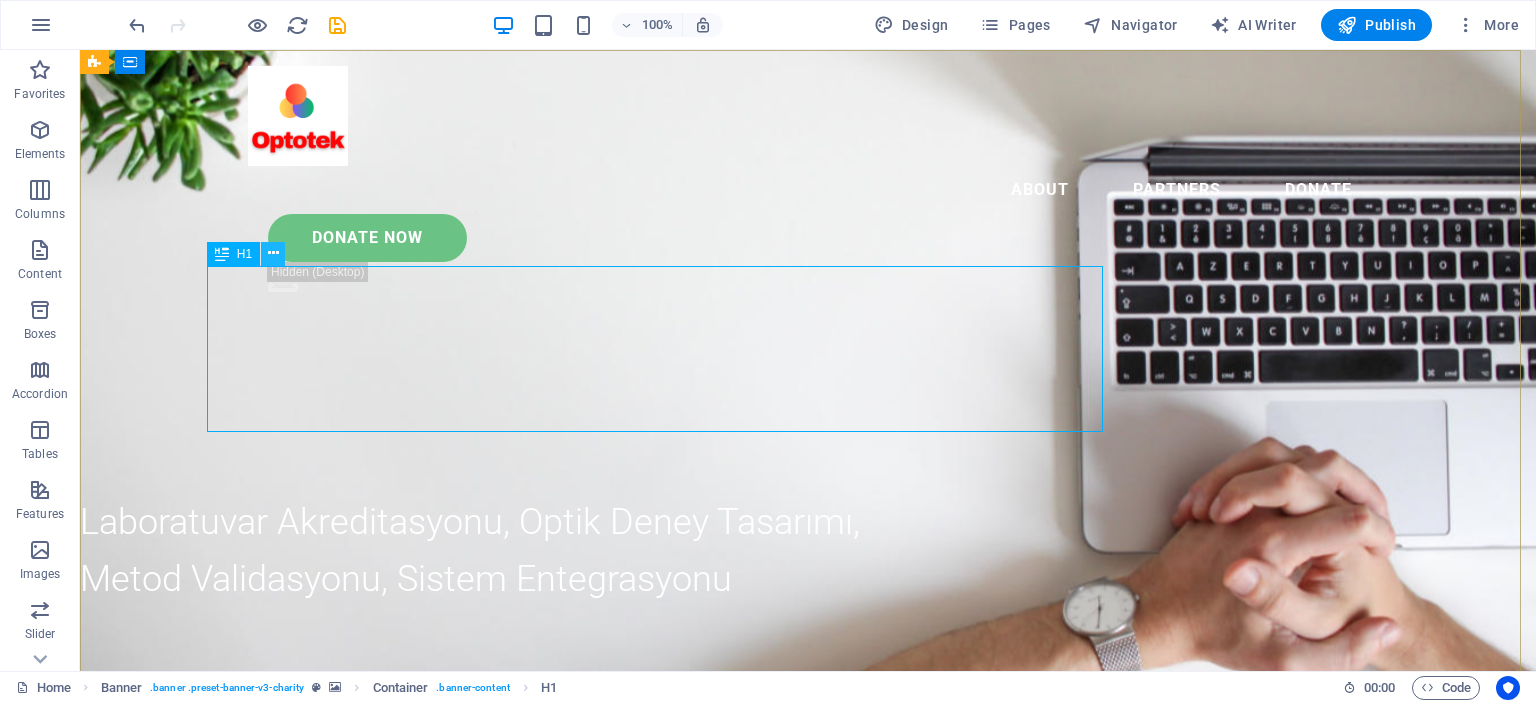 click at bounding box center (273, 253) 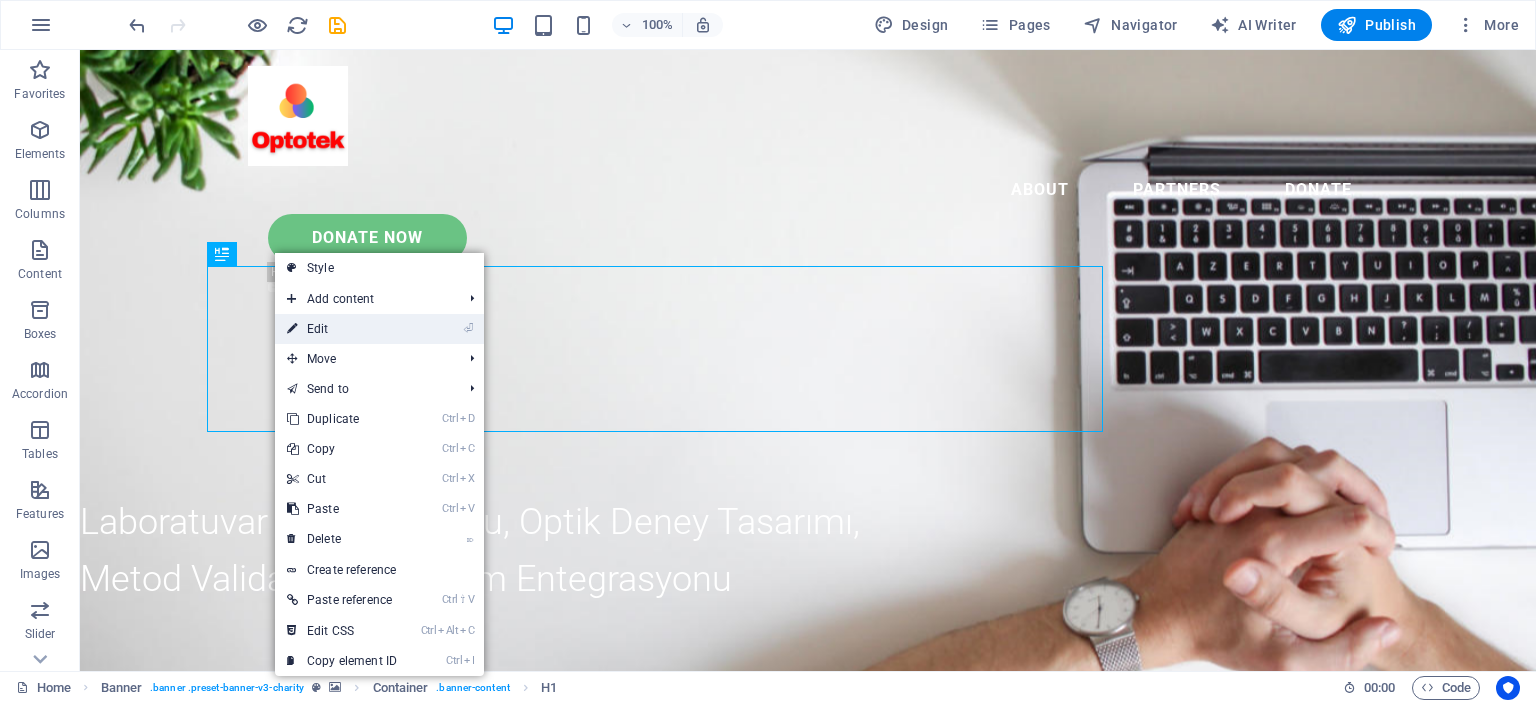 click on "⏎  Edit" at bounding box center (342, 329) 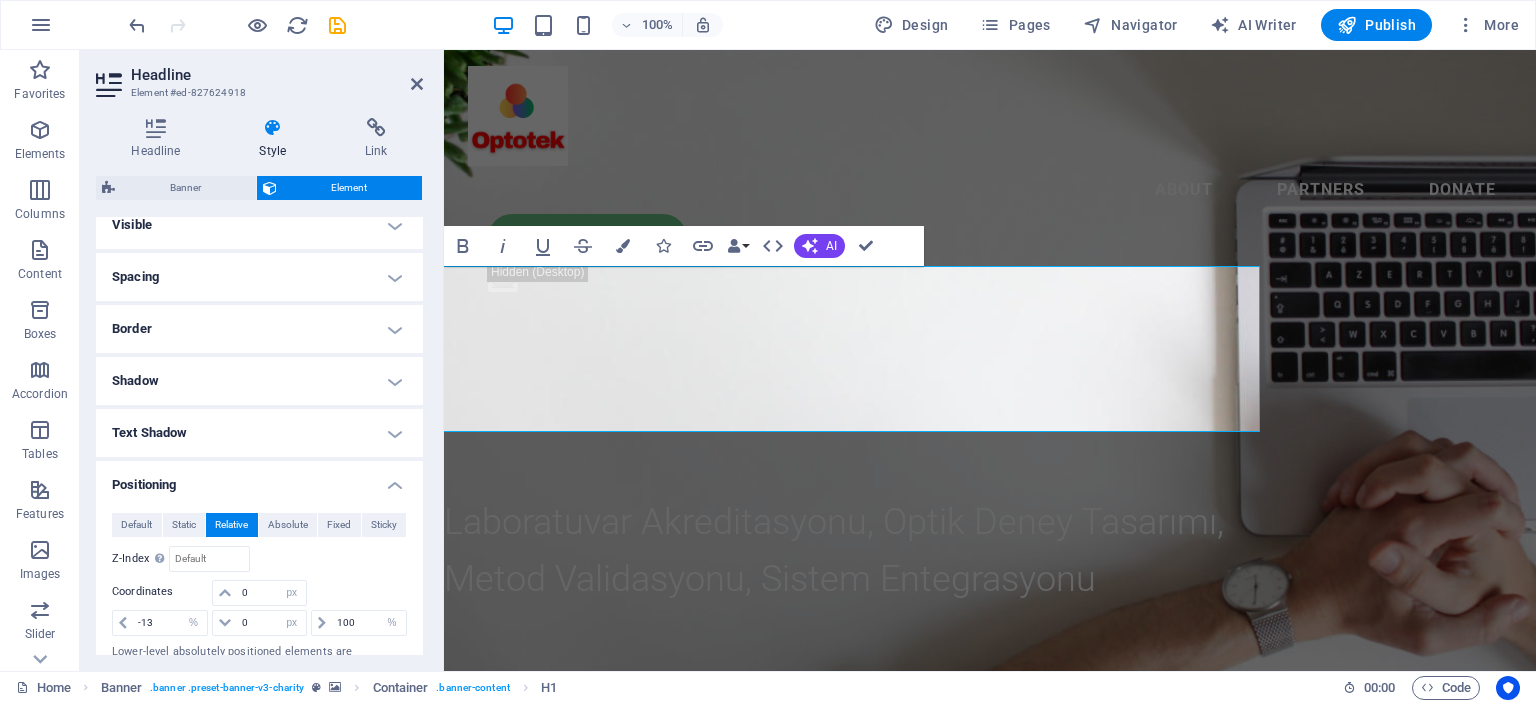 scroll, scrollTop: 200, scrollLeft: 0, axis: vertical 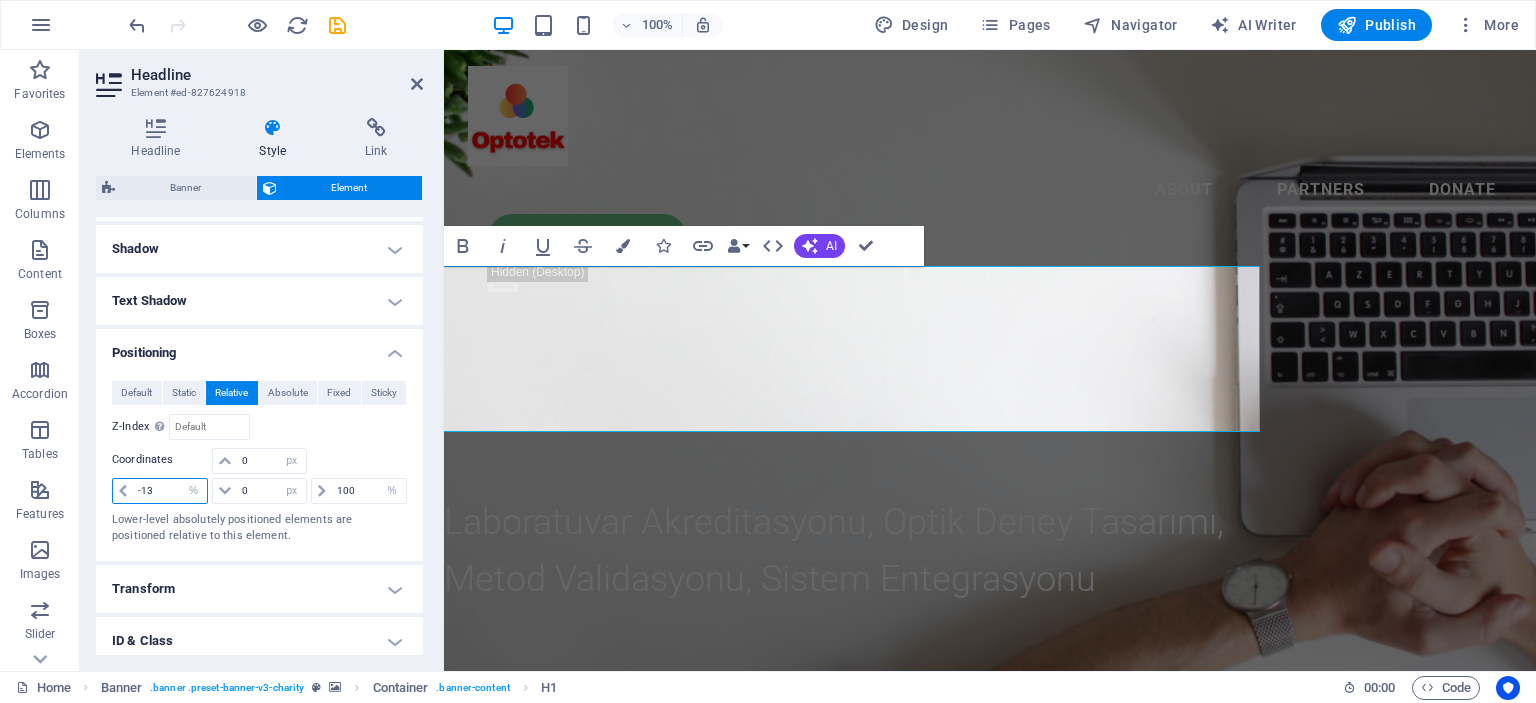 click on "-13" at bounding box center [170, 491] 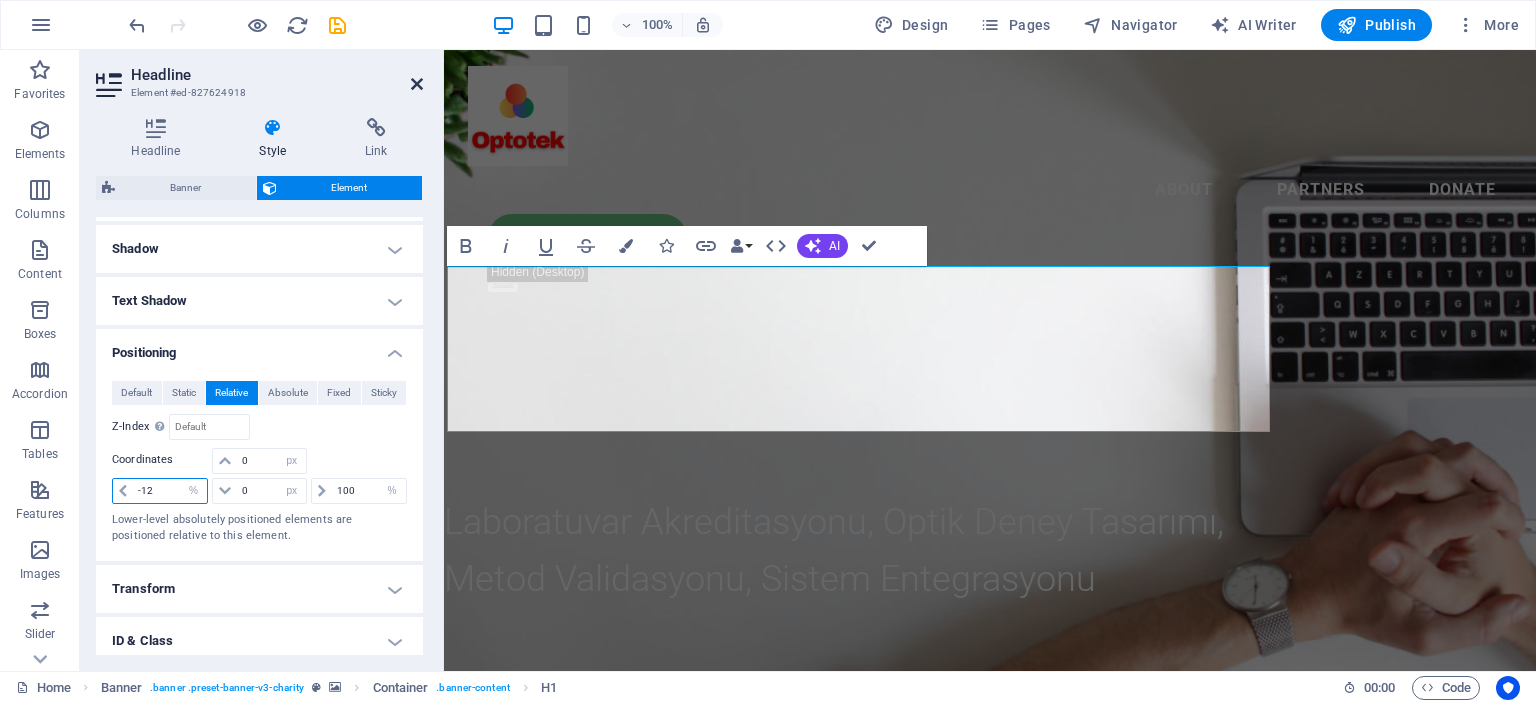 type on "-12" 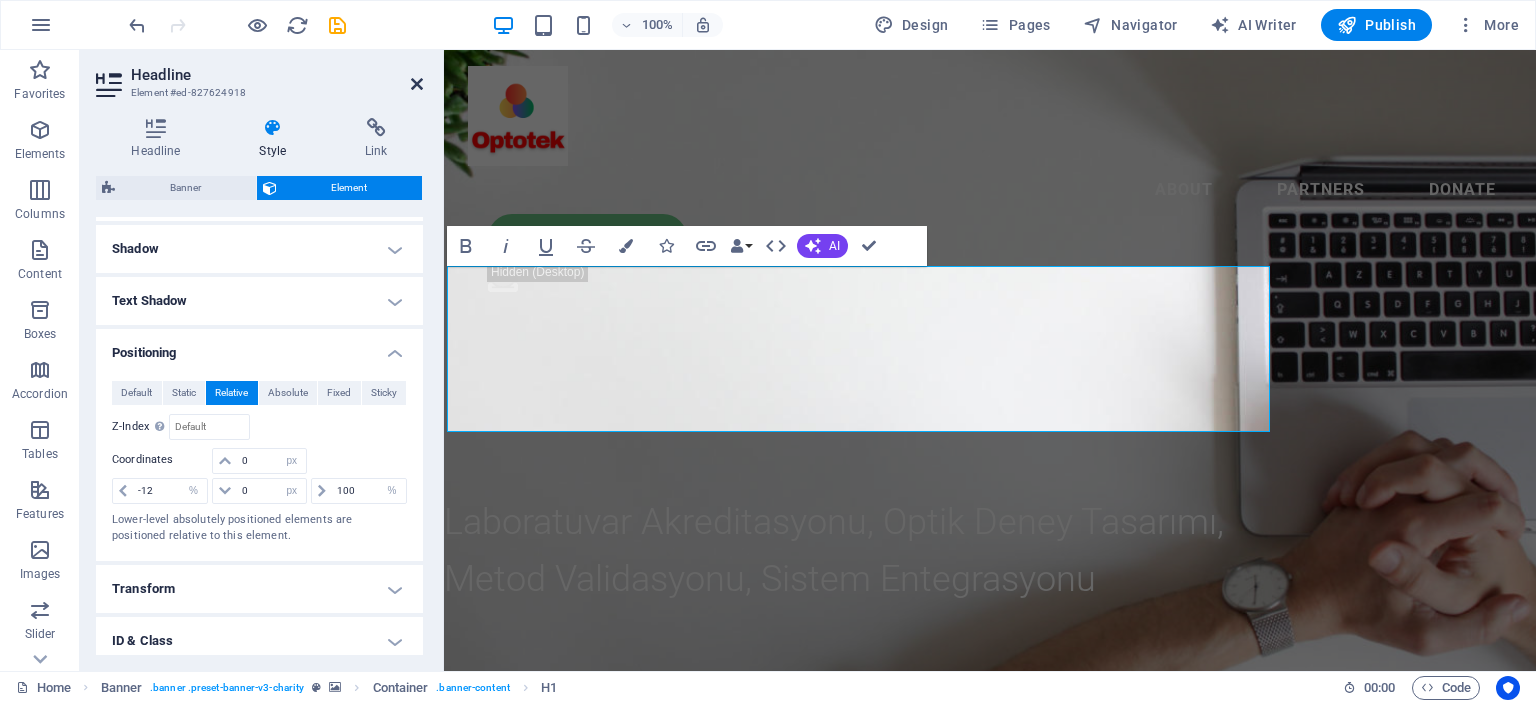 click at bounding box center [417, 84] 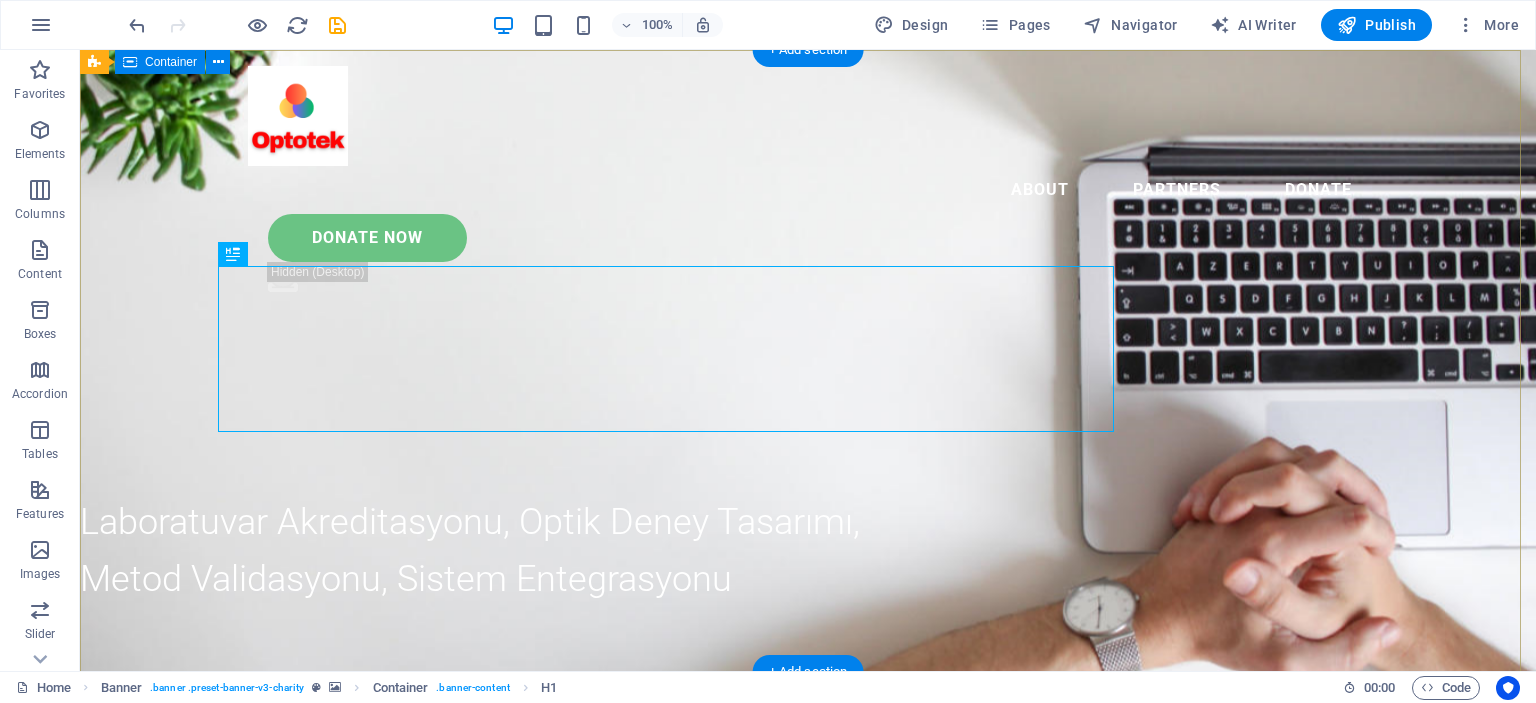 click on "Eğitim ve Danışmanlık Hizmetleri Laboratuvar Akreditasyonu, Optik Deney Tasarımı, Metod Validasyonu, Sistem Entegrasyonu" at bounding box center [808, 805] 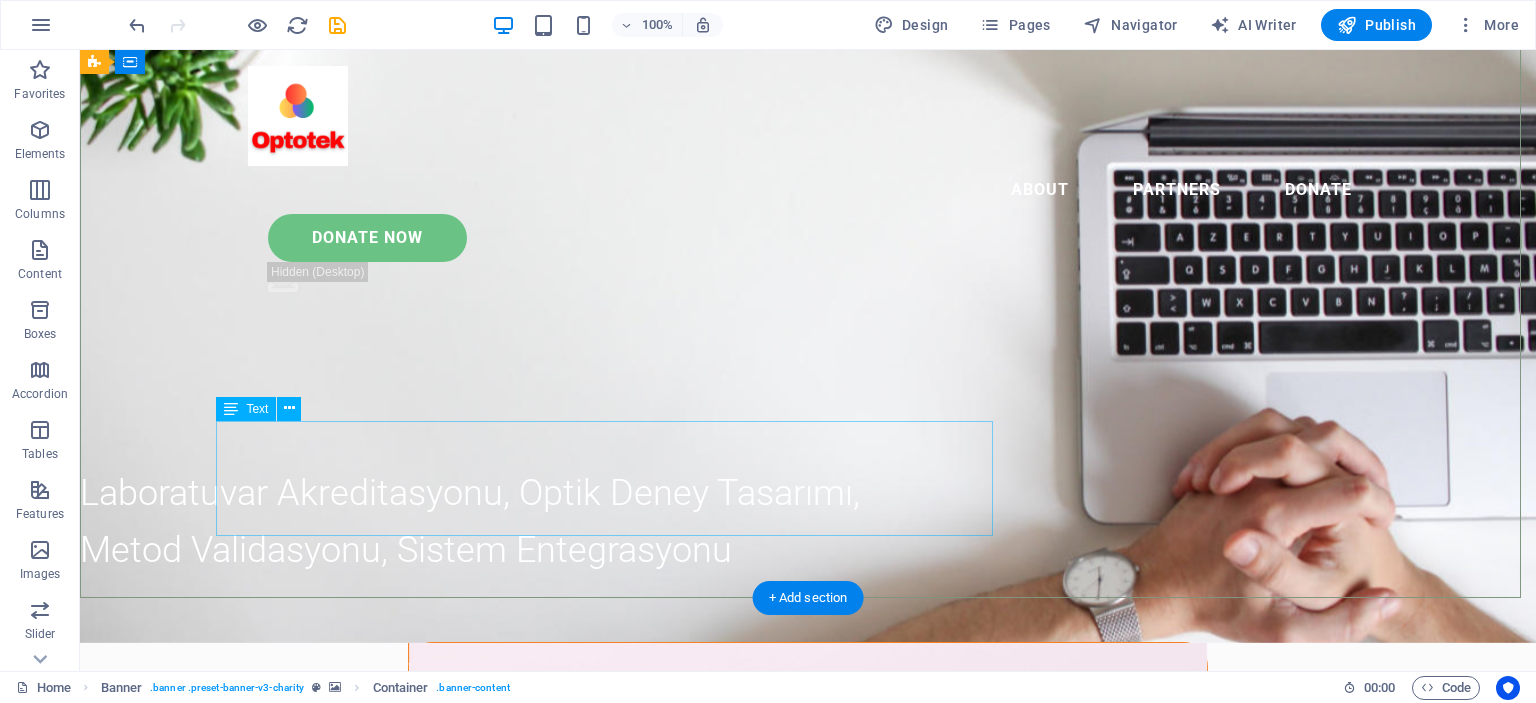 scroll, scrollTop: 0, scrollLeft: 0, axis: both 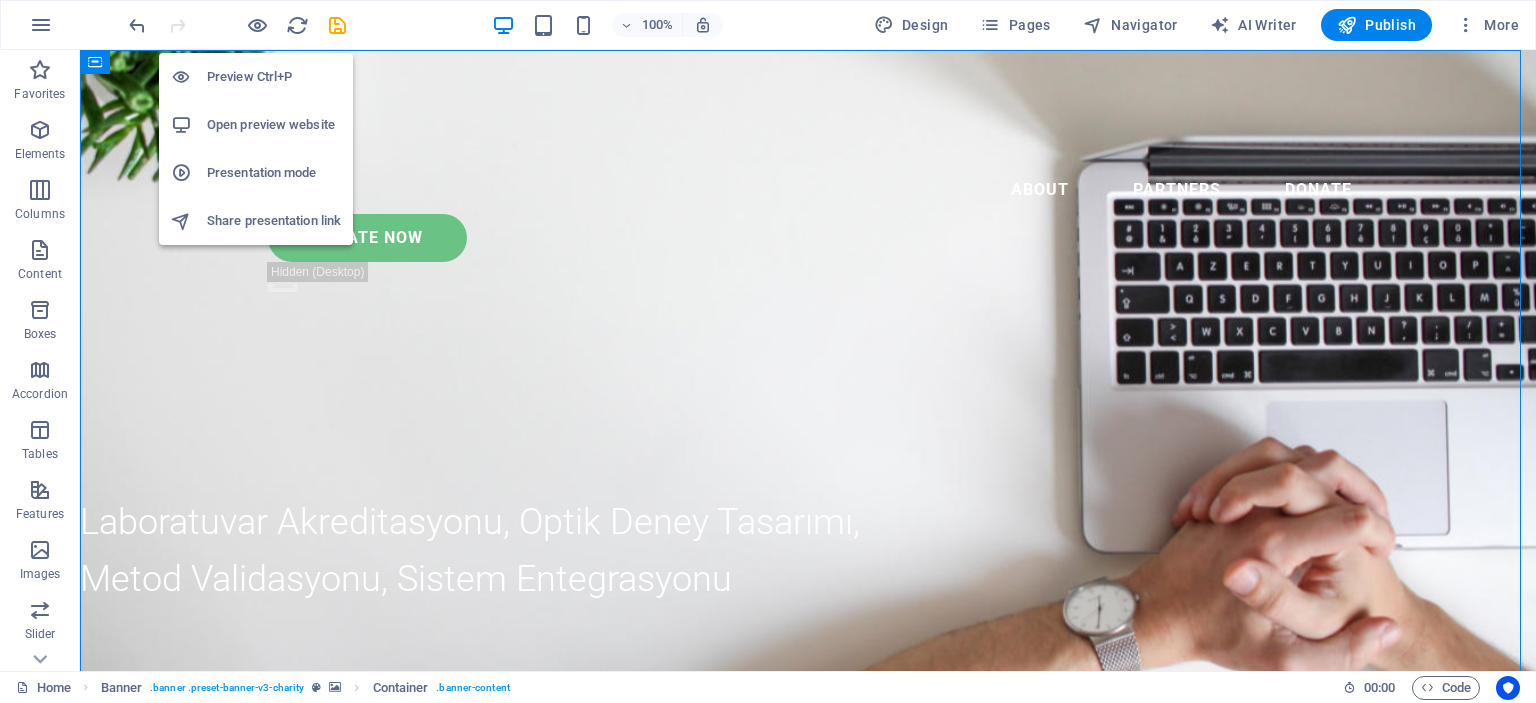 click on "Presentation mode" at bounding box center (274, 173) 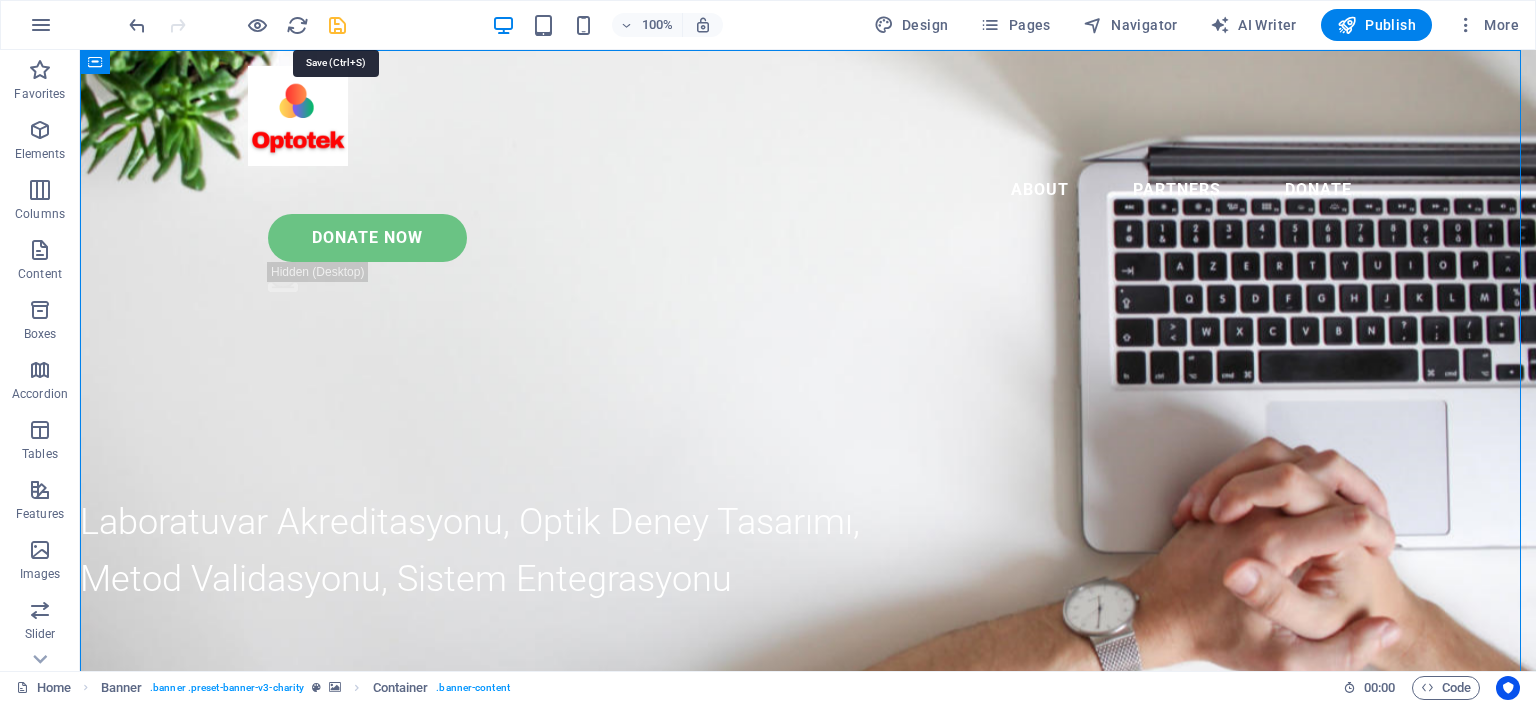 click at bounding box center [337, 25] 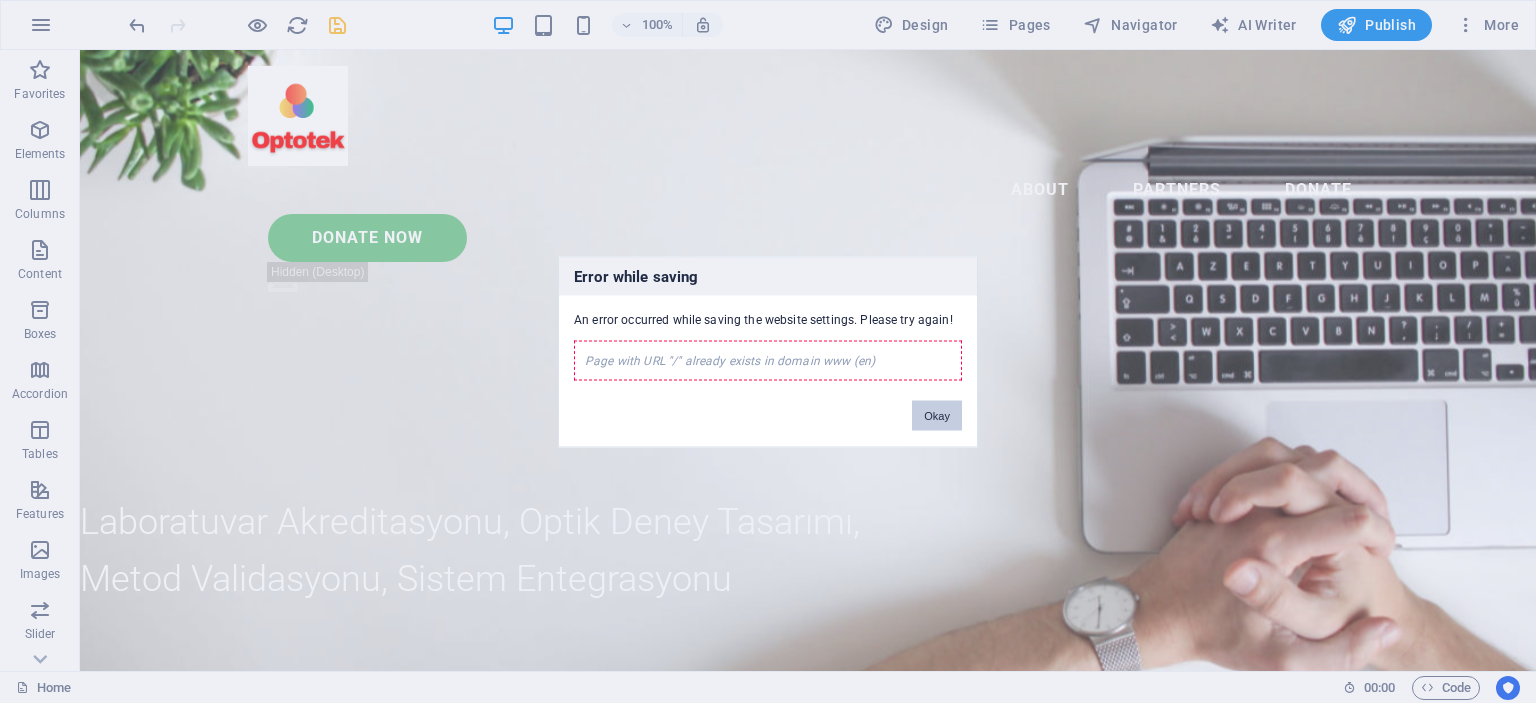 click on "Okay" at bounding box center [937, 415] 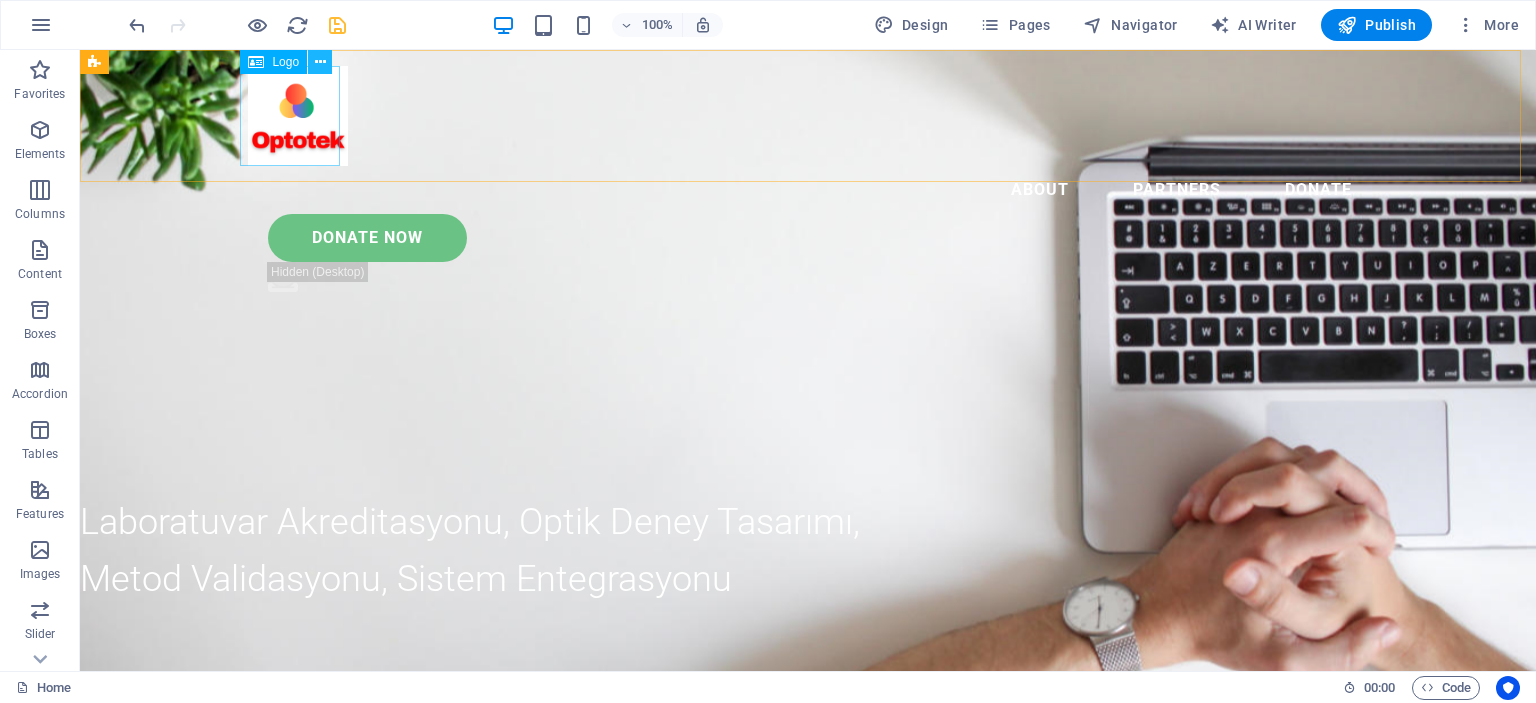 click at bounding box center [320, 62] 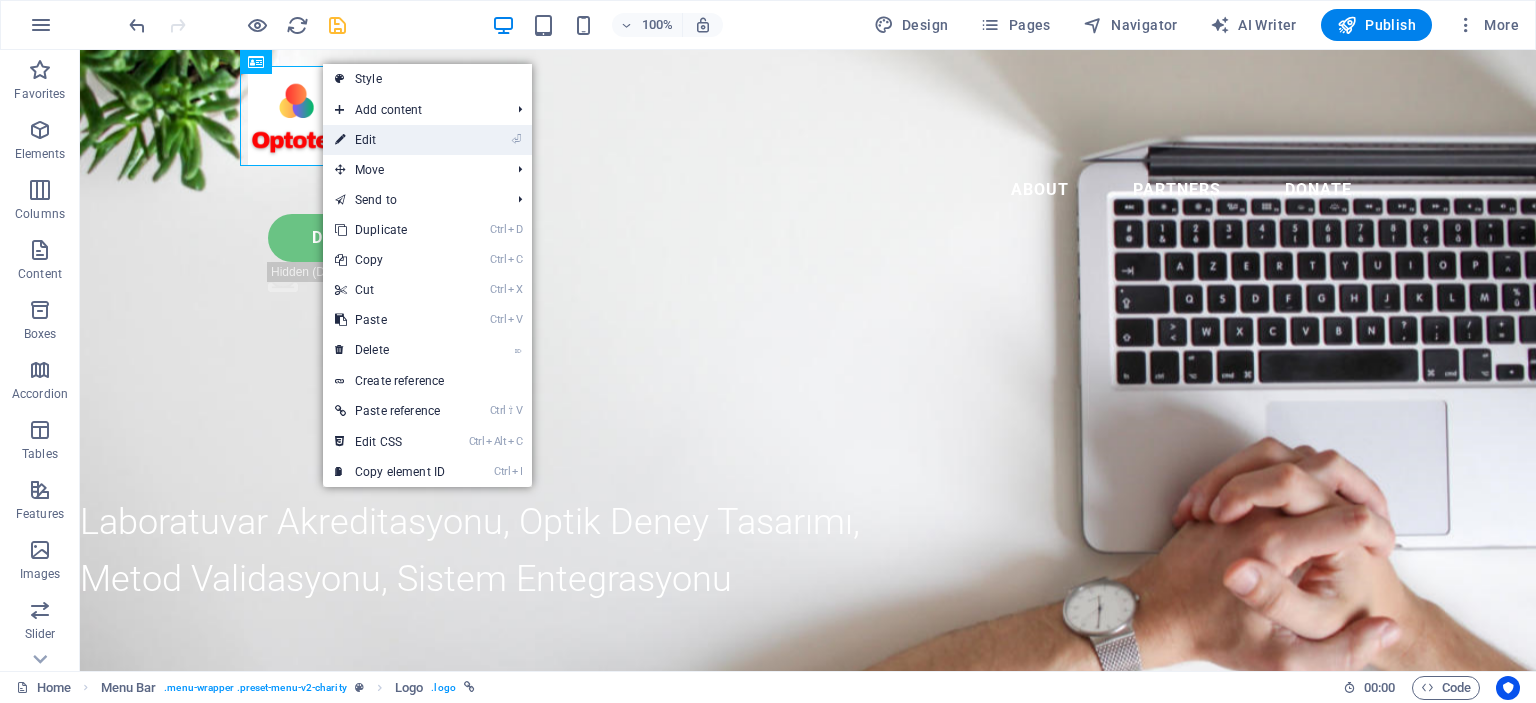 click on "⏎  Edit" at bounding box center [390, 140] 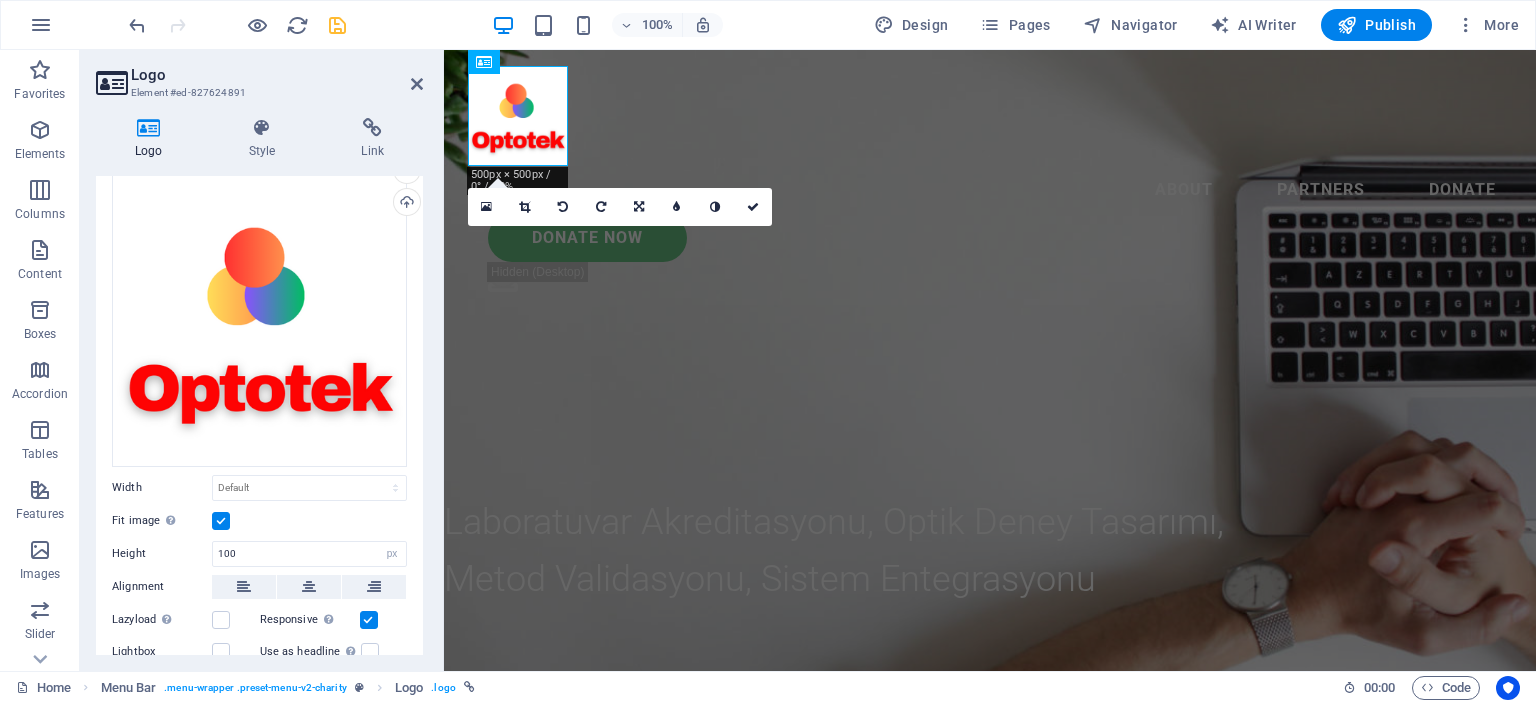 scroll, scrollTop: 0, scrollLeft: 0, axis: both 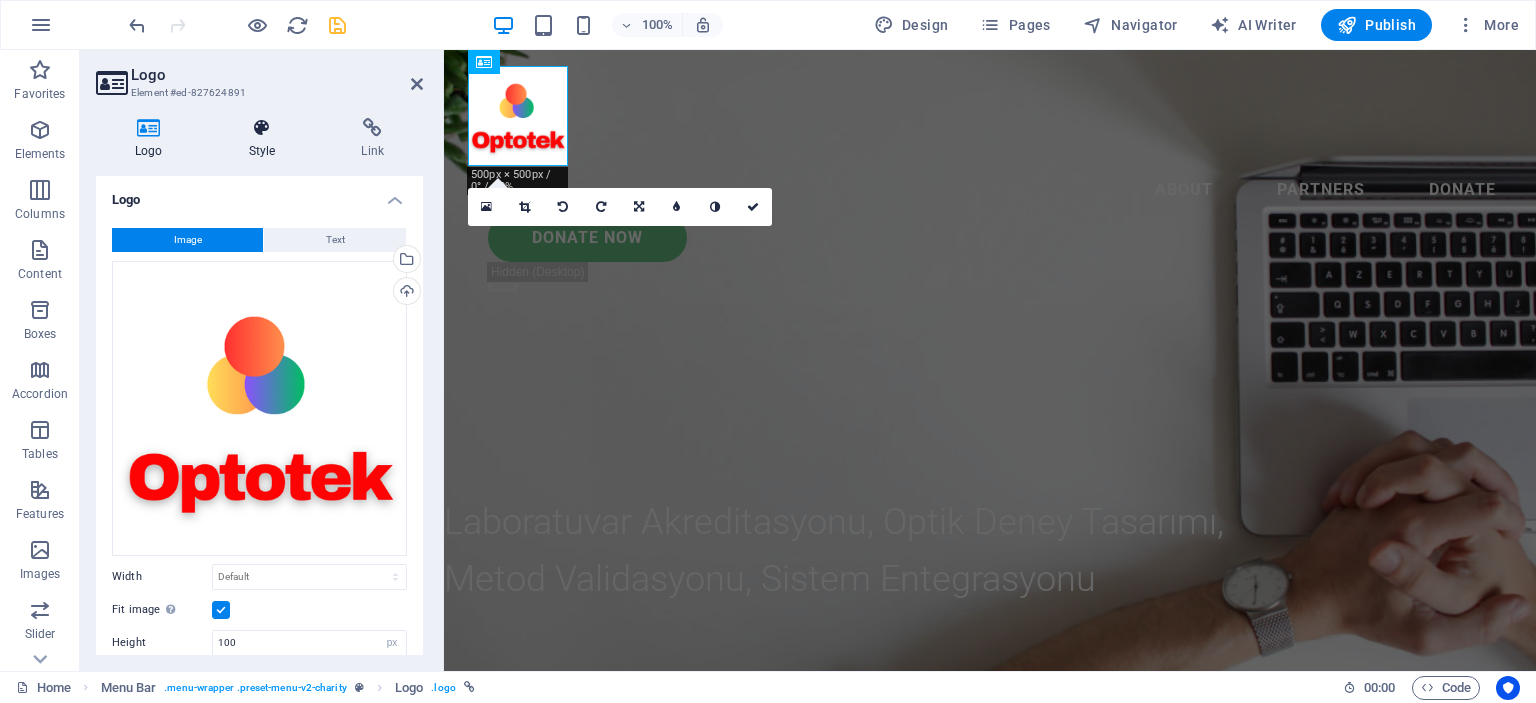 click on "Style" at bounding box center (266, 139) 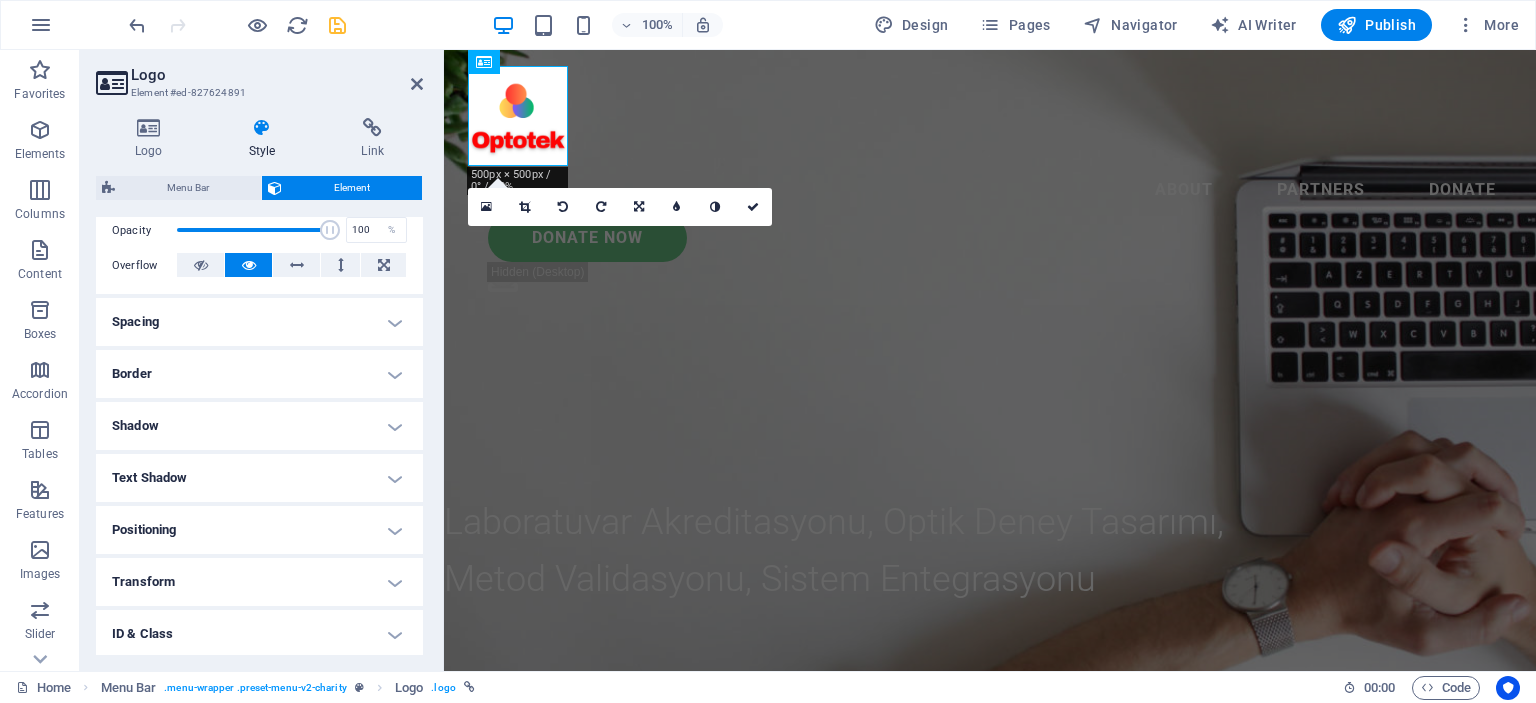 scroll, scrollTop: 400, scrollLeft: 0, axis: vertical 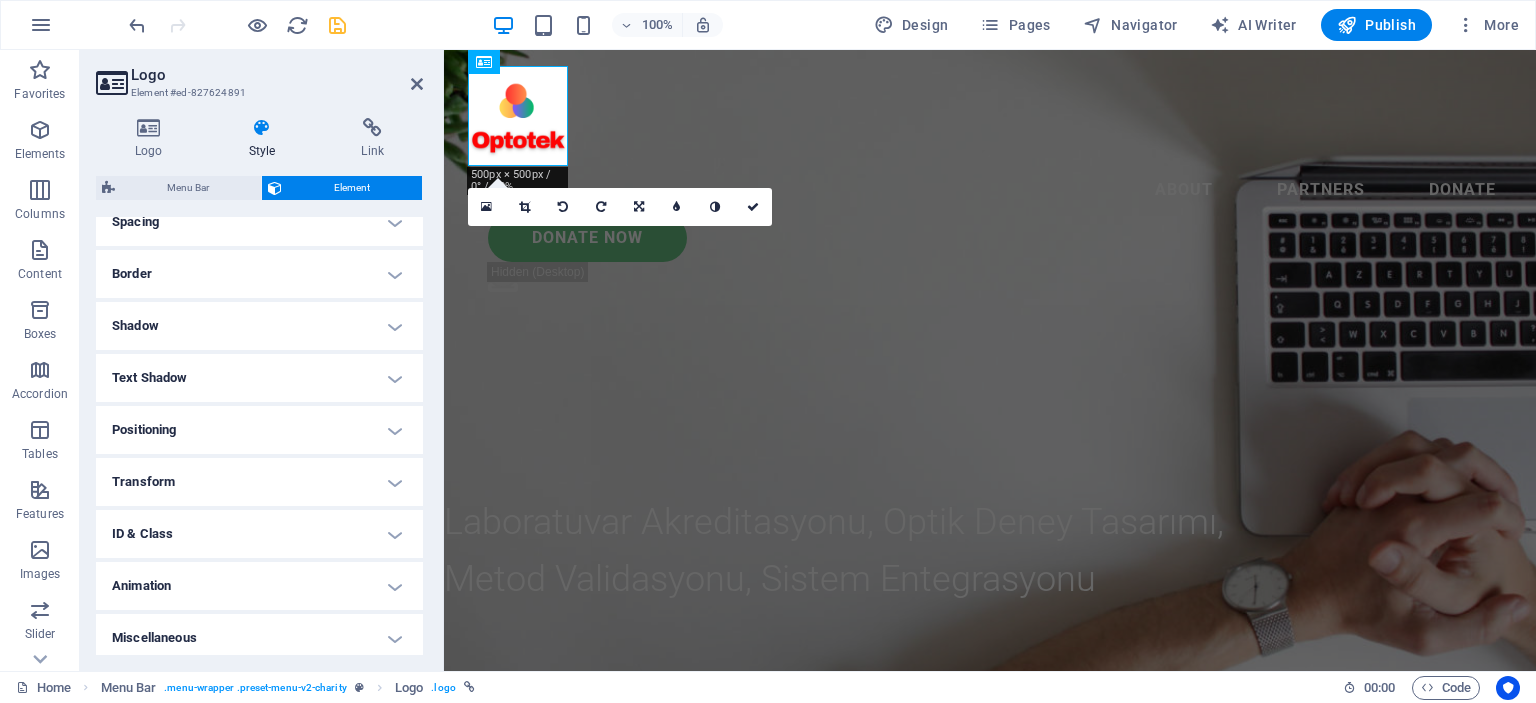 click on "Positioning" at bounding box center [259, 430] 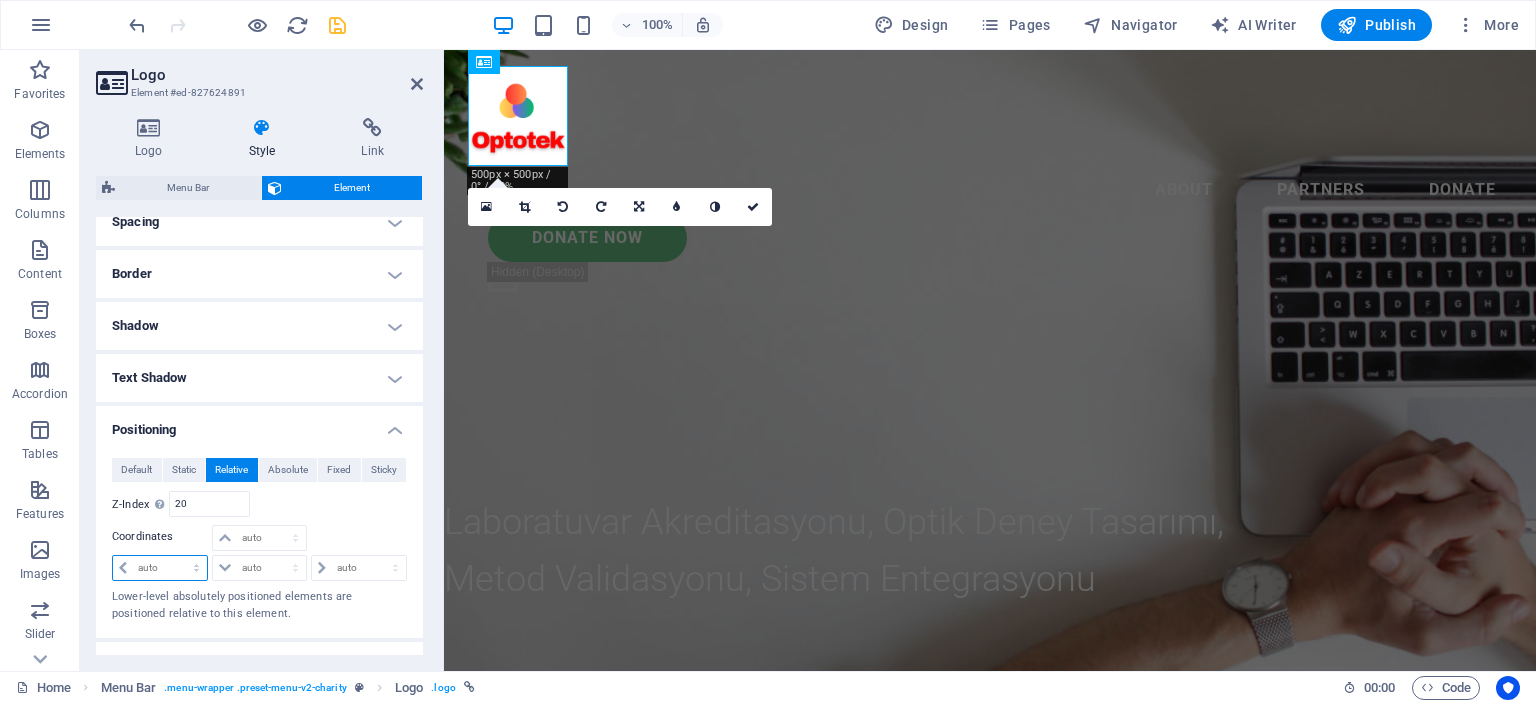 click on "auto px rem % em" at bounding box center (160, 568) 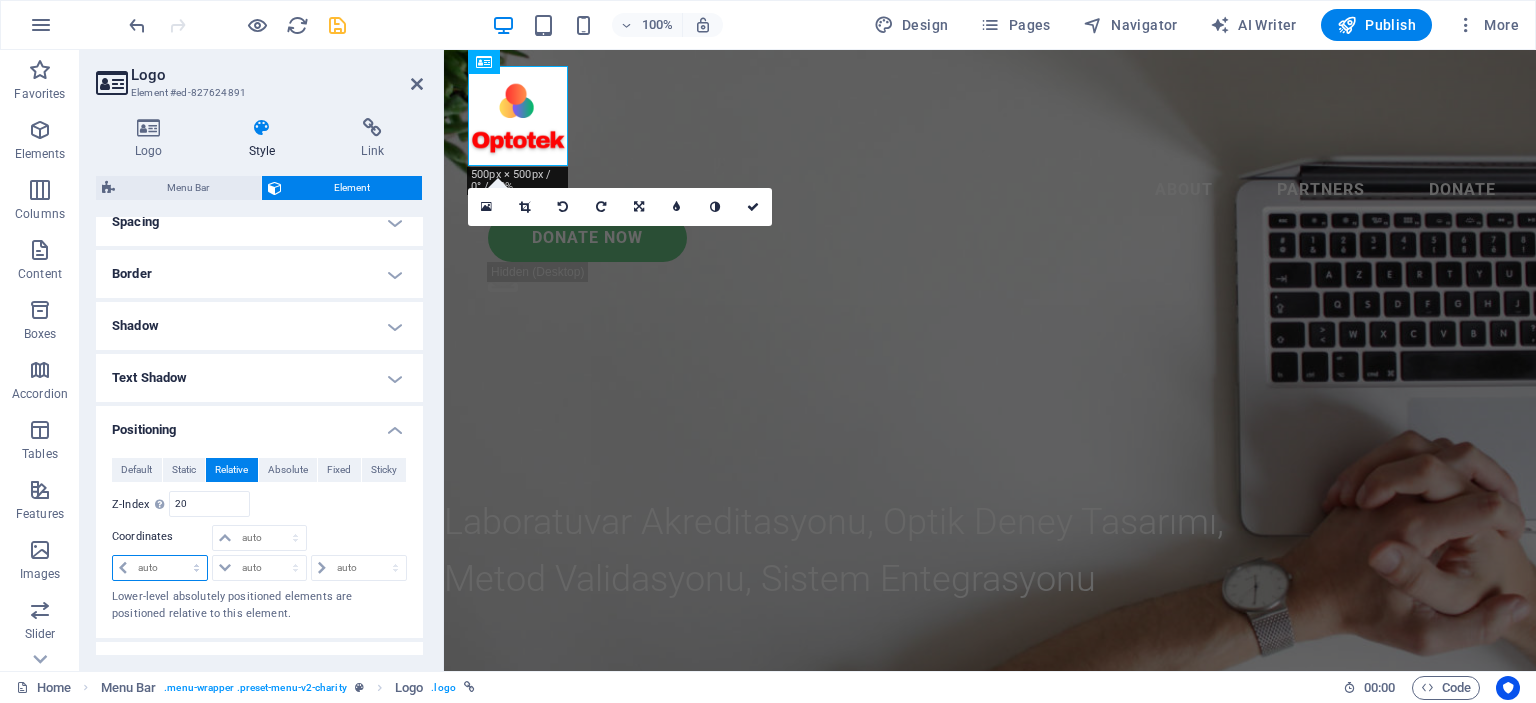 select on "%" 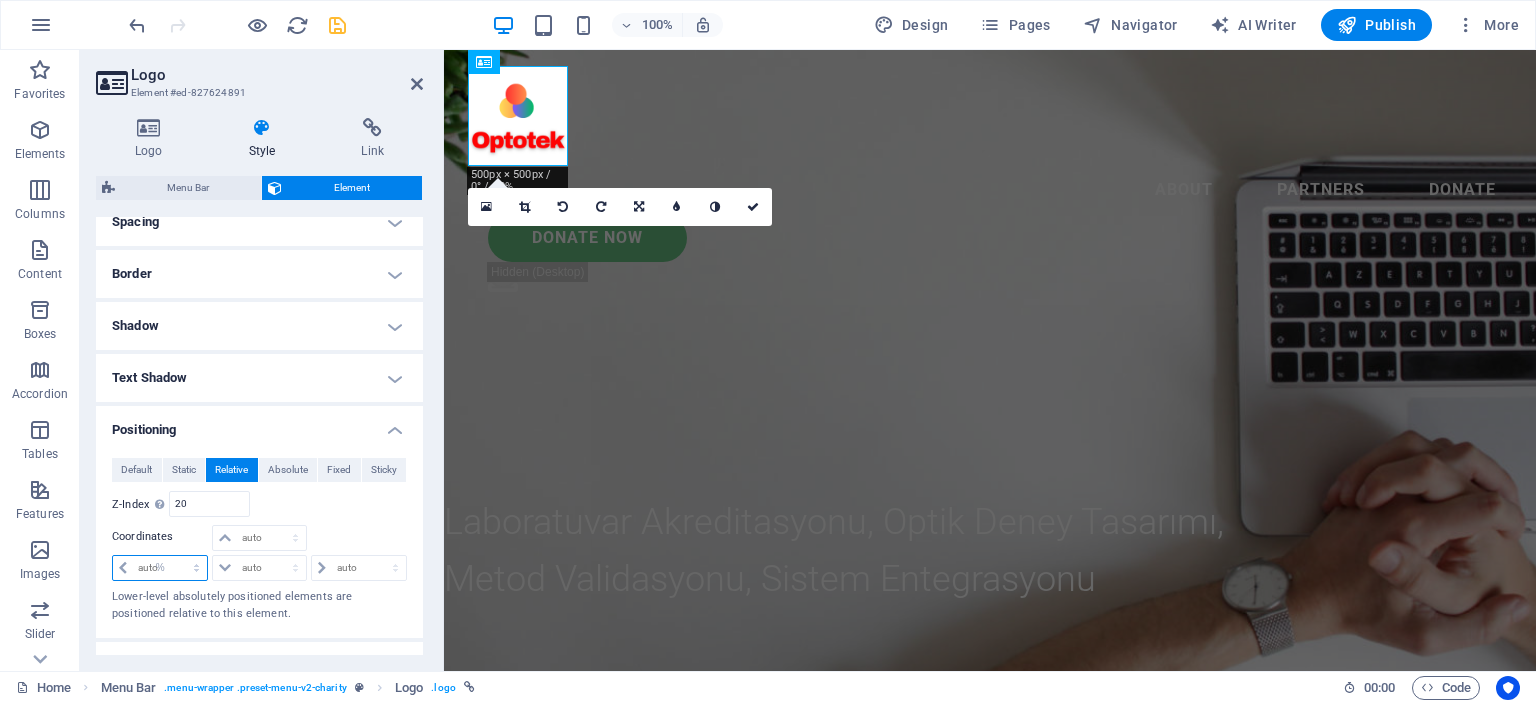 click on "auto px rem % em" at bounding box center (160, 568) 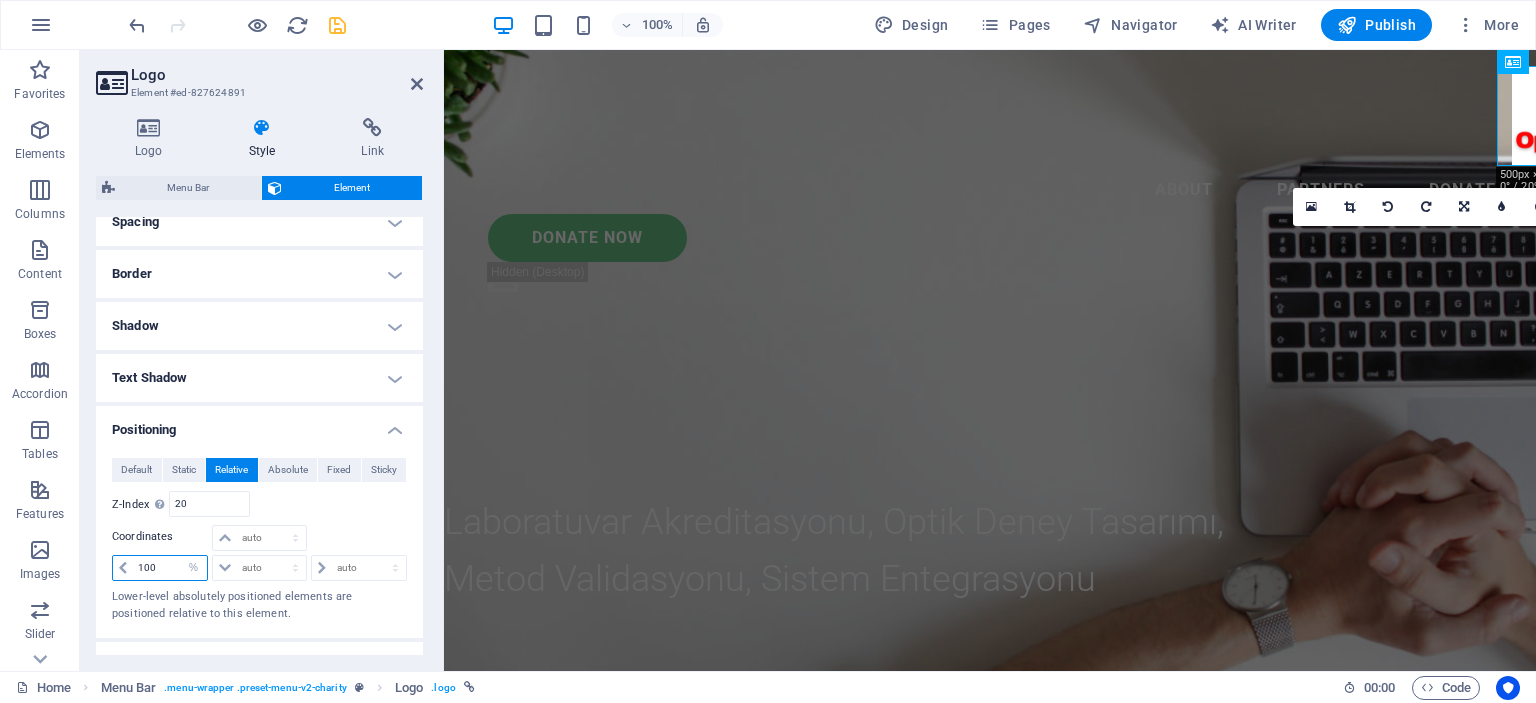 type on "0" 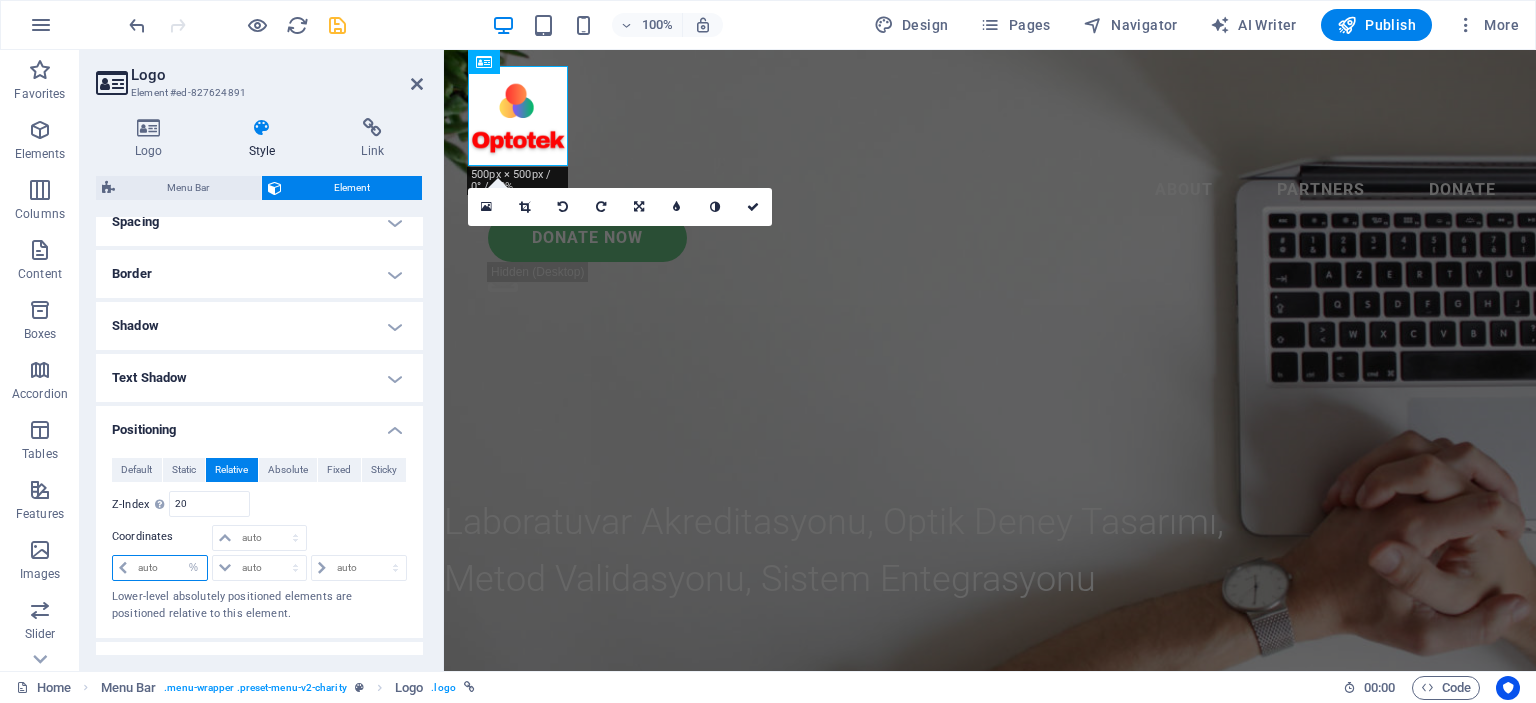 type on "0" 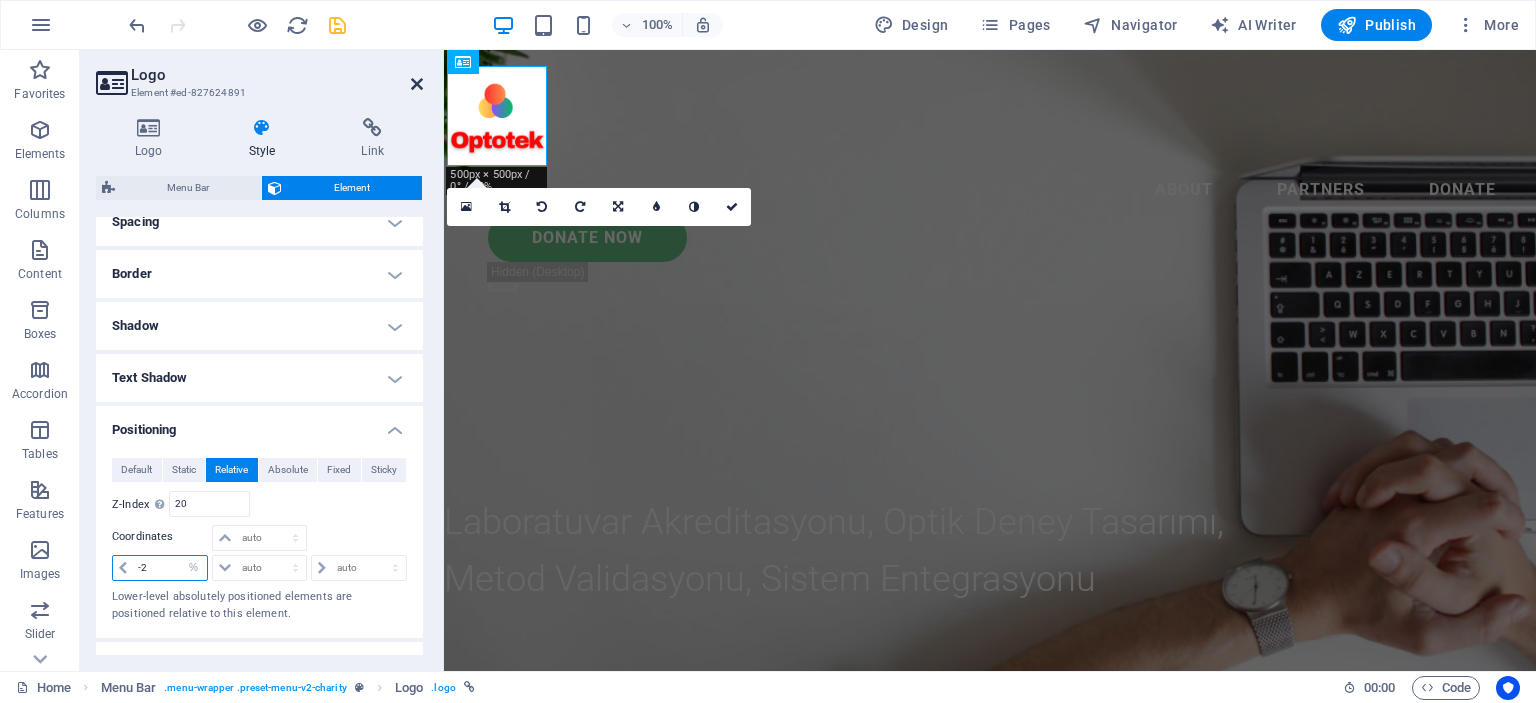 type on "-2" 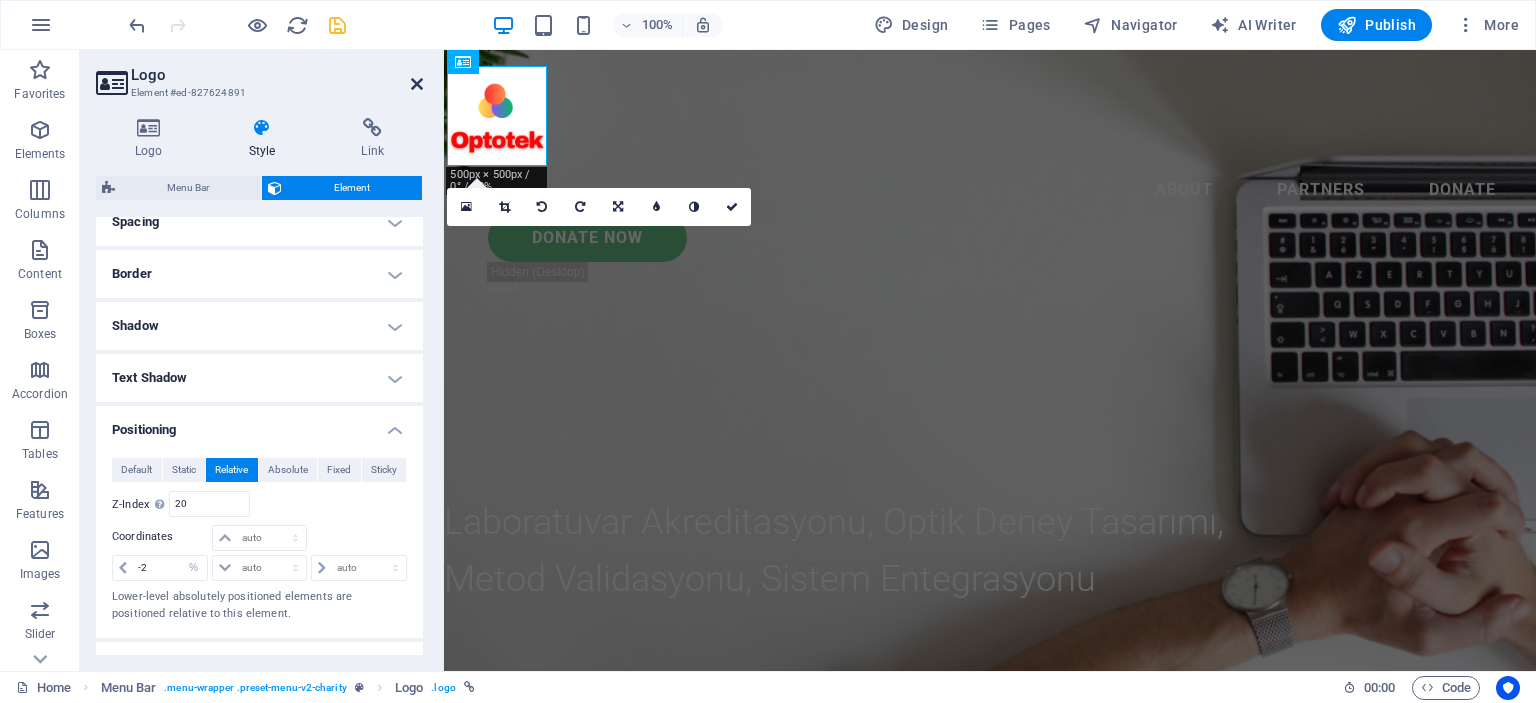 click at bounding box center (417, 84) 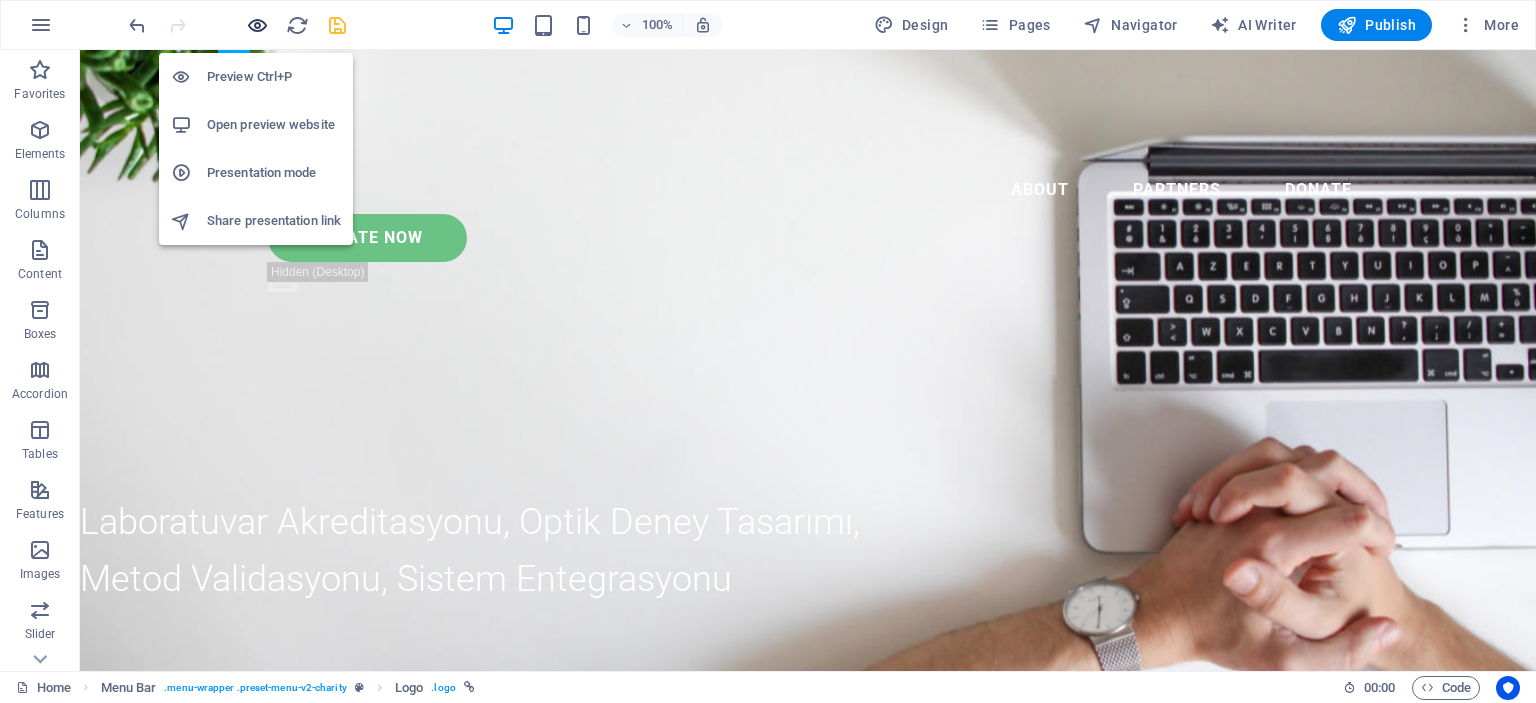 click at bounding box center [257, 25] 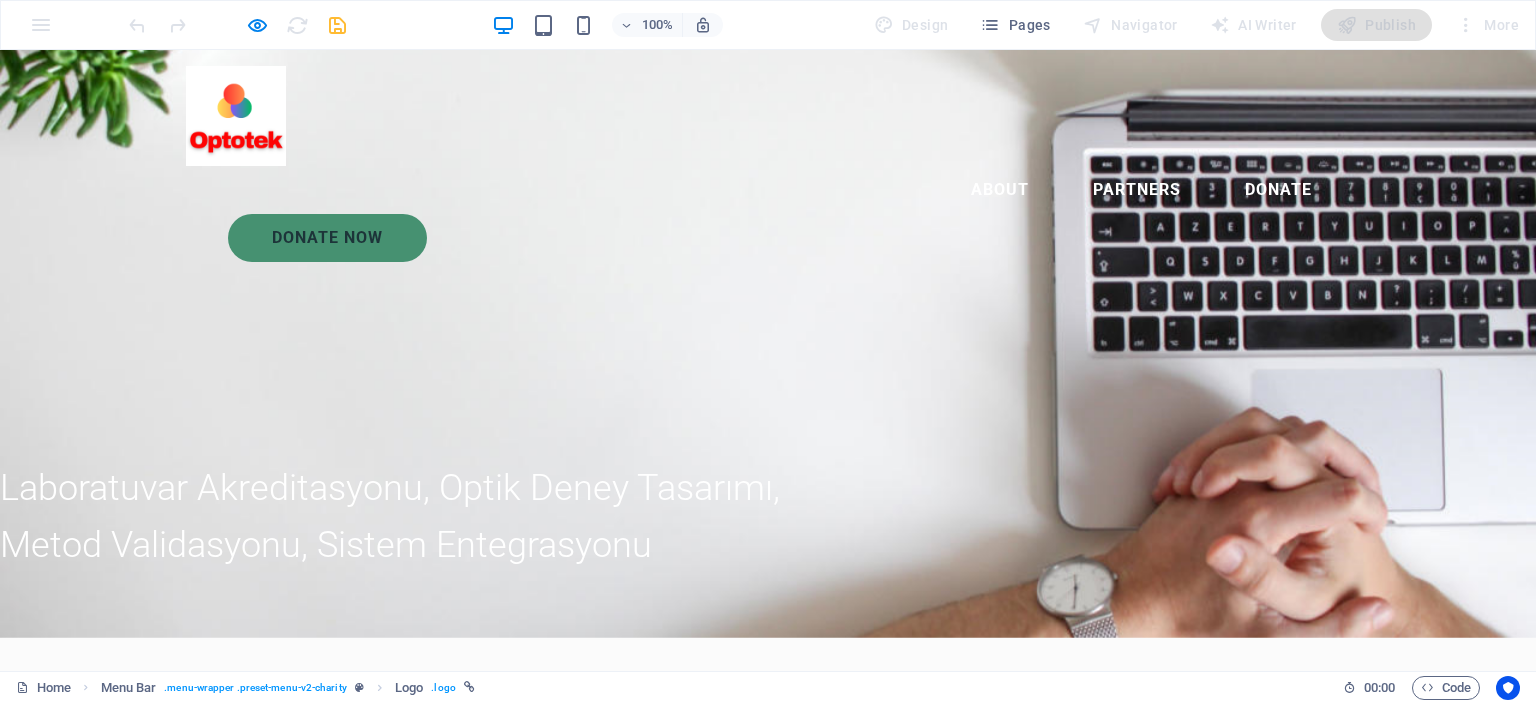 scroll, scrollTop: 0, scrollLeft: 0, axis: both 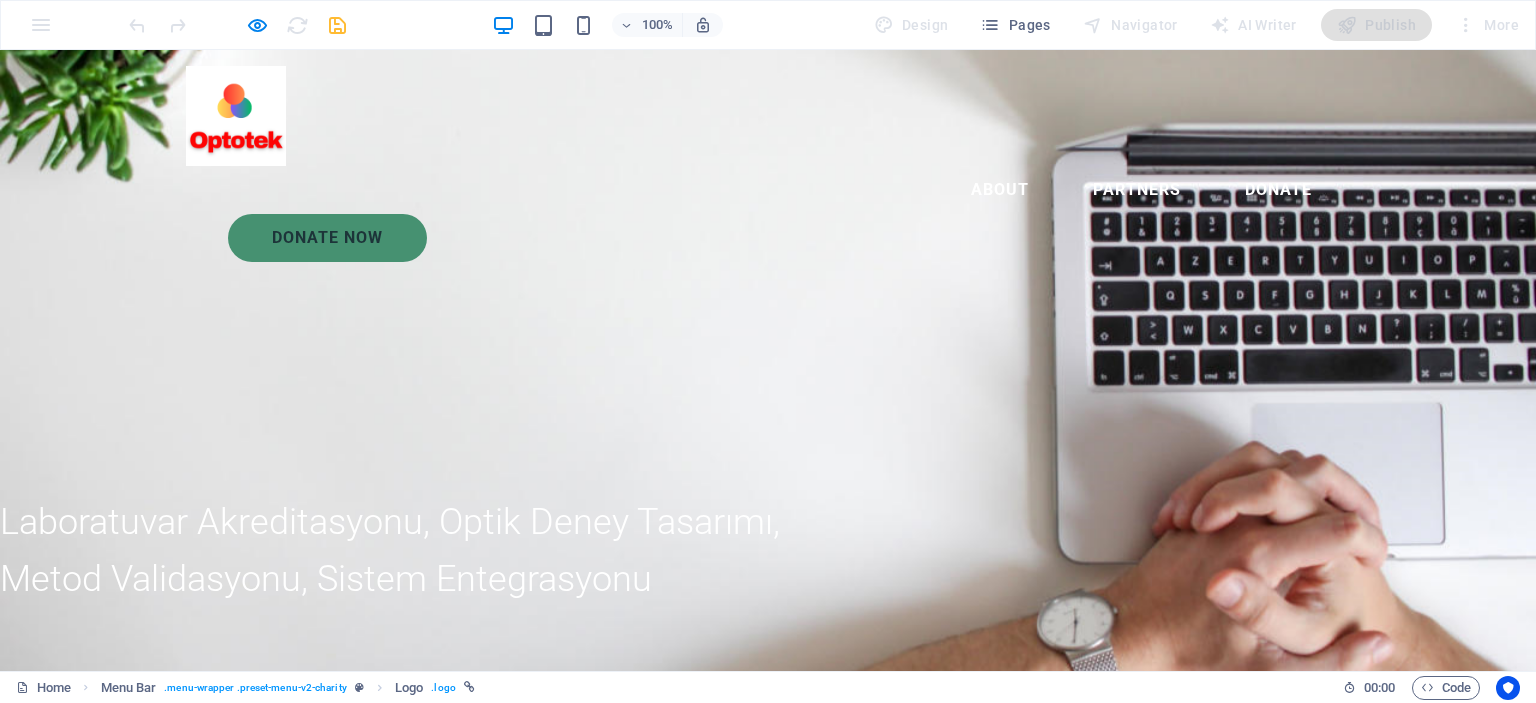 click on "Eğitim ve Danışmanlık Hizmetleri" at bounding box center [603, 793] 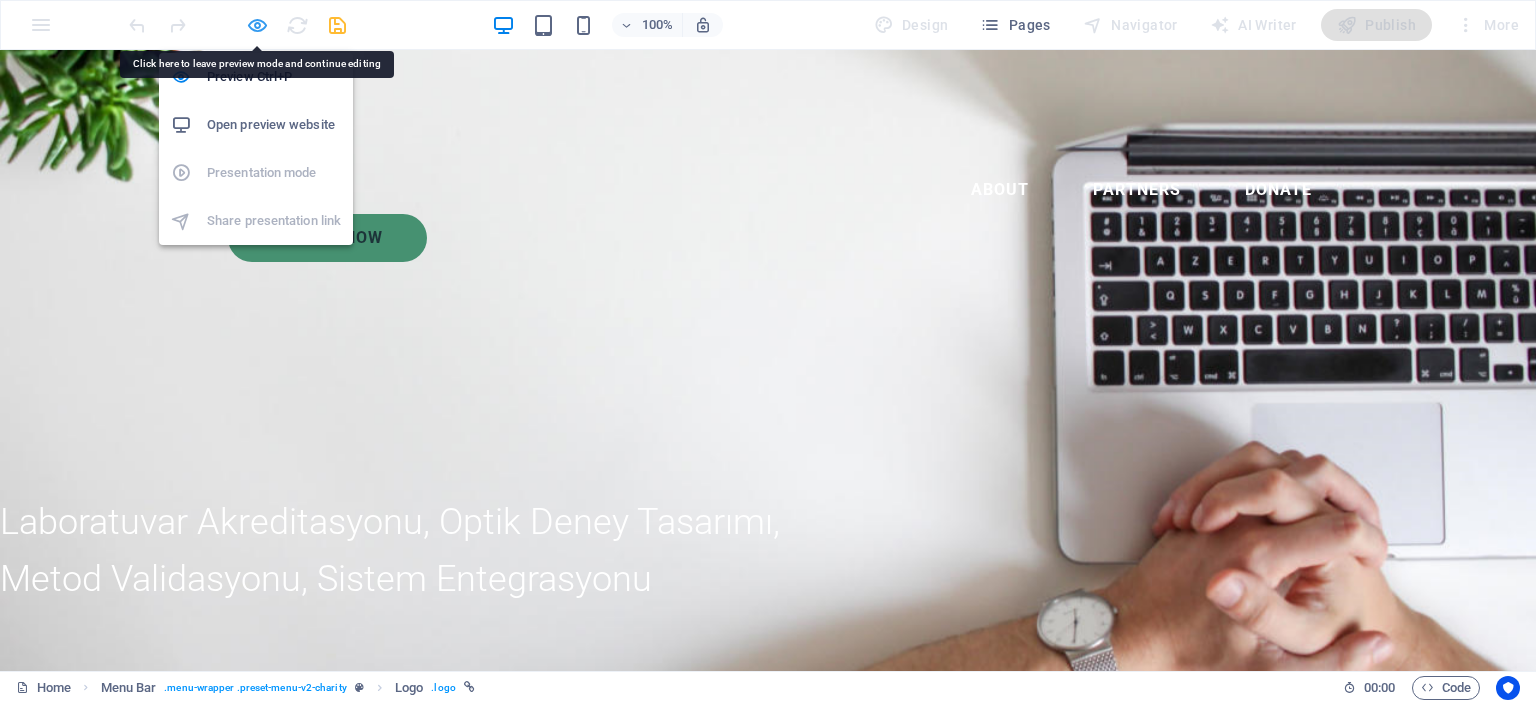 click at bounding box center (257, 25) 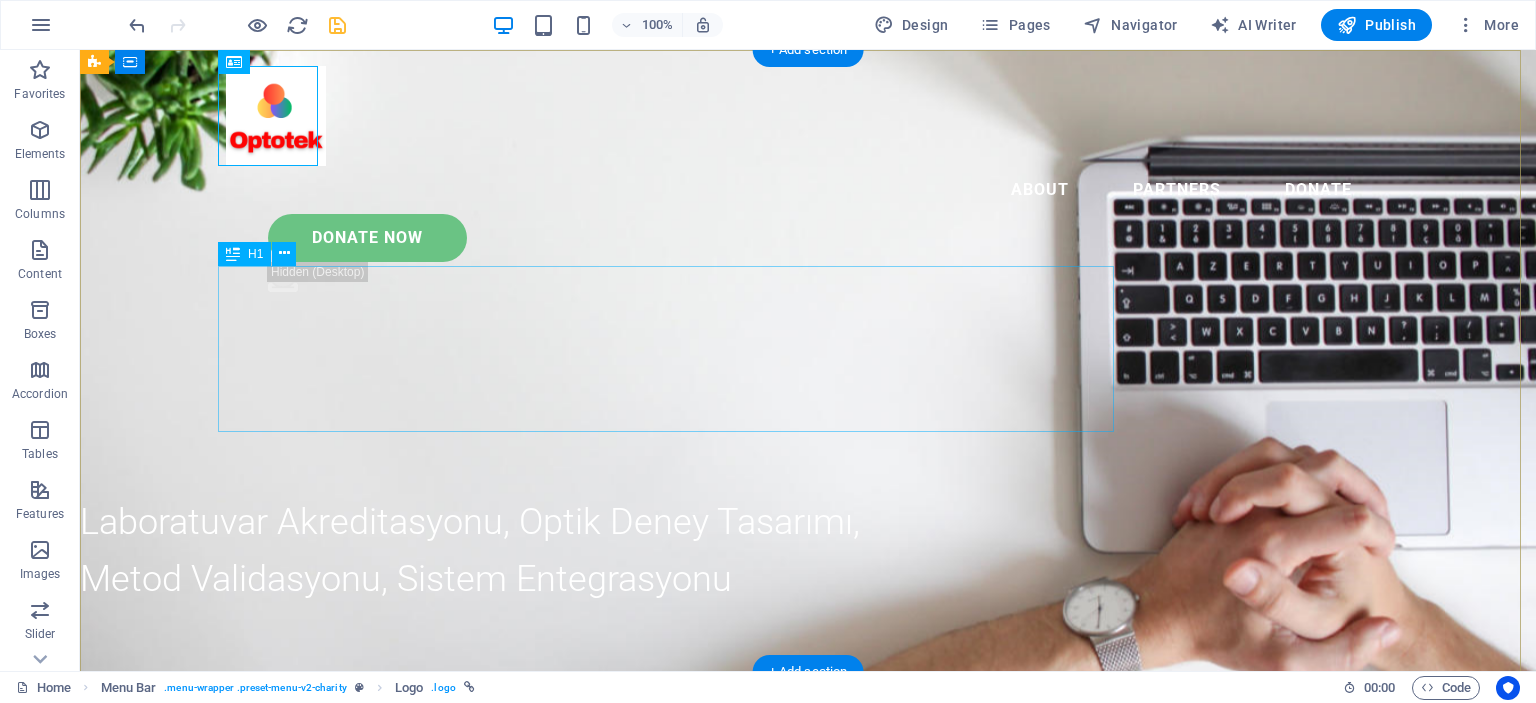 click on "Eğitim ve Danışmanlık Hizmetleri" at bounding box center [674, 793] 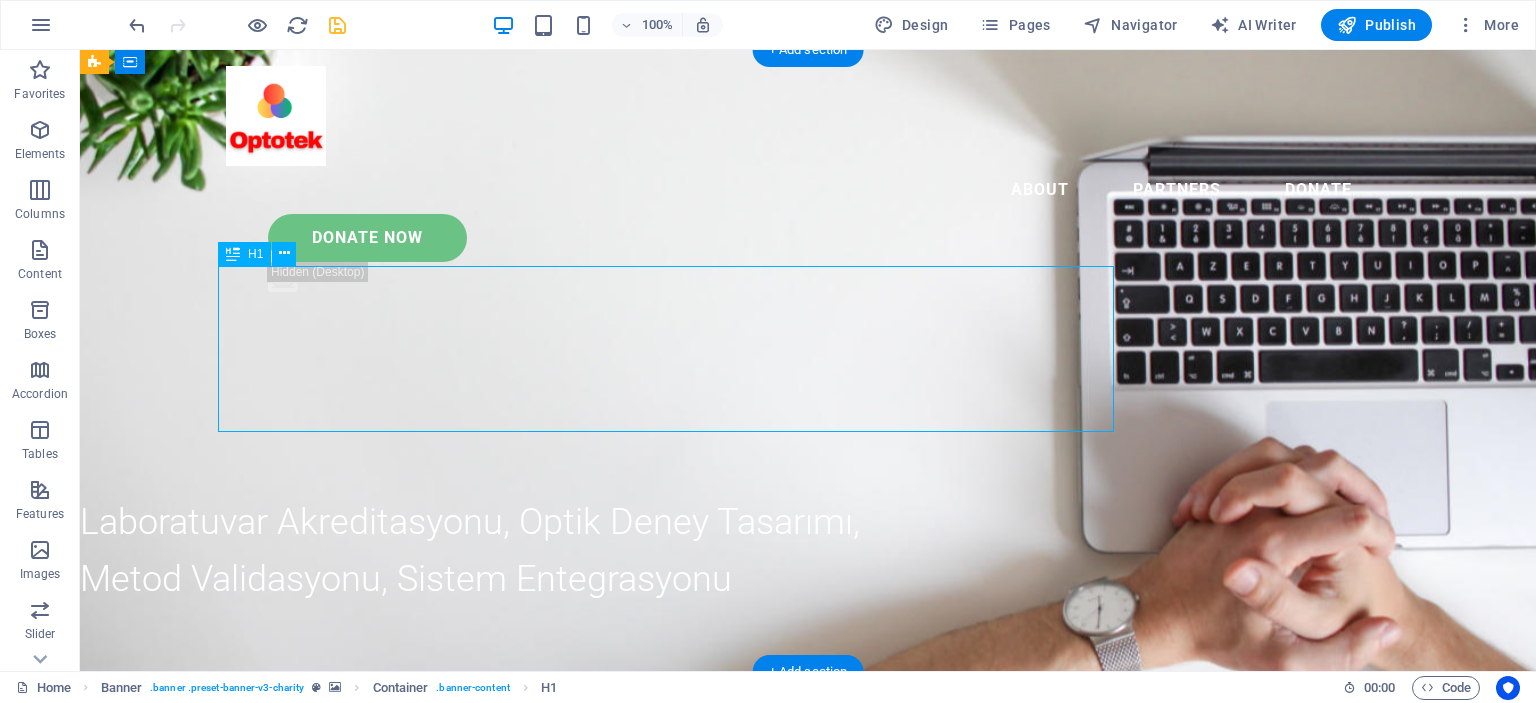 click on "Eğitim ve Danışmanlık Hizmetleri" at bounding box center (674, 793) 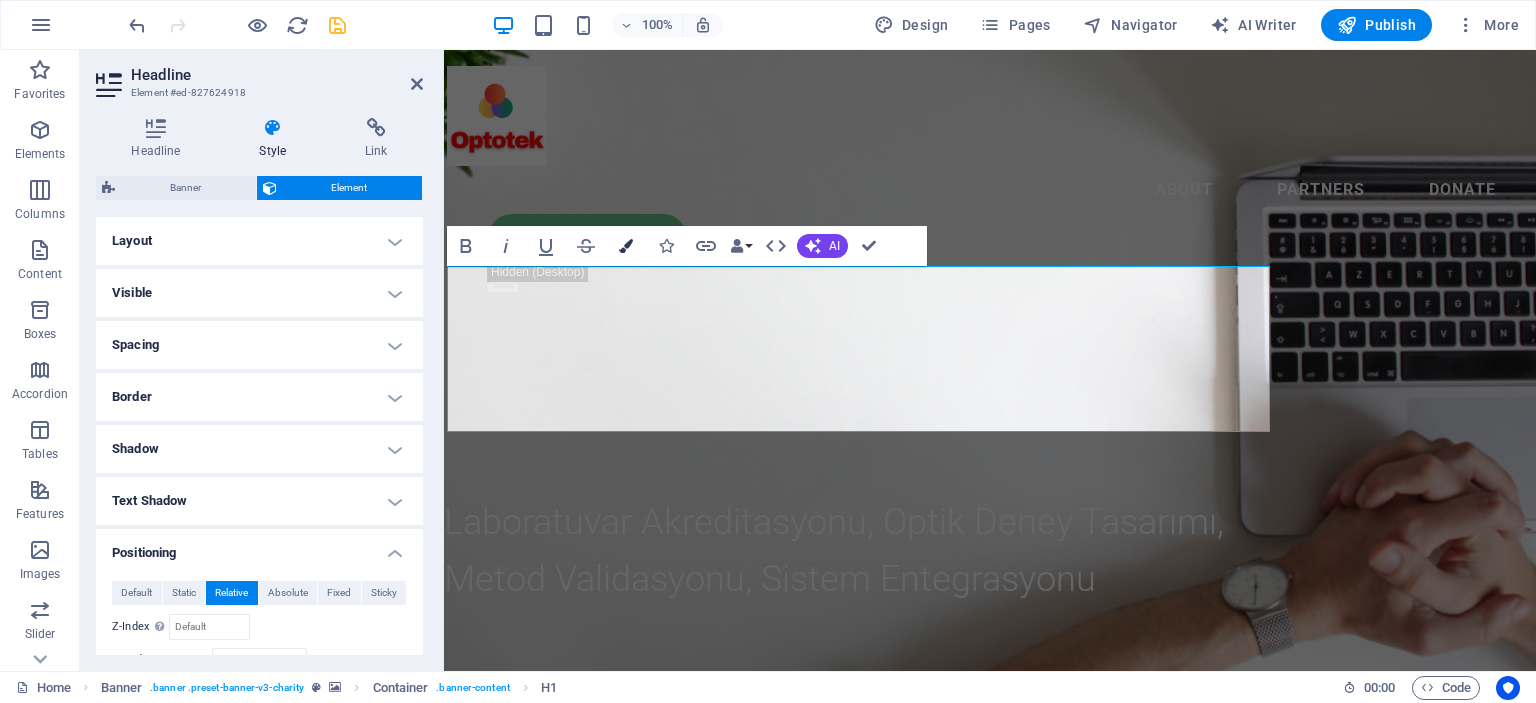 click at bounding box center [626, 246] 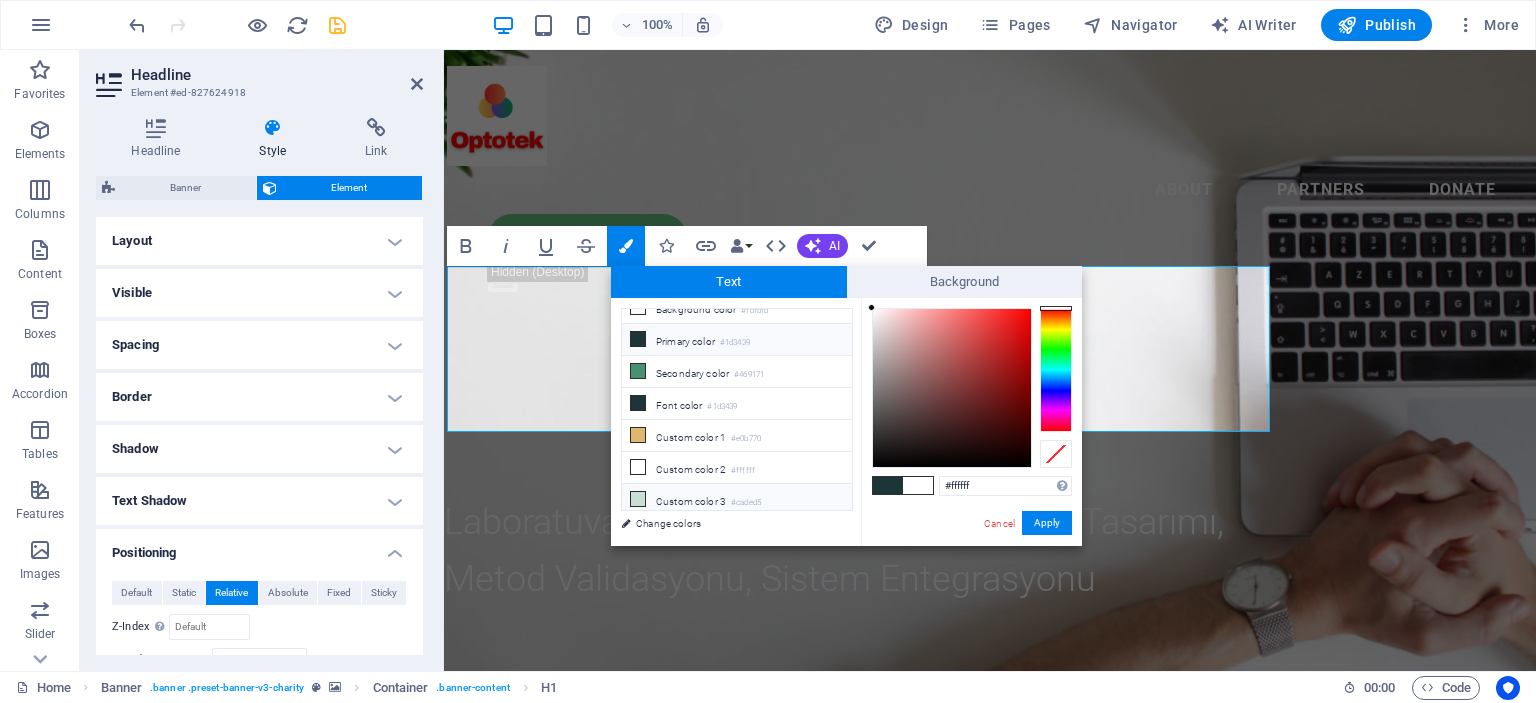 scroll, scrollTop: 0, scrollLeft: 0, axis: both 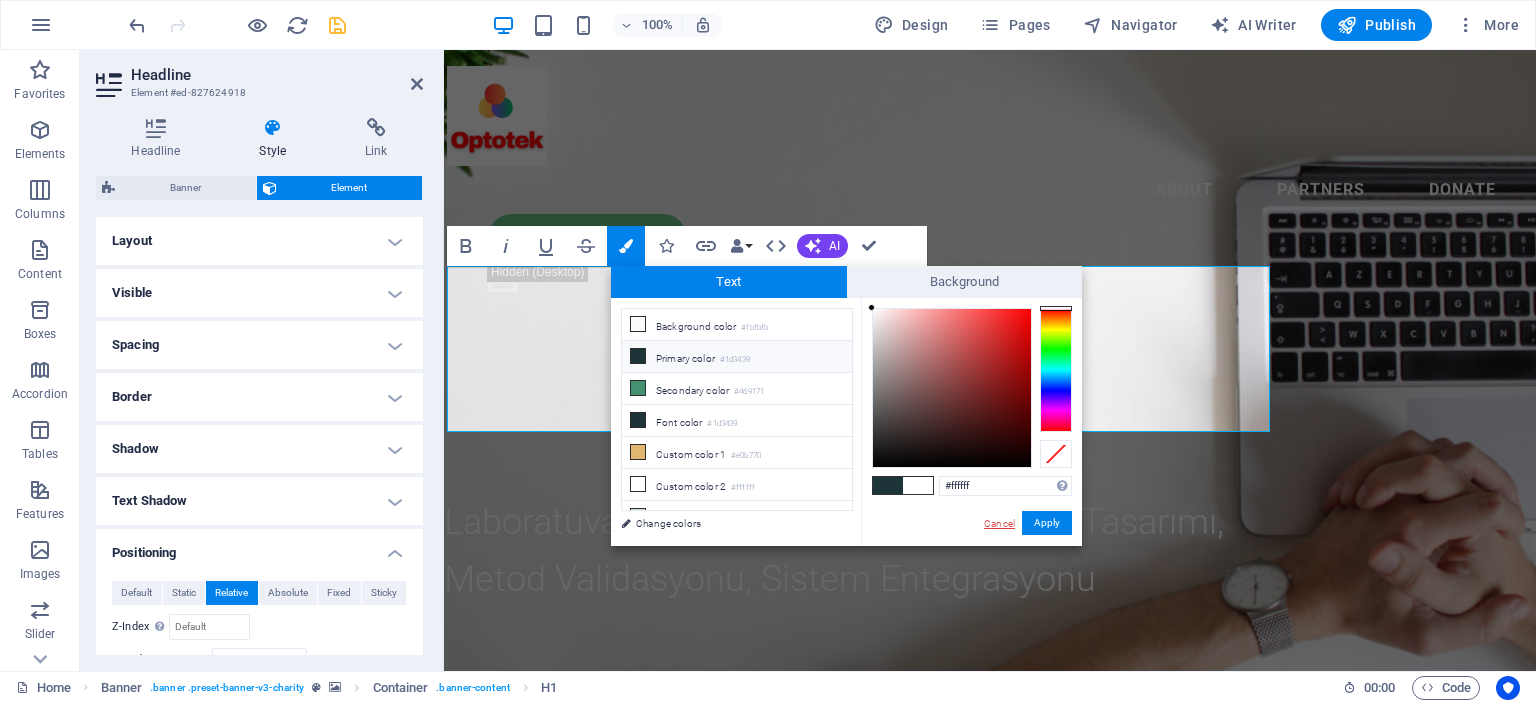 click on "Cancel" at bounding box center [999, 523] 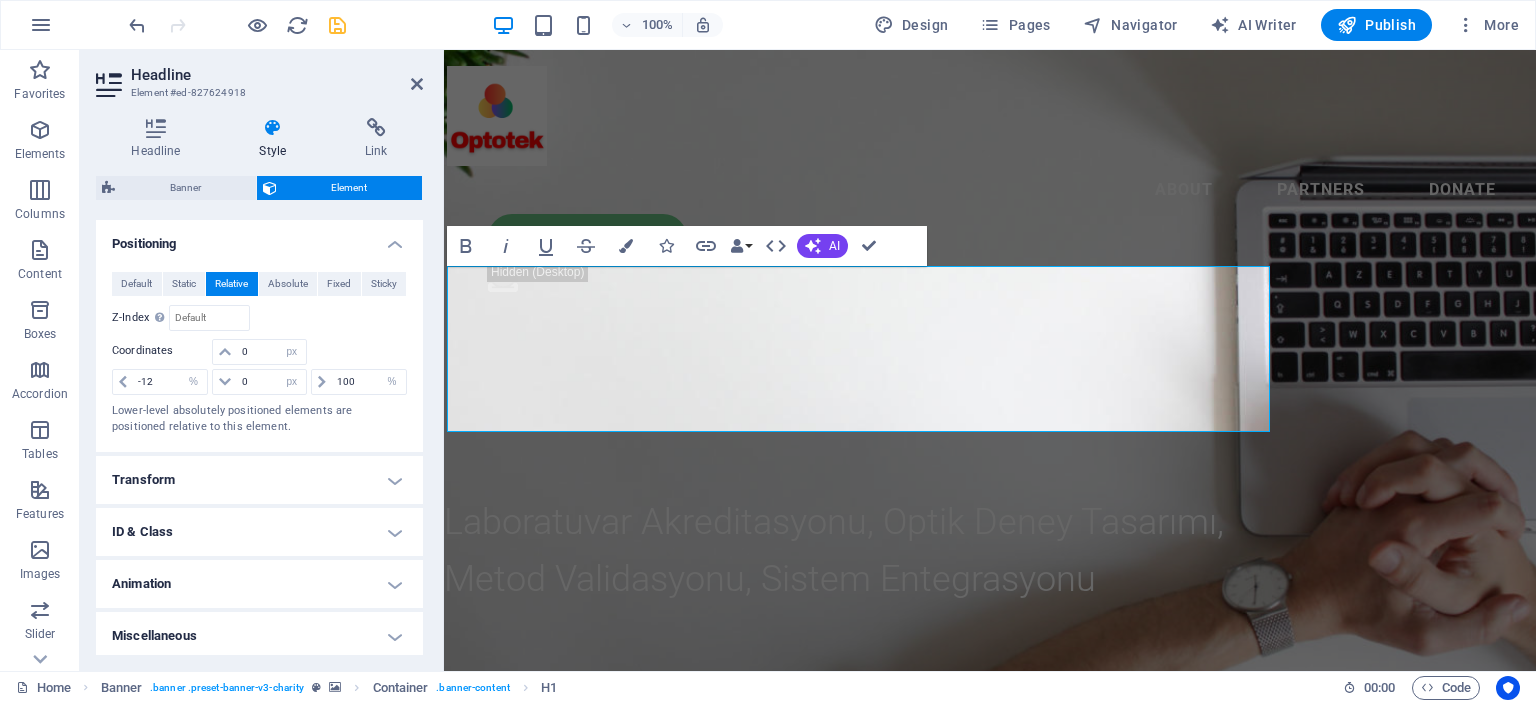 scroll, scrollTop: 312, scrollLeft: 0, axis: vertical 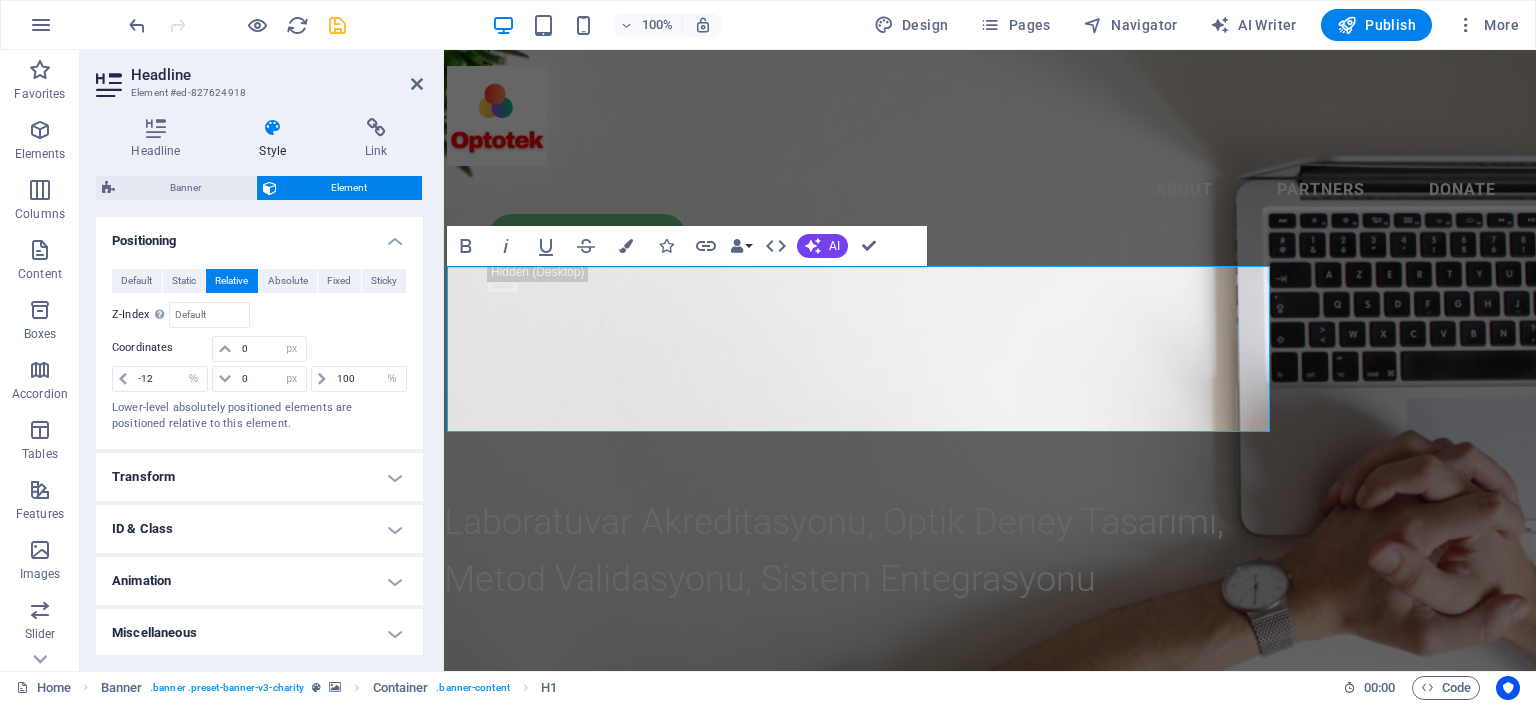 click on "ID & Class" at bounding box center [259, 529] 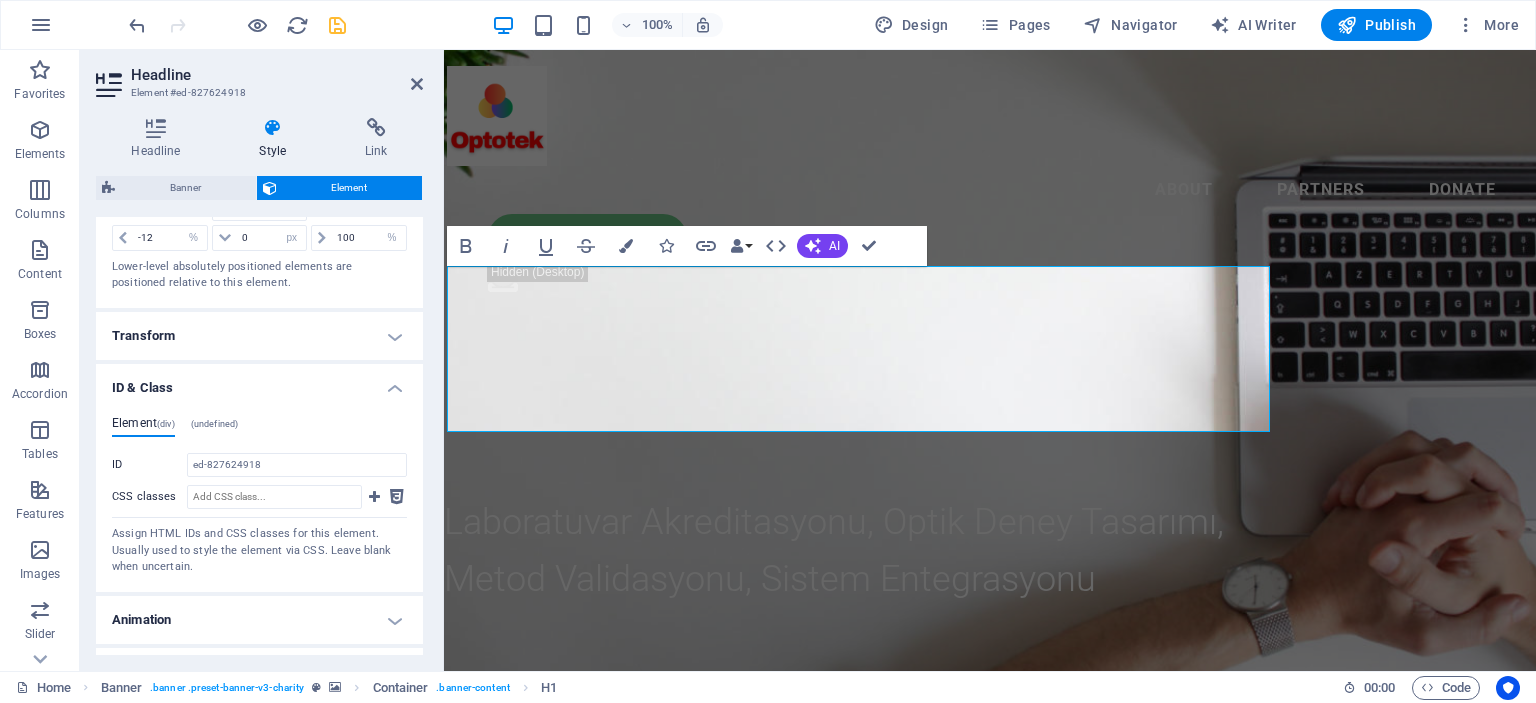 scroll, scrollTop: 392, scrollLeft: 0, axis: vertical 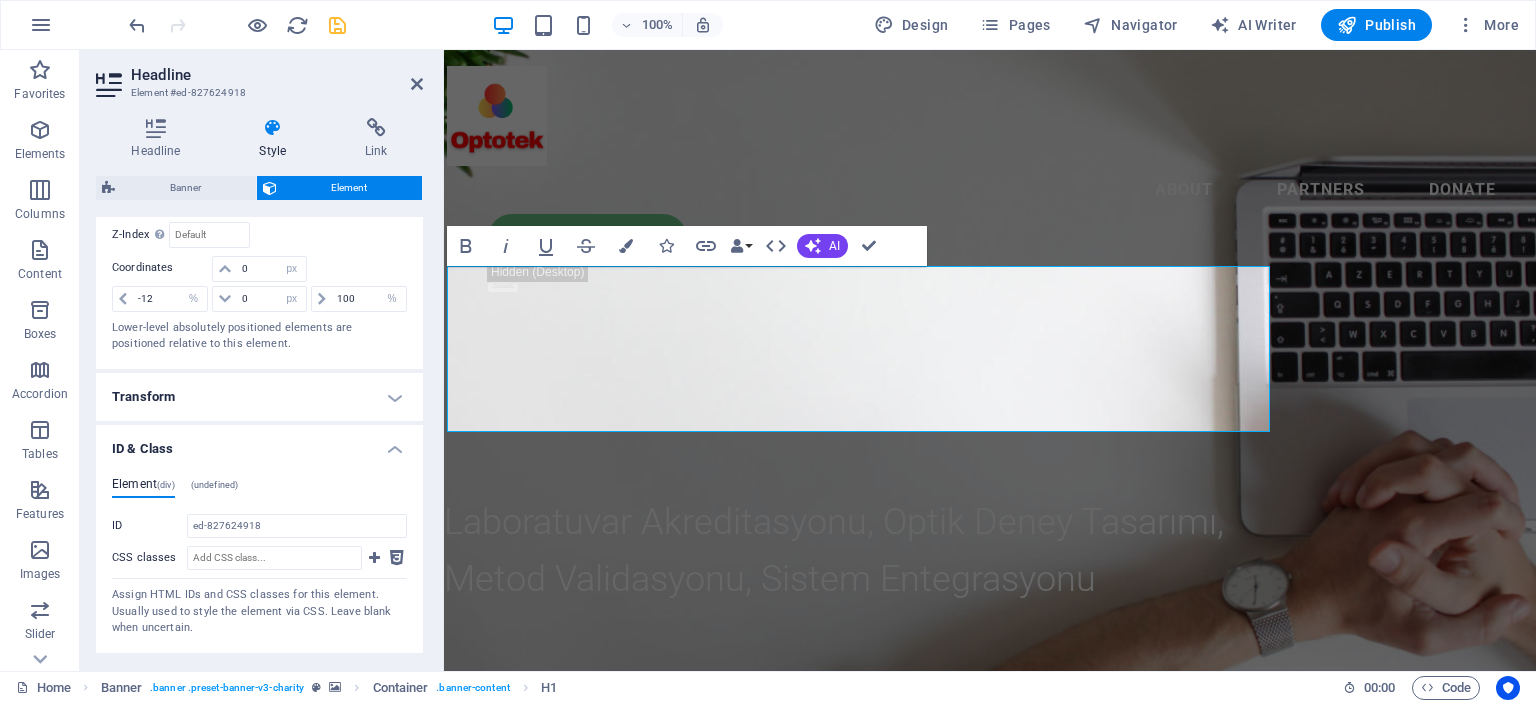 click on "ID & Class" at bounding box center (259, 443) 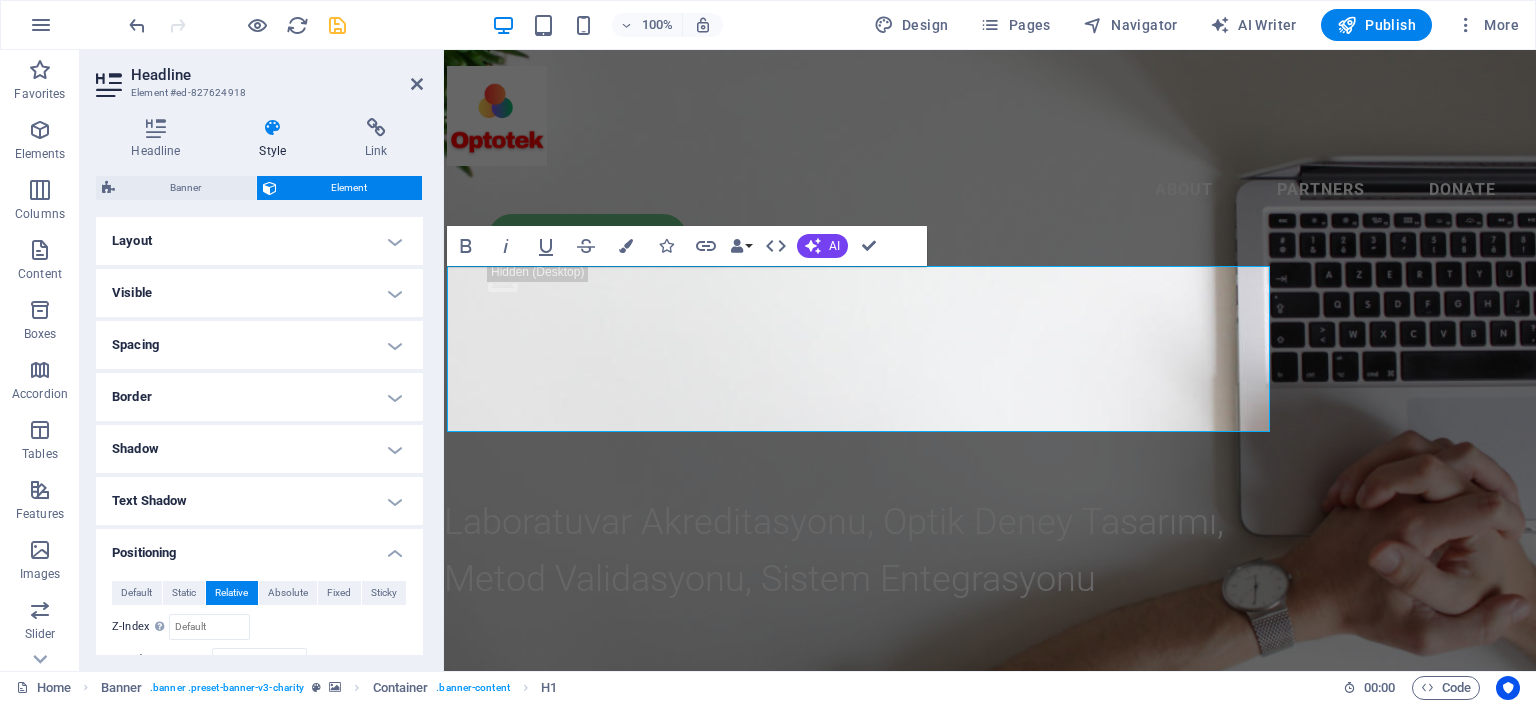 scroll, scrollTop: 100, scrollLeft: 0, axis: vertical 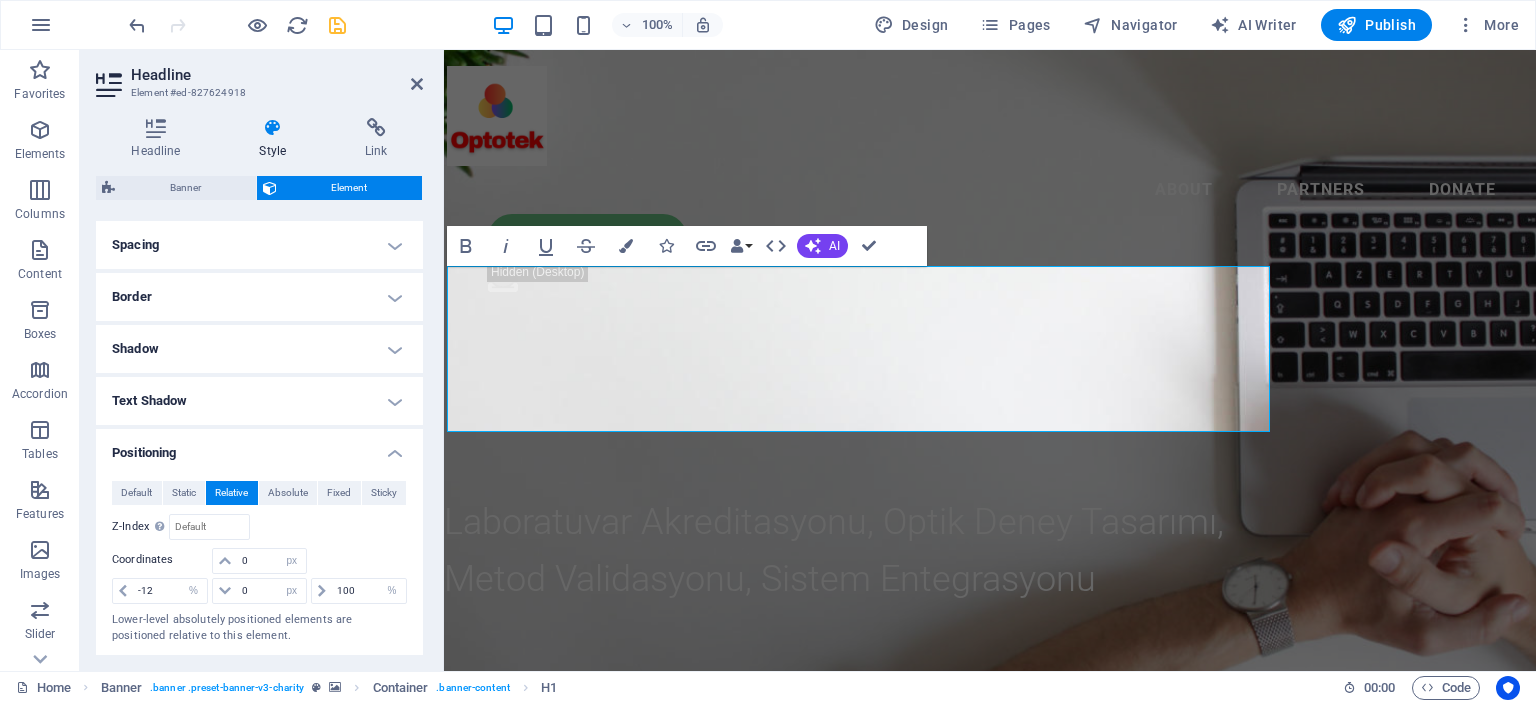 click on "Positioning" at bounding box center [259, 447] 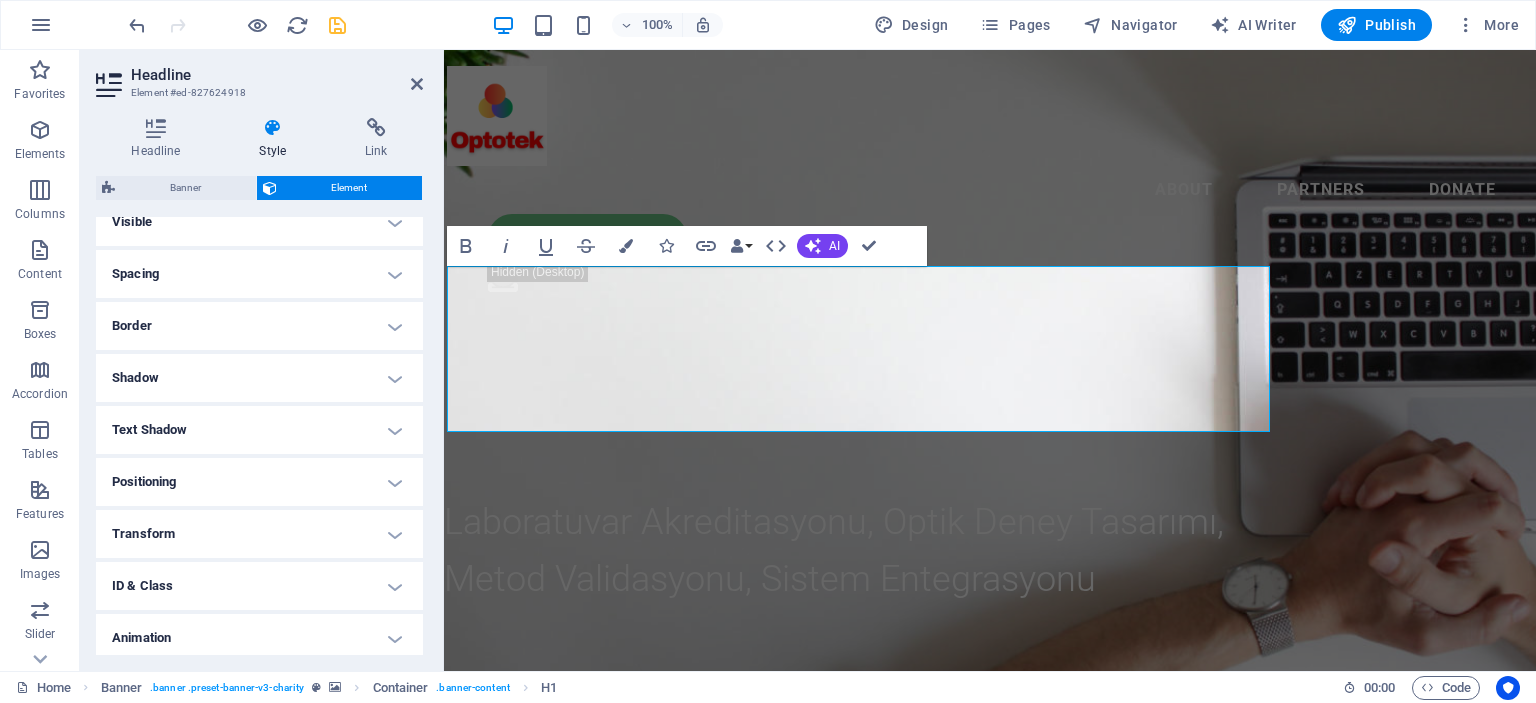 scroll, scrollTop: 100, scrollLeft: 0, axis: vertical 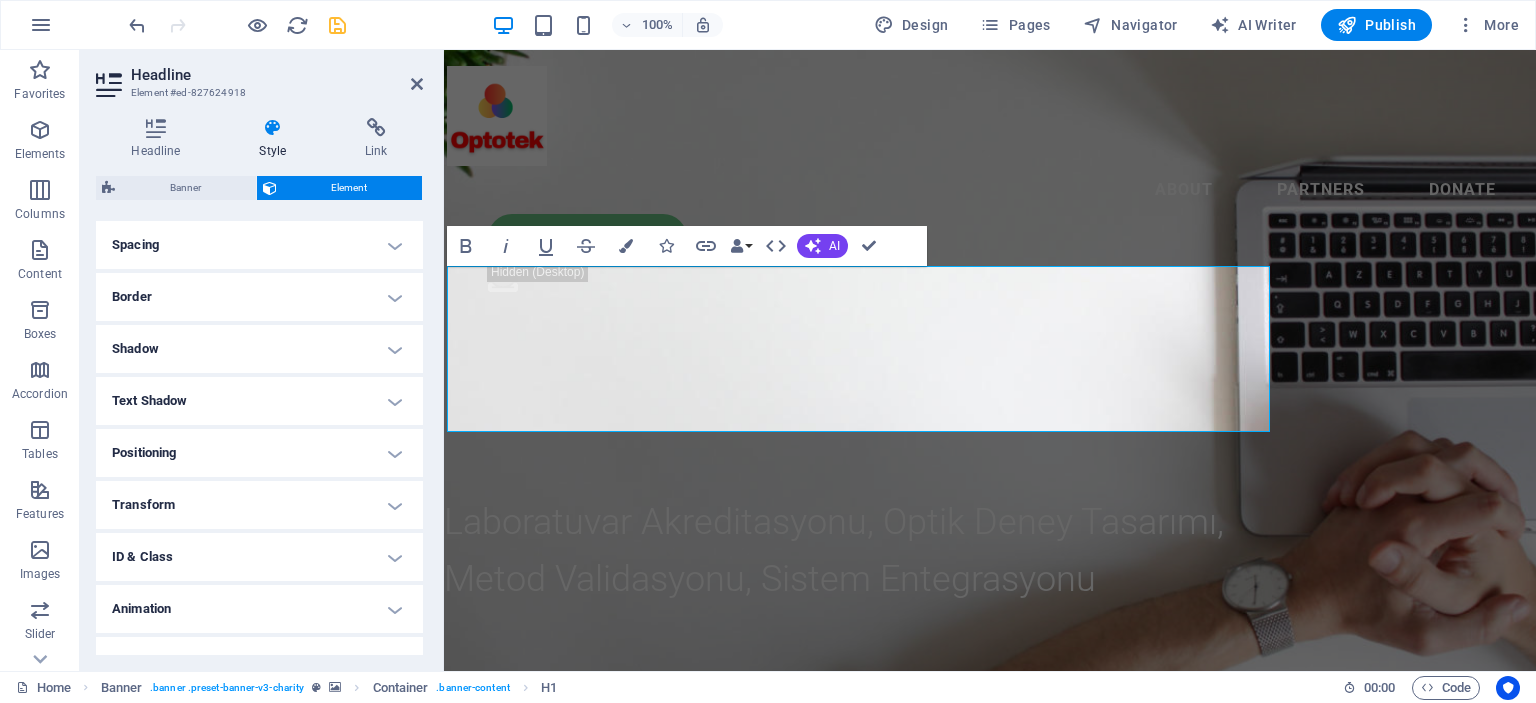 click on "Text Shadow" at bounding box center (259, 401) 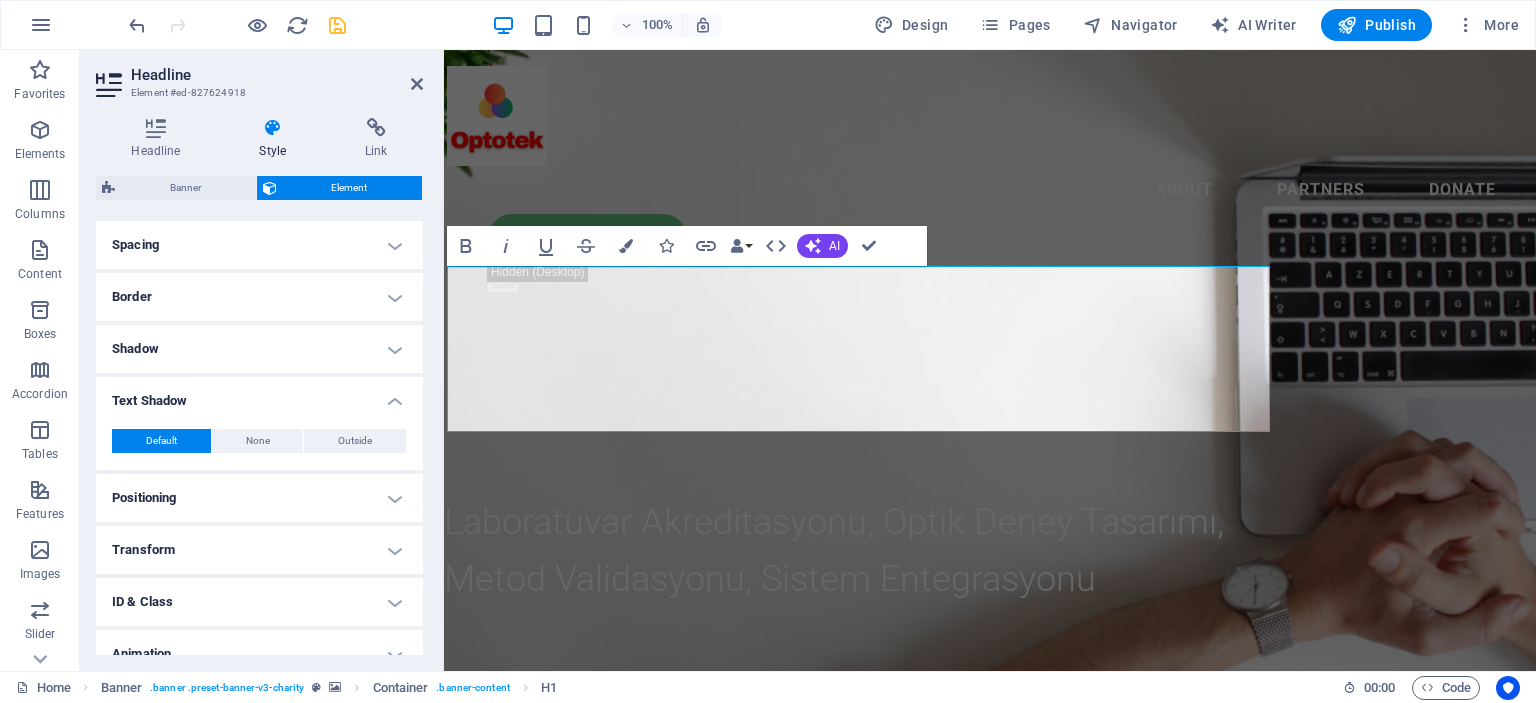click on "Text Shadow" at bounding box center (259, 395) 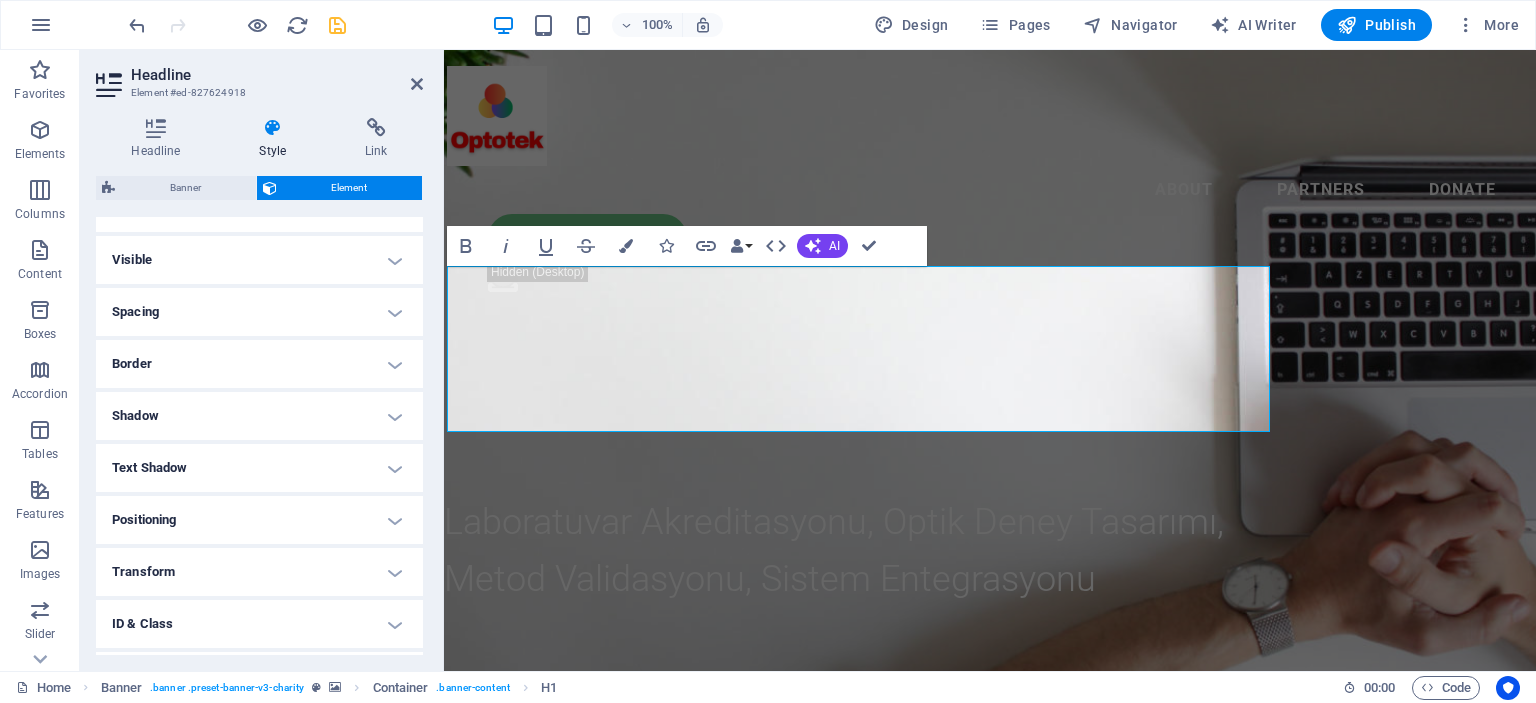 scroll, scrollTop: 0, scrollLeft: 0, axis: both 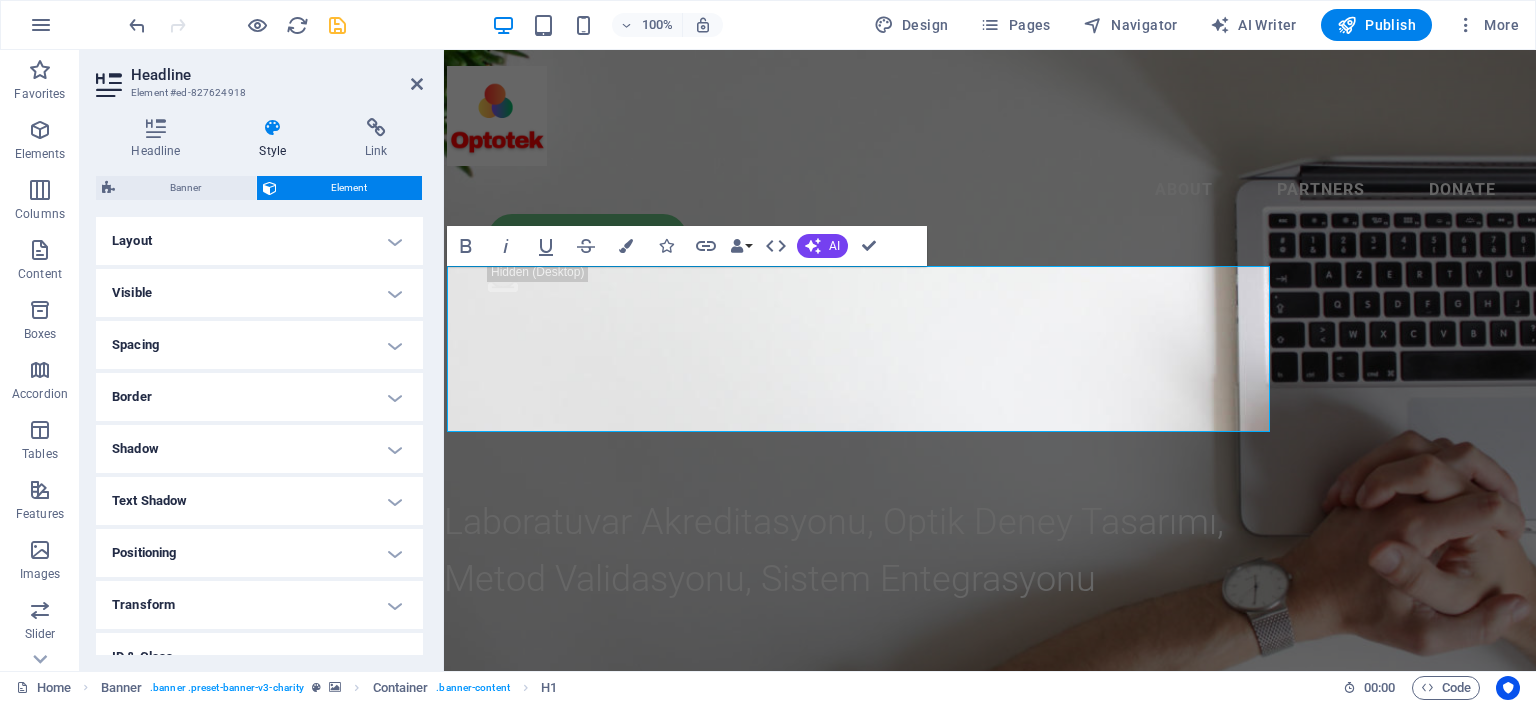 click on "Layout" at bounding box center (259, 241) 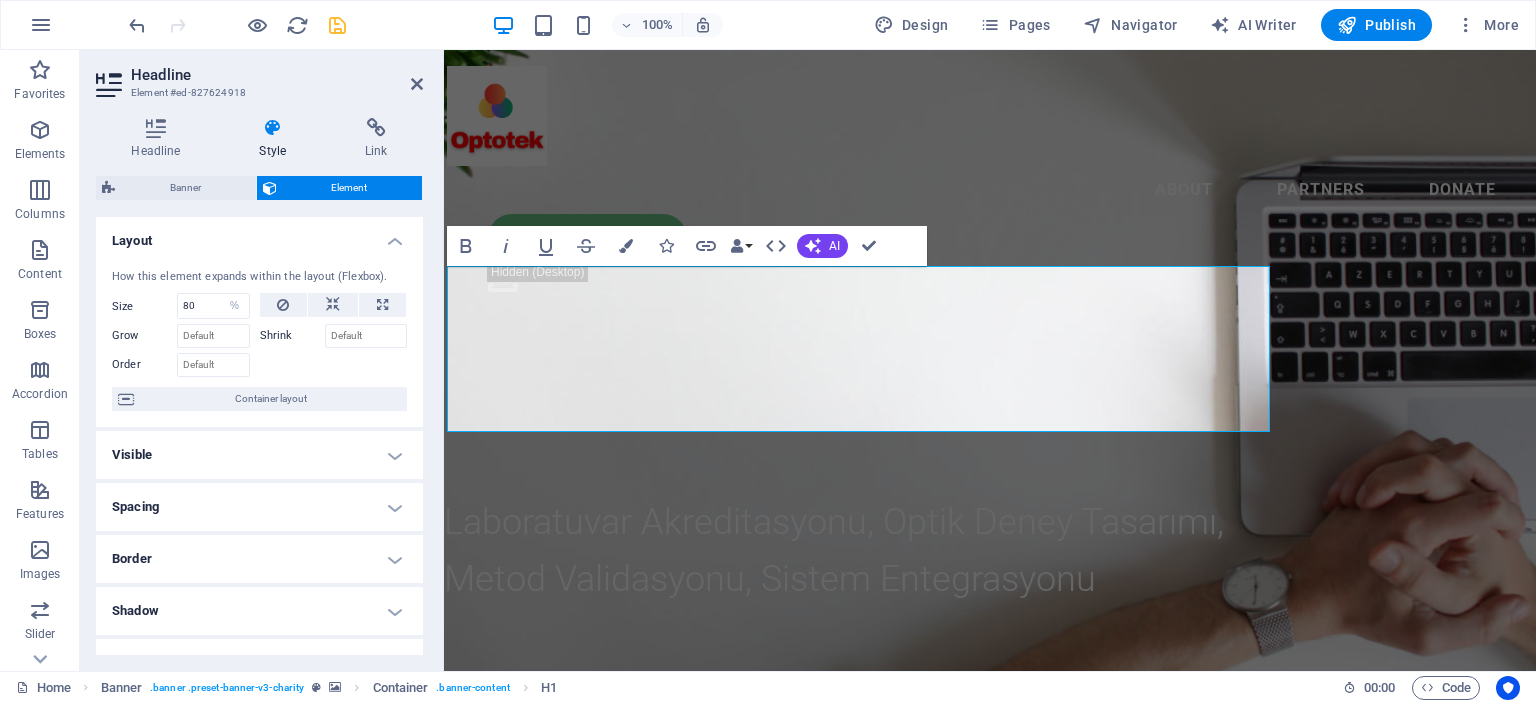 click on "Layout" at bounding box center (259, 235) 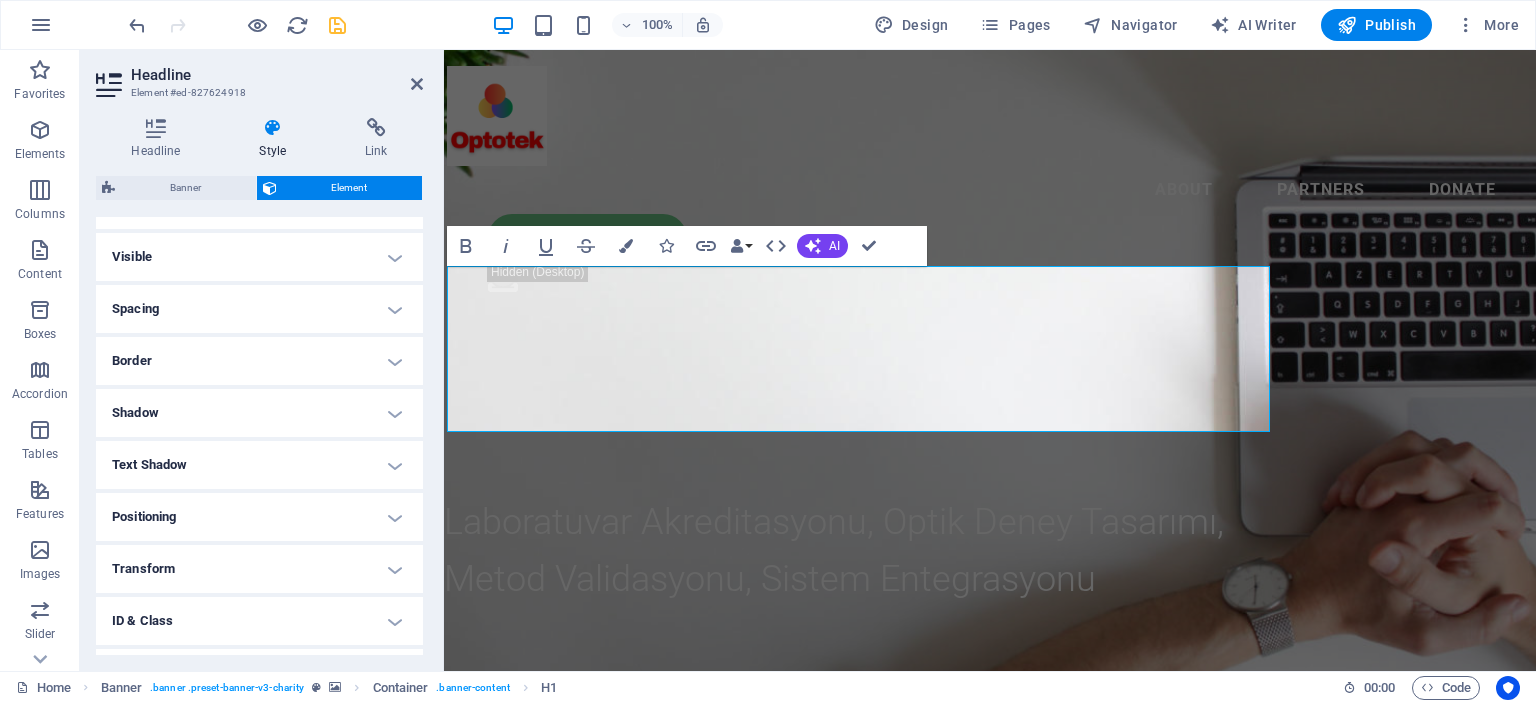 scroll, scrollTop: 0, scrollLeft: 0, axis: both 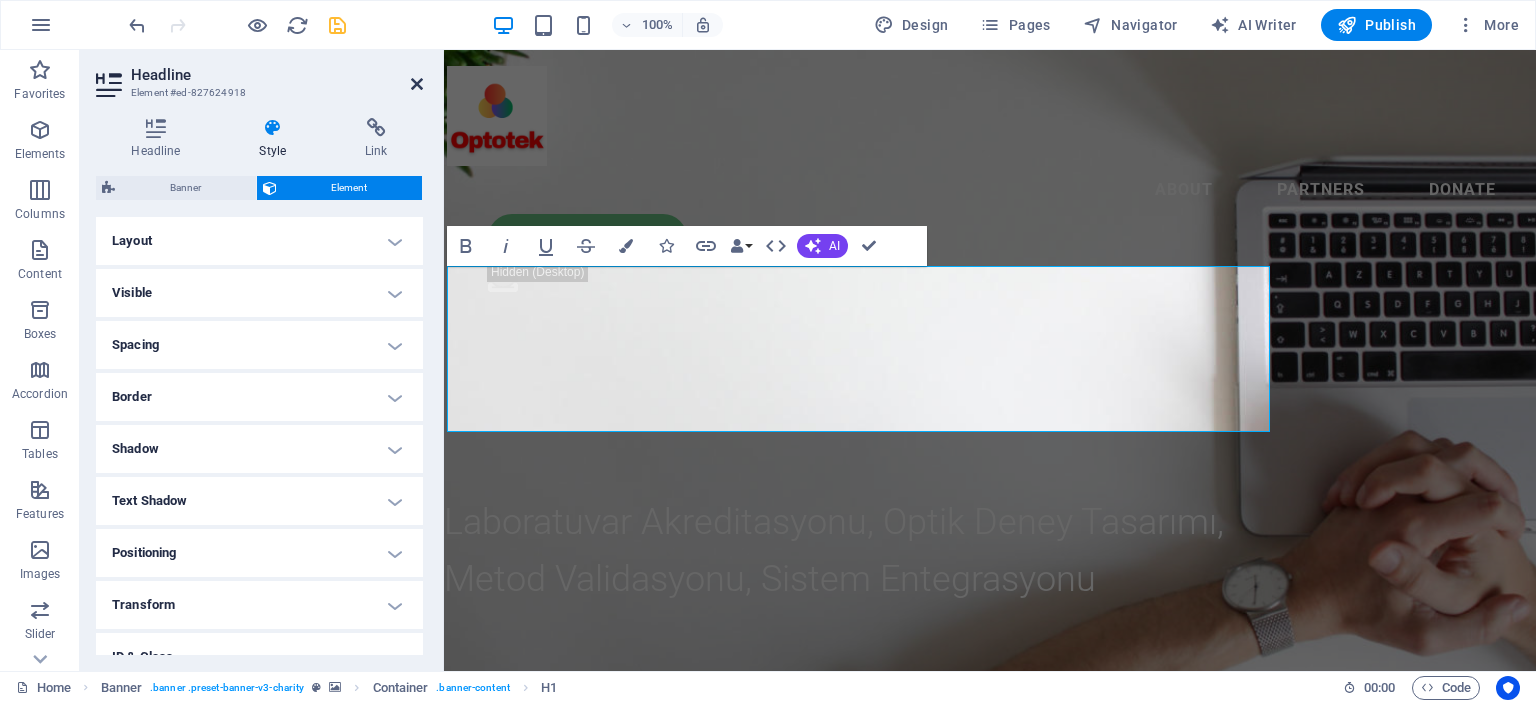 click at bounding box center [417, 84] 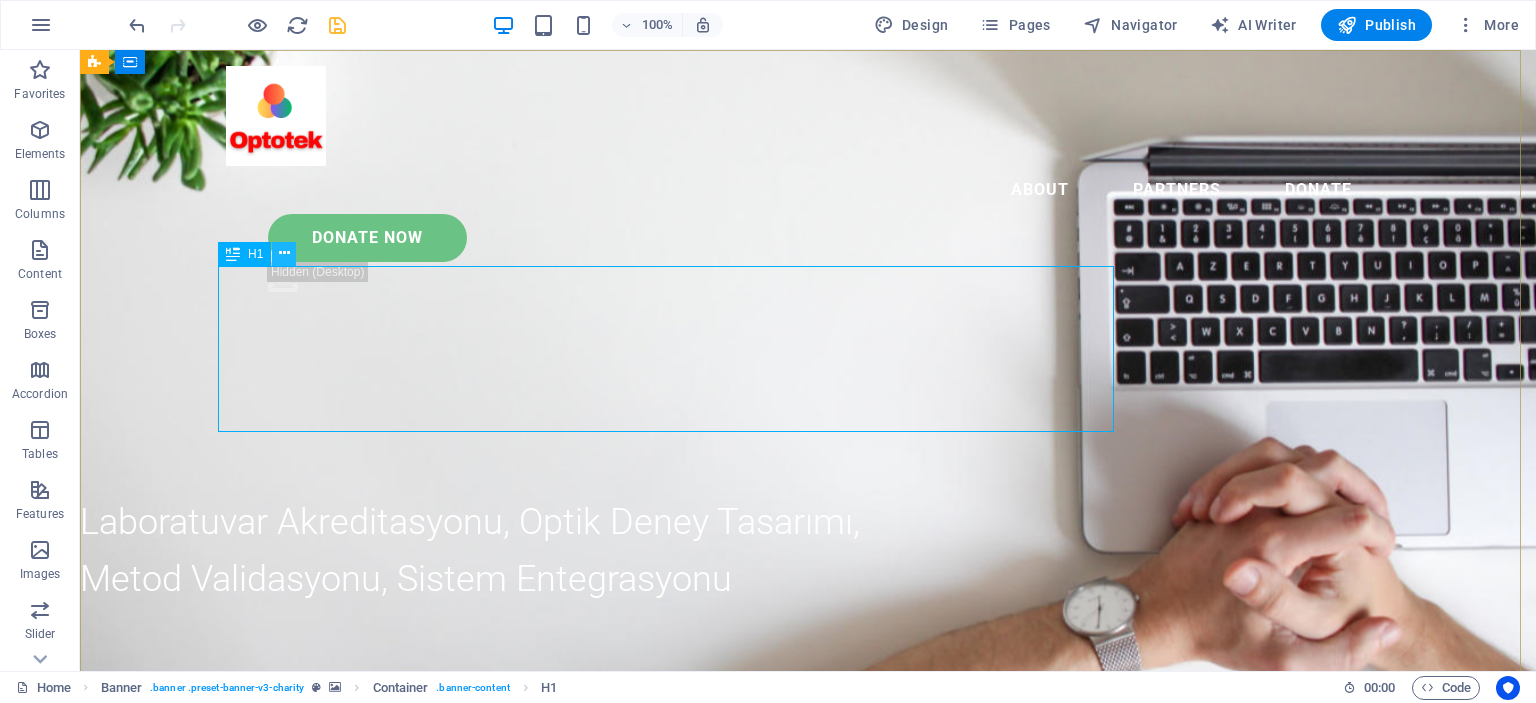 click at bounding box center (284, 253) 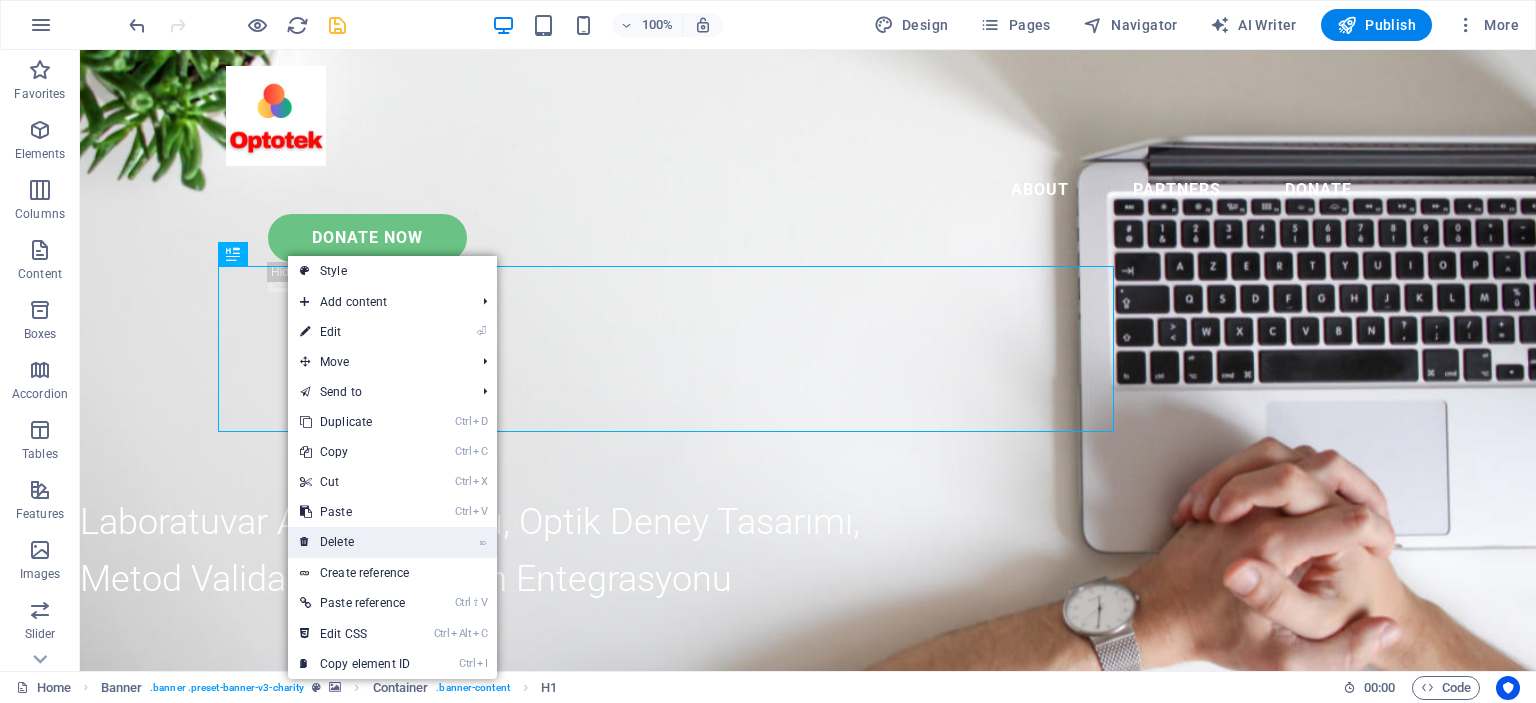 click on "⌦  Delete" at bounding box center [355, 542] 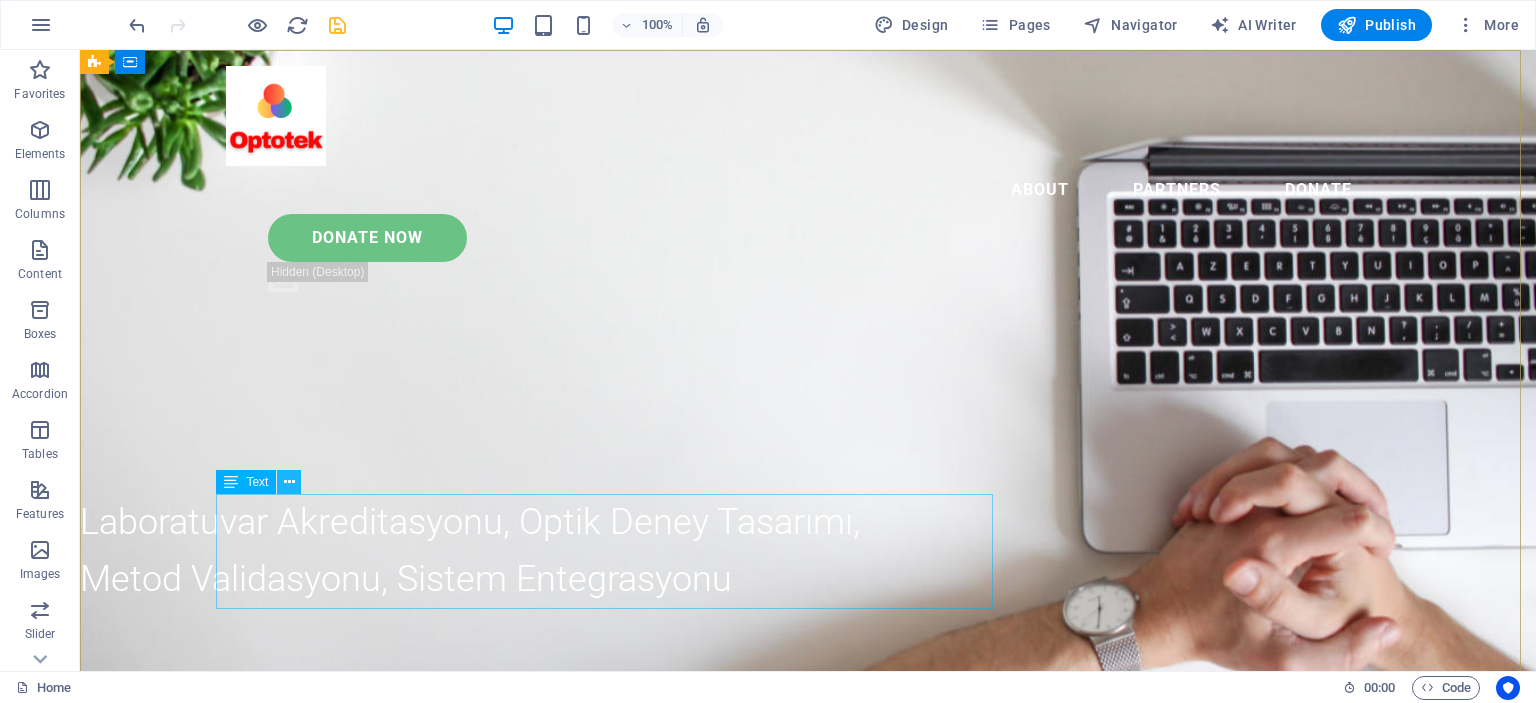 click at bounding box center [289, 482] 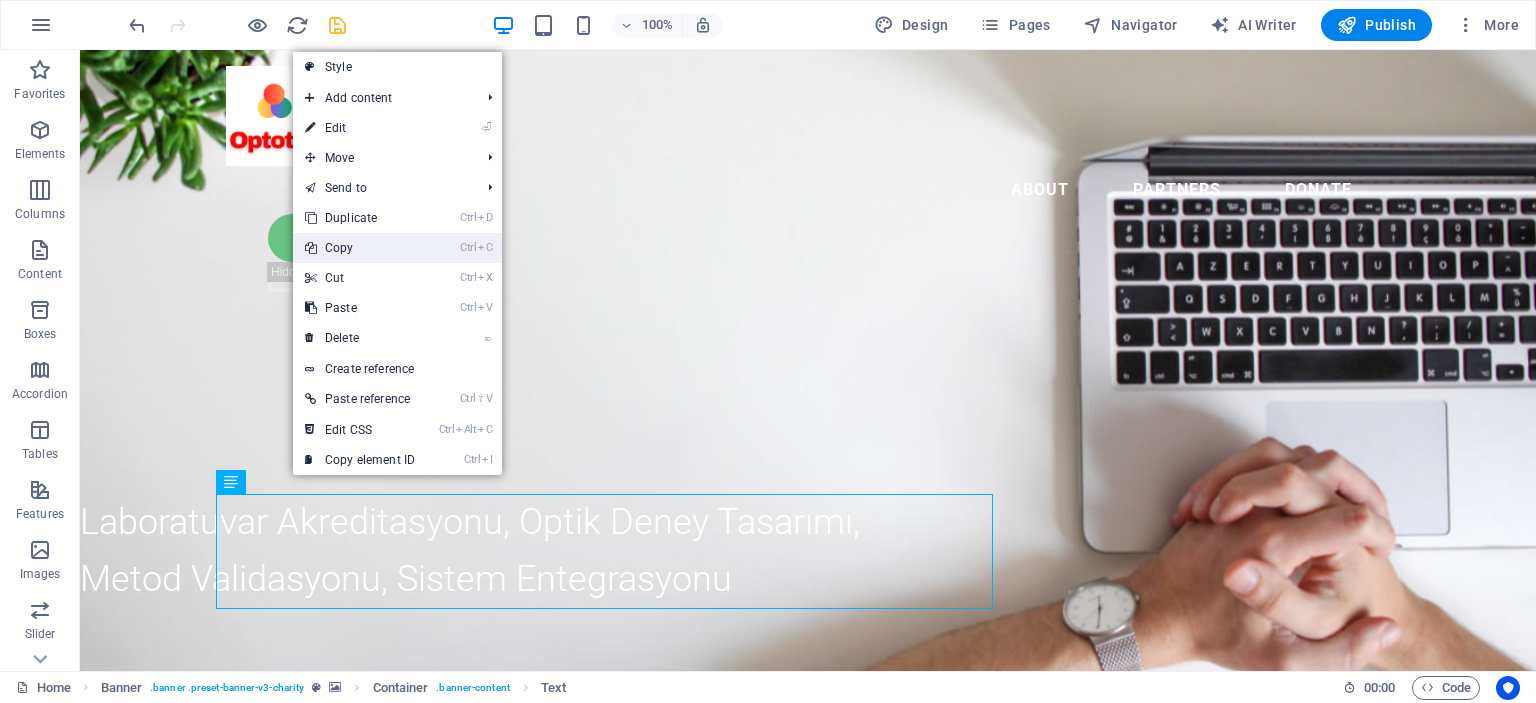 click on "Ctrl C  Copy" at bounding box center [360, 248] 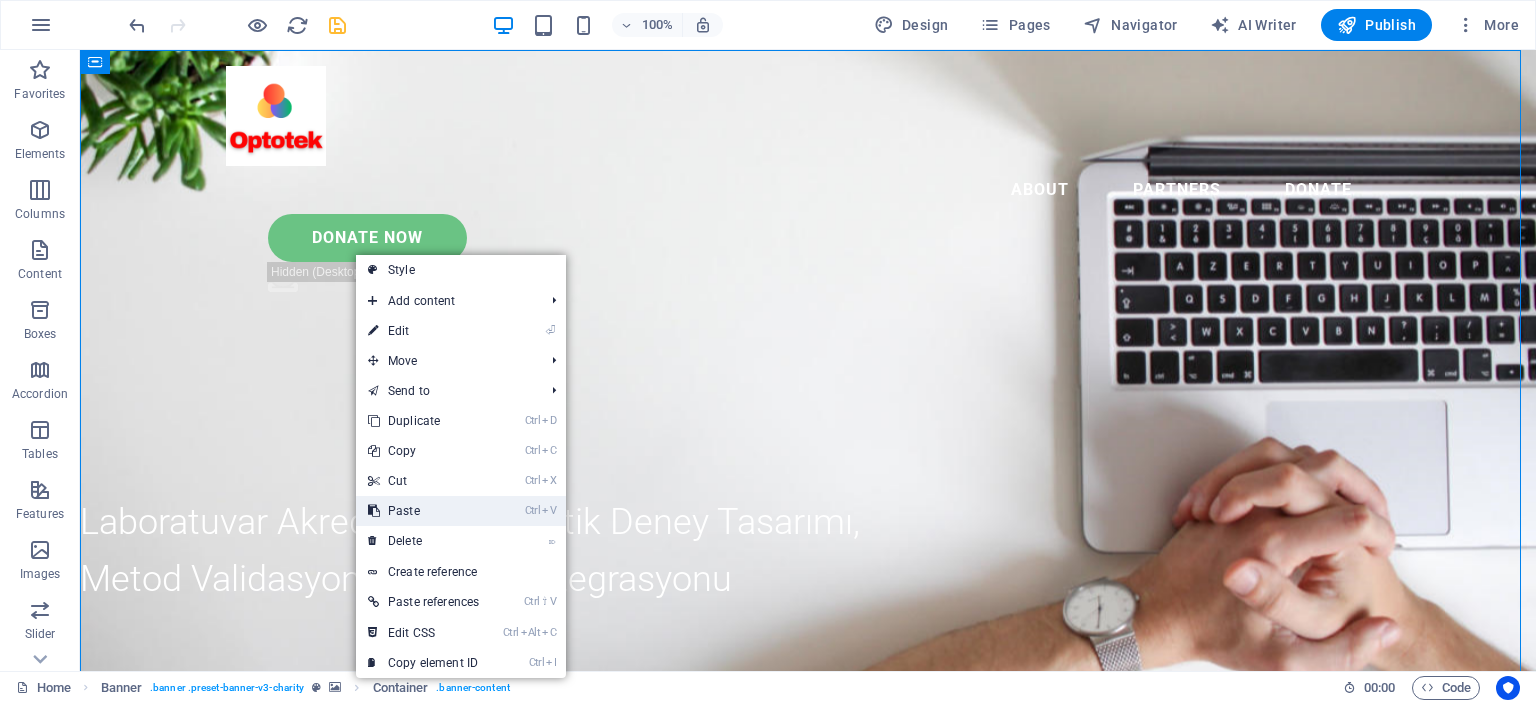 click on "Ctrl V  Paste" at bounding box center [423, 511] 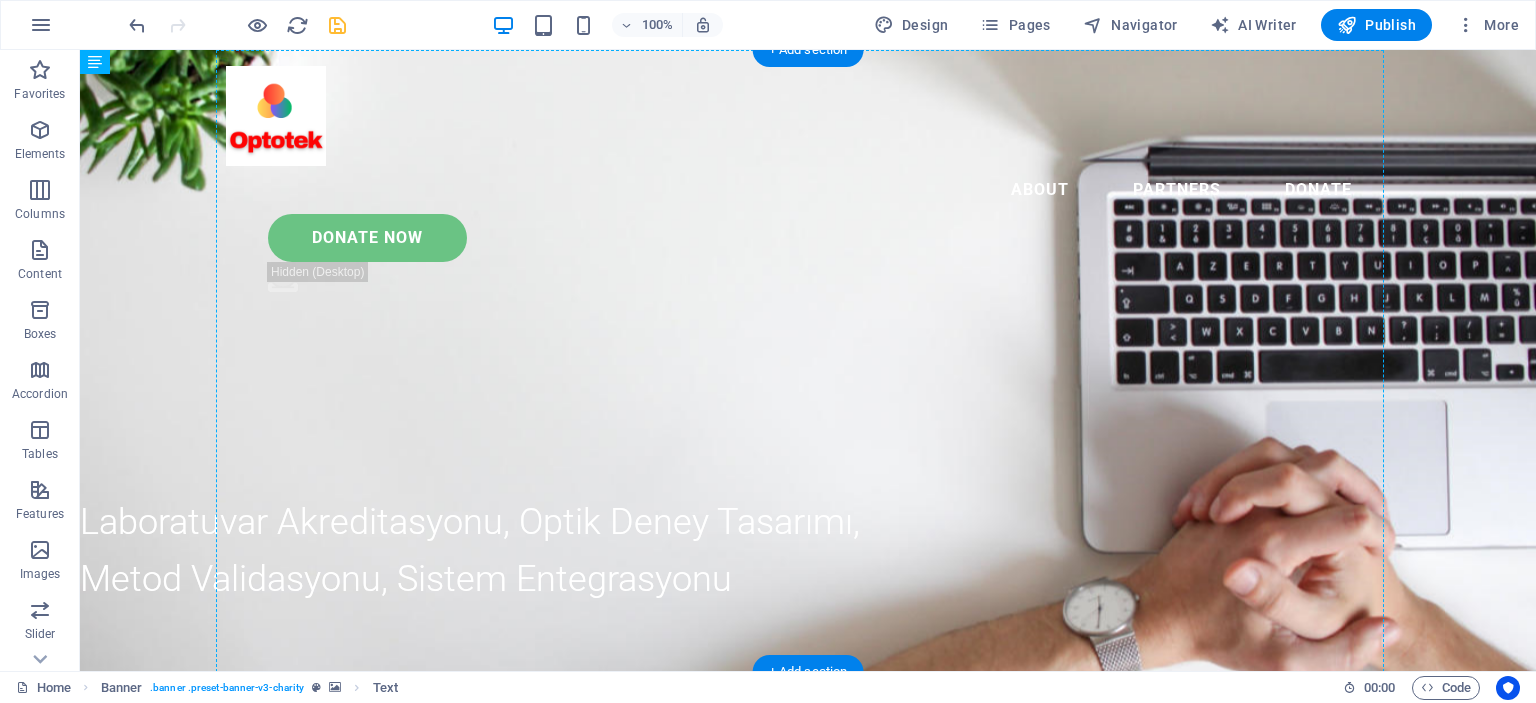 drag, startPoint x: 209, startPoint y: 537, endPoint x: 343, endPoint y: 307, distance: 266.1879 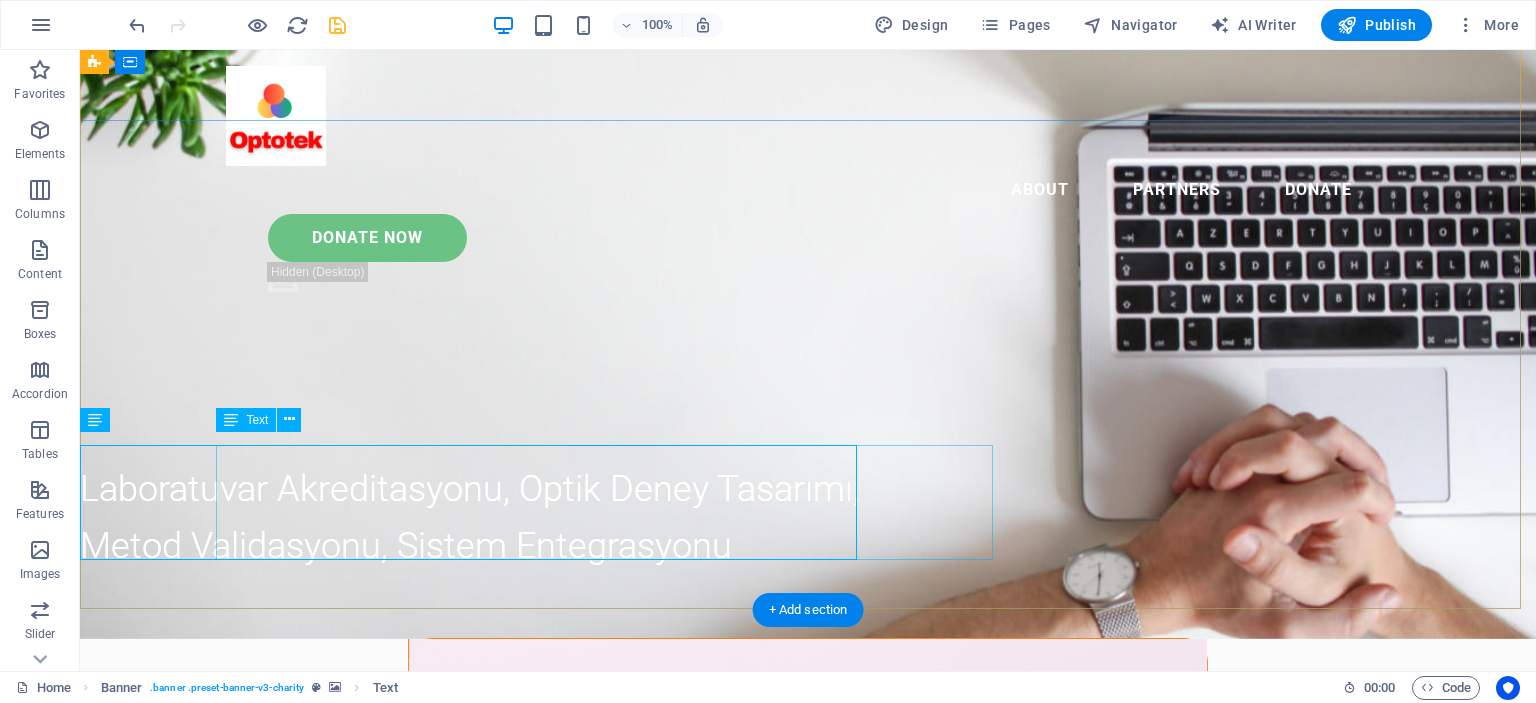 scroll, scrollTop: 0, scrollLeft: 0, axis: both 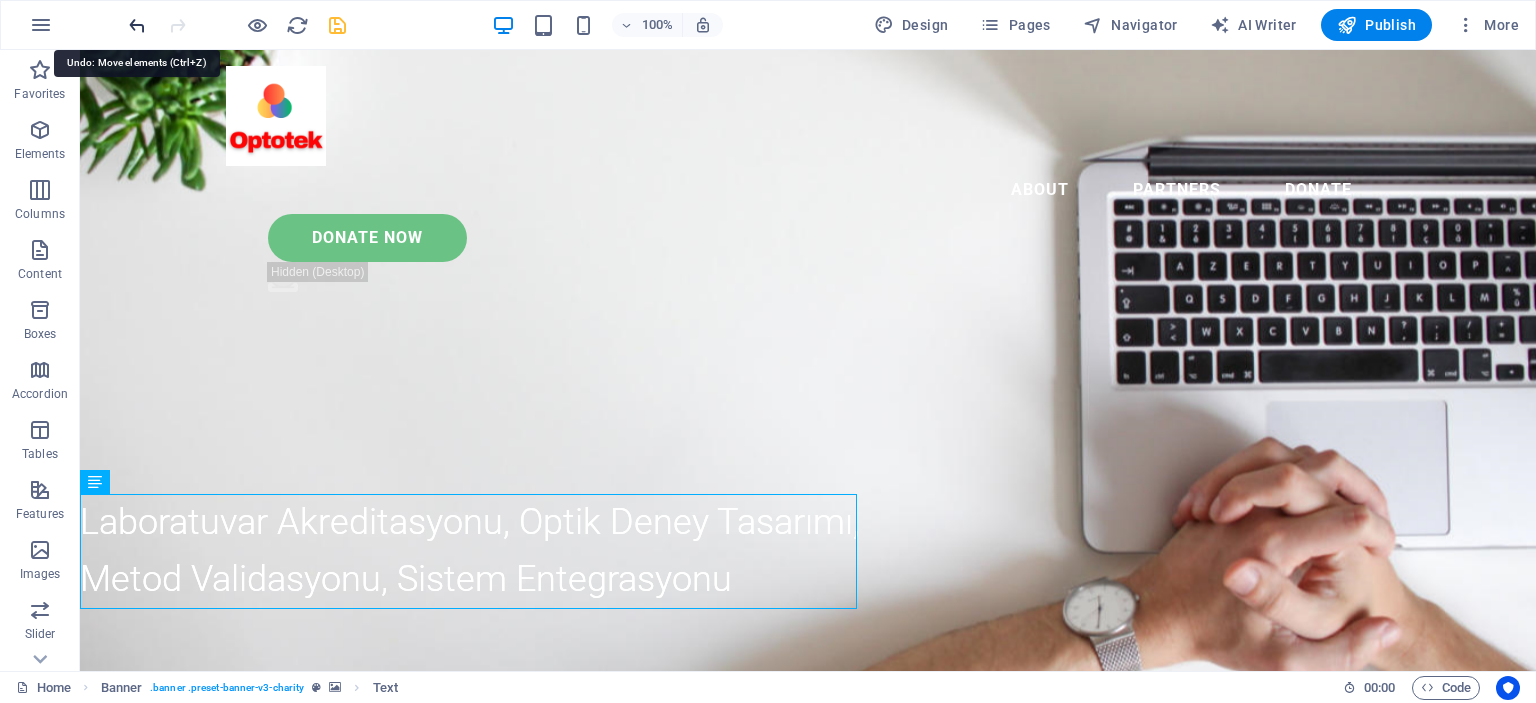 click at bounding box center [137, 25] 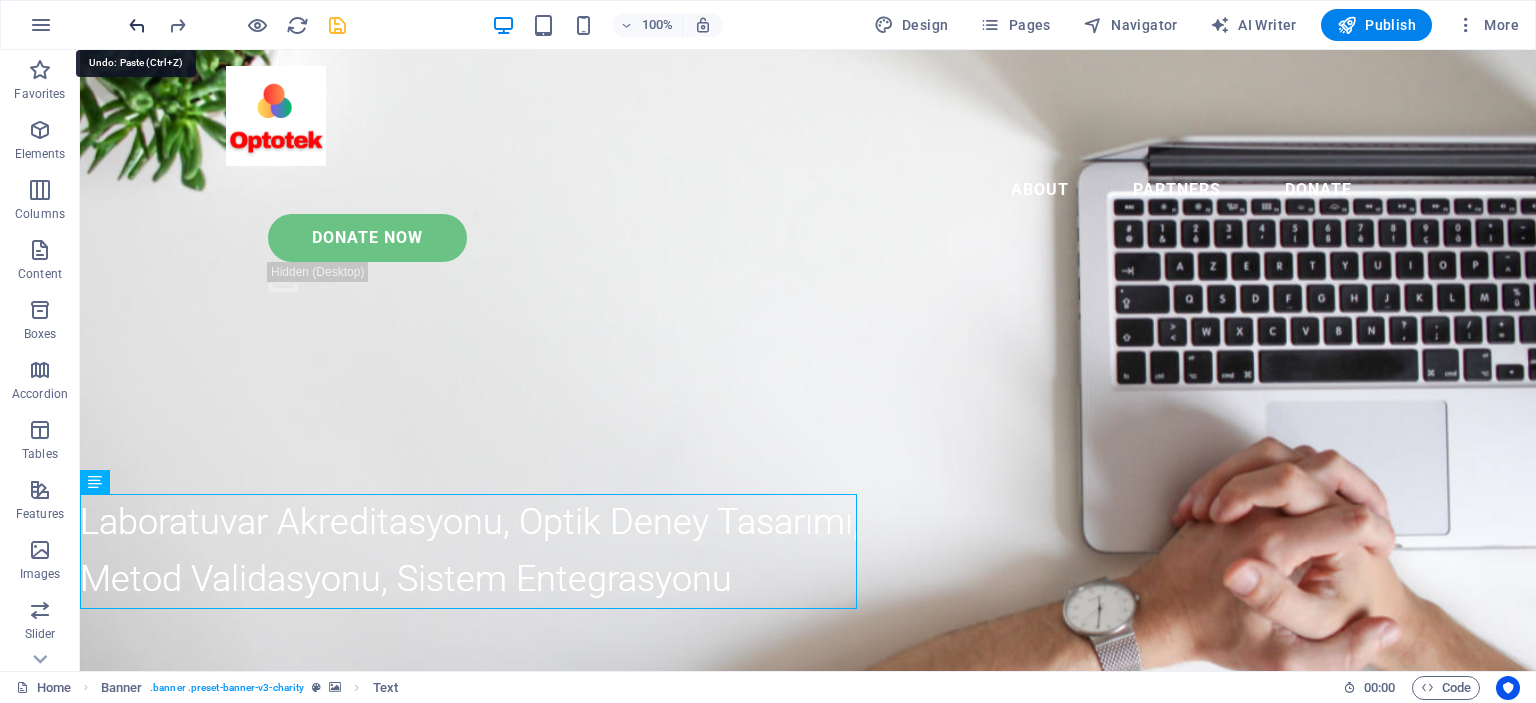 click at bounding box center (137, 25) 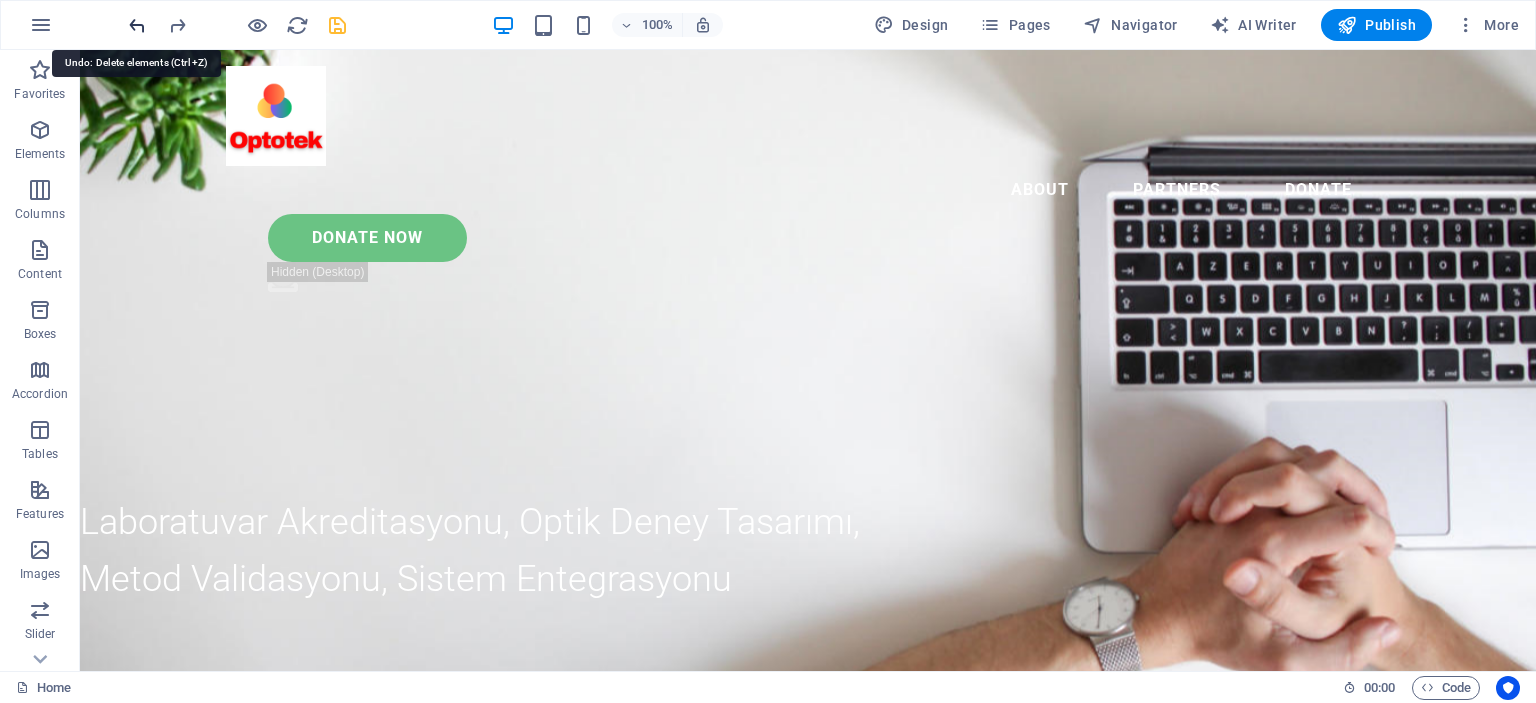 click at bounding box center (137, 25) 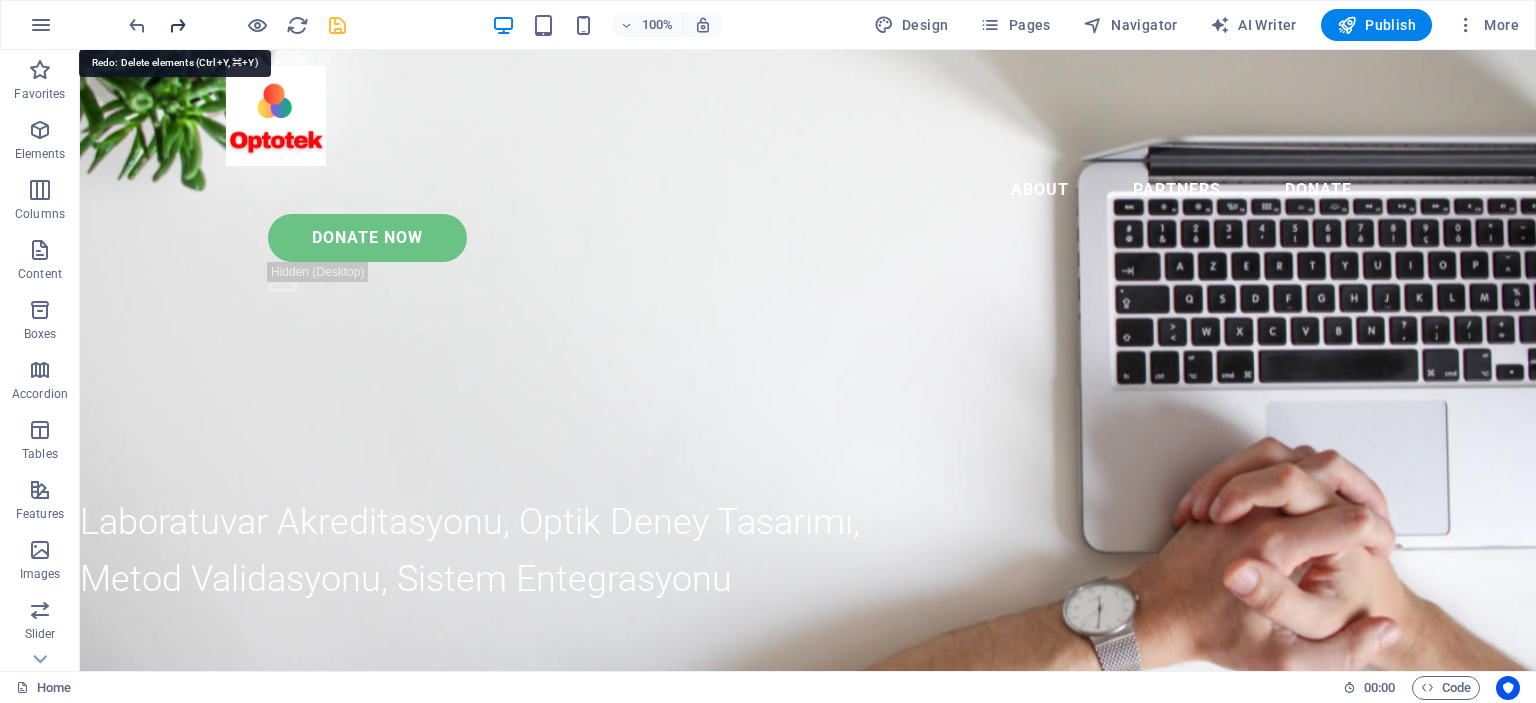 click at bounding box center (177, 25) 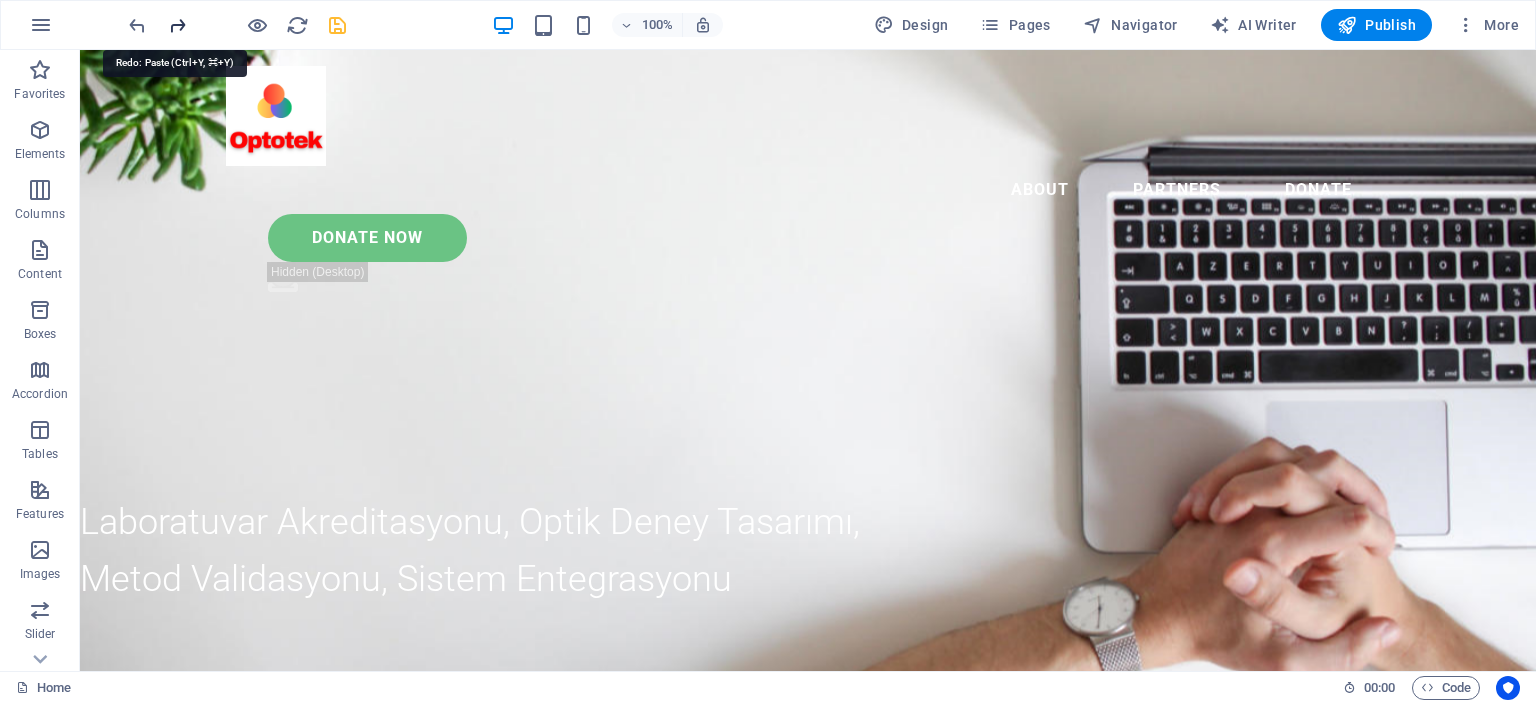 click at bounding box center (177, 25) 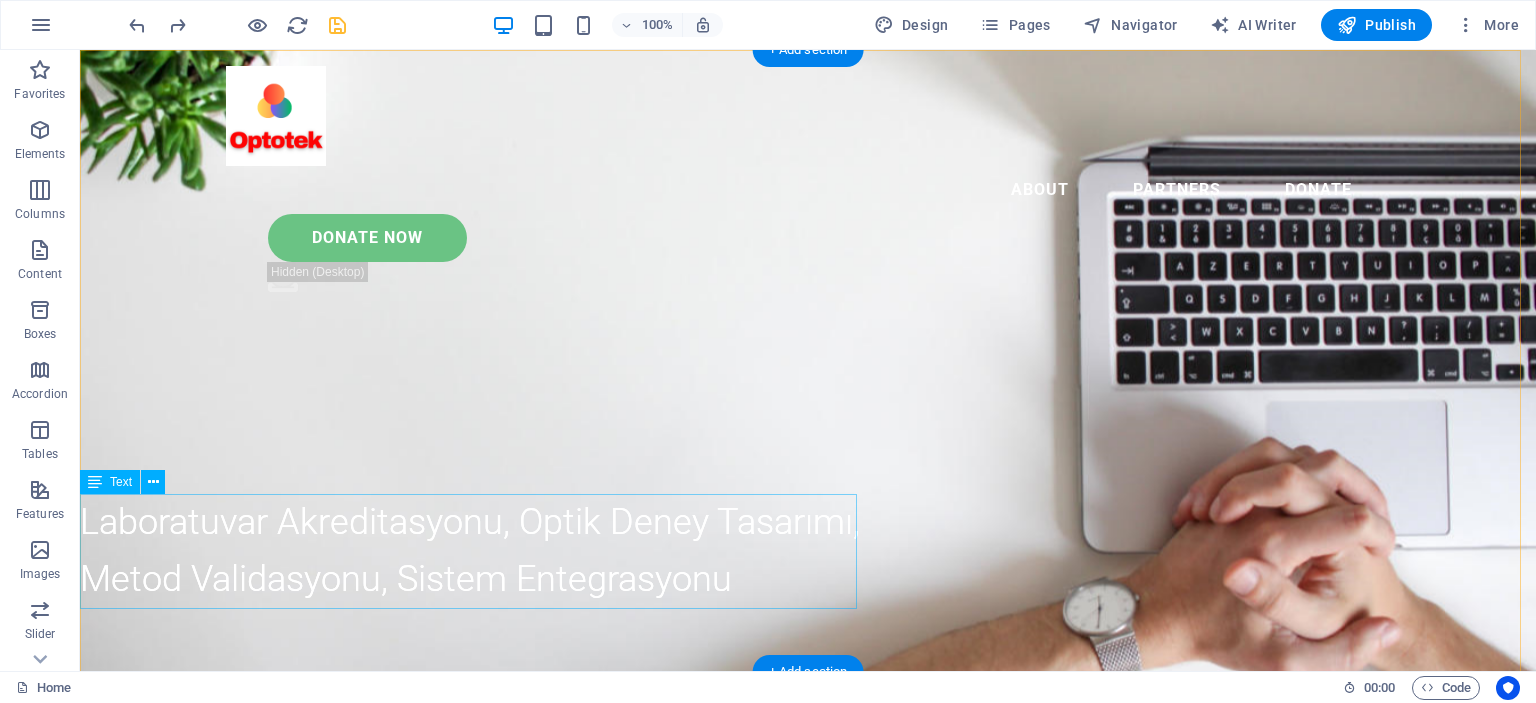 click on "Laboratuvar Akreditasyonu, Optik Deney Tasarımı,  Metod Validasyonu, Sistem Entegrasyonu" at bounding box center [470, 551] 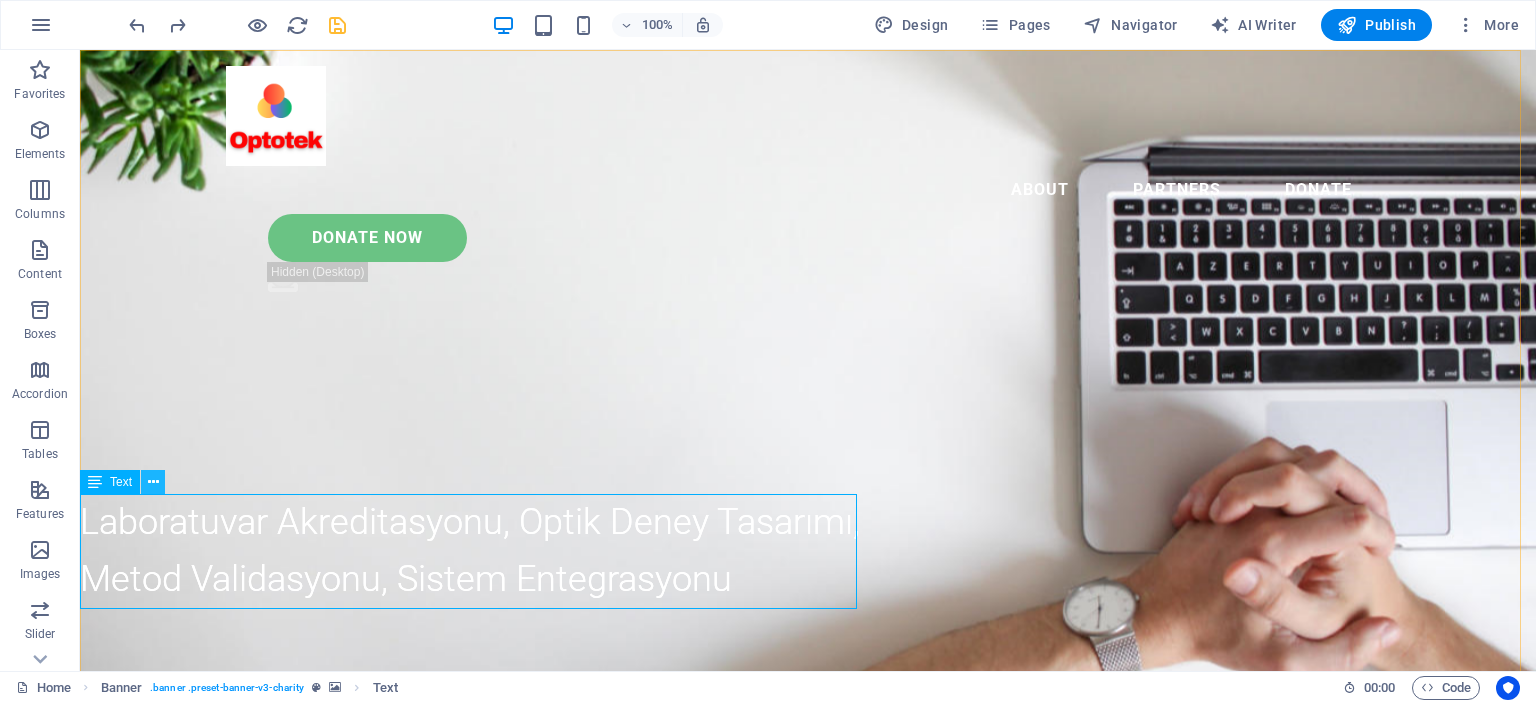 click at bounding box center [153, 482] 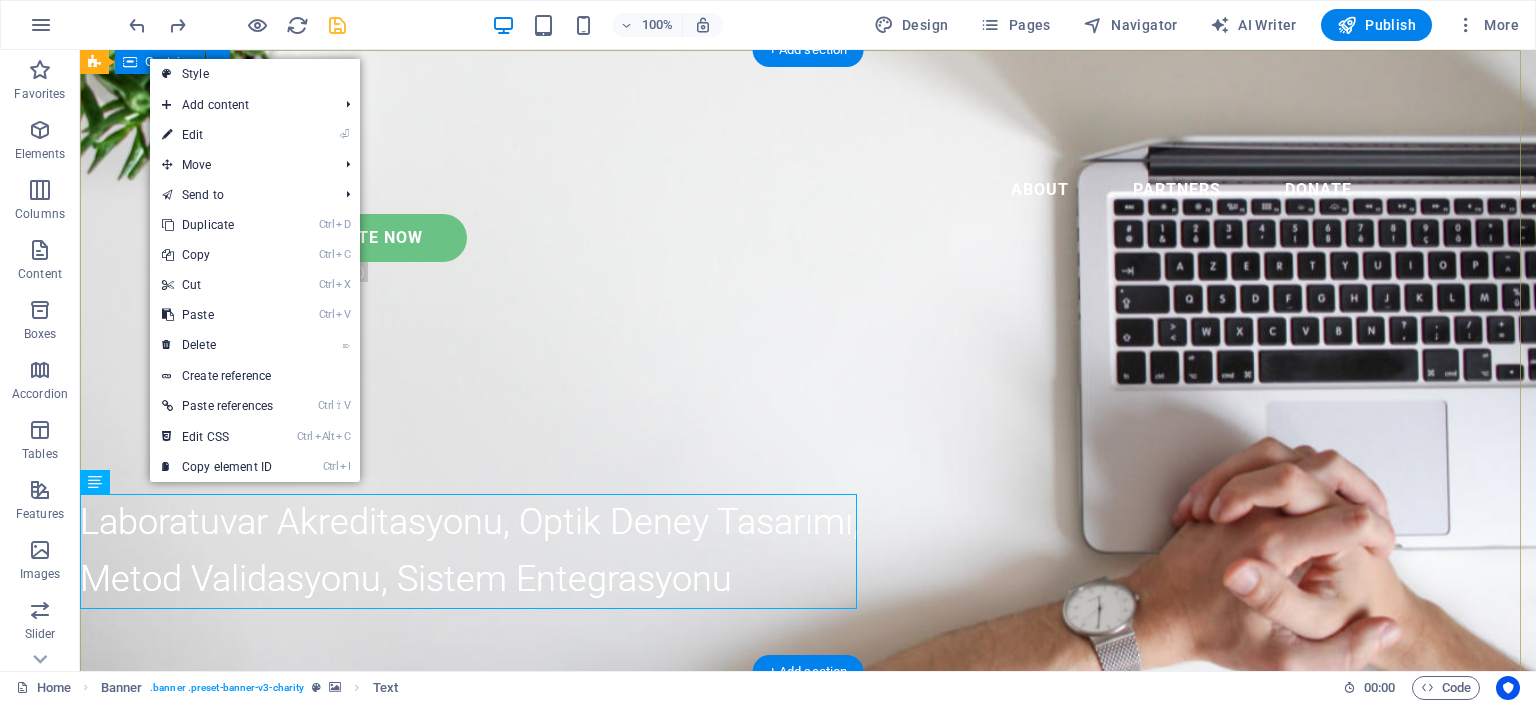 click on "Laboratuvar Akreditasyonu, Optik Deney Tasarımı,  Metod Validasyonu, Sistem Entegrasyonu" at bounding box center (808, 764) 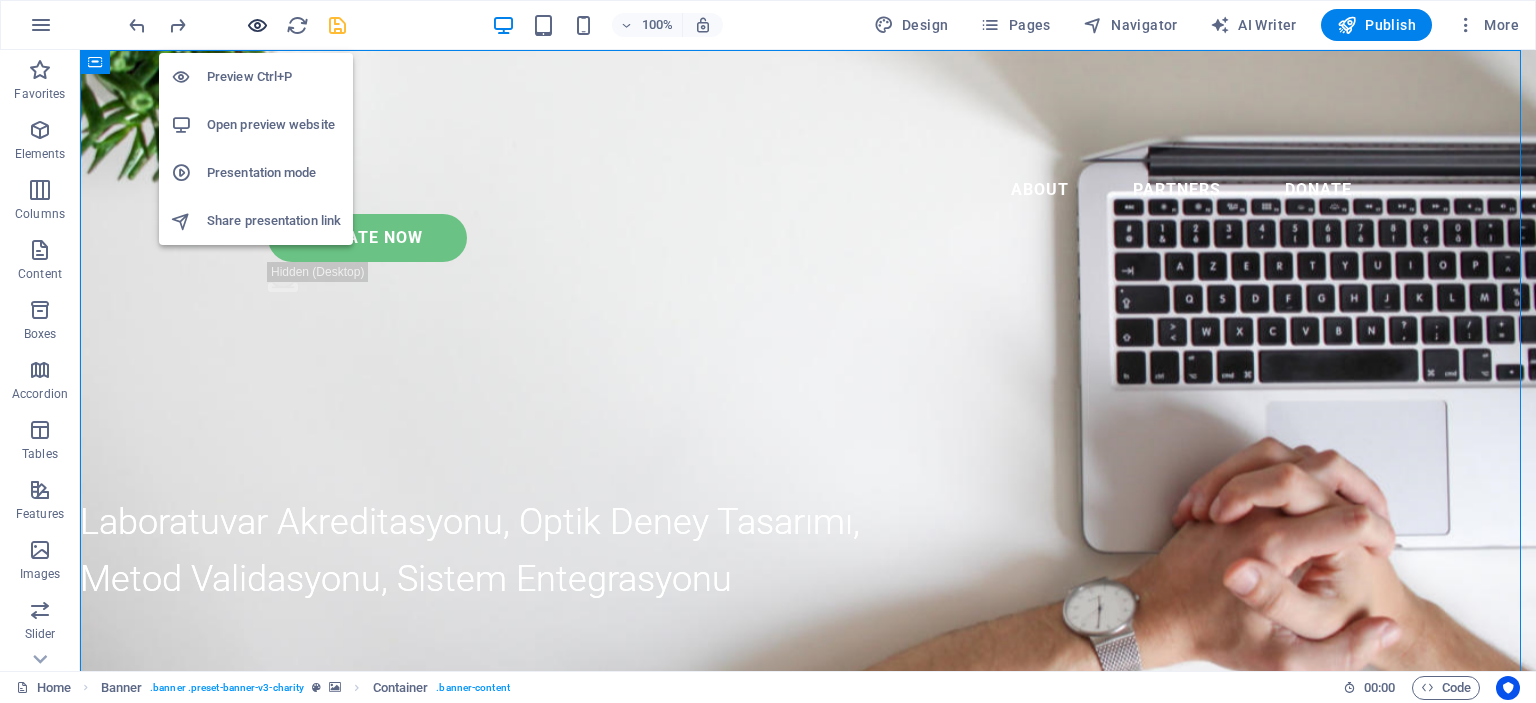 click at bounding box center (257, 25) 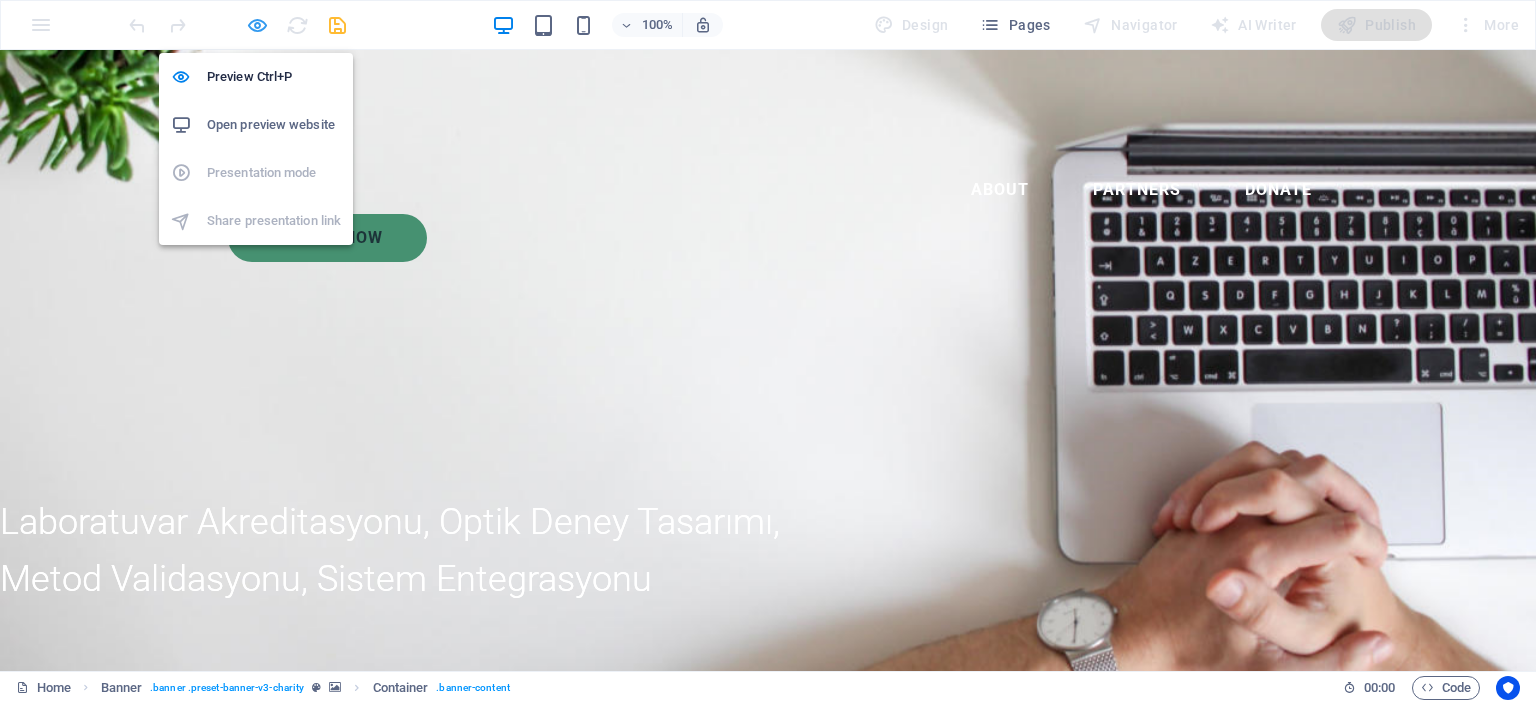click at bounding box center [257, 25] 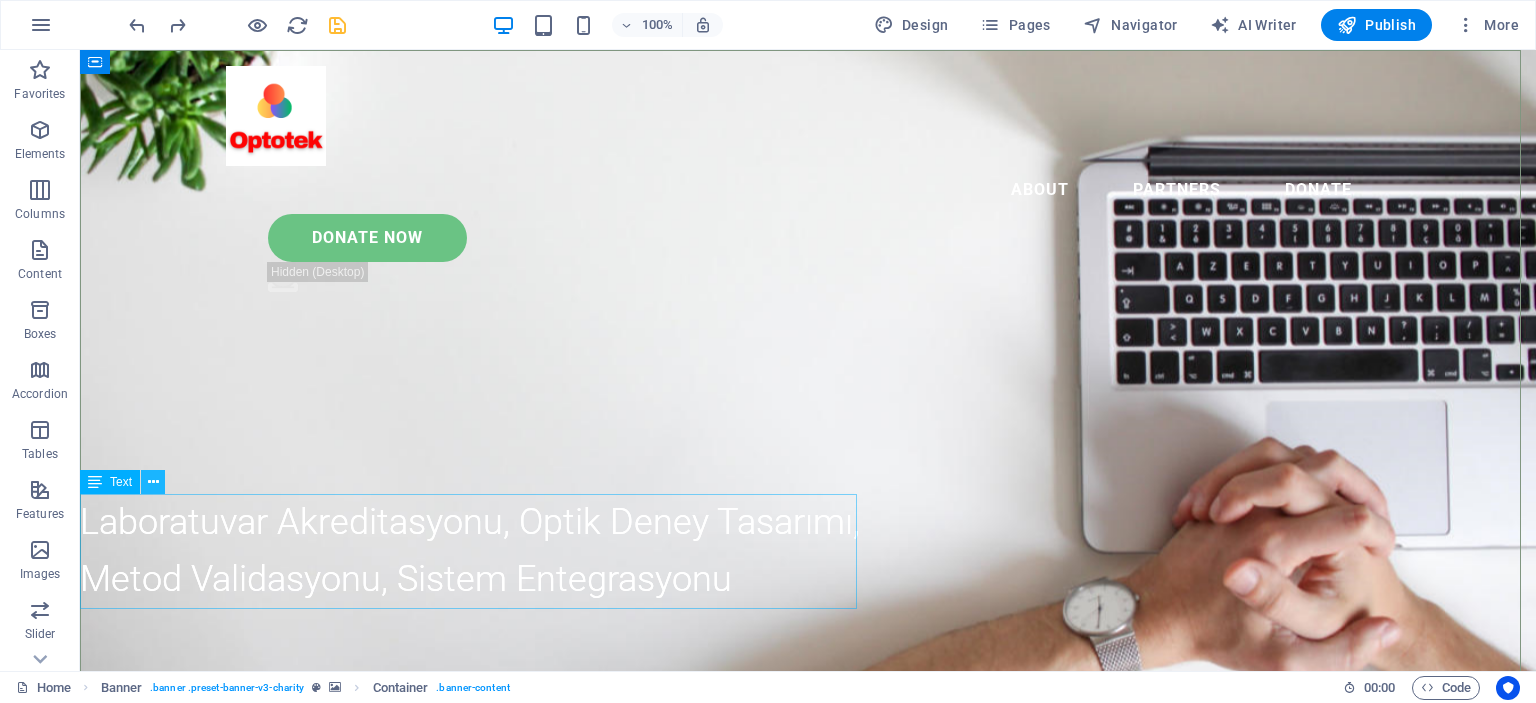 click at bounding box center (153, 482) 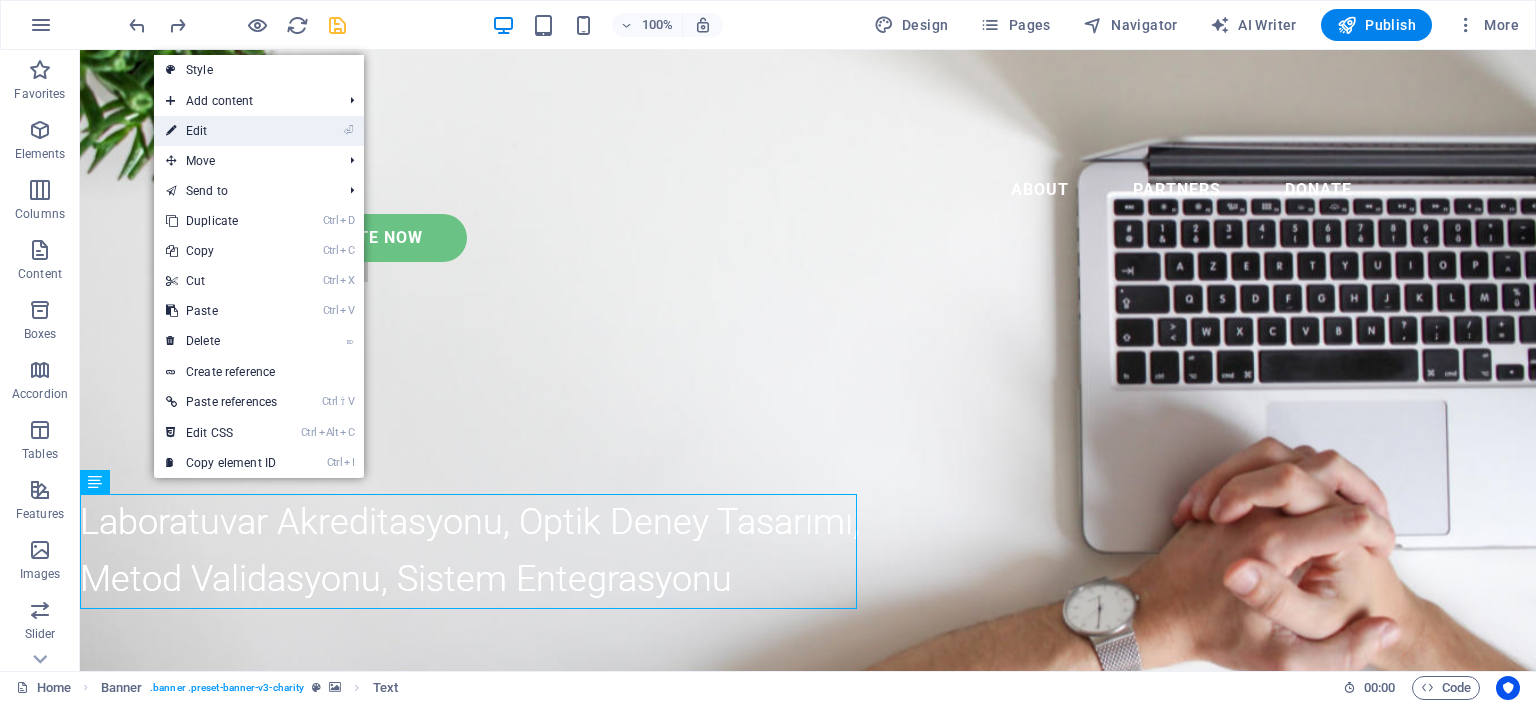 click on "⏎  Edit" at bounding box center [221, 131] 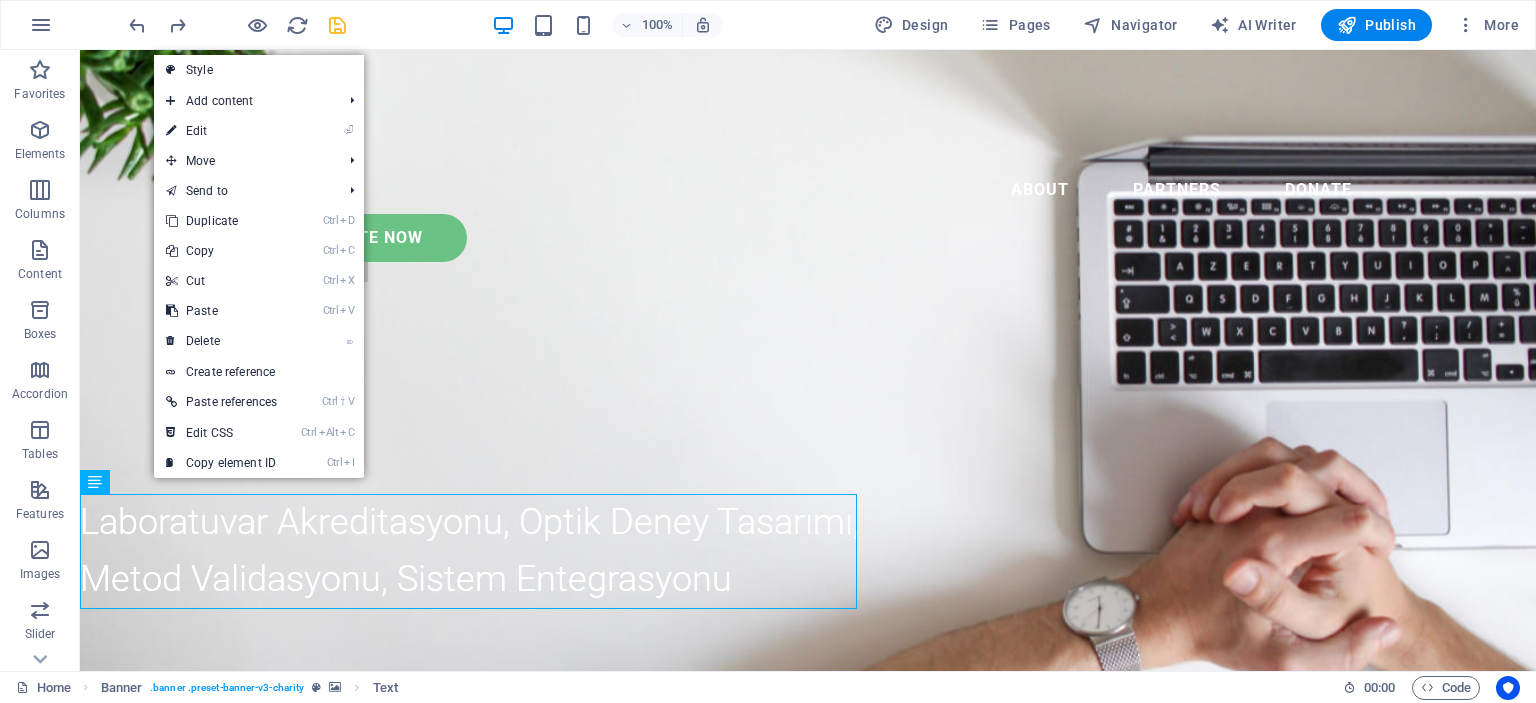 select on "px" 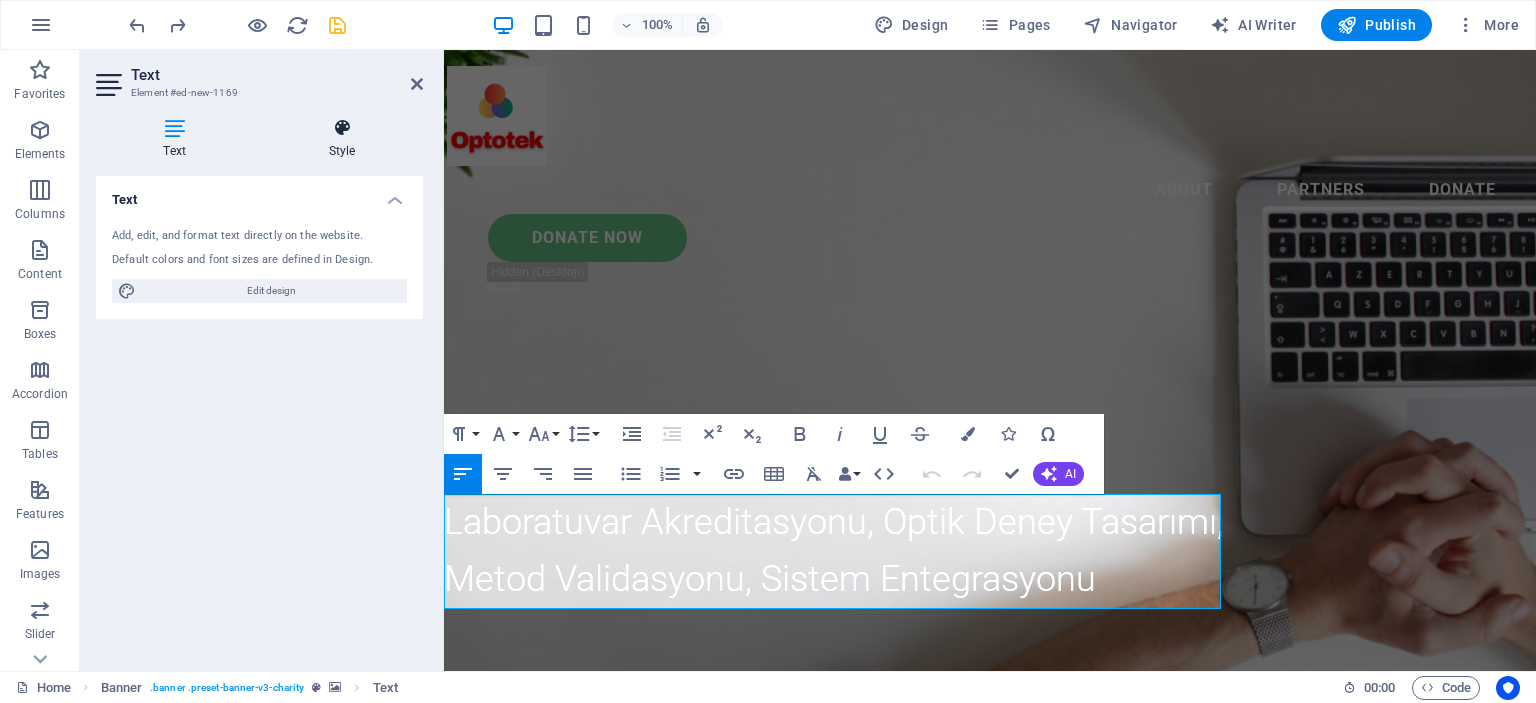 click on "Style" at bounding box center [342, 139] 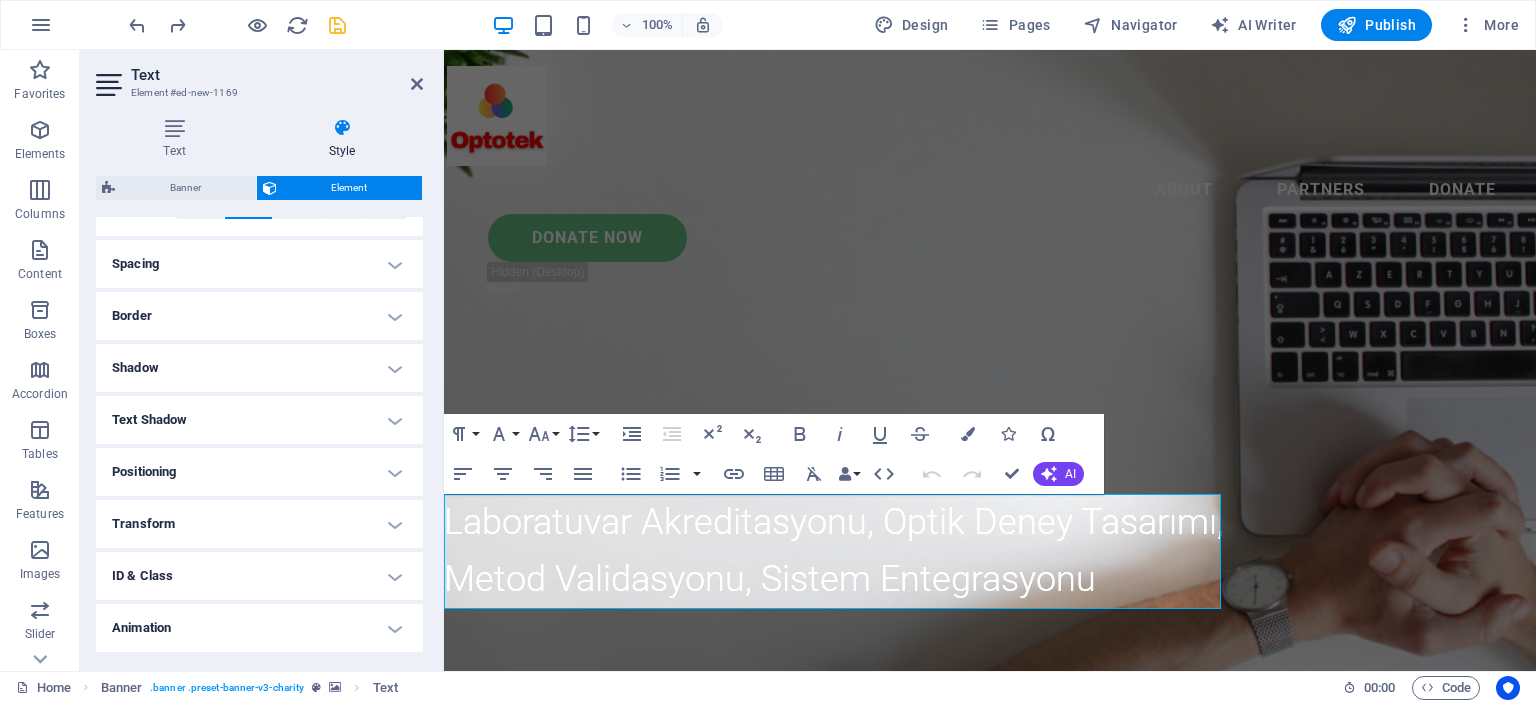scroll, scrollTop: 400, scrollLeft: 0, axis: vertical 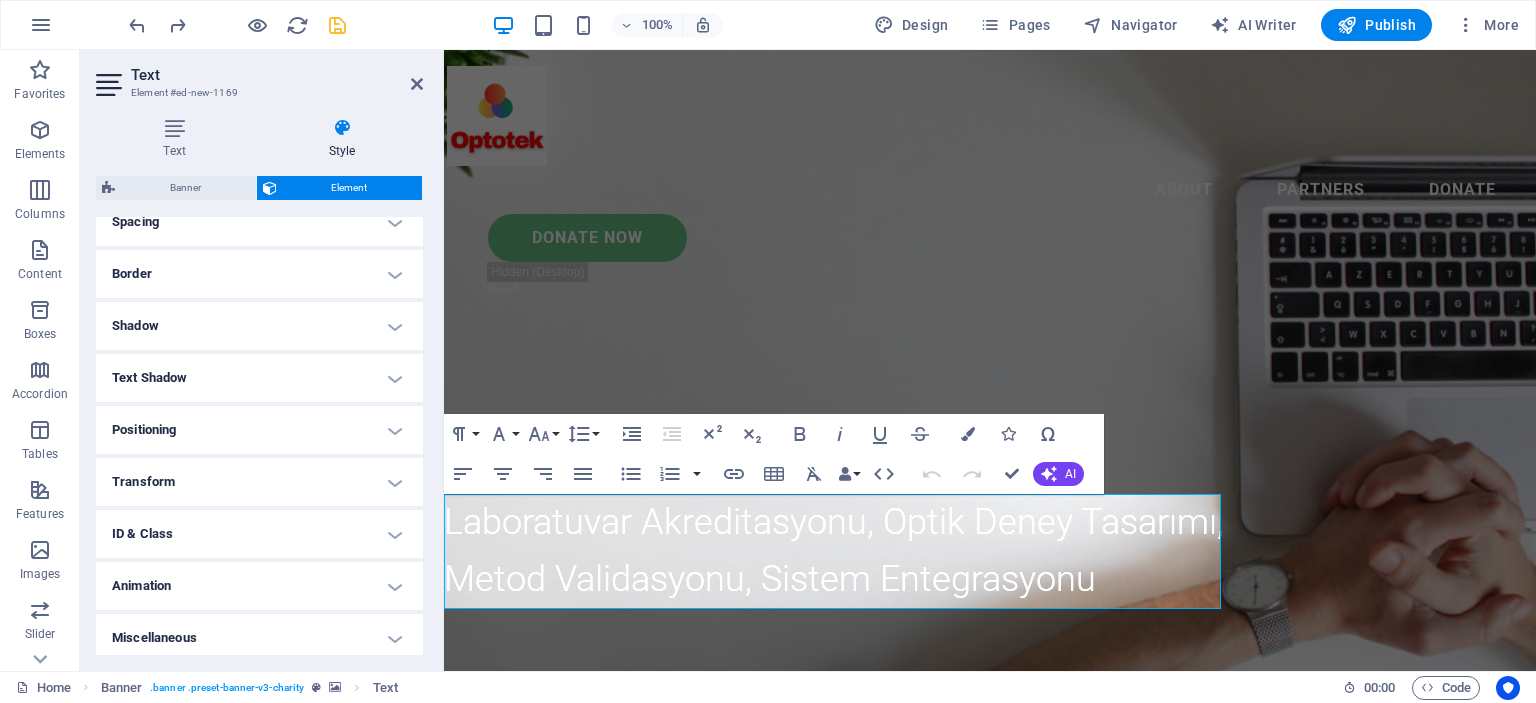 click on "Positioning" at bounding box center [259, 430] 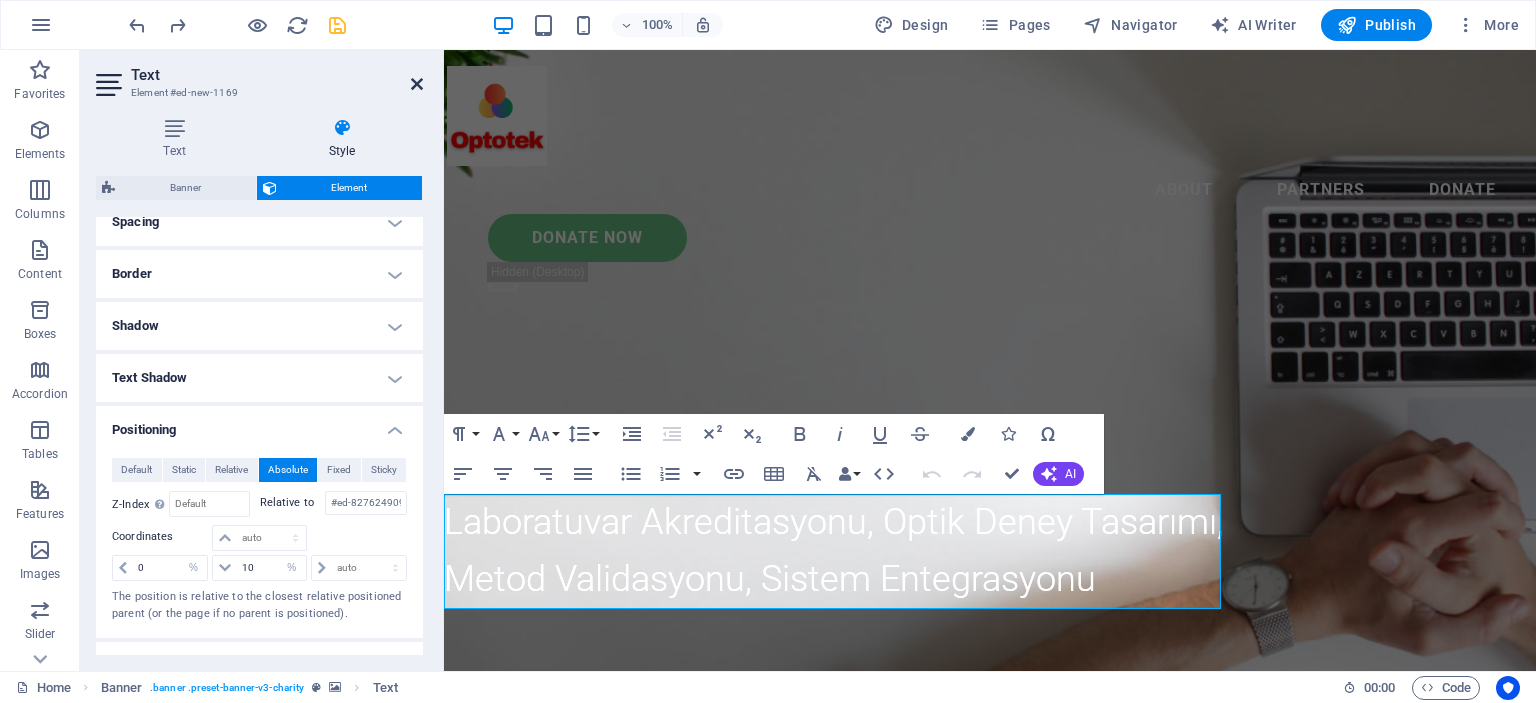 click at bounding box center [417, 84] 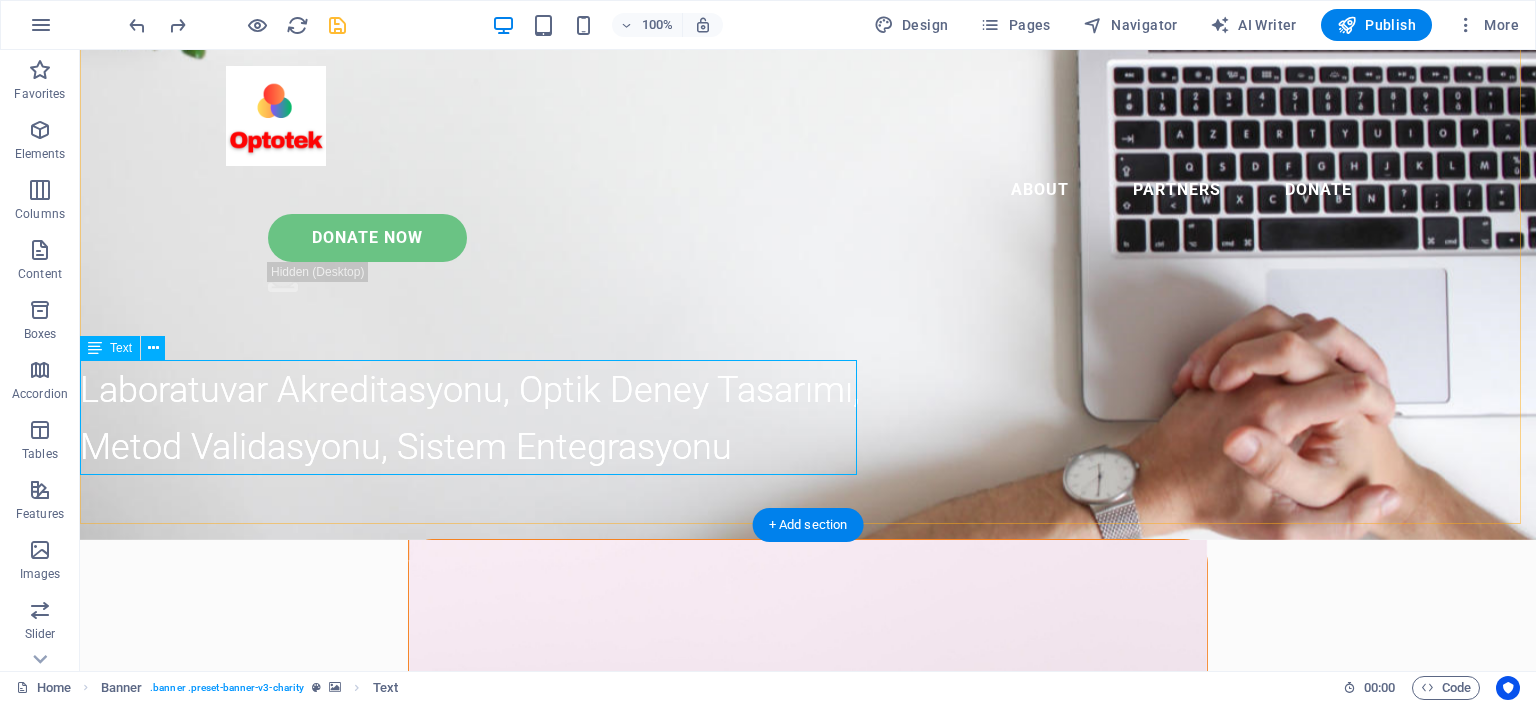scroll, scrollTop: 100, scrollLeft: 0, axis: vertical 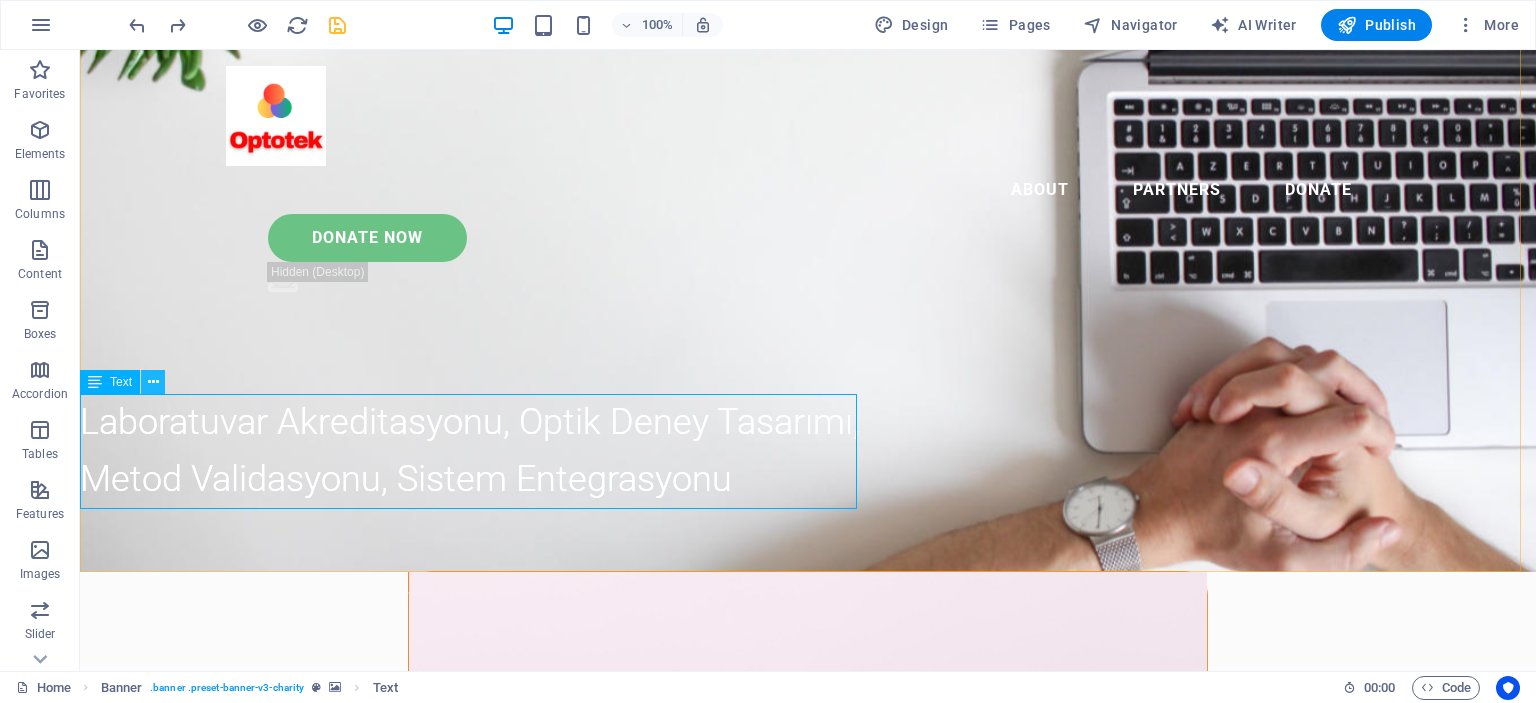 click at bounding box center (153, 382) 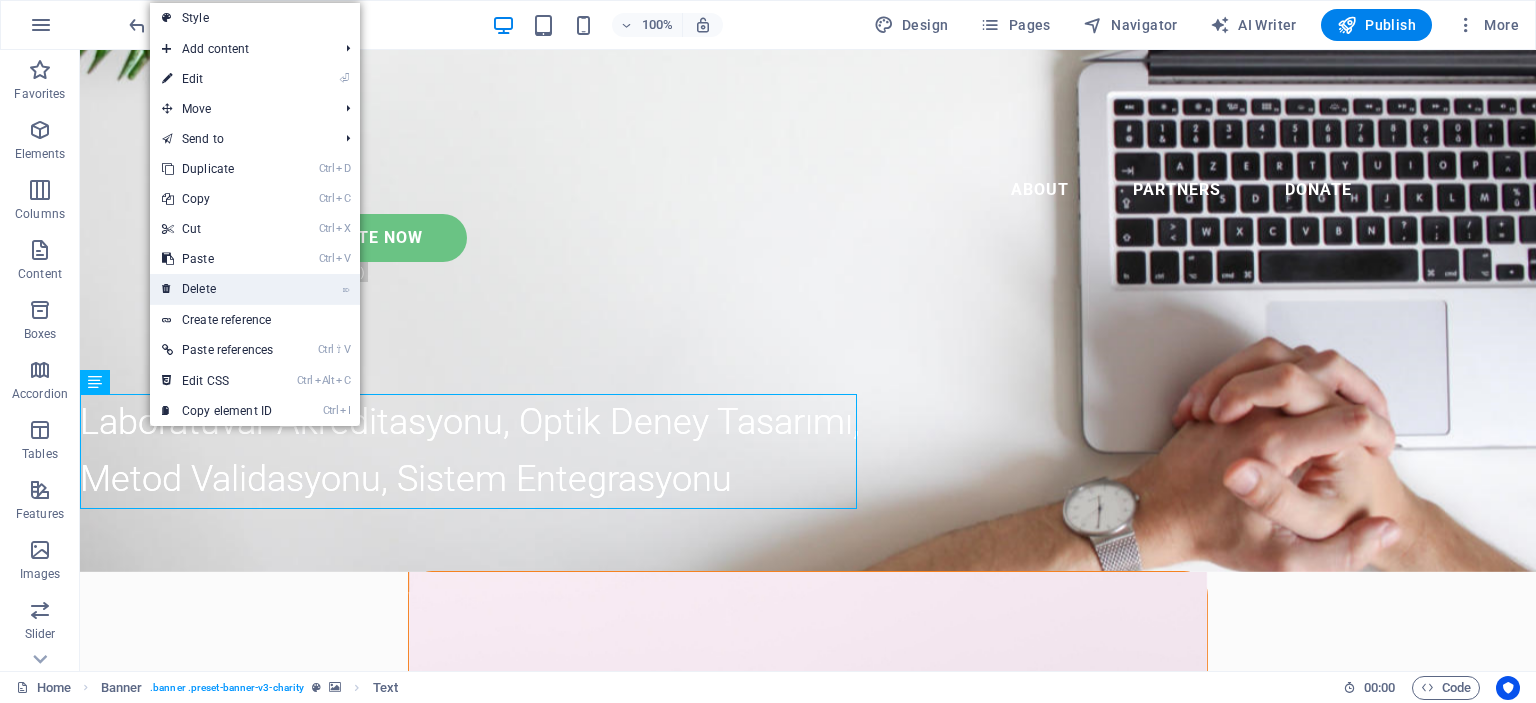 click on "⌦  Delete" at bounding box center [217, 289] 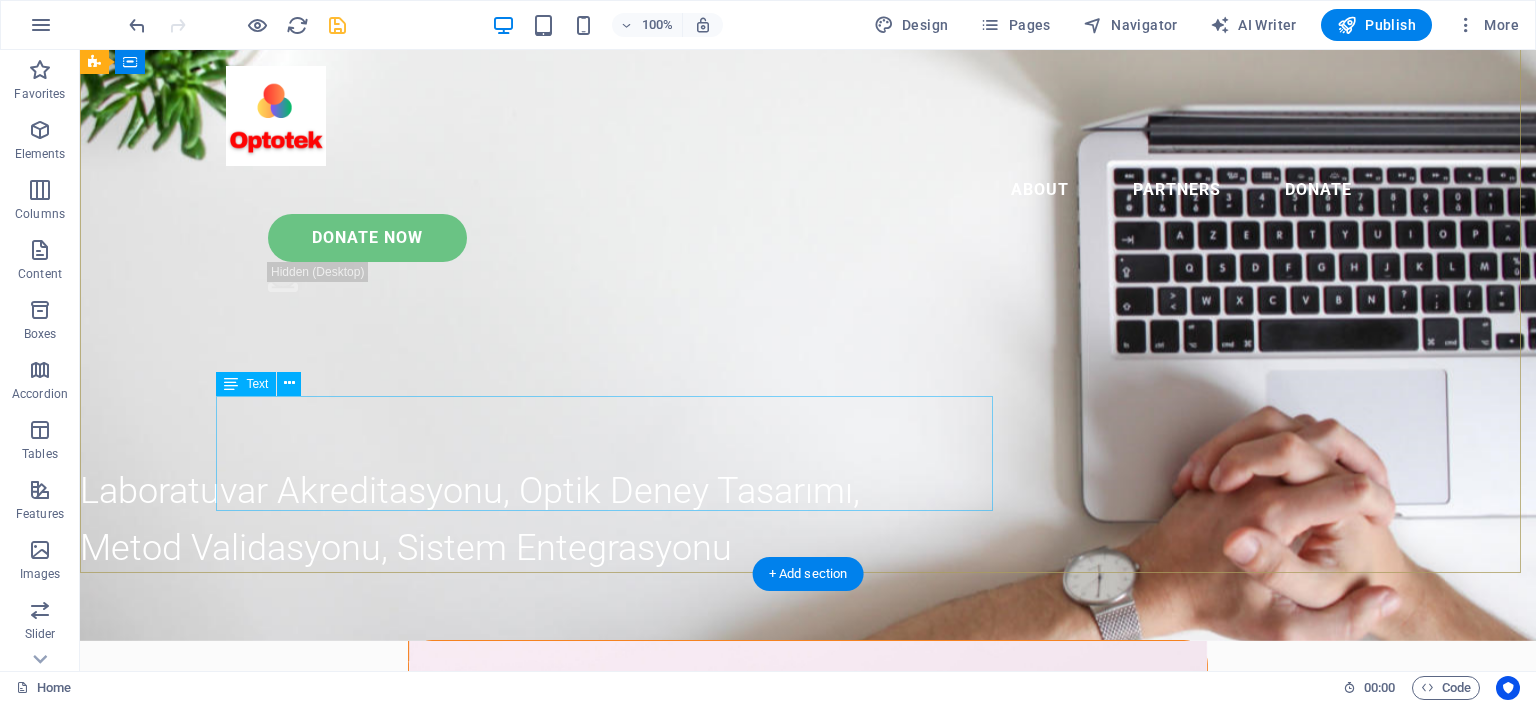 scroll, scrollTop: 0, scrollLeft: 0, axis: both 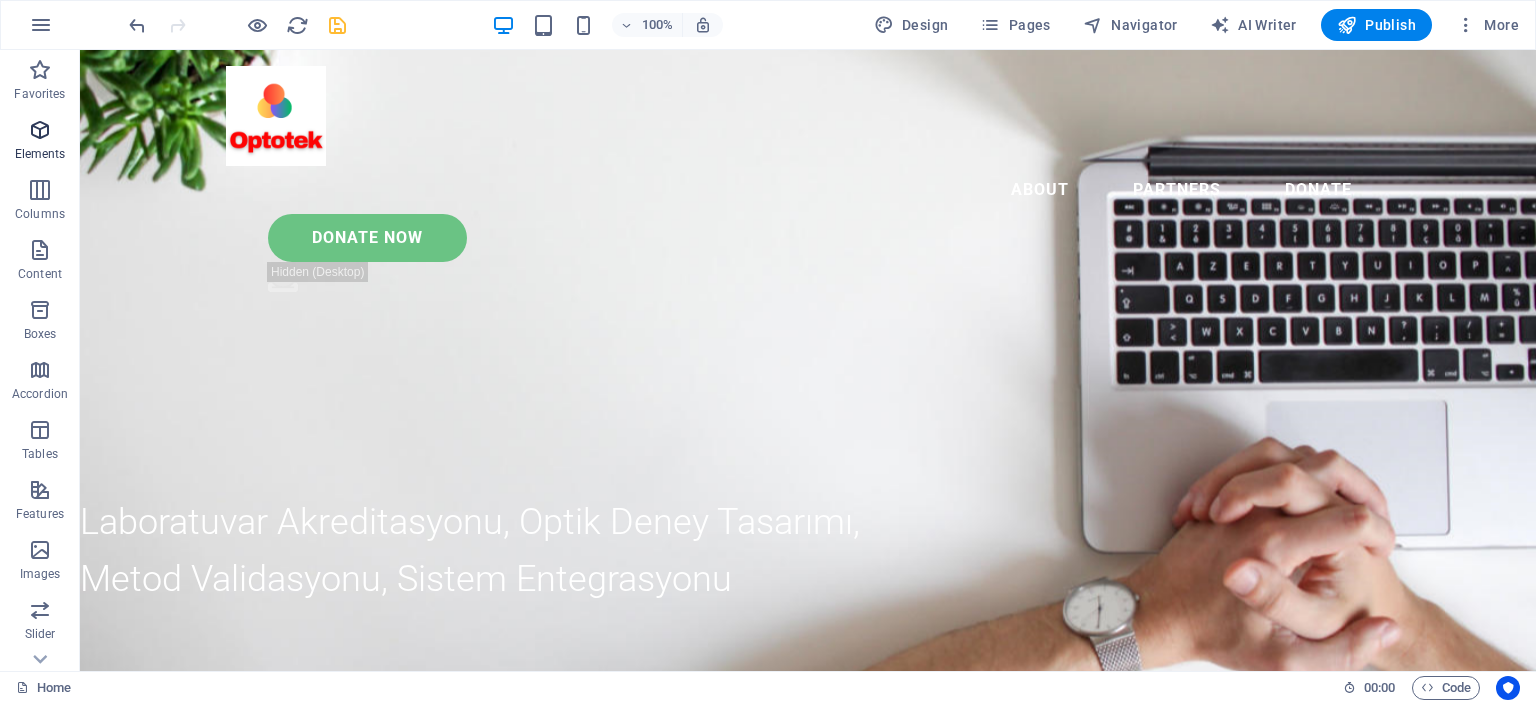 click at bounding box center (40, 130) 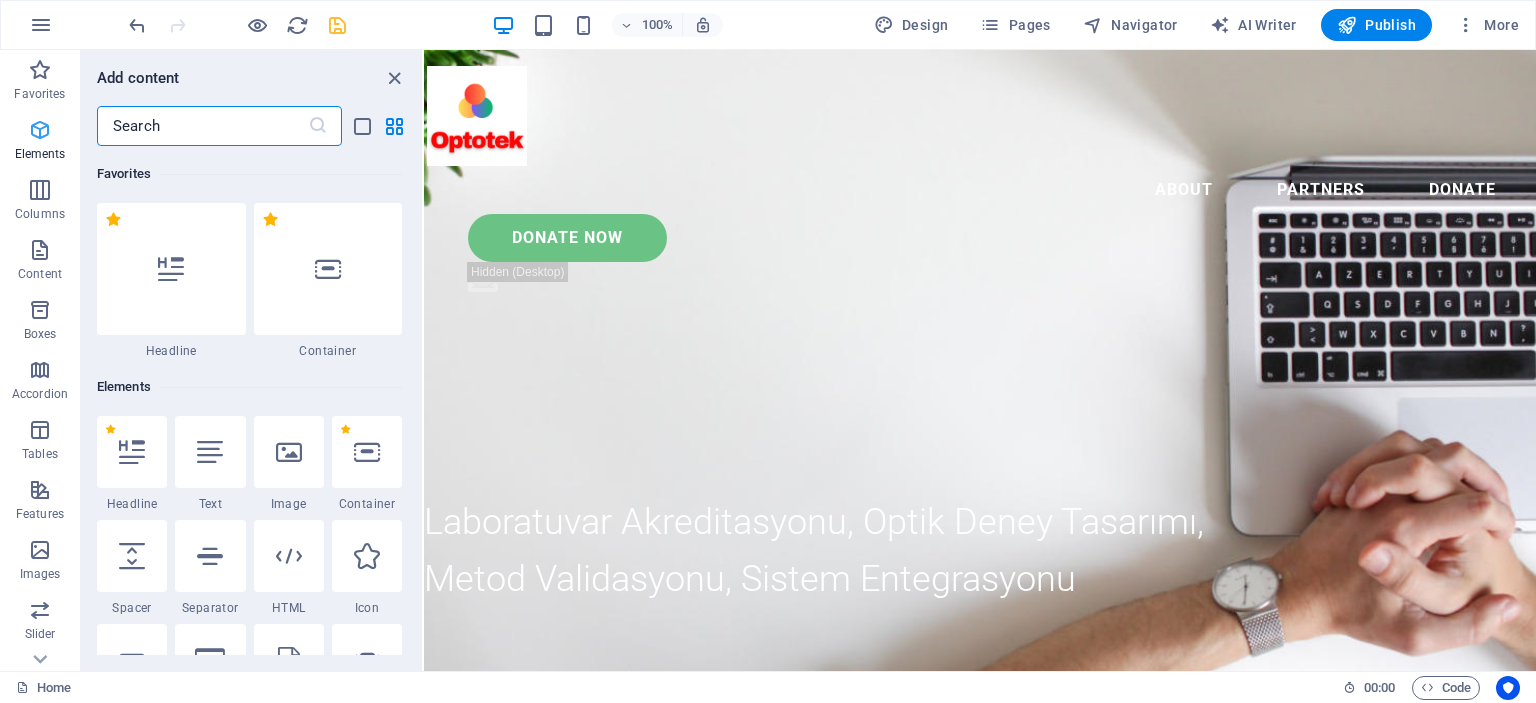 scroll, scrollTop: 212, scrollLeft: 0, axis: vertical 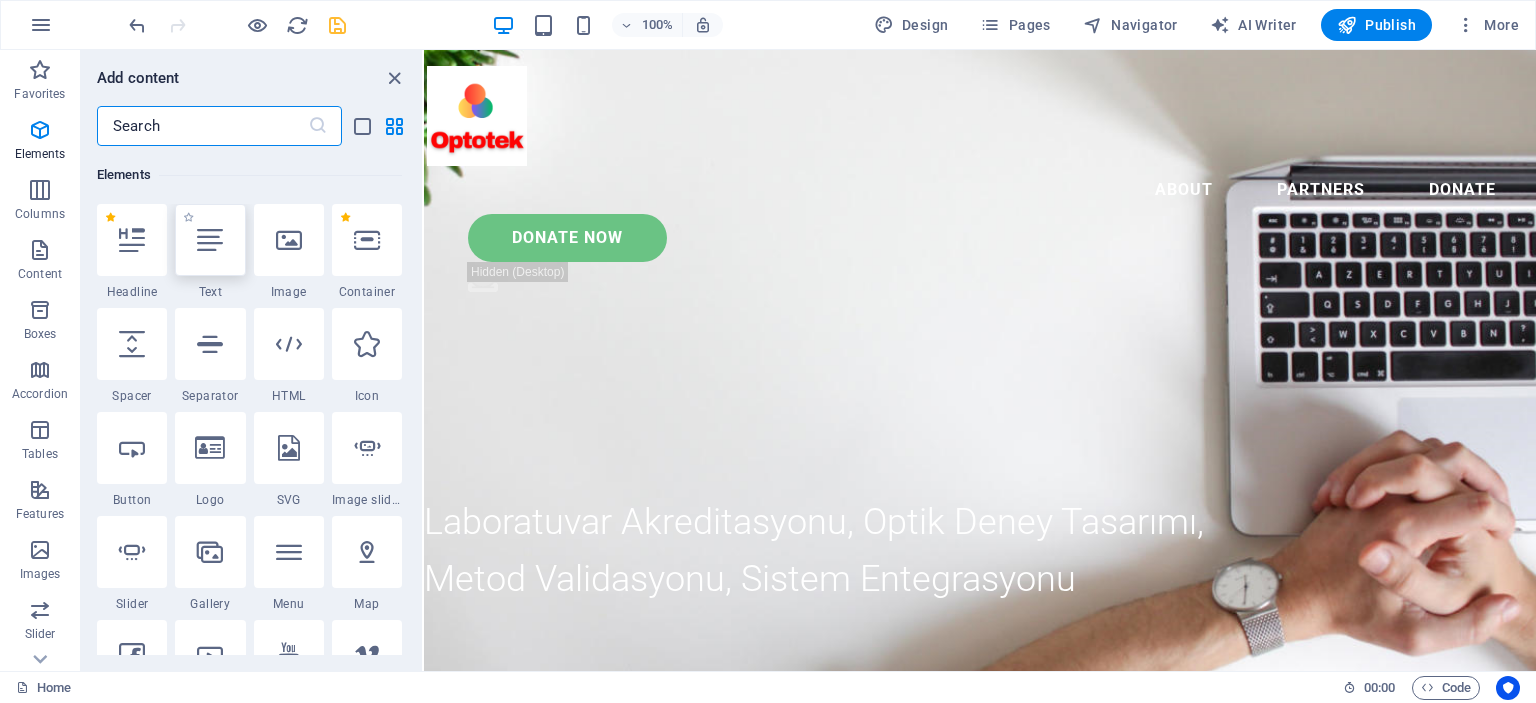 click at bounding box center [210, 240] 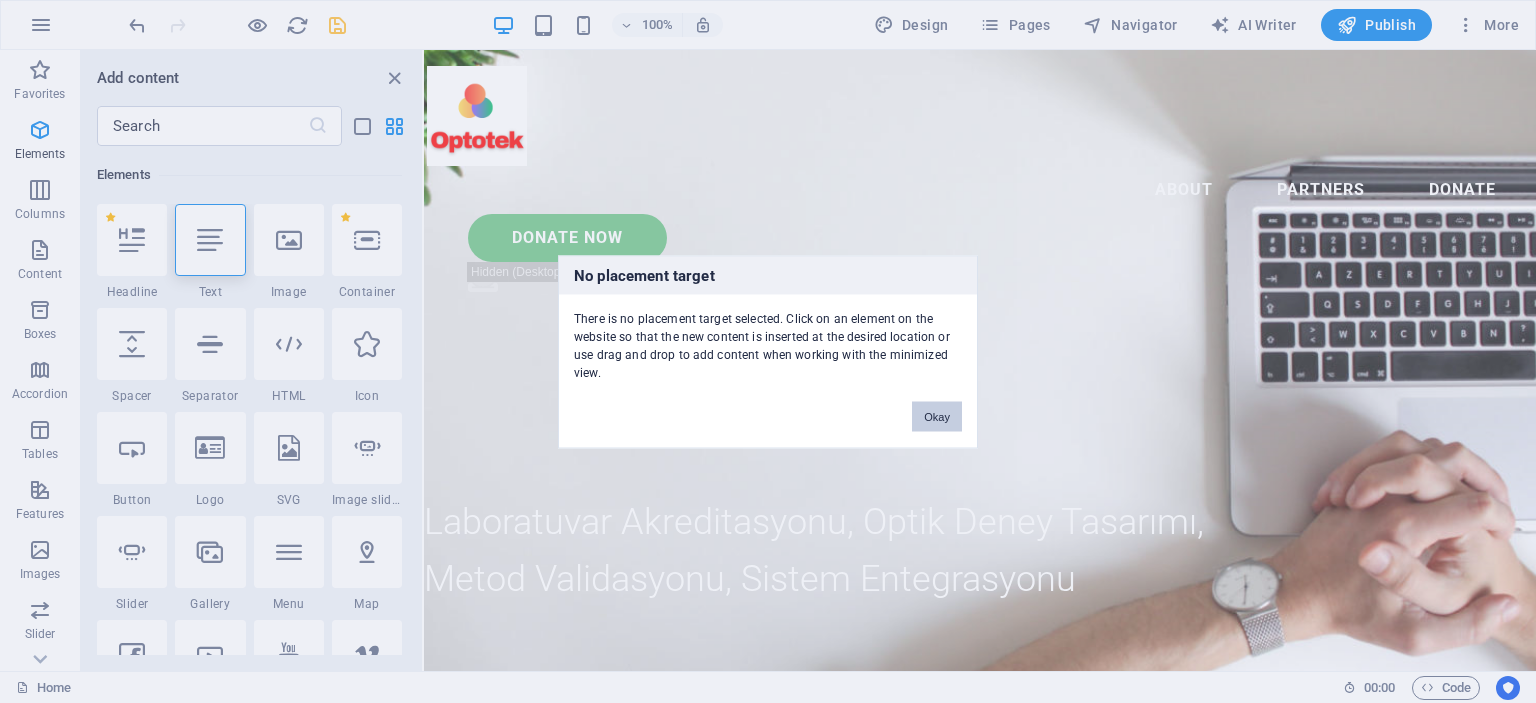 click on "Okay" at bounding box center [937, 416] 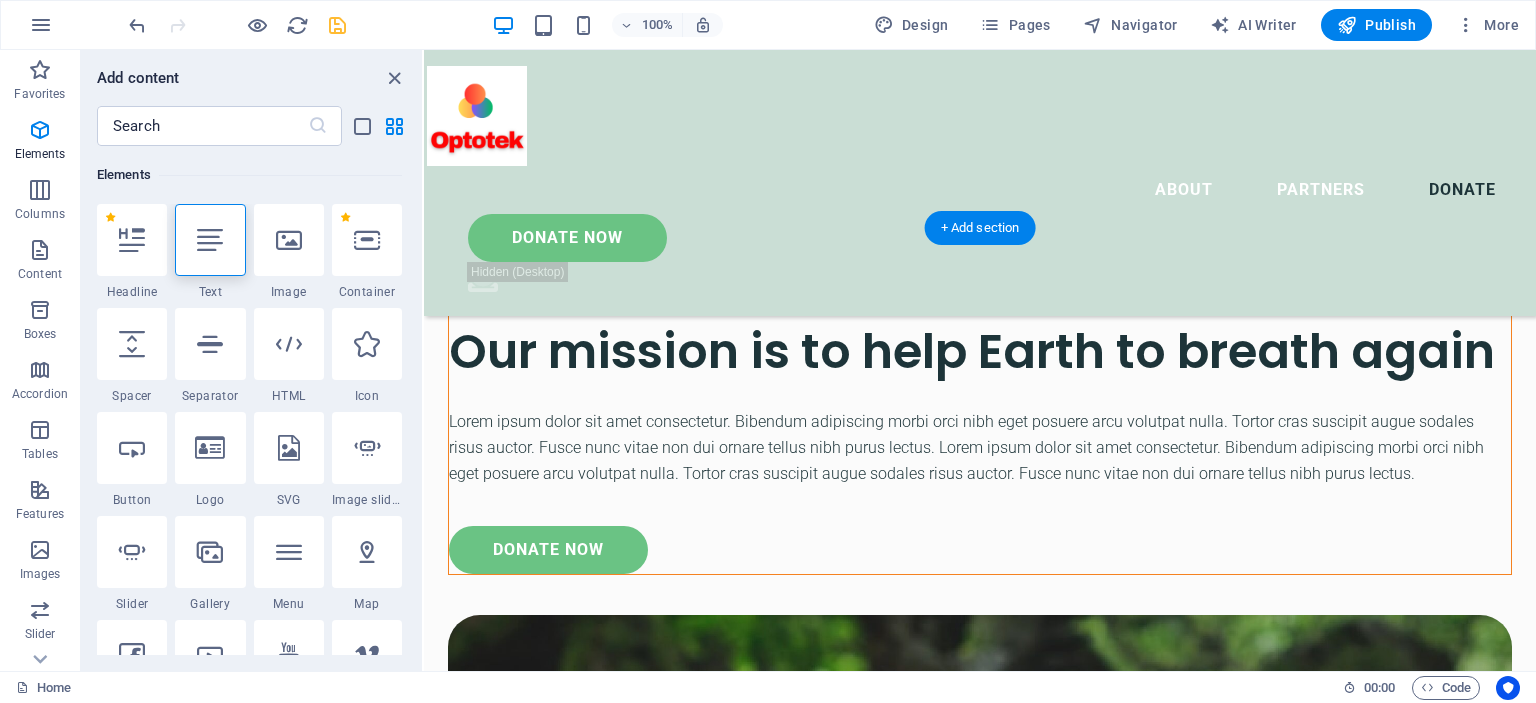 scroll, scrollTop: 6286, scrollLeft: 0, axis: vertical 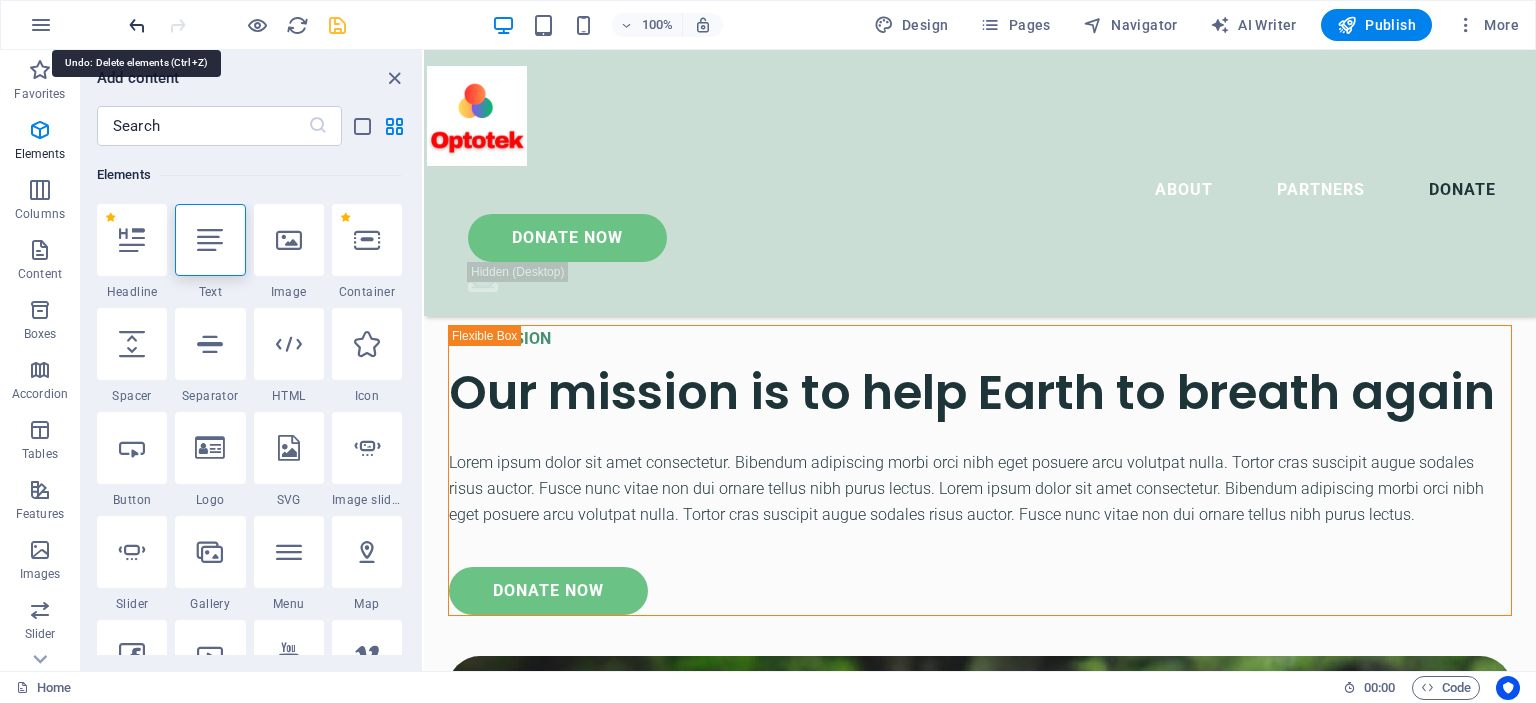 click at bounding box center [137, 25] 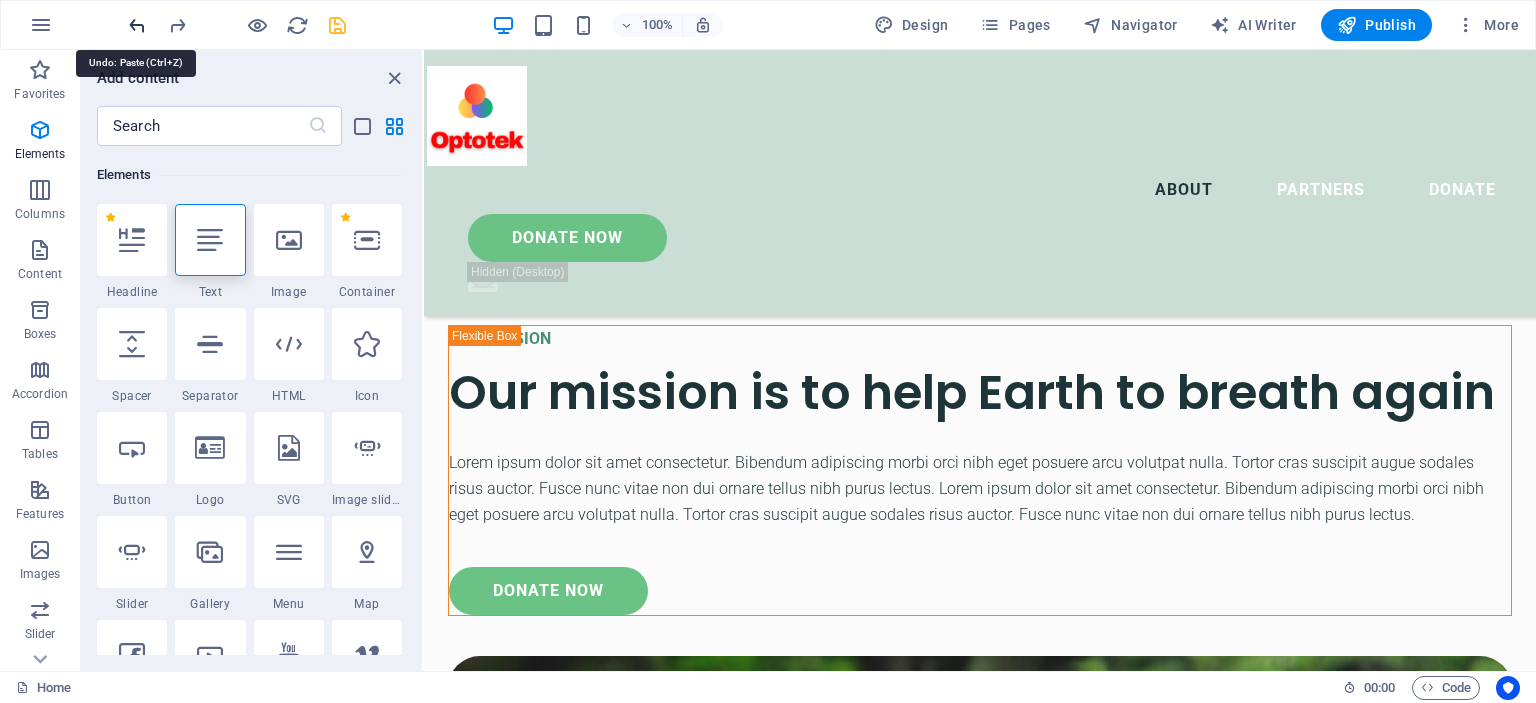 click at bounding box center [137, 25] 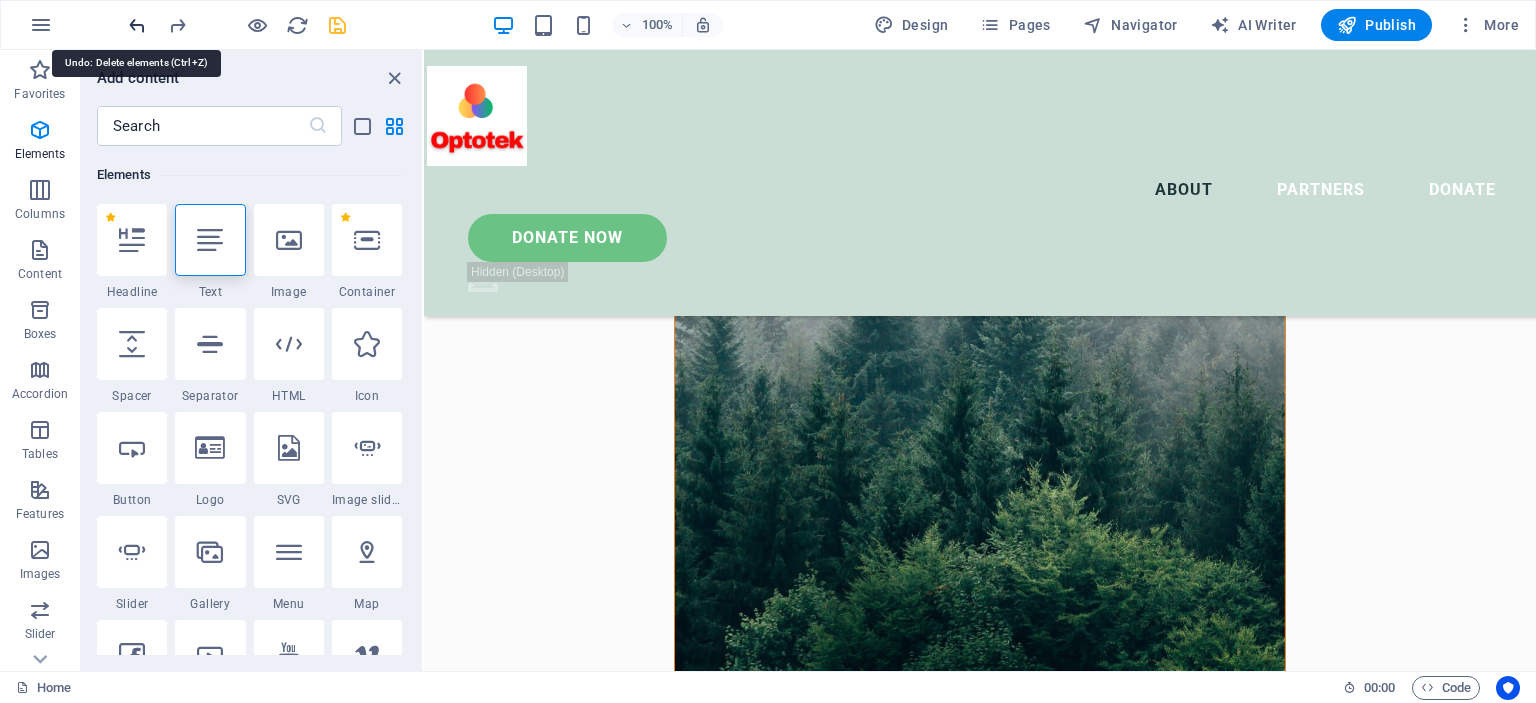scroll, scrollTop: 204, scrollLeft: 0, axis: vertical 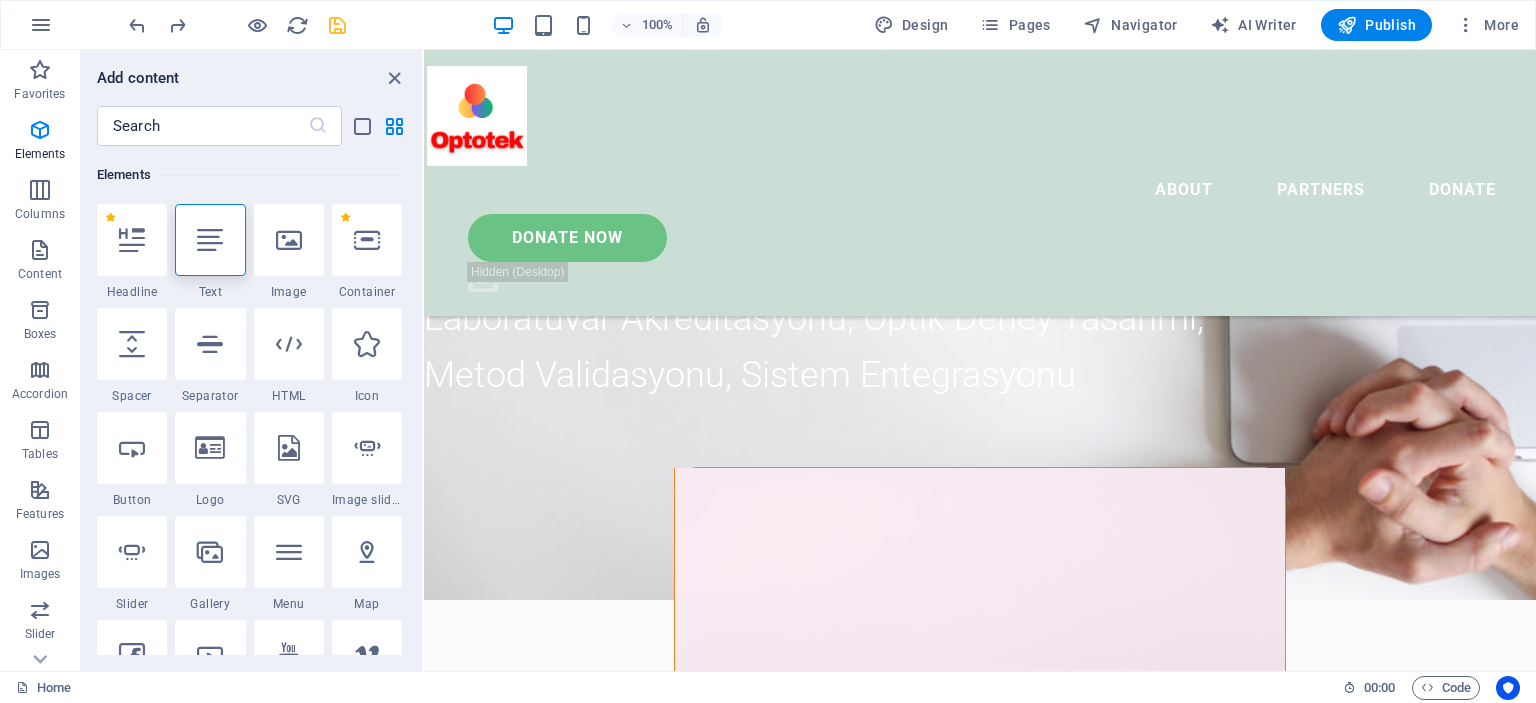 click at bounding box center [177, 25] 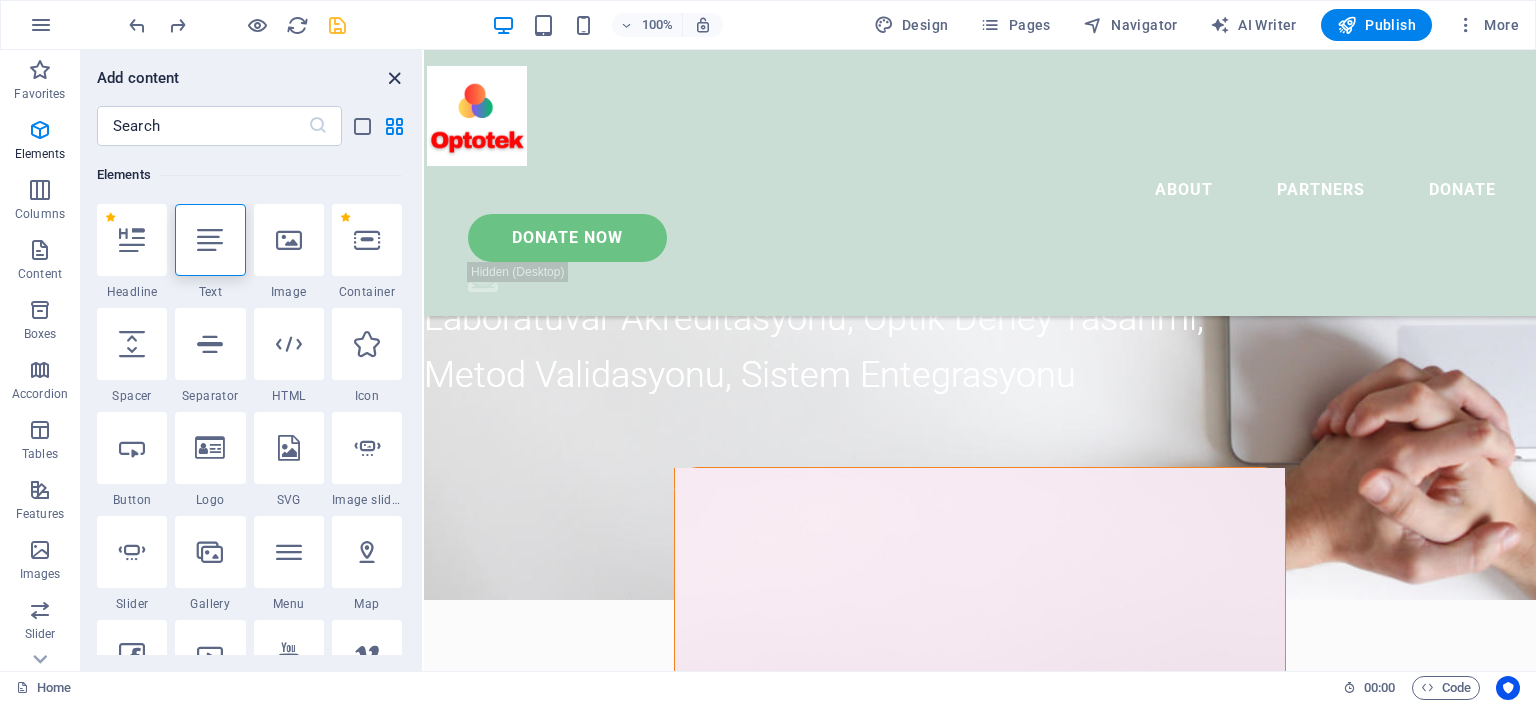 click at bounding box center [394, 78] 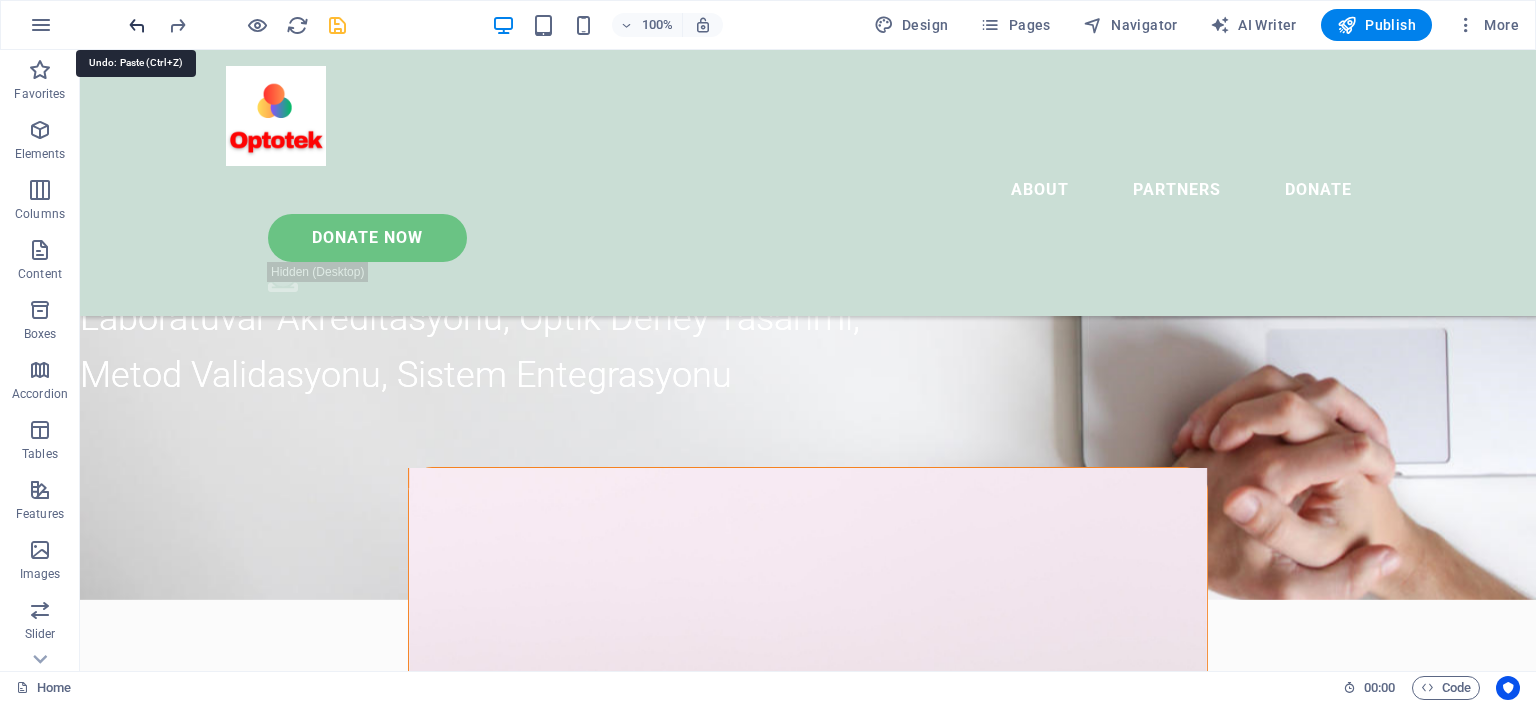click at bounding box center [137, 25] 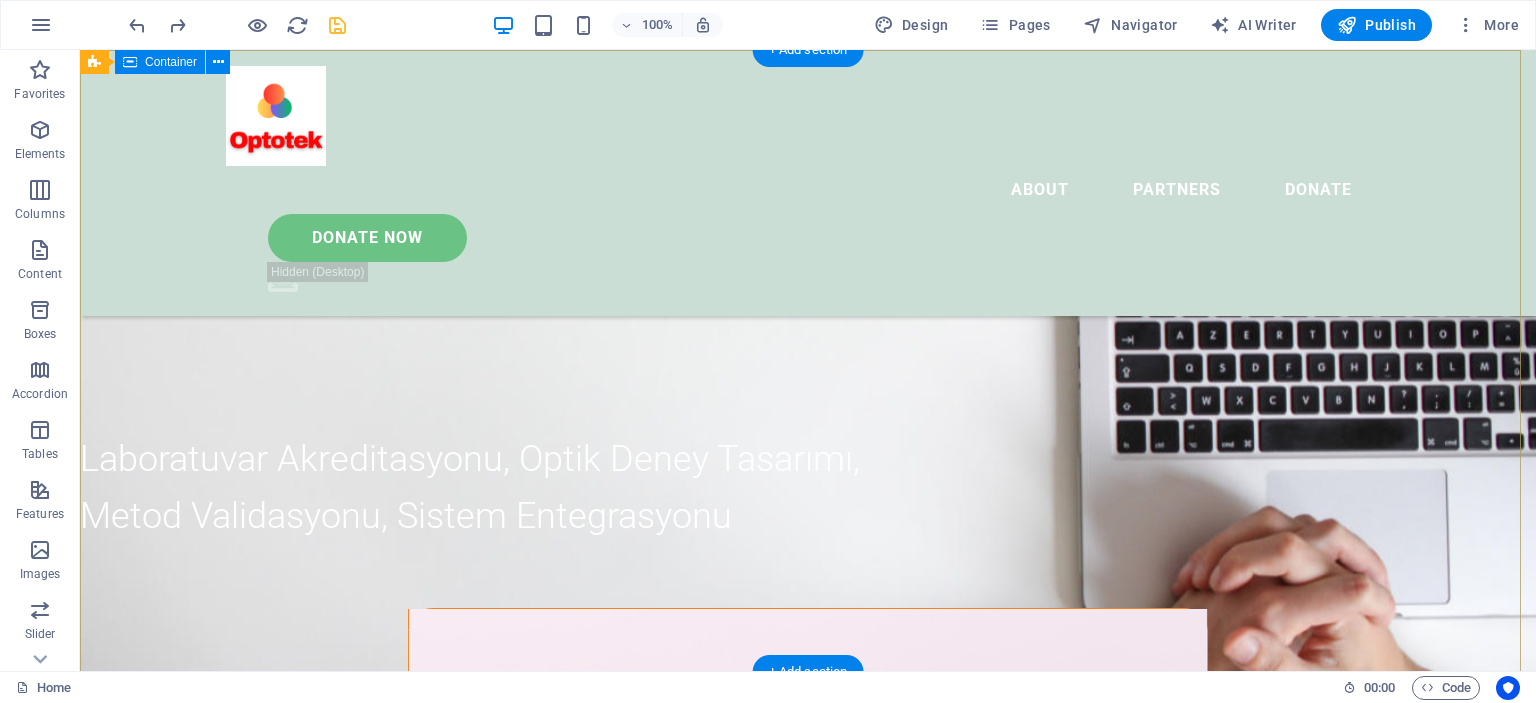 scroll, scrollTop: 0, scrollLeft: 0, axis: both 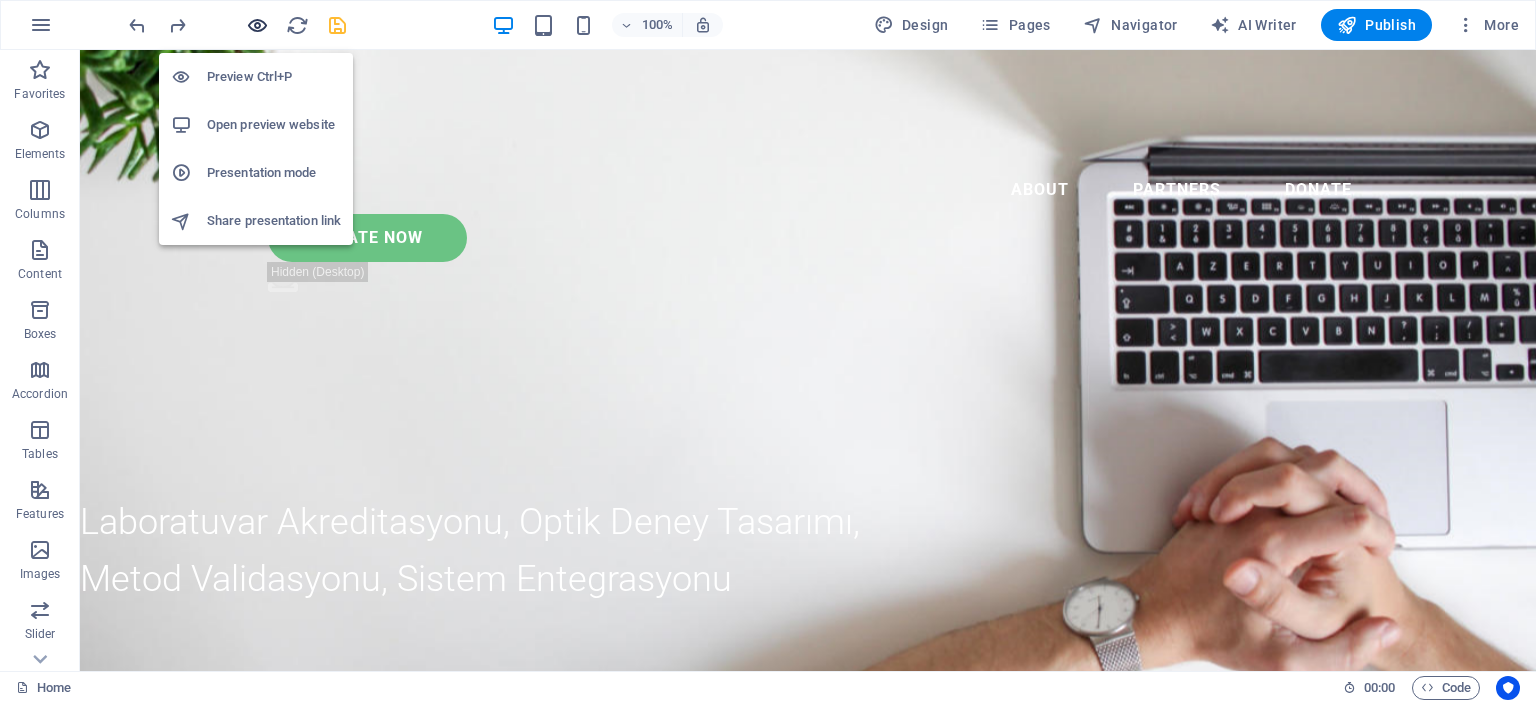 click at bounding box center [257, 25] 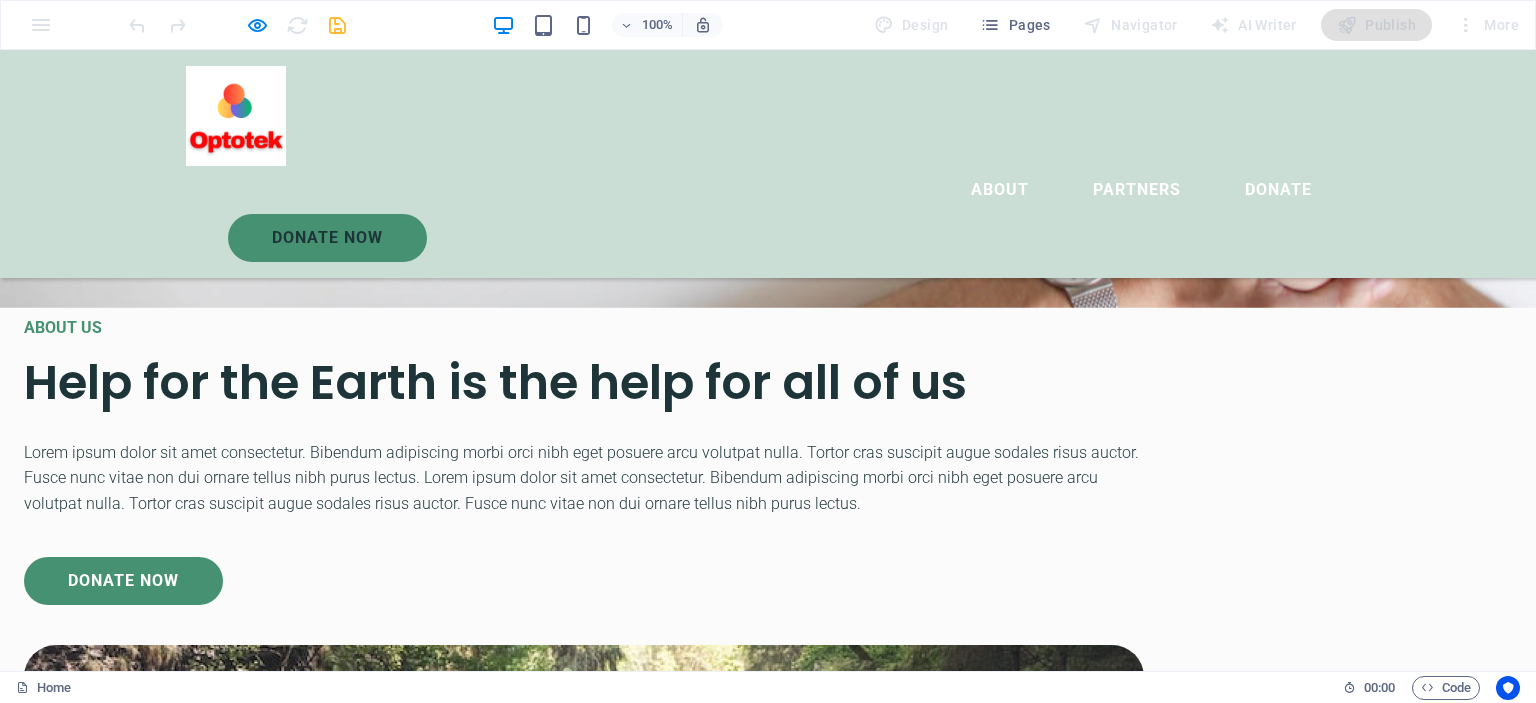 scroll, scrollTop: 600, scrollLeft: 0, axis: vertical 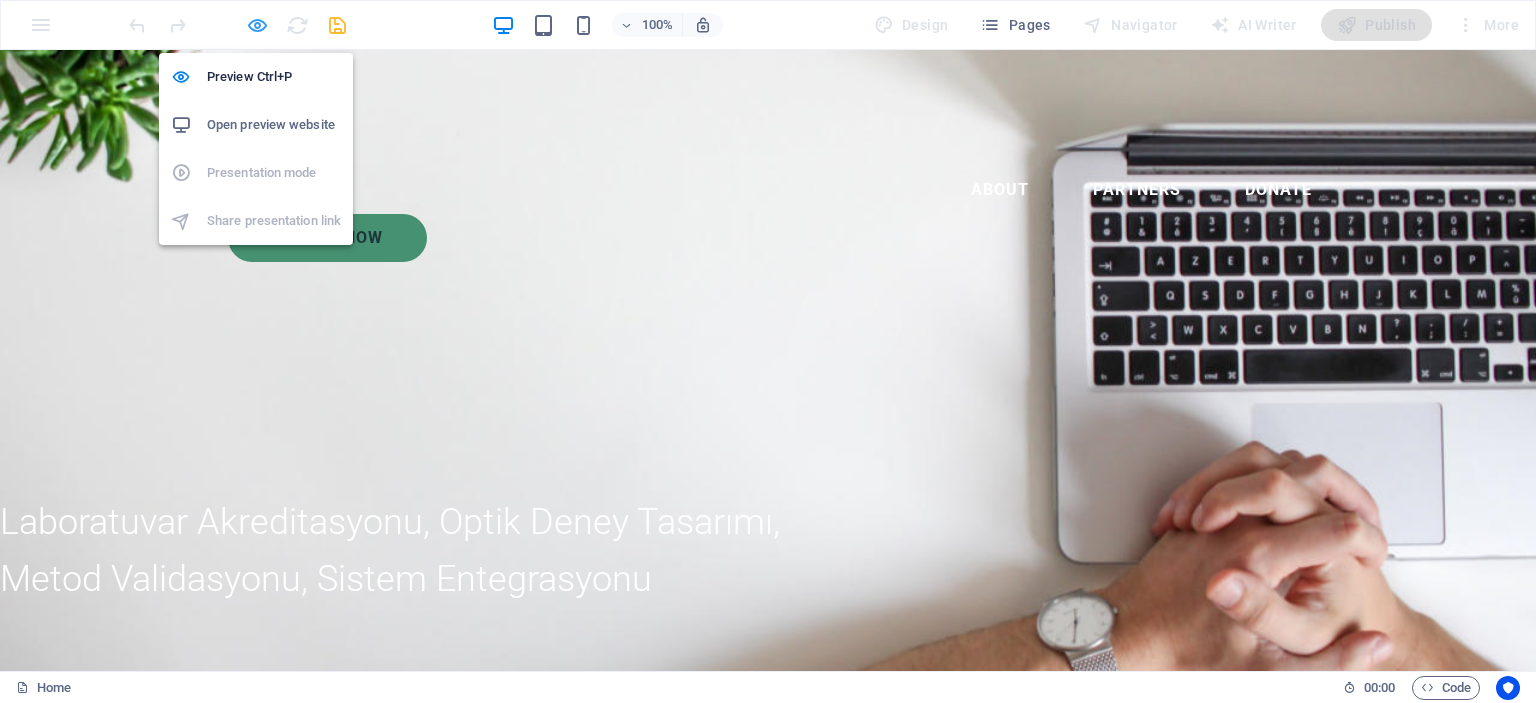 click at bounding box center [257, 25] 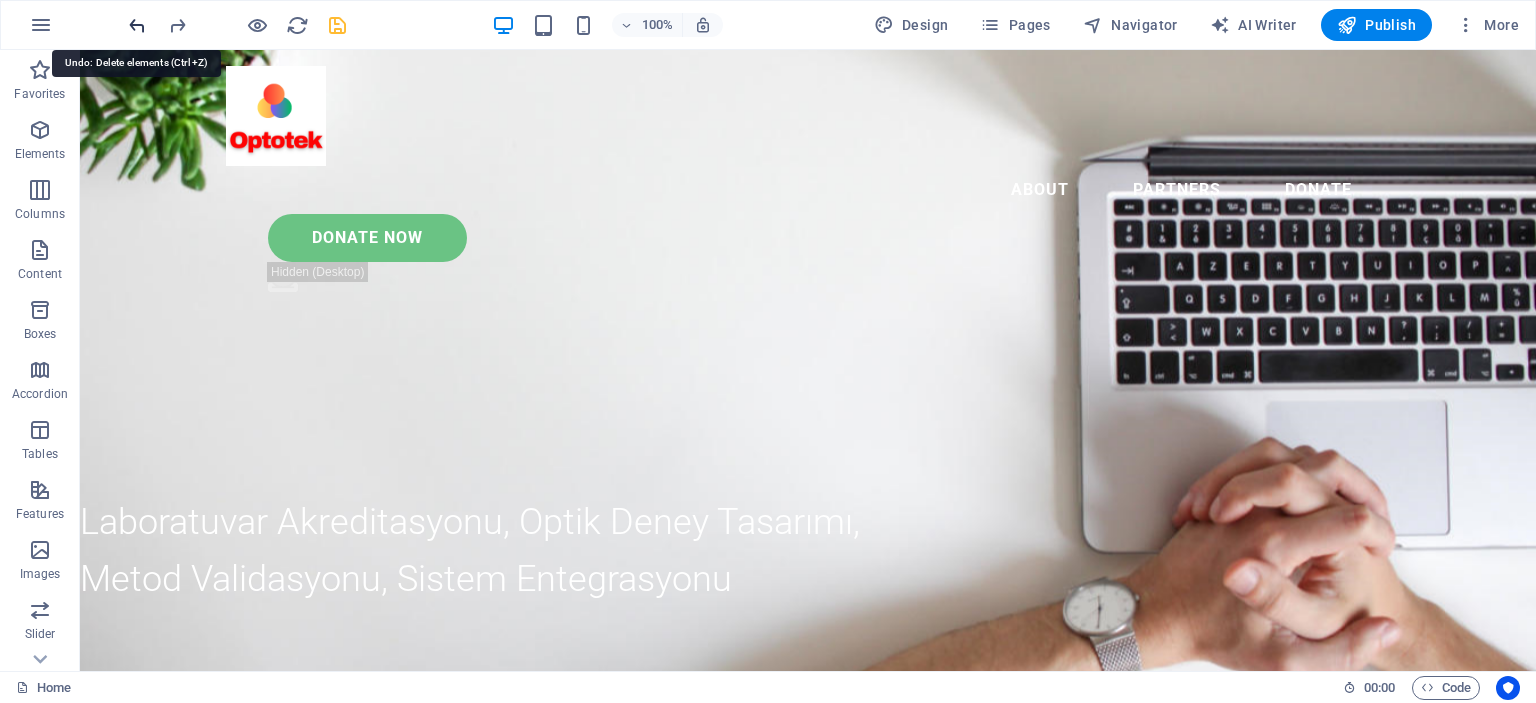 click at bounding box center [137, 25] 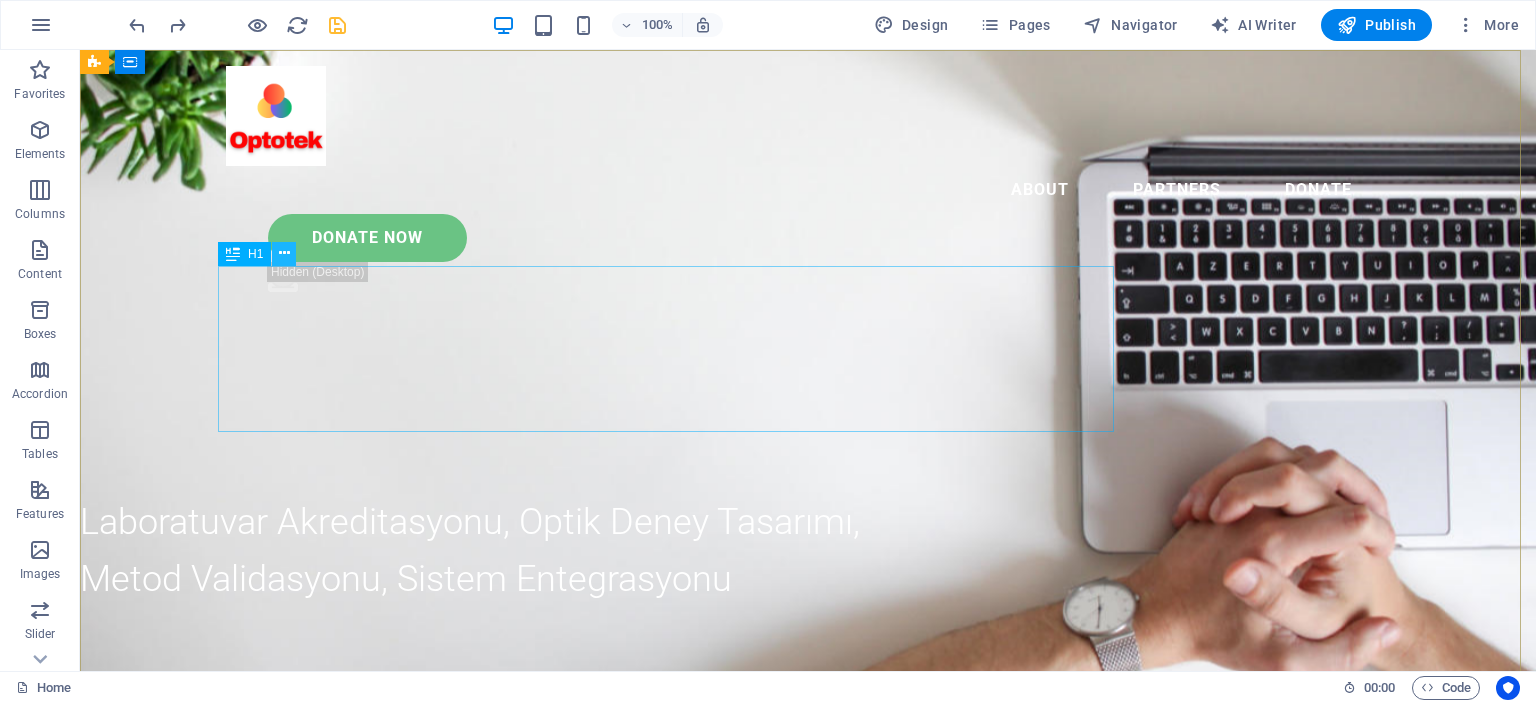 click at bounding box center [284, 253] 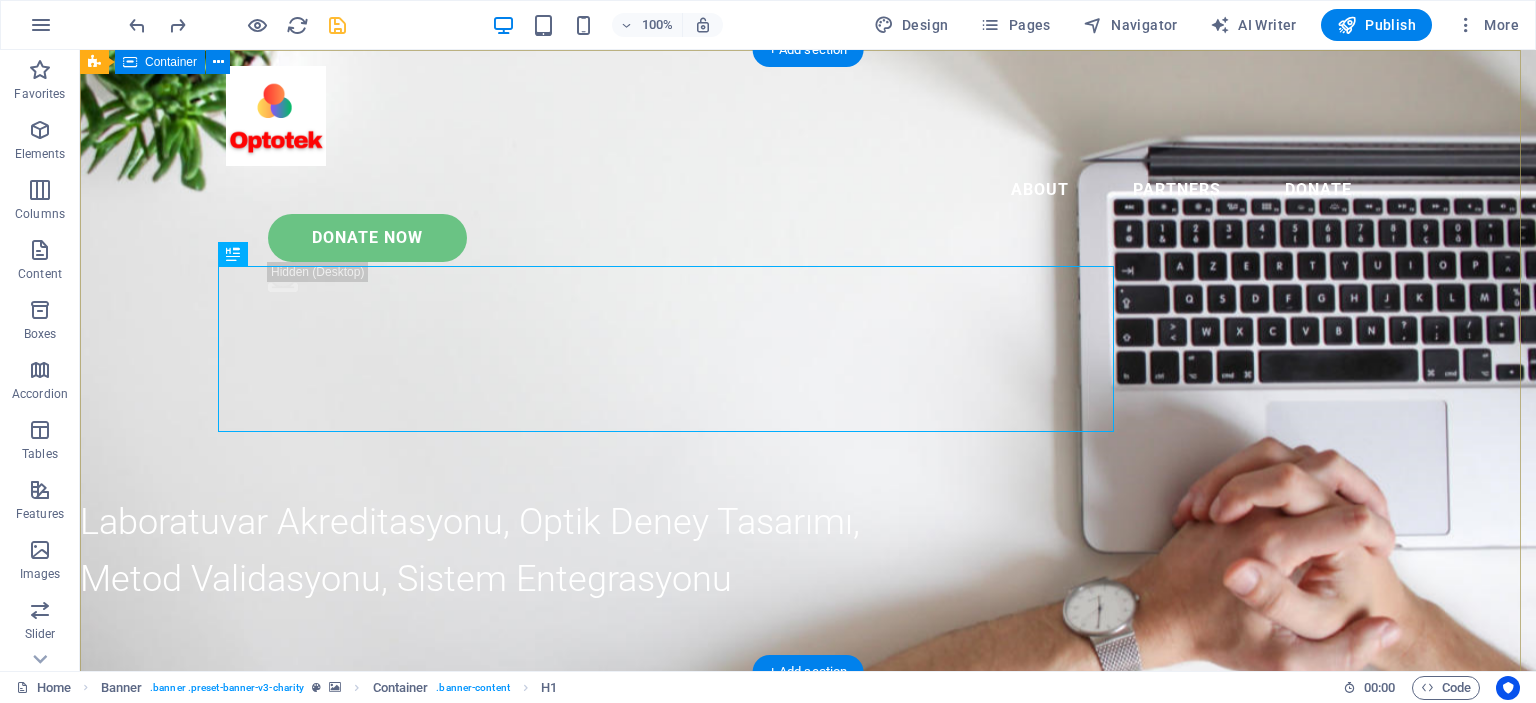 click on "Eğitim ve Danışmanlık Hizmetleri Laboratuvar Akreditasyonu, Optik Deney Tasarımı, Metod Validasyonu, Sistem Entegrasyonu" at bounding box center [808, 805] 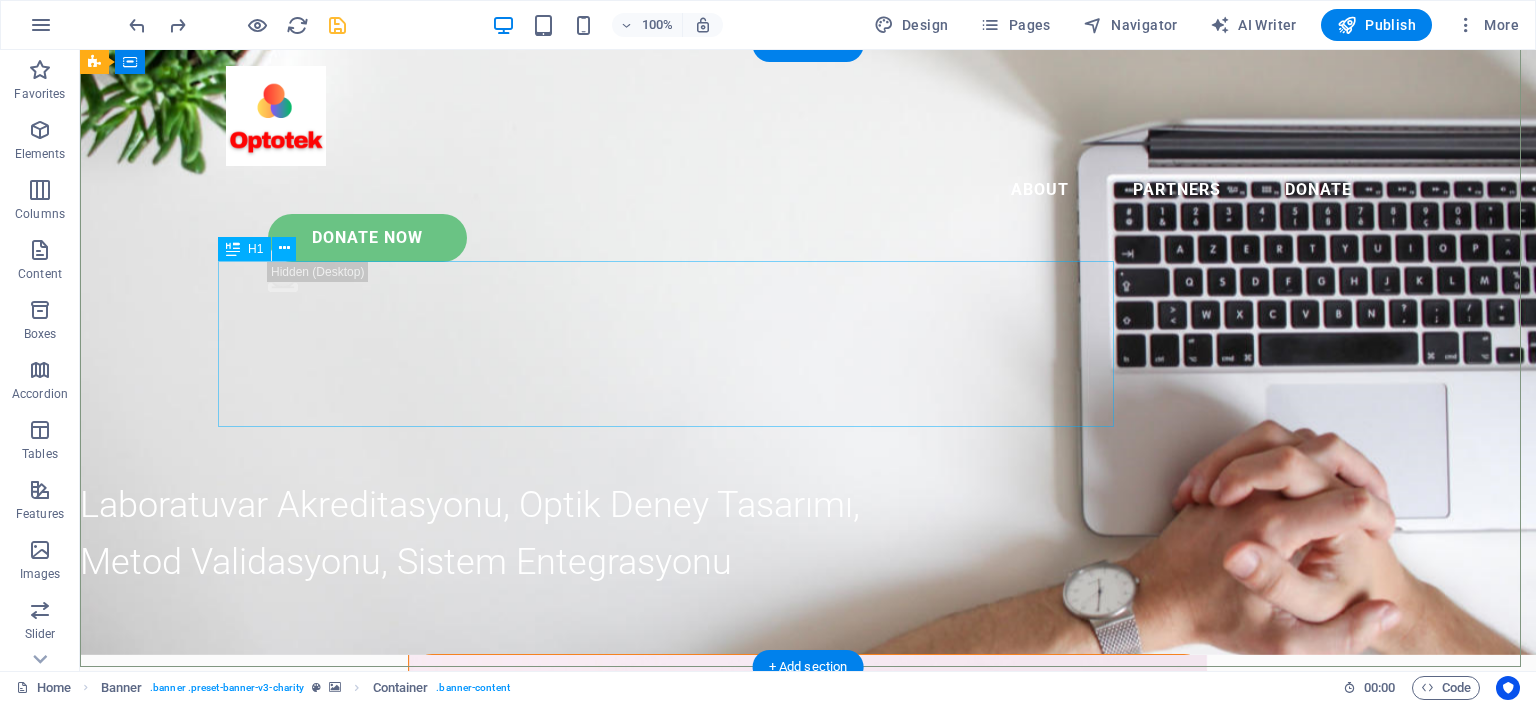 scroll, scrollTop: 0, scrollLeft: 0, axis: both 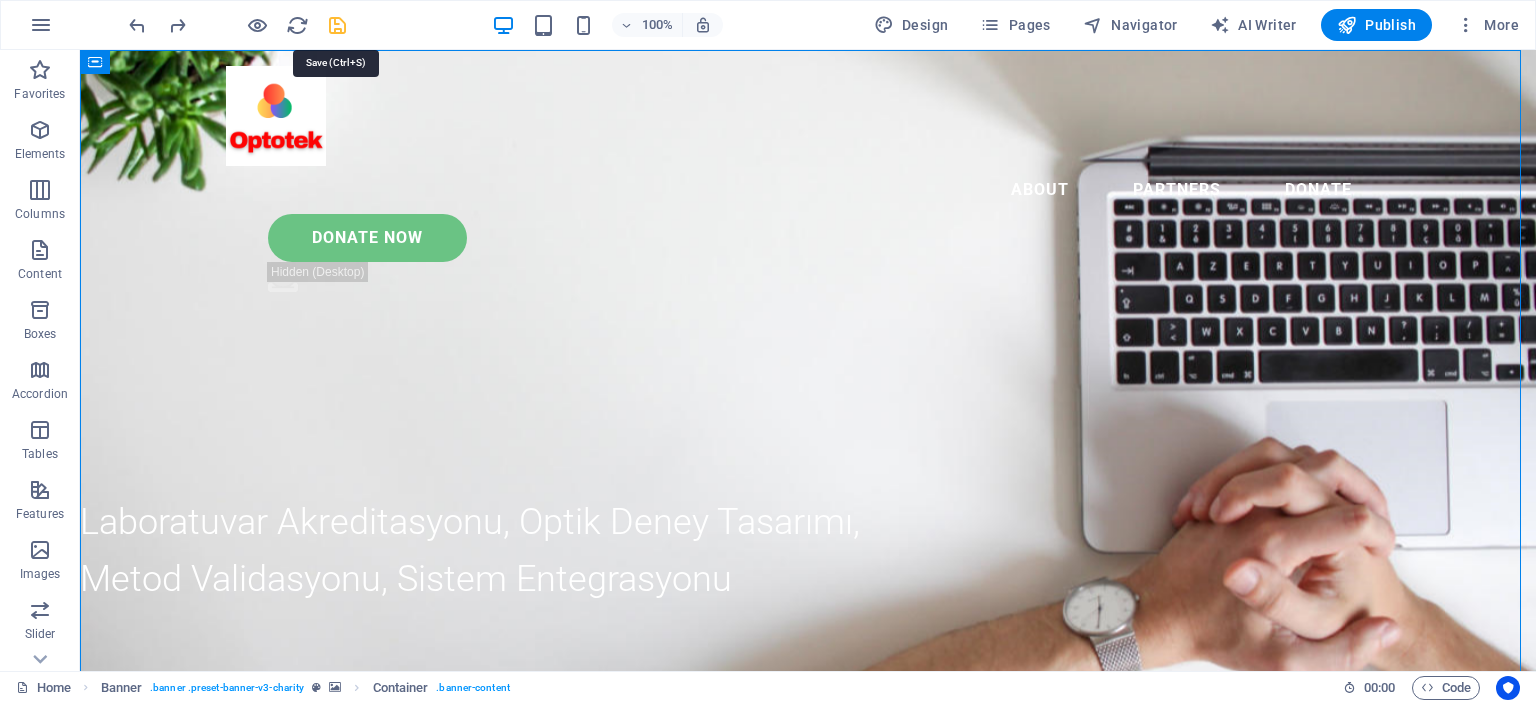 click at bounding box center (337, 25) 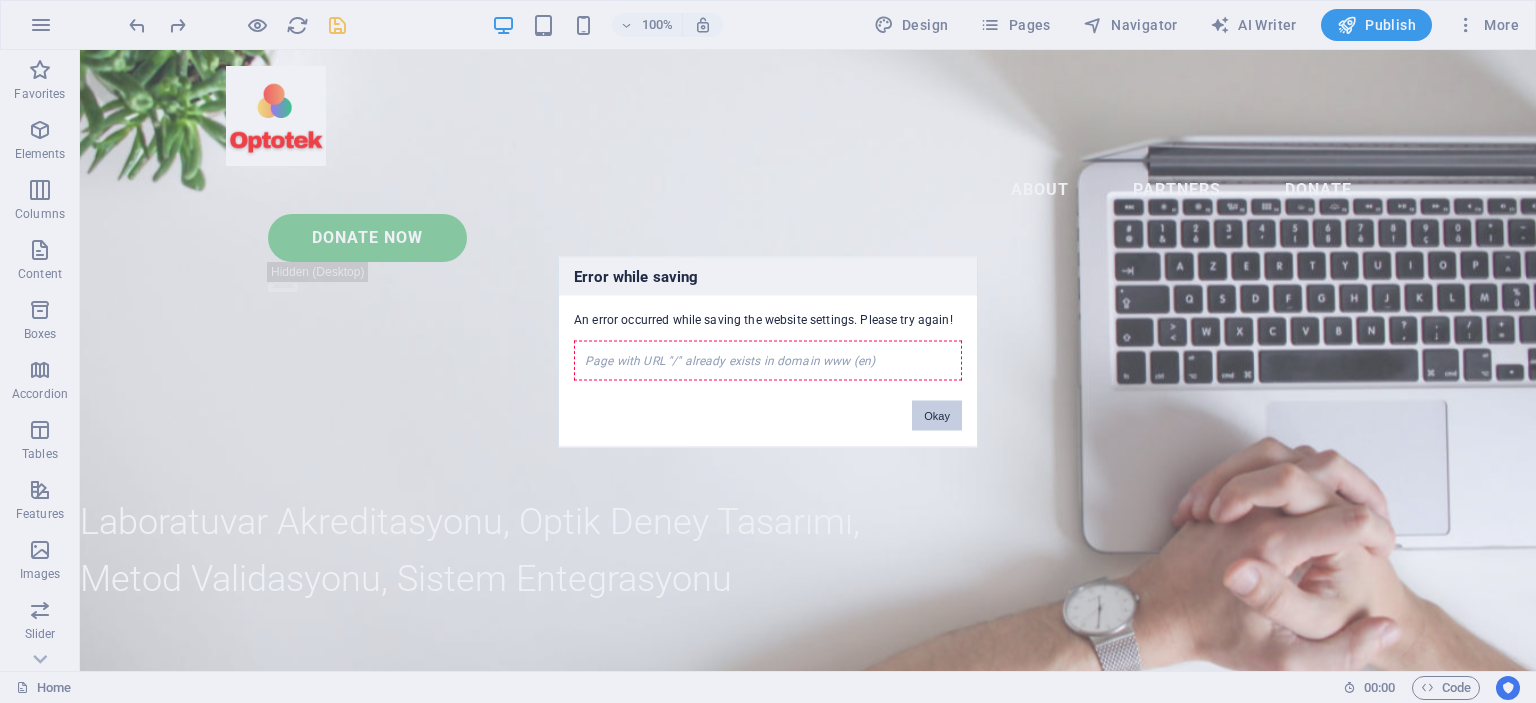 click on "Okay" at bounding box center [937, 415] 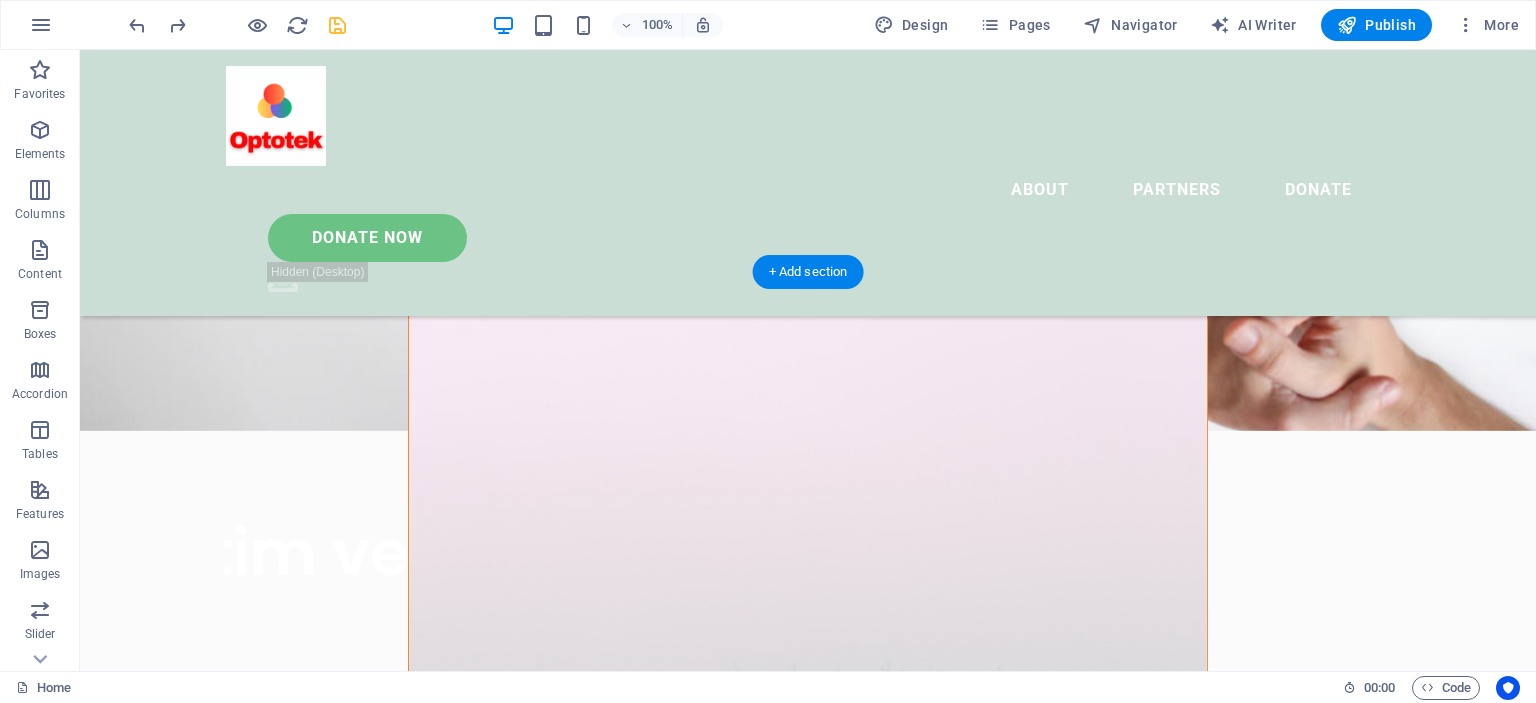 scroll, scrollTop: 400, scrollLeft: 0, axis: vertical 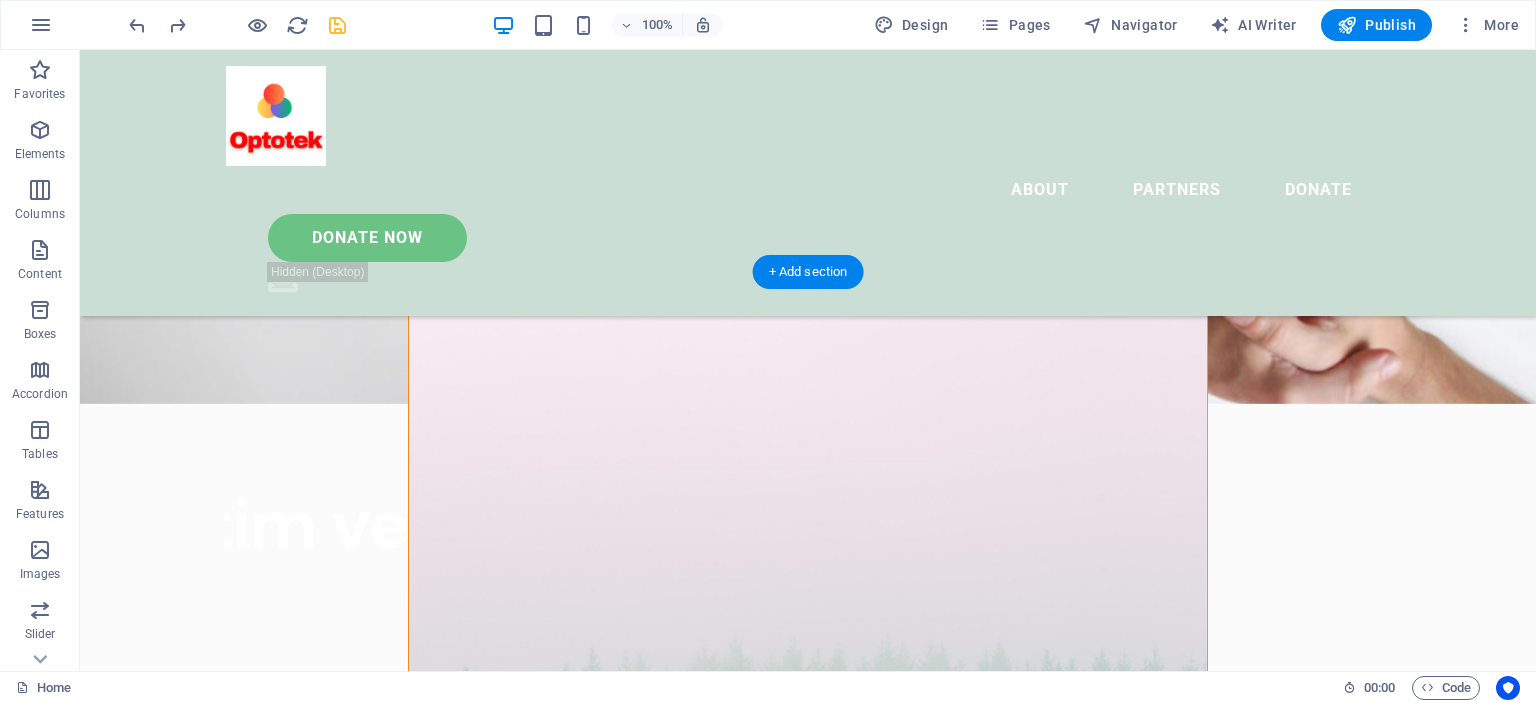 click at bounding box center (808, 660) 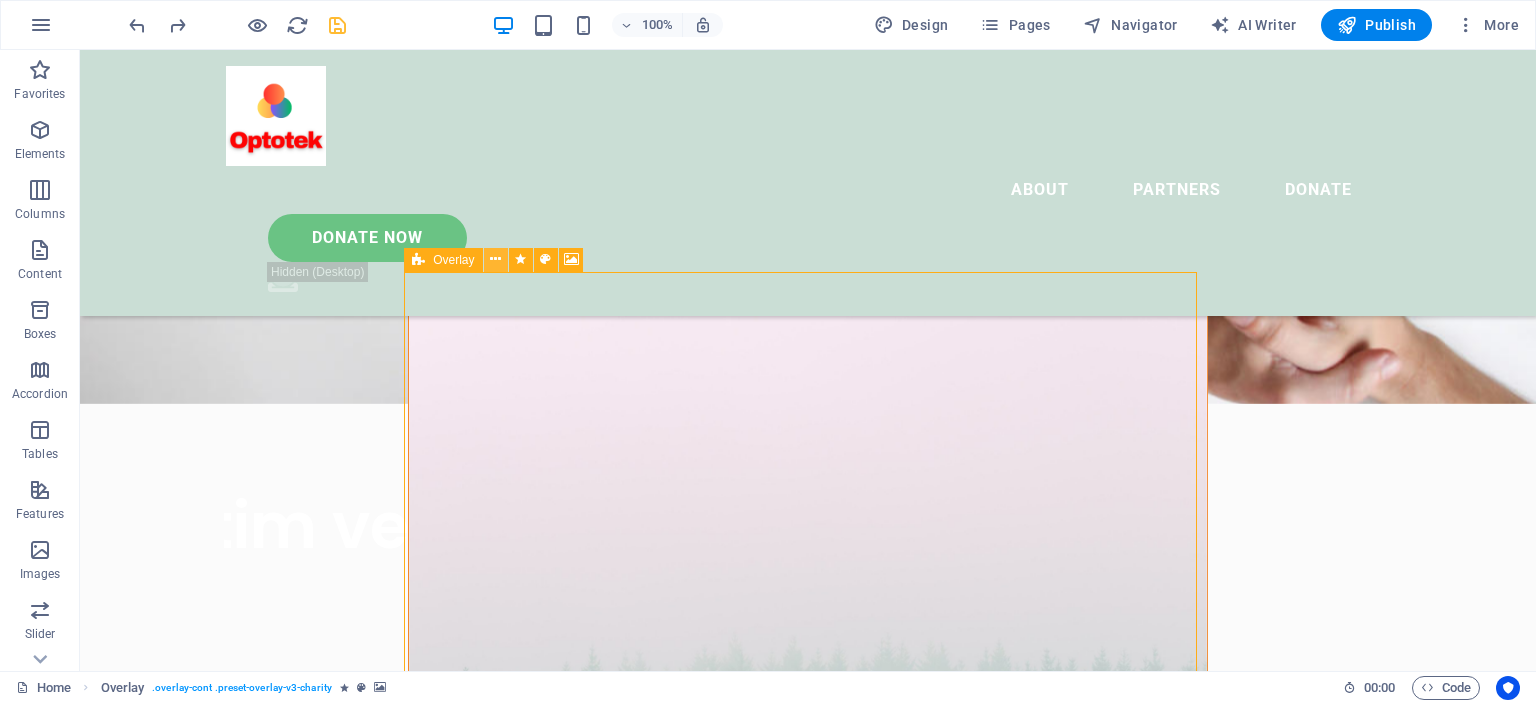 click at bounding box center (495, 259) 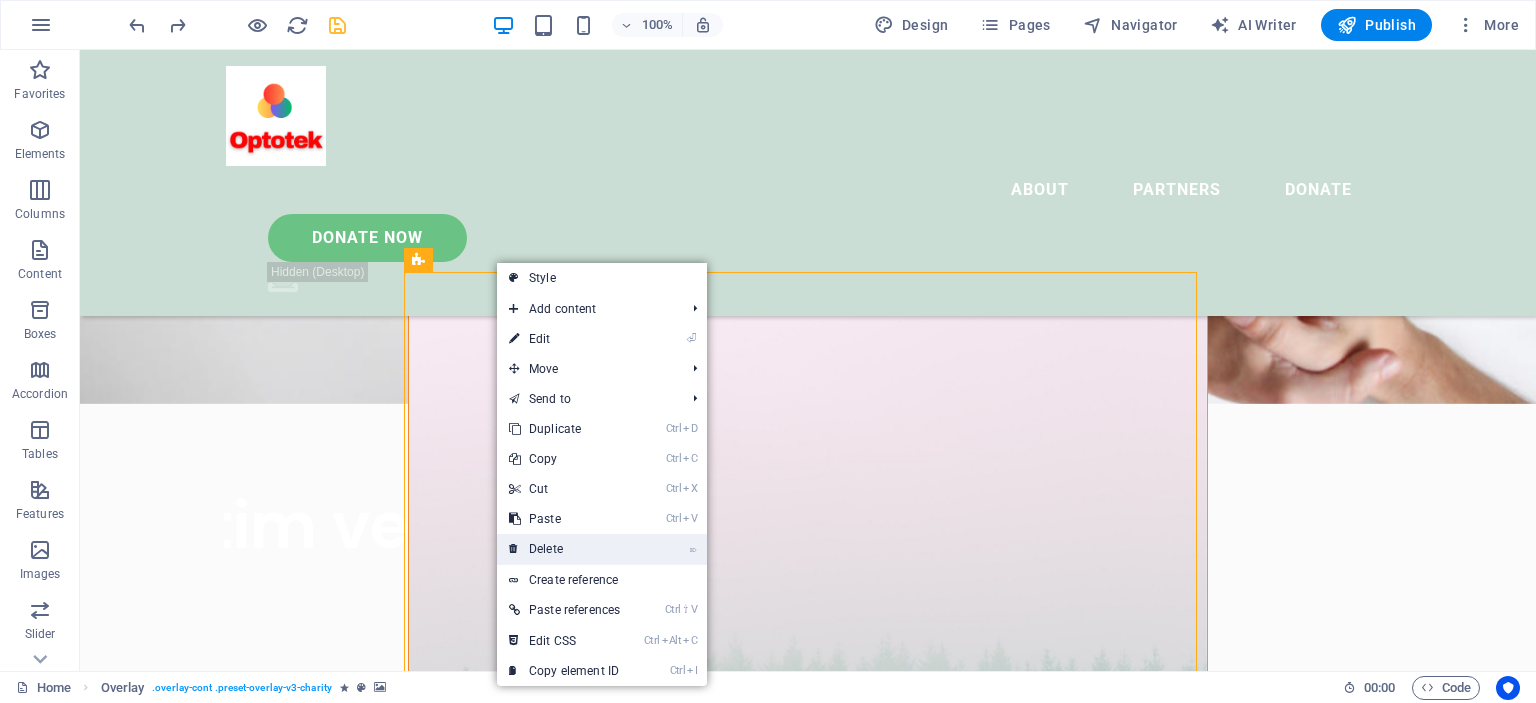 click on "⌦  Delete" at bounding box center [564, 549] 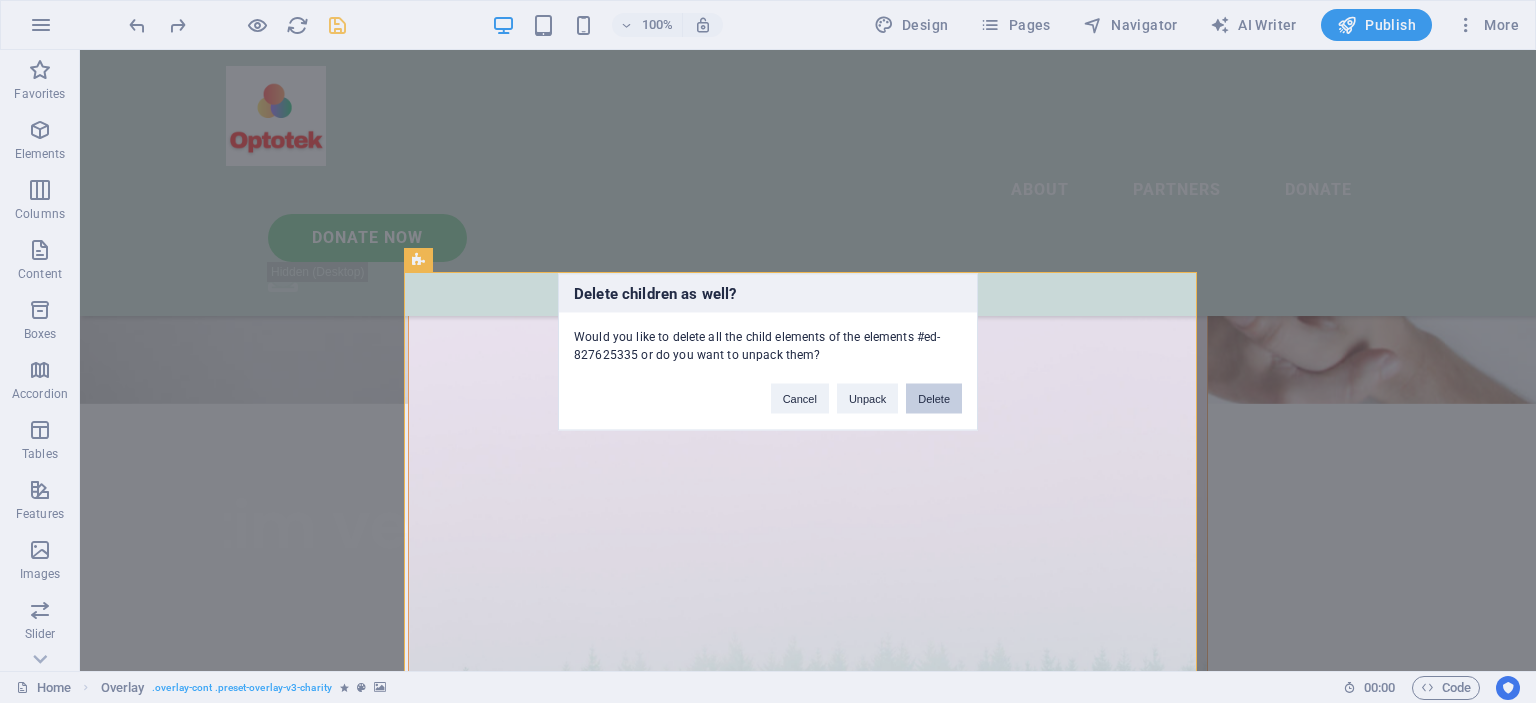 click on "Delete" at bounding box center [934, 398] 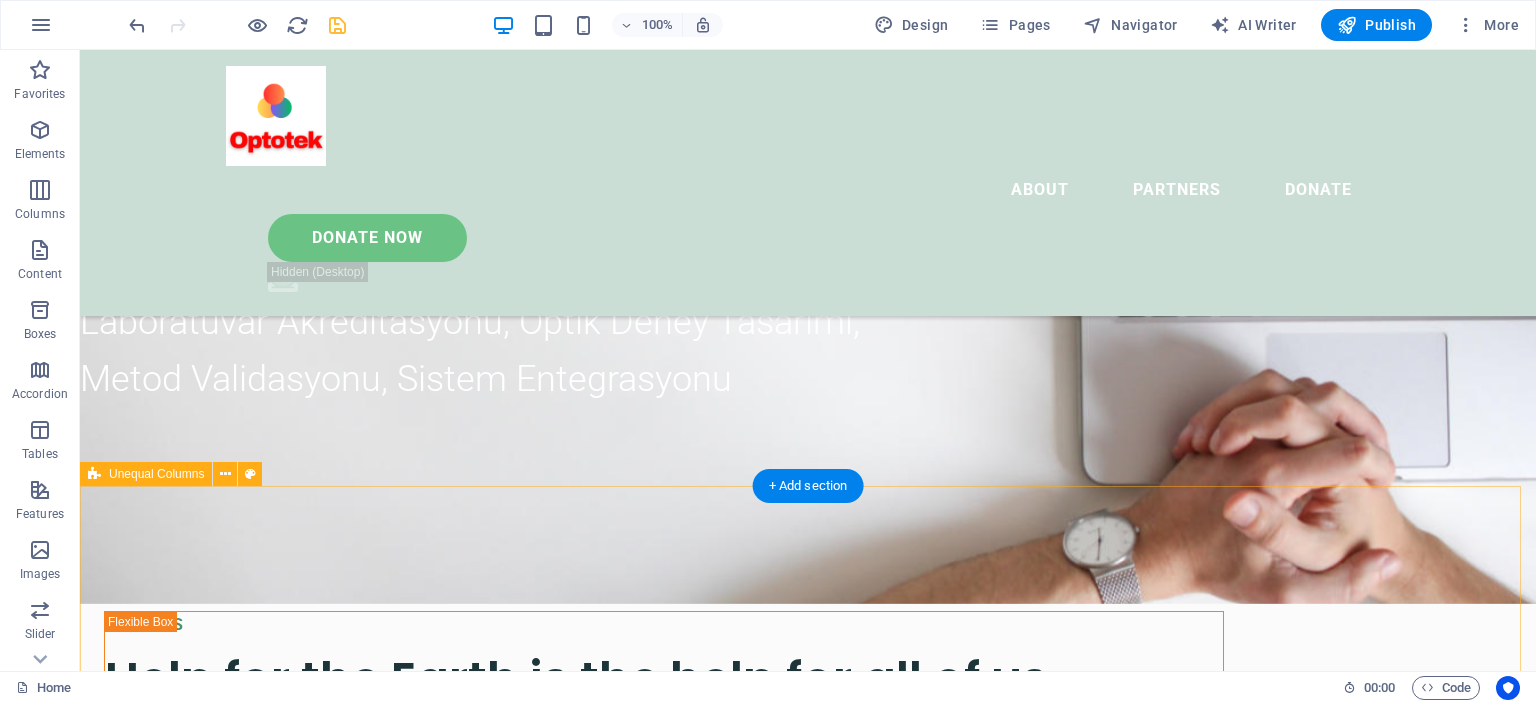 scroll, scrollTop: 0, scrollLeft: 0, axis: both 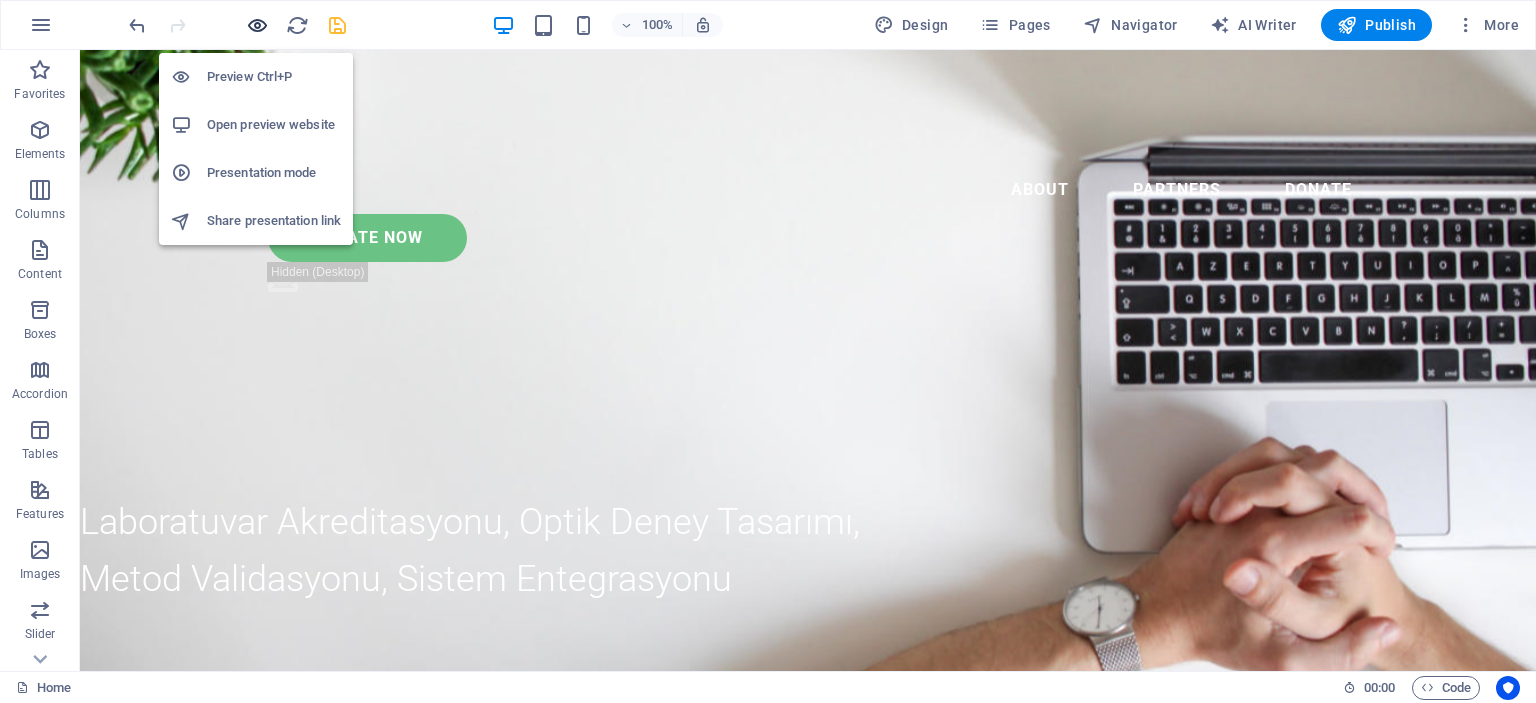 click at bounding box center (257, 25) 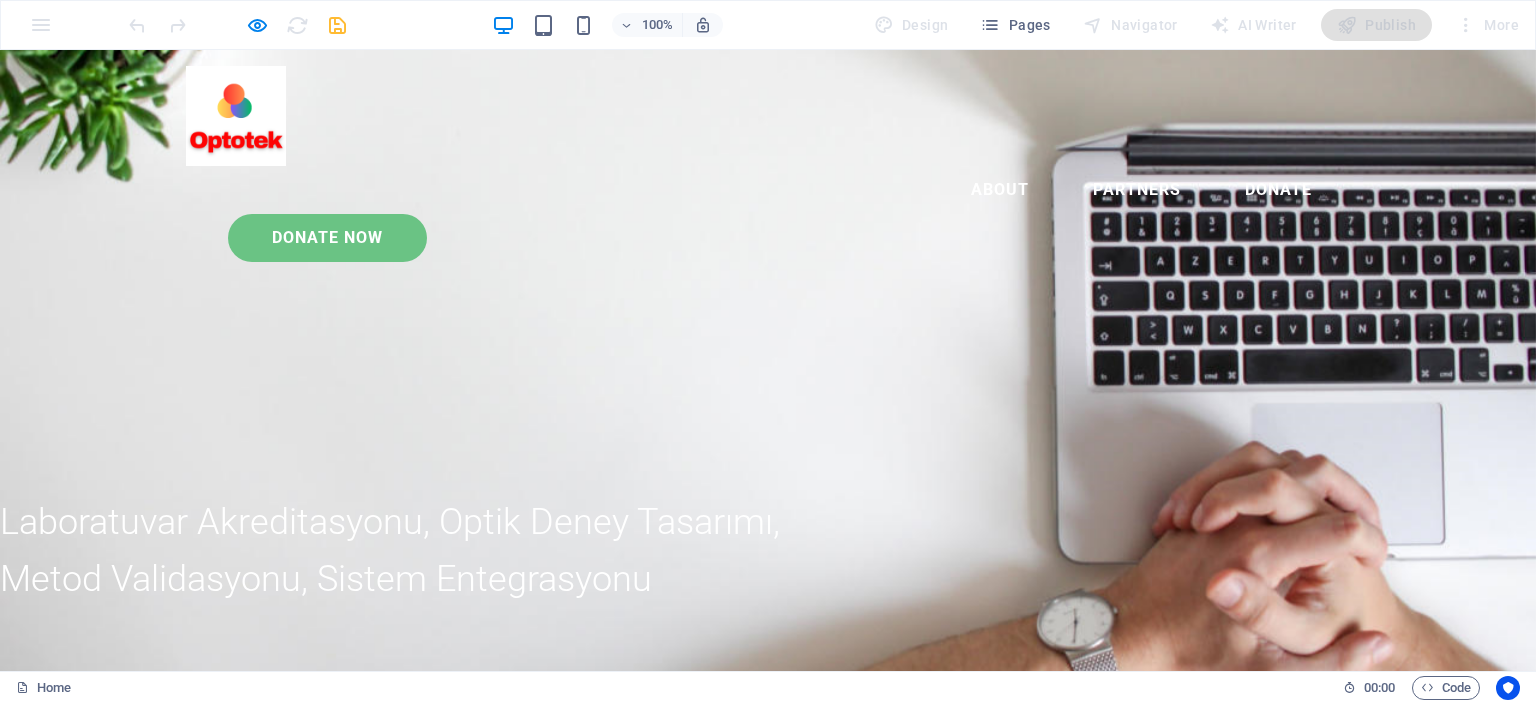 click on "About Partners Donate Donate Now .fa-secondary{opacity:.4}" at bounding box center [768, 164] 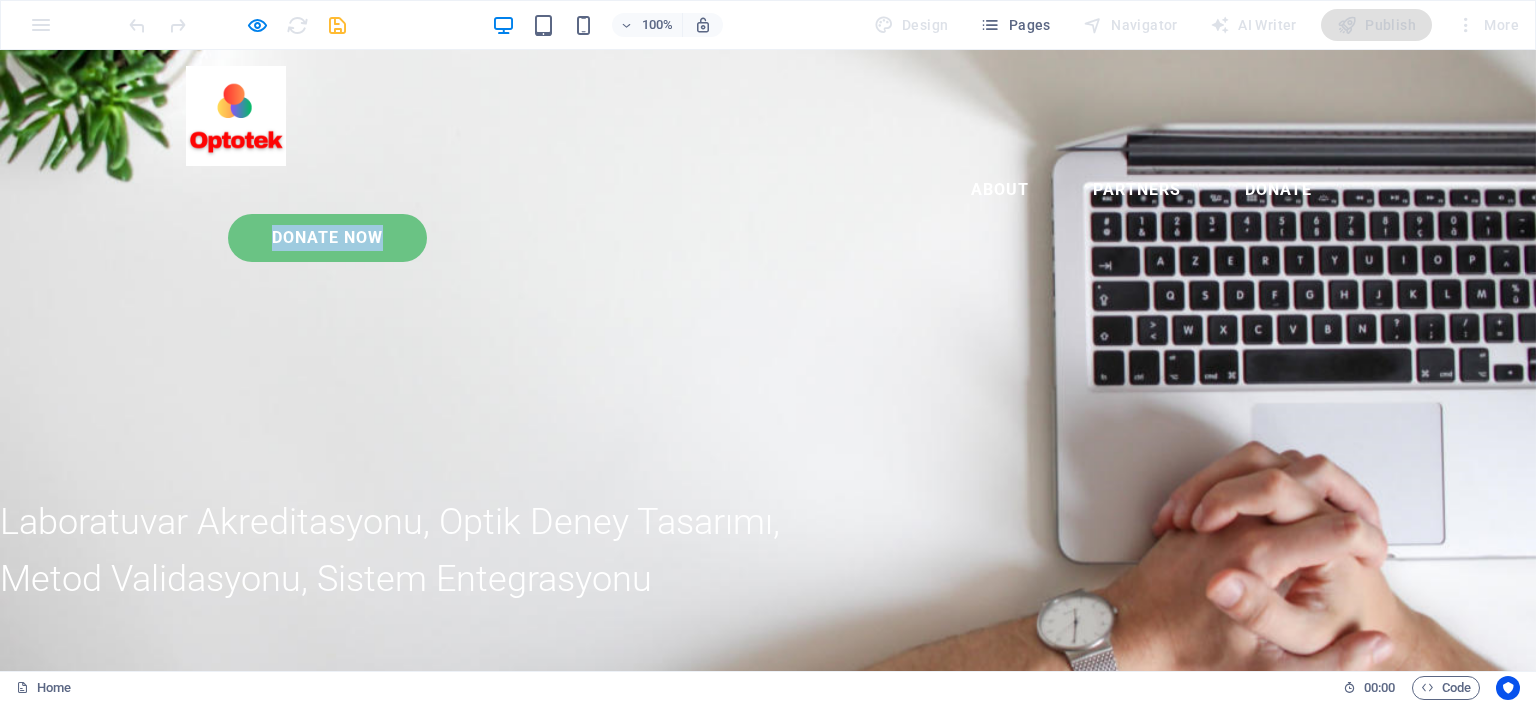 drag, startPoint x: 1413, startPoint y: 98, endPoint x: 1198, endPoint y: 111, distance: 215.39267 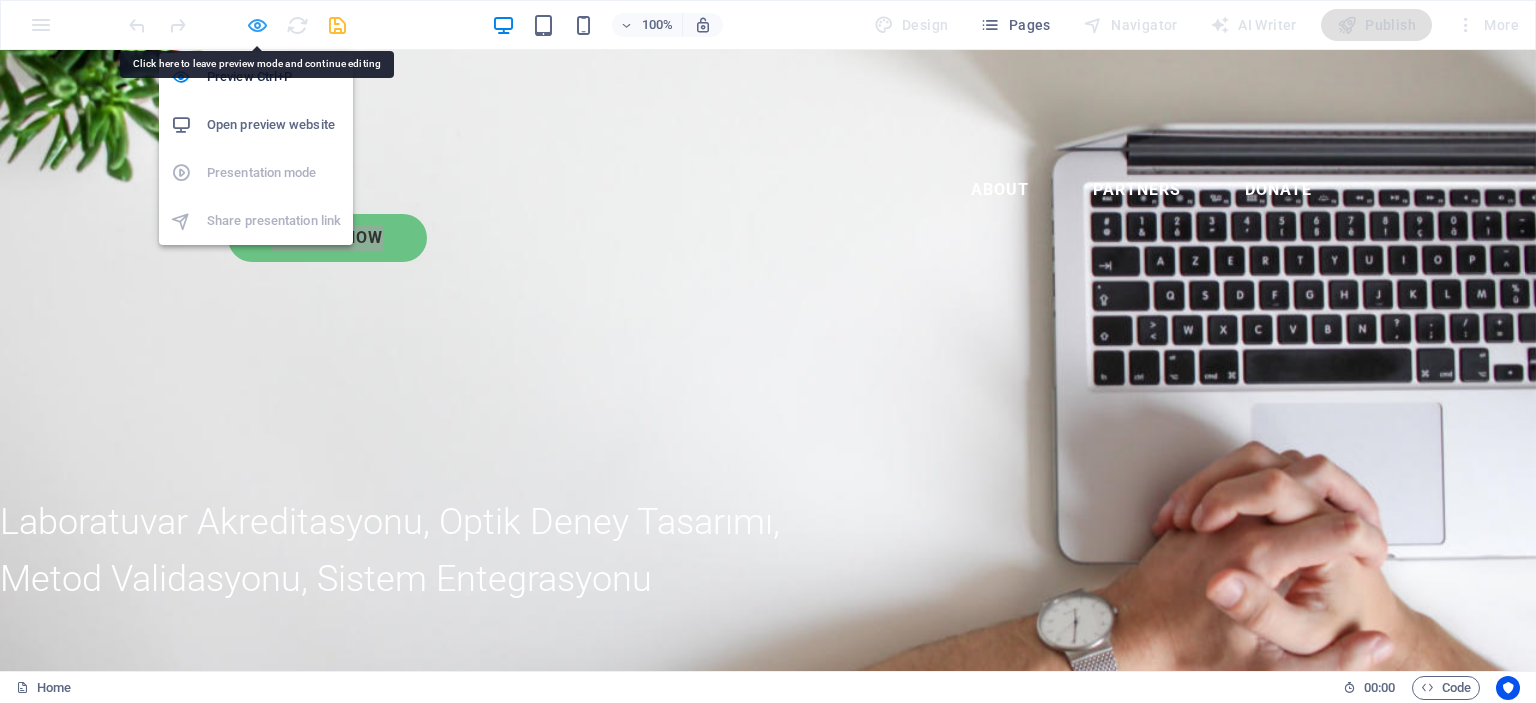 click at bounding box center [257, 25] 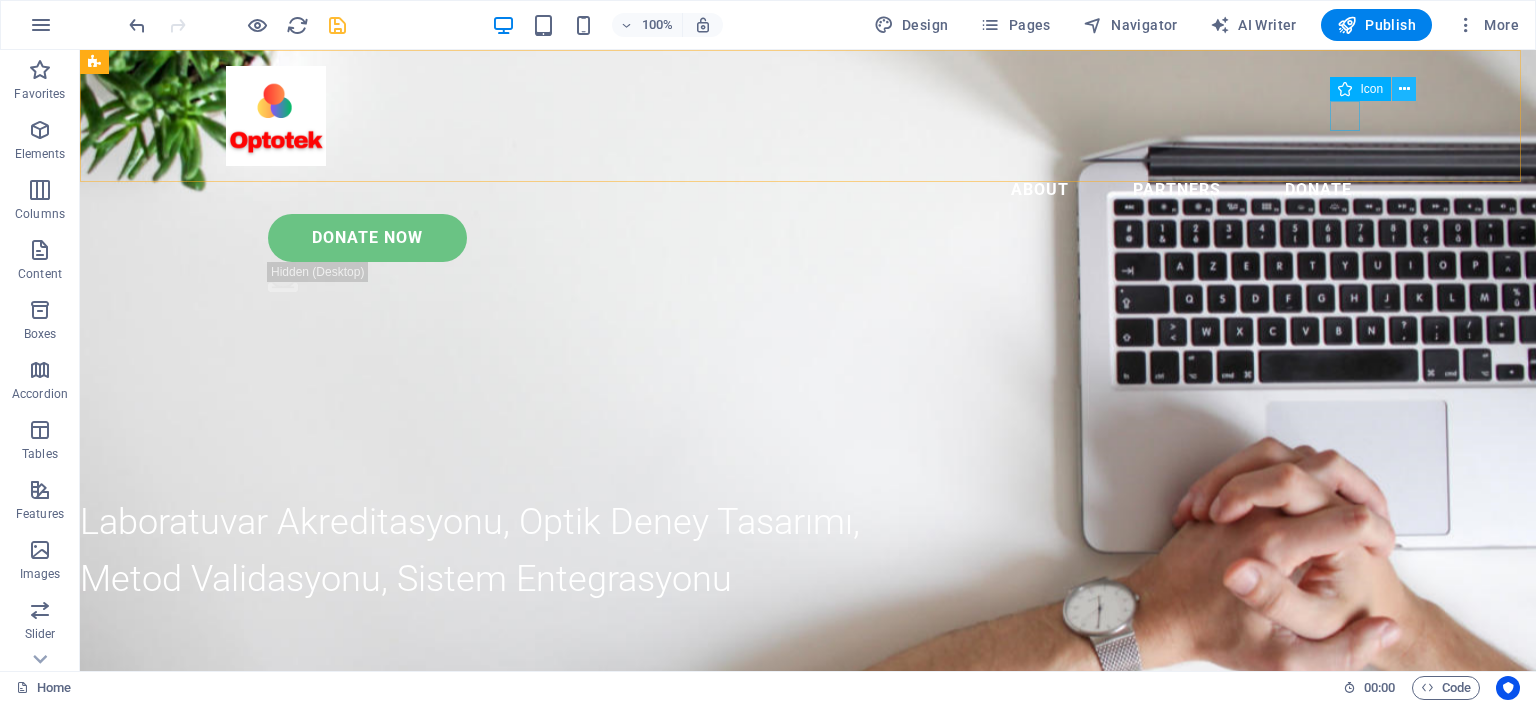 click at bounding box center [1404, 89] 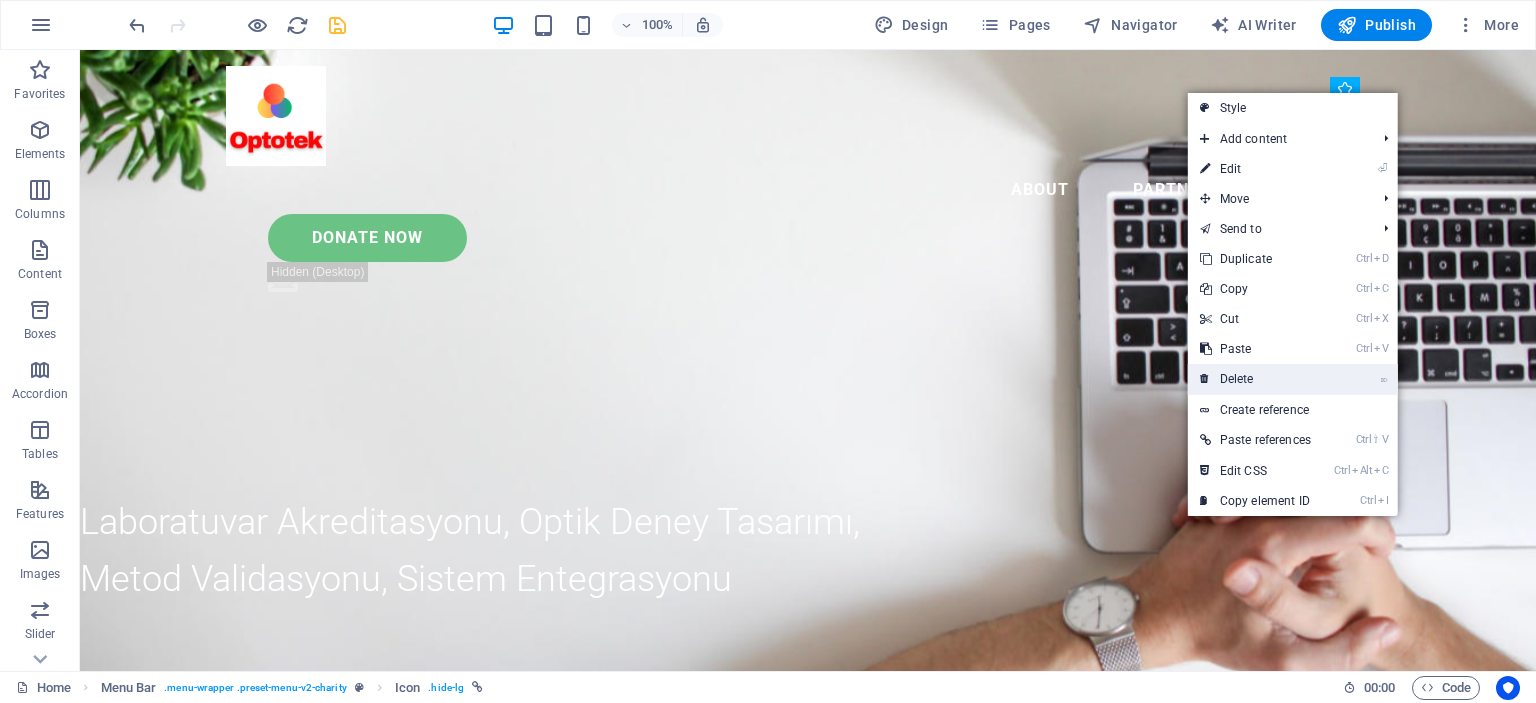 click on "⌦  Delete" at bounding box center (1255, 379) 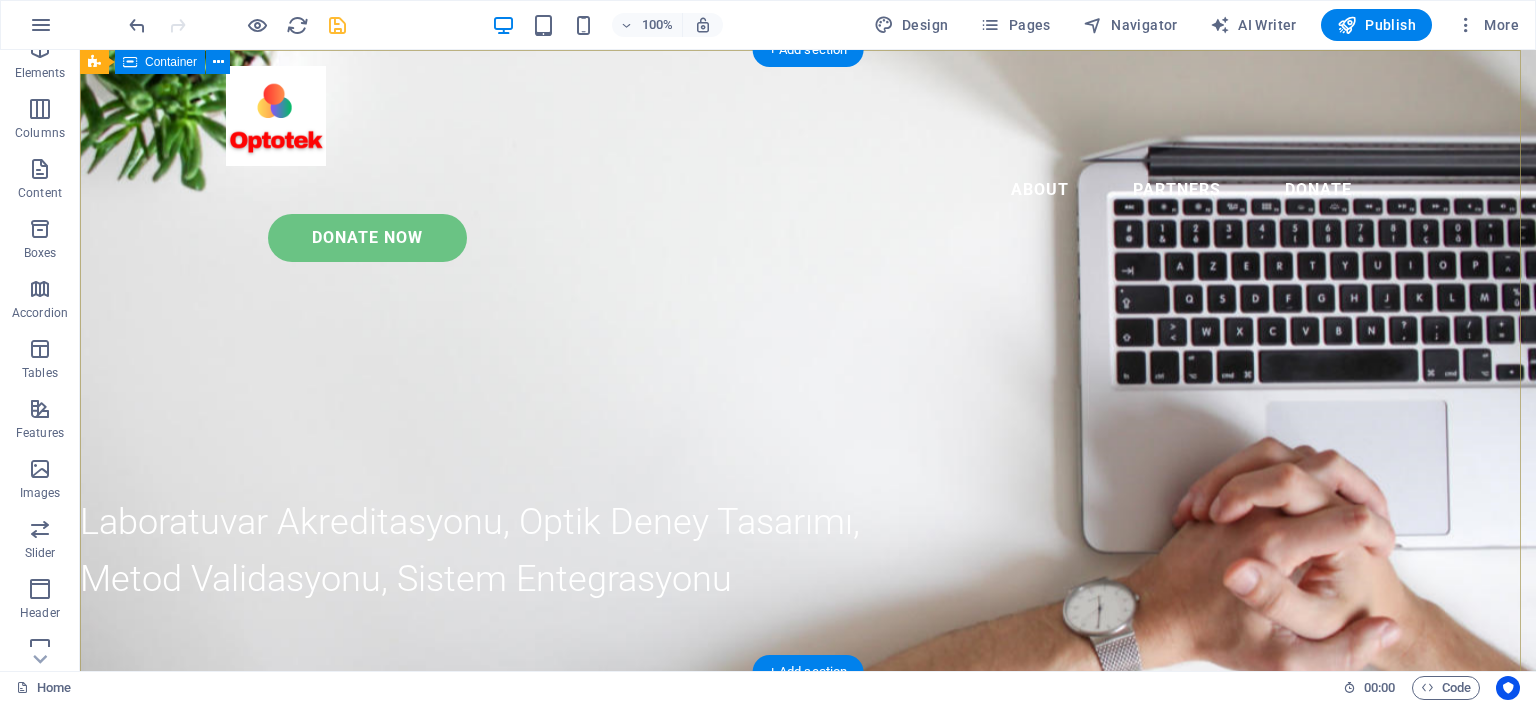 scroll, scrollTop: 100, scrollLeft: 0, axis: vertical 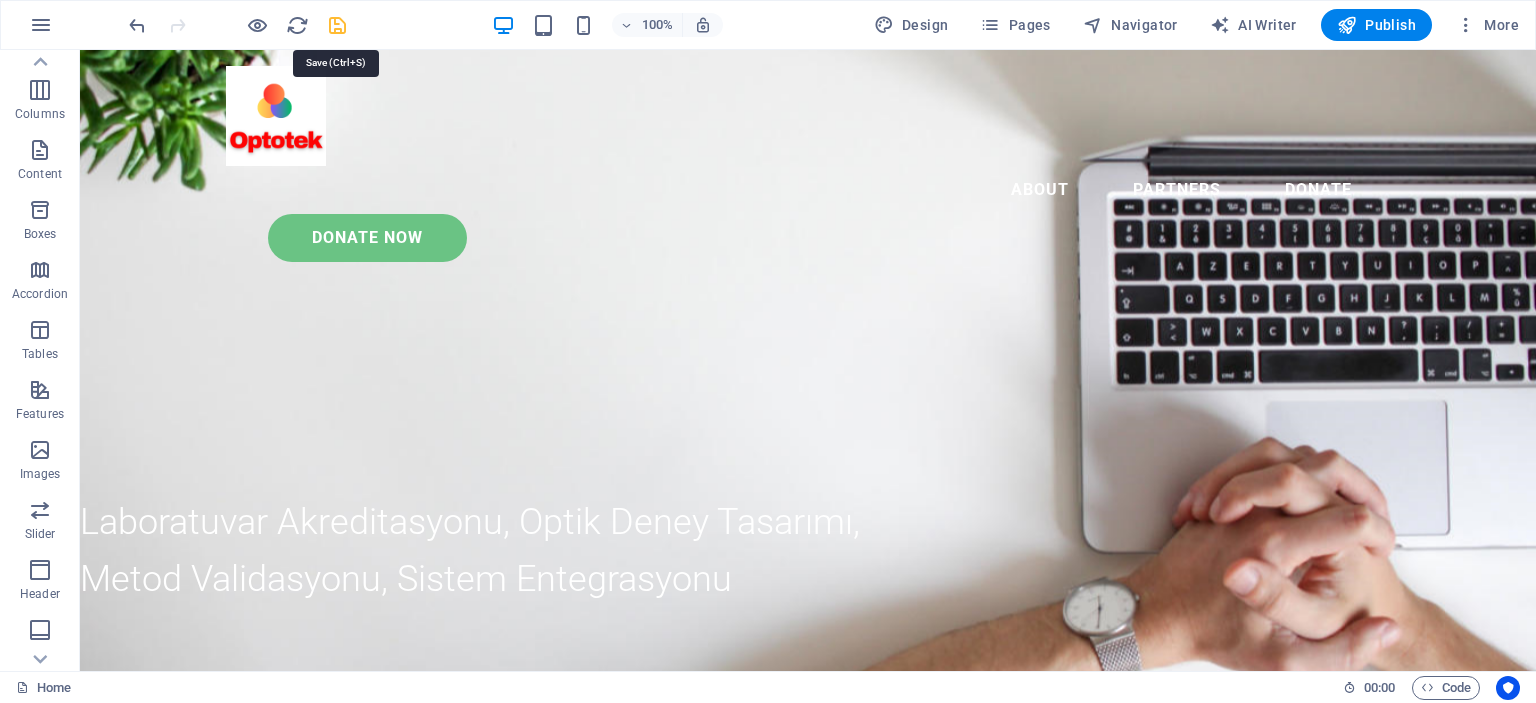 click at bounding box center (337, 25) 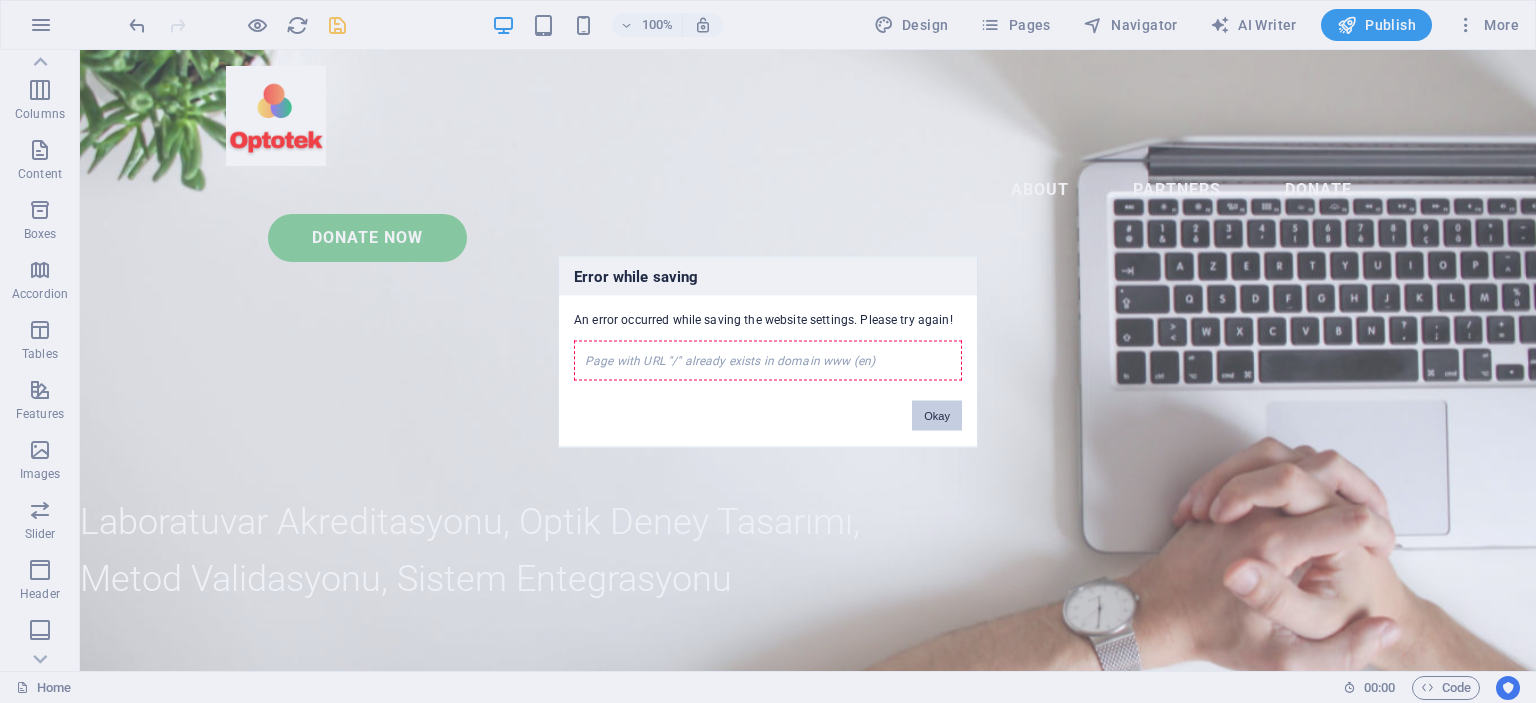 click on "Okay" at bounding box center [937, 415] 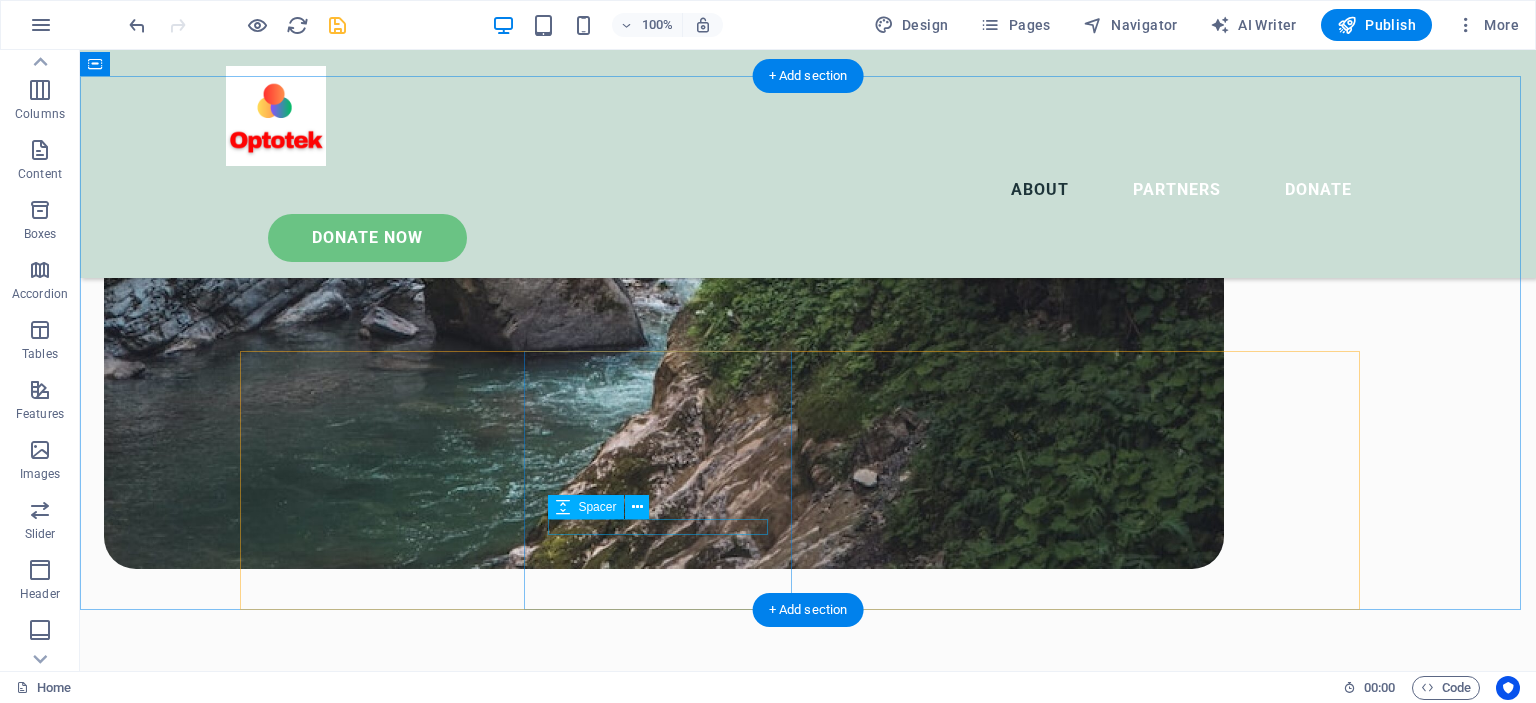 scroll, scrollTop: 1700, scrollLeft: 0, axis: vertical 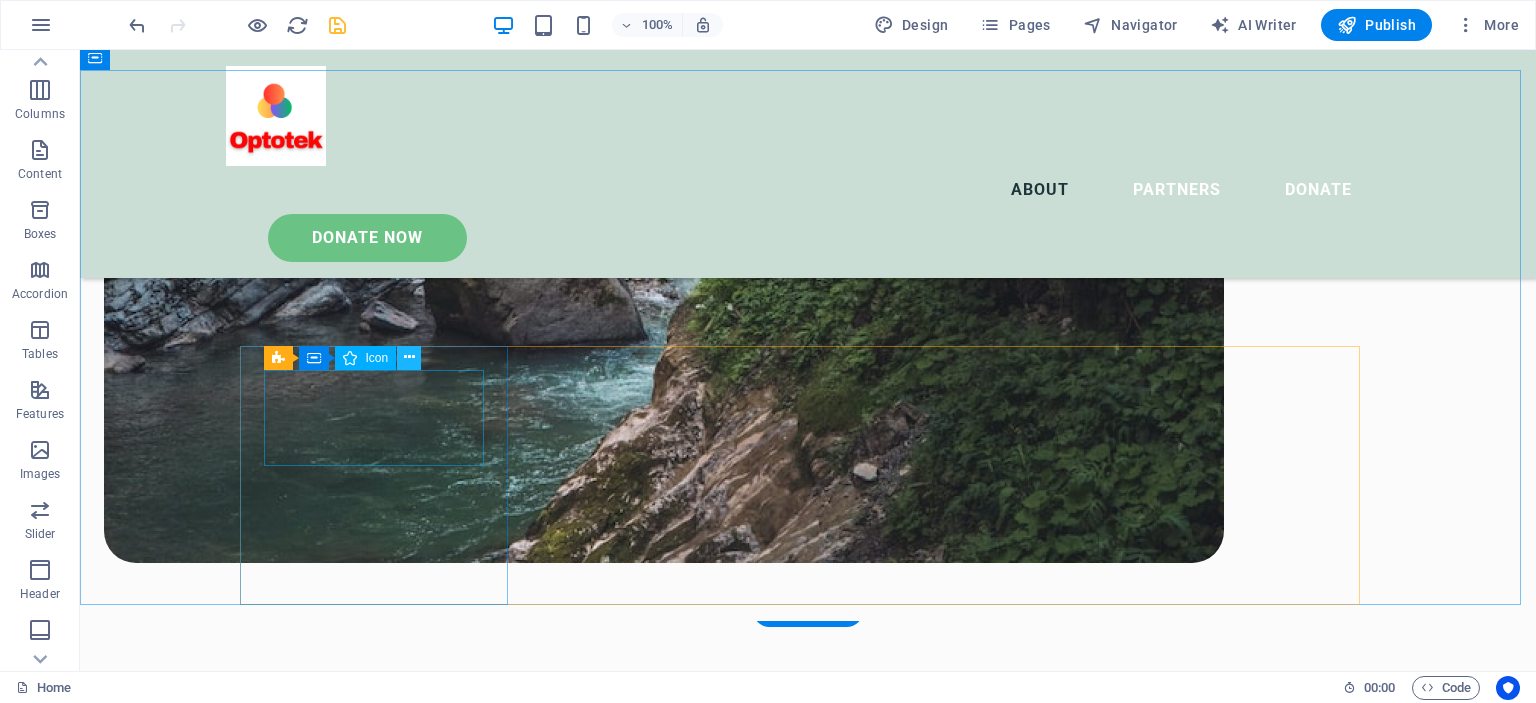 click at bounding box center [409, 357] 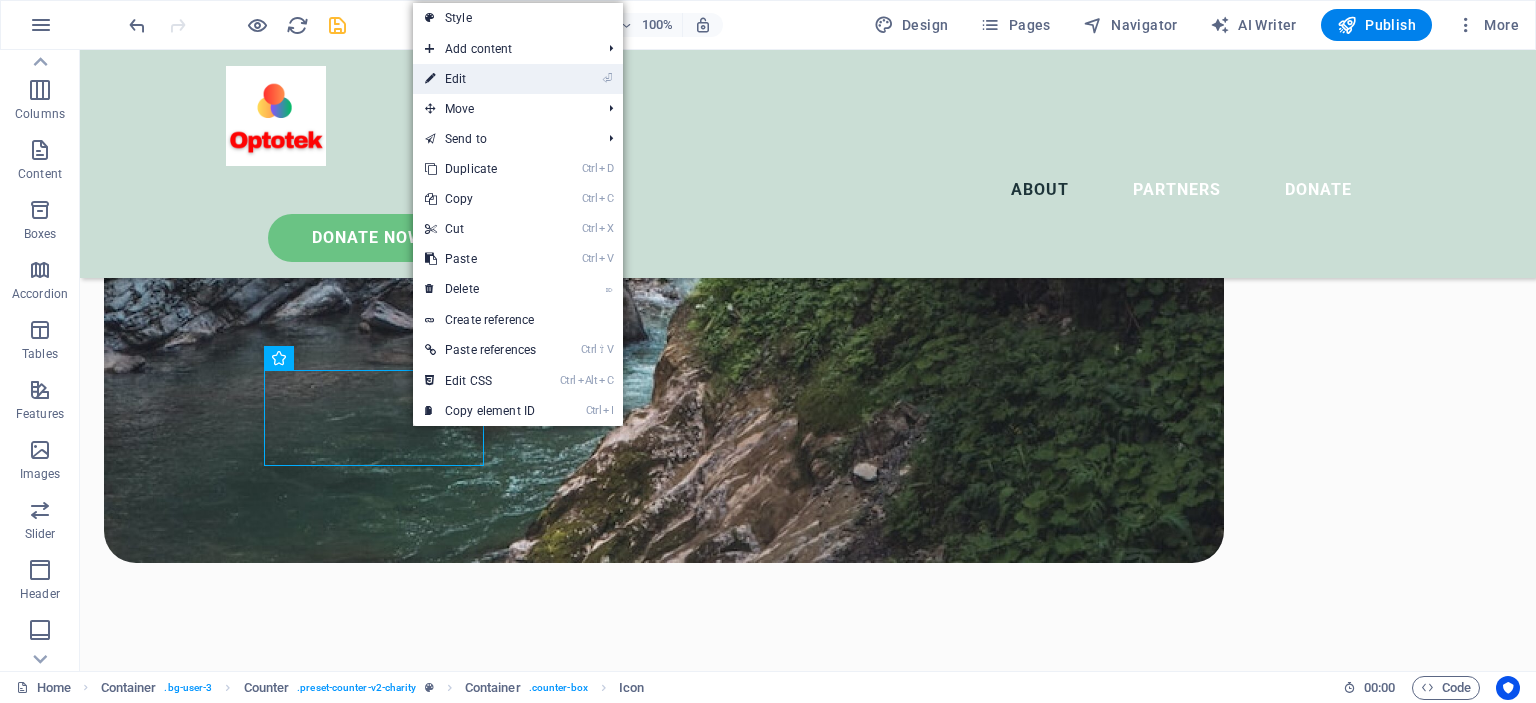 click on "⏎  Edit" at bounding box center (480, 79) 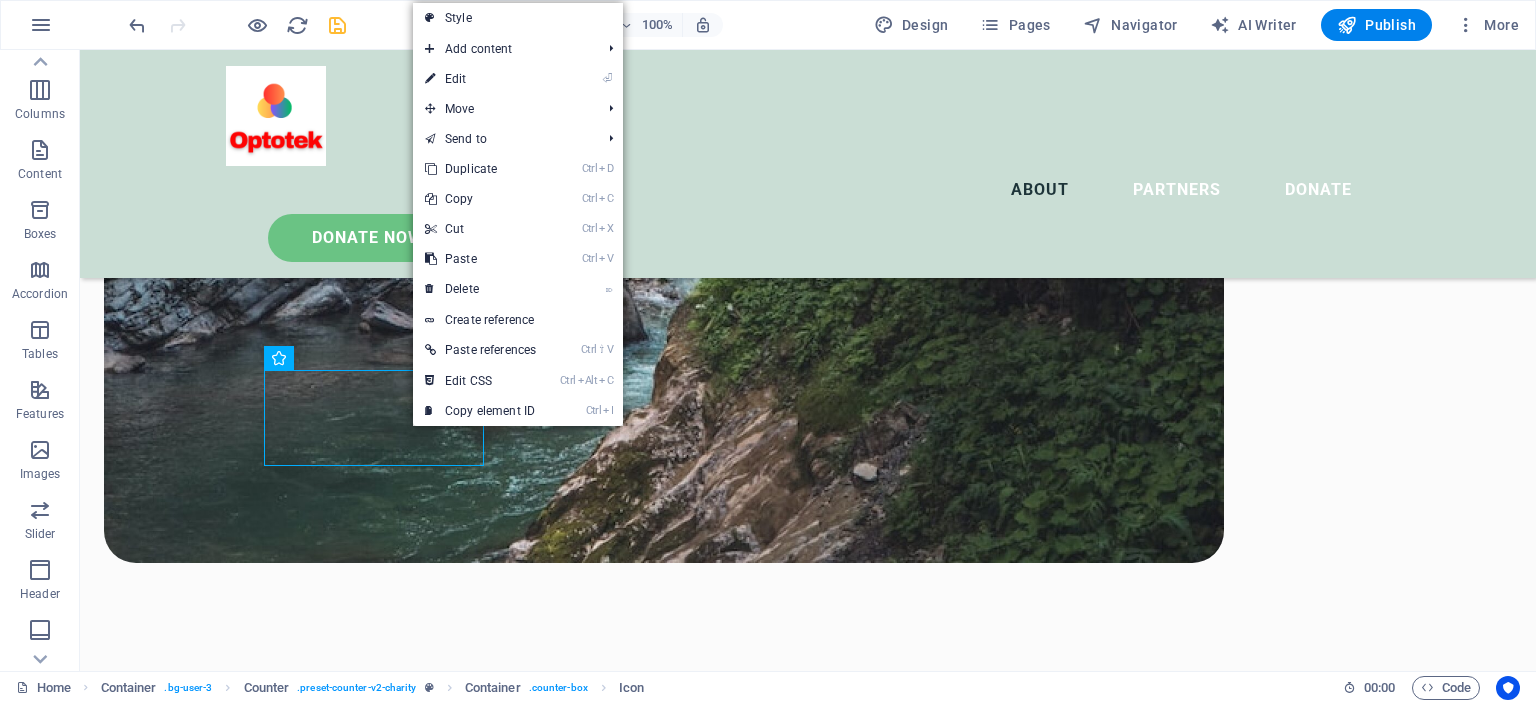 select on "xMidYMid" 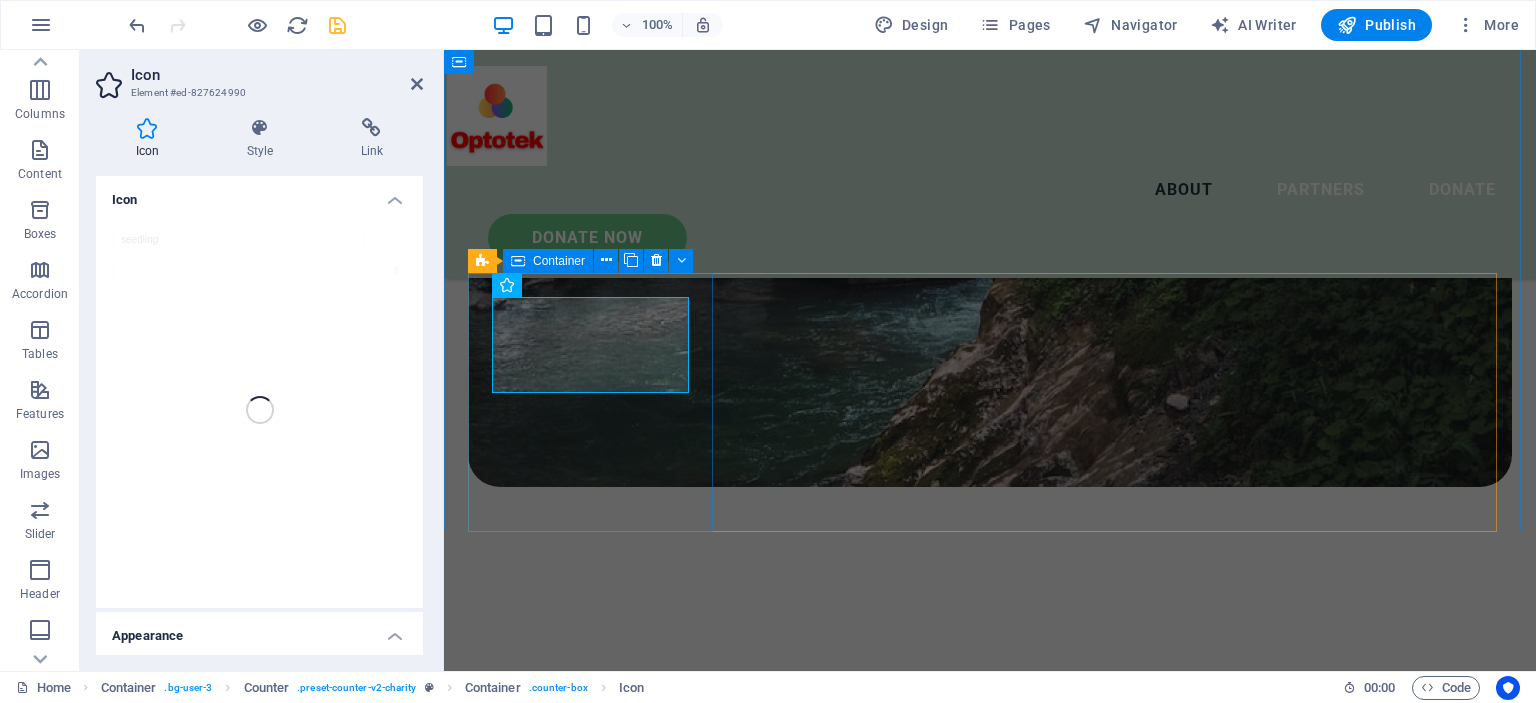 scroll, scrollTop: 1748, scrollLeft: 0, axis: vertical 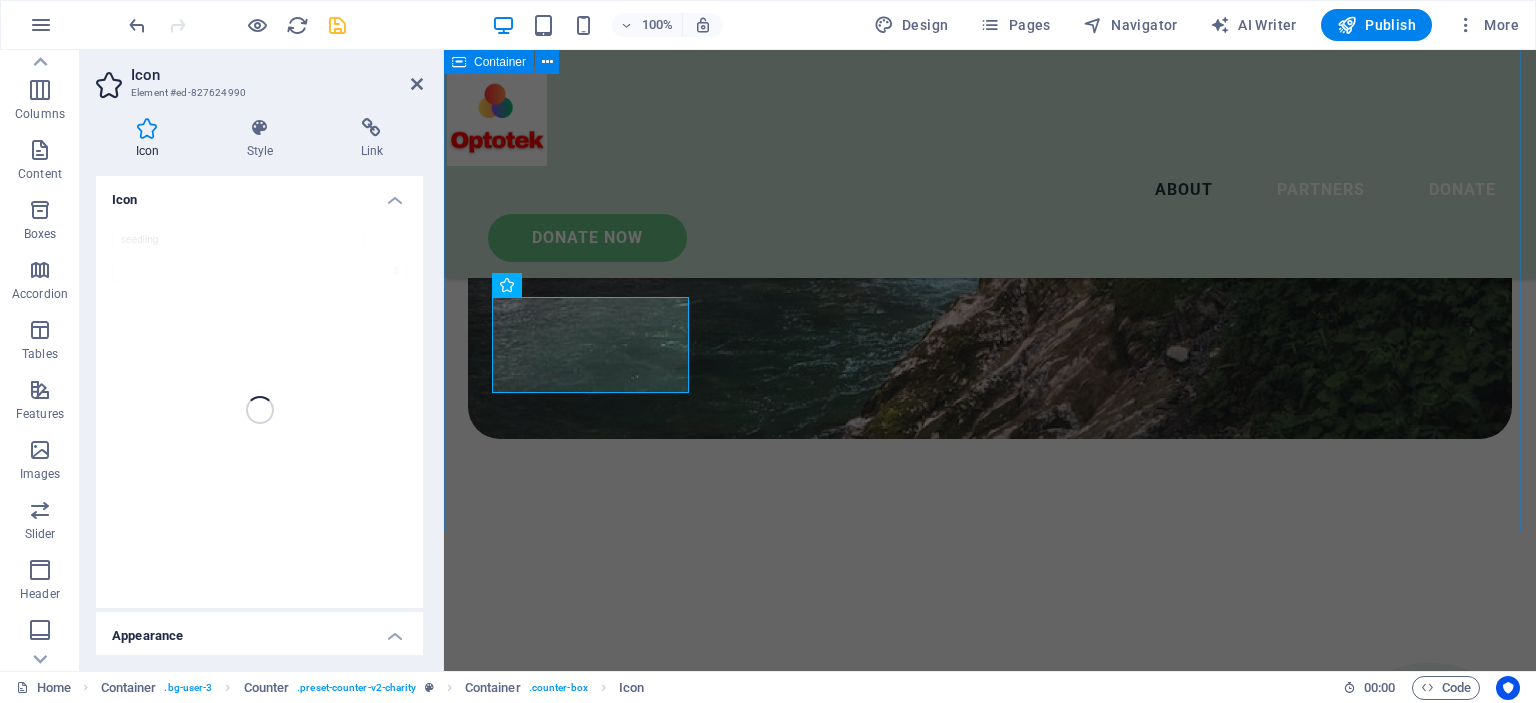 click on "OUR ACHIEVEMENTS What we’ve done so far Lorem ipsum dolor sit amet consectetur. Bibendum adipiscing morbi orci nibh eget posuere arcu volutpat nulla. 100.000  + Lorem ipsum dolor sit amet consectetur bibendum  $ 54.000 Lorem ipsum dolor sit amet consectetur bibendum 4000 Lorem ipsum dolor sit amet consectetur bibendum 12.000  + Lorem ipsum dolor sit amet consectetur bibendum" at bounding box center (990, 1791) 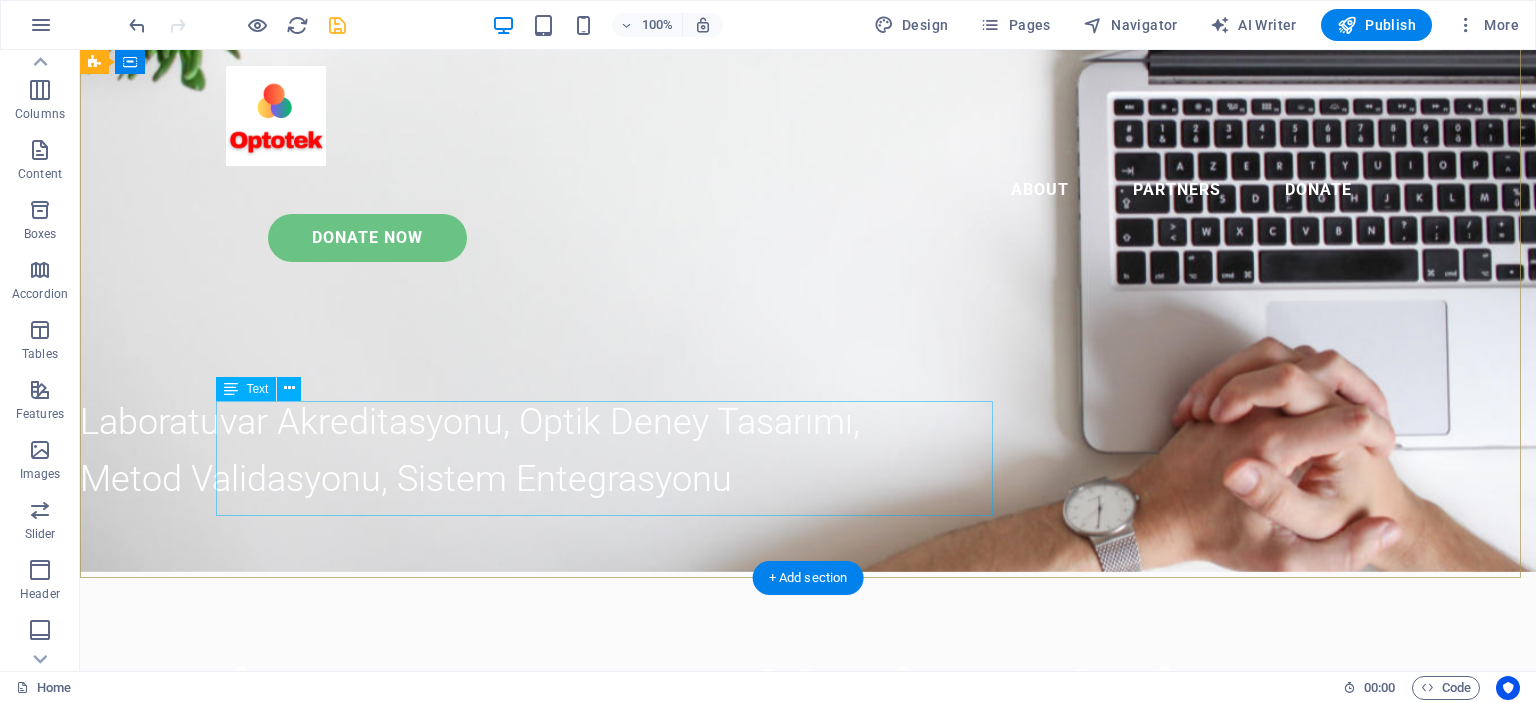 scroll, scrollTop: 0, scrollLeft: 0, axis: both 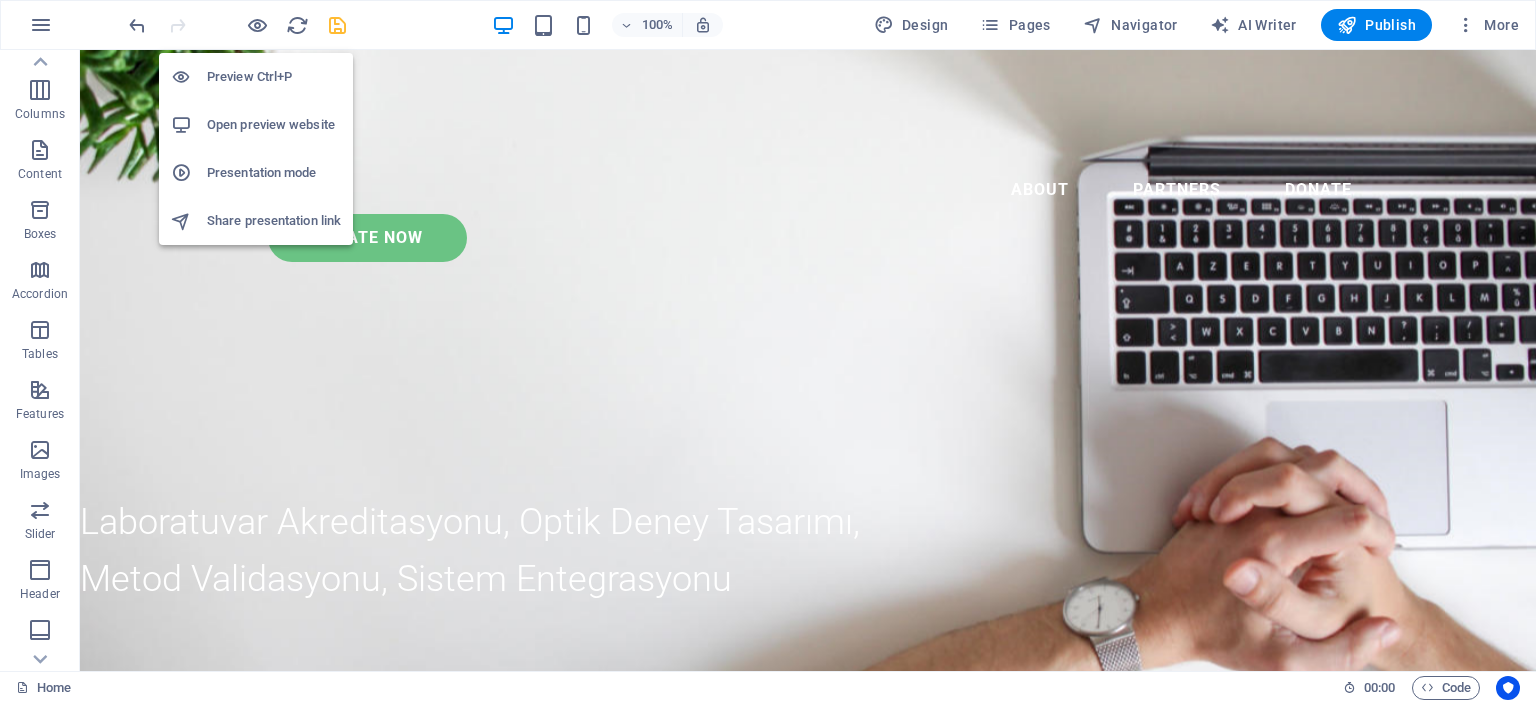 click on "Open preview website" at bounding box center (274, 125) 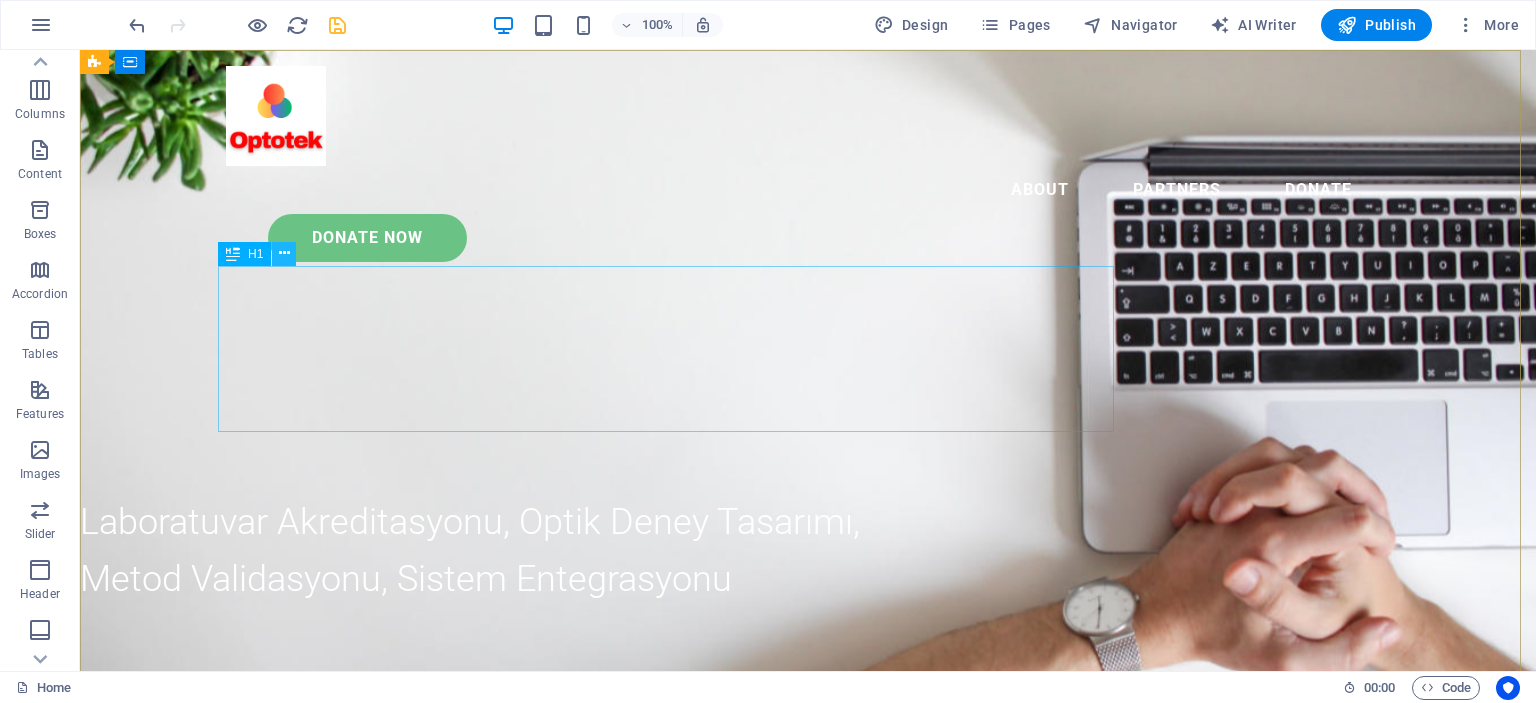 click at bounding box center (284, 253) 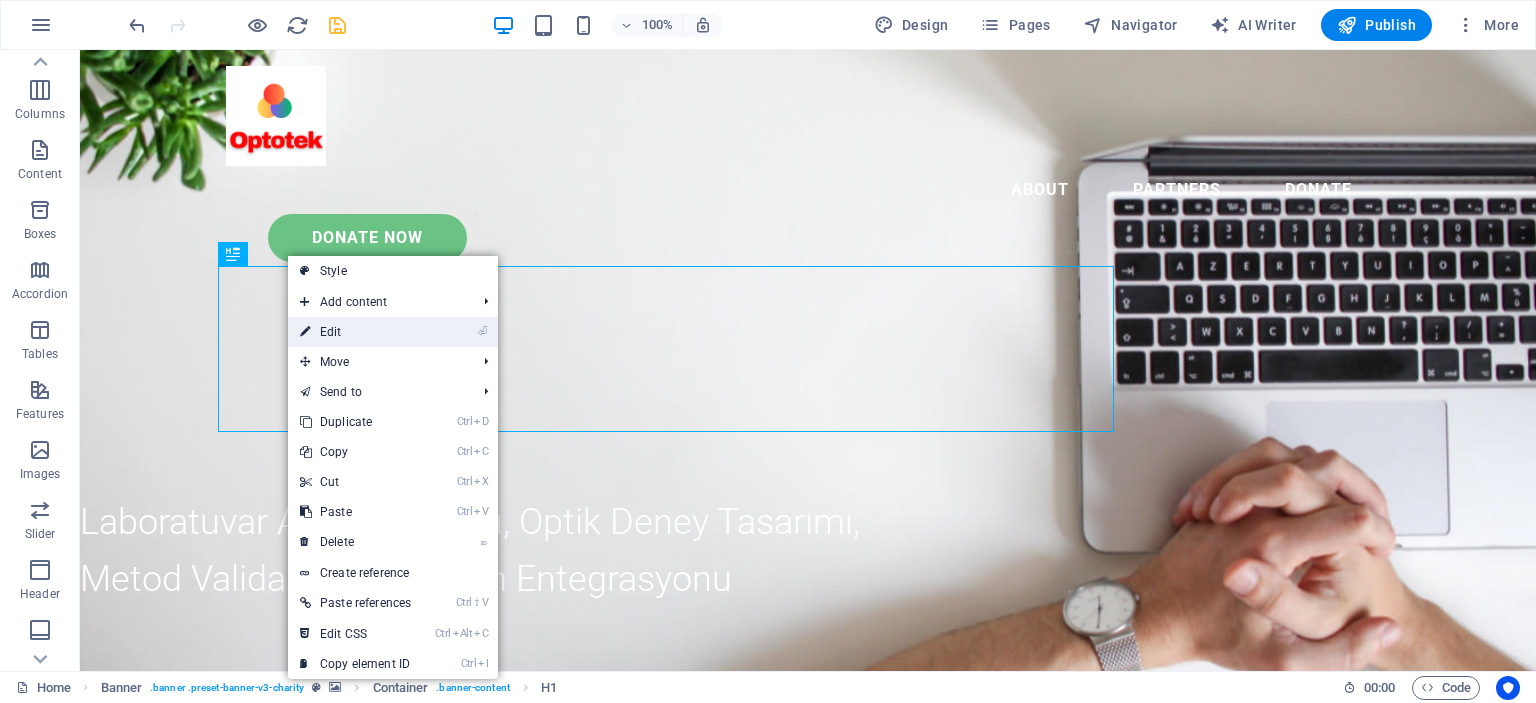 click on "⏎  Edit" at bounding box center (355, 332) 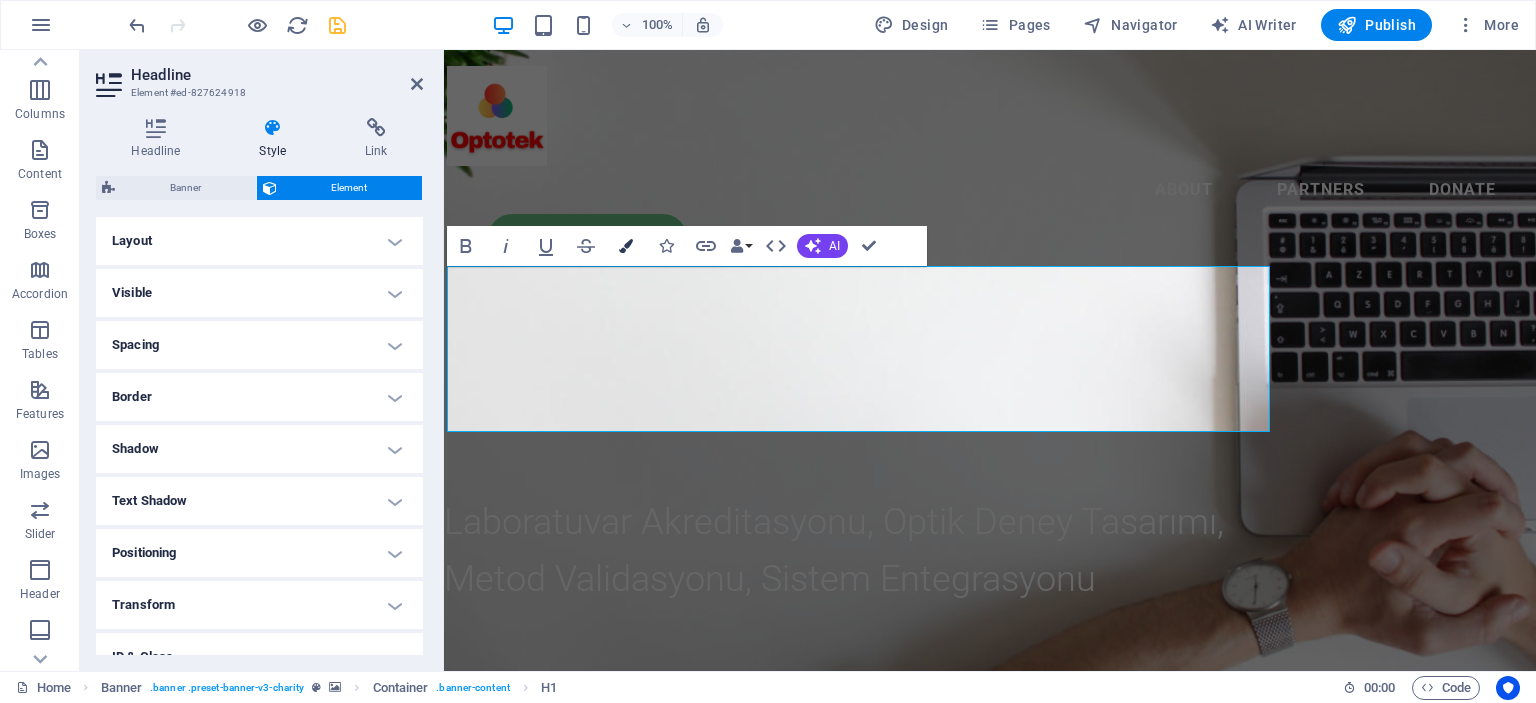 click at bounding box center [626, 246] 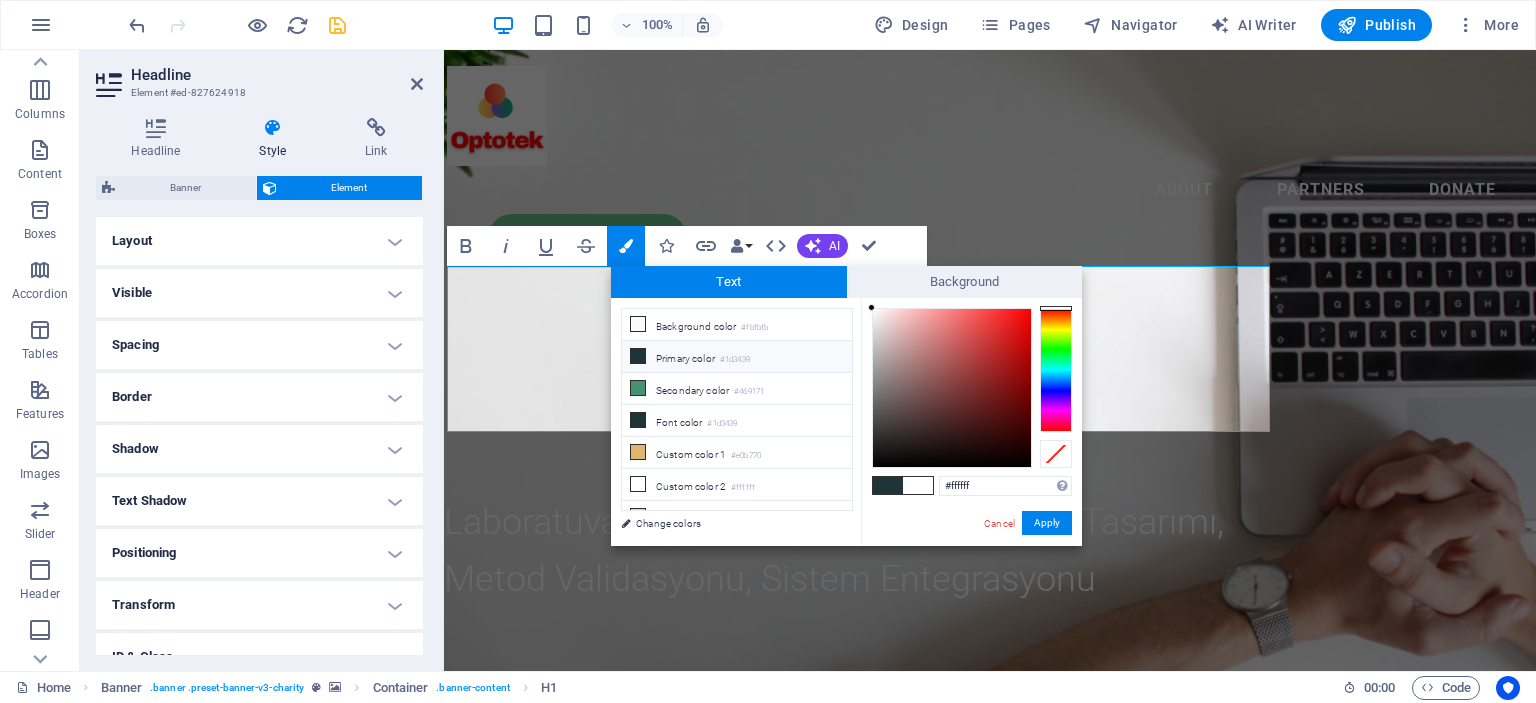 click at bounding box center [638, 356] 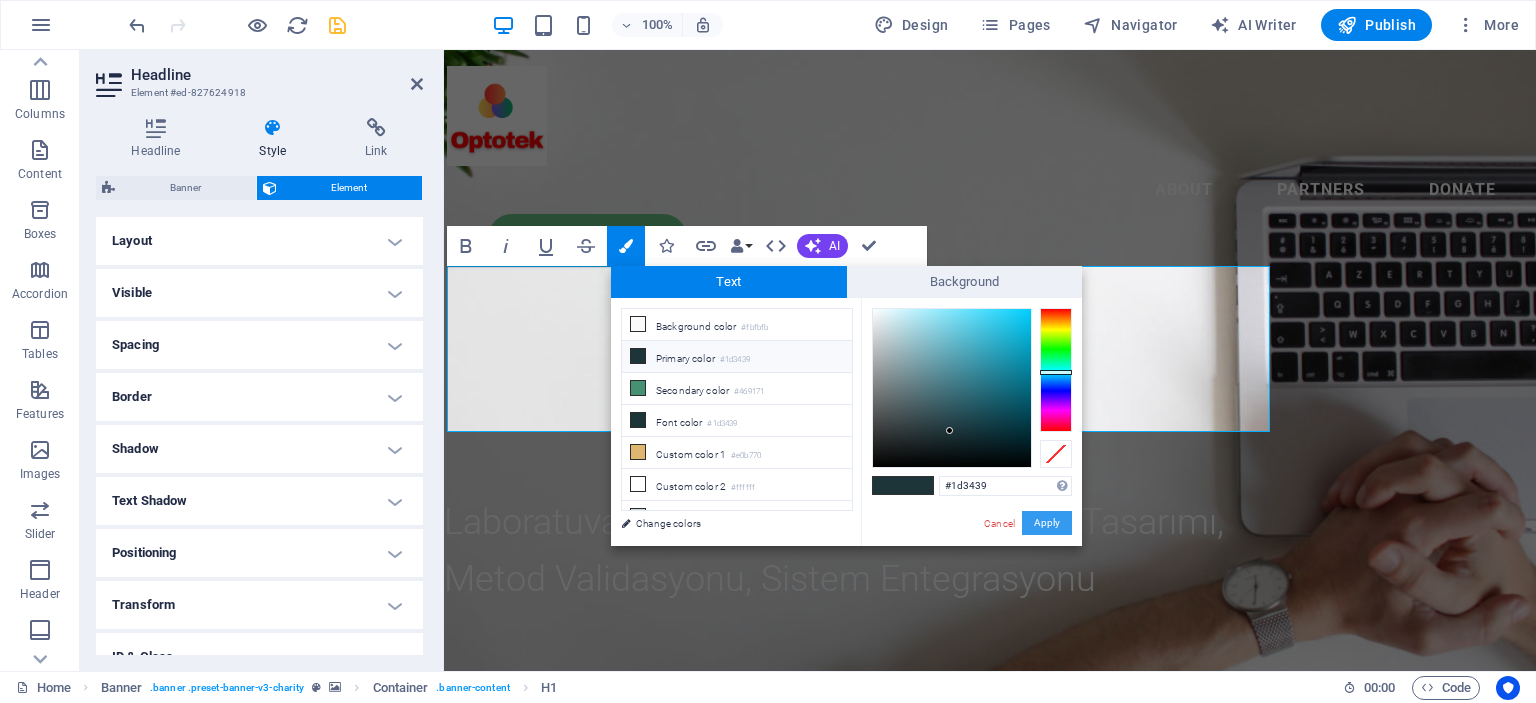 click on "Apply" at bounding box center [1047, 523] 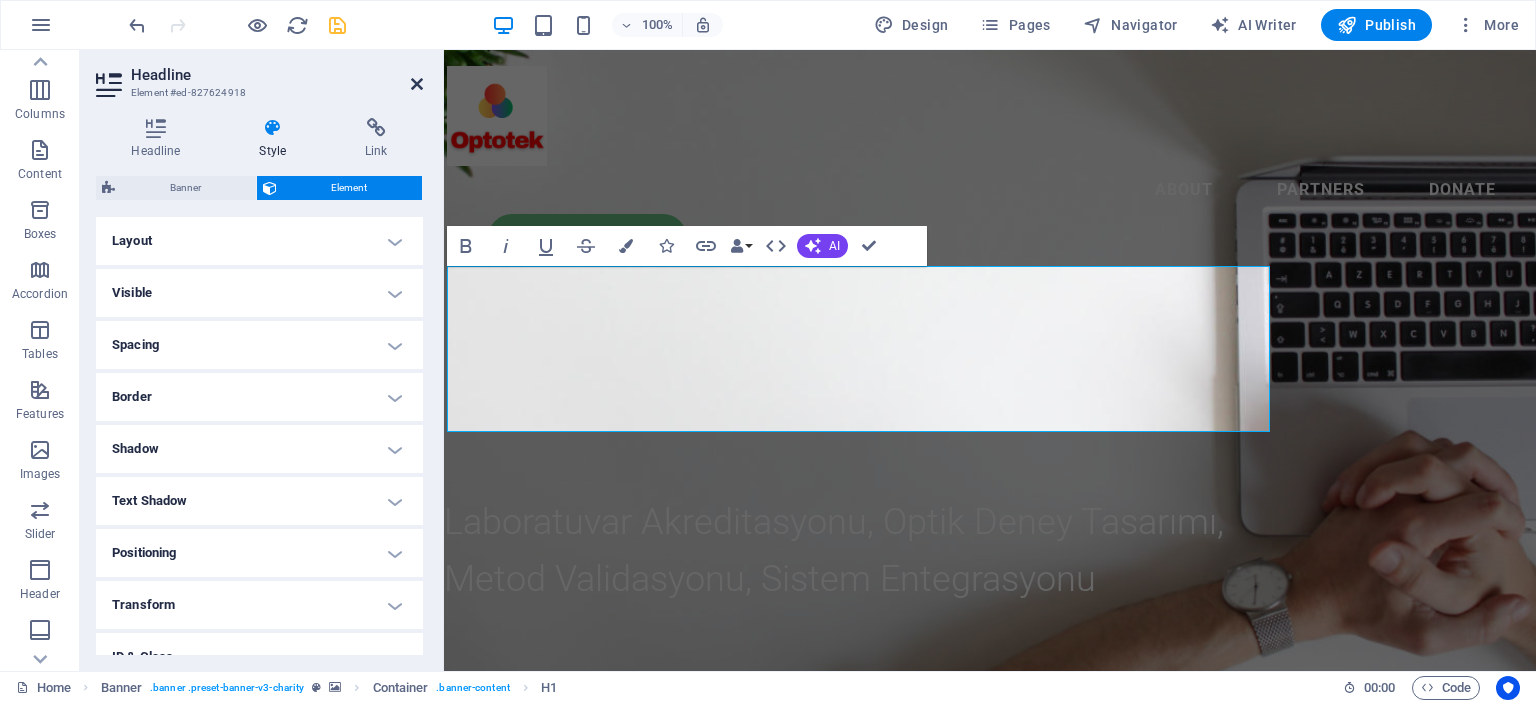 click at bounding box center (417, 84) 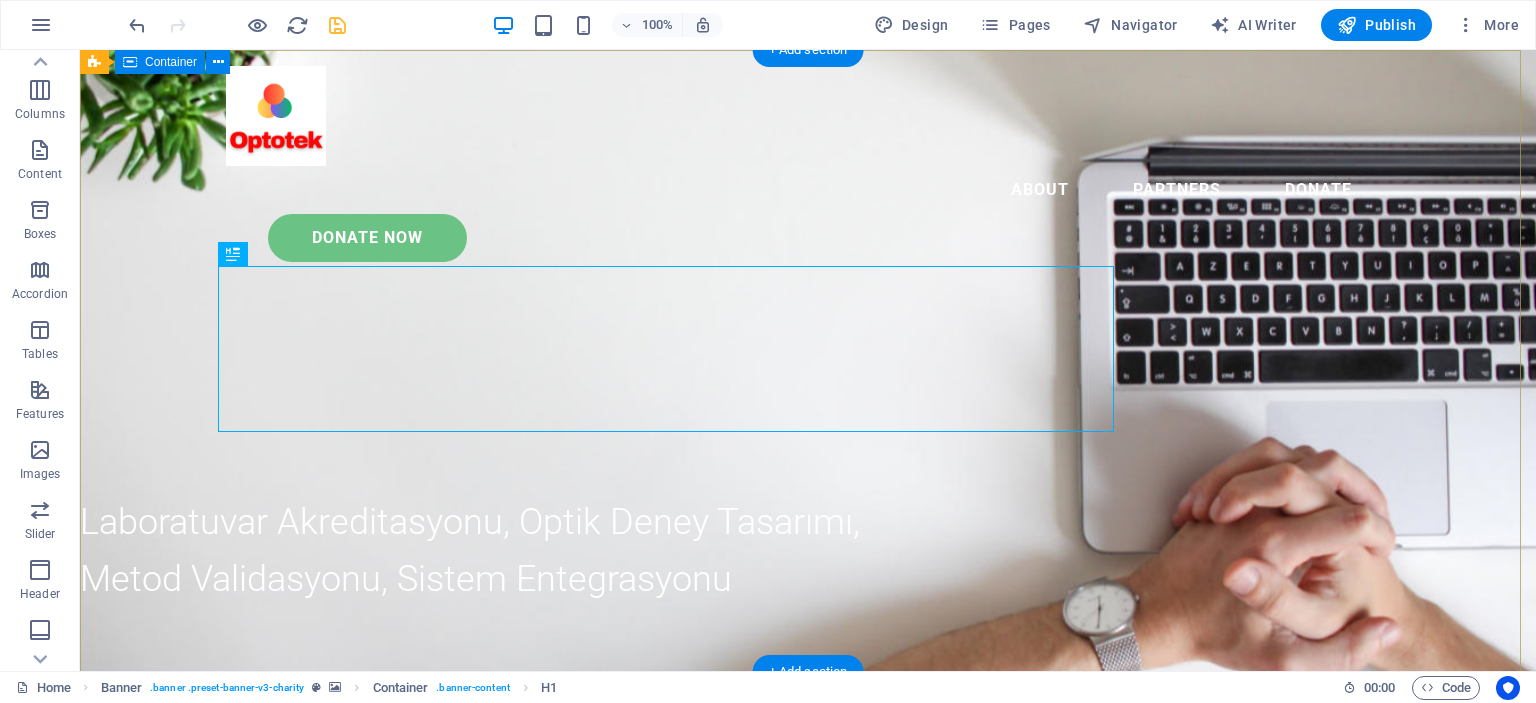 click on "Eğitim ve Danışmanlık Hizmetleri Laboratuvar Akreditasyonu, Optik Deney Tasarımı, Metod Validasyonu, Sistem Entegrasyonu" at bounding box center (808, 805) 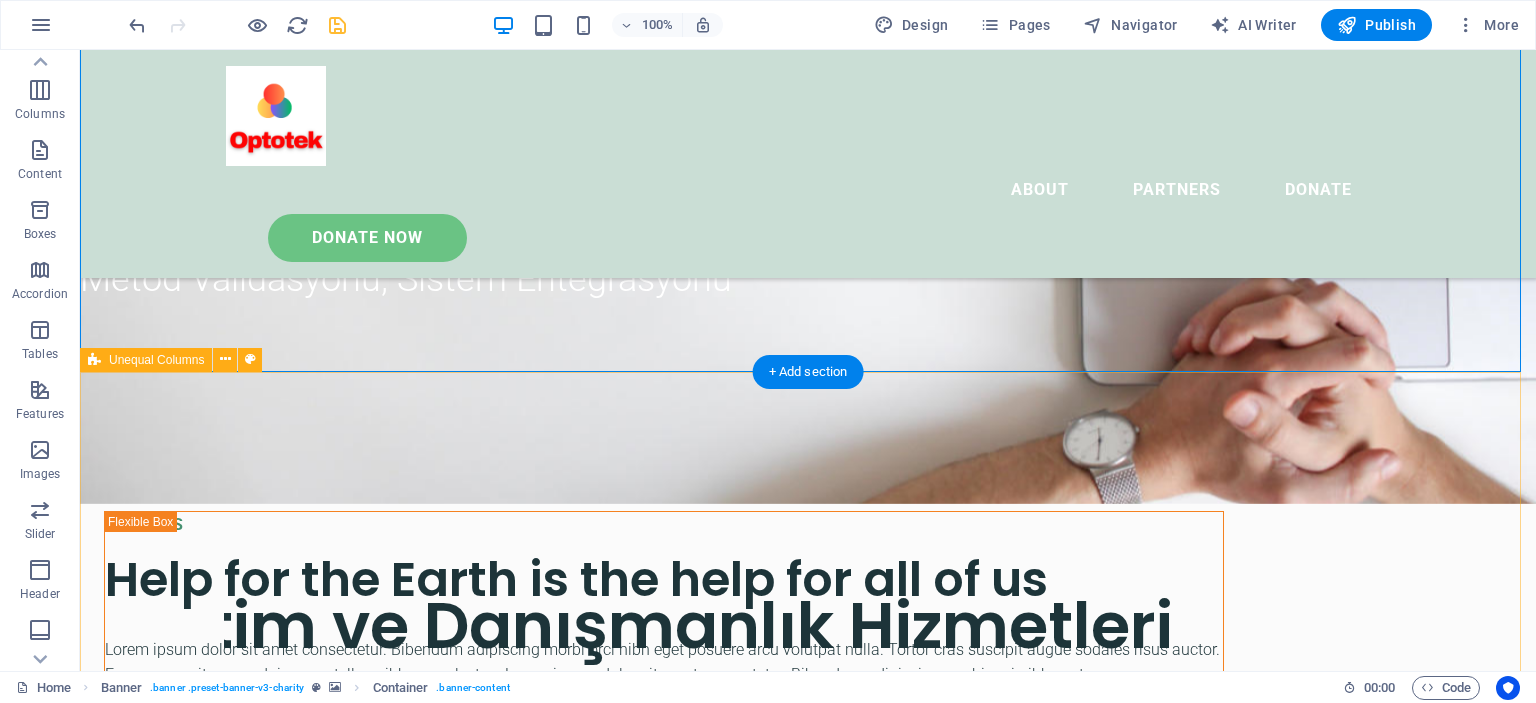 scroll, scrollTop: 0, scrollLeft: 0, axis: both 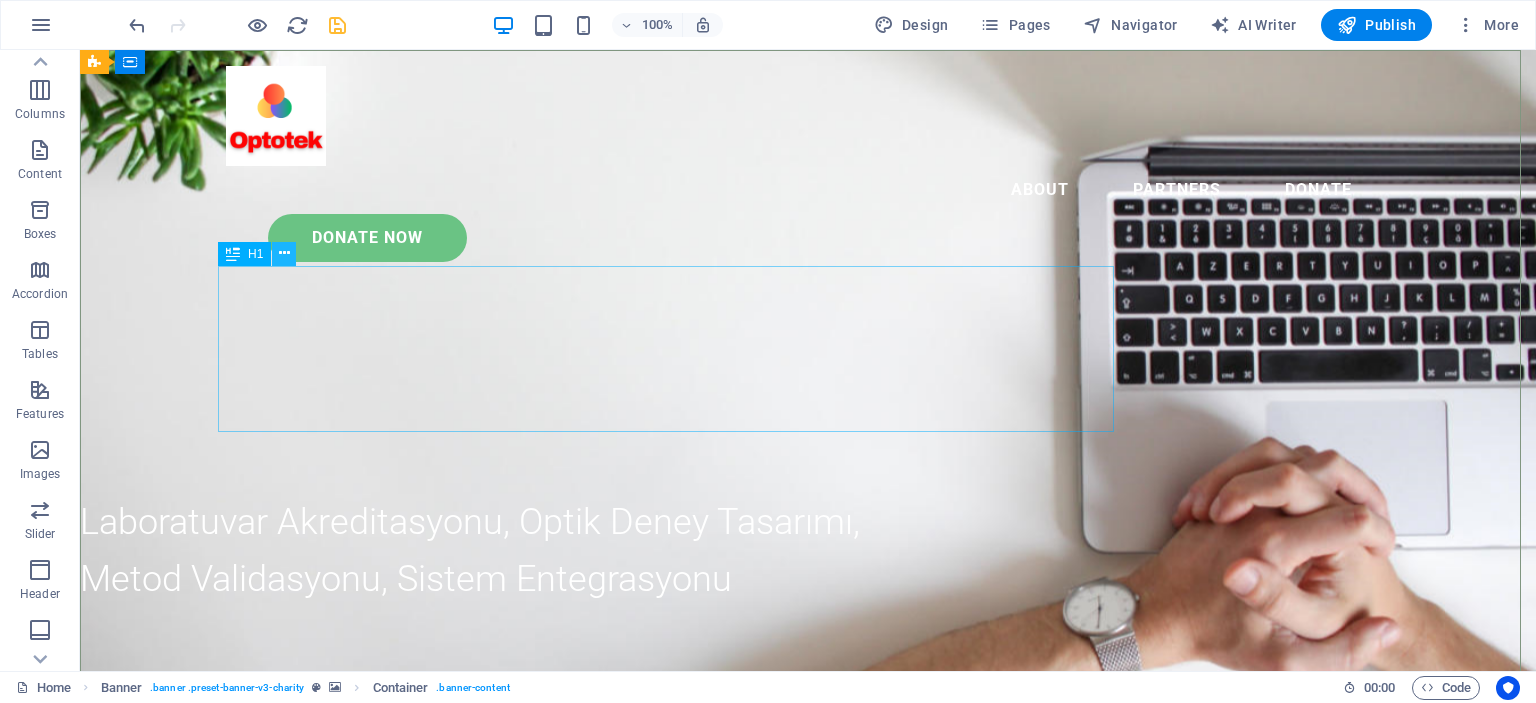 click at bounding box center [284, 253] 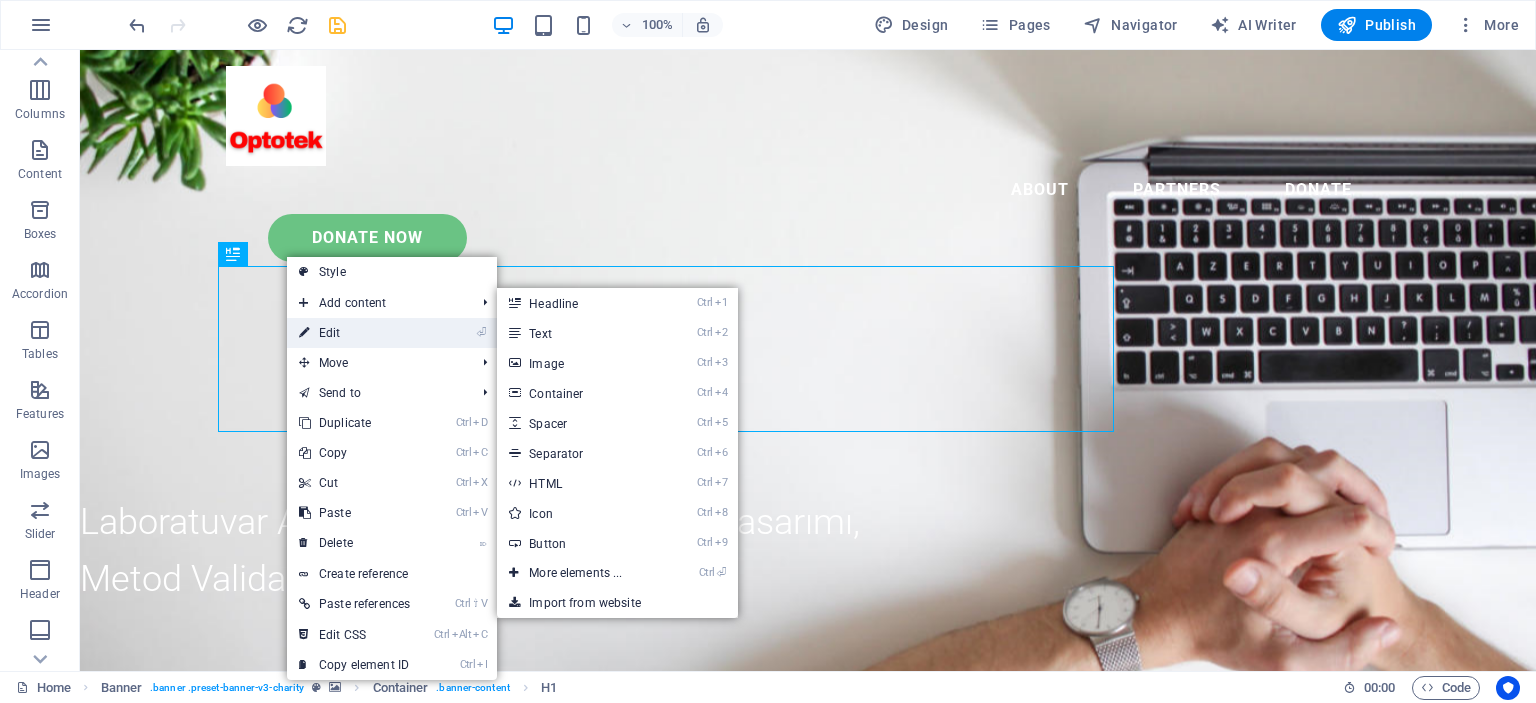 click on "⏎  Edit" at bounding box center [354, 333] 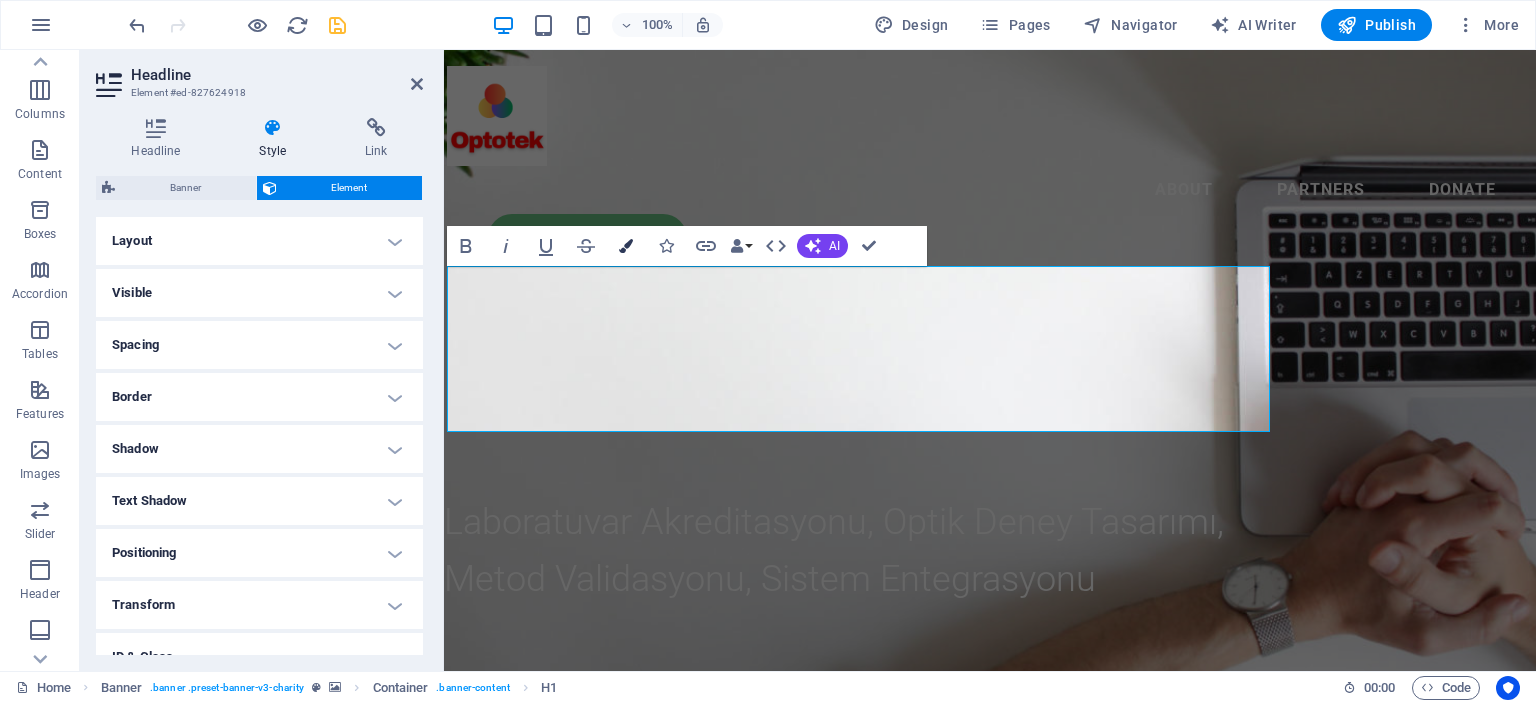 click at bounding box center [626, 246] 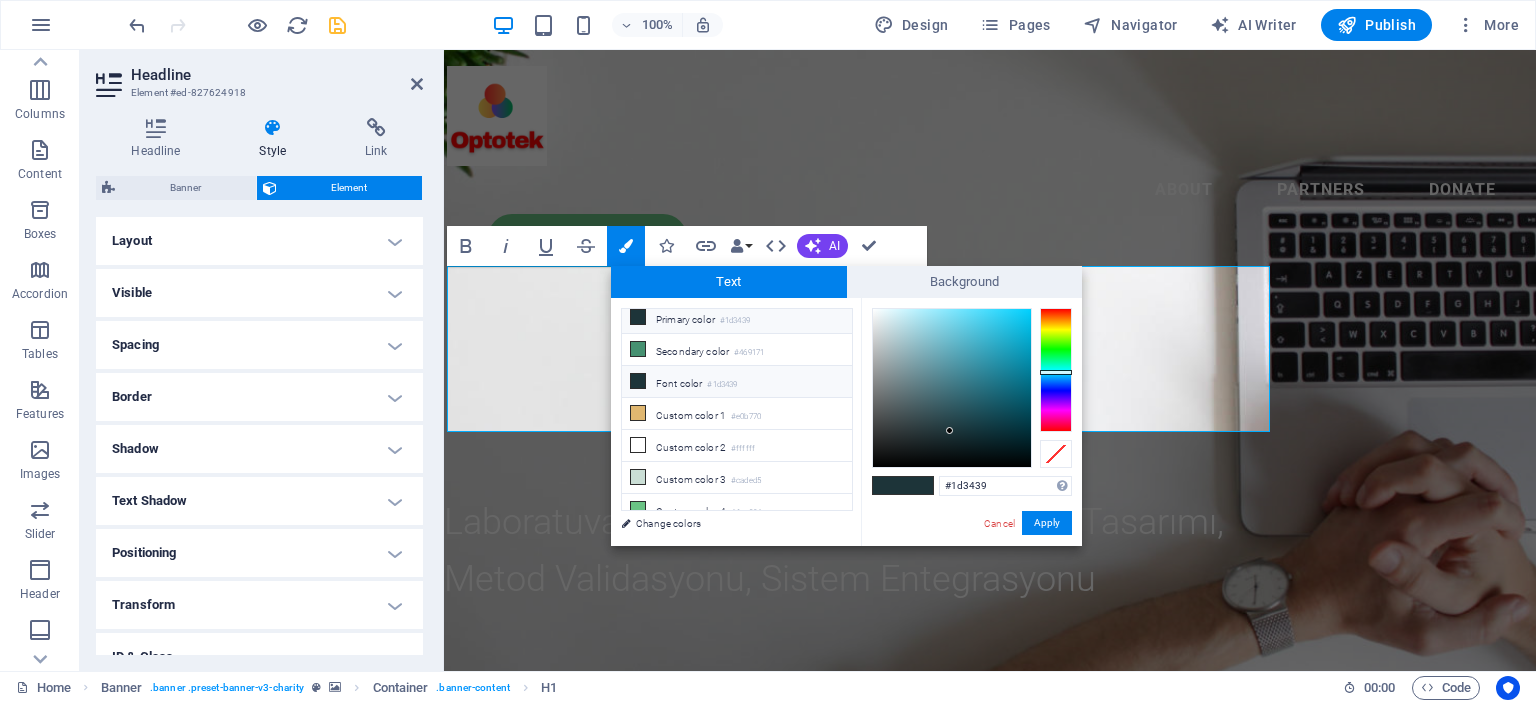 scroll, scrollTop: 75, scrollLeft: 0, axis: vertical 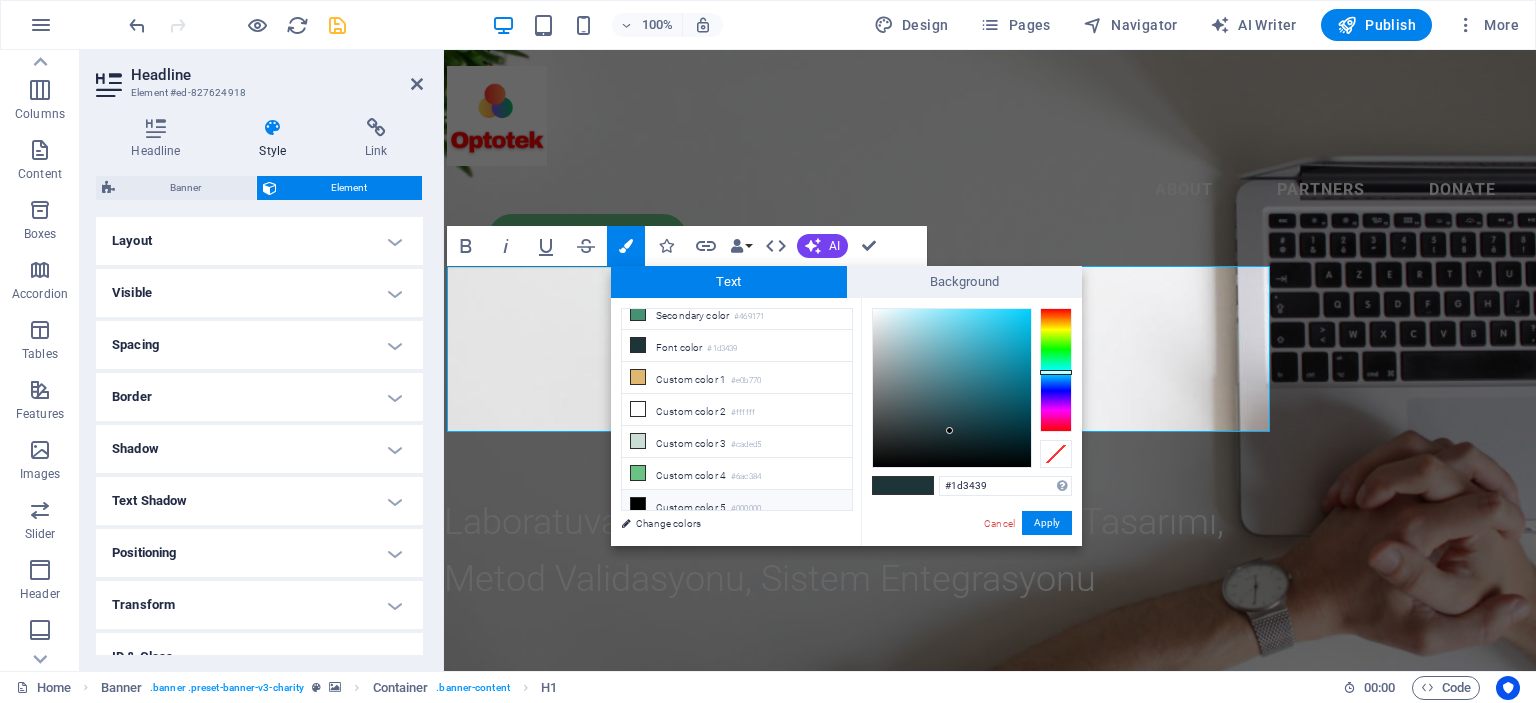click at bounding box center [638, 505] 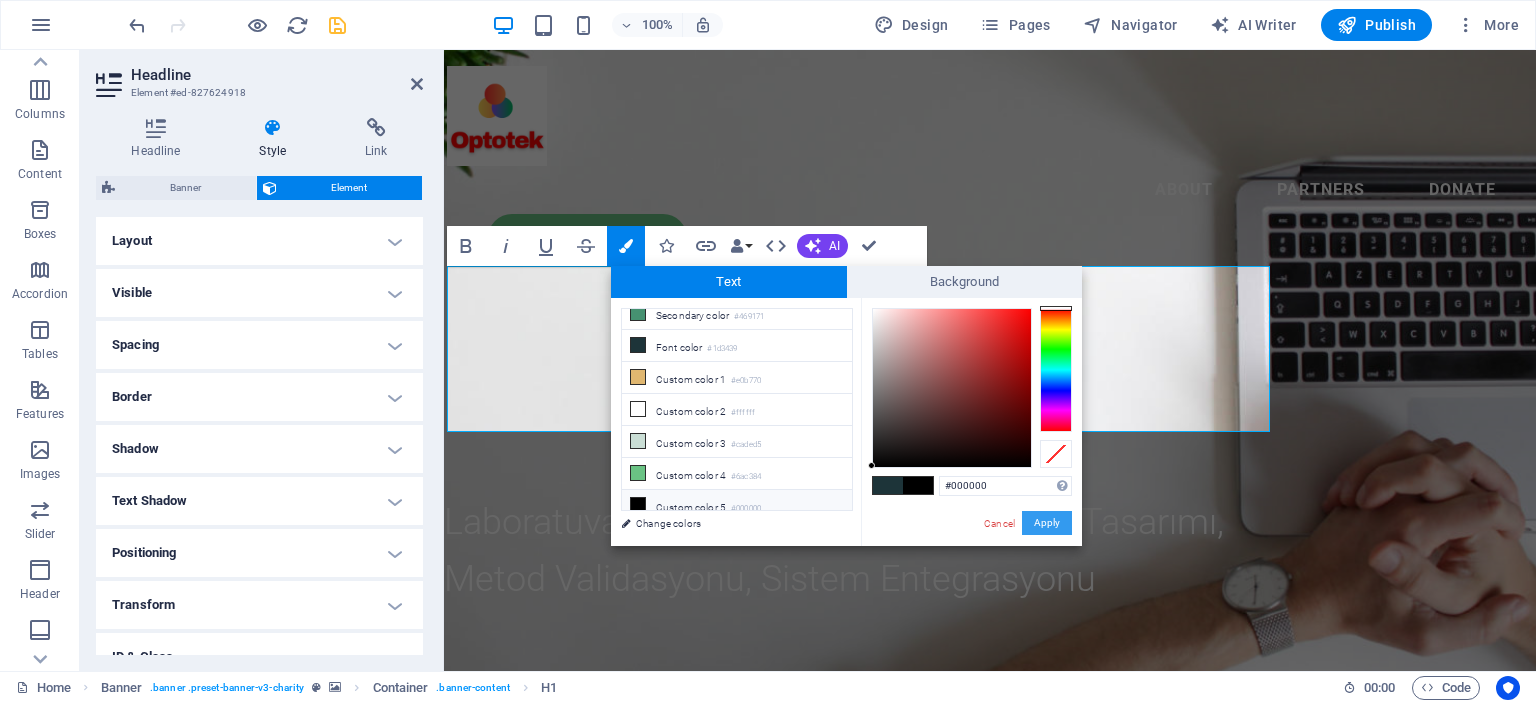click on "Apply" at bounding box center (1047, 523) 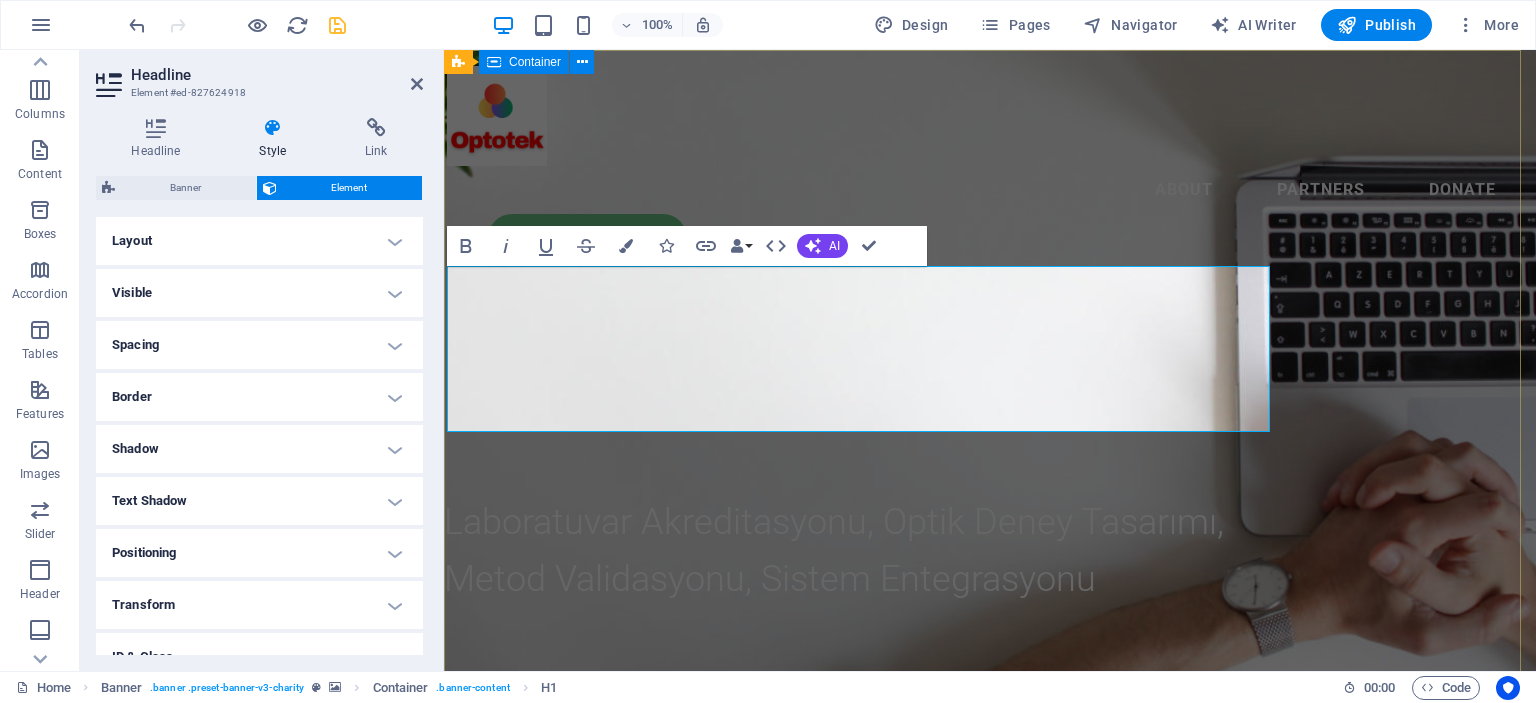 click on "Eğitim ve Danışmanlık Hizmetleri Laboratuvar Akreditasyonu, Optik Deney Tasarımı, Metod Validasyonu, Sistem Entegrasyonu" at bounding box center [990, 847] 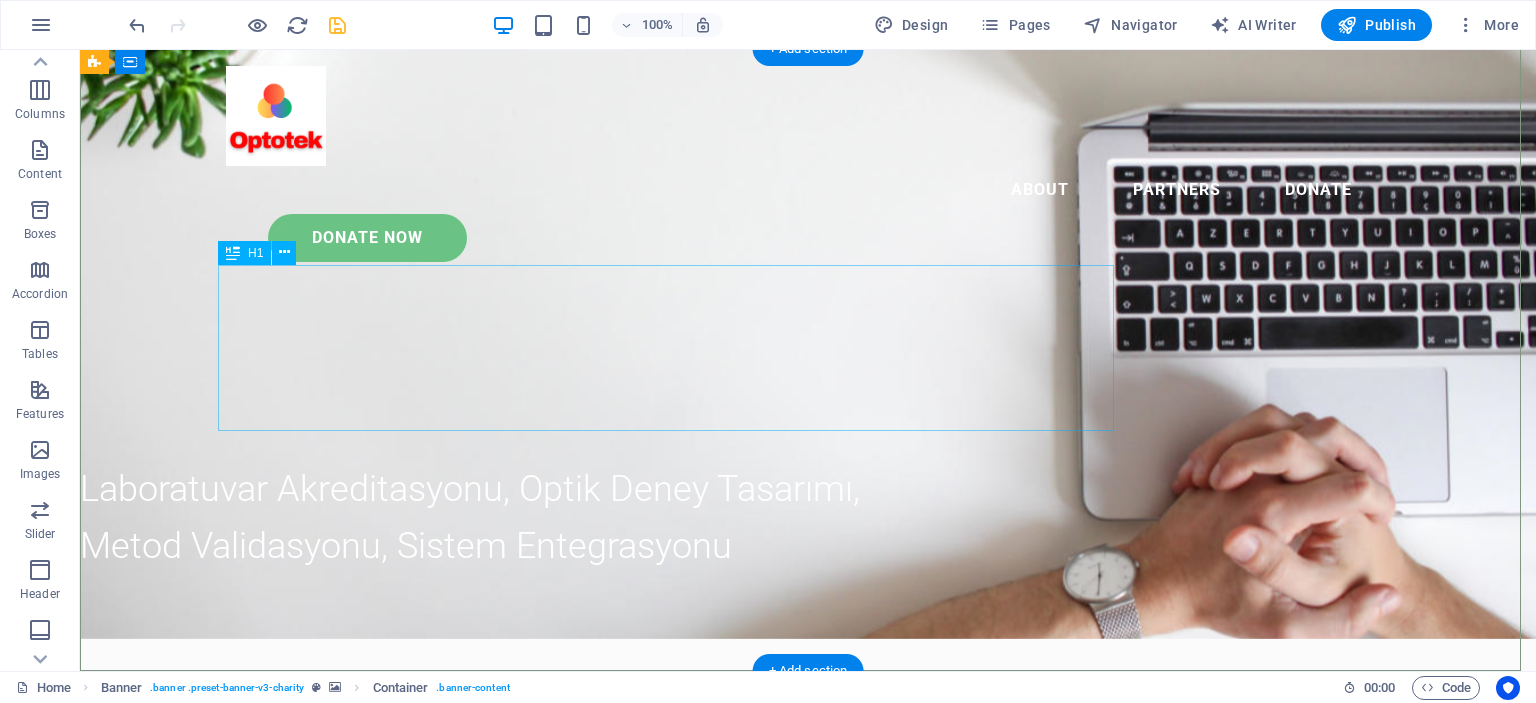 scroll, scrollTop: 0, scrollLeft: 0, axis: both 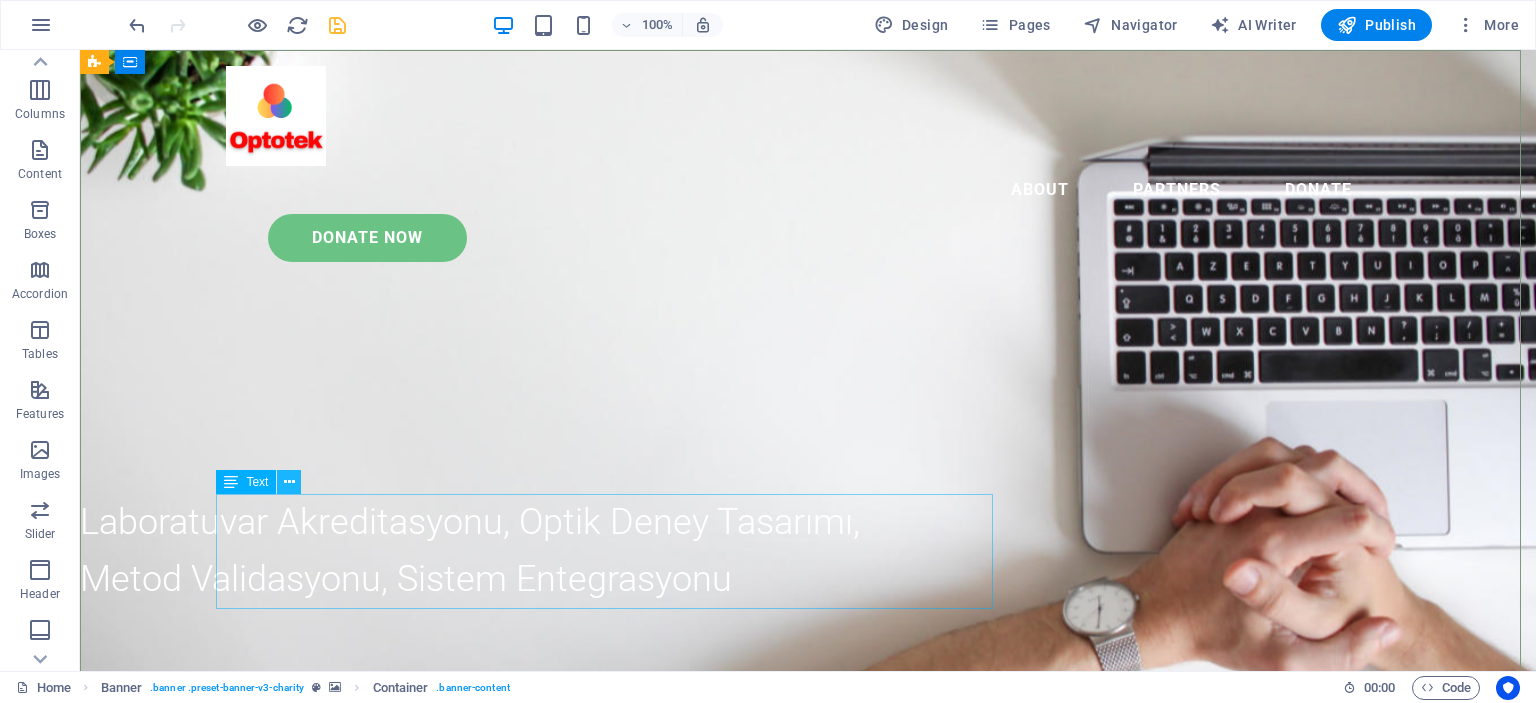 click at bounding box center (289, 482) 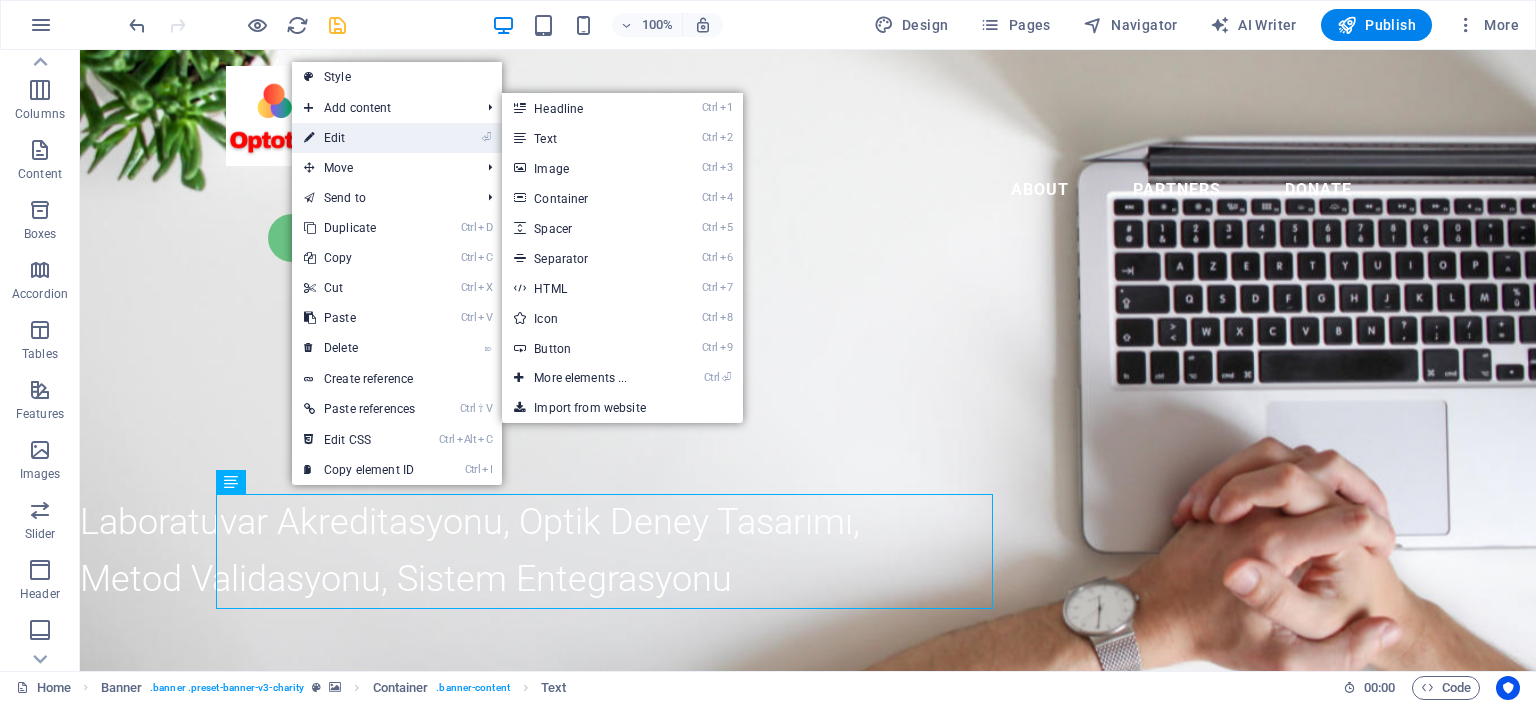 click on "⏎  Edit" at bounding box center (359, 138) 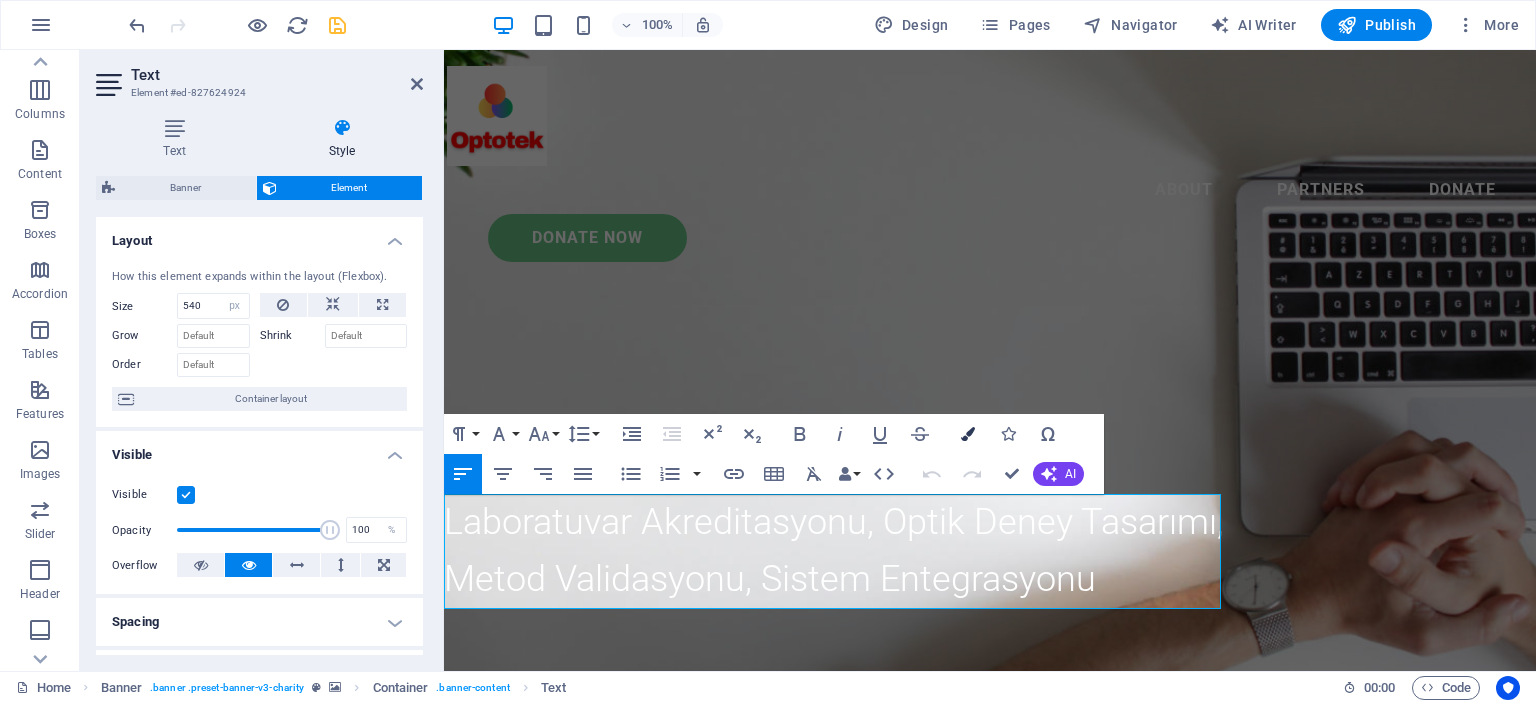 click on "Colors" at bounding box center [968, 434] 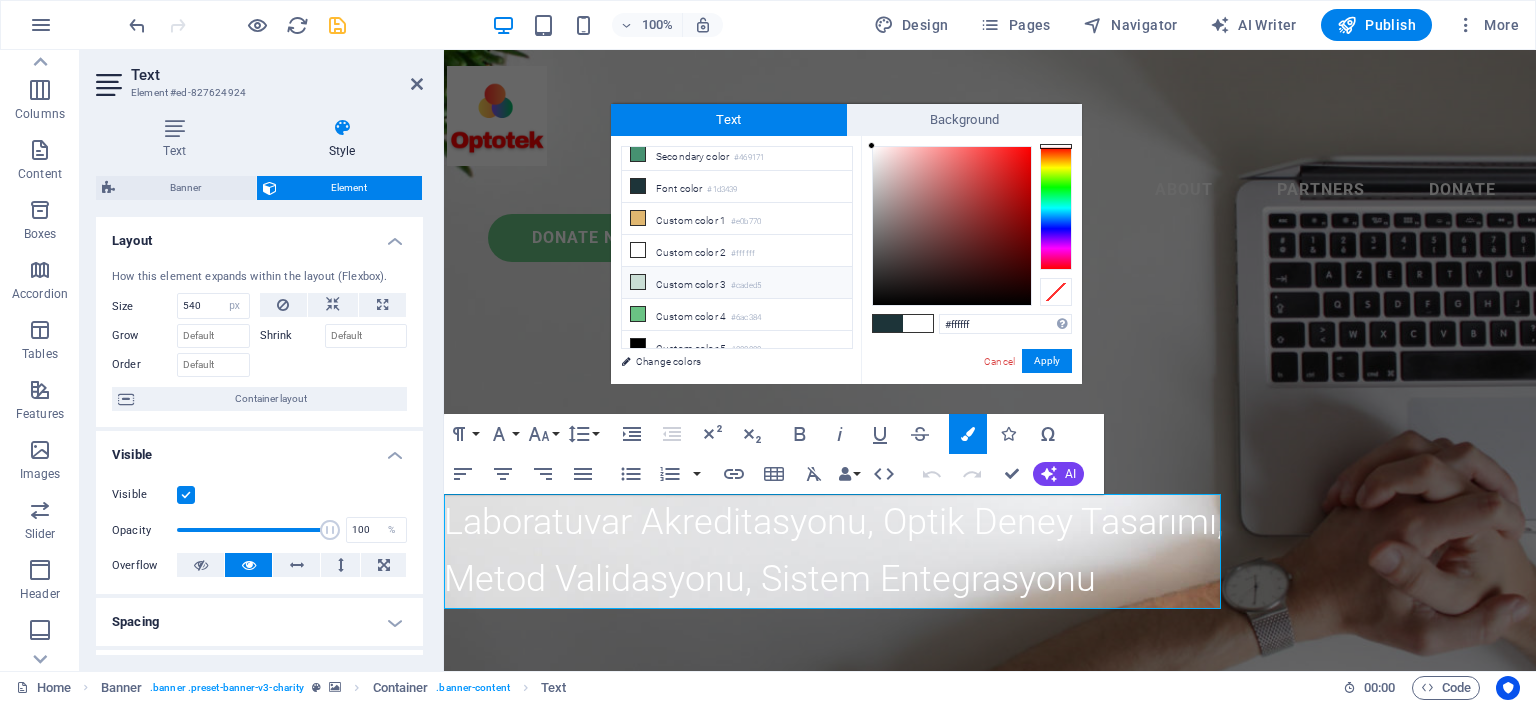 scroll, scrollTop: 75, scrollLeft: 0, axis: vertical 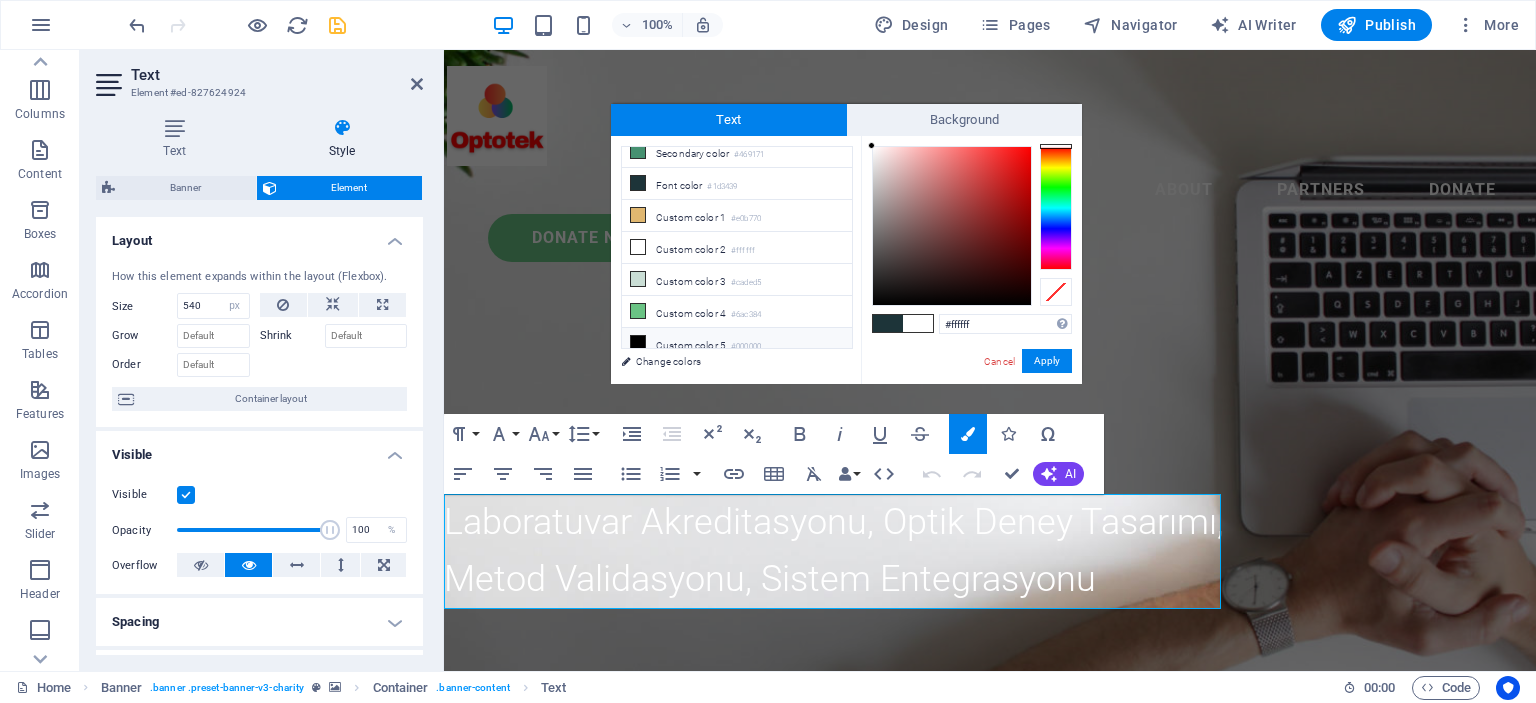click on "Custom color 5
#000000" at bounding box center [737, 344] 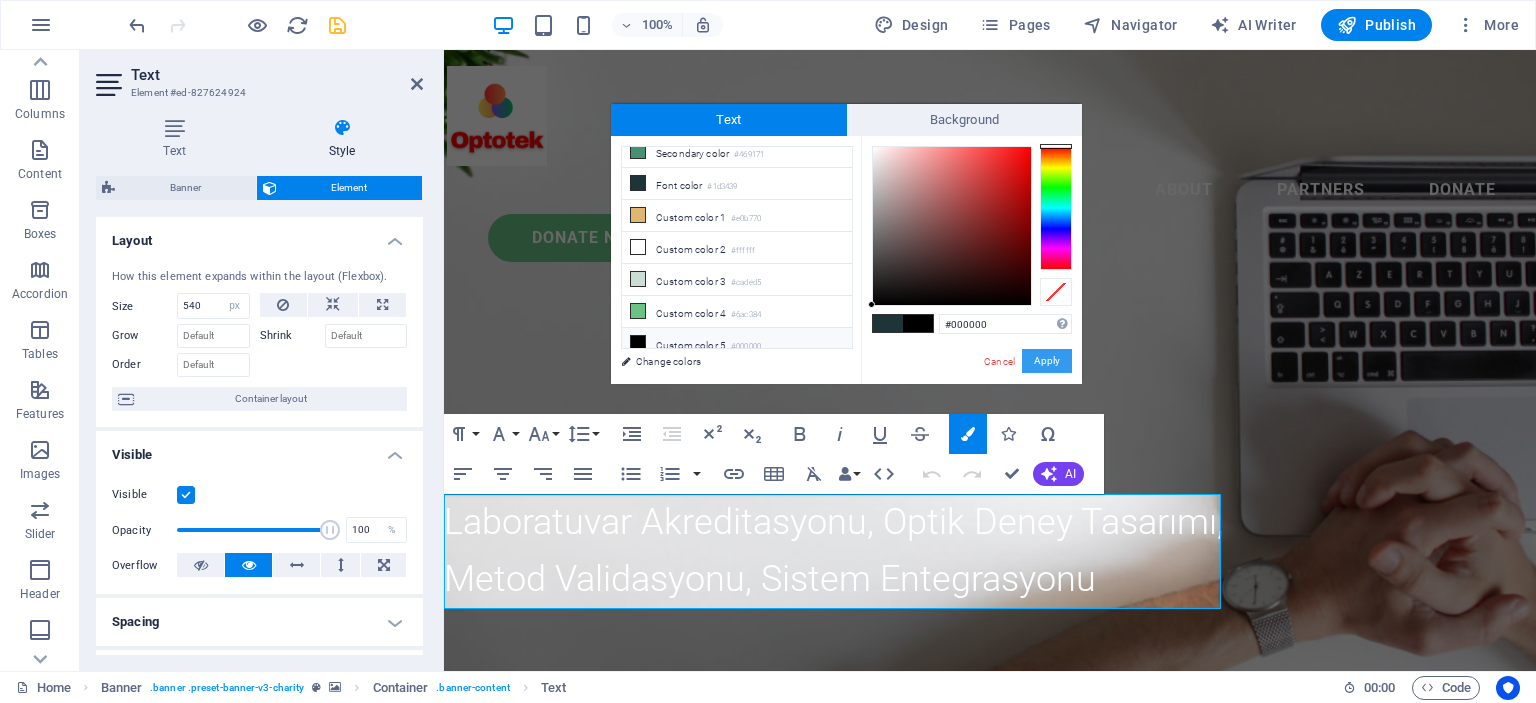click on "Apply" at bounding box center [1047, 361] 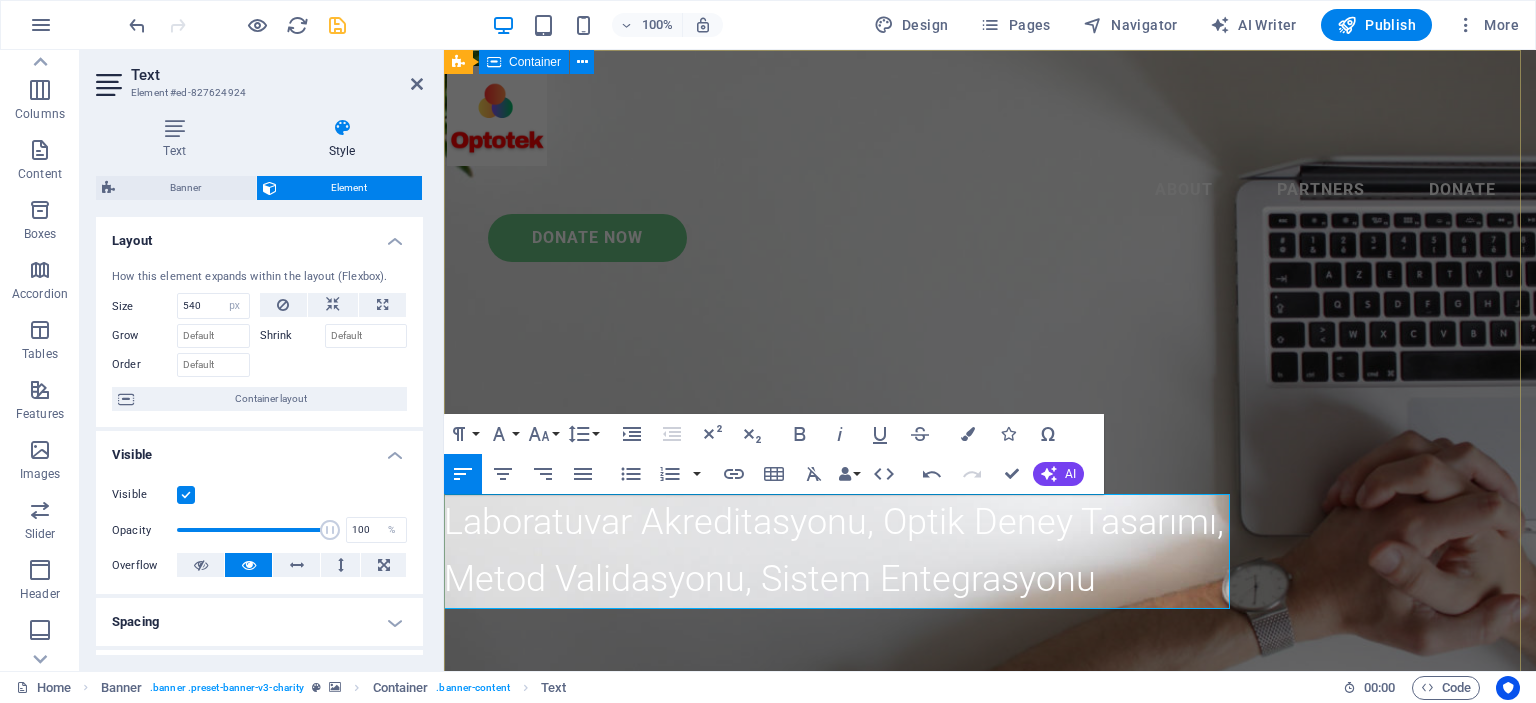 click on "Eğitim ve Danışmanlık Hizmetleri ​ ​ Laboratuvar Akreditasyonu, Optik Deney Tasarımı,  Metod Validasyonu, Sistem Entegrasyonu" at bounding box center (990, 847) 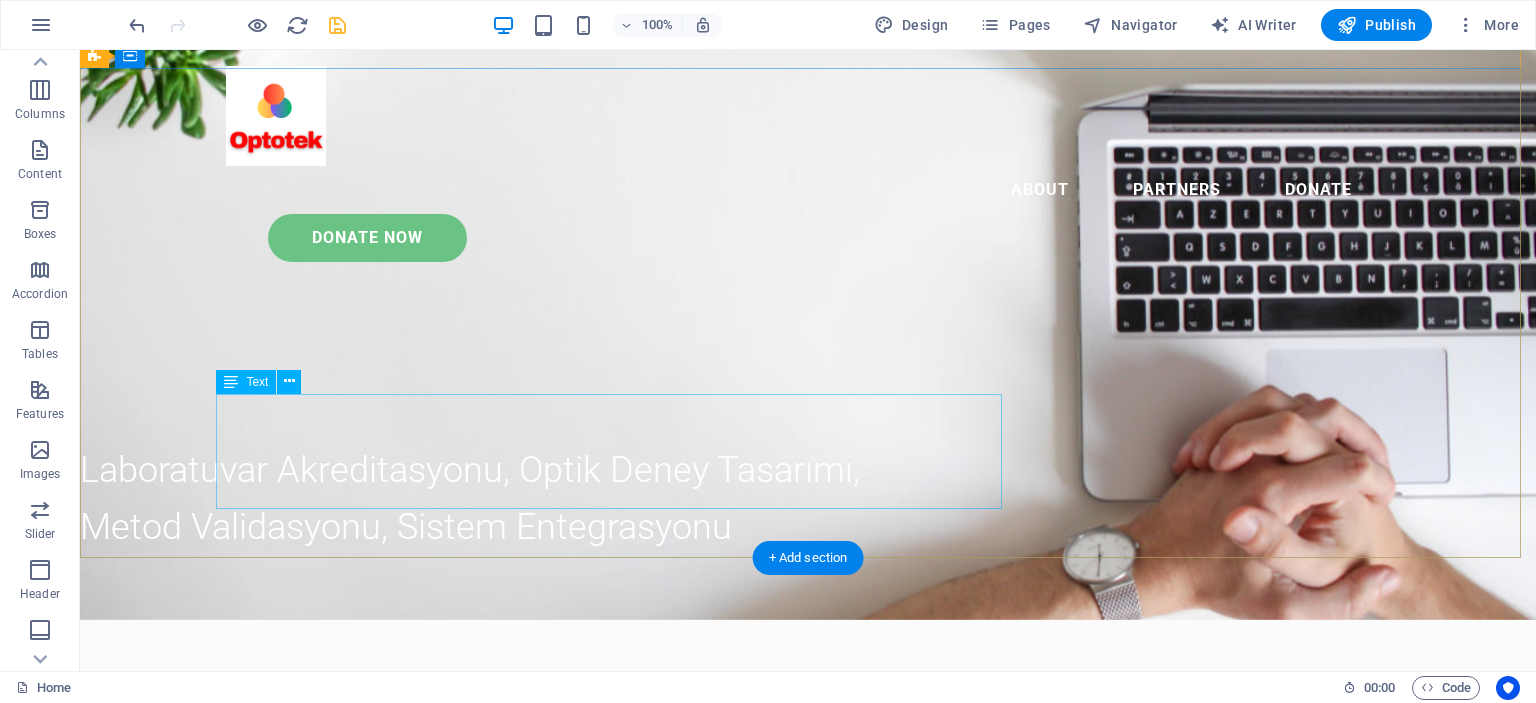 scroll, scrollTop: 0, scrollLeft: 0, axis: both 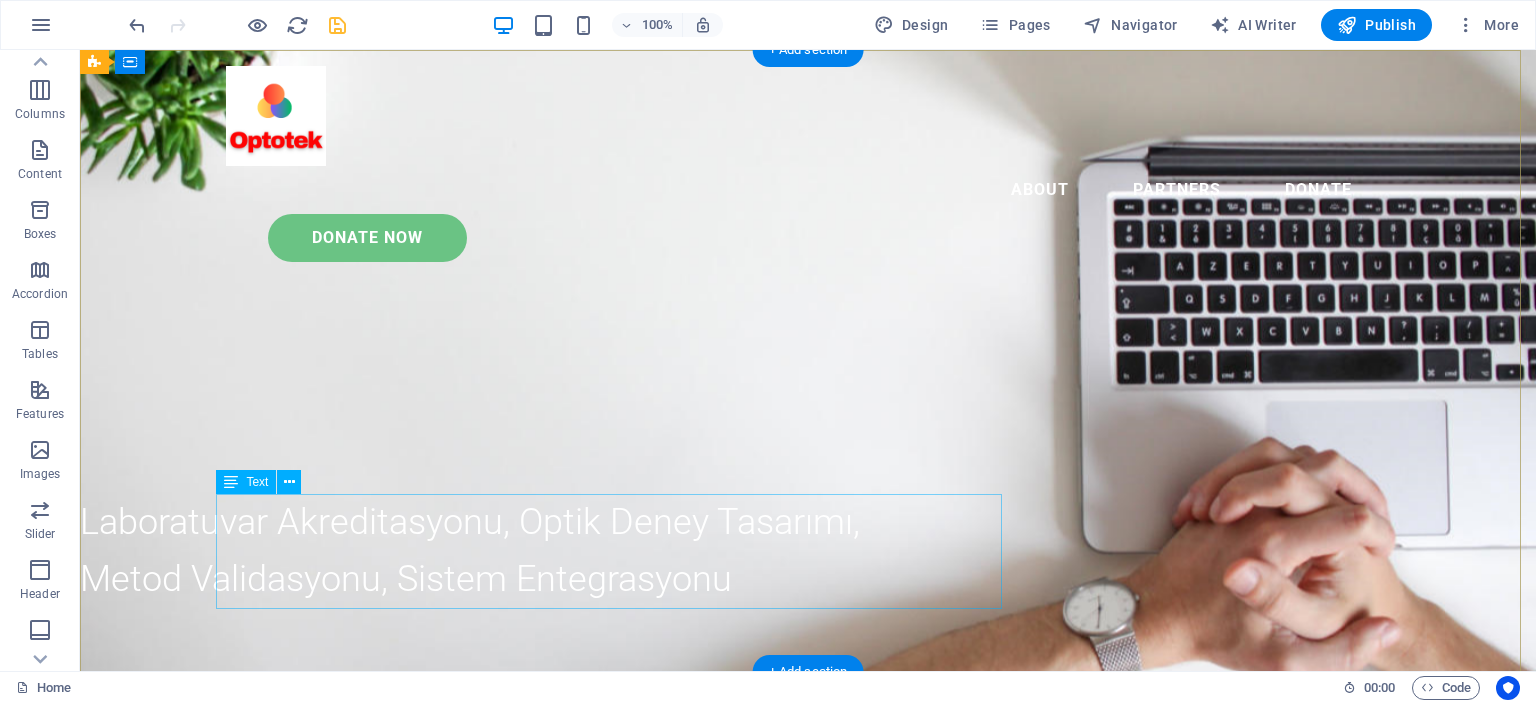click on "Laboratuvar Akreditasyonu, Optik Deney Tasarımı, Metod Validasyonu, Sistem Entegrasyonu" at bounding box center [470, 551] 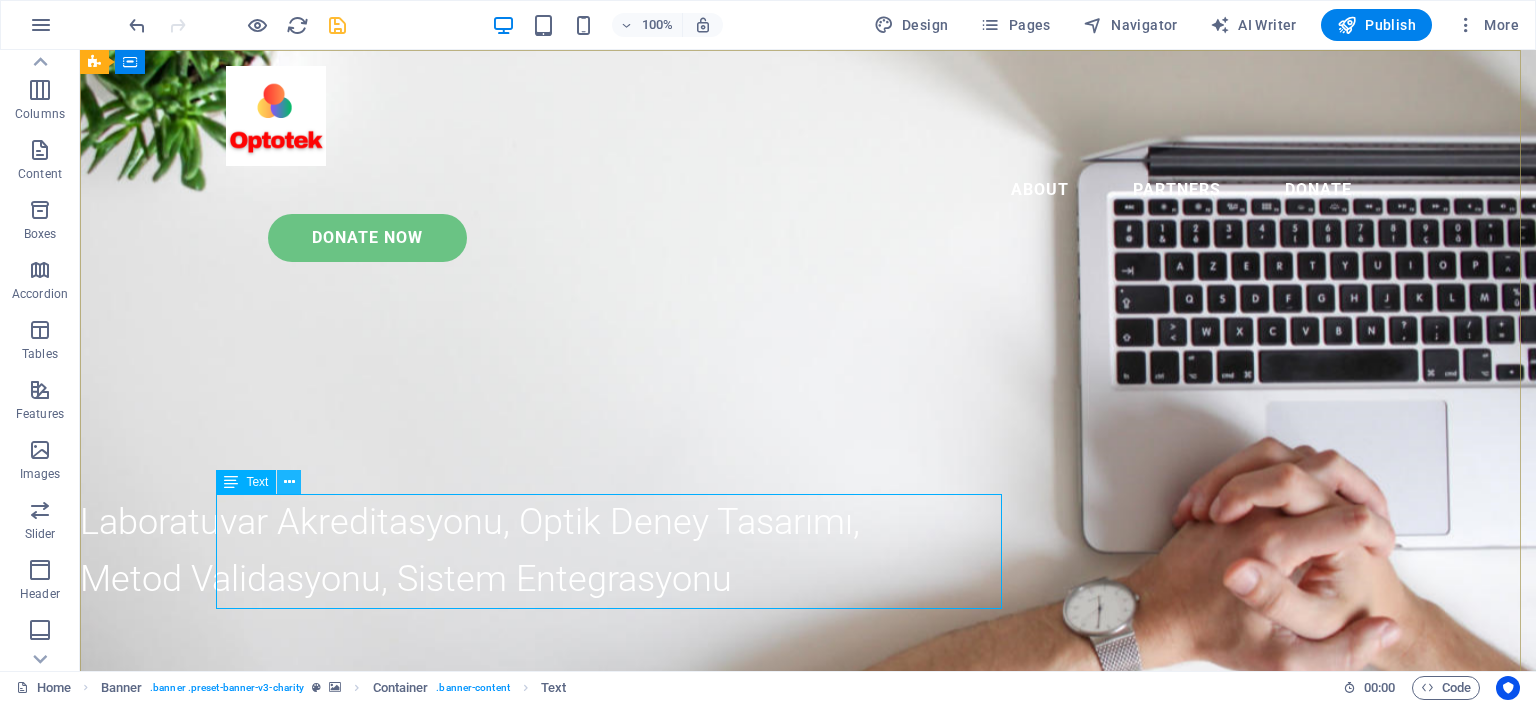 click at bounding box center (289, 482) 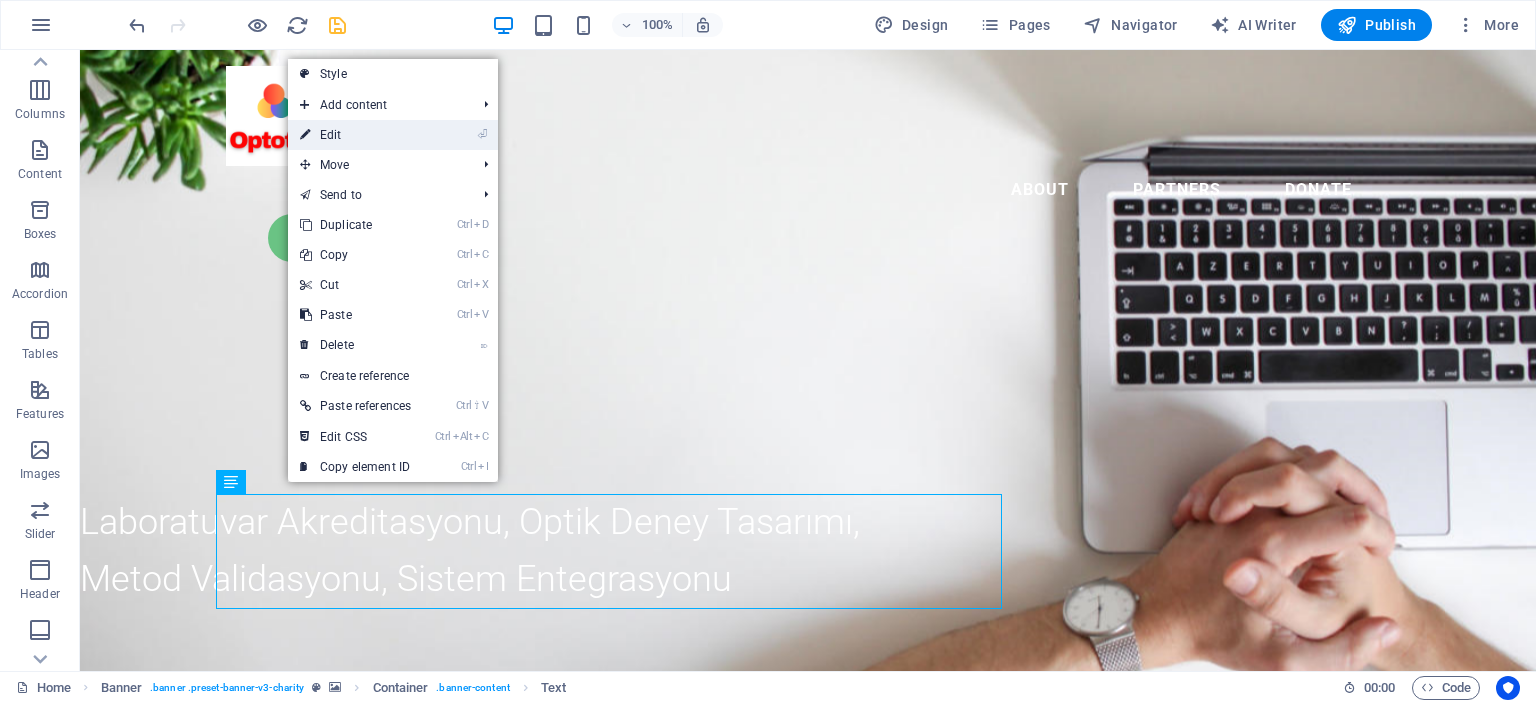 click on "⏎  Edit" at bounding box center (355, 135) 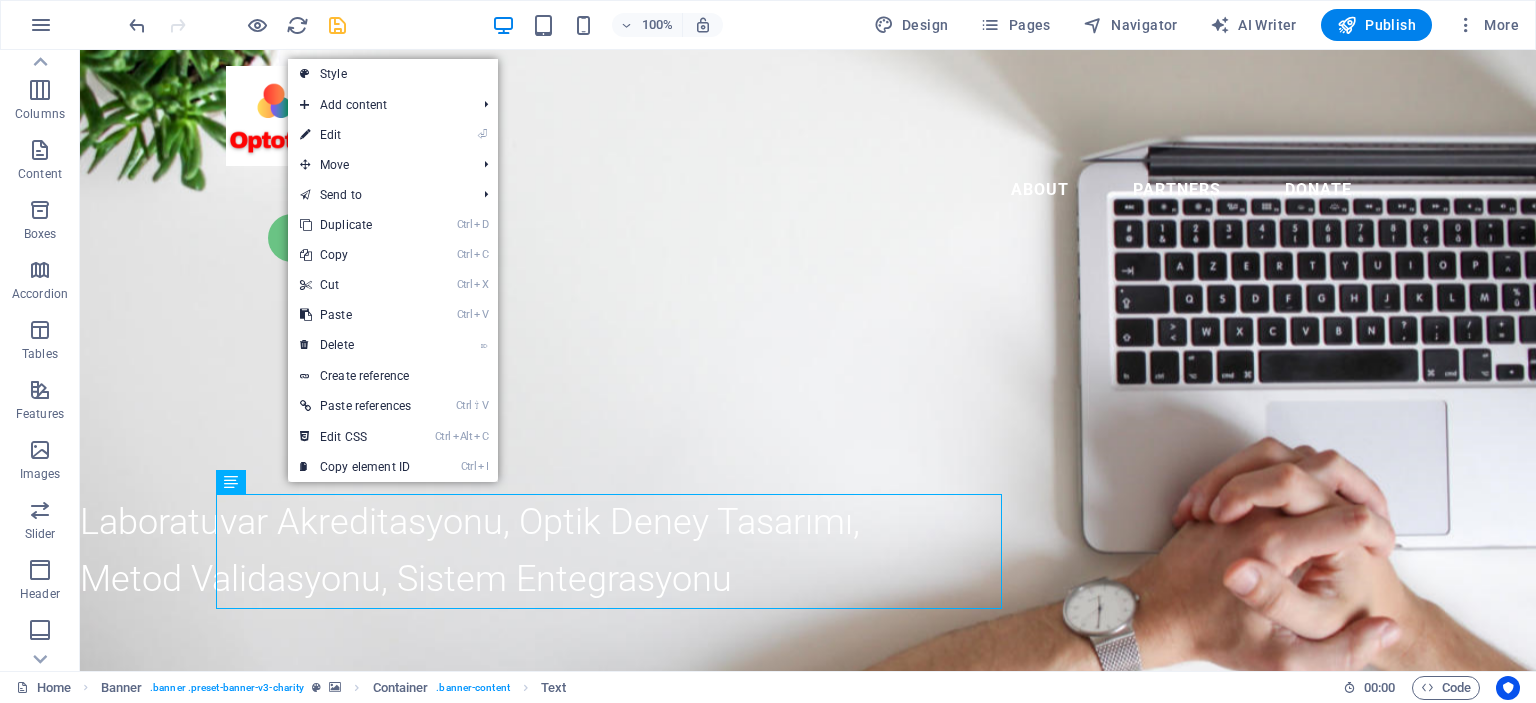 select on "px" 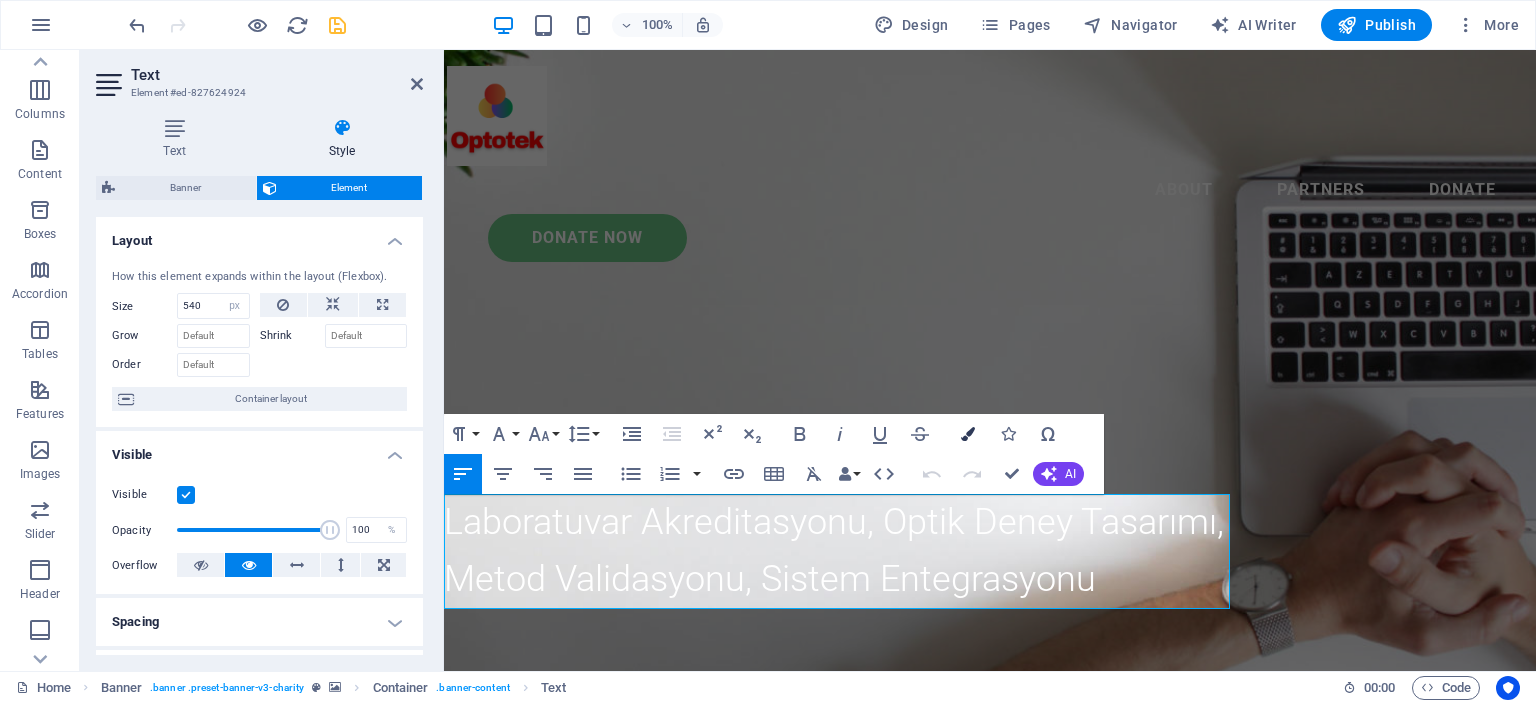 click at bounding box center [968, 434] 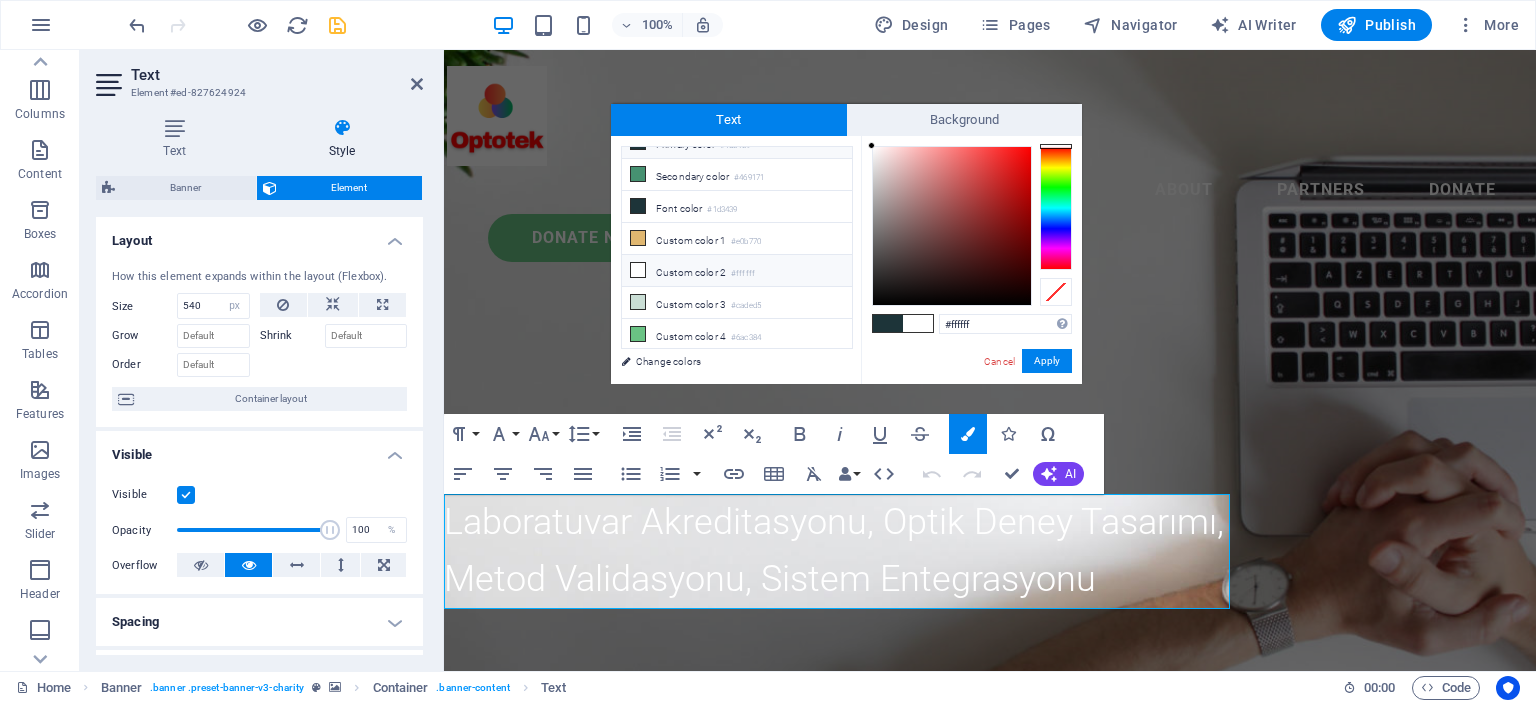 scroll, scrollTop: 75, scrollLeft: 0, axis: vertical 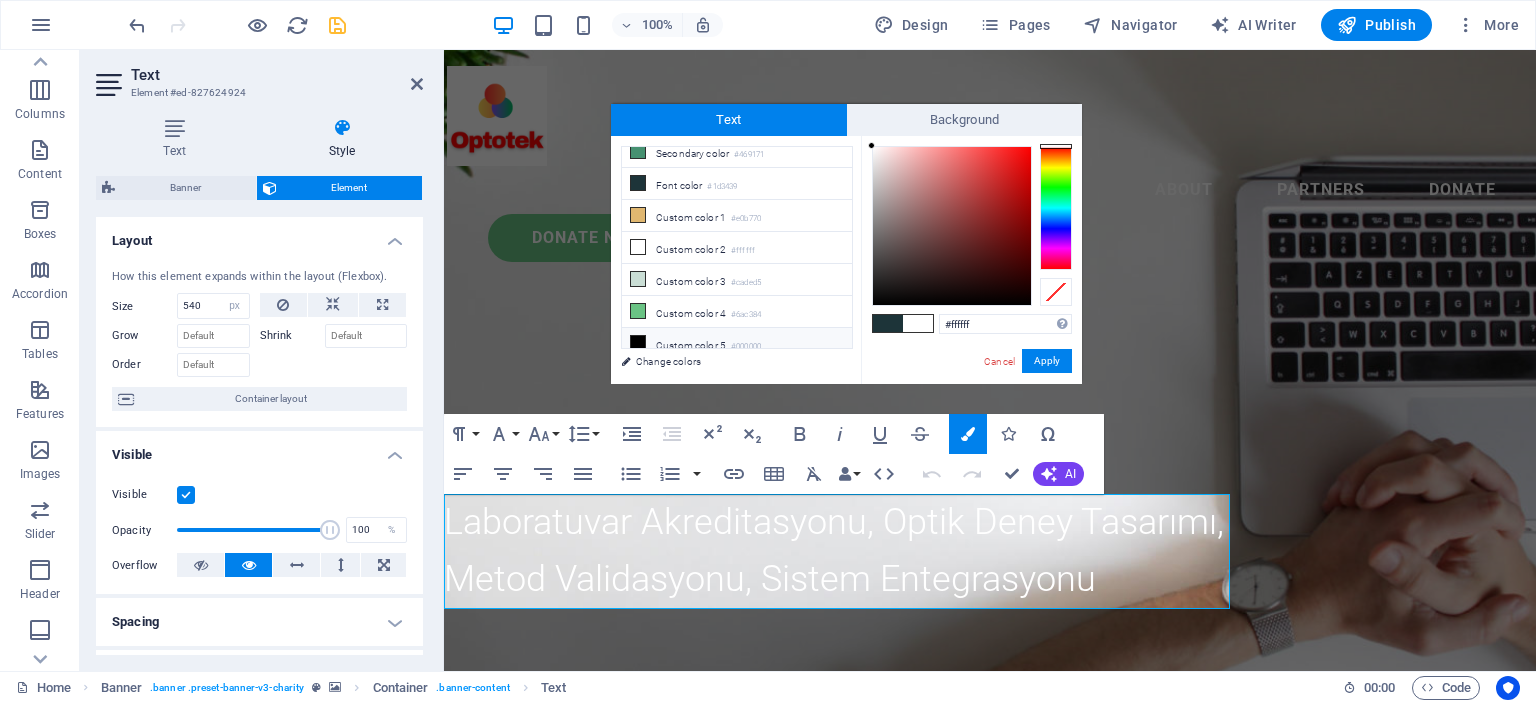 click on "Custom color 5
#000000" at bounding box center [737, 344] 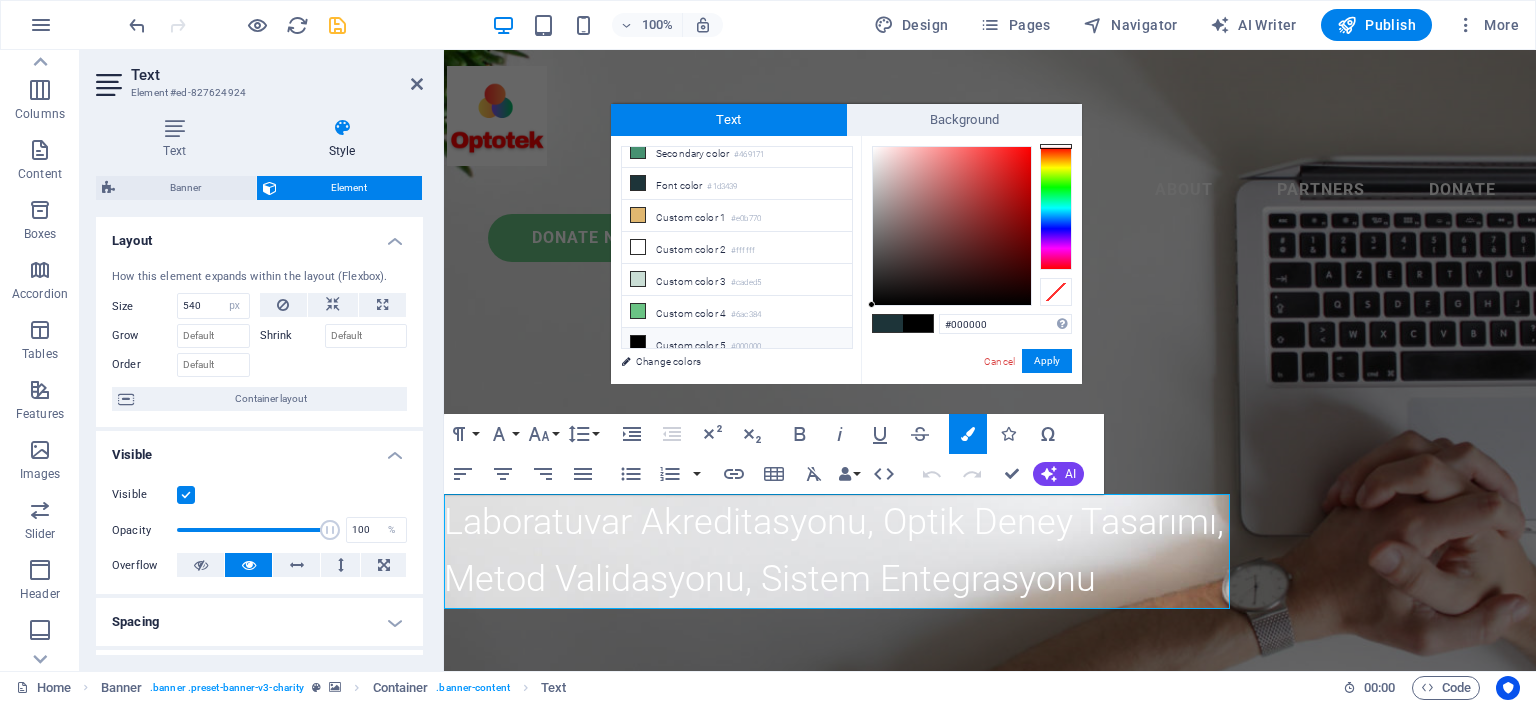 click on "Custom color 5
#000000" at bounding box center [737, 344] 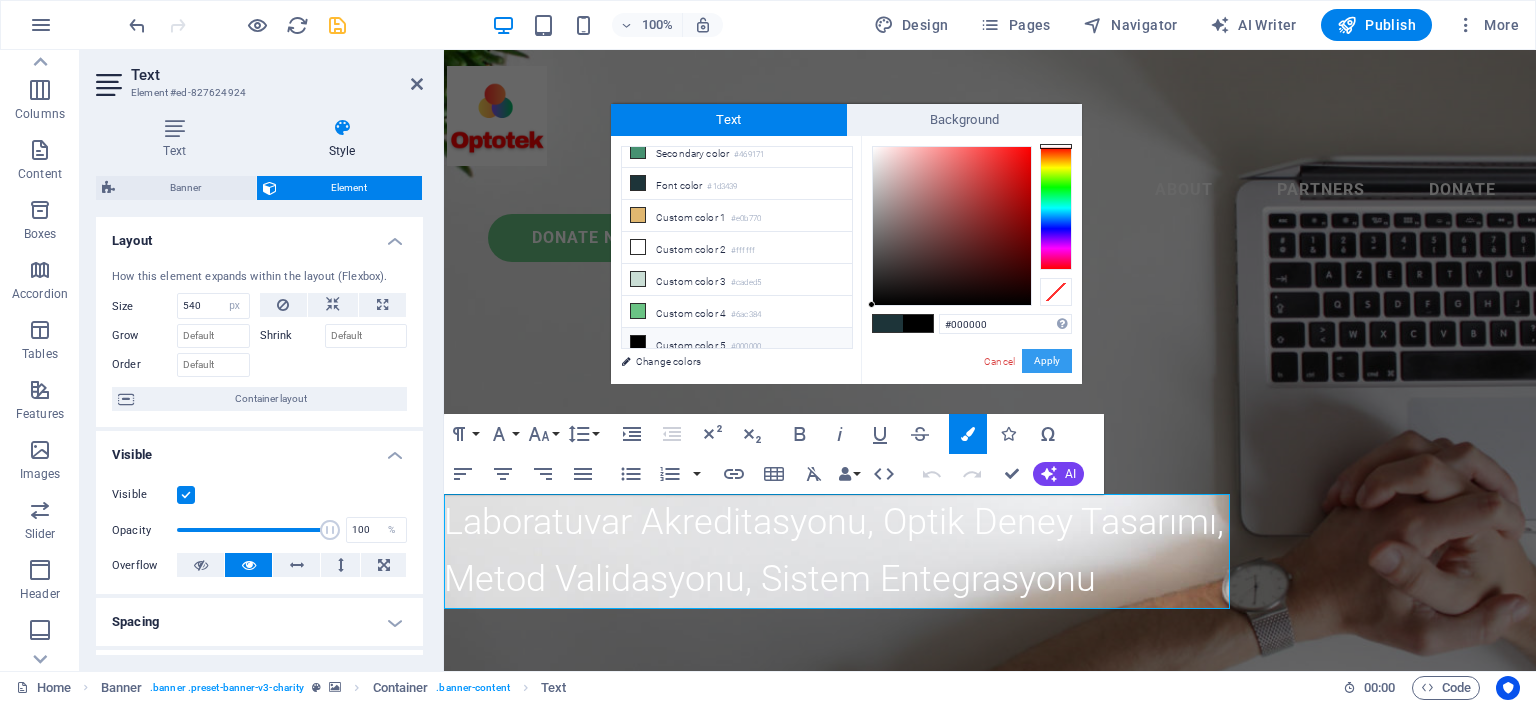 click on "Apply" at bounding box center (1047, 361) 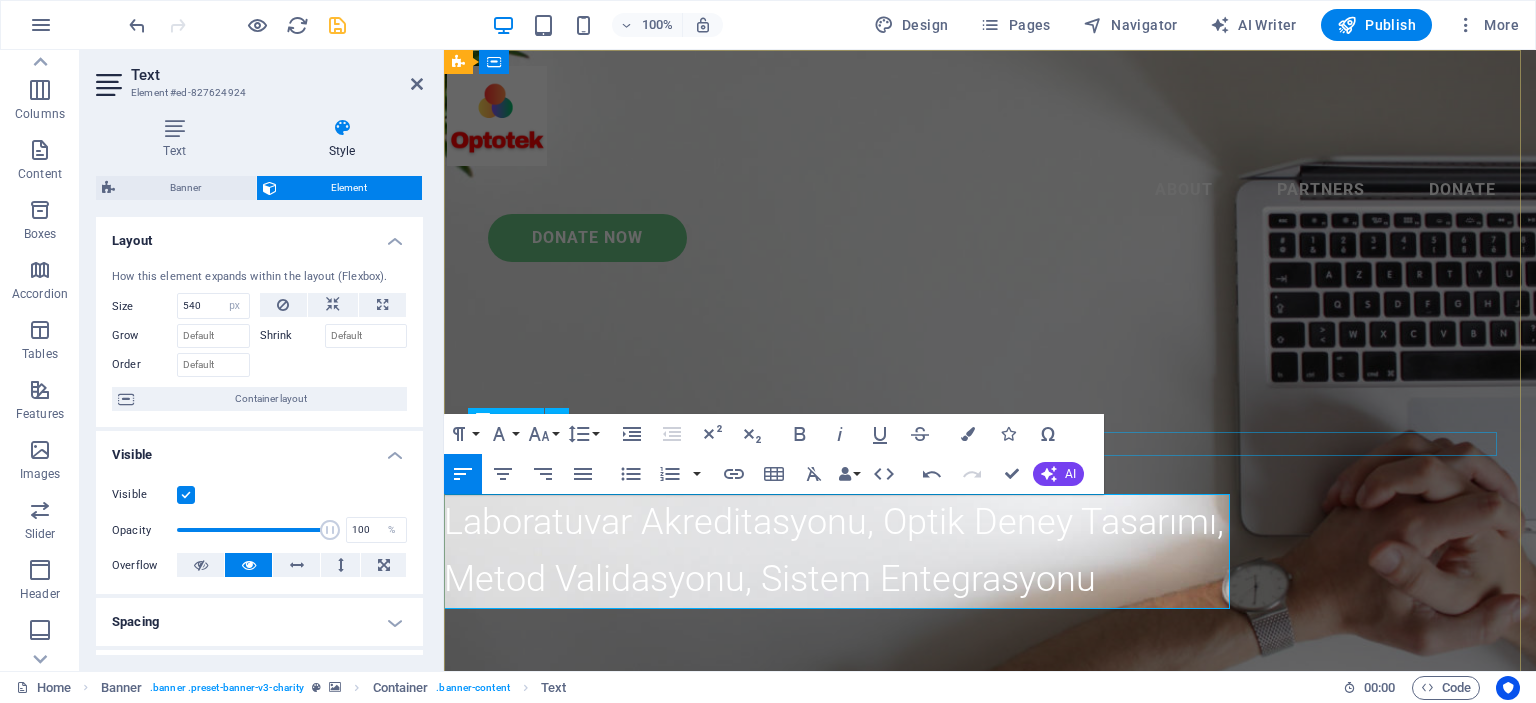 click at bounding box center (990, 930) 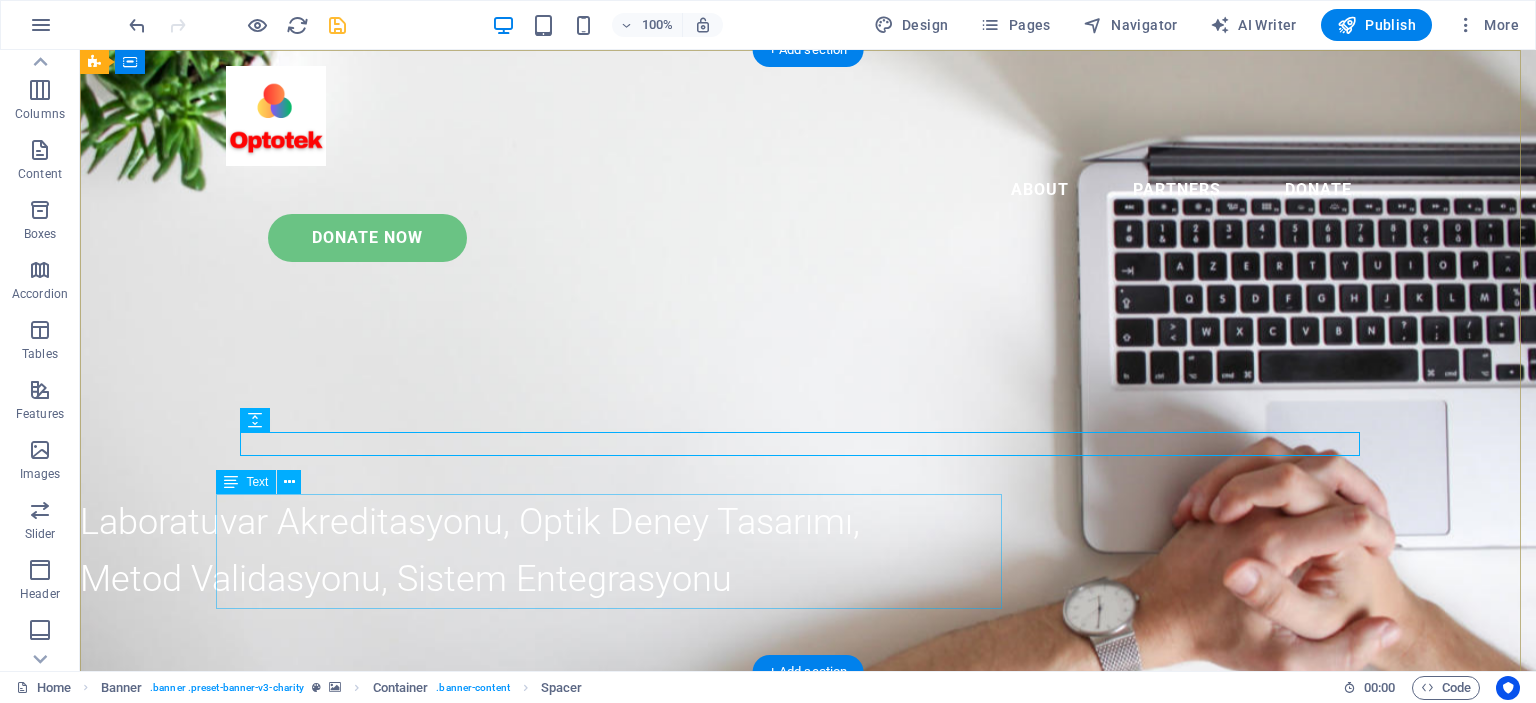 click on "Laboratuvar Akreditasyonu, Optik Deney Tasarımı, Metod Validasyonu, Sistem Entegrasyonu" at bounding box center [470, 551] 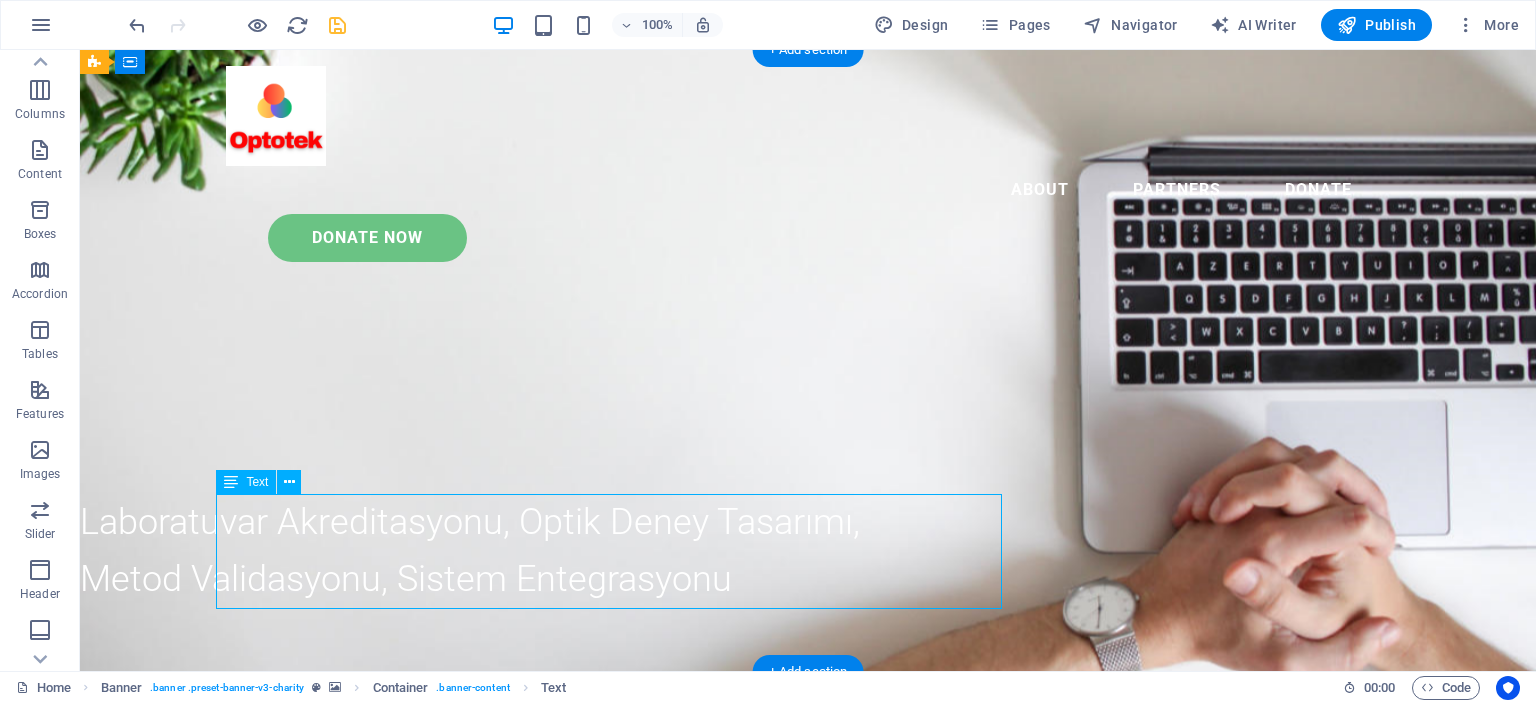 click on "Laboratuvar Akreditasyonu, Optik Deney Tasarımı, Metod Validasyonu, Sistem Entegrasyonu" at bounding box center [470, 551] 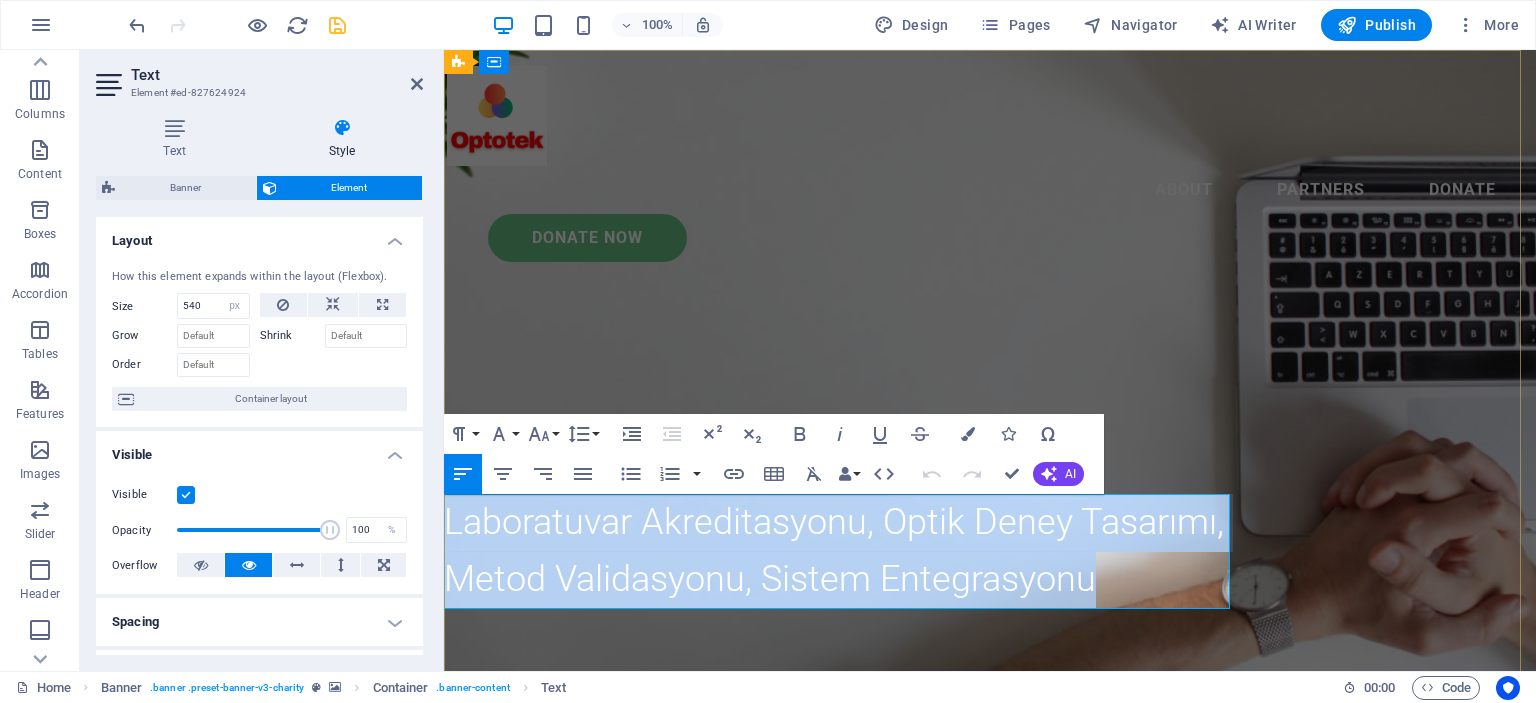 drag, startPoint x: 448, startPoint y: 524, endPoint x: 1121, endPoint y: 575, distance: 674.9296 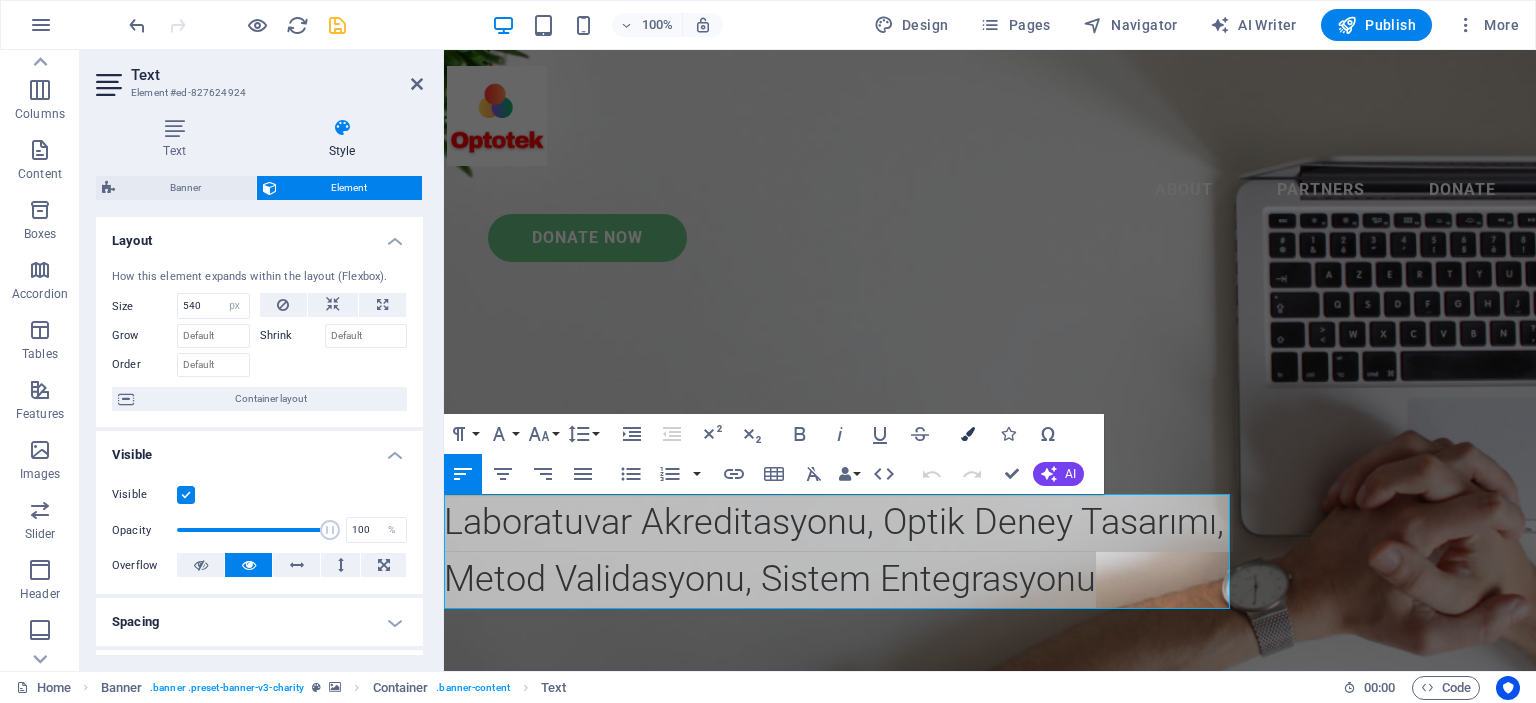 click at bounding box center (968, 434) 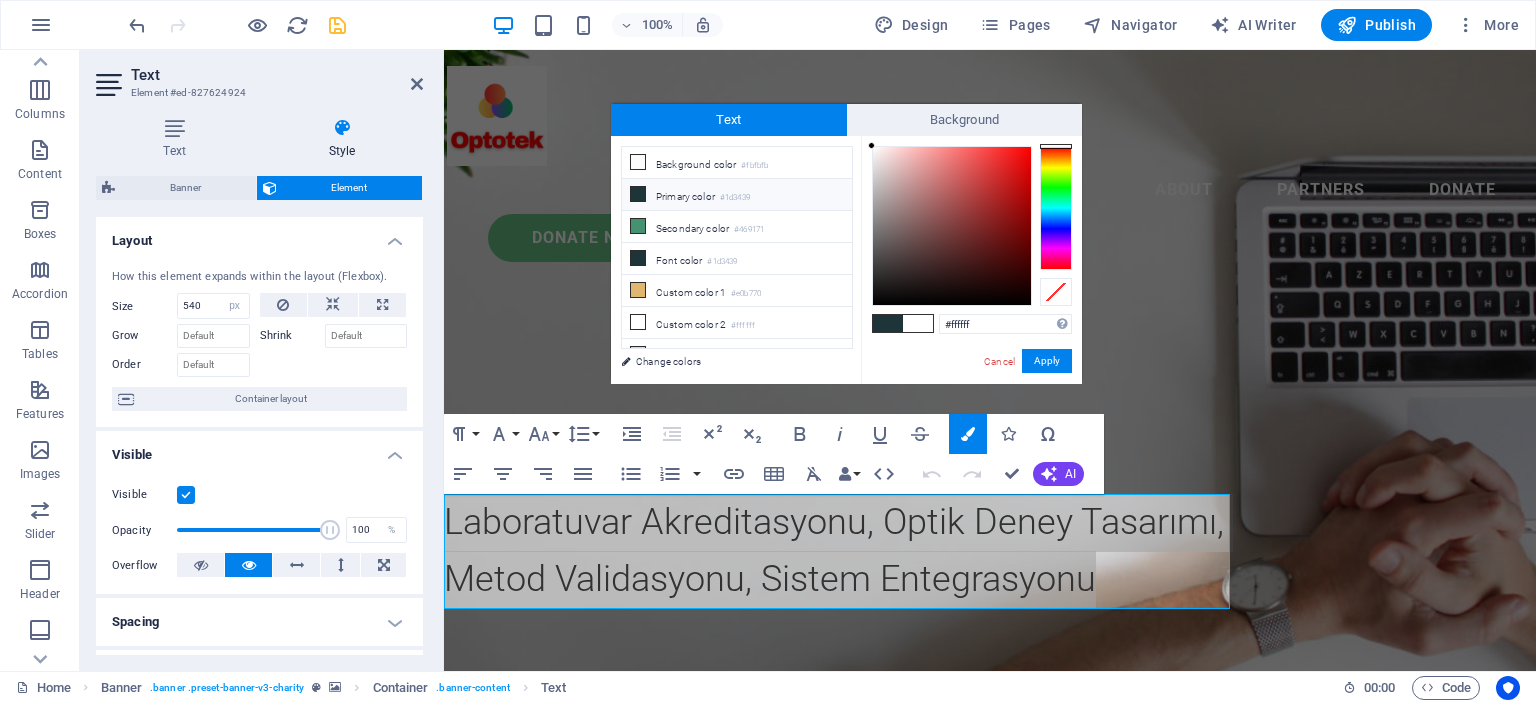 click on "Primary color
#1d3439" at bounding box center [737, 195] 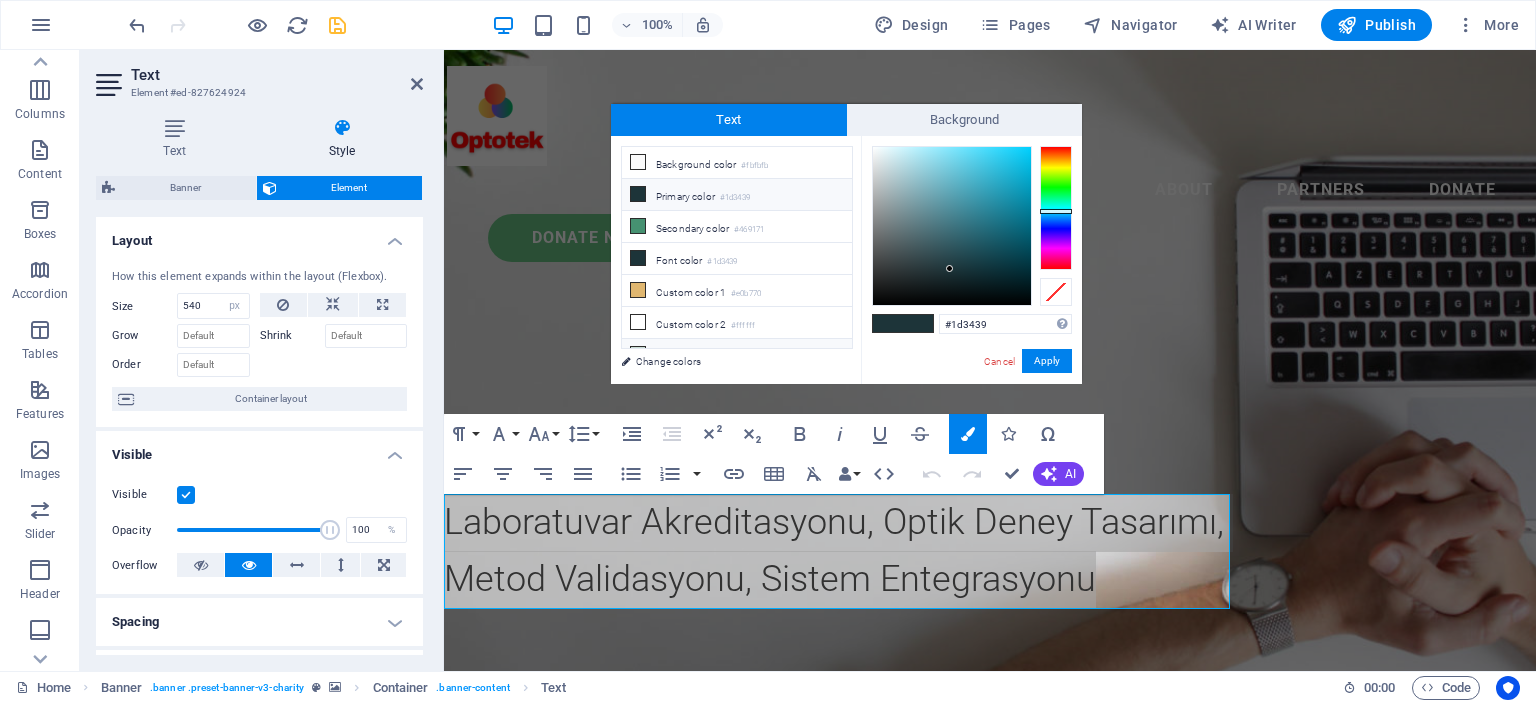 scroll, scrollTop: 75, scrollLeft: 0, axis: vertical 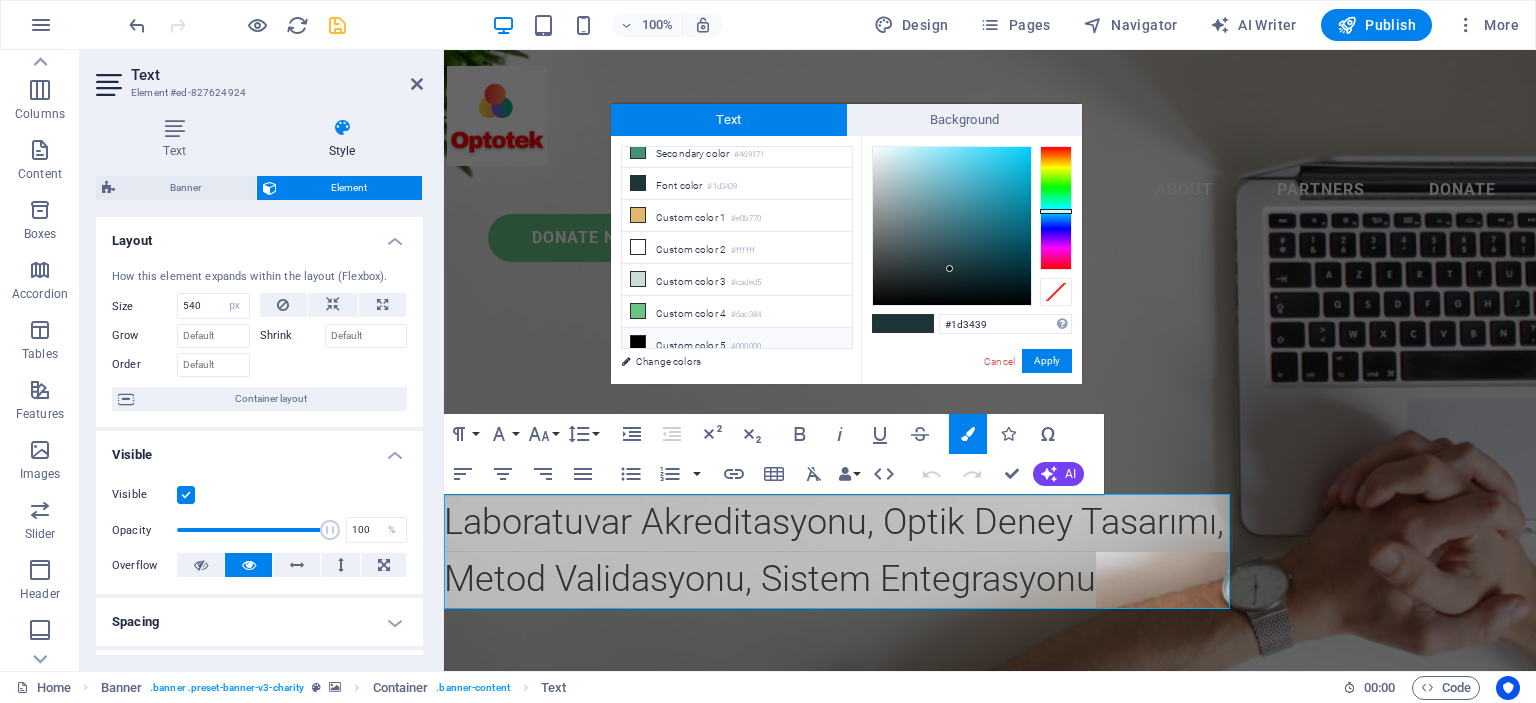 click on "Custom color 5
#000000" at bounding box center [737, 344] 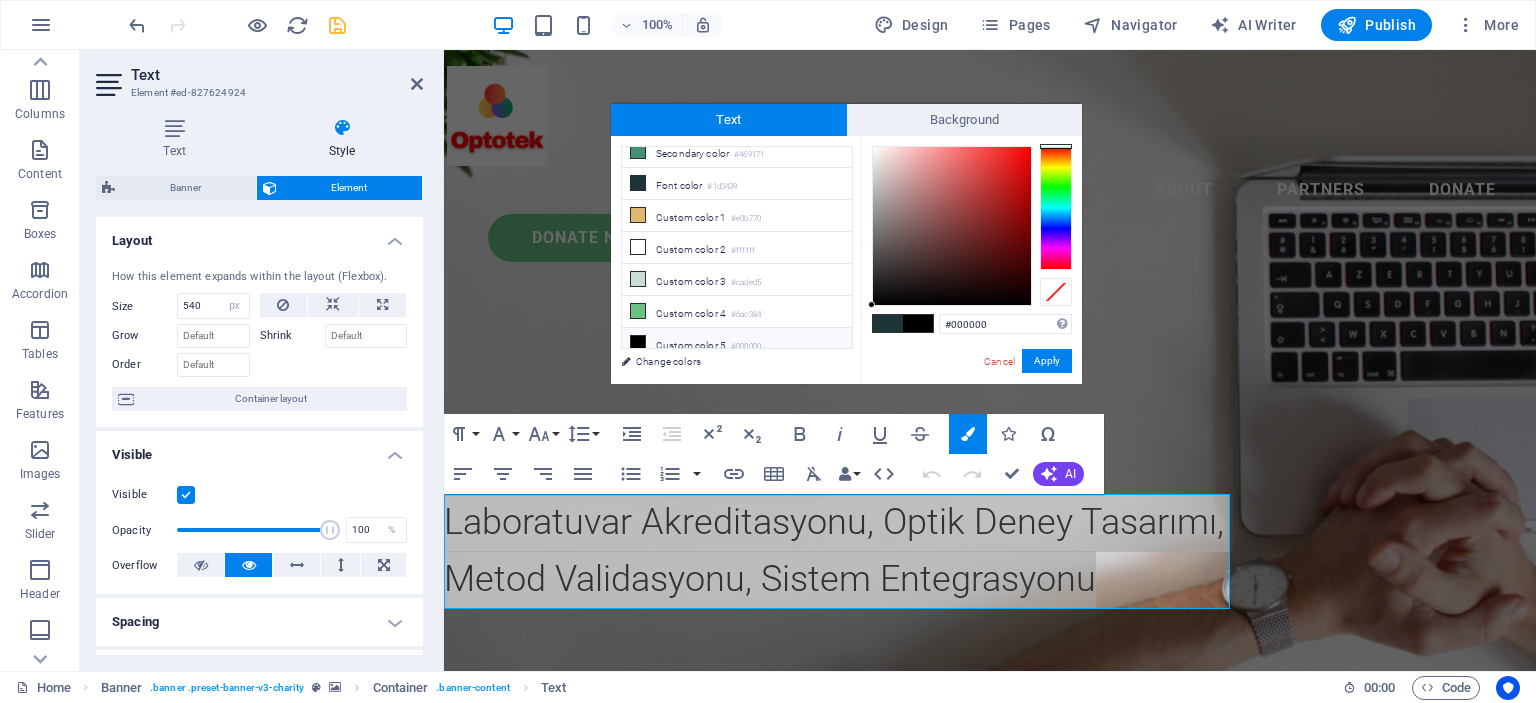 click on "Custom color 5
#000000" at bounding box center (737, 344) 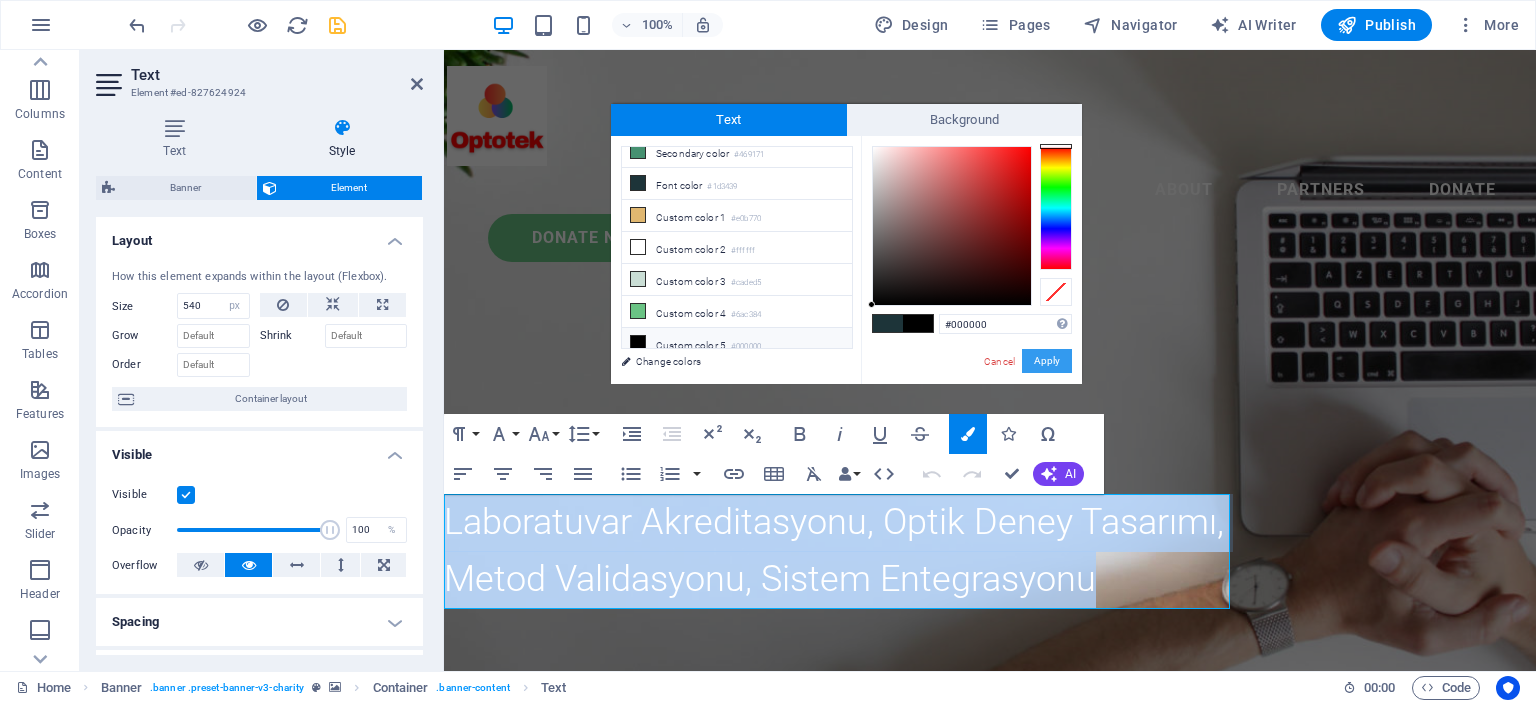 click on "Apply" at bounding box center [1047, 361] 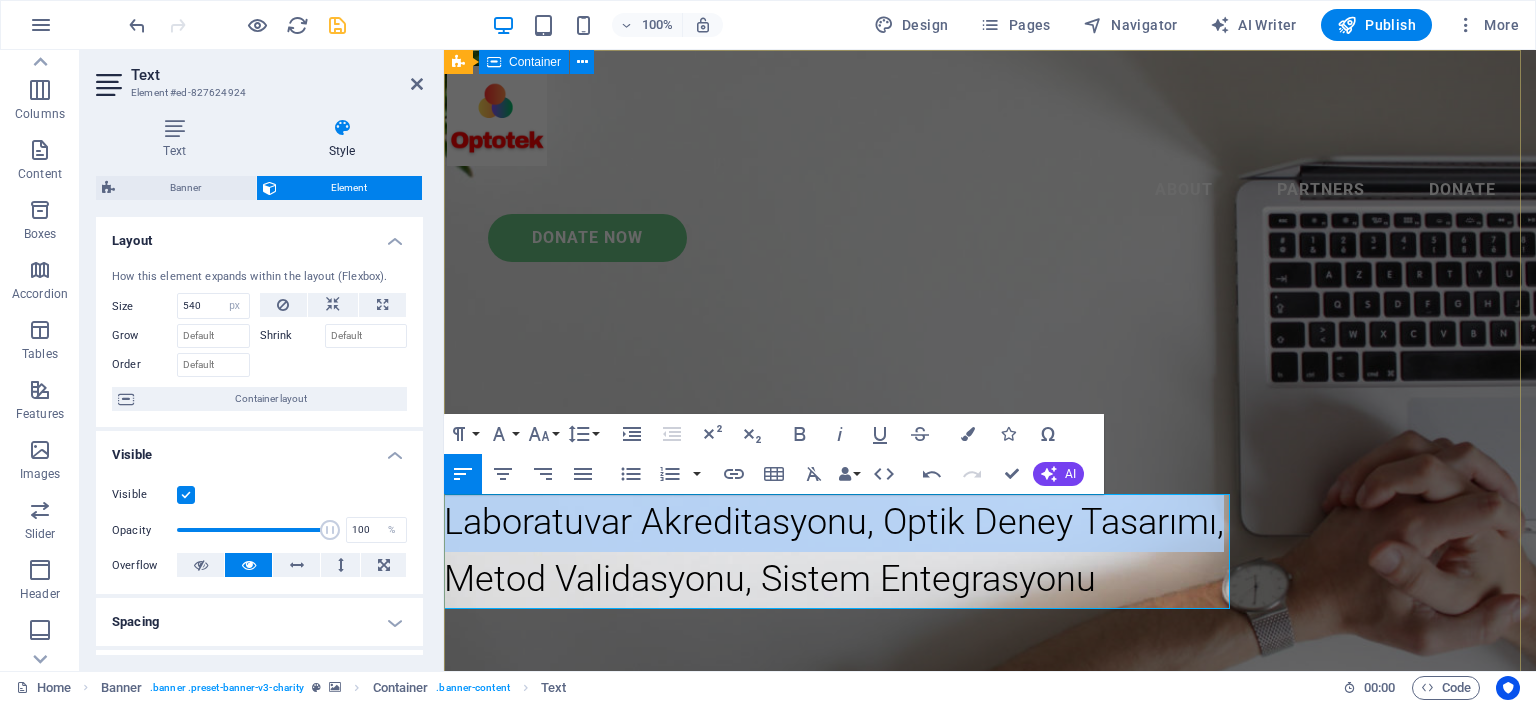 click on "Eğitim ve Danışmanlık Hizmetleri Laboratuvar Akreditasyonu, Optik Deney Tasarımı, Metod Validasyonu, Sistem Entegrasyonu" at bounding box center [990, 847] 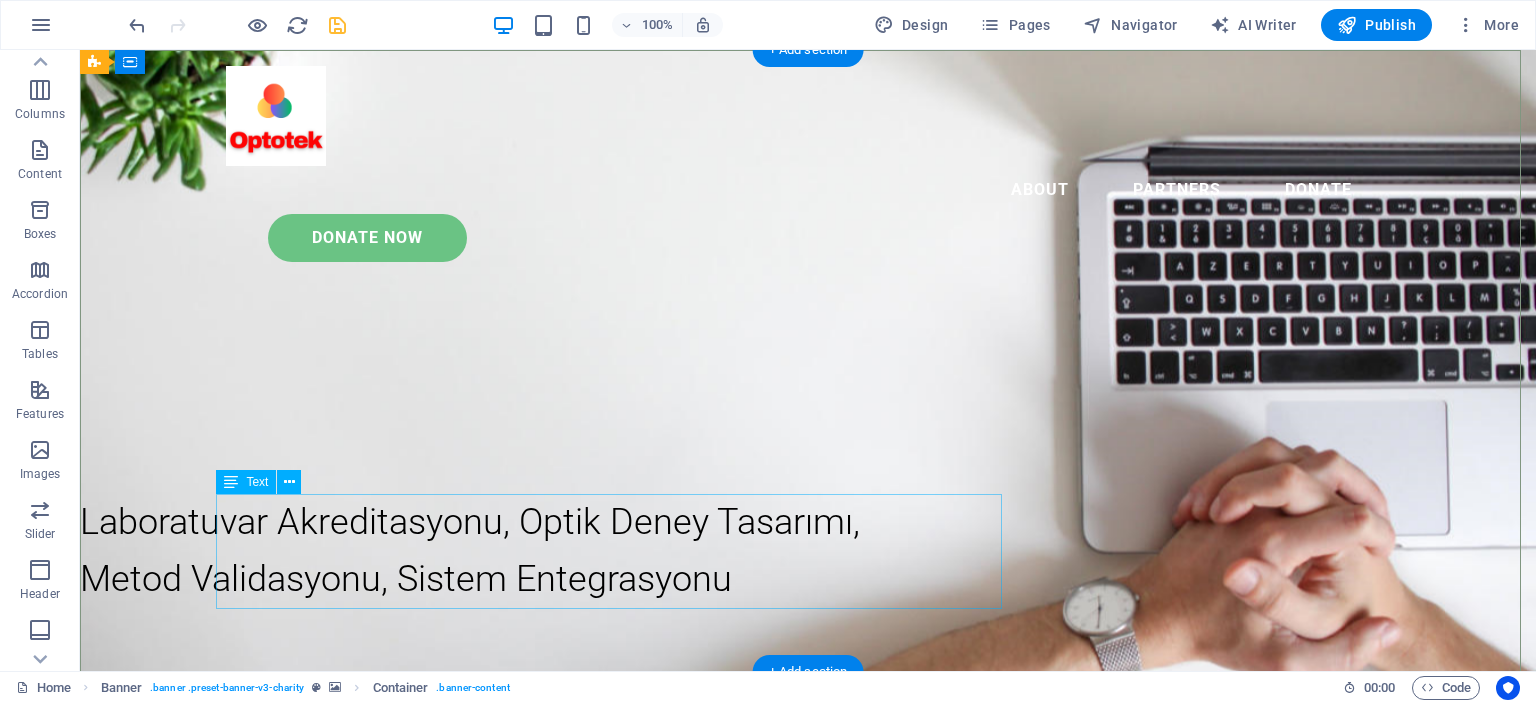 scroll, scrollTop: 200, scrollLeft: 0, axis: vertical 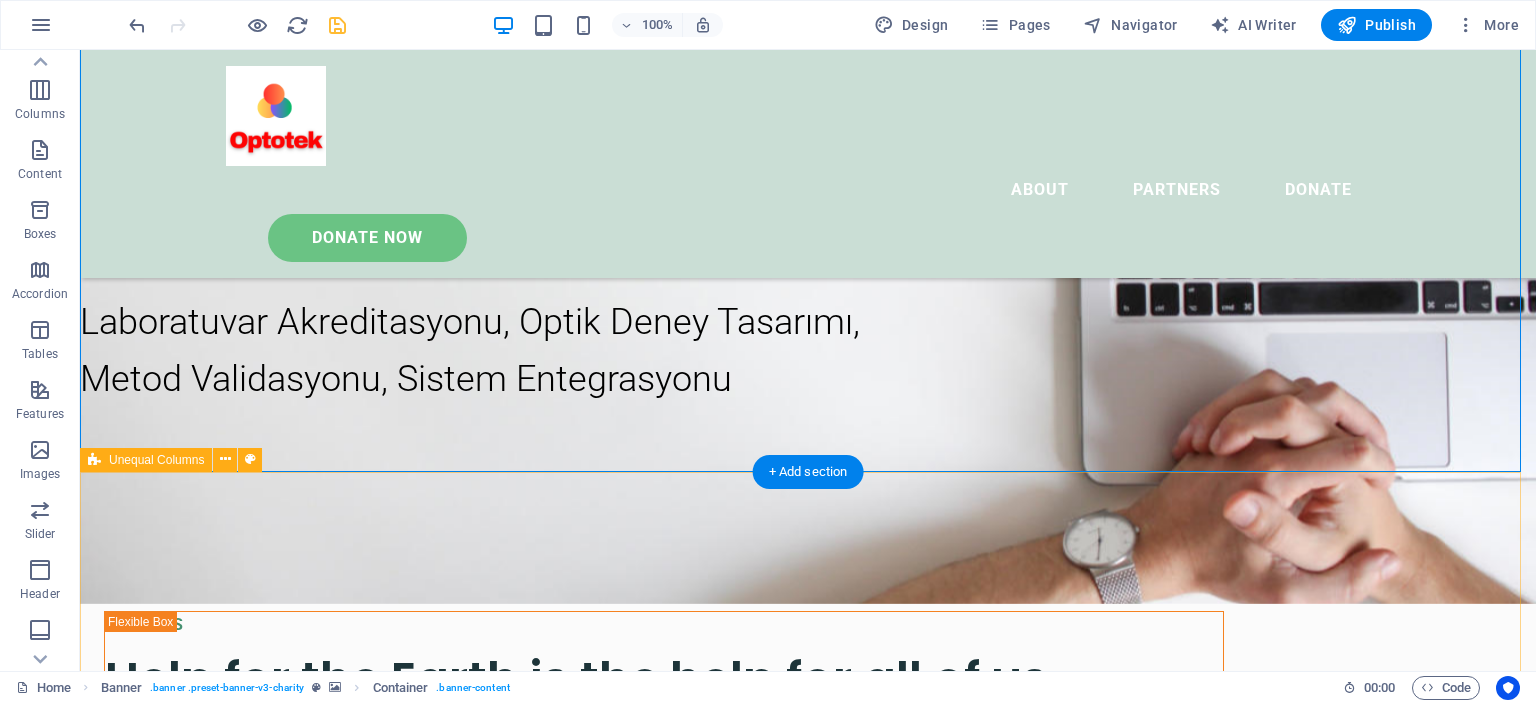 click on "ABOUT US Help for the Earth is the help for all of us Lorem ipsum dolor sit amet consectetur. Bibendum adipiscing morbi orci nibh eget posuere arcu volutpat nulla. Tortor cras suscipit augue sodales risus auctor. Fusce nunc vitae non dui ornare tellus nibh purus lectus. Lorem ipsum dolor sit amet consectetur. Bibendum adipiscing morbi orci nibh eget posuere arcu volutpat nulla. Tortor cras suscipit augue sodales risus auctor. Fusce nunc vitae non dui ornare tellus nibh purus lectus. donate now" at bounding box center [808, 1357] 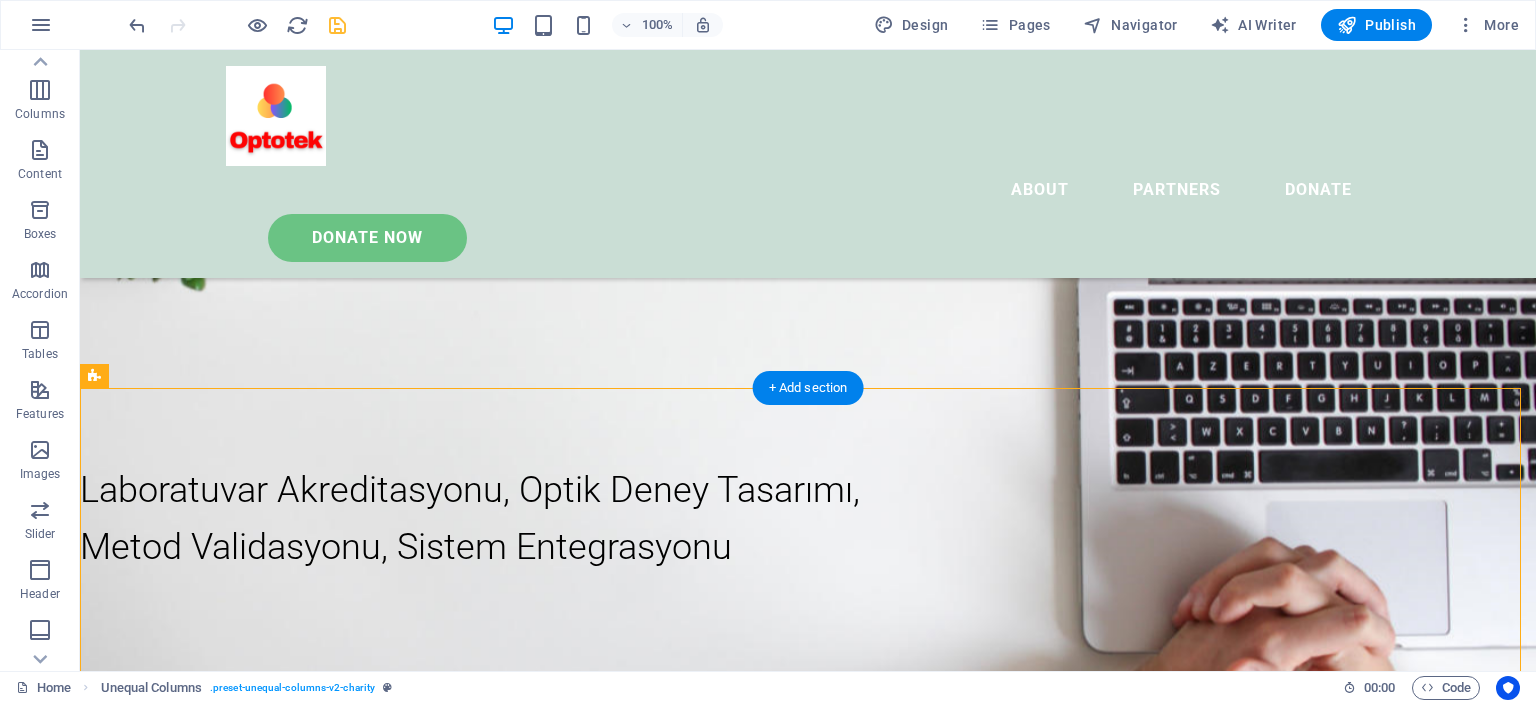 scroll, scrollTop: 0, scrollLeft: 0, axis: both 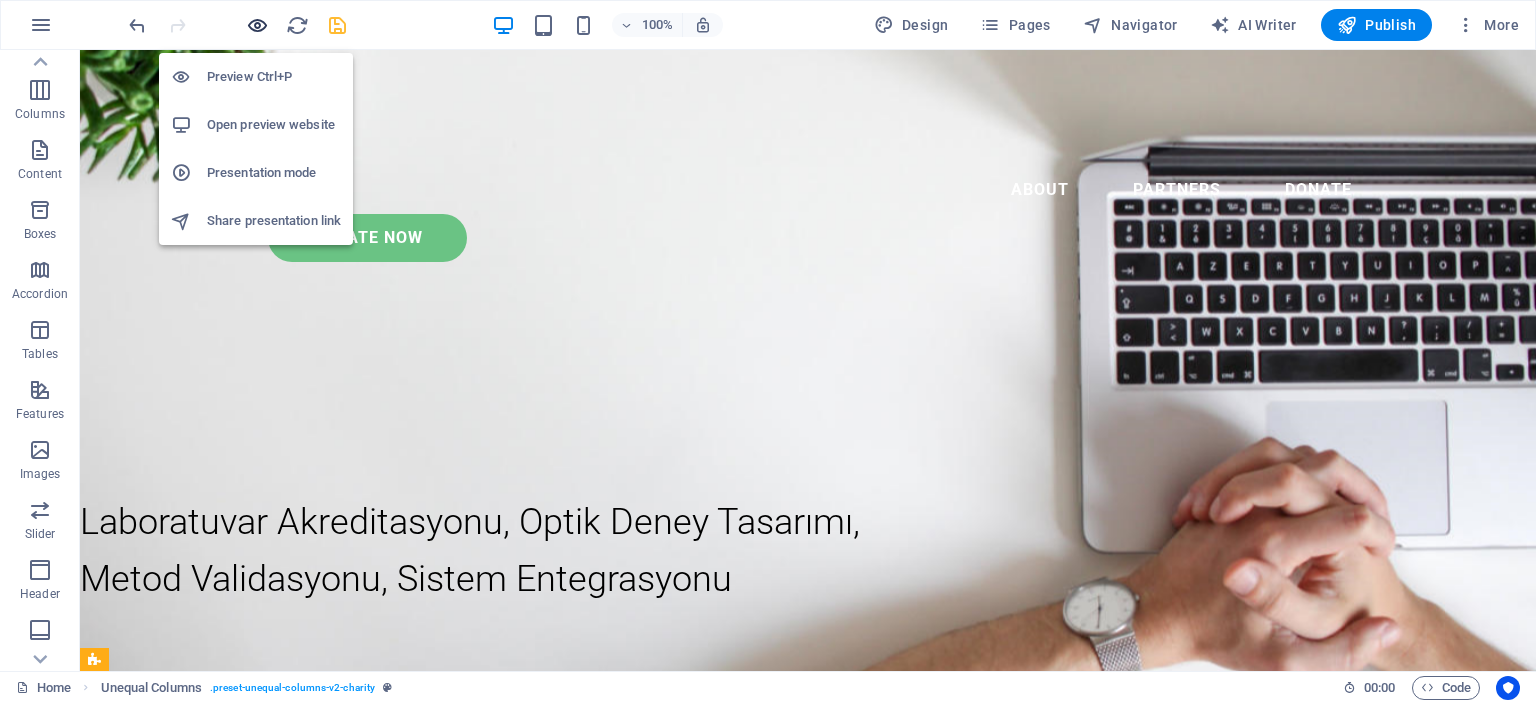 click at bounding box center (257, 25) 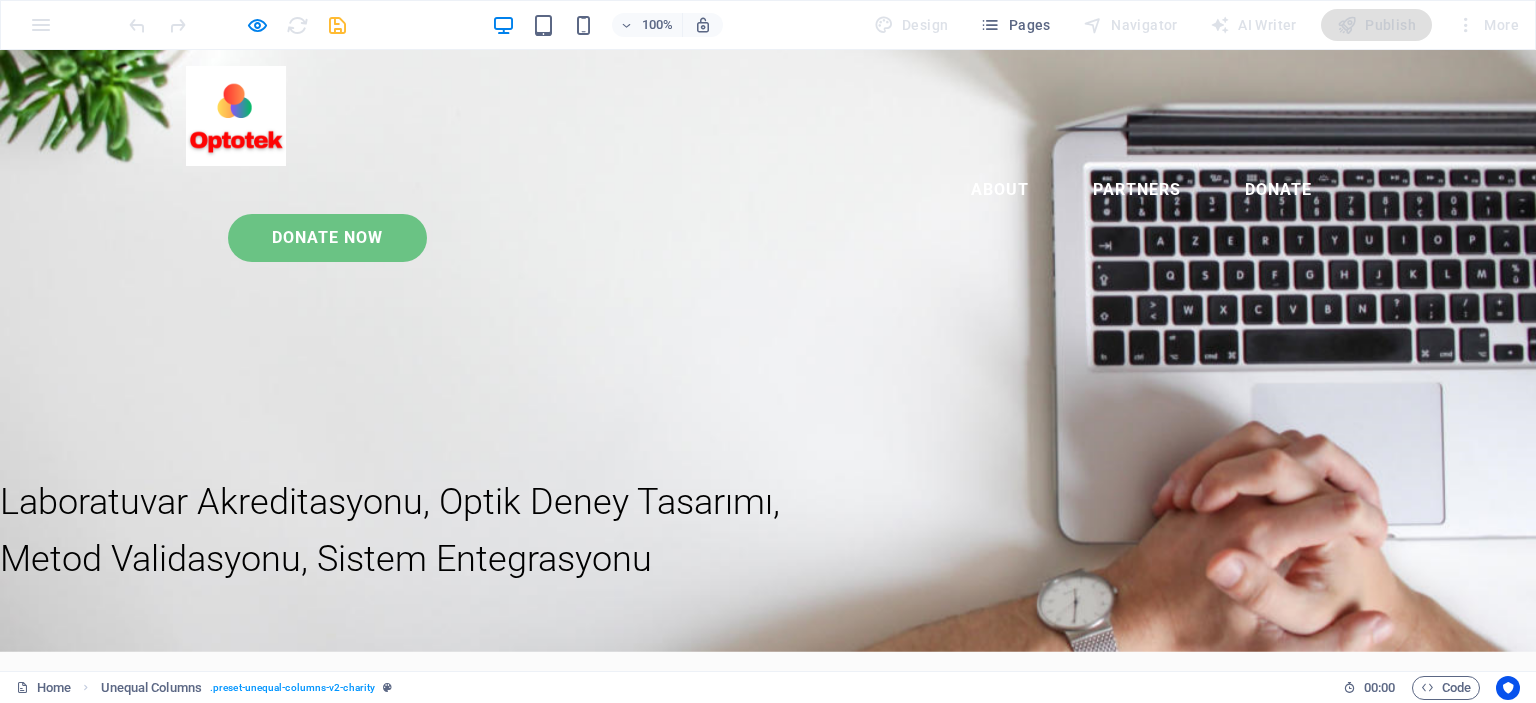 scroll, scrollTop: 0, scrollLeft: 0, axis: both 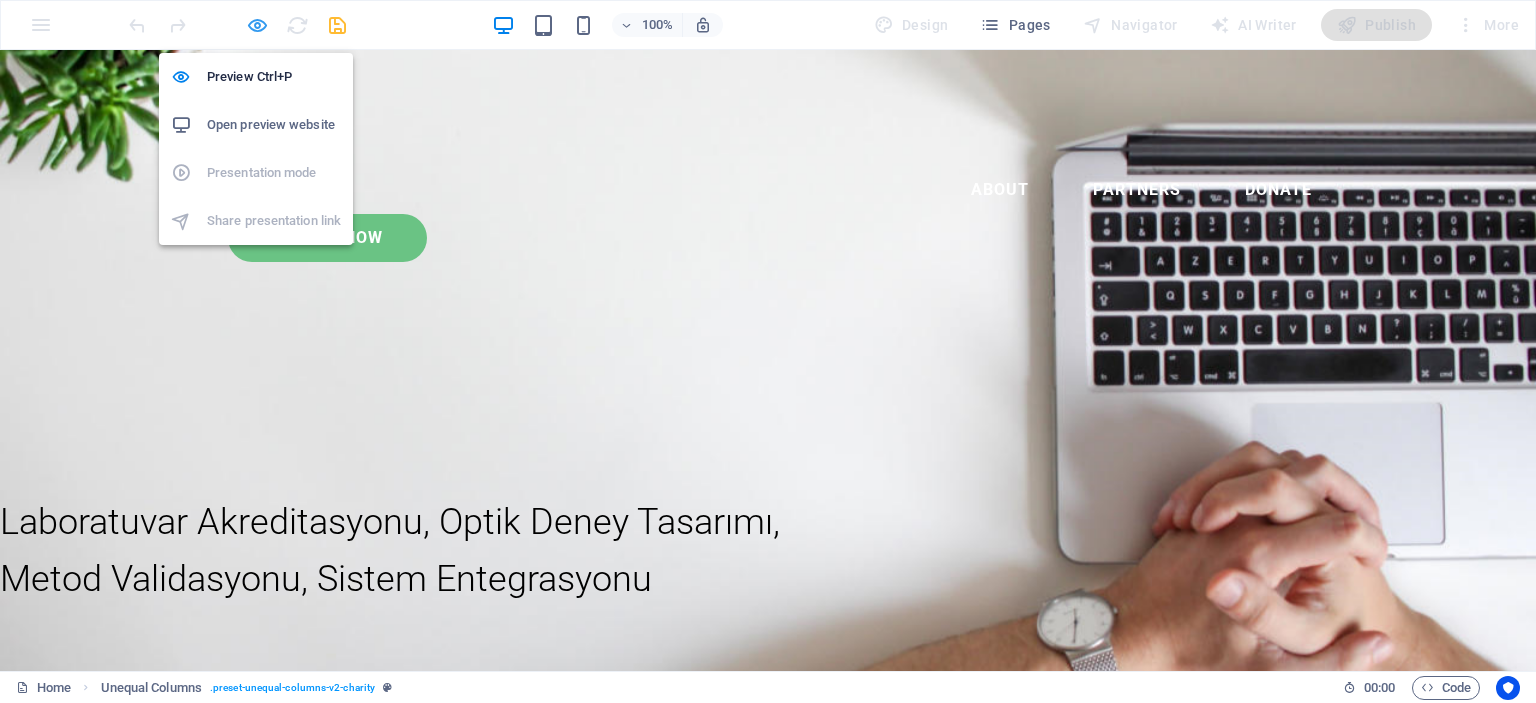 click at bounding box center (257, 25) 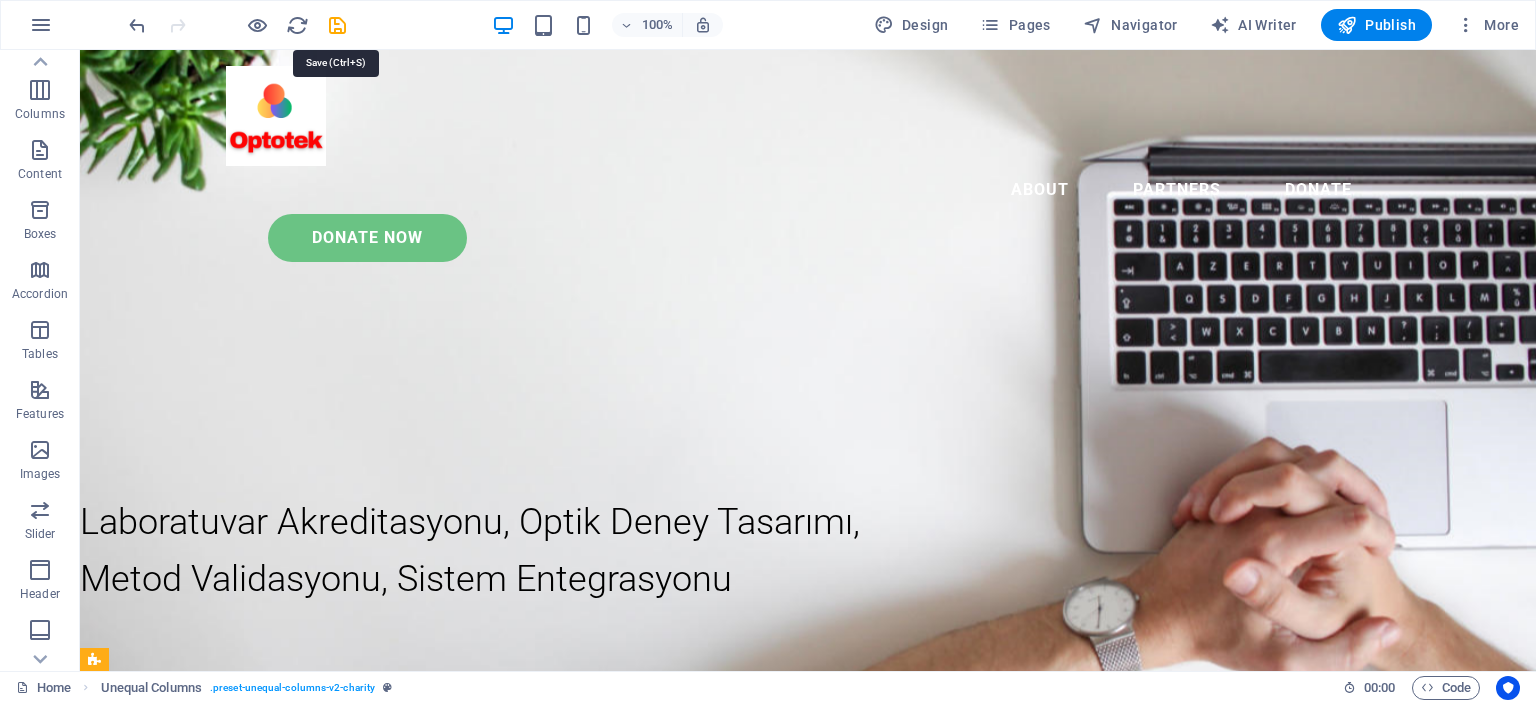 drag, startPoint x: 336, startPoint y: 22, endPoint x: 360, endPoint y: 49, distance: 36.124783 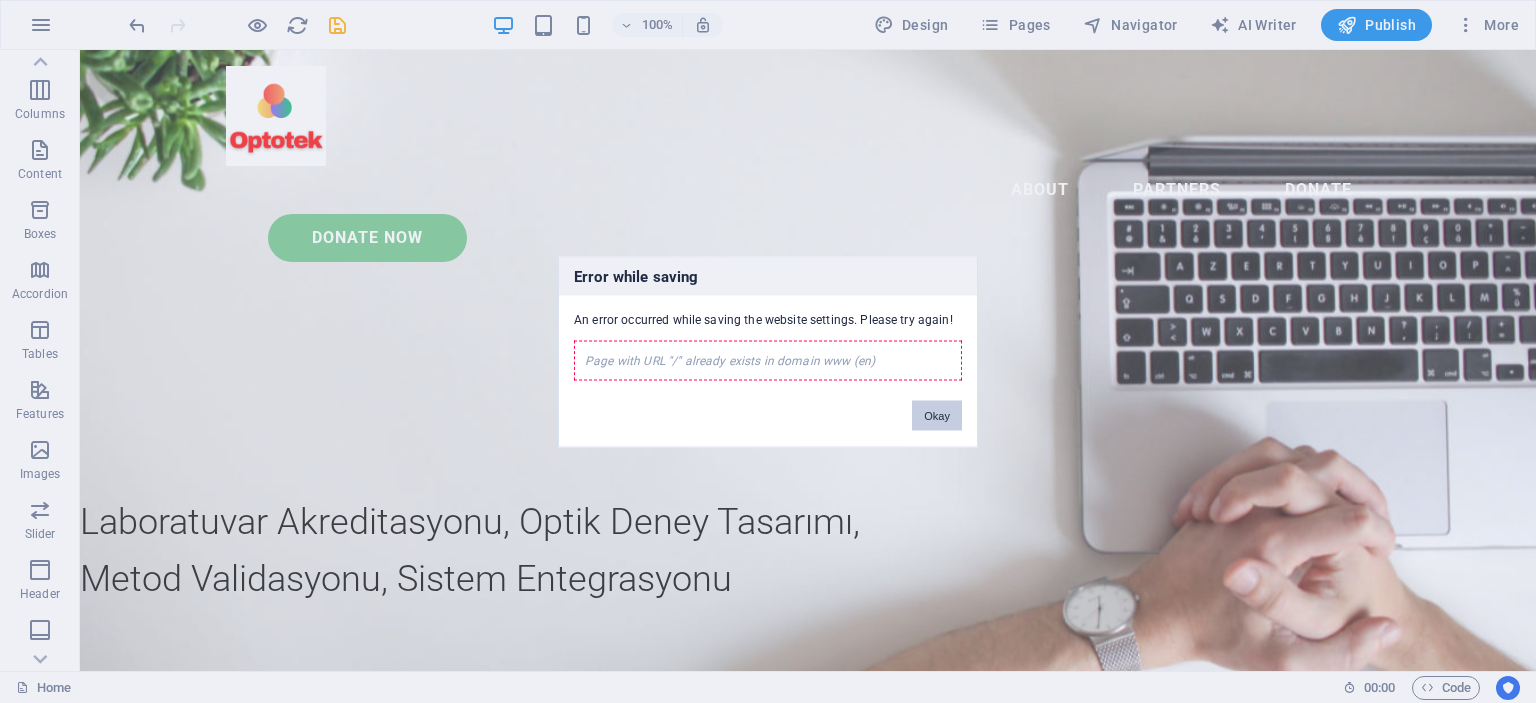 drag, startPoint x: 938, startPoint y: 420, endPoint x: 857, endPoint y: 373, distance: 93.64828 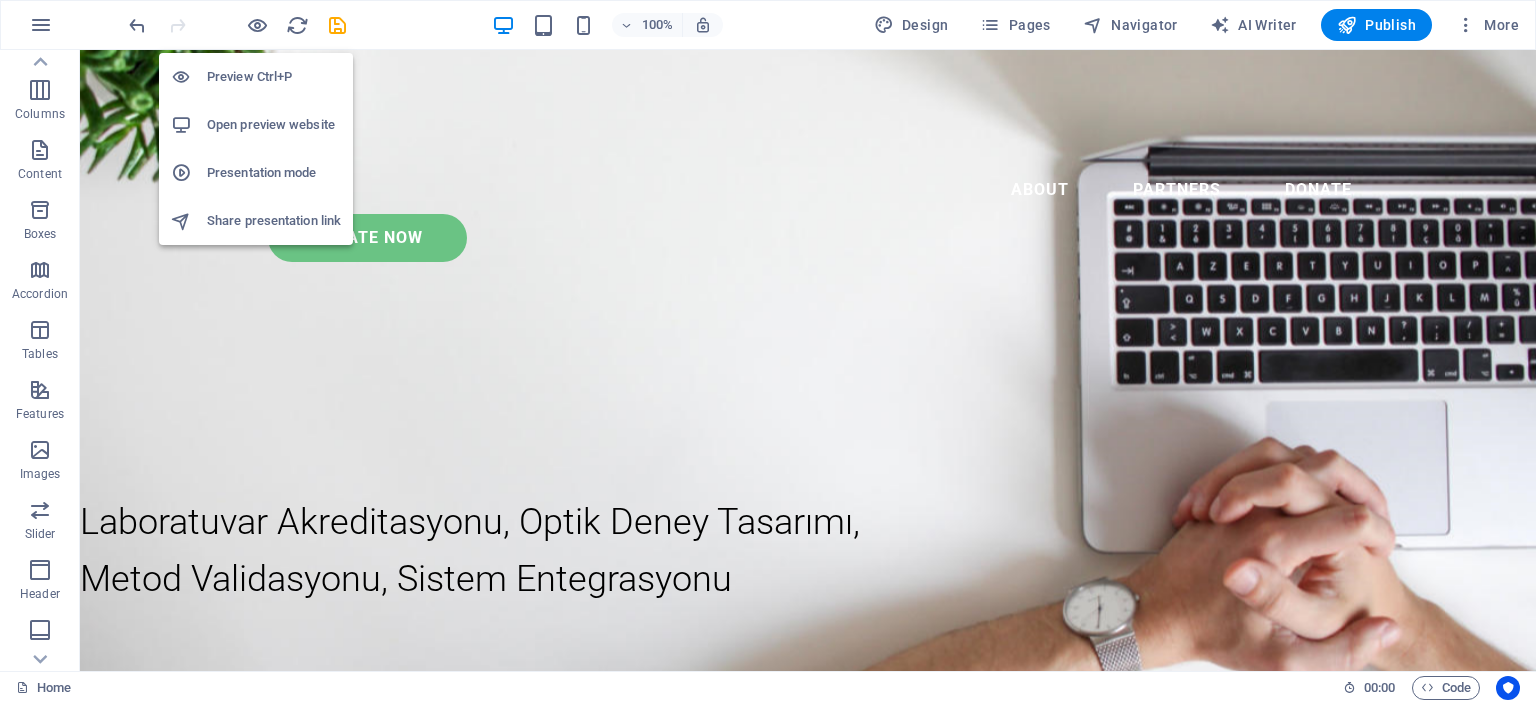 click on "Open preview website" at bounding box center (274, 125) 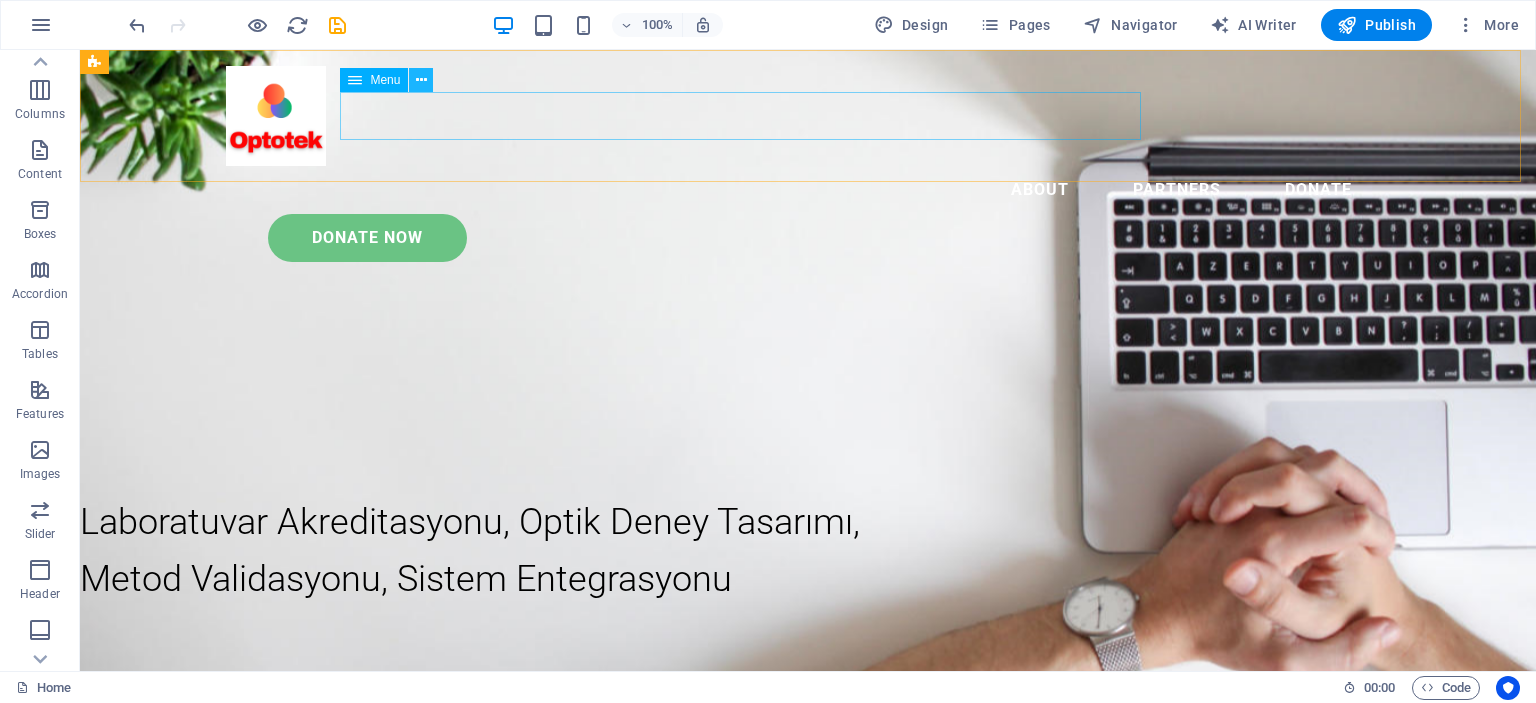 click at bounding box center (421, 80) 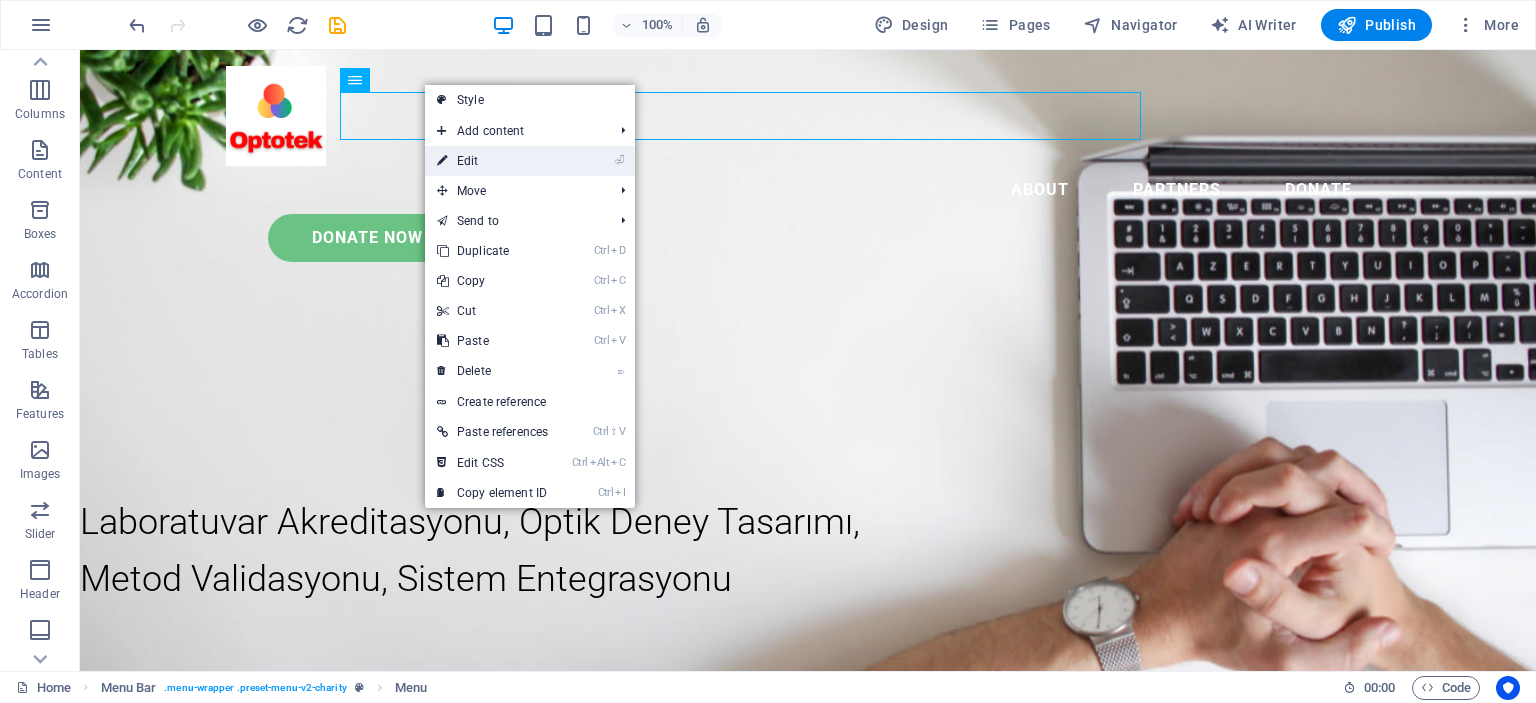 click on "⏎  Edit" at bounding box center (492, 161) 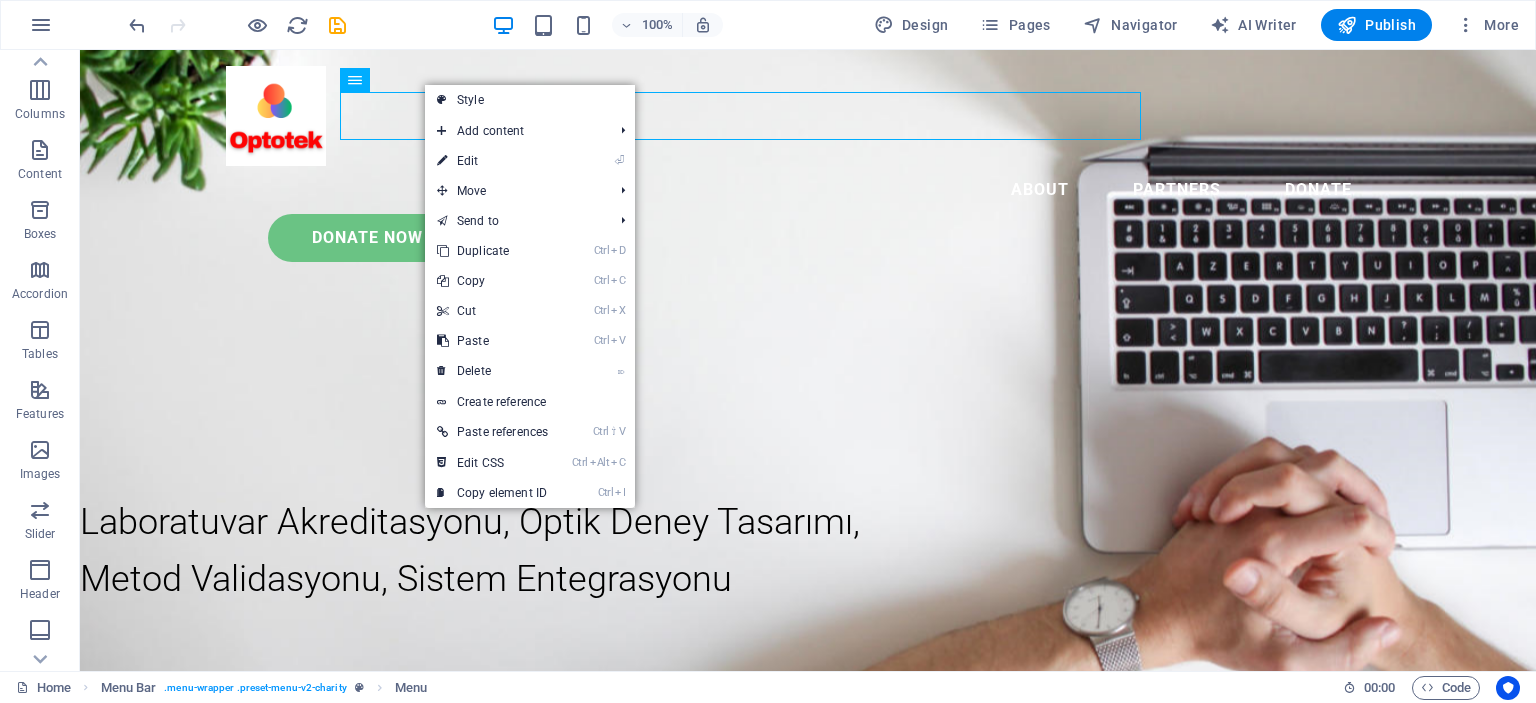 select 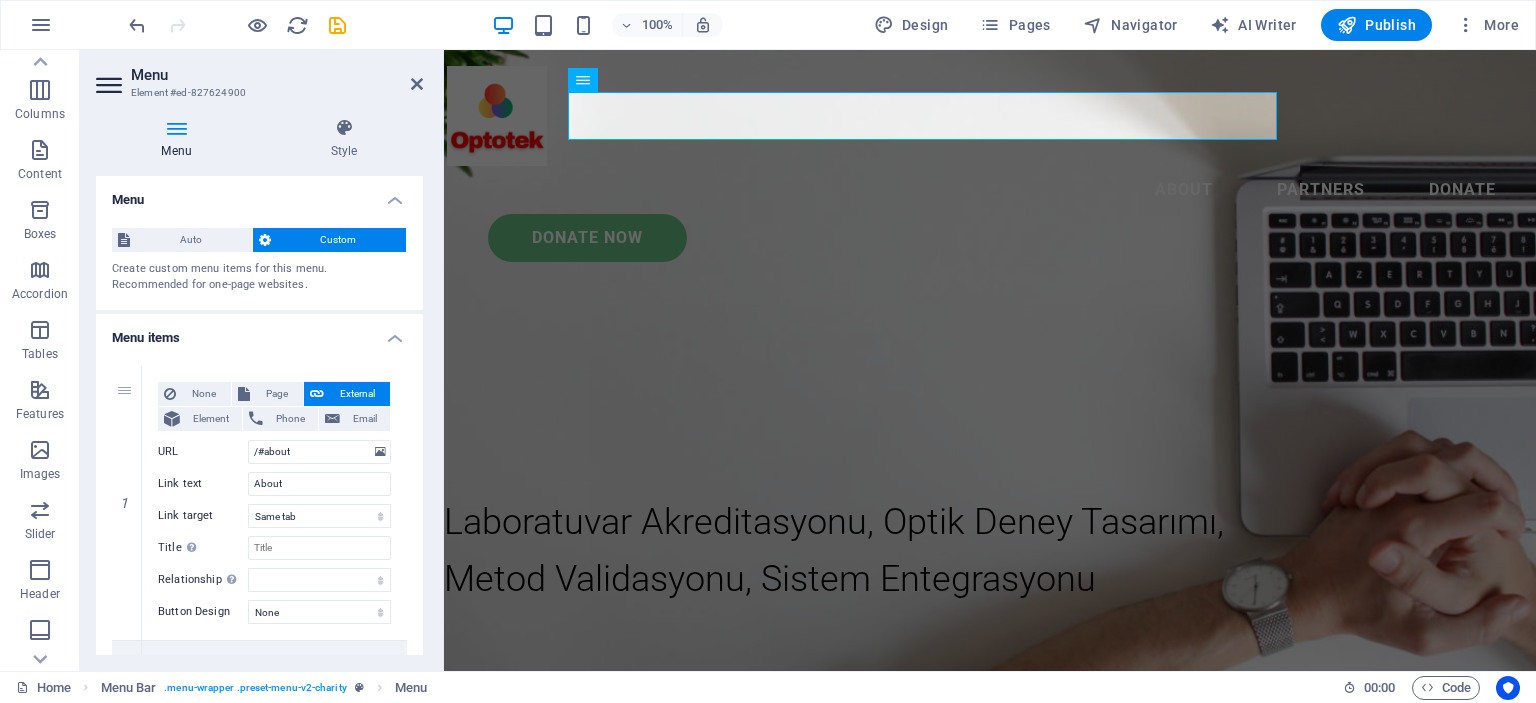 scroll, scrollTop: 100, scrollLeft: 0, axis: vertical 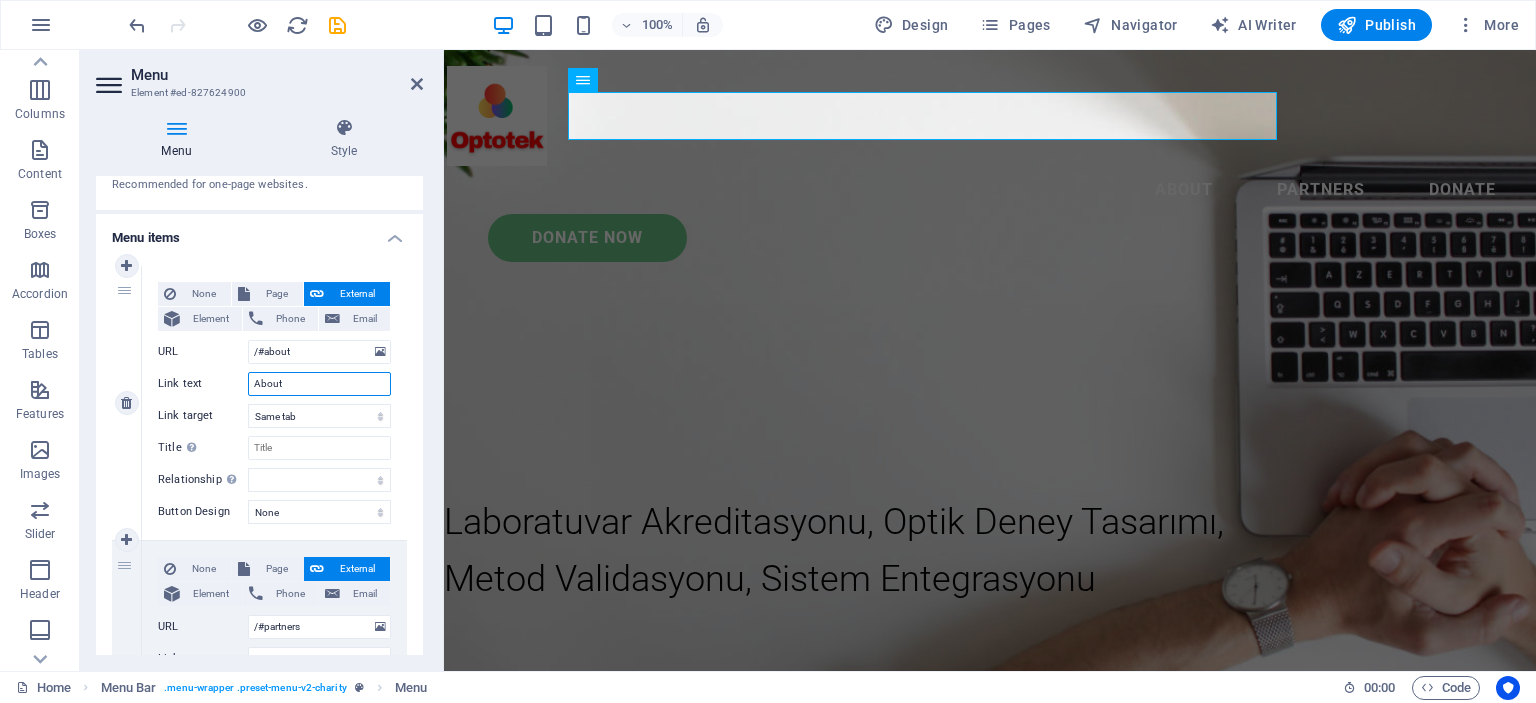 click on "About" at bounding box center [319, 384] 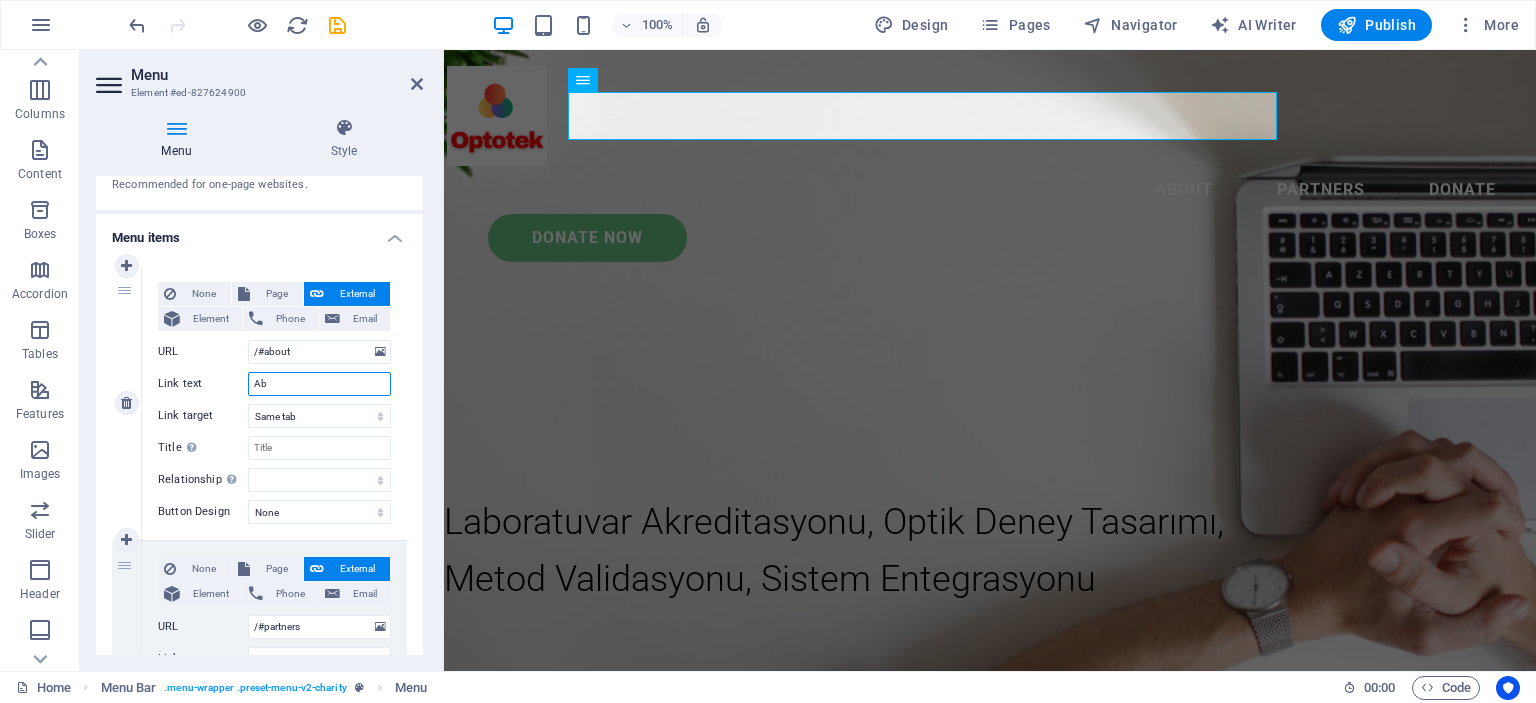 type on "A" 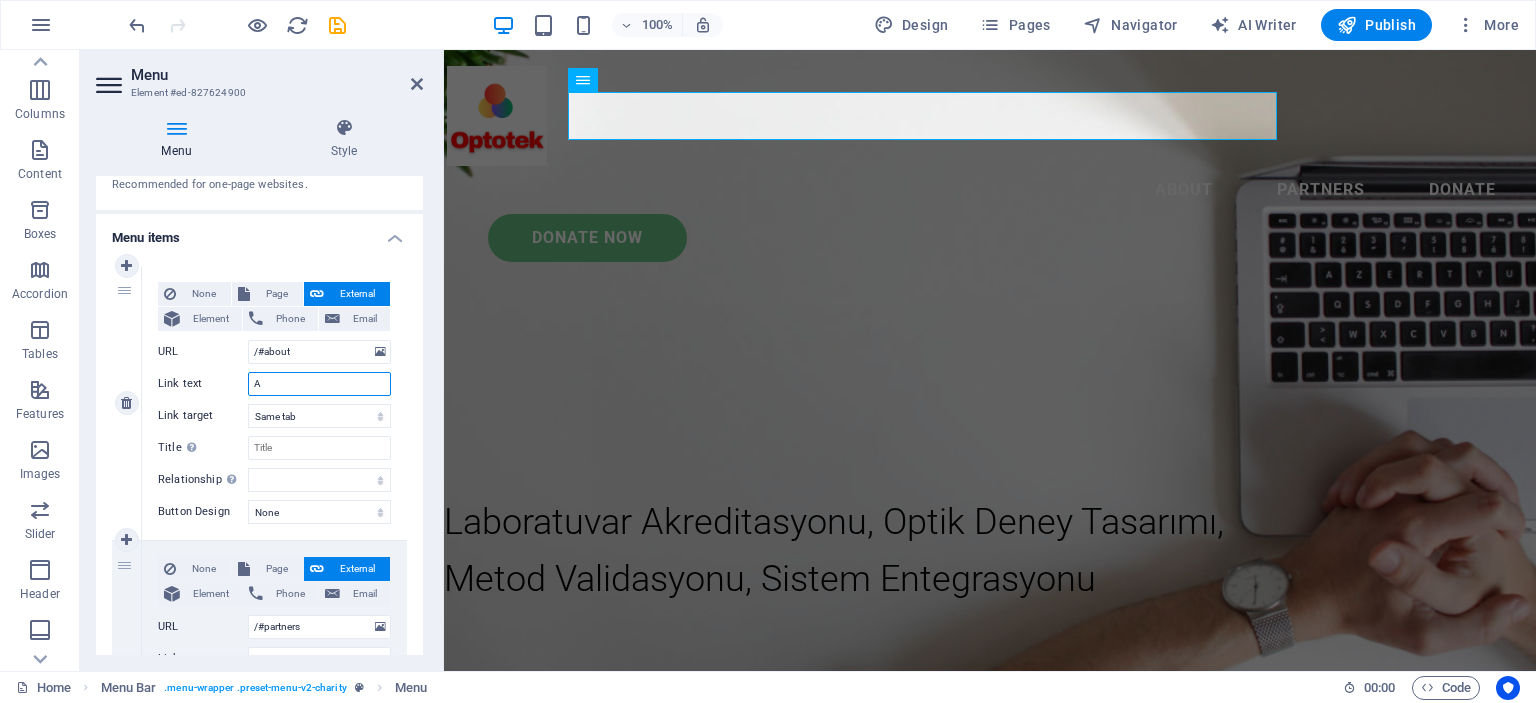 type 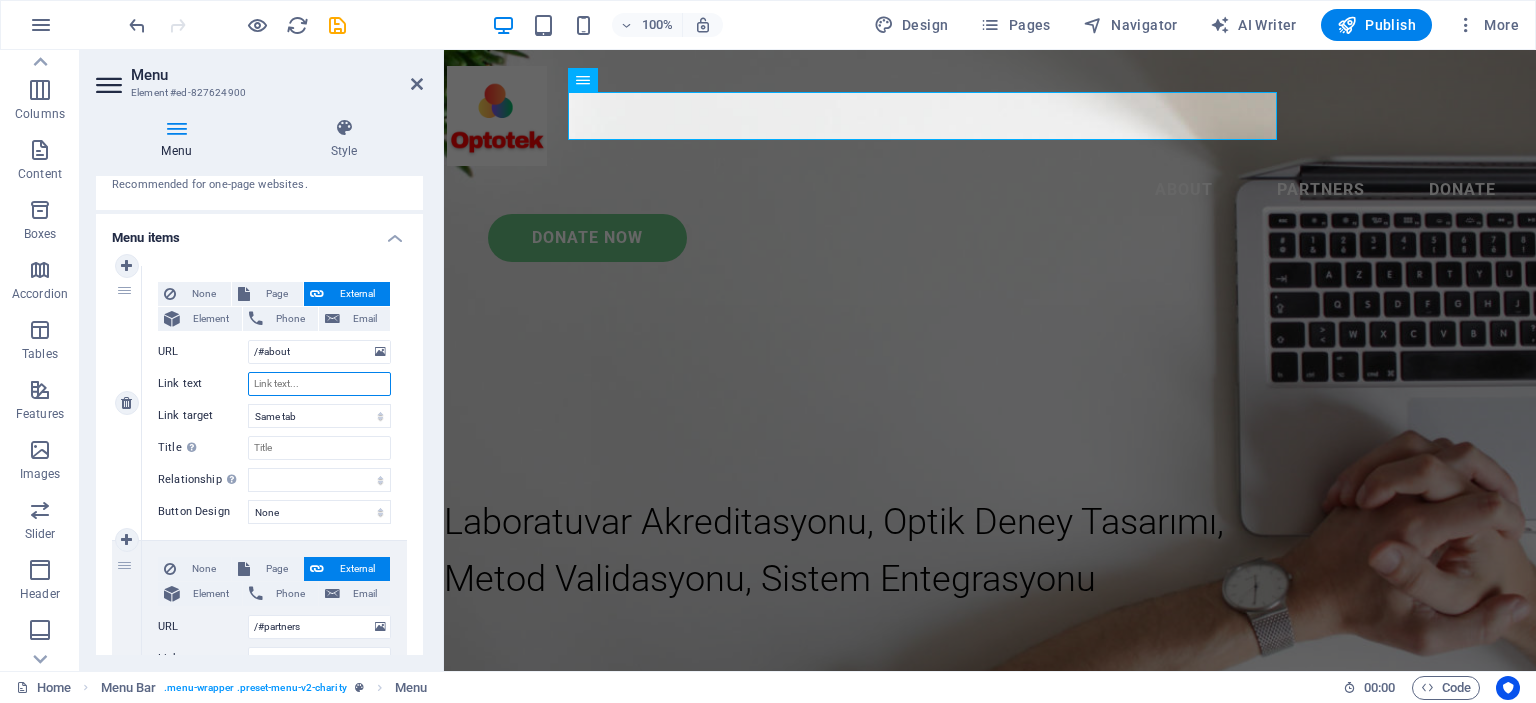 select 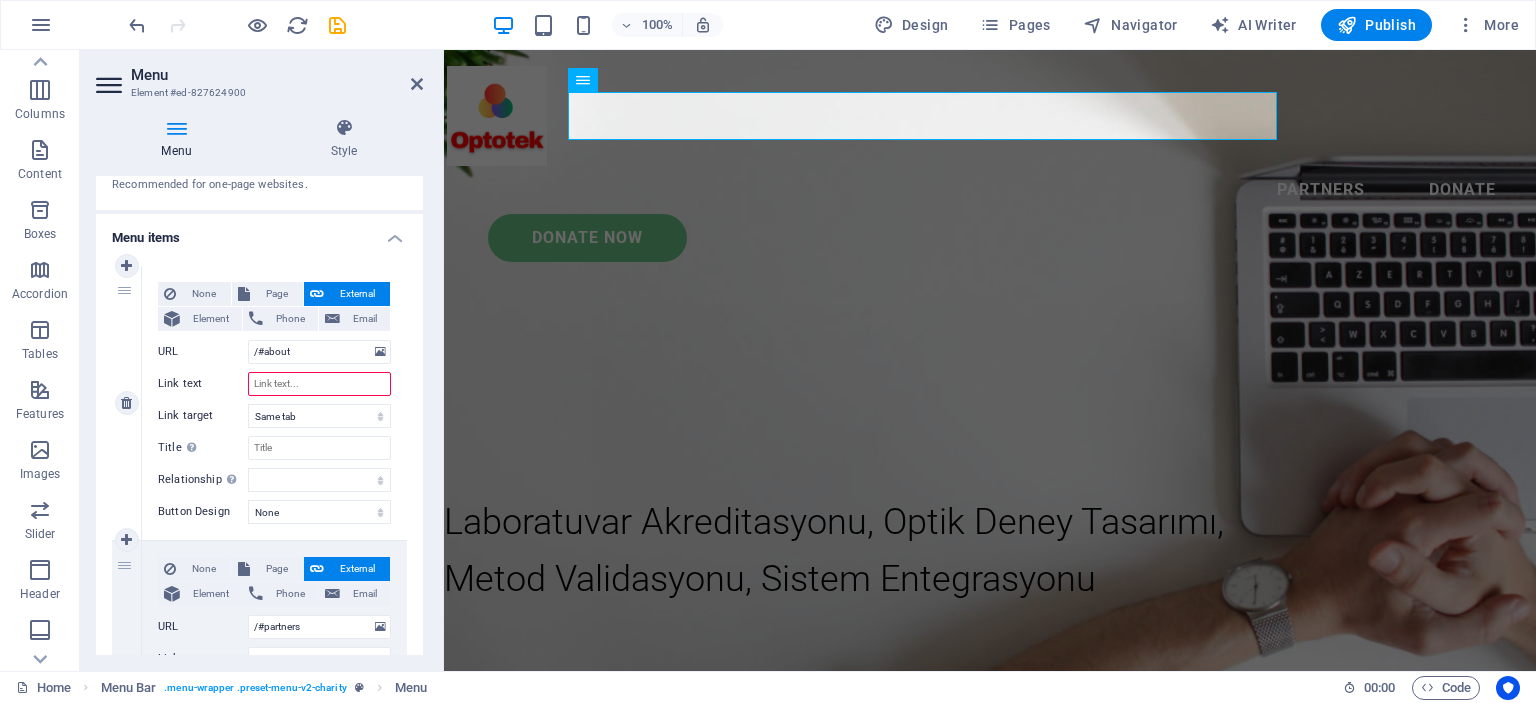 type on "A" 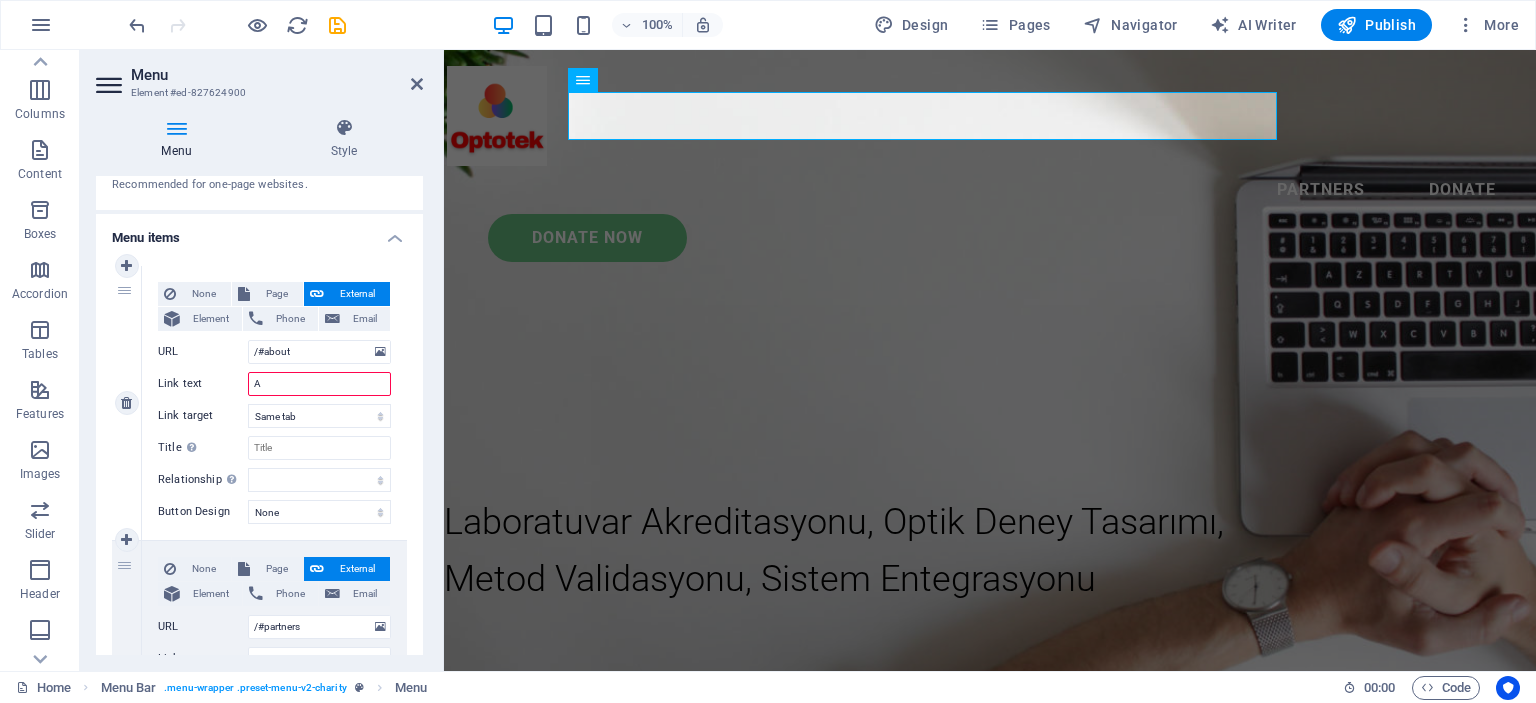 select 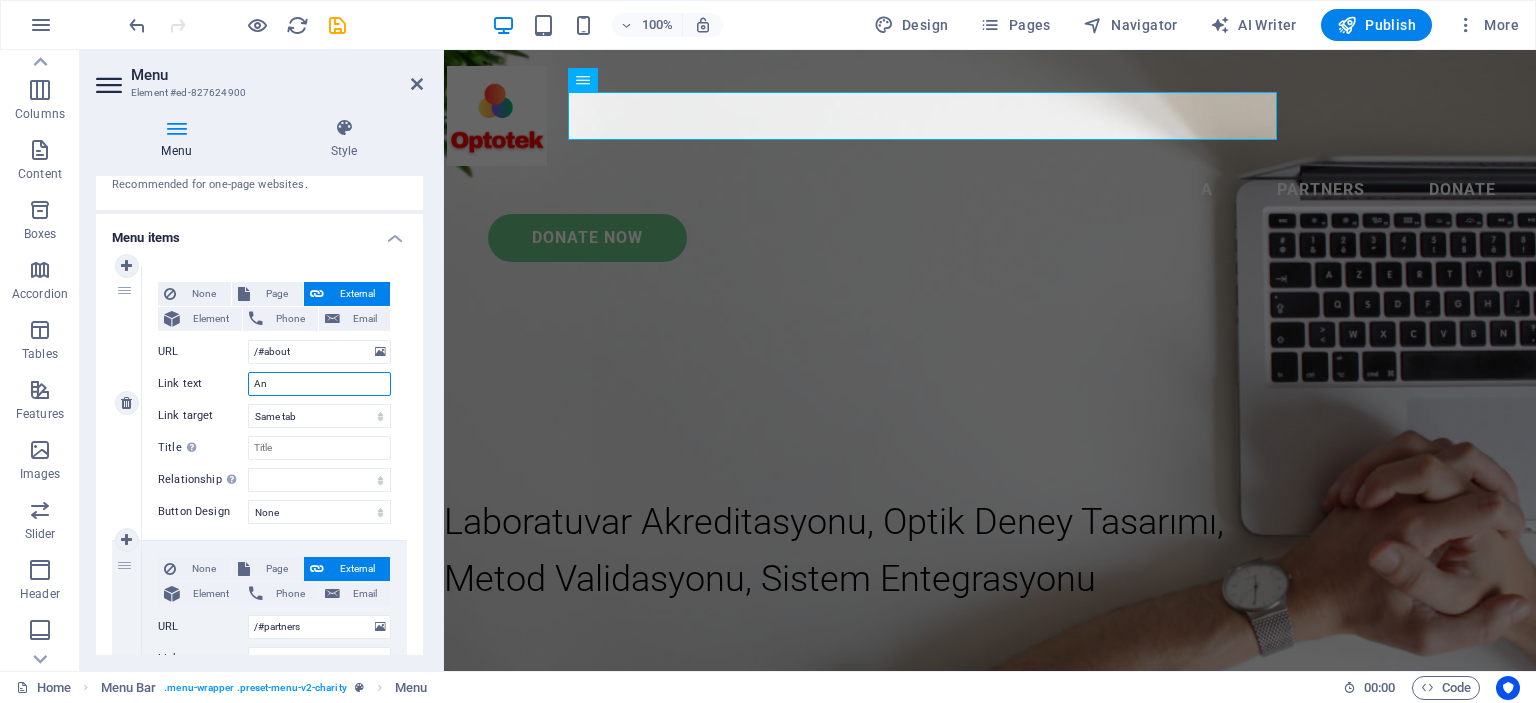 type on "Ana" 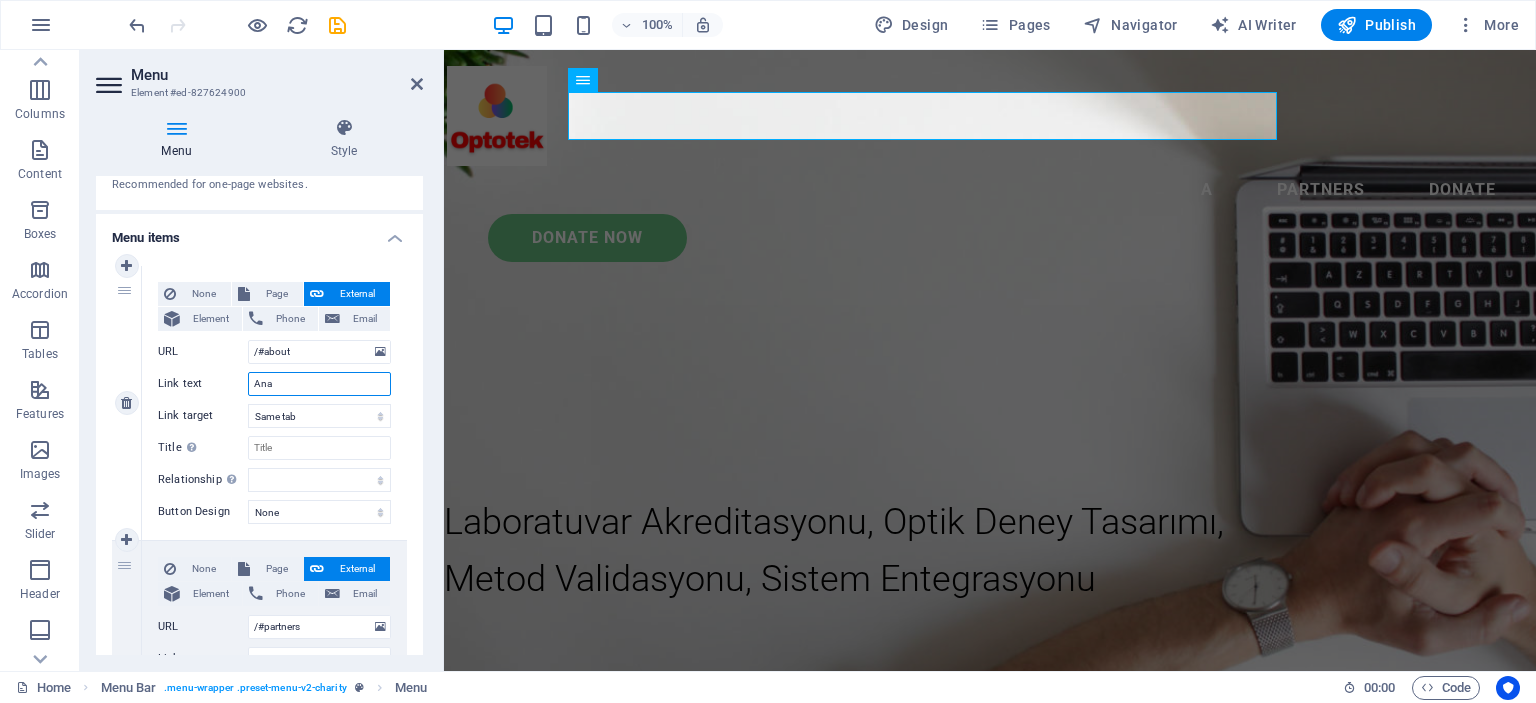 select 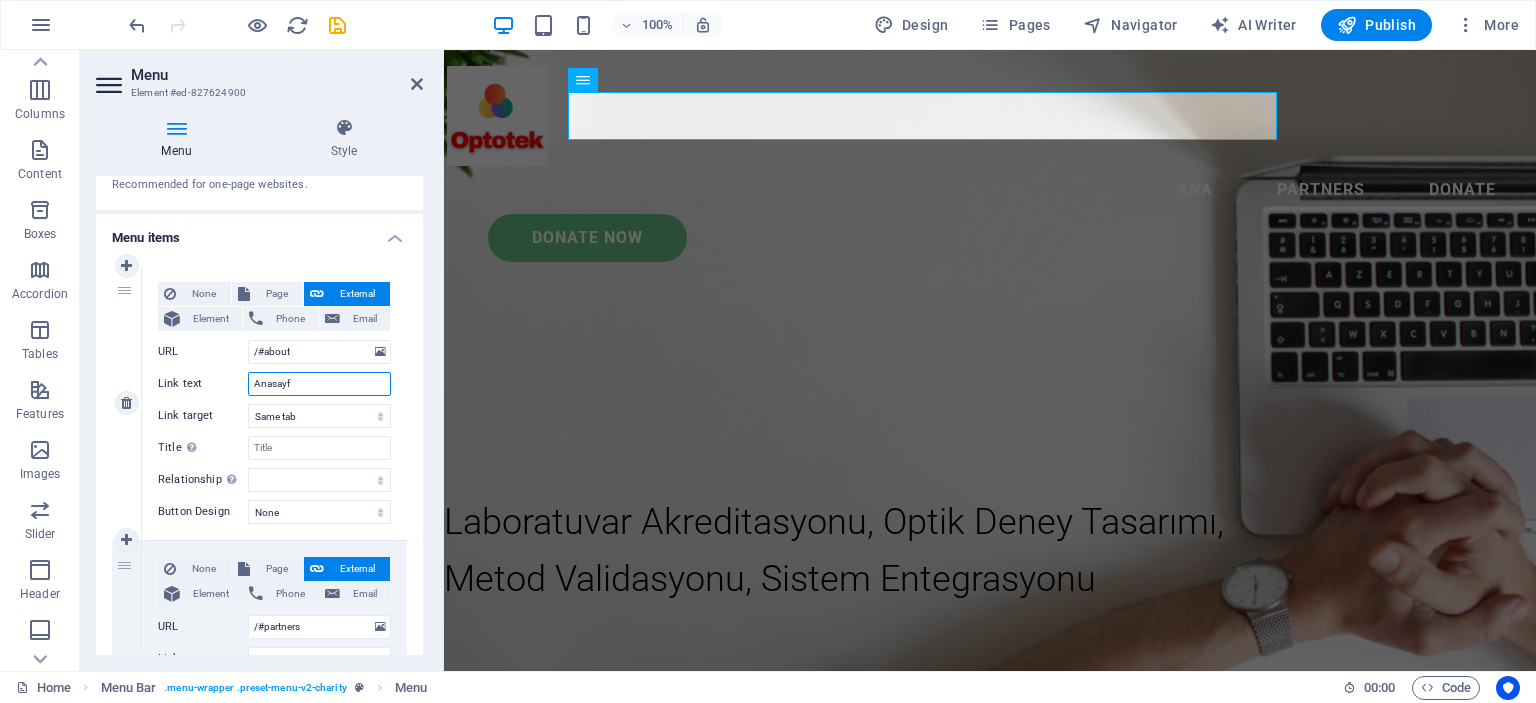 type on "Anasayfa" 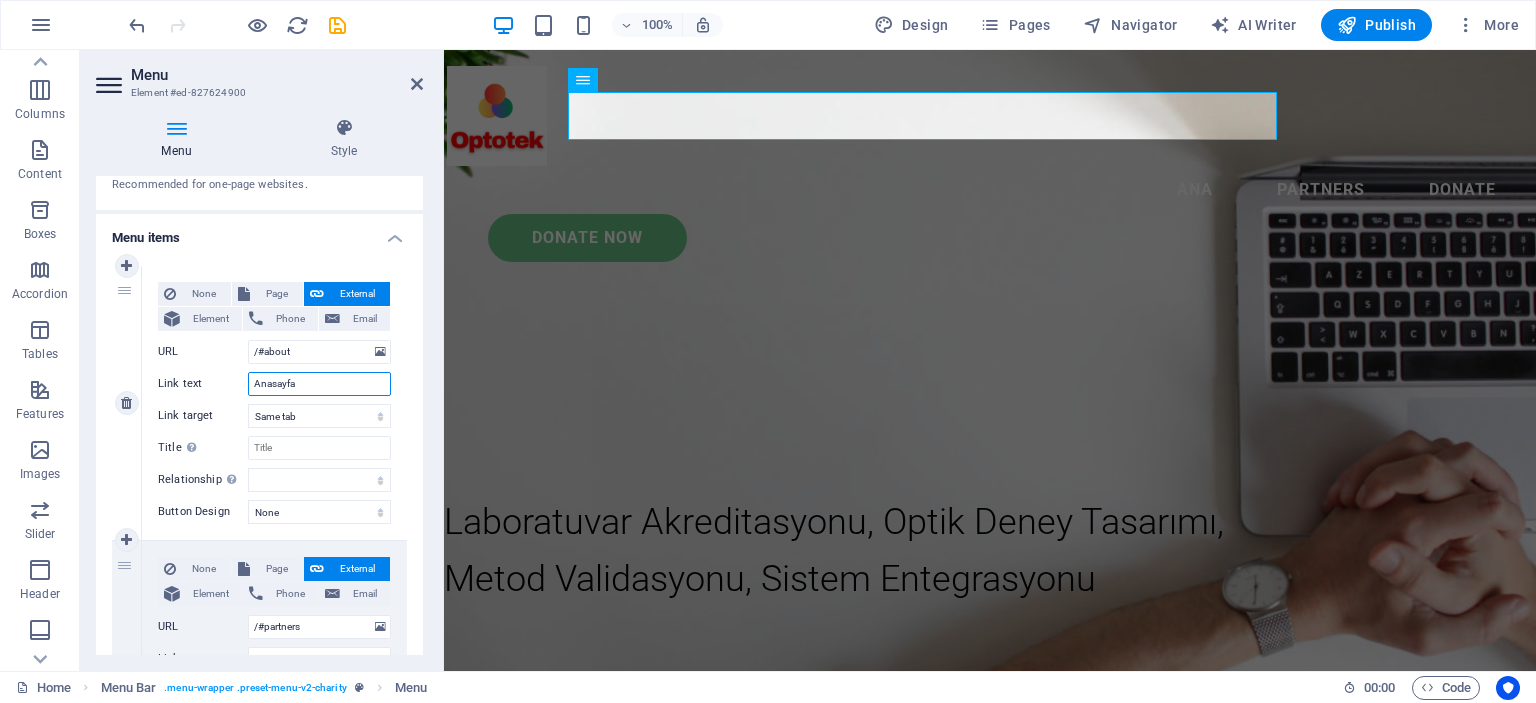 select 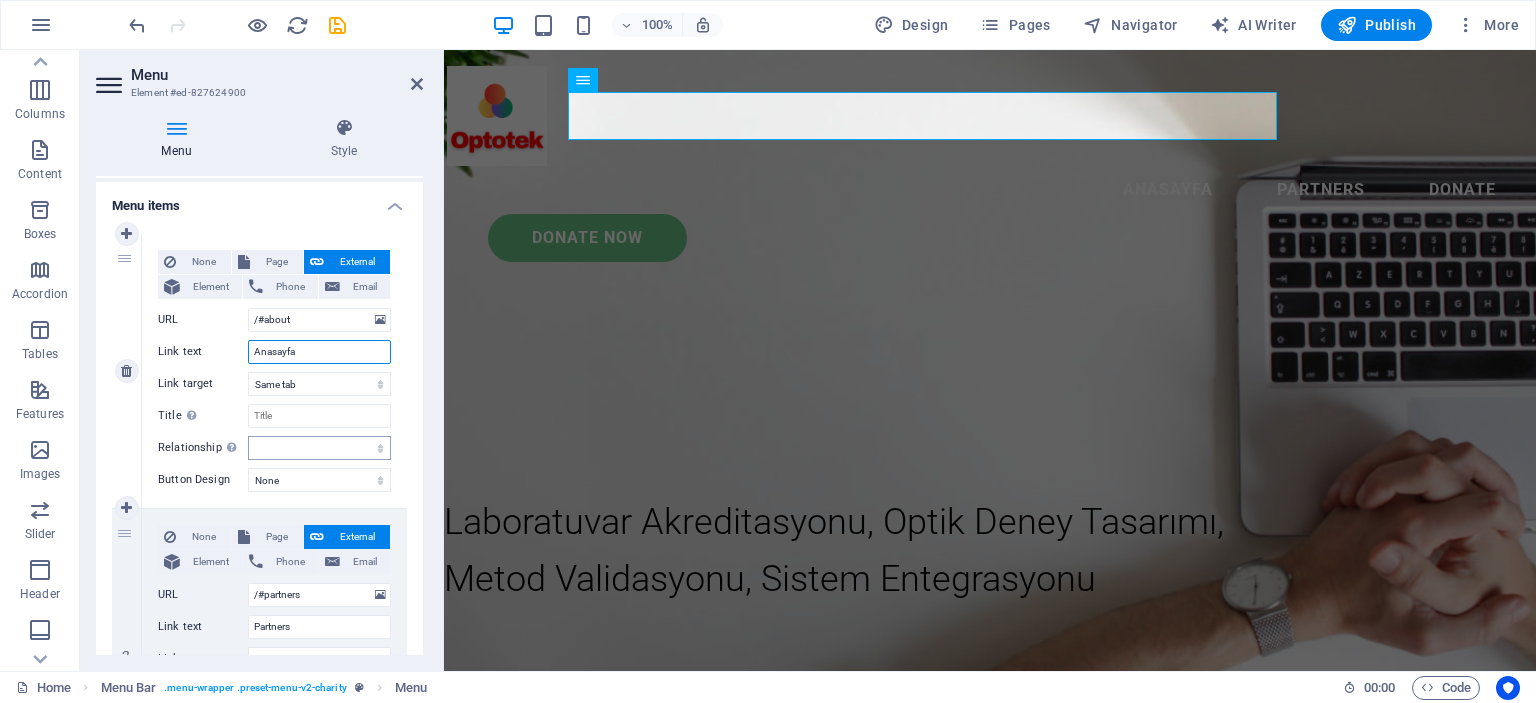 scroll, scrollTop: 100, scrollLeft: 0, axis: vertical 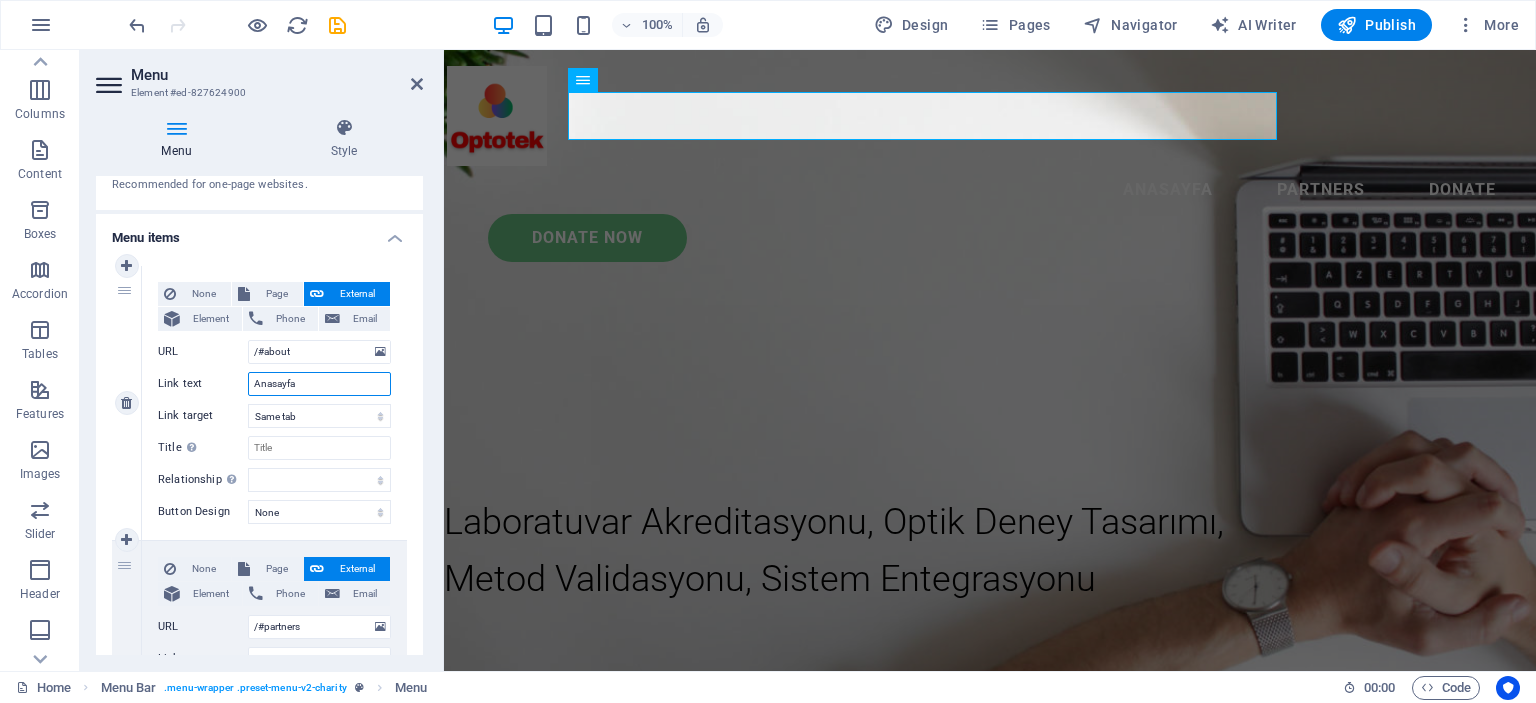click on "Anasayfa" at bounding box center [319, 384] 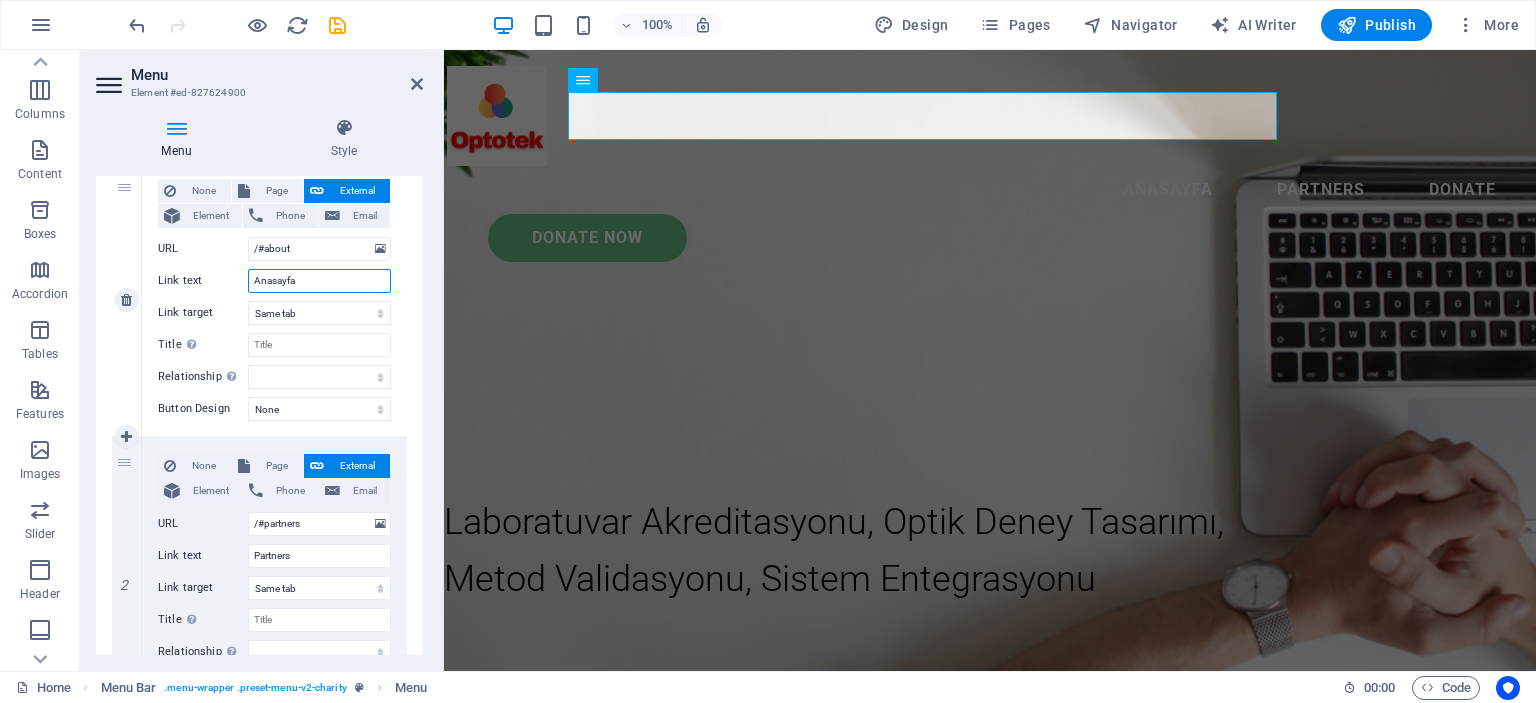scroll, scrollTop: 100, scrollLeft: 0, axis: vertical 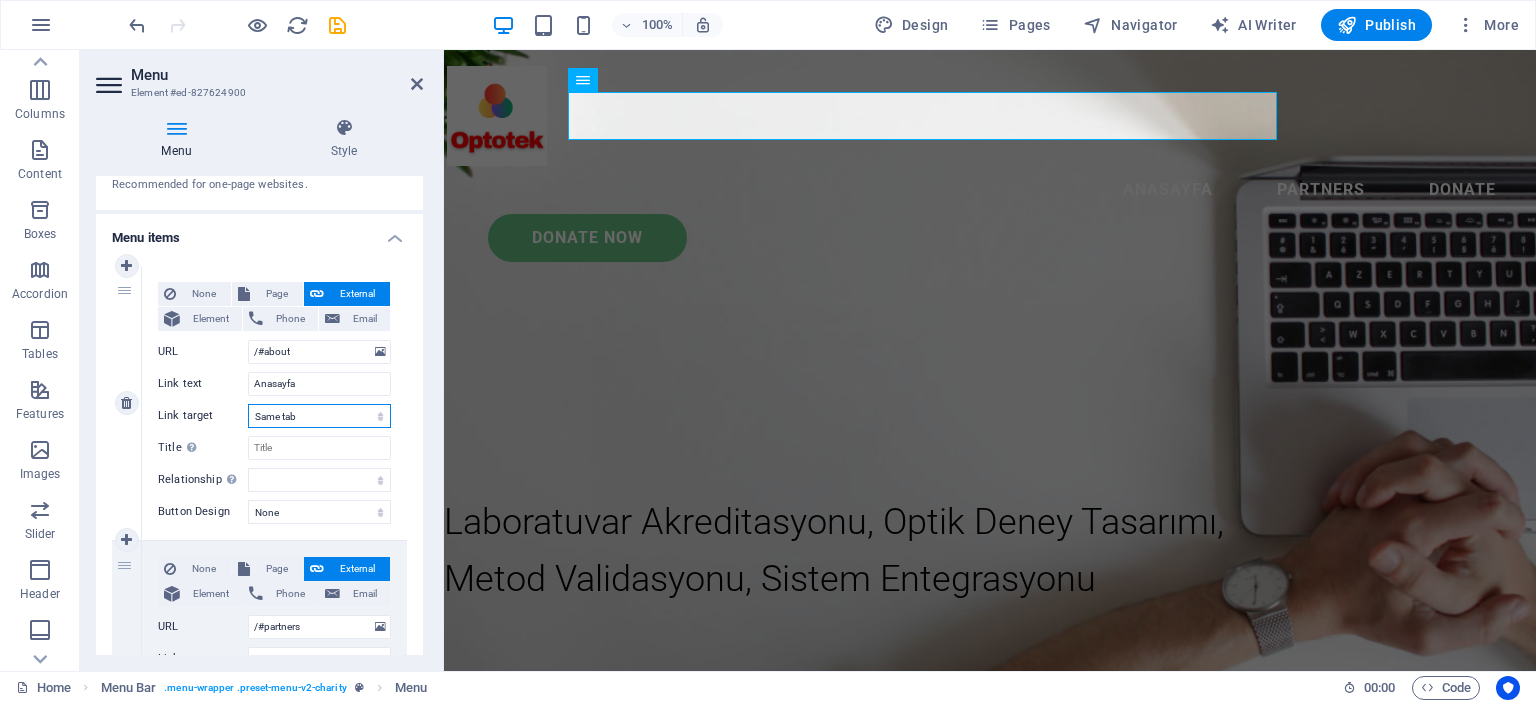 click on "New tab Same tab Overlay" at bounding box center [319, 416] 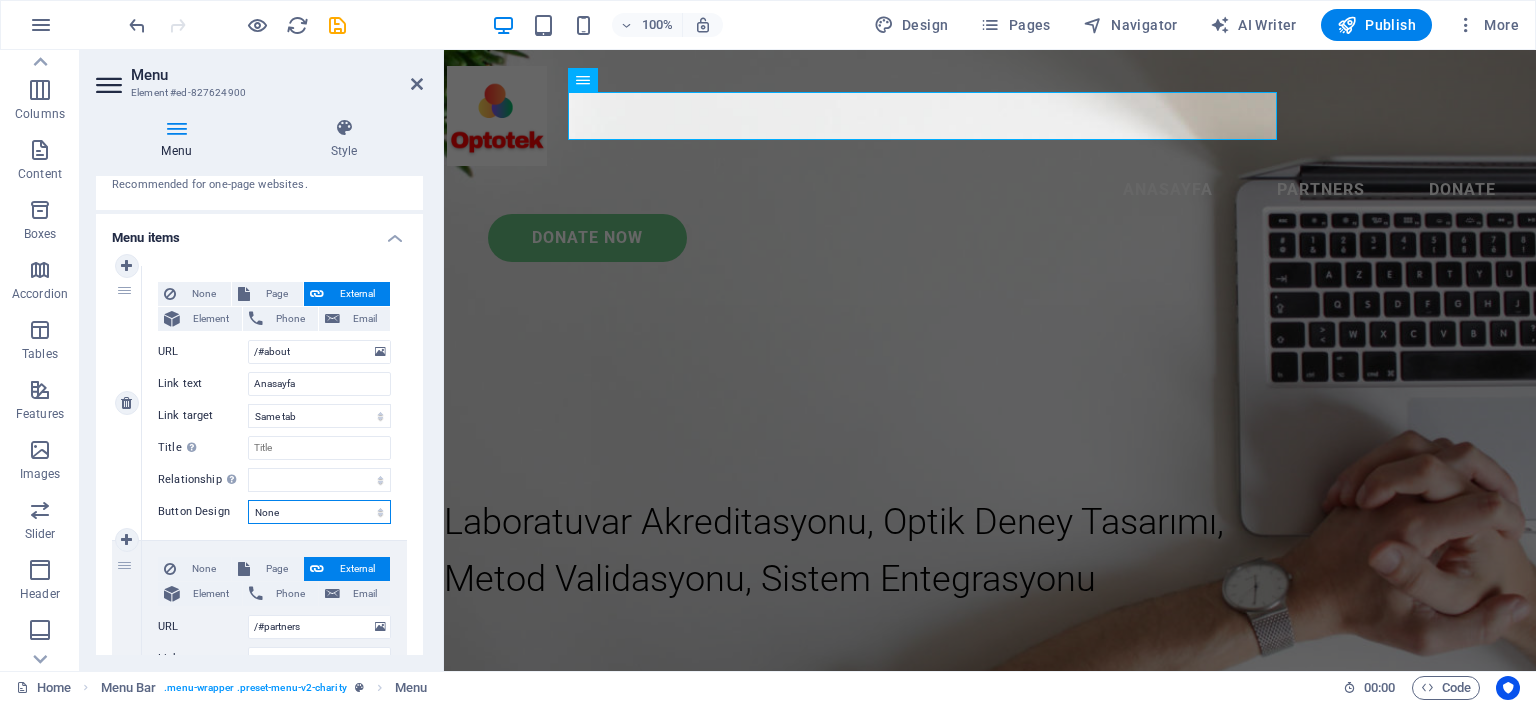 click on "None Default Primary Secondary" at bounding box center (319, 512) 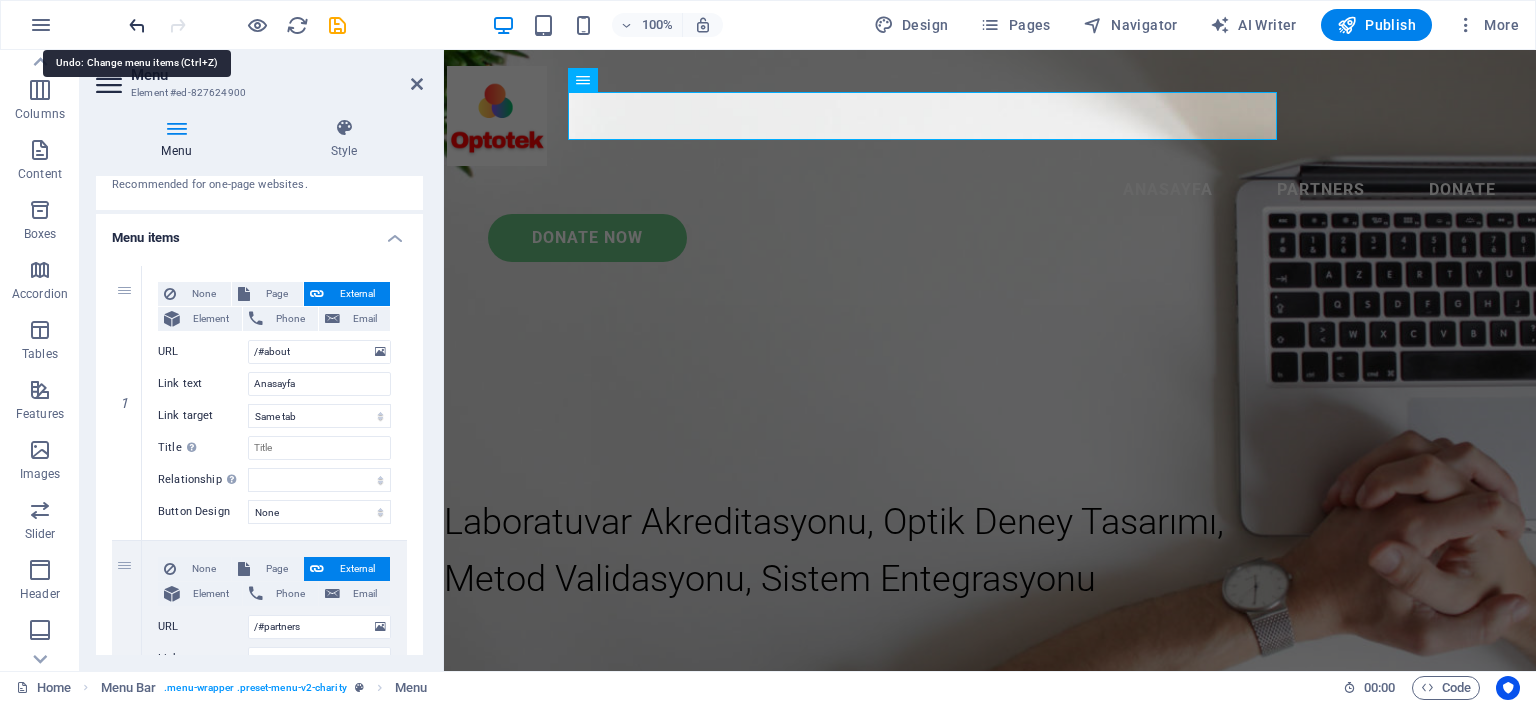 click at bounding box center [137, 25] 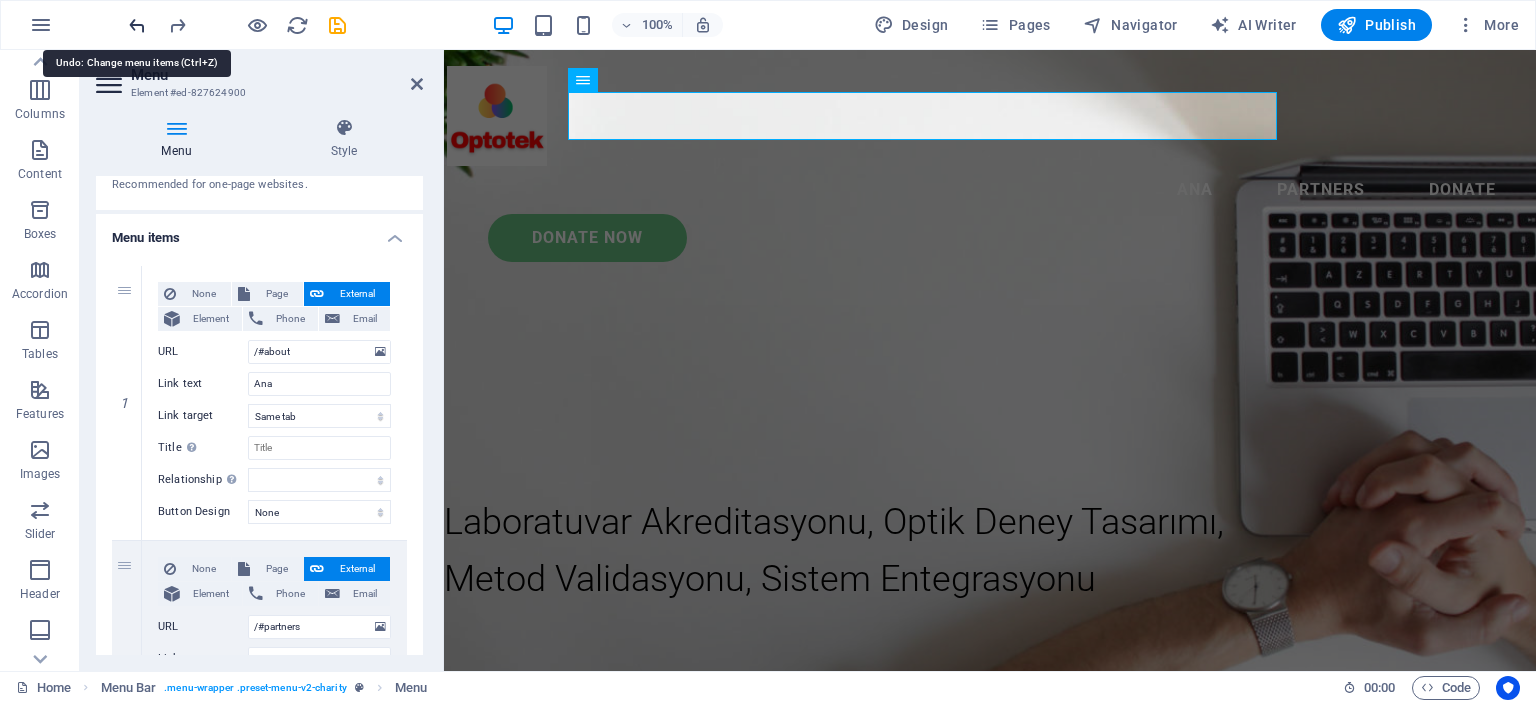 click at bounding box center [137, 25] 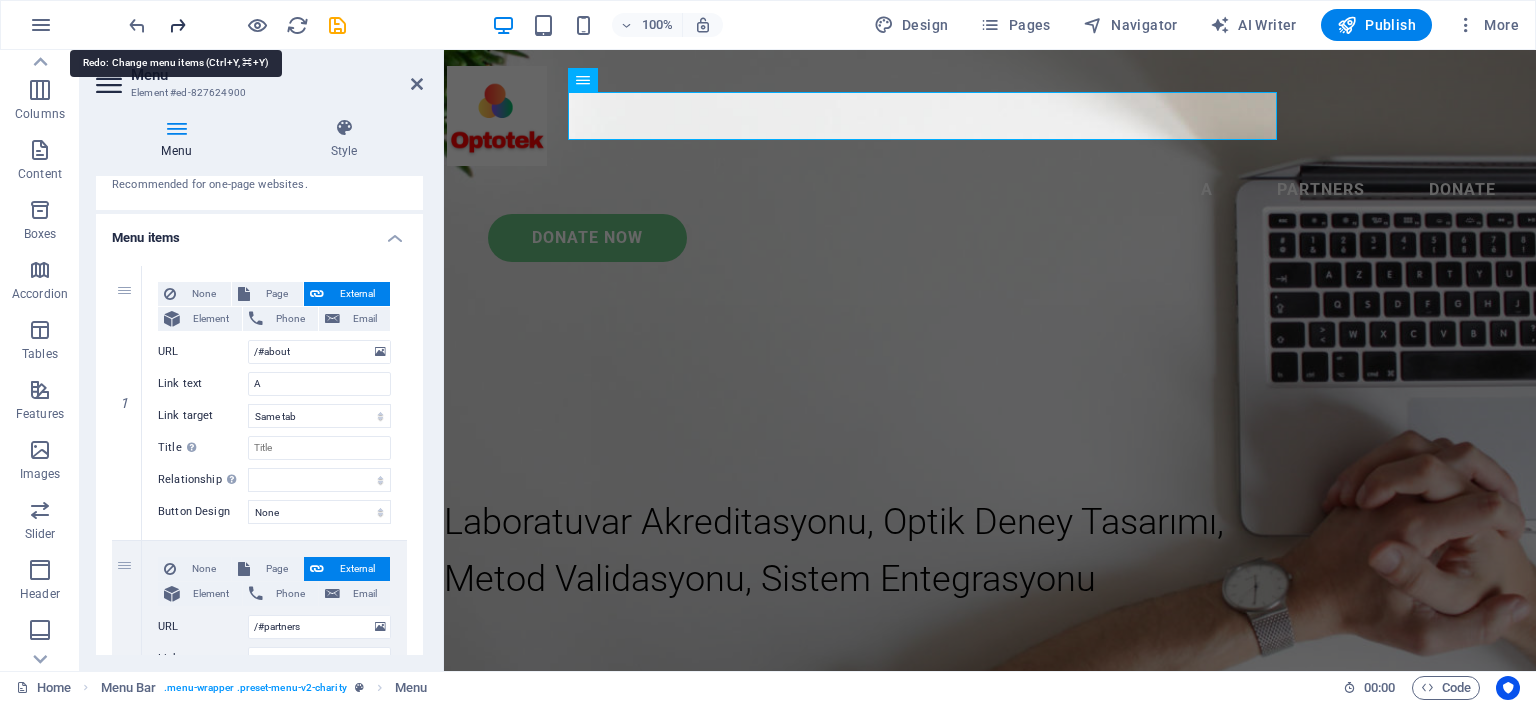 click at bounding box center (177, 25) 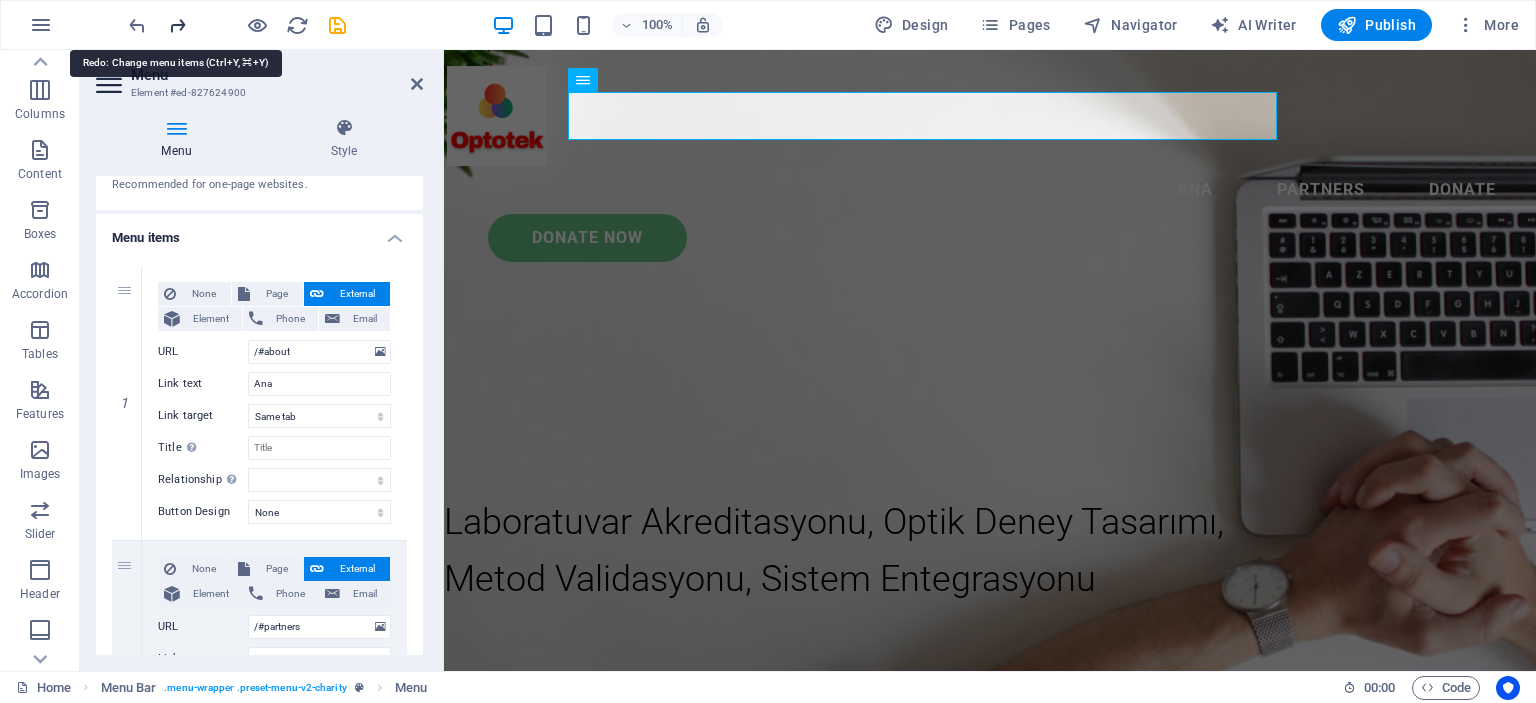 click at bounding box center (177, 25) 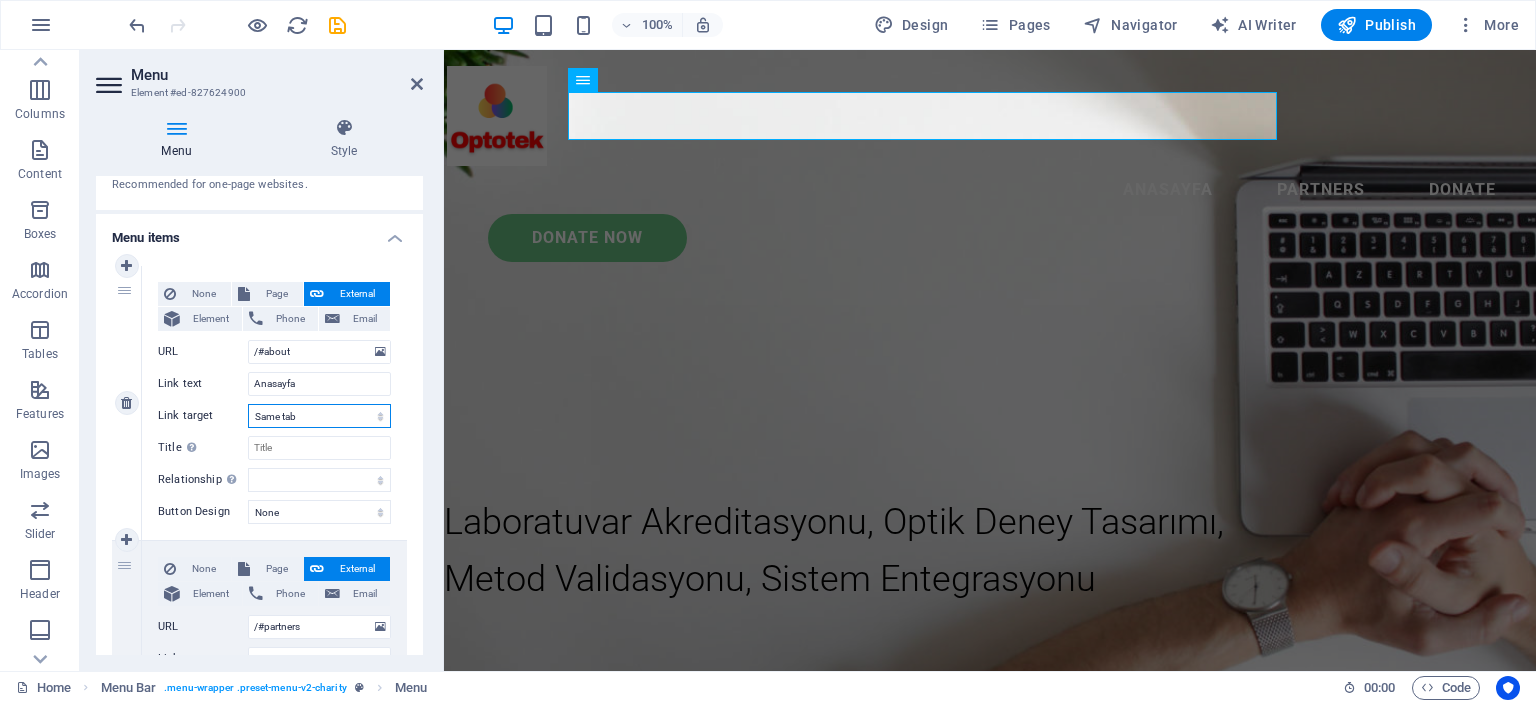 click on "New tab Same tab Overlay" at bounding box center [319, 416] 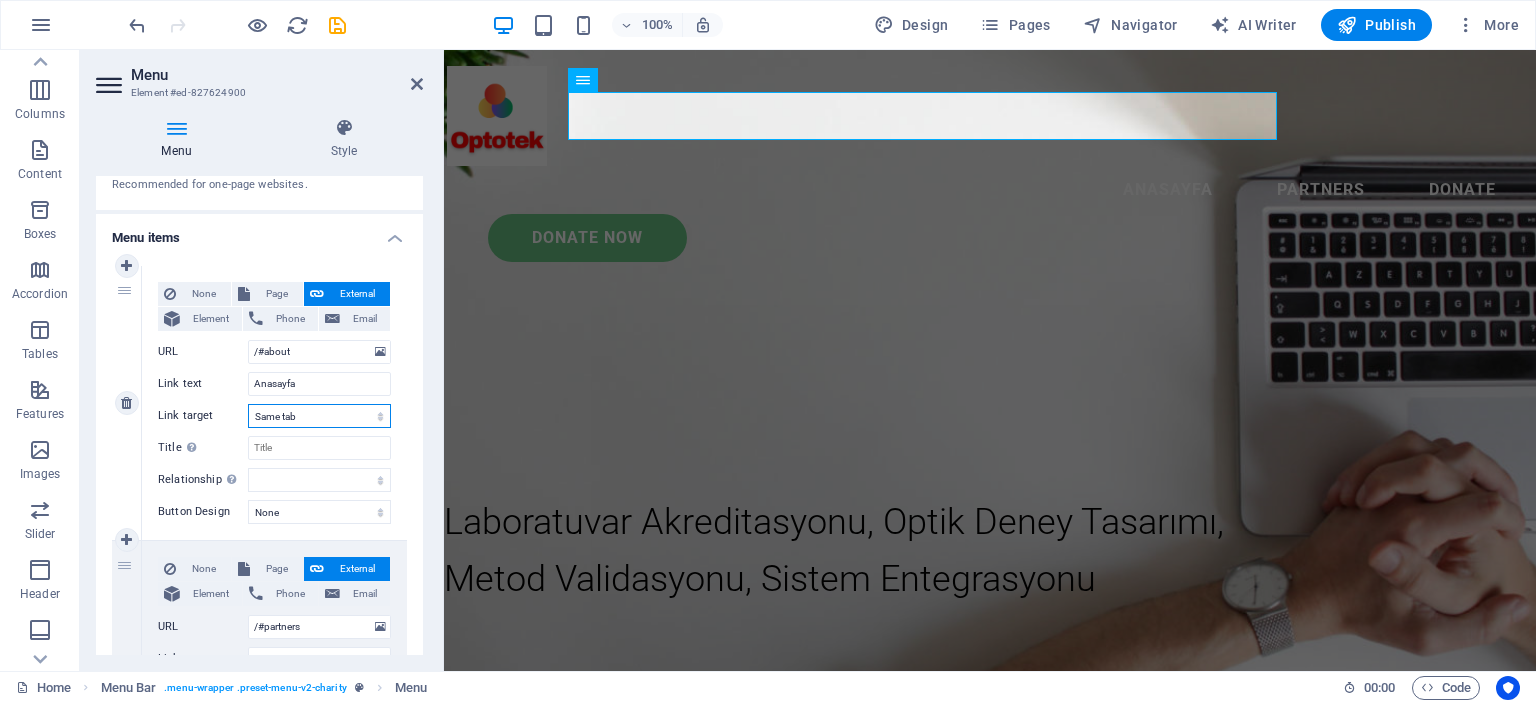 click on "New tab Same tab Overlay" at bounding box center [319, 416] 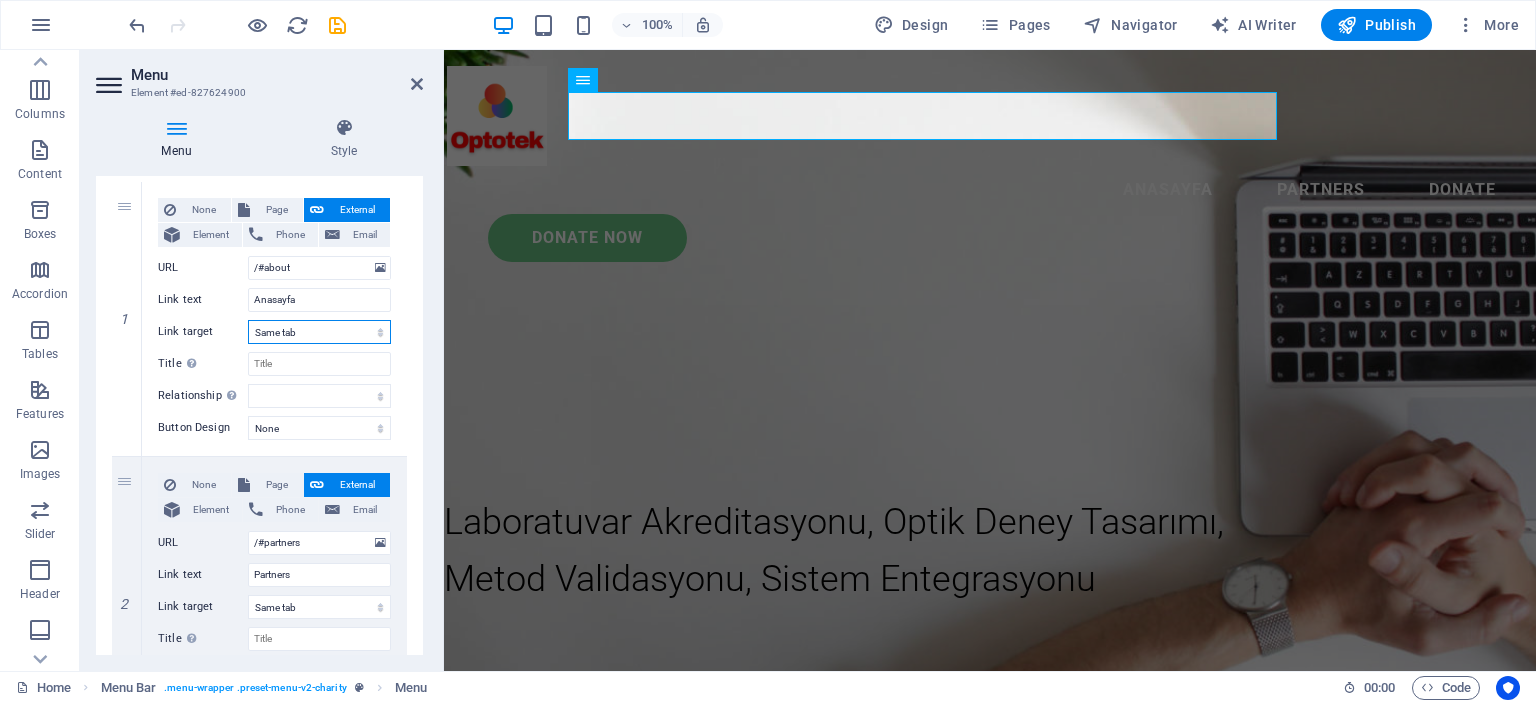 scroll, scrollTop: 200, scrollLeft: 0, axis: vertical 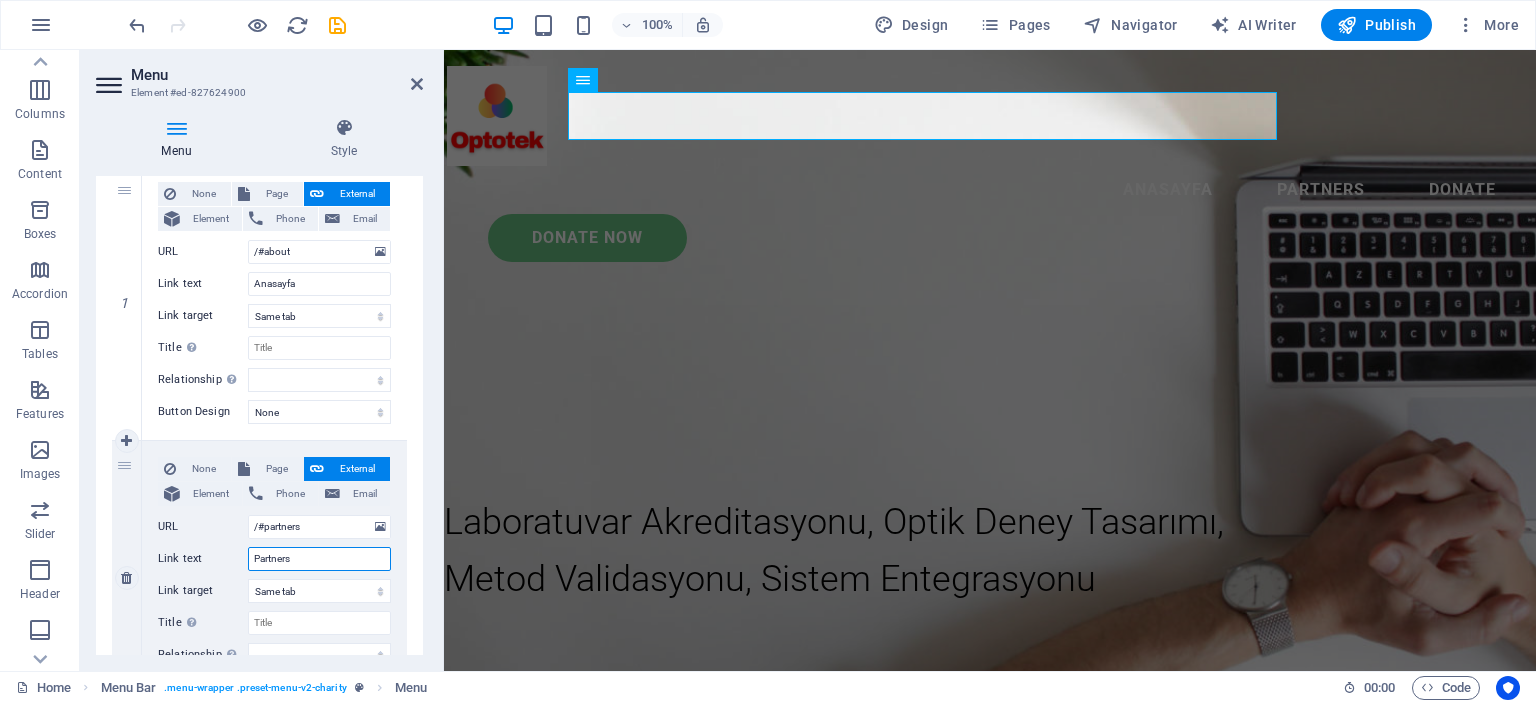click on "Partners" at bounding box center [319, 559] 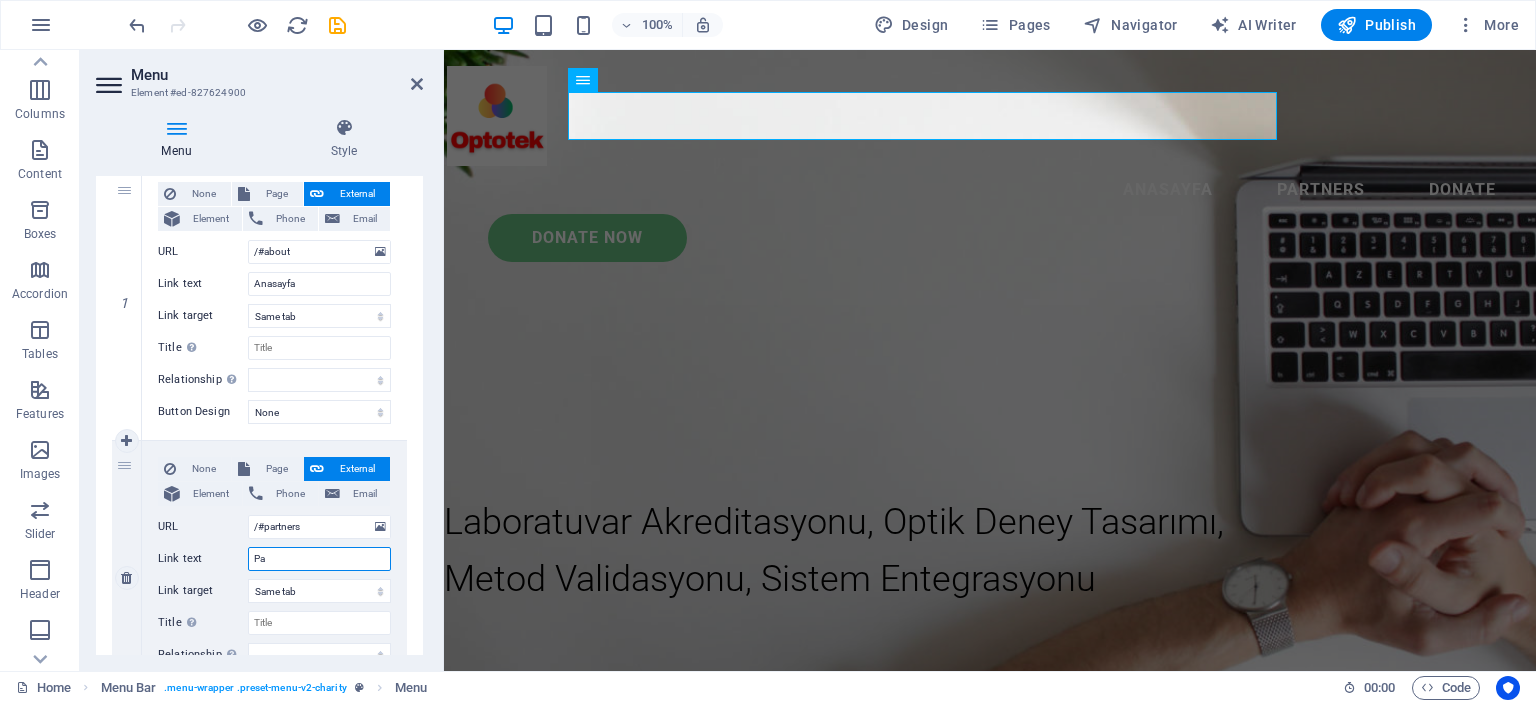 type on "P" 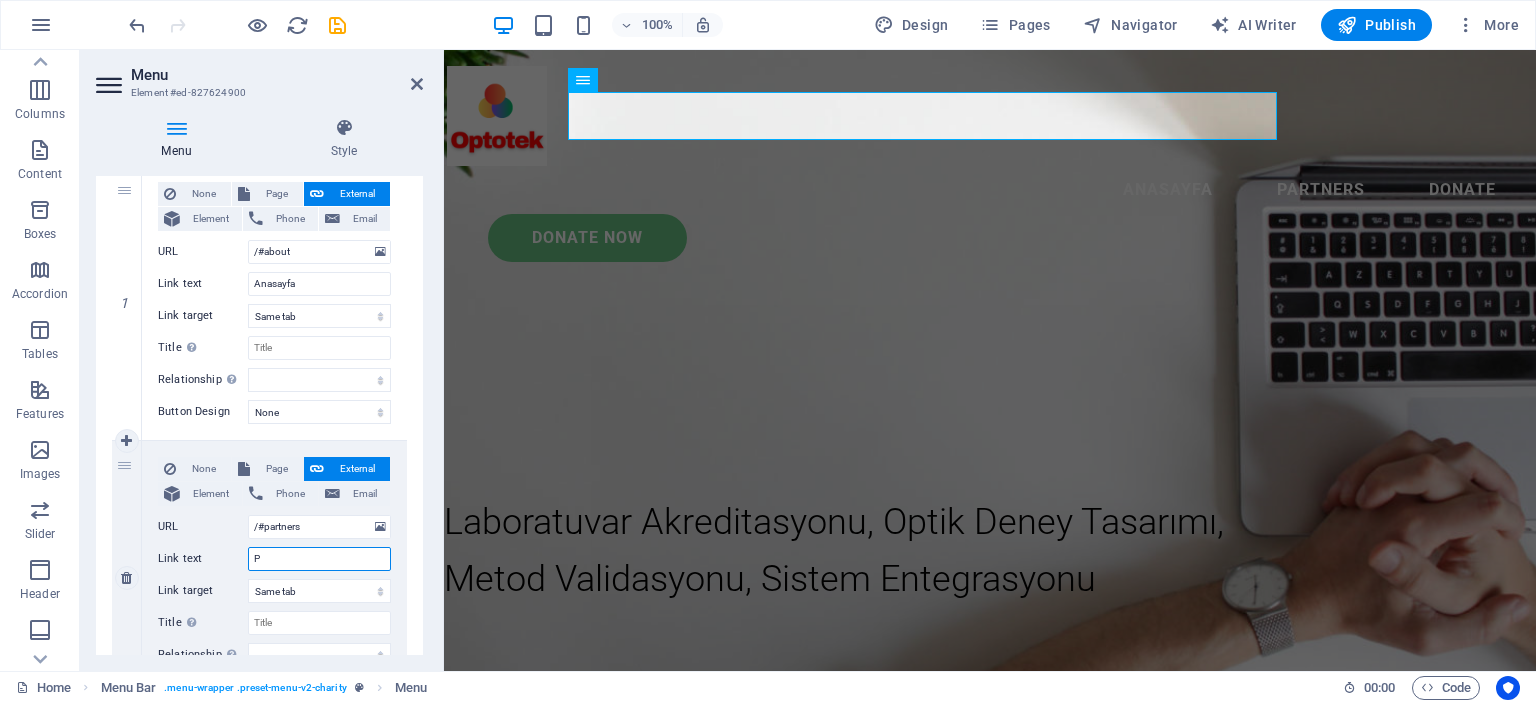 type 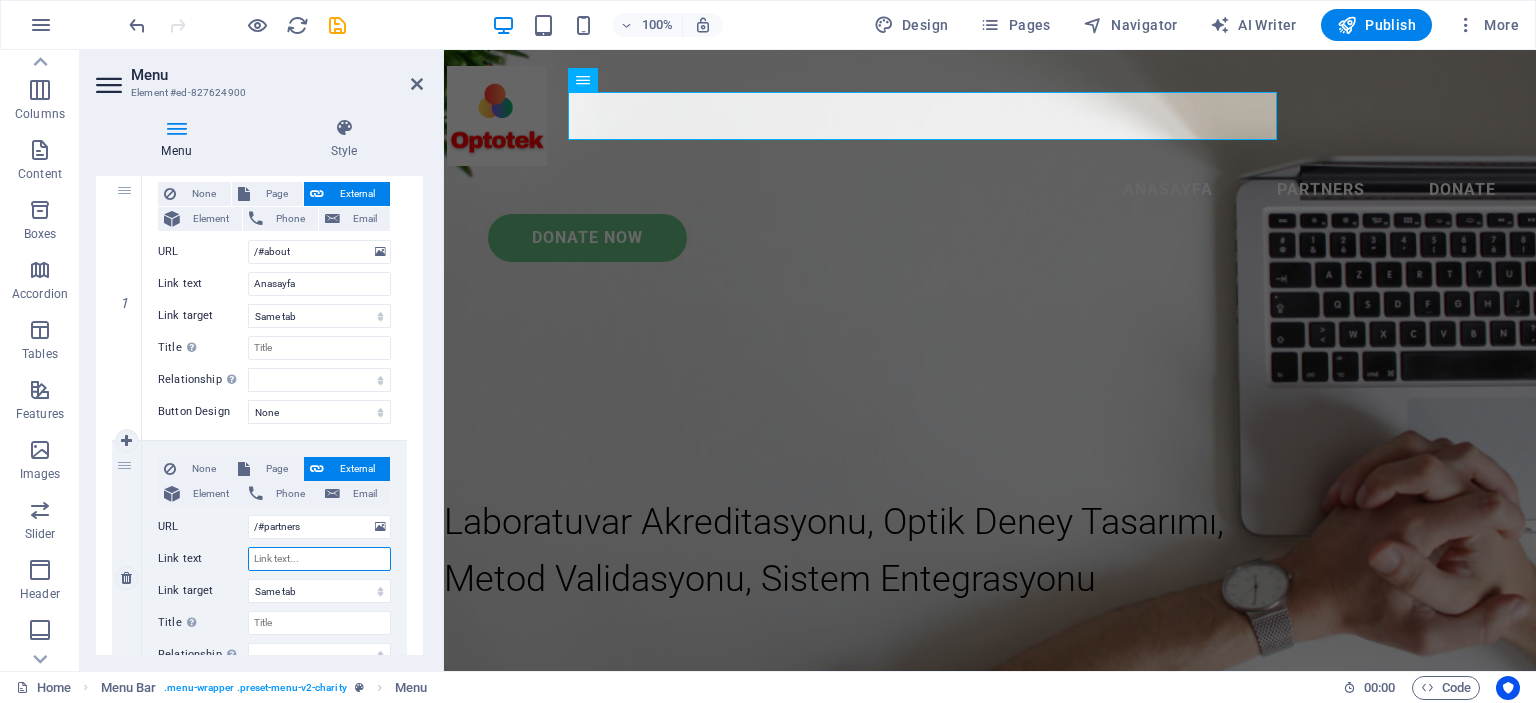 select 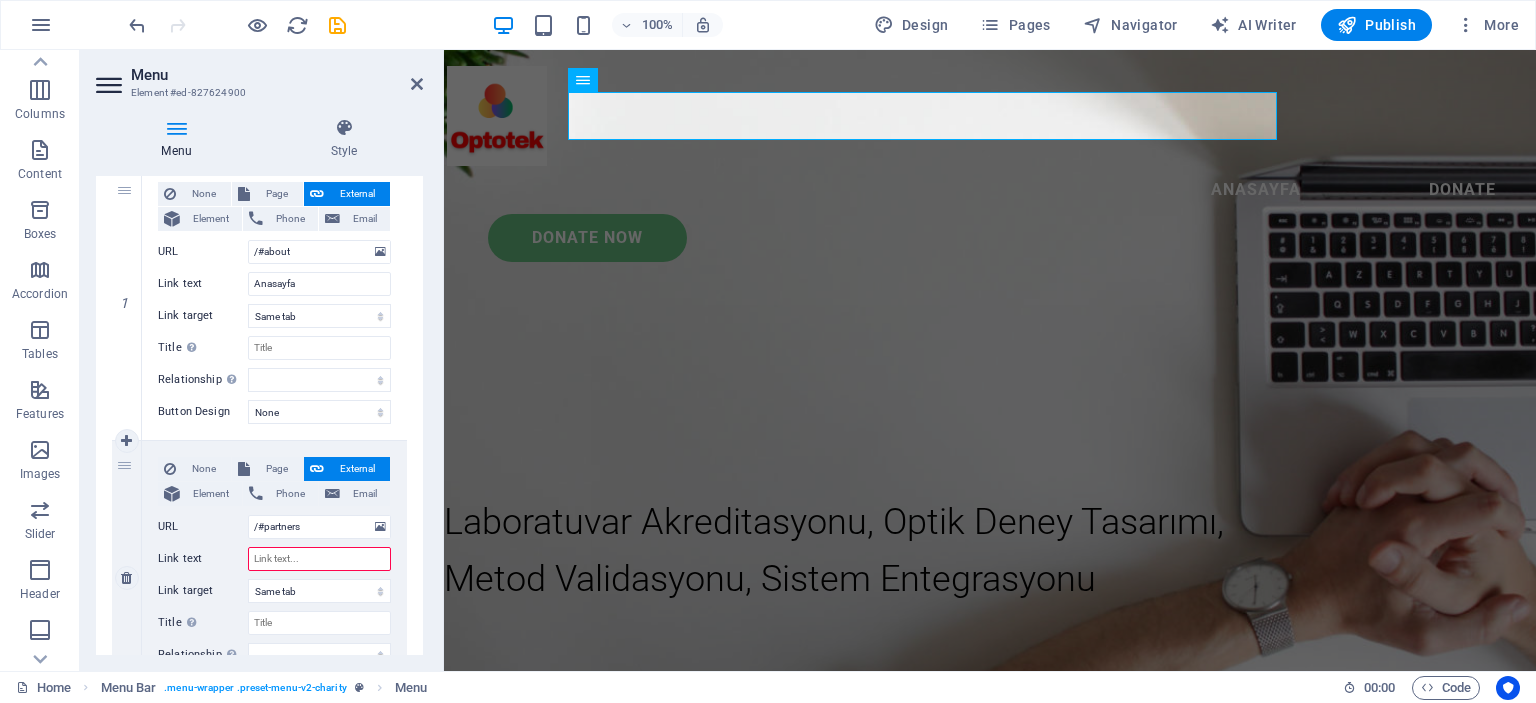type on "H" 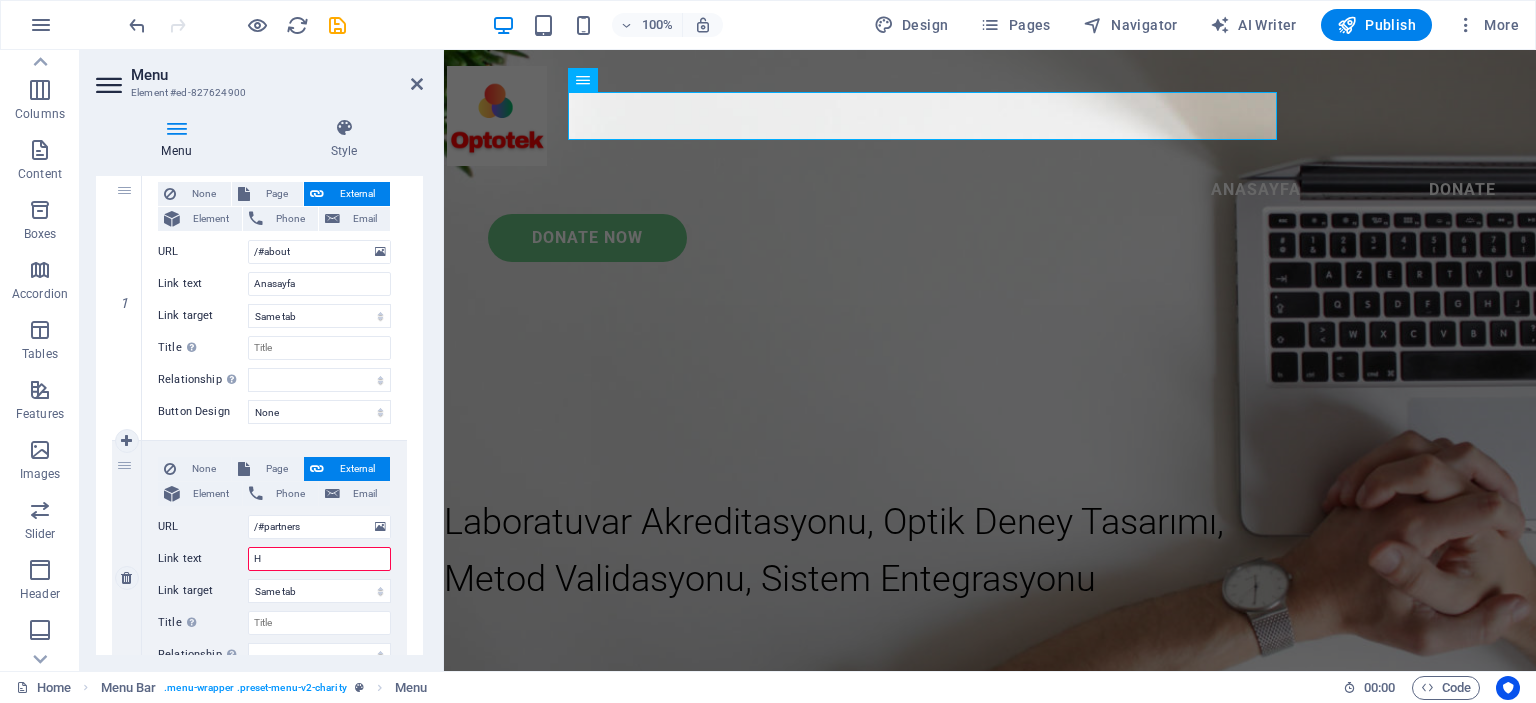 select 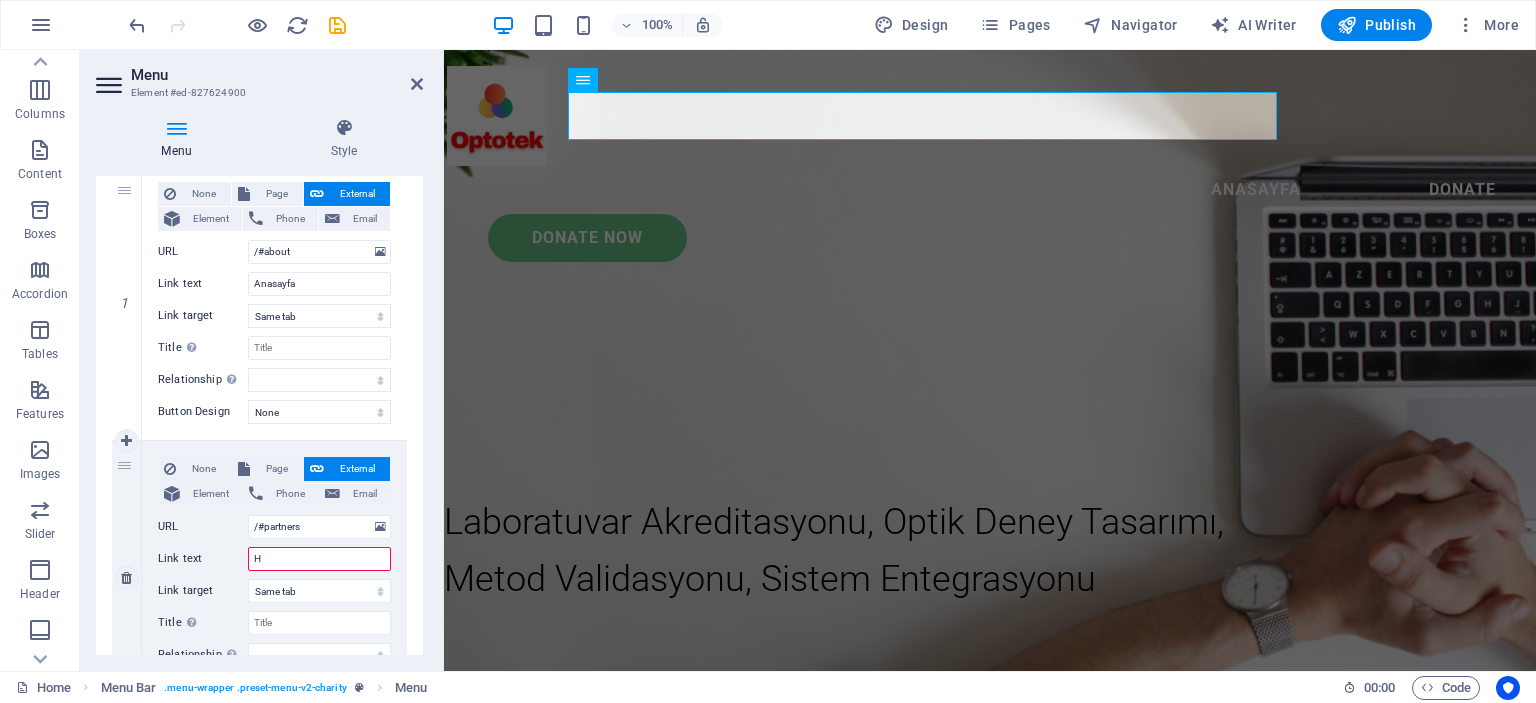 select 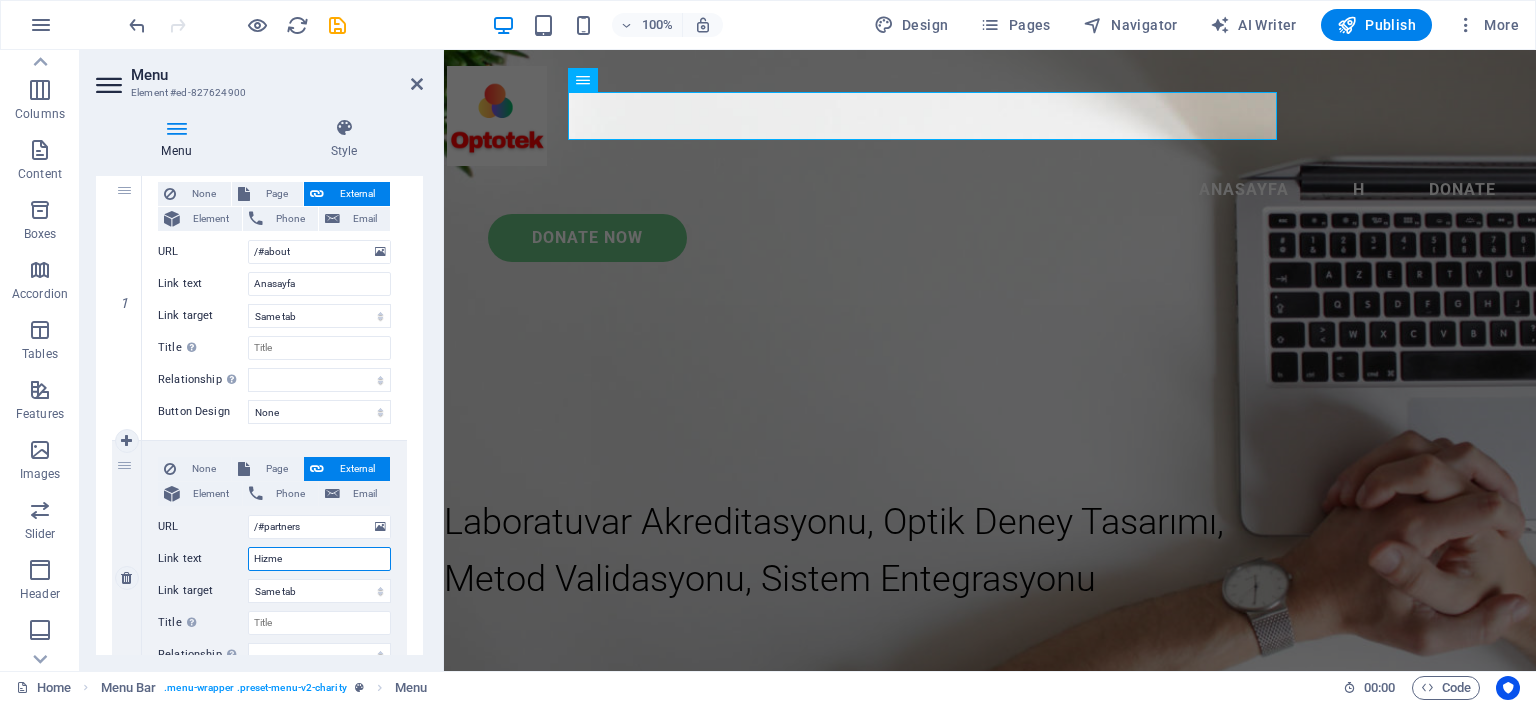 type on "Hizmet" 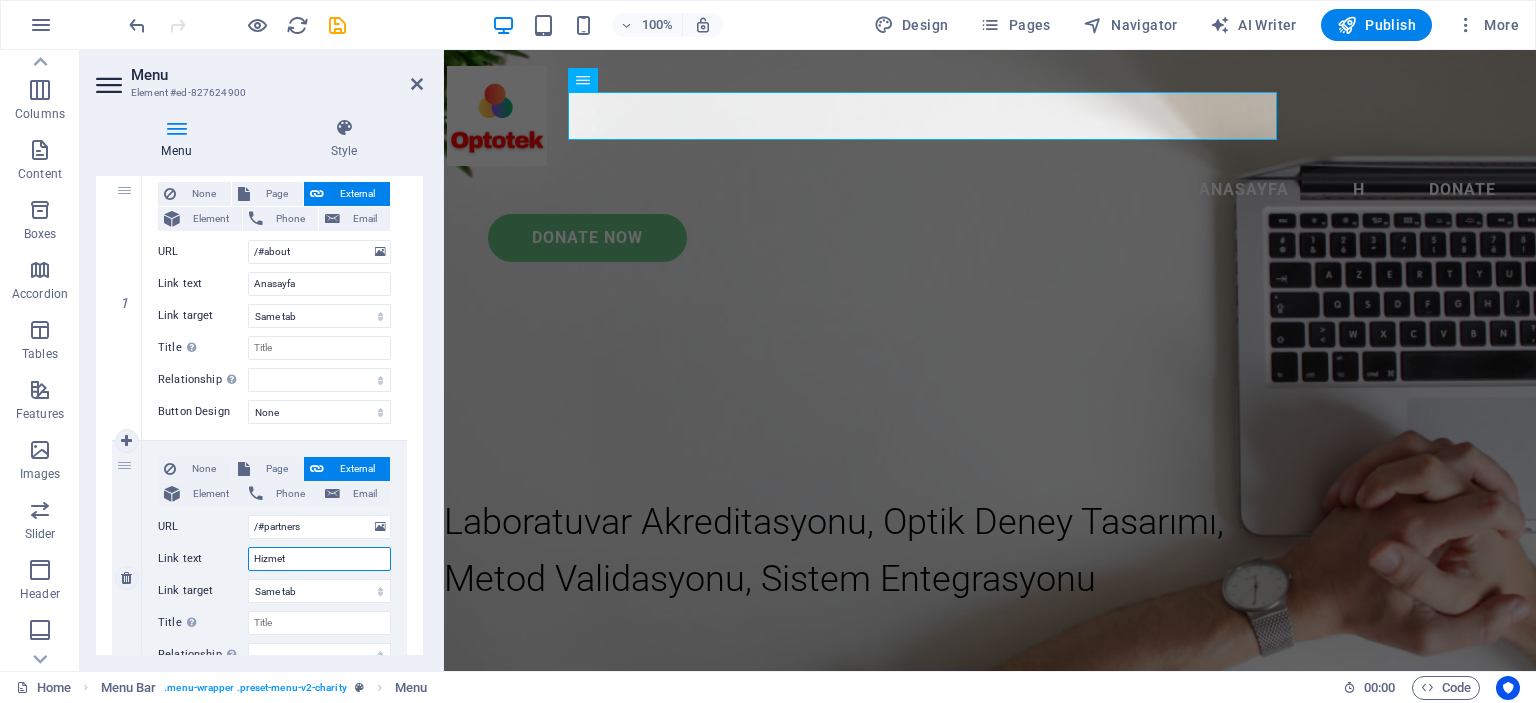 select 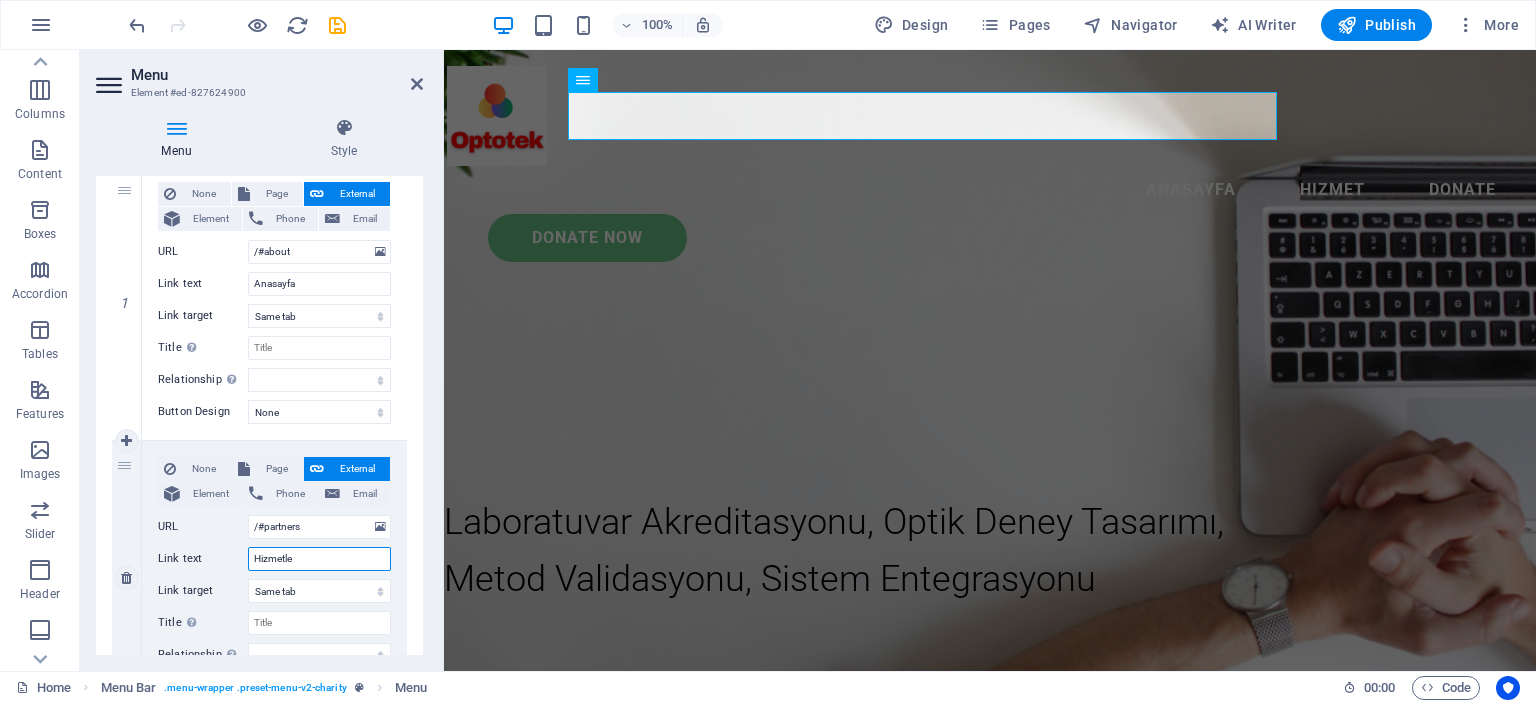 type on "Hizmetler" 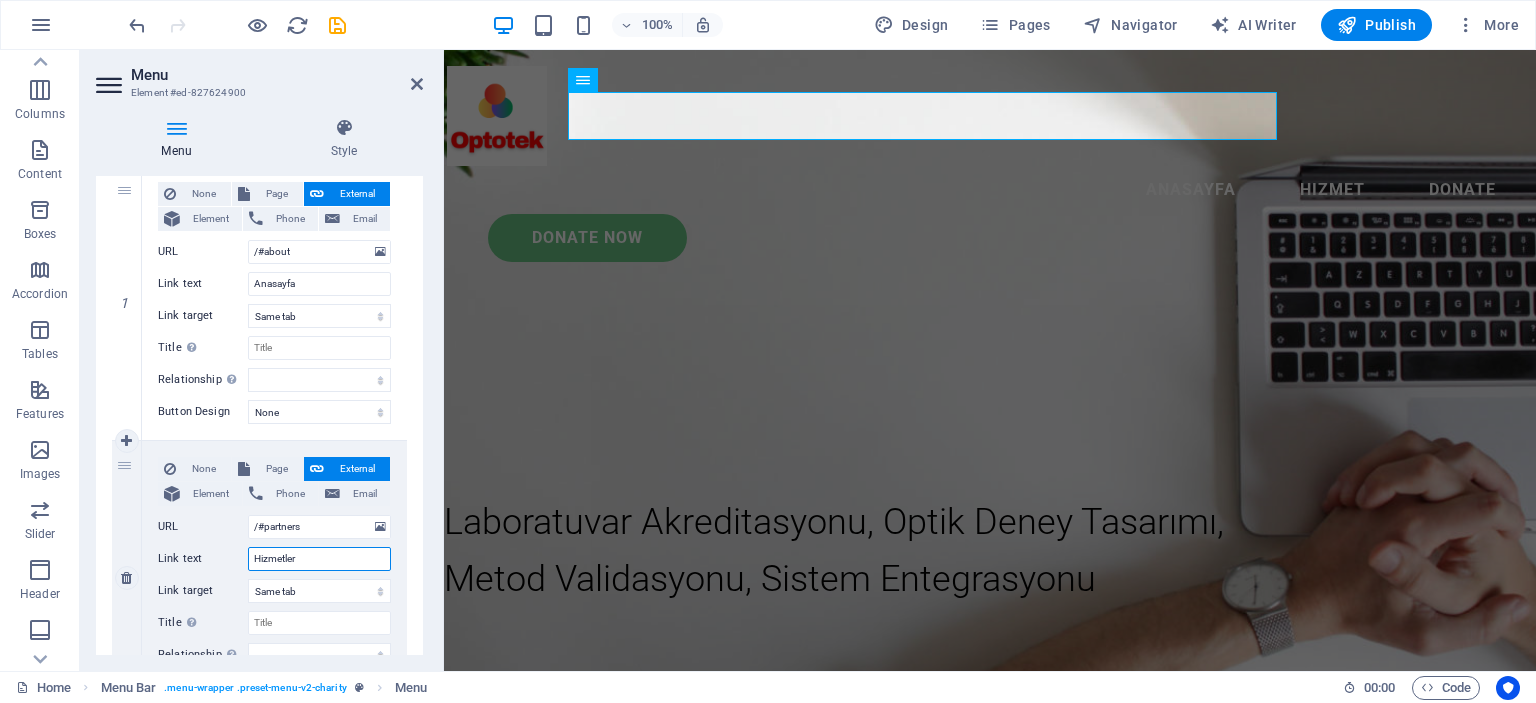 select 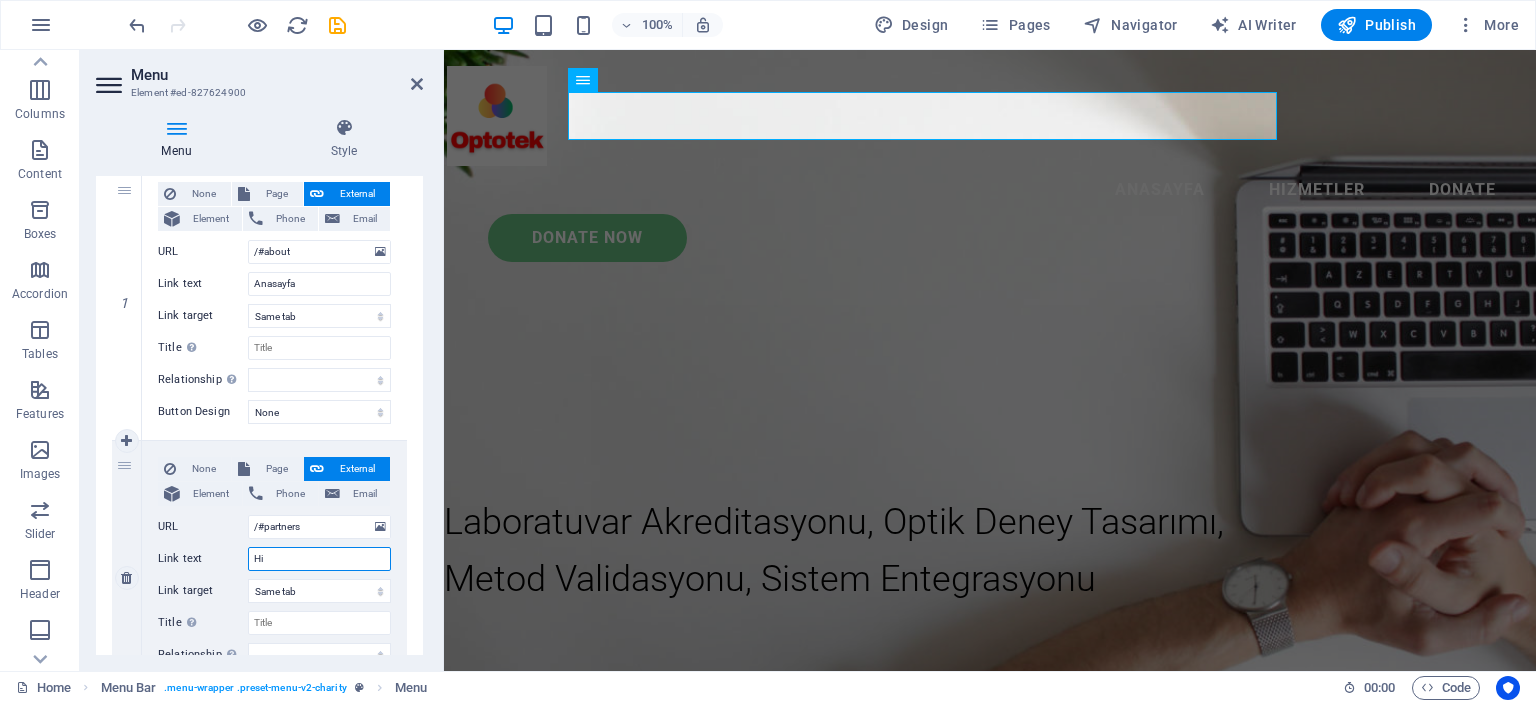 type on "H" 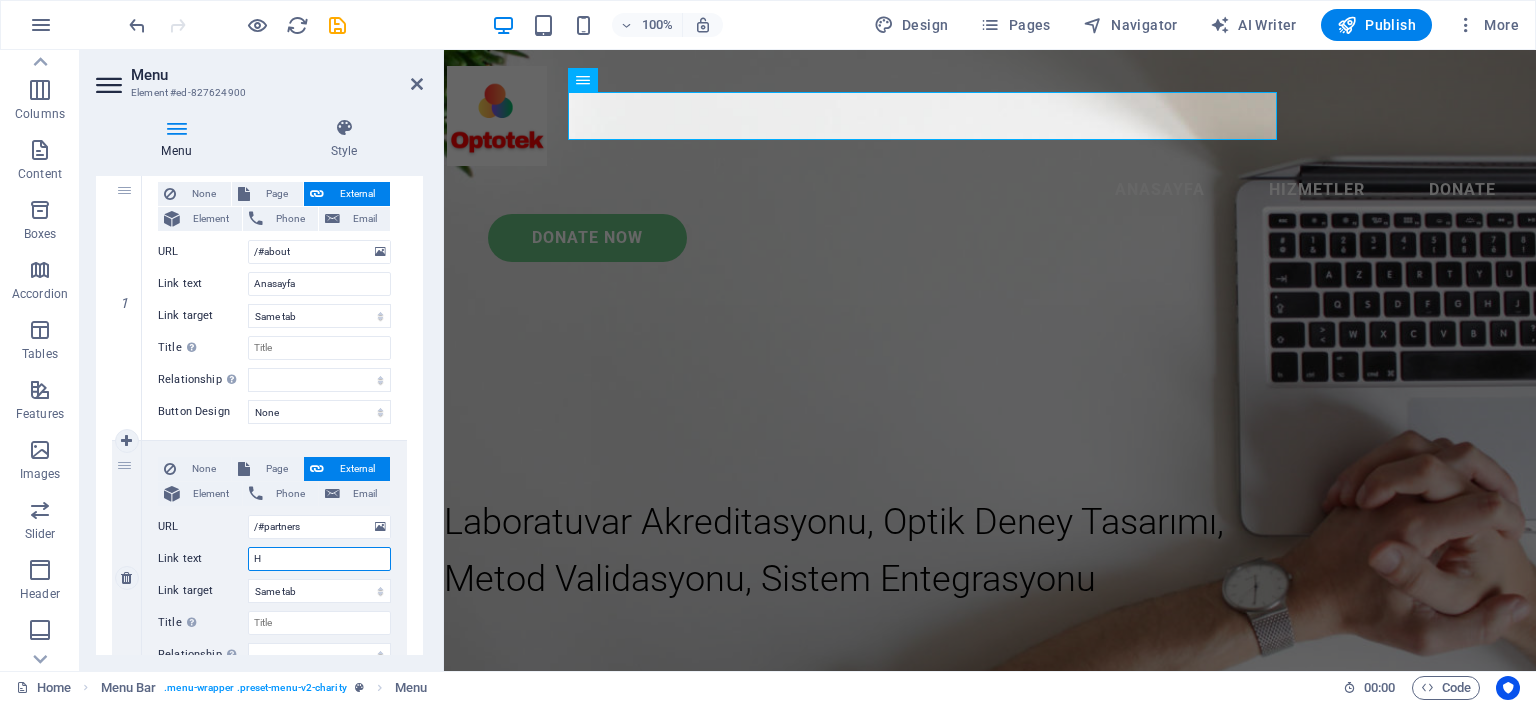 type 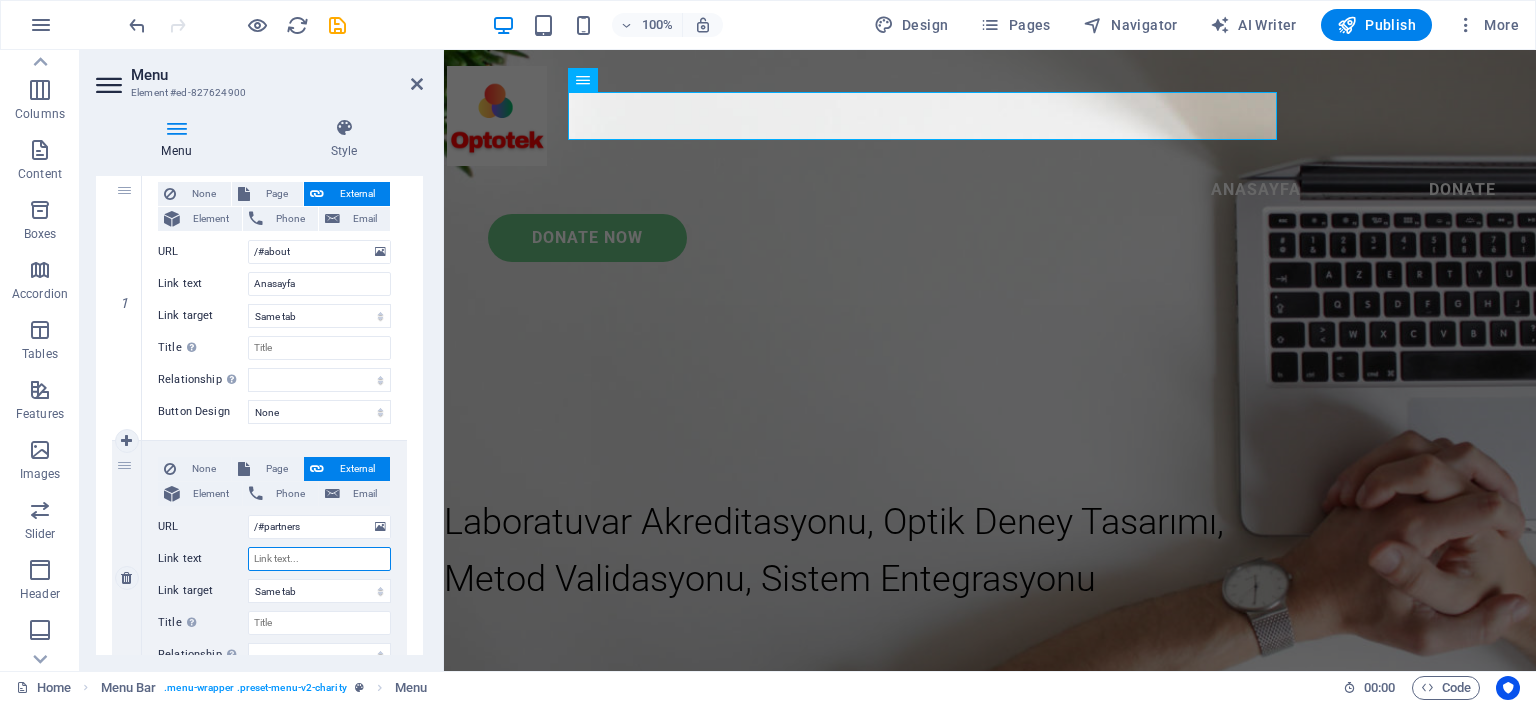 select 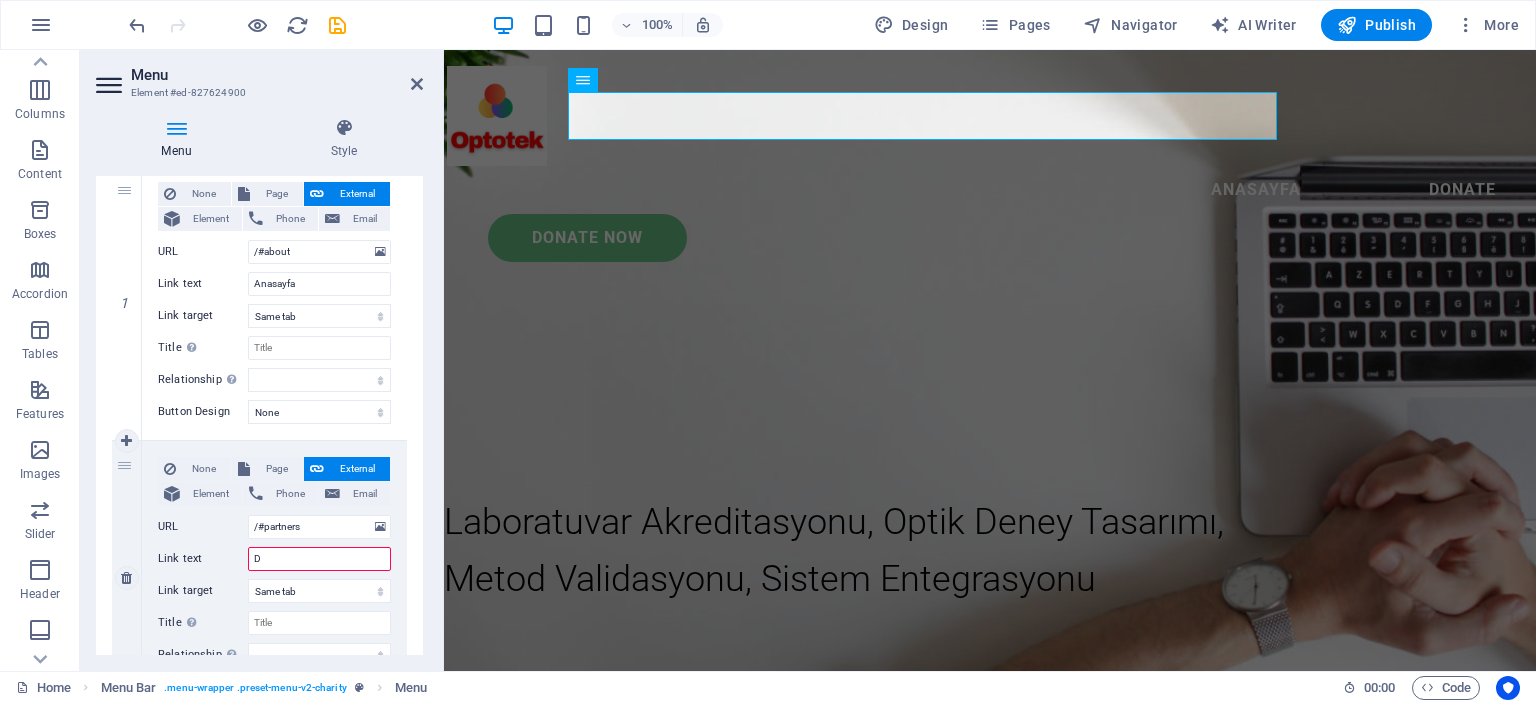 type on "Da" 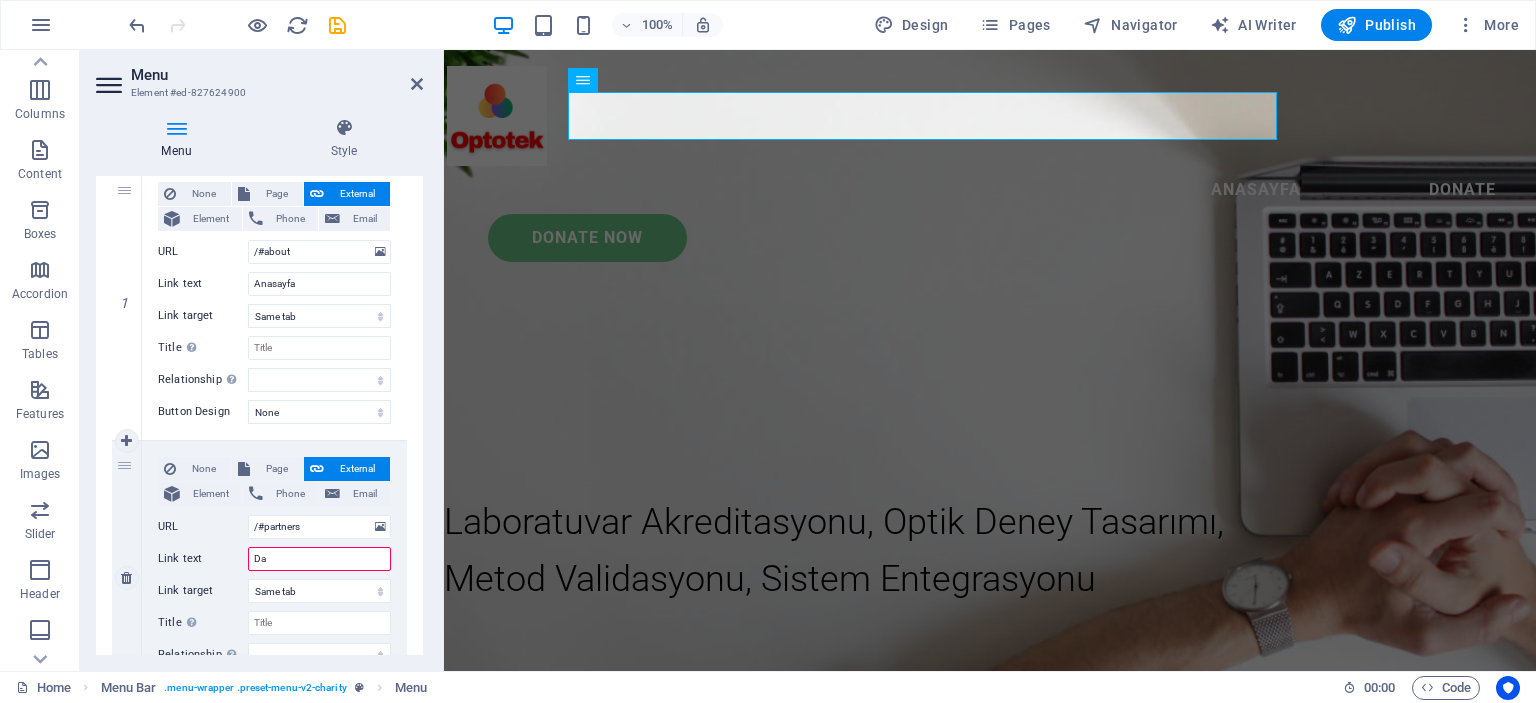 select 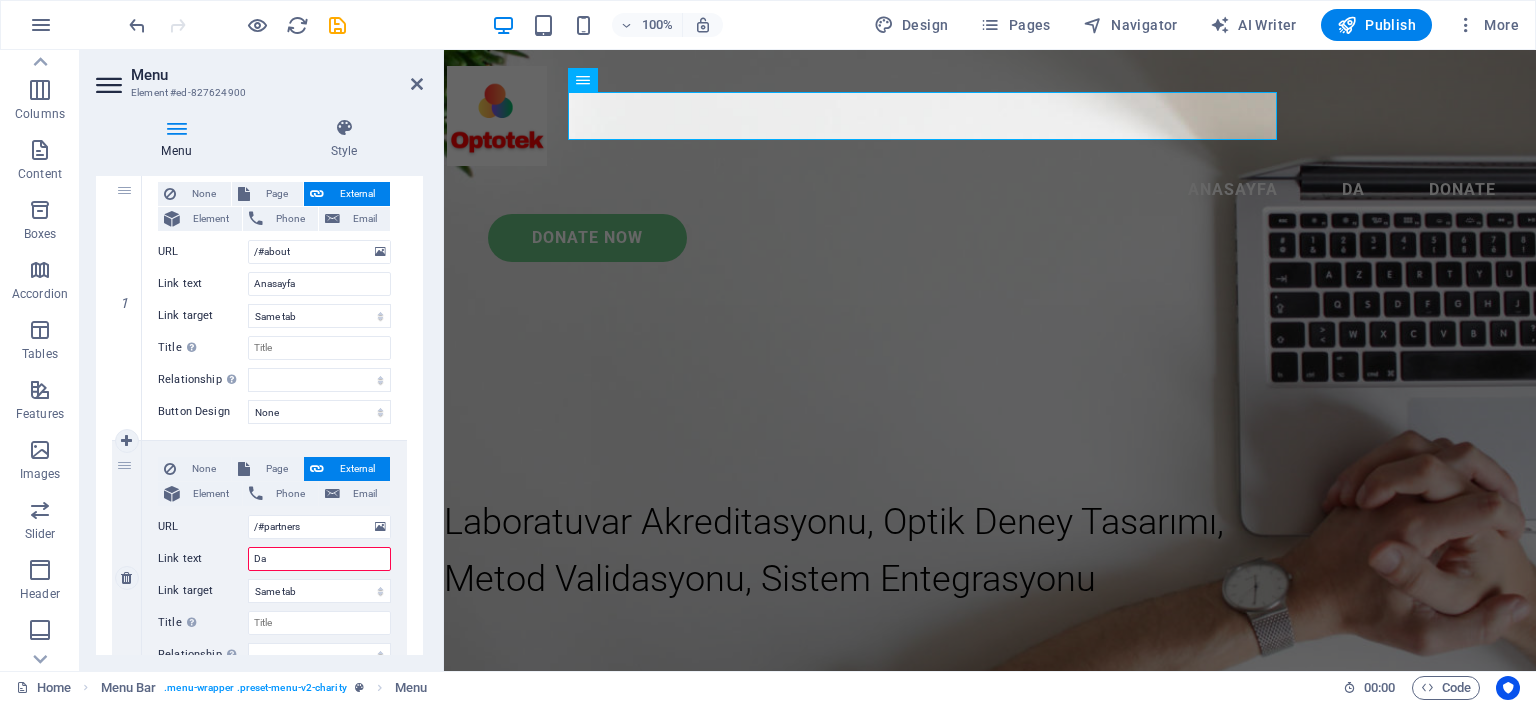 type on "Dan" 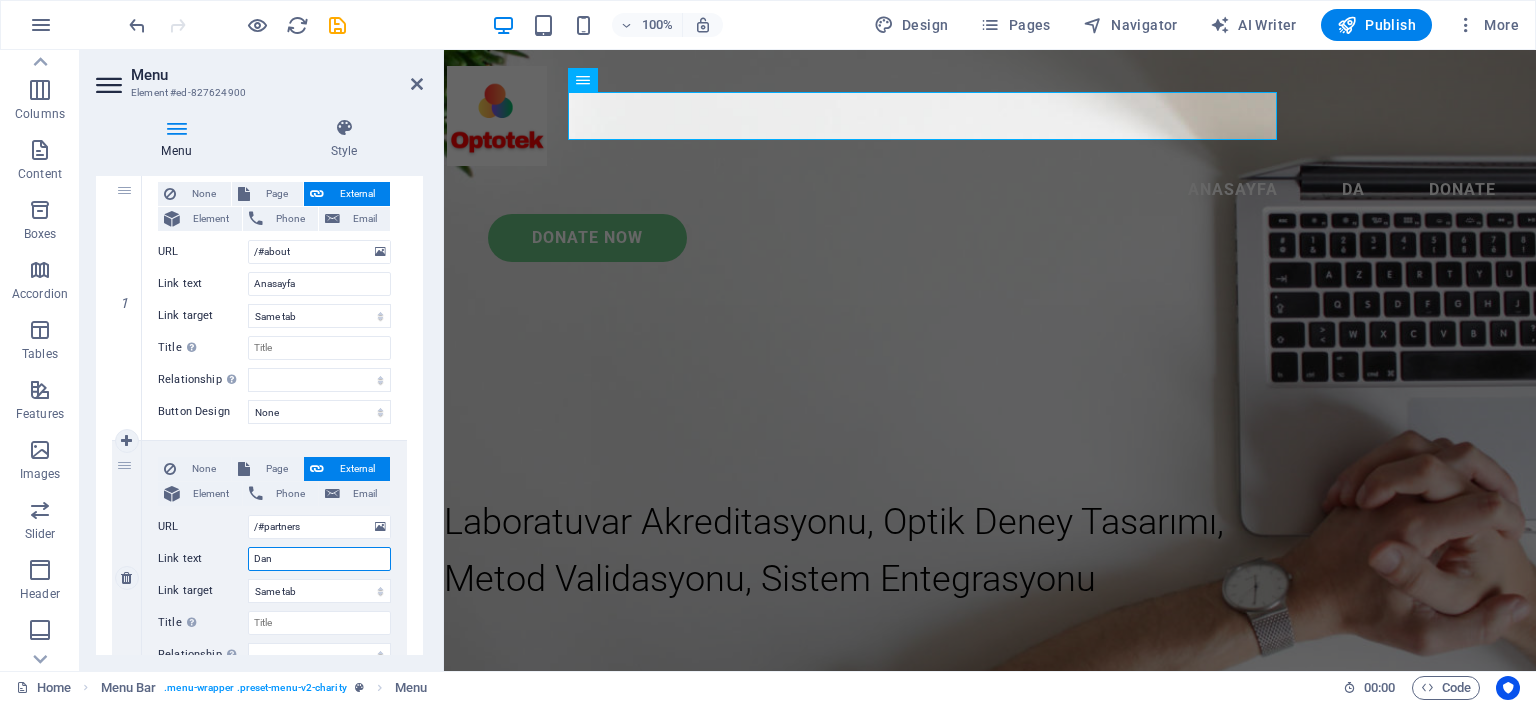 select 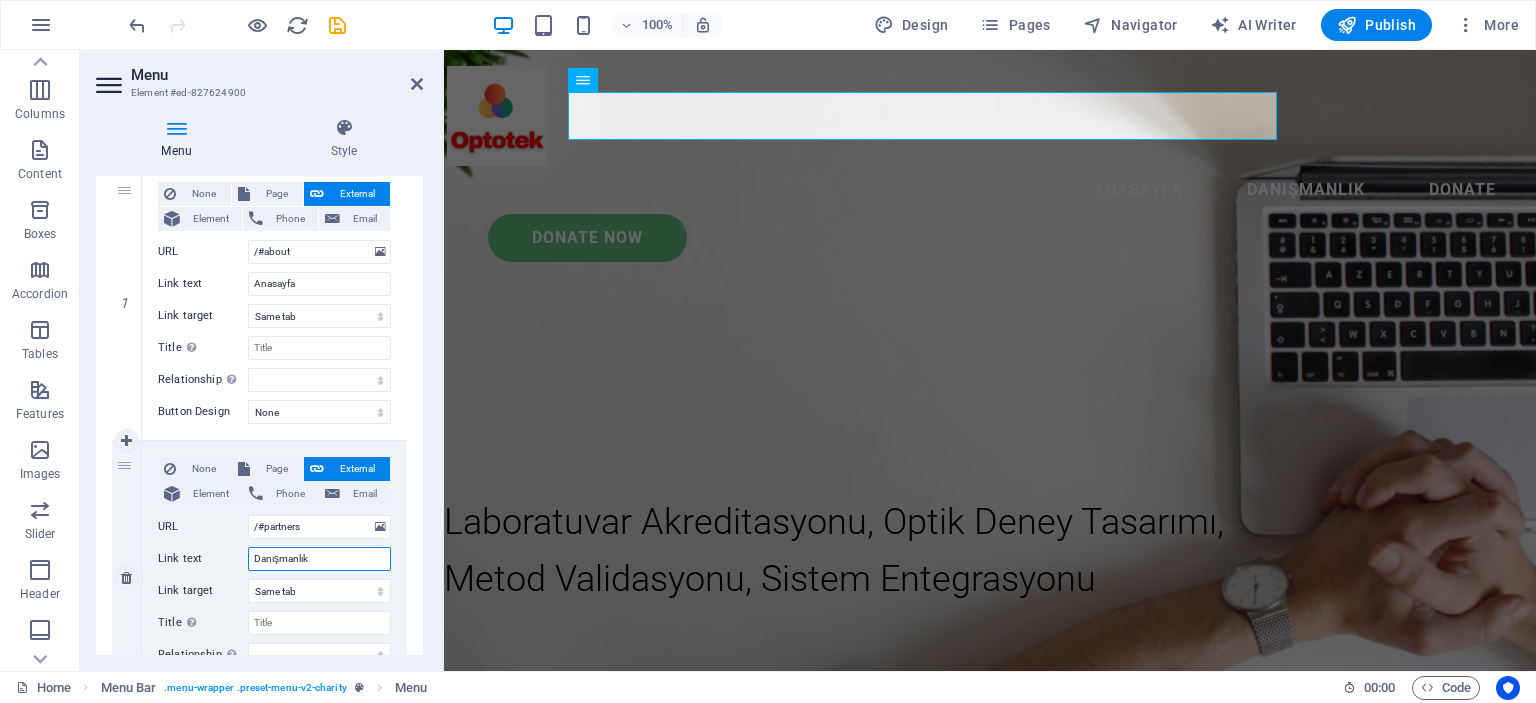 click on "Danışmanlık" at bounding box center (319, 559) 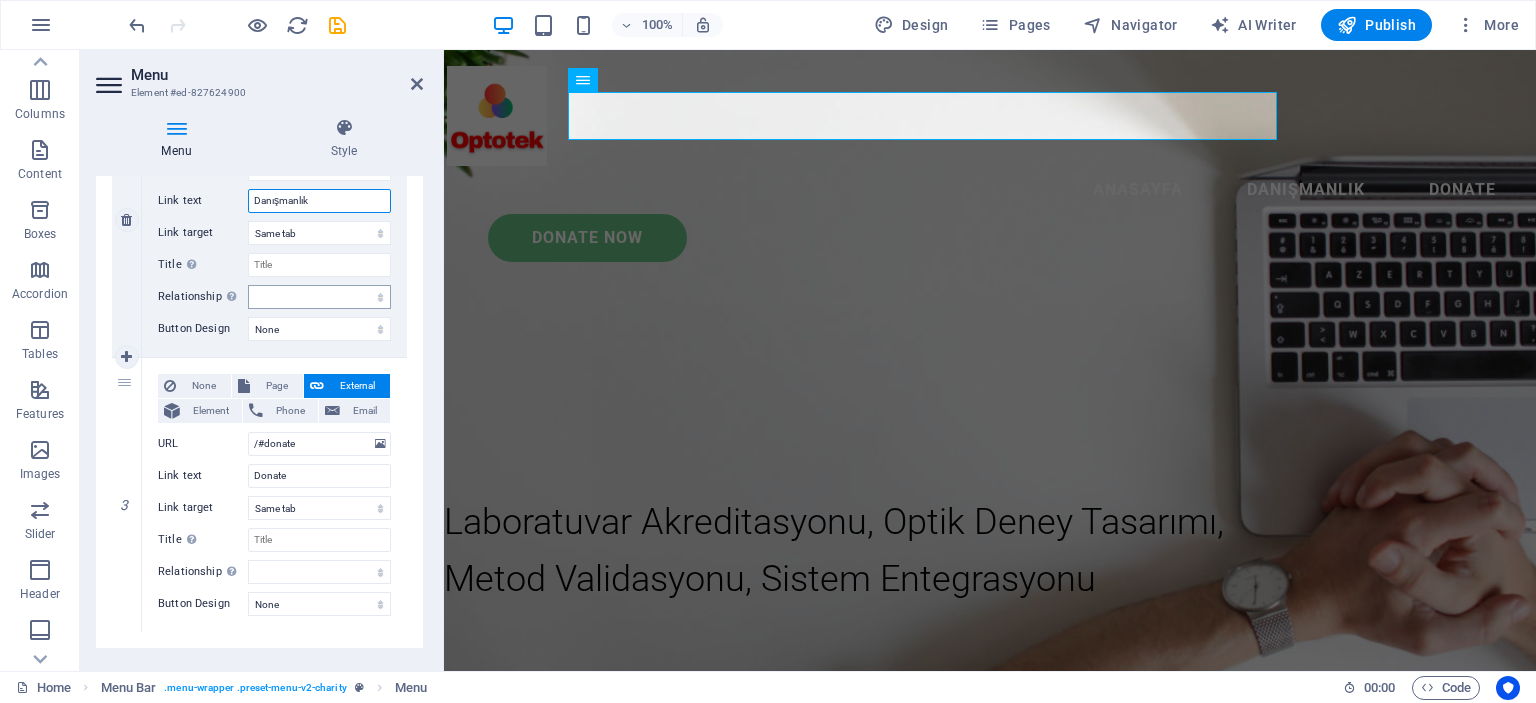 scroll, scrollTop: 590, scrollLeft: 0, axis: vertical 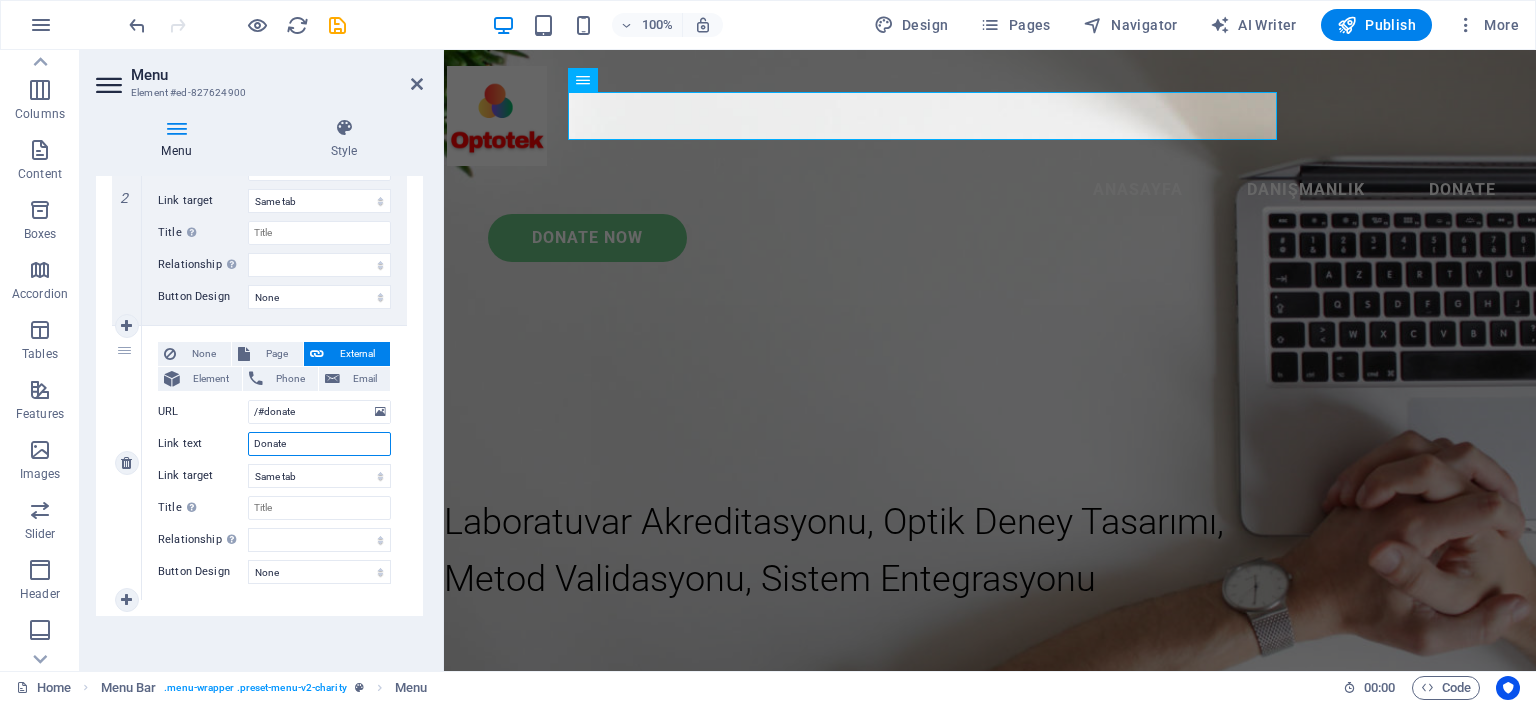 click on "Donate" at bounding box center [319, 444] 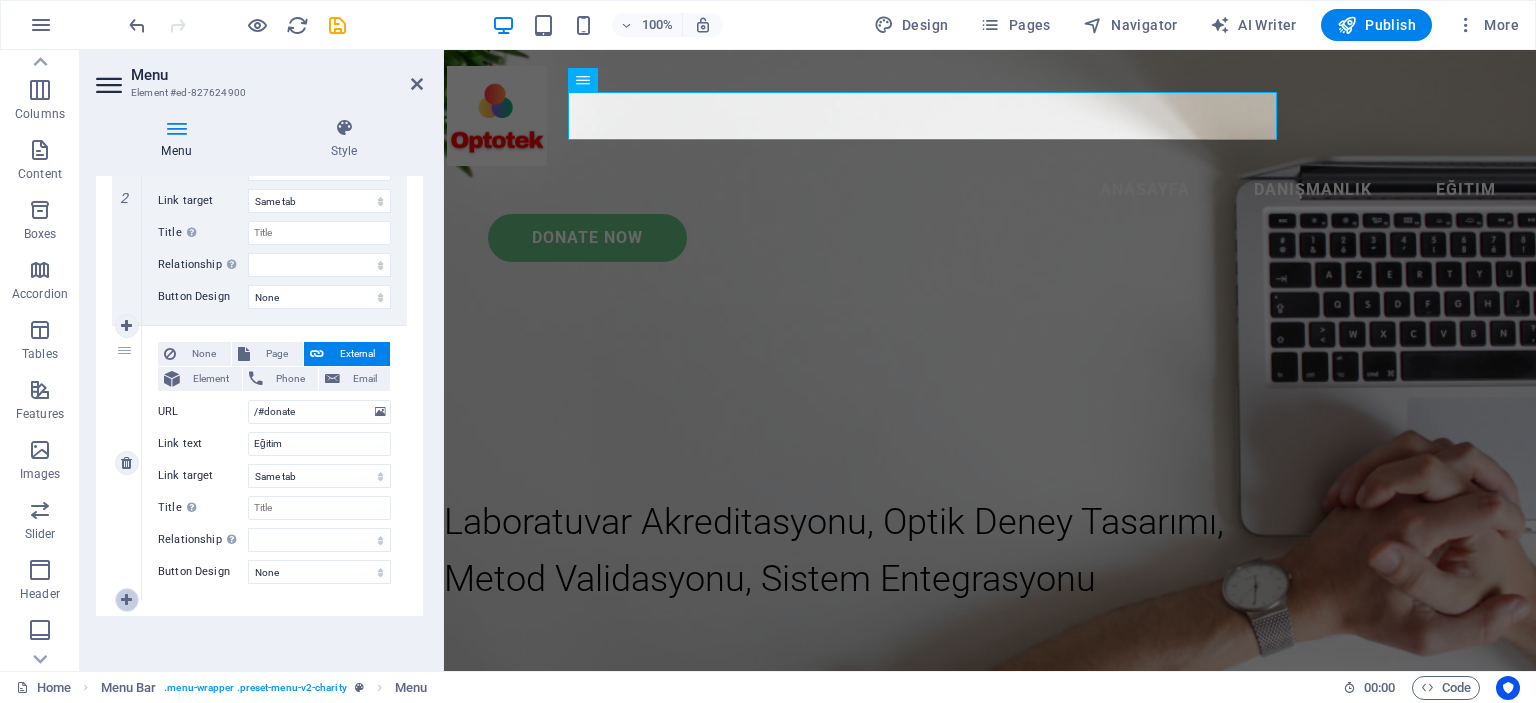 click at bounding box center (126, 600) 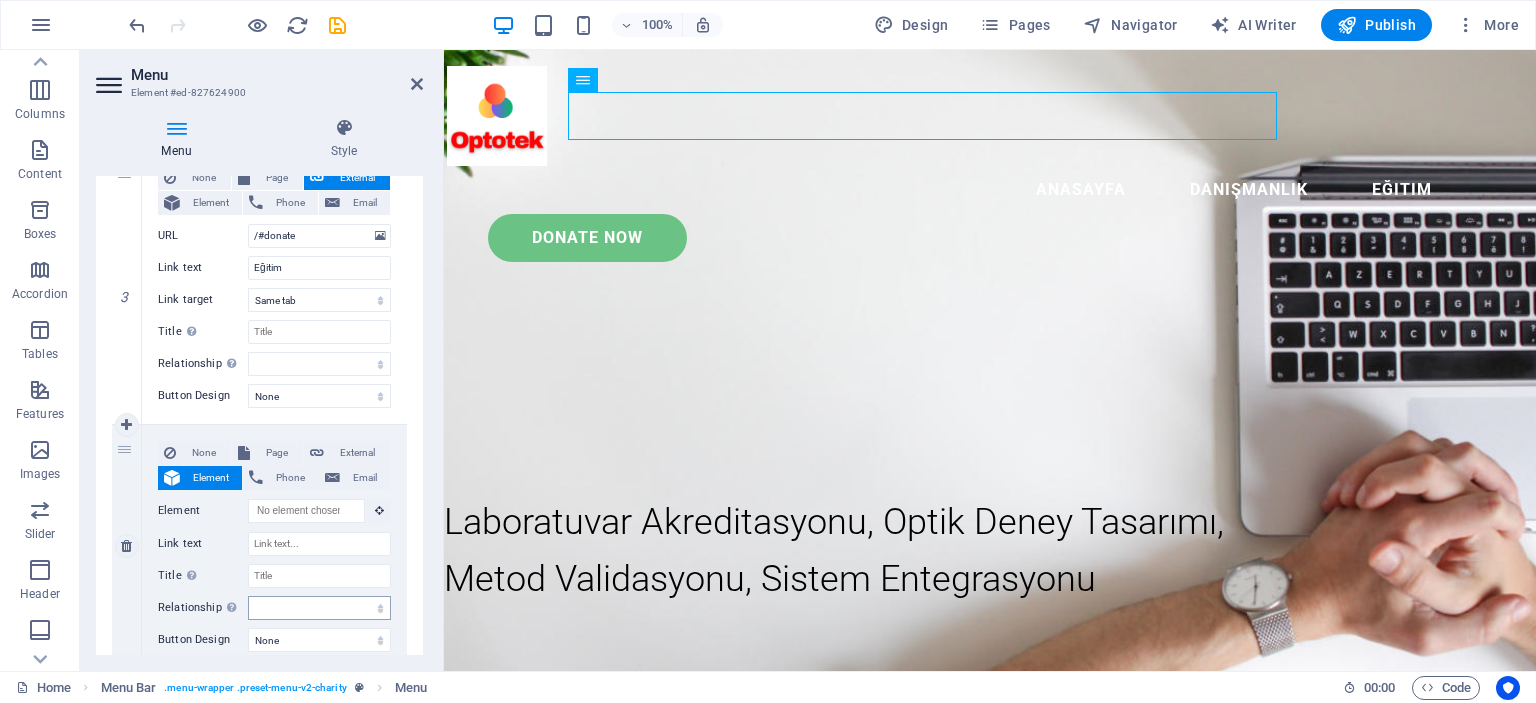 scroll, scrollTop: 734, scrollLeft: 0, axis: vertical 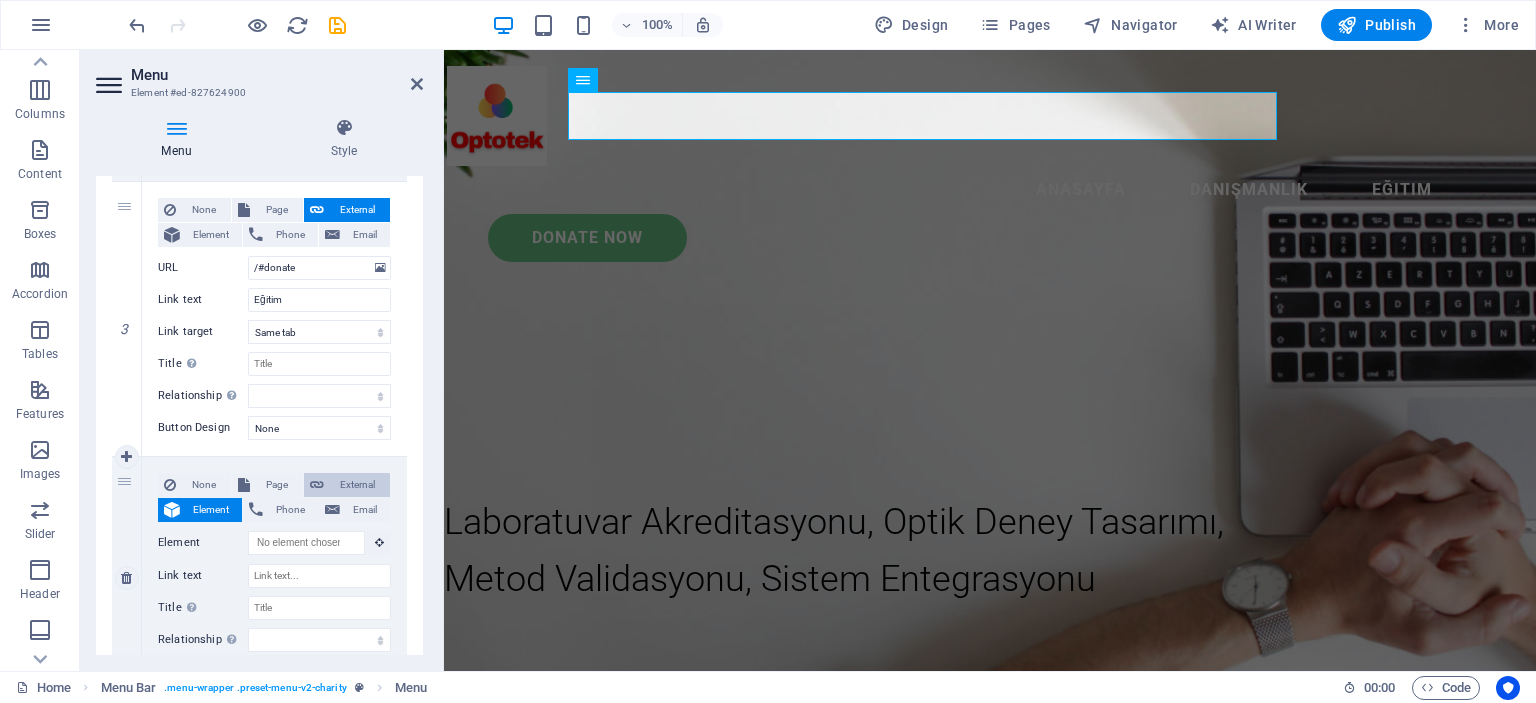 click on "External" at bounding box center [357, 485] 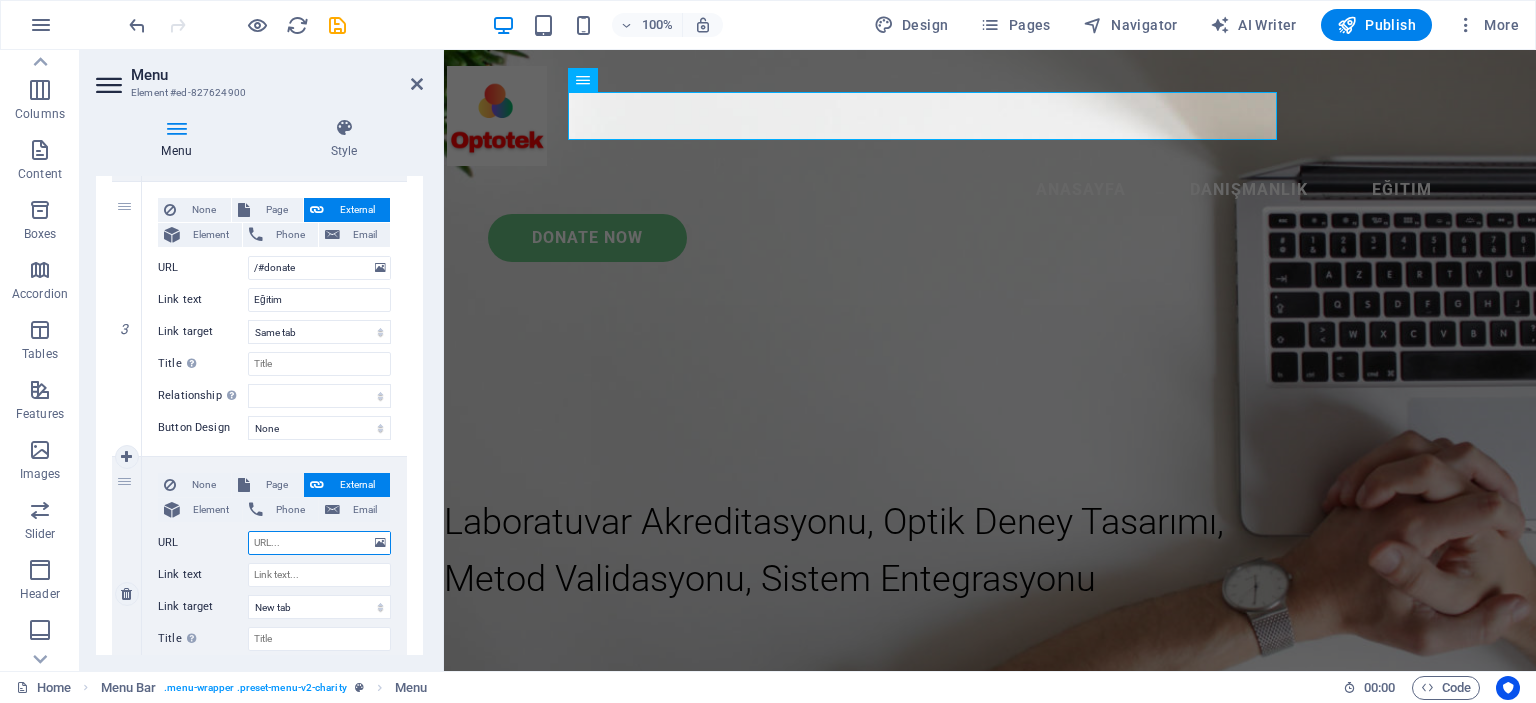 scroll, scrollTop: 834, scrollLeft: 0, axis: vertical 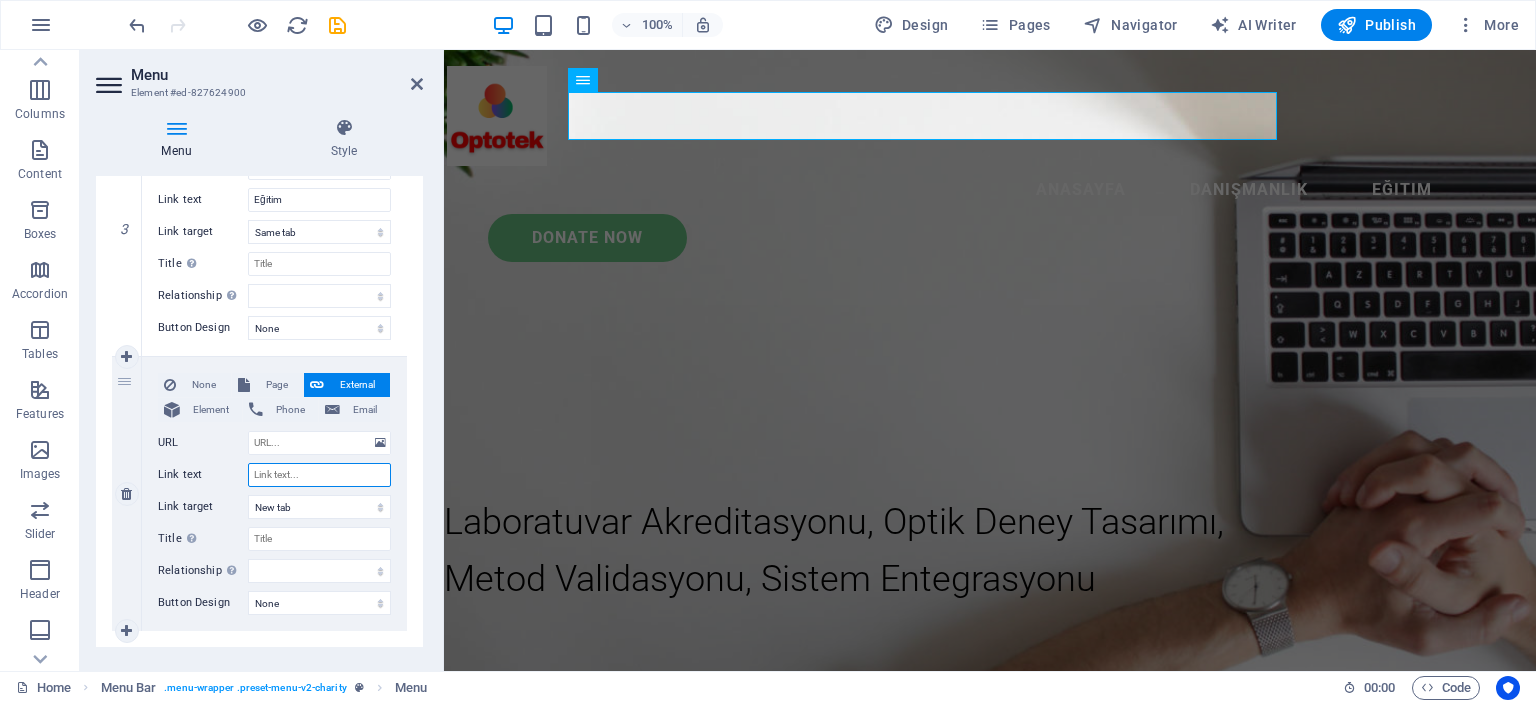 click on "Link text" at bounding box center [319, 475] 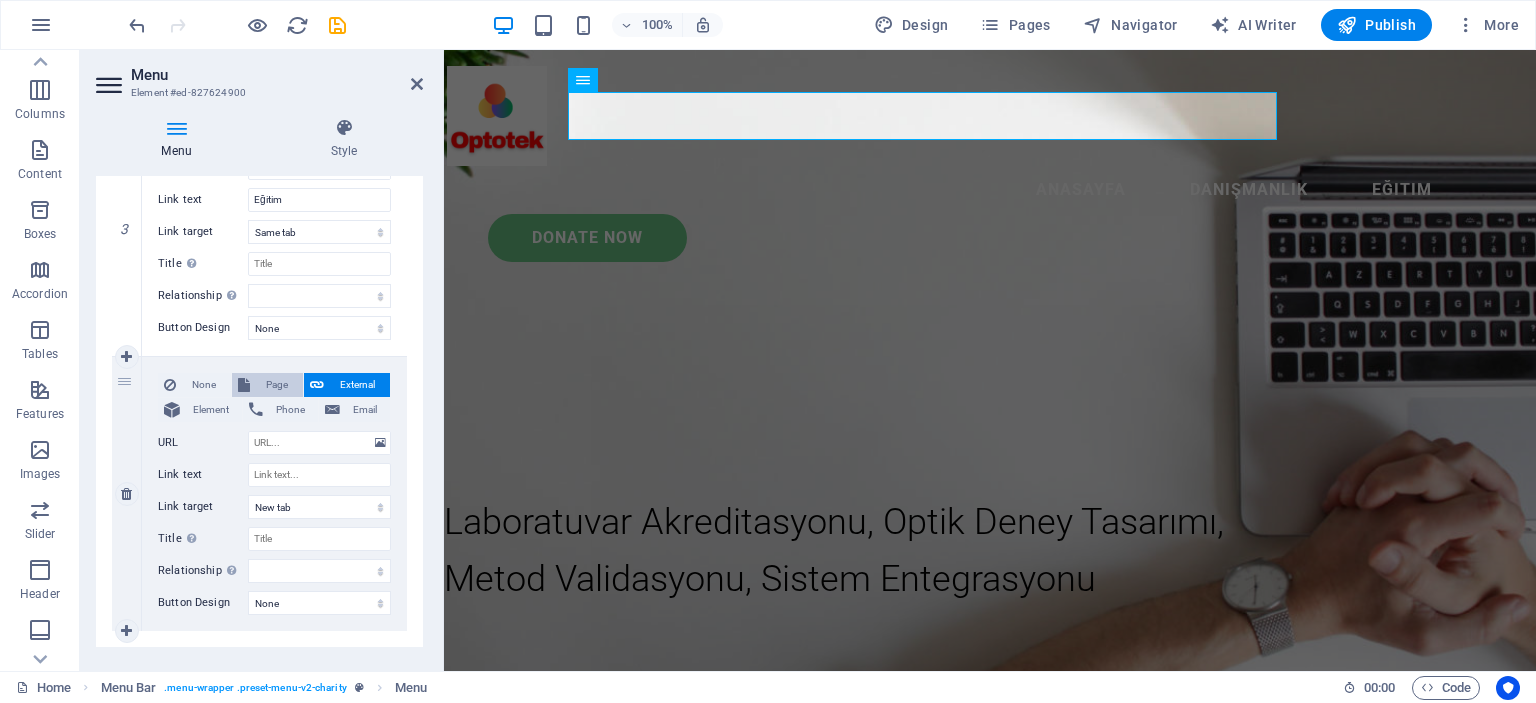 click on "Page" at bounding box center [276, 385] 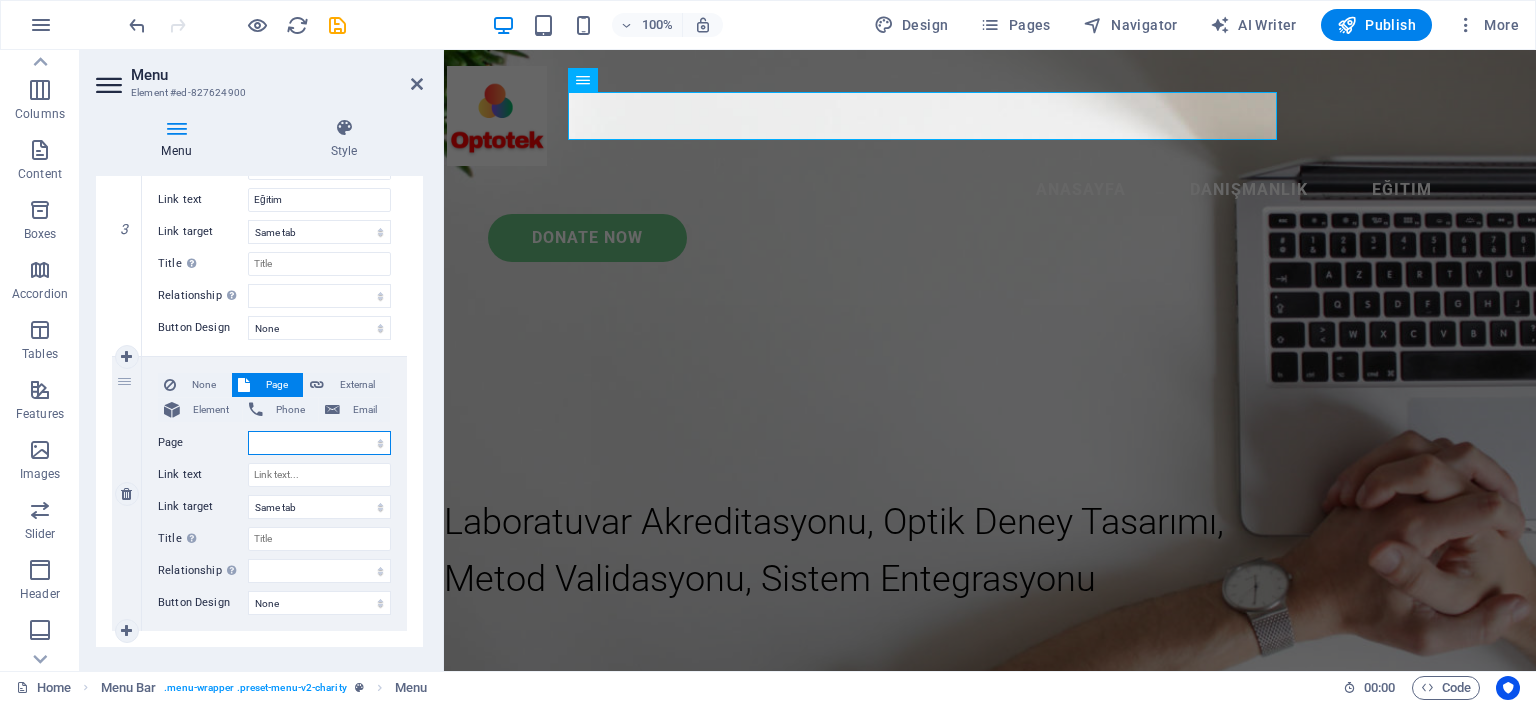 click on "Home Home Legal Notice Legal Notice Privacy Privacy Subpage" at bounding box center (319, 443) 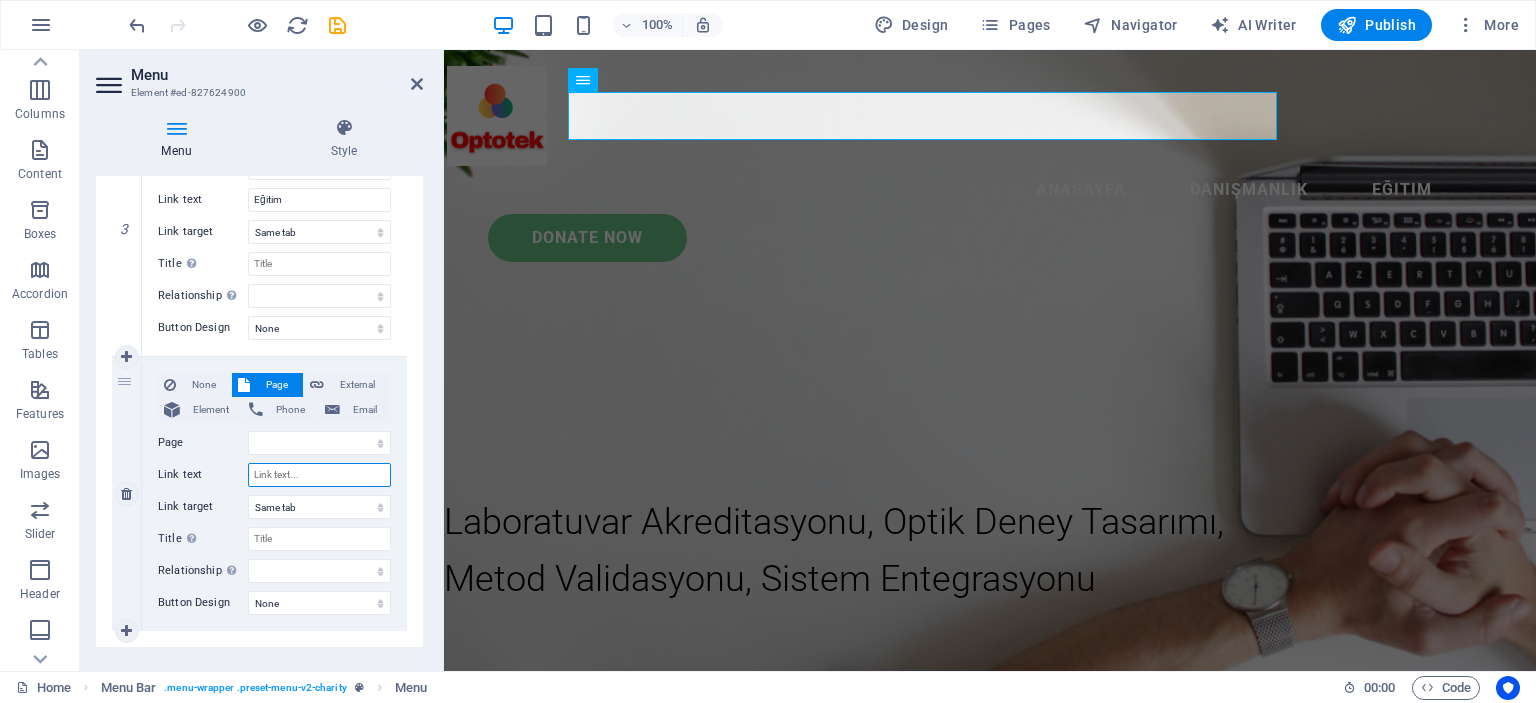 click on "Link text" at bounding box center [319, 475] 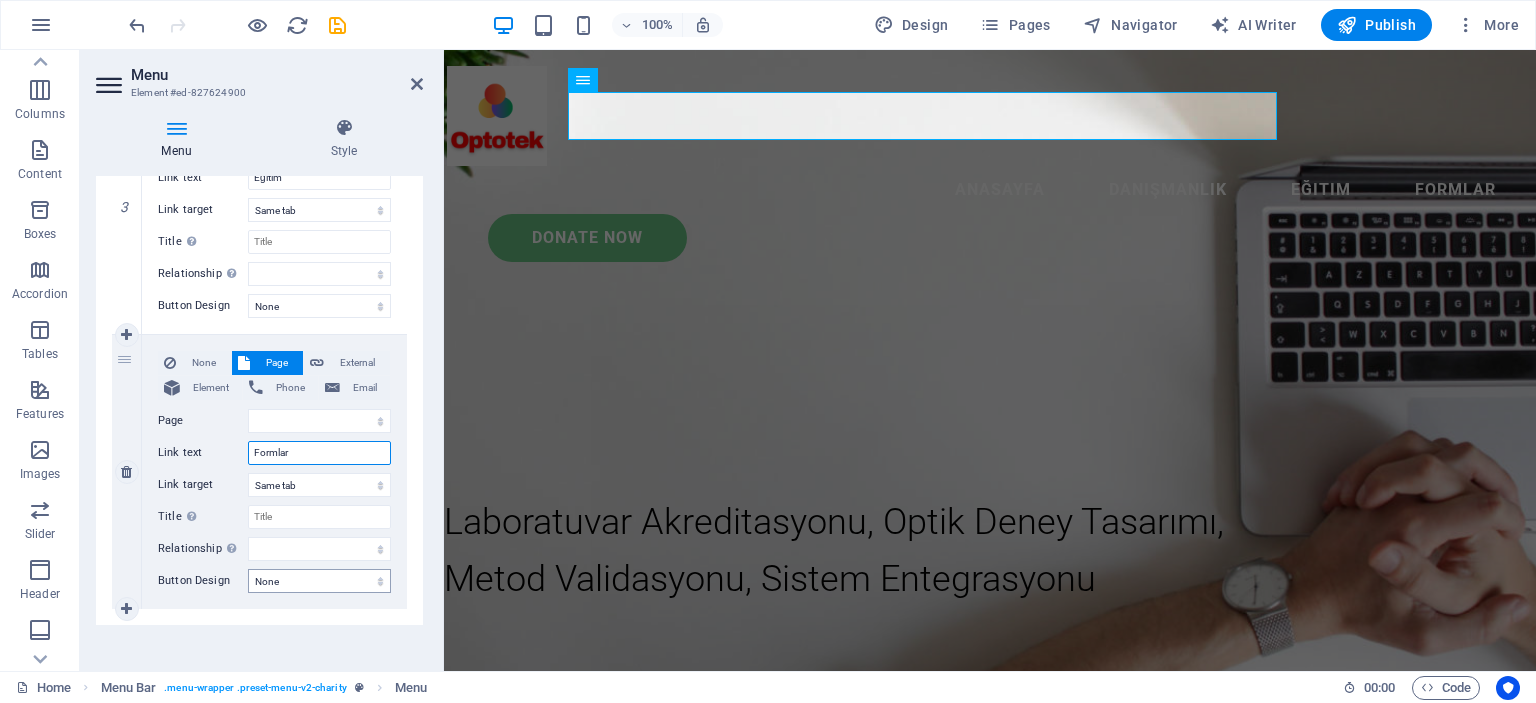 scroll, scrollTop: 864, scrollLeft: 0, axis: vertical 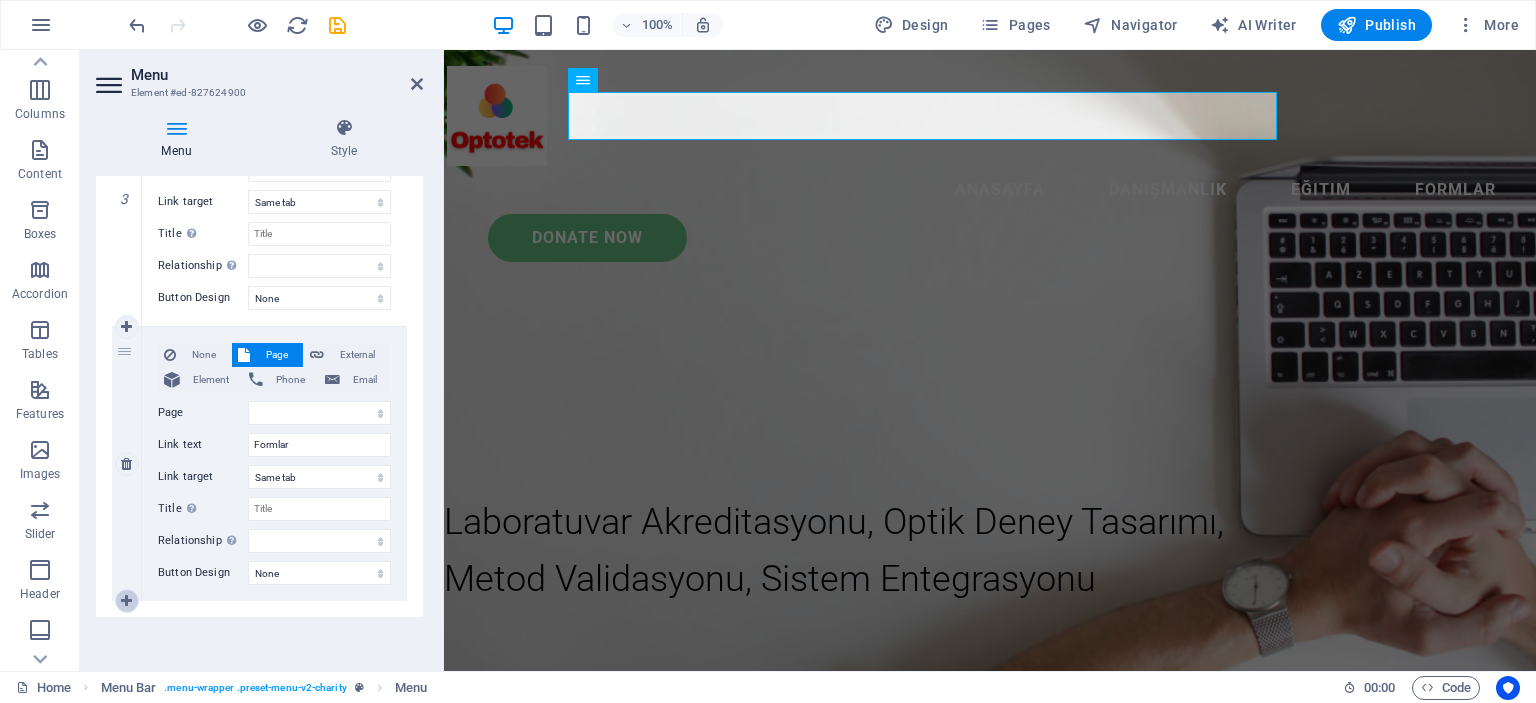 click at bounding box center [126, 601] 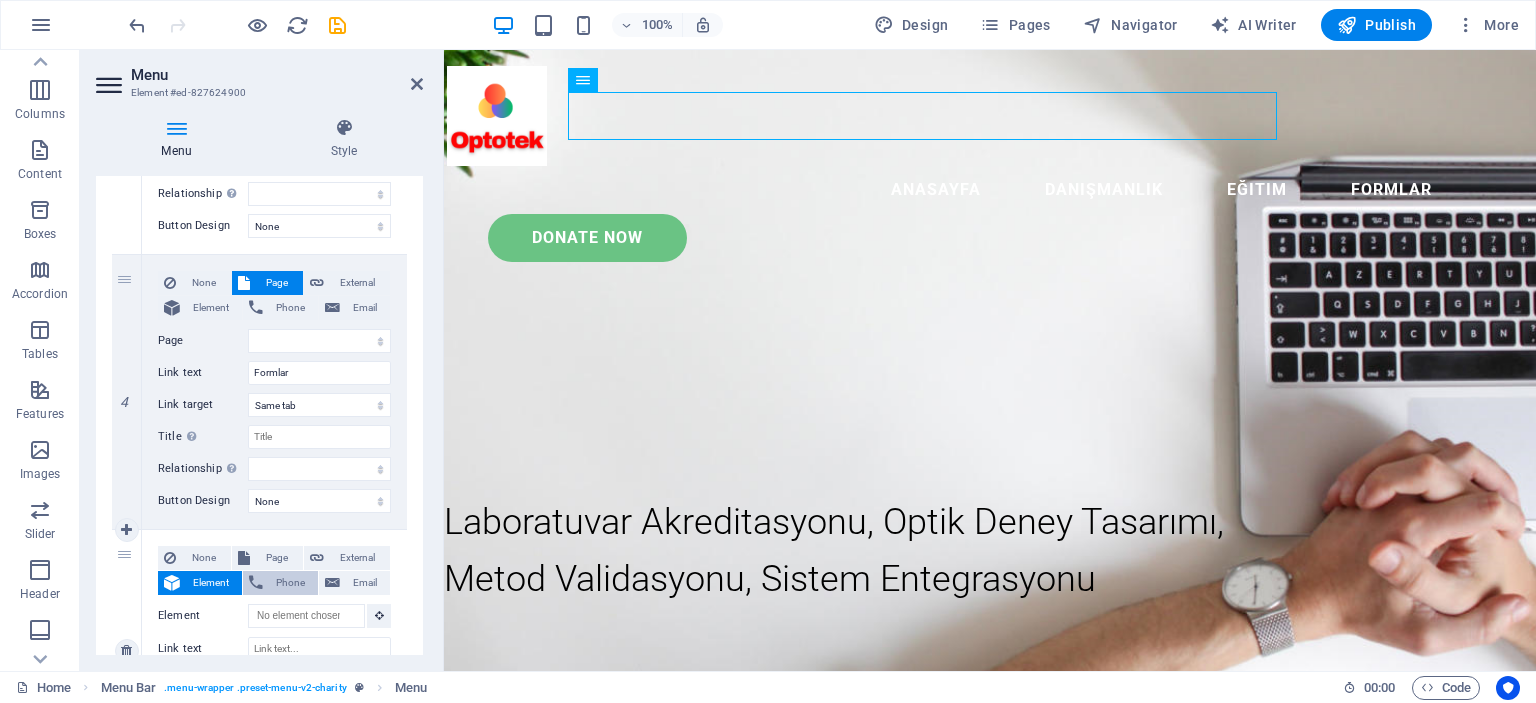 scroll, scrollTop: 964, scrollLeft: 0, axis: vertical 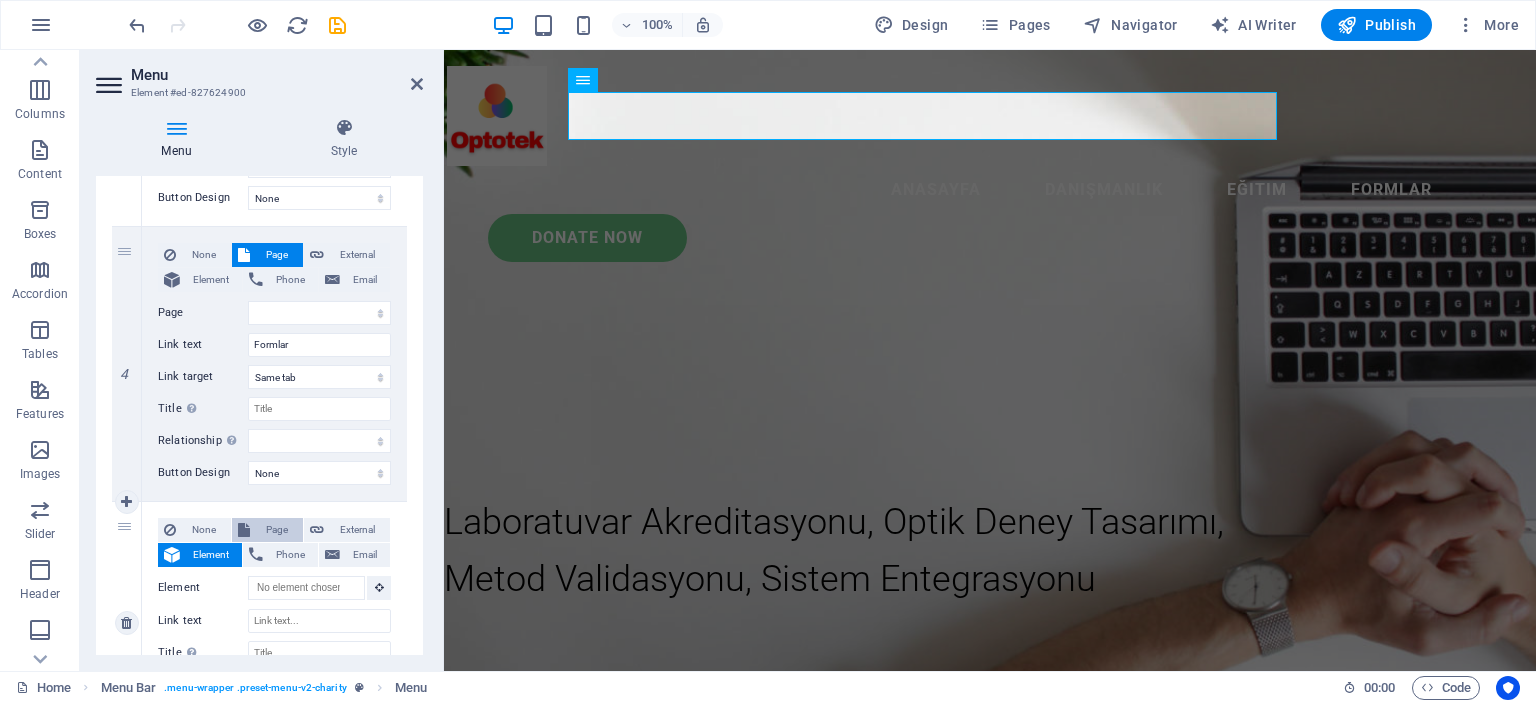 click on "Page" at bounding box center (276, 530) 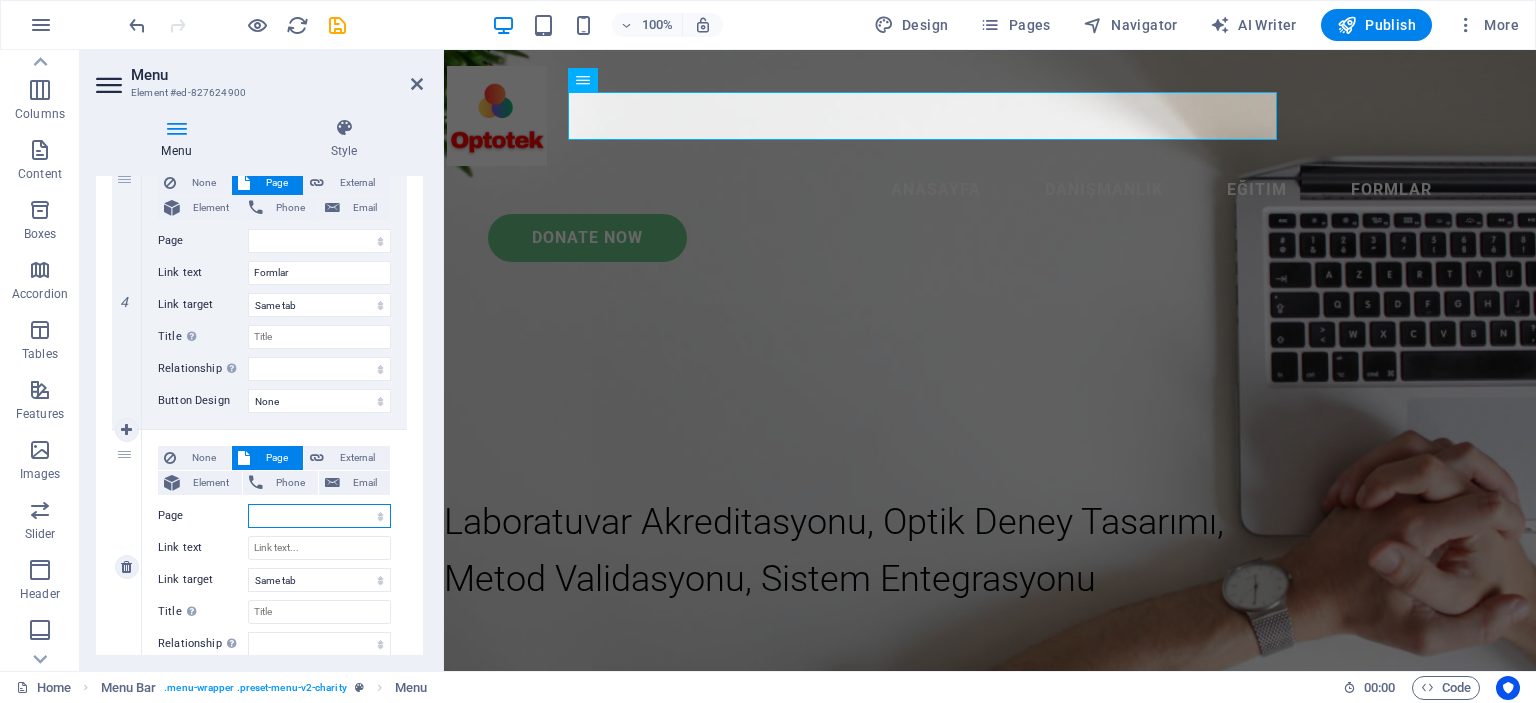 scroll, scrollTop: 1064, scrollLeft: 0, axis: vertical 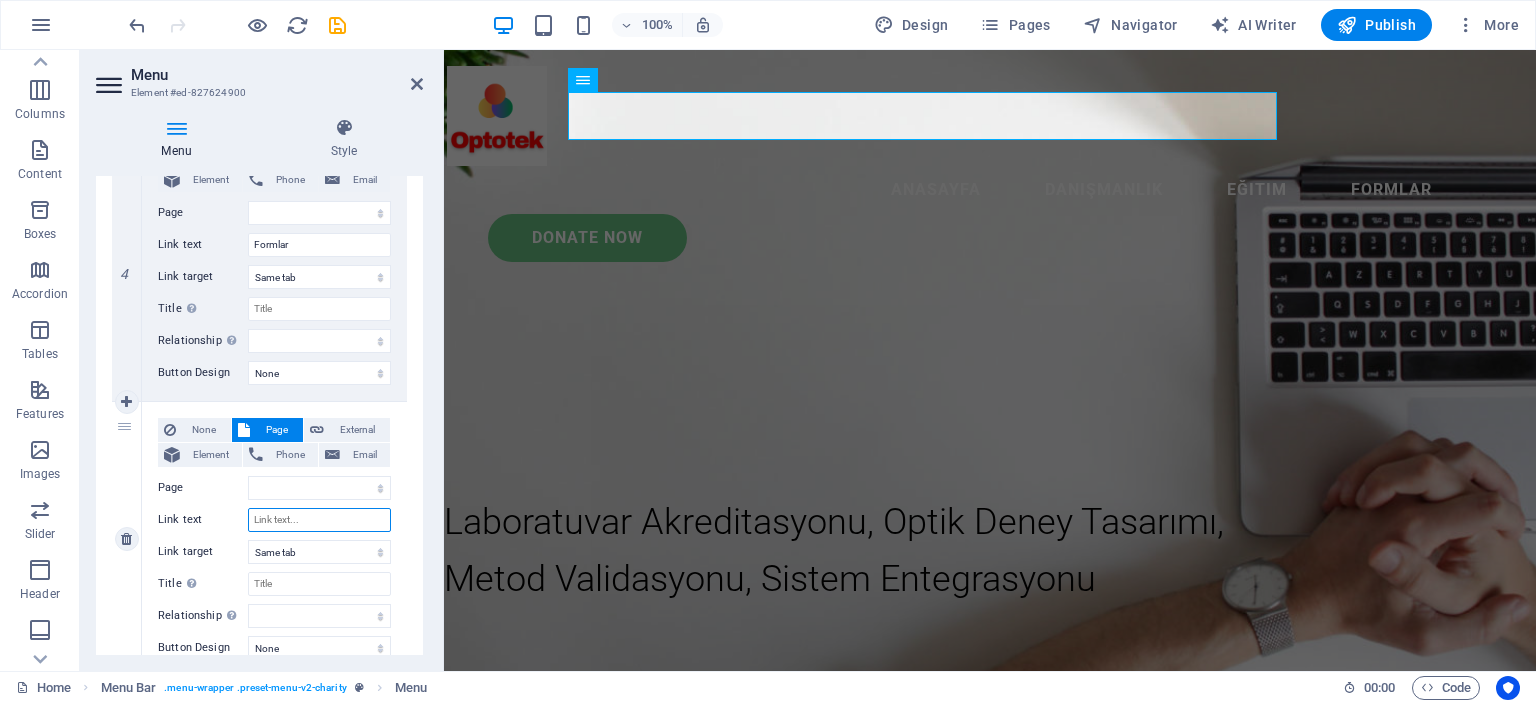 click on "Link text" at bounding box center (319, 520) 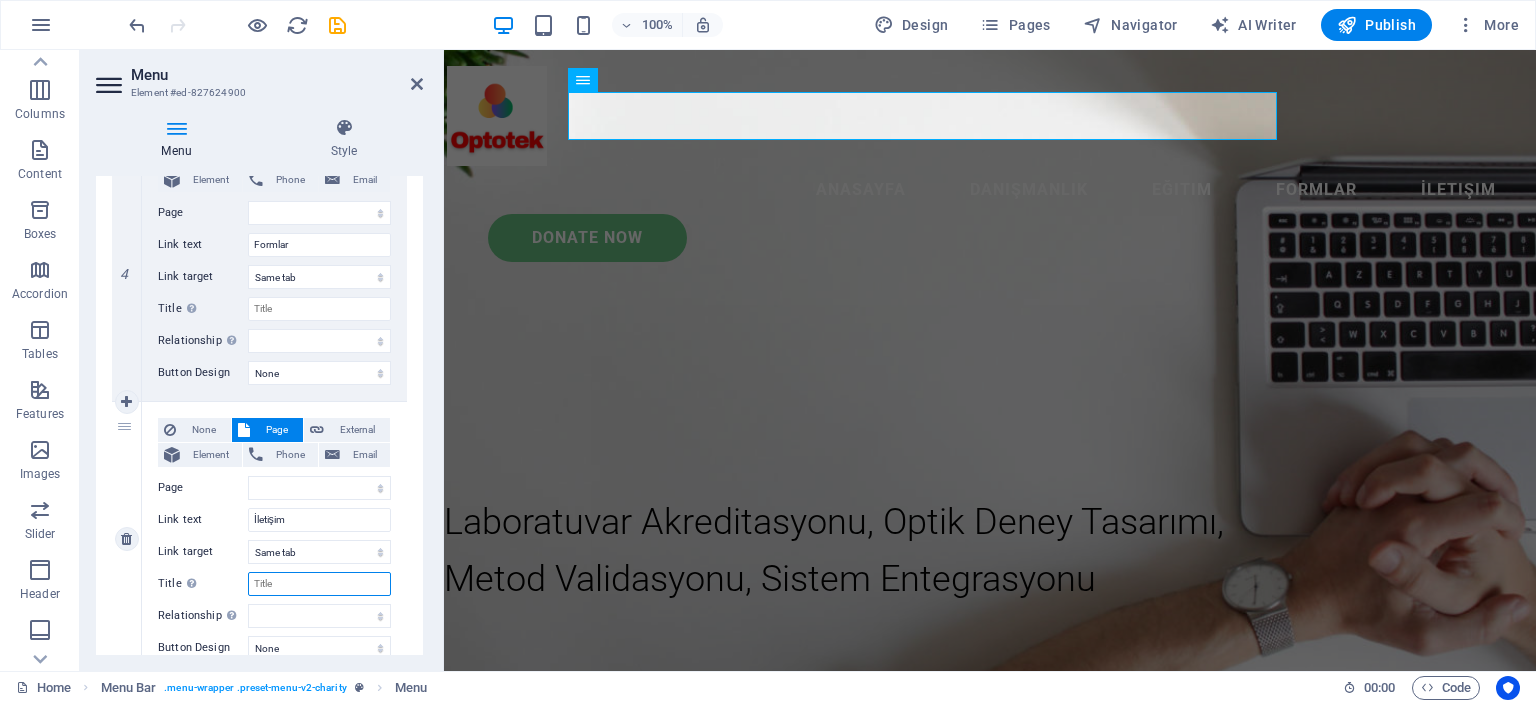 click on "Title Additional link description, should not be the same as the link text. The title is most often shown as a tooltip text when the mouse moves over the element. Leave empty if uncertain." at bounding box center (319, 584) 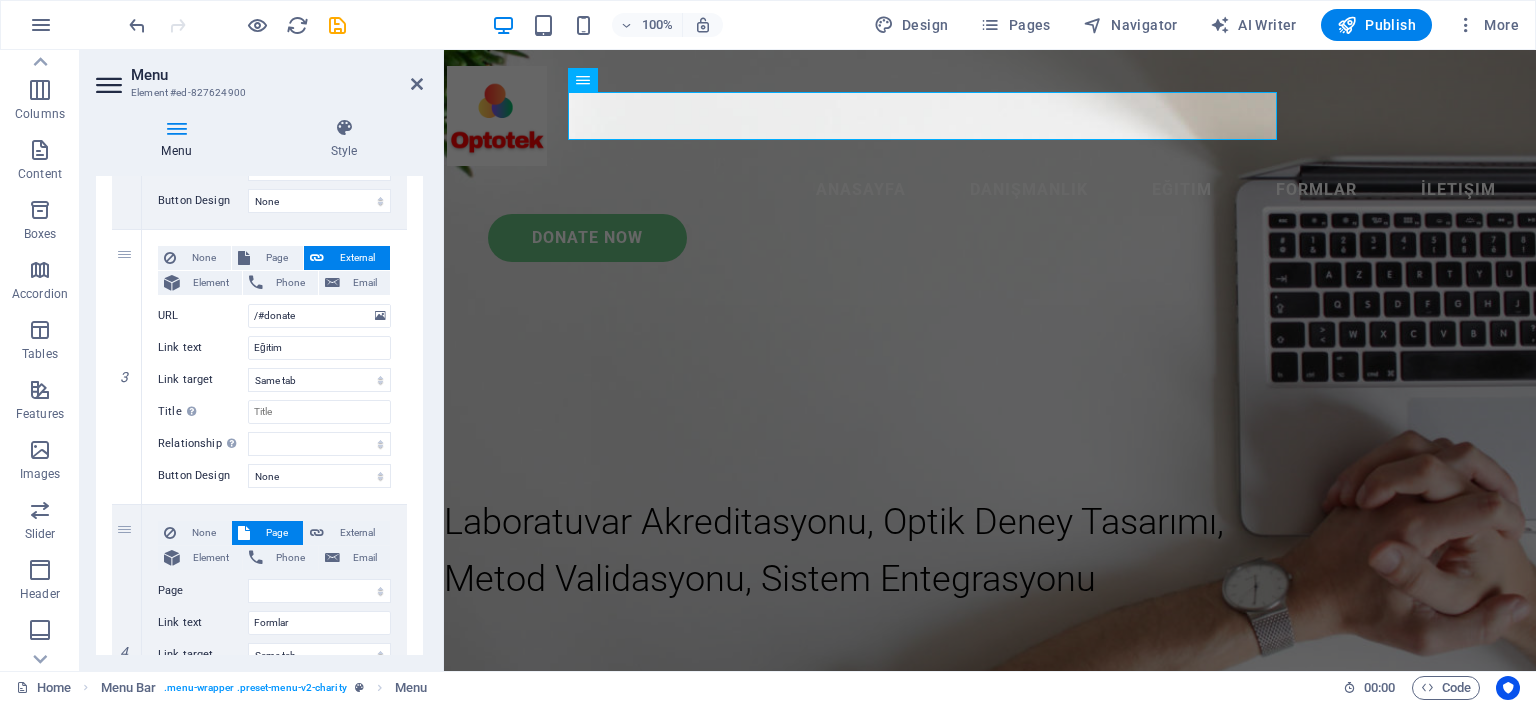 scroll, scrollTop: 564, scrollLeft: 0, axis: vertical 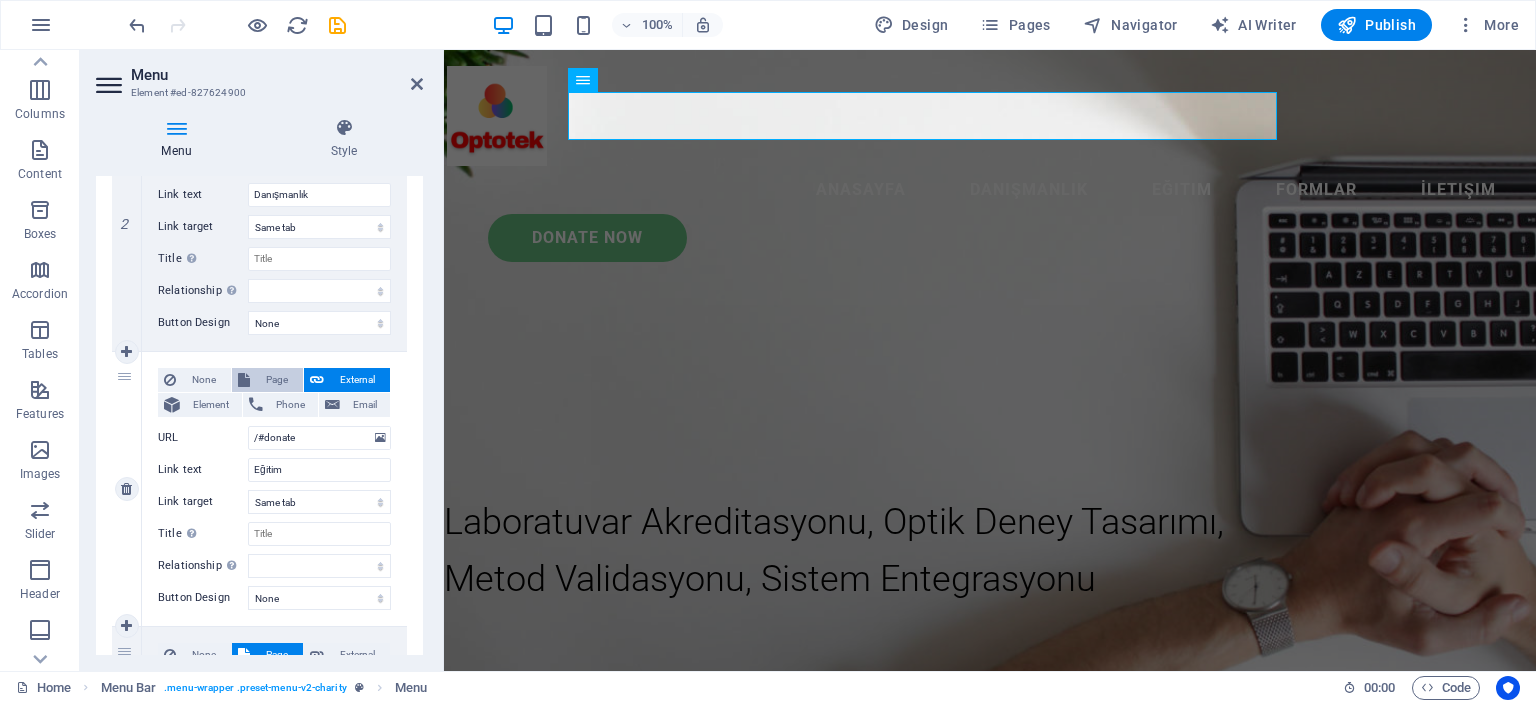 click on "Page" at bounding box center (276, 380) 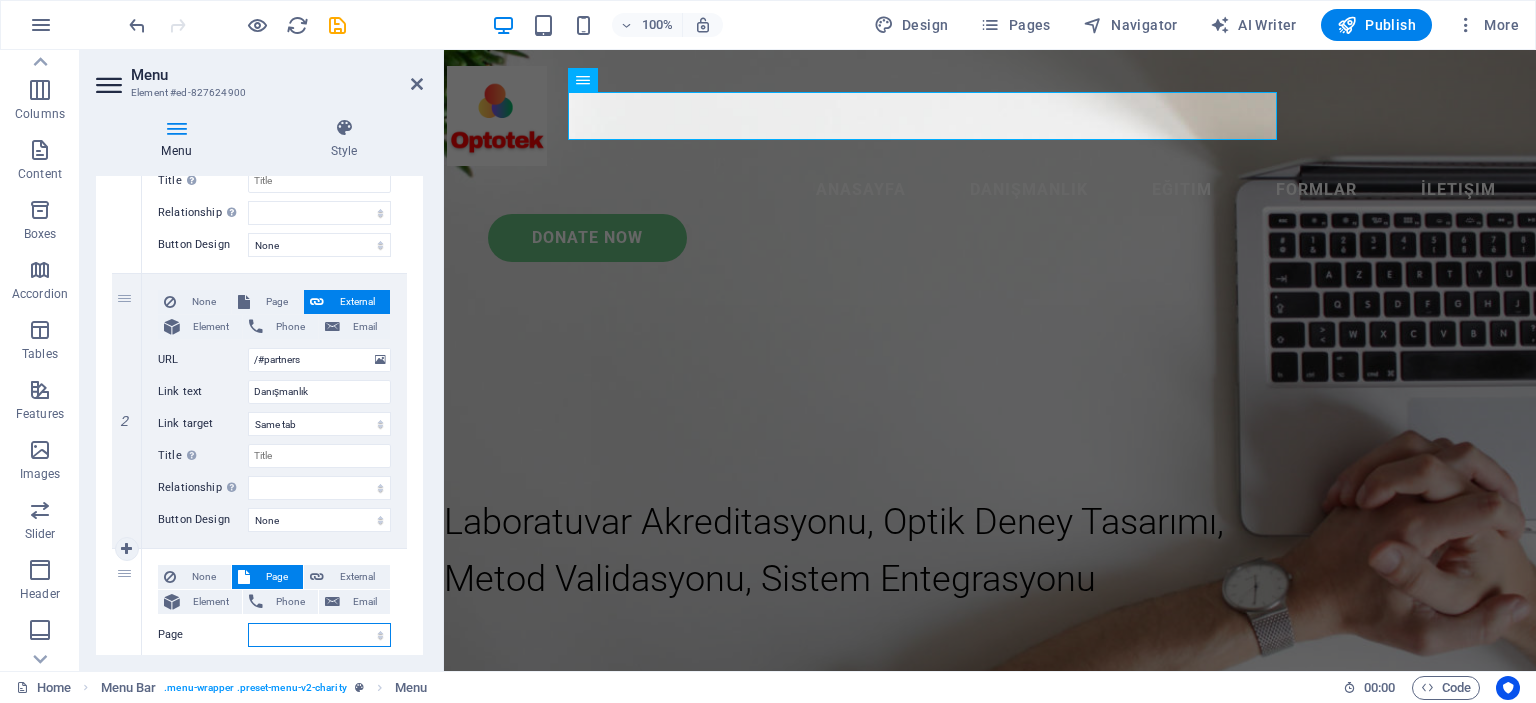 scroll, scrollTop: 364, scrollLeft: 0, axis: vertical 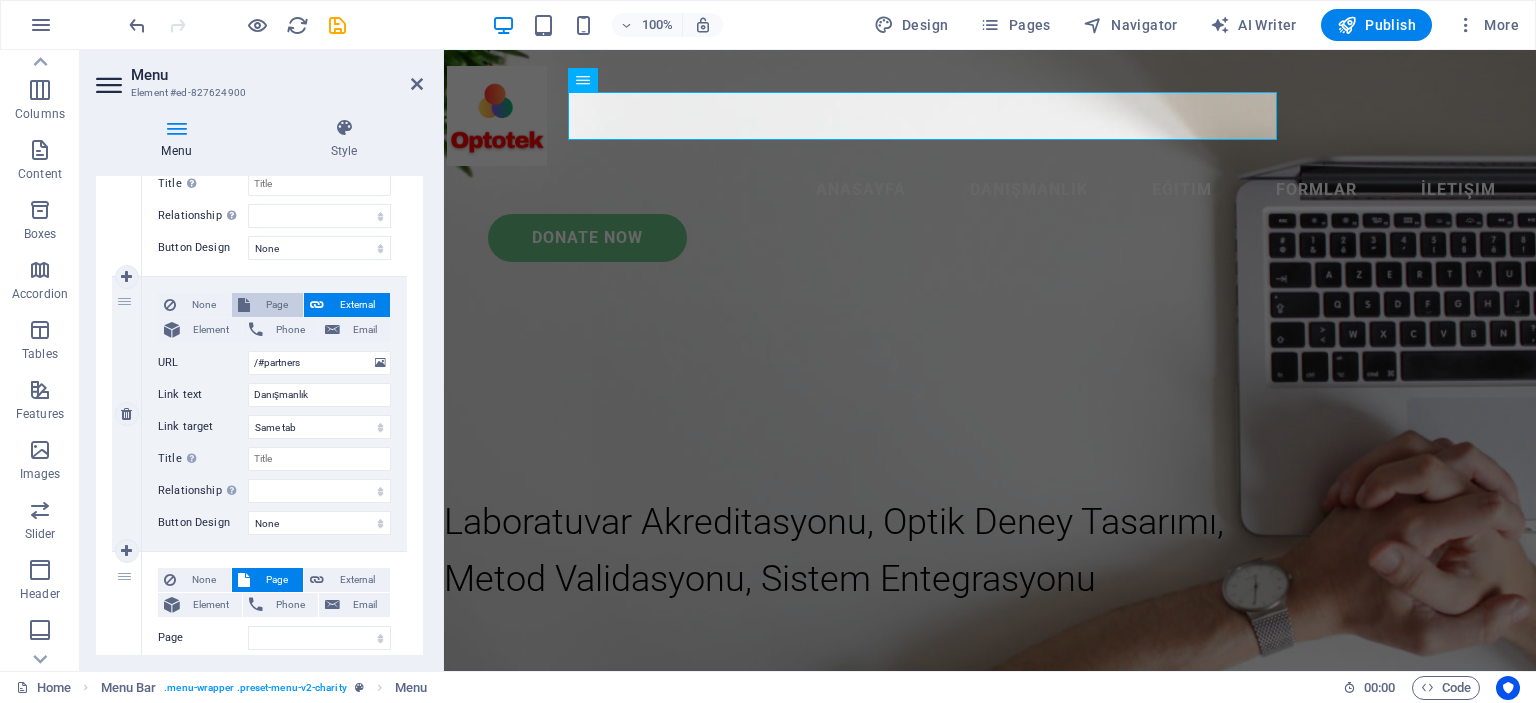click on "Page" at bounding box center (276, 305) 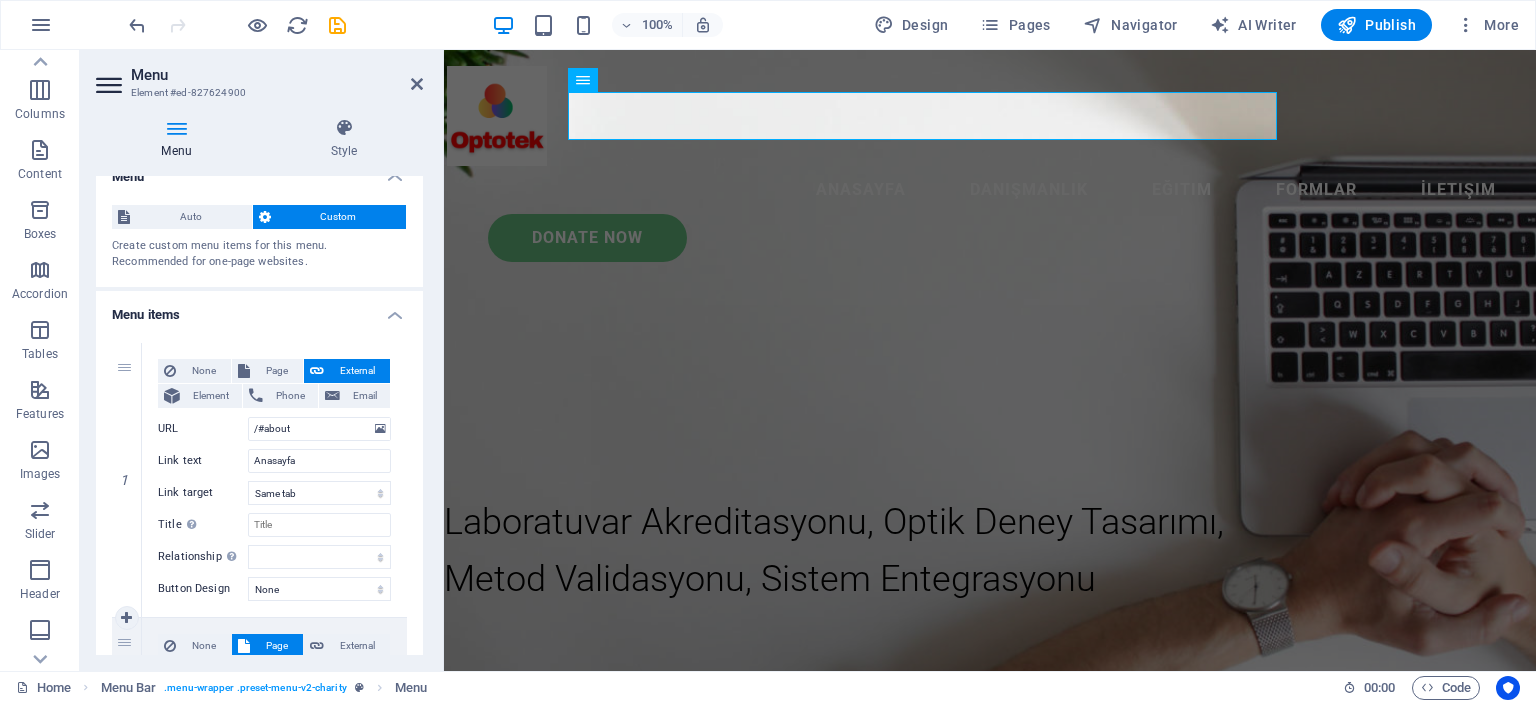 scroll, scrollTop: 0, scrollLeft: 0, axis: both 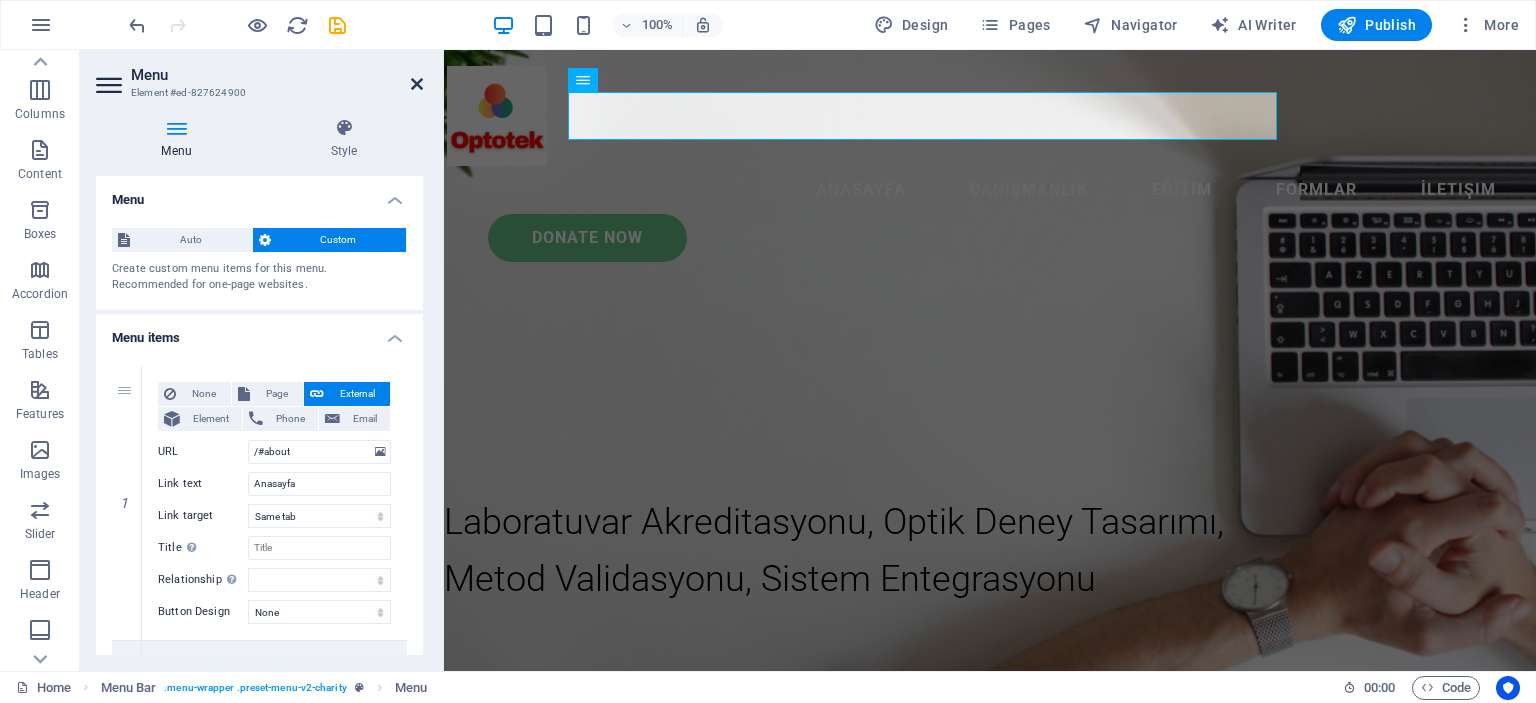 click at bounding box center [417, 84] 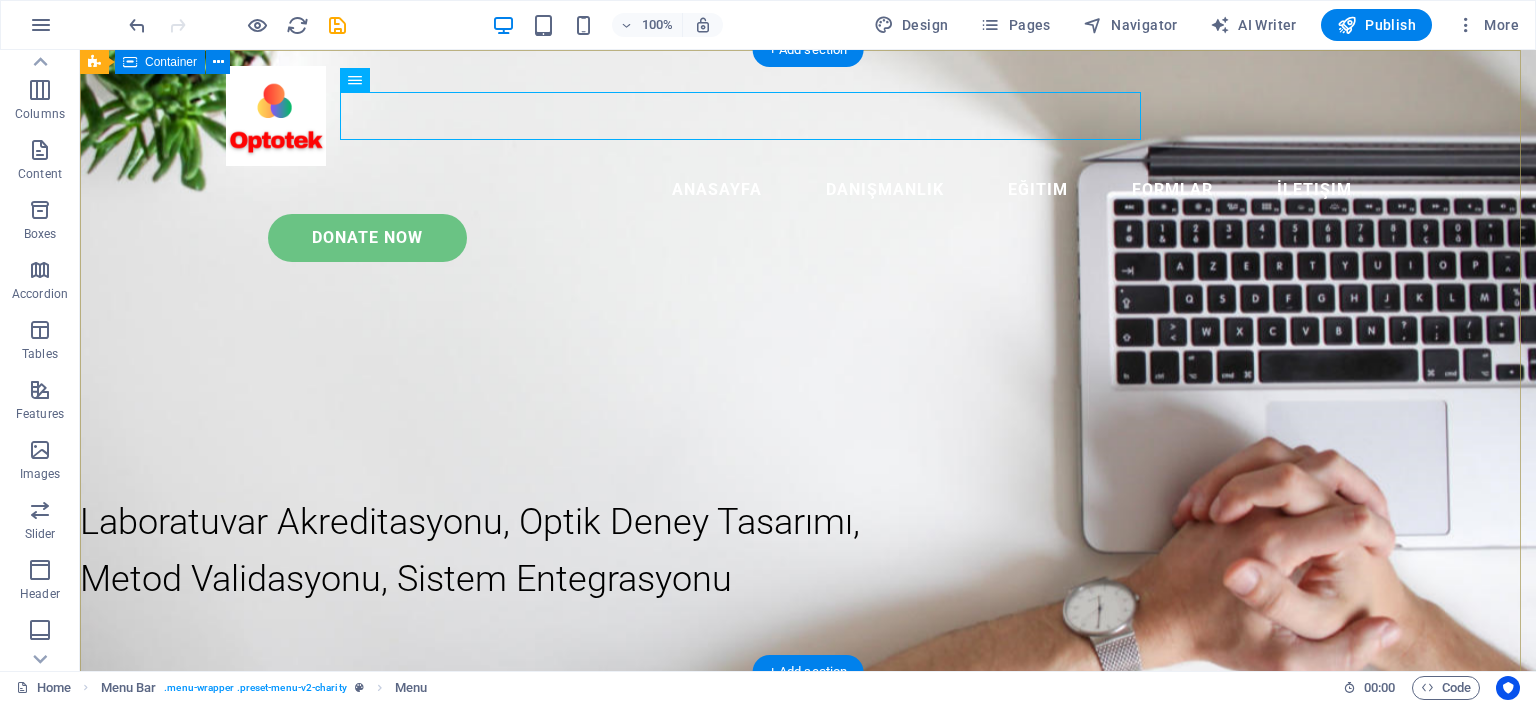 click on "Eğitim ve Danışmanlık Hizmetleri Laboratuvar Akreditasyonu, Optik Deney Tasarımı, Metod Validasyonu, Sistem Entegrasyonu" at bounding box center [808, 805] 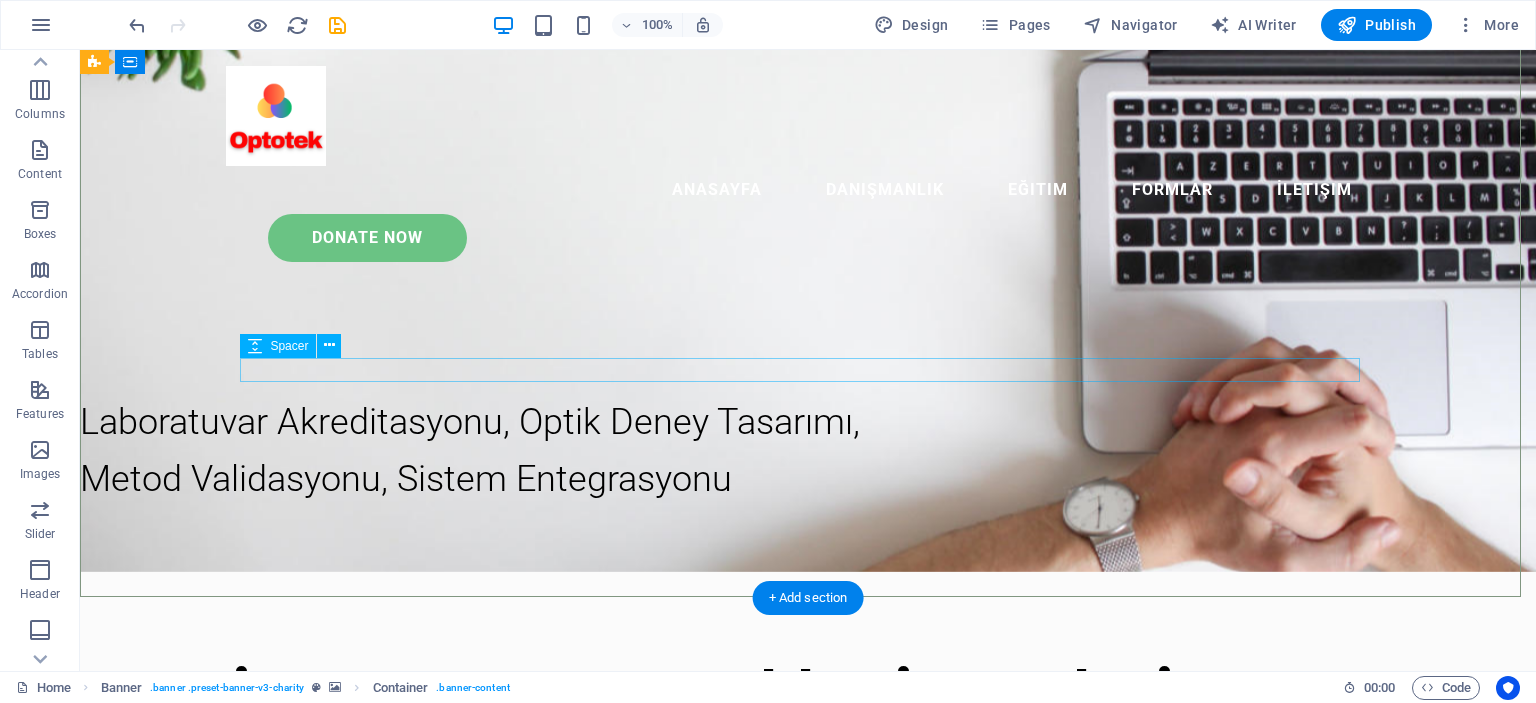 scroll, scrollTop: 0, scrollLeft: 0, axis: both 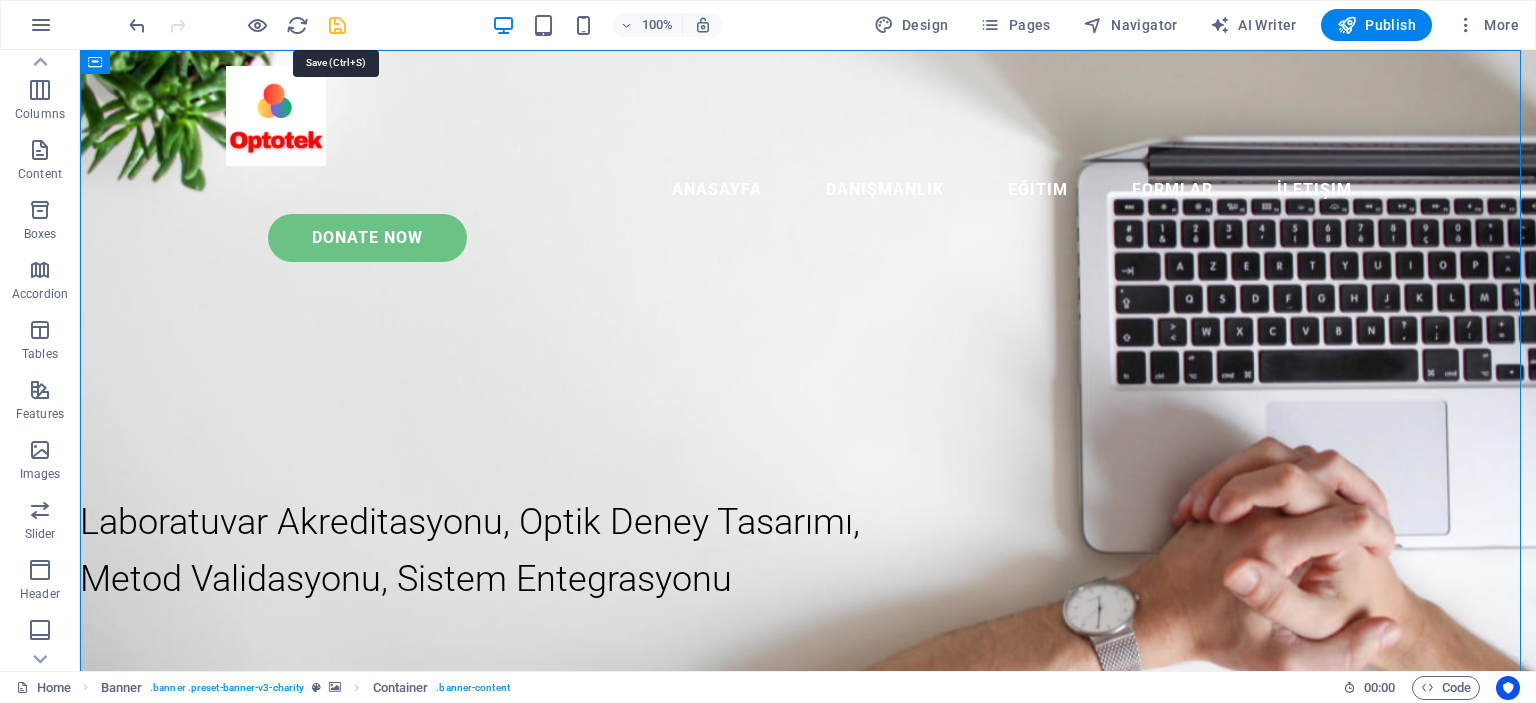 click at bounding box center (337, 25) 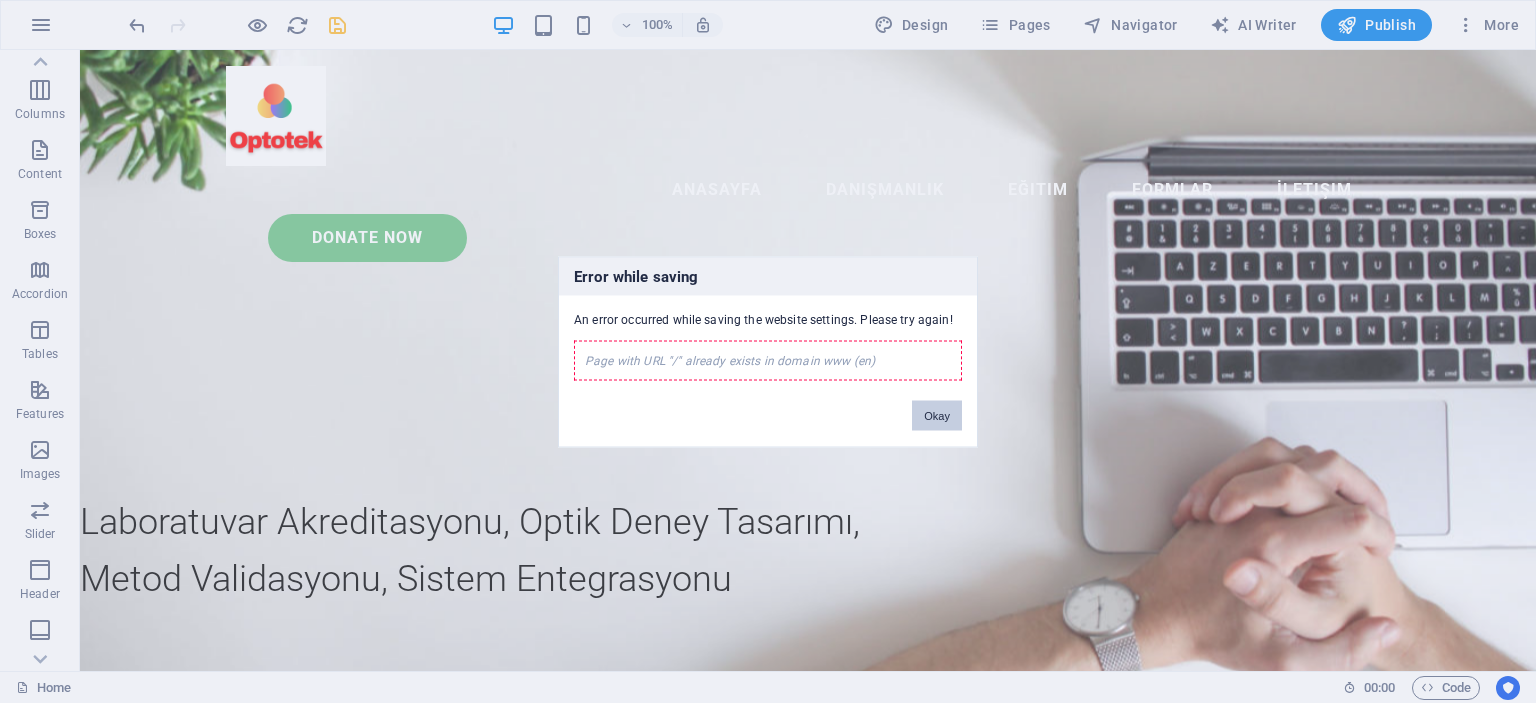 click on "Okay" at bounding box center (937, 415) 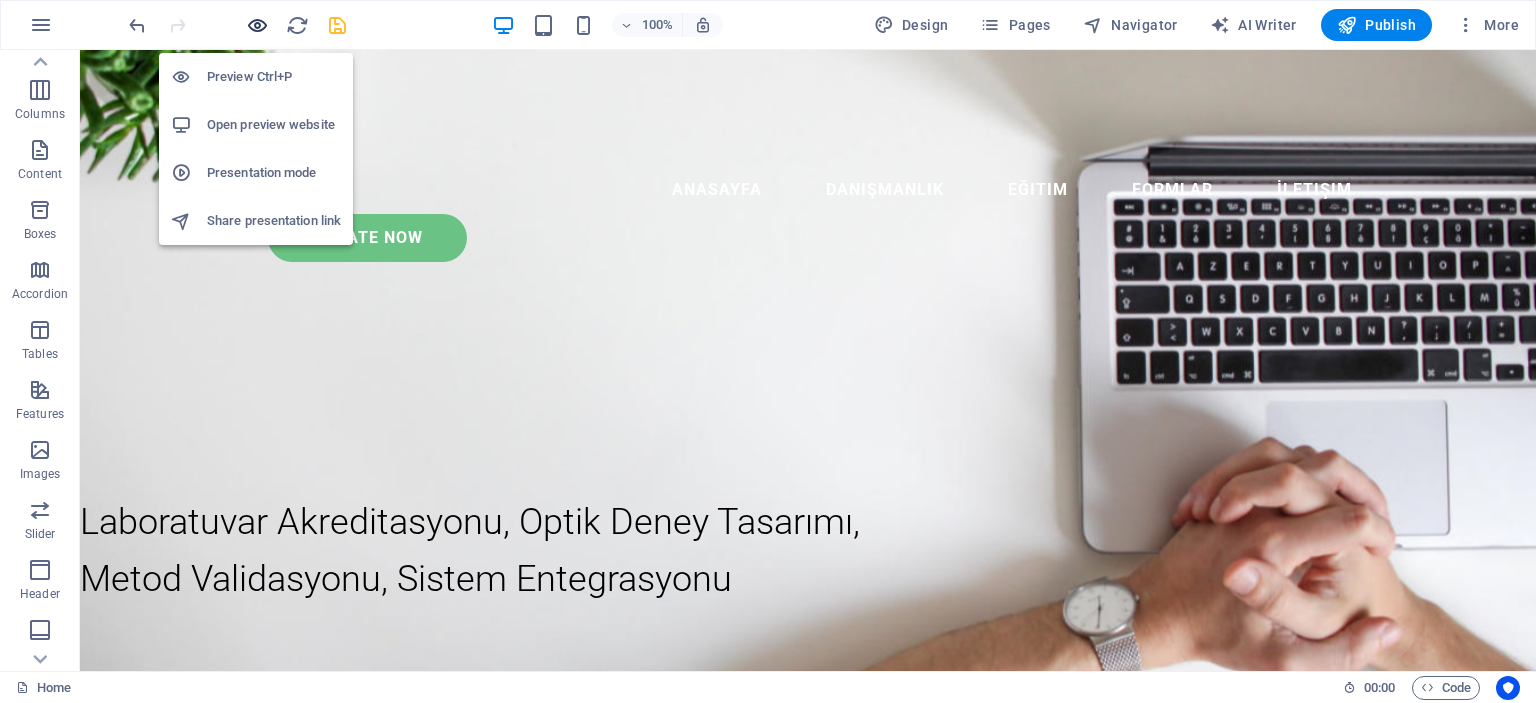 click at bounding box center [257, 25] 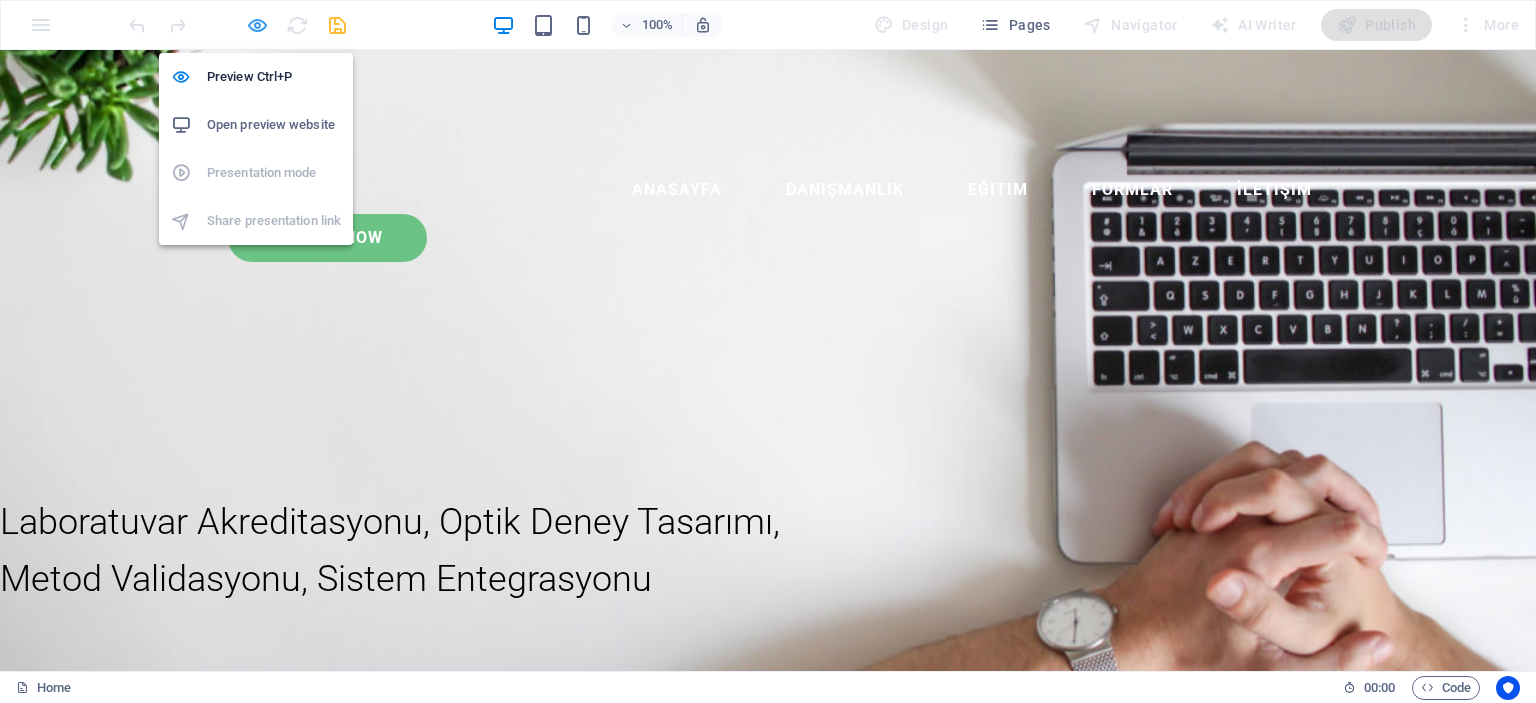 click at bounding box center (257, 25) 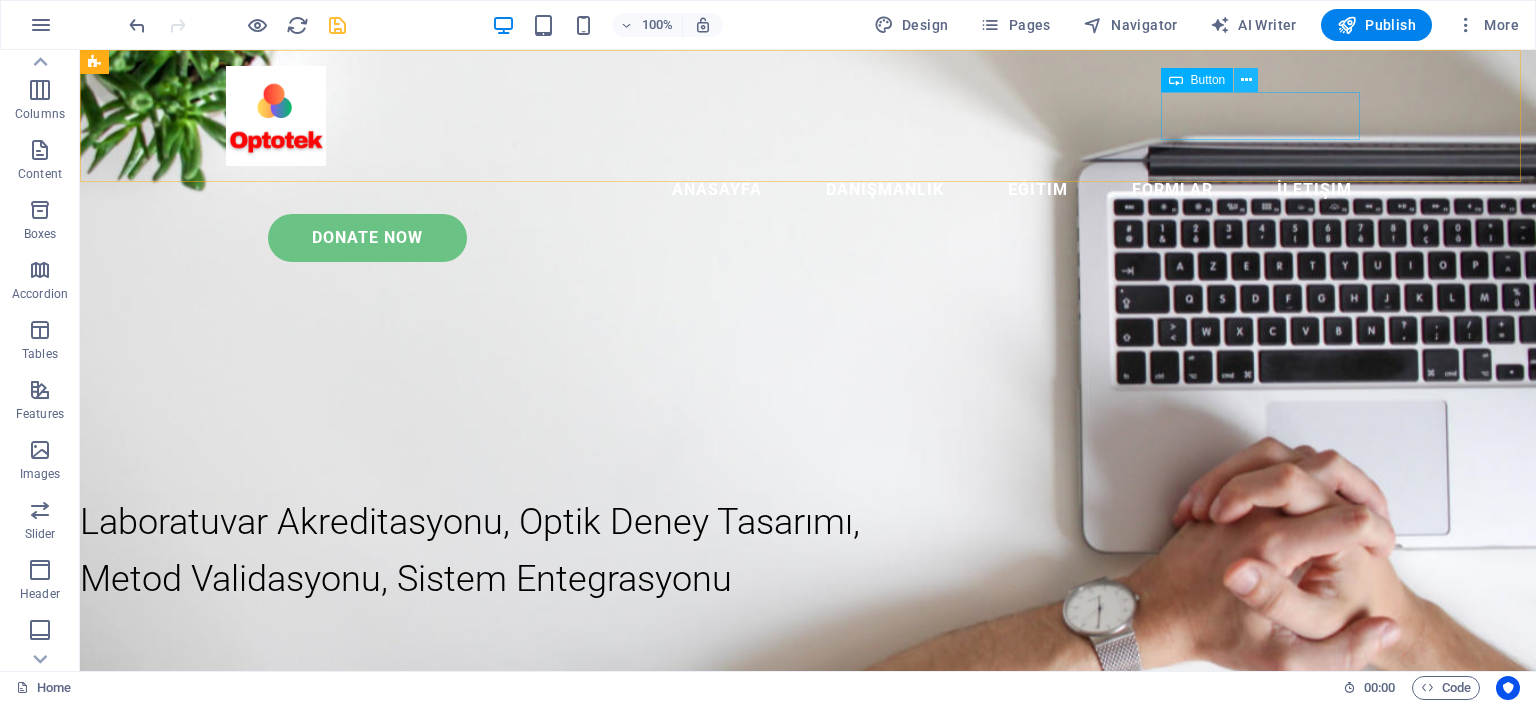 click at bounding box center (1246, 80) 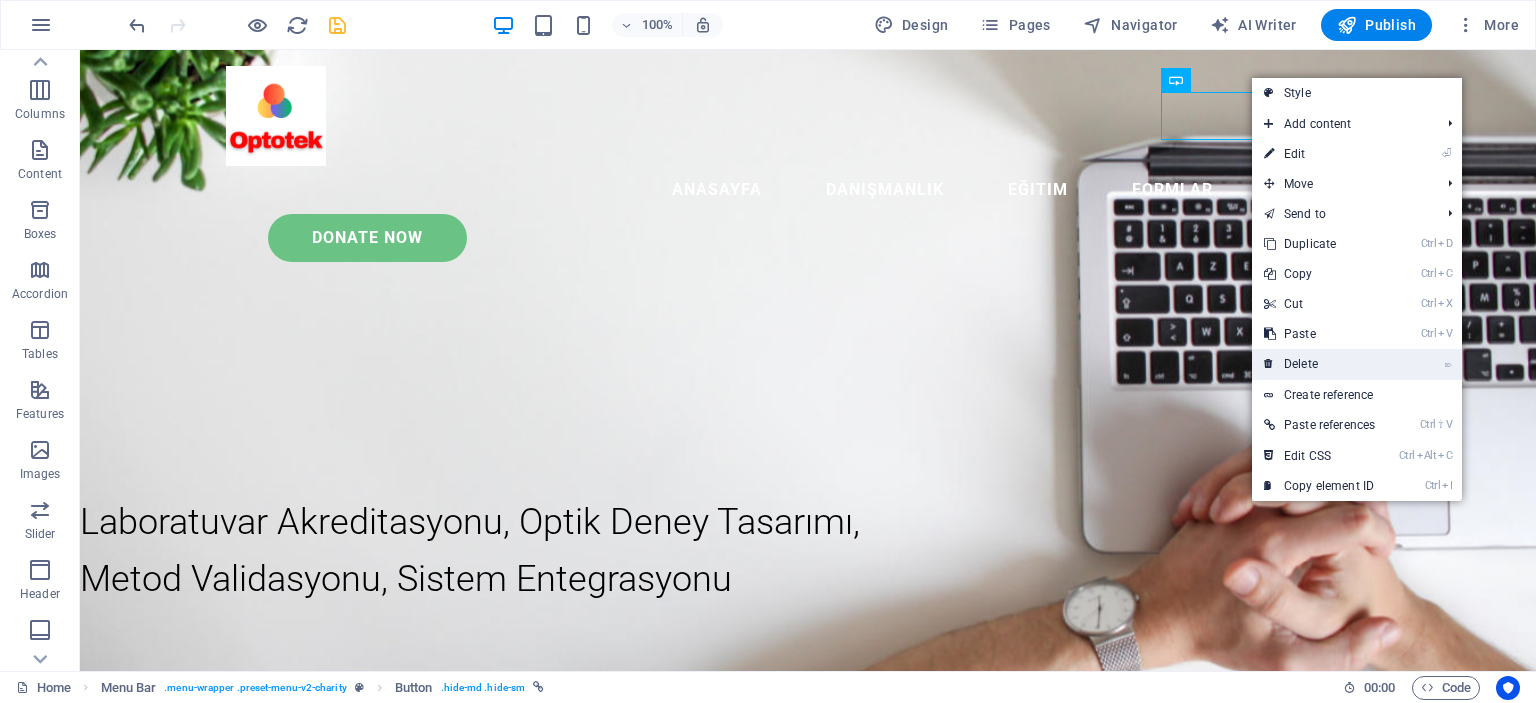 click on "⌦  Delete" at bounding box center [1319, 364] 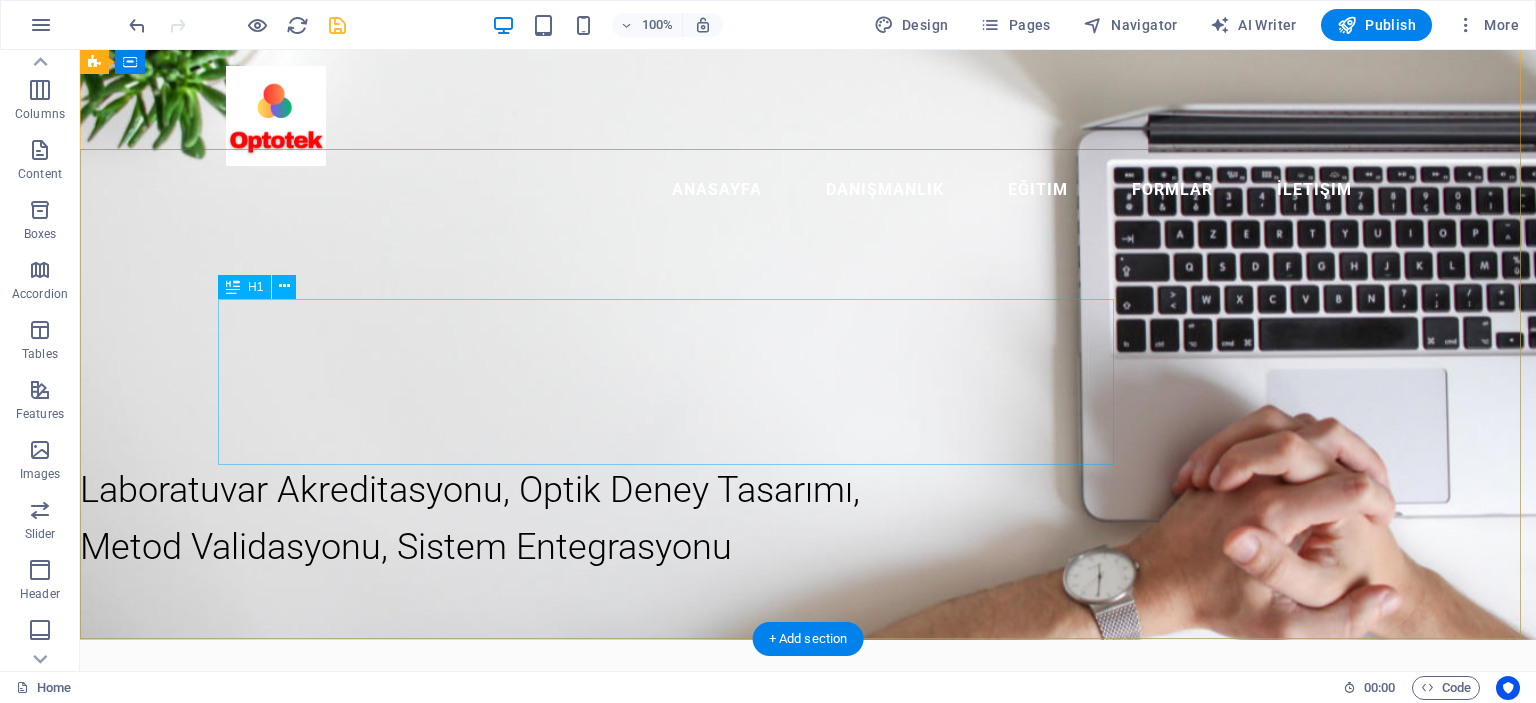 scroll, scrollTop: 0, scrollLeft: 0, axis: both 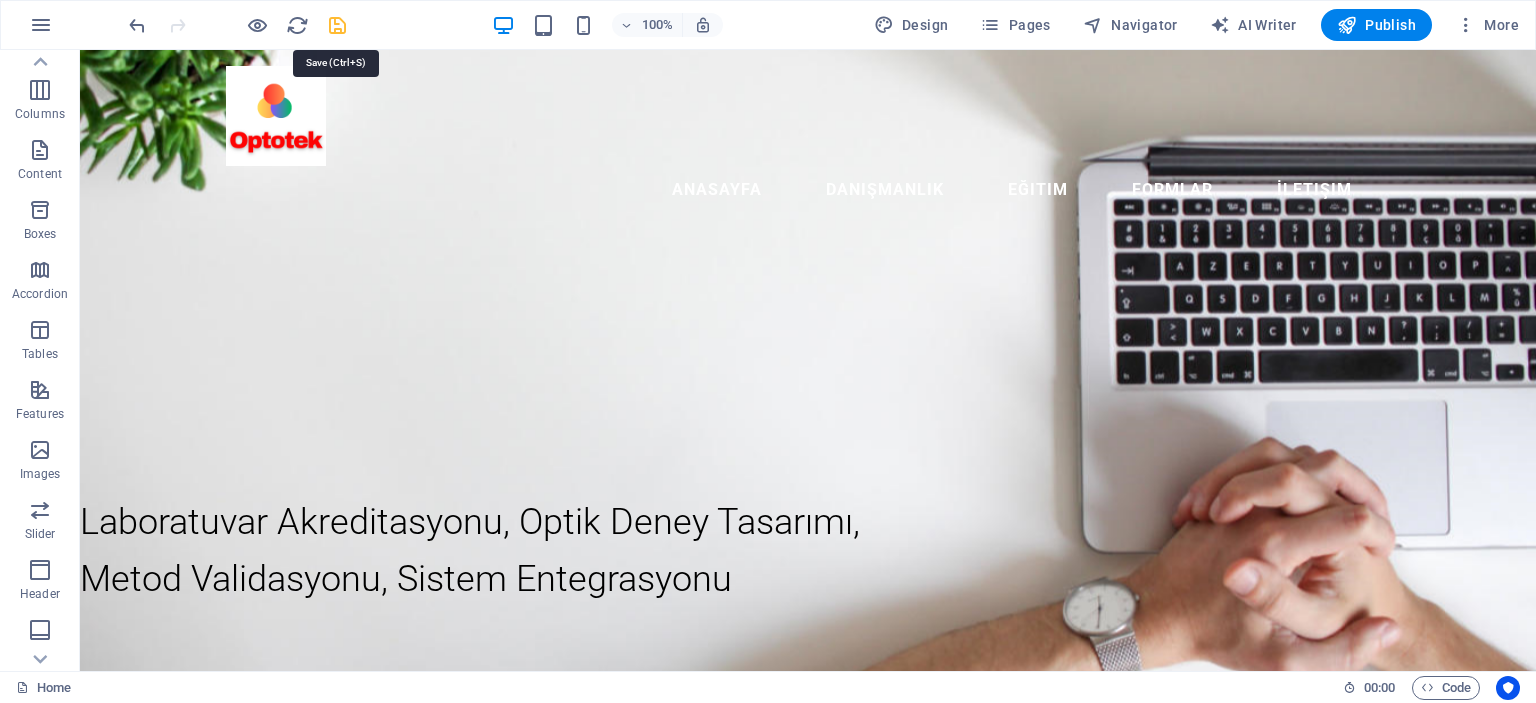 click at bounding box center [337, 25] 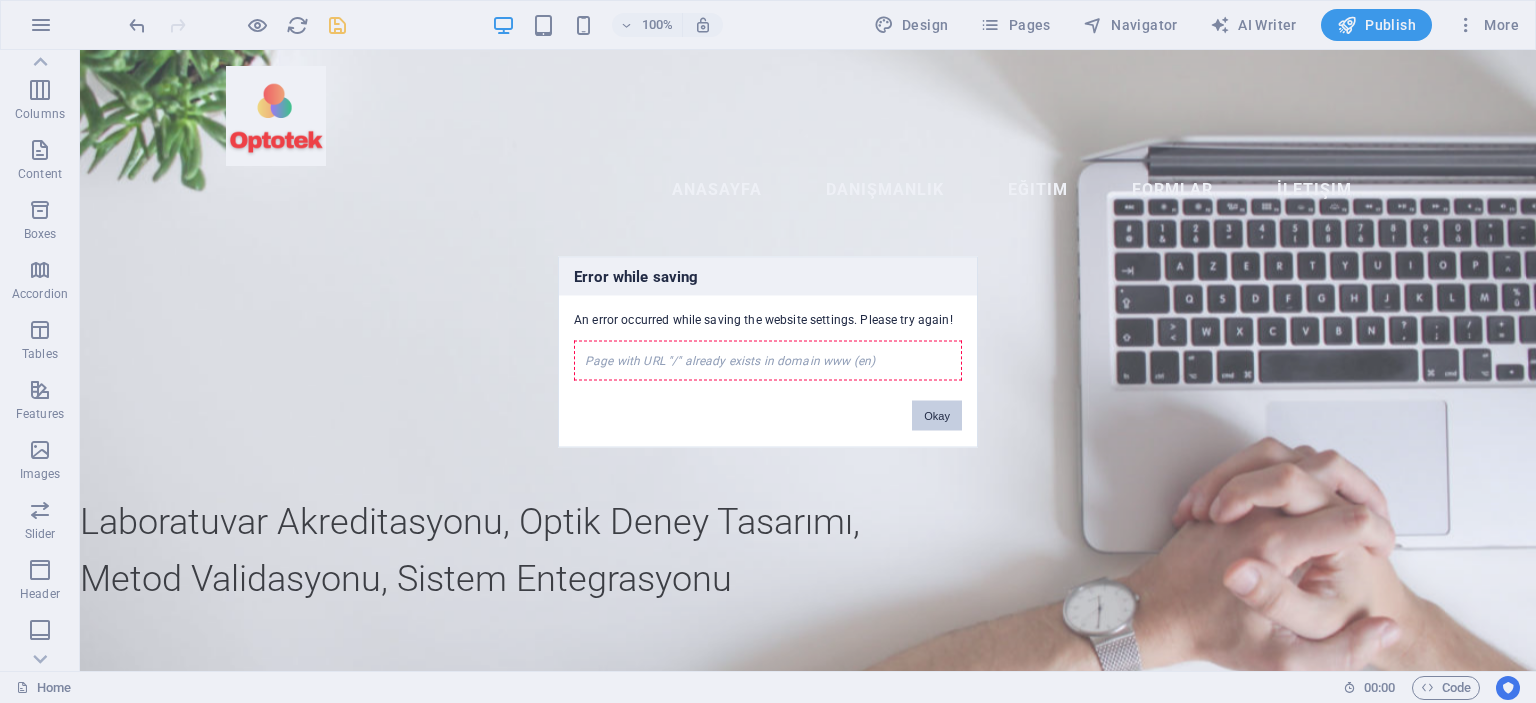 click on "Okay" at bounding box center (937, 415) 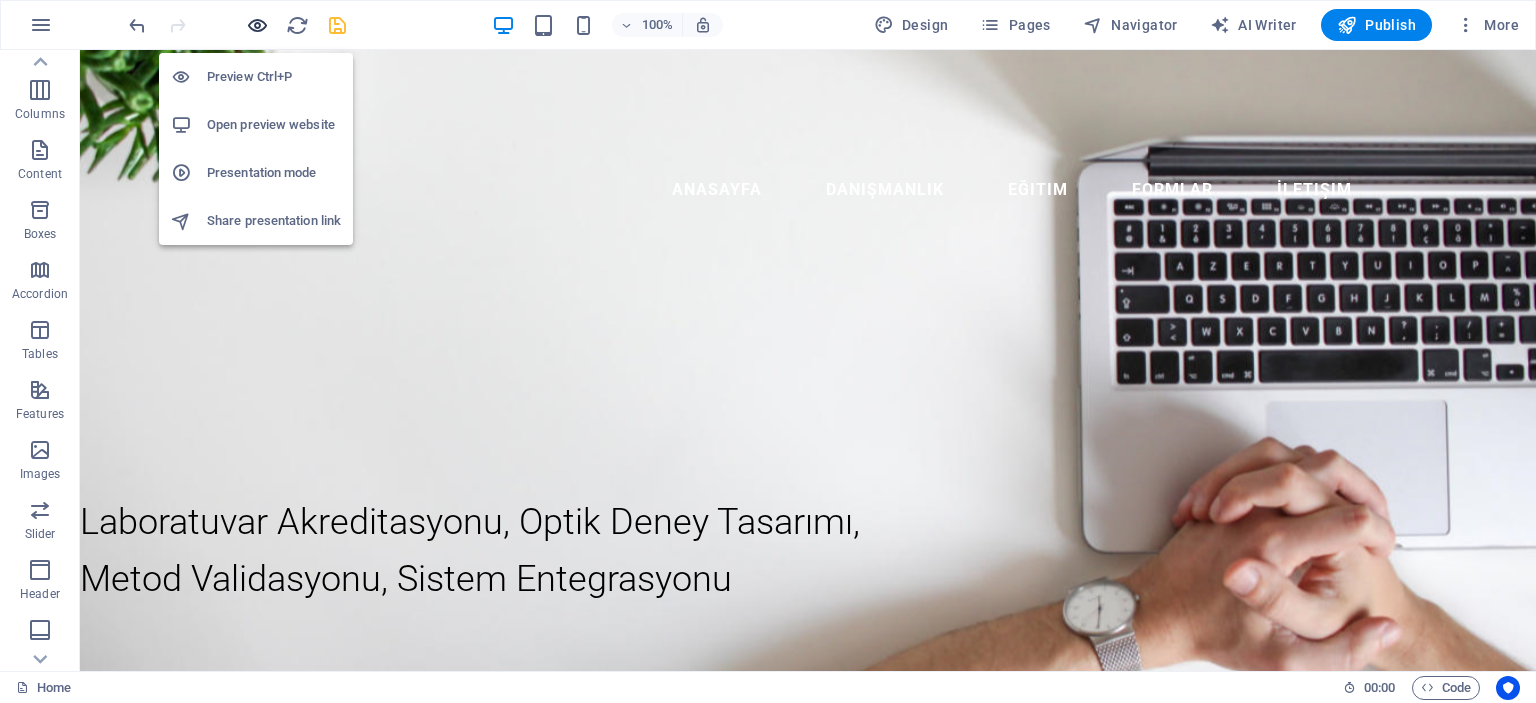 click at bounding box center [257, 25] 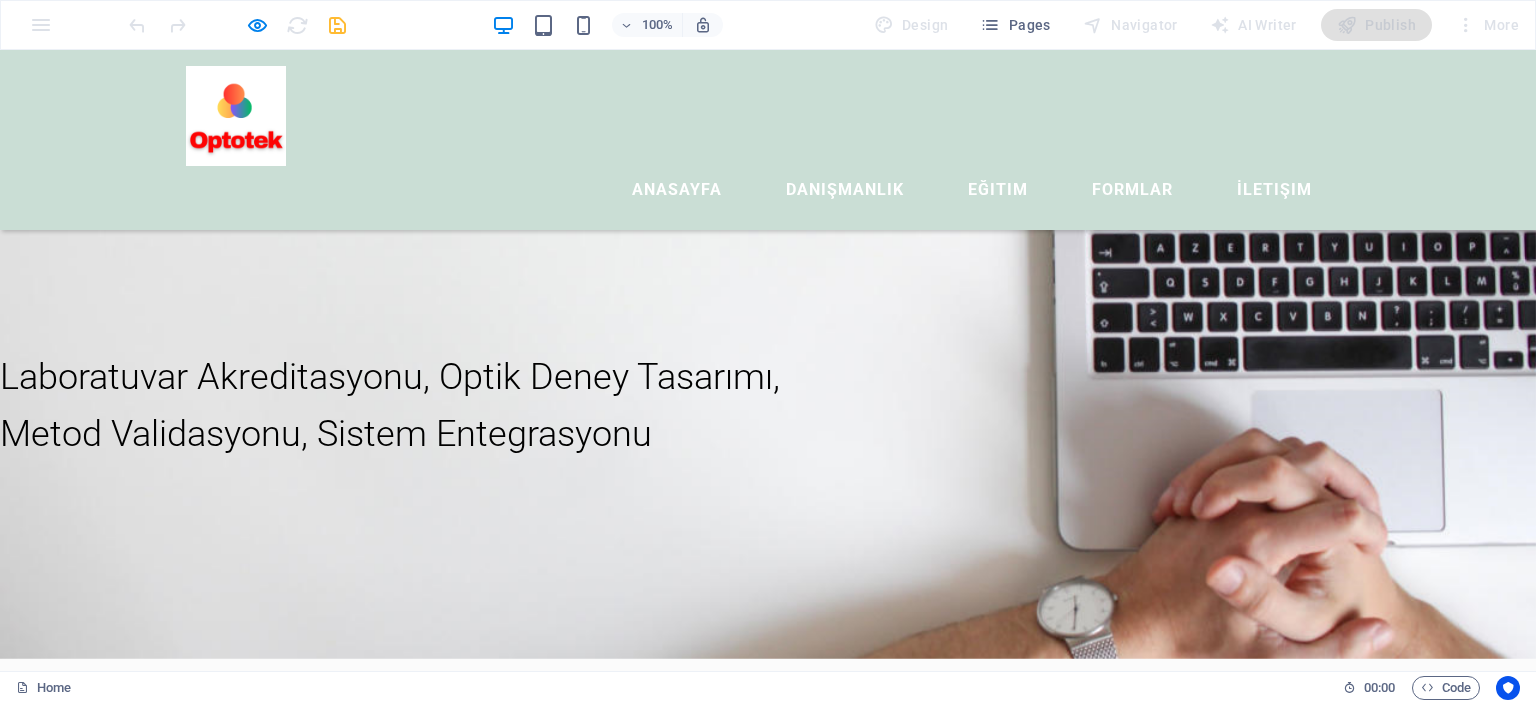 scroll, scrollTop: 0, scrollLeft: 0, axis: both 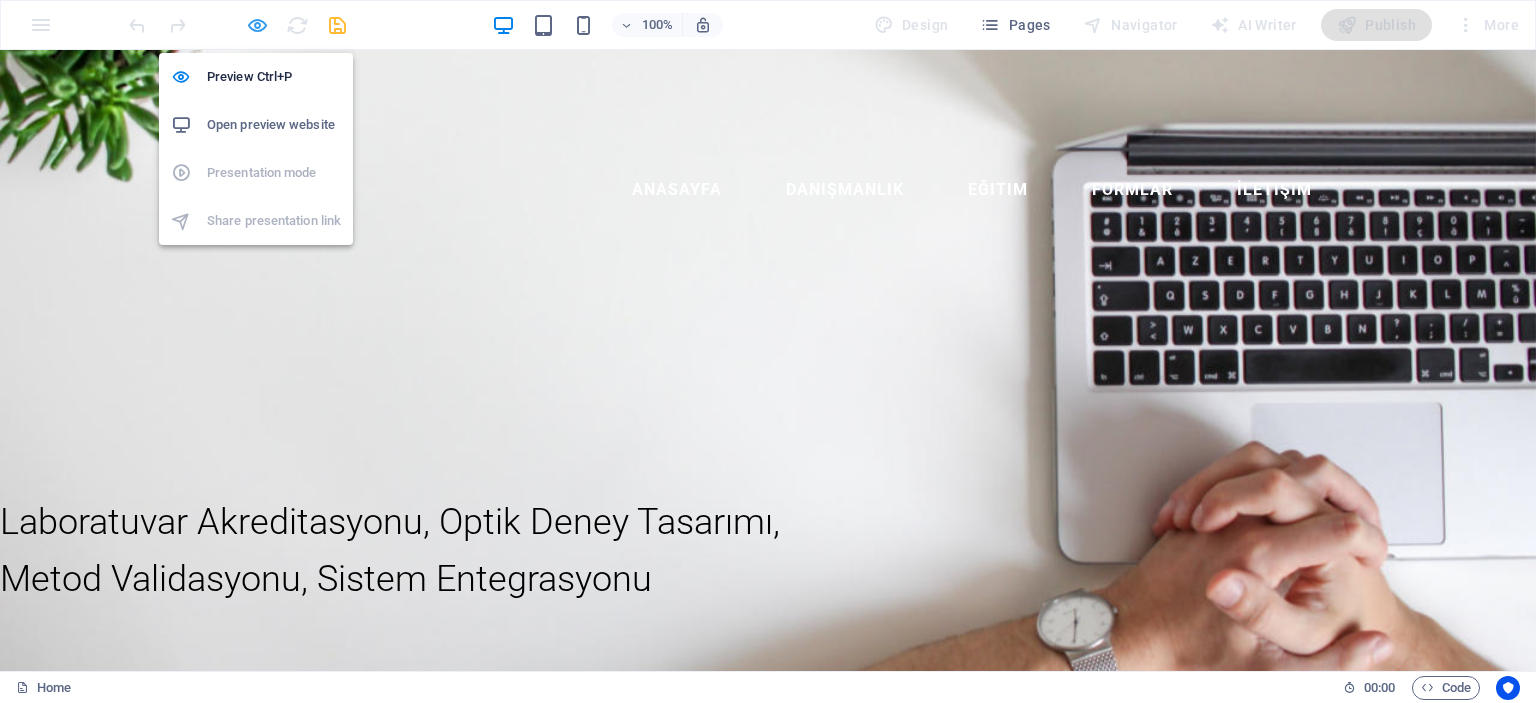 click at bounding box center [257, 25] 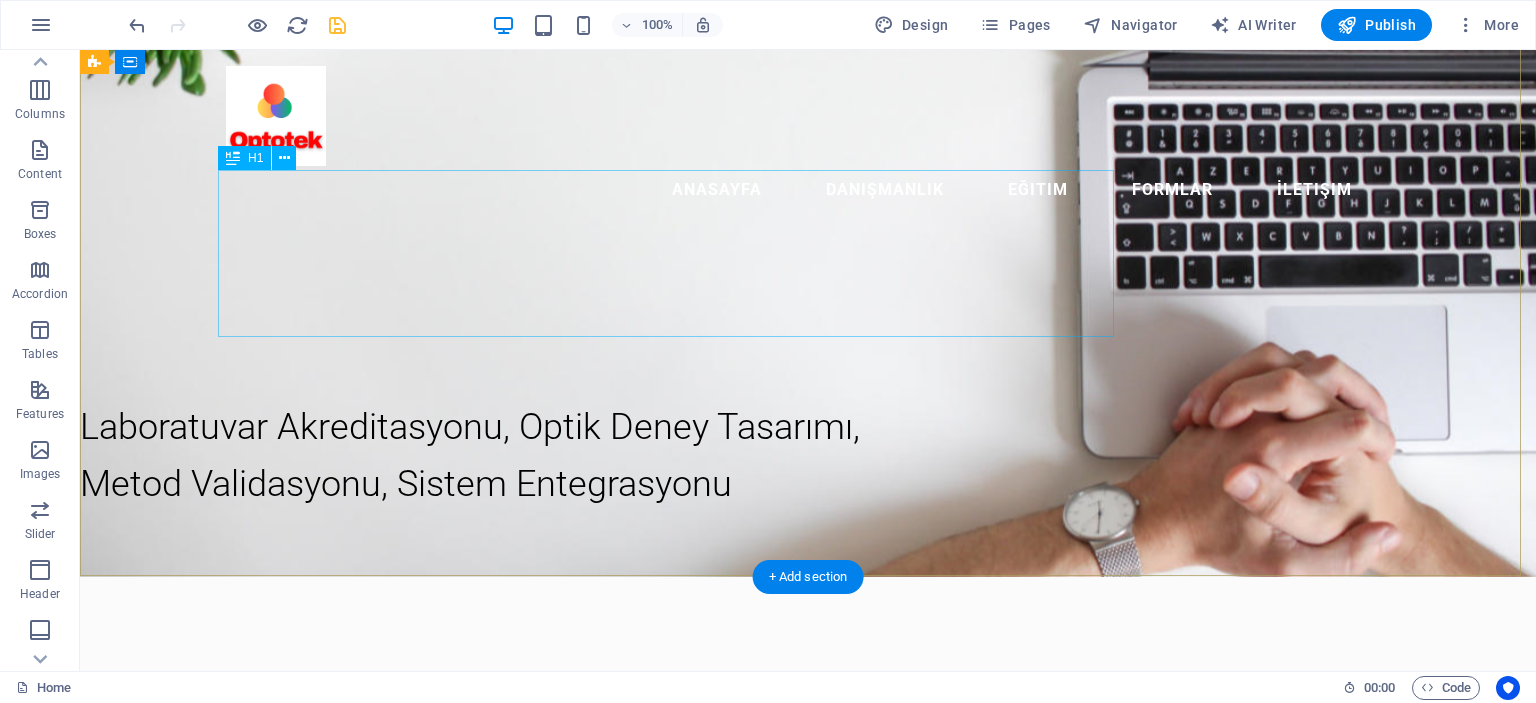 scroll, scrollTop: 100, scrollLeft: 0, axis: vertical 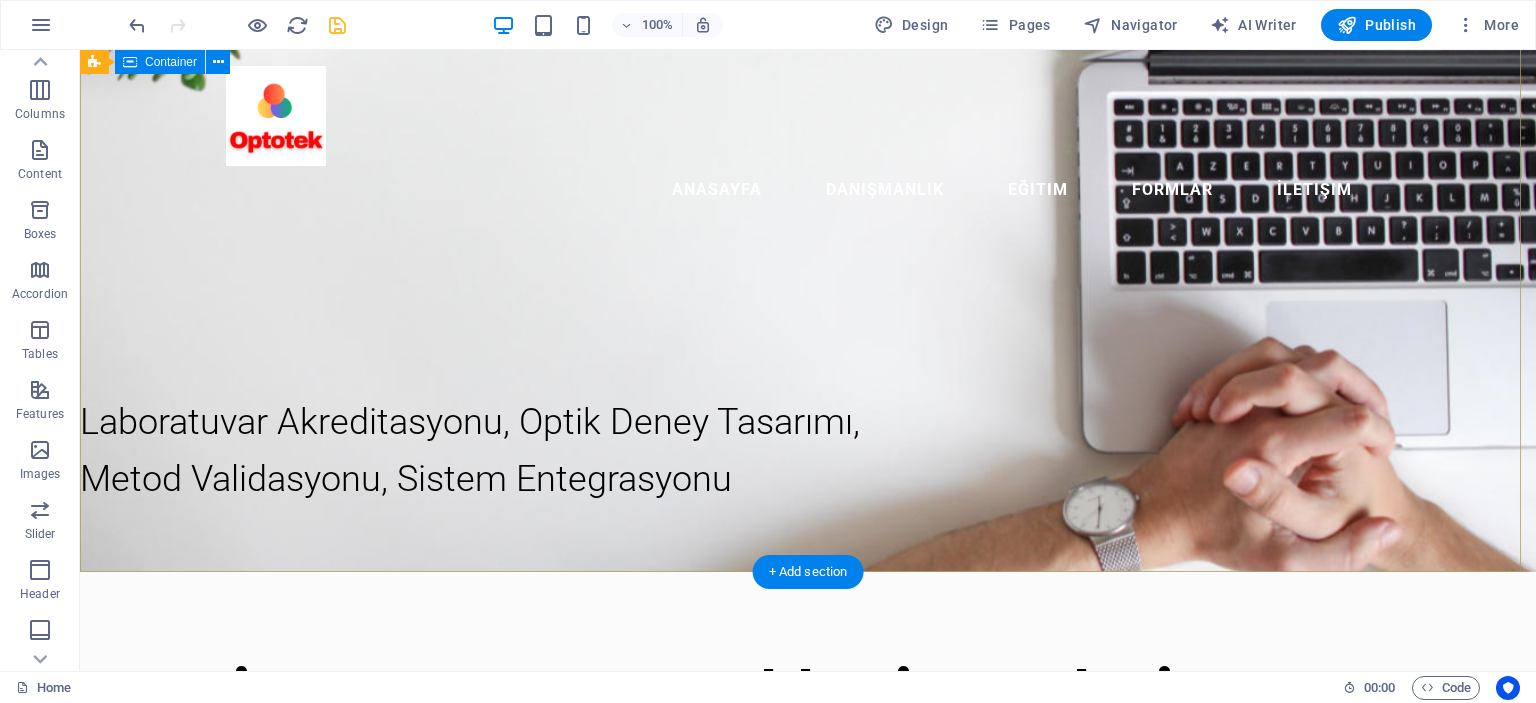 click on "Eğitim ve Danışmanlık Hizmetleri Laboratuvar Akreditasyonu, Optik Deney Tasarımı, Metod Validasyonu, Sistem Entegrasyonu" at bounding box center (808, 705) 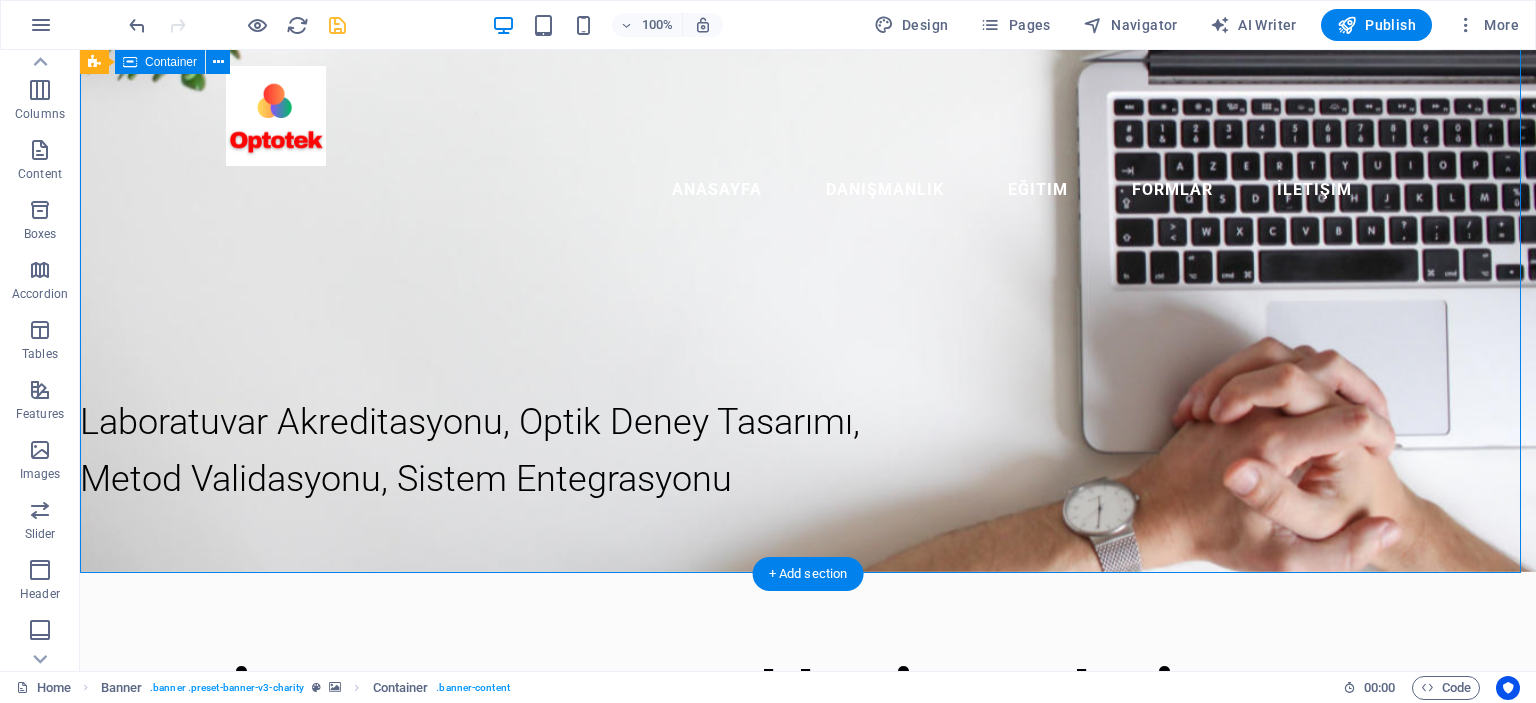 scroll, scrollTop: 0, scrollLeft: 0, axis: both 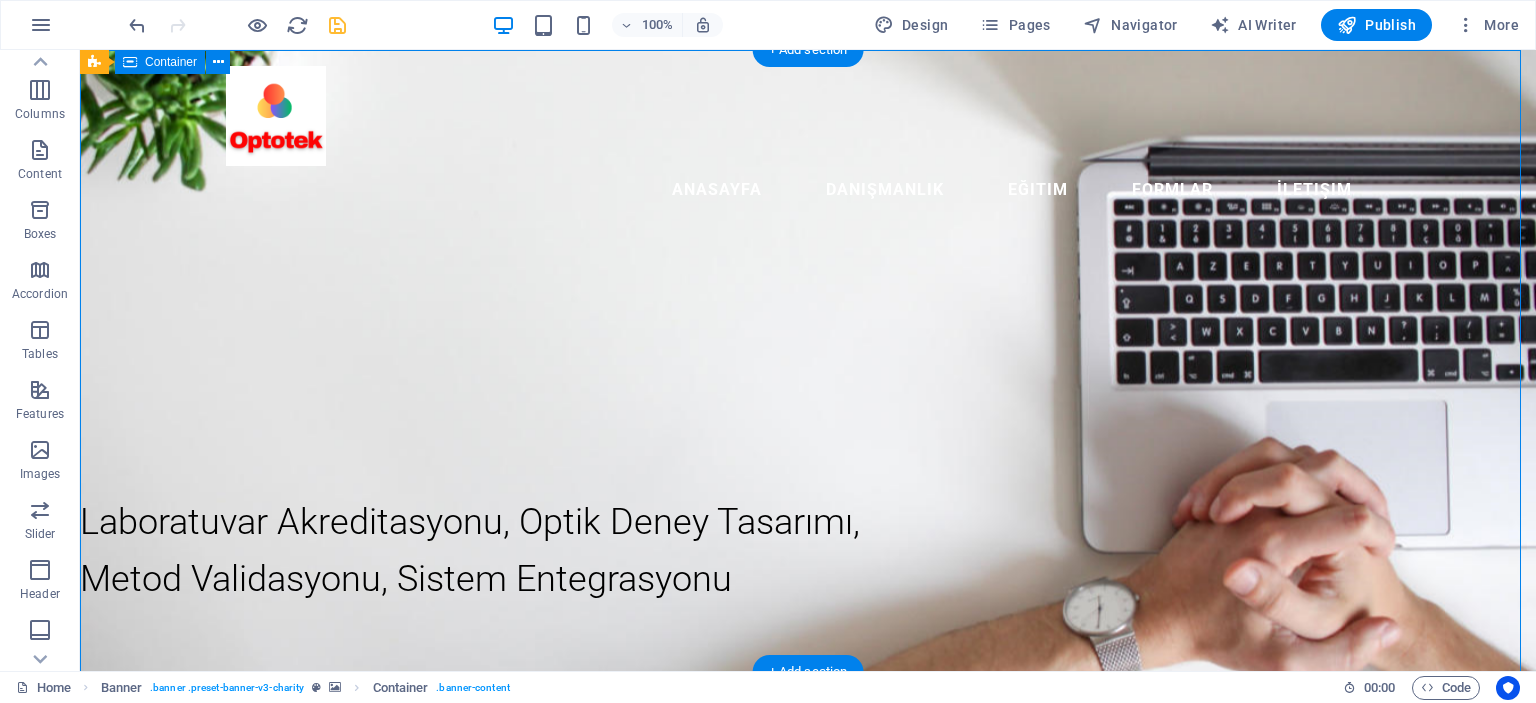 click on "Eğitim ve Danışmanlık Hizmetleri Laboratuvar Akreditasyonu, Optik Deney Tasarımı, Metod Validasyonu, Sistem Entegrasyonu" at bounding box center (808, 805) 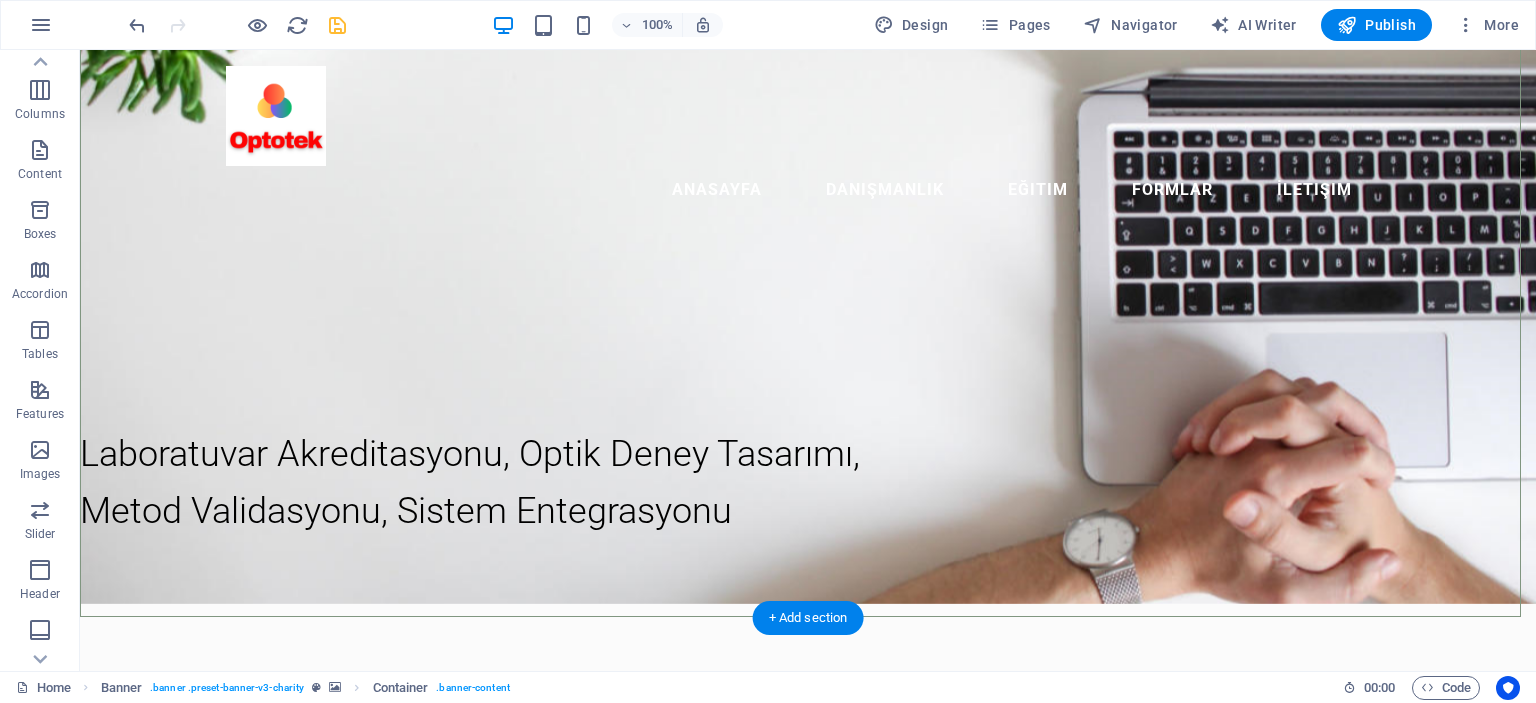 scroll, scrollTop: 100, scrollLeft: 0, axis: vertical 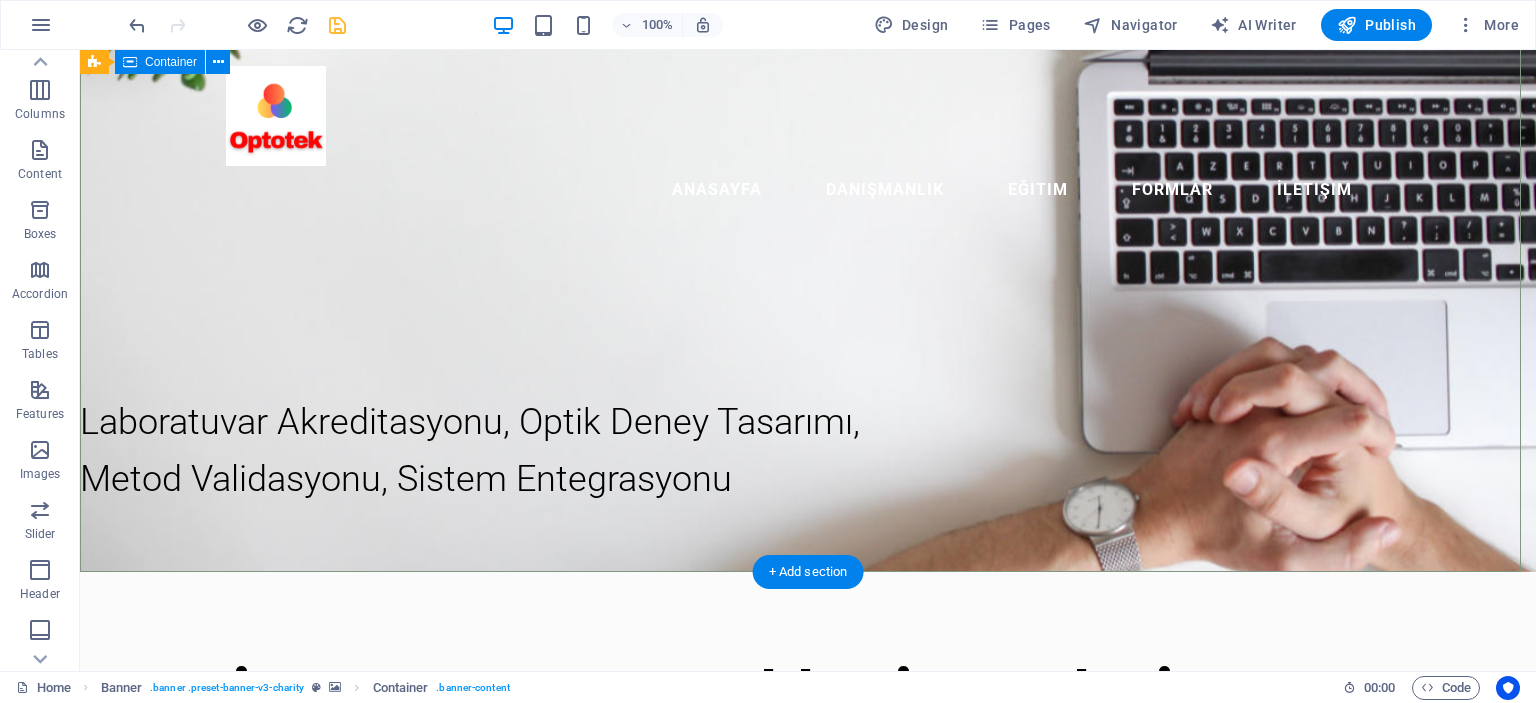 click on "Eğitim ve Danışmanlık Hizmetleri Laboratuvar Akreditasyonu, Optik Deney Tasarımı, Metod Validasyonu, Sistem Entegrasyonu" at bounding box center (808, 705) 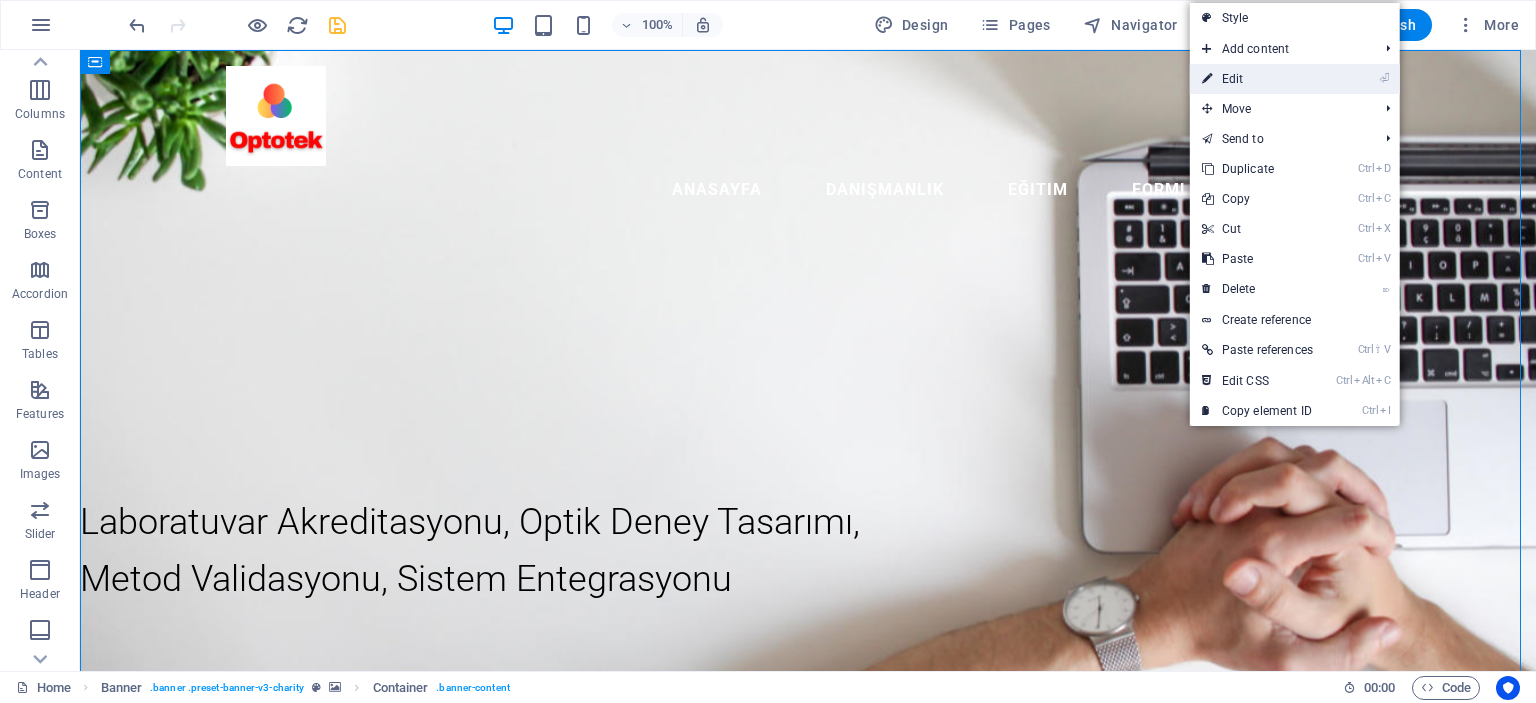 click on "⏎  Edit" at bounding box center (1257, 79) 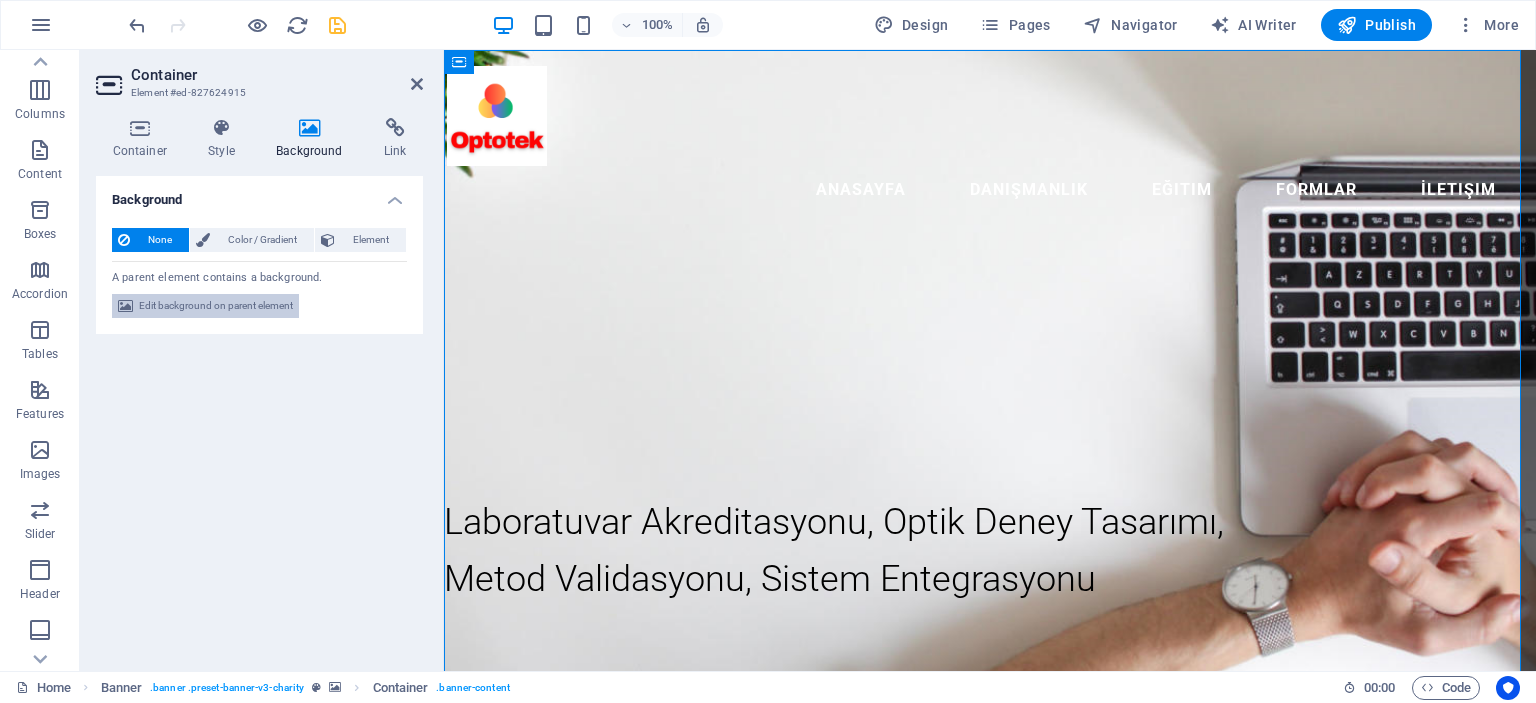 click on "Edit background on parent element" at bounding box center [216, 306] 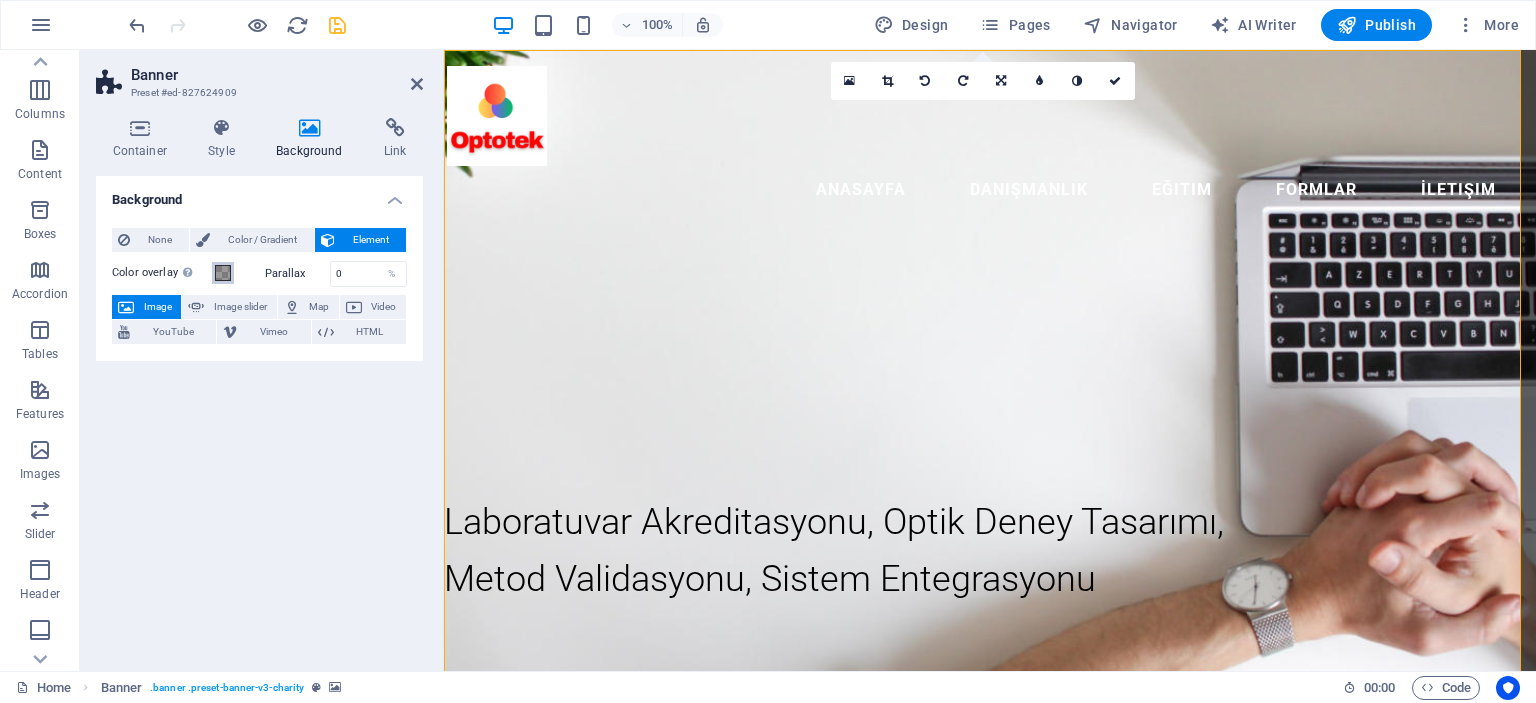 click at bounding box center (223, 273) 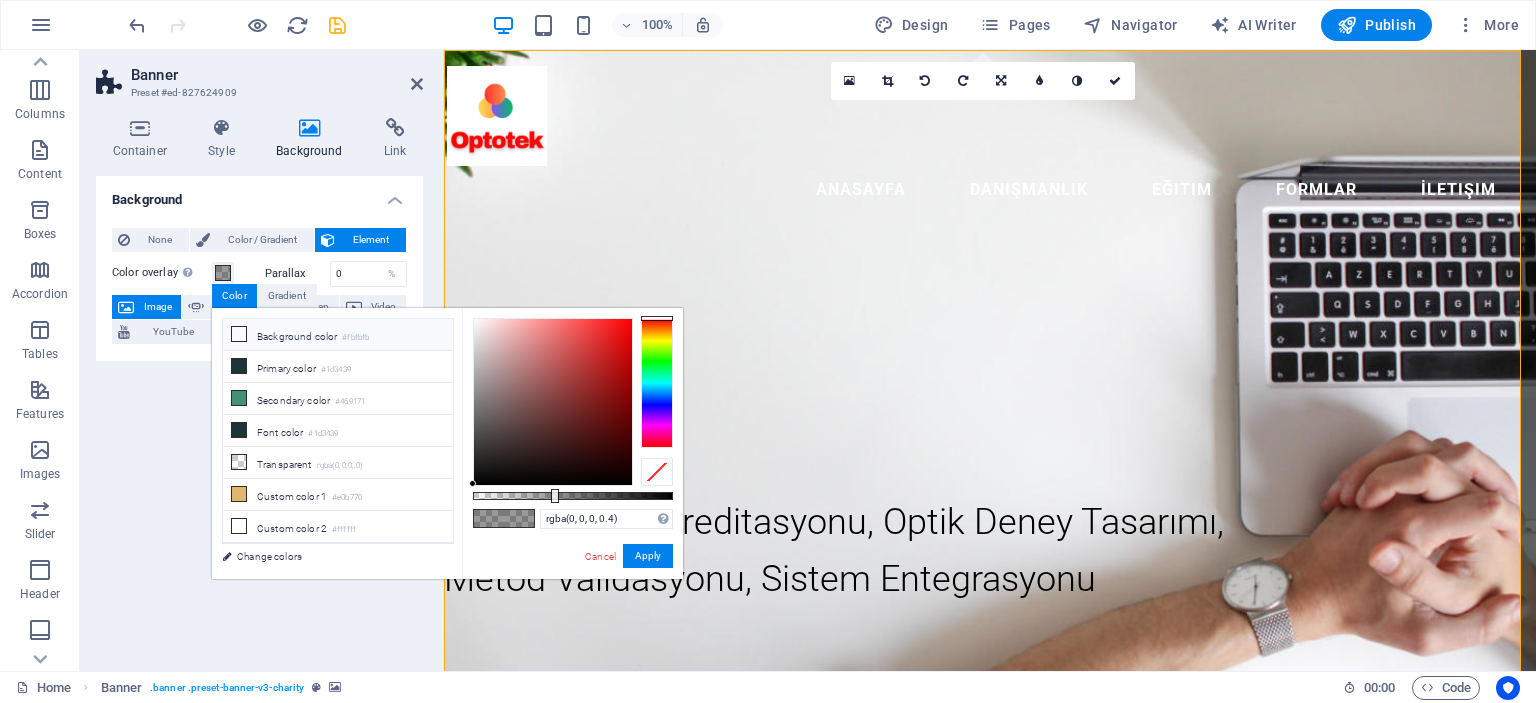 click at bounding box center (239, 334) 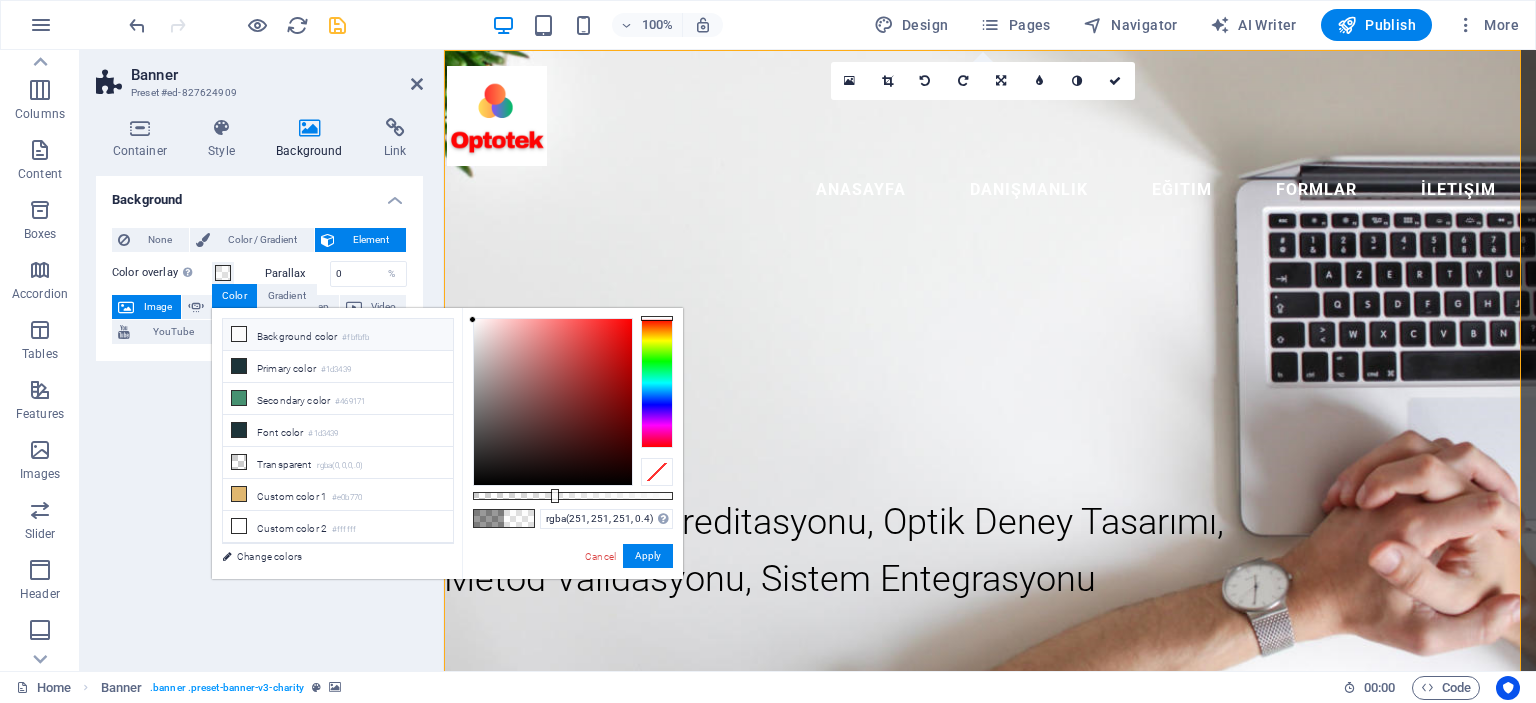 click at bounding box center [239, 334] 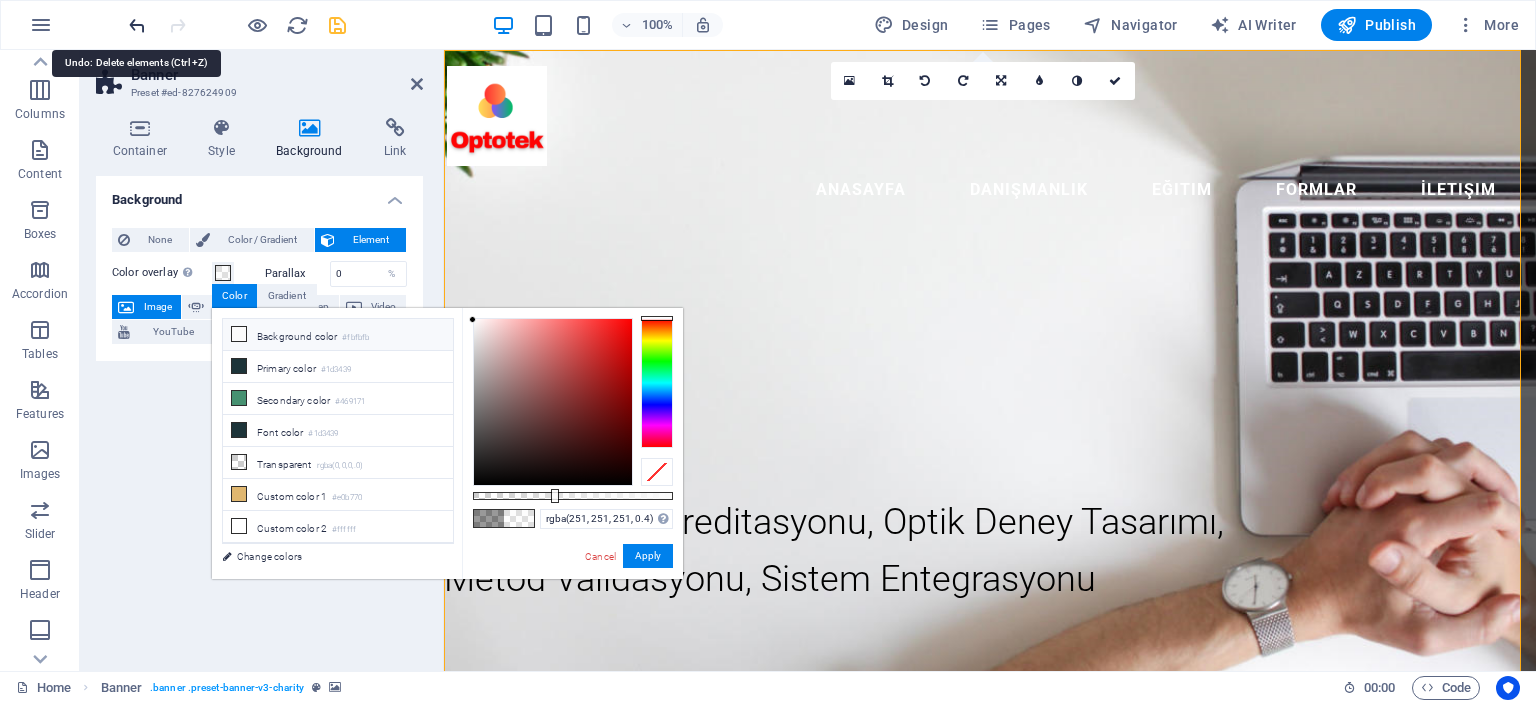 click at bounding box center [137, 25] 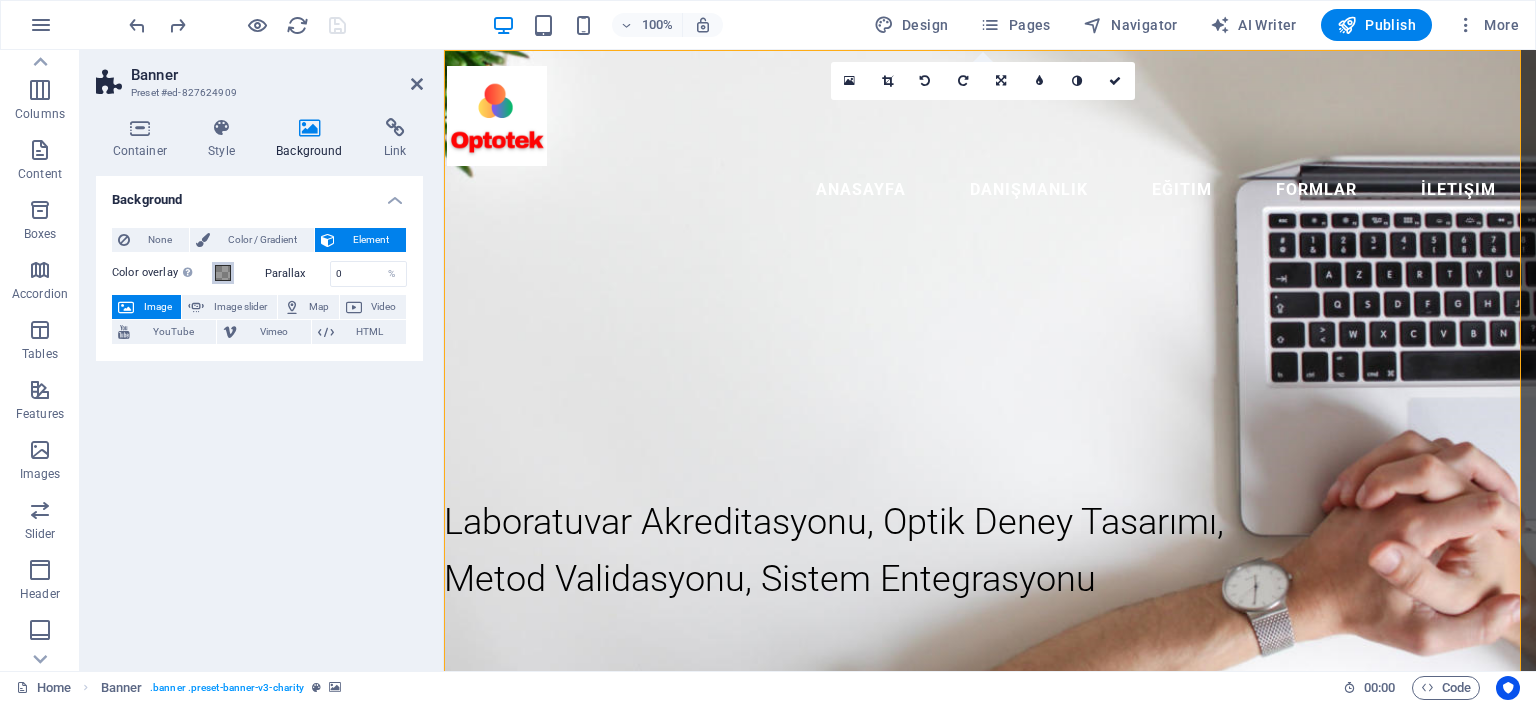 click at bounding box center [223, 273] 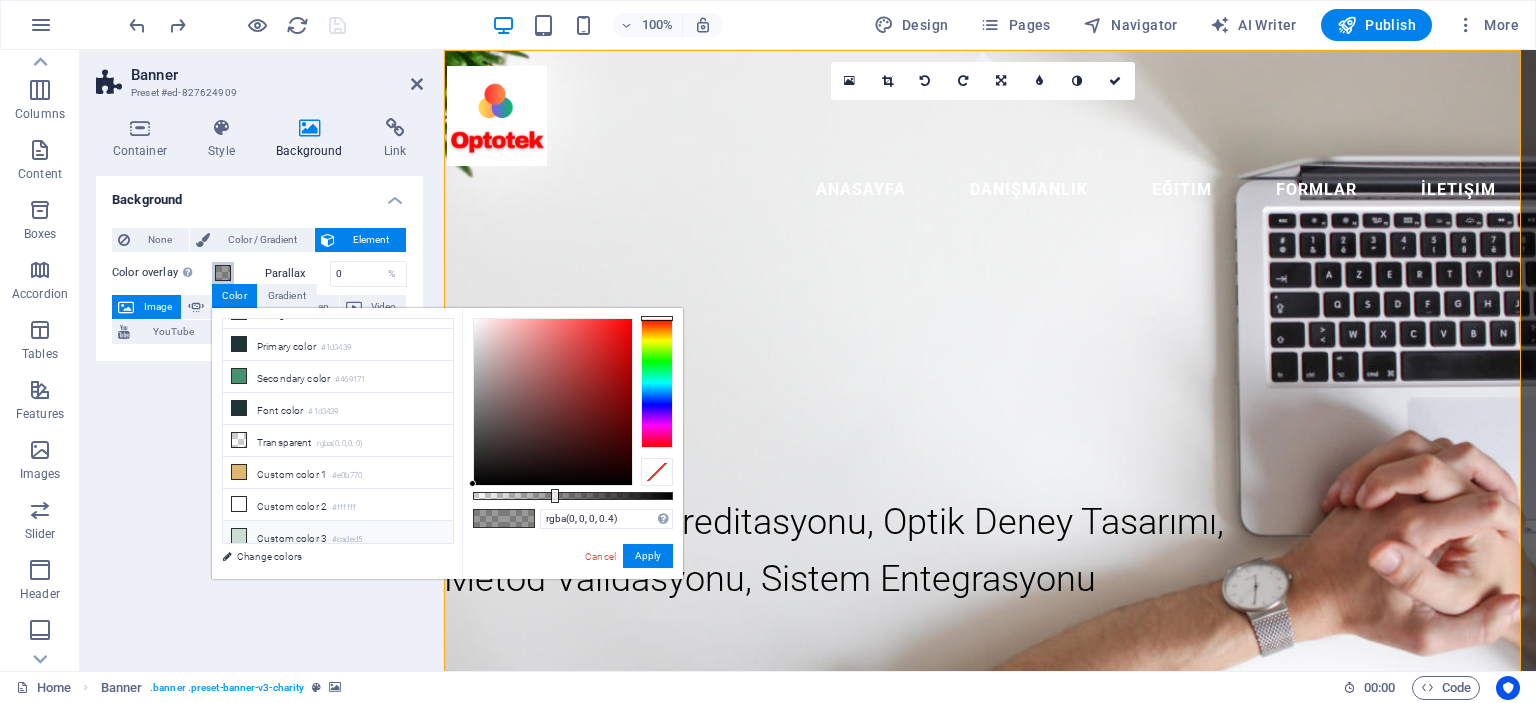 scroll, scrollTop: 0, scrollLeft: 0, axis: both 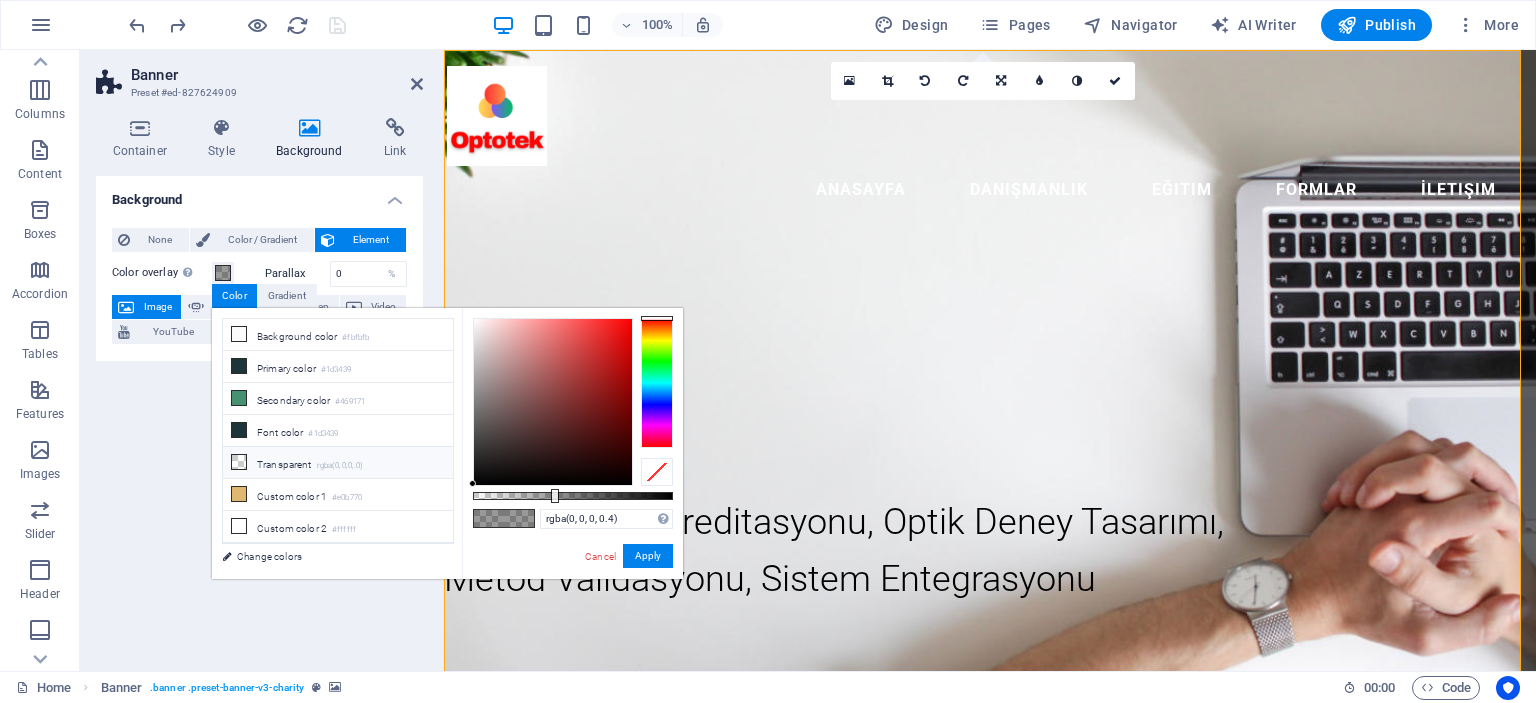 click on "Transparent
rgba(0,0,0,.0)" at bounding box center (338, 463) 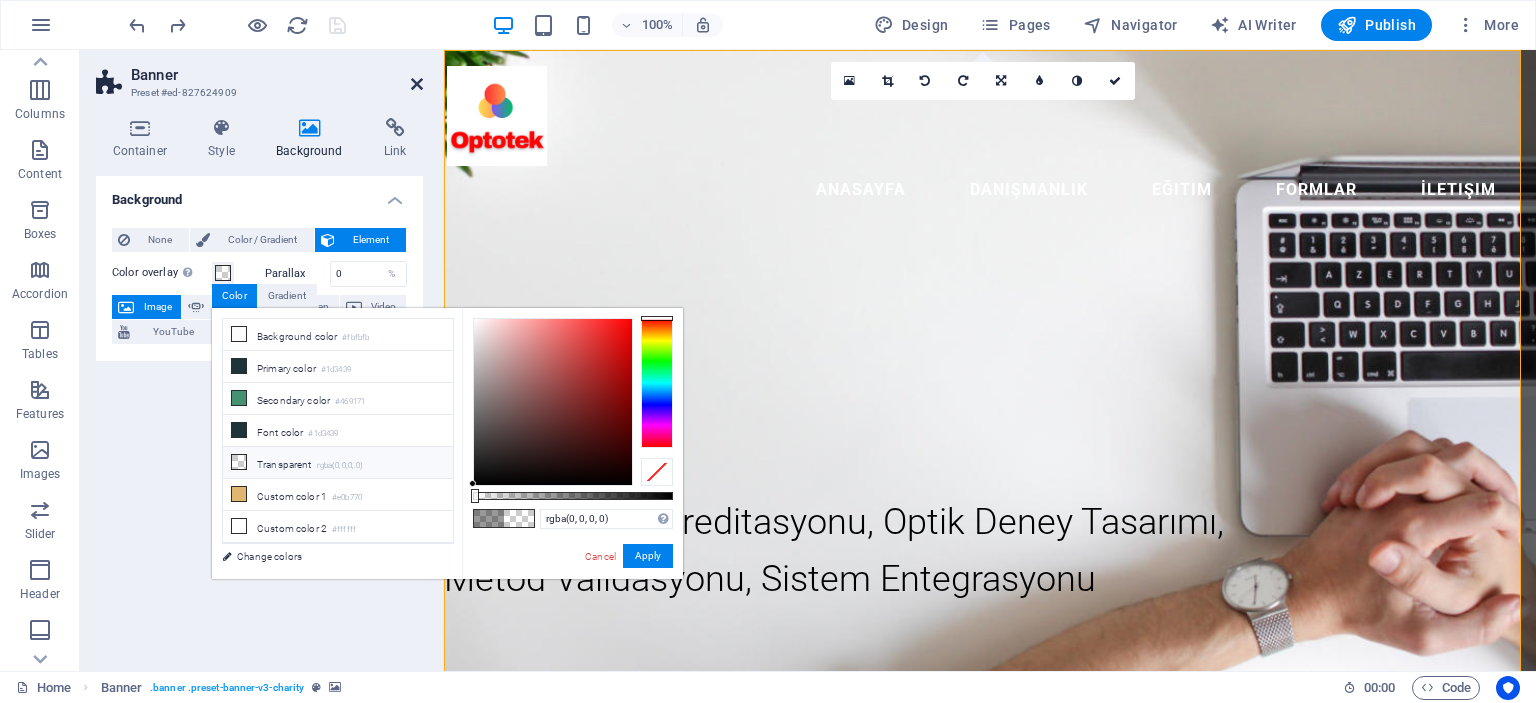 click at bounding box center (417, 84) 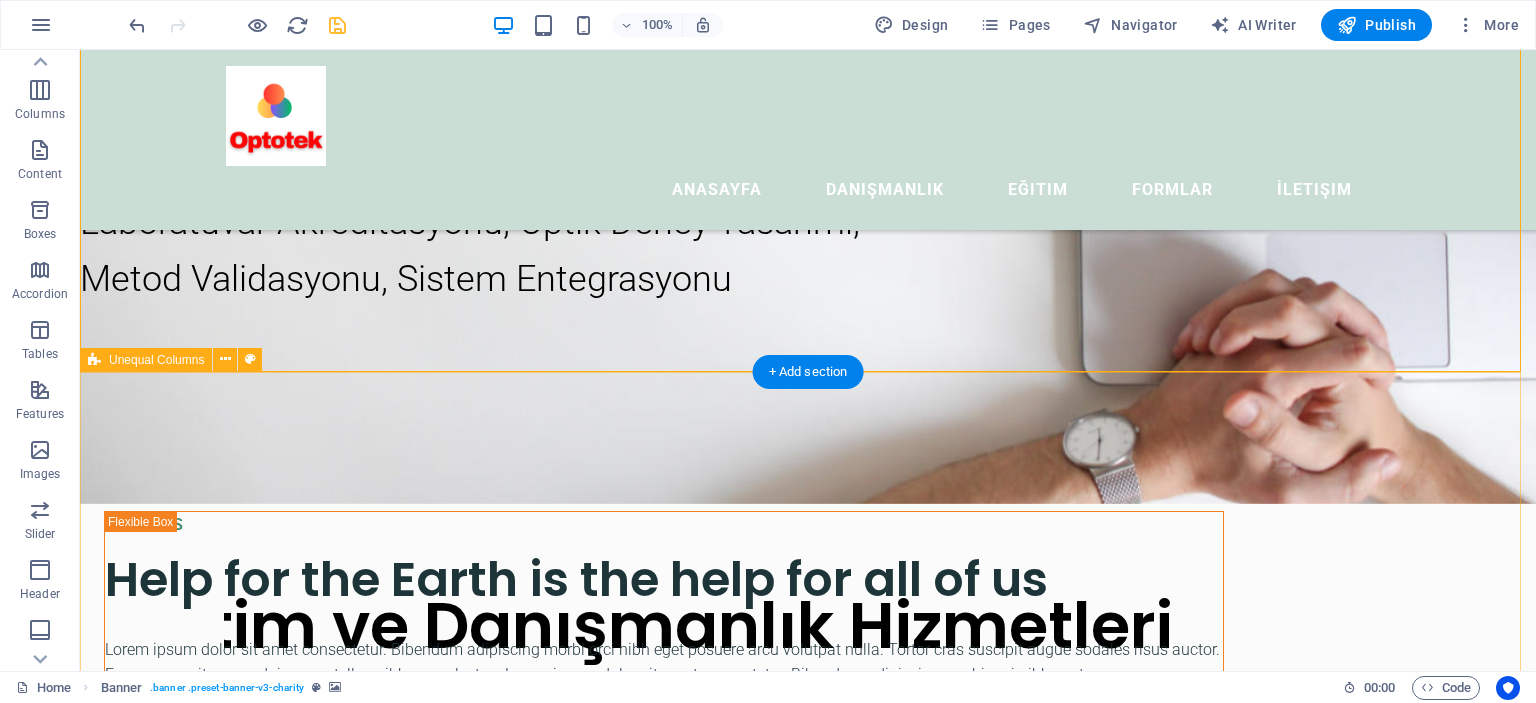 scroll, scrollTop: 0, scrollLeft: 0, axis: both 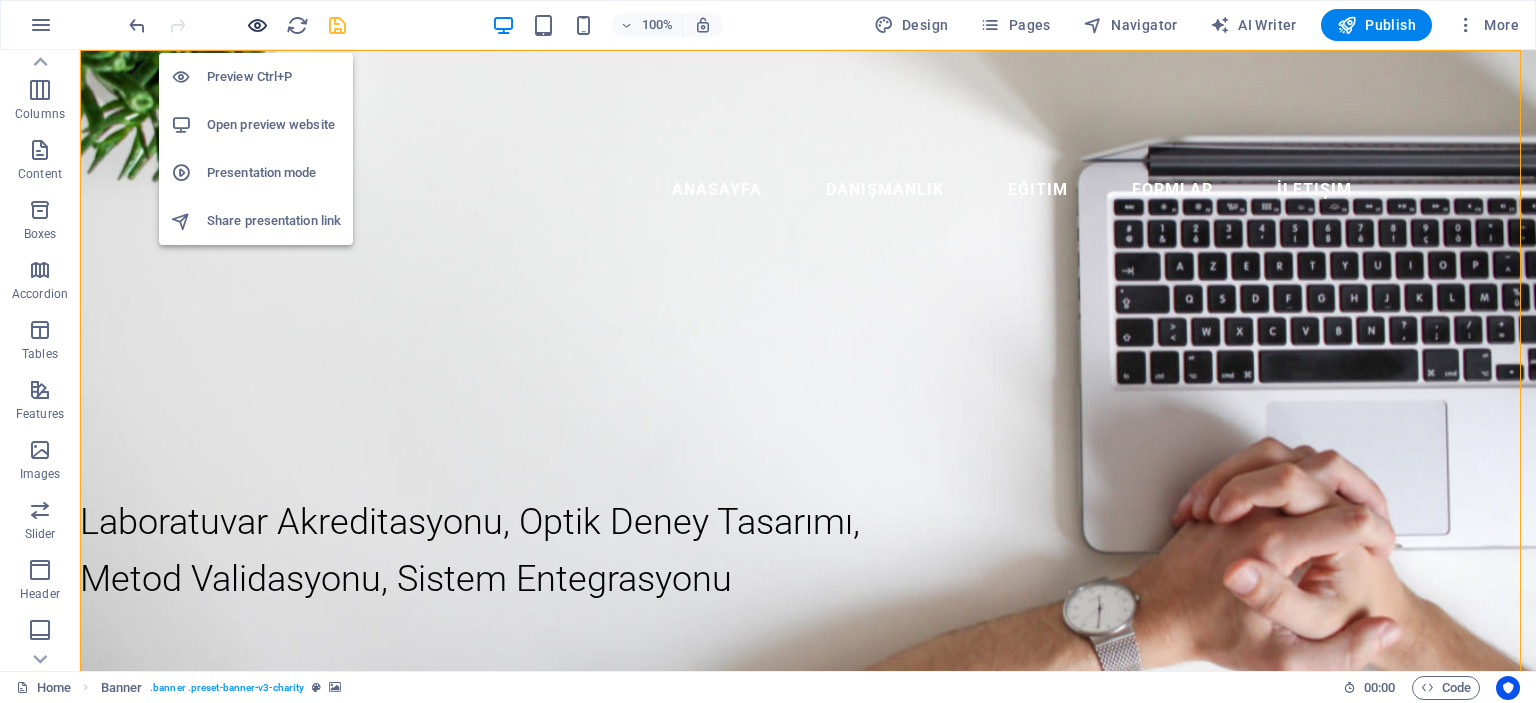 click at bounding box center [257, 25] 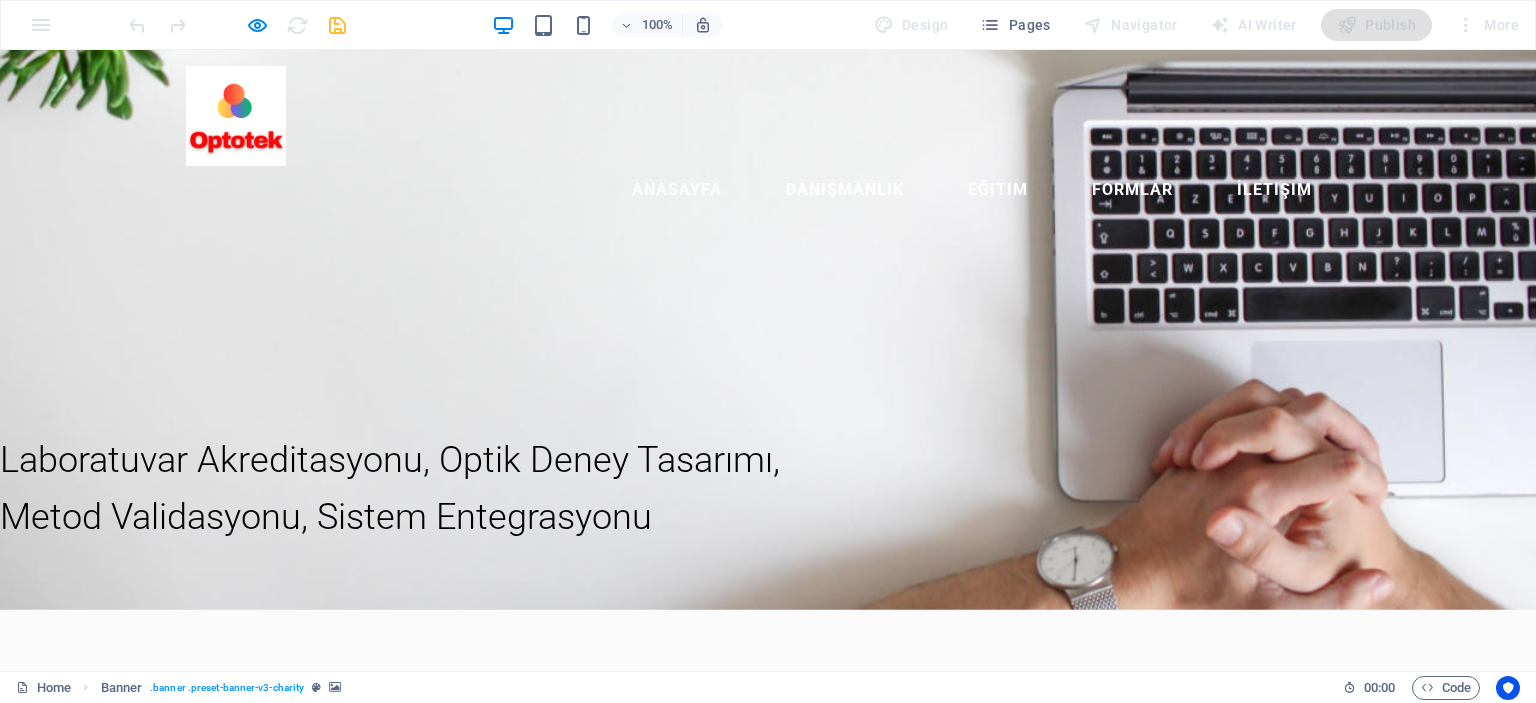 scroll, scrollTop: 0, scrollLeft: 0, axis: both 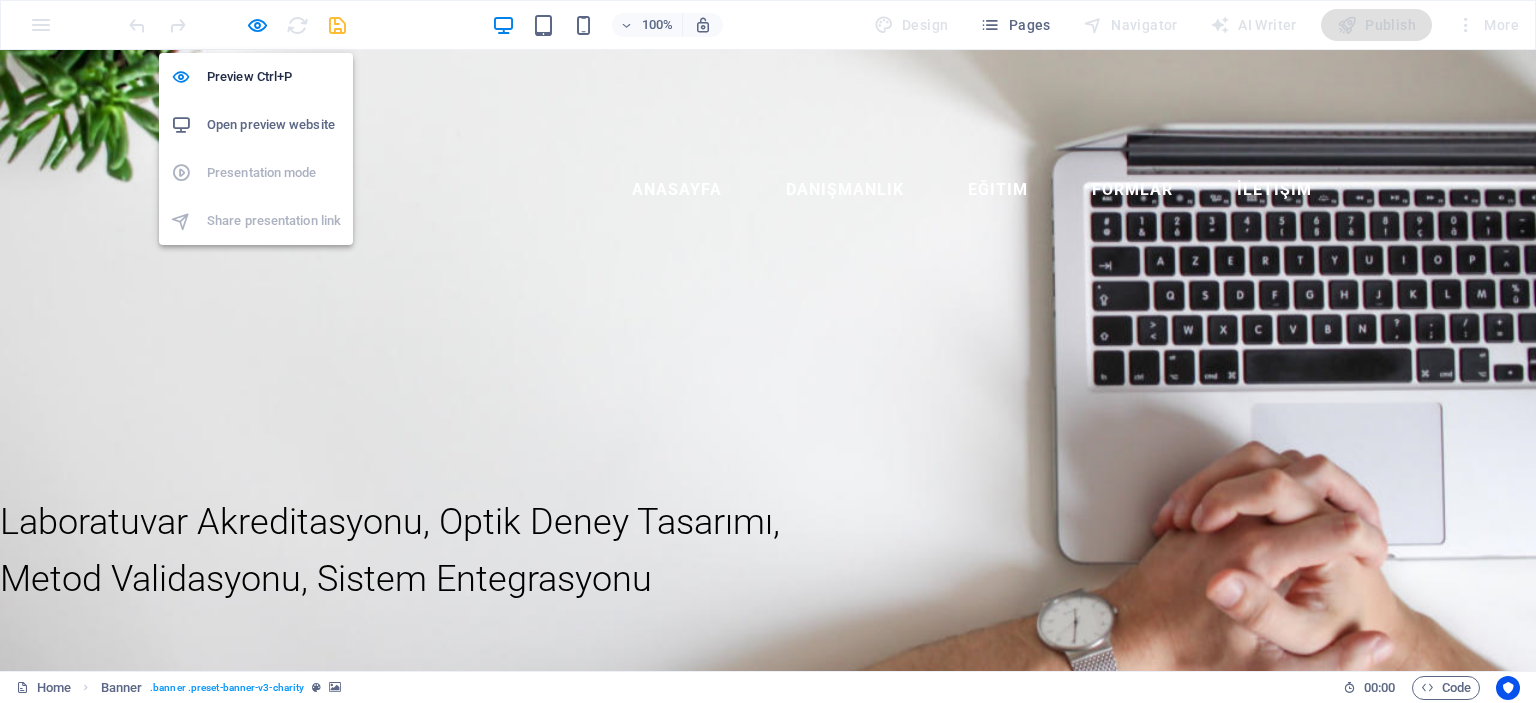 click on "Open preview website" at bounding box center (274, 125) 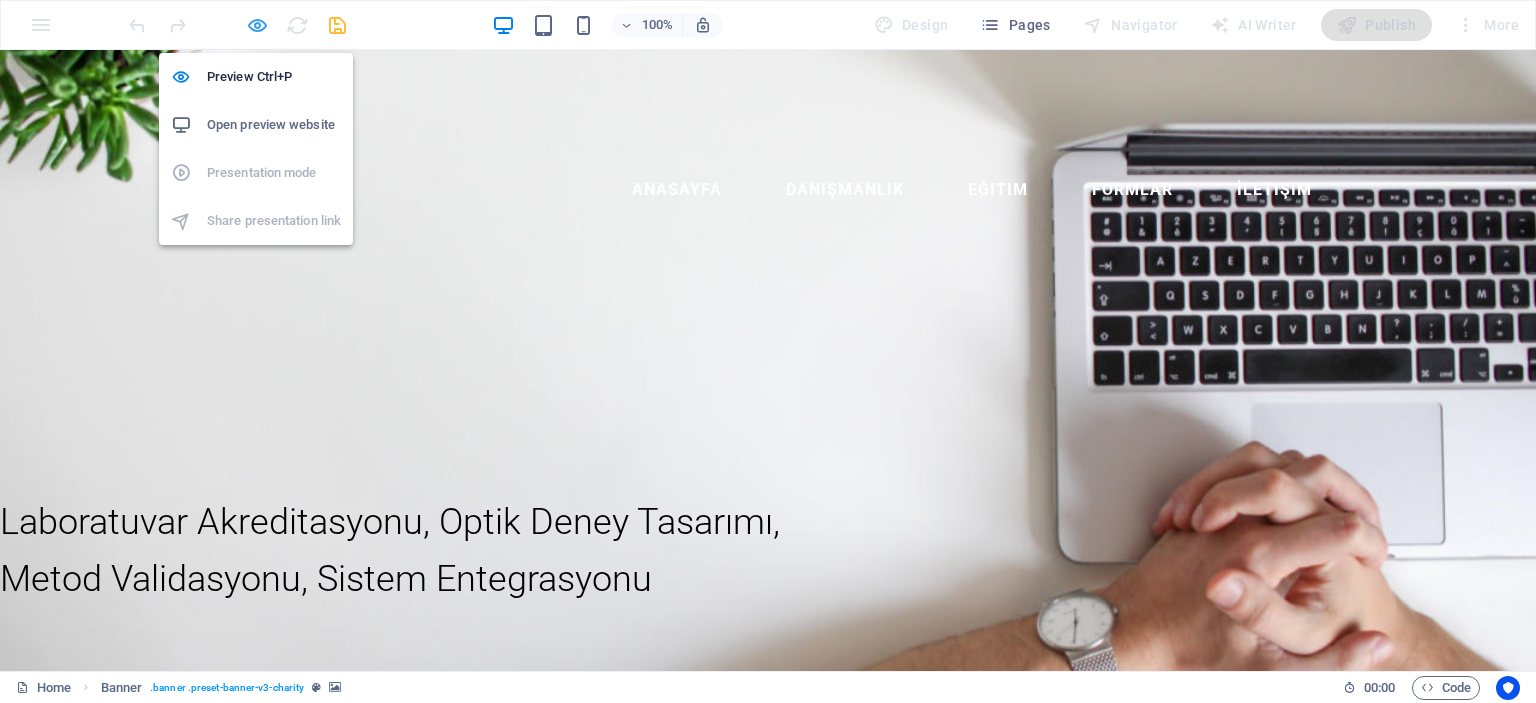 click at bounding box center (257, 25) 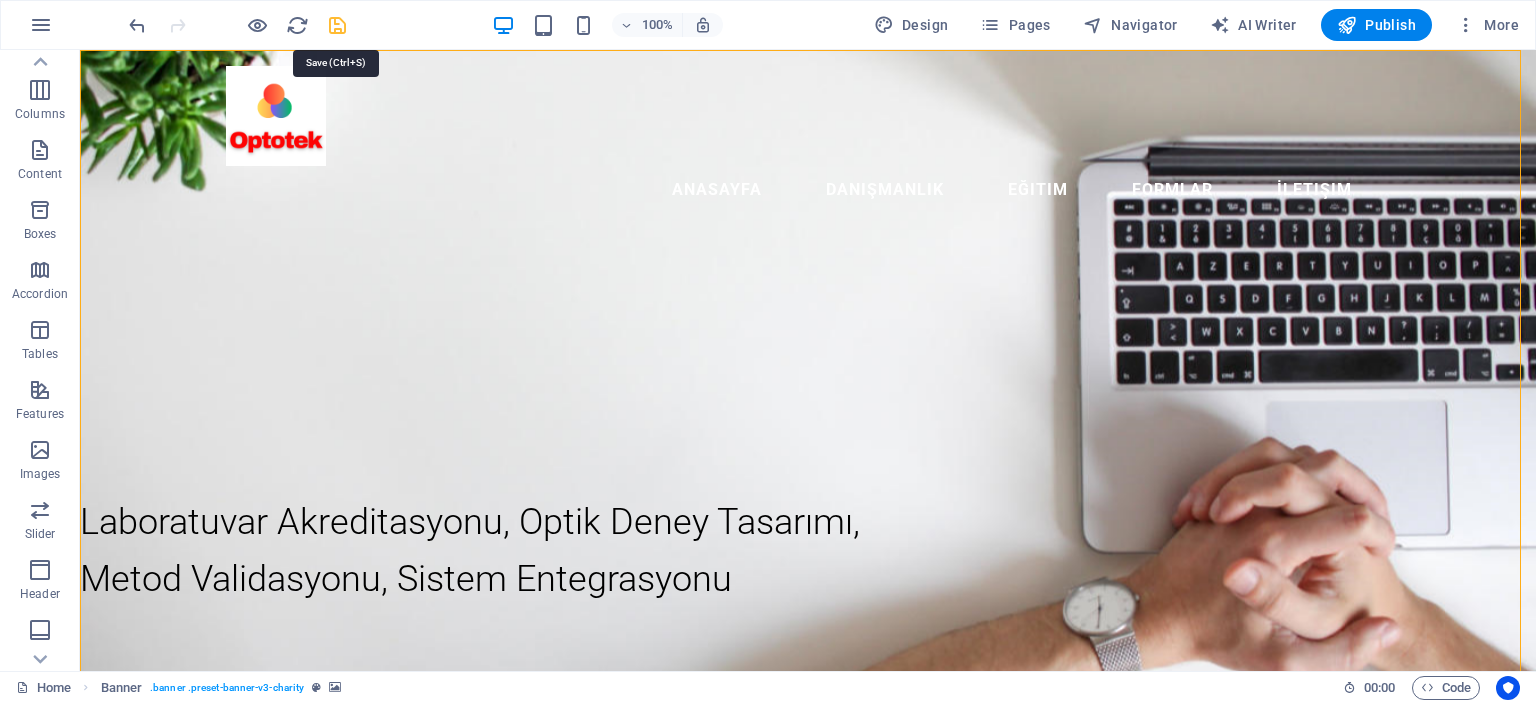 click at bounding box center (337, 25) 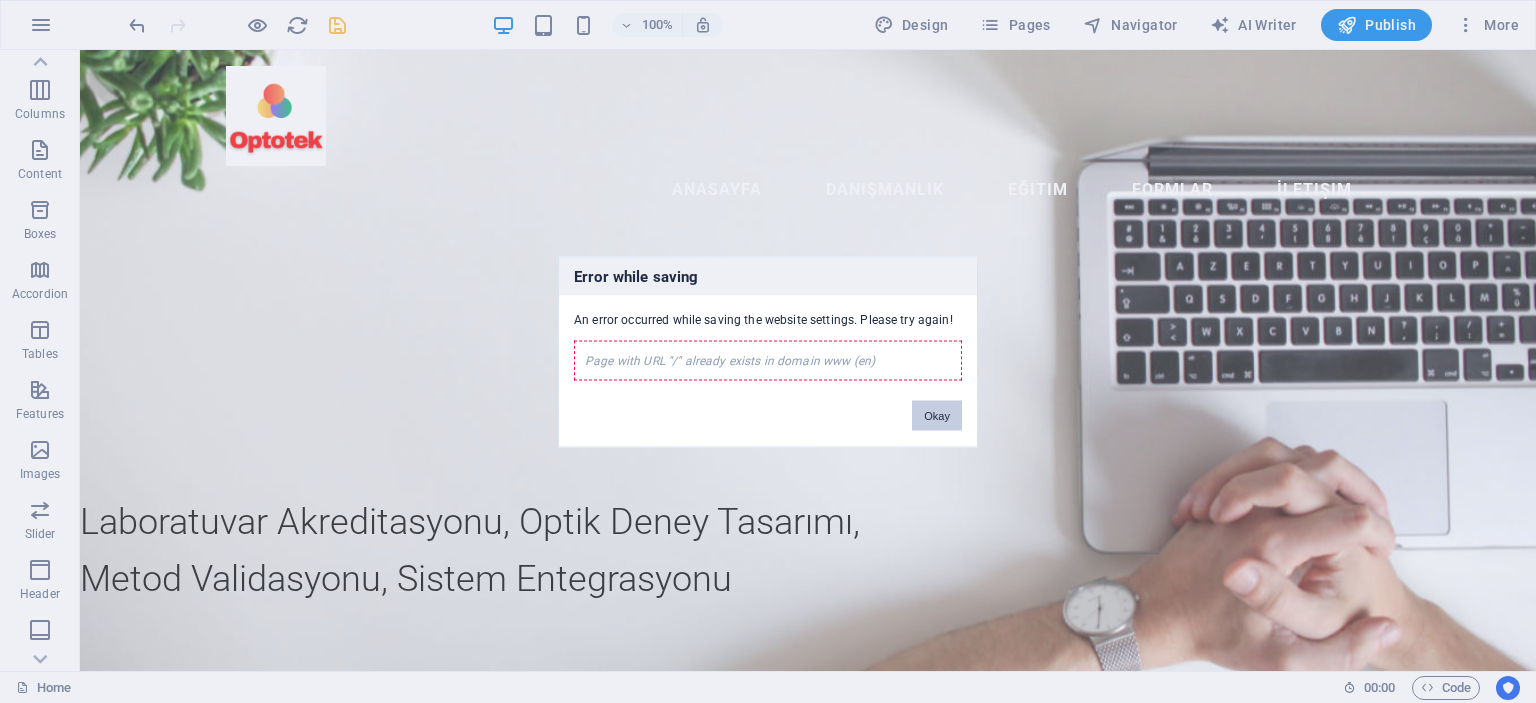 drag, startPoint x: 930, startPoint y: 410, endPoint x: 710, endPoint y: 304, distance: 244.20483 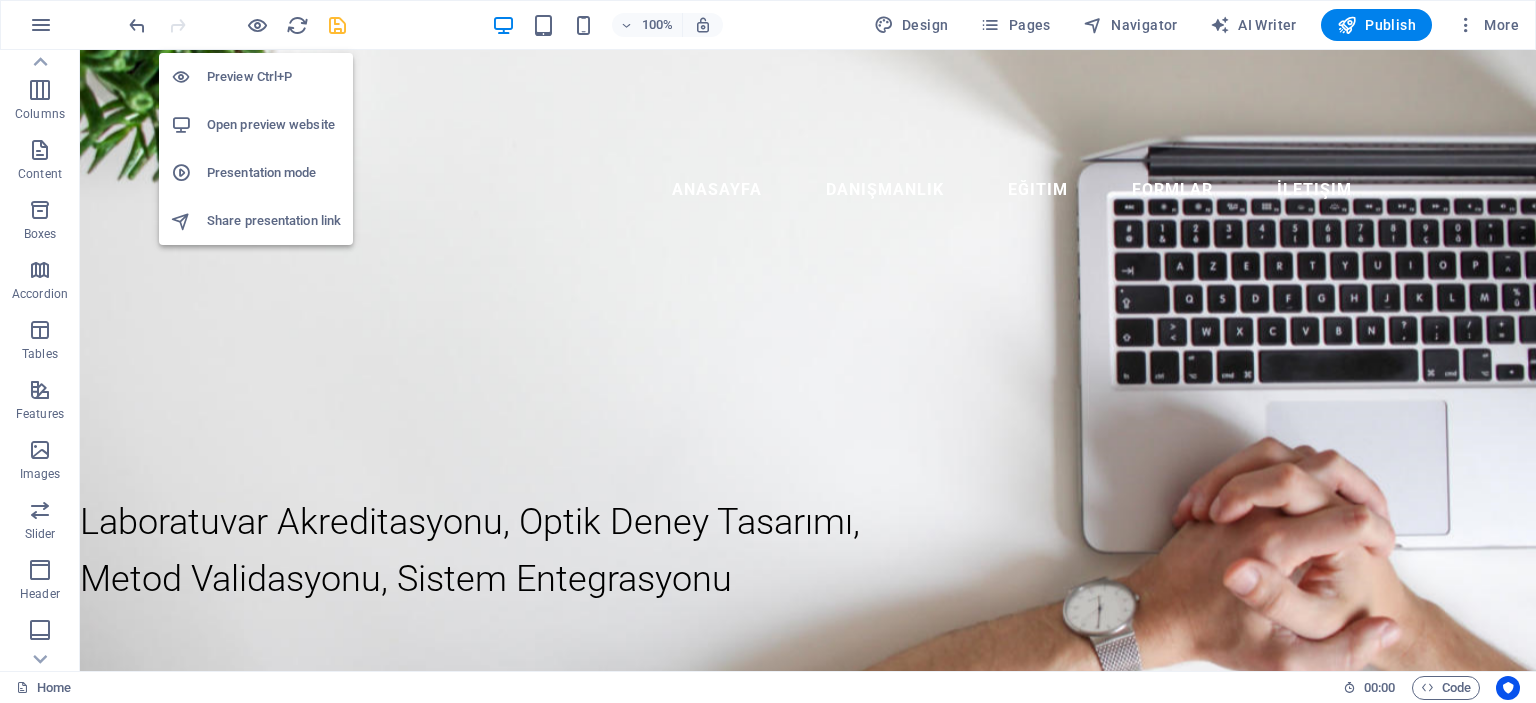 click on "Open preview website" at bounding box center (274, 125) 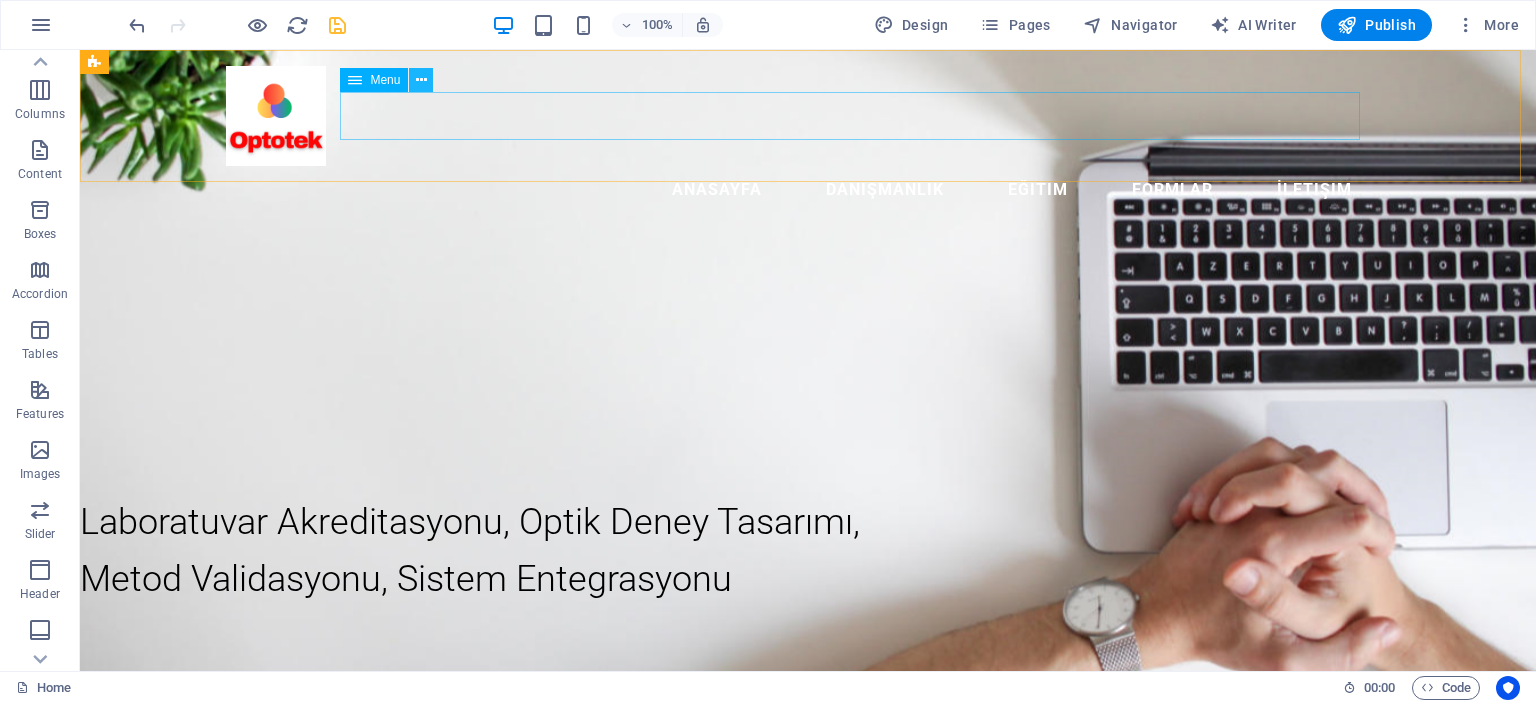 click at bounding box center (421, 80) 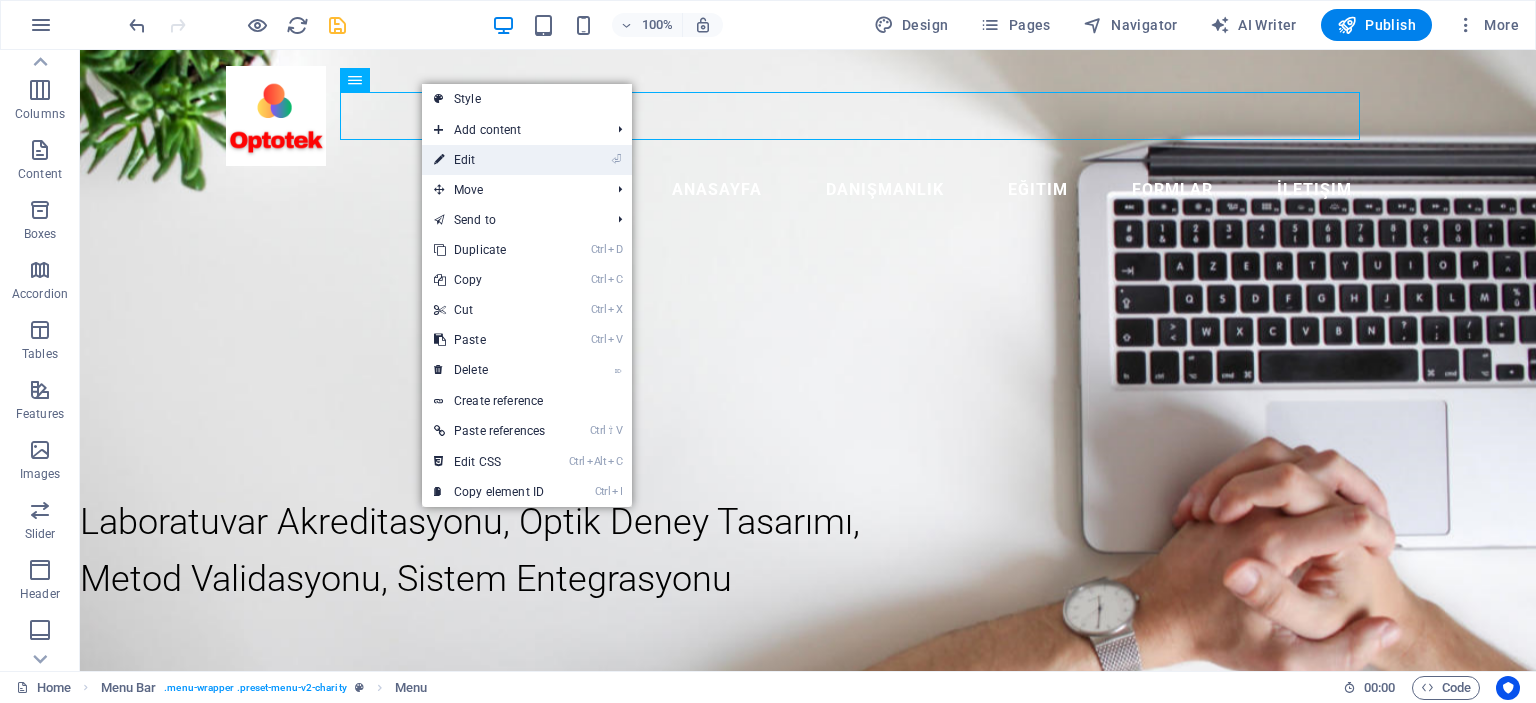 click on "⏎  Edit" at bounding box center (489, 160) 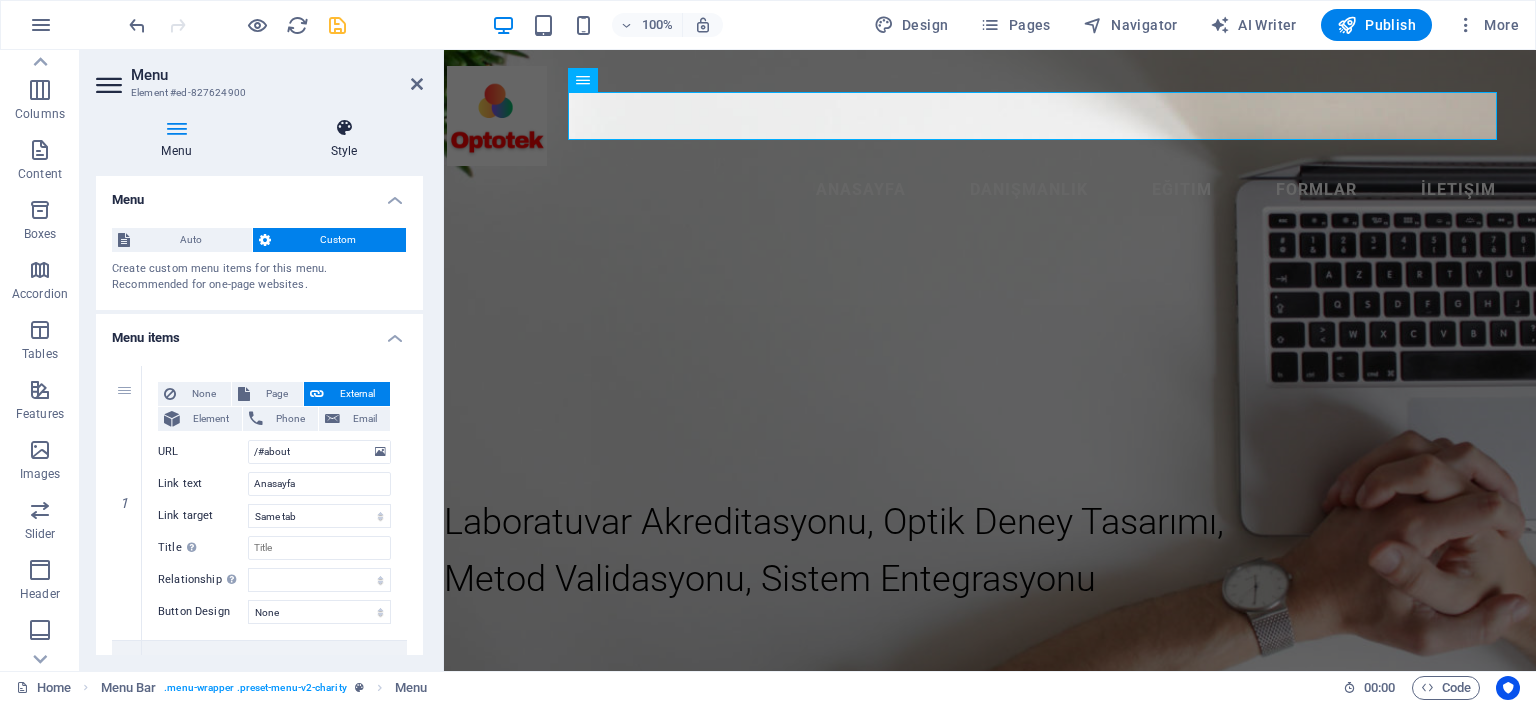 click at bounding box center (344, 128) 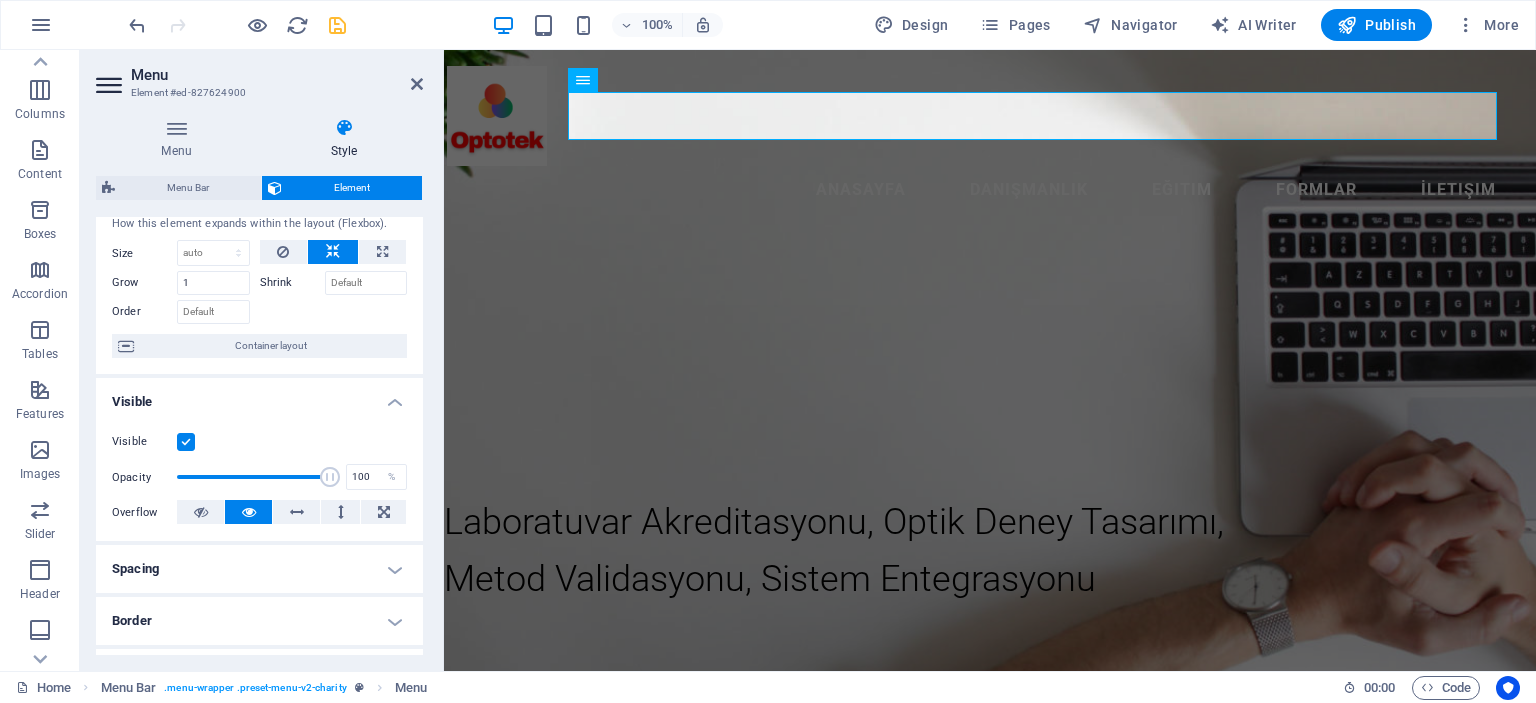scroll, scrollTop: 0, scrollLeft: 0, axis: both 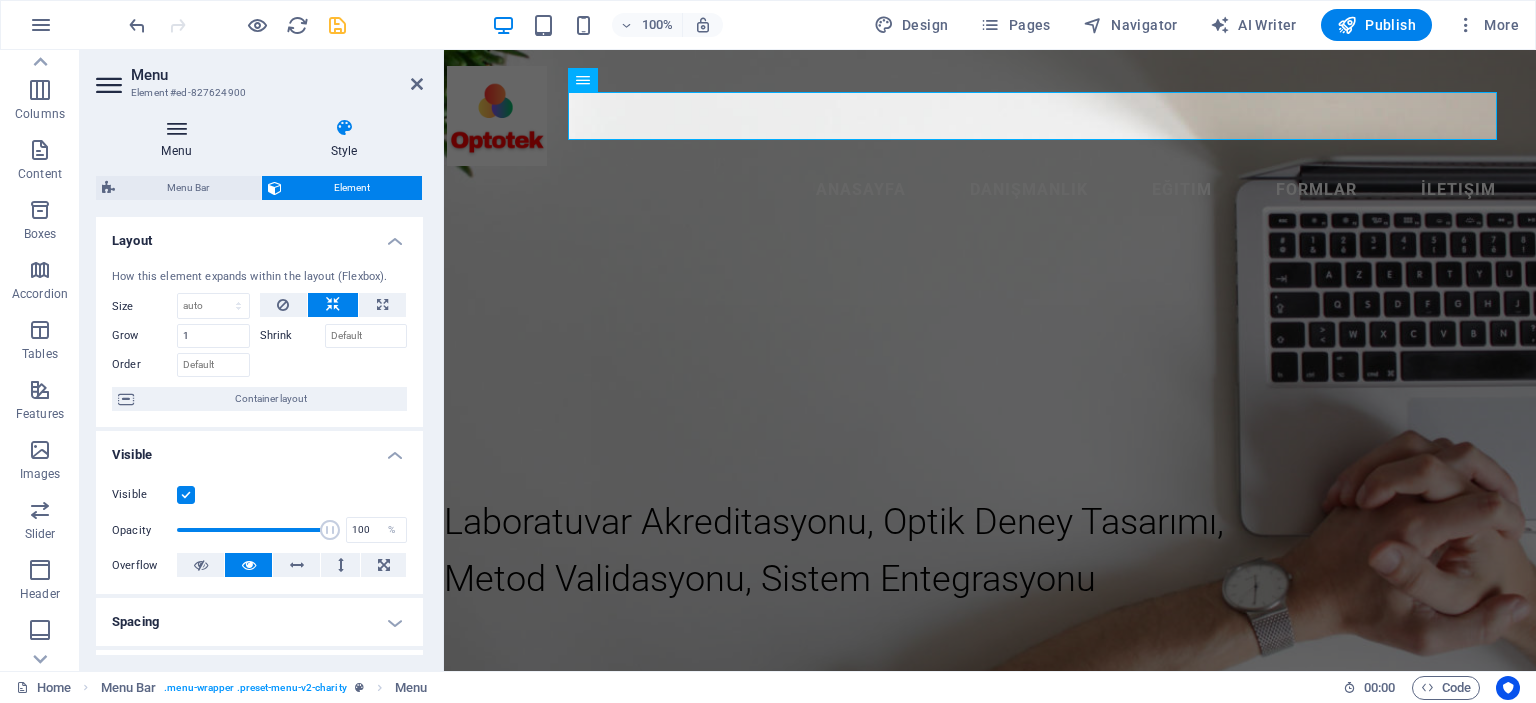click at bounding box center (176, 128) 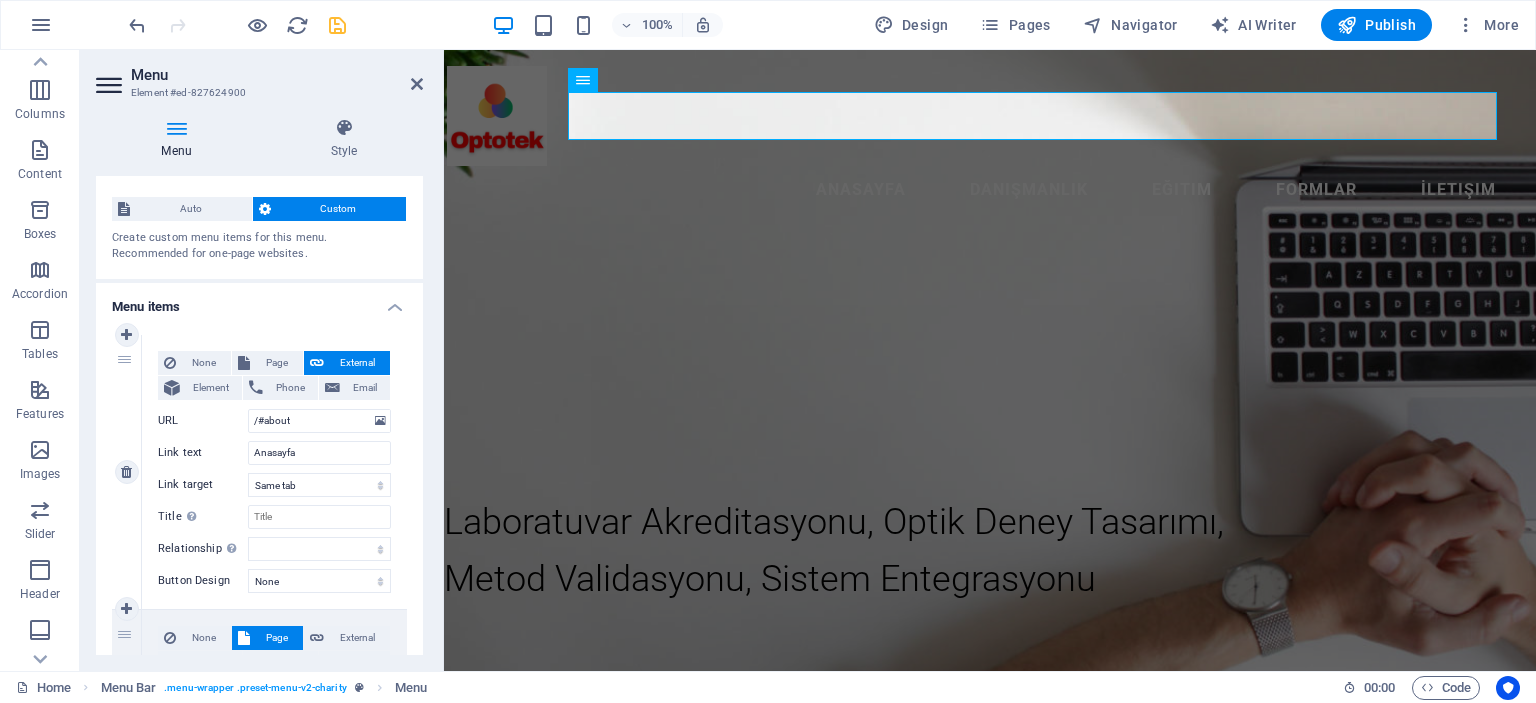scroll, scrollTop: 0, scrollLeft: 0, axis: both 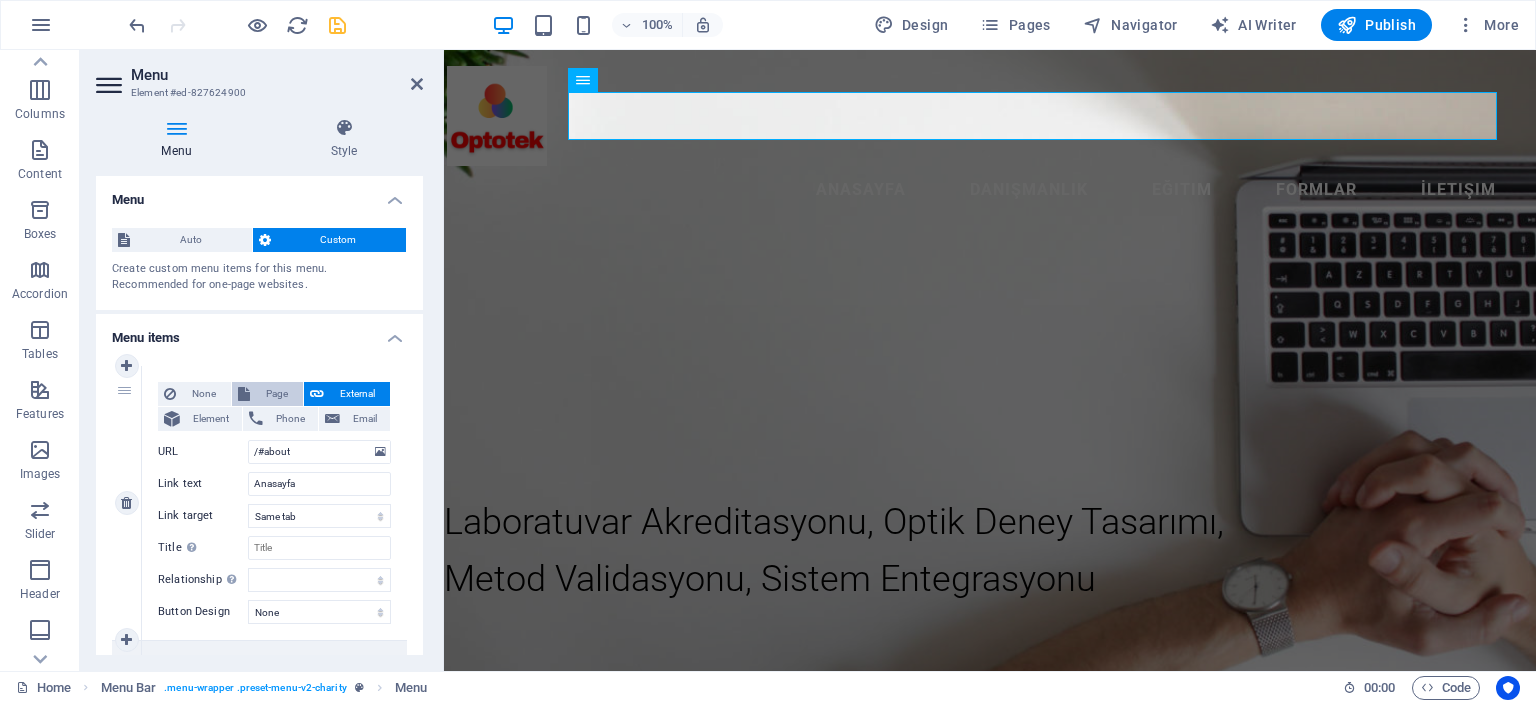 click on "Page" at bounding box center [276, 394] 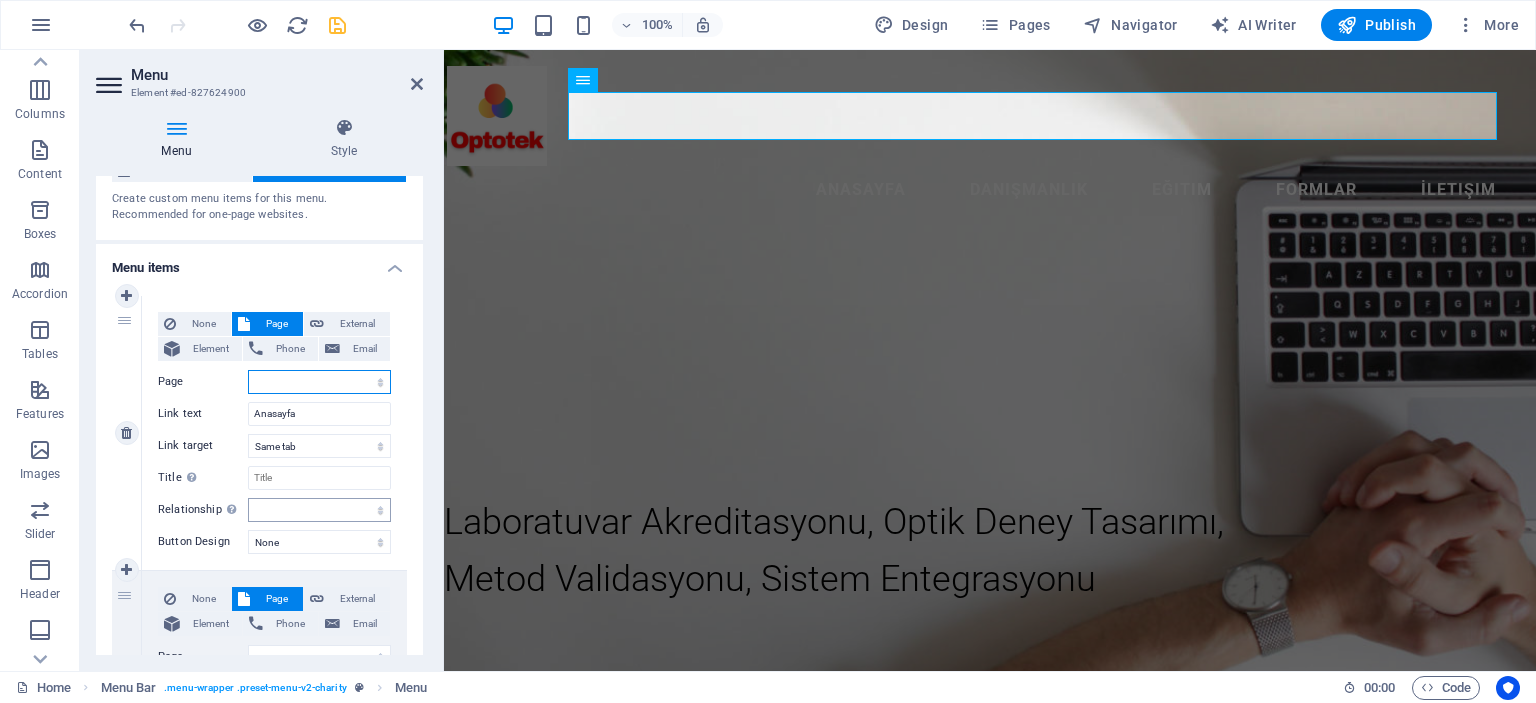 scroll, scrollTop: 0, scrollLeft: 0, axis: both 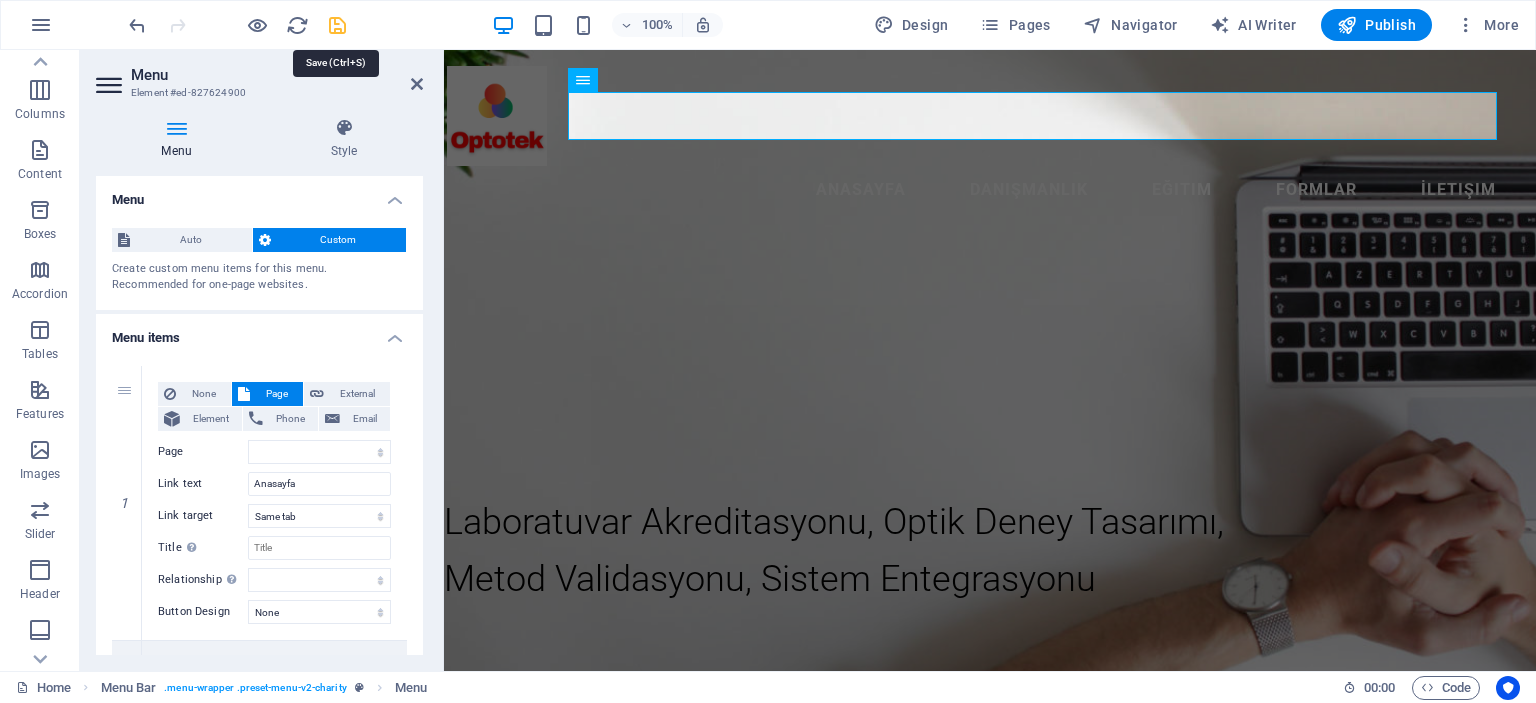 click at bounding box center [337, 25] 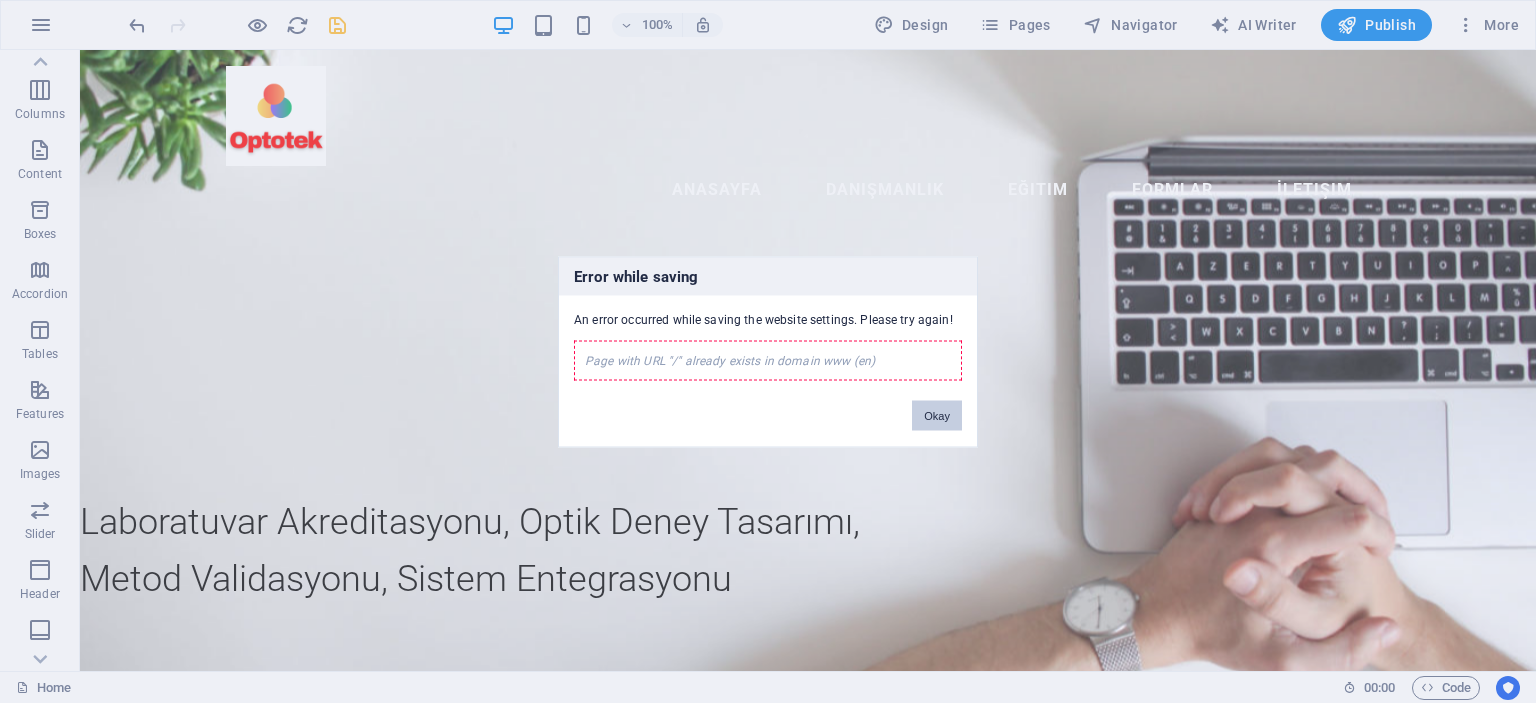 click on "Okay" at bounding box center [937, 415] 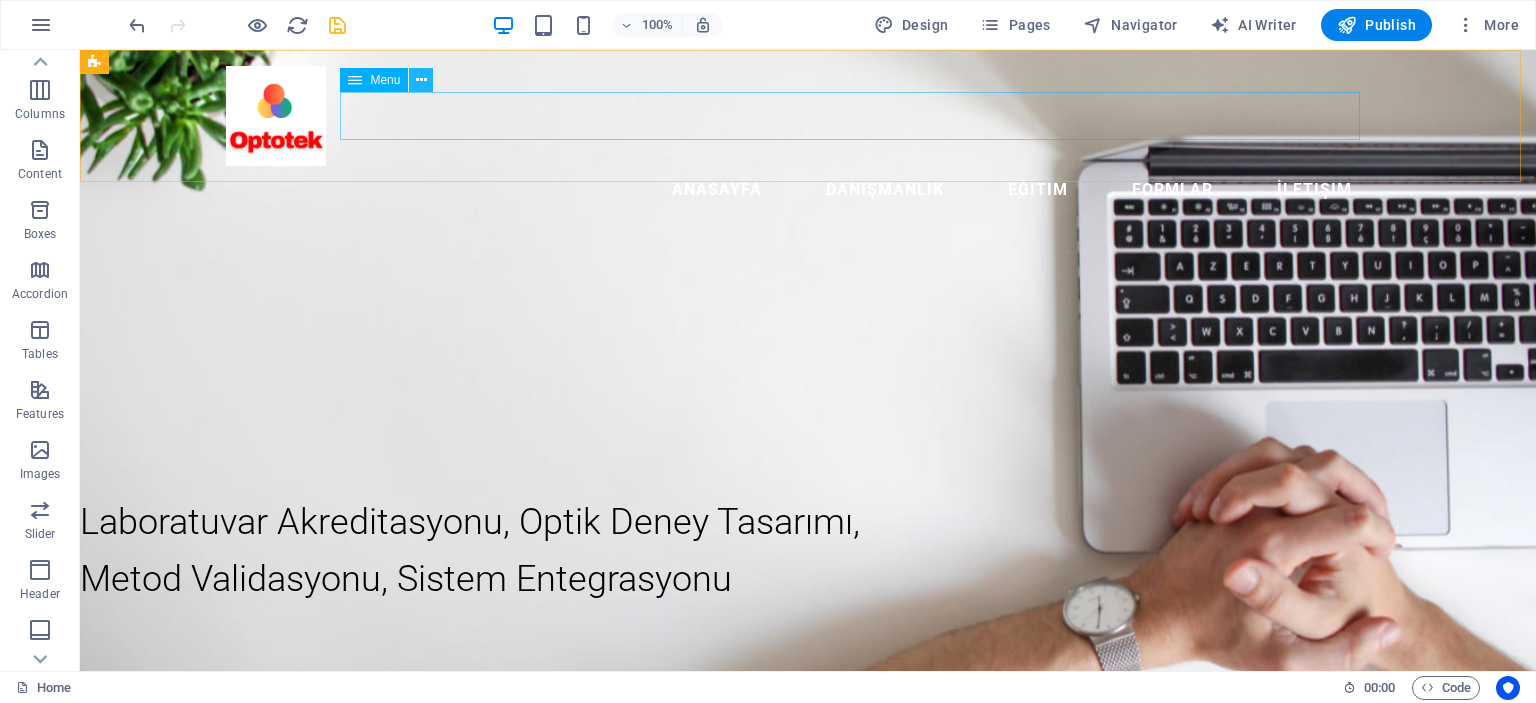 click at bounding box center (421, 80) 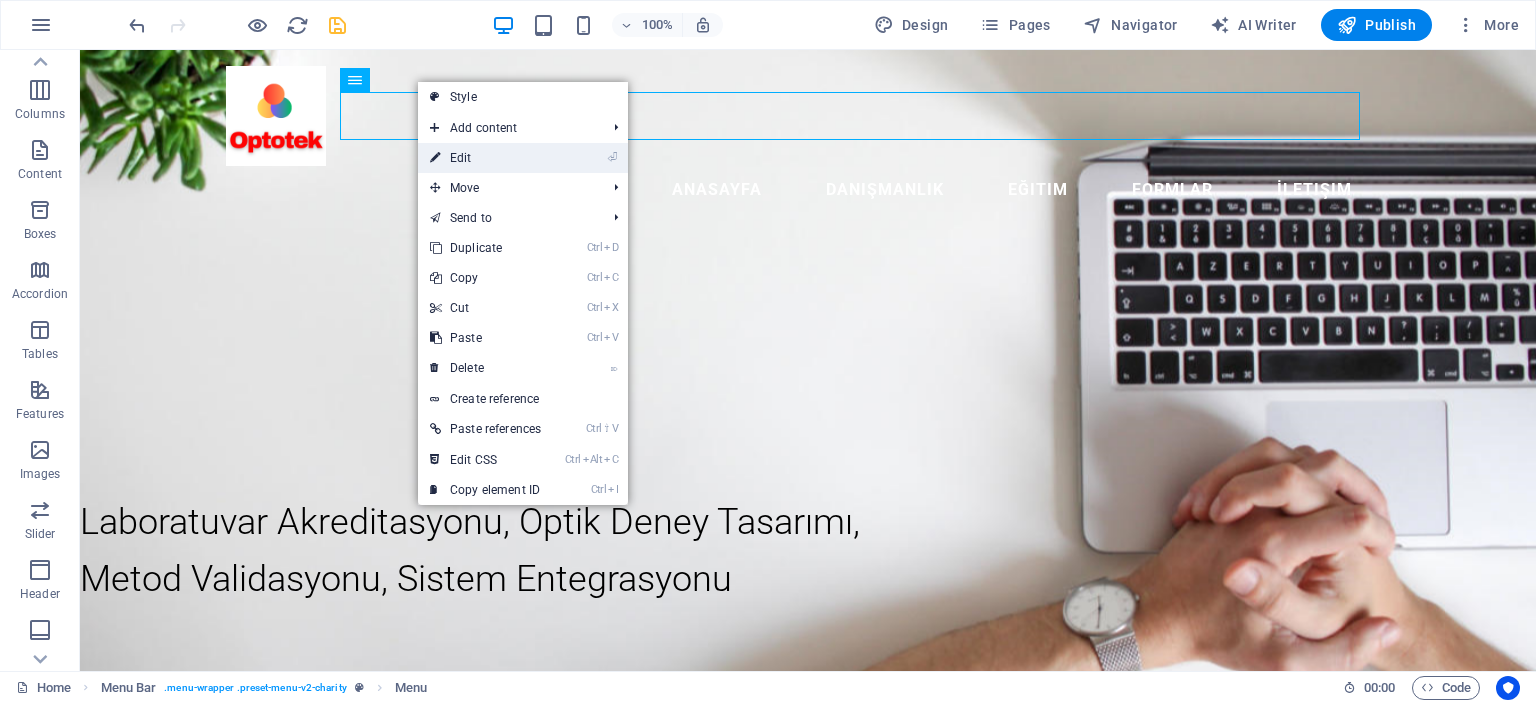 click on "⏎  Edit" at bounding box center (485, 158) 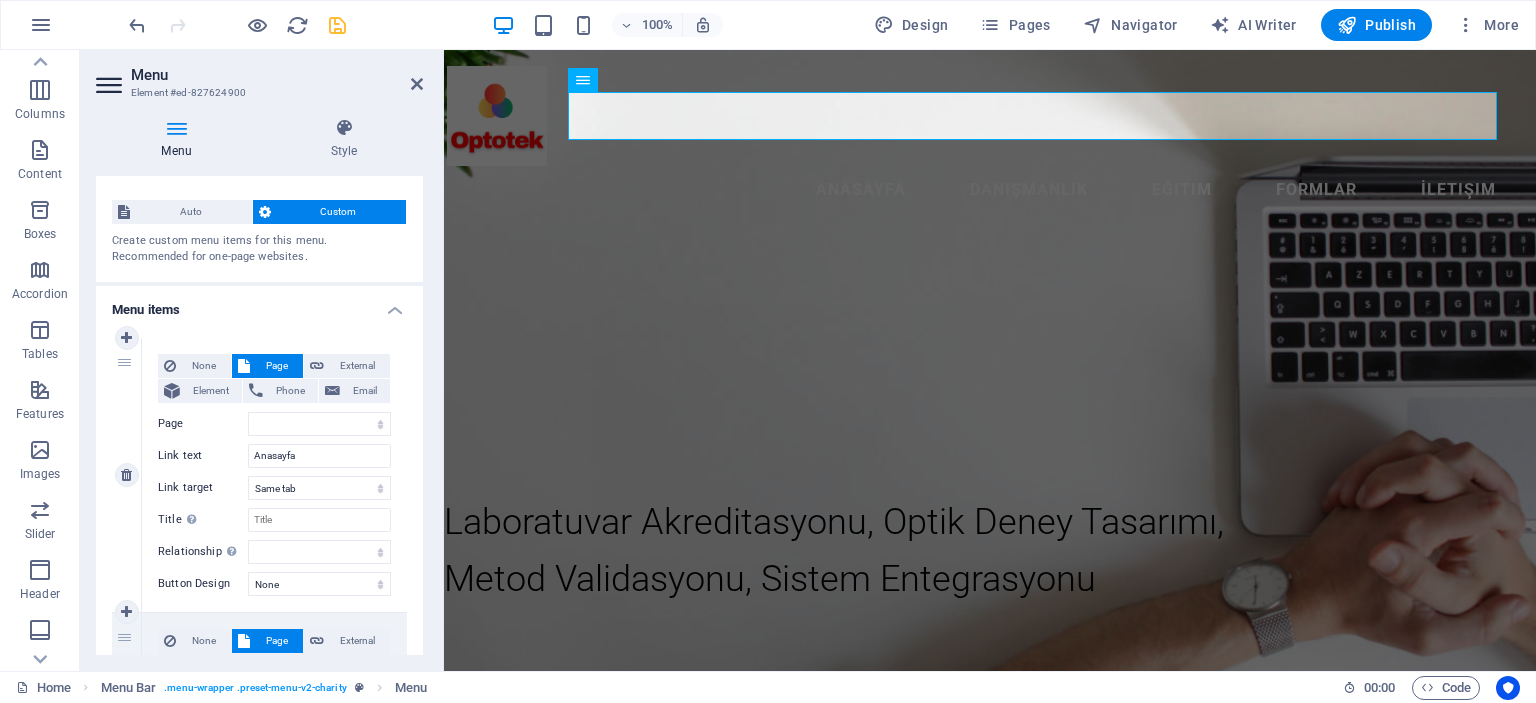 scroll, scrollTop: 0, scrollLeft: 0, axis: both 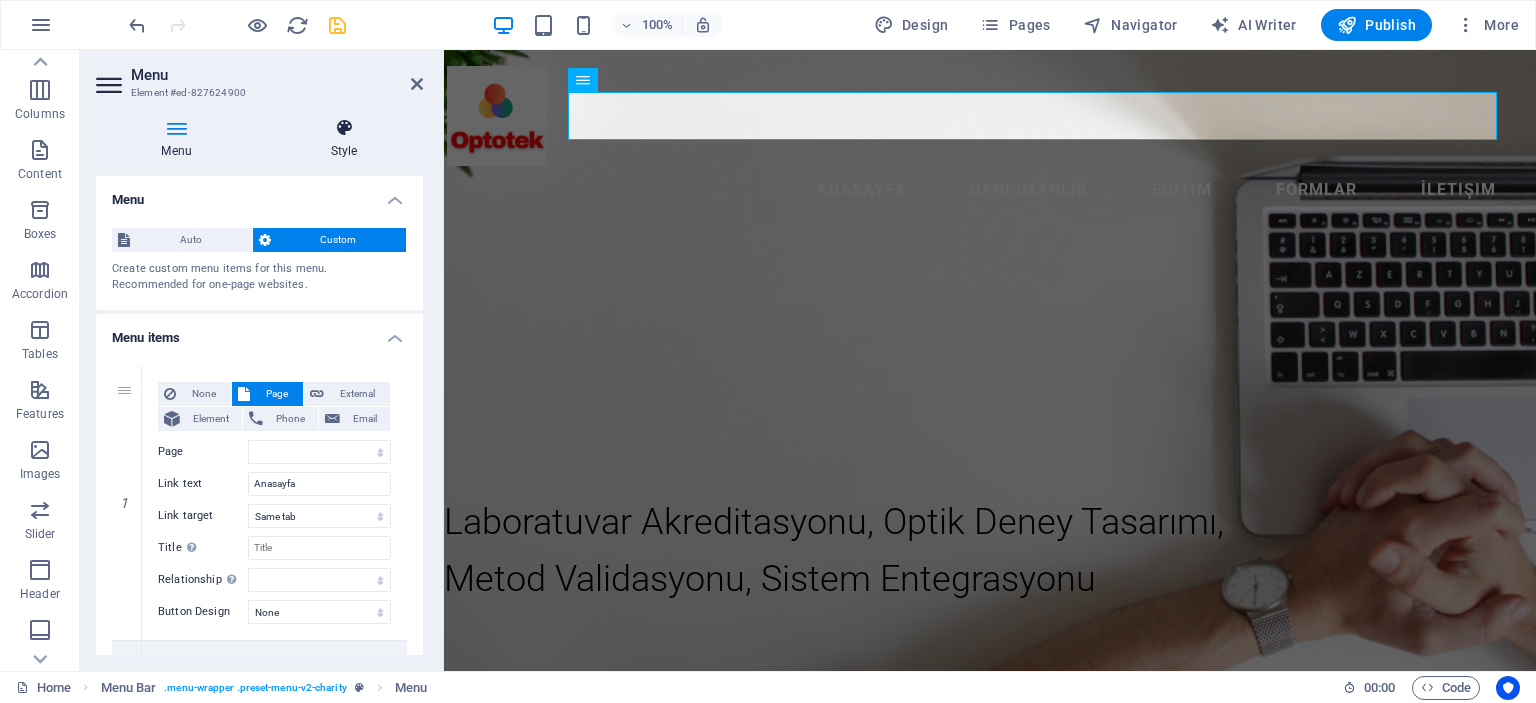 click at bounding box center [344, 128] 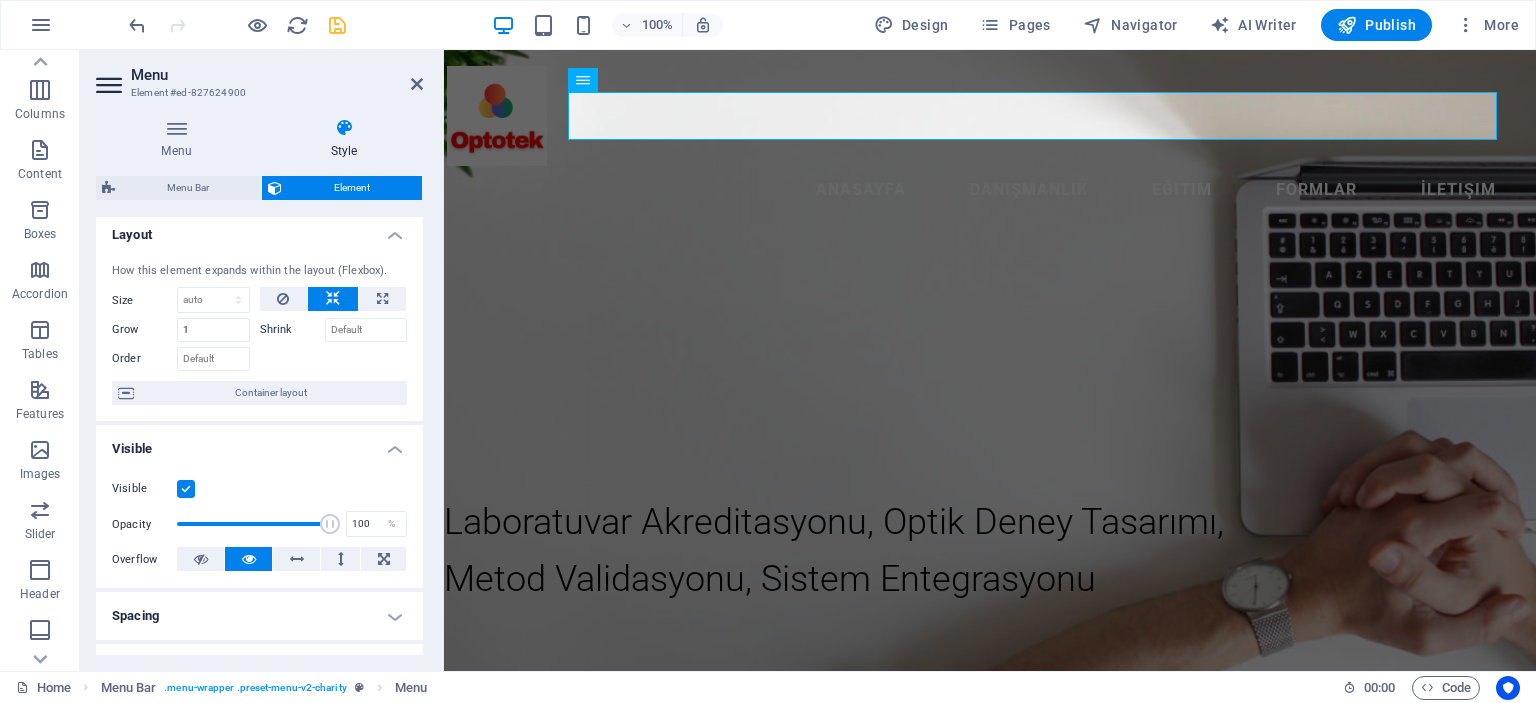 scroll, scrollTop: 0, scrollLeft: 0, axis: both 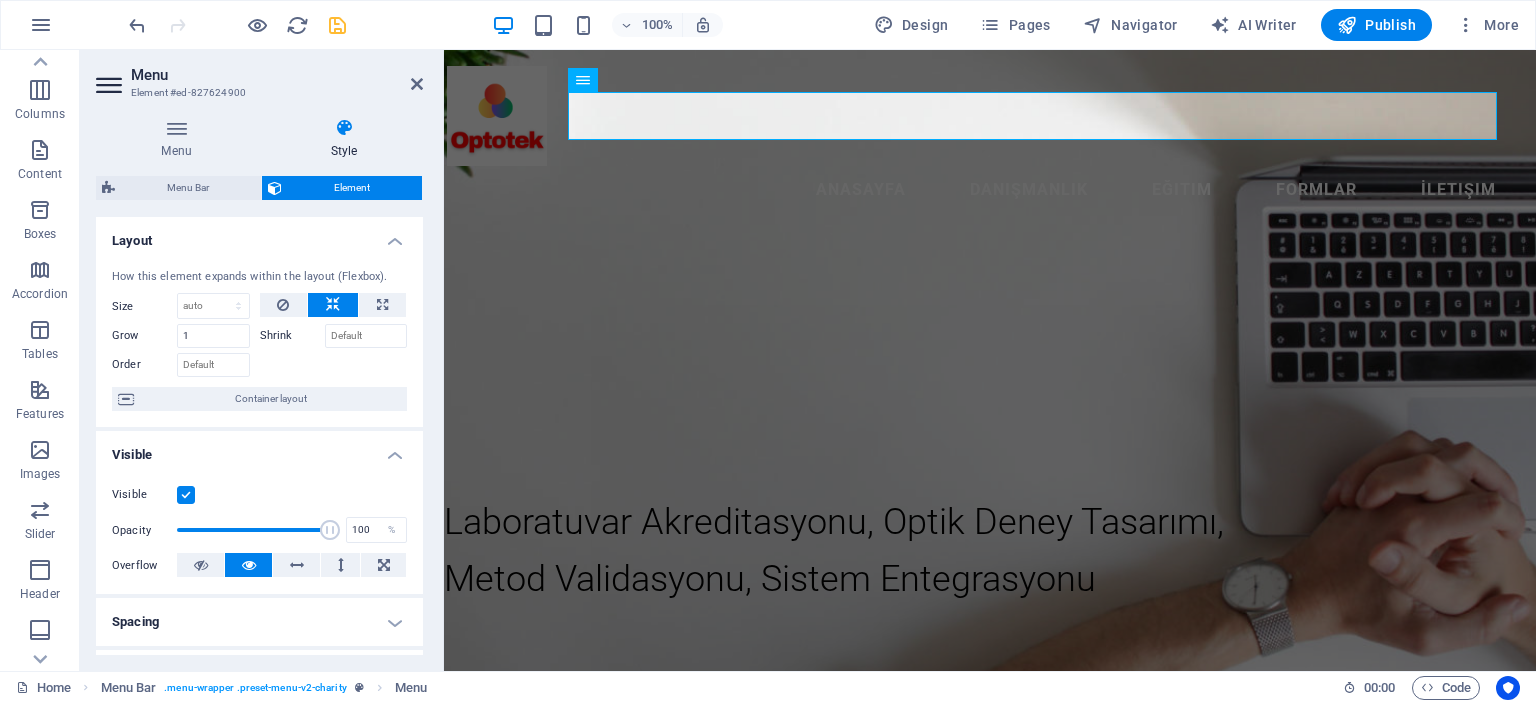 click on "Layout" at bounding box center [259, 235] 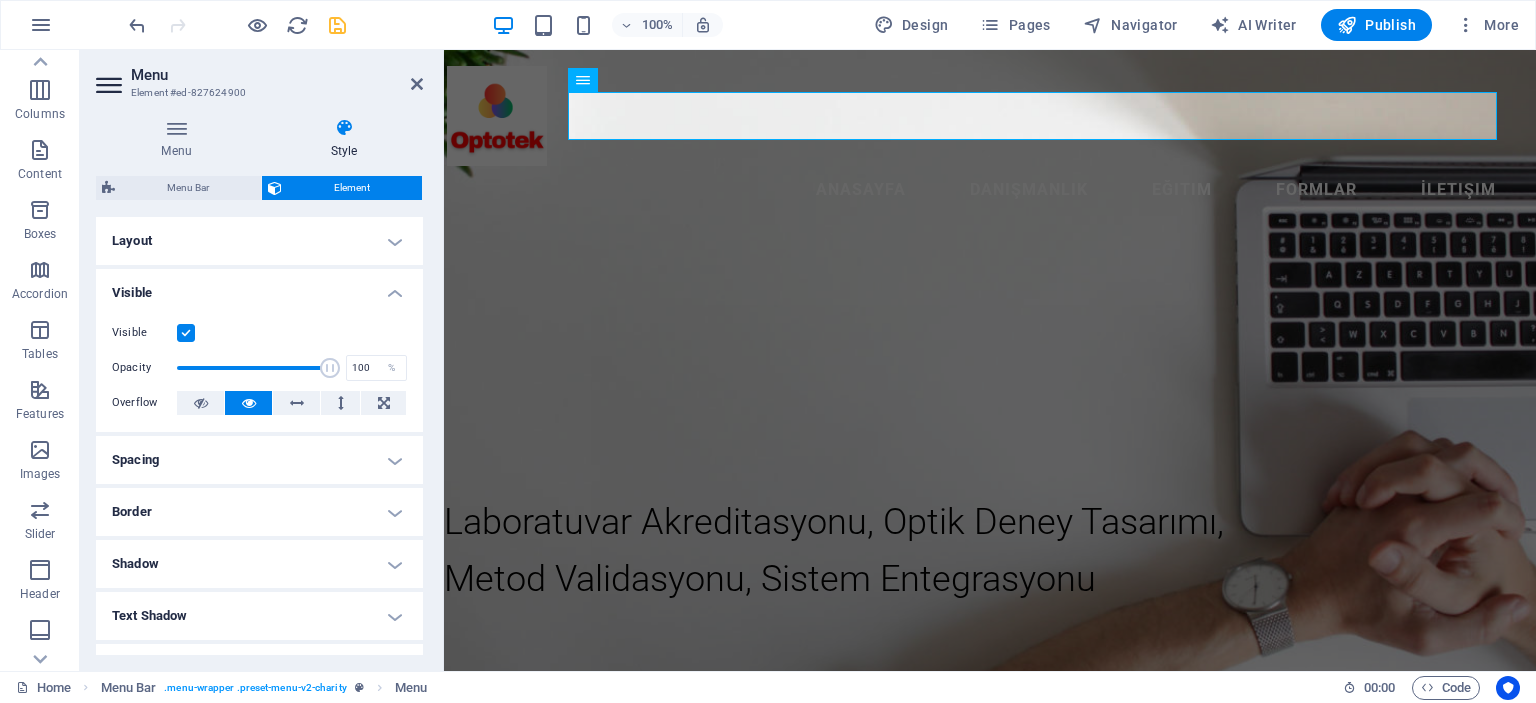 click on "Visible" at bounding box center (259, 287) 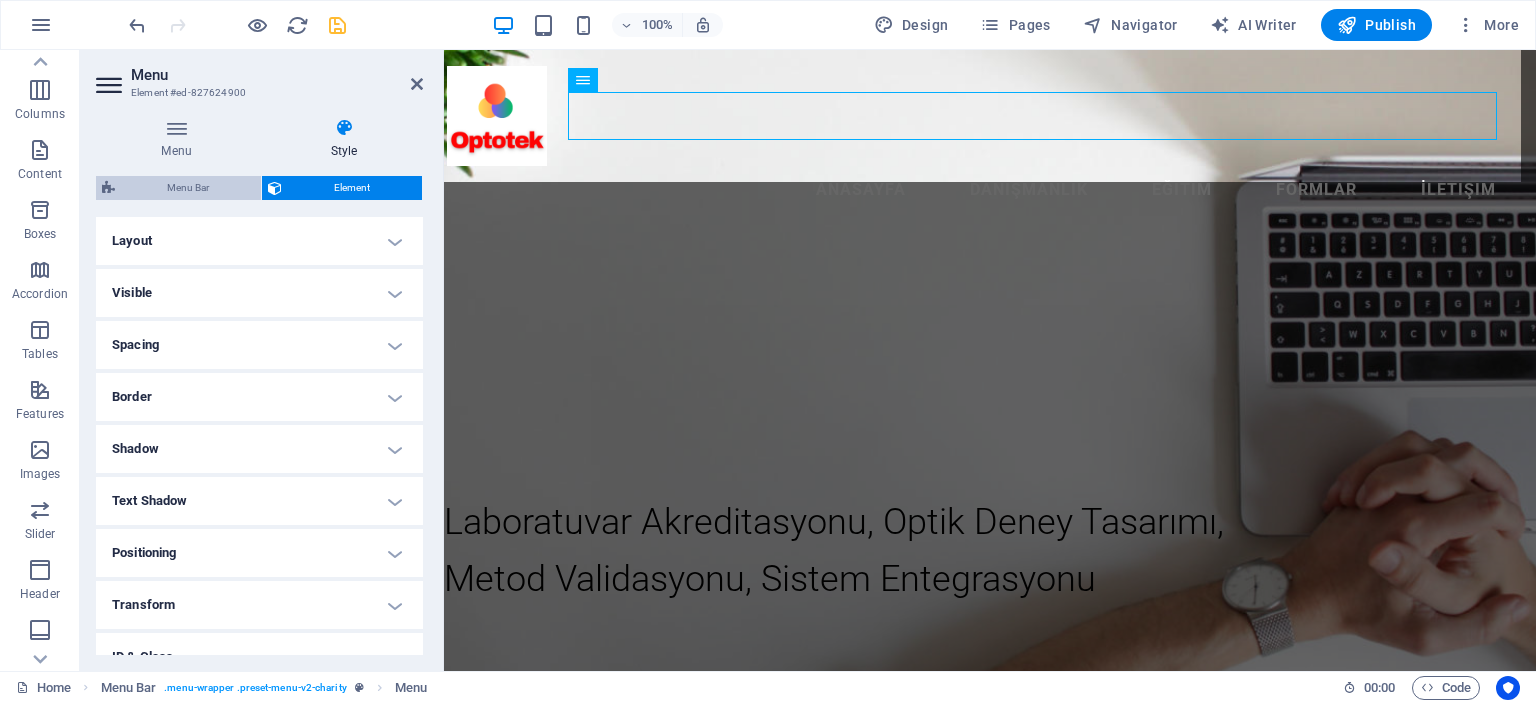 click on "Menu Bar" at bounding box center [188, 188] 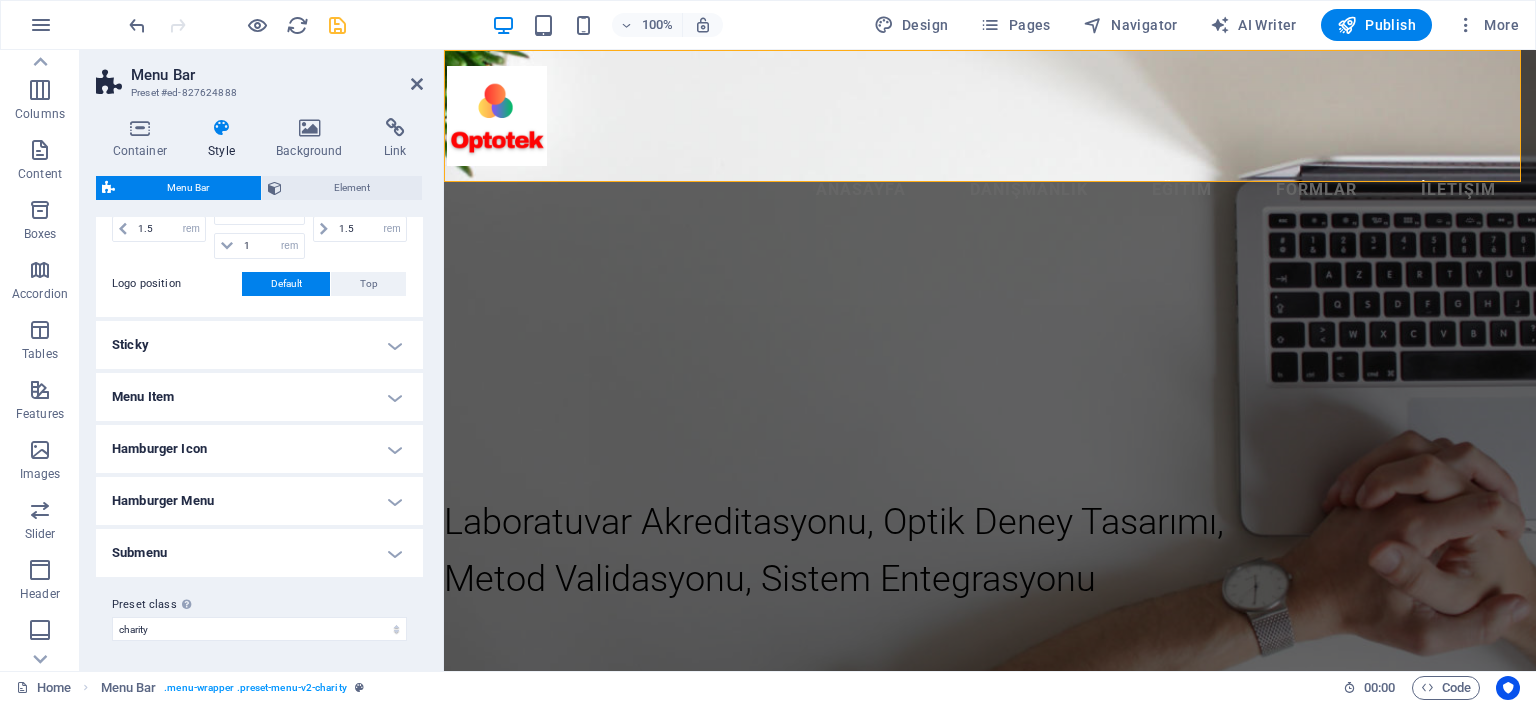 scroll, scrollTop: 415, scrollLeft: 0, axis: vertical 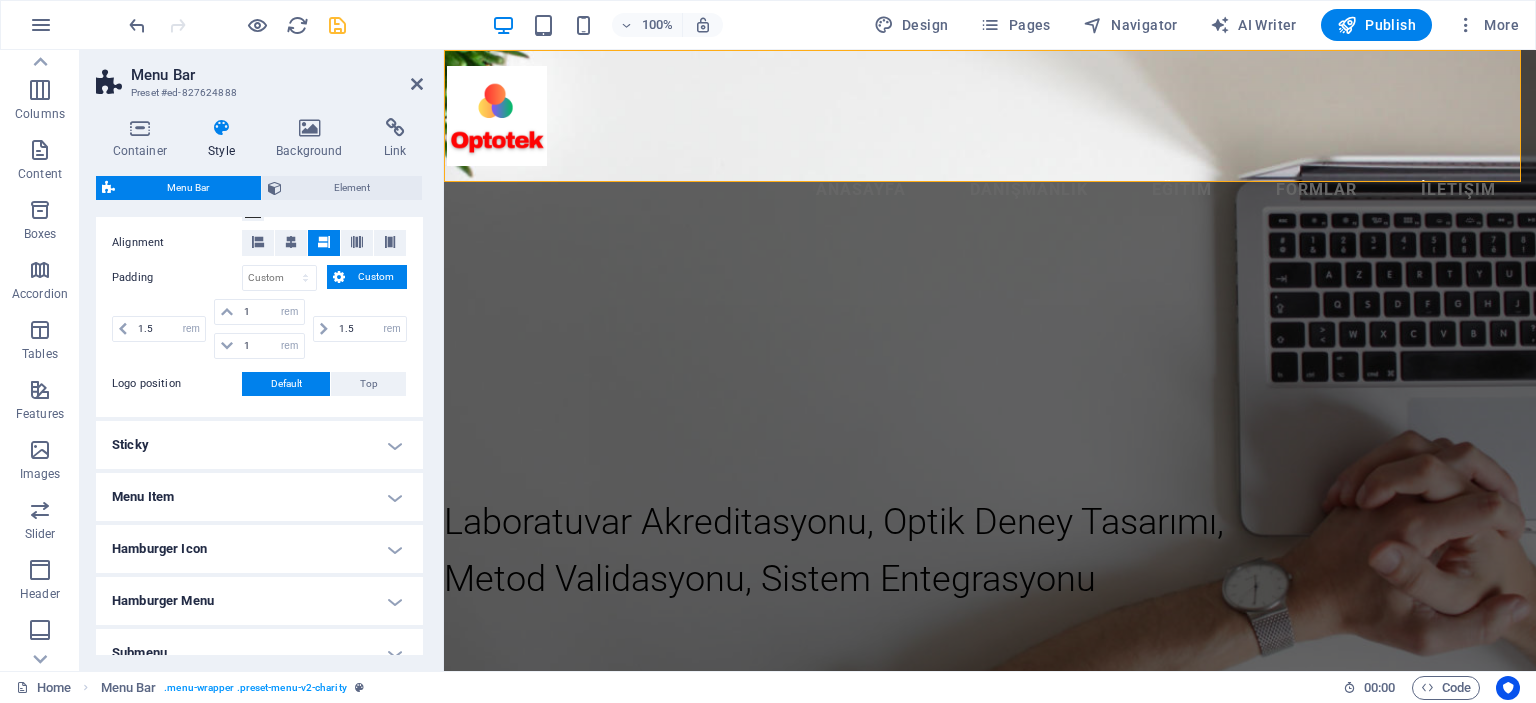click on "Menu Item" at bounding box center [259, 497] 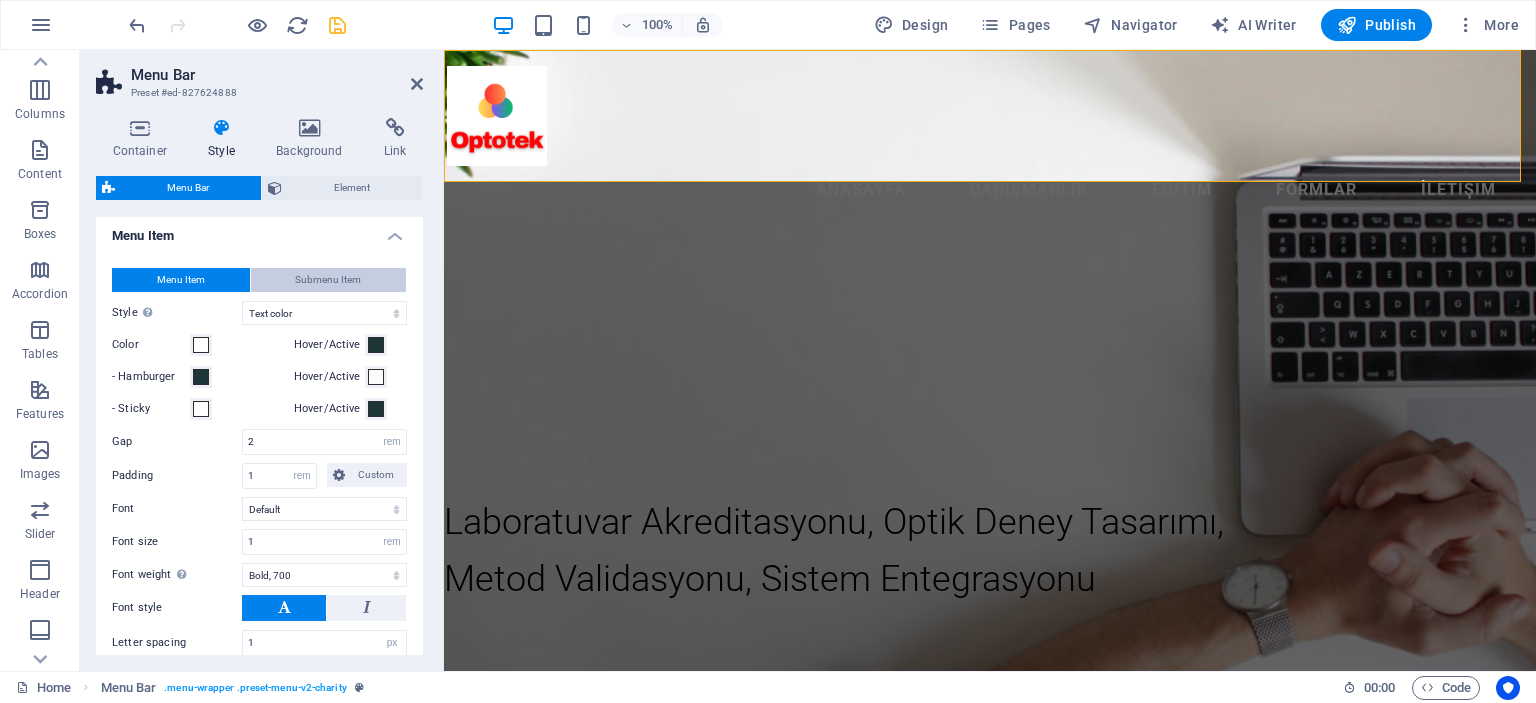 scroll, scrollTop: 415, scrollLeft: 0, axis: vertical 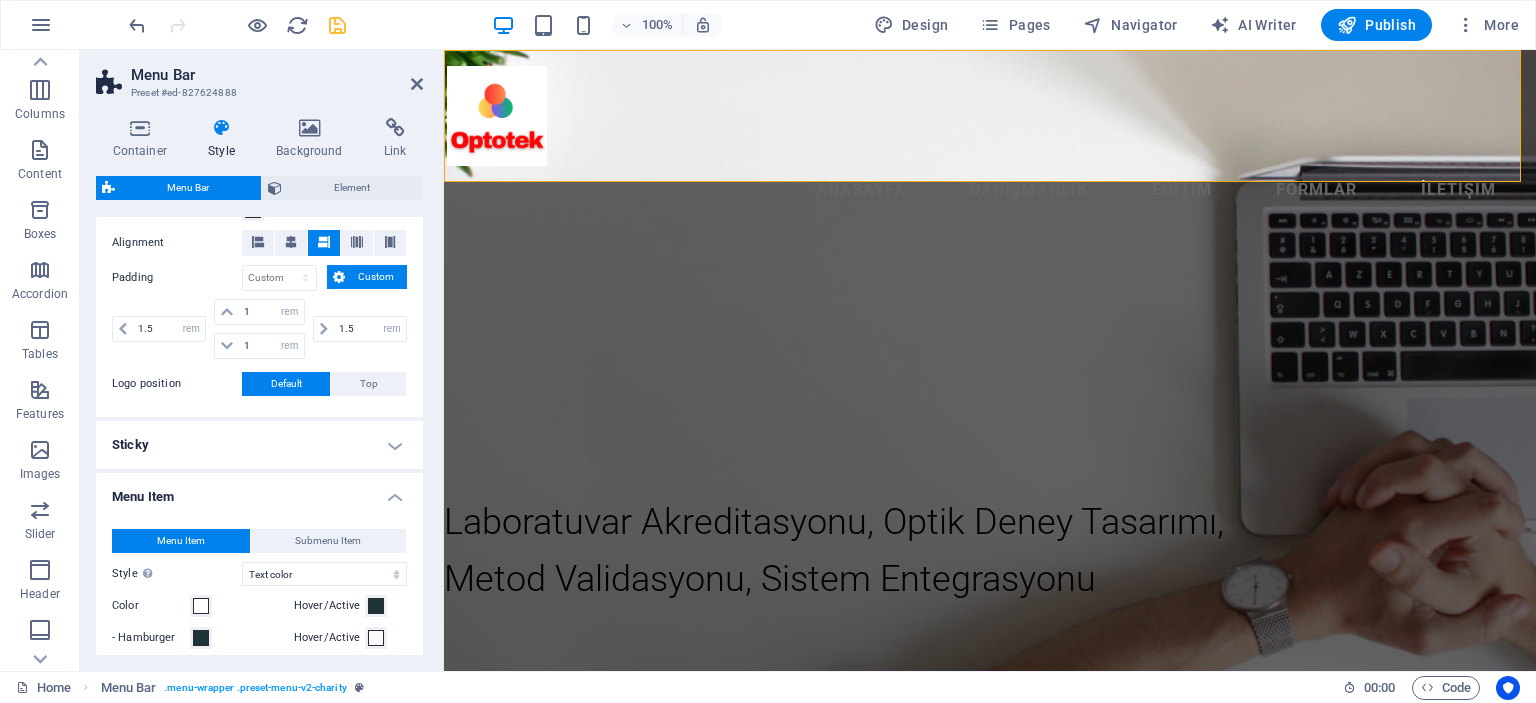 click on "Menu Item" at bounding box center (259, 491) 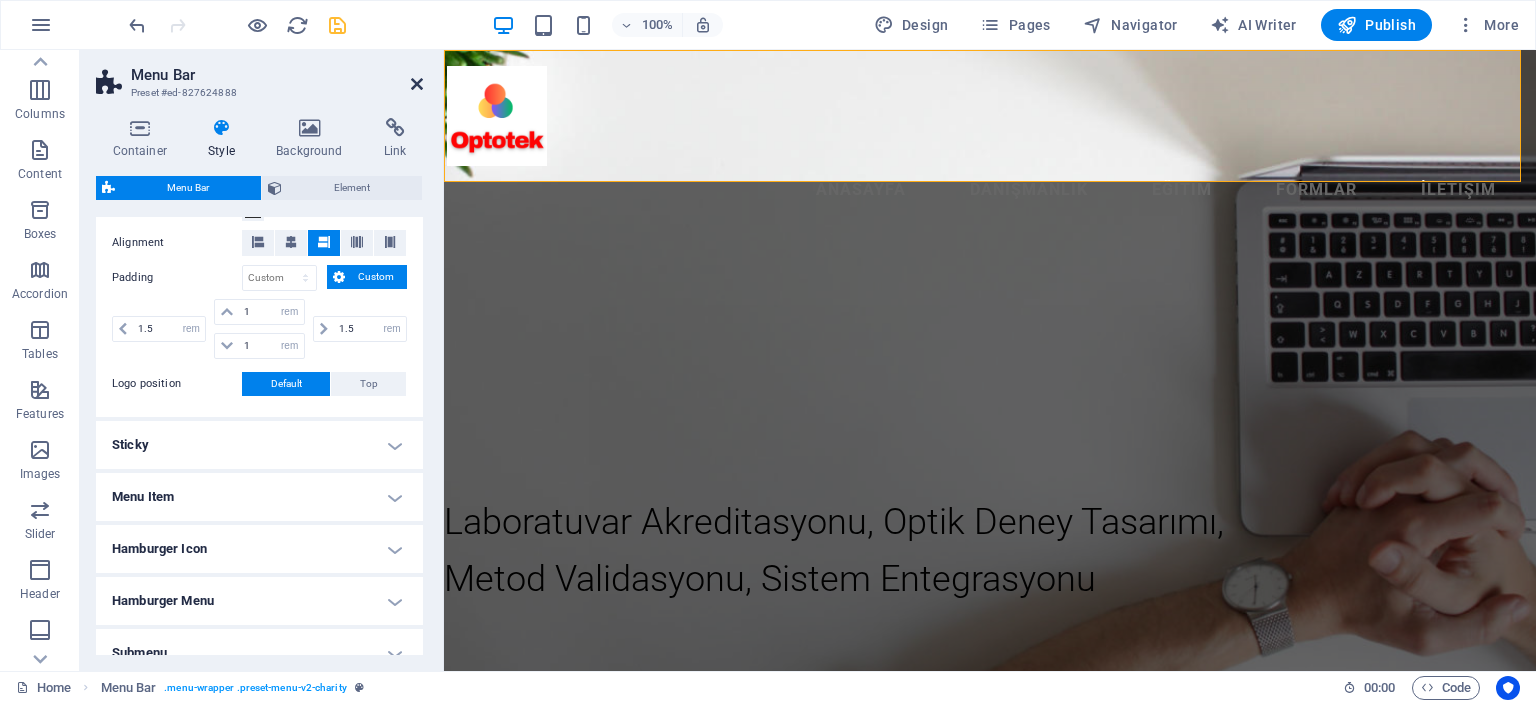 click at bounding box center (417, 84) 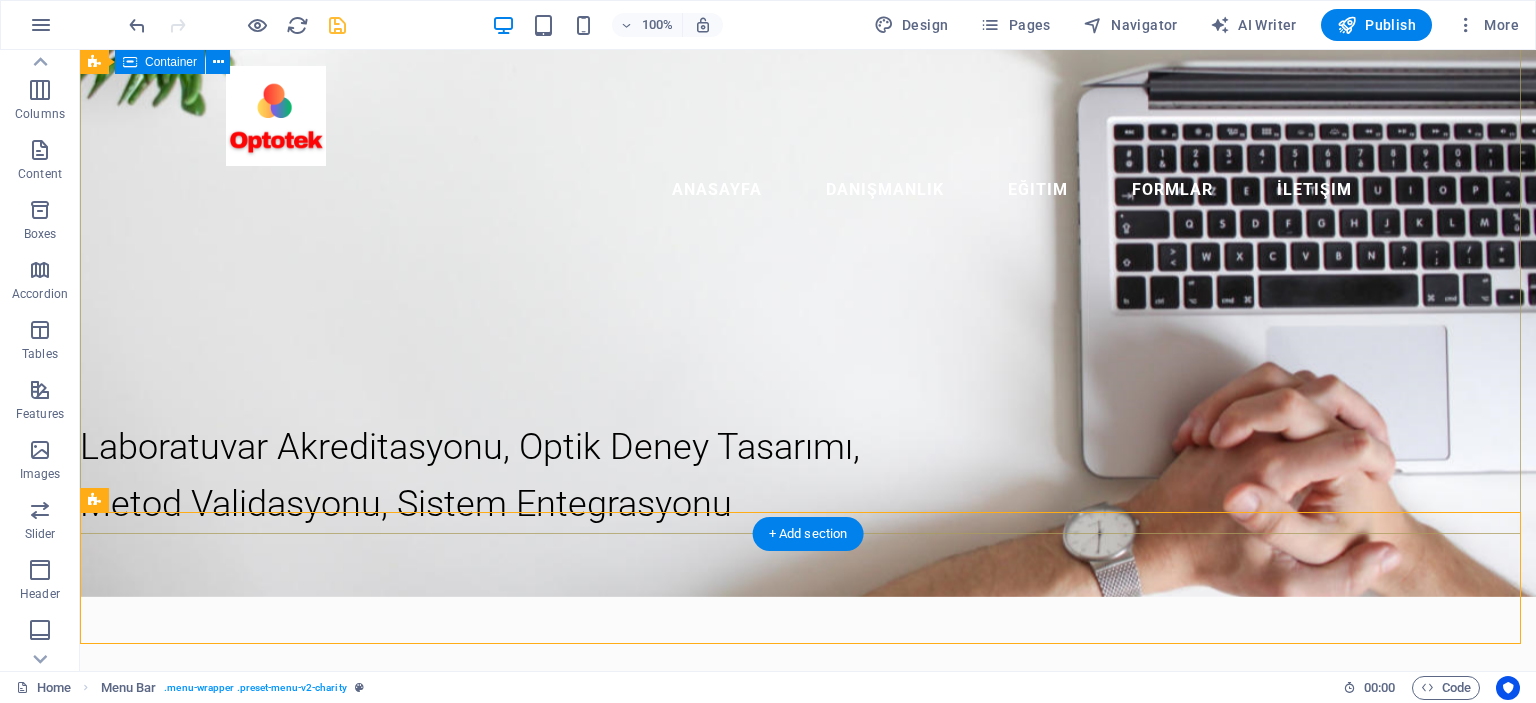 scroll, scrollTop: 0, scrollLeft: 0, axis: both 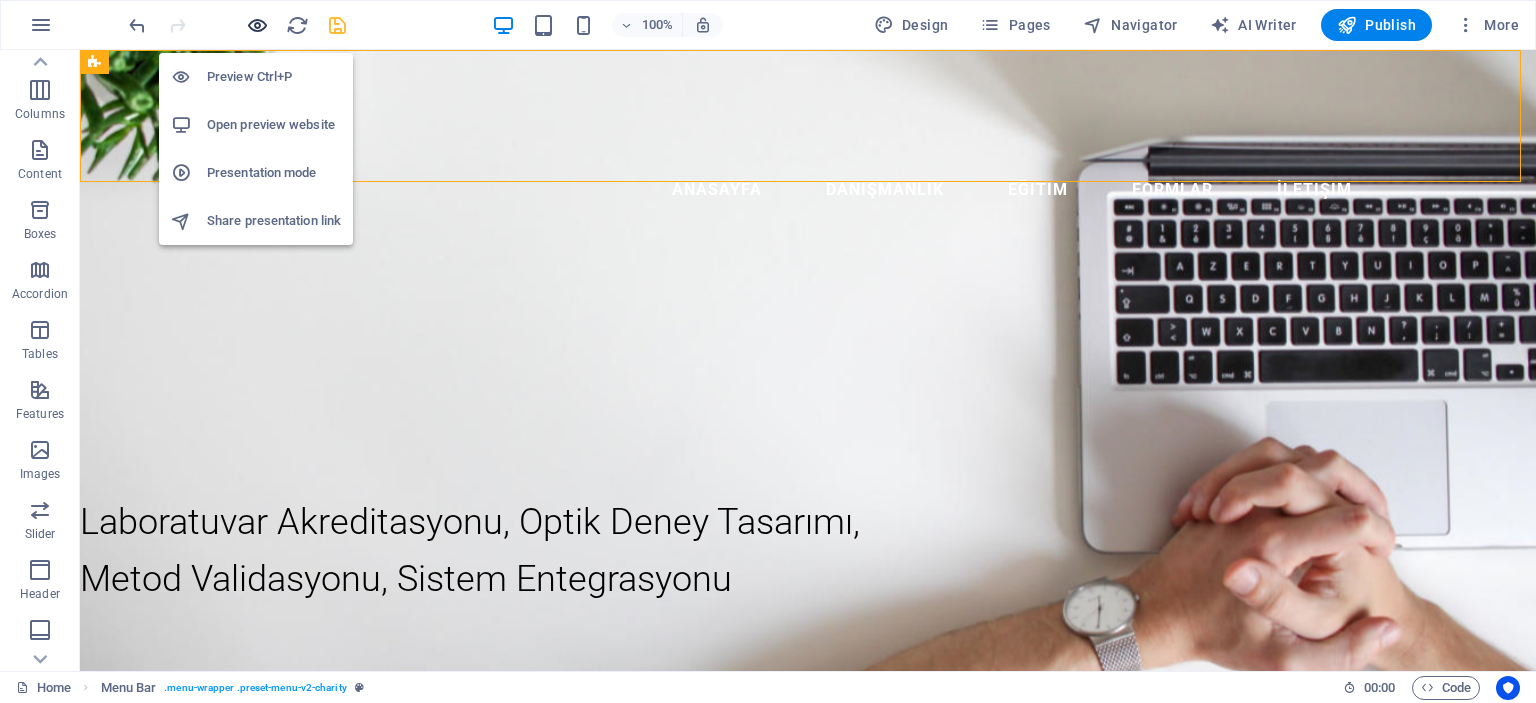click at bounding box center (257, 25) 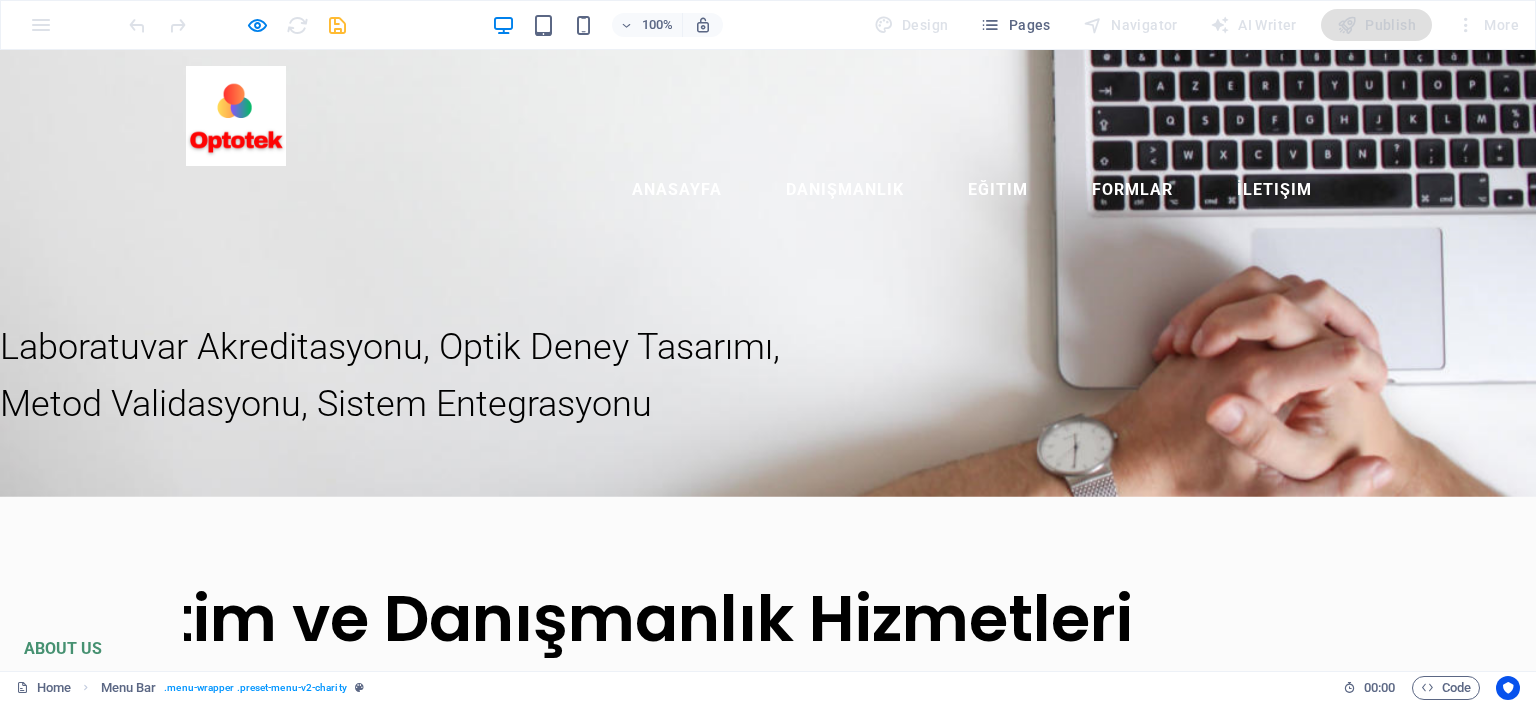 scroll, scrollTop: 0, scrollLeft: 0, axis: both 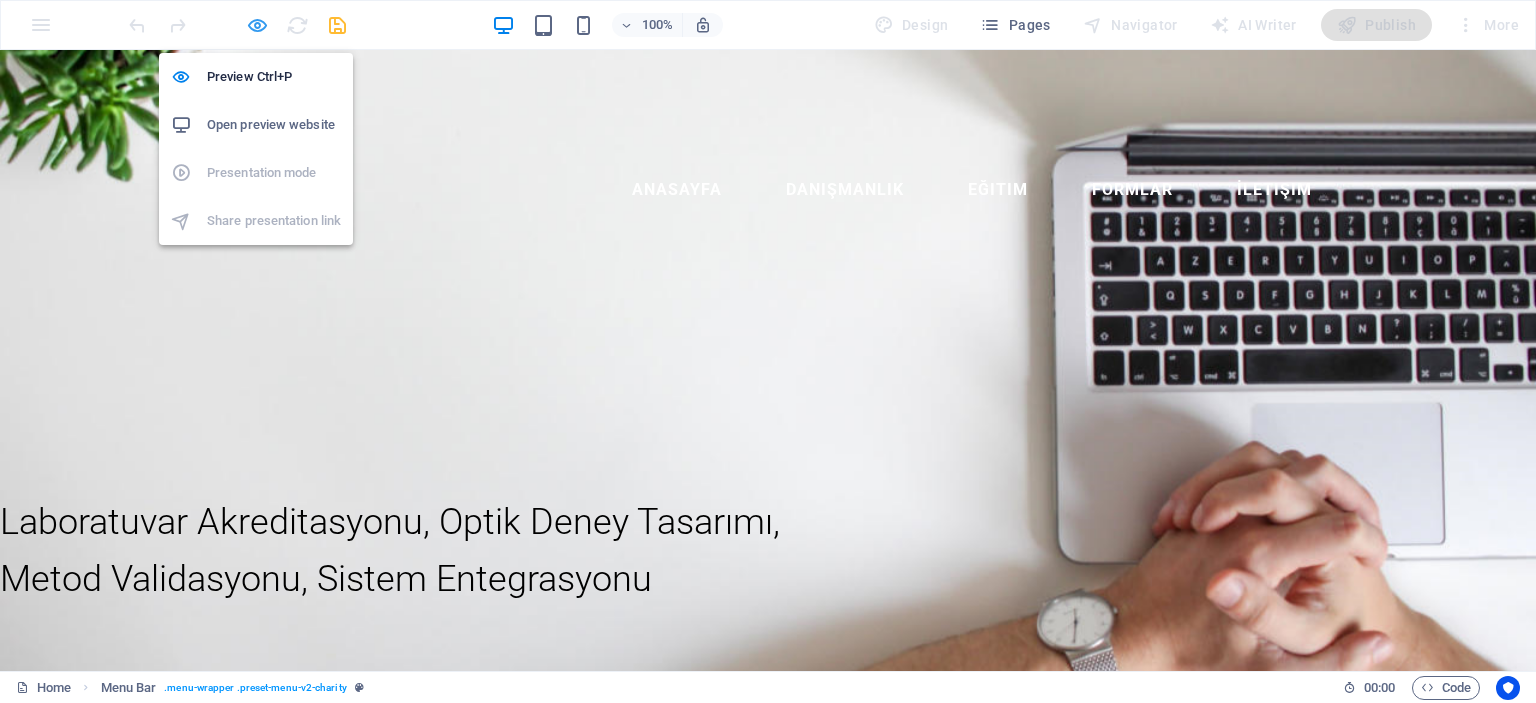 click at bounding box center [257, 25] 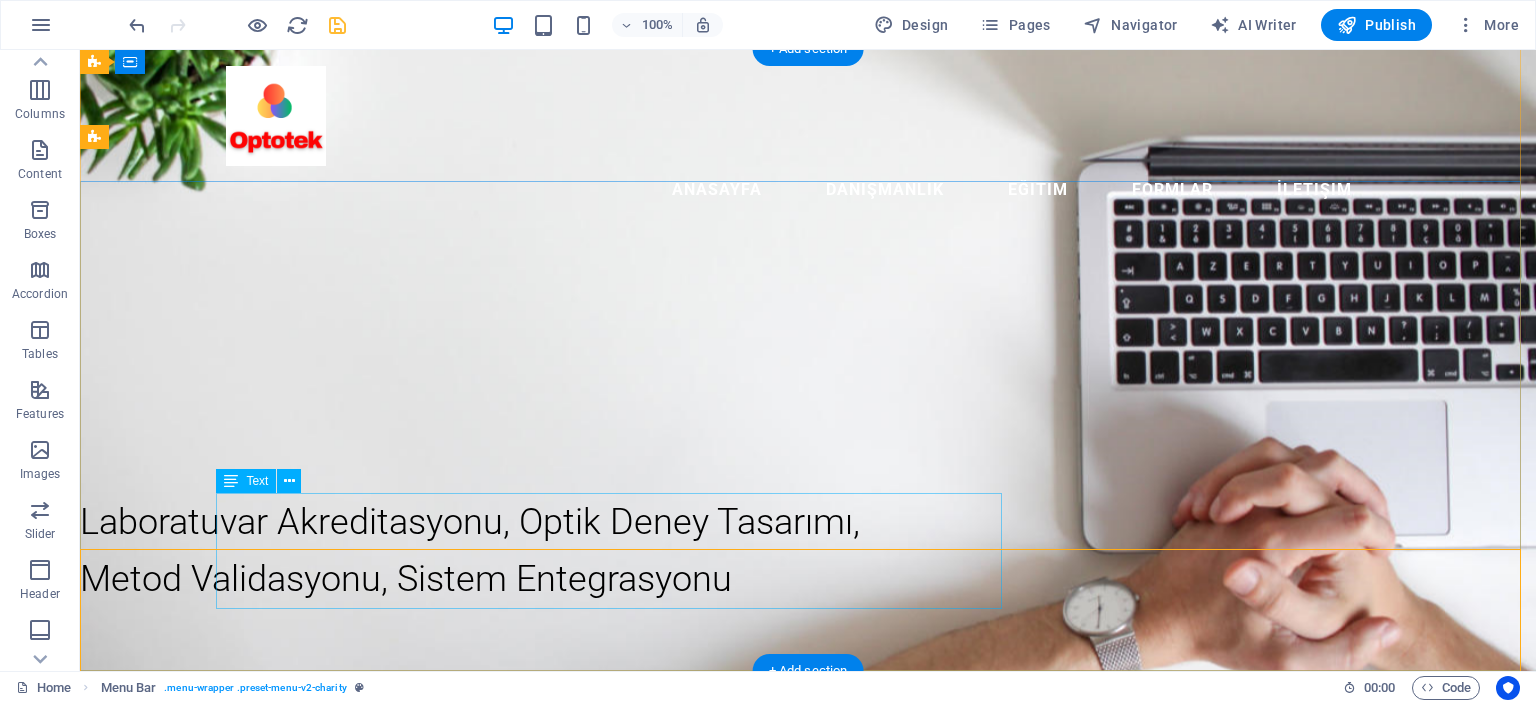 scroll, scrollTop: 0, scrollLeft: 0, axis: both 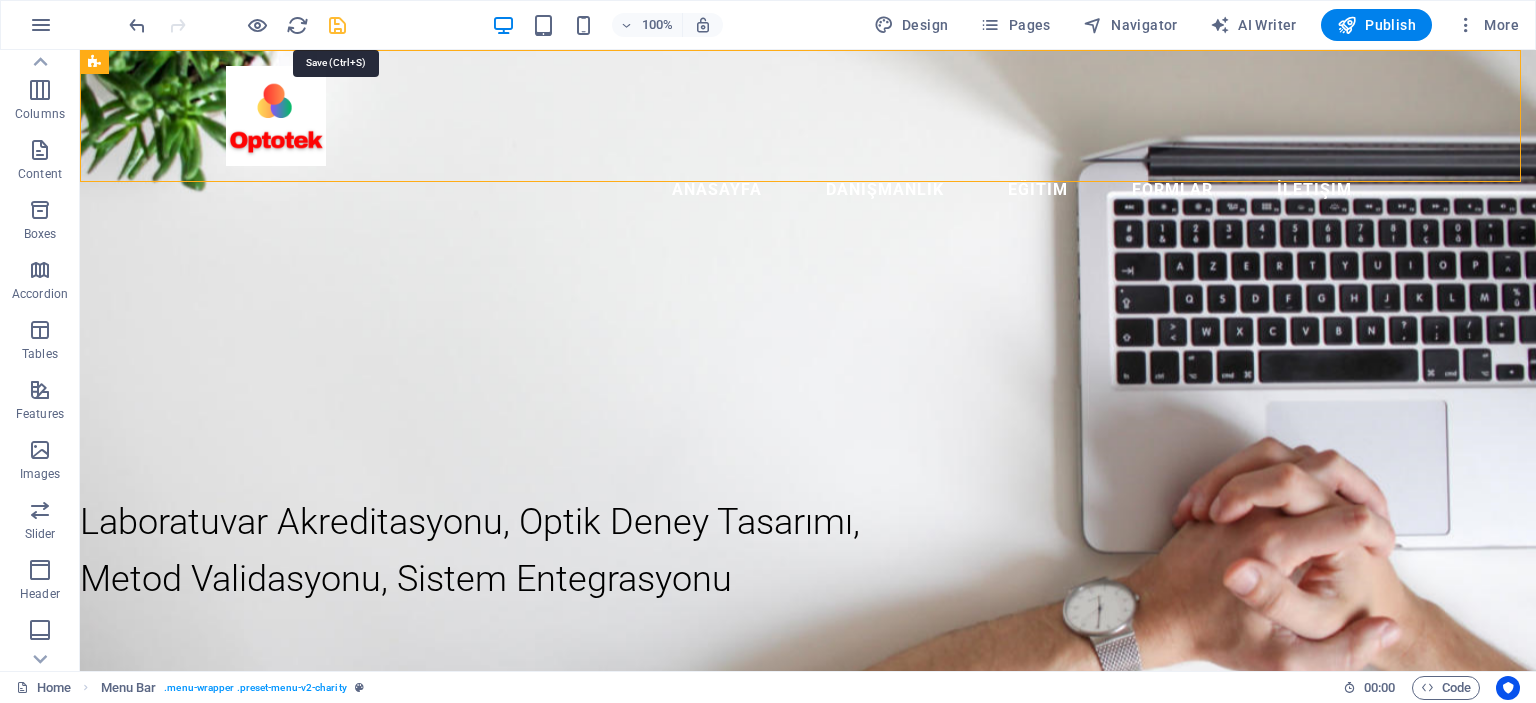 click at bounding box center [337, 25] 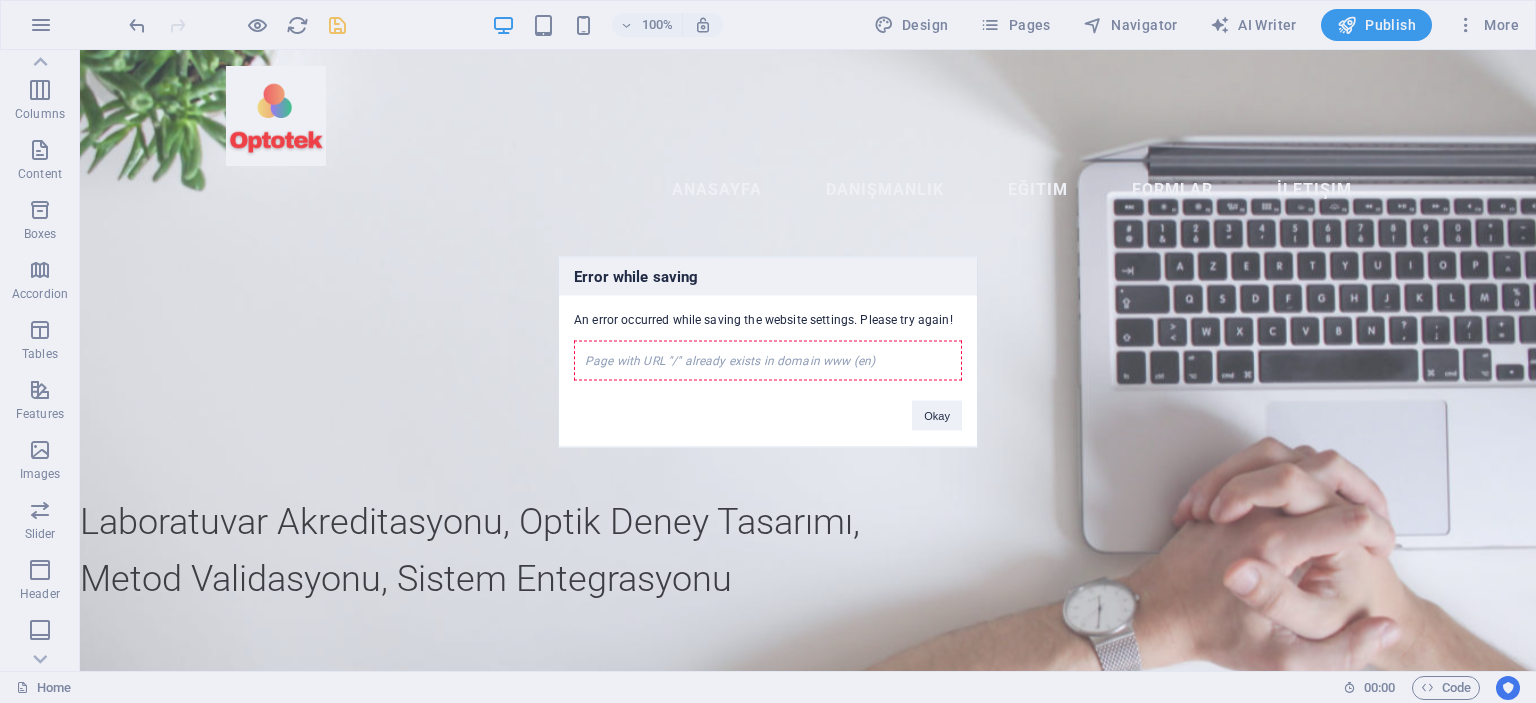click on "Error while saving An error occurred while saving the website settings. Please try again! Page with URL "/" already exists in domain www (en) Okay" at bounding box center [768, 351] 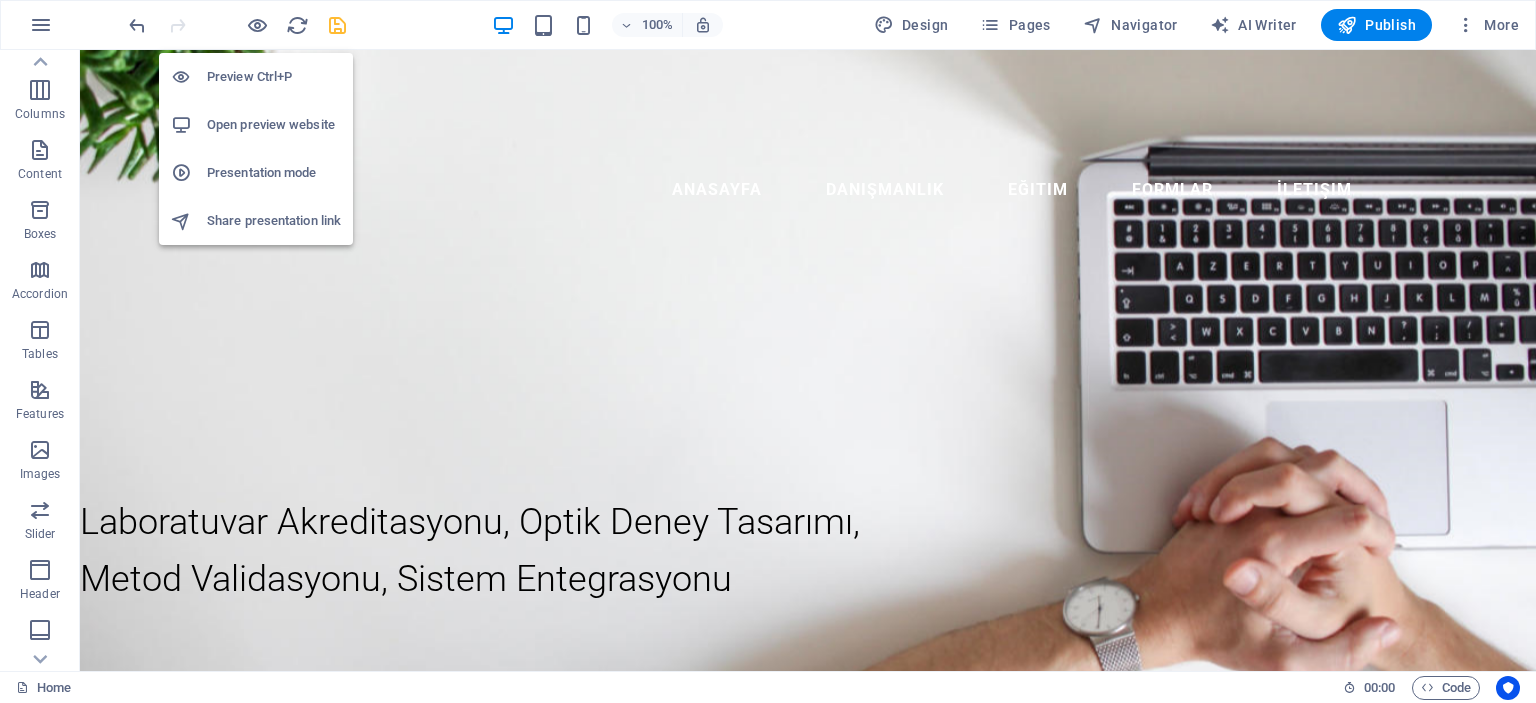 click on "Open preview website" at bounding box center (274, 125) 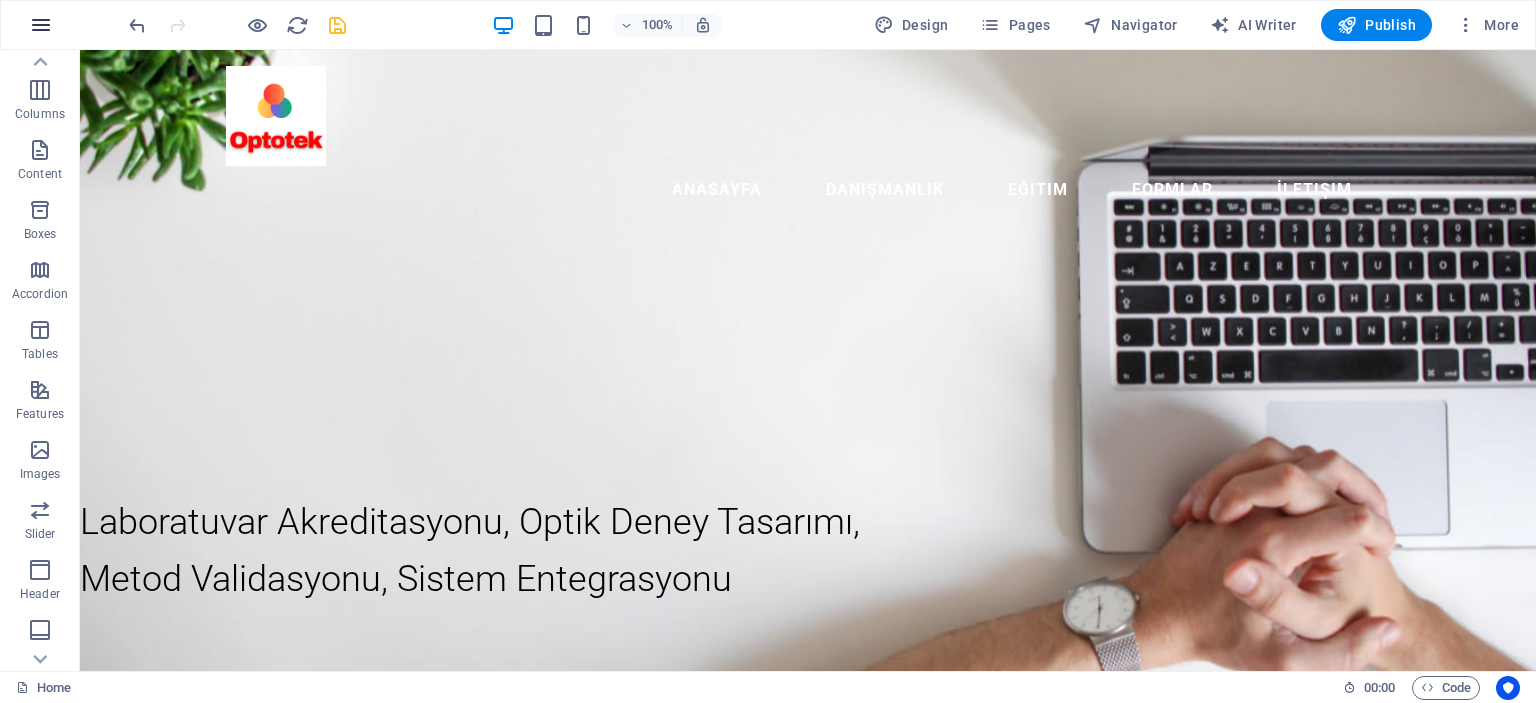 click at bounding box center (41, 25) 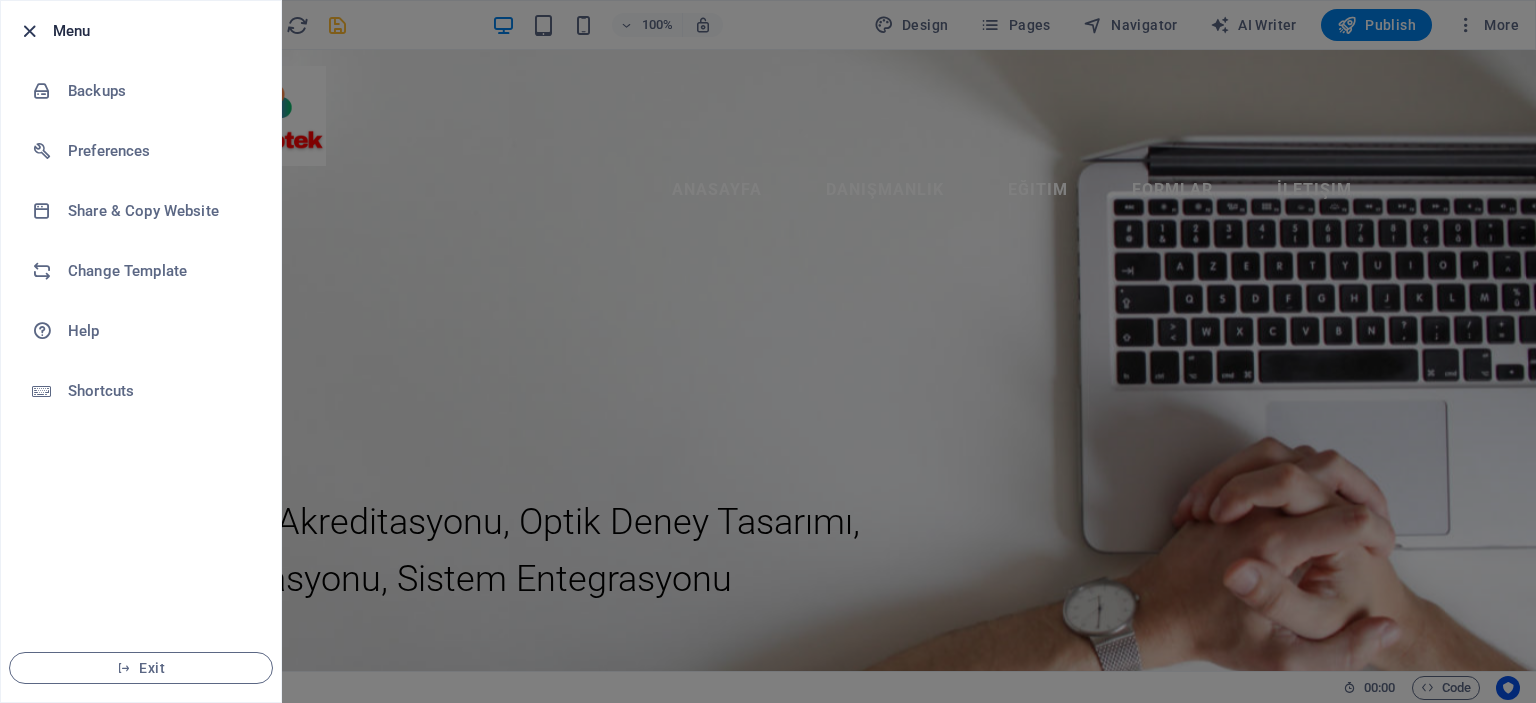 click at bounding box center (29, 31) 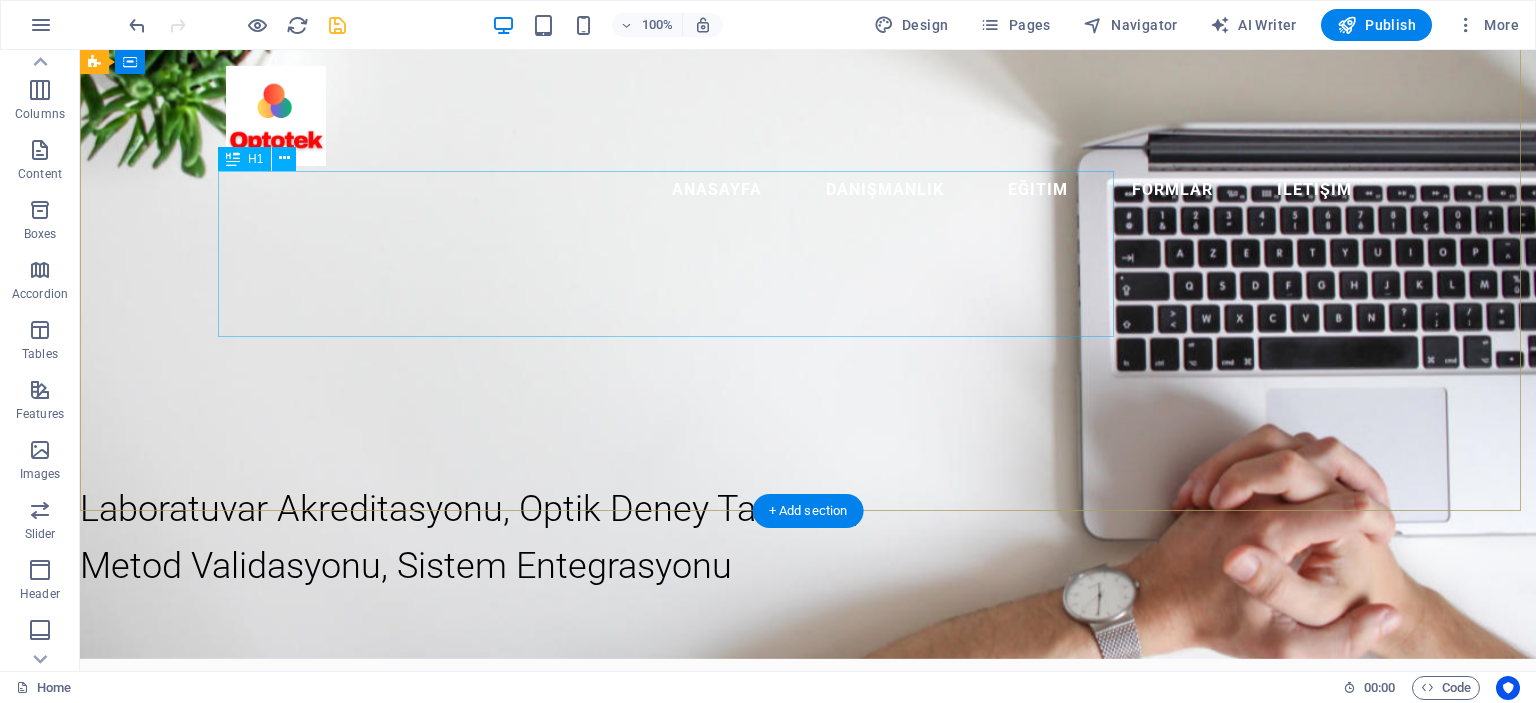 scroll, scrollTop: 0, scrollLeft: 0, axis: both 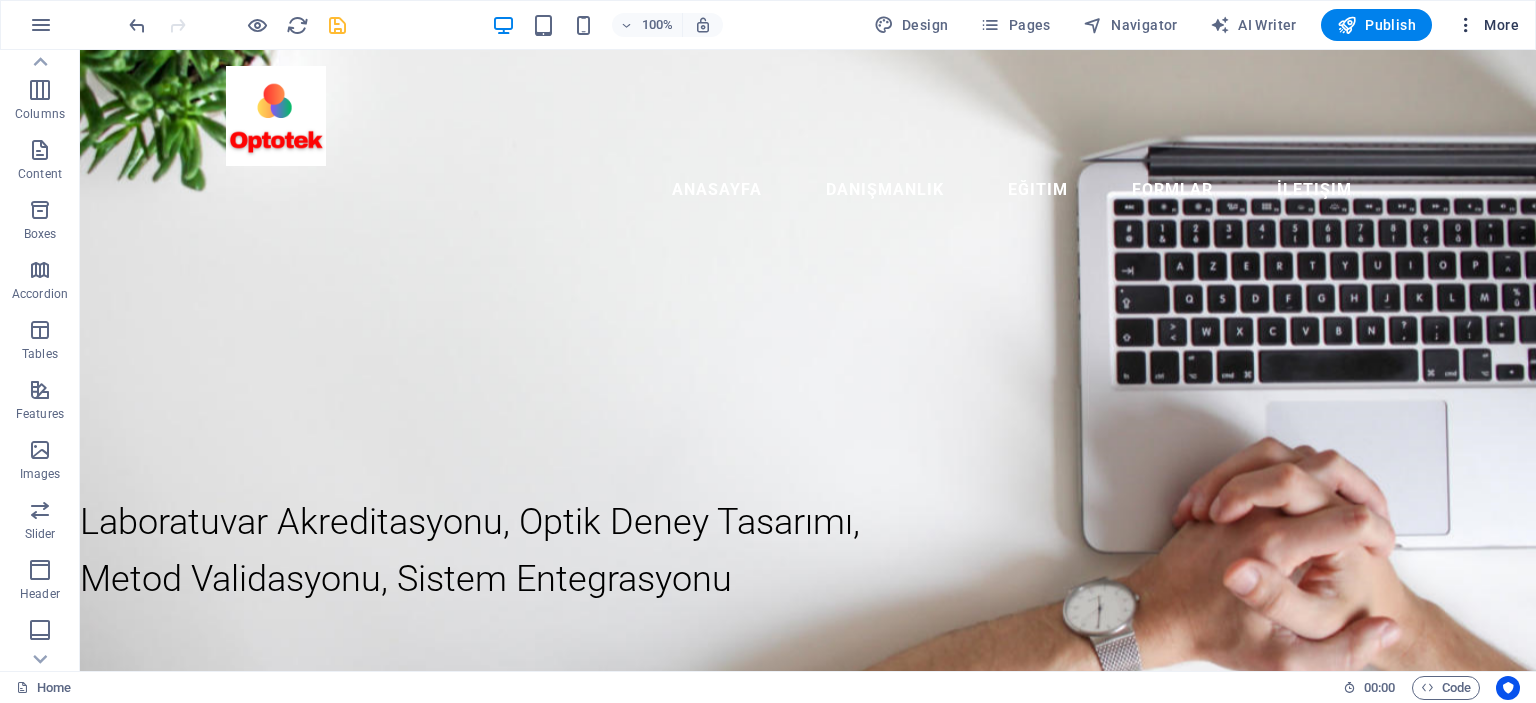 click on "More" at bounding box center [1487, 25] 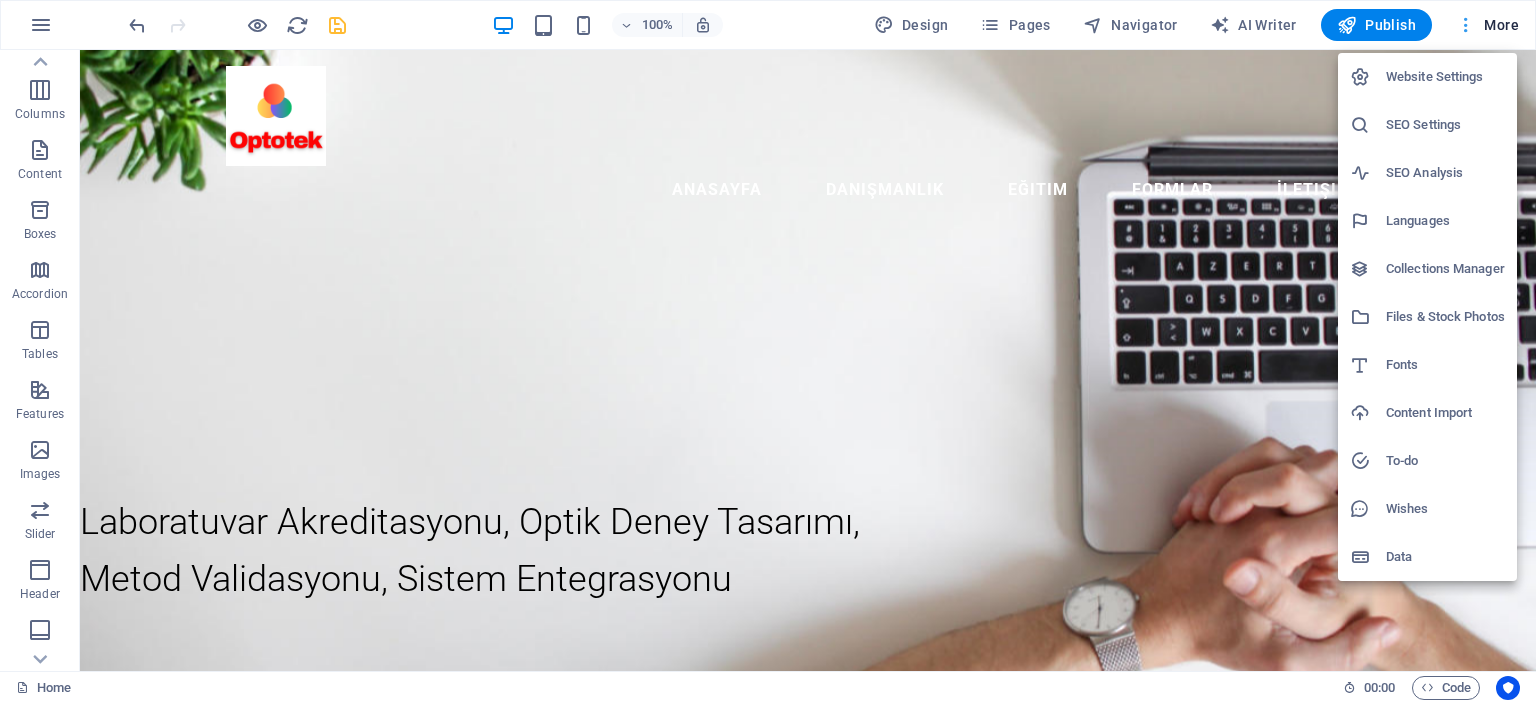 click at bounding box center (768, 351) 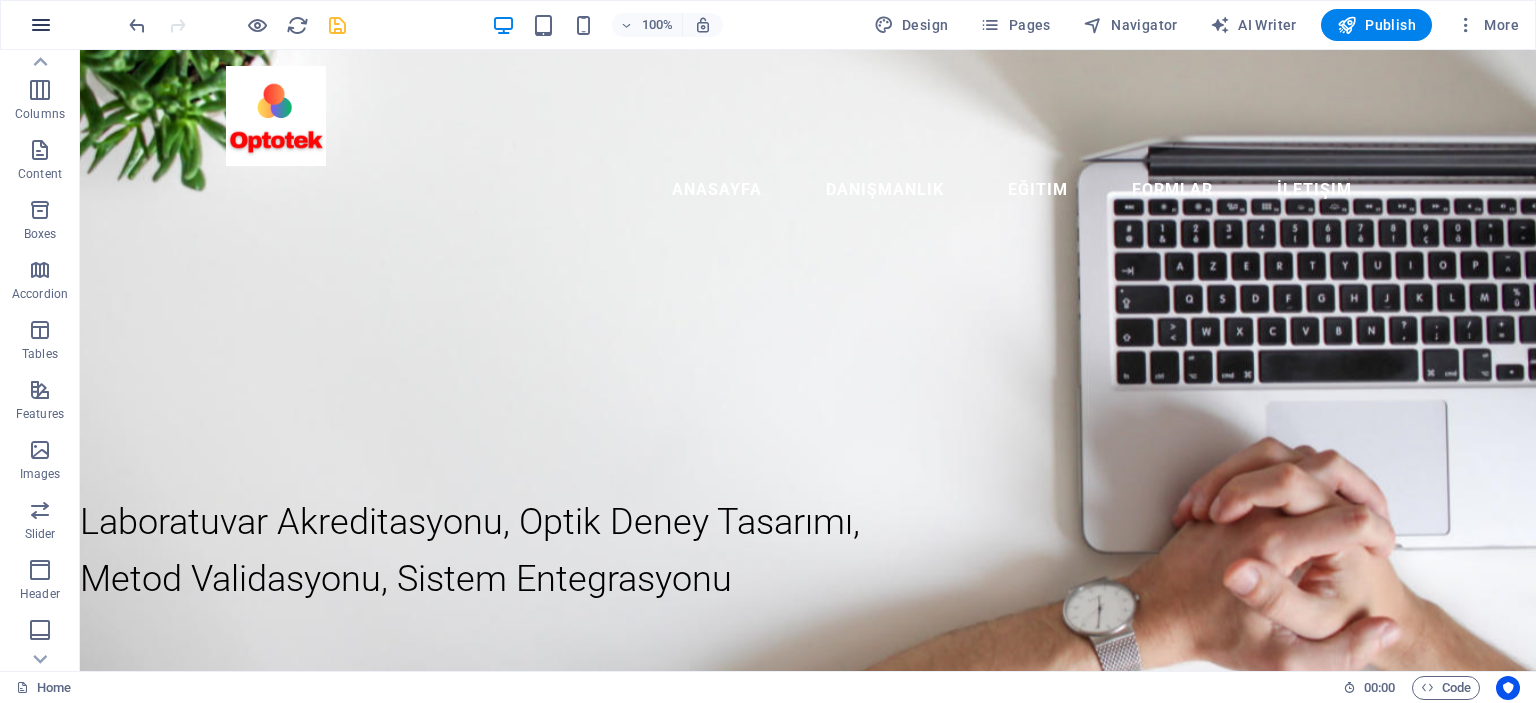 click at bounding box center (41, 25) 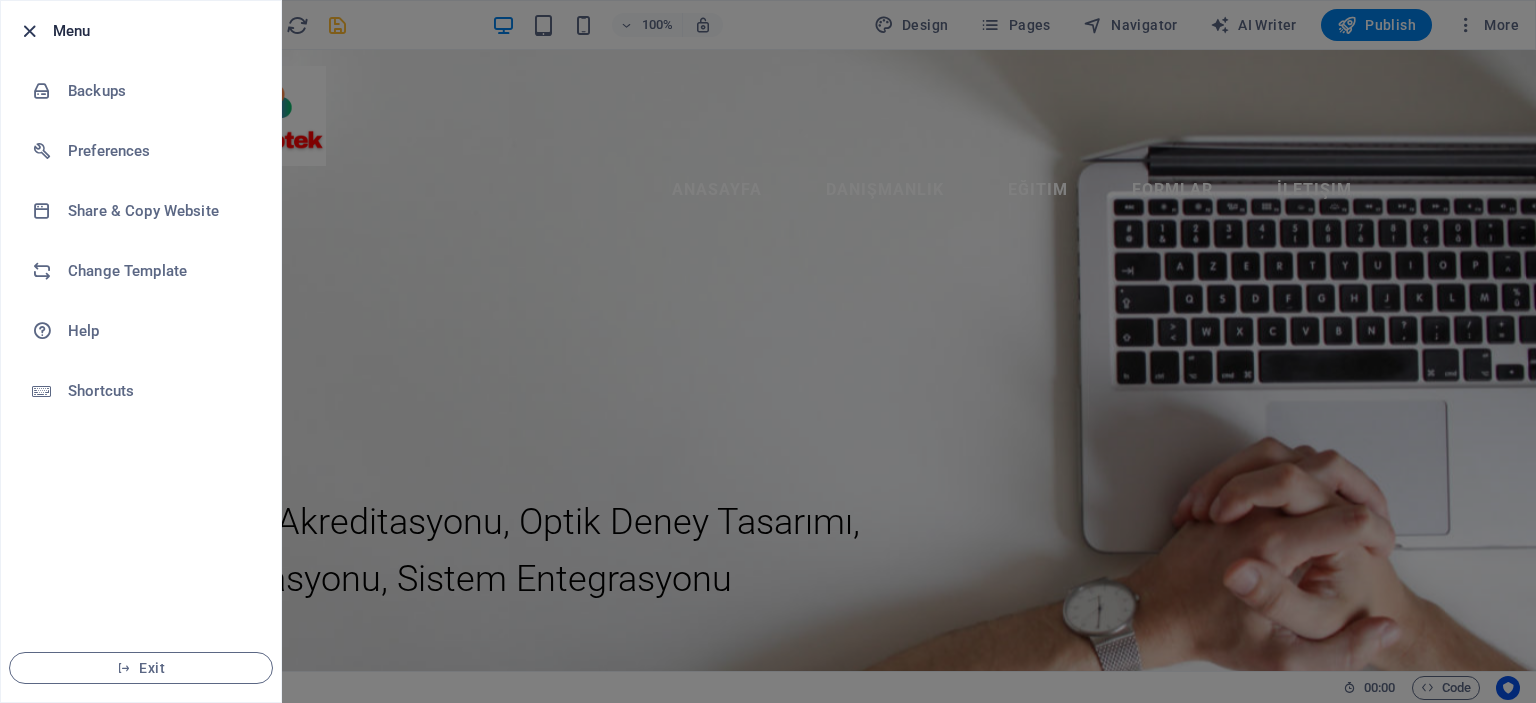 click at bounding box center (29, 31) 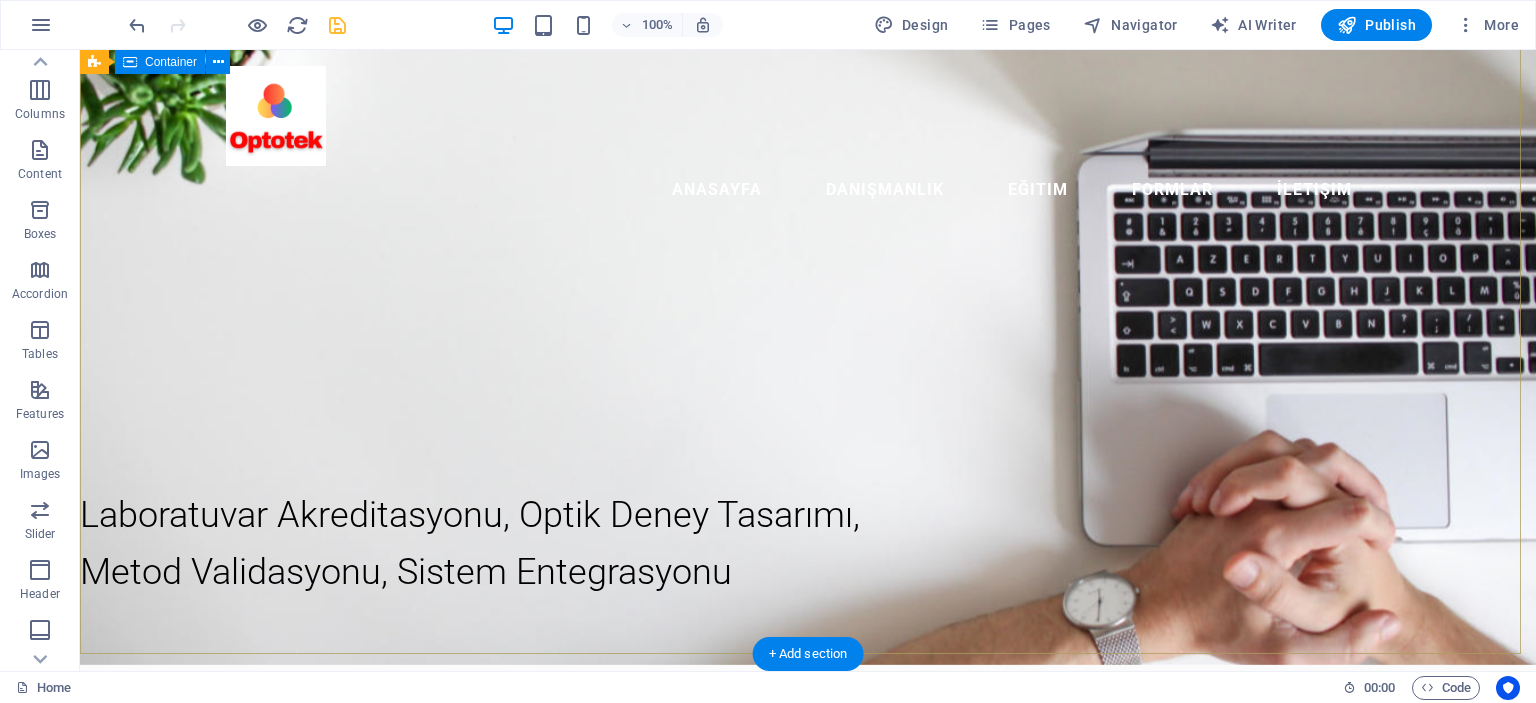 scroll, scrollTop: 0, scrollLeft: 0, axis: both 